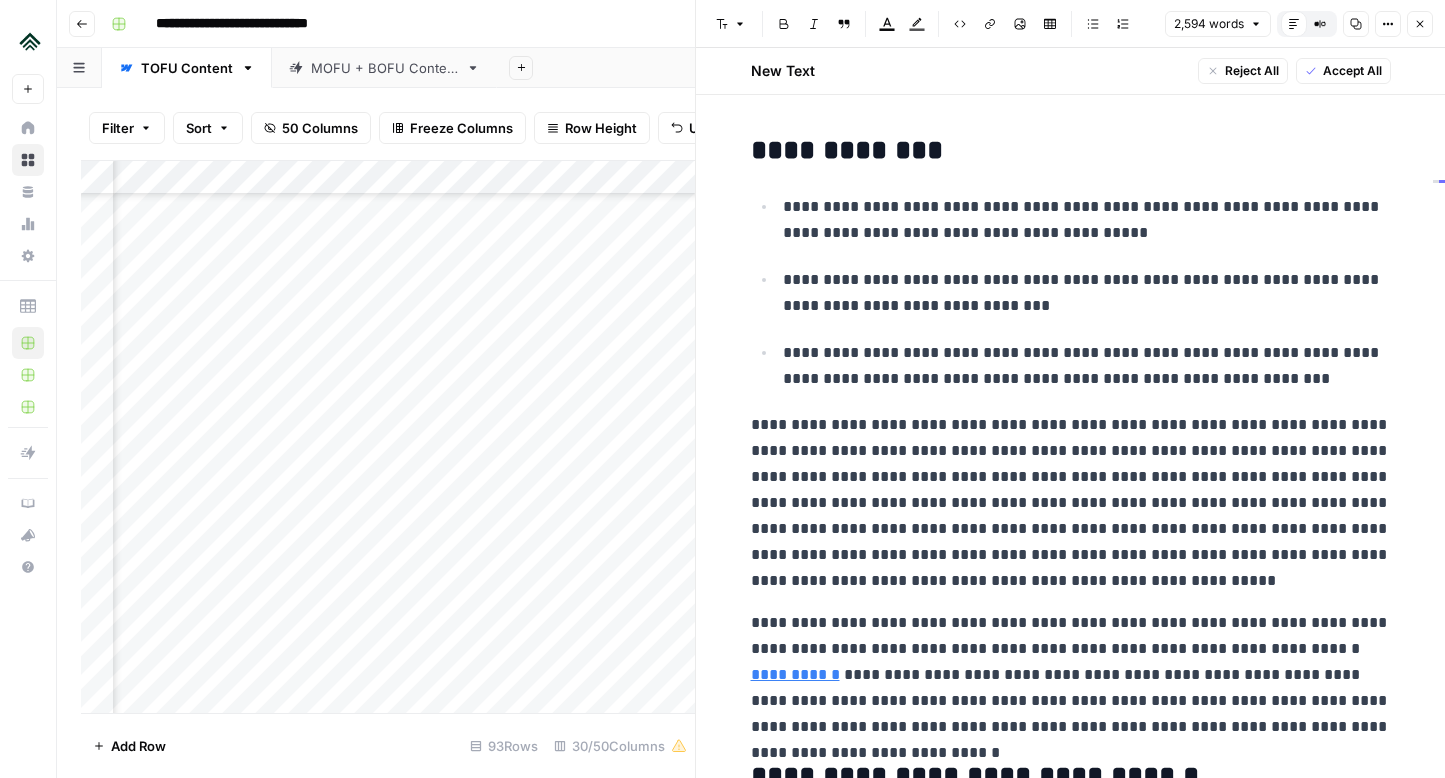 scroll, scrollTop: 0, scrollLeft: 0, axis: both 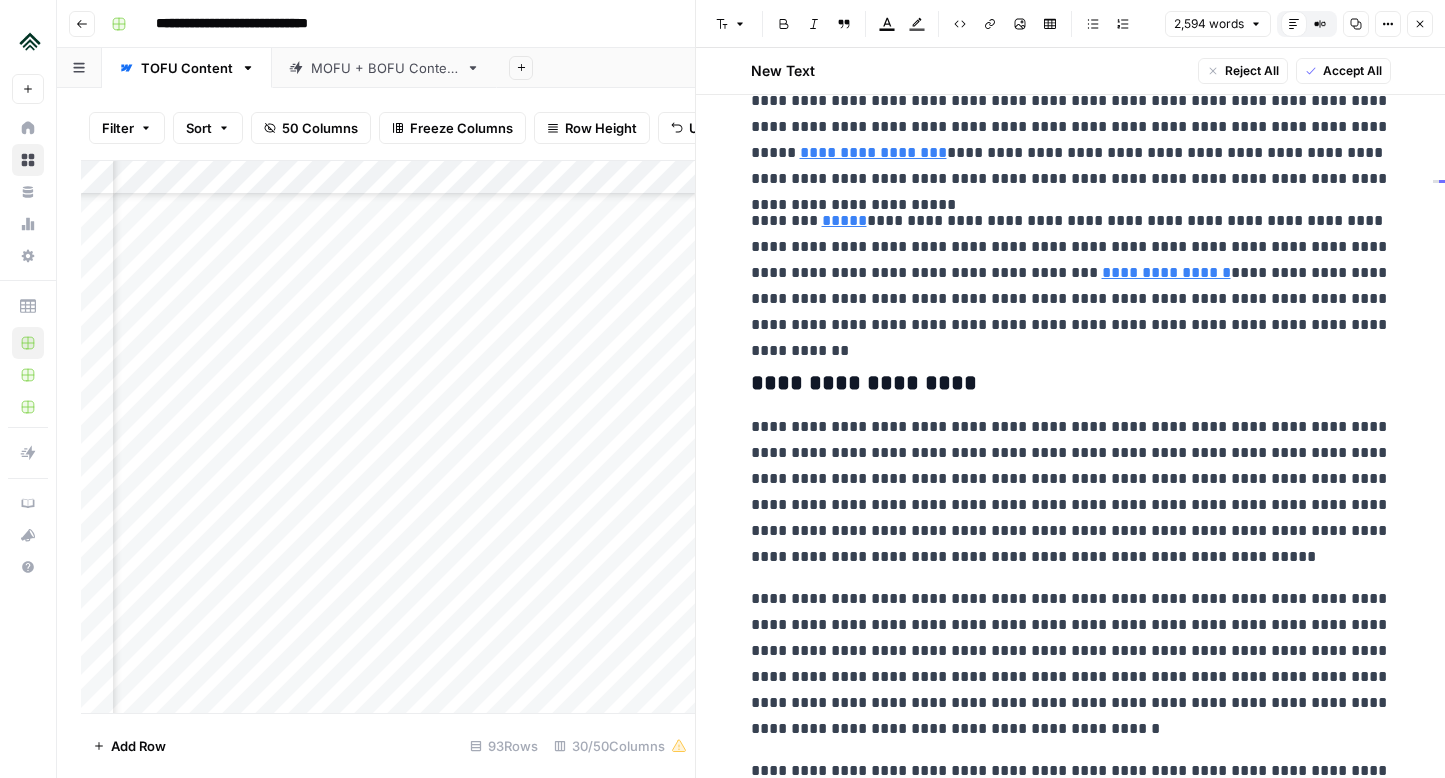 click on "**********" at bounding box center (1071, 273) 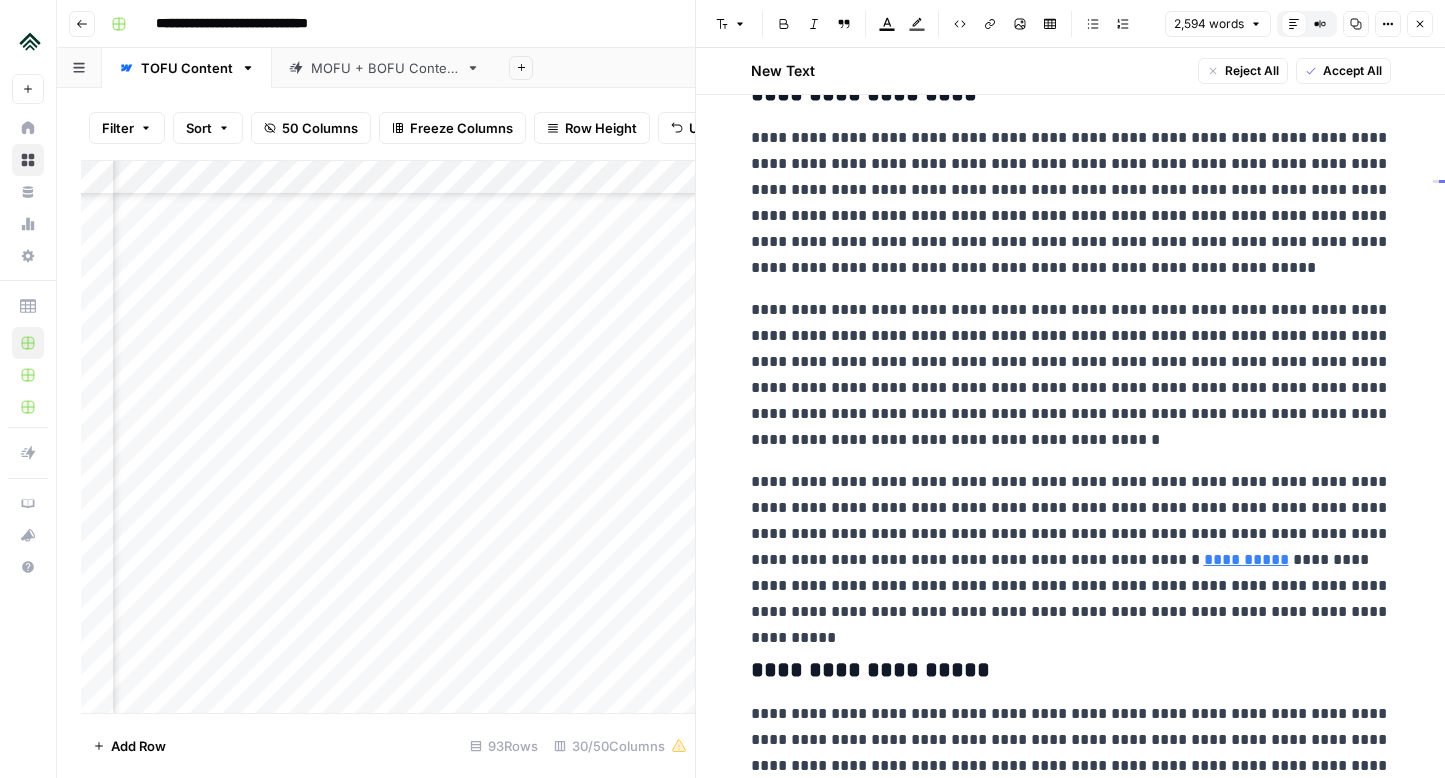 scroll, scrollTop: 4091, scrollLeft: 0, axis: vertical 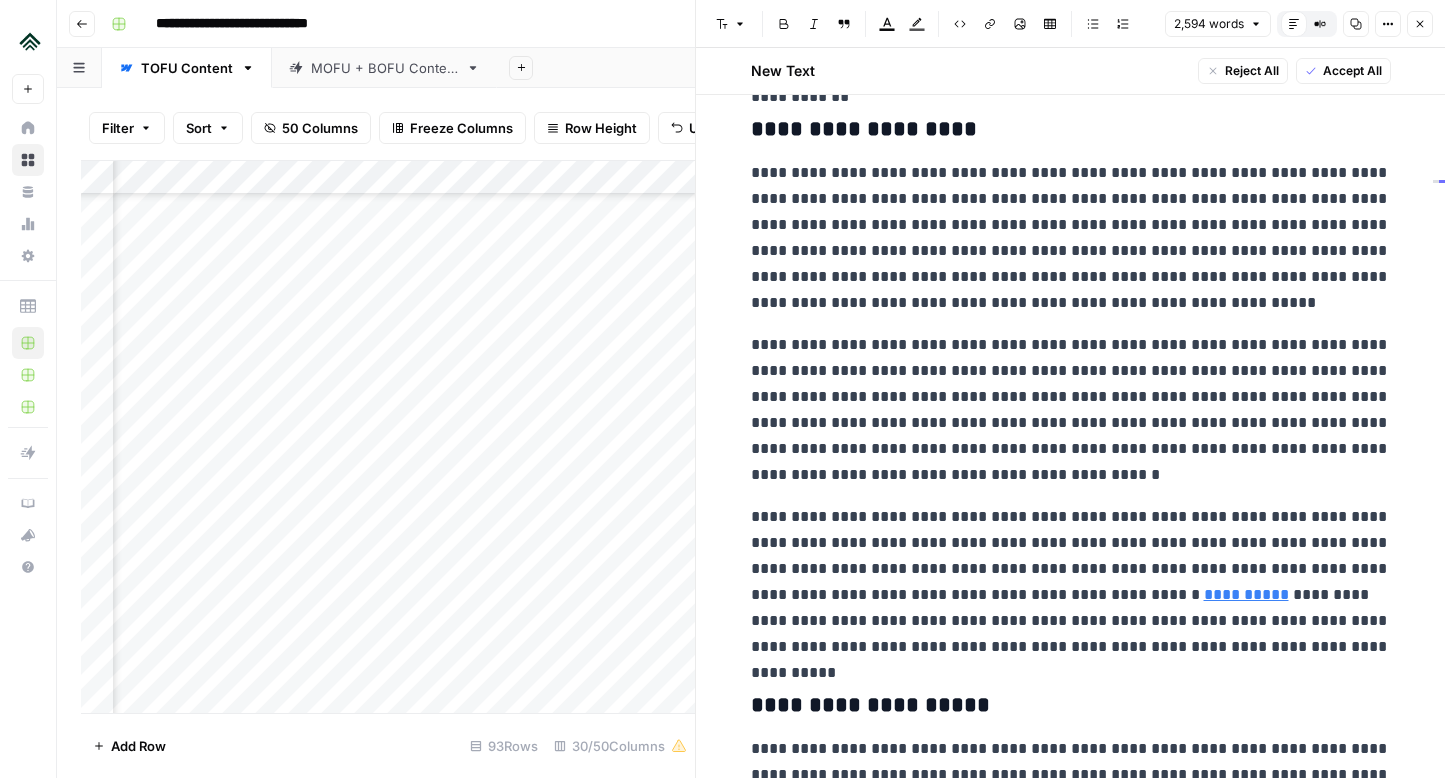 click on "**********" at bounding box center (1071, 410) 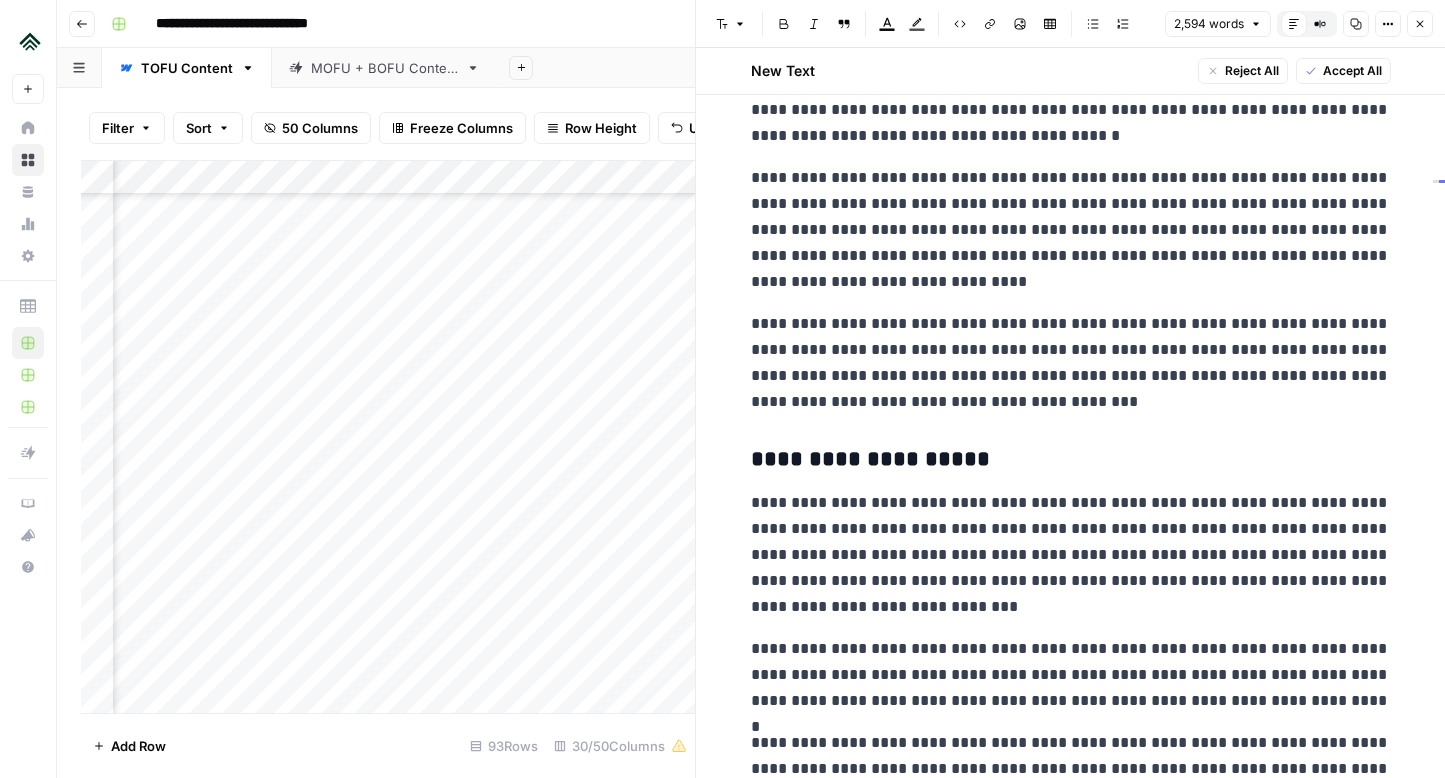scroll, scrollTop: 5326, scrollLeft: 0, axis: vertical 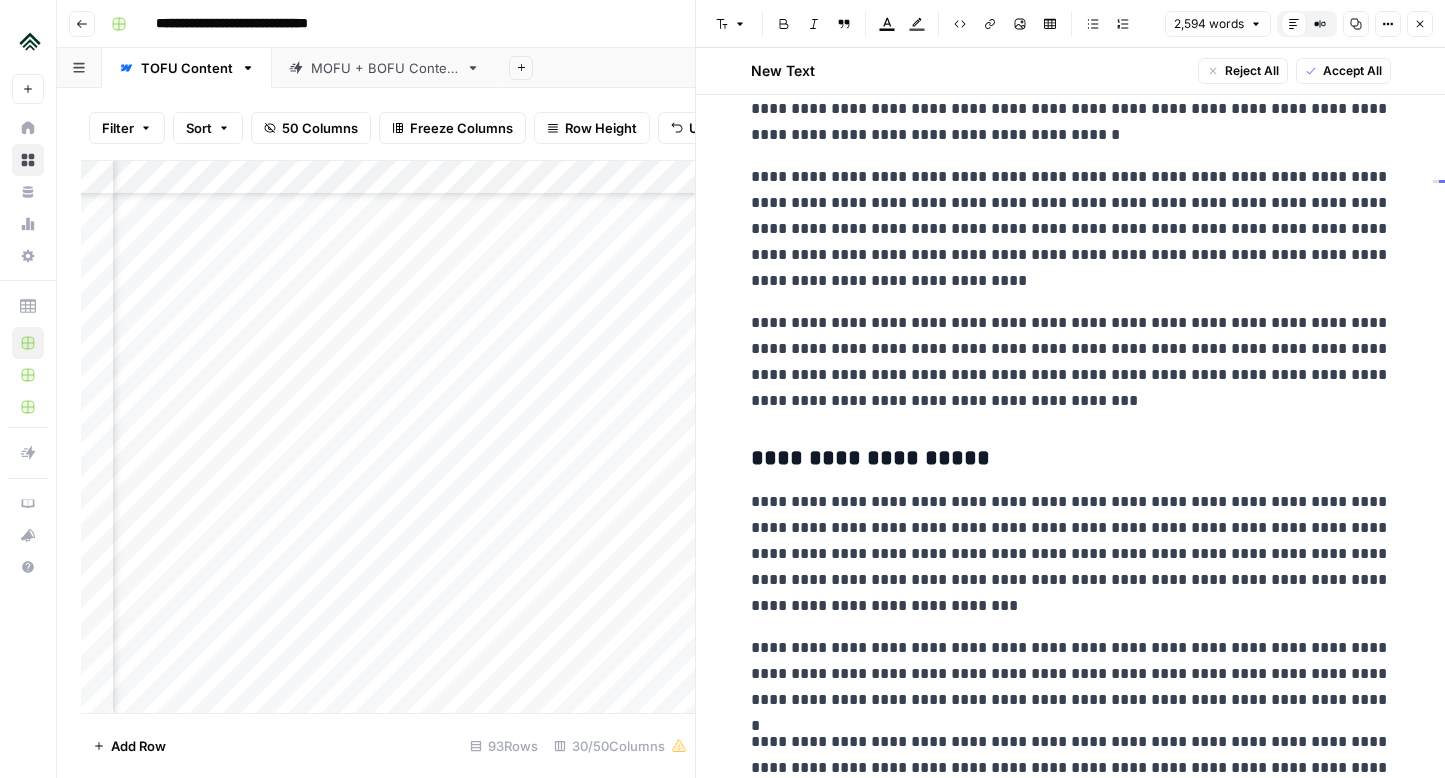 click on "**********" at bounding box center [1071, 229] 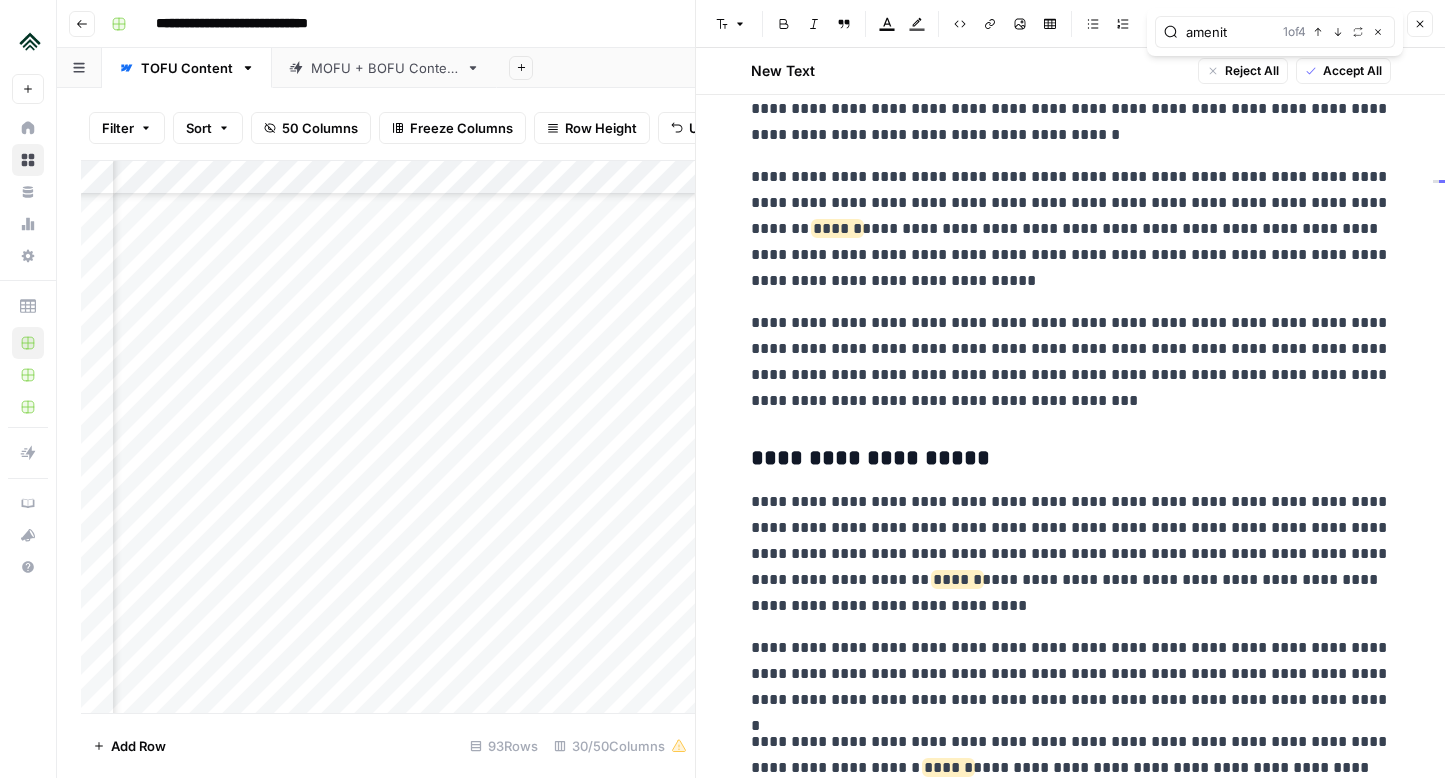 type on "amenit" 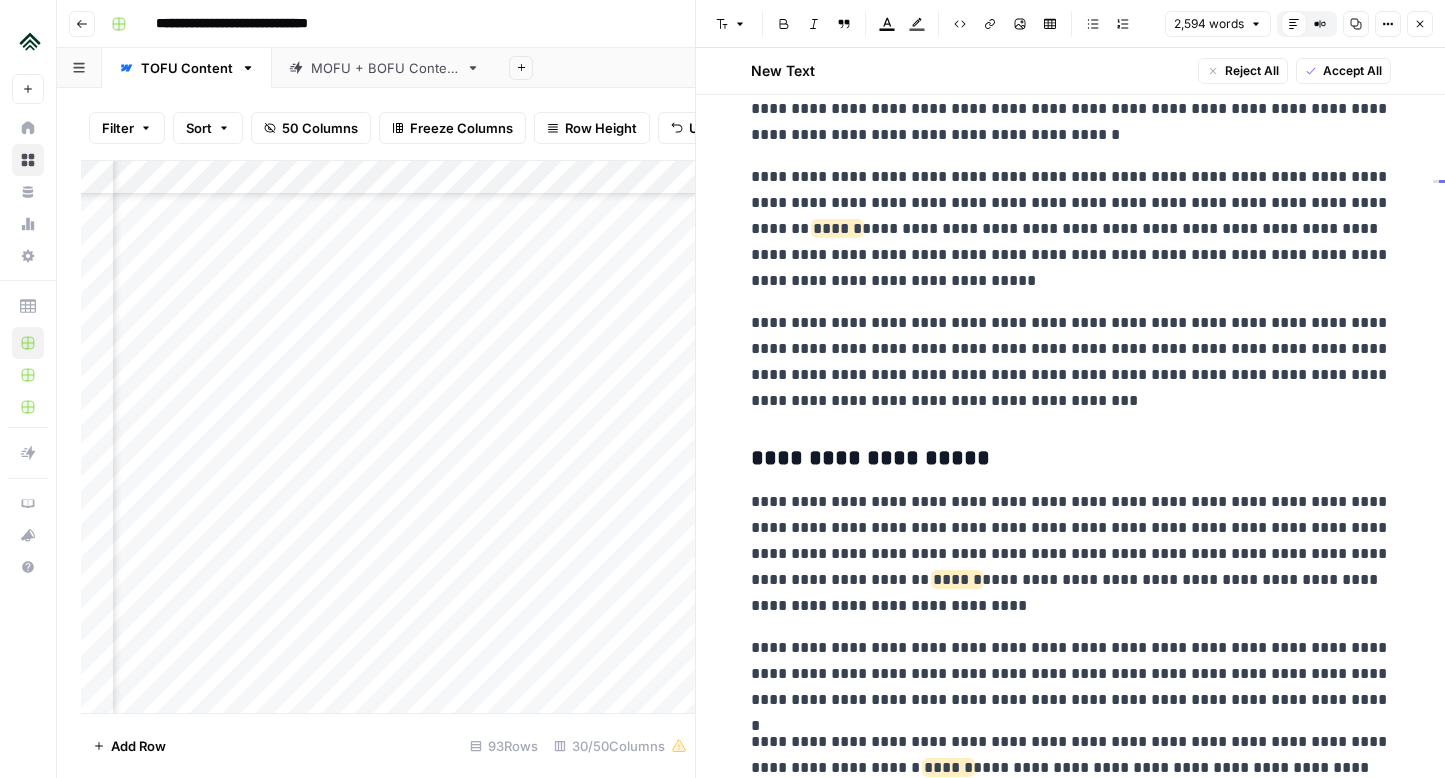 click on "******" at bounding box center (837, 228) 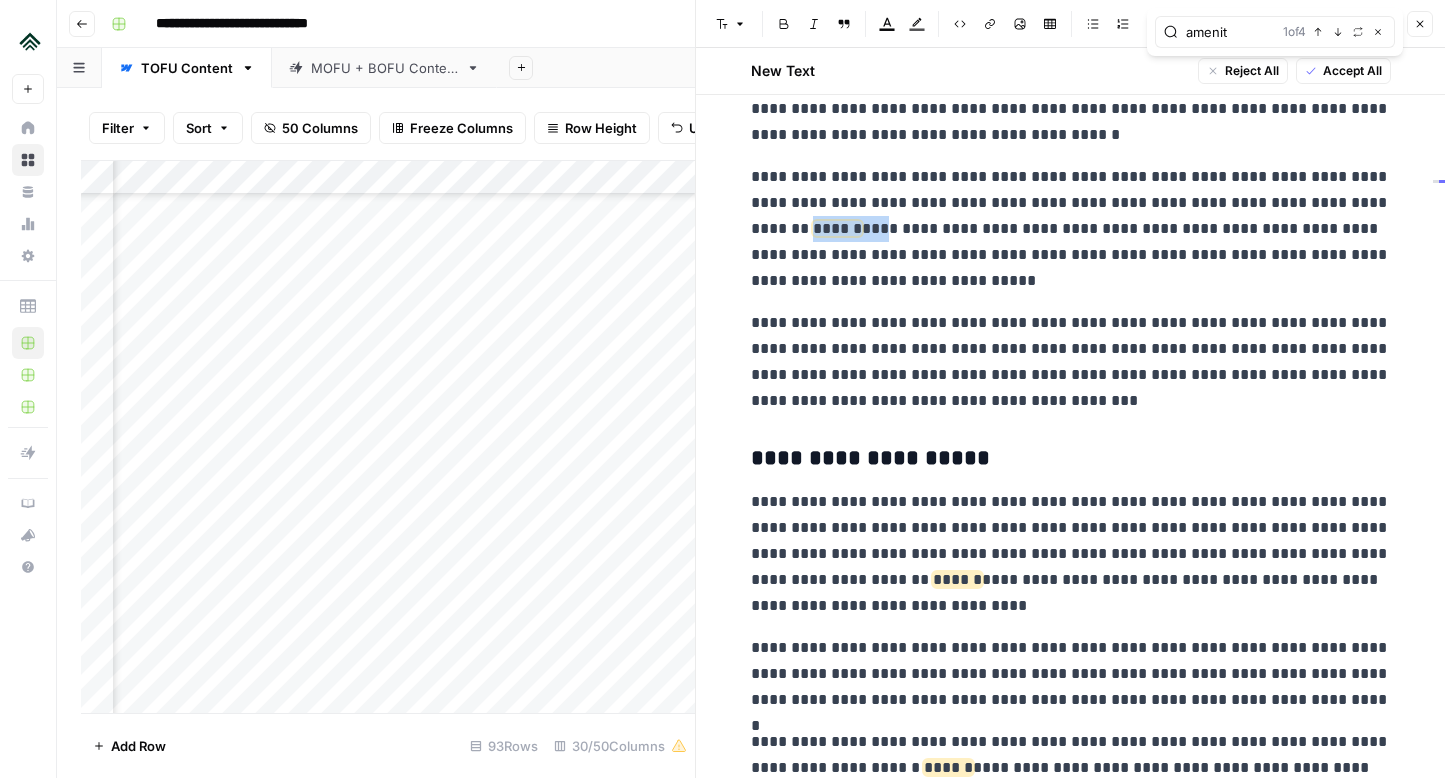 click on "******" at bounding box center (837, 228) 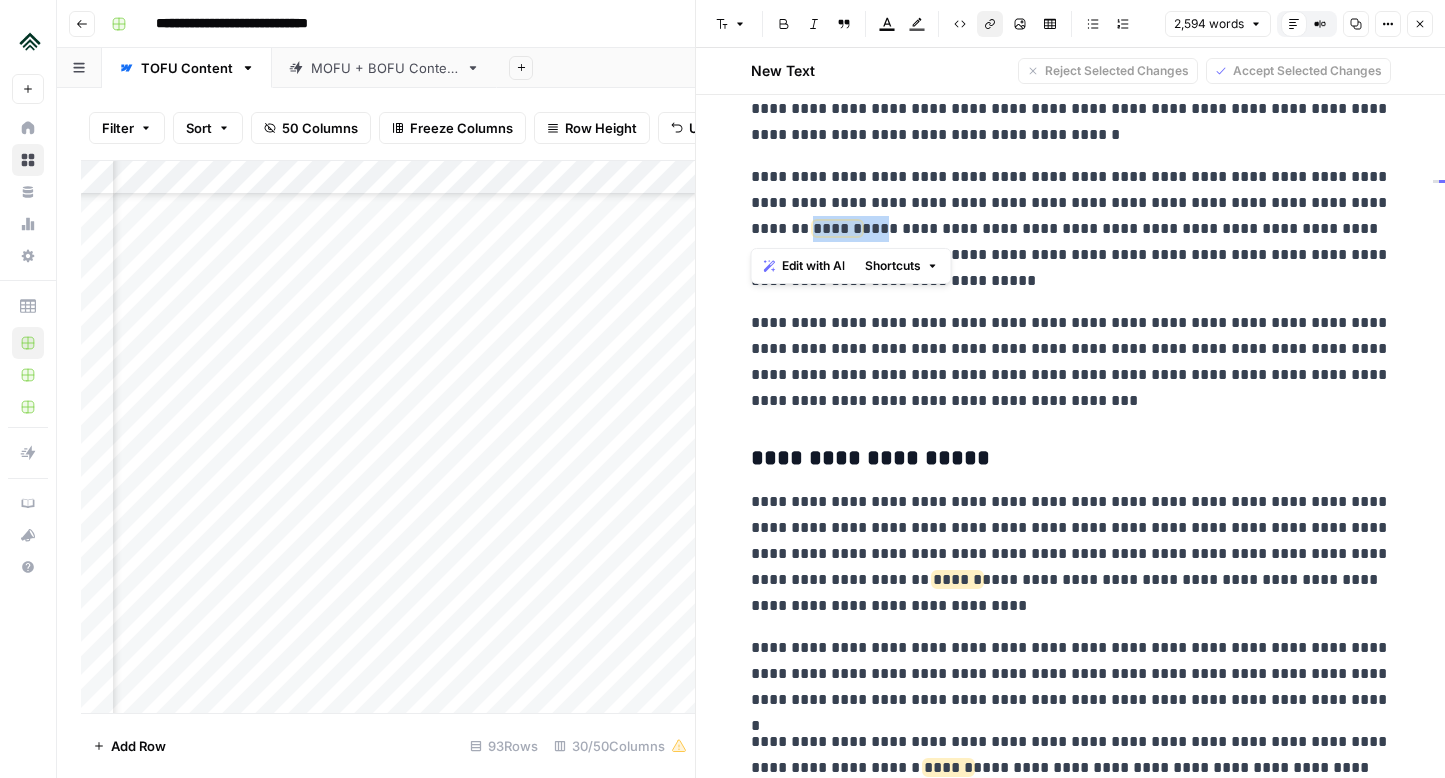 click 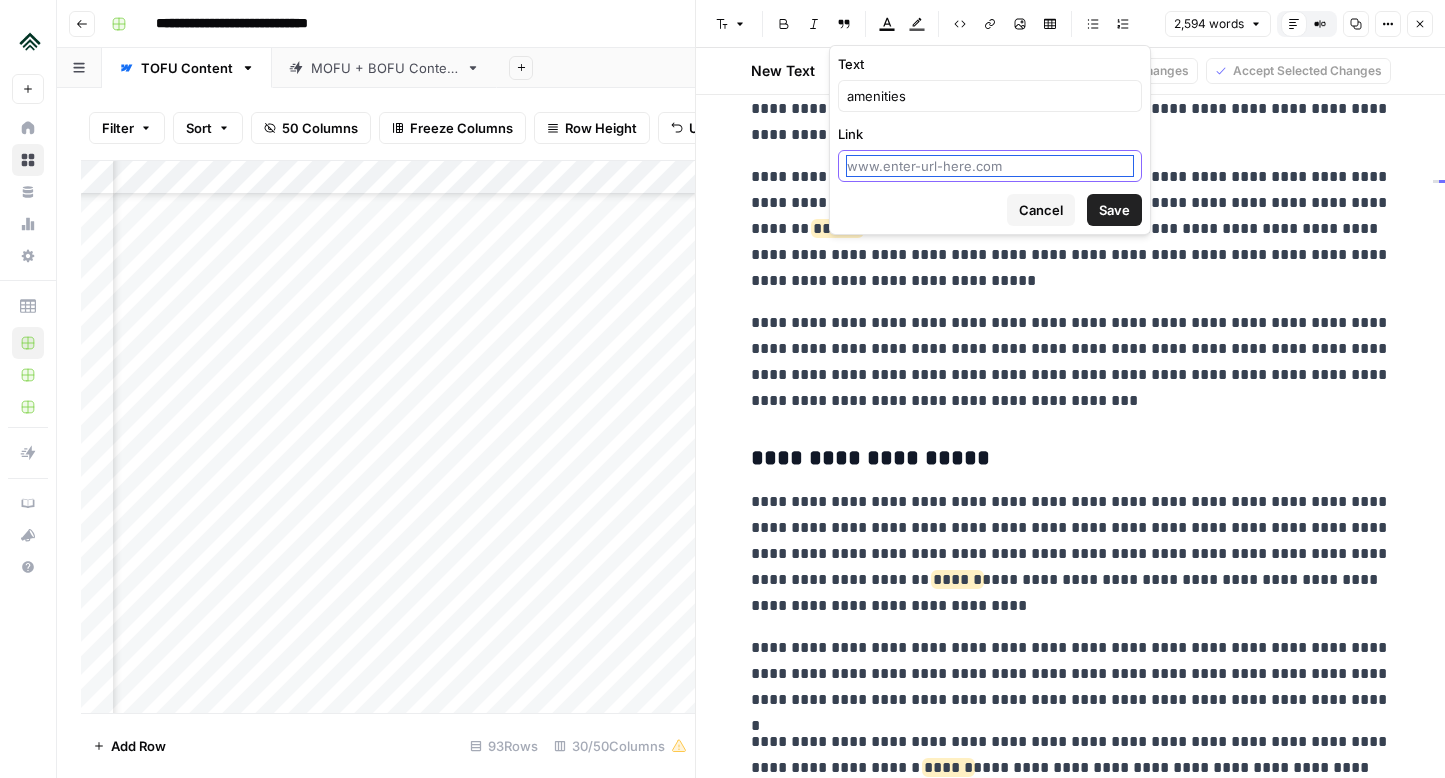 click on "Link" at bounding box center [990, 166] 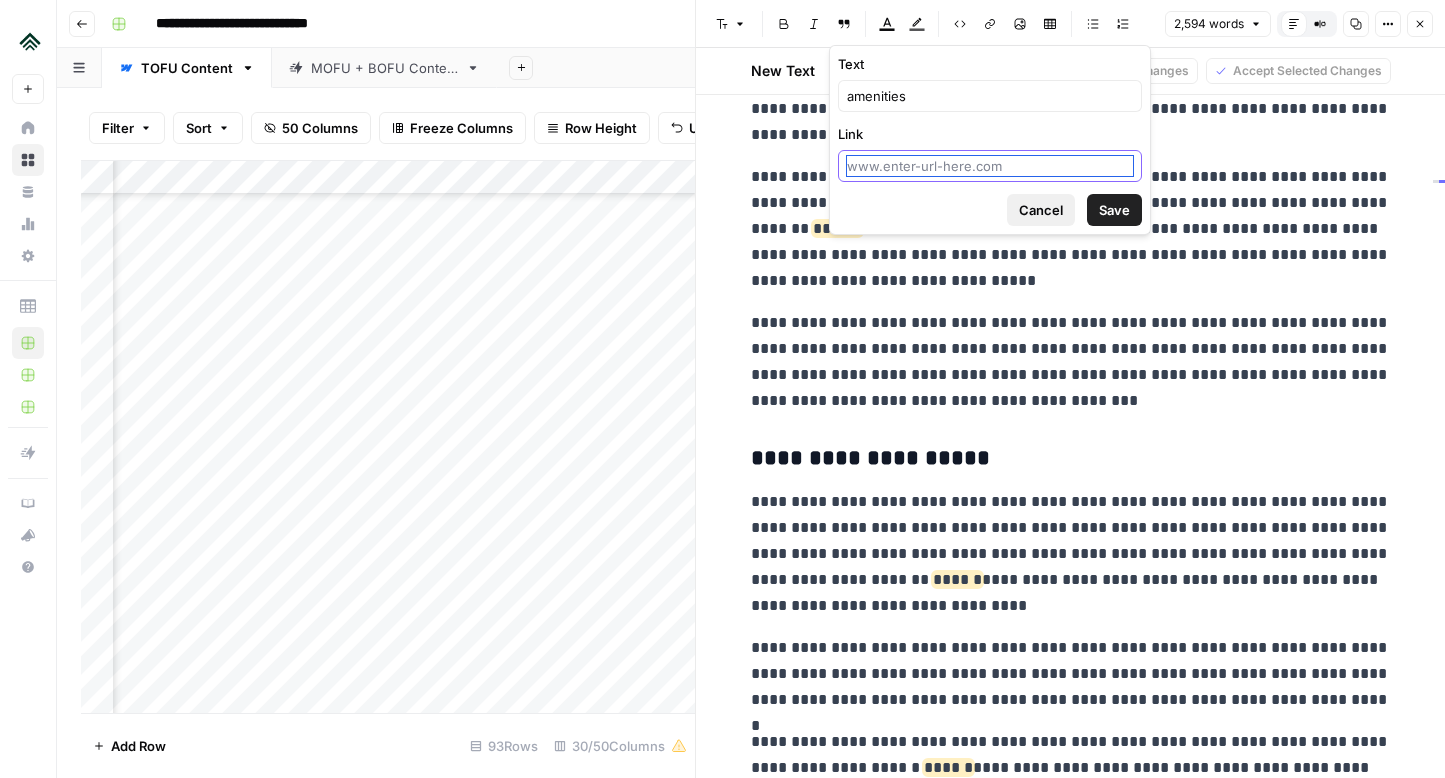 paste on "[URL][DOMAIN_NAME]" 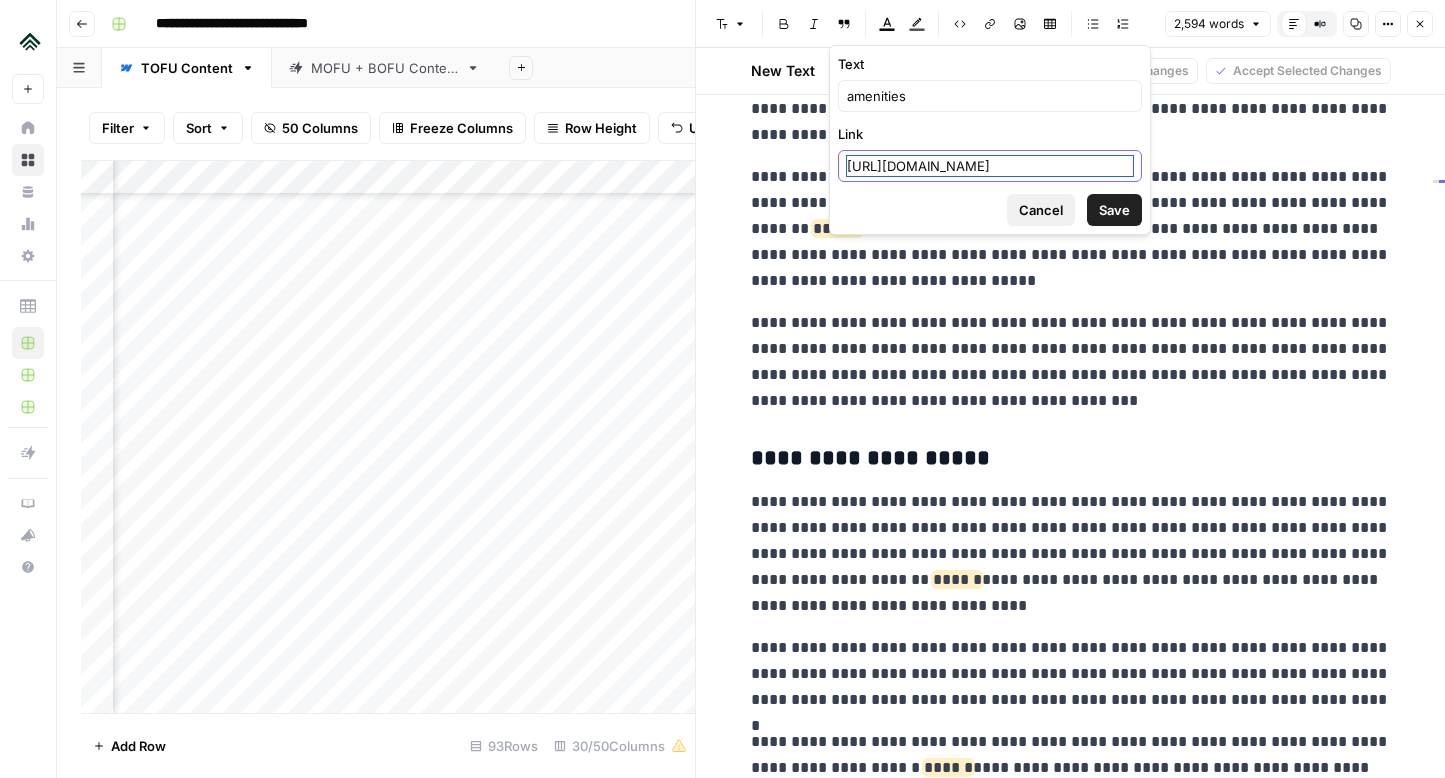 scroll, scrollTop: 0, scrollLeft: 143, axis: horizontal 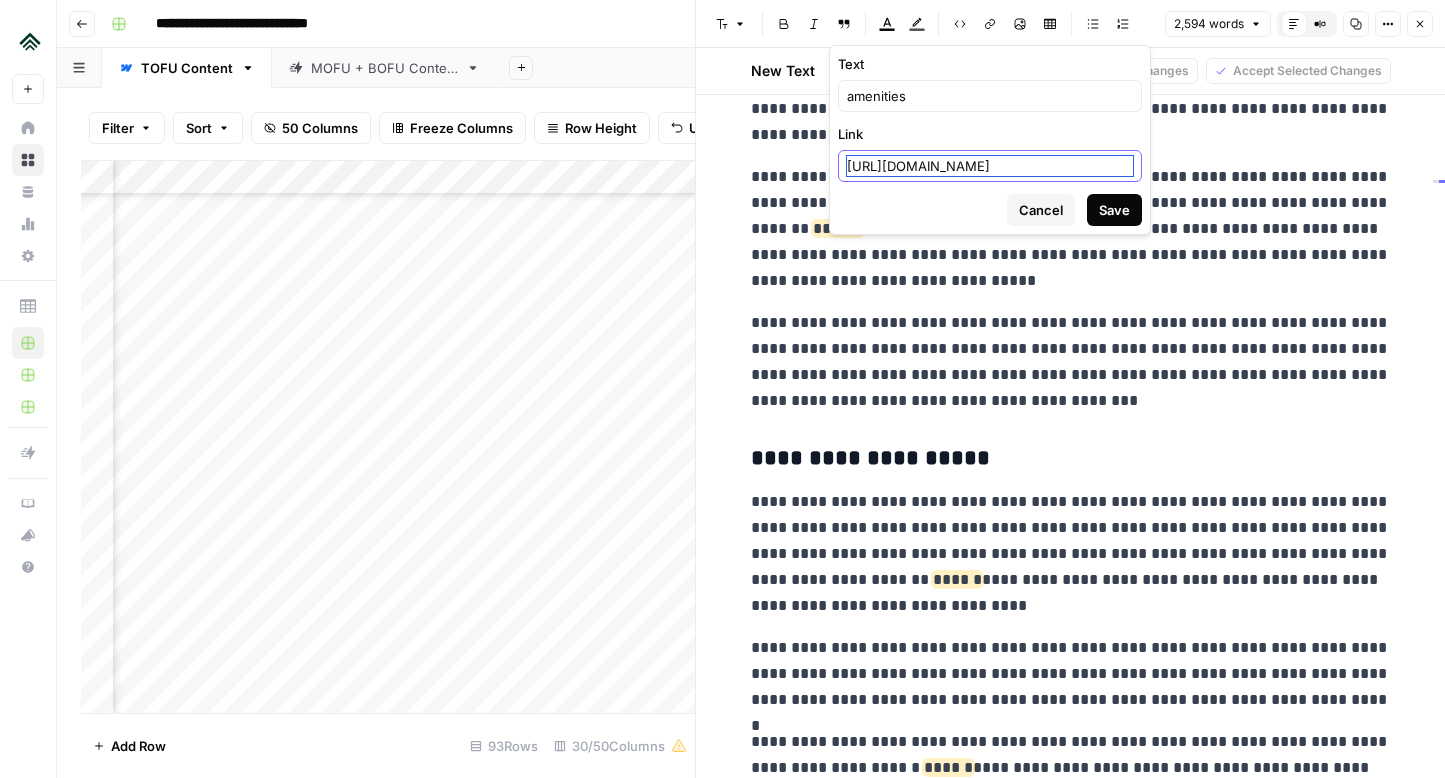 type on "[URL][DOMAIN_NAME]" 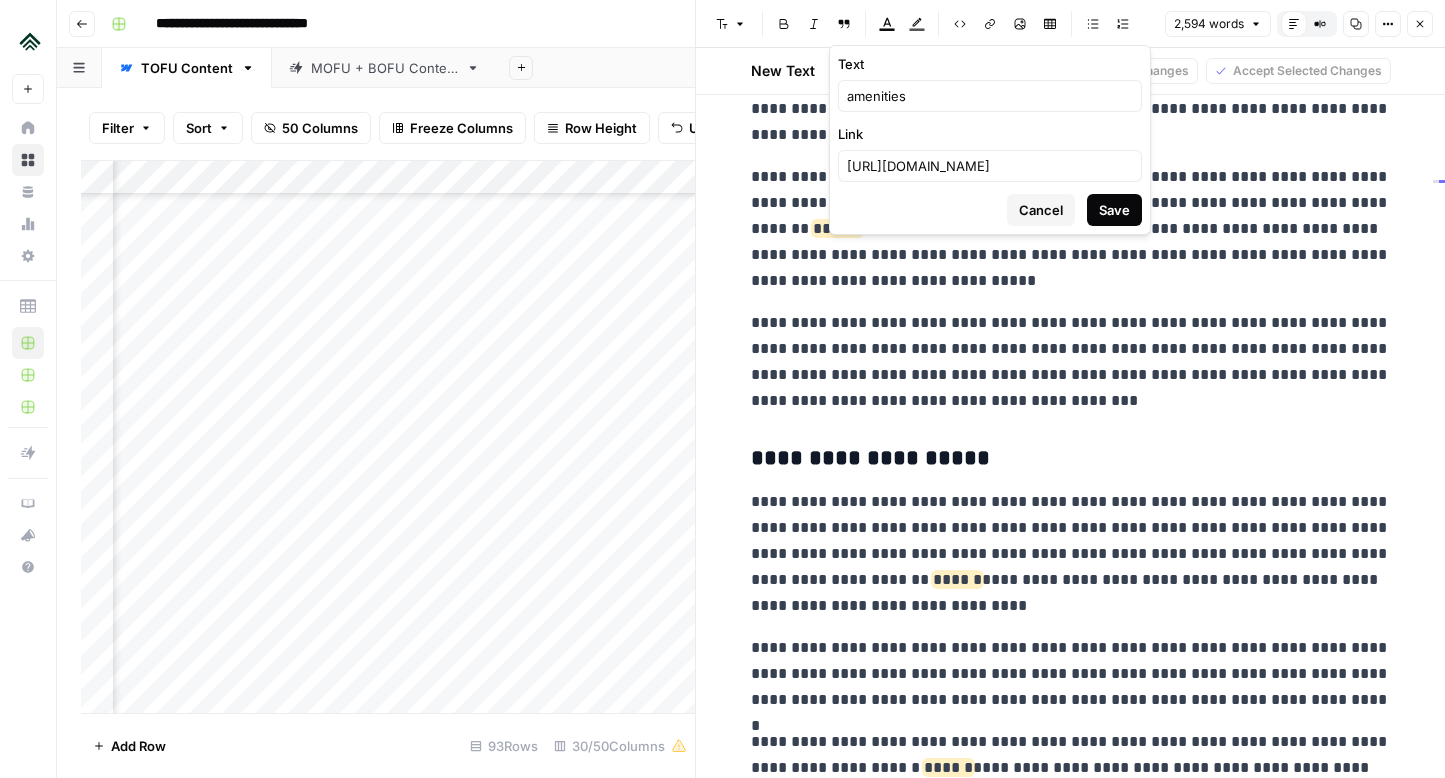 click on "Save" at bounding box center [1114, 210] 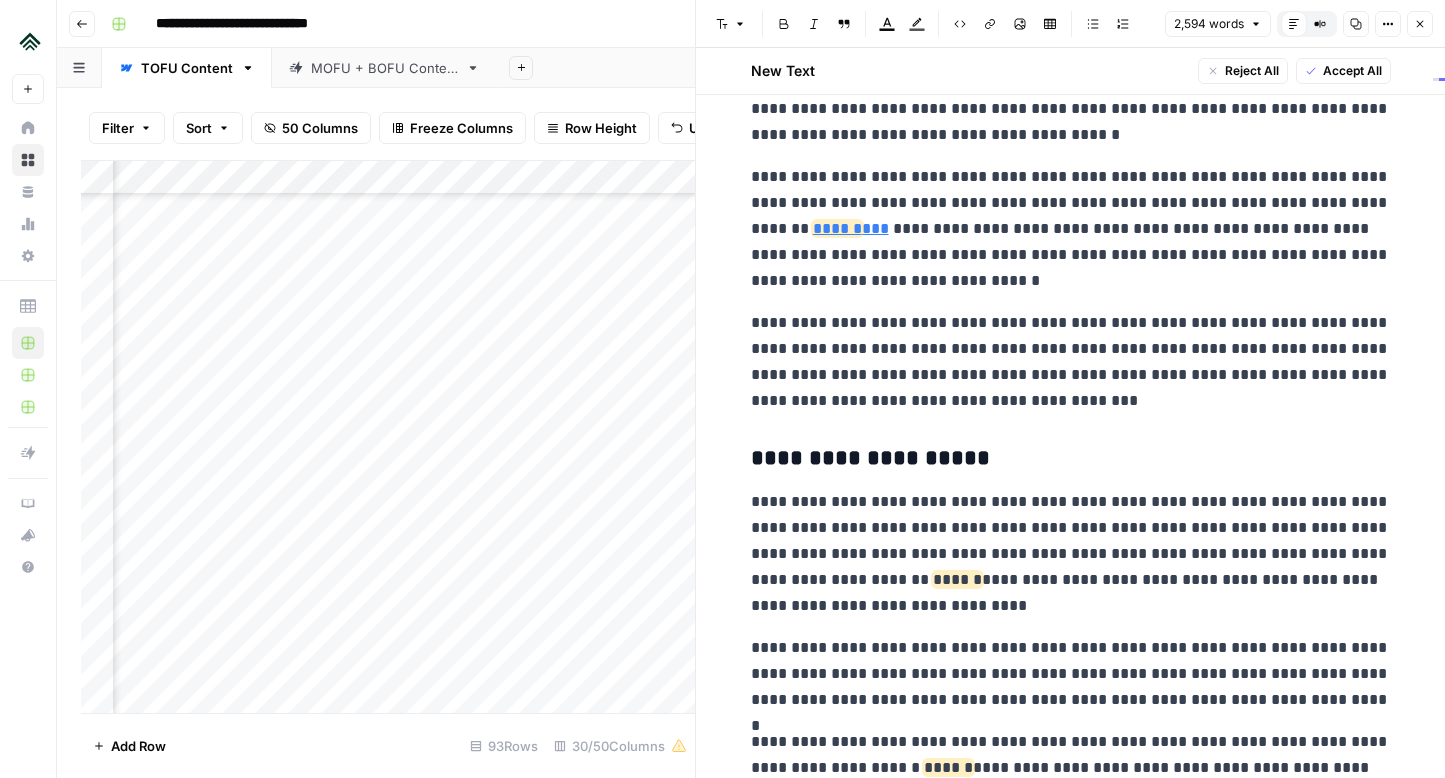 click on "**********" at bounding box center [1071, 362] 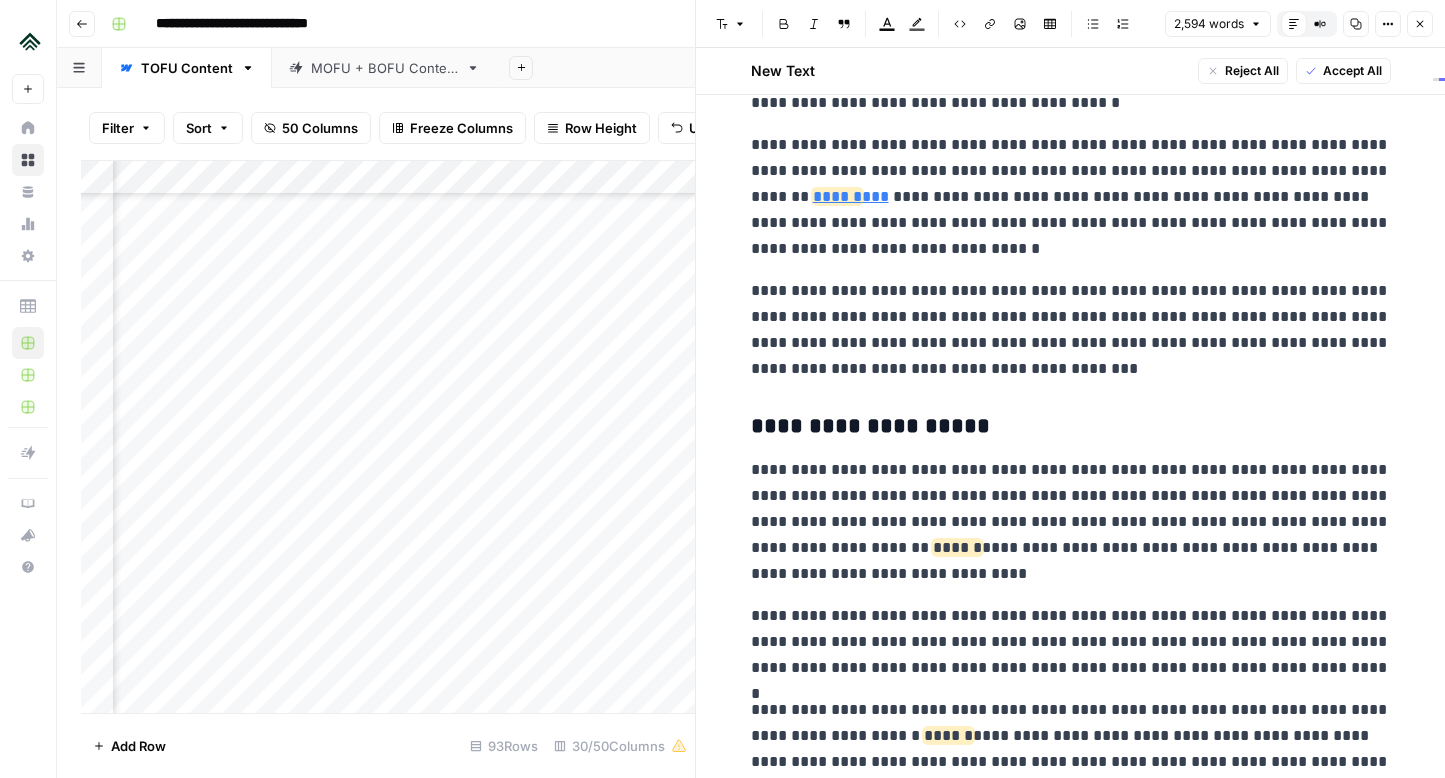 scroll, scrollTop: 5366, scrollLeft: 0, axis: vertical 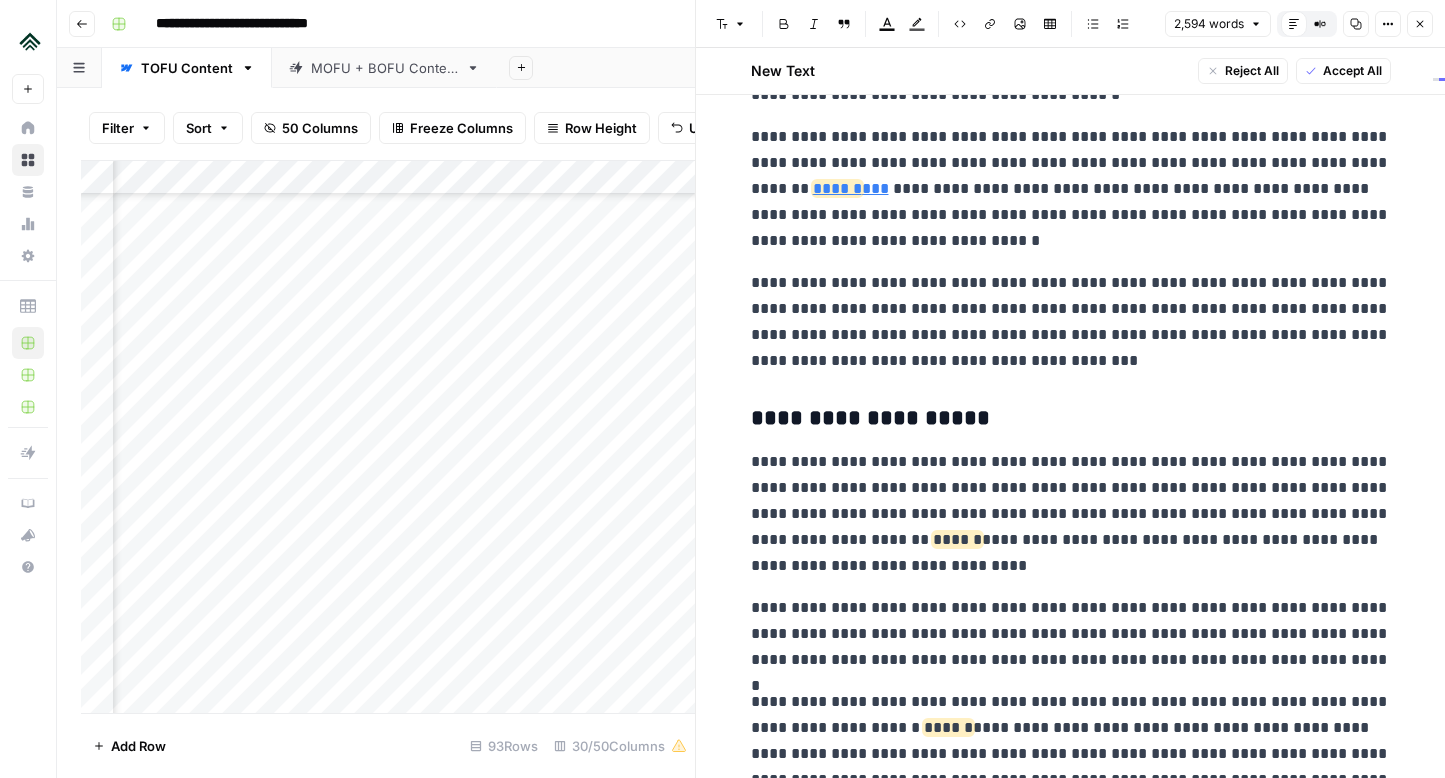 click on "**********" at bounding box center (1071, 189) 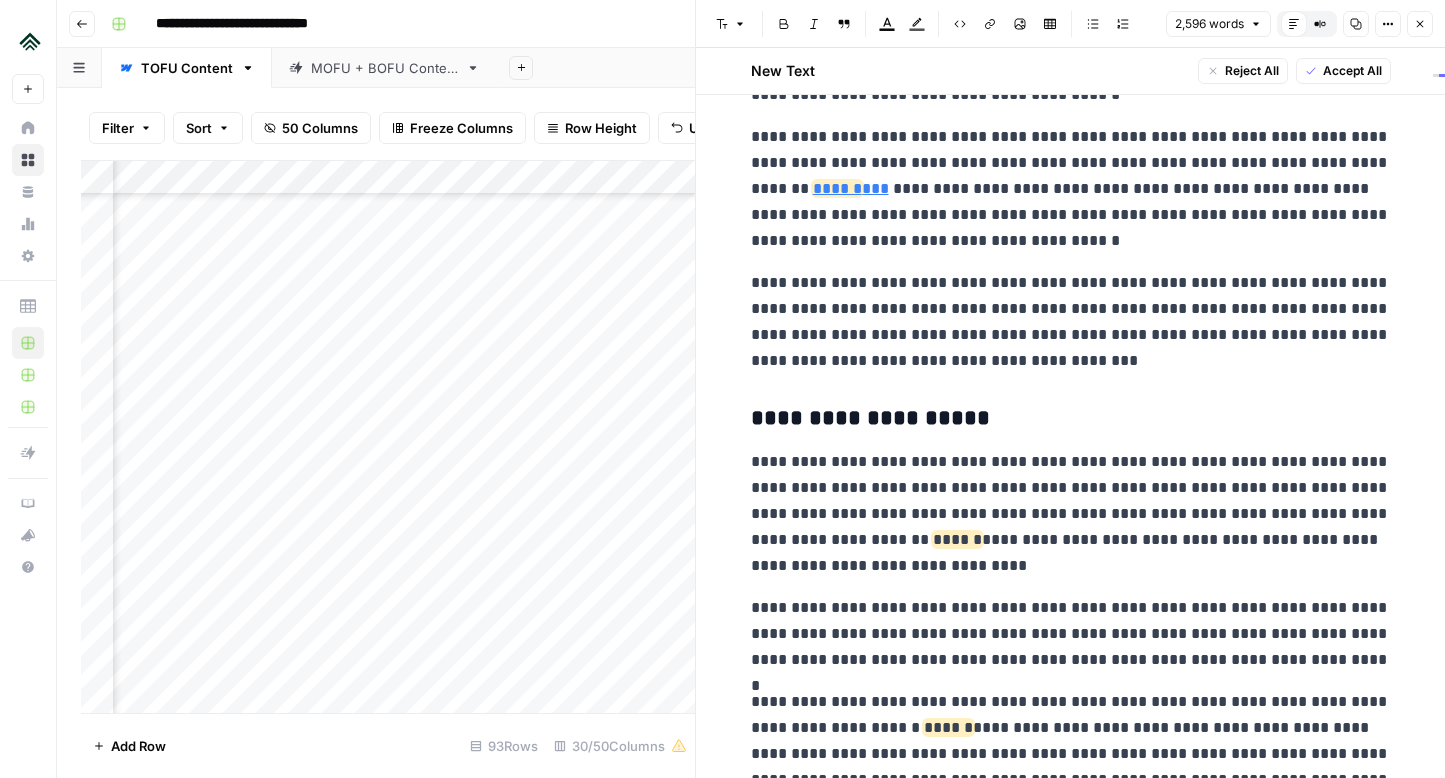 scroll, scrollTop: 5374, scrollLeft: 0, axis: vertical 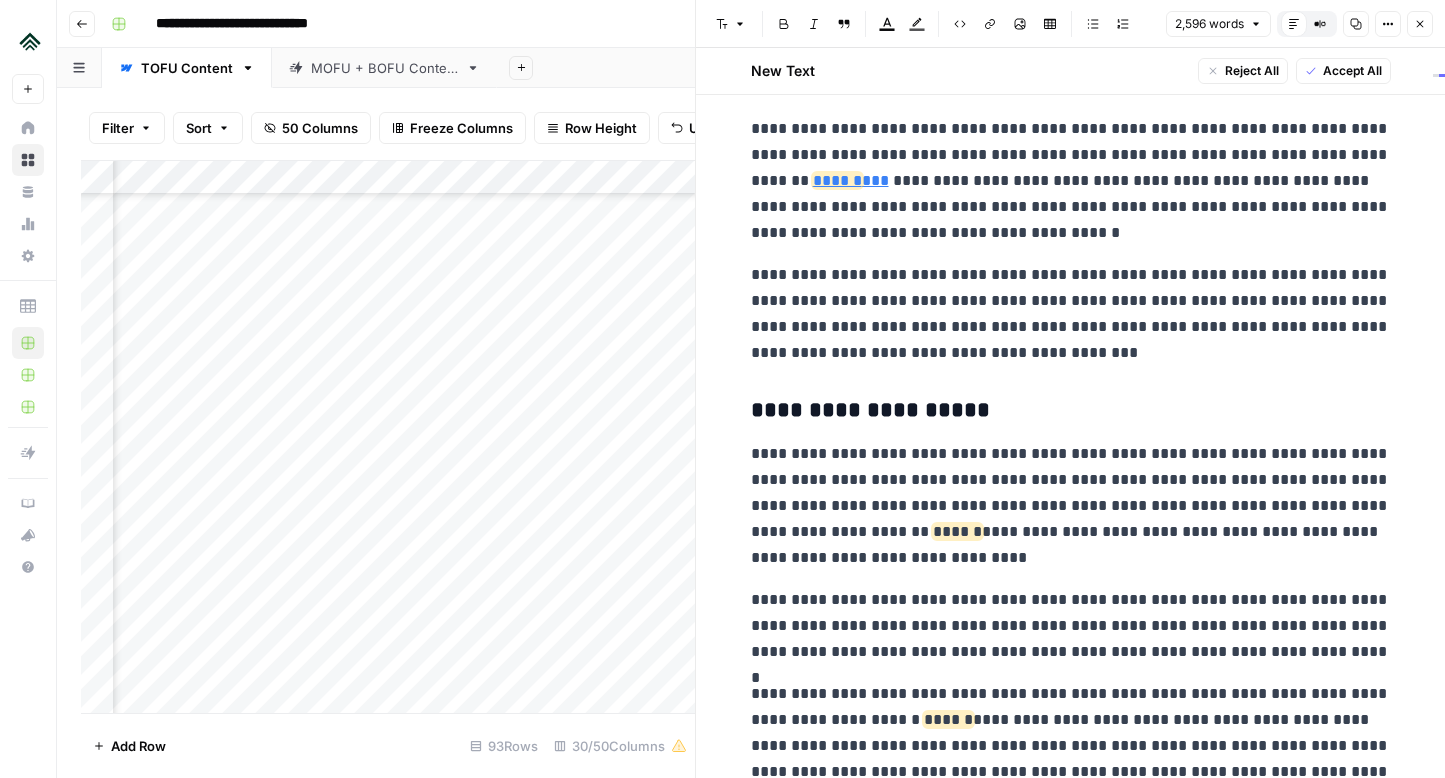 click on "**********" at bounding box center [1071, 181] 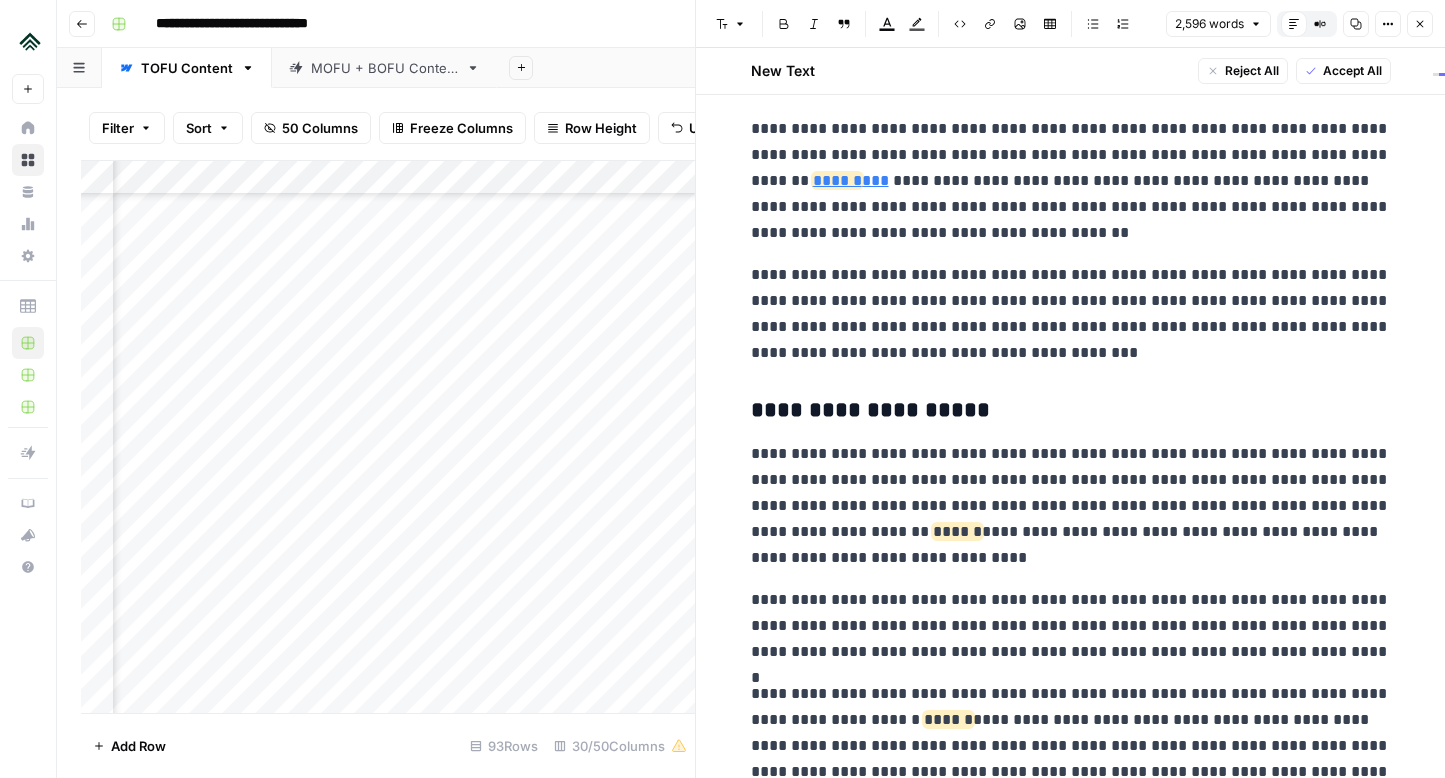 click on "**********" at bounding box center (1071, 314) 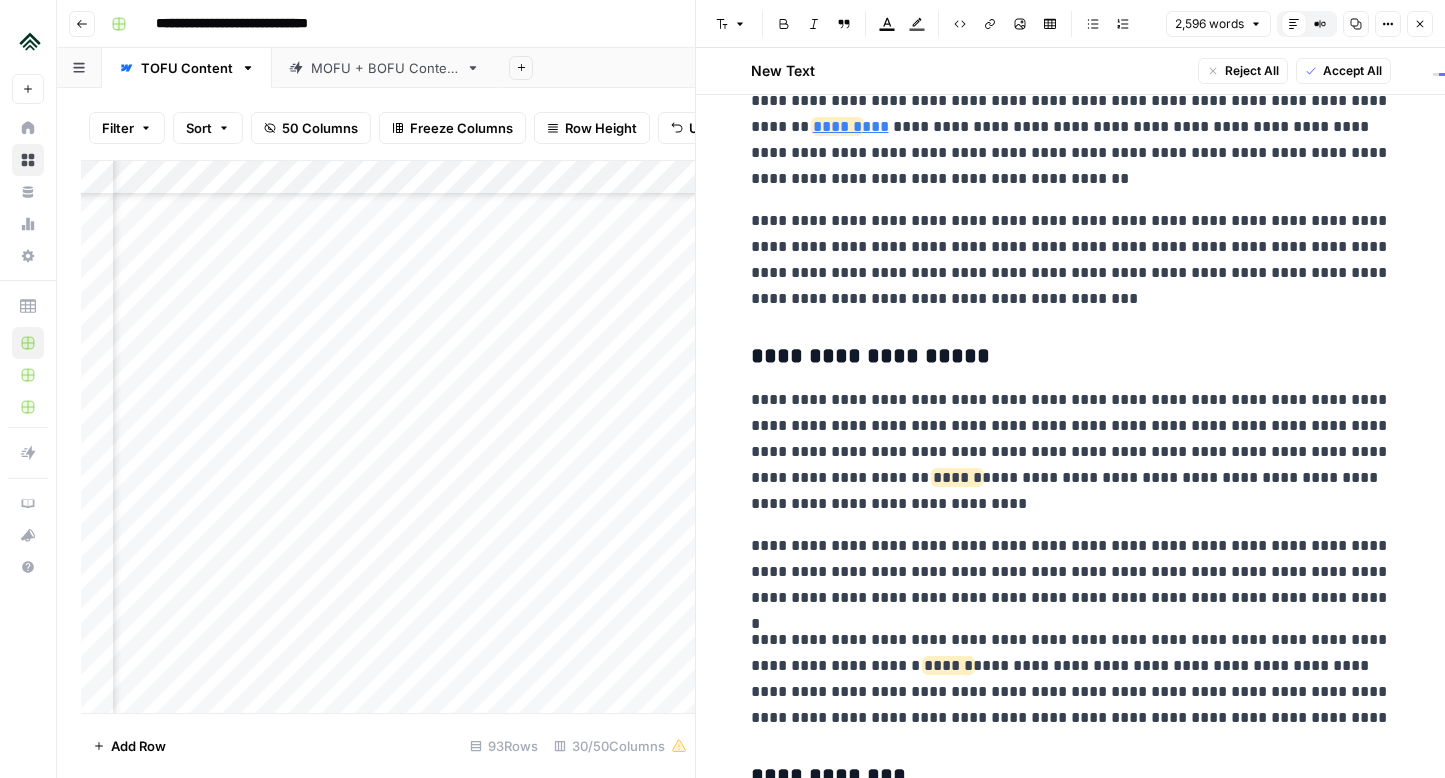 scroll, scrollTop: 5434, scrollLeft: 0, axis: vertical 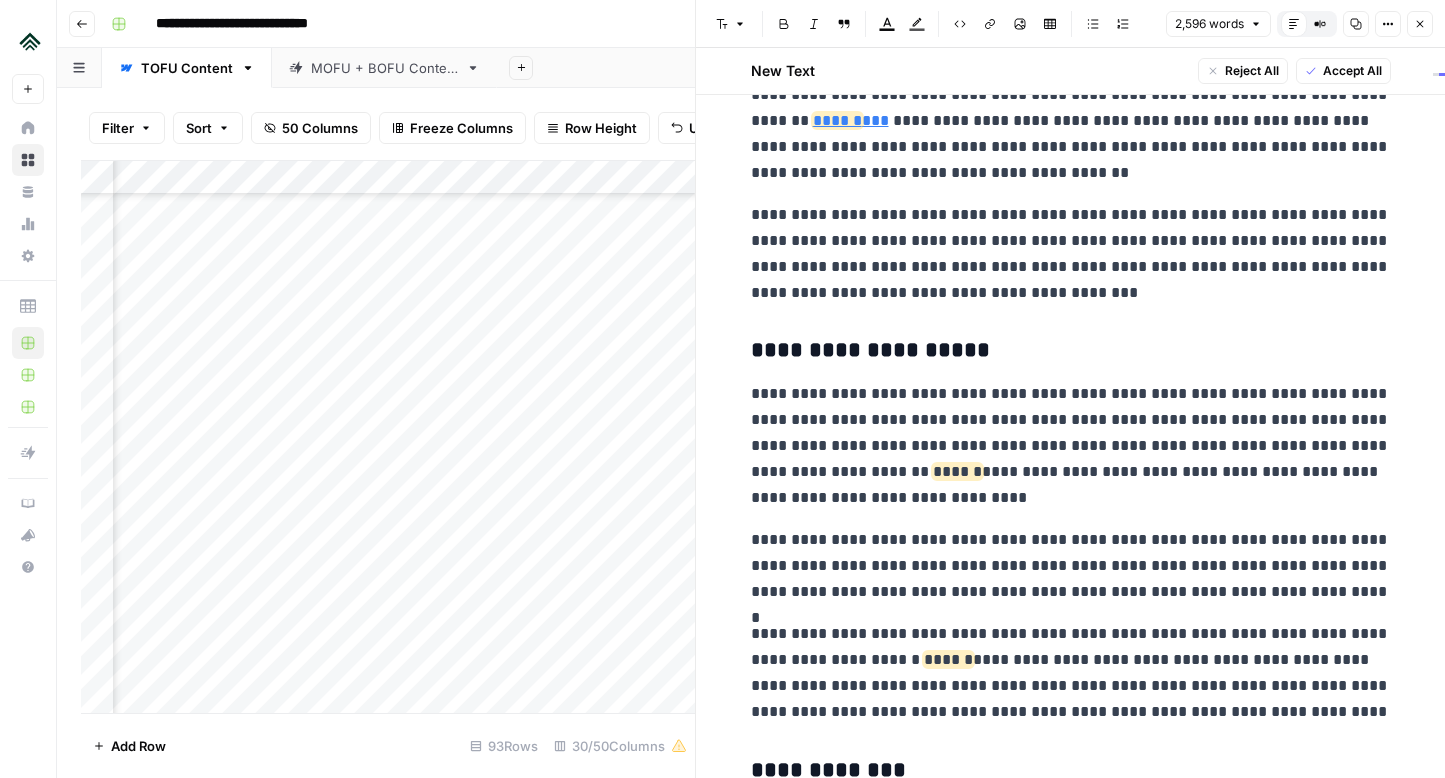 click on "**********" at bounding box center [1071, 254] 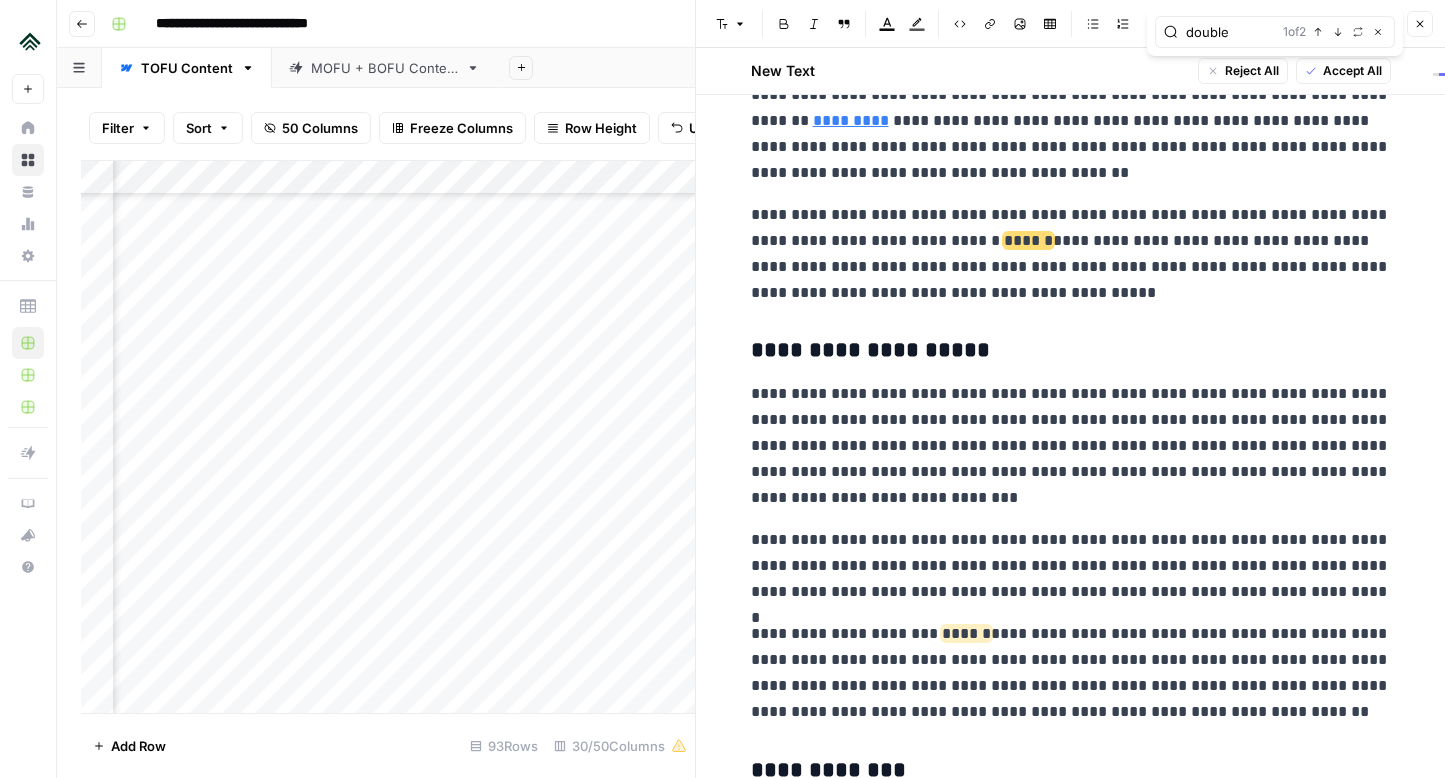 type on "double" 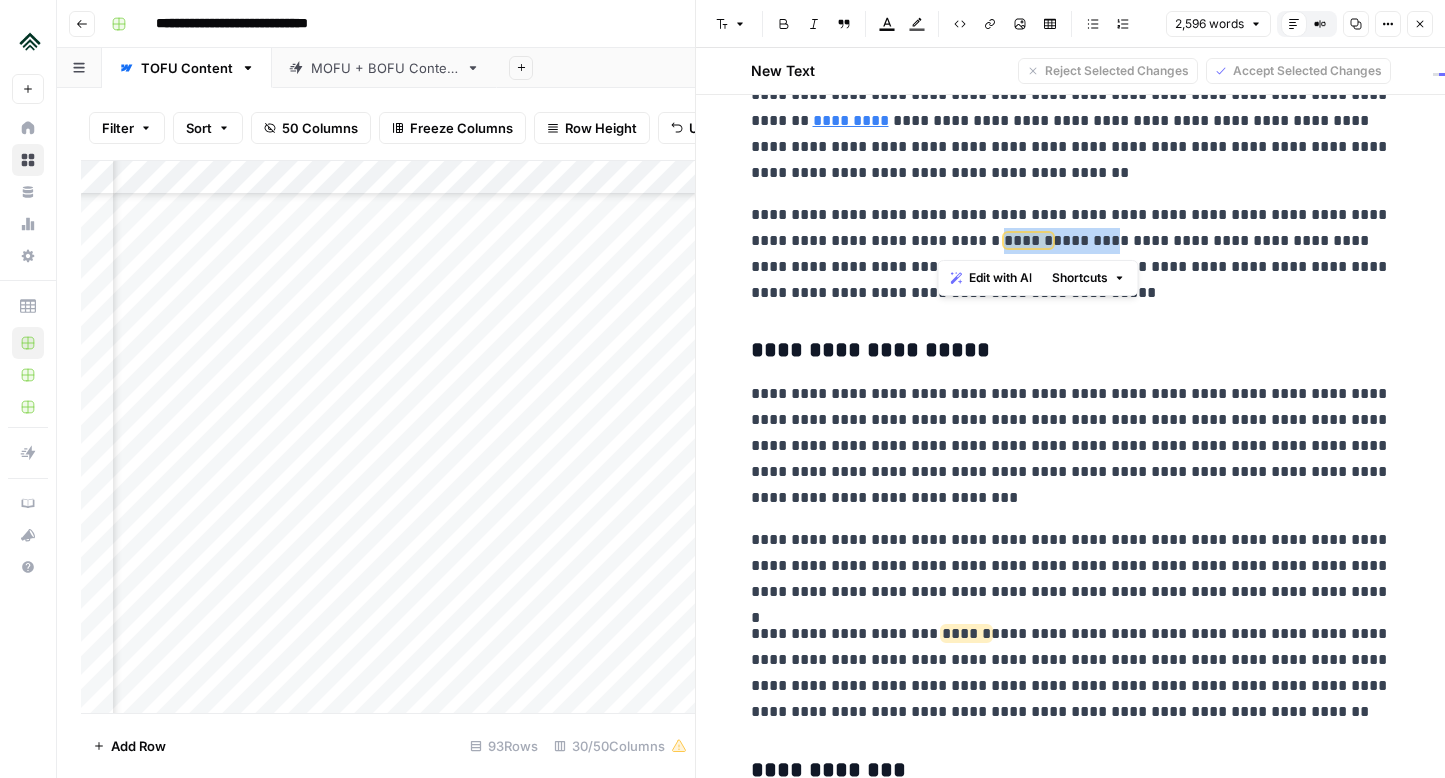 drag, startPoint x: 937, startPoint y: 237, endPoint x: 1051, endPoint y: 245, distance: 114.28036 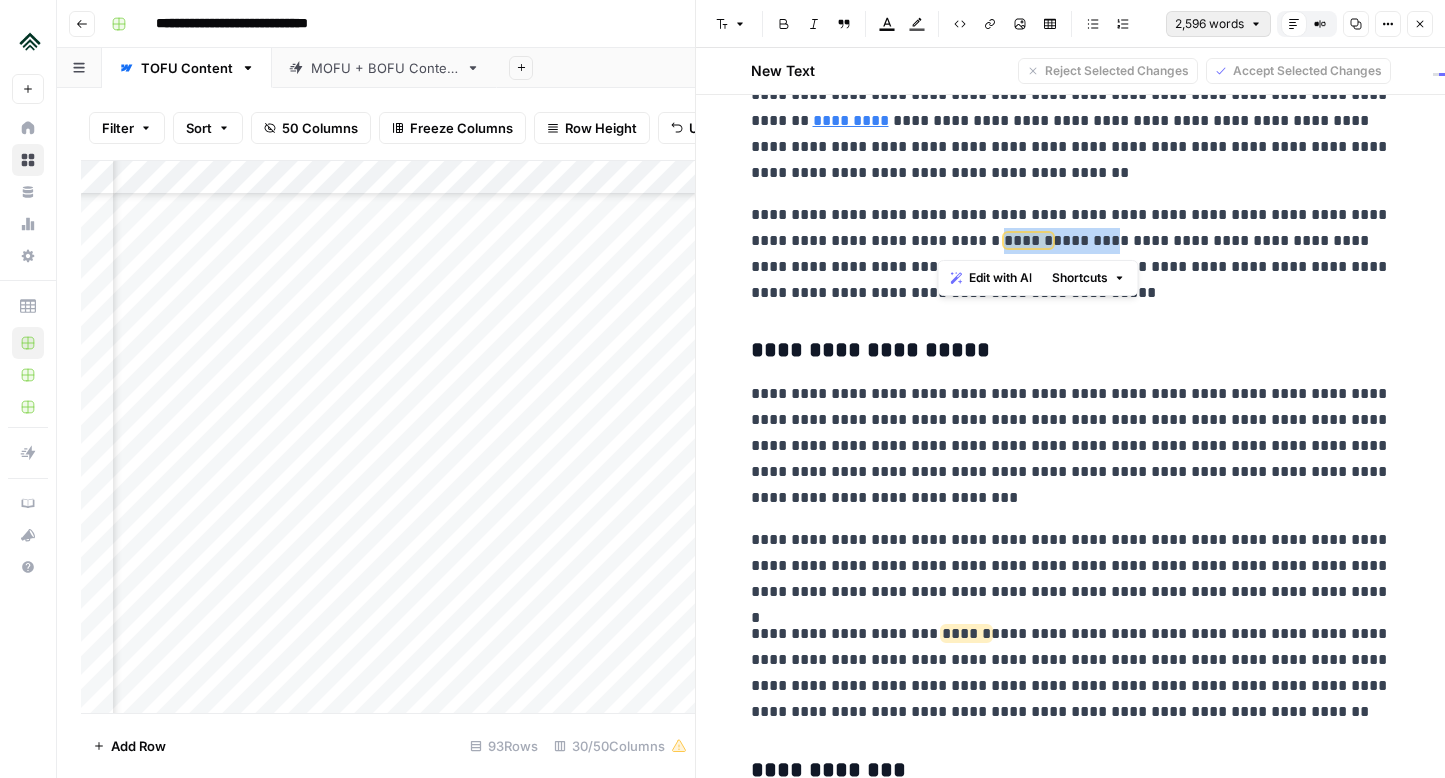 copy on "****** ********" 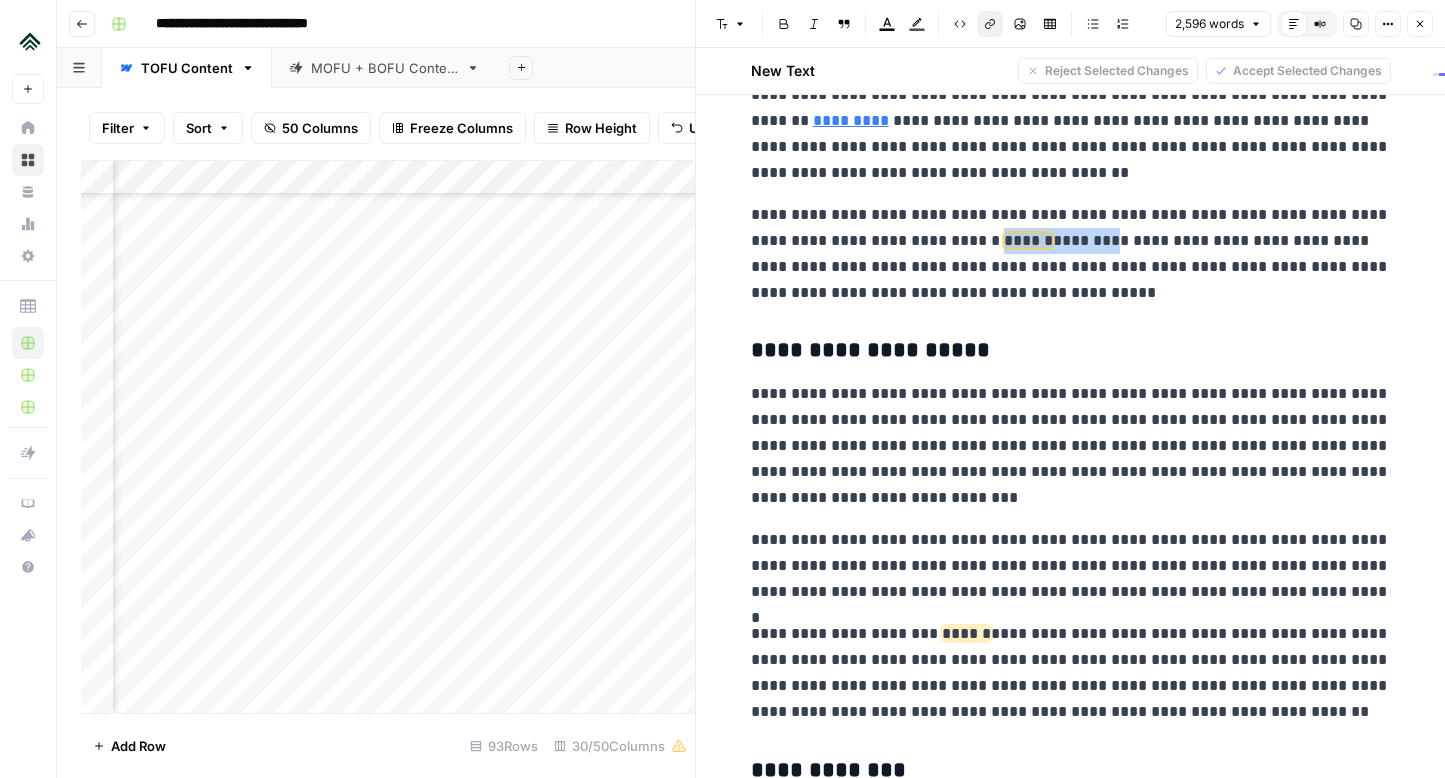 click on "Link" at bounding box center [990, 24] 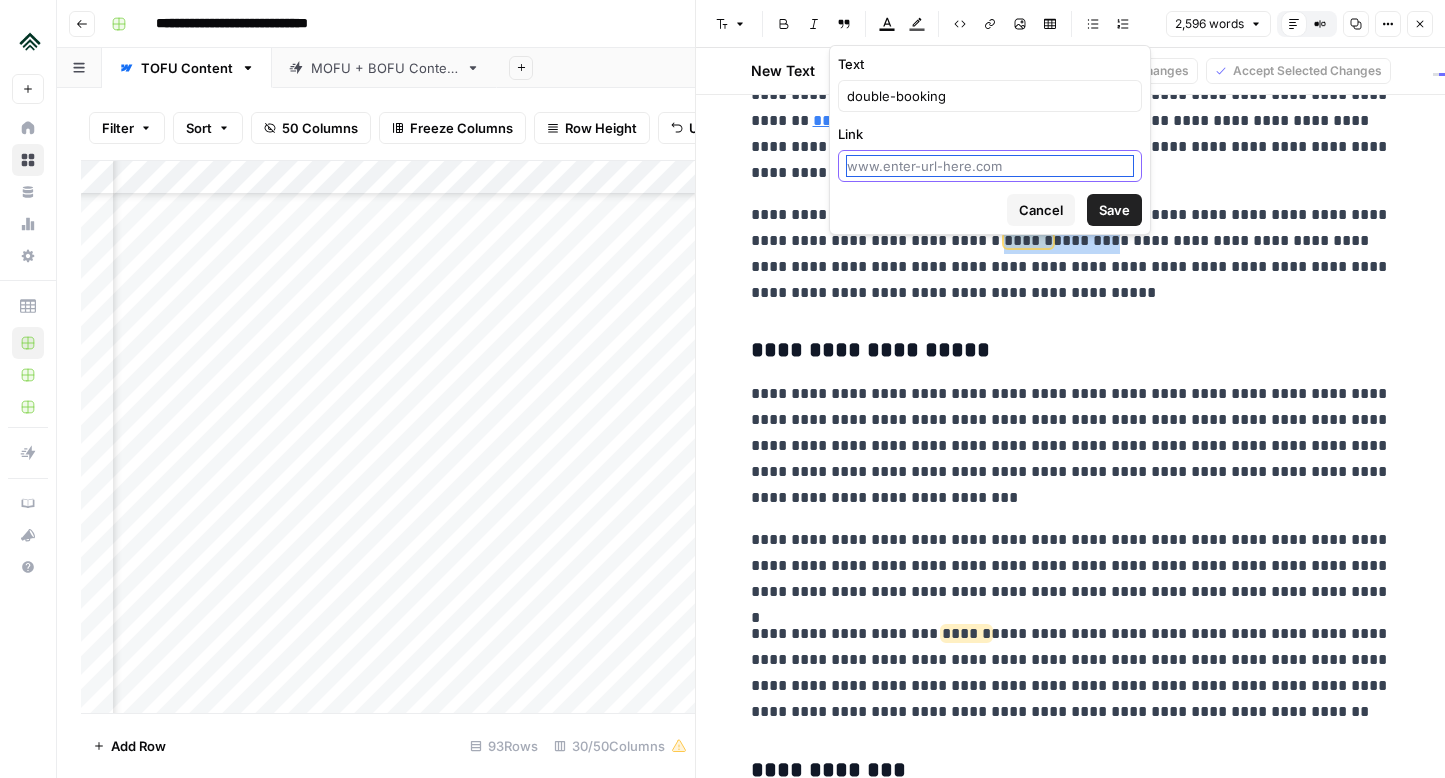 click on "Link" at bounding box center [990, 166] 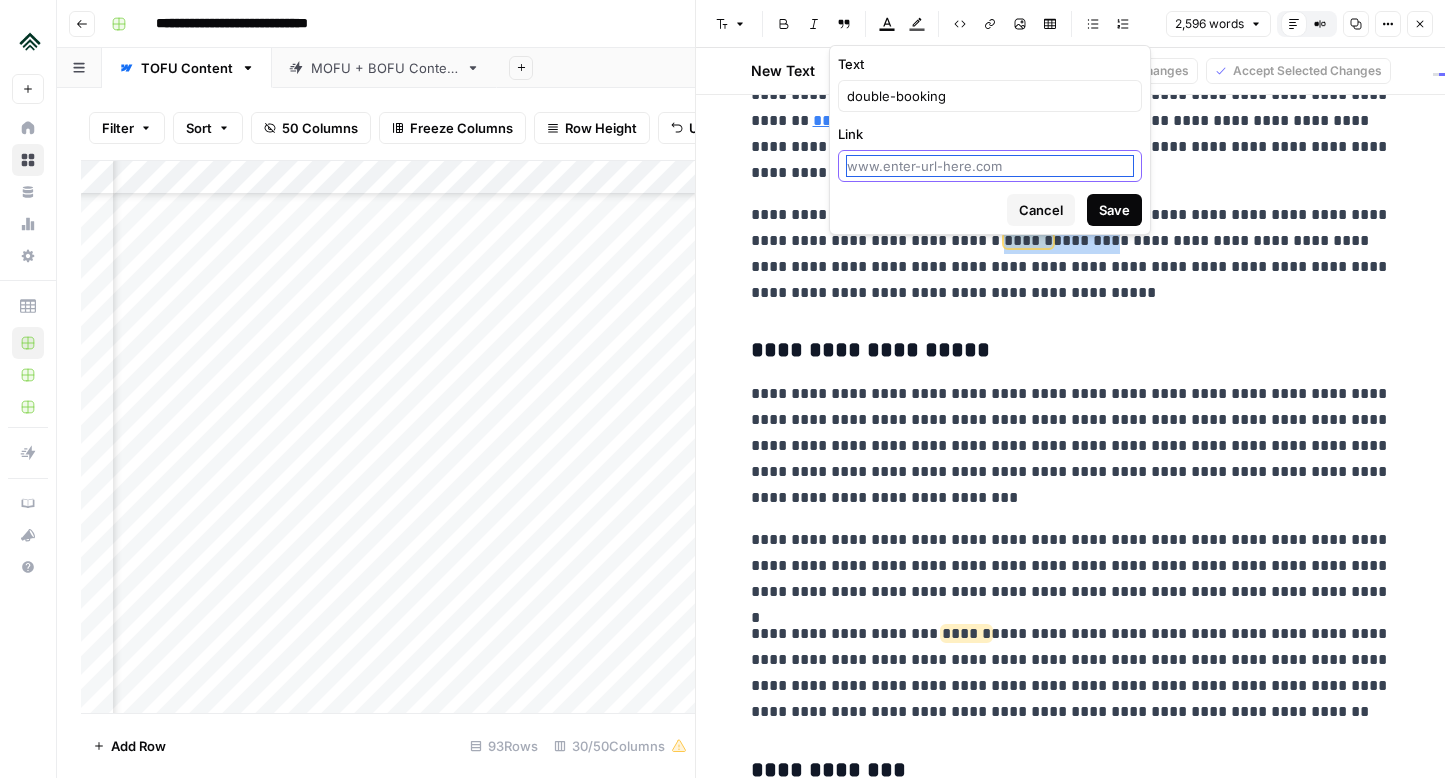 paste on "[URL][DOMAIN_NAME]" 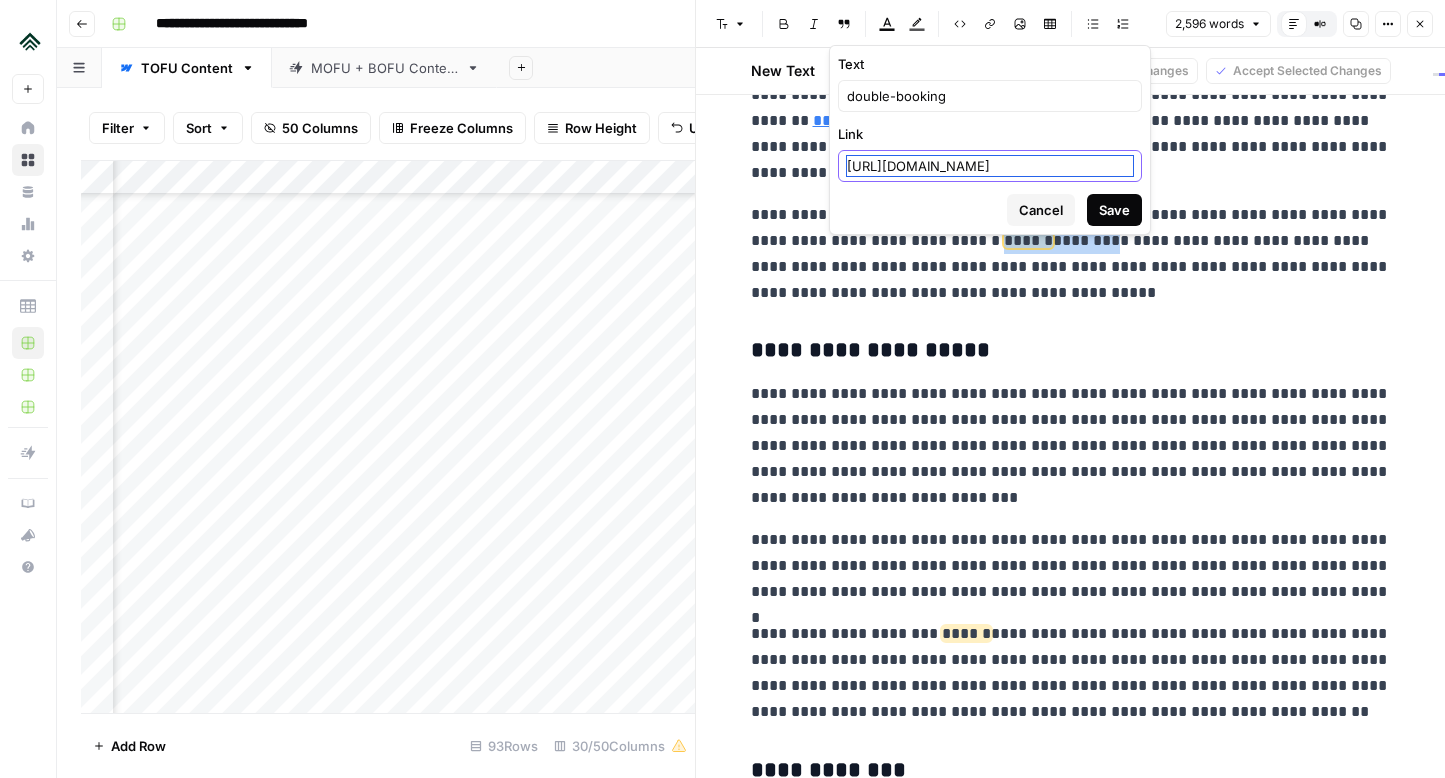 scroll, scrollTop: 0, scrollLeft: 28, axis: horizontal 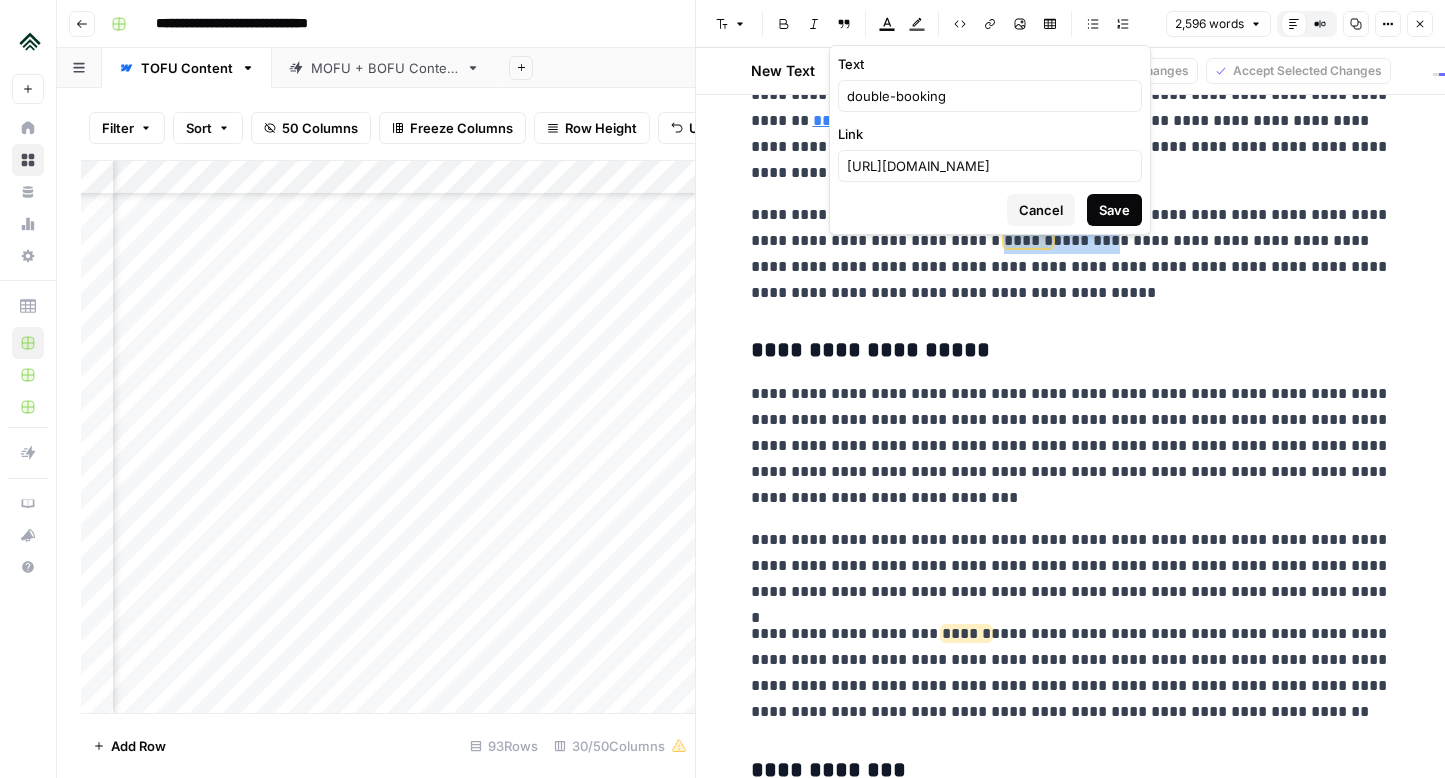 click on "Save" at bounding box center [1114, 210] 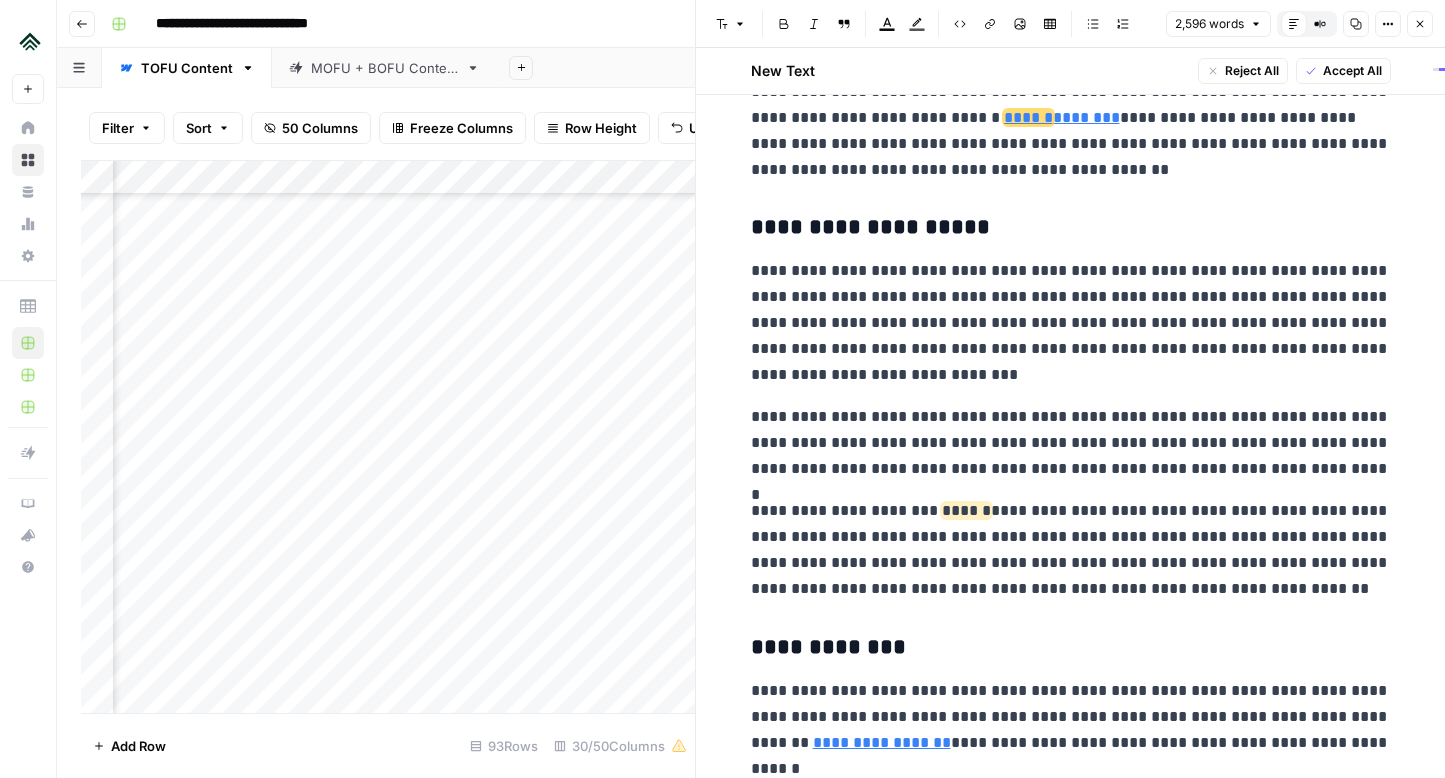 scroll, scrollTop: 5559, scrollLeft: 0, axis: vertical 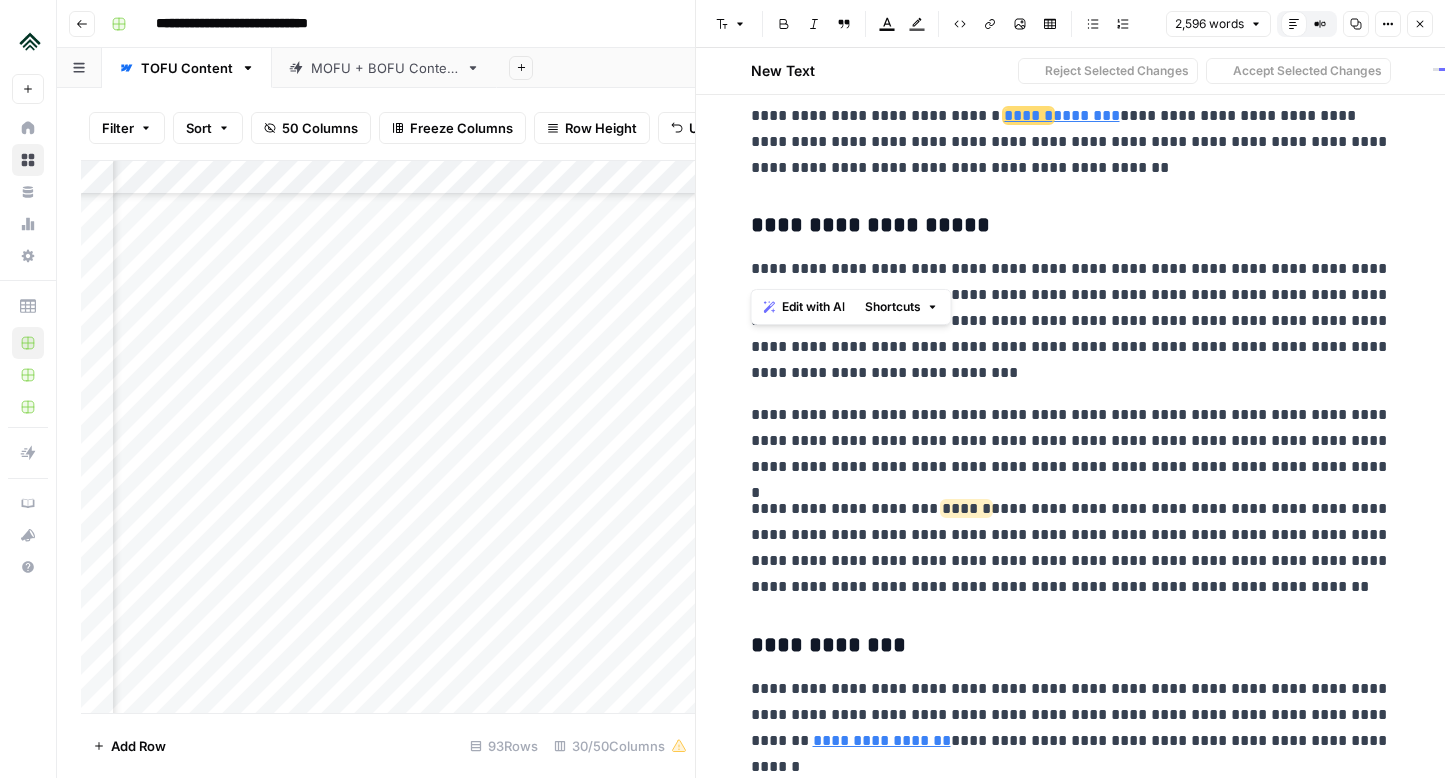drag, startPoint x: 783, startPoint y: 272, endPoint x: 733, endPoint y: 272, distance: 50 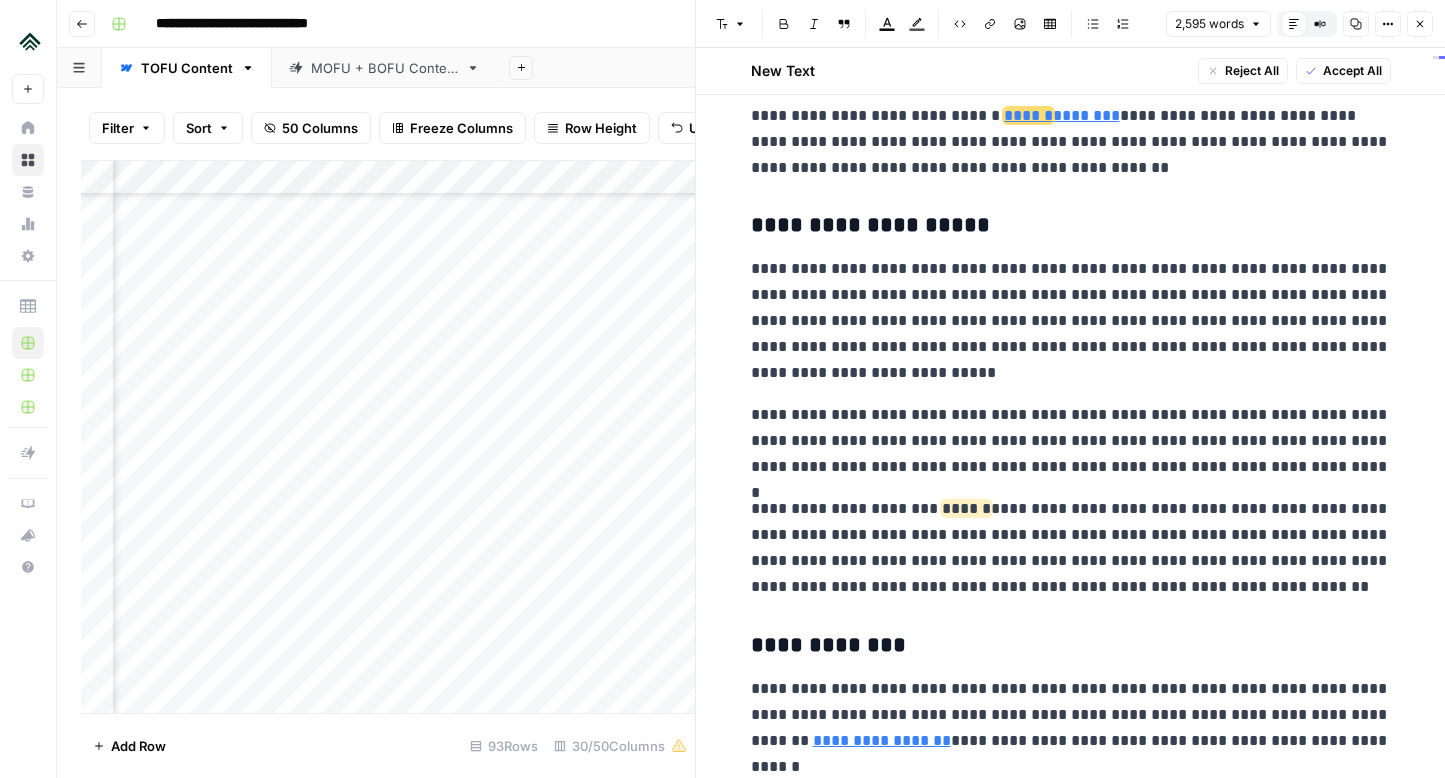 click on "**********" at bounding box center [1071, 321] 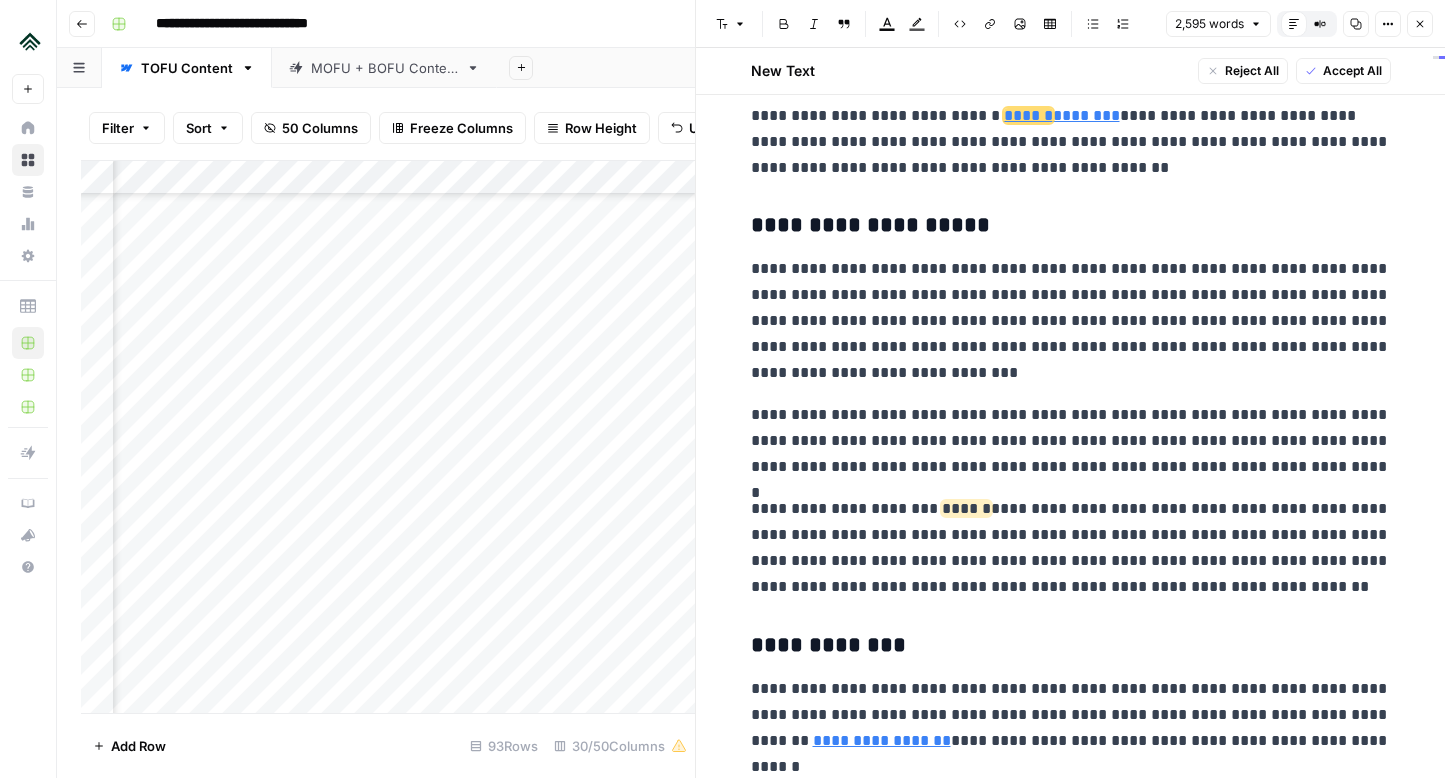 click on "**********" at bounding box center [1071, 321] 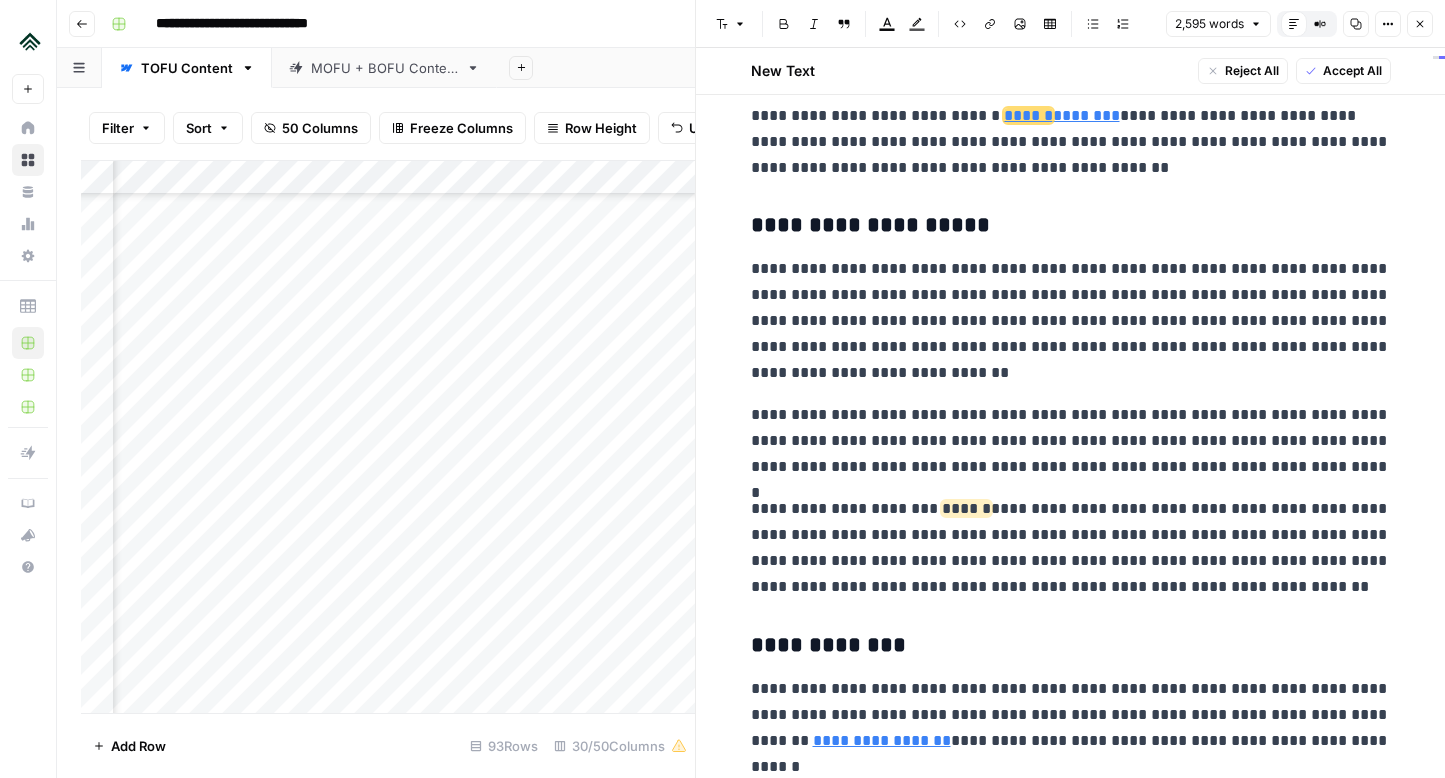 click on "**********" at bounding box center [1071, 321] 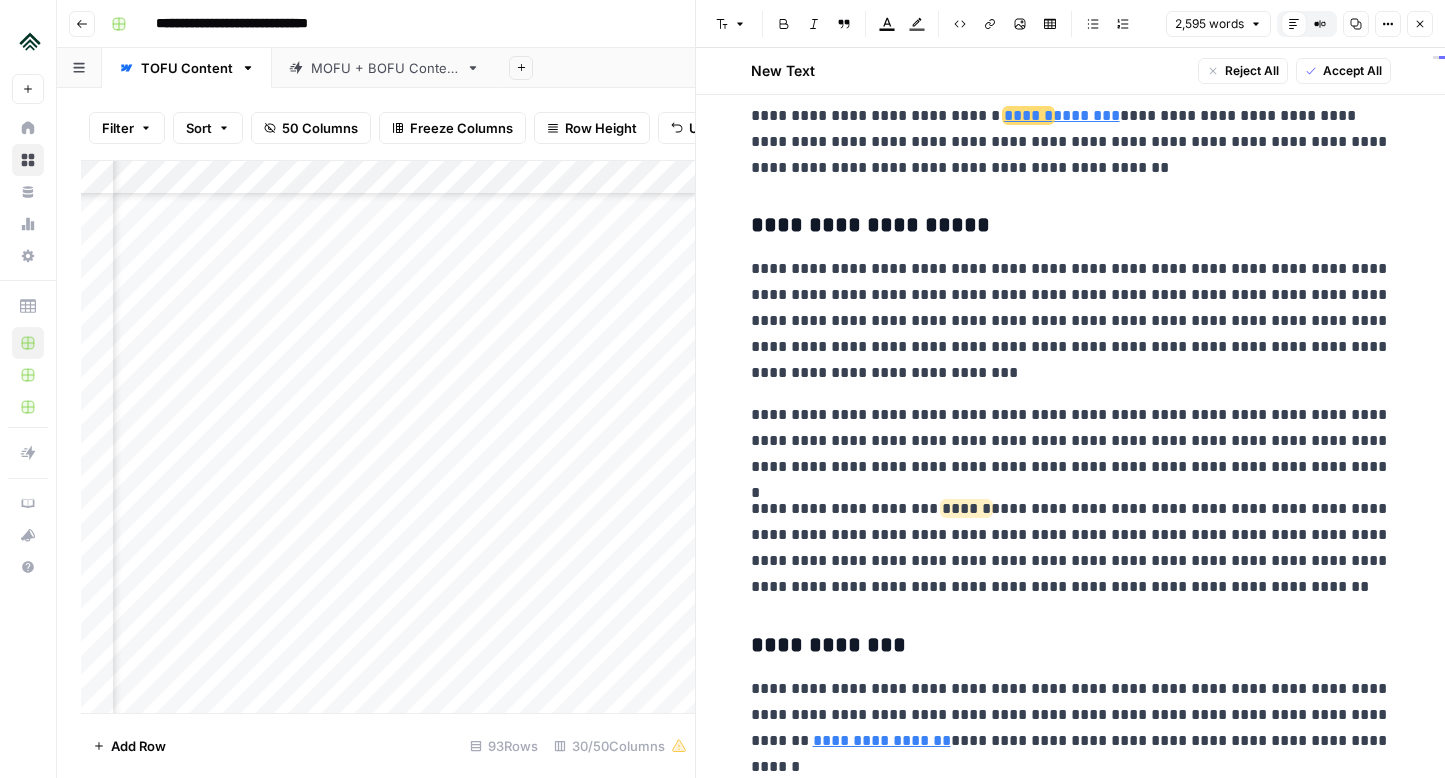 click on "**********" at bounding box center (1071, 321) 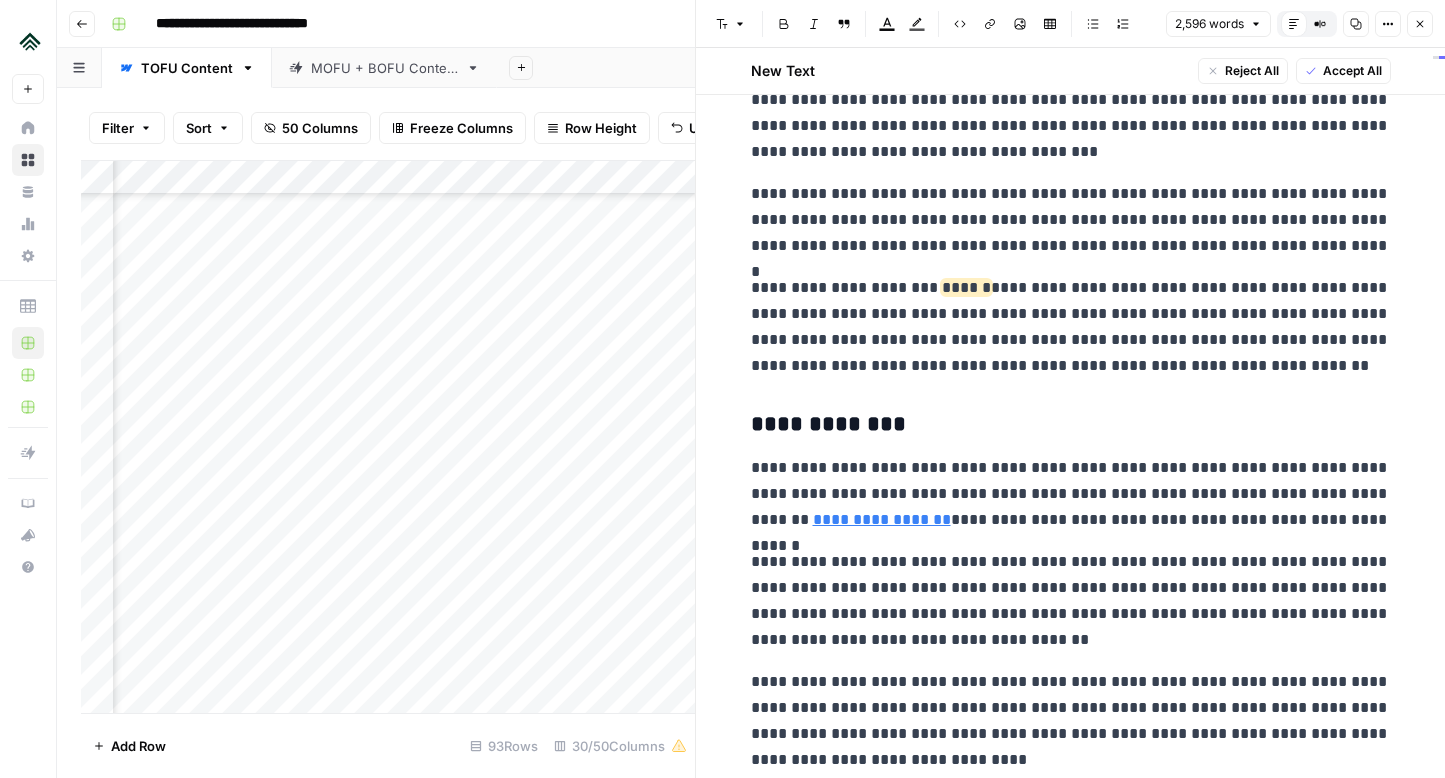 scroll, scrollTop: 5787, scrollLeft: 0, axis: vertical 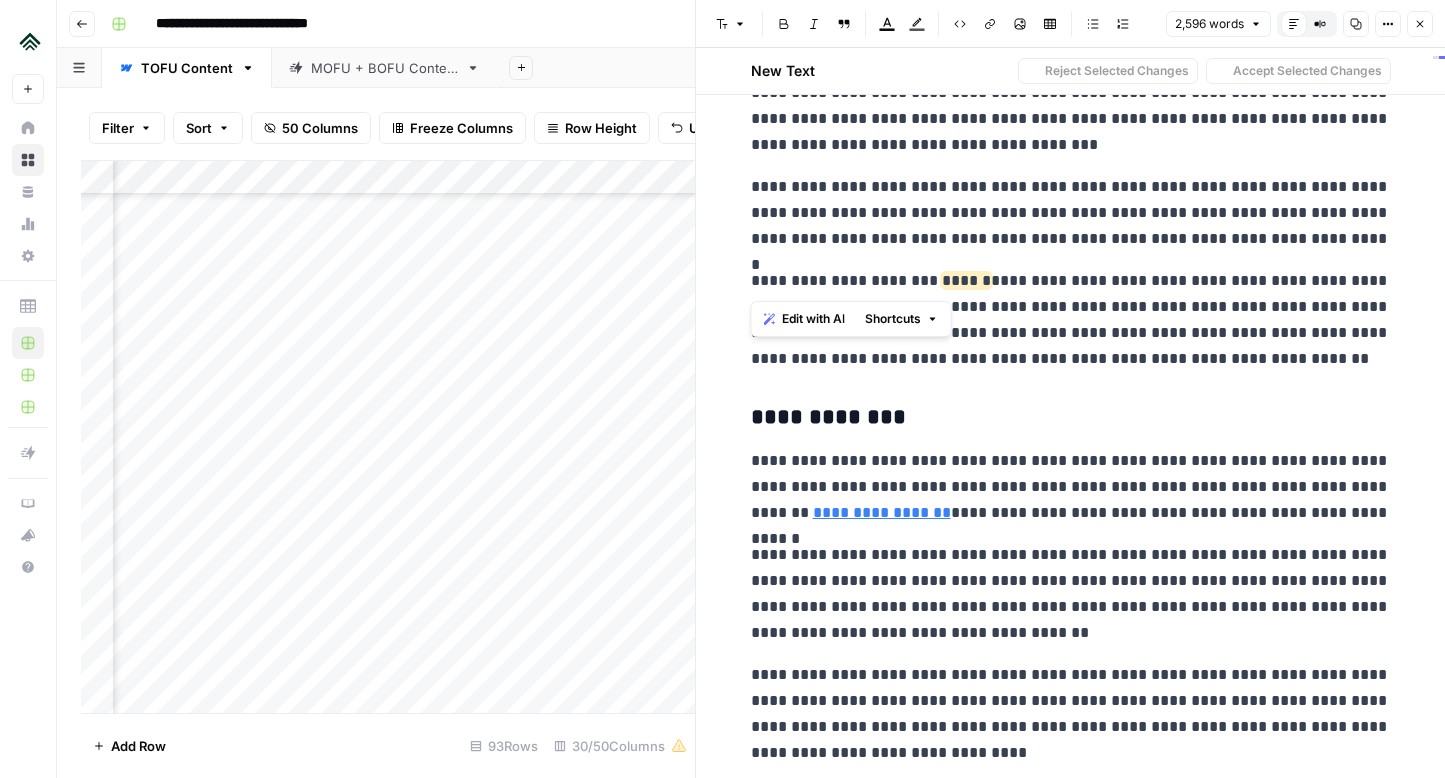 drag, startPoint x: 909, startPoint y: 283, endPoint x: 727, endPoint y: 284, distance: 182.00275 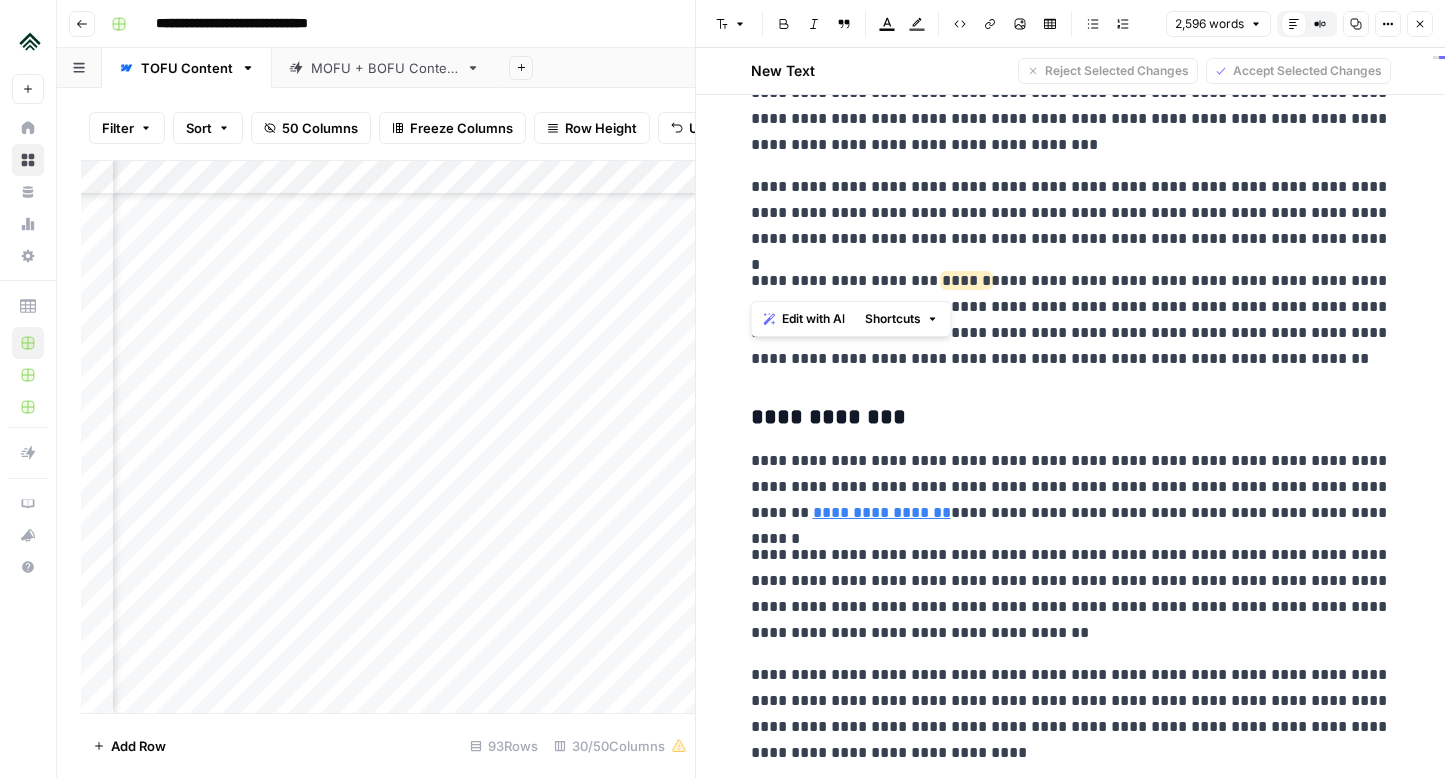 copy on "**********" 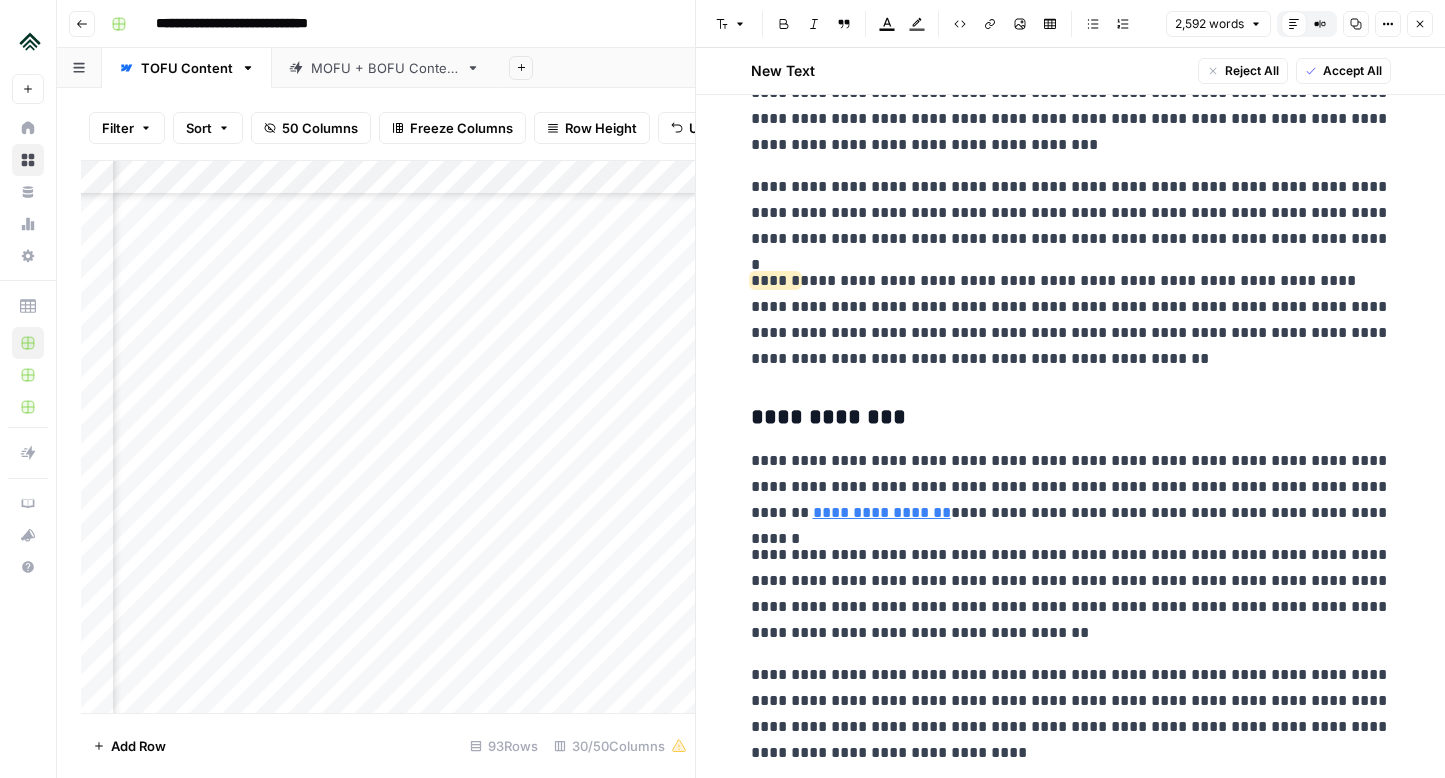 click on "**********" at bounding box center (1071, 320) 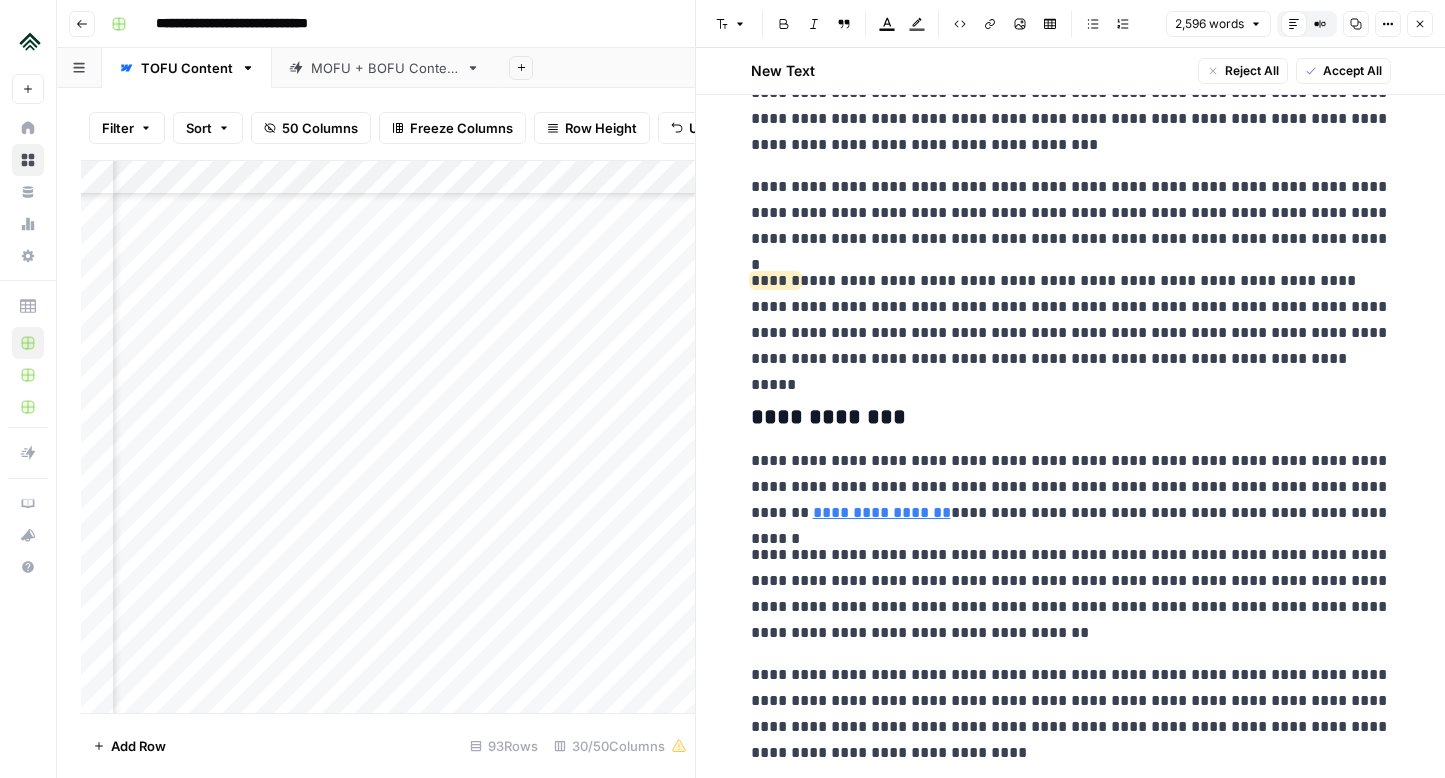 click on "**********" at bounding box center [1071, 320] 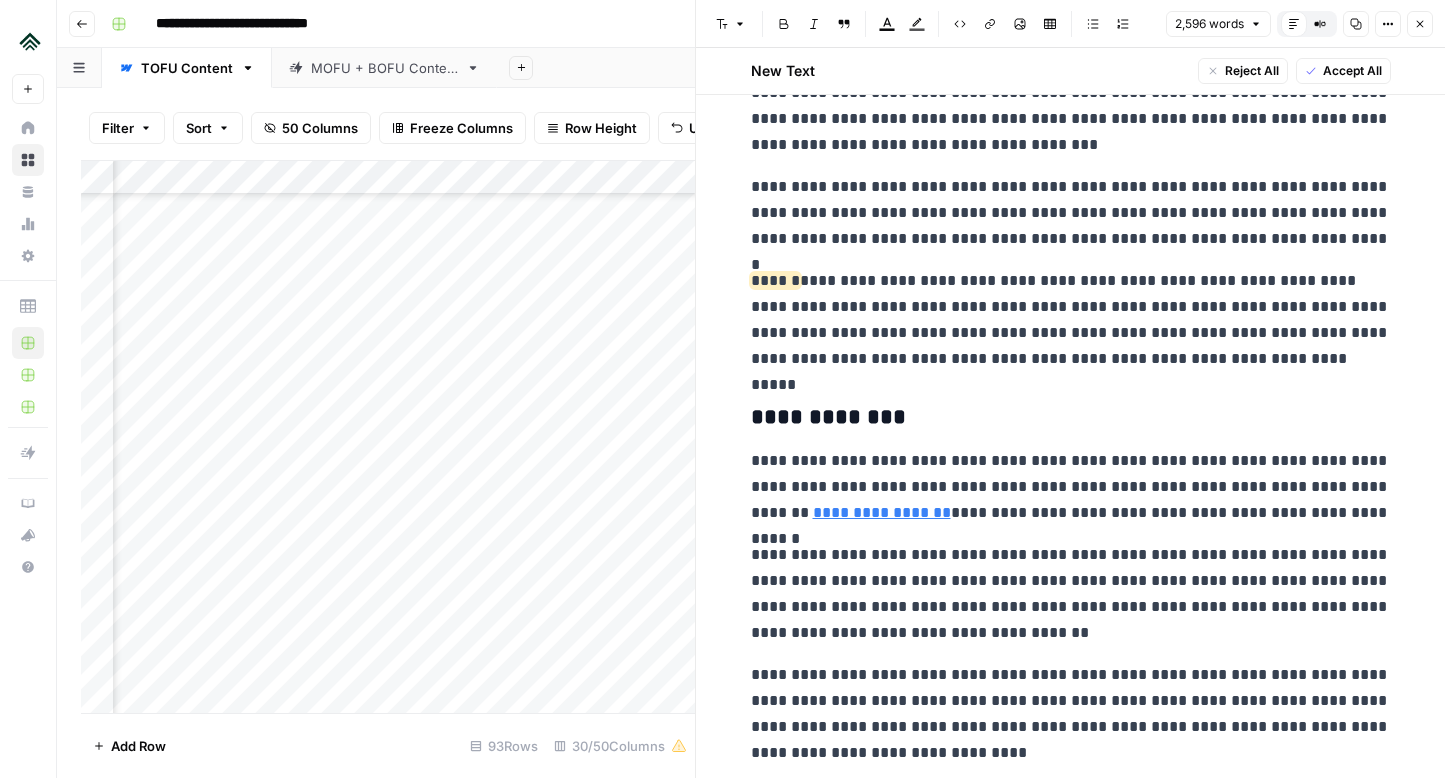 scroll, scrollTop: 5799, scrollLeft: 0, axis: vertical 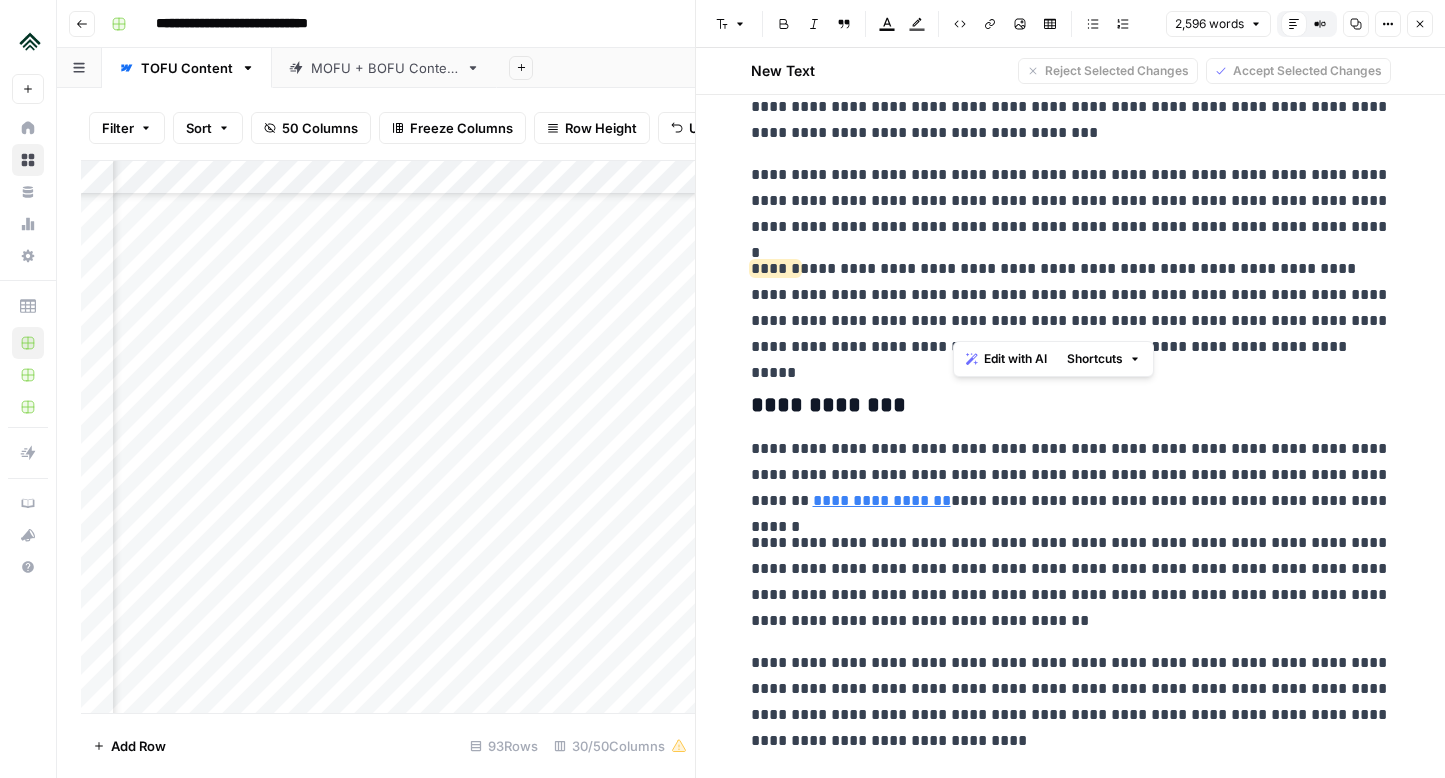 drag, startPoint x: 954, startPoint y: 329, endPoint x: 1013, endPoint y: 329, distance: 59 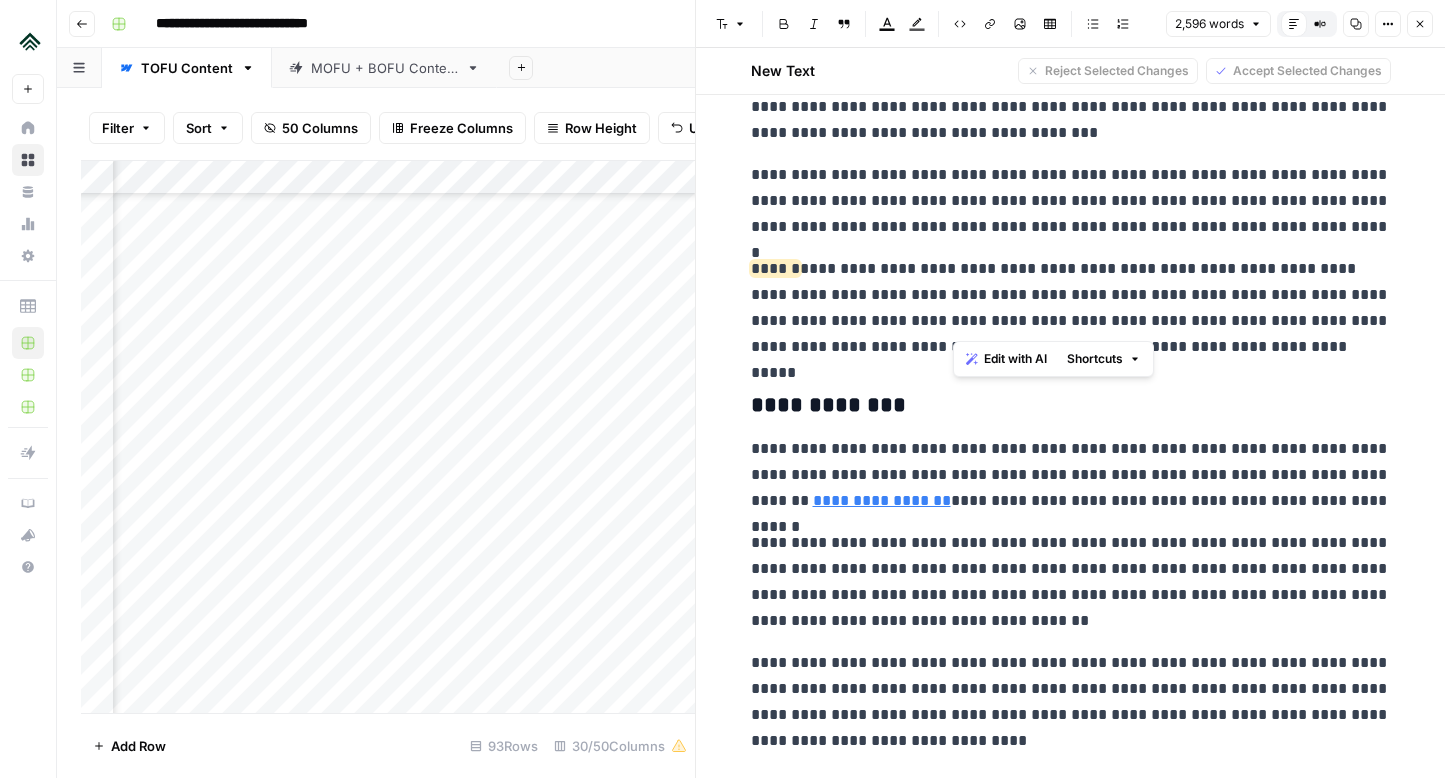 drag, startPoint x: 1009, startPoint y: 323, endPoint x: 957, endPoint y: 323, distance: 52 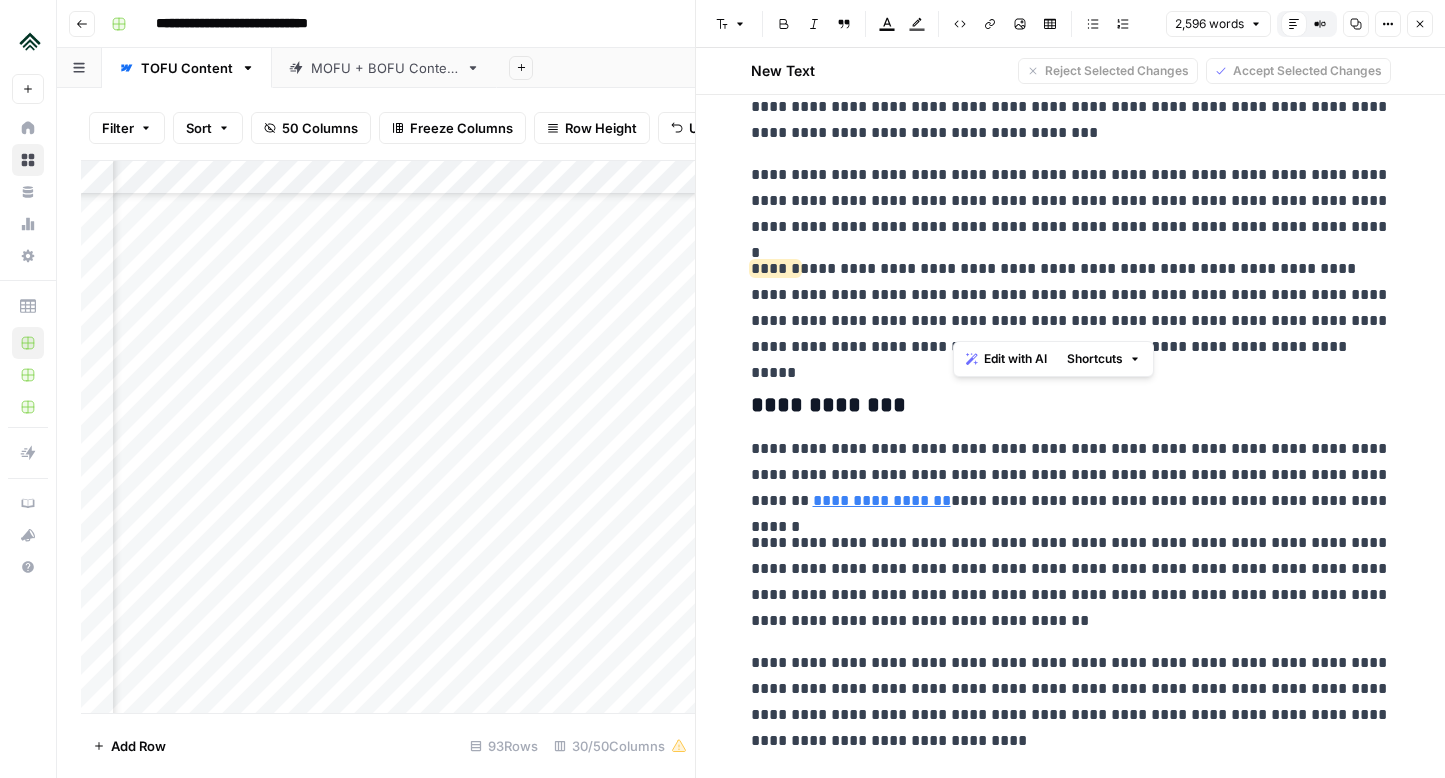 click on "**********" at bounding box center [1071, 308] 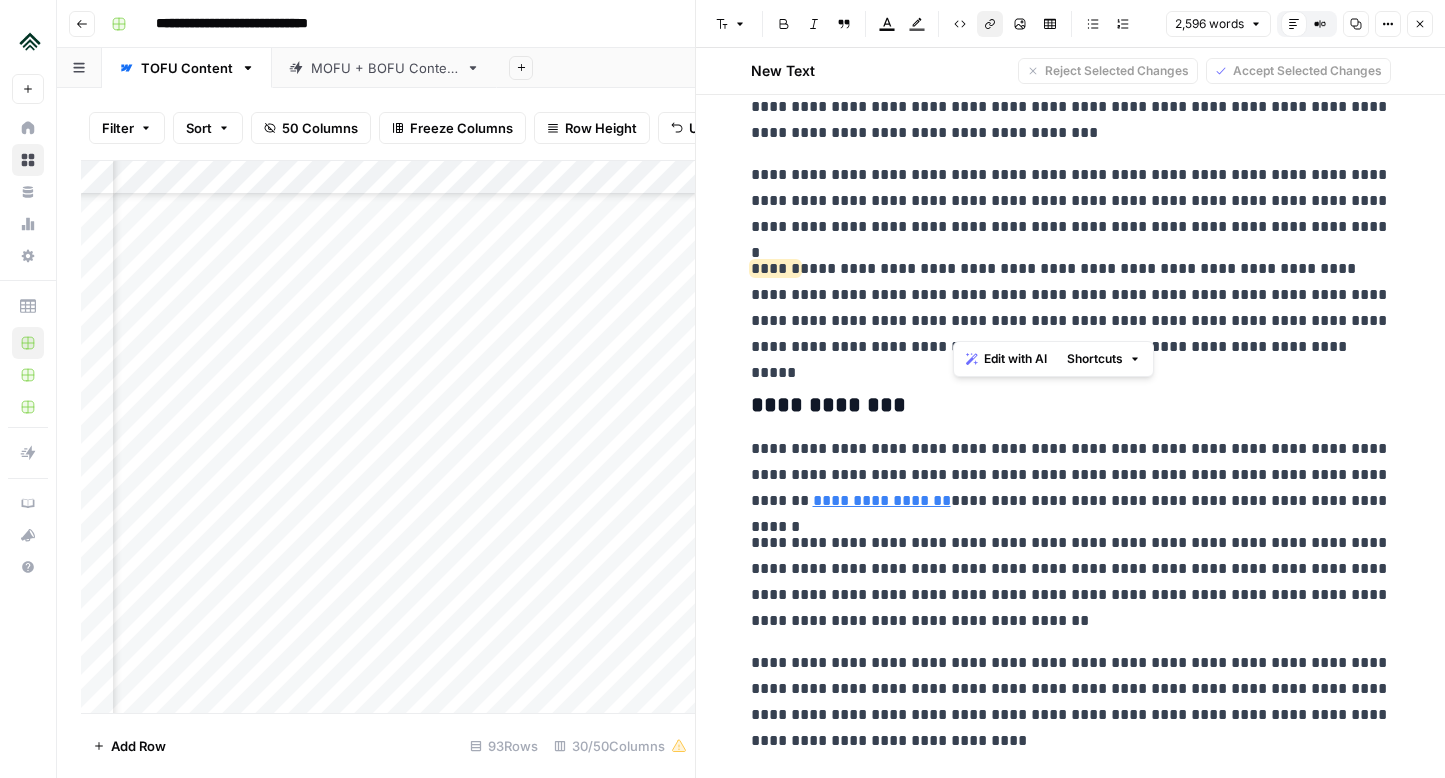 click on "Link" at bounding box center (983, 24) 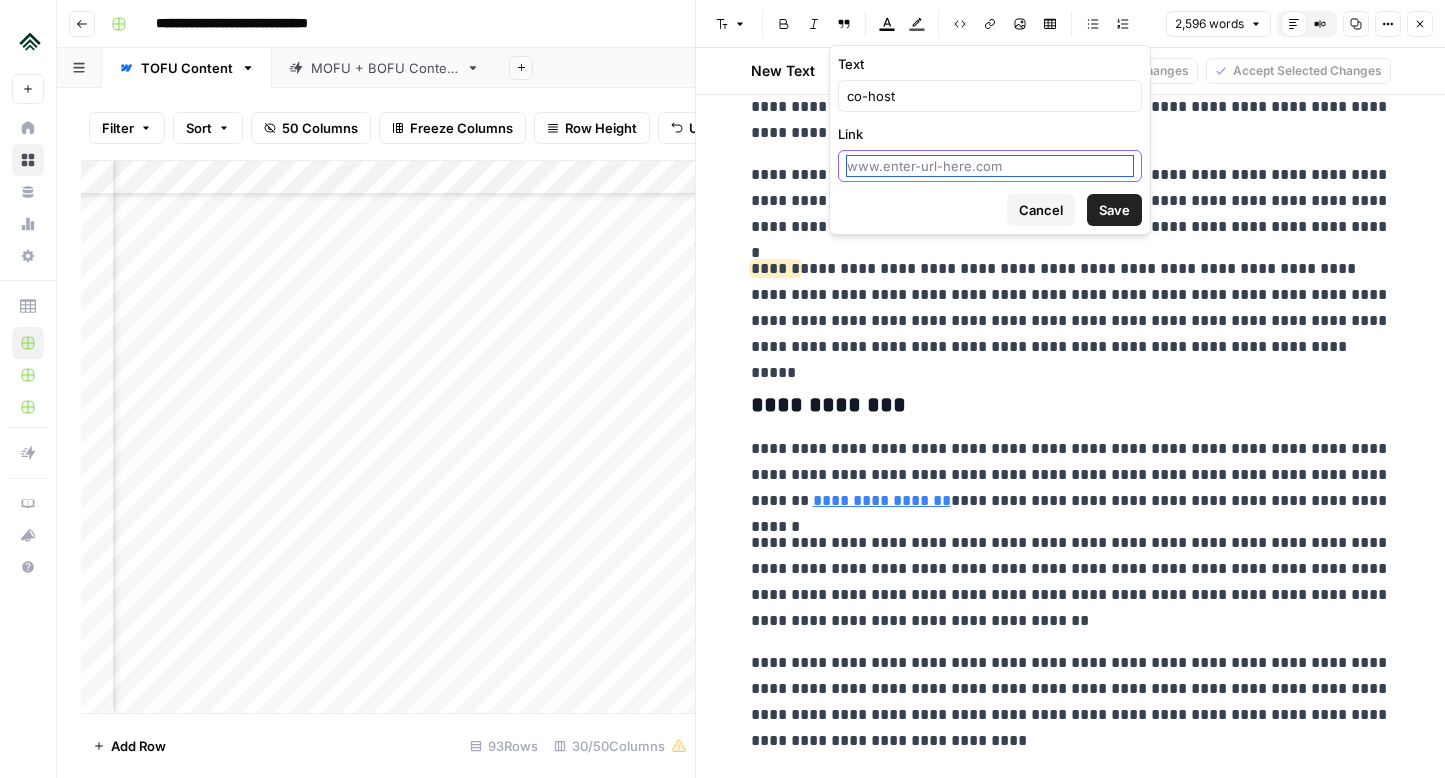 click on "Link" at bounding box center [990, 166] 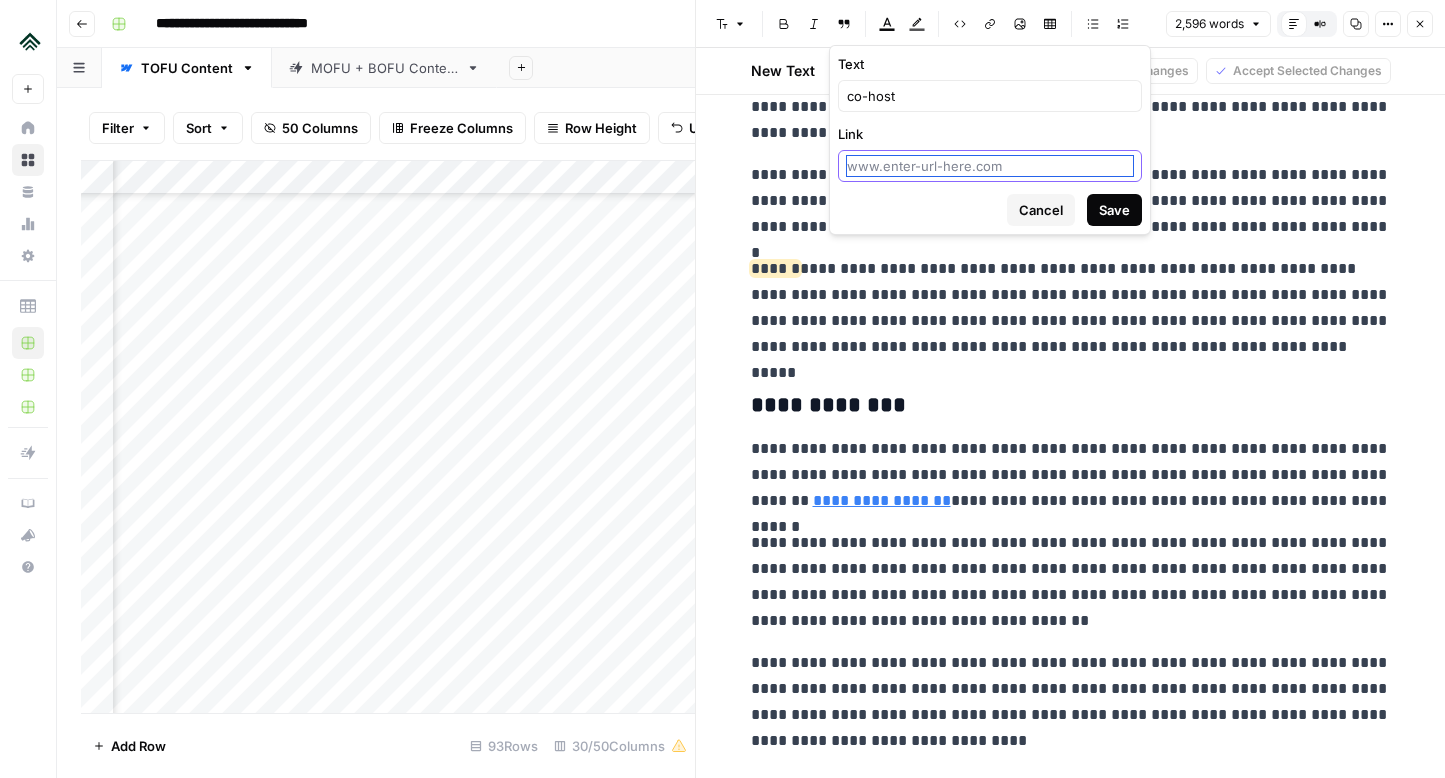 paste on "https://www.uplisting.io/blog/airbnb-co-host-responsibilities" 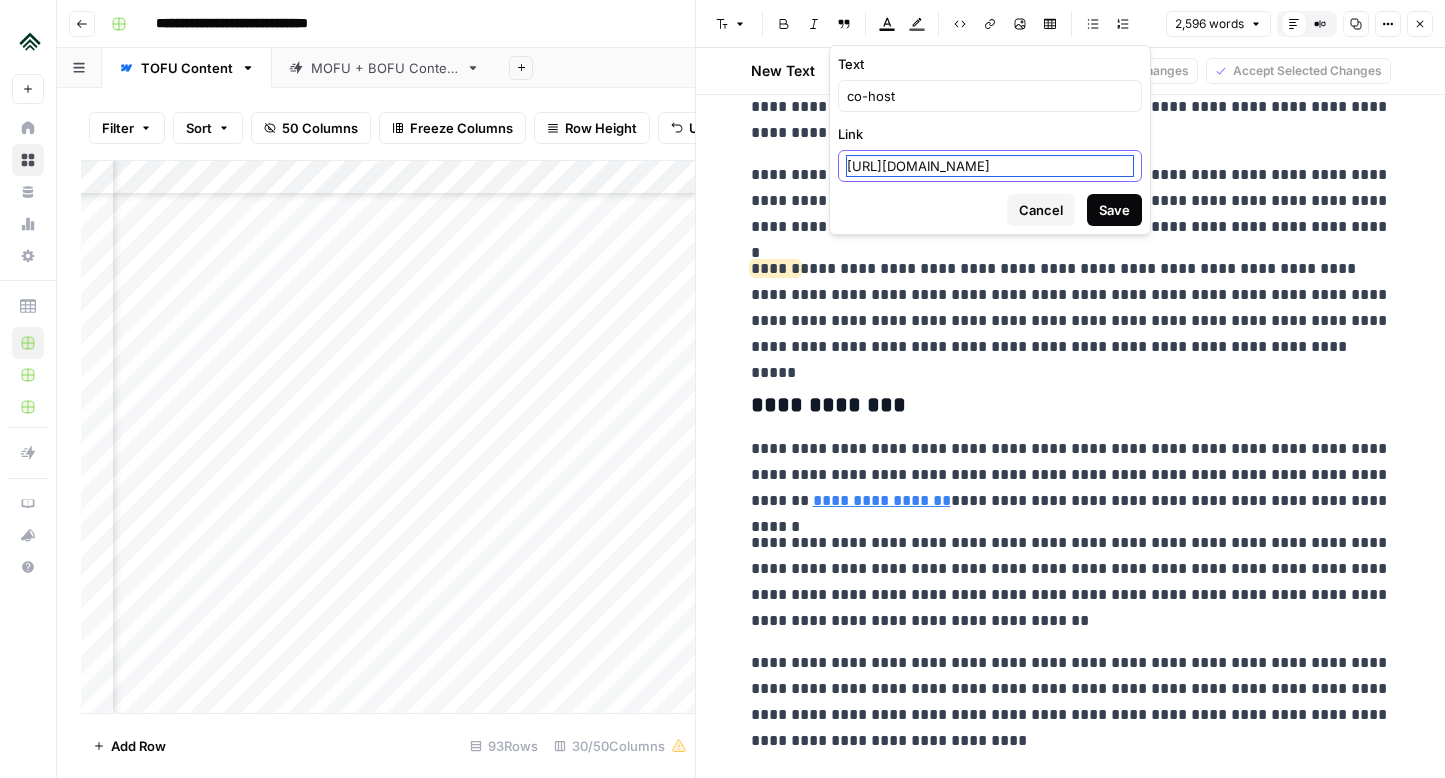 scroll, scrollTop: 0, scrollLeft: 86, axis: horizontal 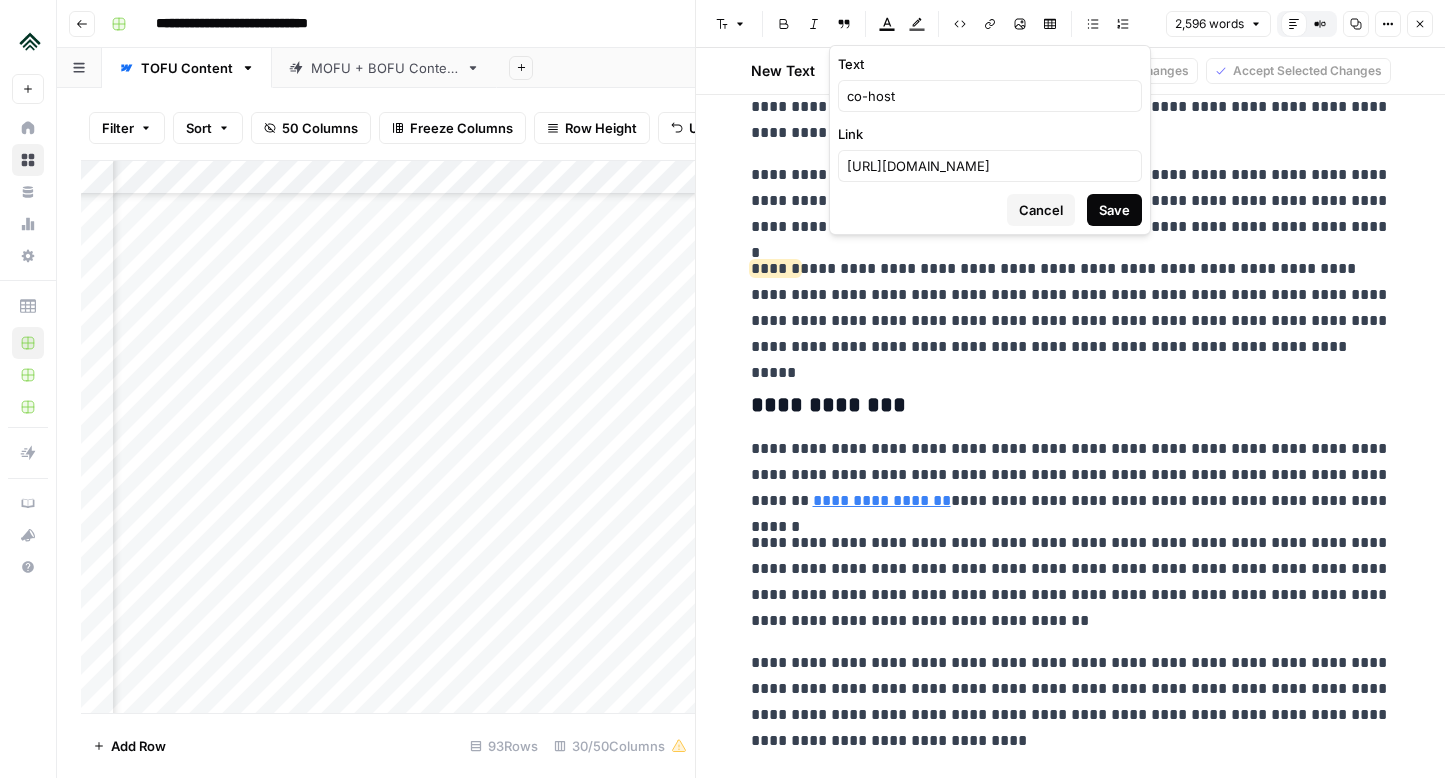 click on "Save" at bounding box center (1114, 210) 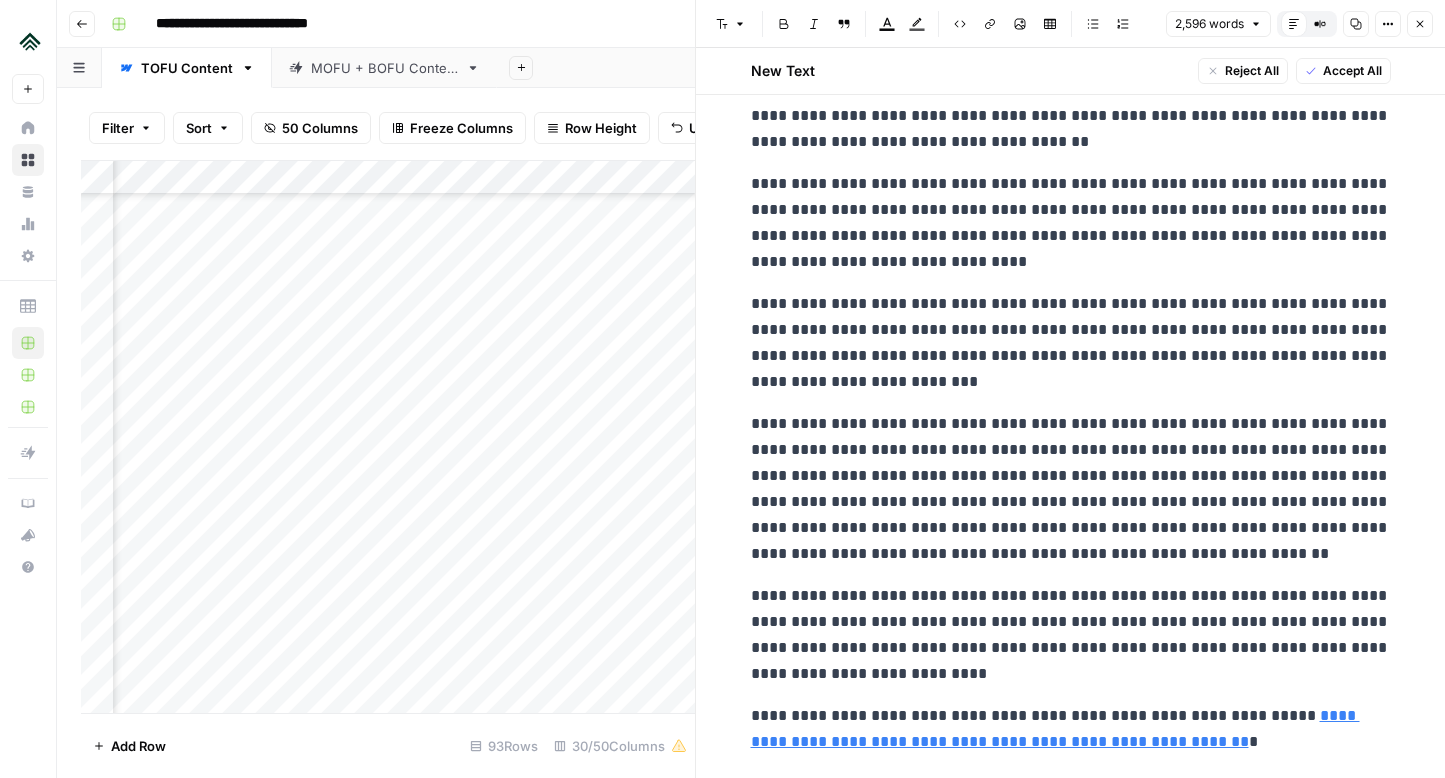 scroll, scrollTop: 6286, scrollLeft: 0, axis: vertical 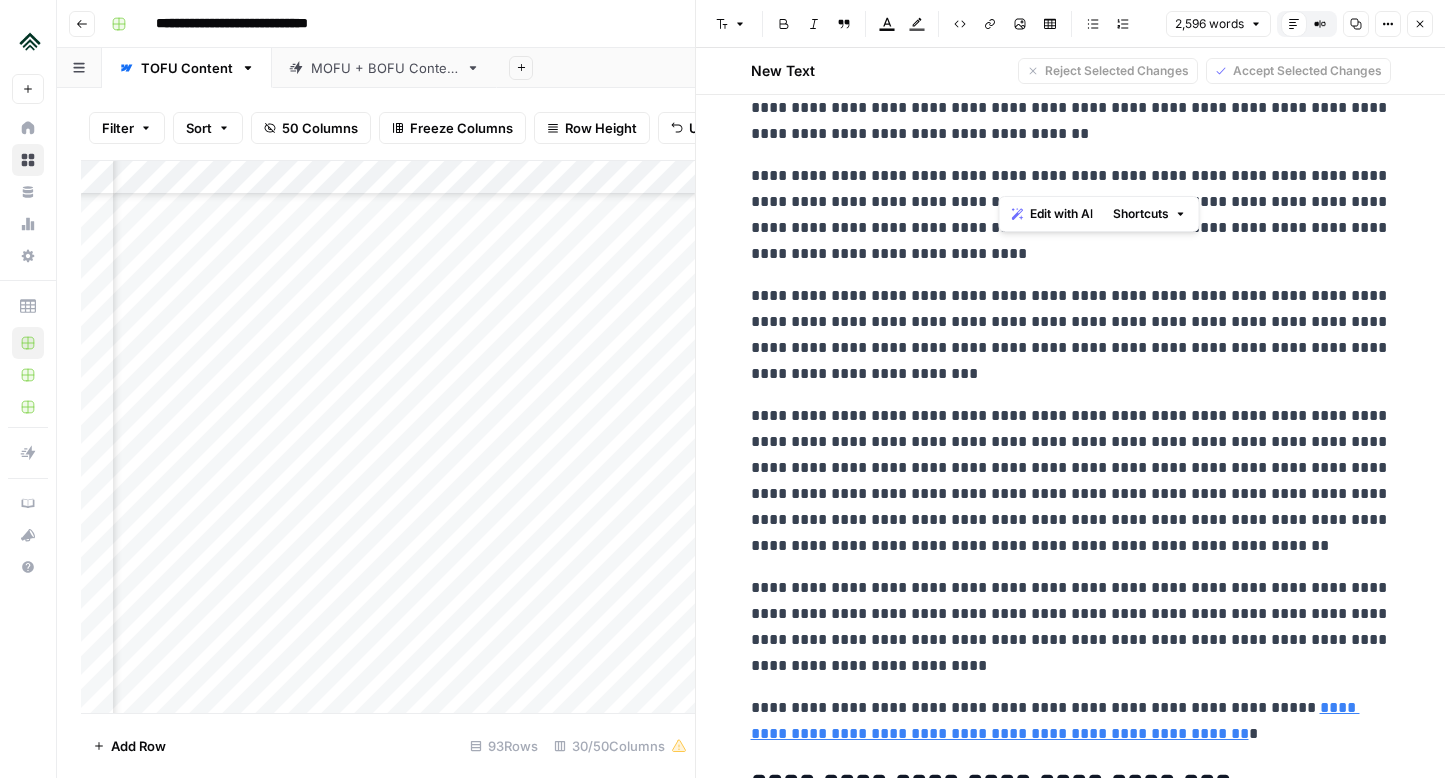 drag, startPoint x: 998, startPoint y: 175, endPoint x: 1128, endPoint y: 179, distance: 130.06152 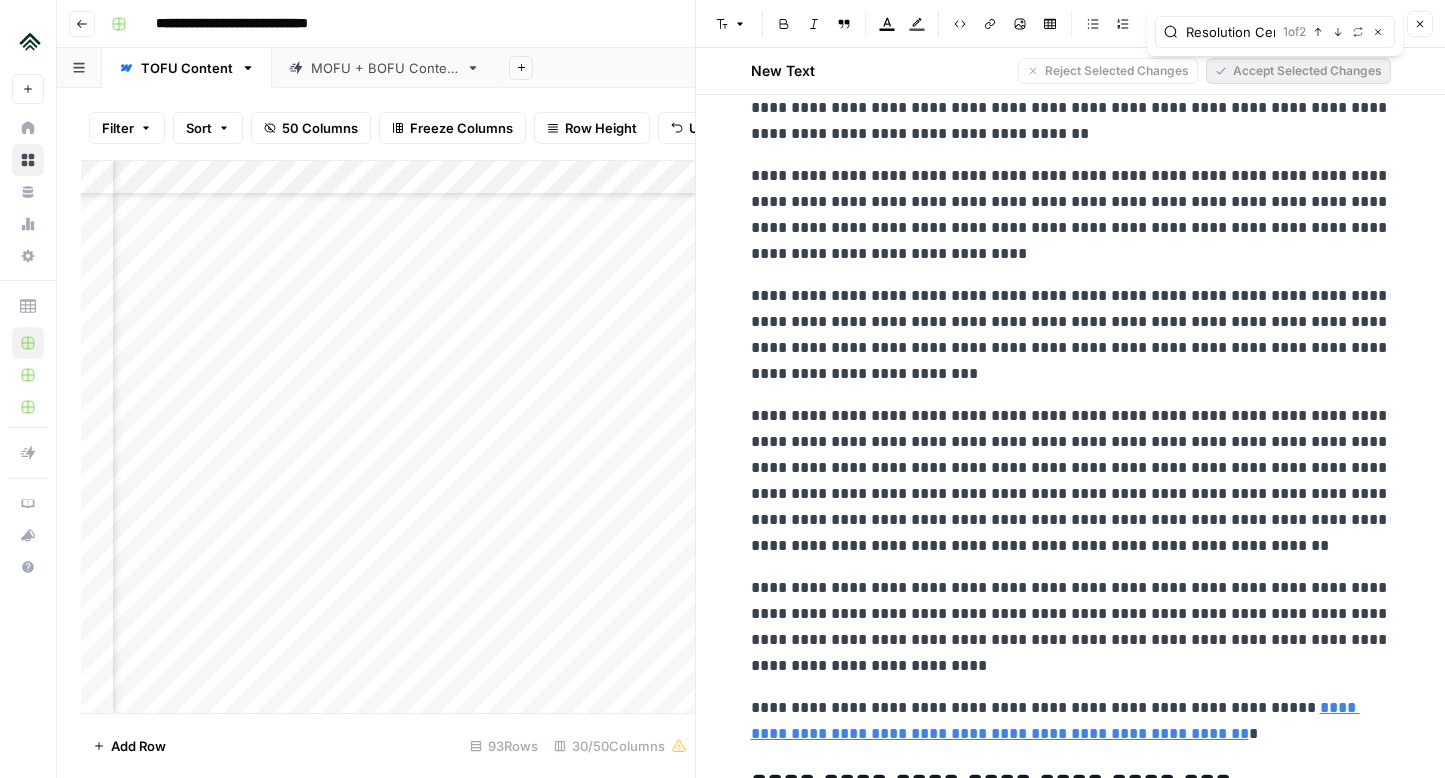 scroll, scrollTop: 0, scrollLeft: 27, axis: horizontal 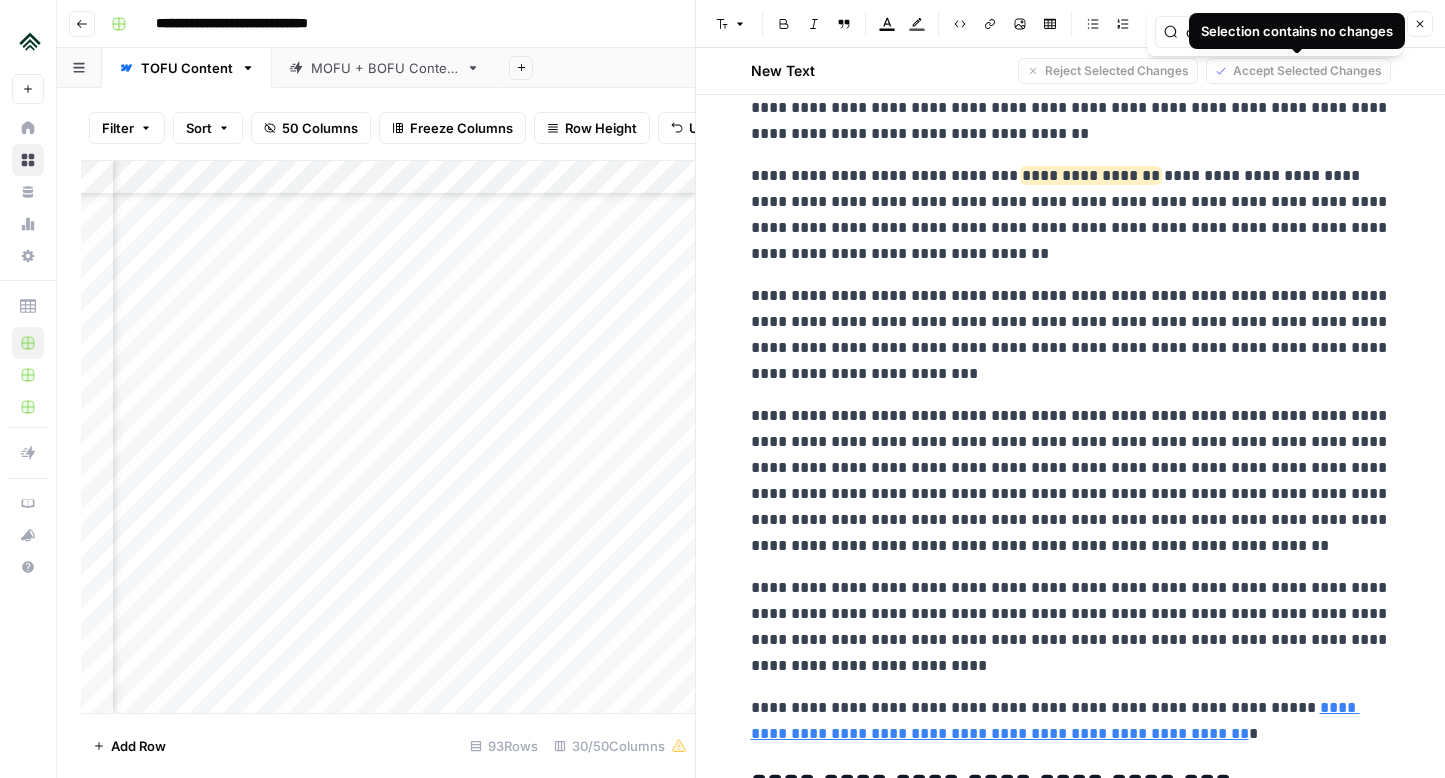 type on "Resolution Center" 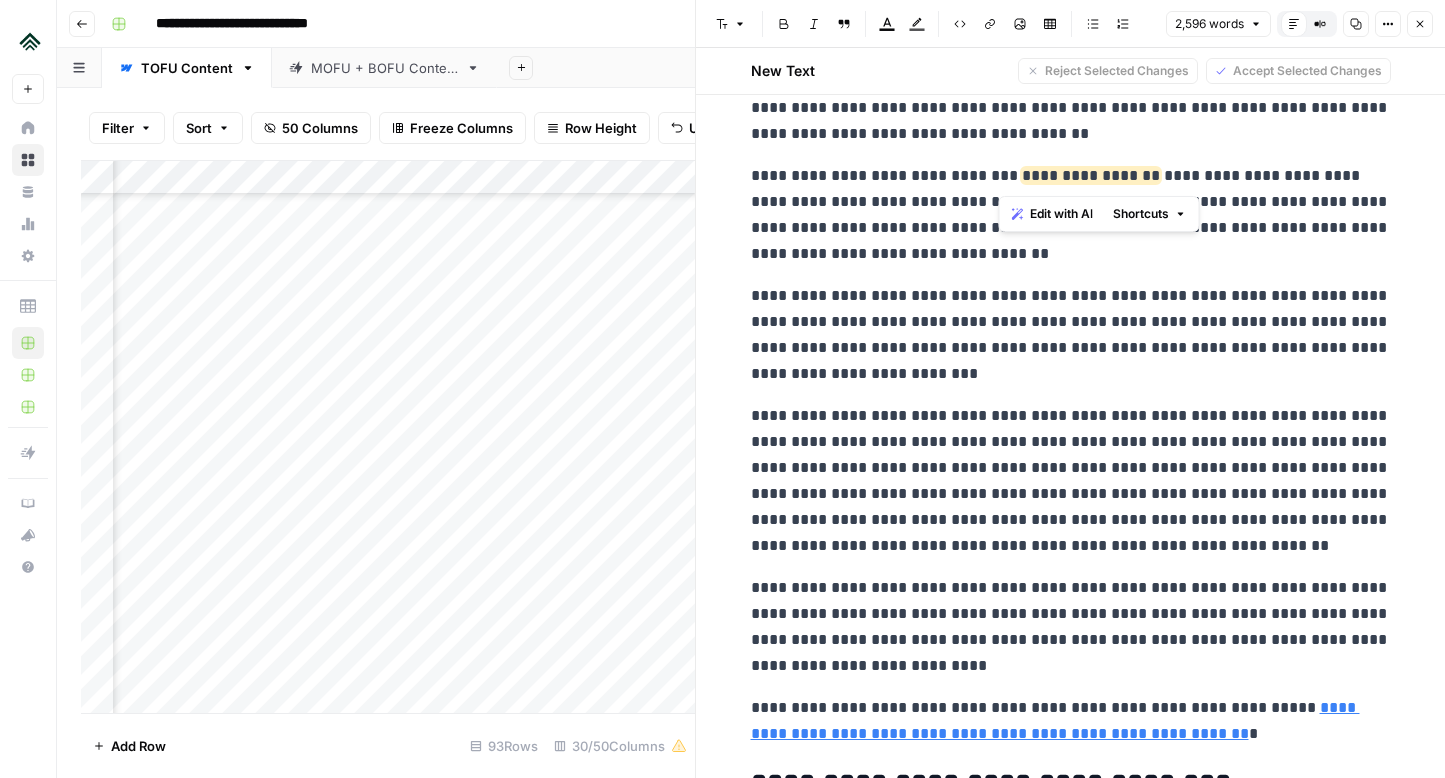 drag, startPoint x: 999, startPoint y: 182, endPoint x: 1128, endPoint y: 180, distance: 129.0155 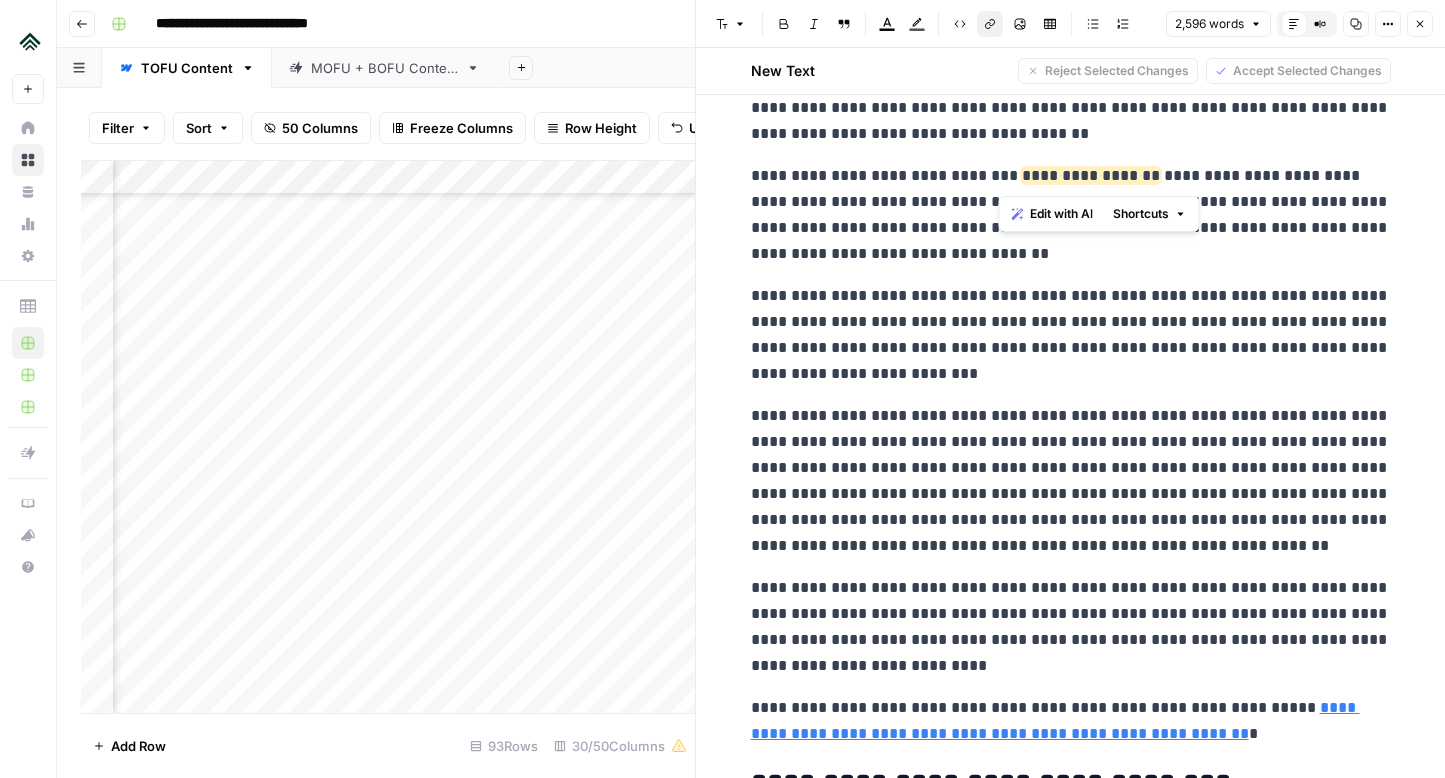 click 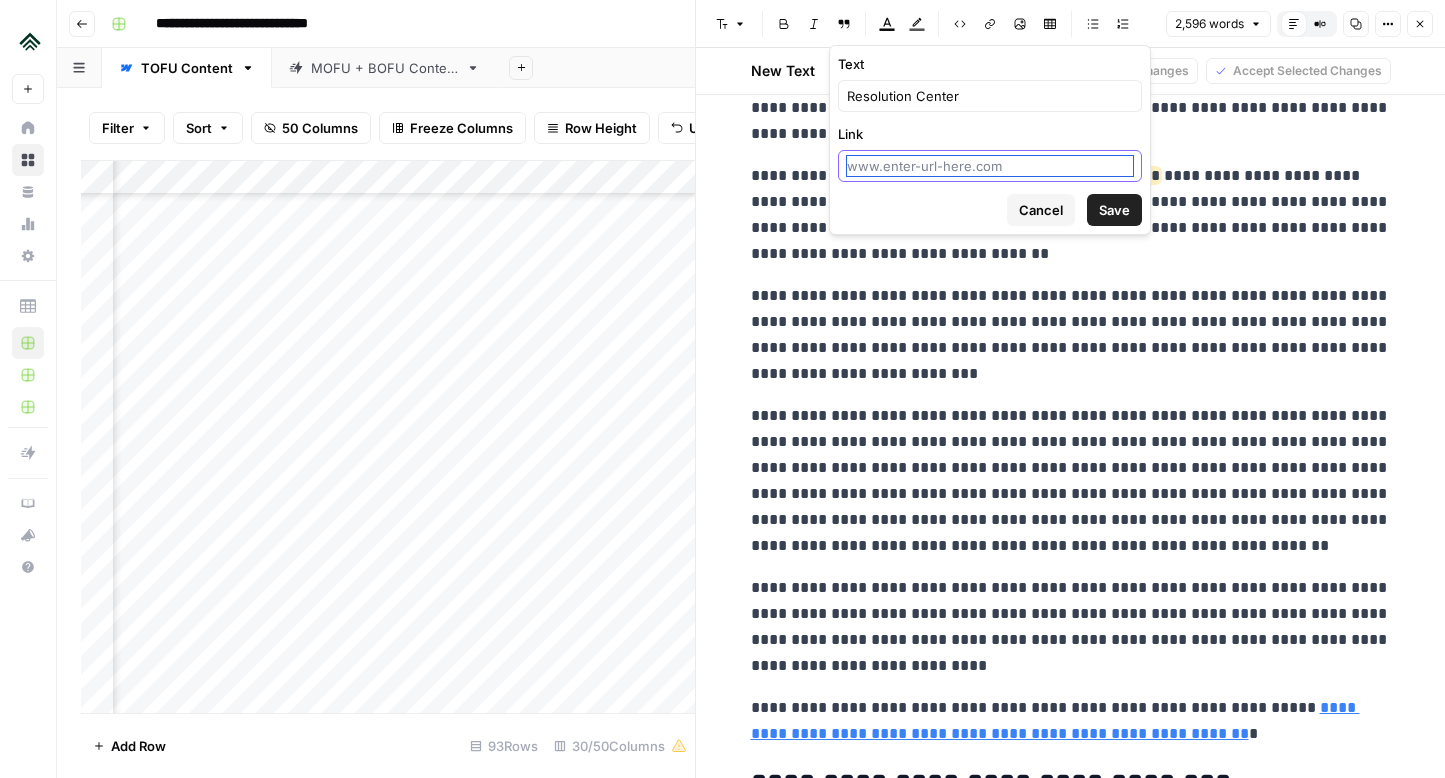 click on "Link" at bounding box center (990, 166) 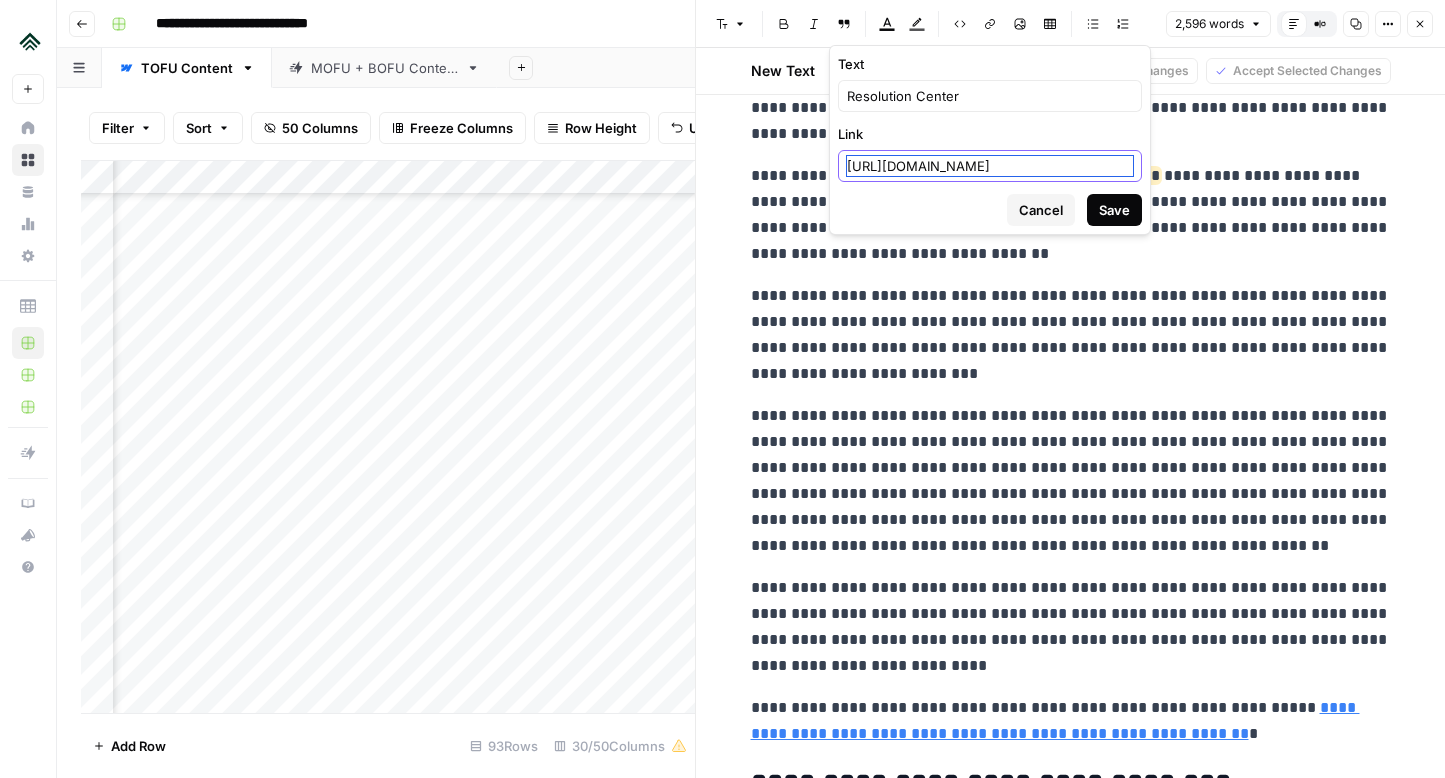 type on "[URL][DOMAIN_NAME]" 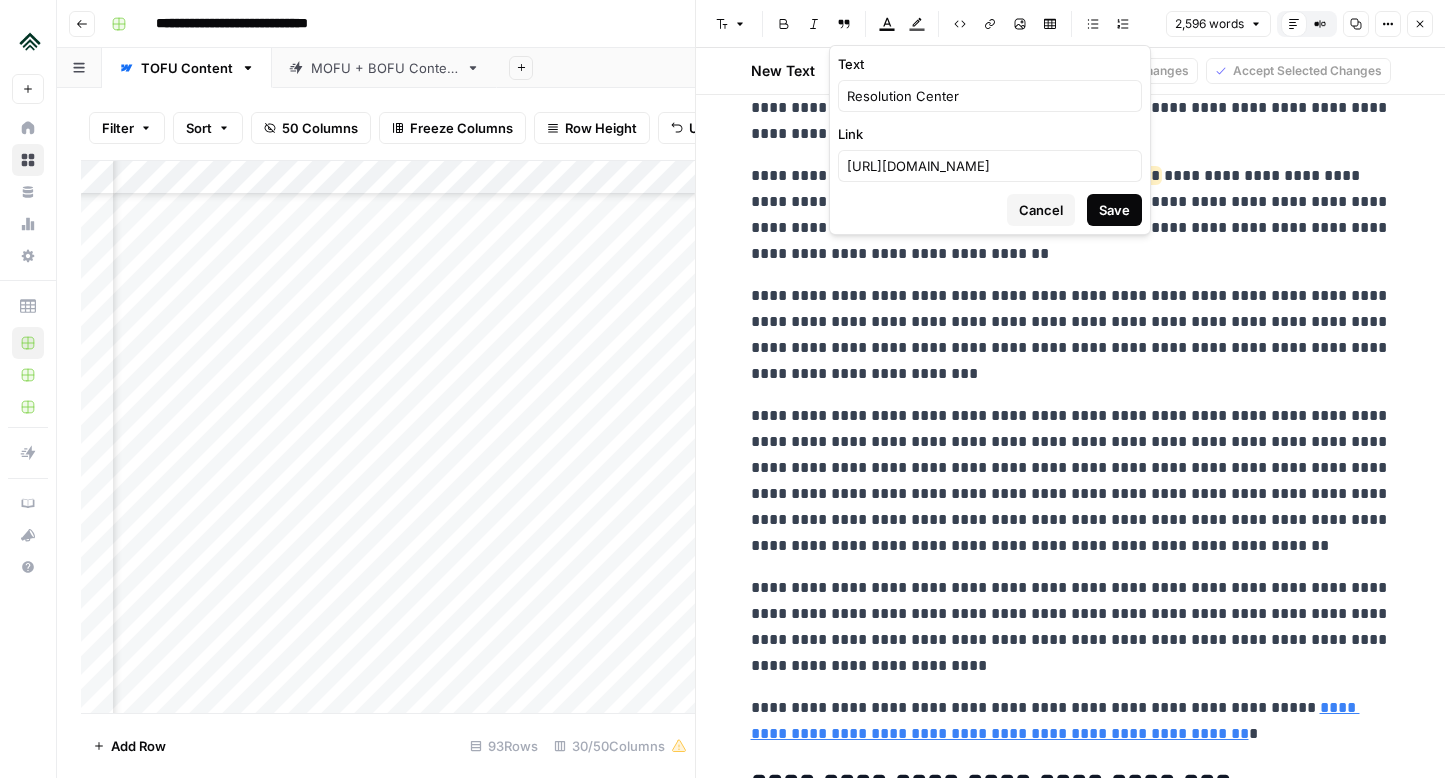 click on "Save" at bounding box center (1114, 210) 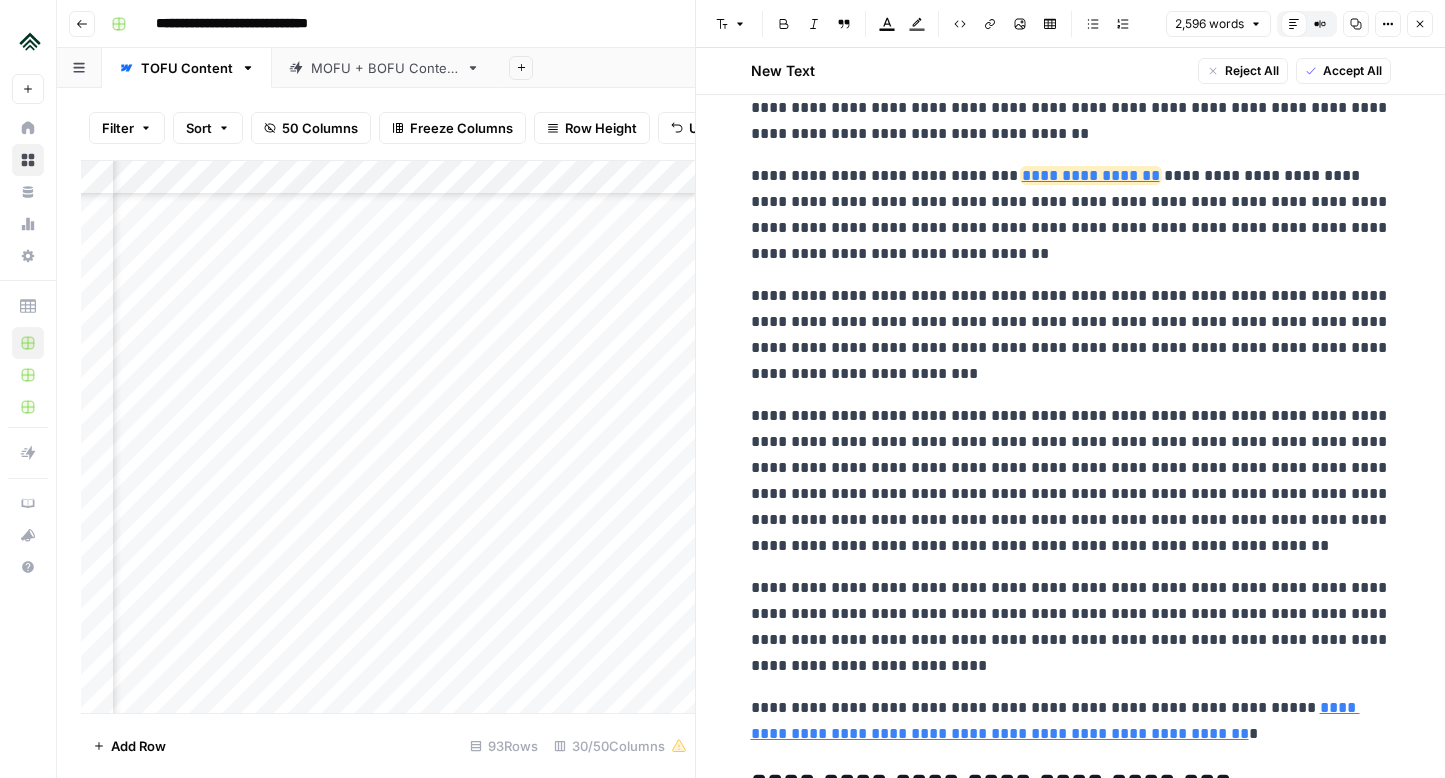 click on "**********" at bounding box center [1071, 215] 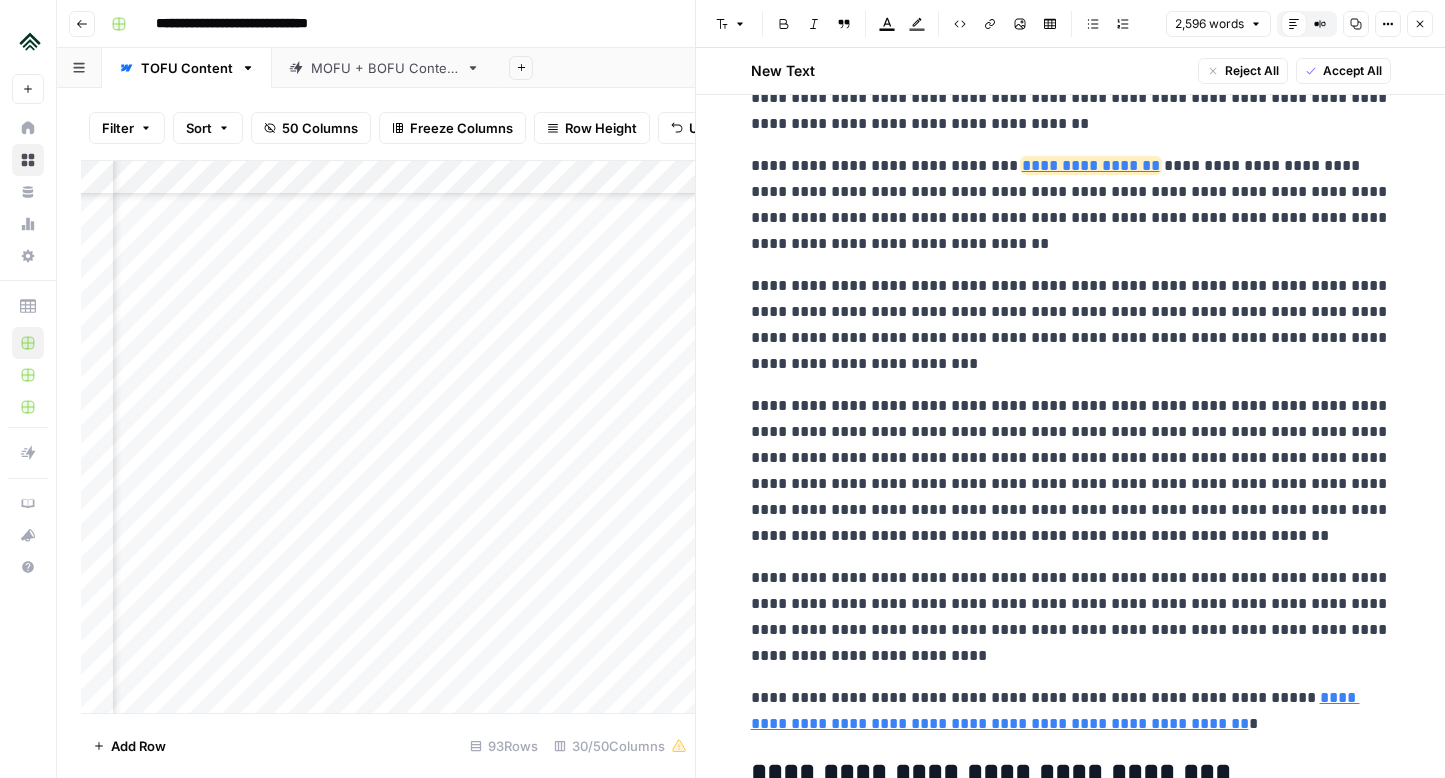 scroll, scrollTop: 6315, scrollLeft: 0, axis: vertical 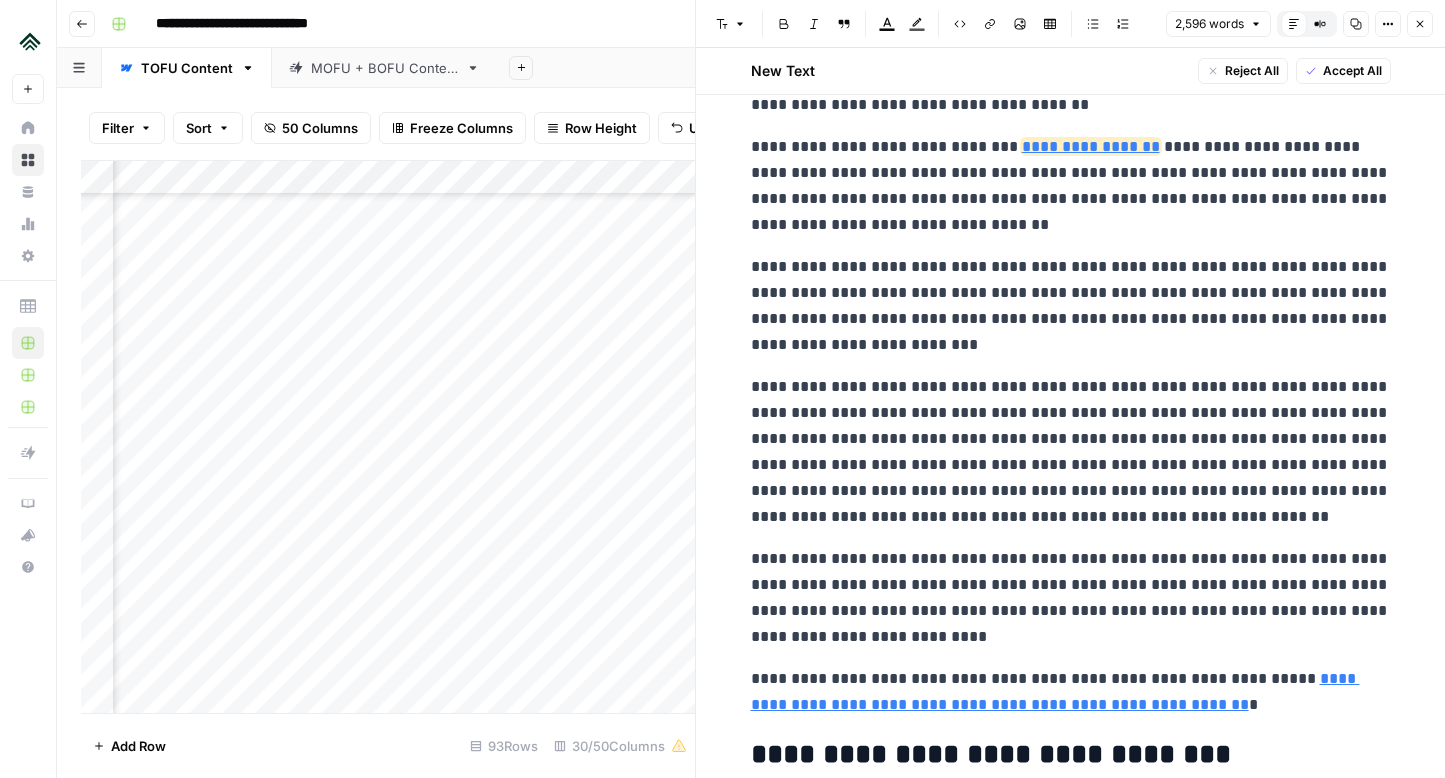 click on "**********" at bounding box center [1071, 186] 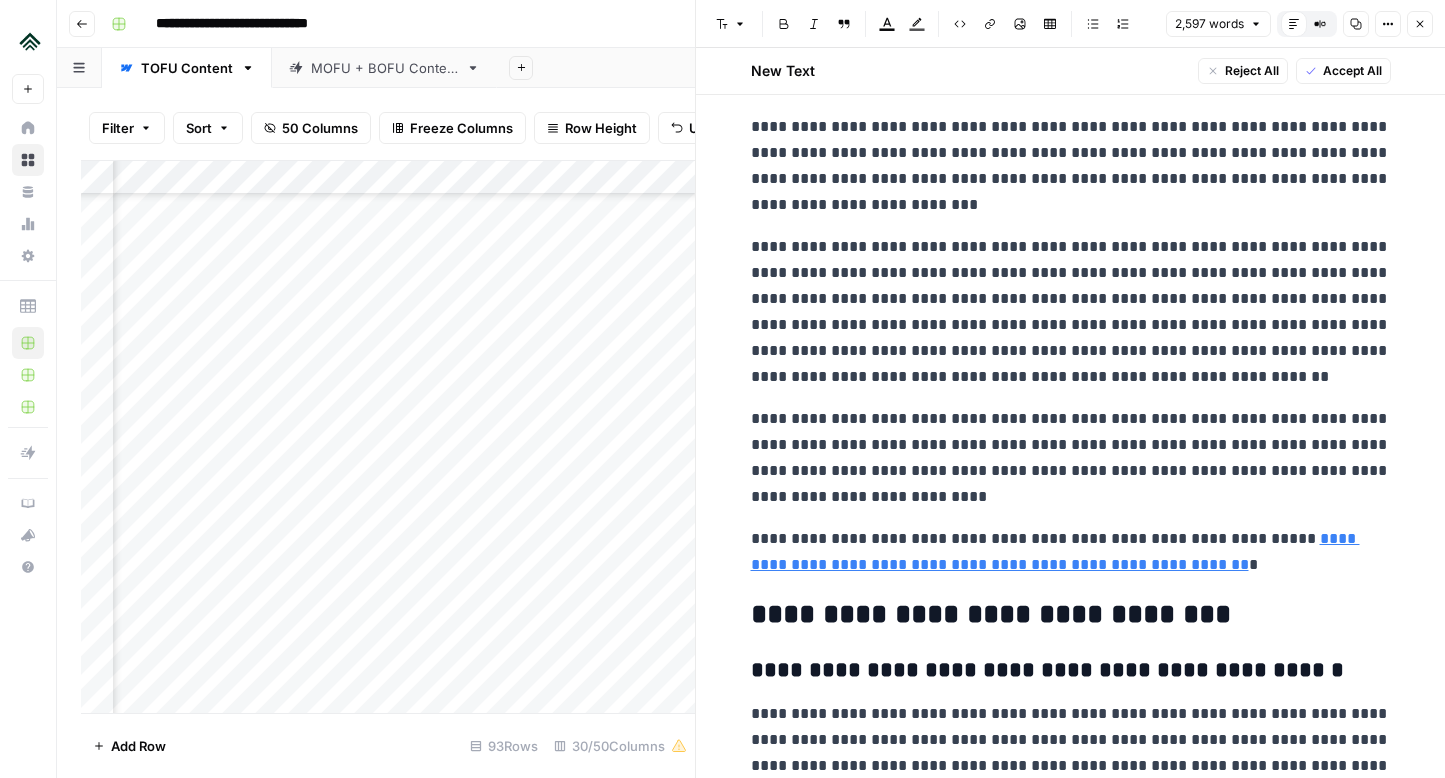 scroll, scrollTop: 6463, scrollLeft: 0, axis: vertical 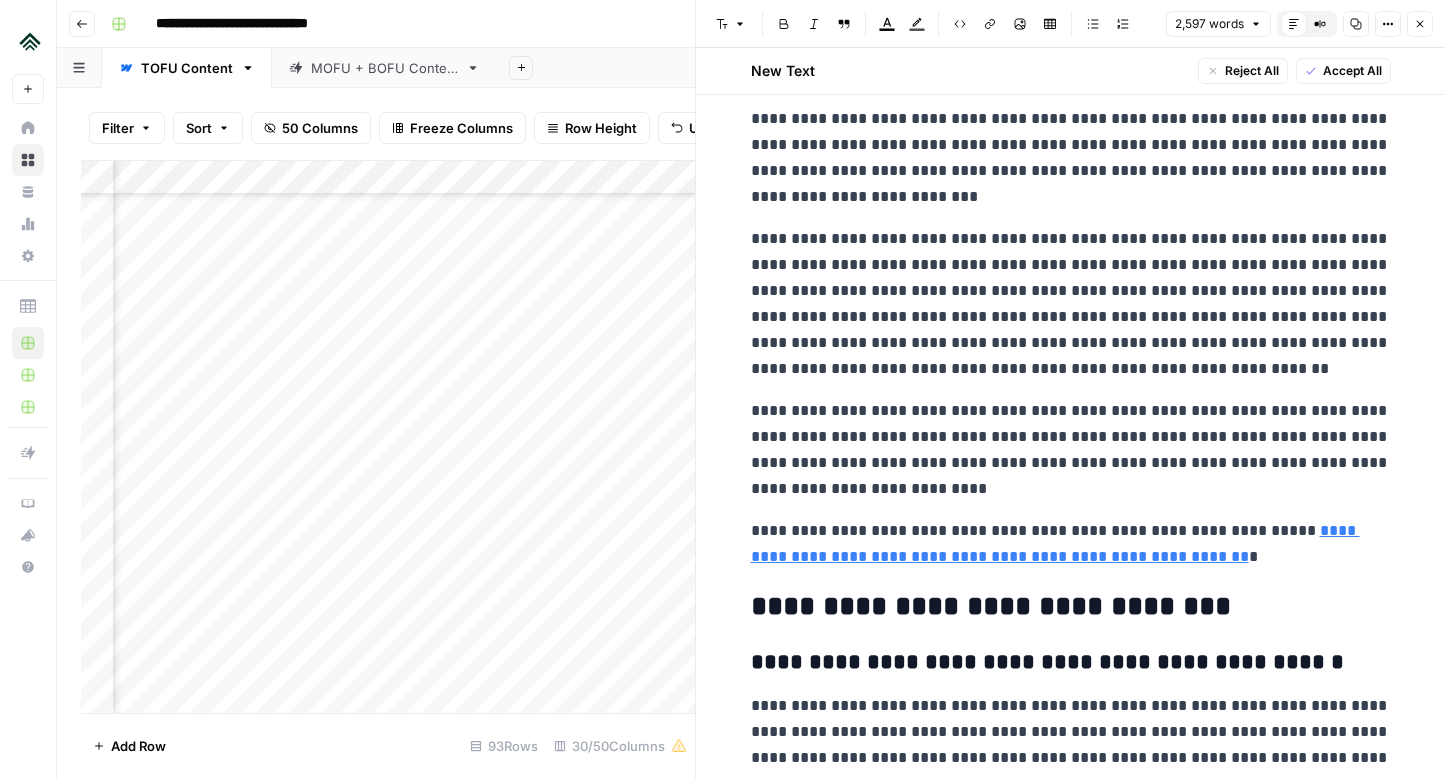 click on "**********" at bounding box center [1071, 158] 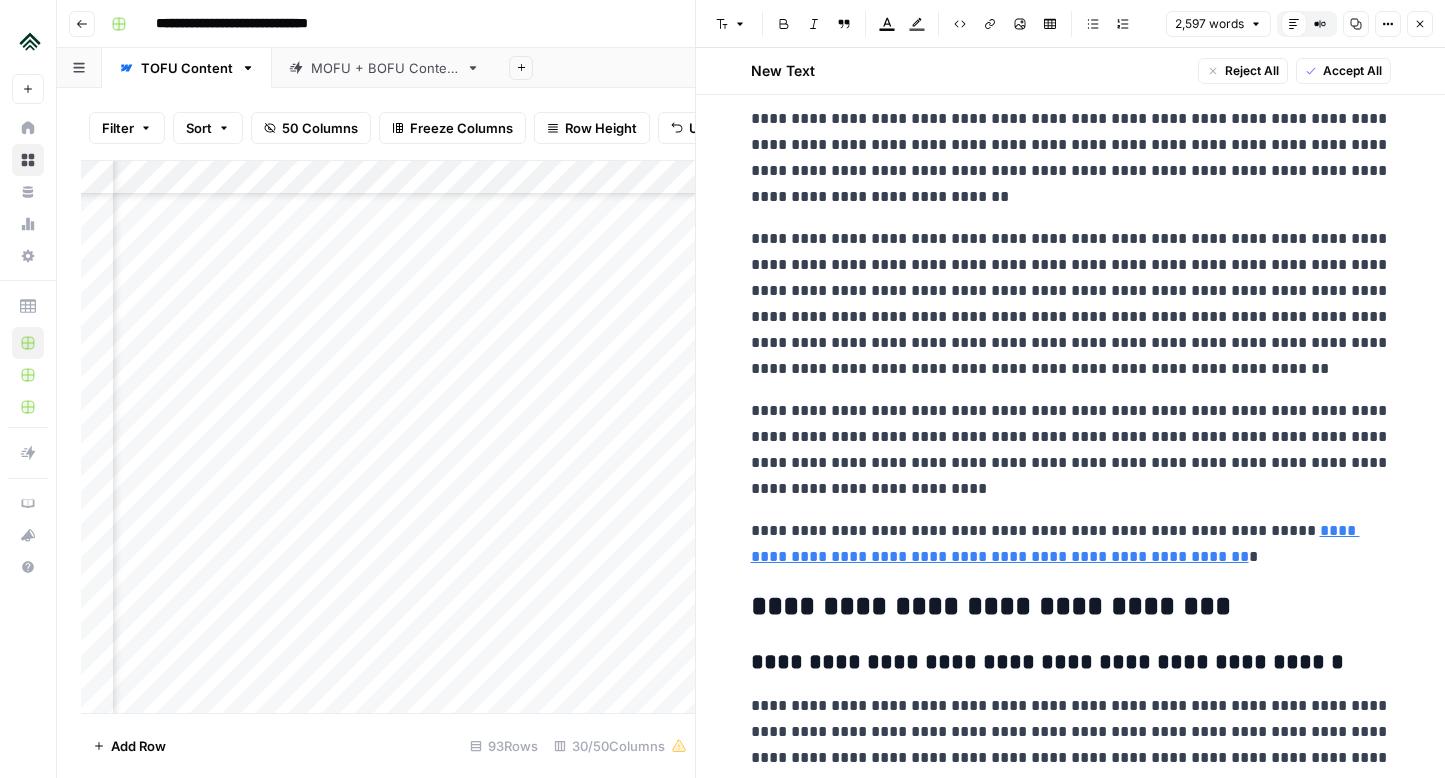 click on "**********" at bounding box center [1071, 304] 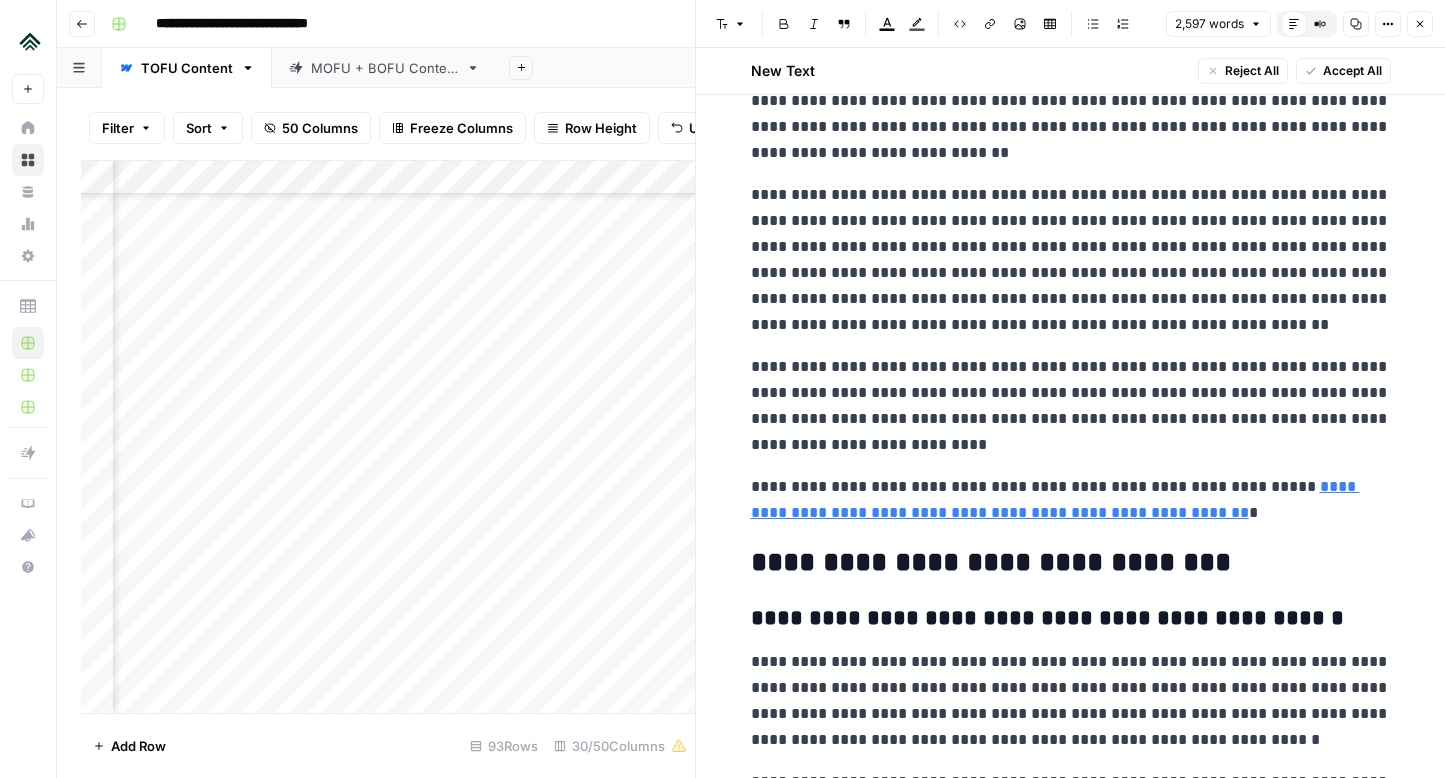 scroll, scrollTop: 6508, scrollLeft: 0, axis: vertical 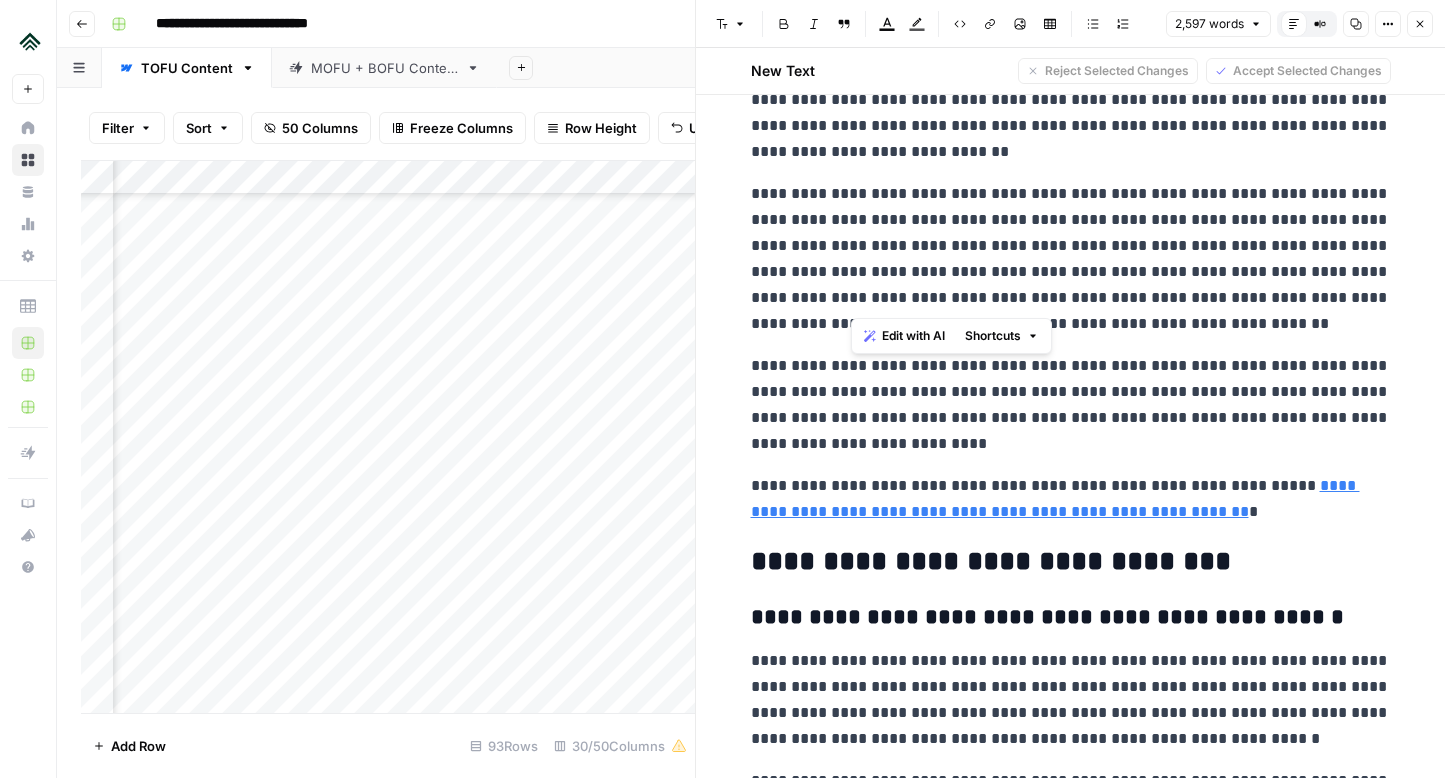 drag, startPoint x: 849, startPoint y: 298, endPoint x: 1134, endPoint y: 298, distance: 285 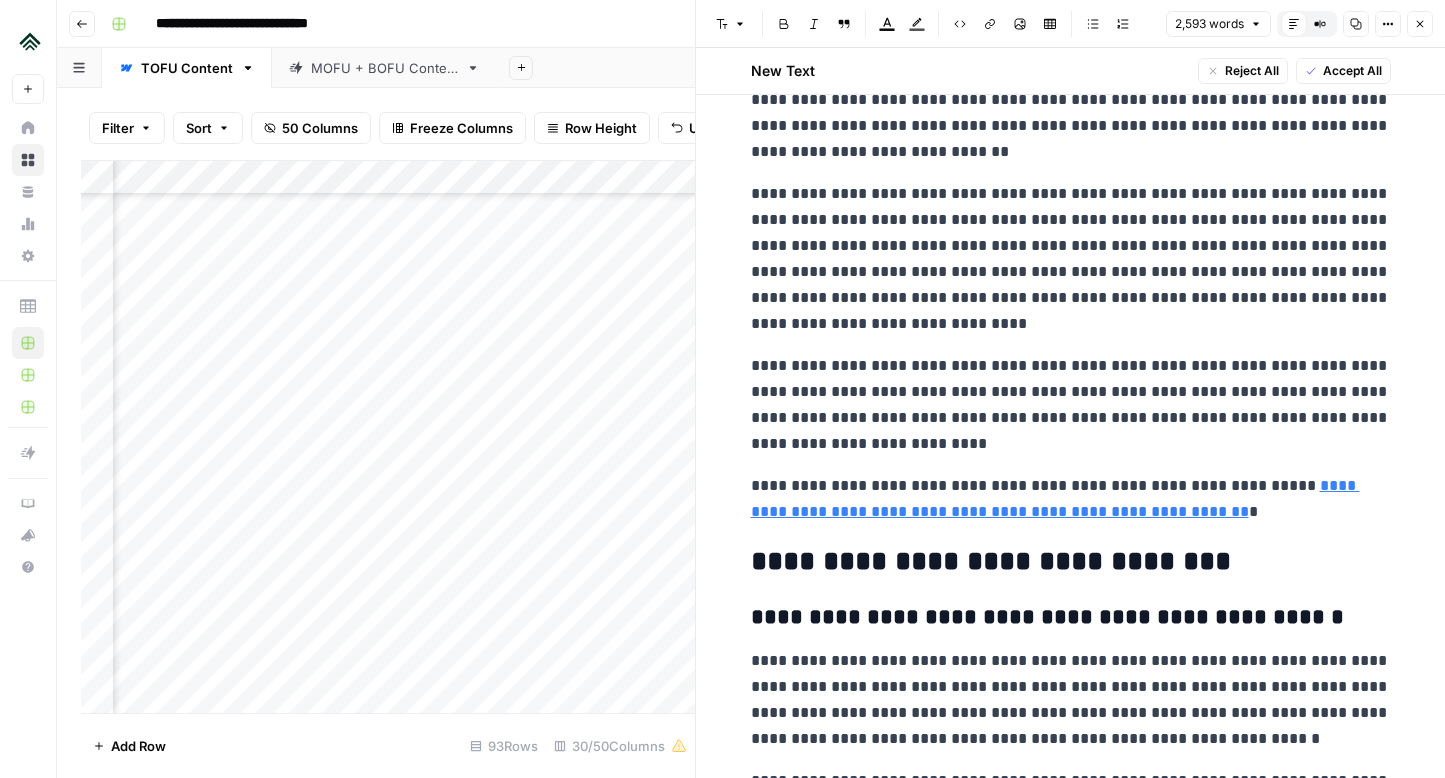 click on "**********" at bounding box center (1071, 259) 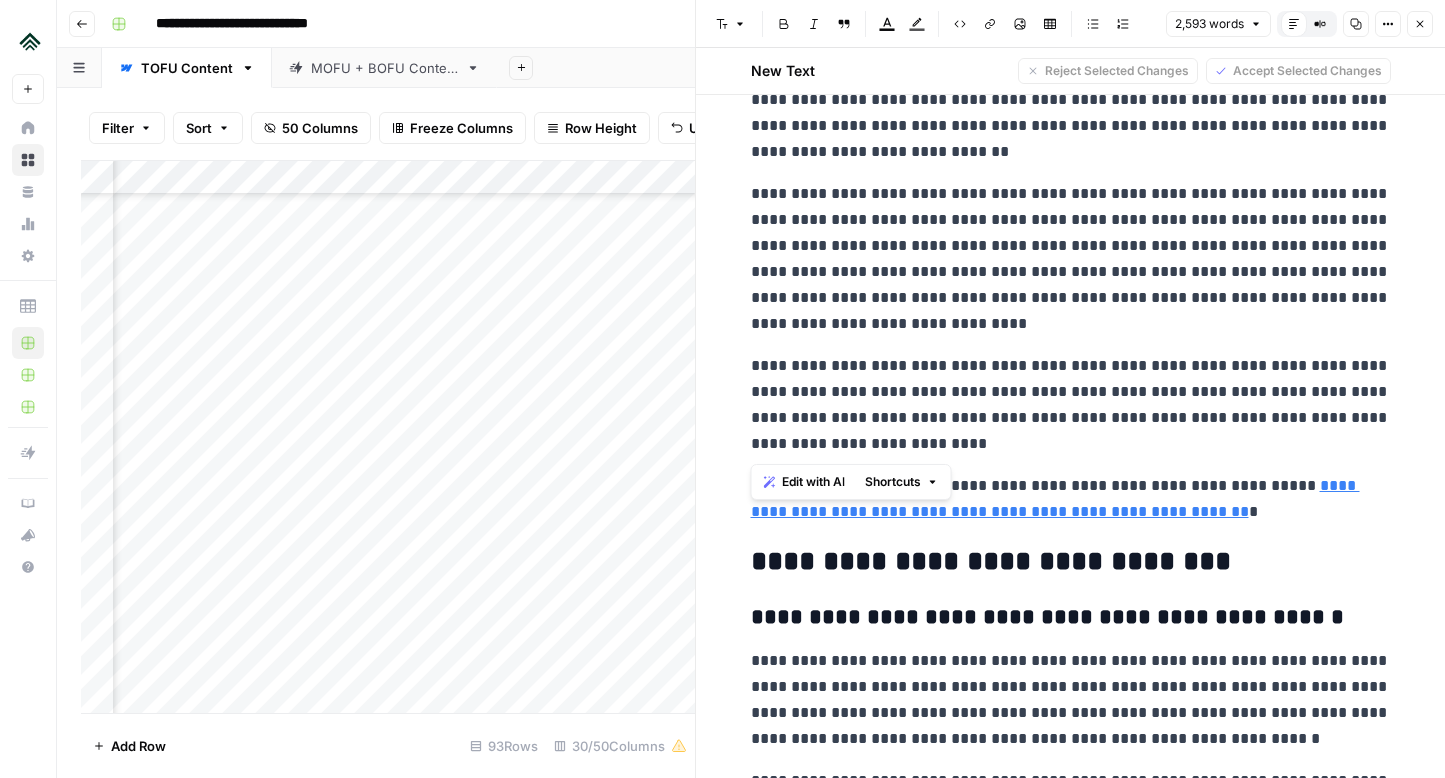 drag, startPoint x: 979, startPoint y: 447, endPoint x: 743, endPoint y: 369, distance: 248.55583 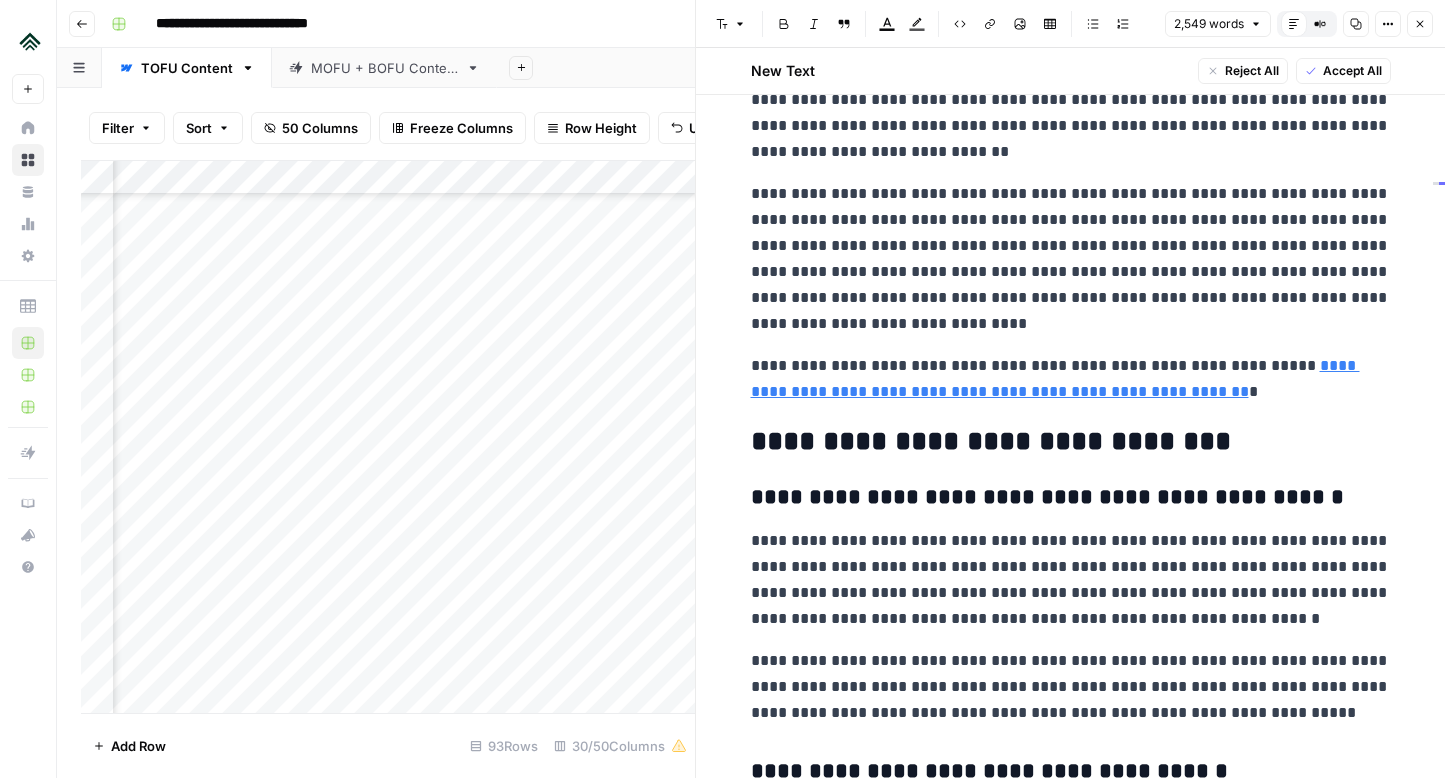 click on "**********" at bounding box center [1071, 259] 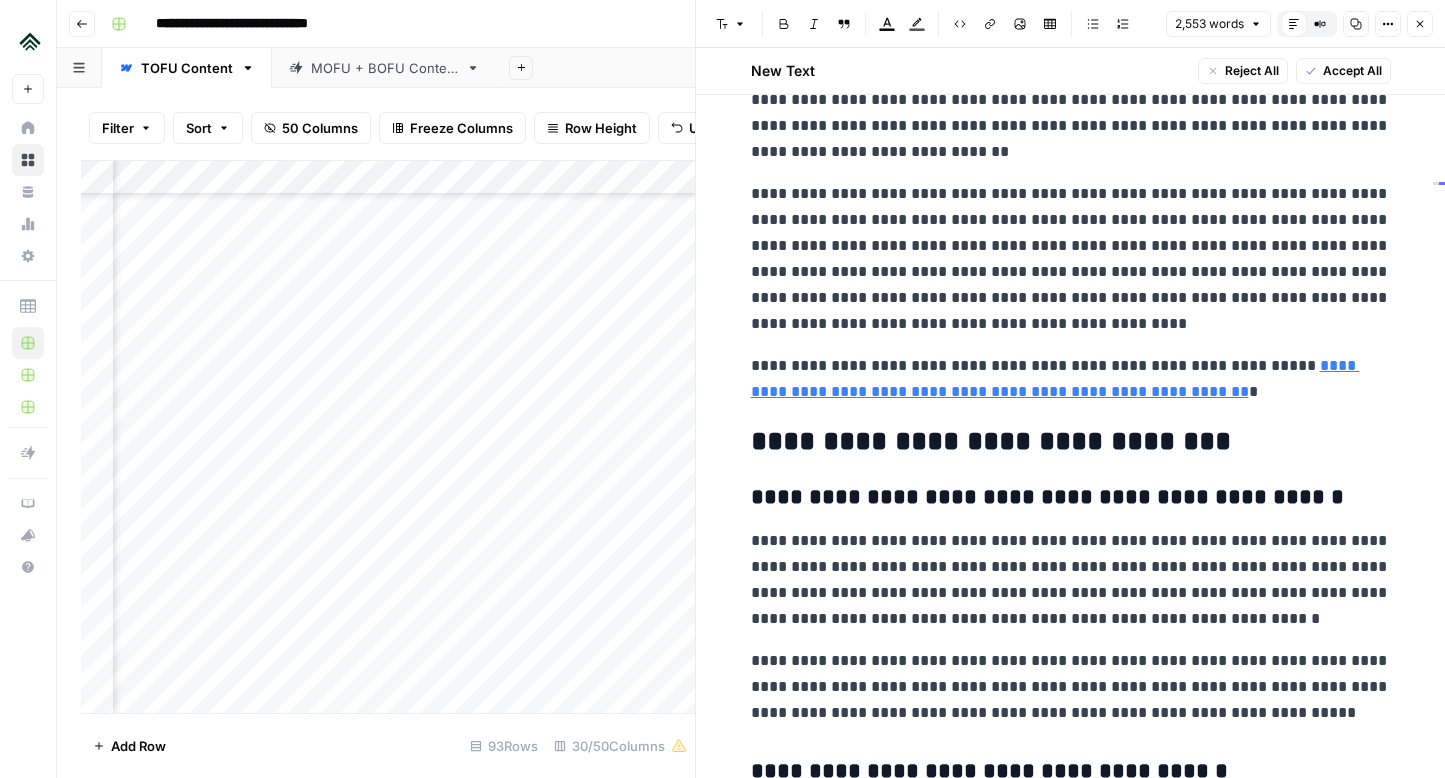 click on "**********" at bounding box center (1071, 259) 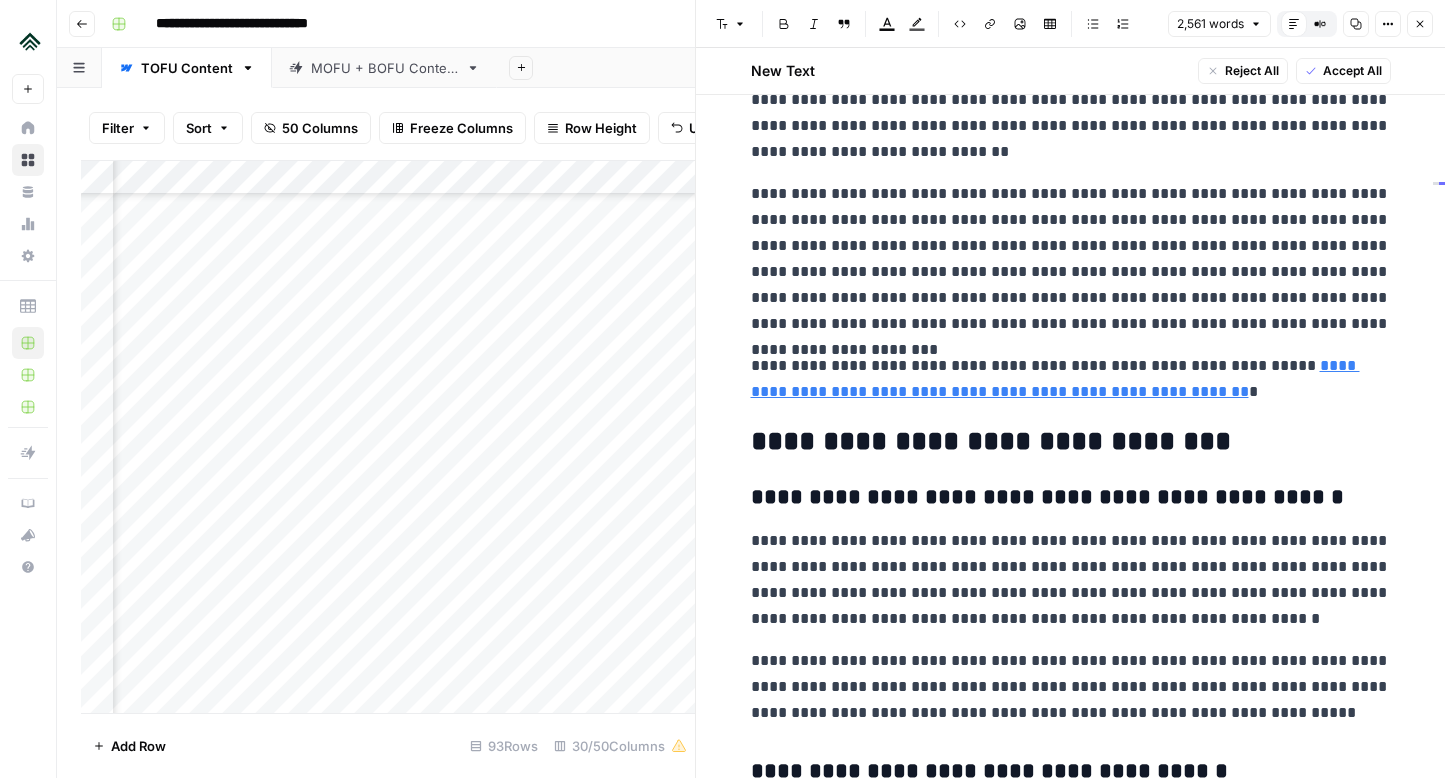 click on "**********" at bounding box center (1071, 259) 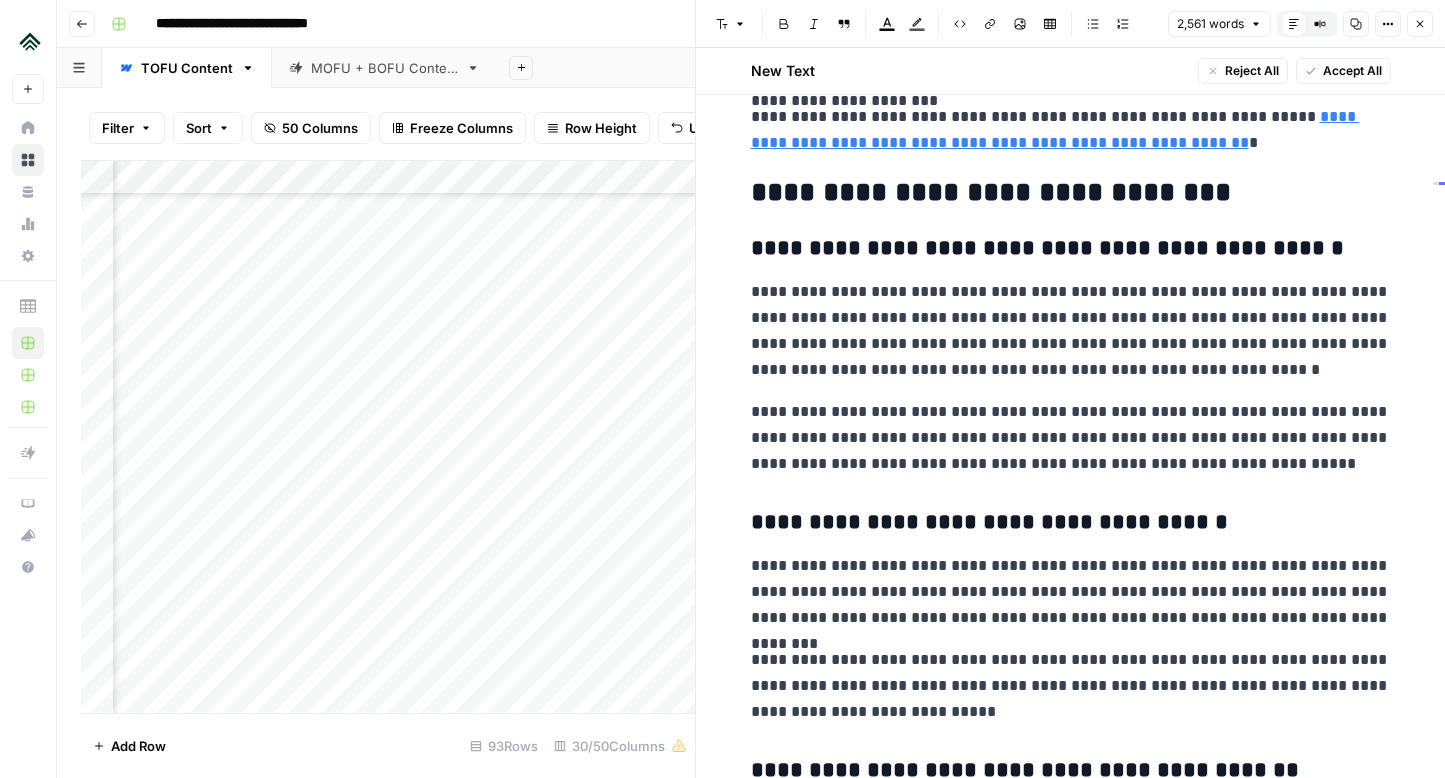 scroll, scrollTop: 6759, scrollLeft: 0, axis: vertical 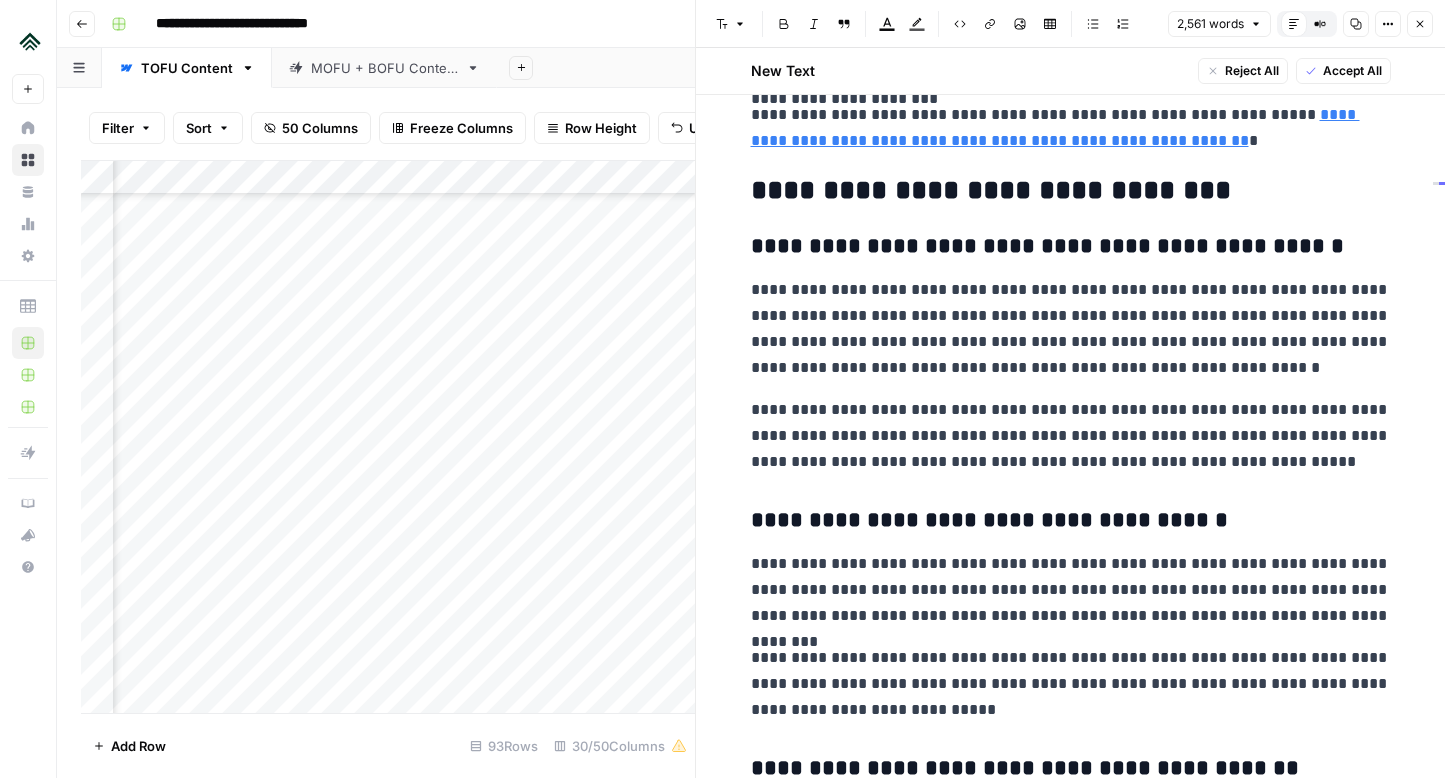 click on "**********" at bounding box center (1071, 329) 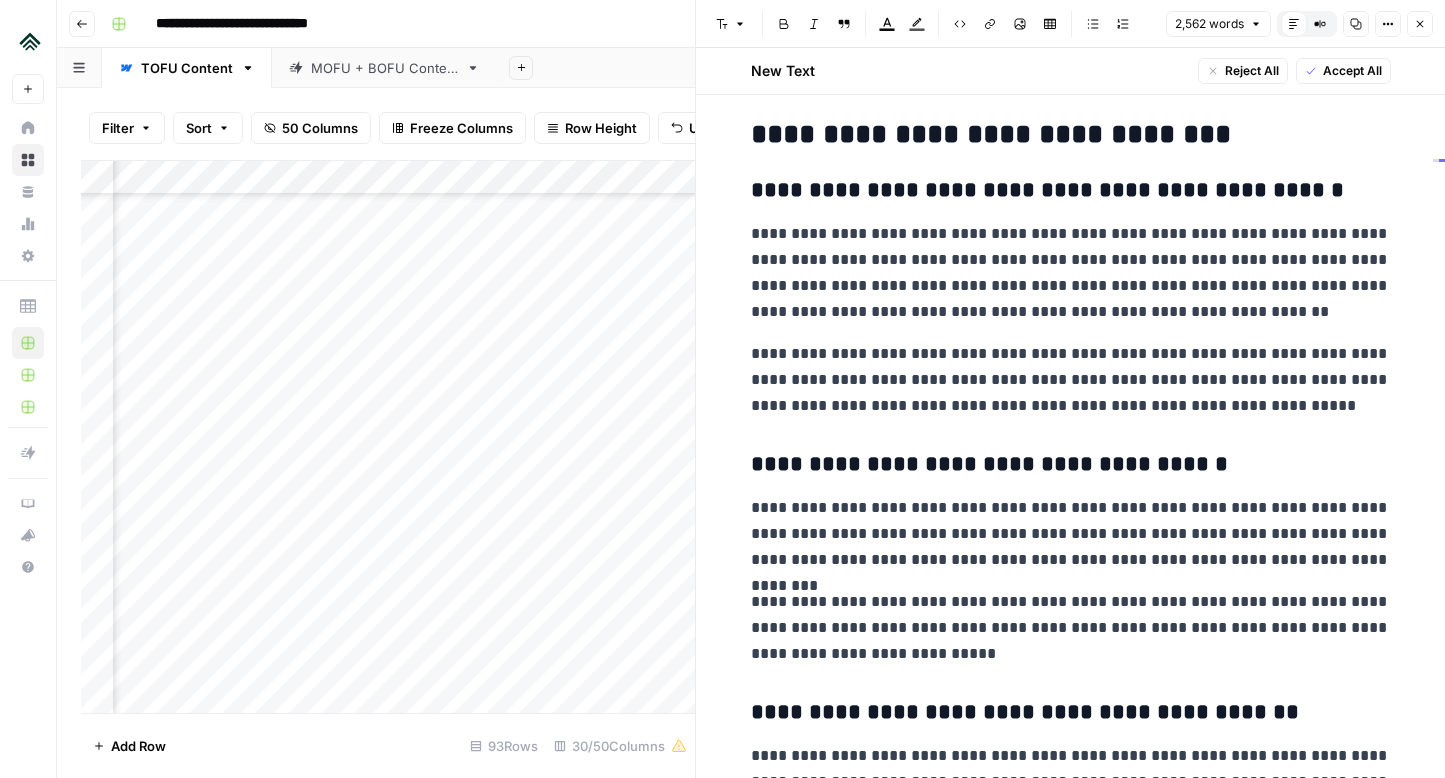 scroll, scrollTop: 6818, scrollLeft: 0, axis: vertical 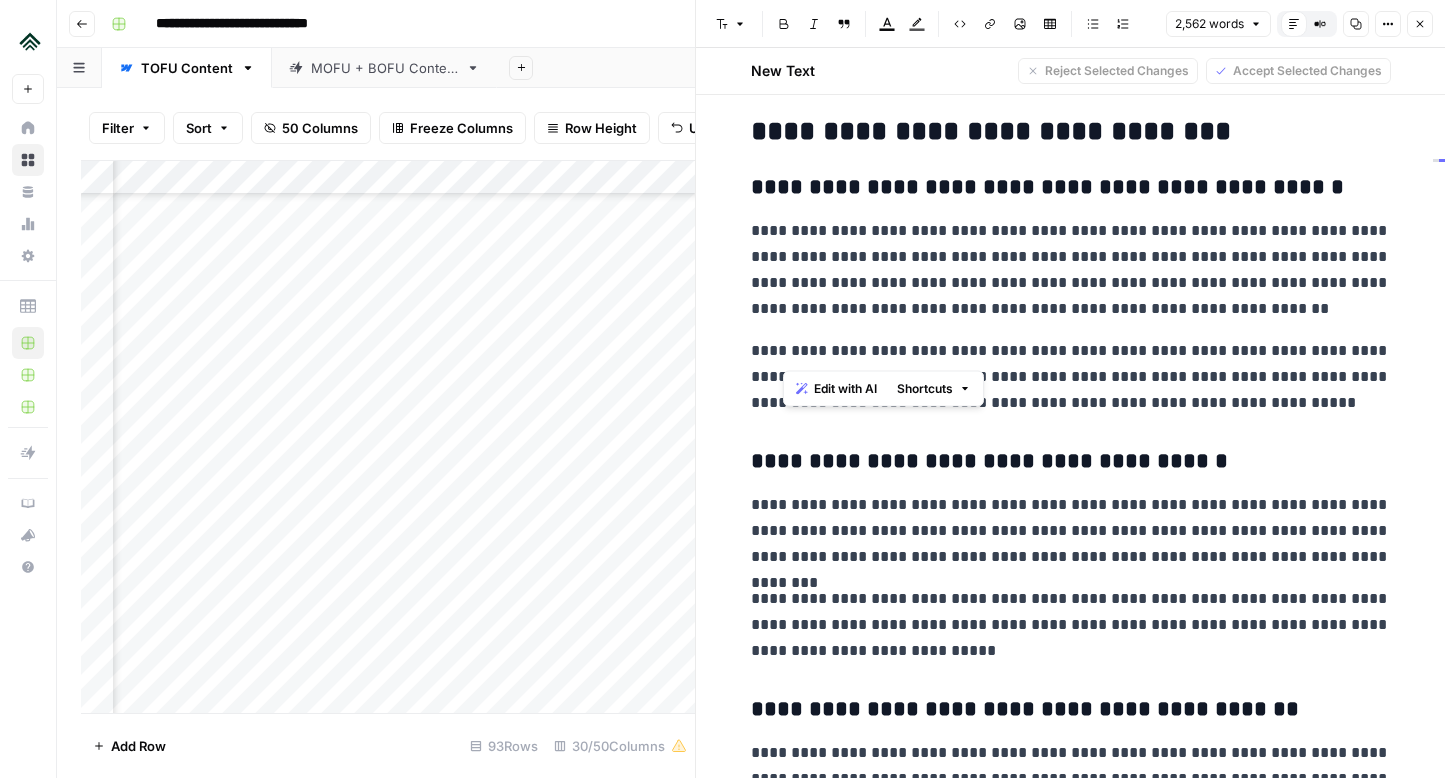 drag, startPoint x: 786, startPoint y: 351, endPoint x: 1073, endPoint y: 354, distance: 287.0157 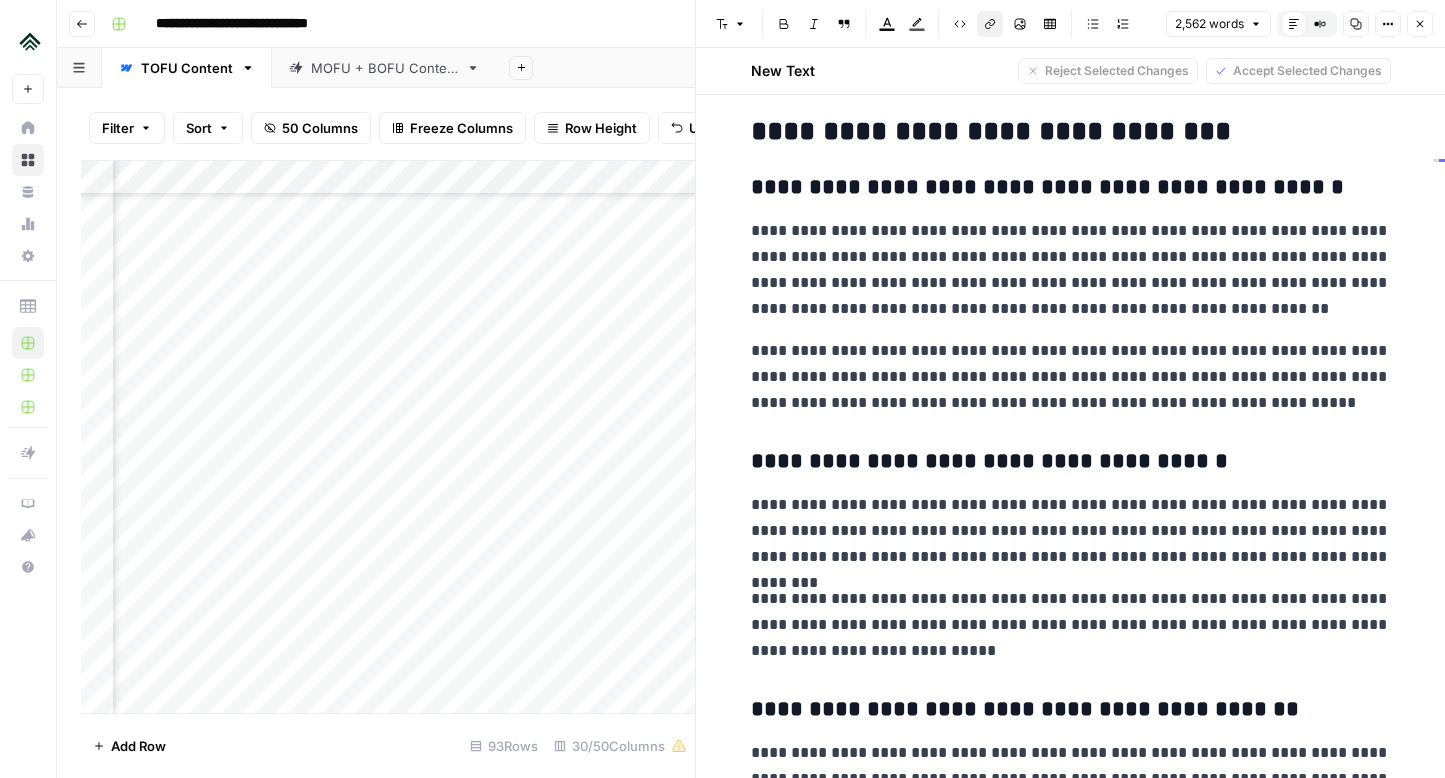 click on "Link" at bounding box center [990, 24] 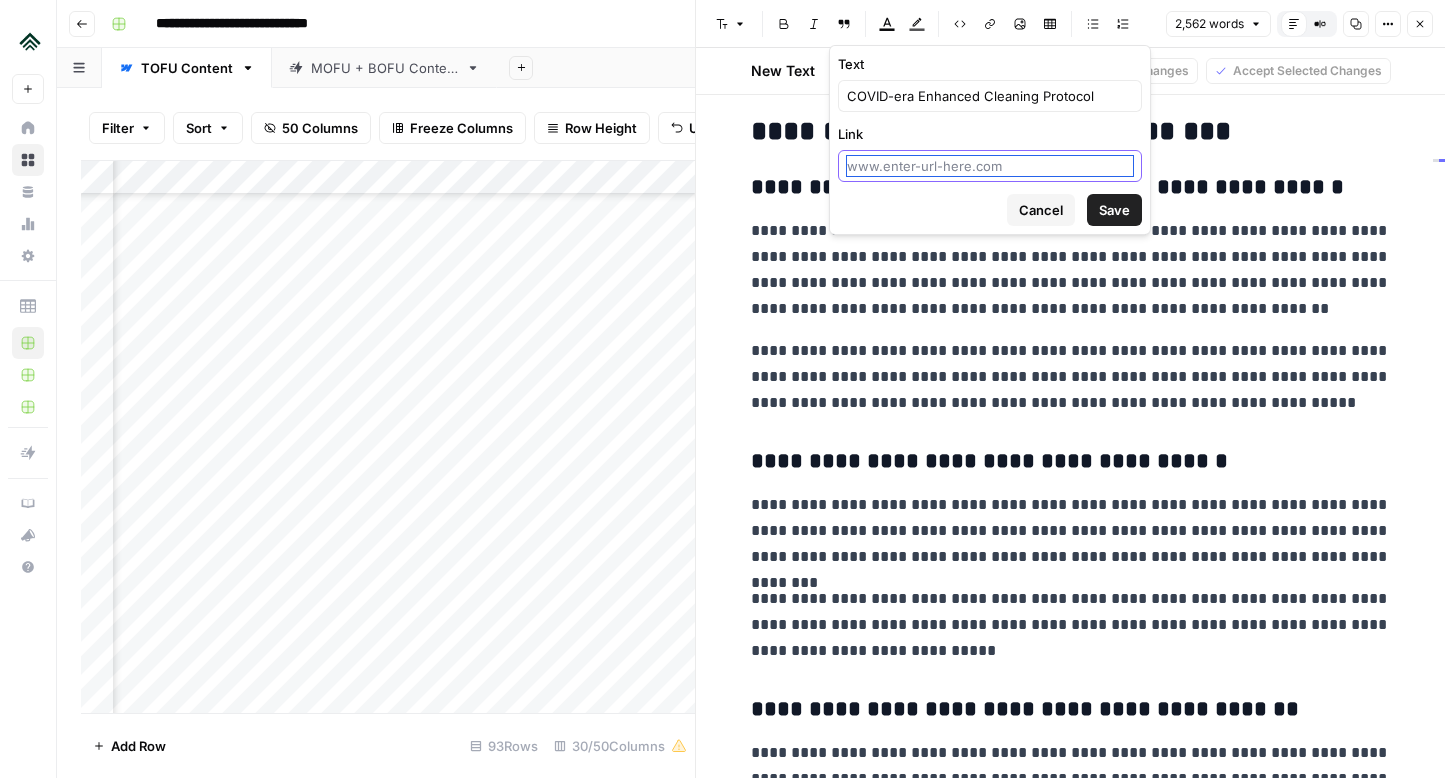 click on "Link" at bounding box center [990, 166] 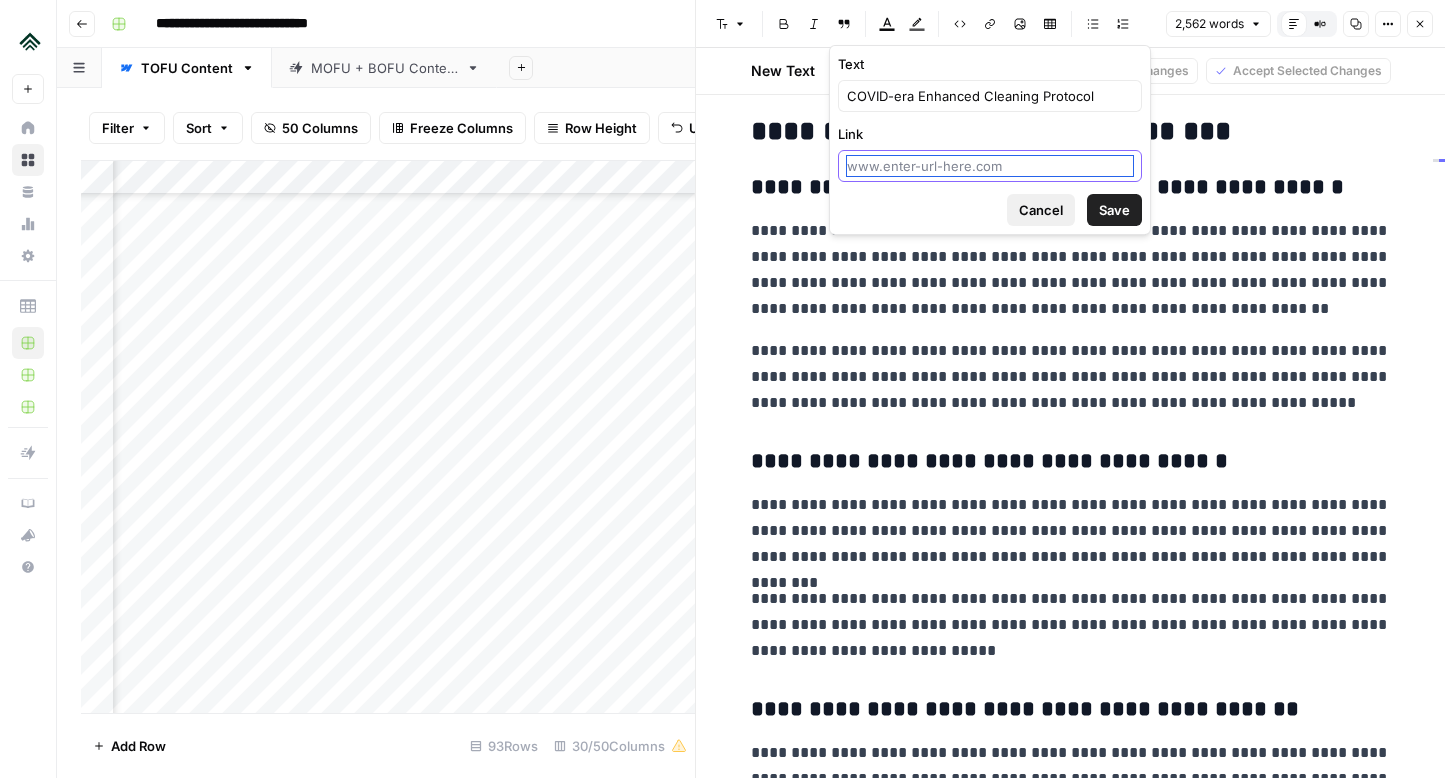 paste on "https://www.airbnb.com/help/article/2809" 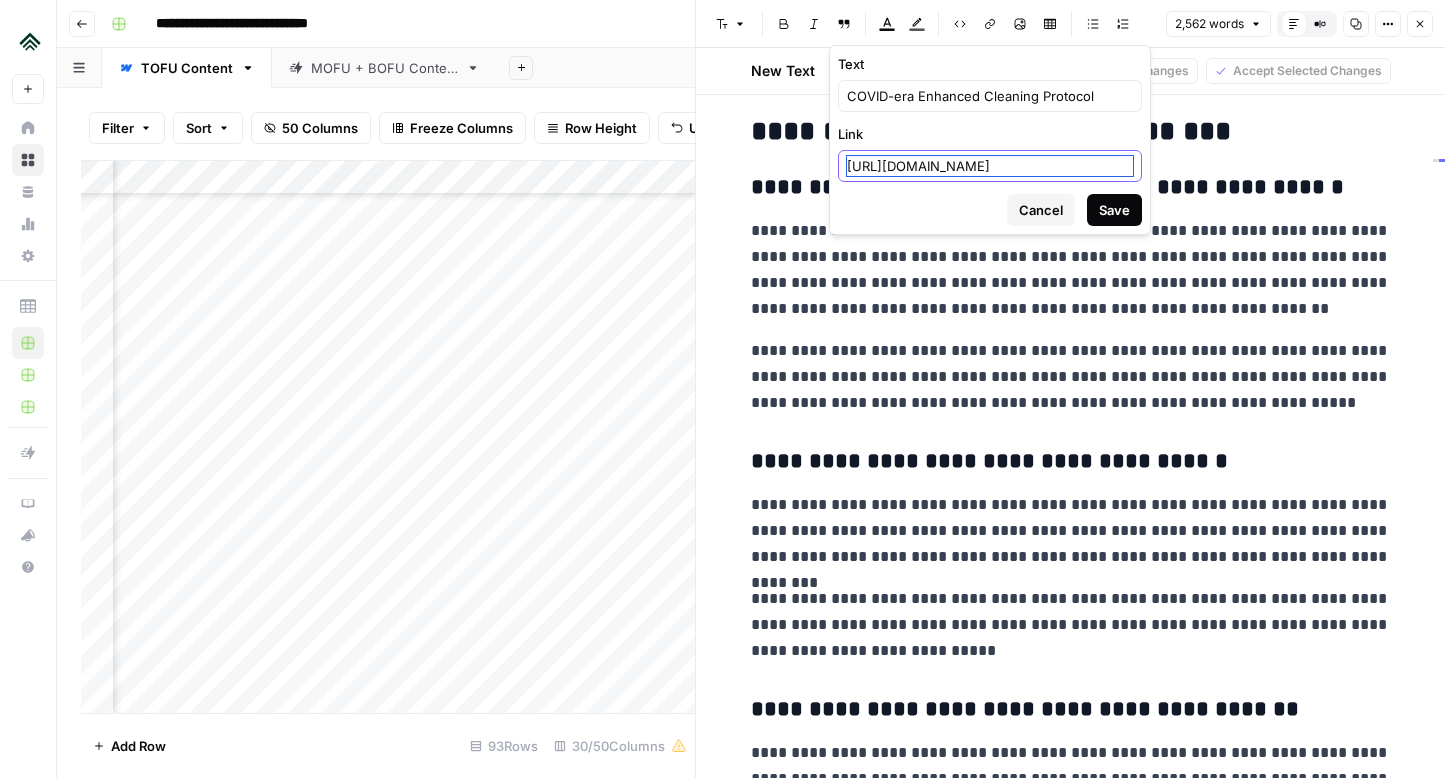 type on "https://www.airbnb.com/help/article/2809" 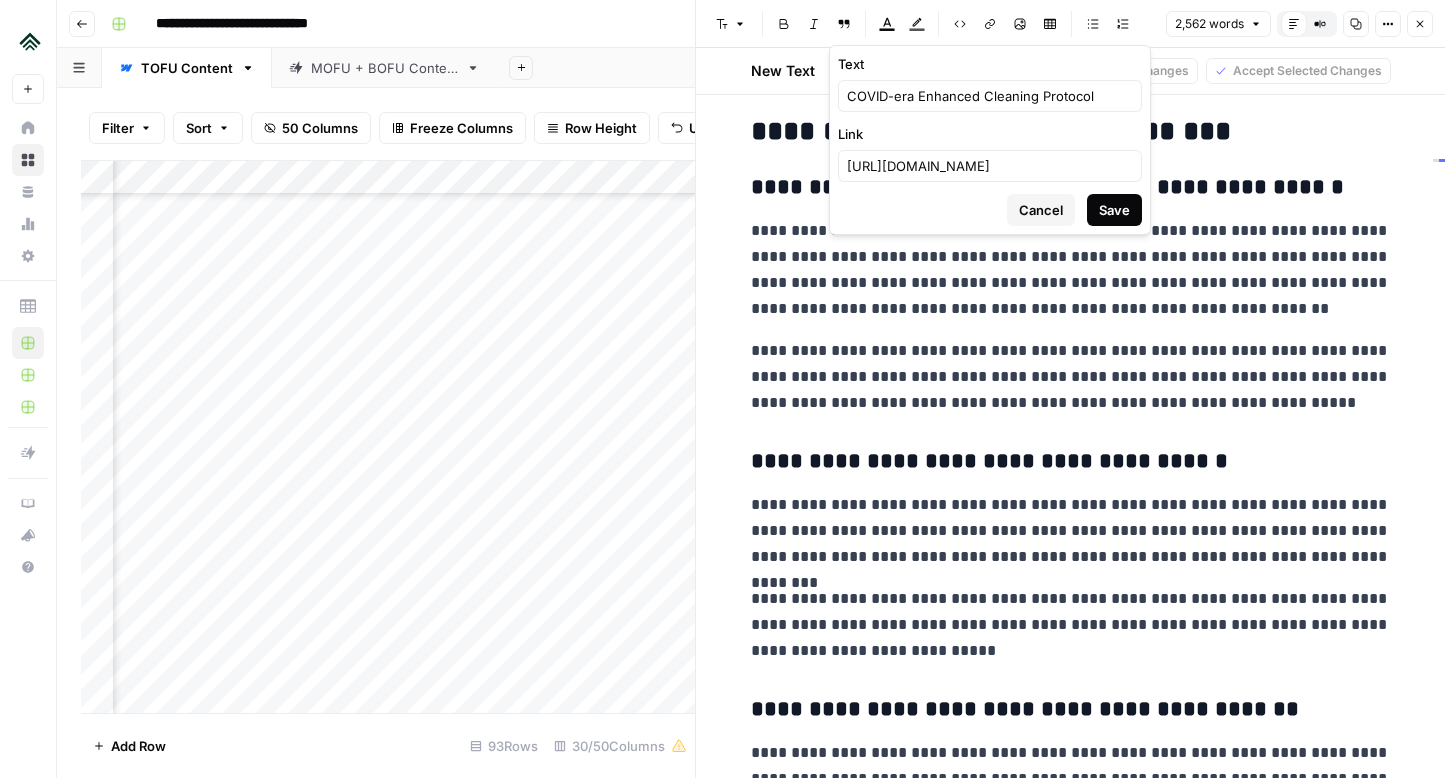 click on "Save" at bounding box center [1114, 210] 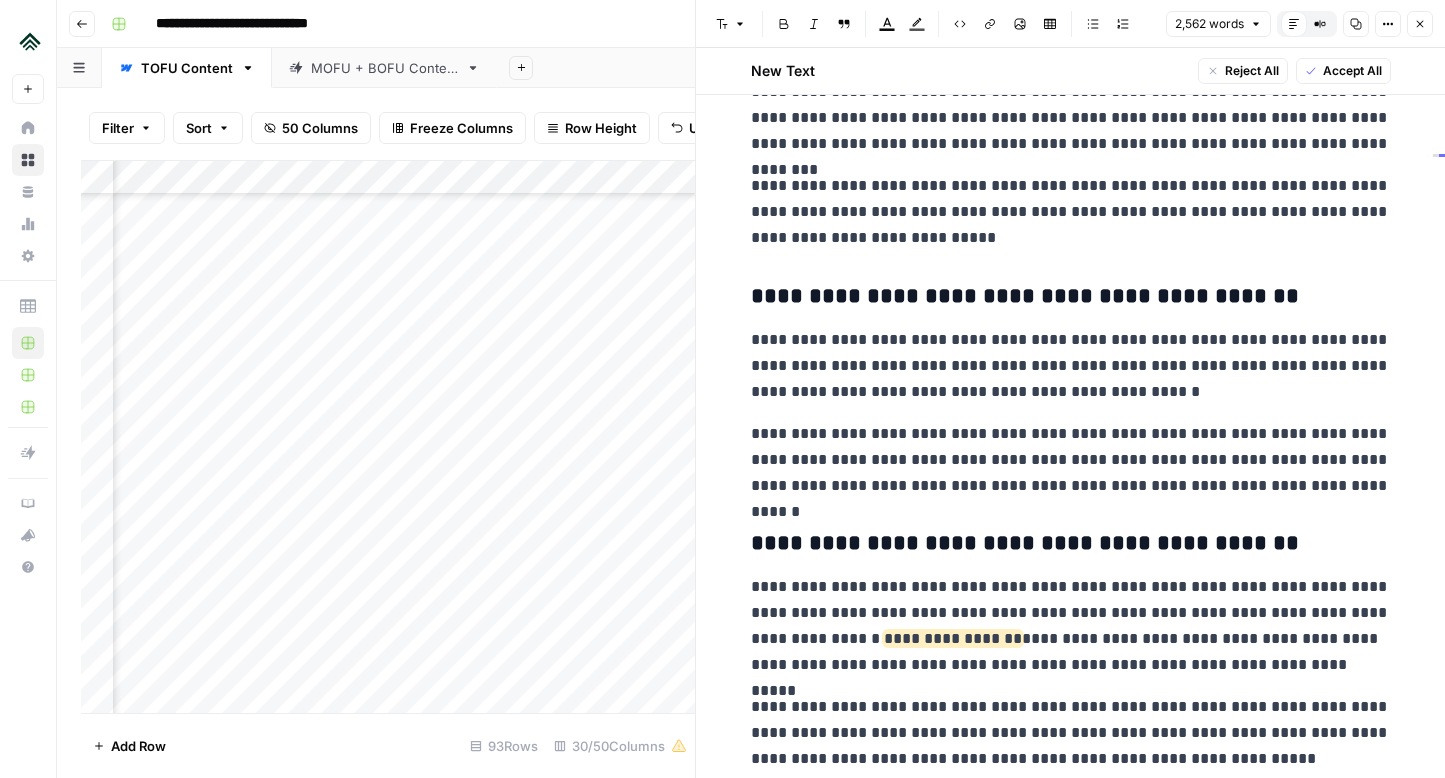 scroll, scrollTop: 7233, scrollLeft: 0, axis: vertical 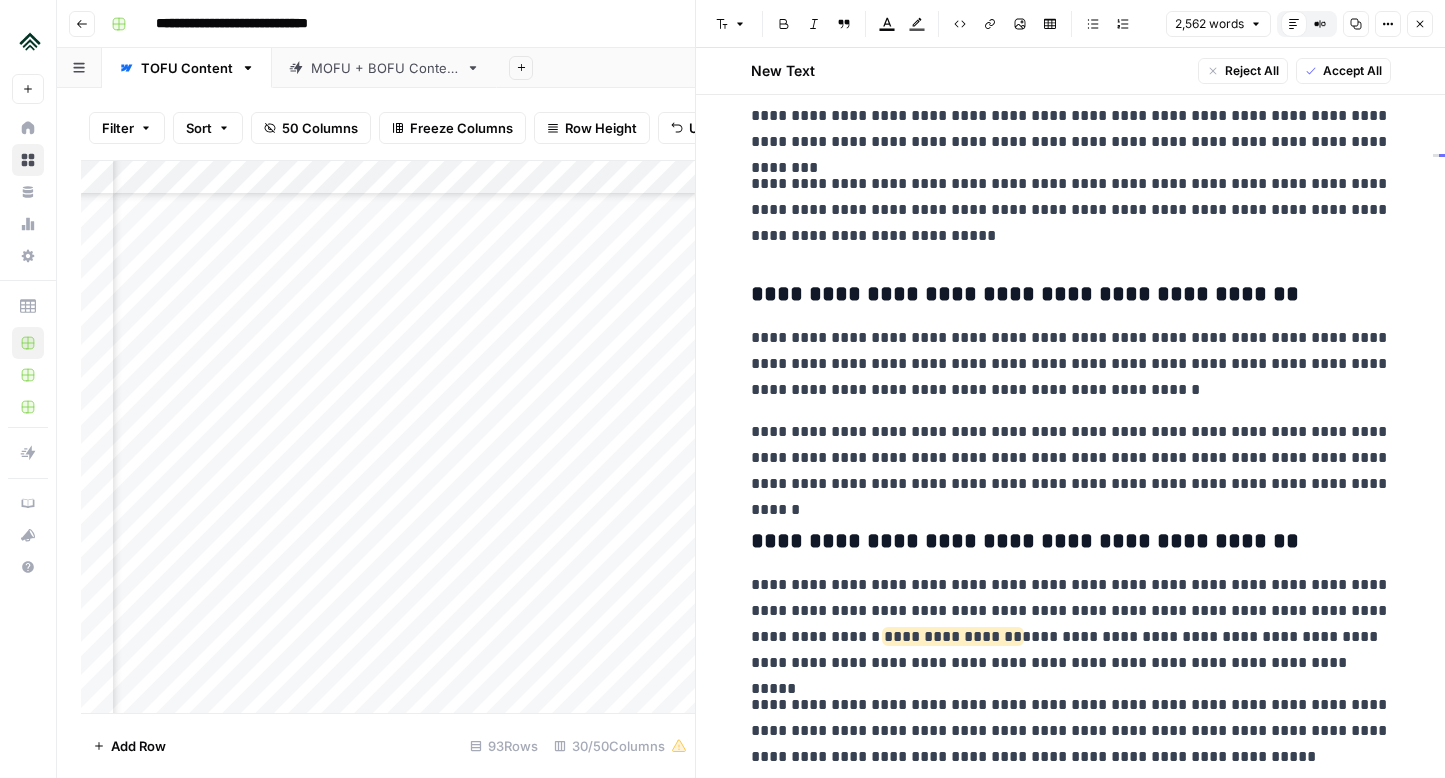 click on "**********" at bounding box center (1071, 458) 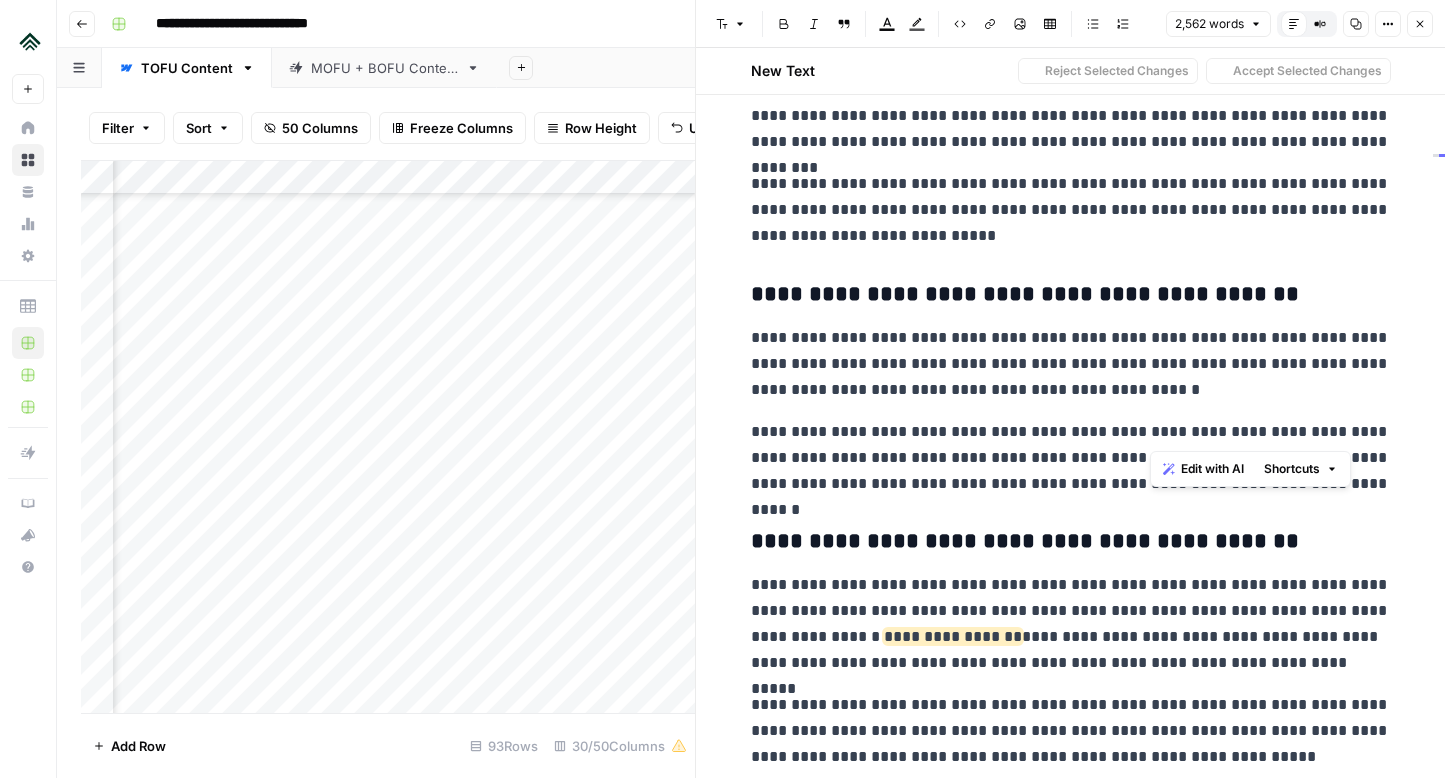 click on "**********" at bounding box center [1071, 458] 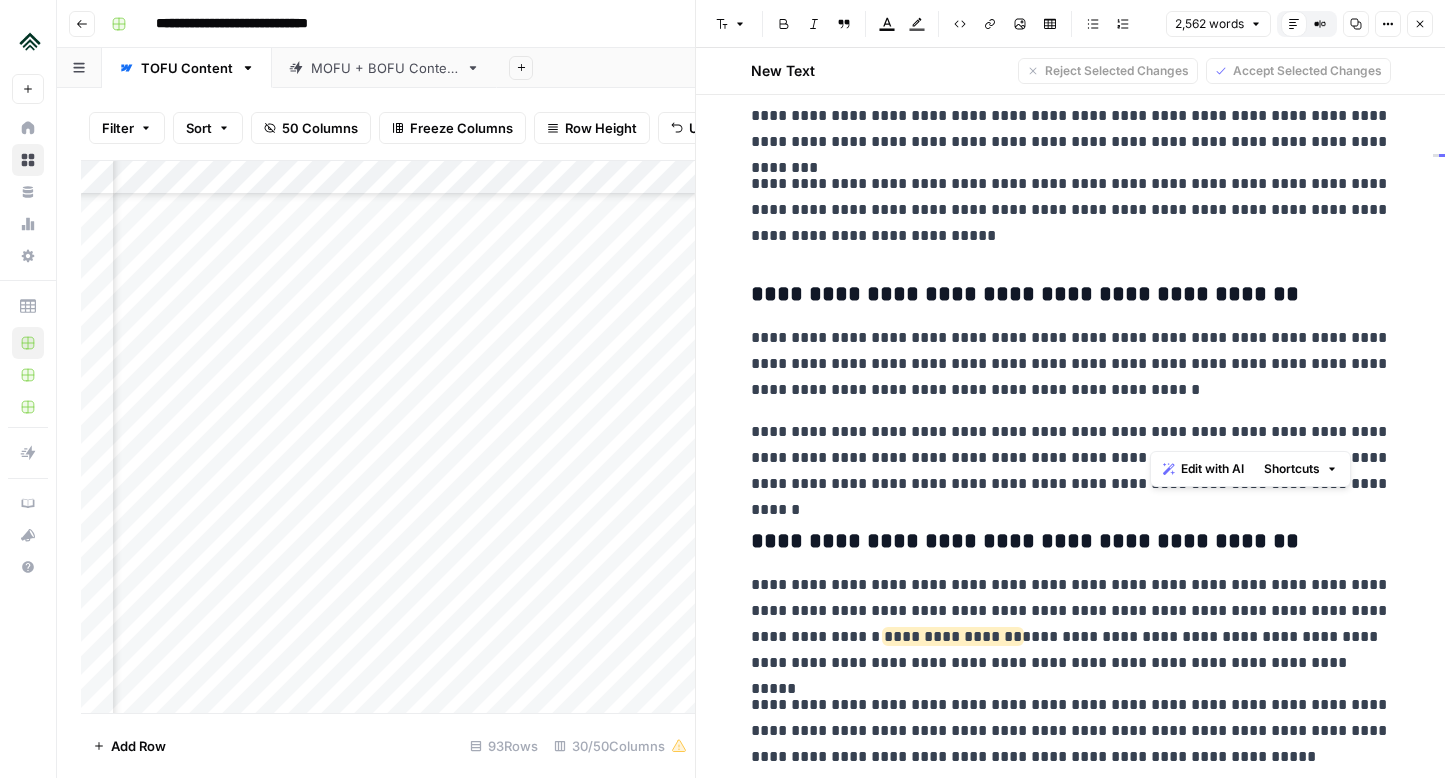 click on "**********" at bounding box center [1071, -3164] 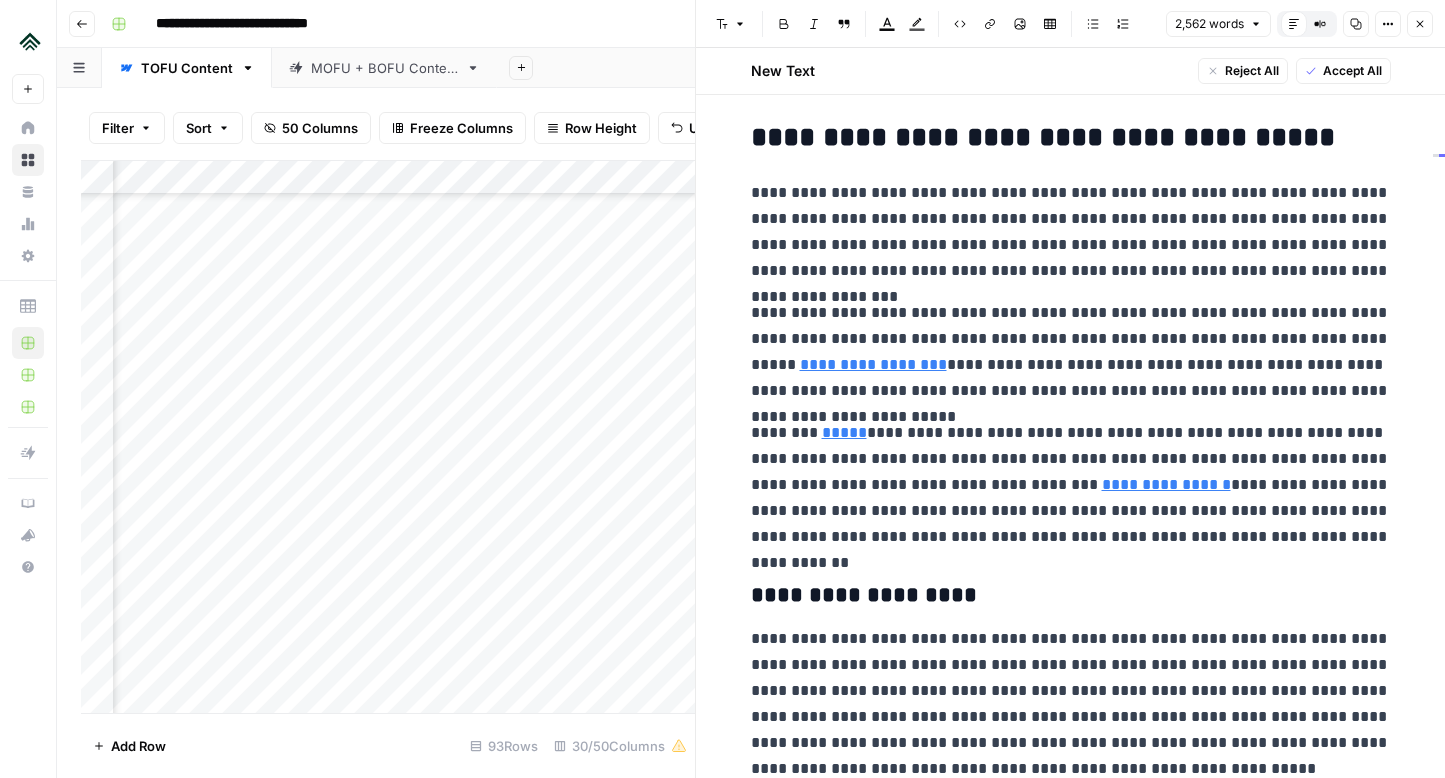 scroll, scrollTop: 3122, scrollLeft: 0, axis: vertical 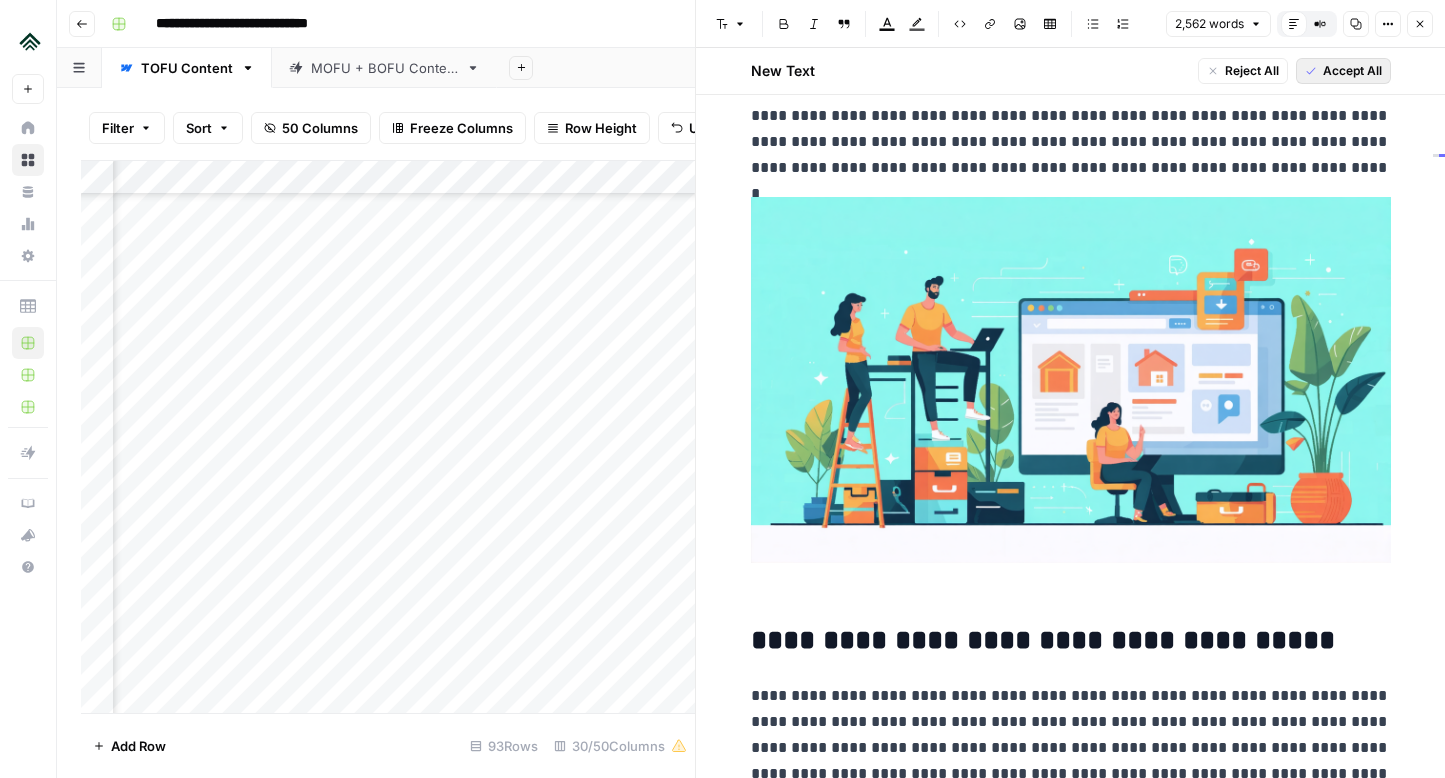 click on "Accept All" at bounding box center (1352, 71) 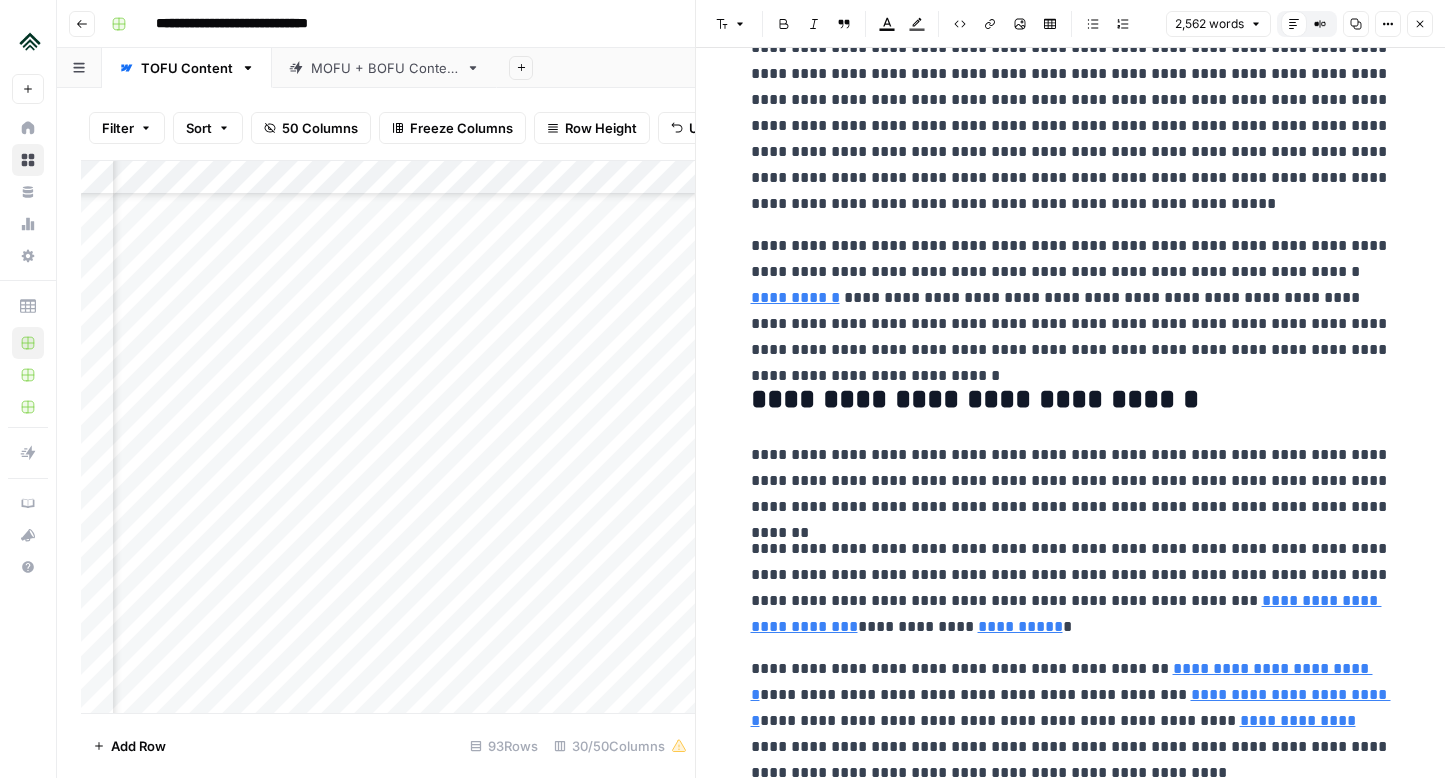 scroll, scrollTop: 0, scrollLeft: 0, axis: both 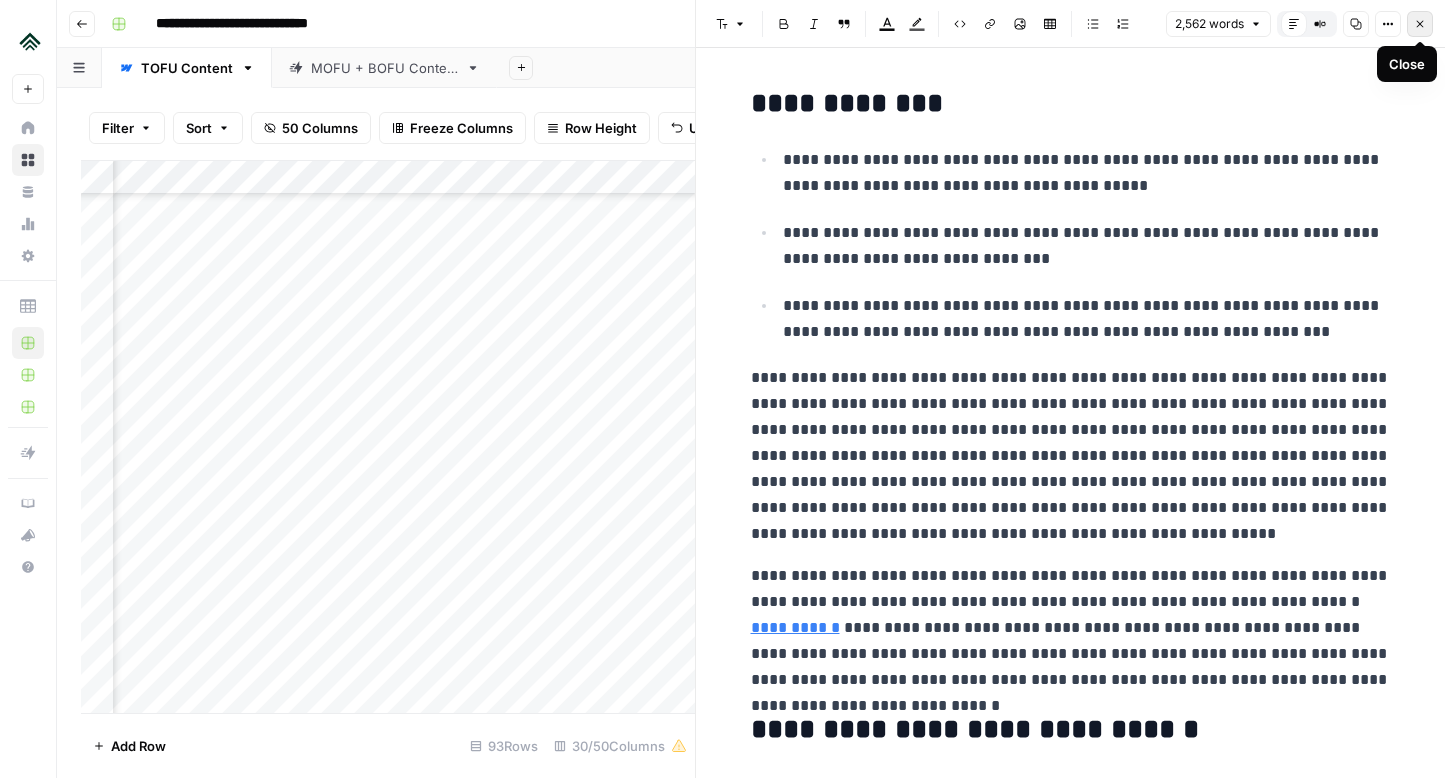 click 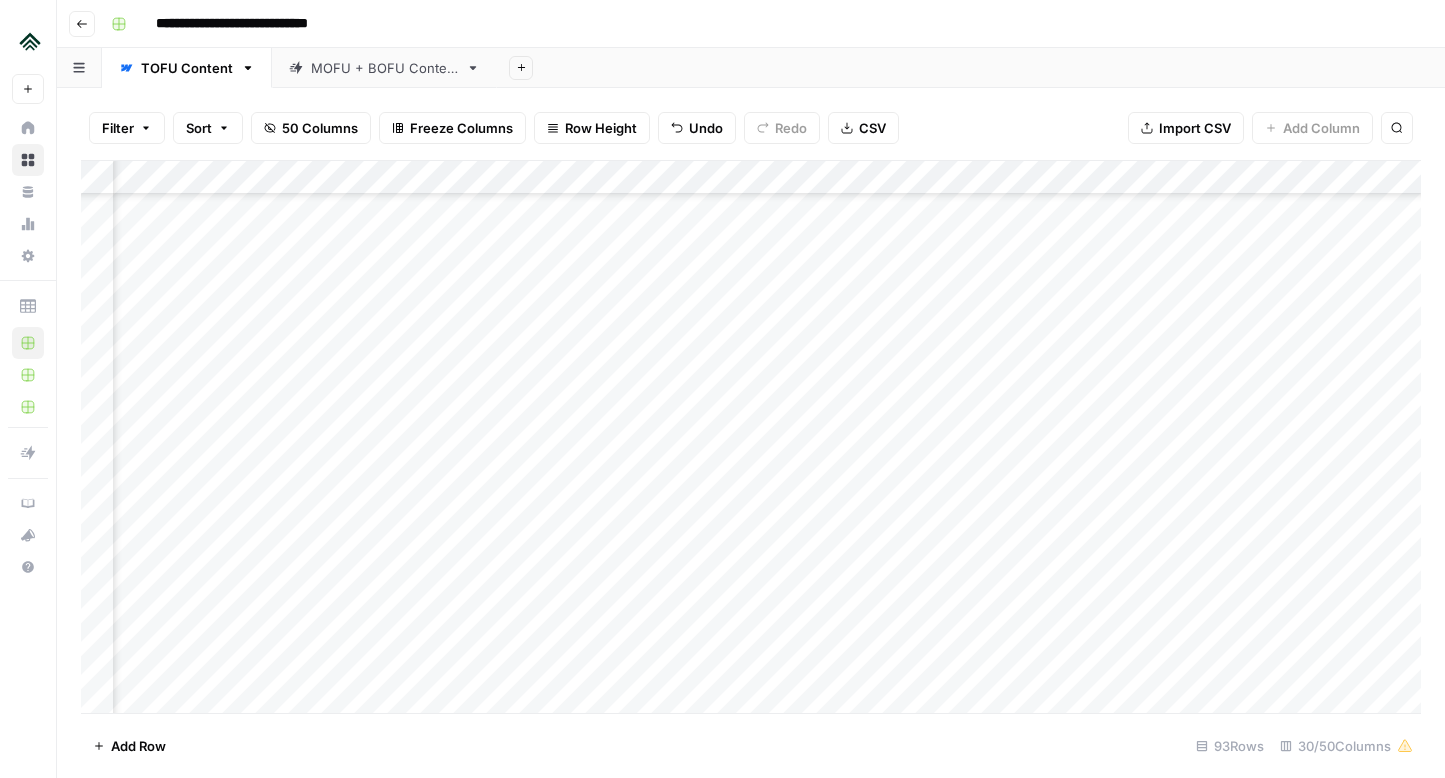 scroll, scrollTop: 1574, scrollLeft: 2704, axis: both 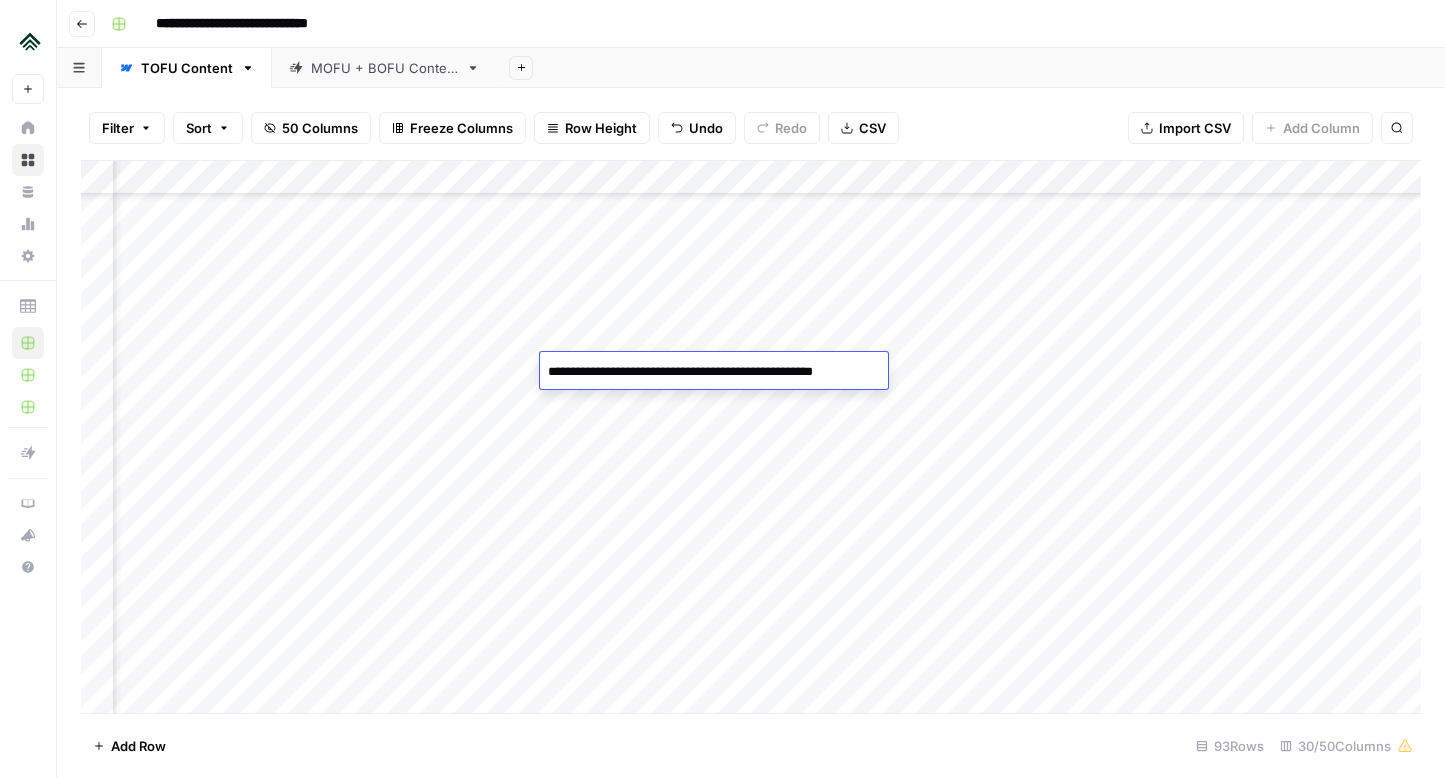 click on "Add Column" at bounding box center (751, 437) 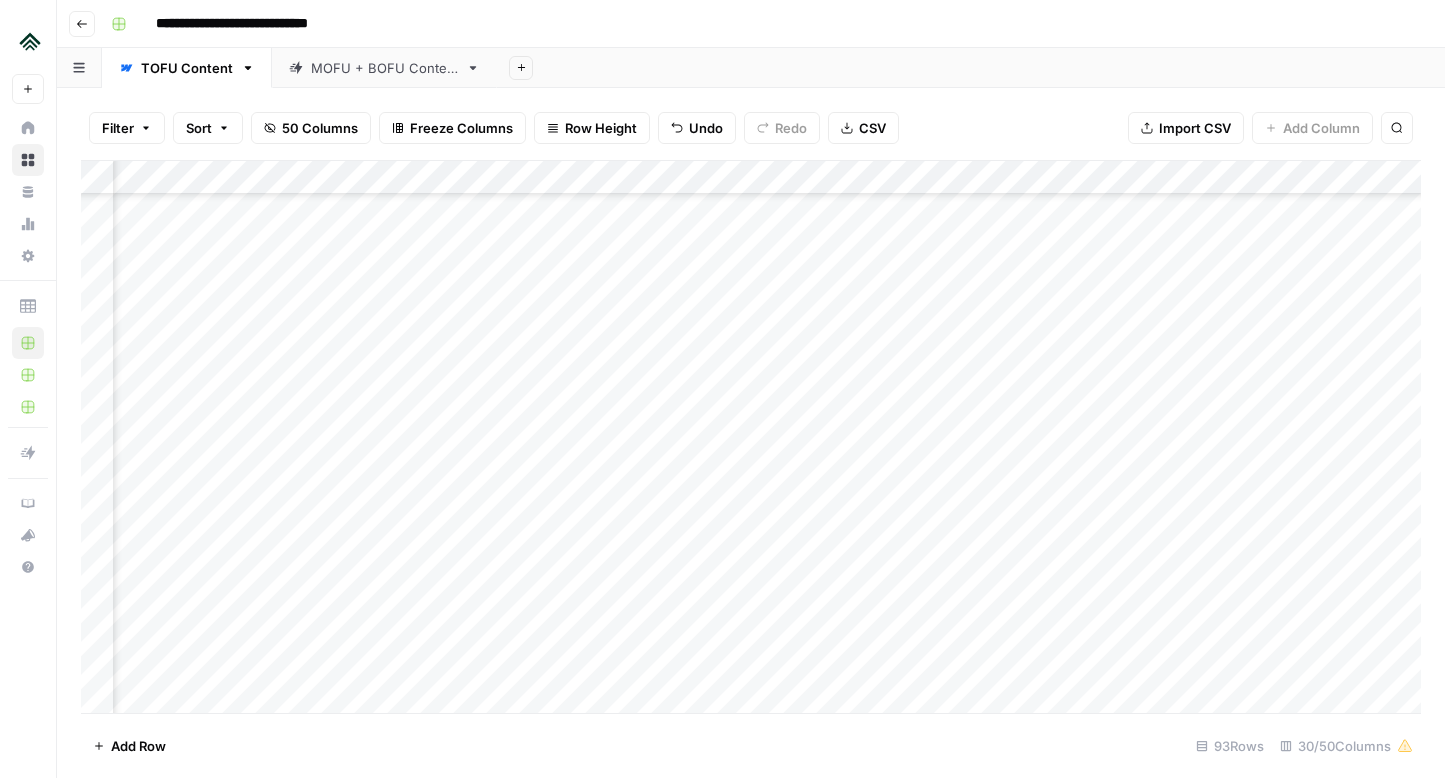 click on "Add Column" at bounding box center [751, 437] 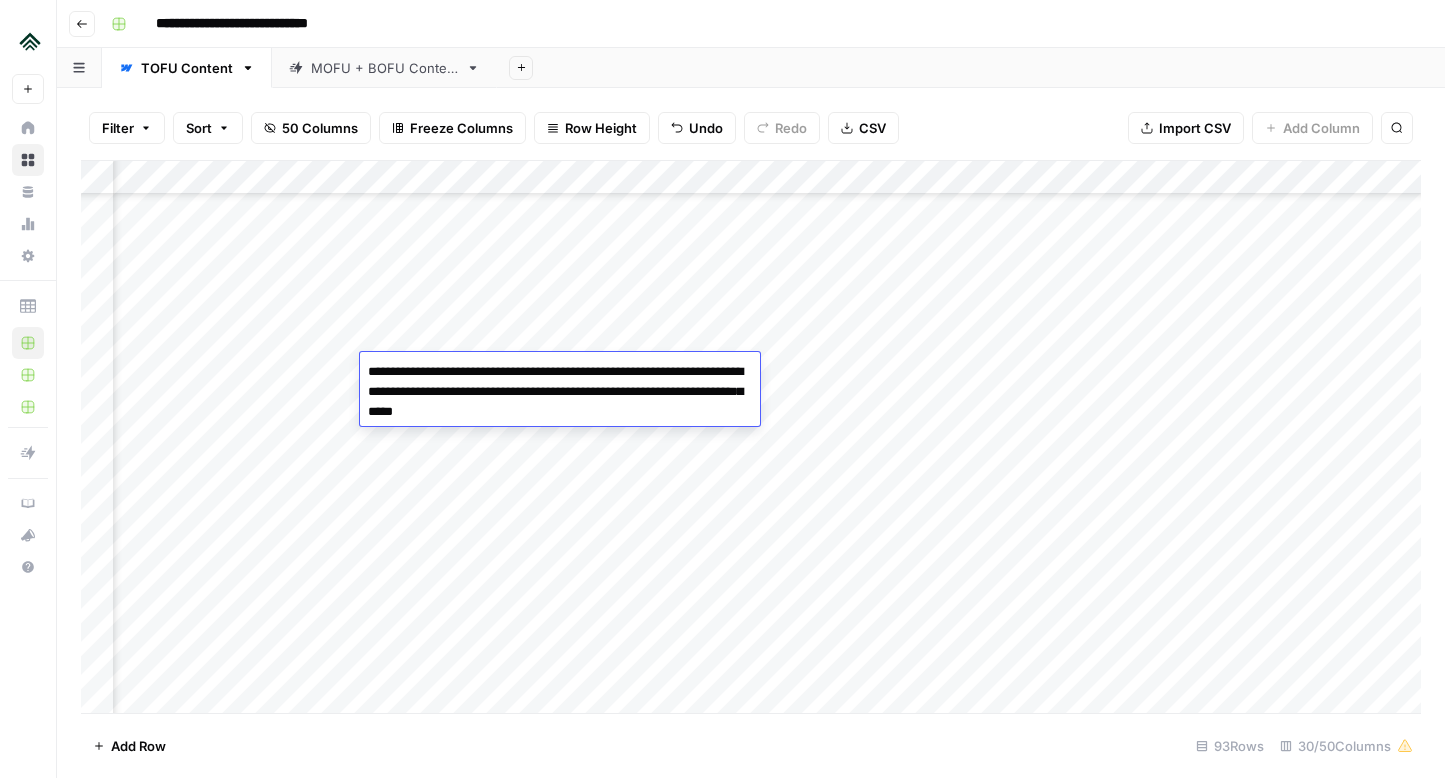click on "**********" at bounding box center [560, 392] 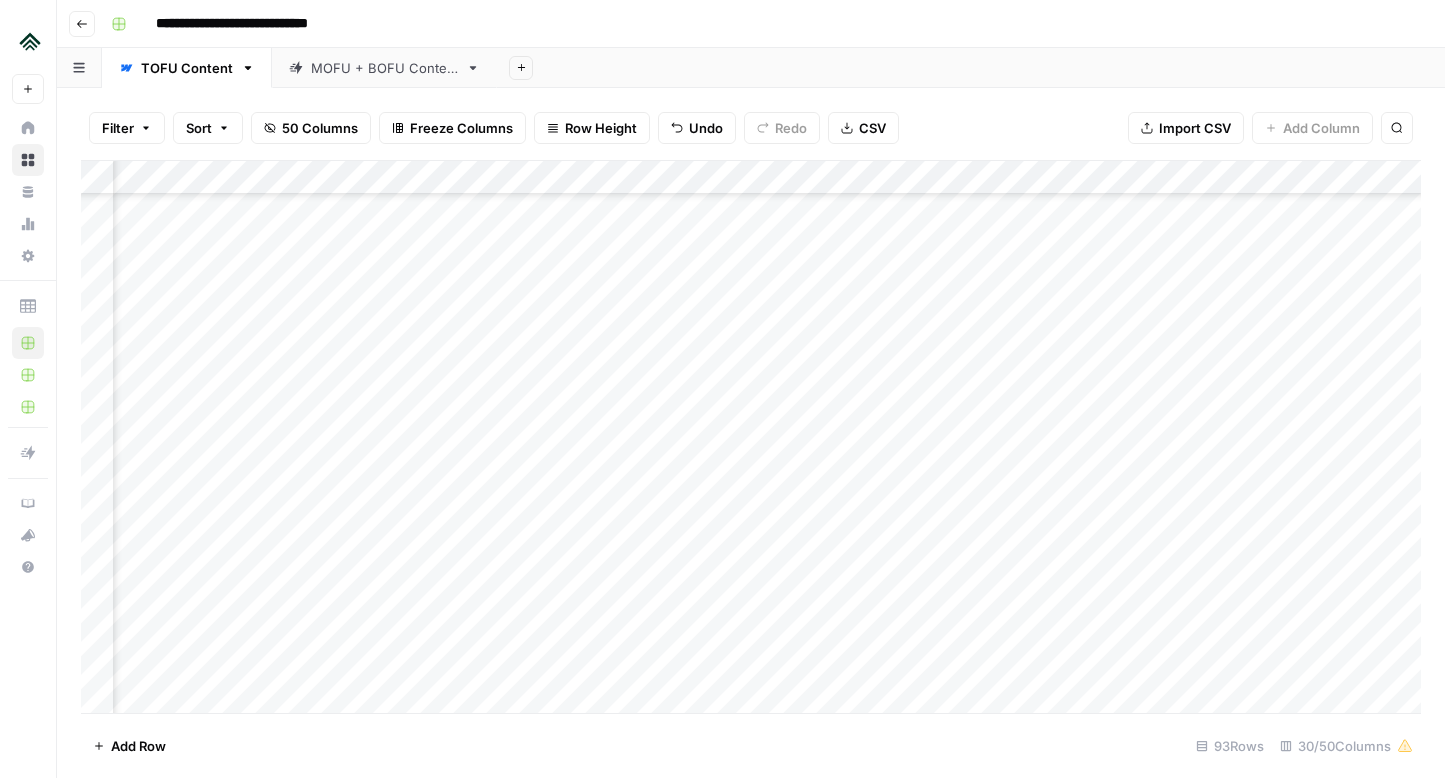 scroll, scrollTop: 1574, scrollLeft: 1982, axis: both 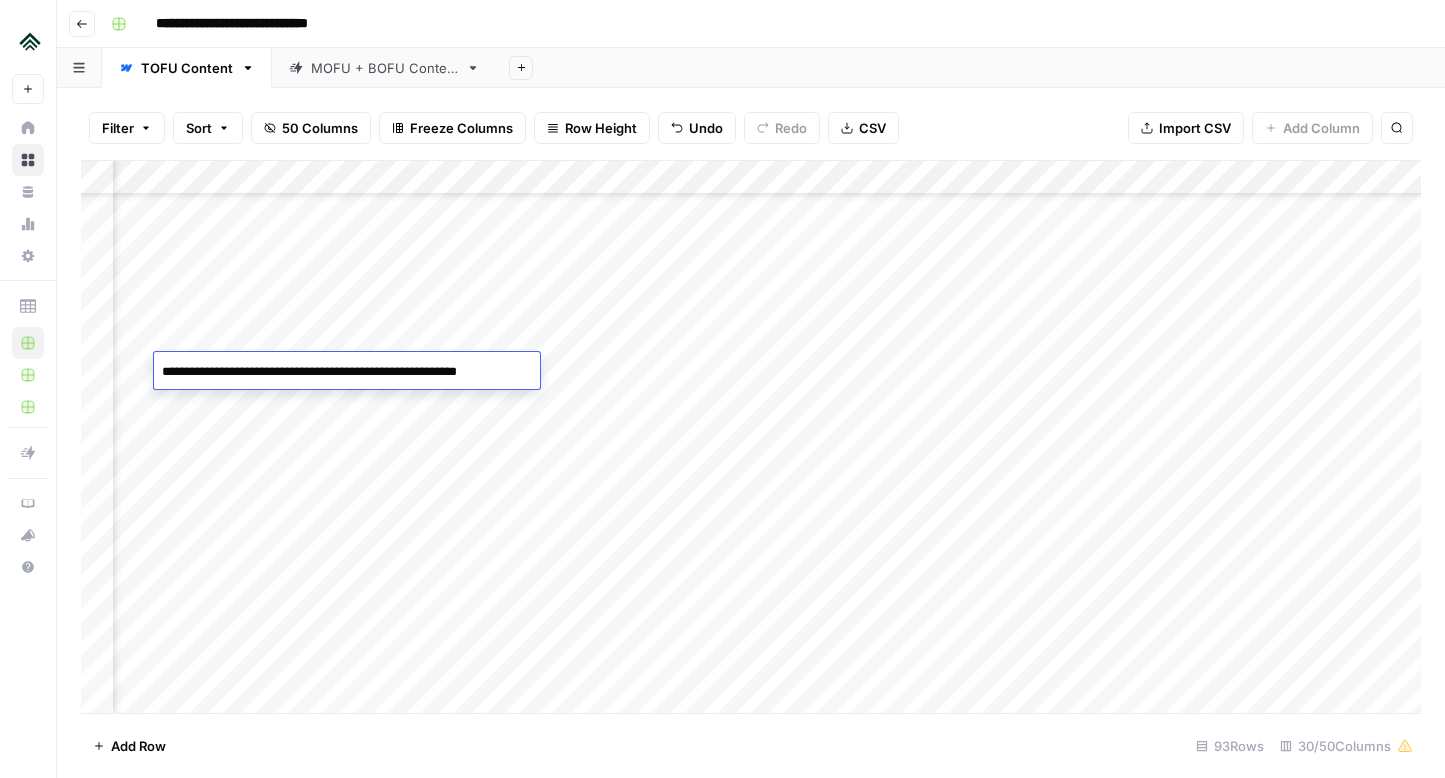 click on "**********" at bounding box center [342, 372] 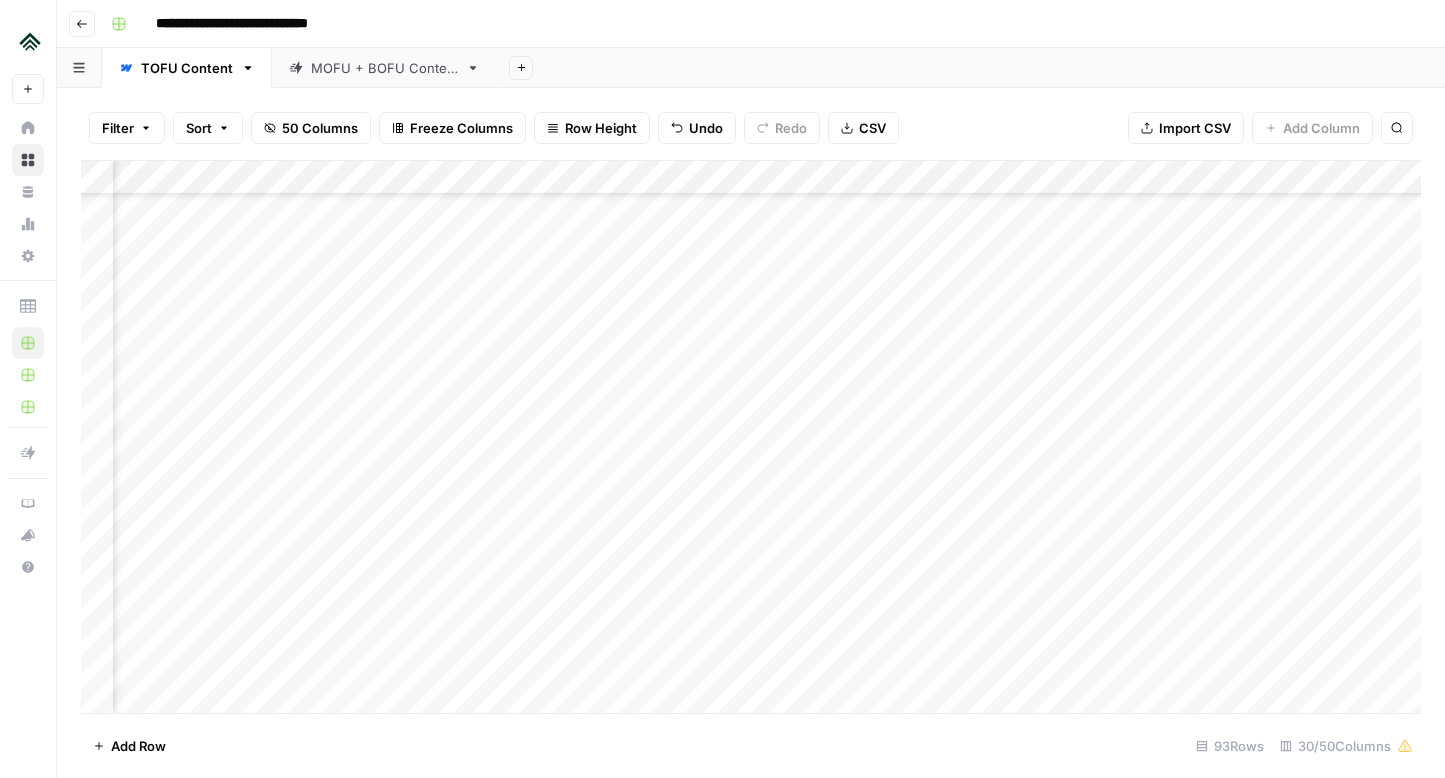click on "Add Column" at bounding box center (751, 437) 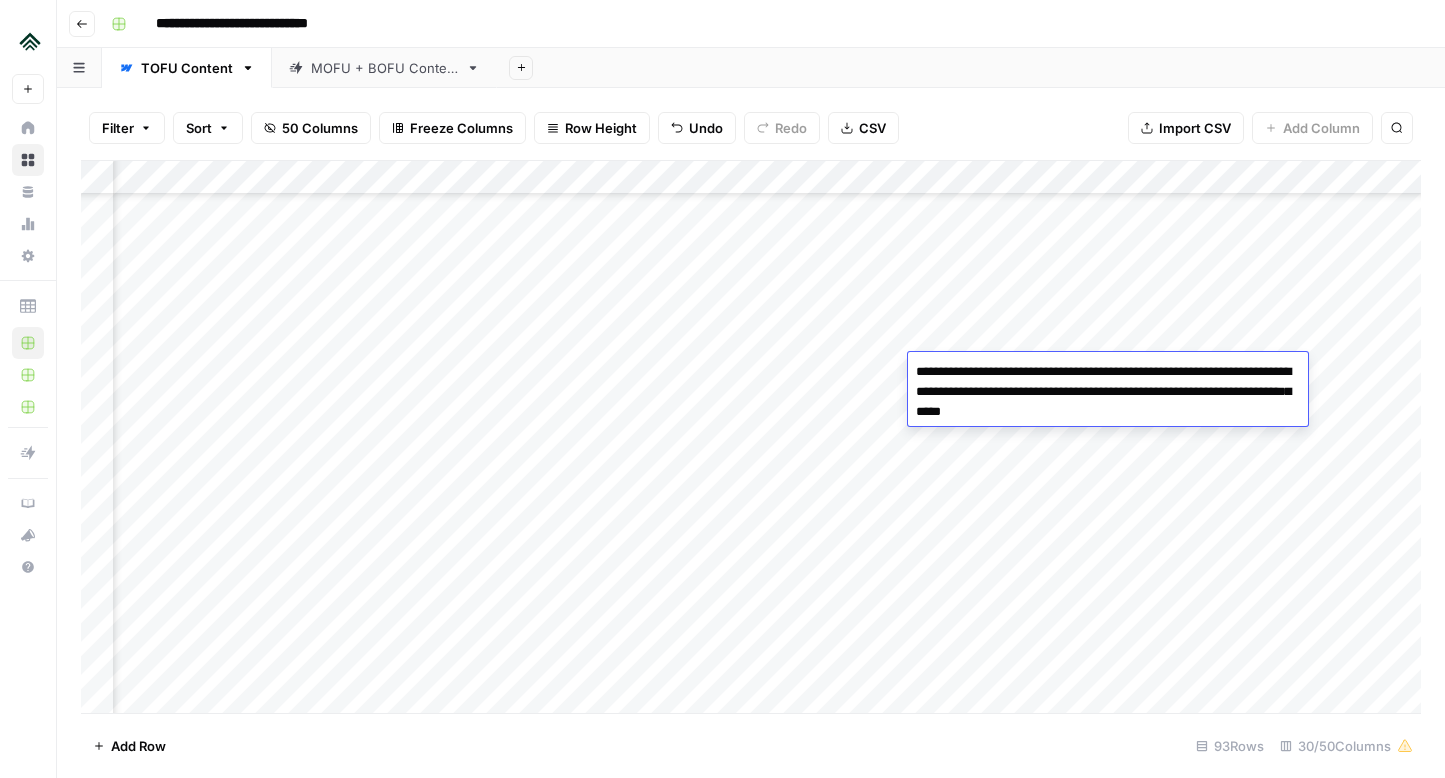 drag, startPoint x: 1210, startPoint y: 374, endPoint x: 892, endPoint y: 373, distance: 318.0016 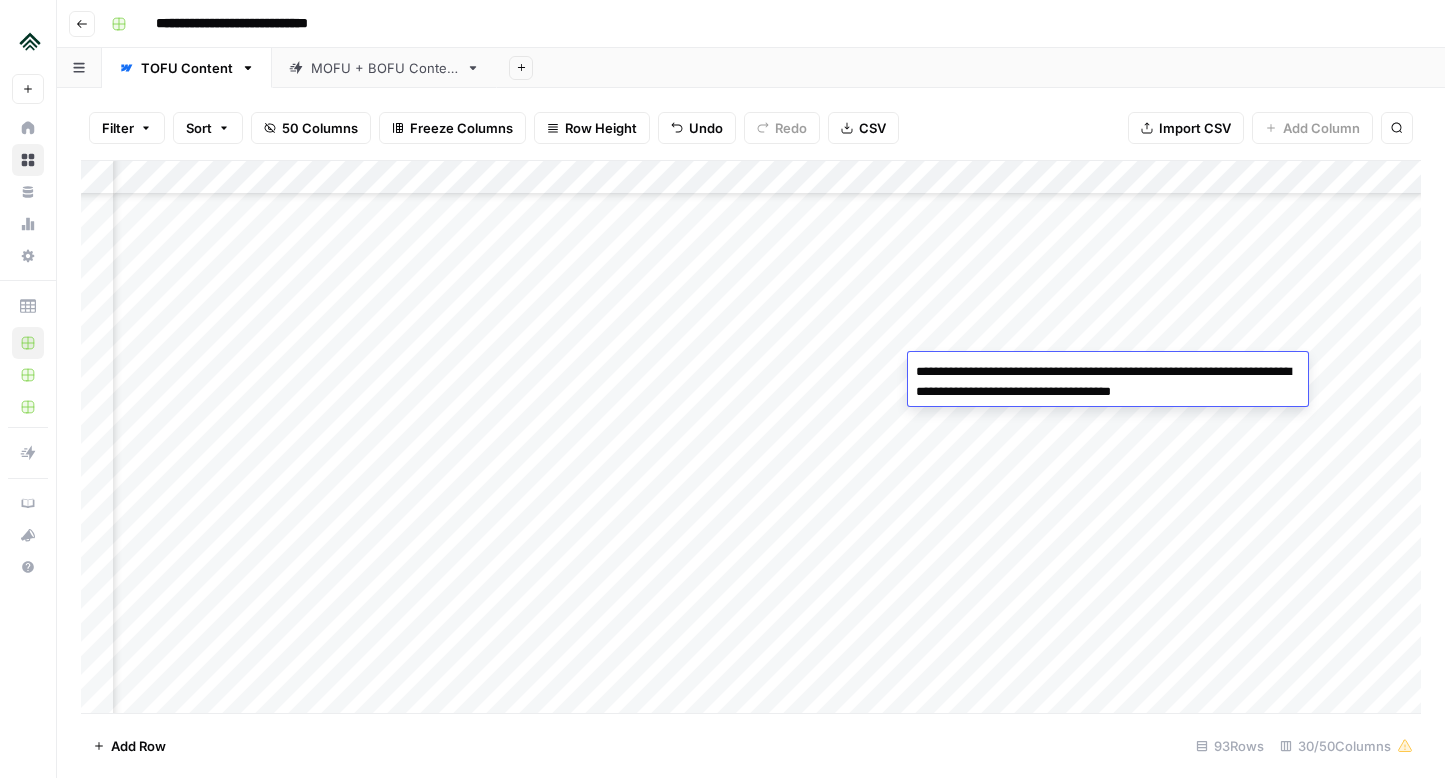 click on "**********" at bounding box center [1108, 382] 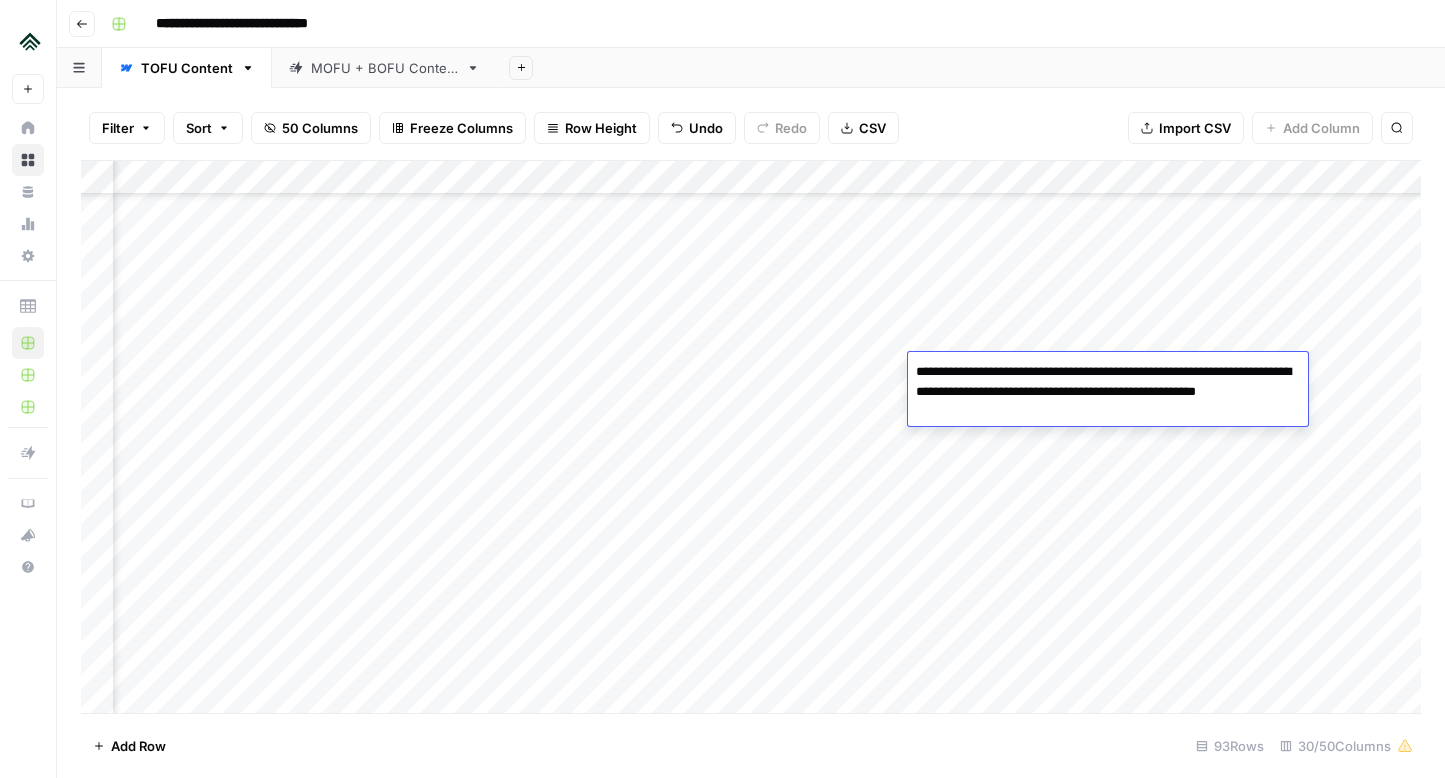 drag, startPoint x: 1138, startPoint y: 375, endPoint x: 997, endPoint y: 391, distance: 141.90489 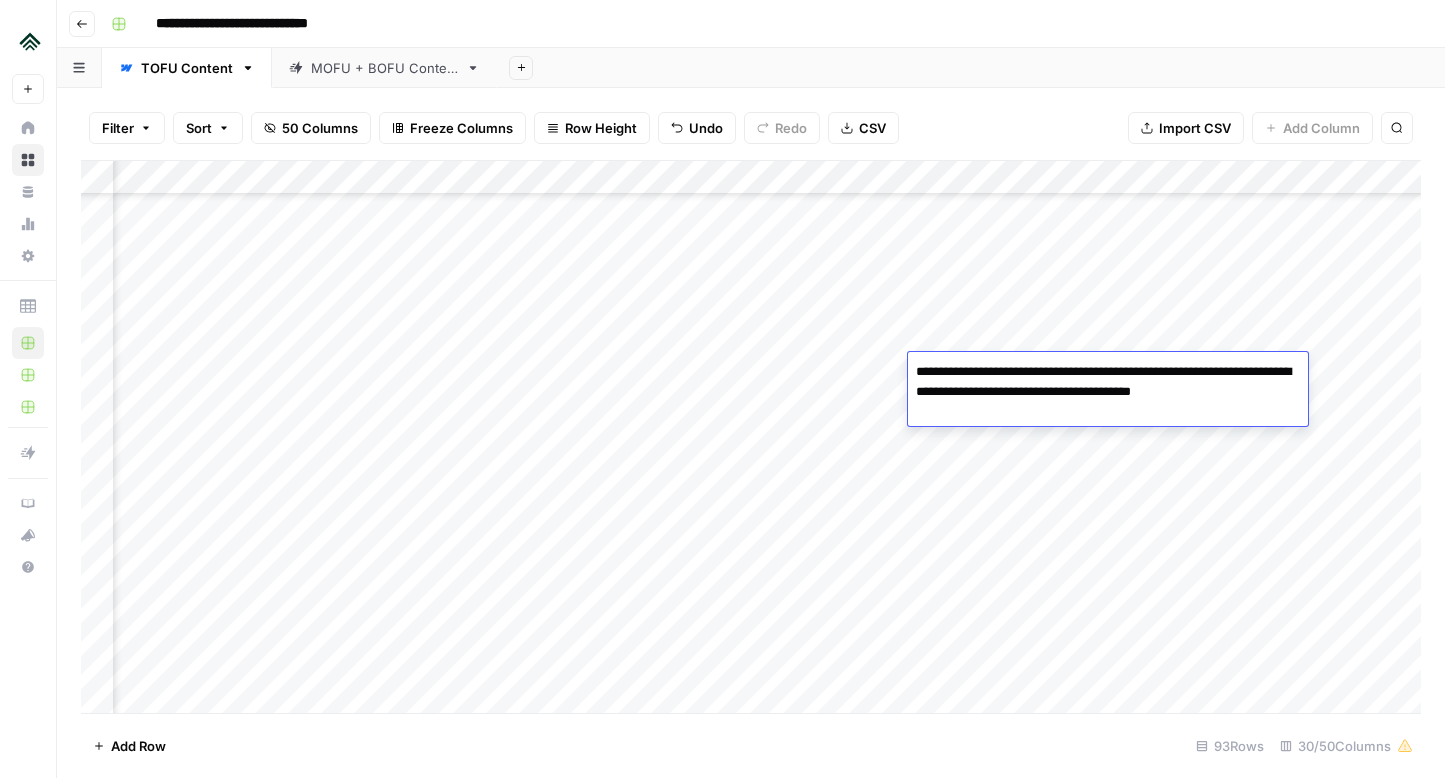 drag, startPoint x: 976, startPoint y: 393, endPoint x: 1098, endPoint y: 400, distance: 122.20065 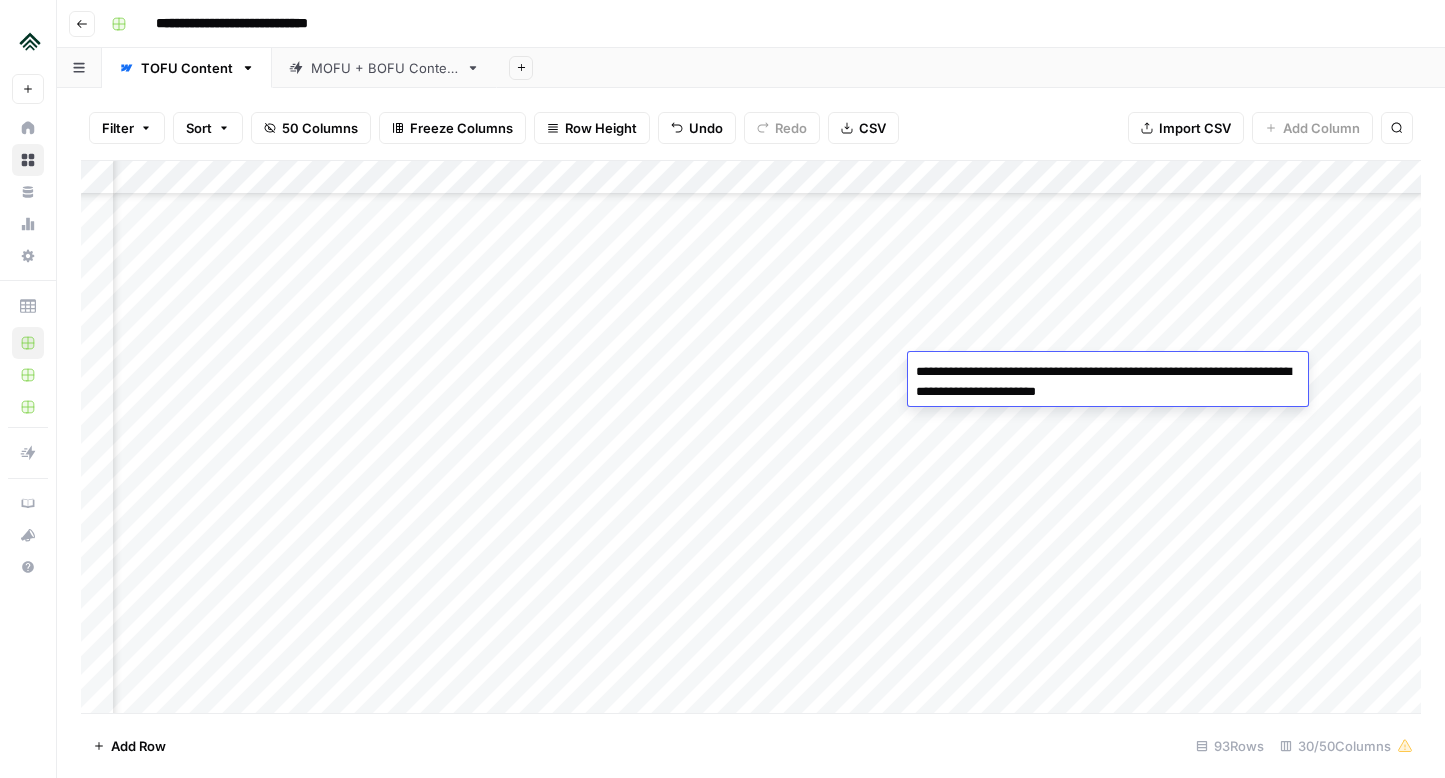click on "Add Column" at bounding box center [751, 437] 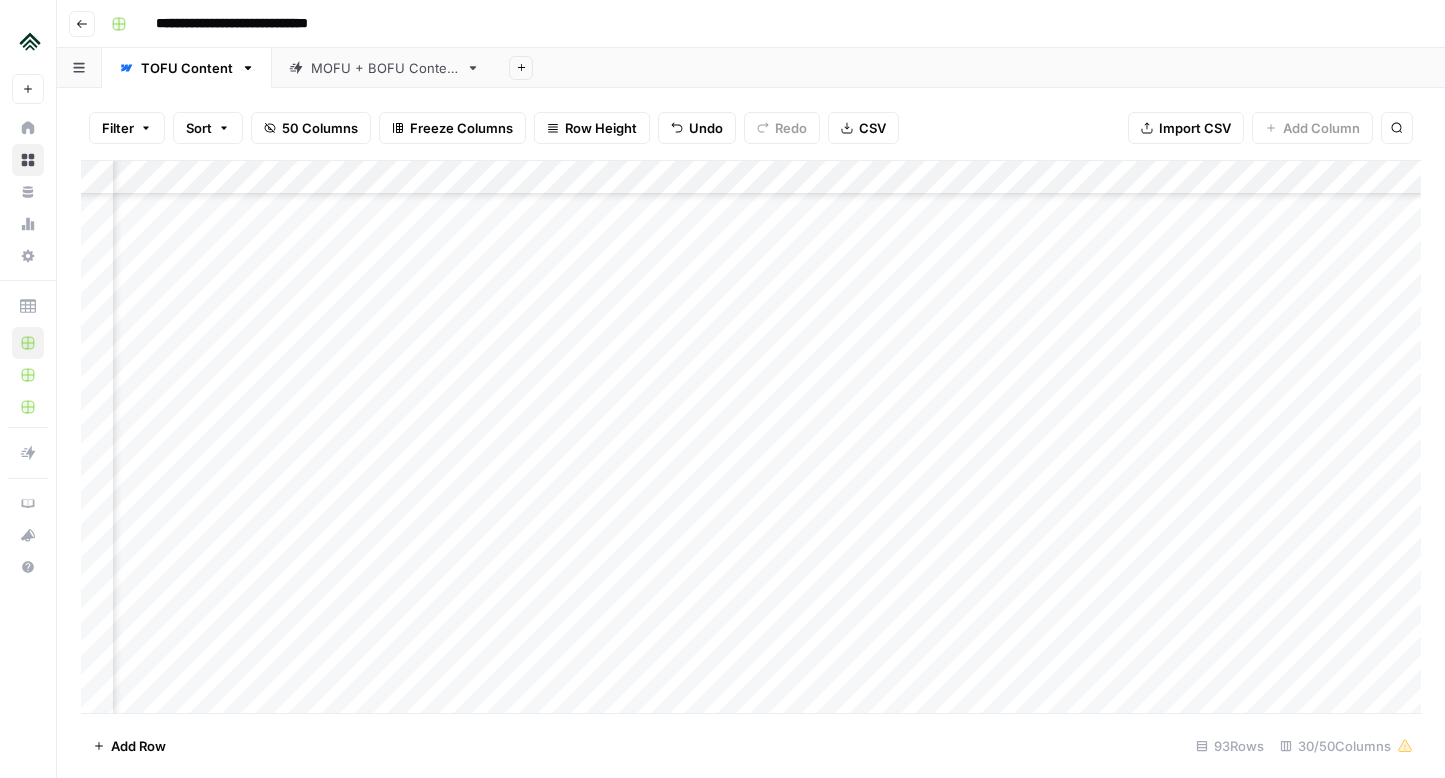 scroll, scrollTop: 1574, scrollLeft: 2498, axis: both 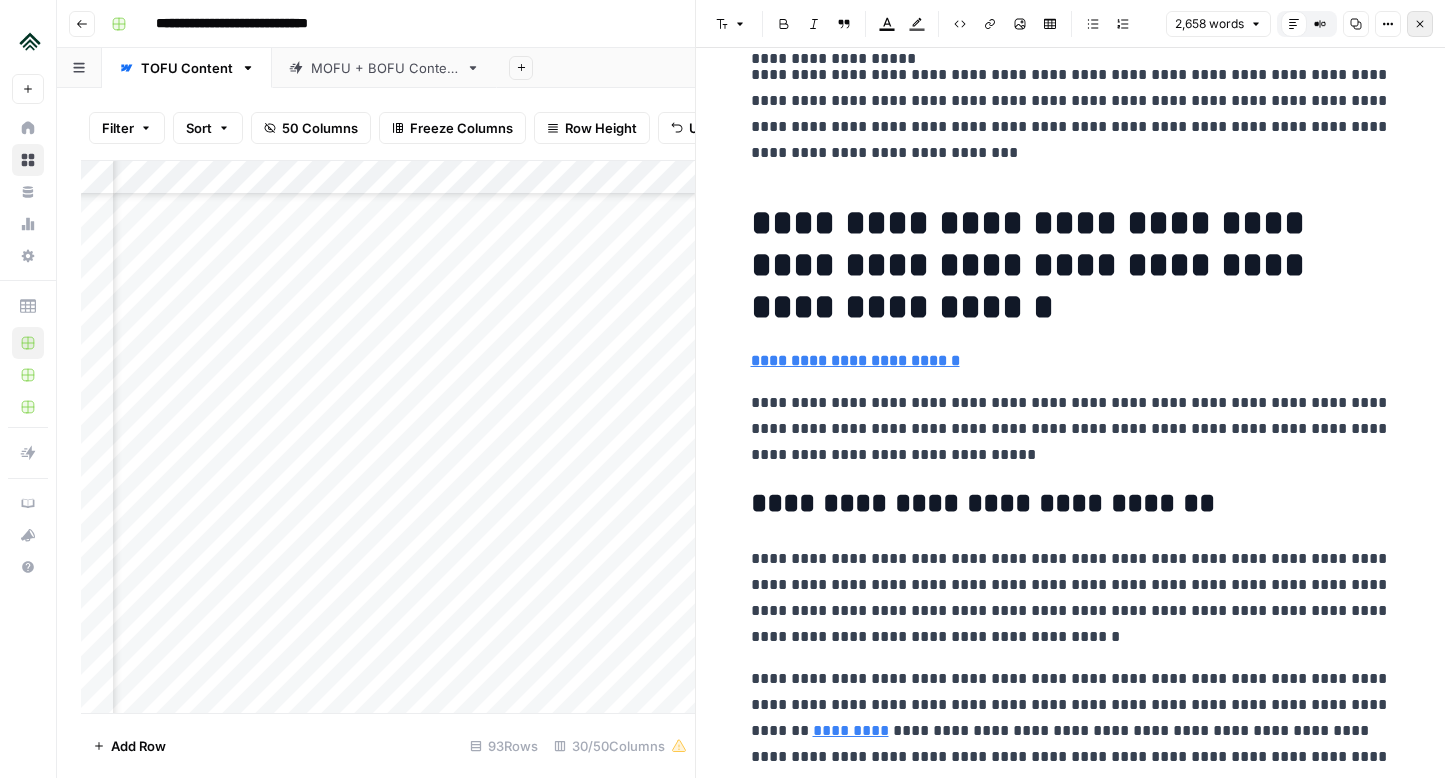 click on "Close" at bounding box center [1420, 24] 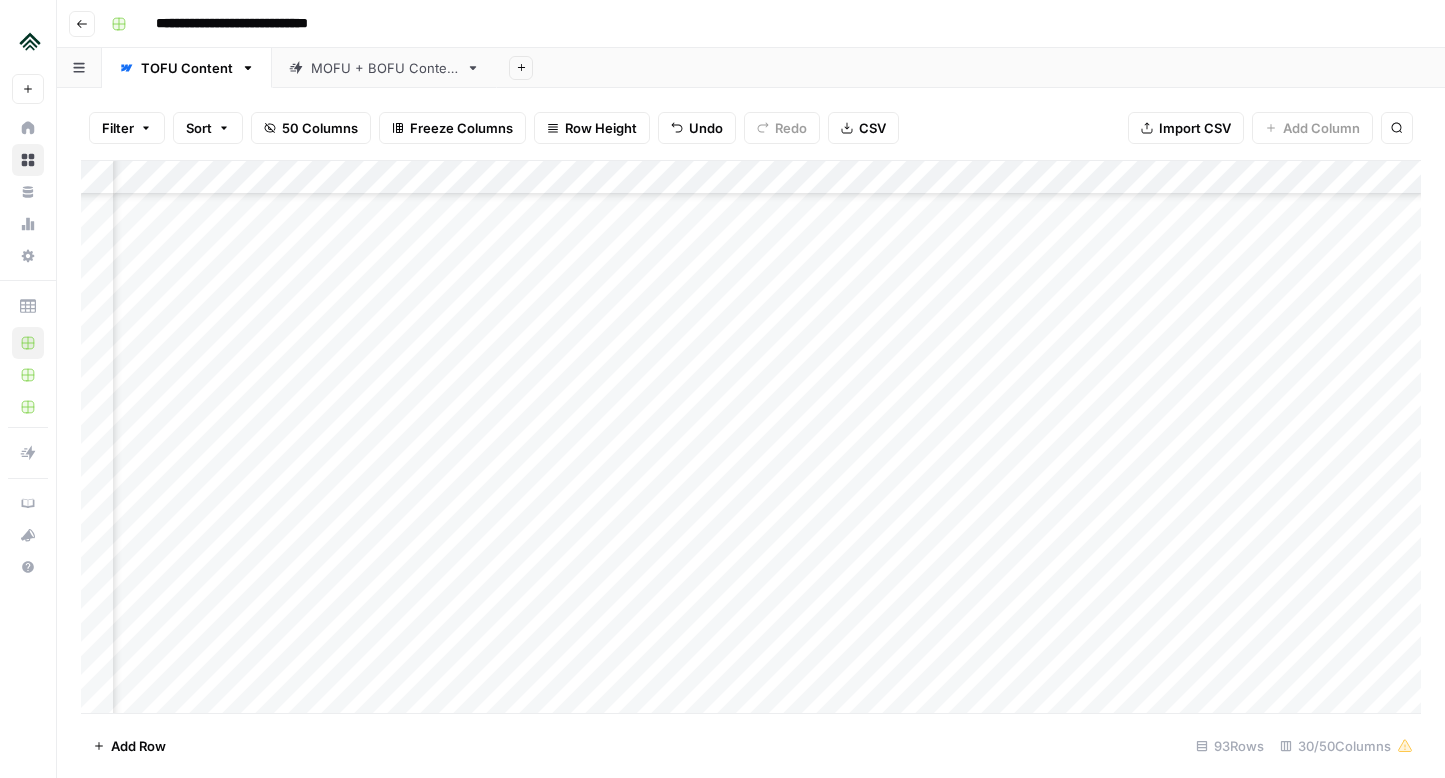 scroll, scrollTop: 1574, scrollLeft: 2931, axis: both 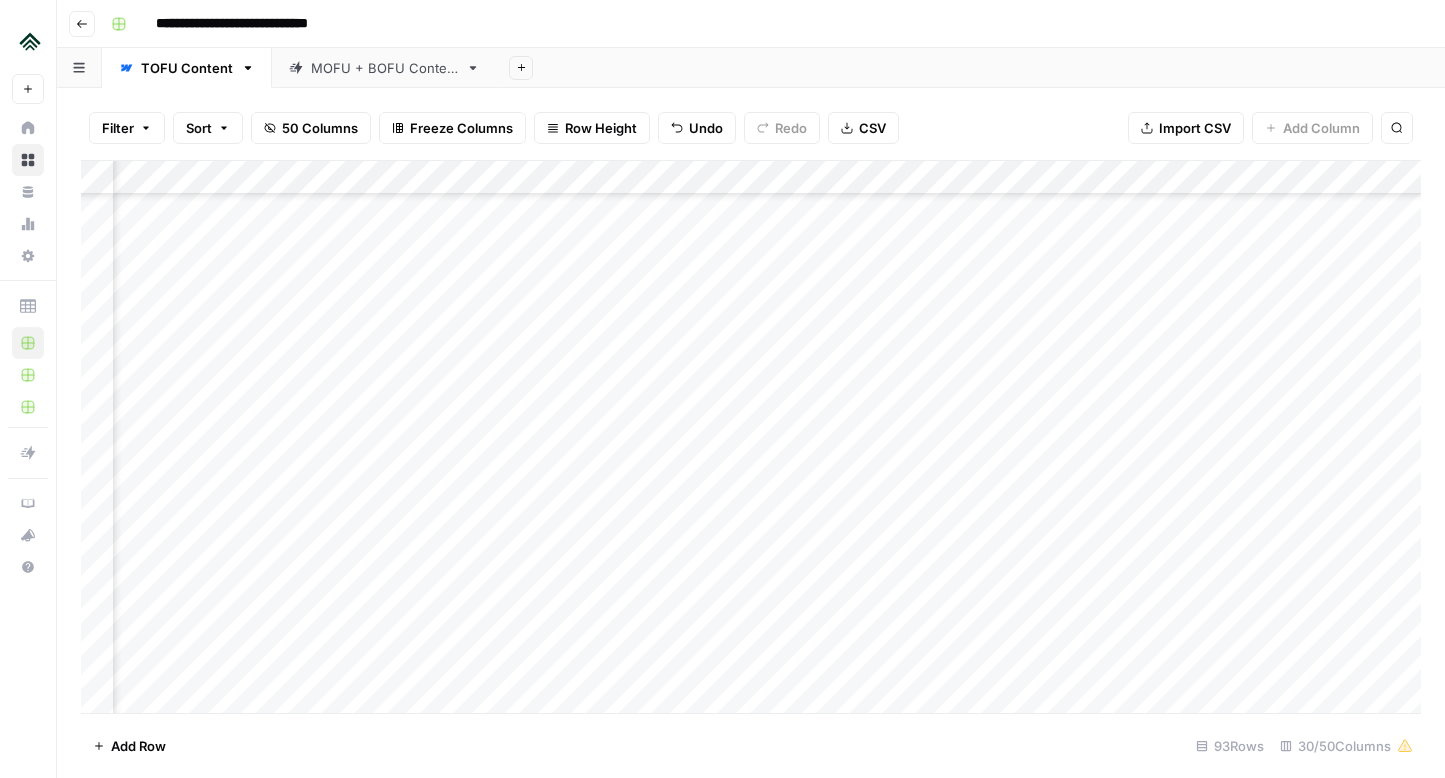 click on "Add Column" at bounding box center (751, 437) 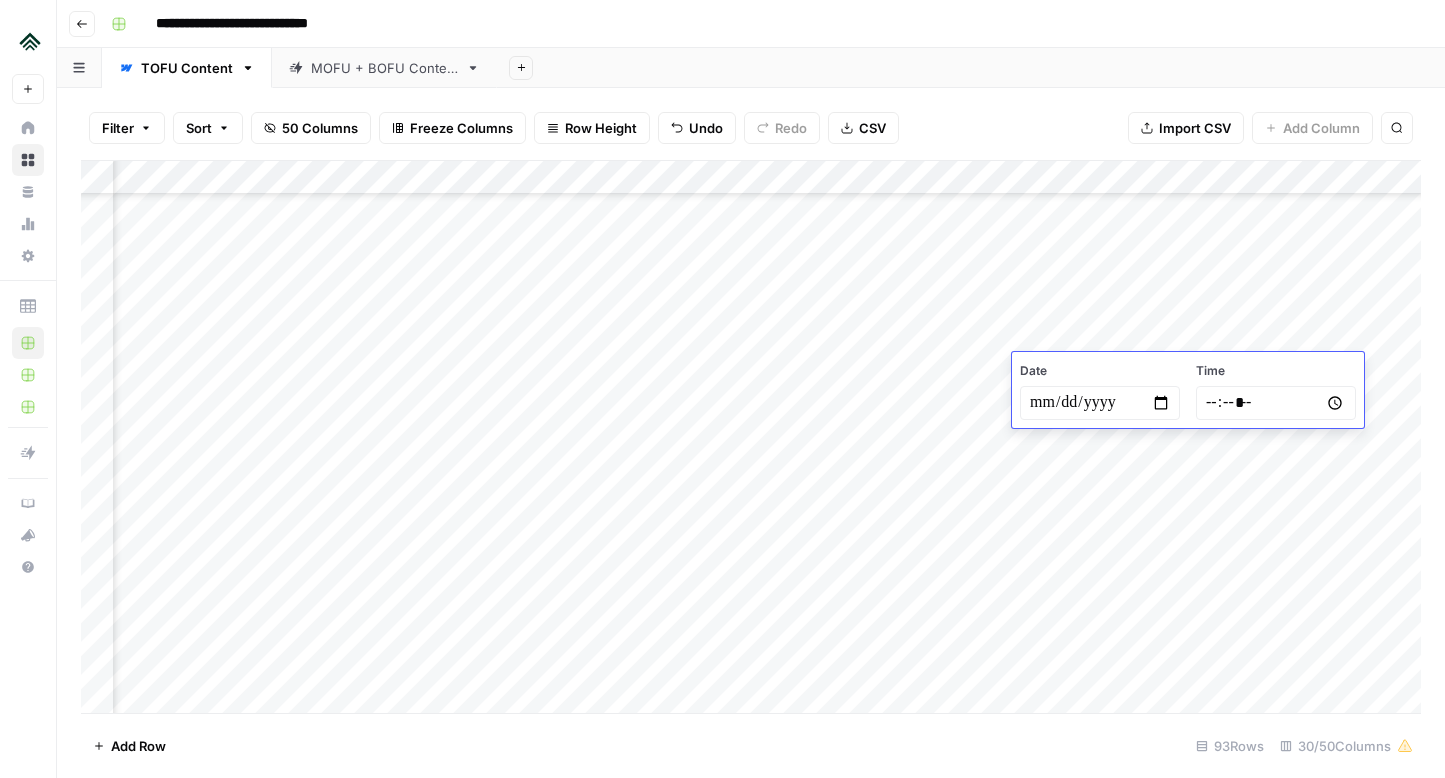 type on "**********" 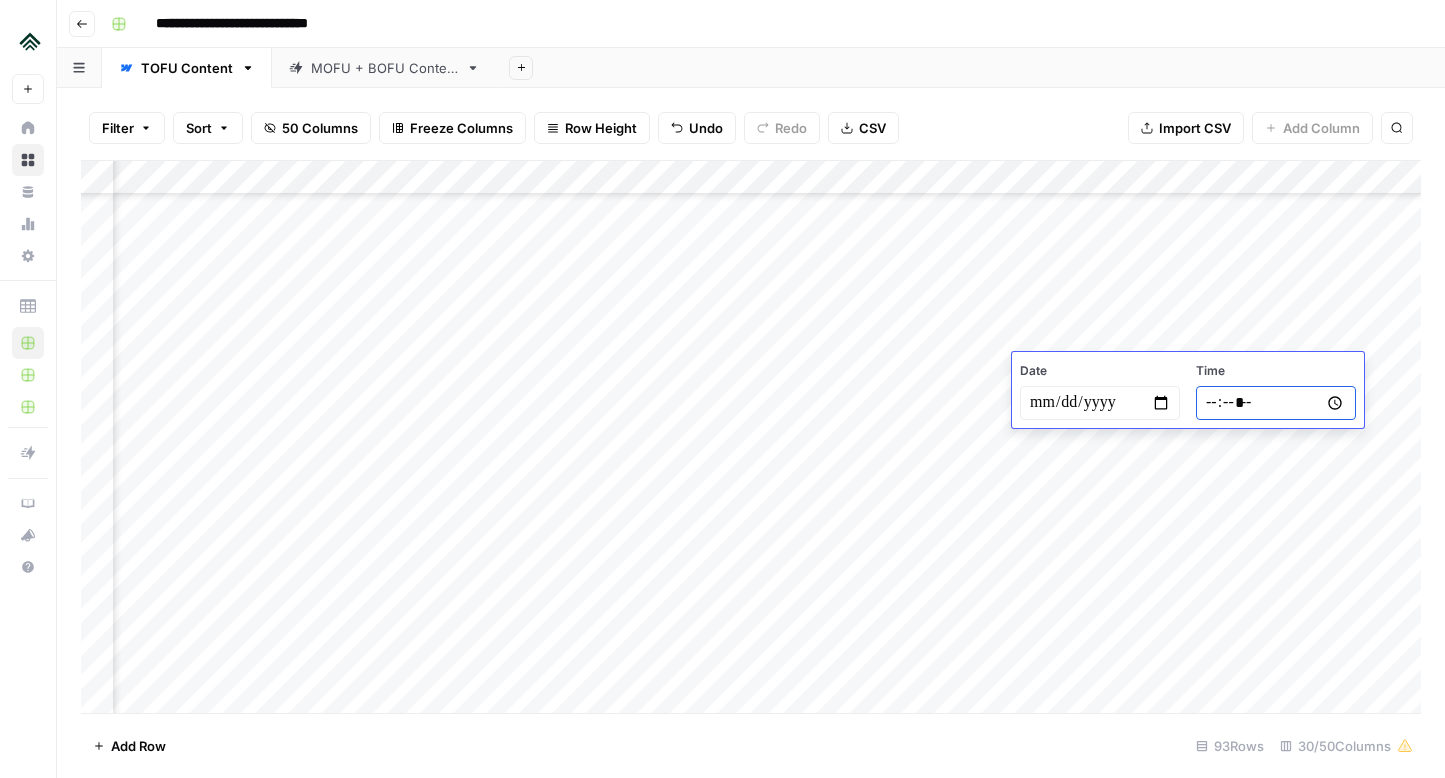 click at bounding box center (1276, 403) 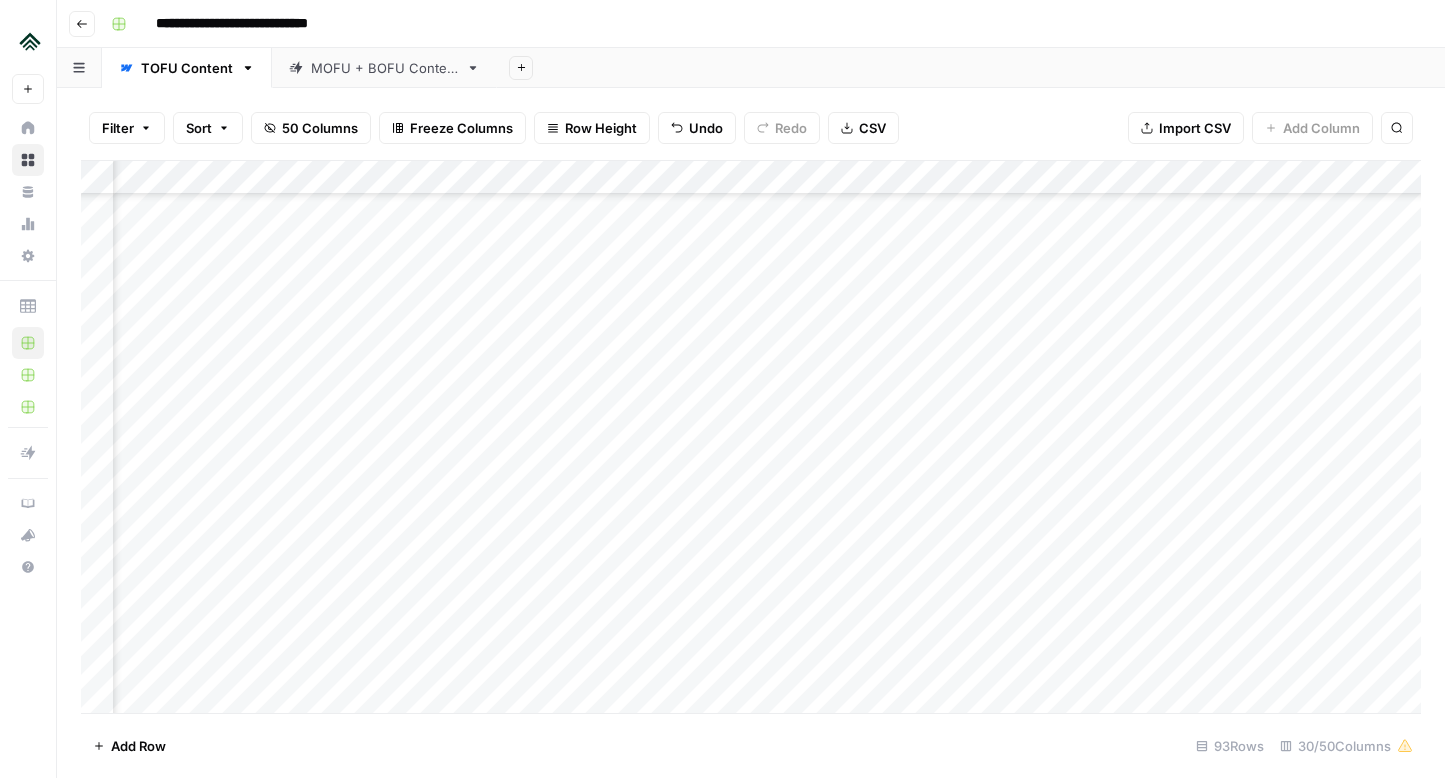 click on "Add Column" at bounding box center (751, 437) 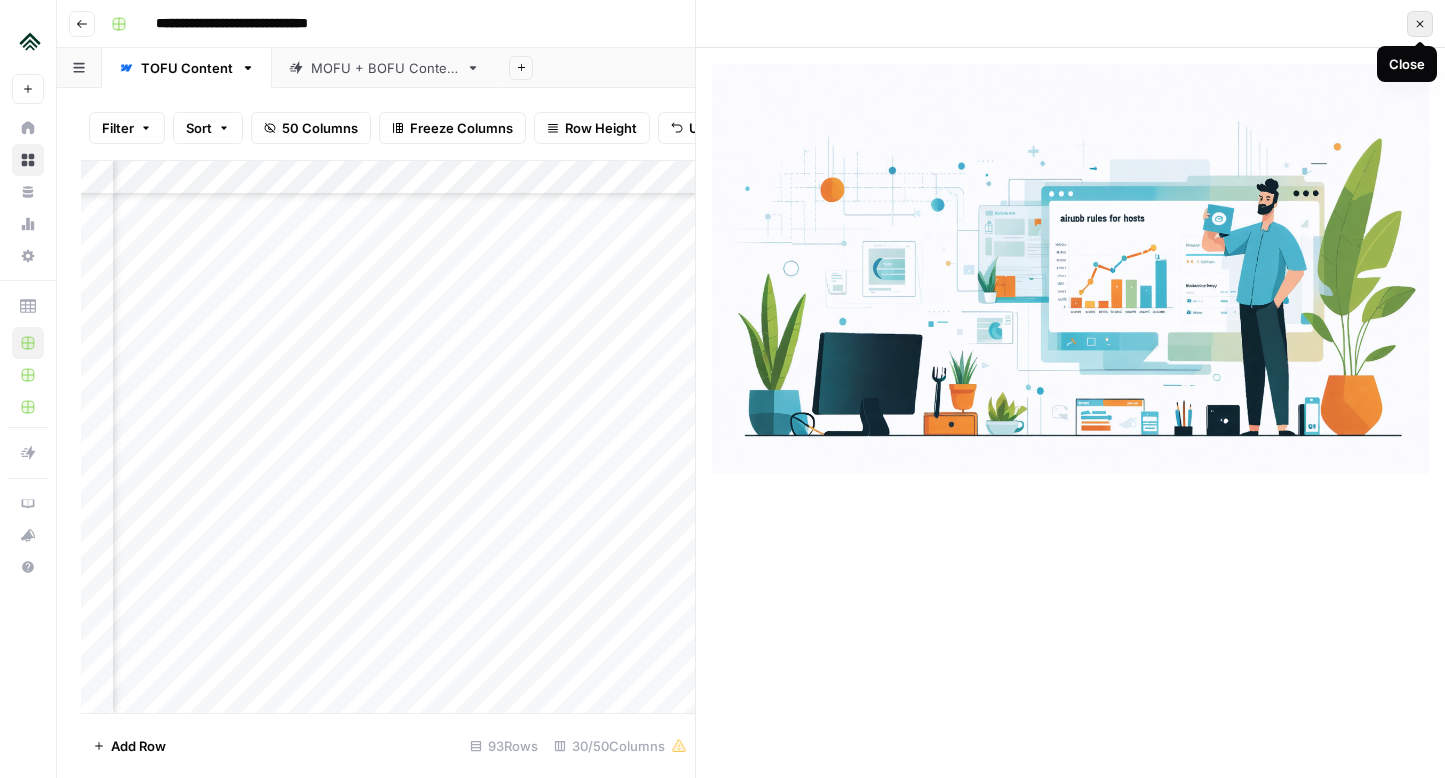 click 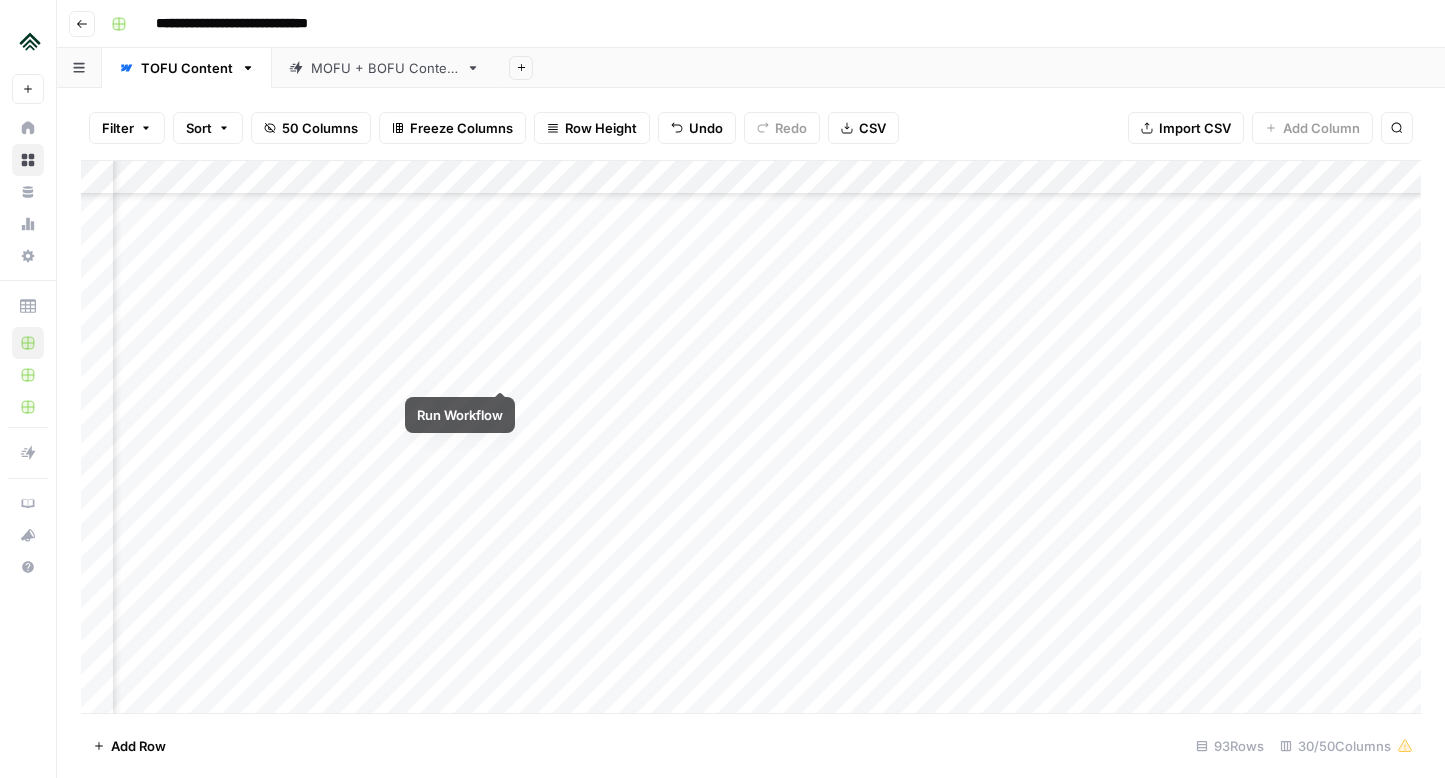 click on "Add Column" at bounding box center [751, 437] 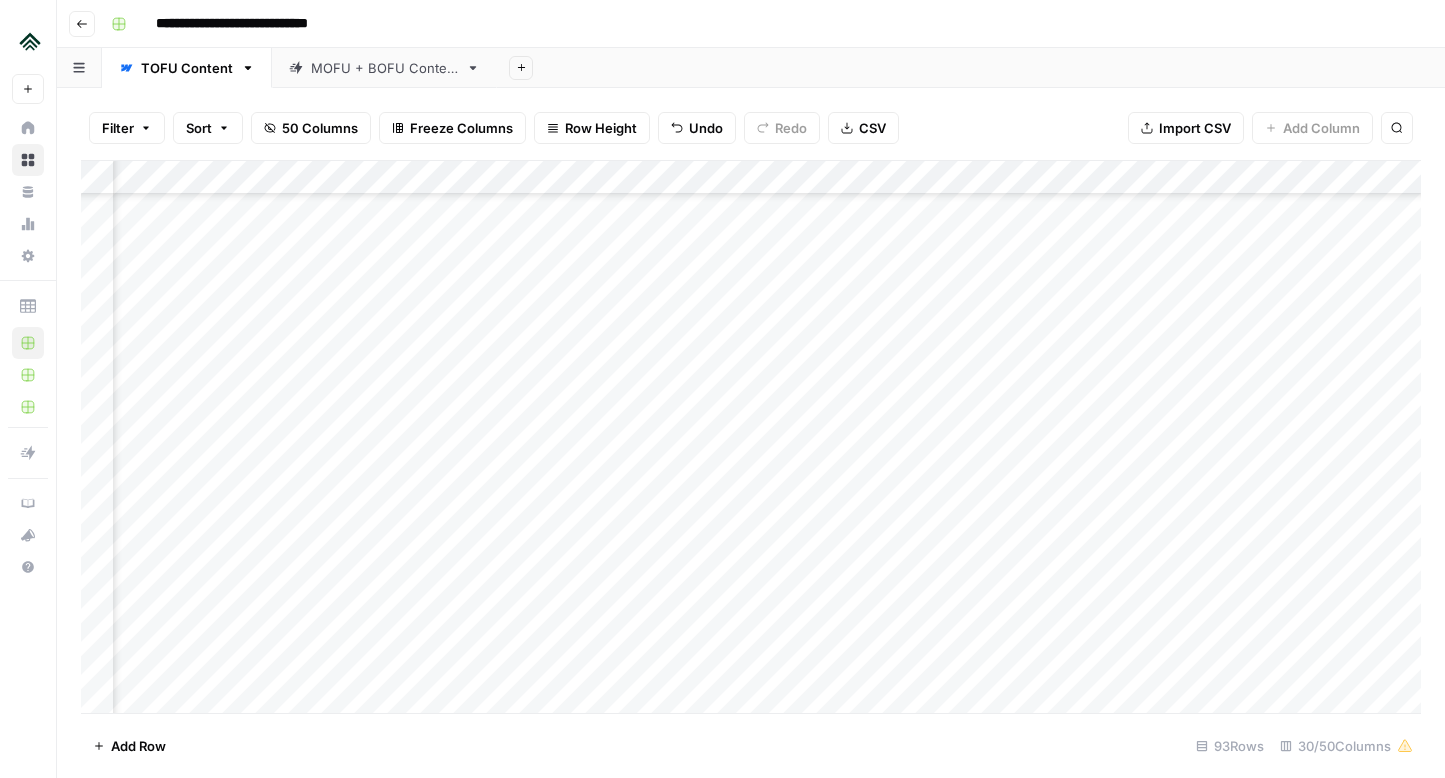 scroll, scrollTop: 1574, scrollLeft: 0, axis: vertical 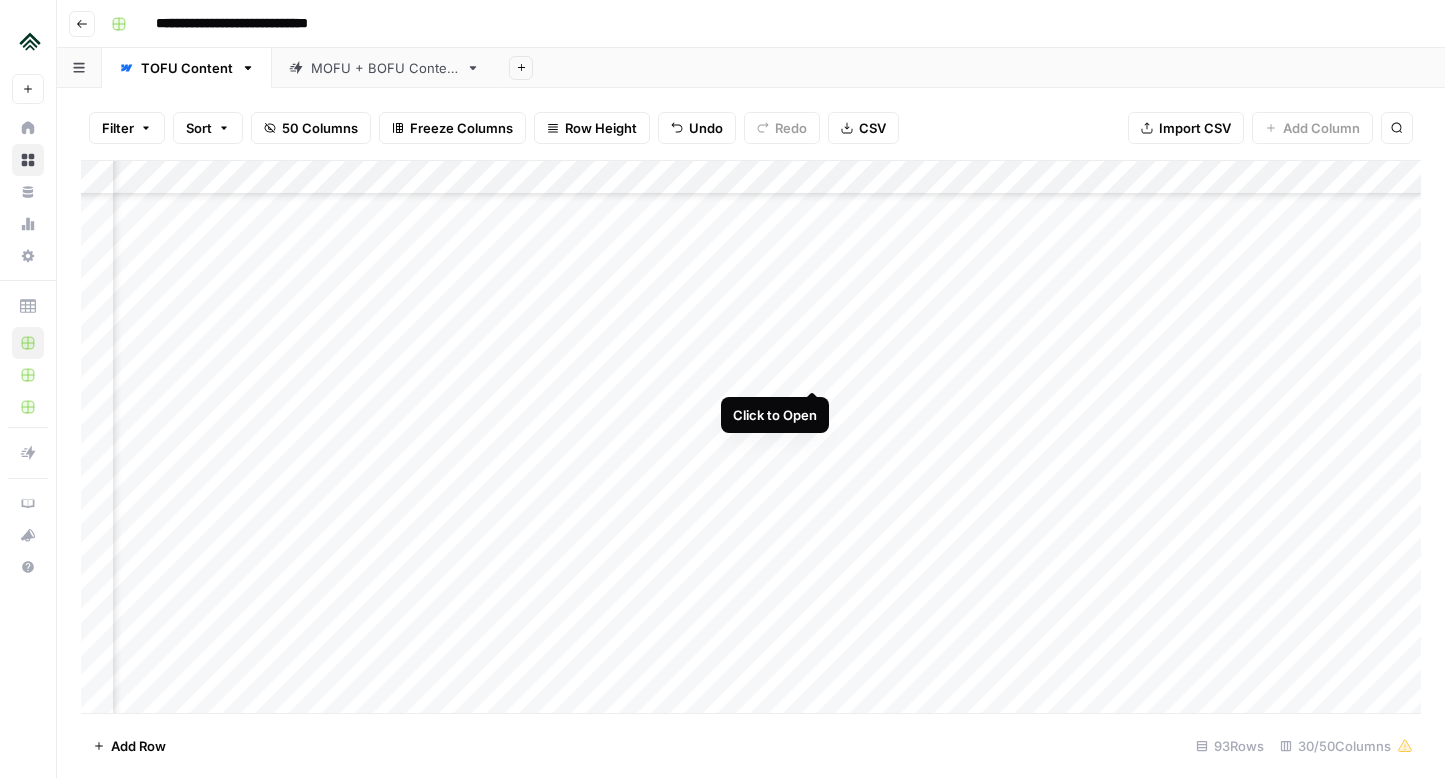 click on "Add Column" at bounding box center (751, 437) 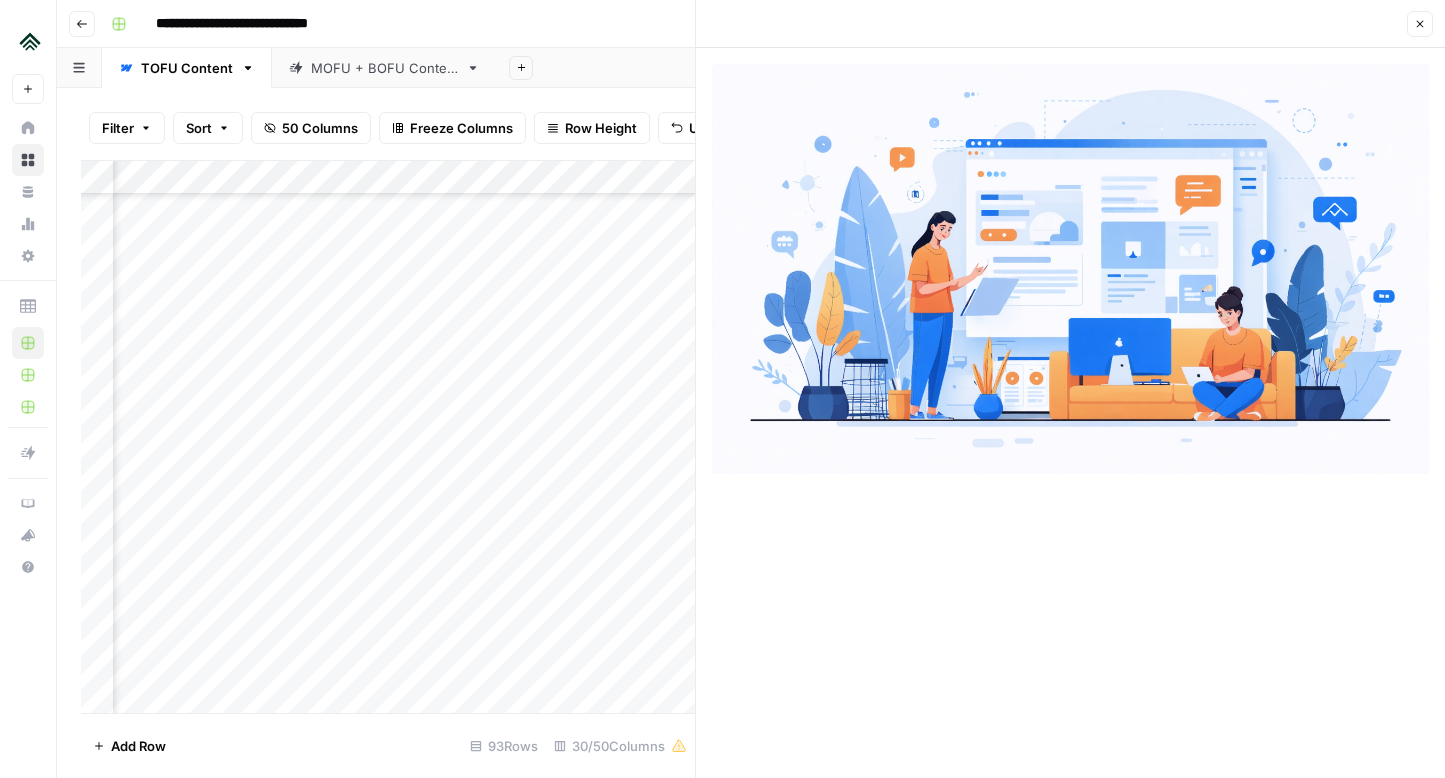 click on "Close" at bounding box center (1070, 24) 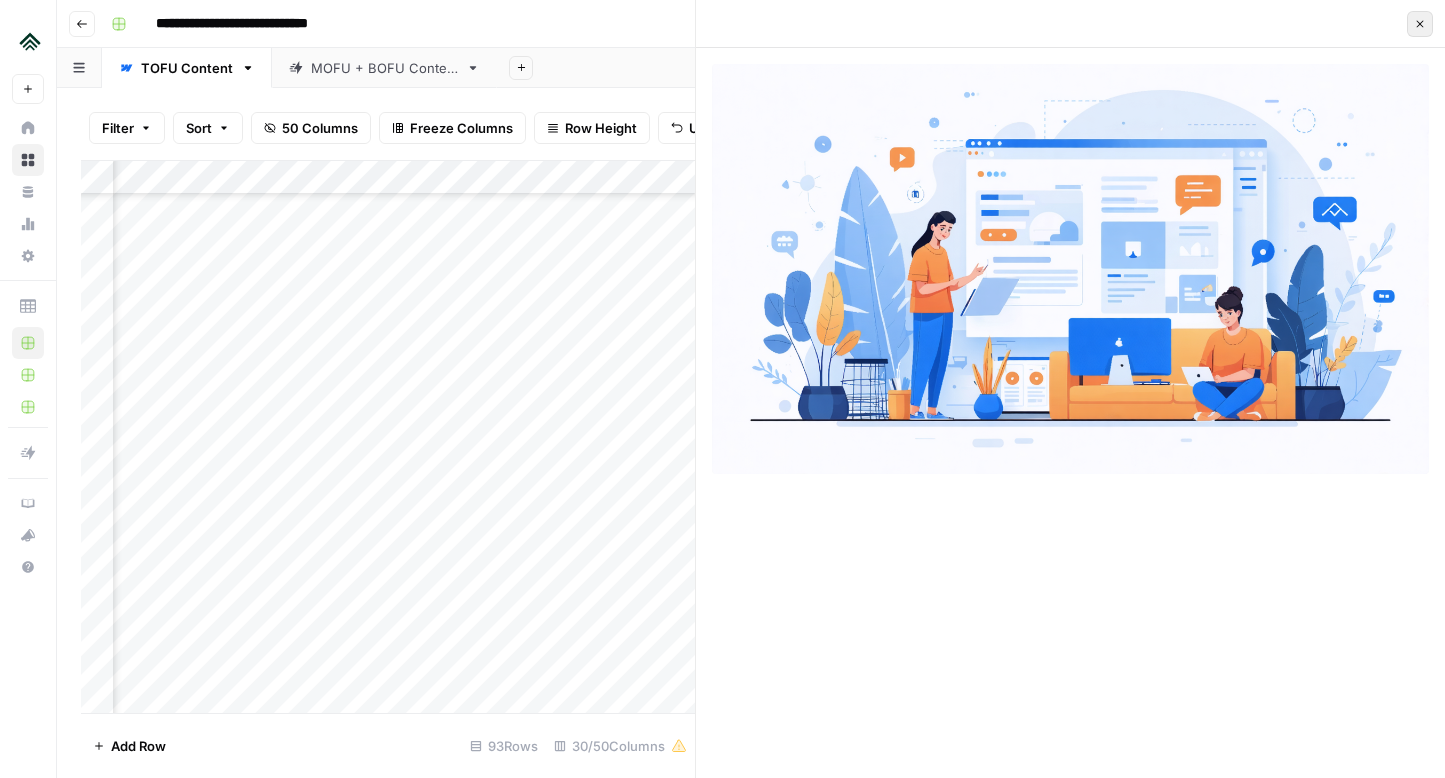 click on "Close" at bounding box center (1420, 24) 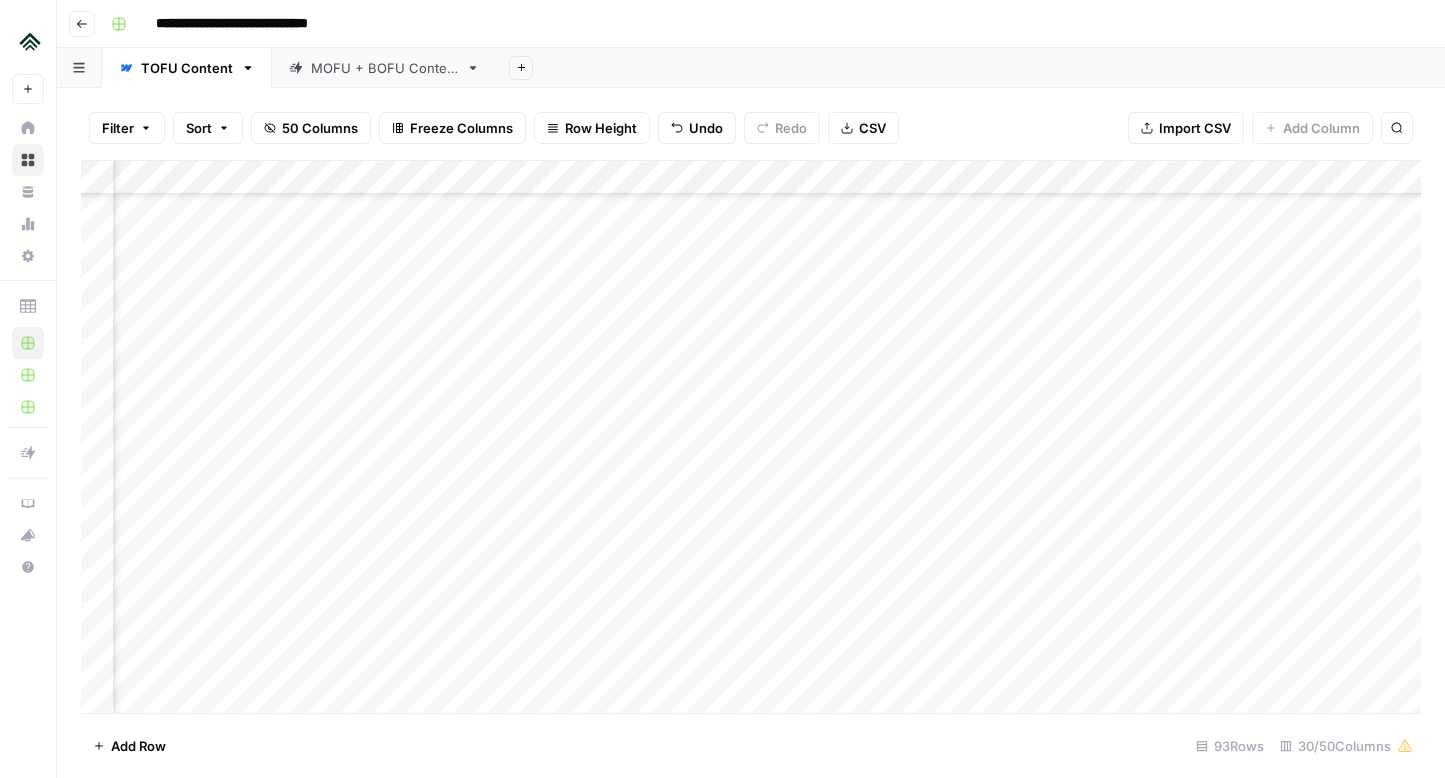 scroll, scrollTop: 1574, scrollLeft: 3913, axis: both 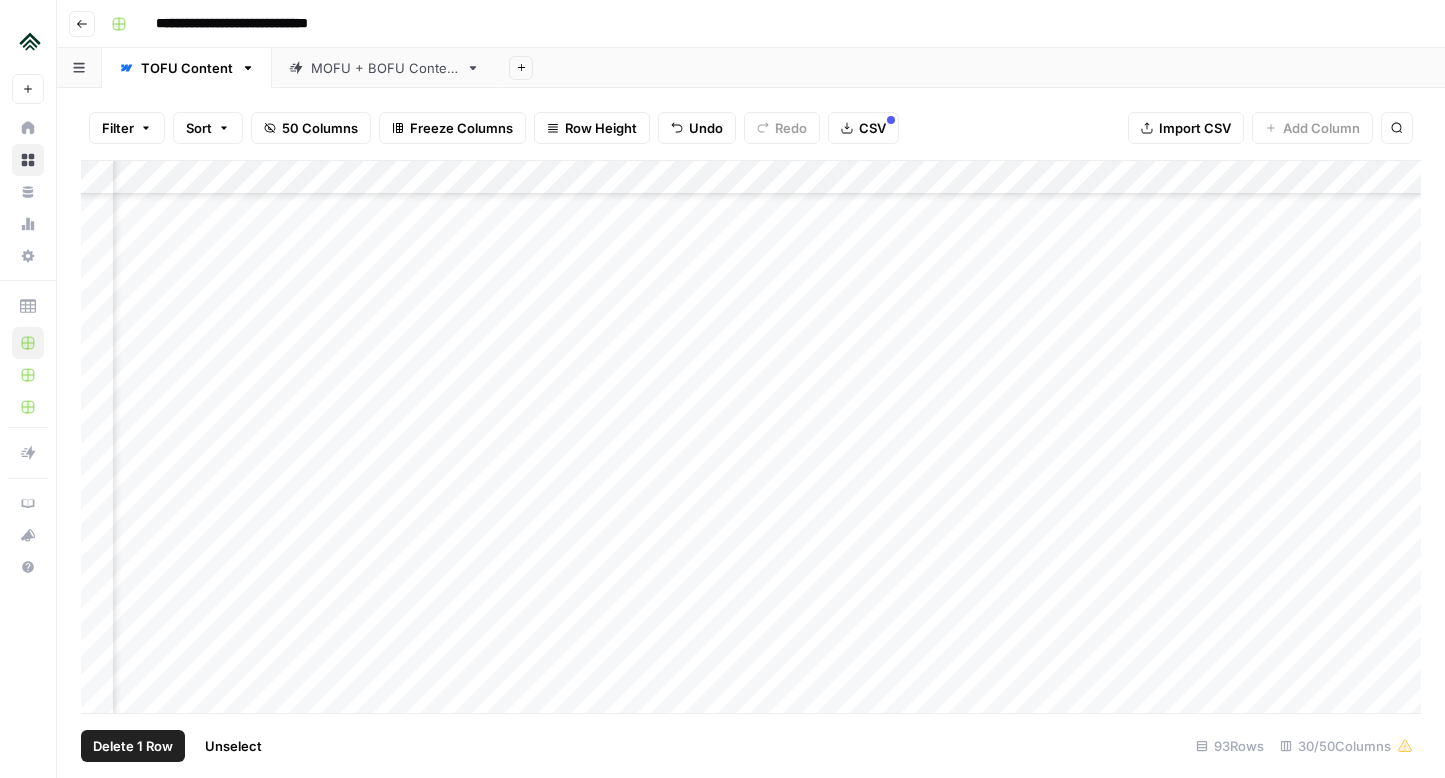 click on "Add Column" at bounding box center (751, 437) 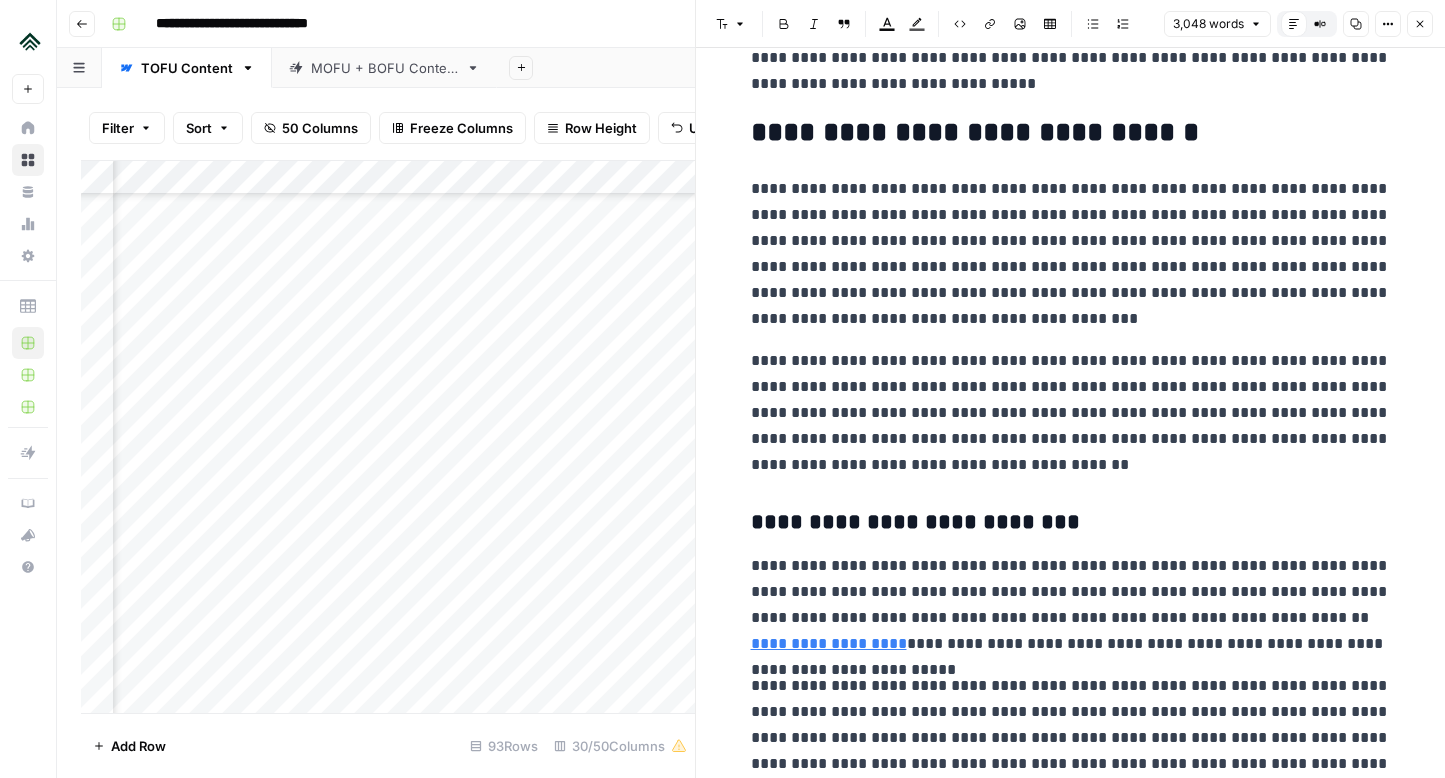 scroll, scrollTop: 2972, scrollLeft: 0, axis: vertical 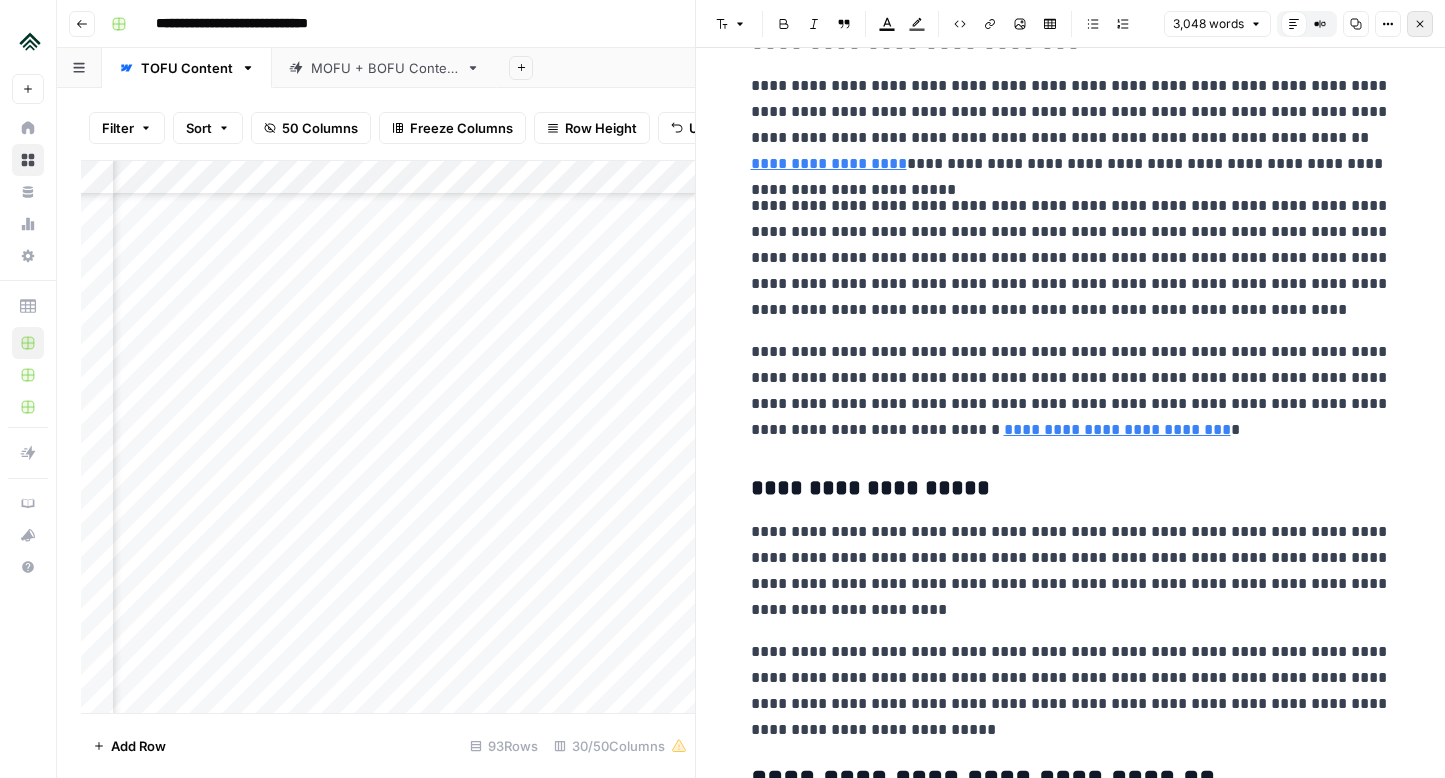 click 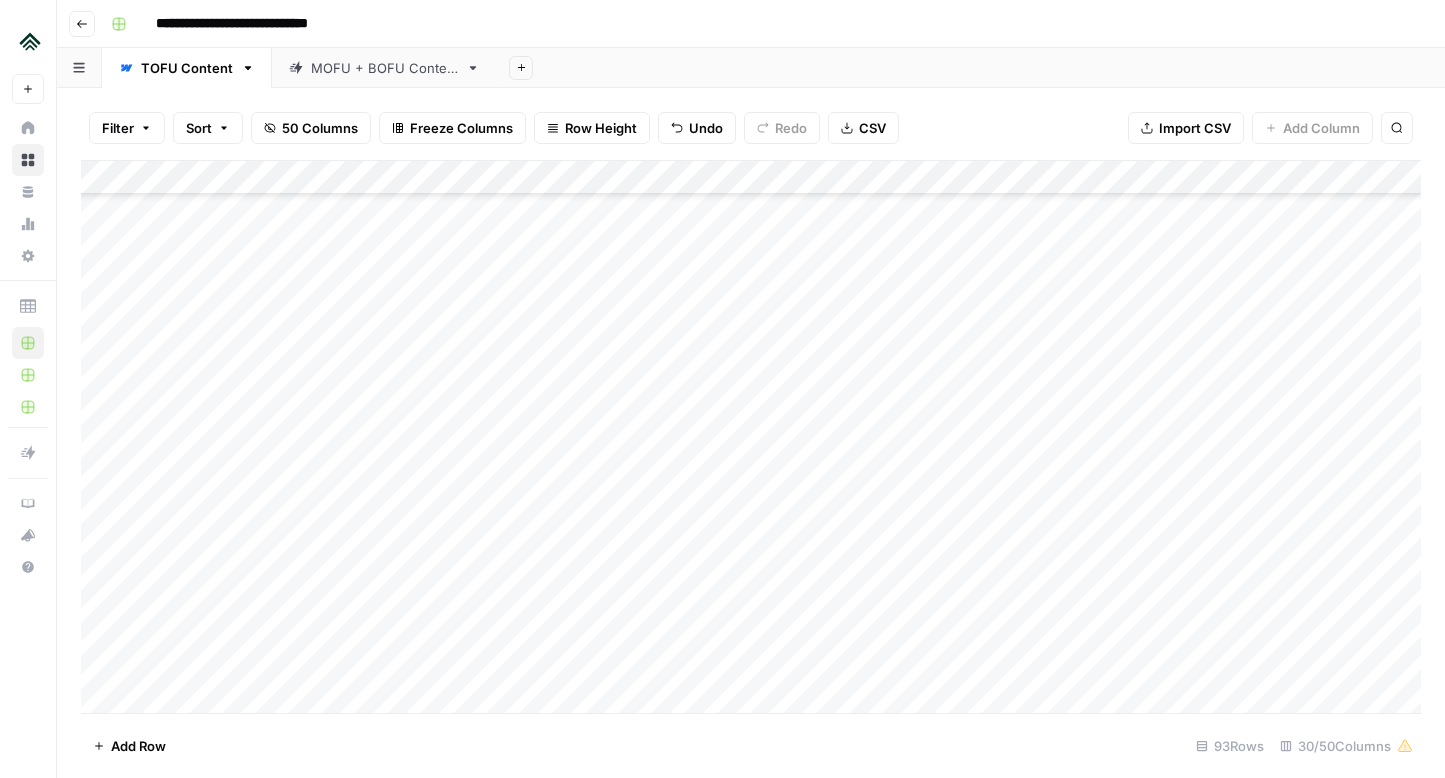 scroll, scrollTop: 1488, scrollLeft: 0, axis: vertical 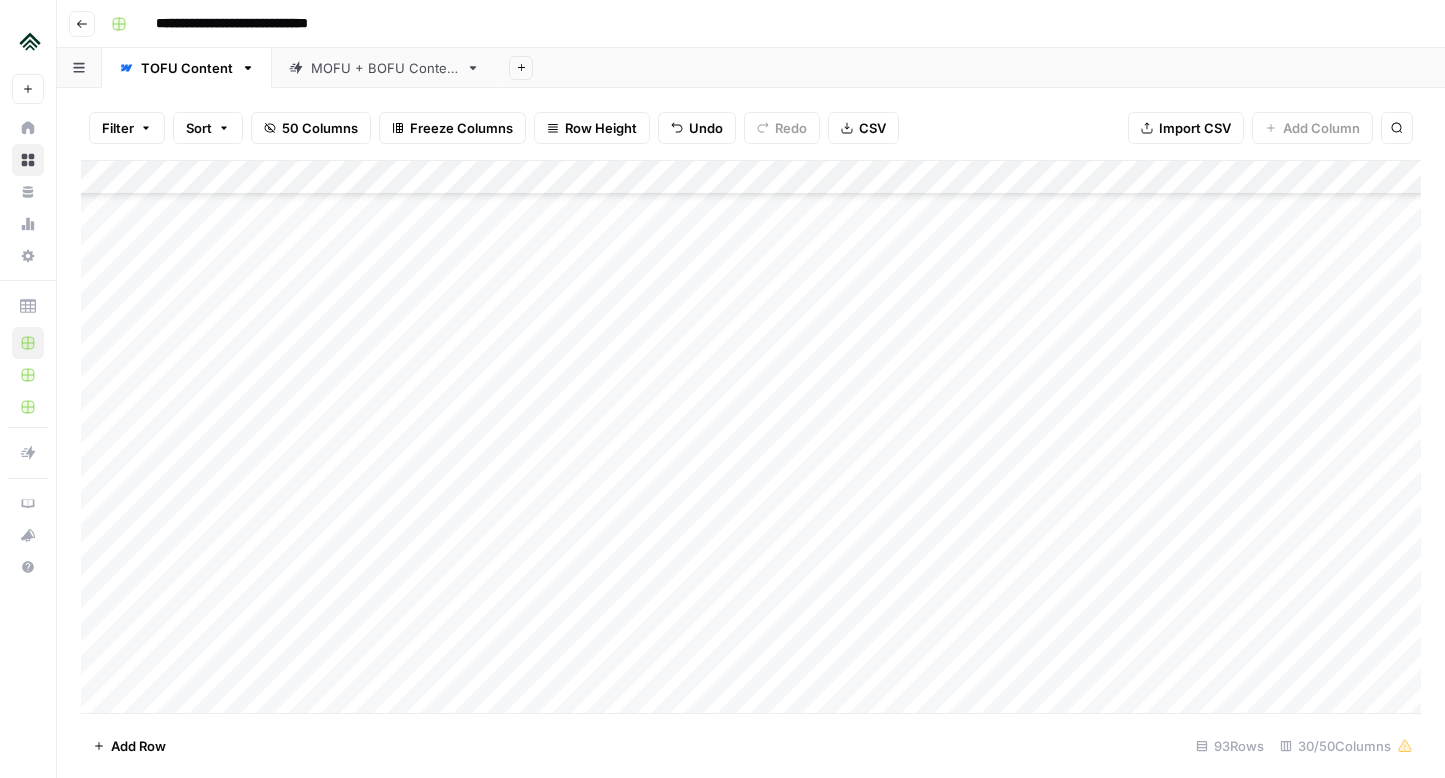 click on "Add Column" at bounding box center (751, 437) 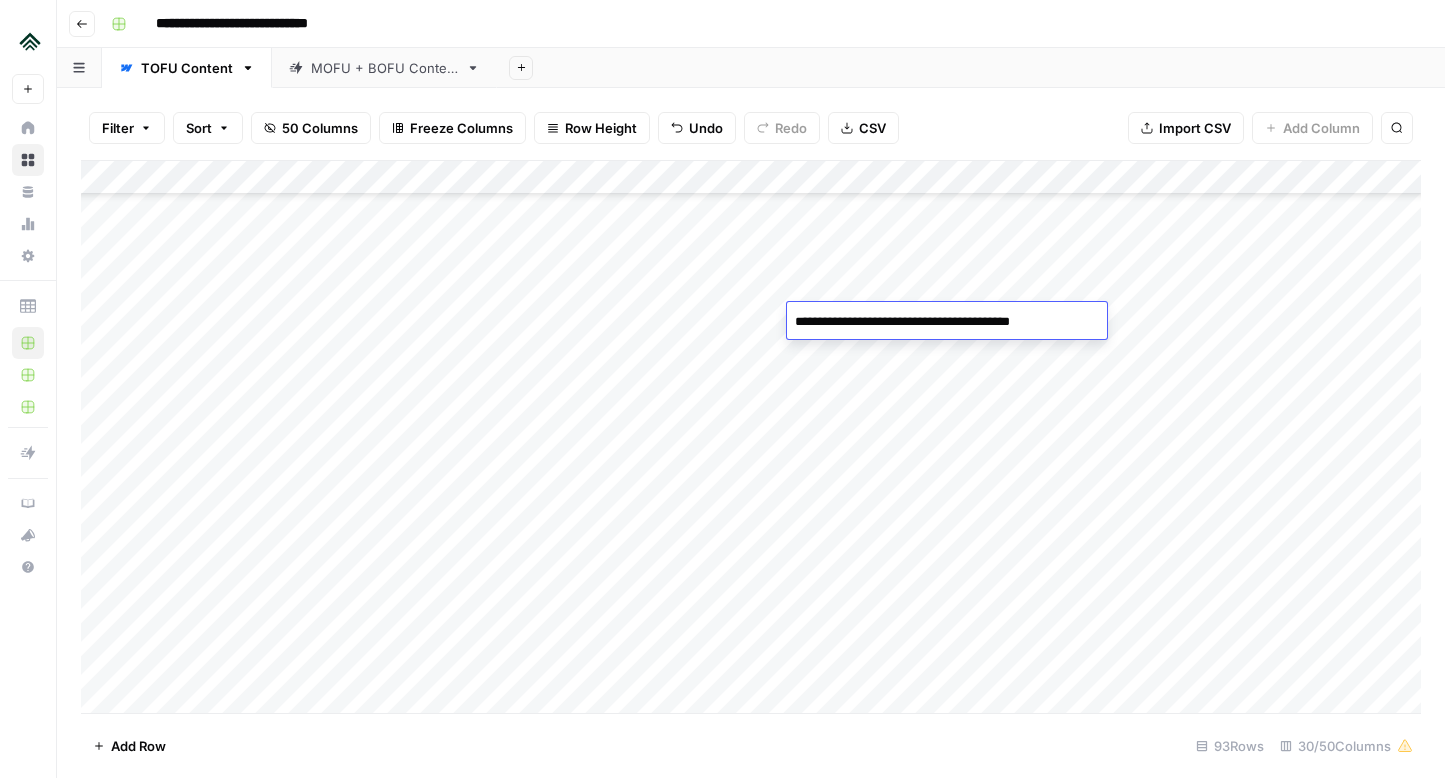 click on "Add Column" at bounding box center [751, 437] 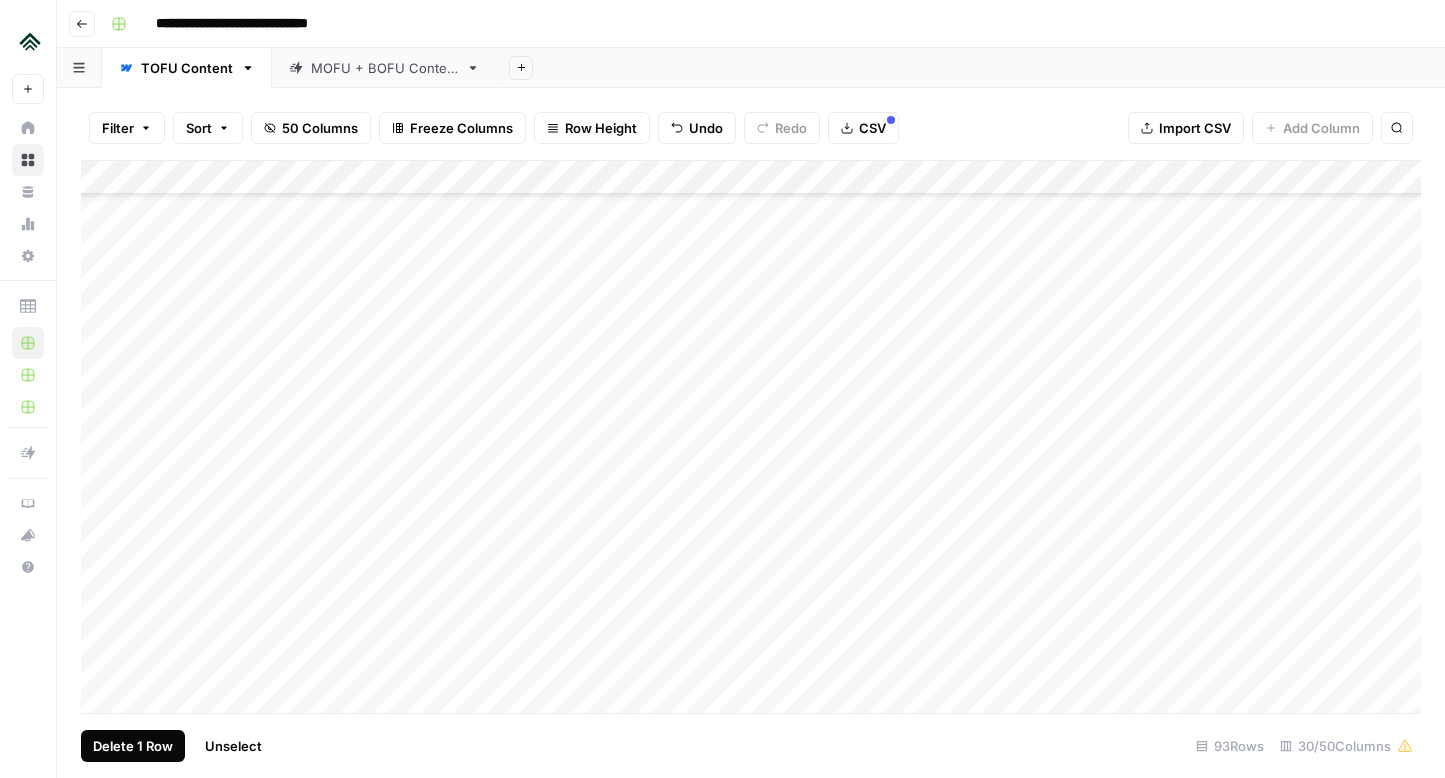 click on "Delete 1 Row" at bounding box center (133, 746) 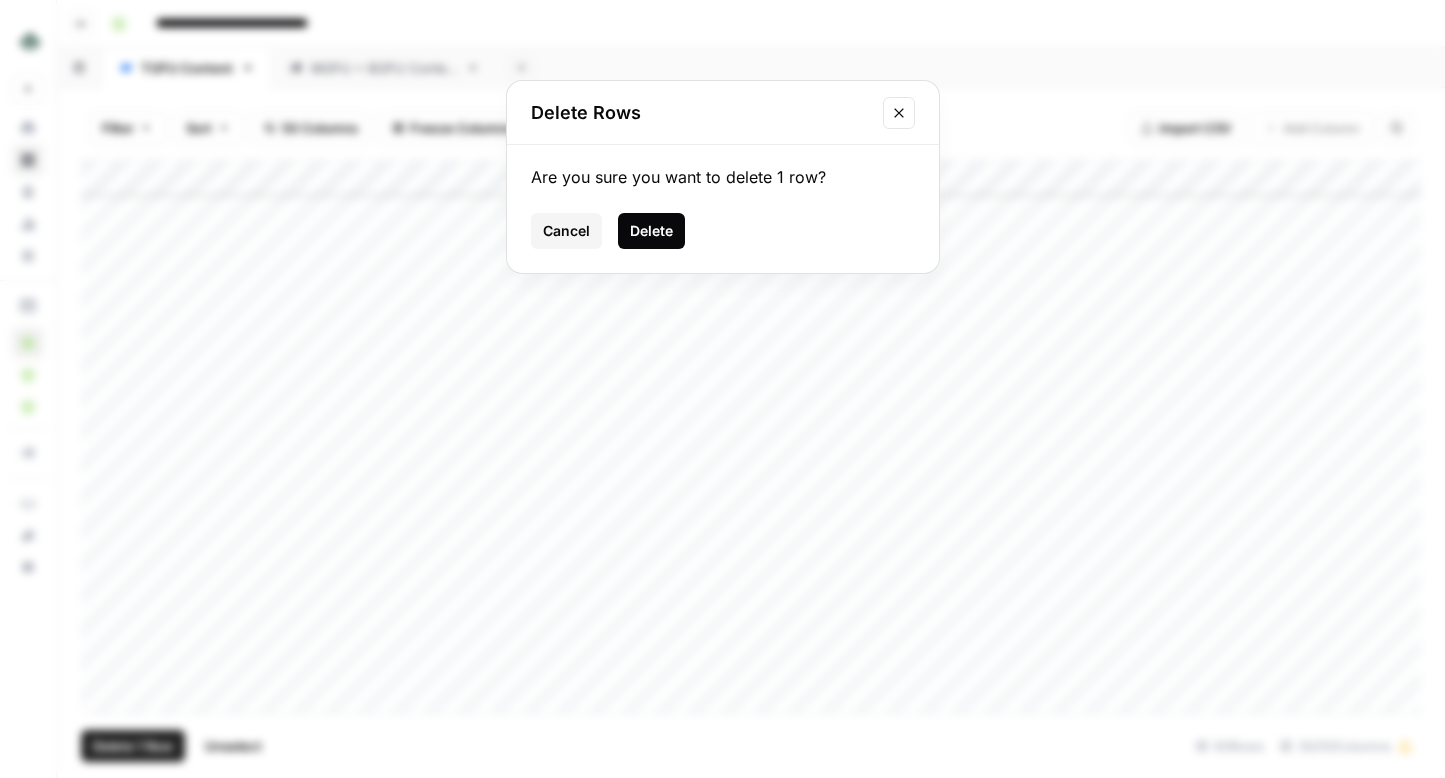 click on "Delete" at bounding box center [651, 231] 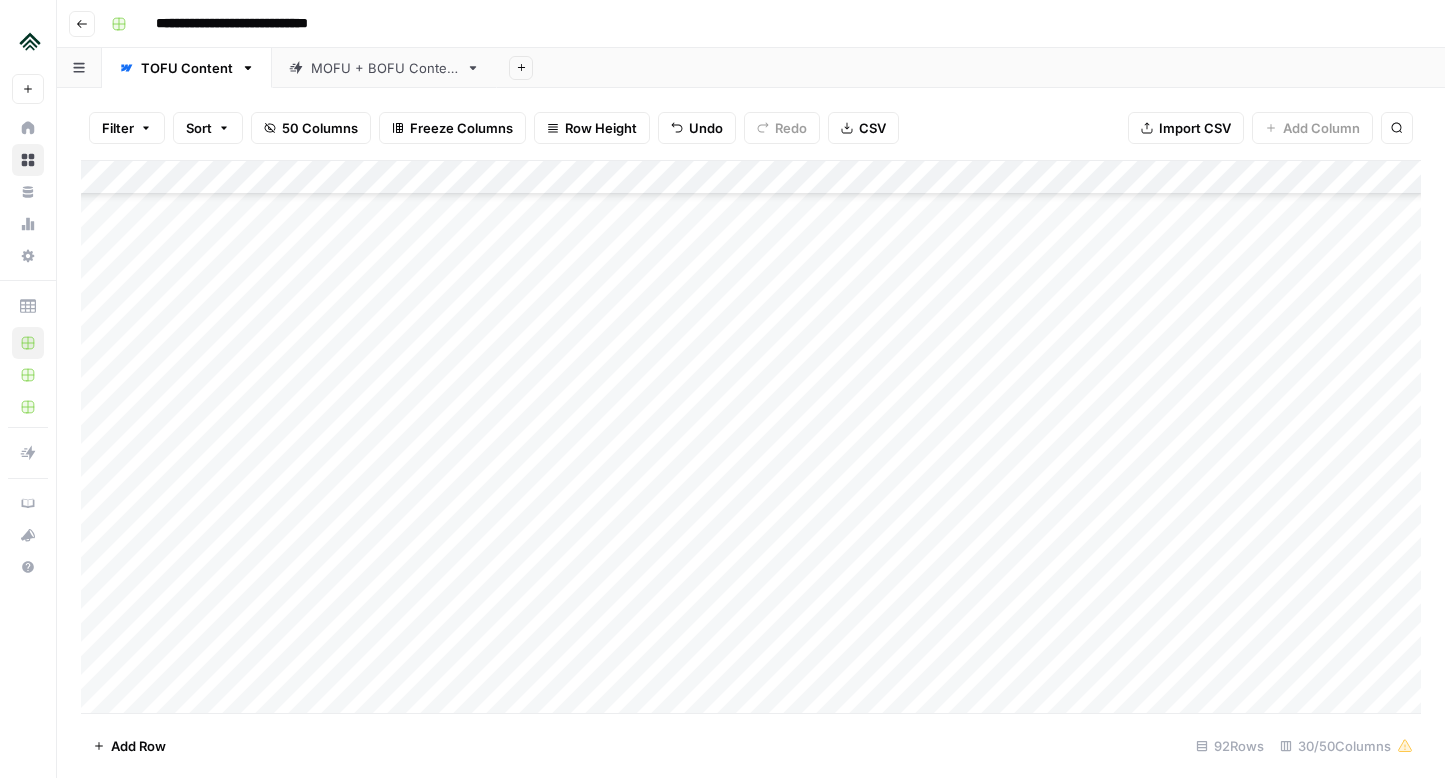 click on "Add Column" at bounding box center [751, 437] 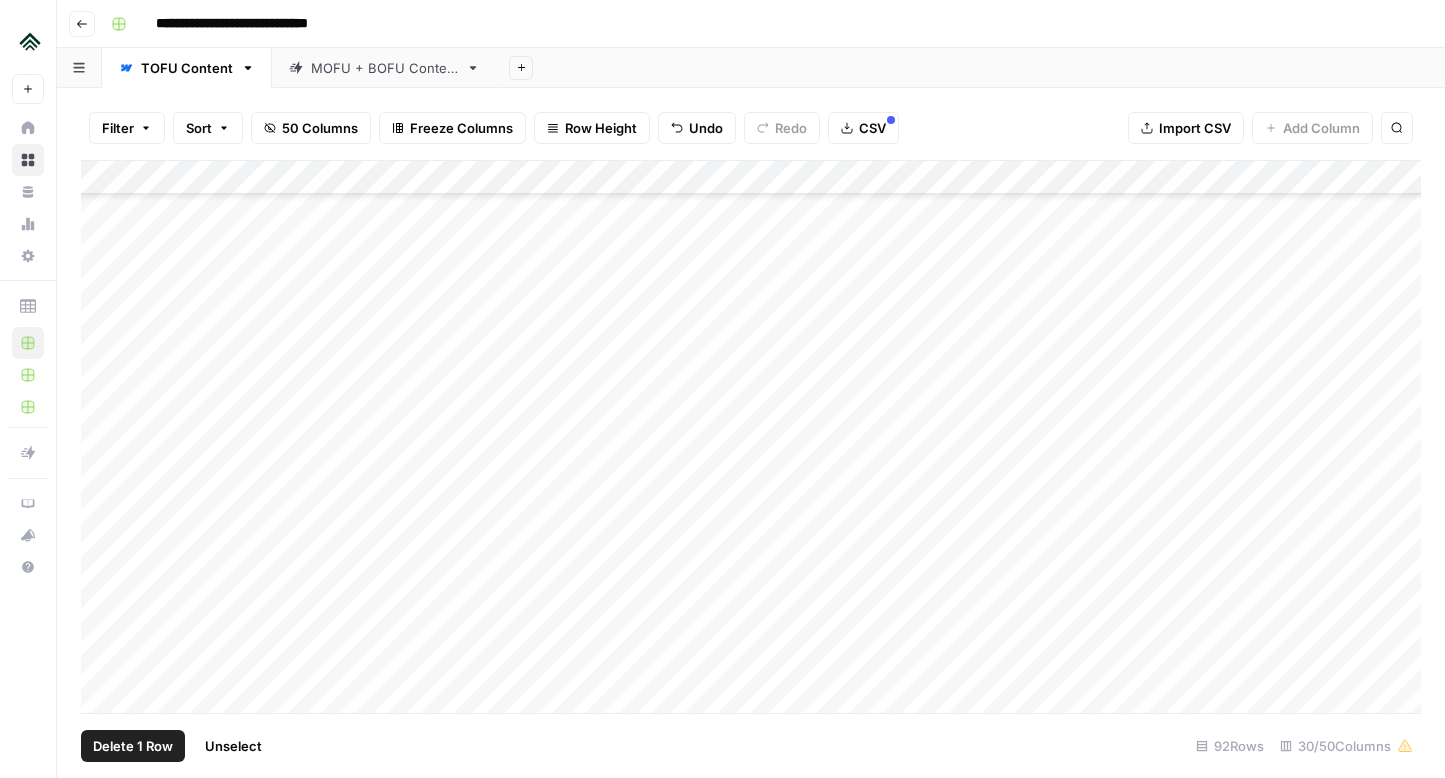 scroll, scrollTop: 1513, scrollLeft: 0, axis: vertical 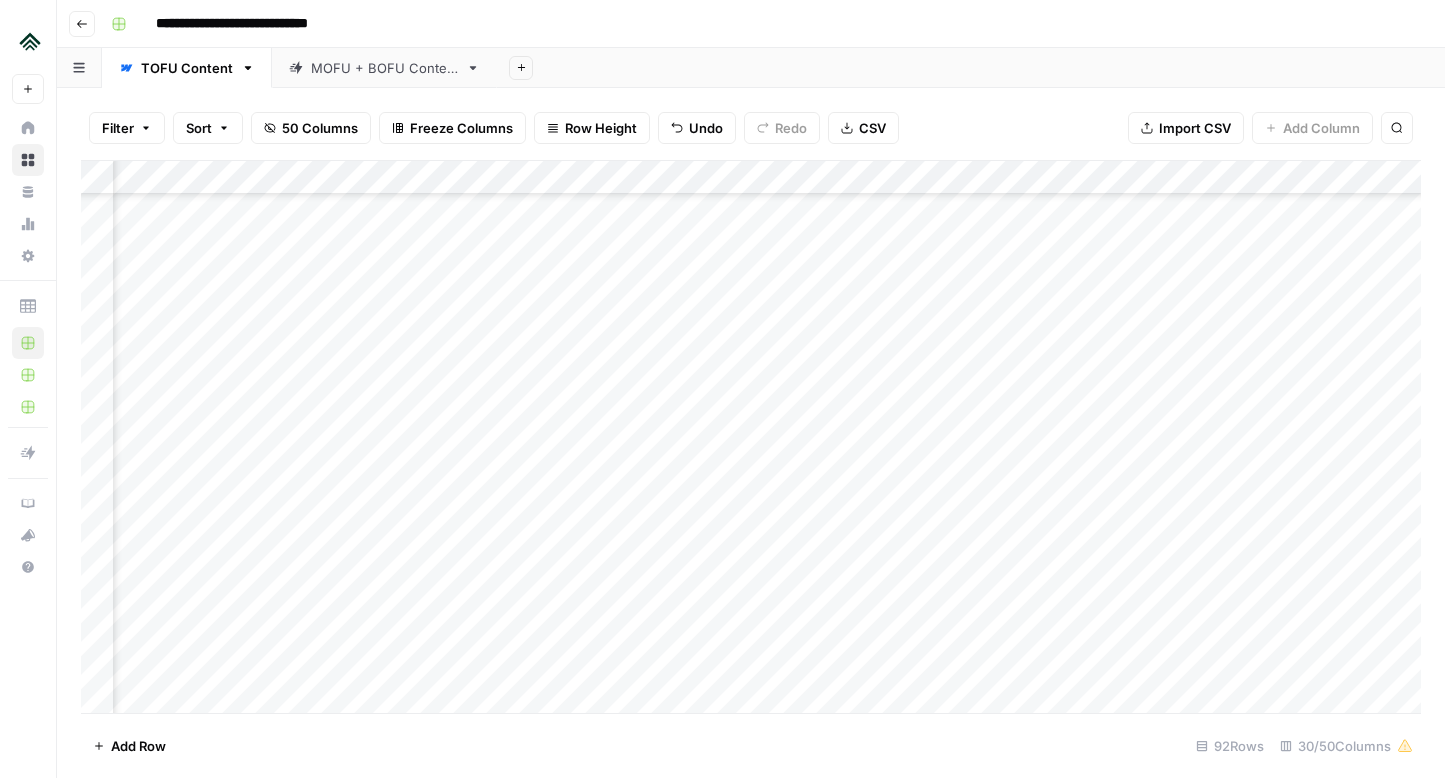 click on "Add Column" at bounding box center (751, 437) 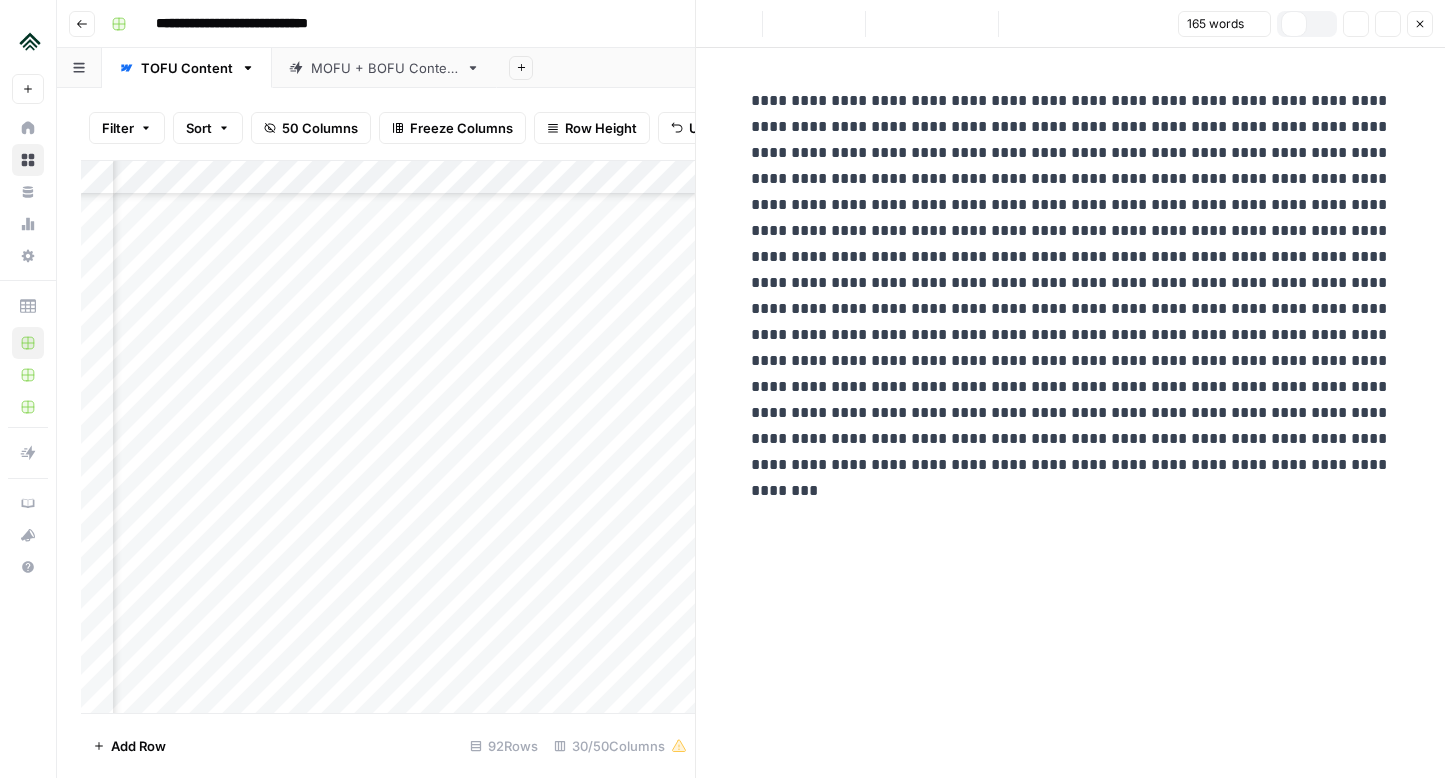 click on "Add Column" at bounding box center [388, 437] 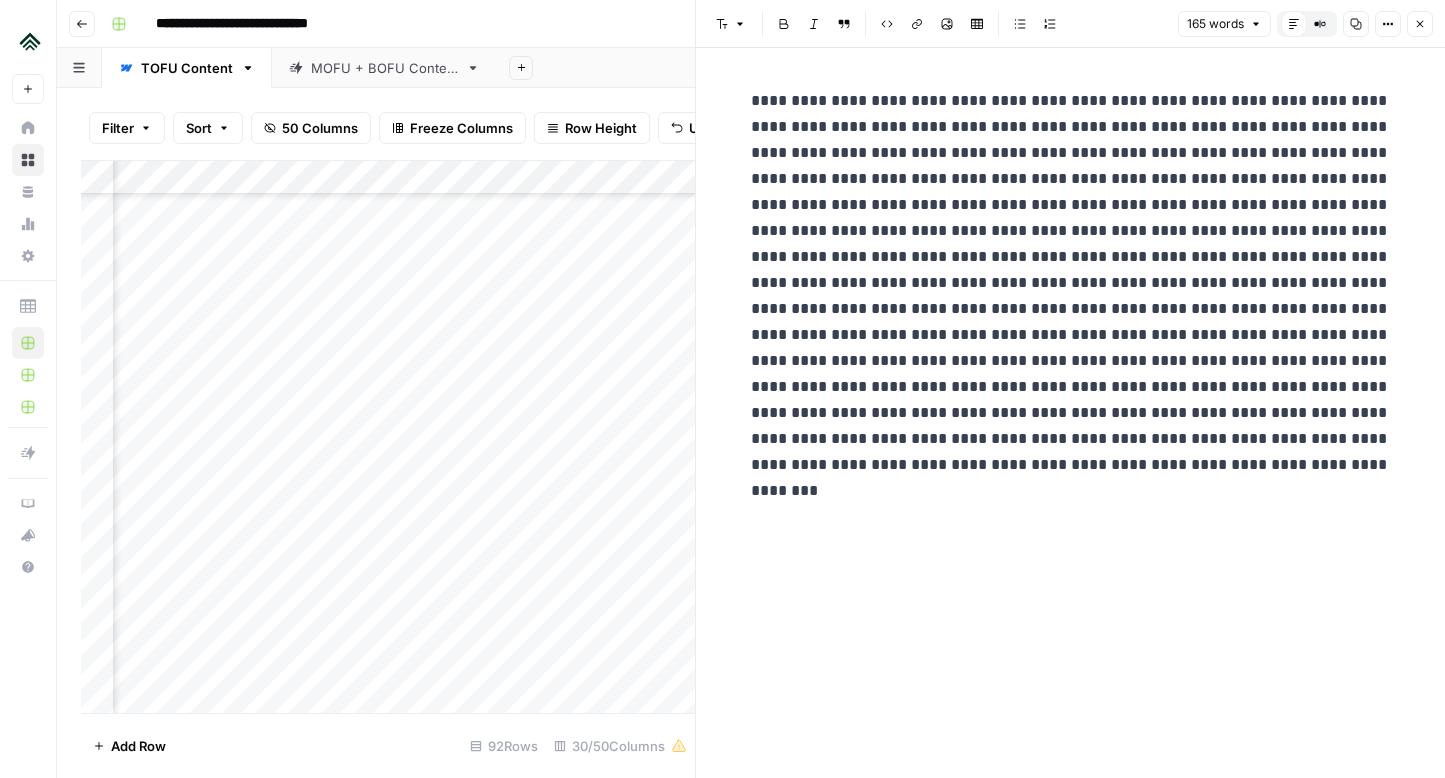 click on "Add Column" at bounding box center [388, 437] 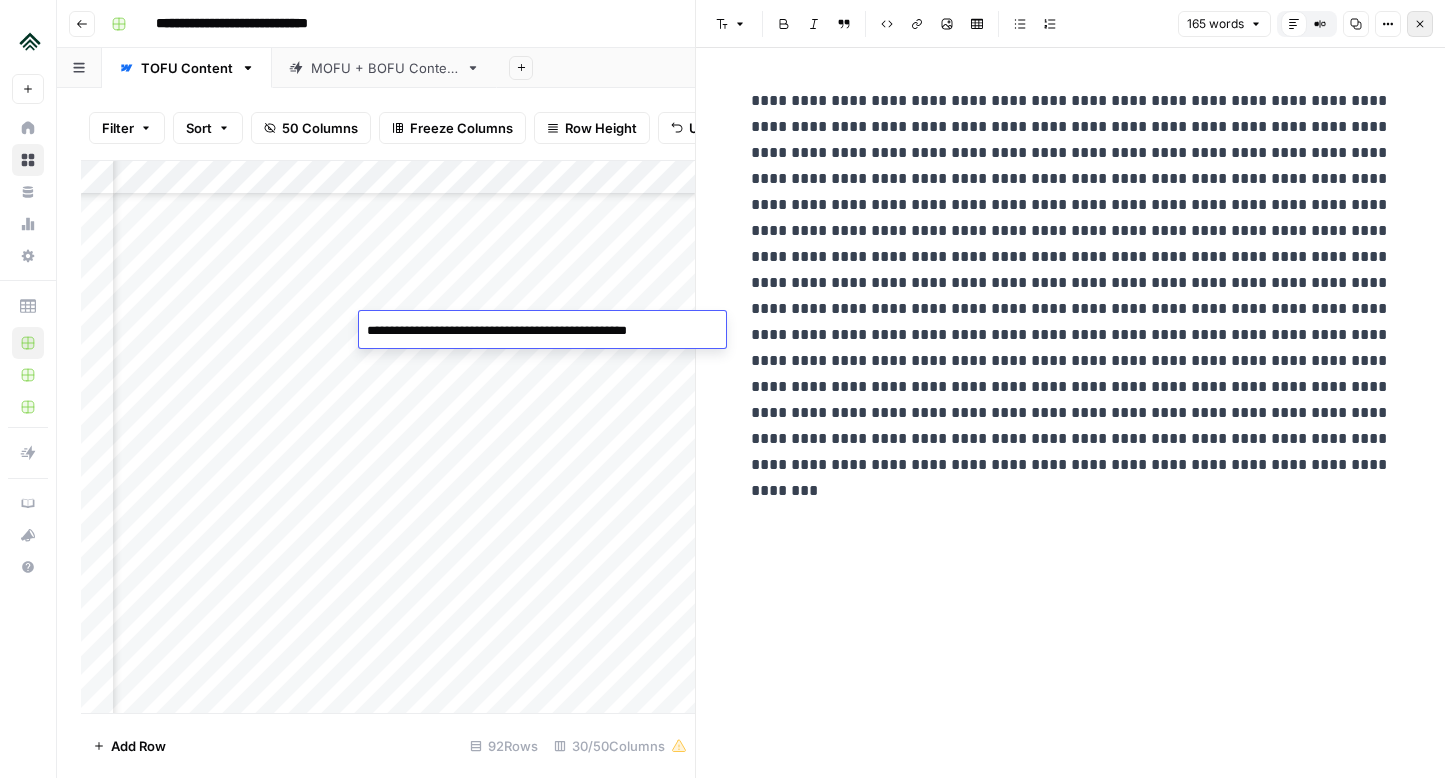 click 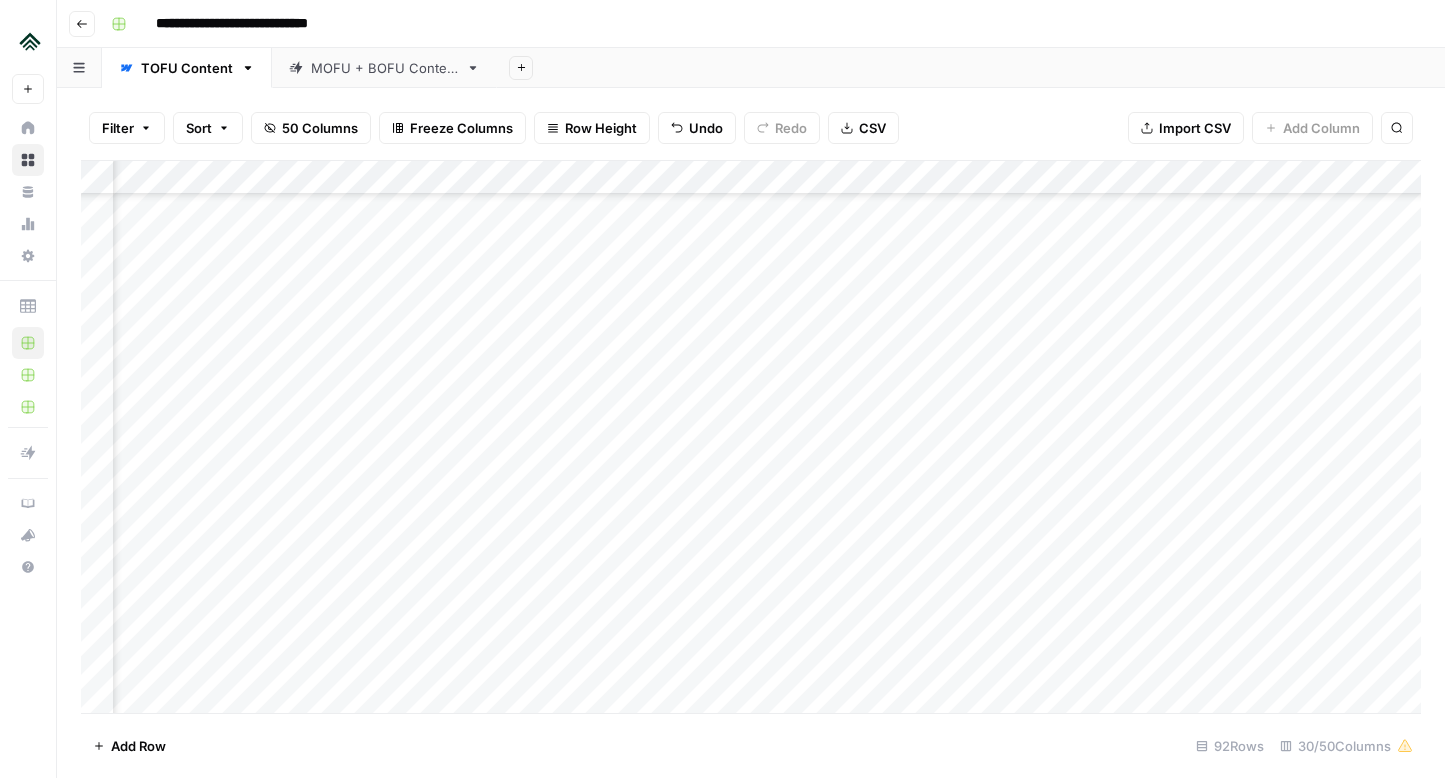 click on "Add Column" at bounding box center (751, 437) 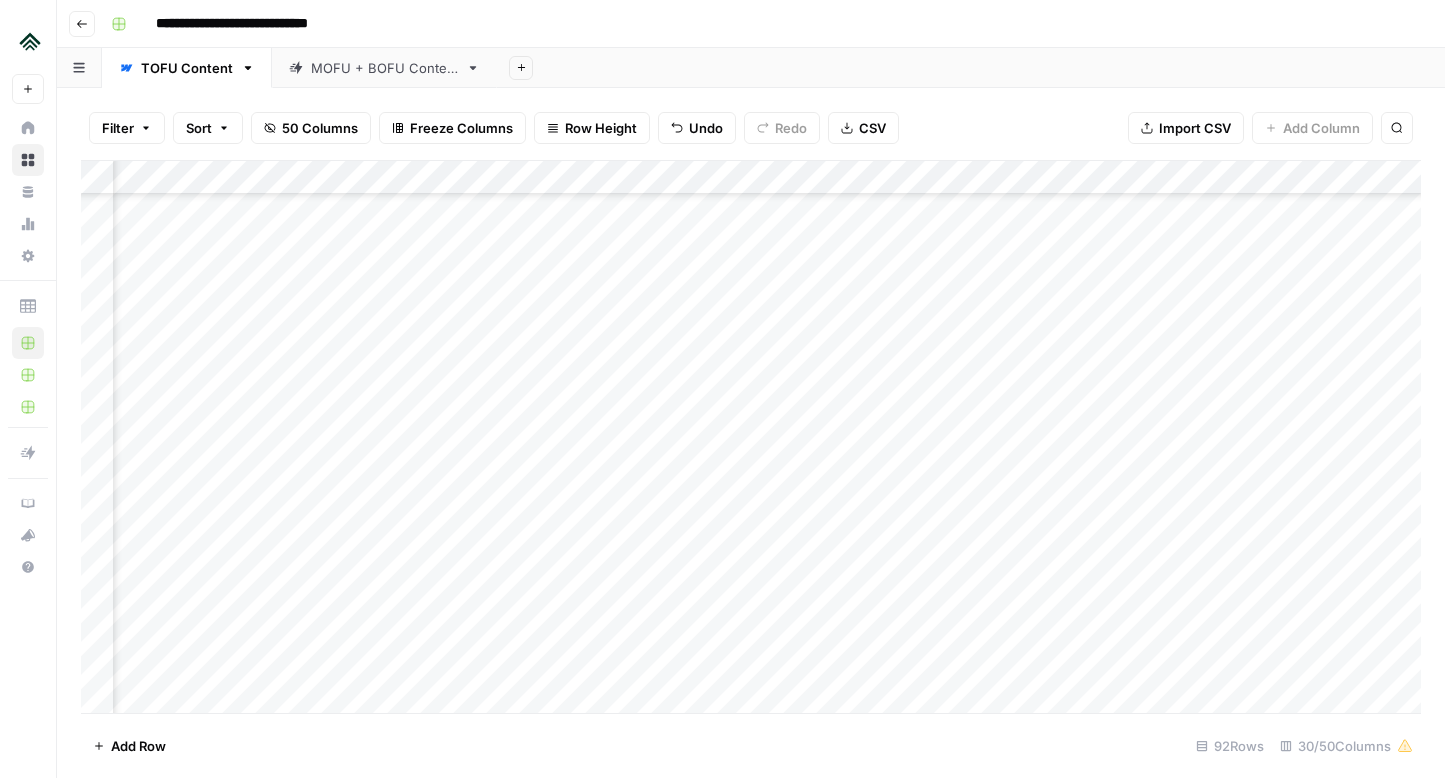 scroll, scrollTop: 1513, scrollLeft: 660, axis: both 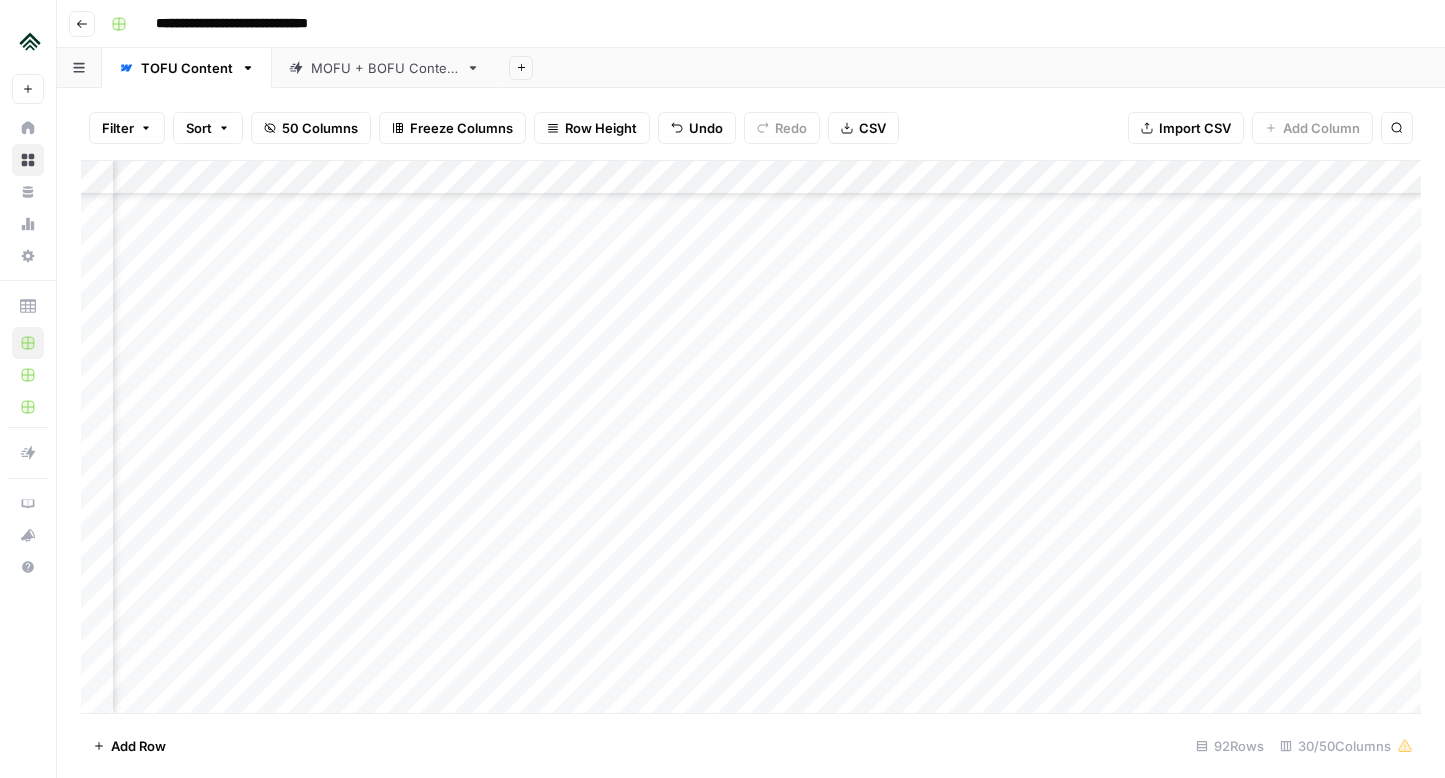 click on "Add Column" at bounding box center [751, 437] 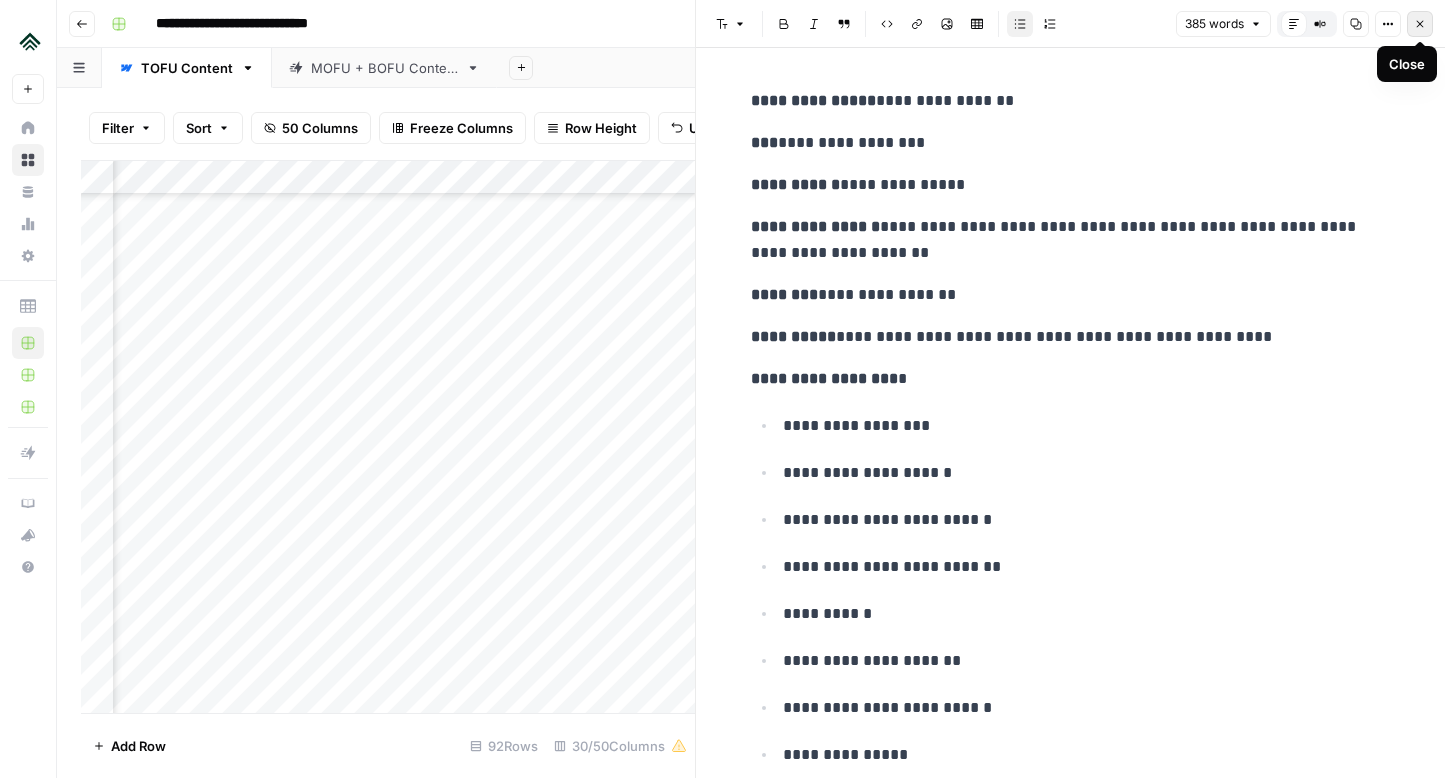 click 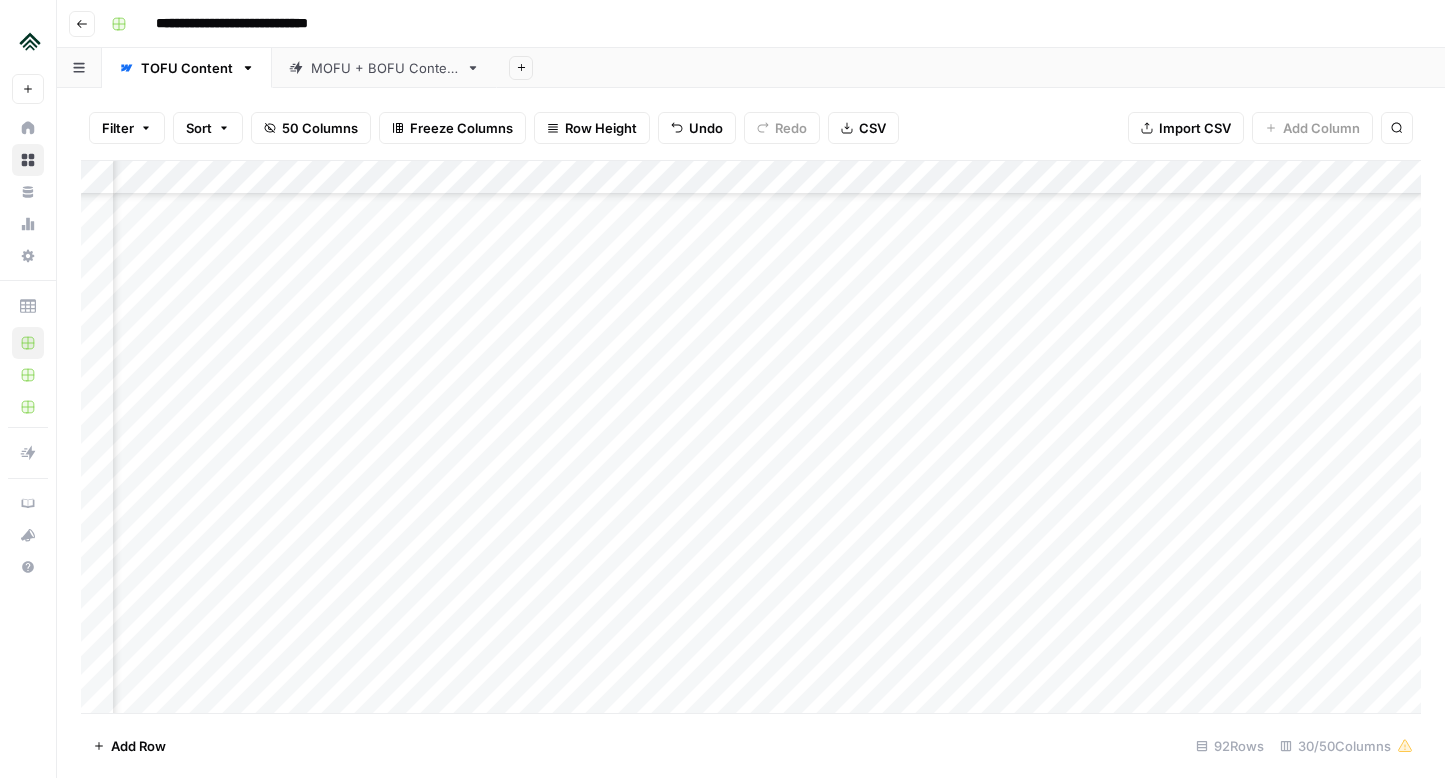 scroll, scrollTop: 1513, scrollLeft: 751, axis: both 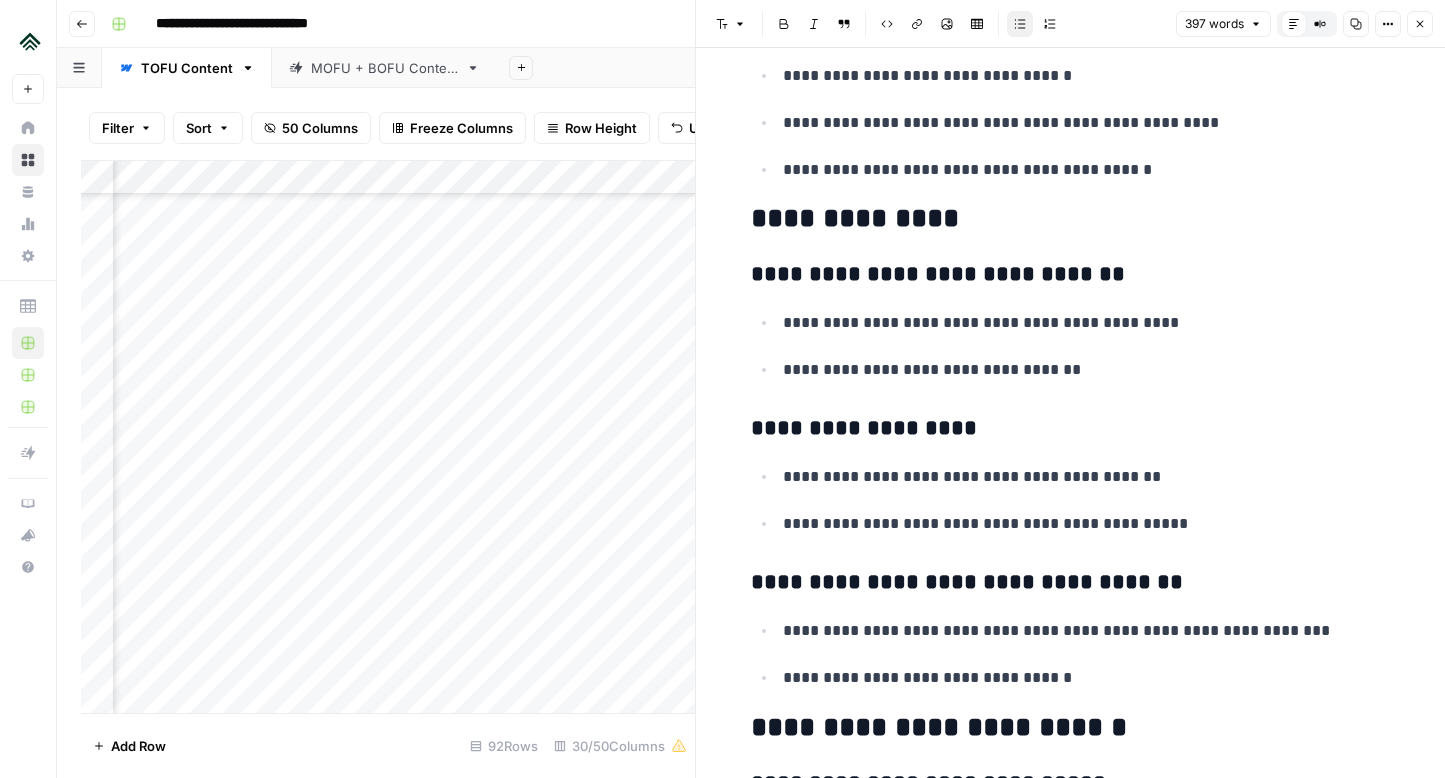 click on "**********" at bounding box center (1087, 370) 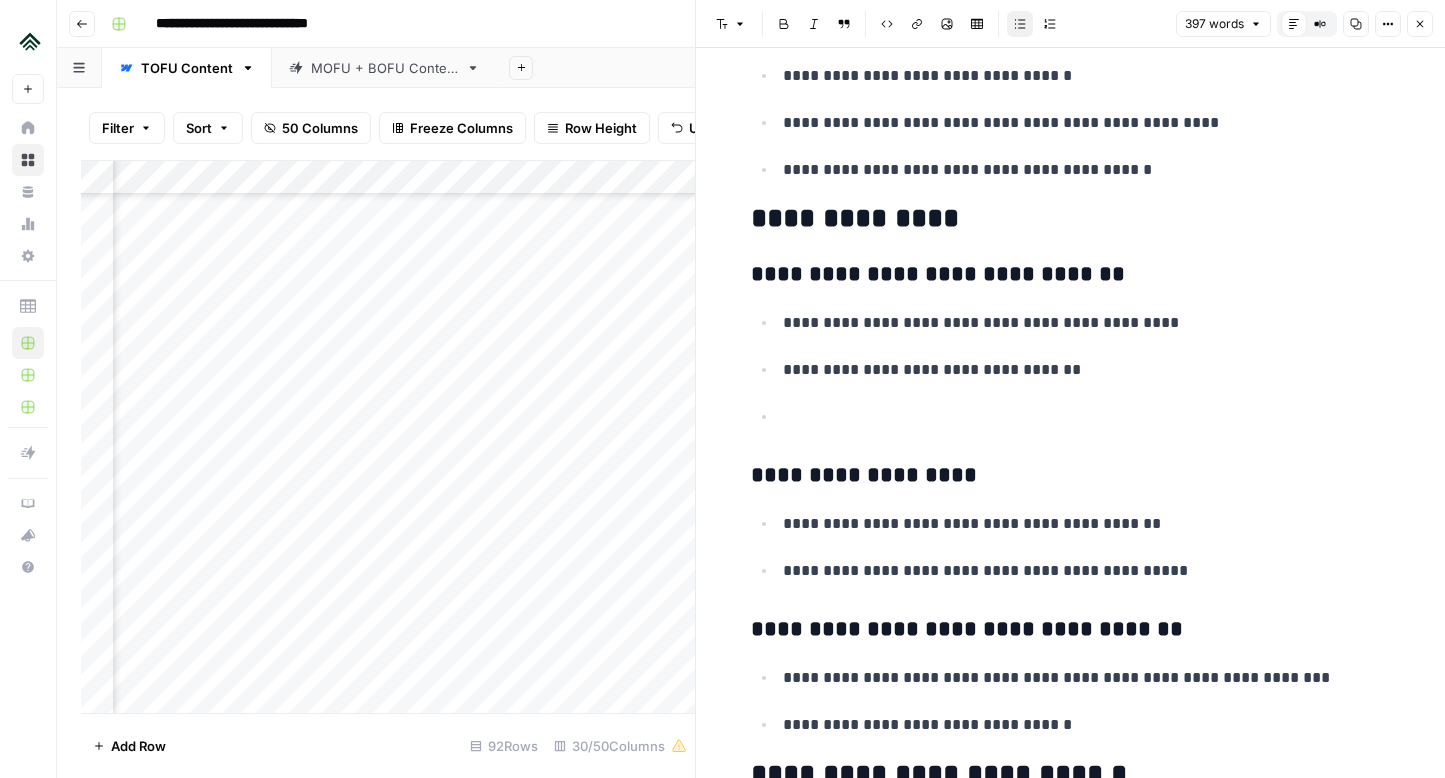 type 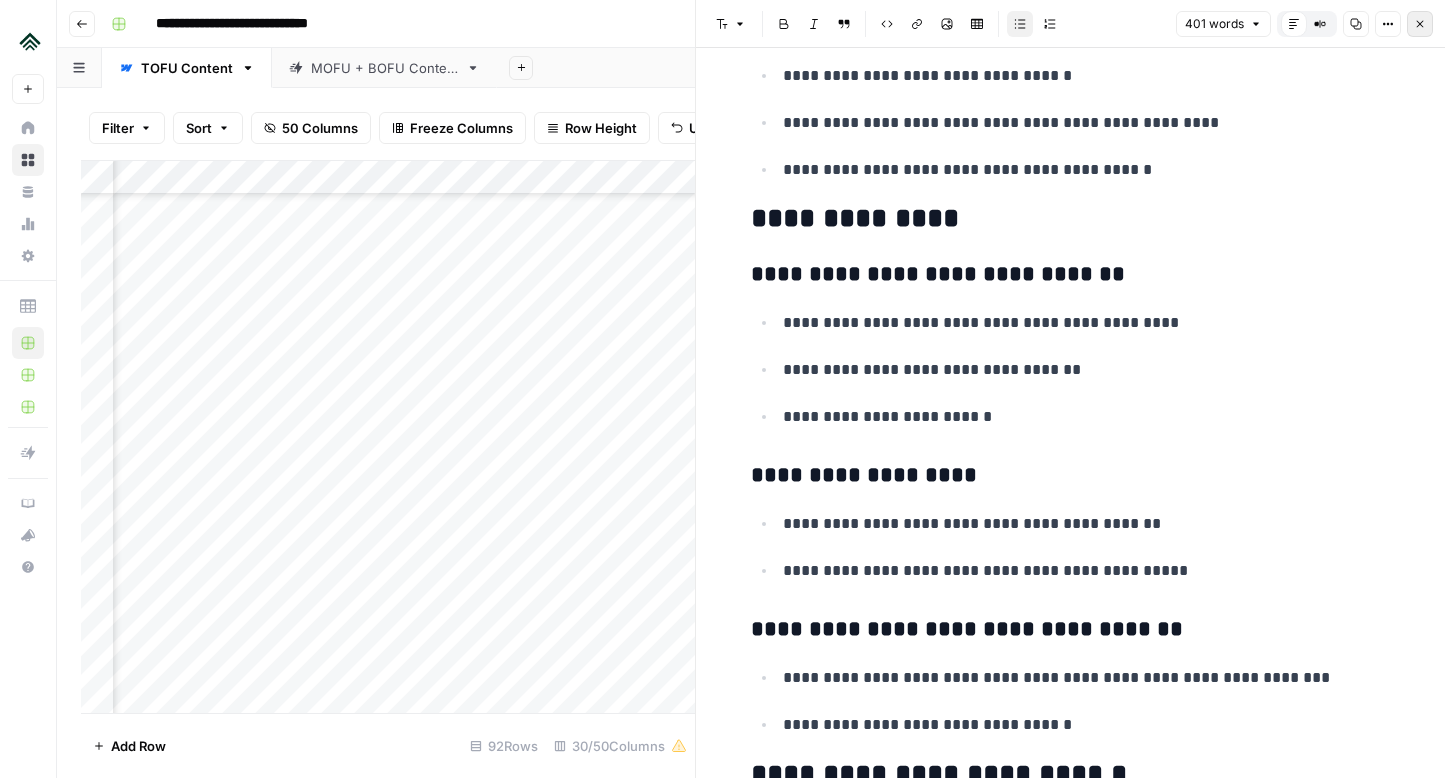 click on "Close" at bounding box center (1420, 24) 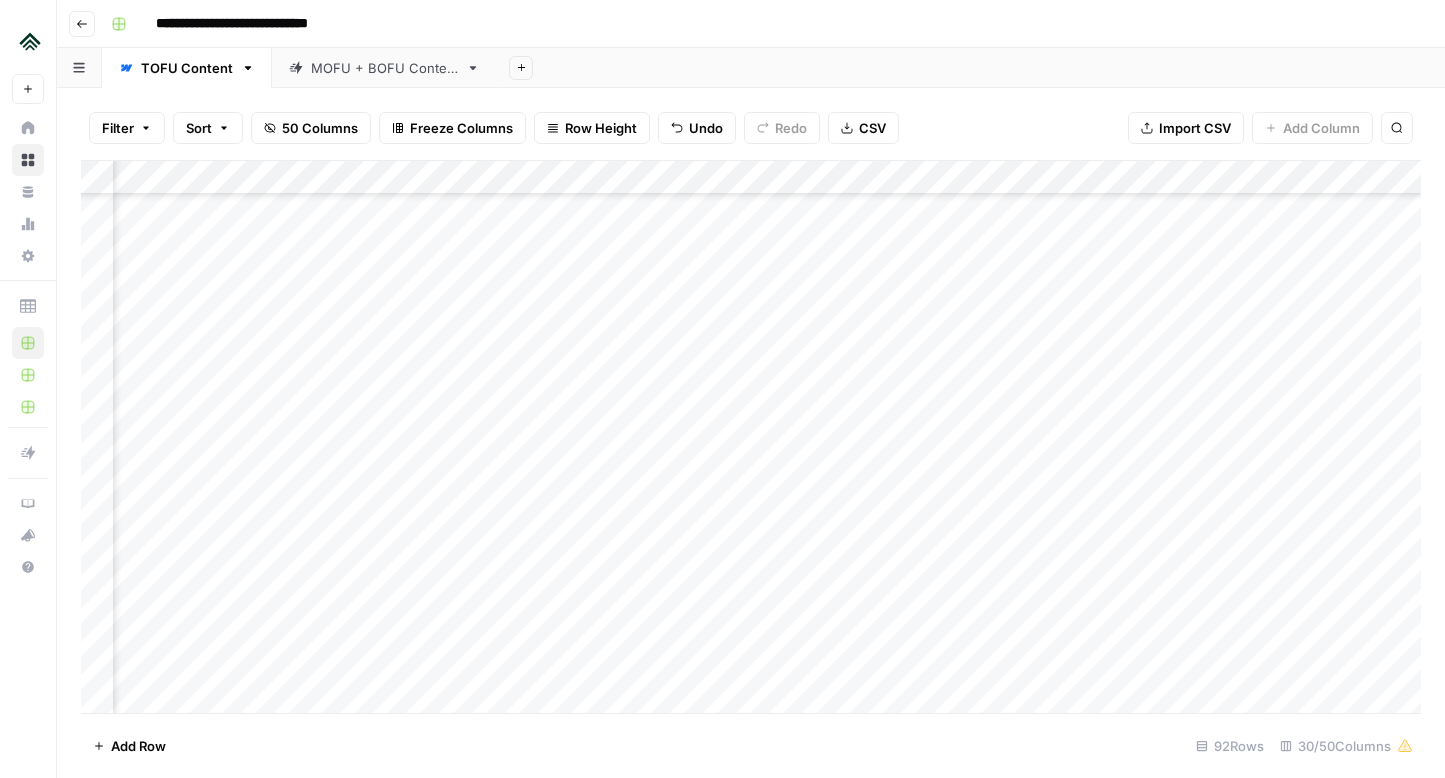 scroll, scrollTop: 1513, scrollLeft: 1330, axis: both 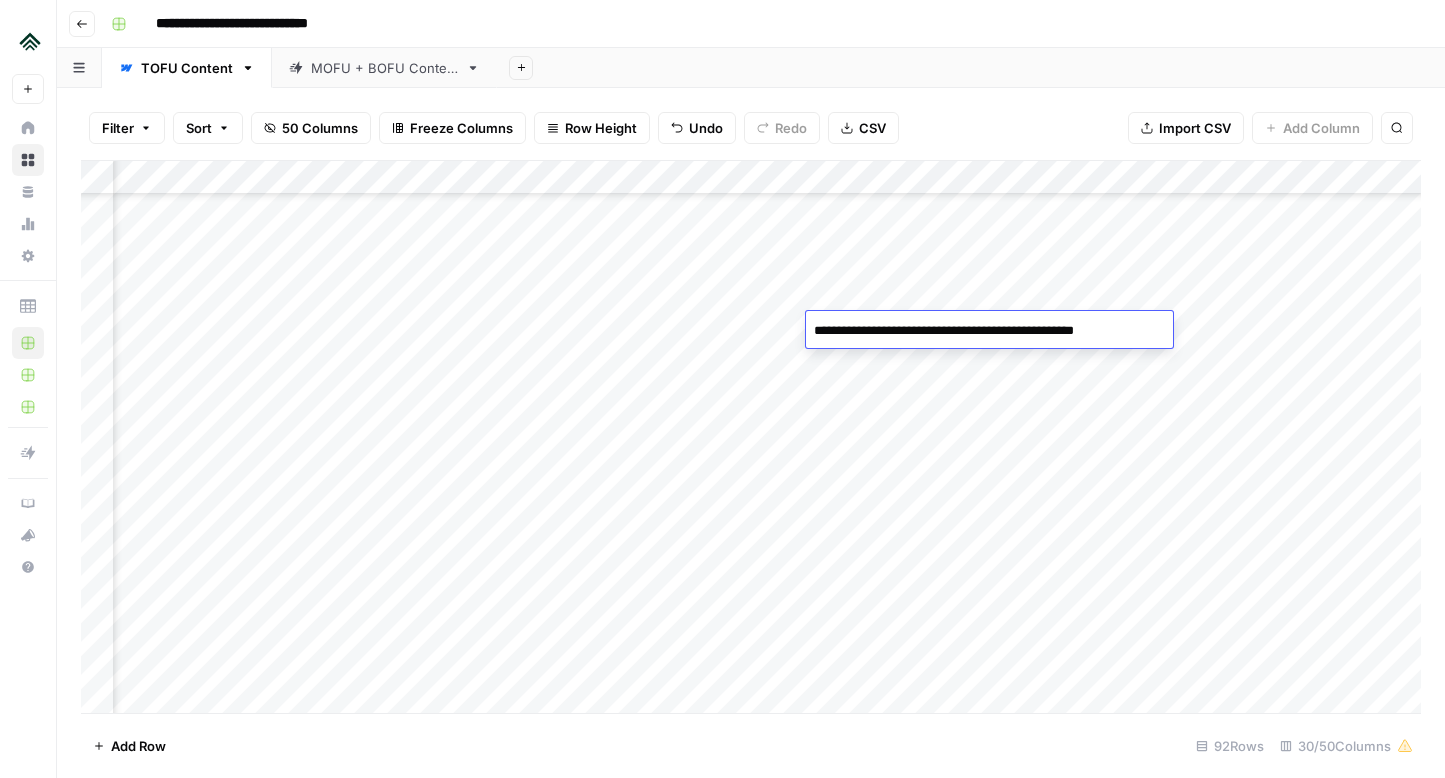 click on "Add Column" at bounding box center [751, 437] 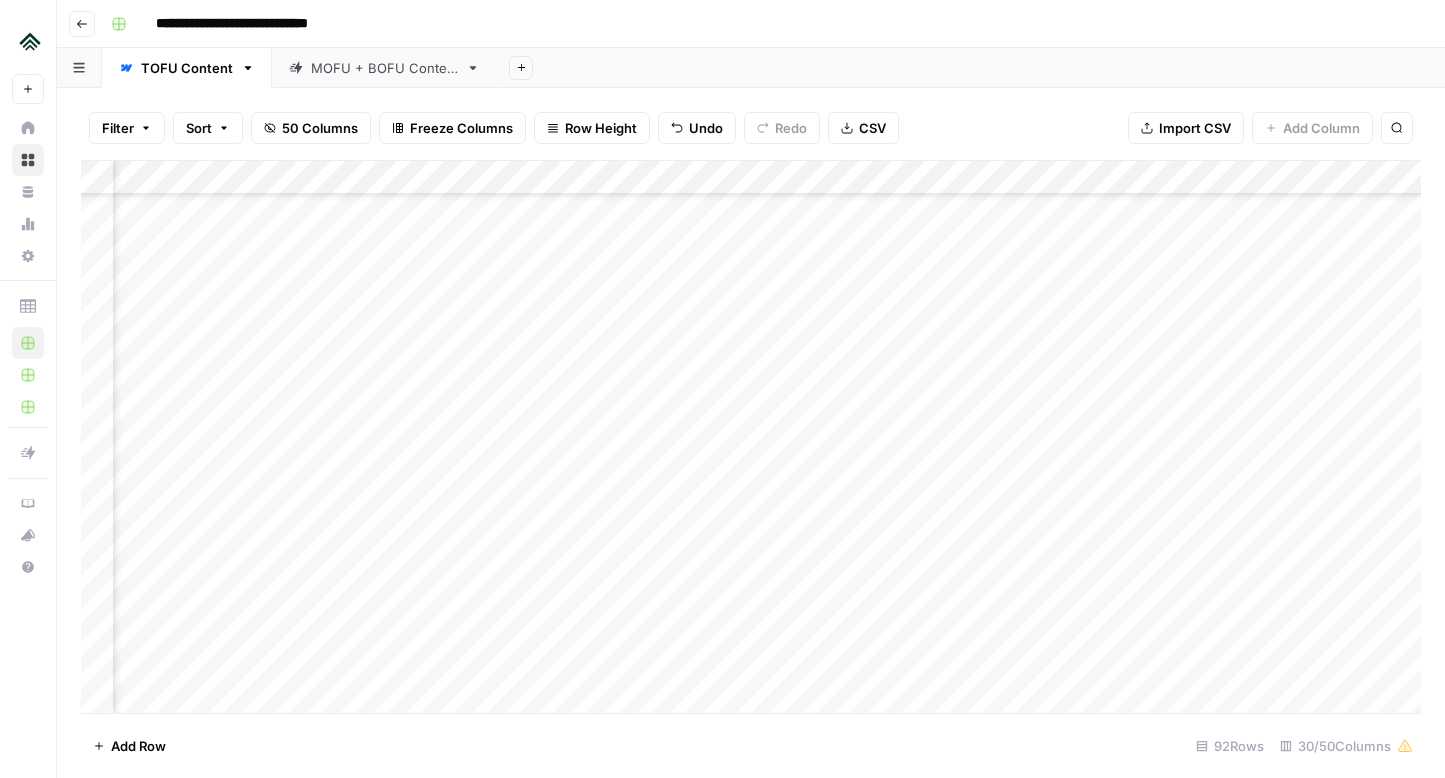 click on "Add Column" at bounding box center (751, 437) 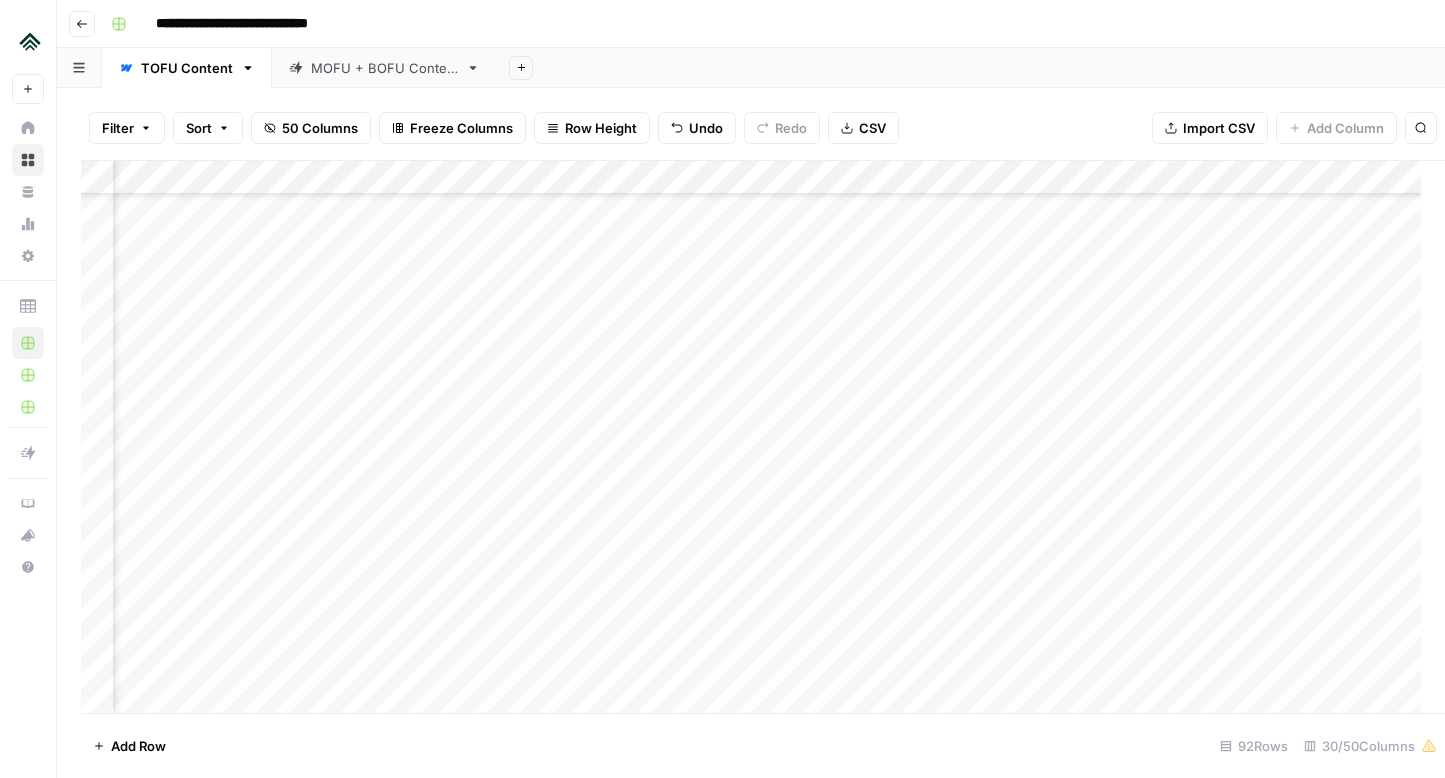 click at bounding box center (1178, 329) 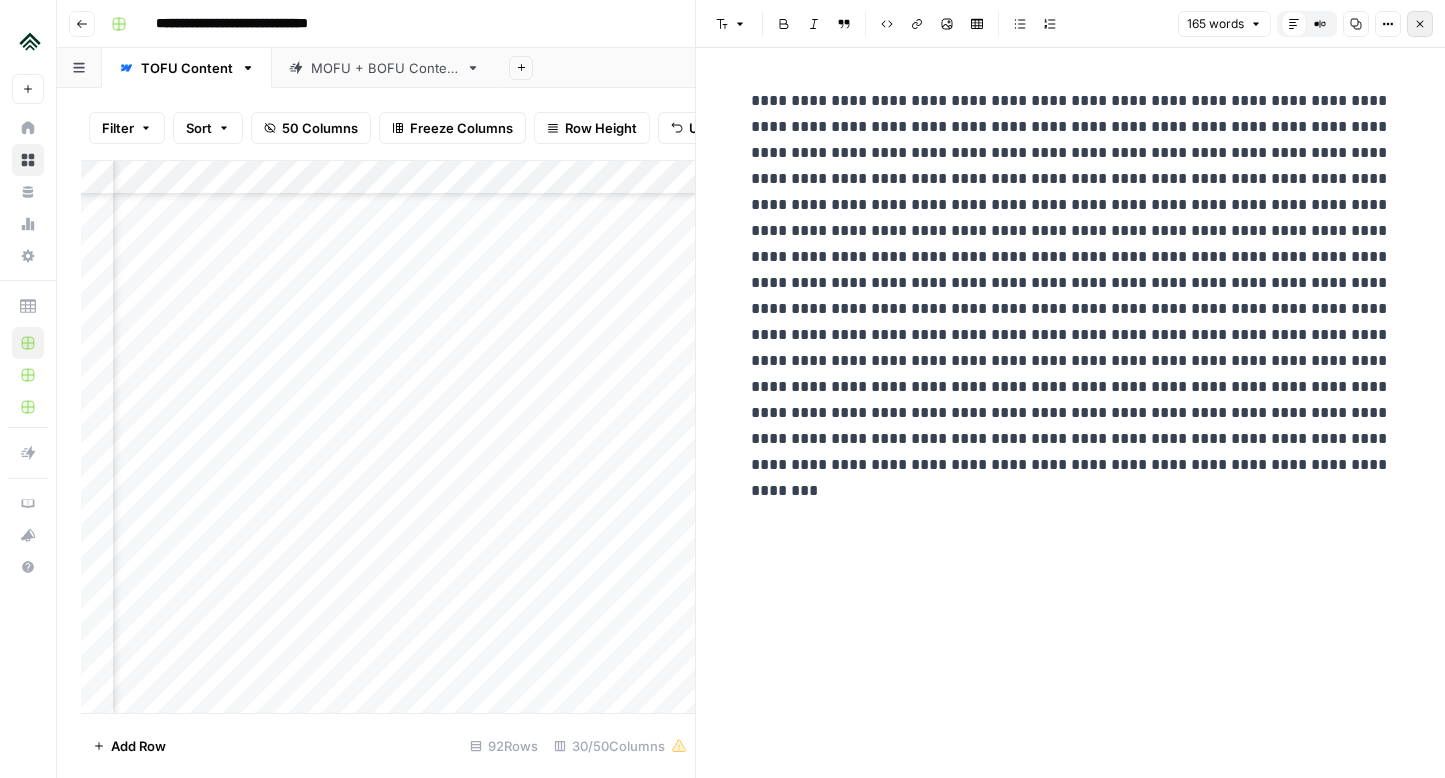 click on "Close" at bounding box center [1420, 24] 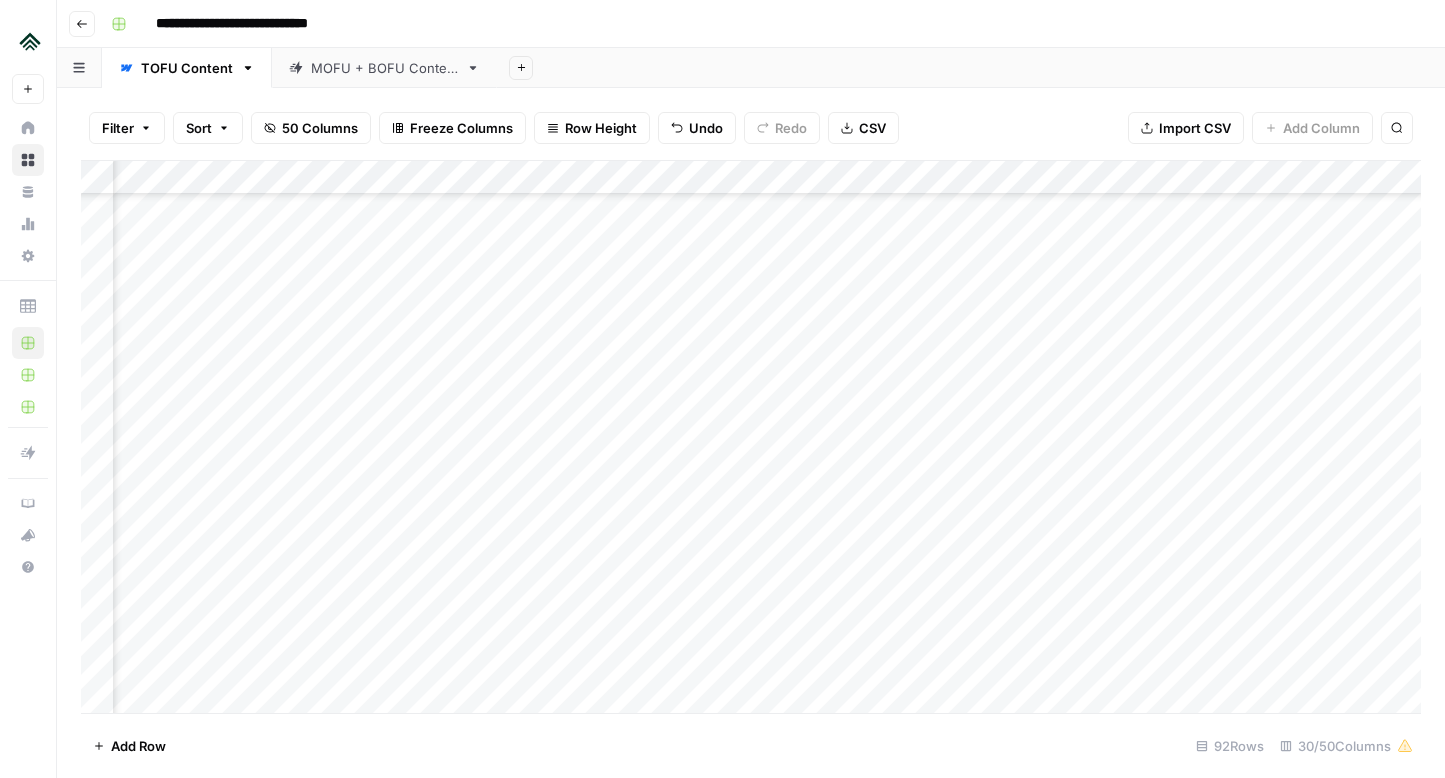click on "Add Column" at bounding box center (751, 437) 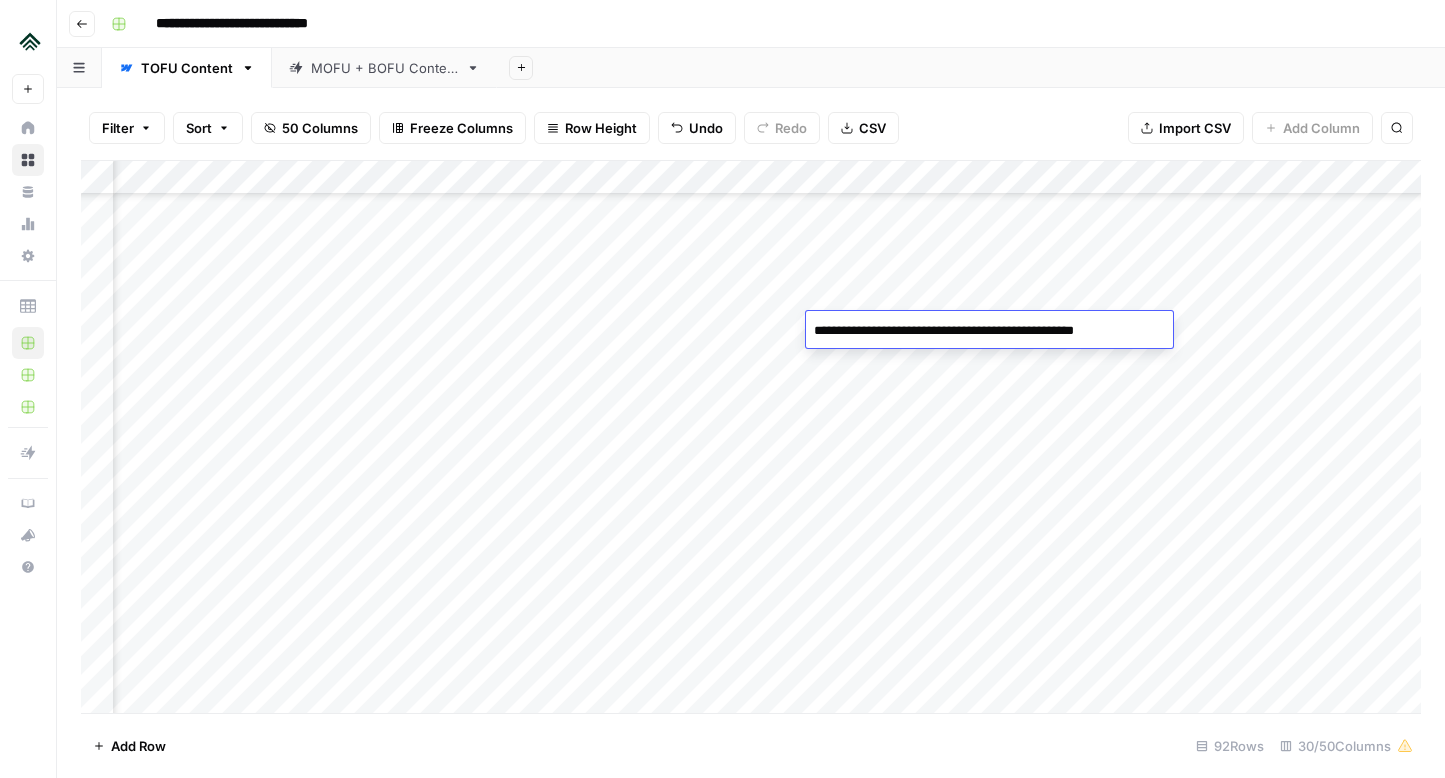 click on "Add Column" at bounding box center [751, 437] 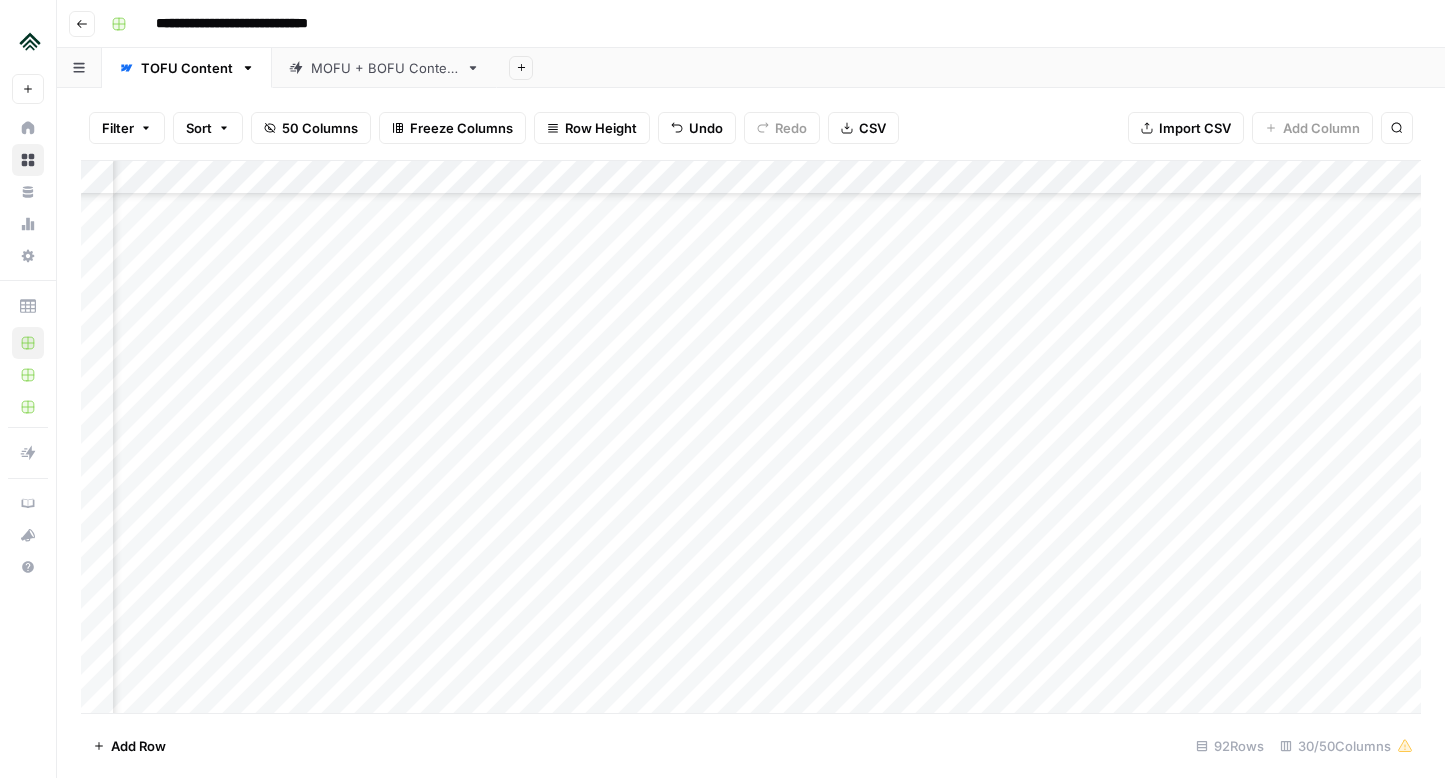 scroll, scrollTop: 1513, scrollLeft: 1614, axis: both 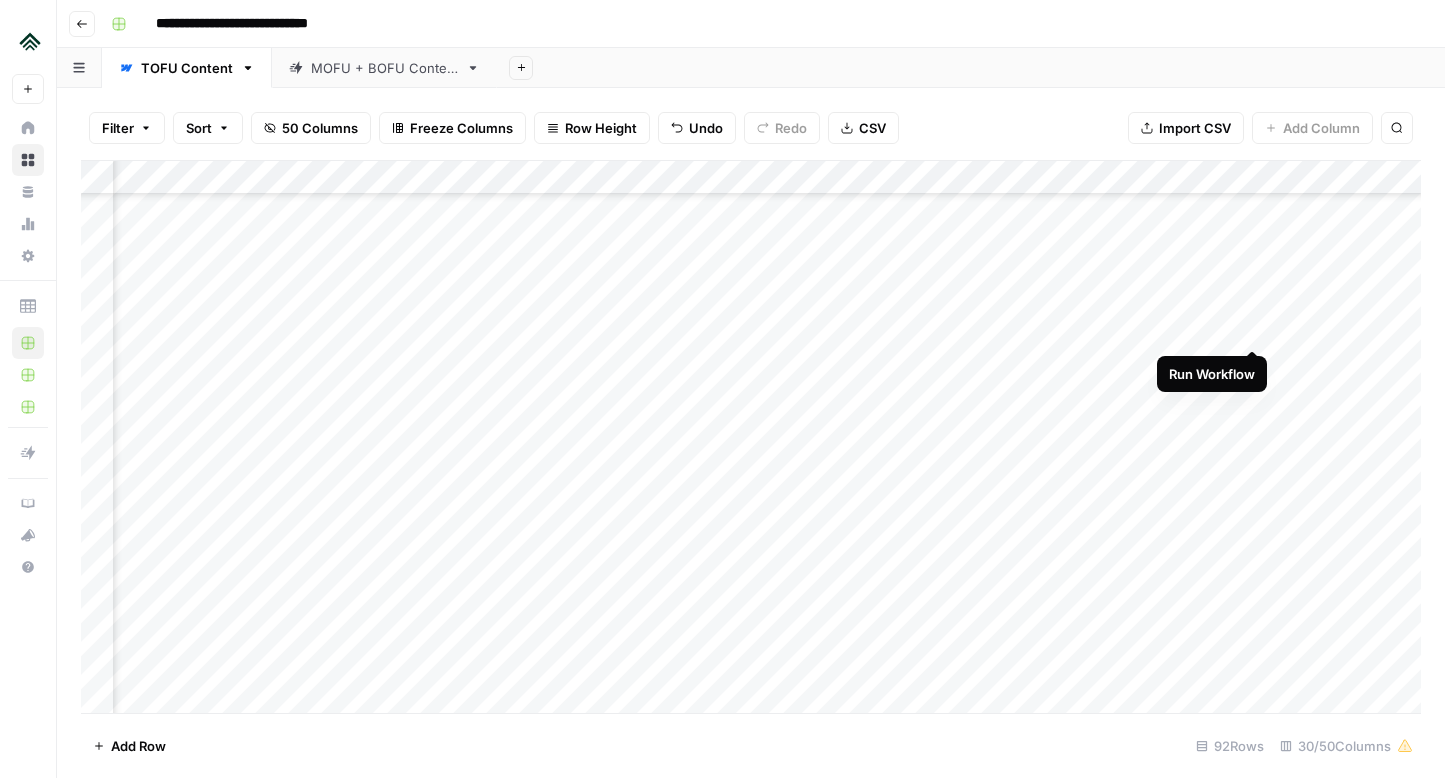 click on "Add Column" at bounding box center [751, 437] 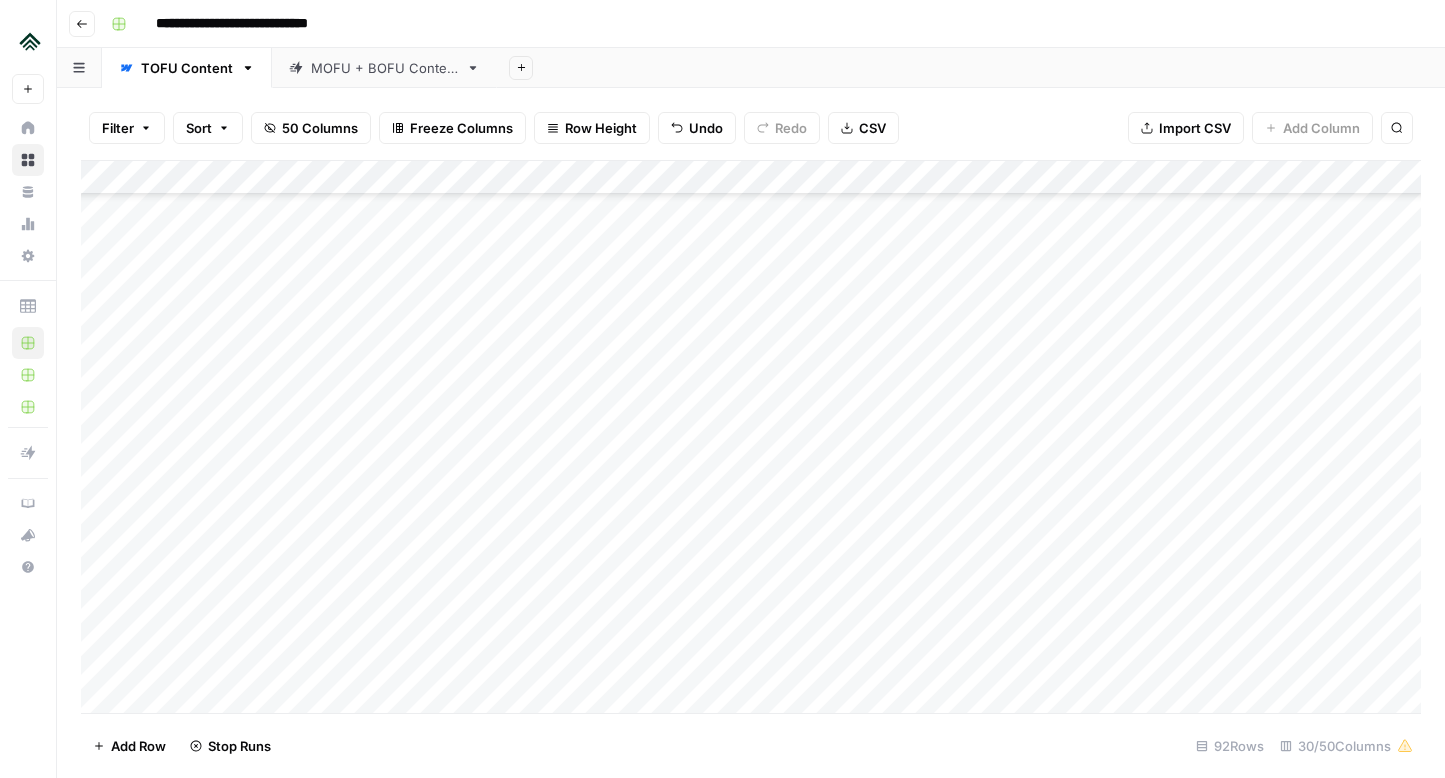 scroll, scrollTop: 1513, scrollLeft: 0, axis: vertical 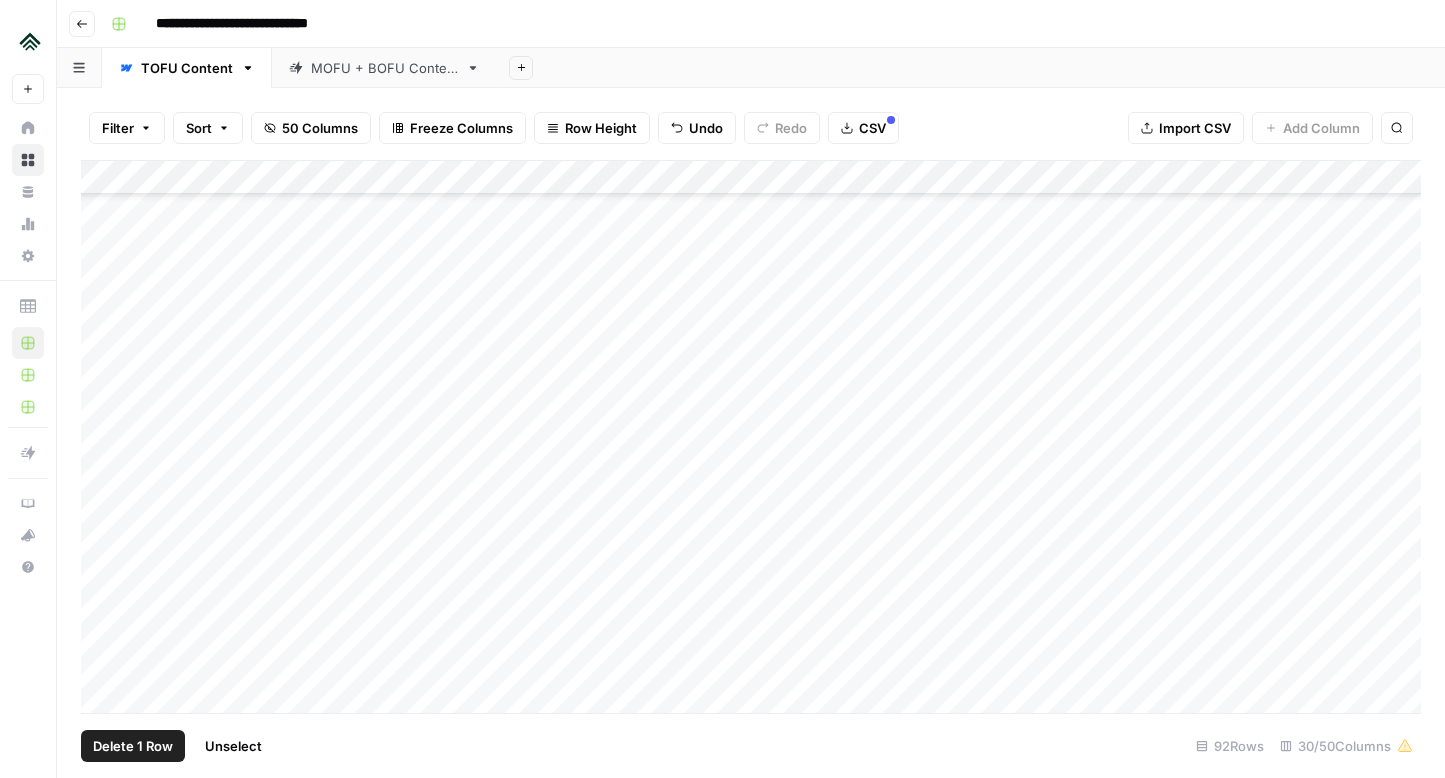 click on "Add Column" at bounding box center [751, 437] 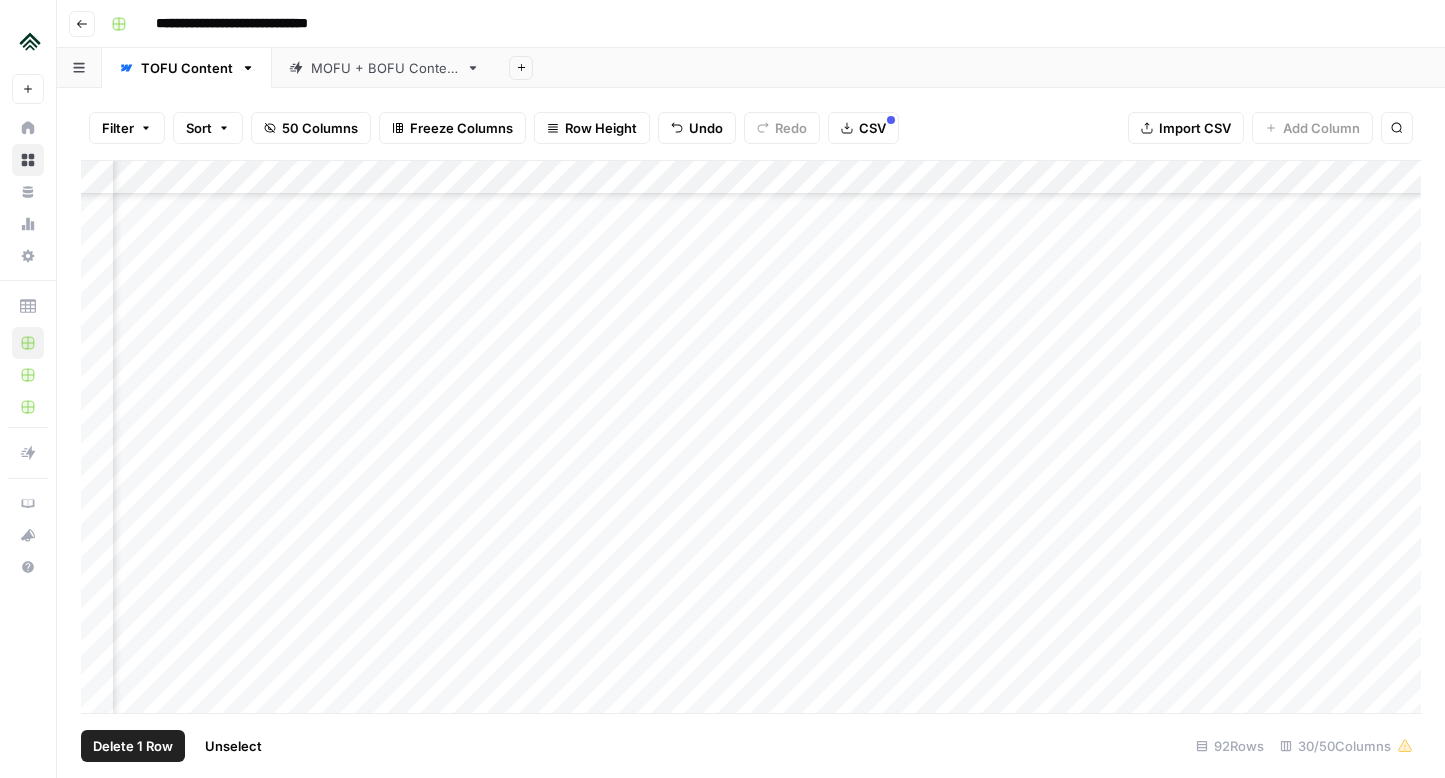click on "Add Column" at bounding box center [751, 437] 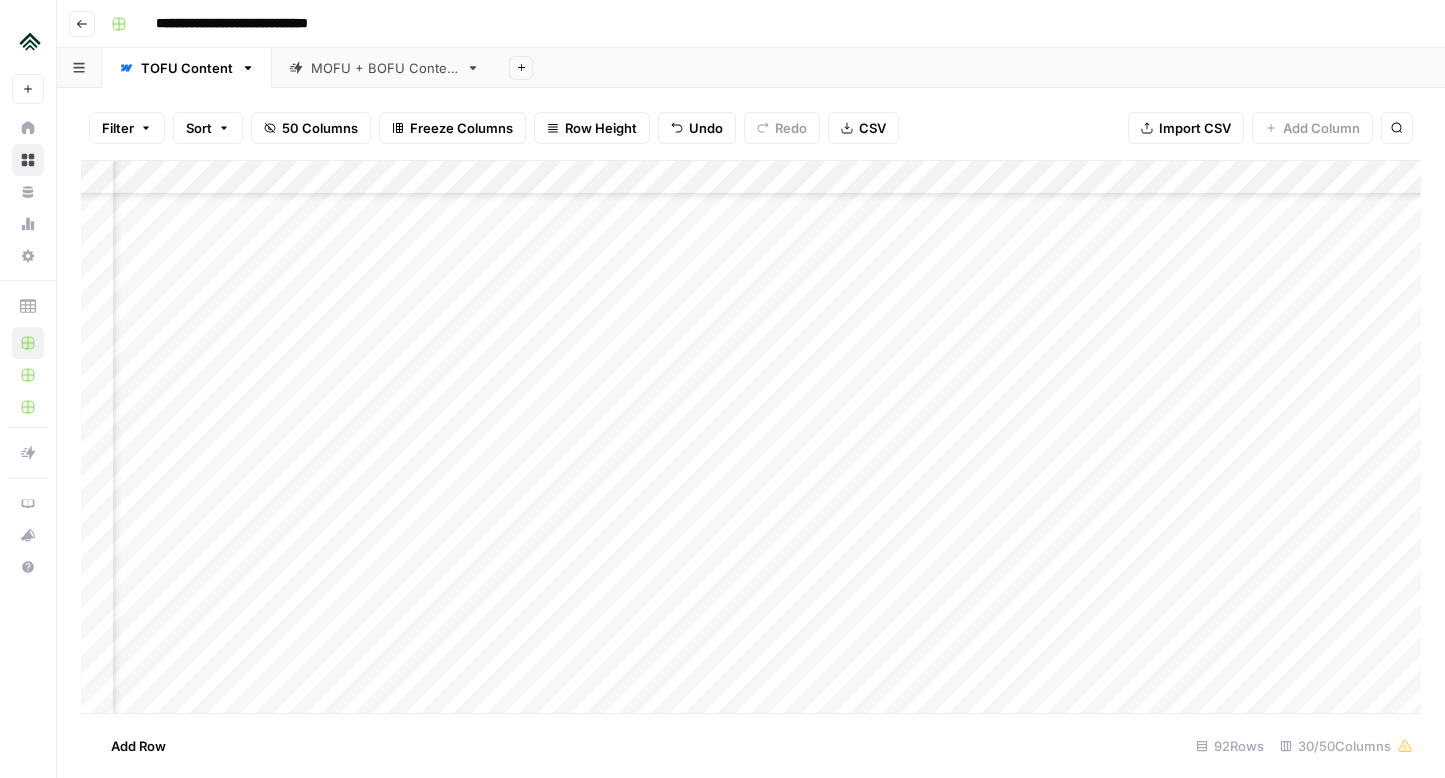 click on "Add Column" at bounding box center (751, 437) 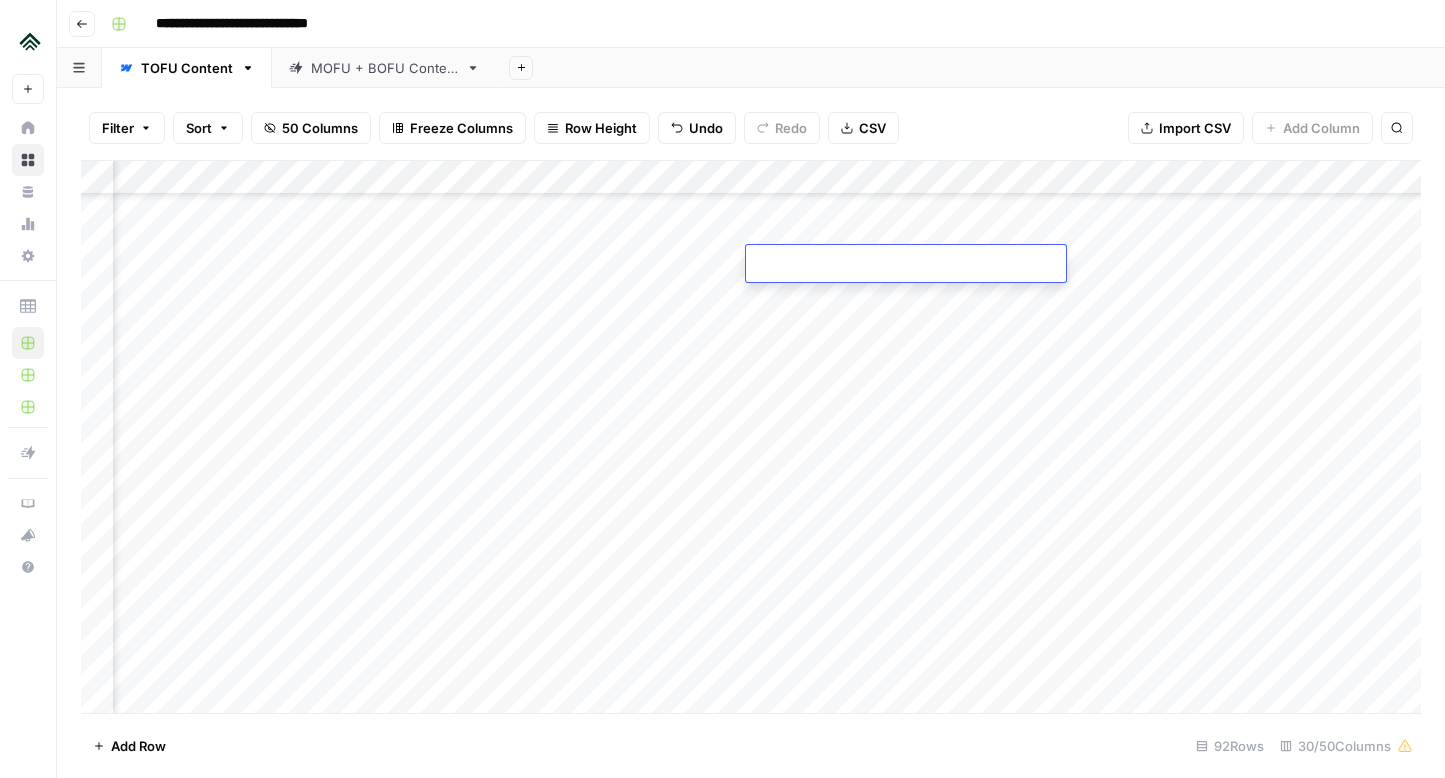 click on "Add Column" at bounding box center [751, 437] 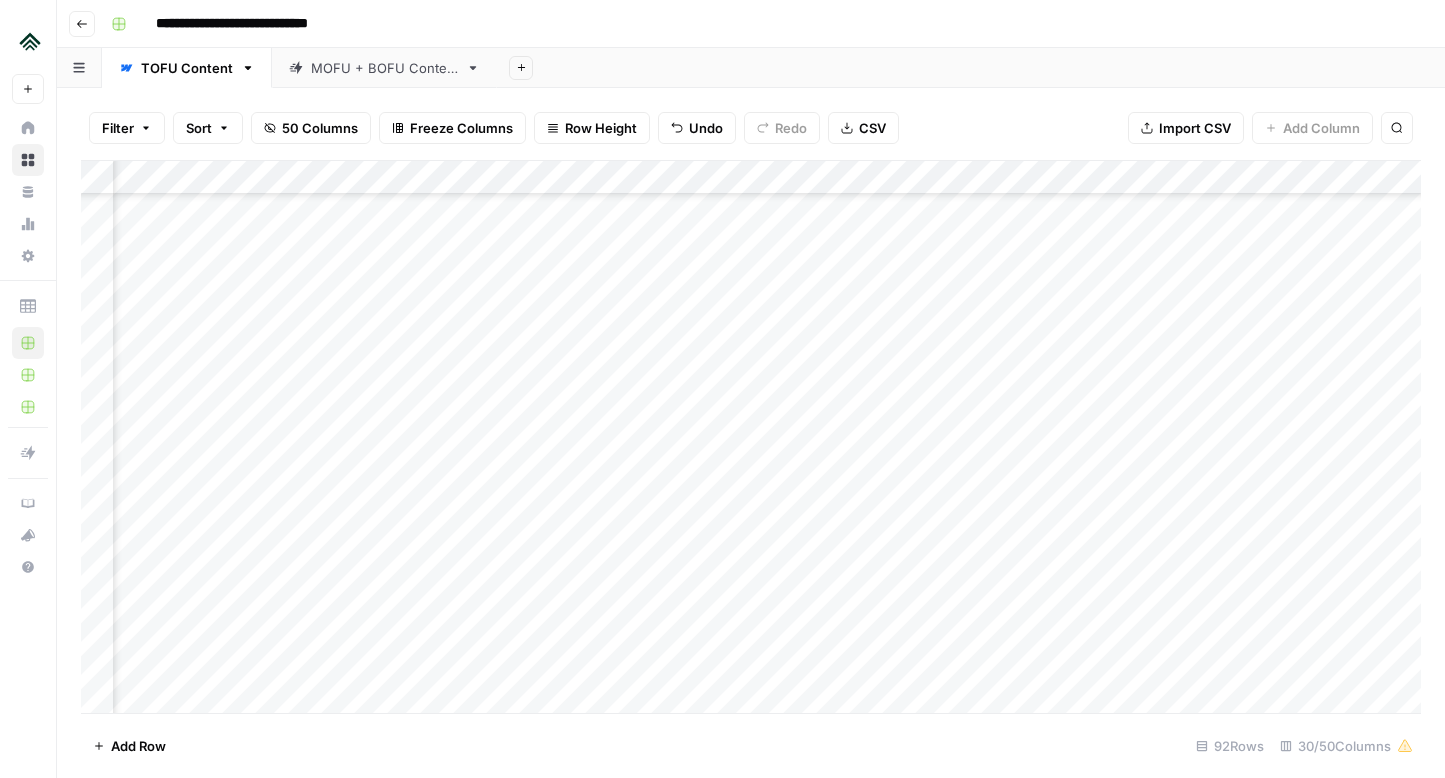 click on "Add Column" at bounding box center (751, 437) 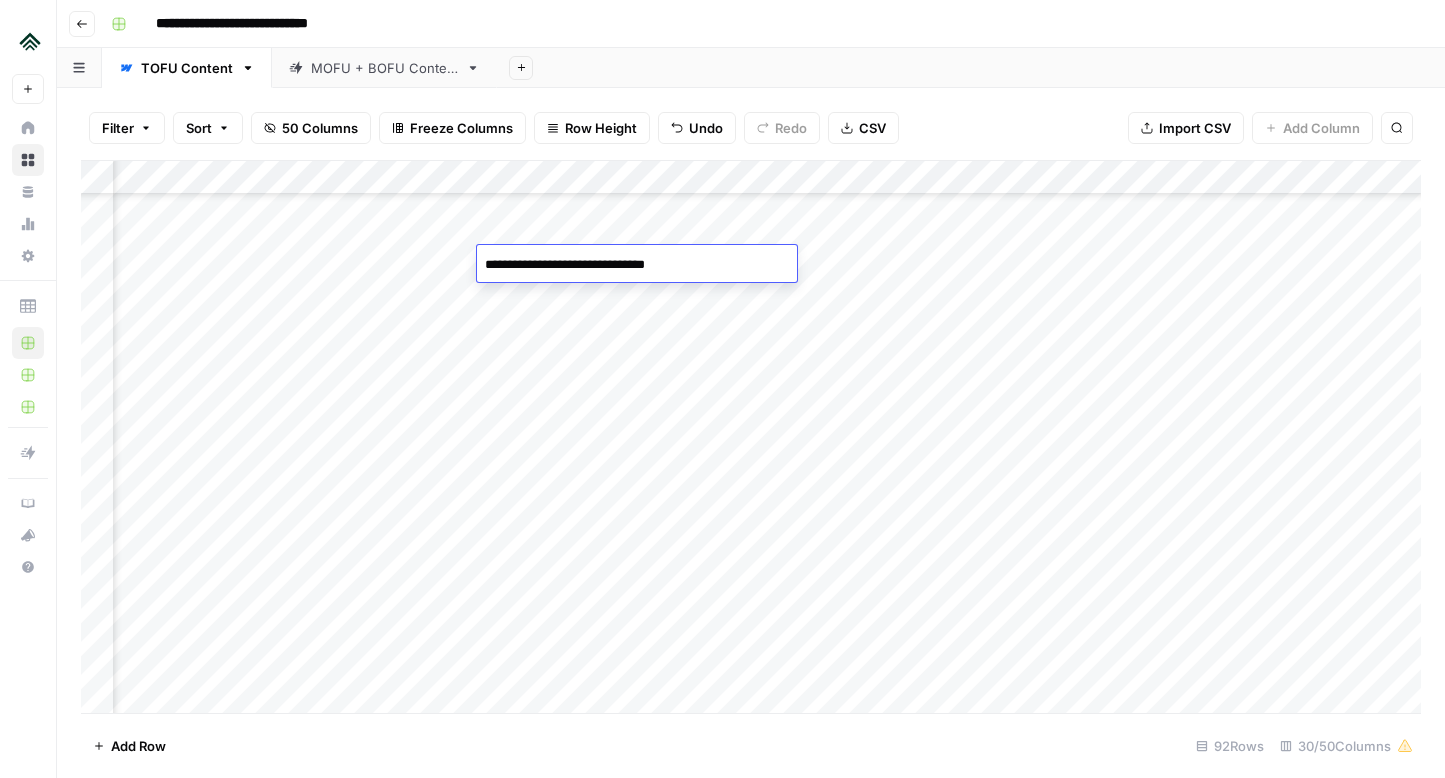 scroll, scrollTop: 899, scrollLeft: 505, axis: both 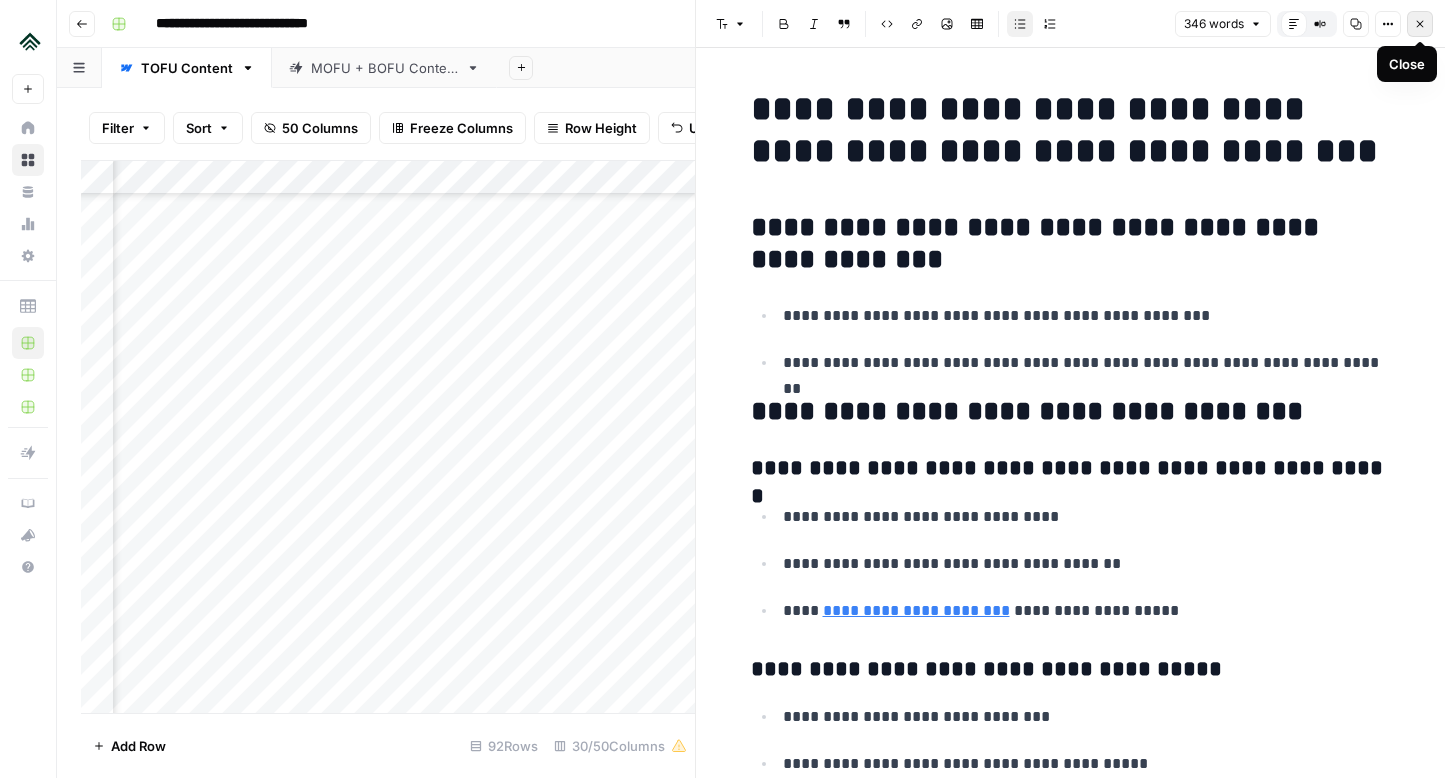 click 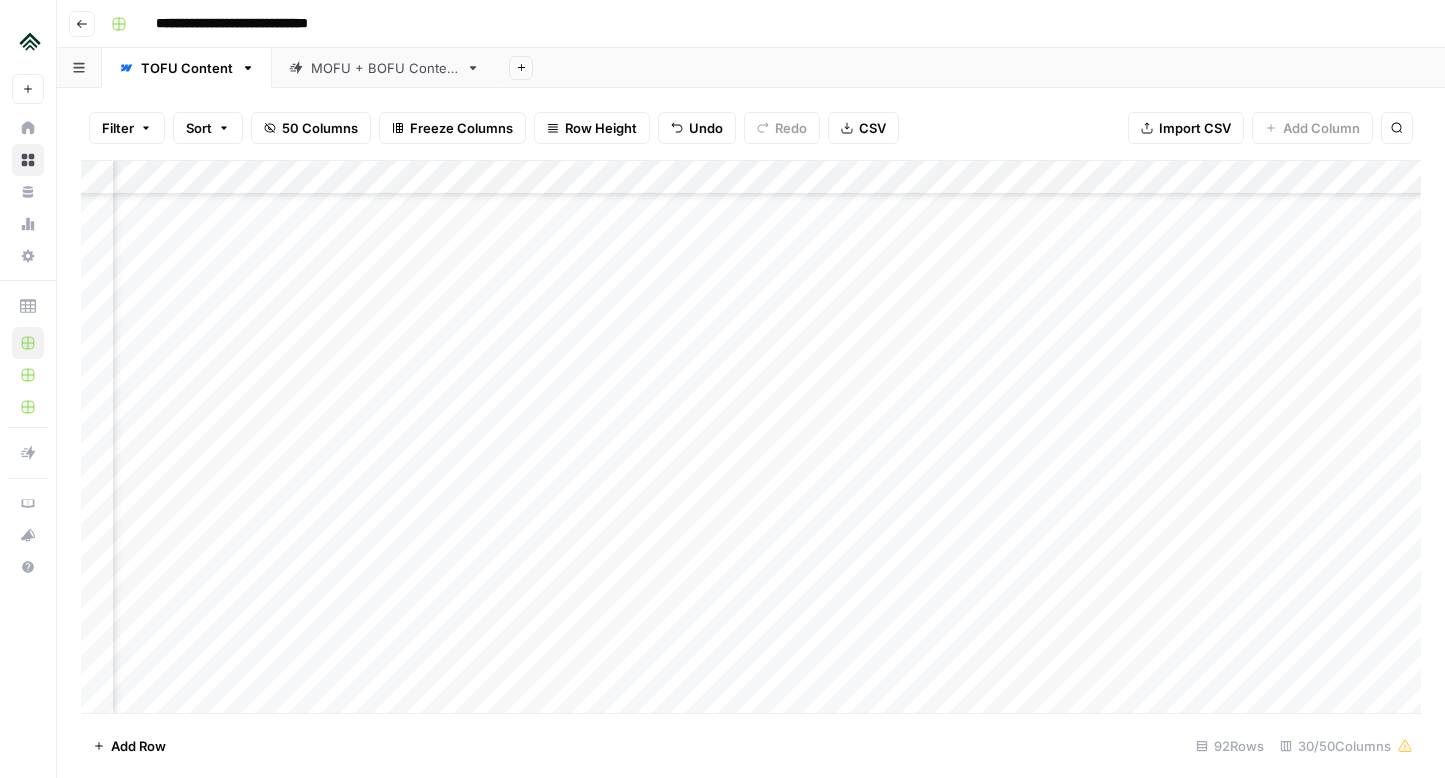 scroll, scrollTop: 899, scrollLeft: 0, axis: vertical 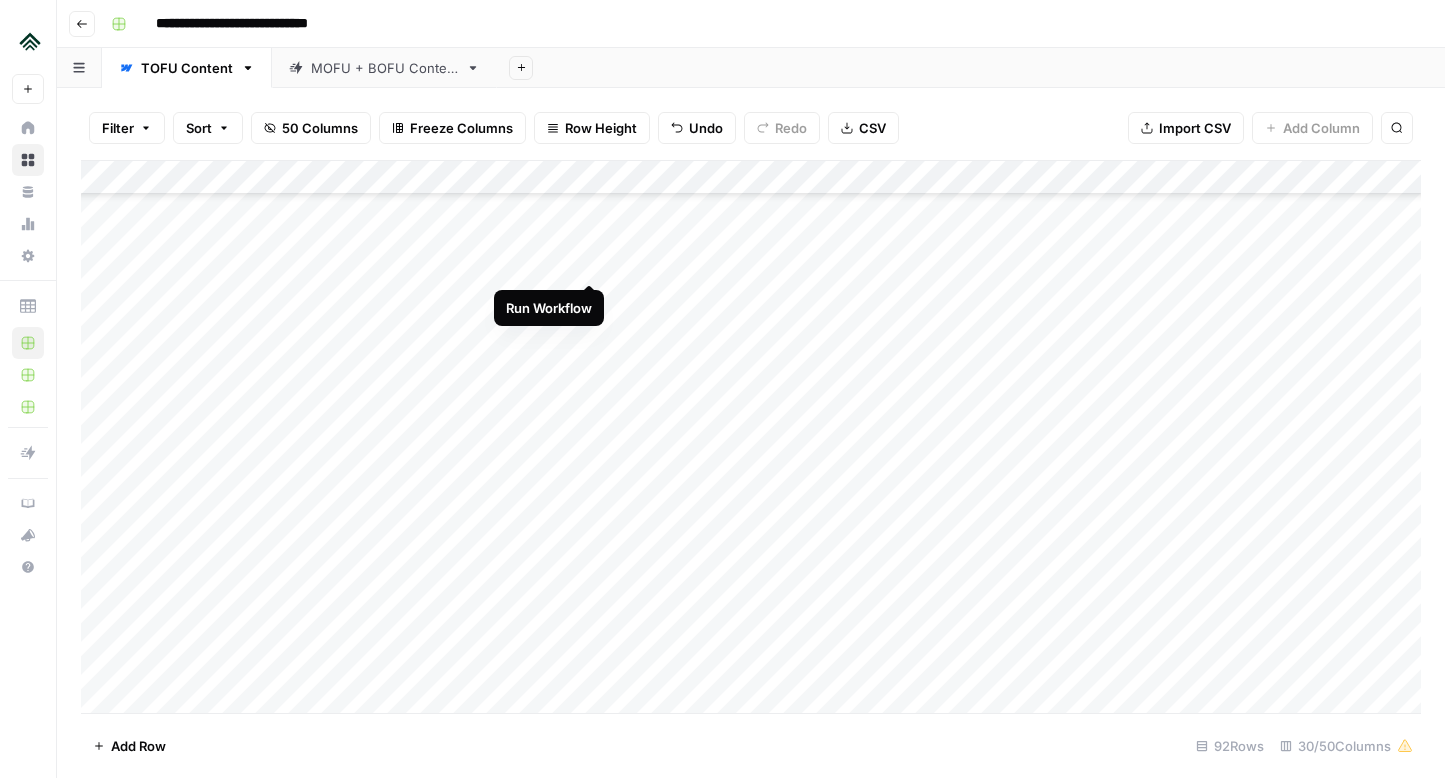 click on "Add Column" at bounding box center (751, 437) 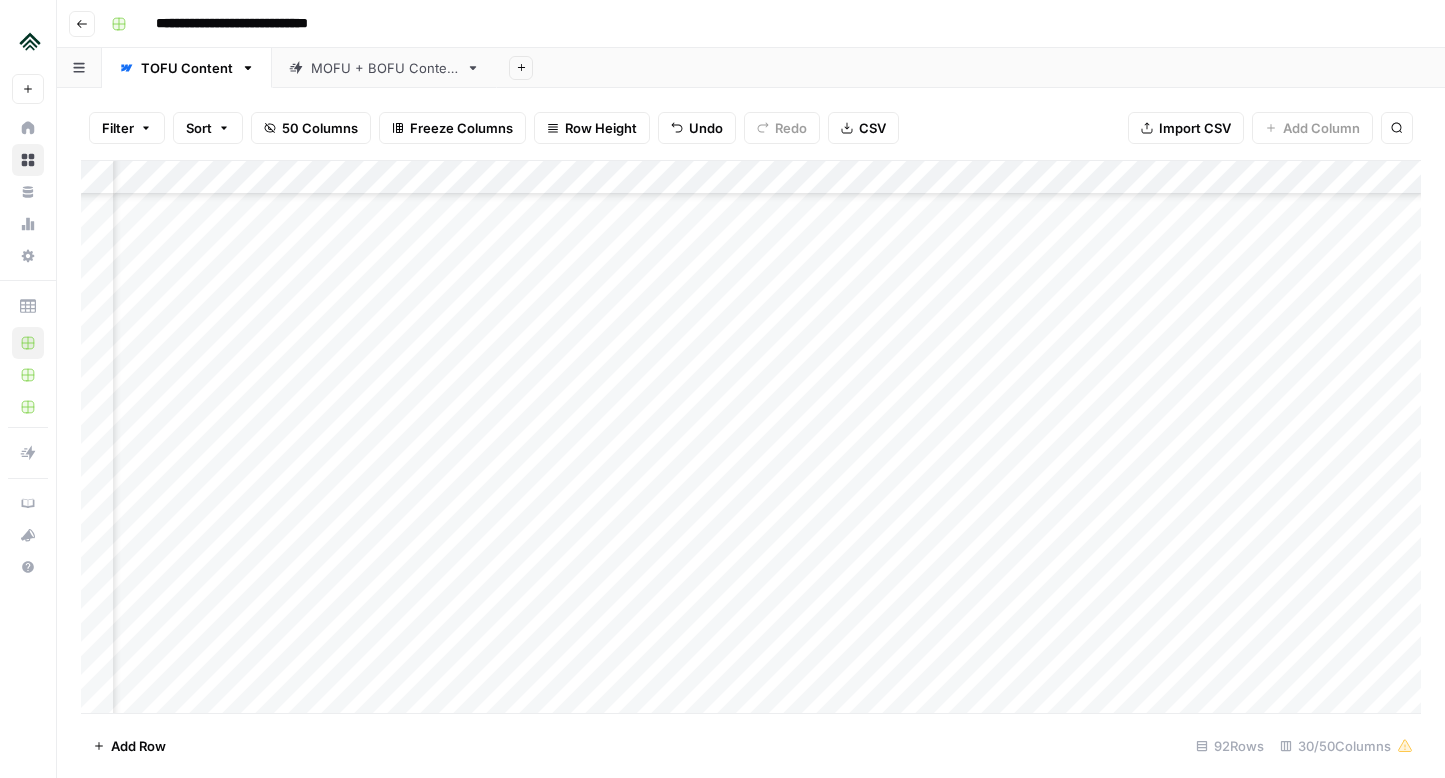 scroll, scrollTop: 1442, scrollLeft: 62, axis: both 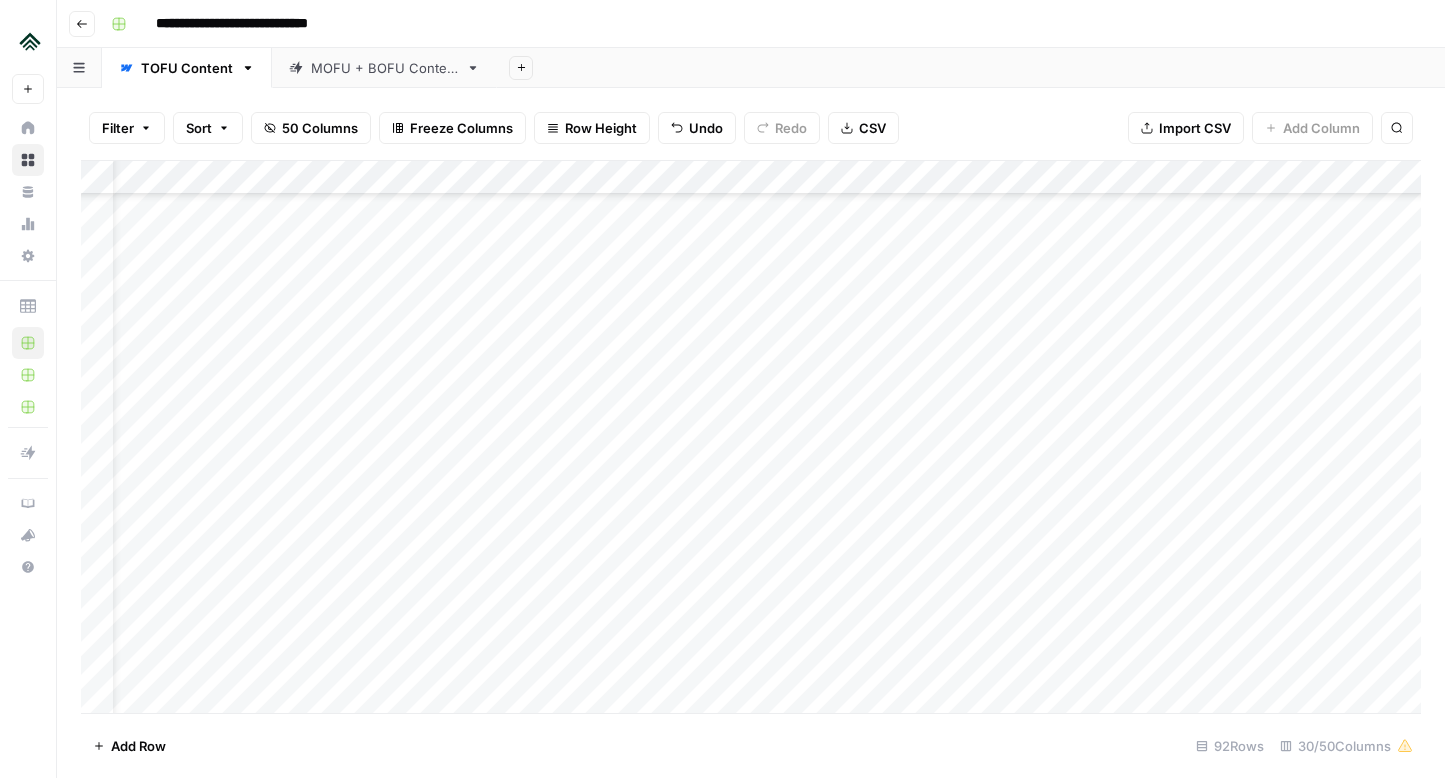 click on "Add Column" at bounding box center (751, 437) 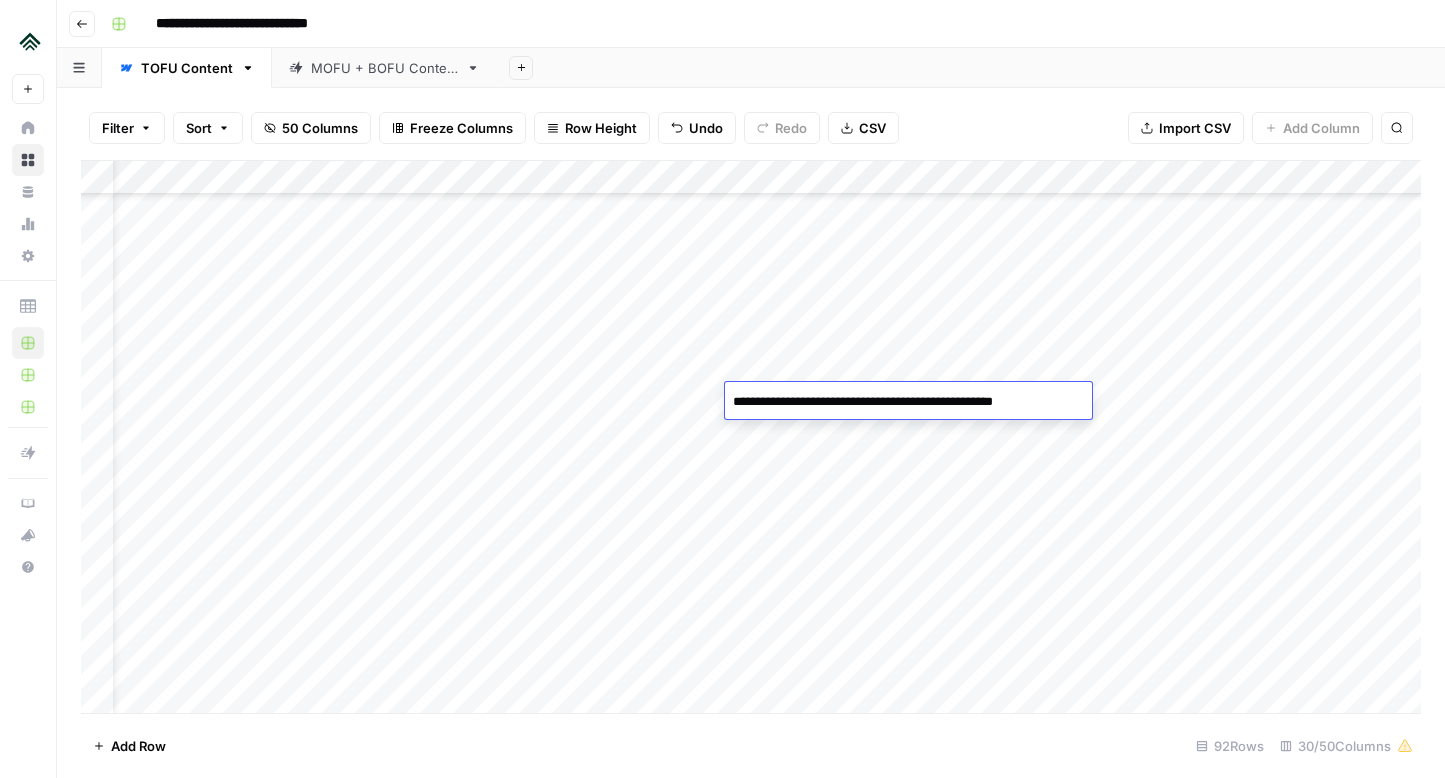 click on "Add Column" at bounding box center [751, 437] 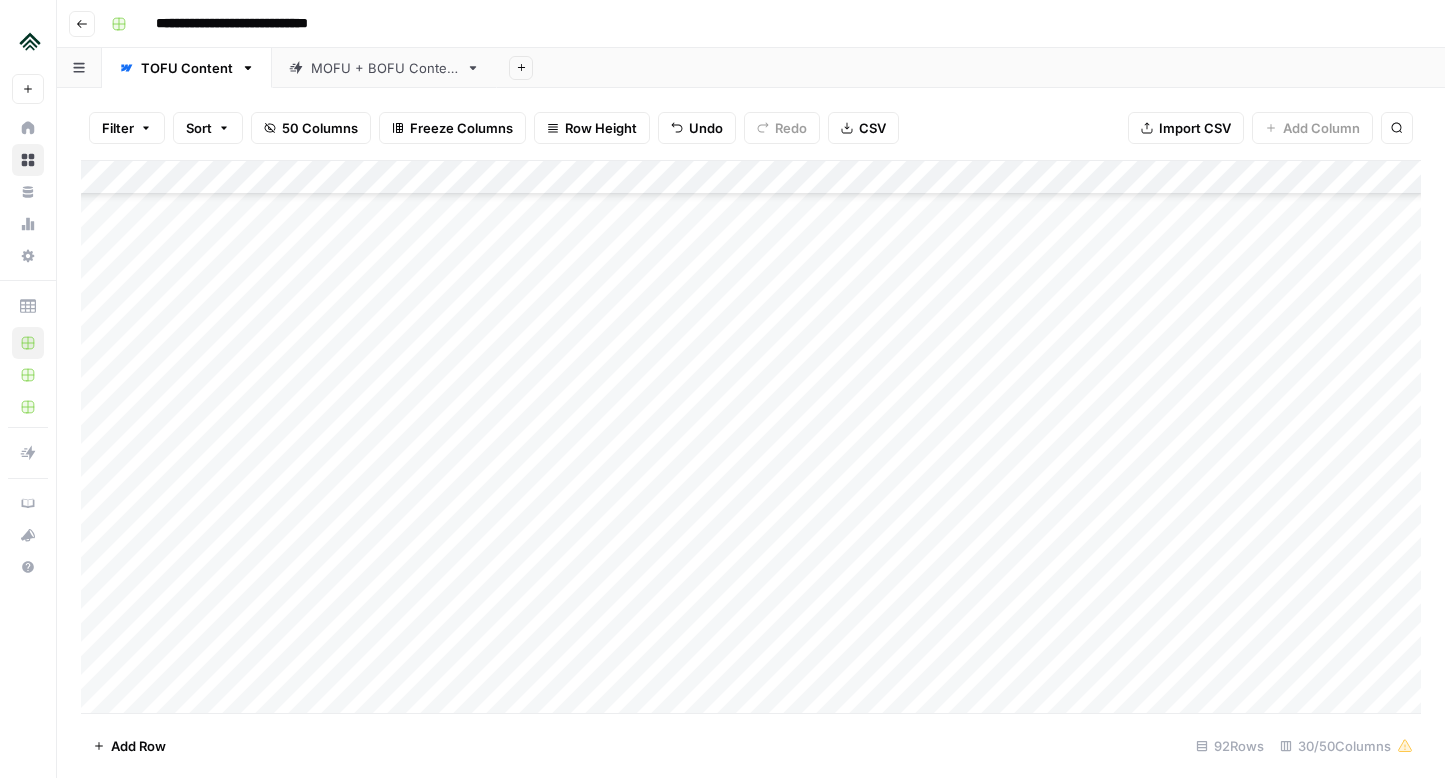 scroll, scrollTop: 1289, scrollLeft: 0, axis: vertical 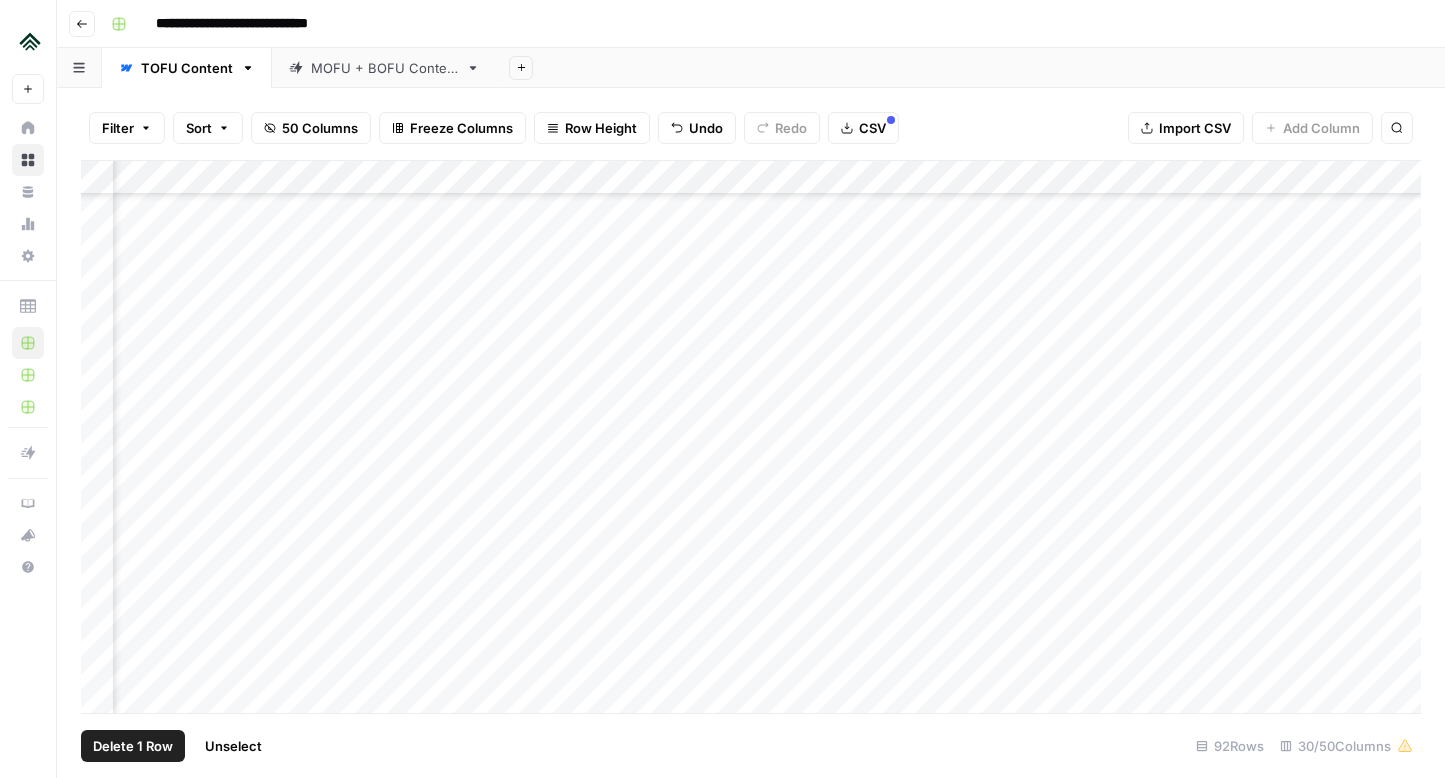 click on "Add Column" at bounding box center (751, 437) 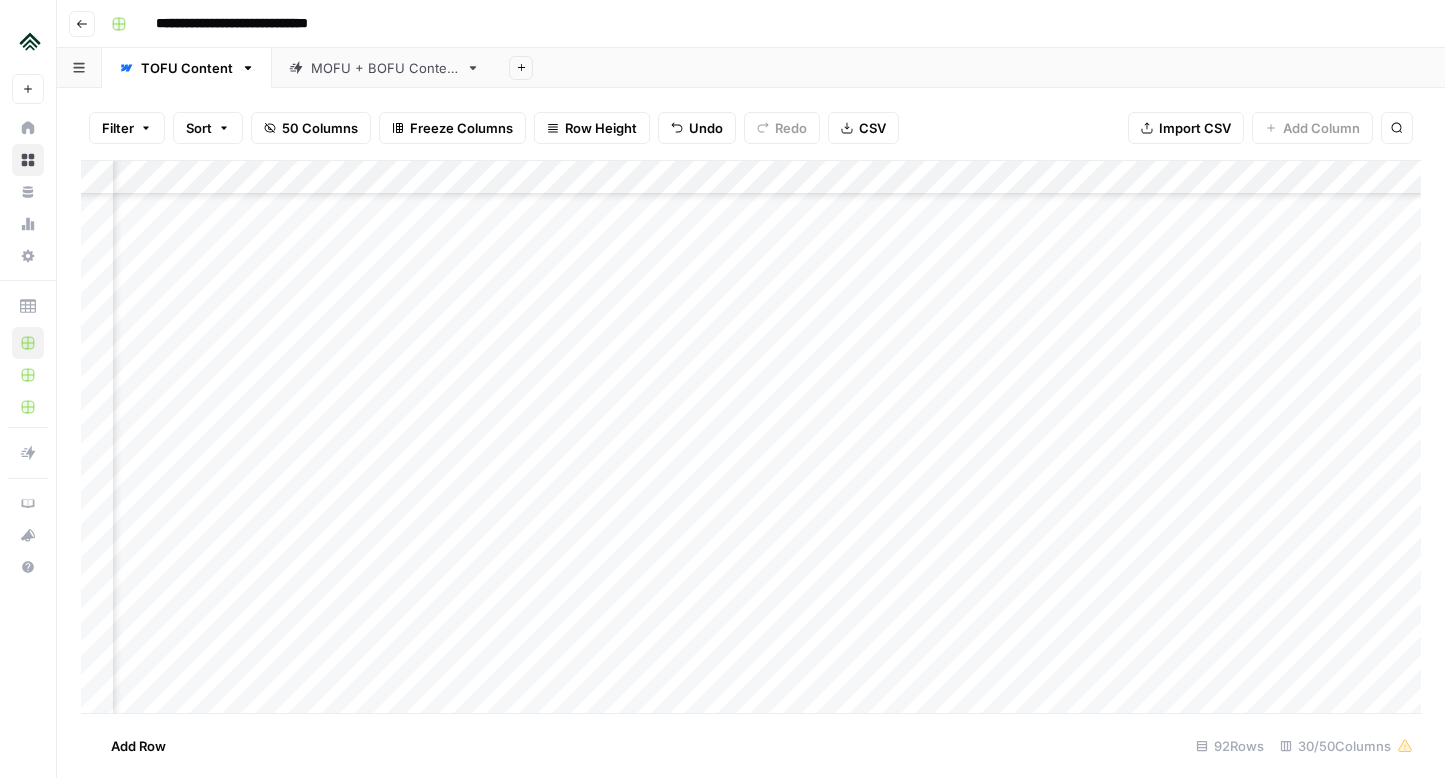 click on "Add Column" at bounding box center [751, 437] 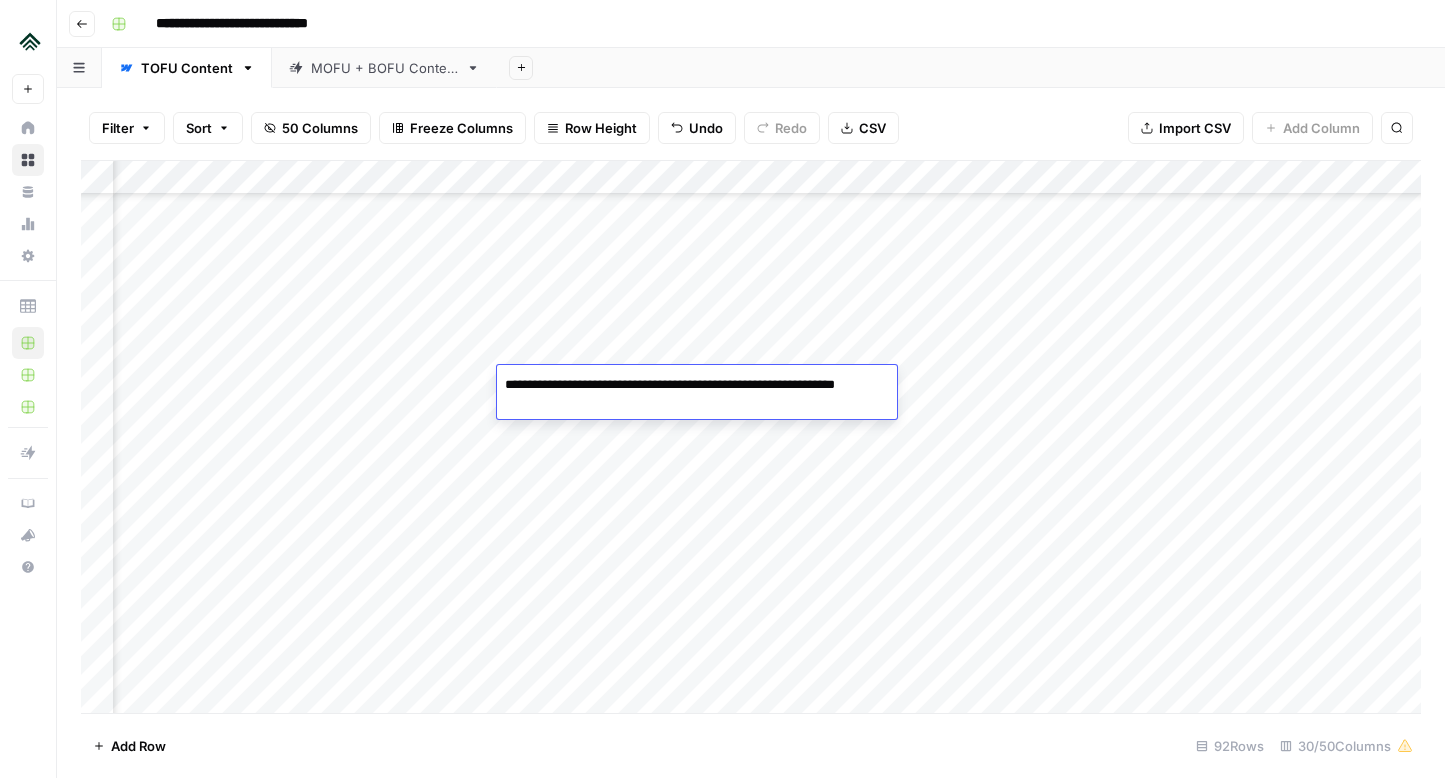 click on "Add Column" at bounding box center [751, 437] 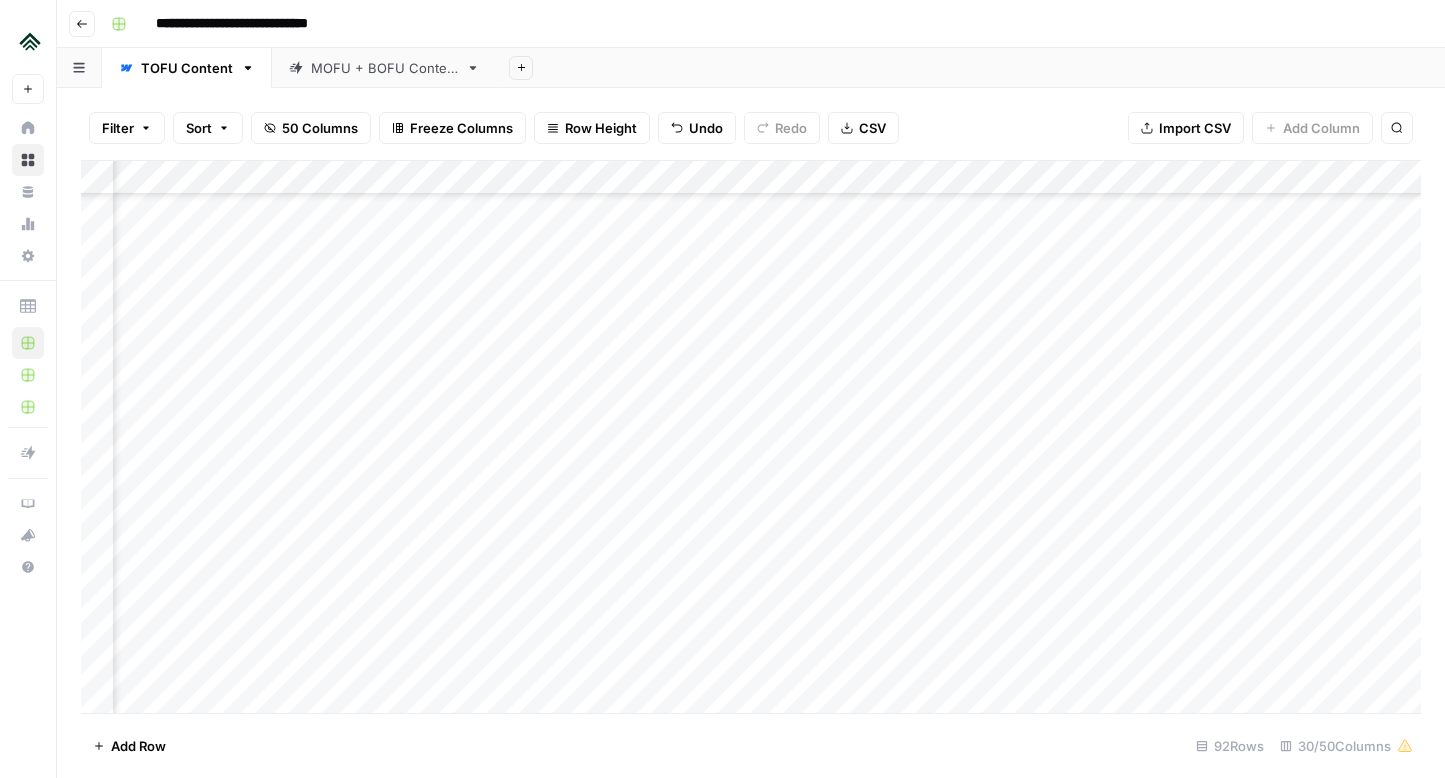 scroll, scrollTop: 1289, scrollLeft: 652, axis: both 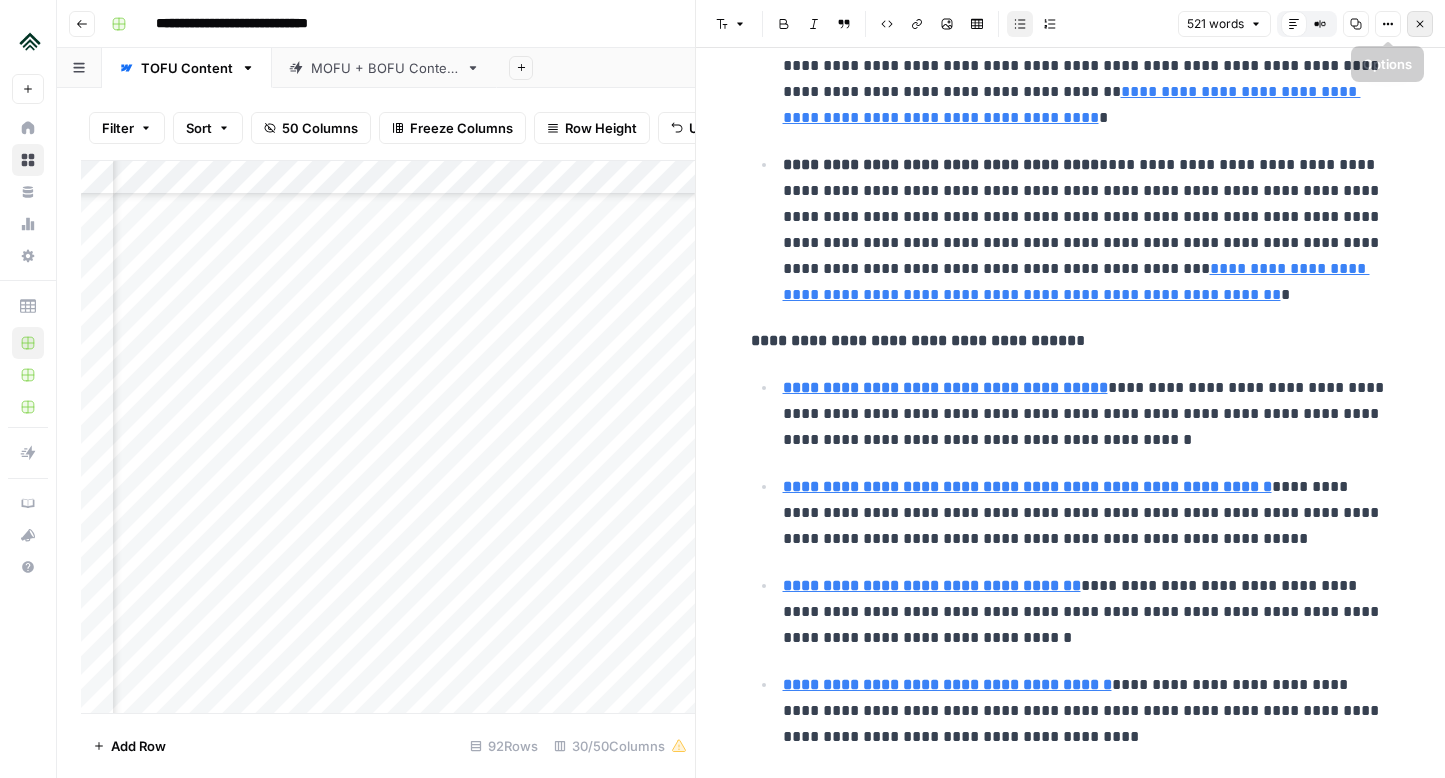 click on "Close" at bounding box center (1420, 24) 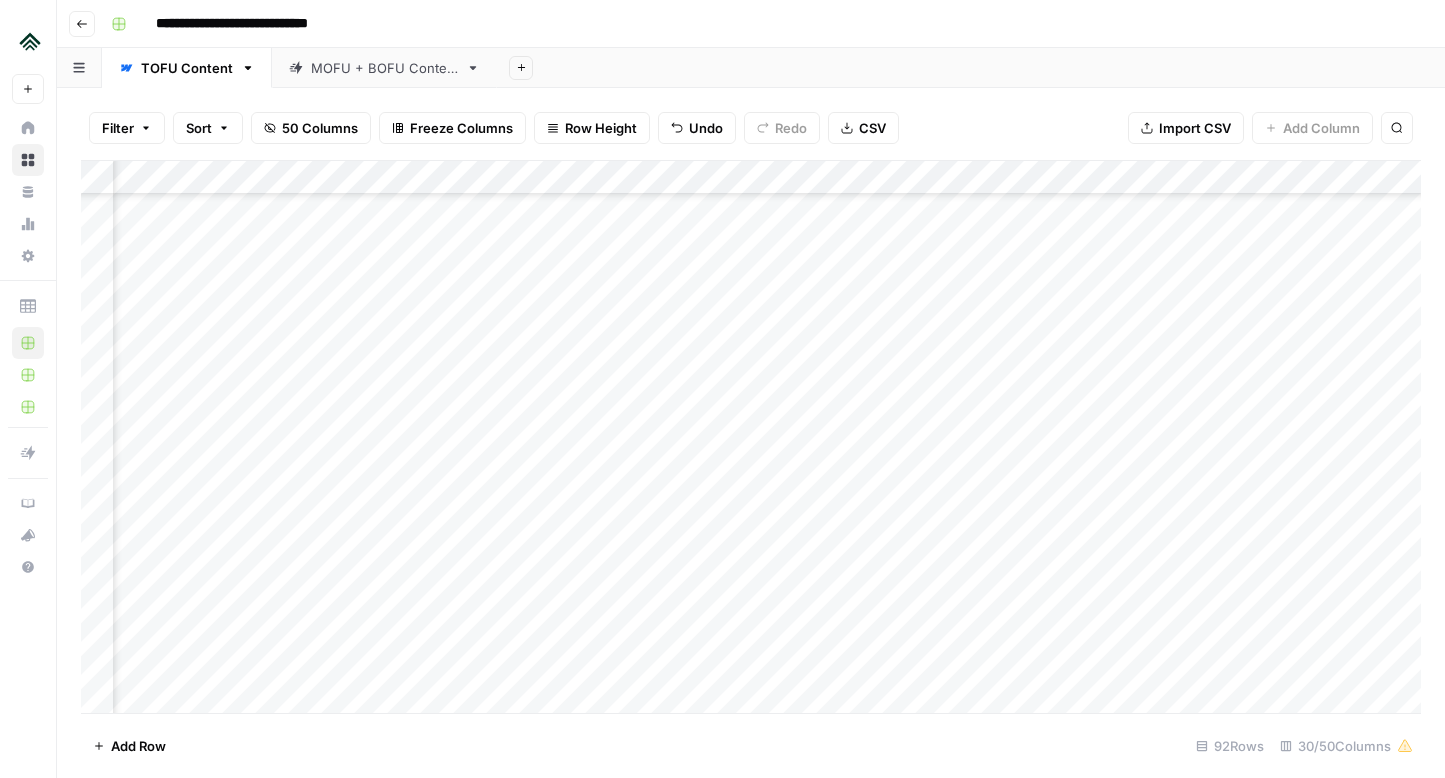scroll, scrollTop: 1289, scrollLeft: 875, axis: both 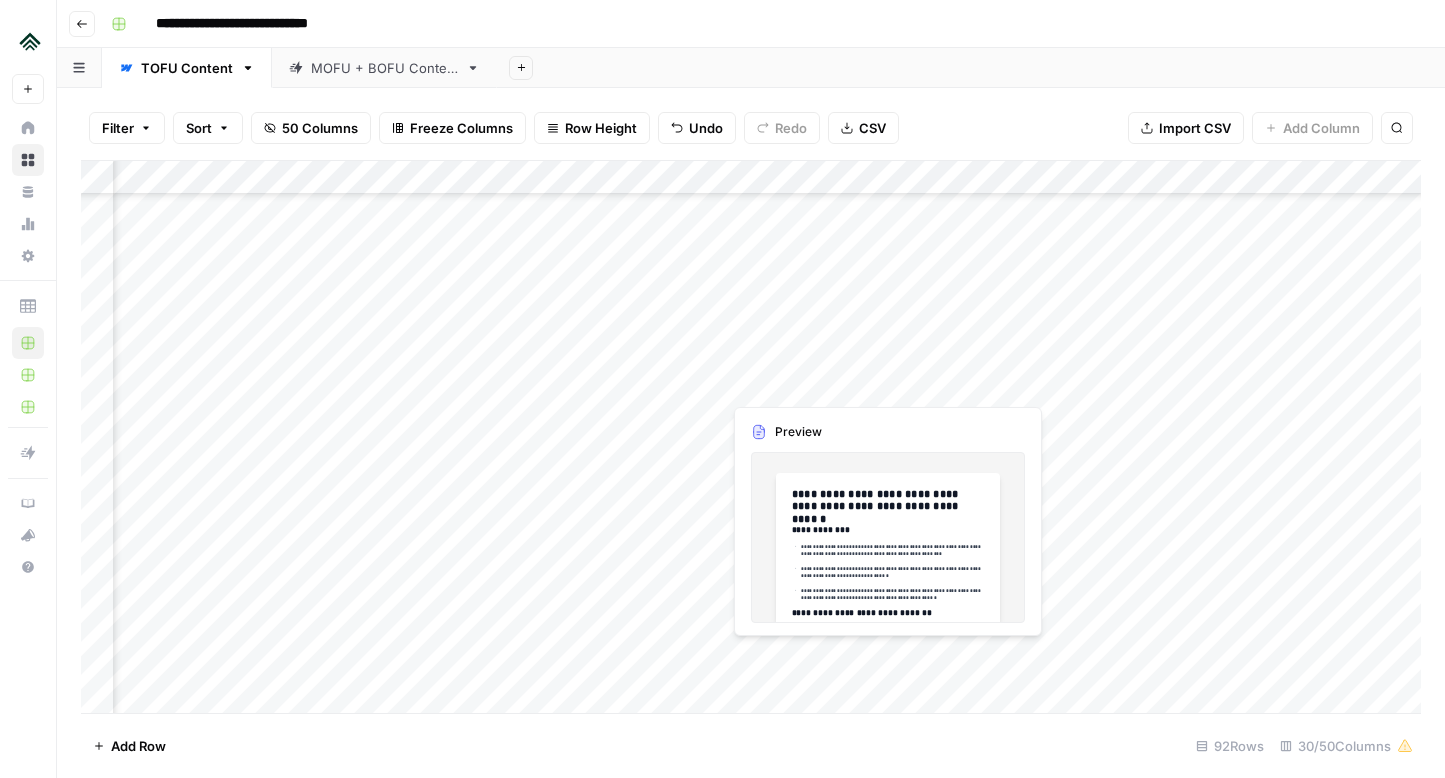 click on "Add Column" at bounding box center (751, 437) 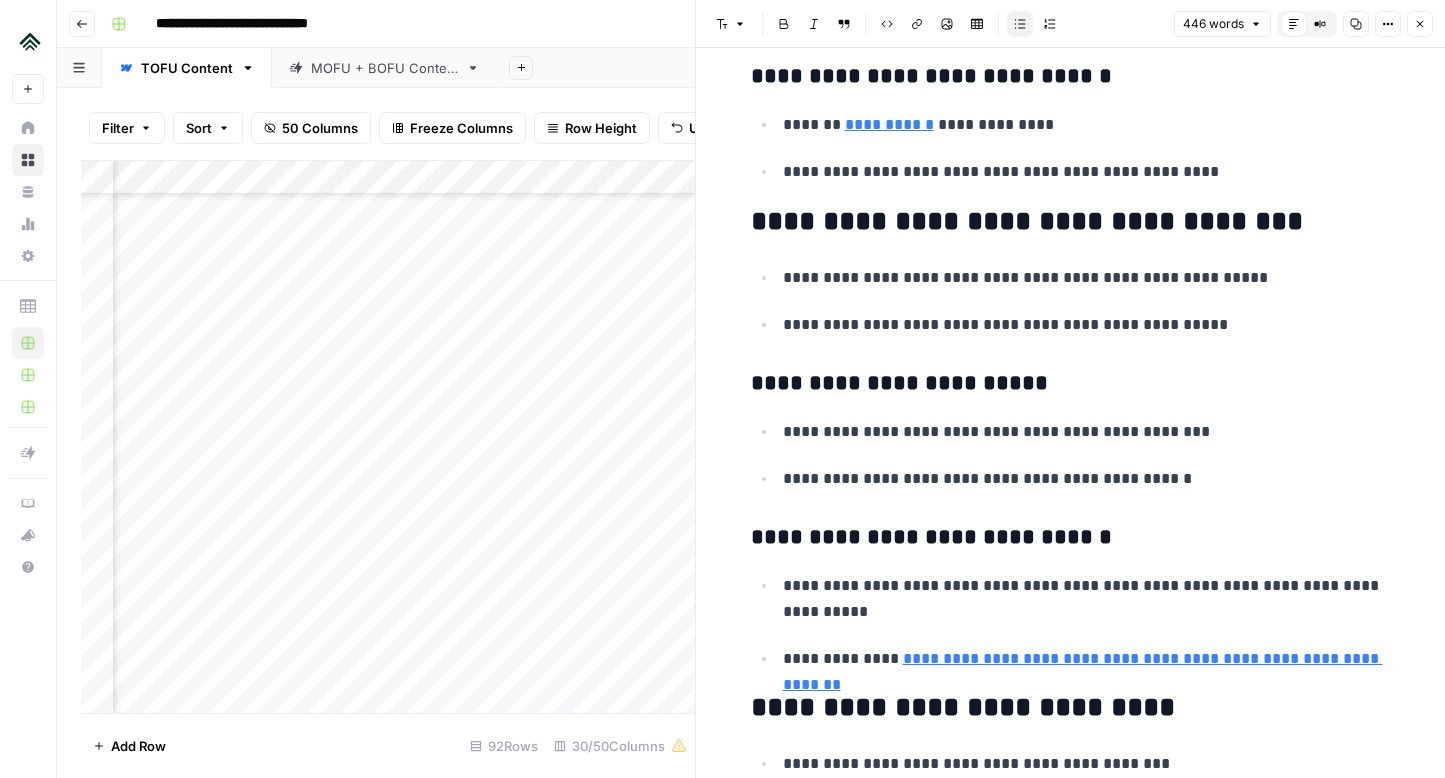 scroll, scrollTop: 1466, scrollLeft: 0, axis: vertical 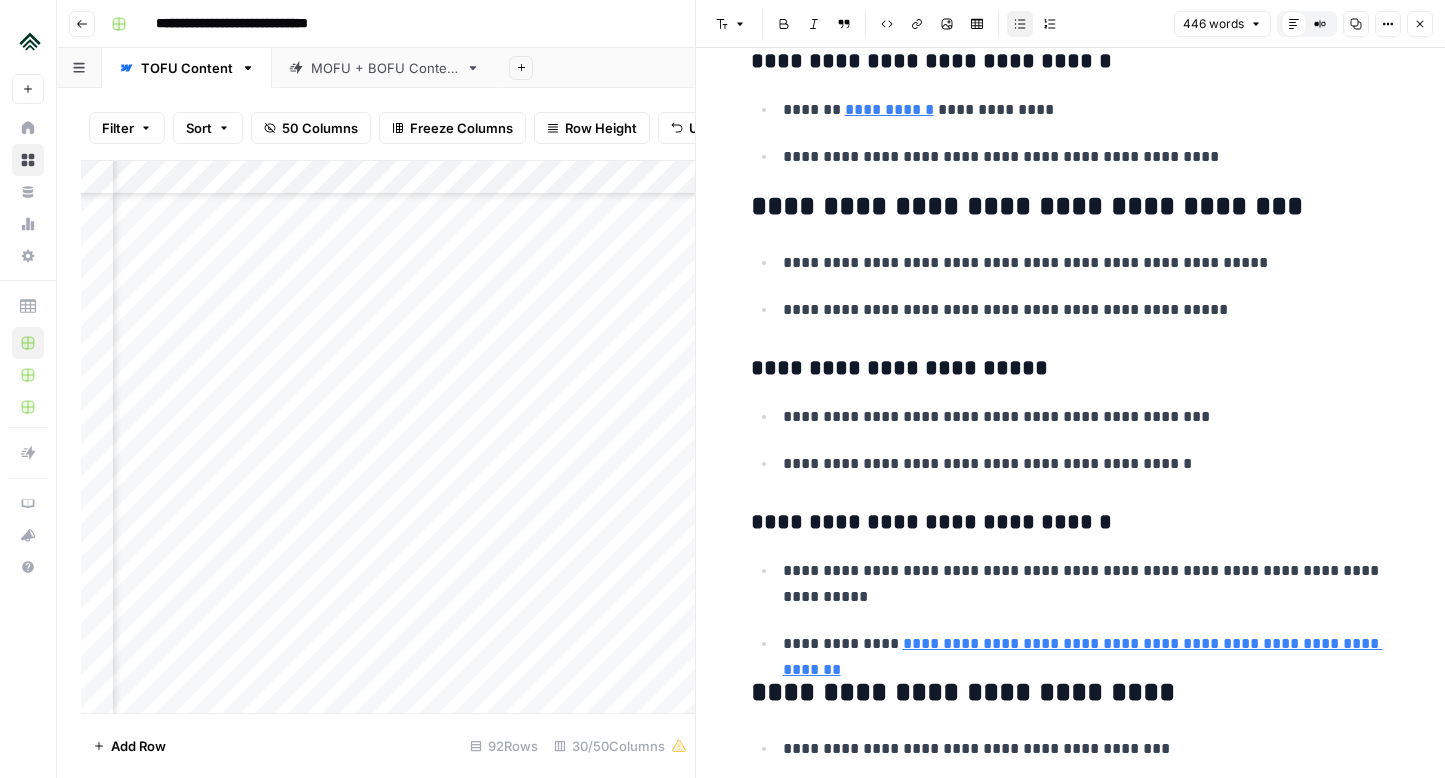click on "**********" at bounding box center [1071, 207] 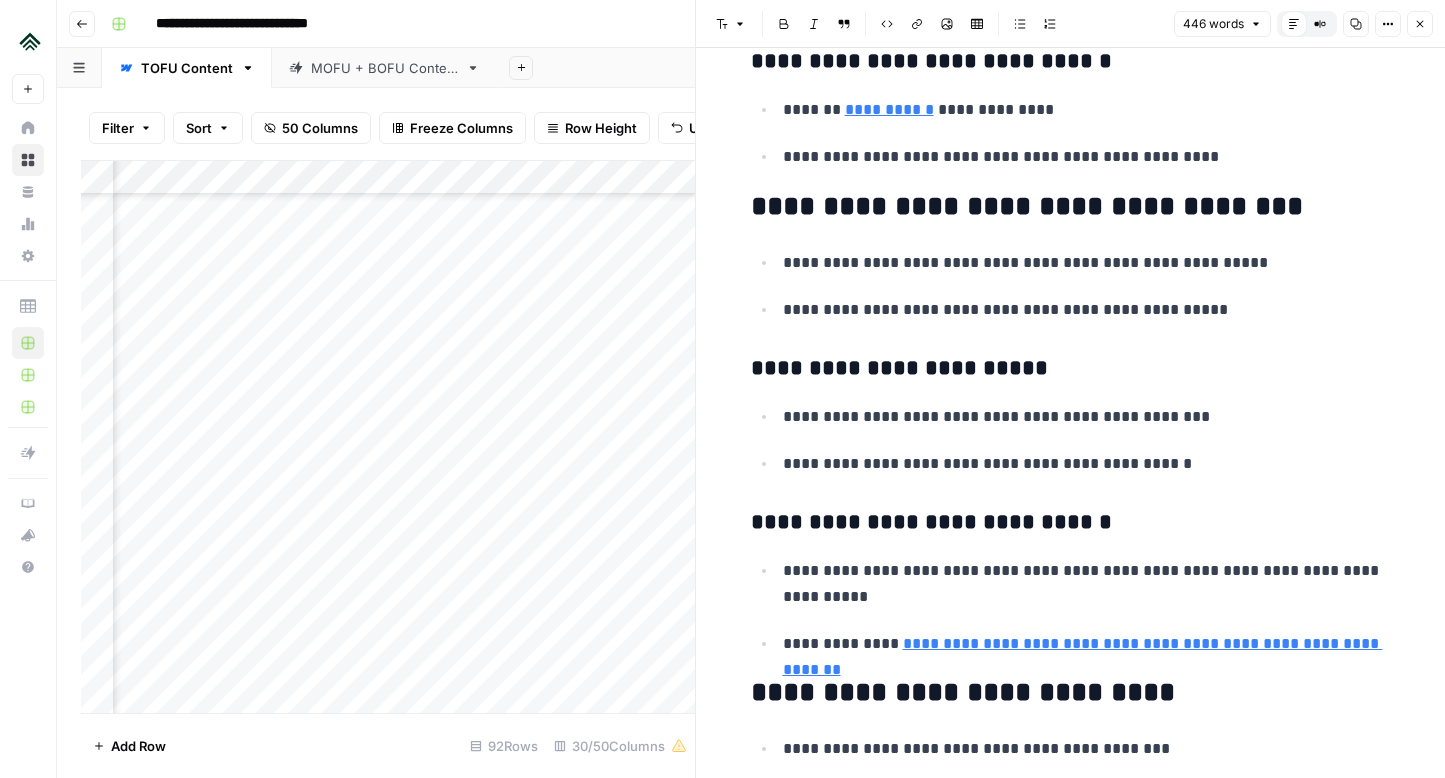 type 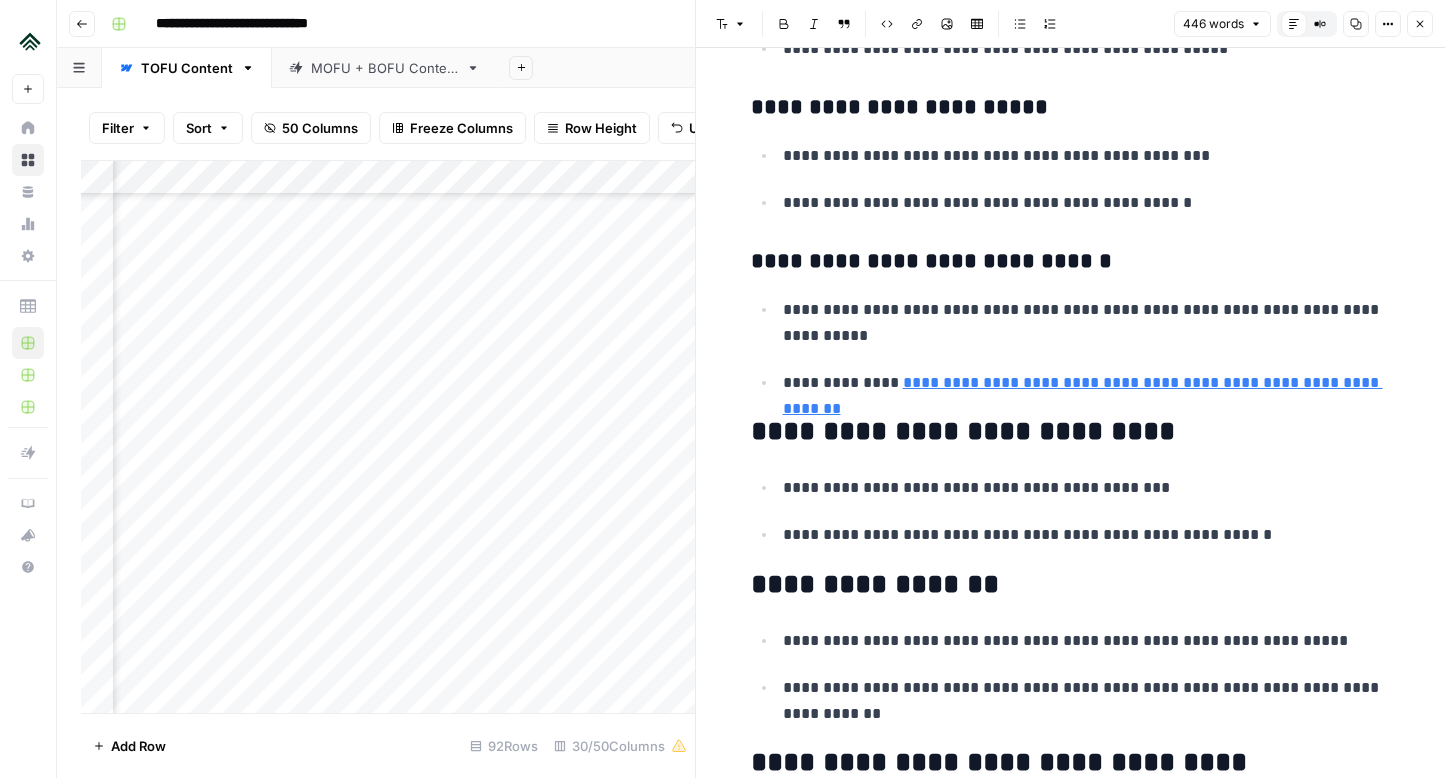 scroll, scrollTop: 1733, scrollLeft: 0, axis: vertical 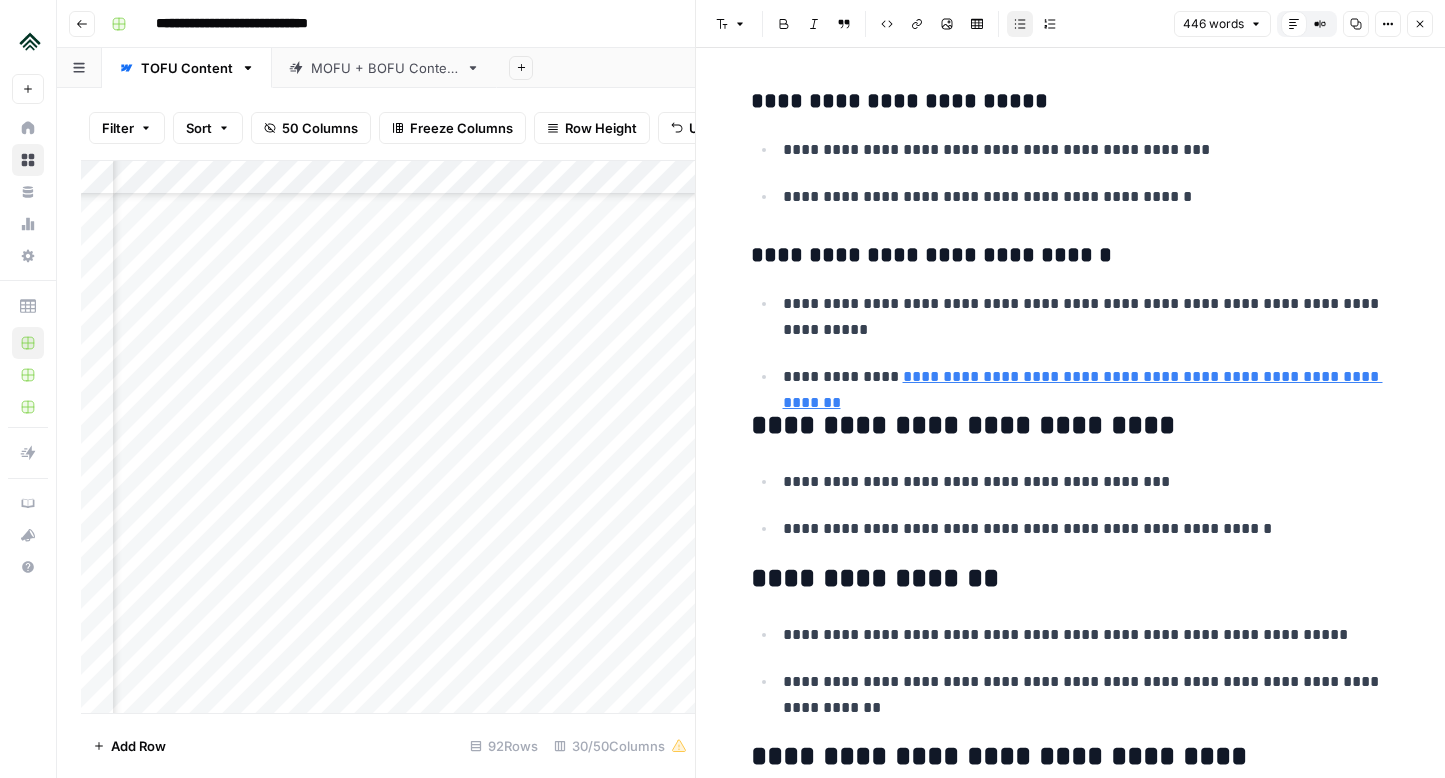 click on "**********" at bounding box center [1087, 317] 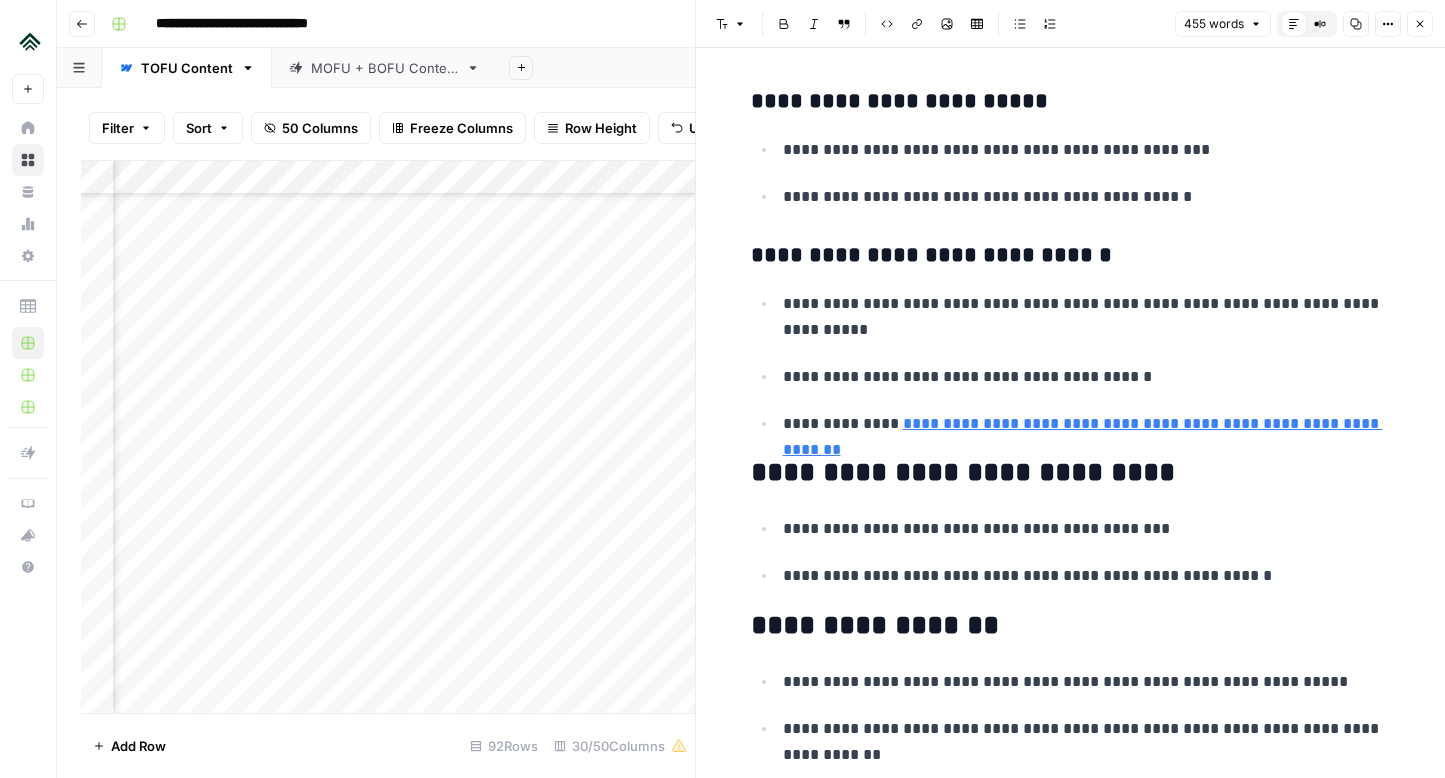 click on "**********" at bounding box center [1071, 473] 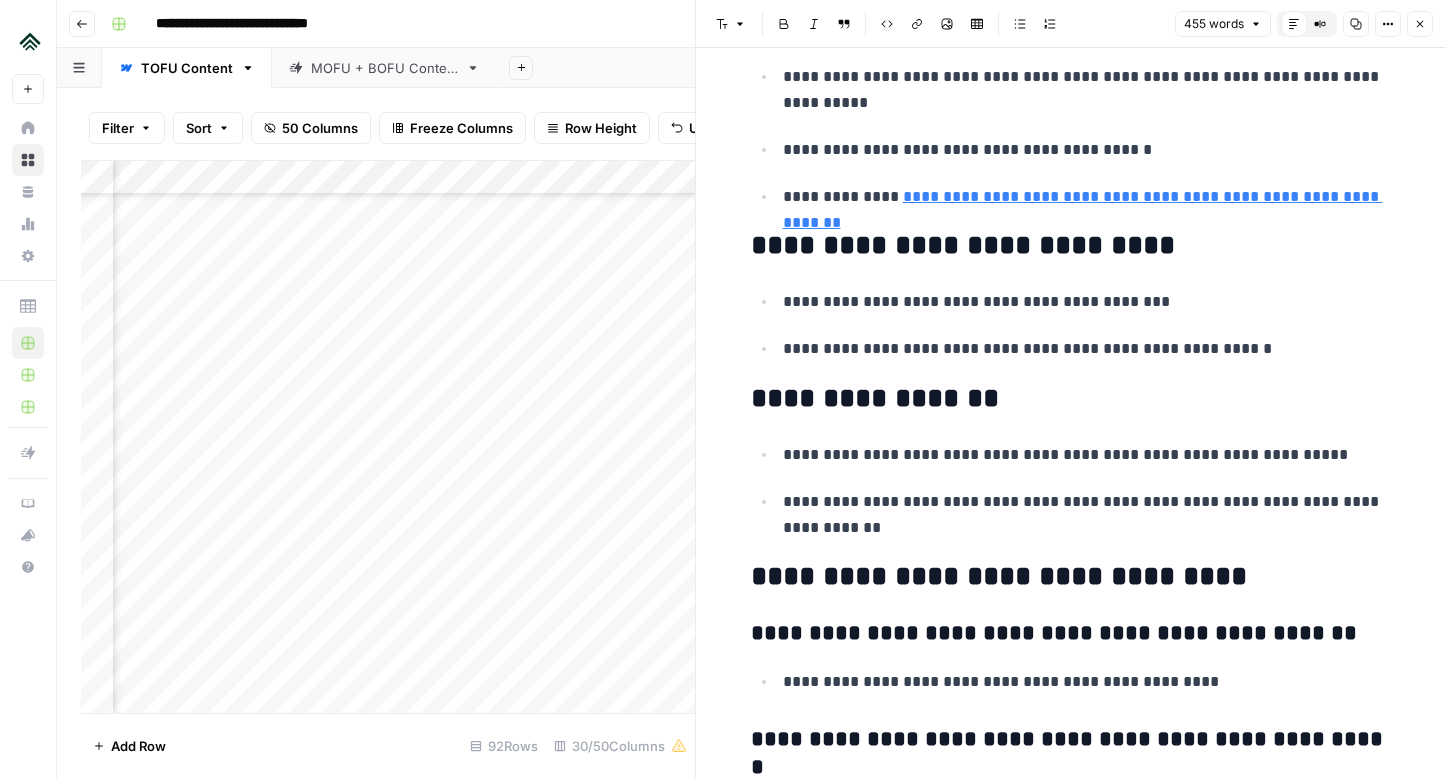 scroll, scrollTop: 2122, scrollLeft: 0, axis: vertical 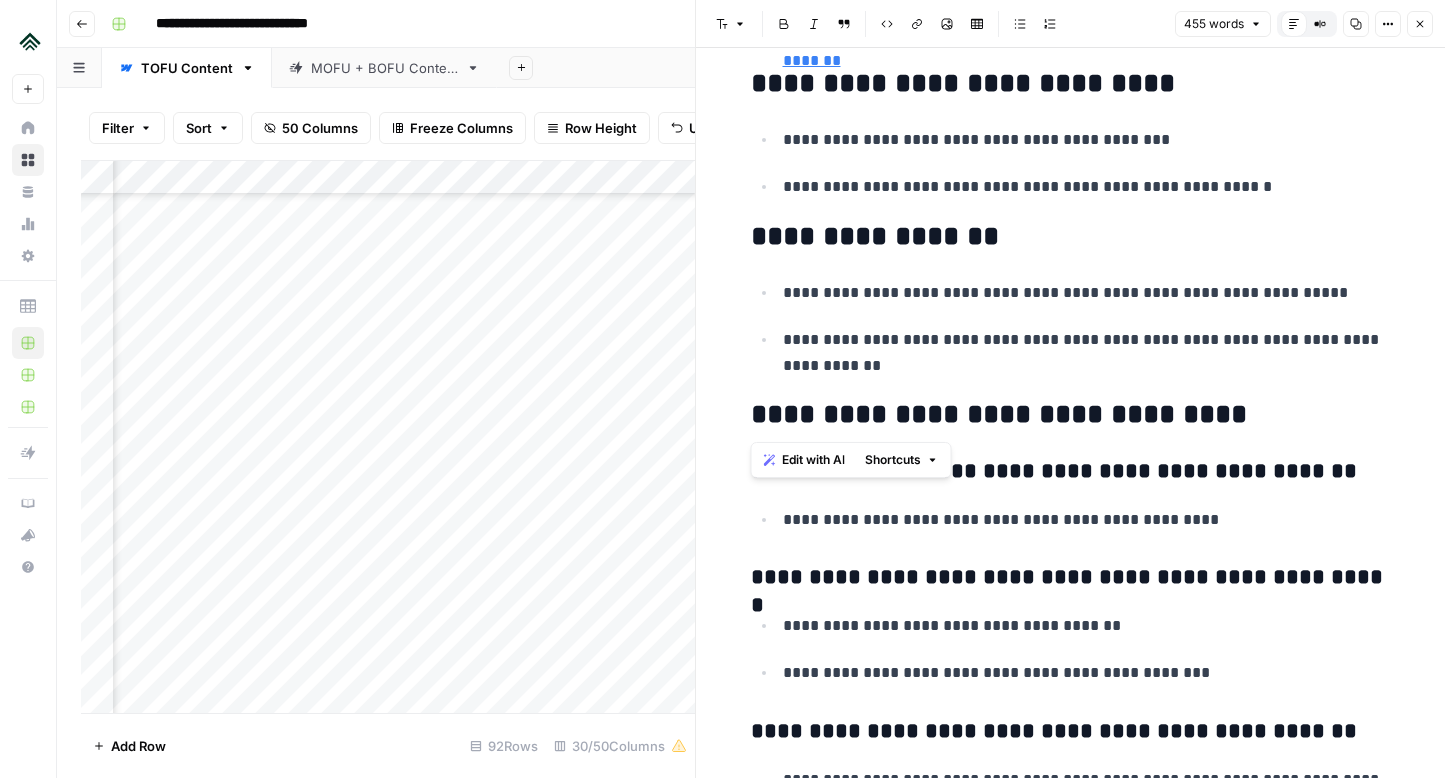 drag, startPoint x: 932, startPoint y: 367, endPoint x: 755, endPoint y: 239, distance: 218.43306 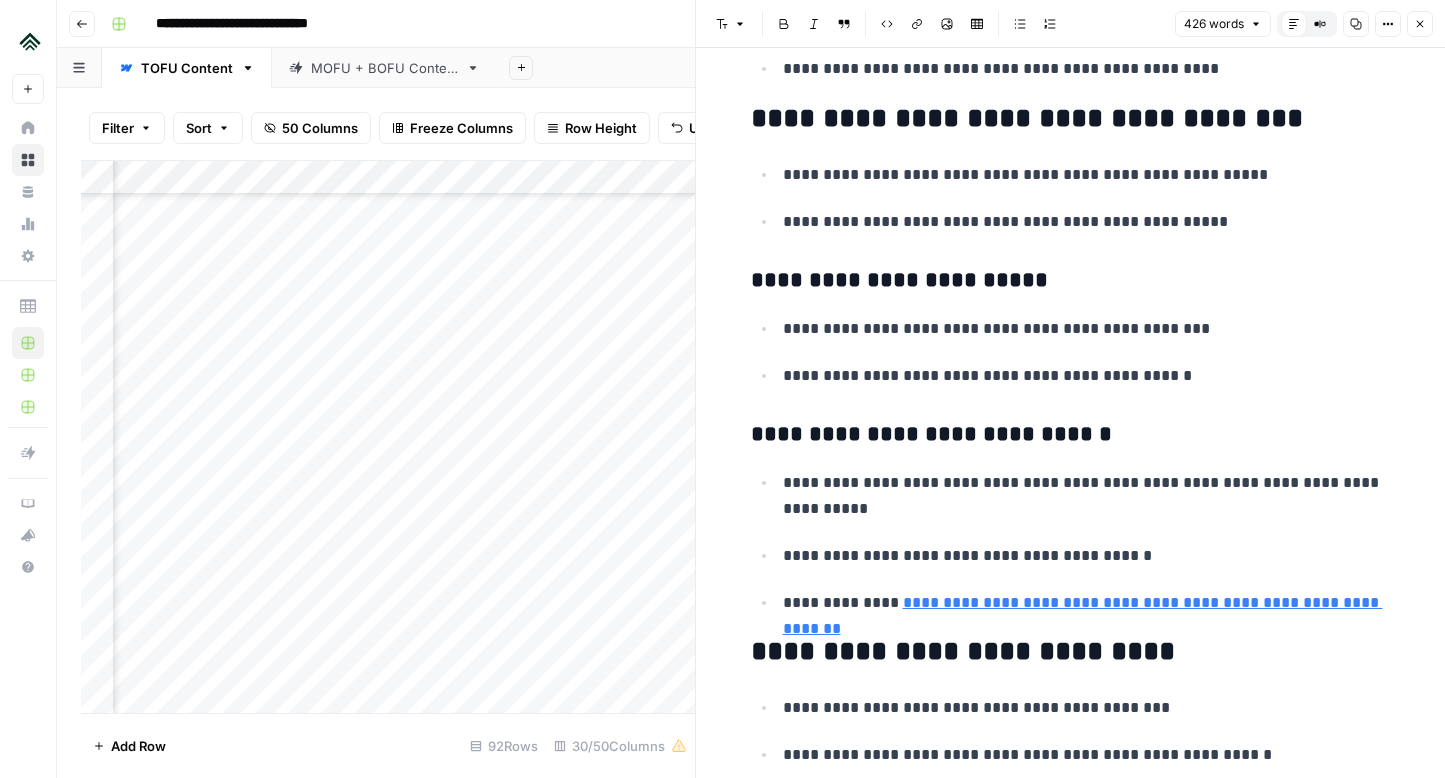 scroll, scrollTop: 1581, scrollLeft: 0, axis: vertical 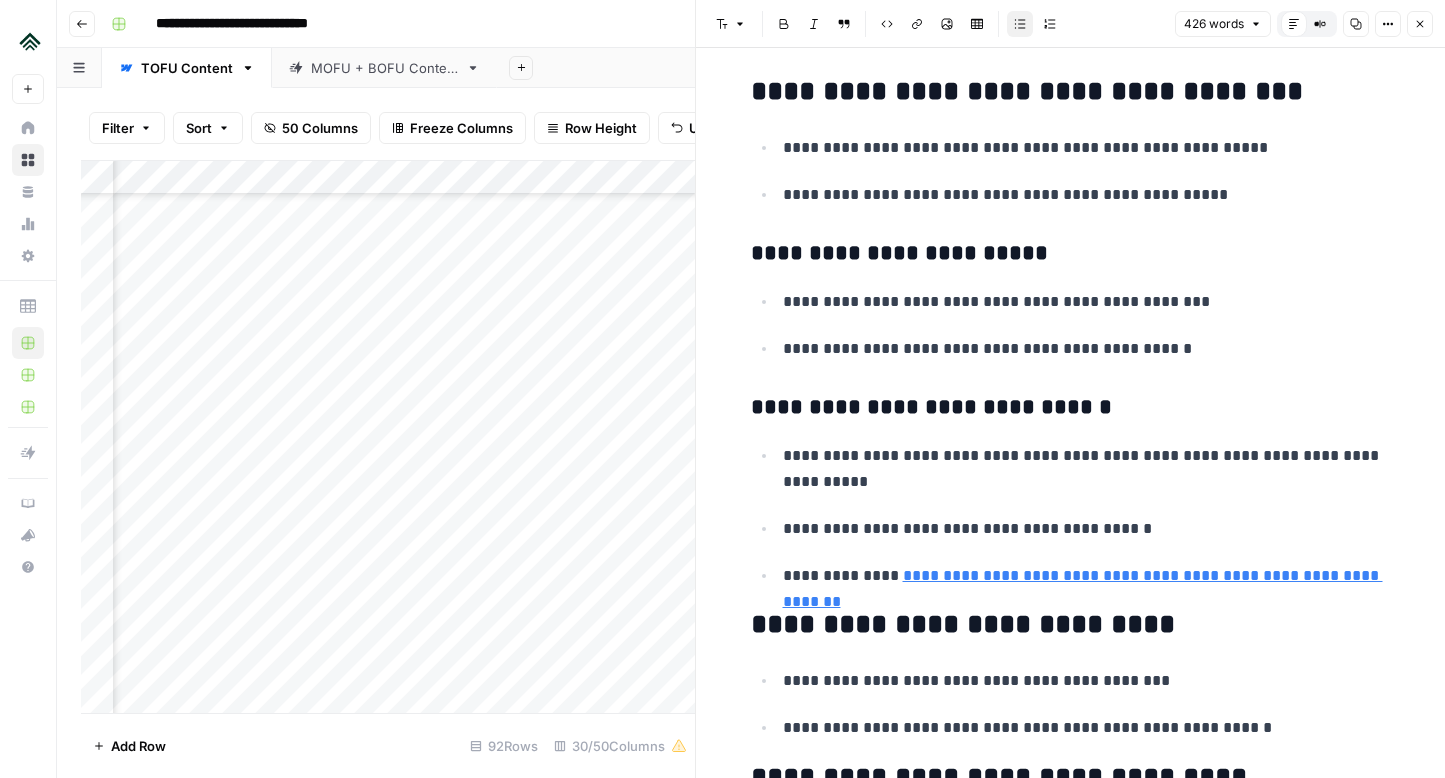click on "**********" at bounding box center [1087, 529] 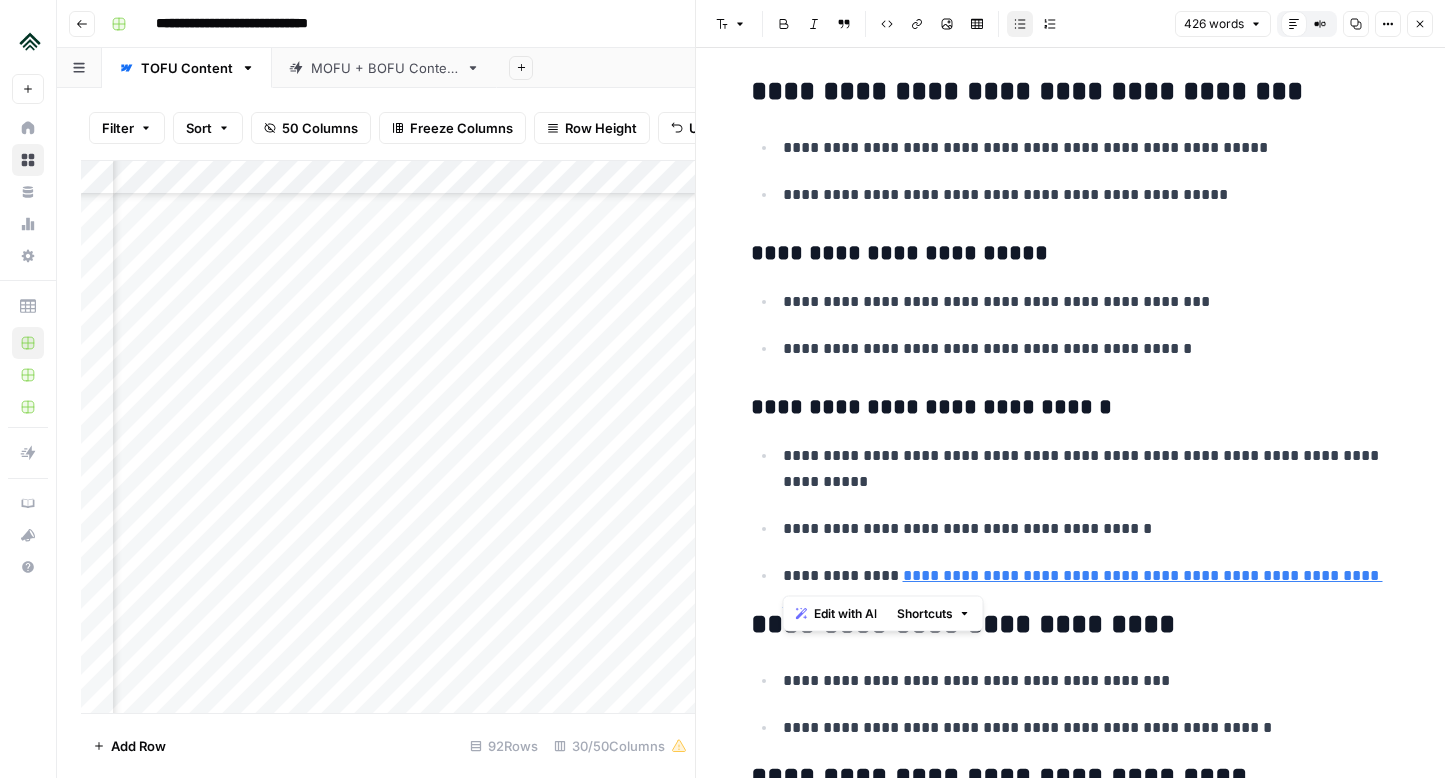 drag, startPoint x: 966, startPoint y: 532, endPoint x: 1192, endPoint y: 543, distance: 226.26755 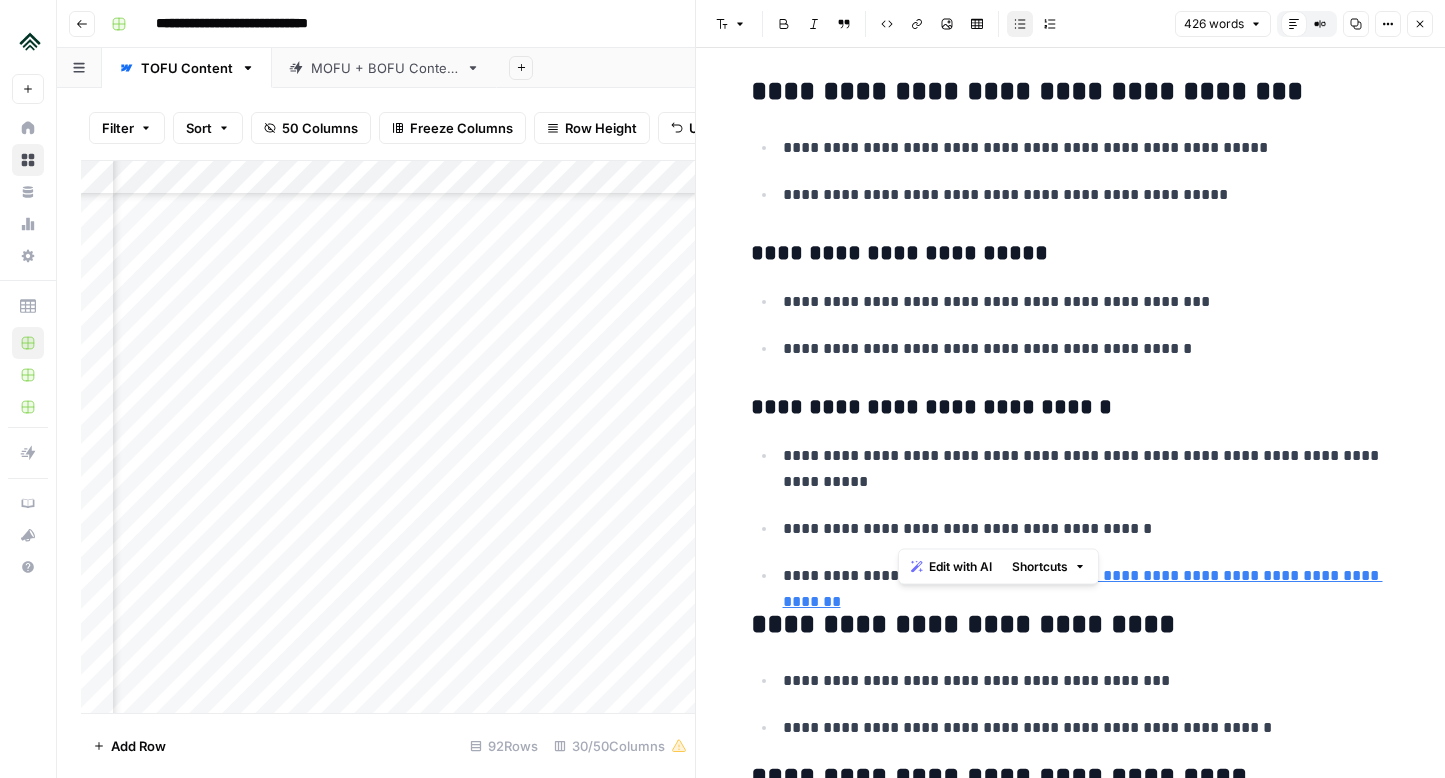 drag, startPoint x: 900, startPoint y: 531, endPoint x: 1135, endPoint y: 532, distance: 235.00212 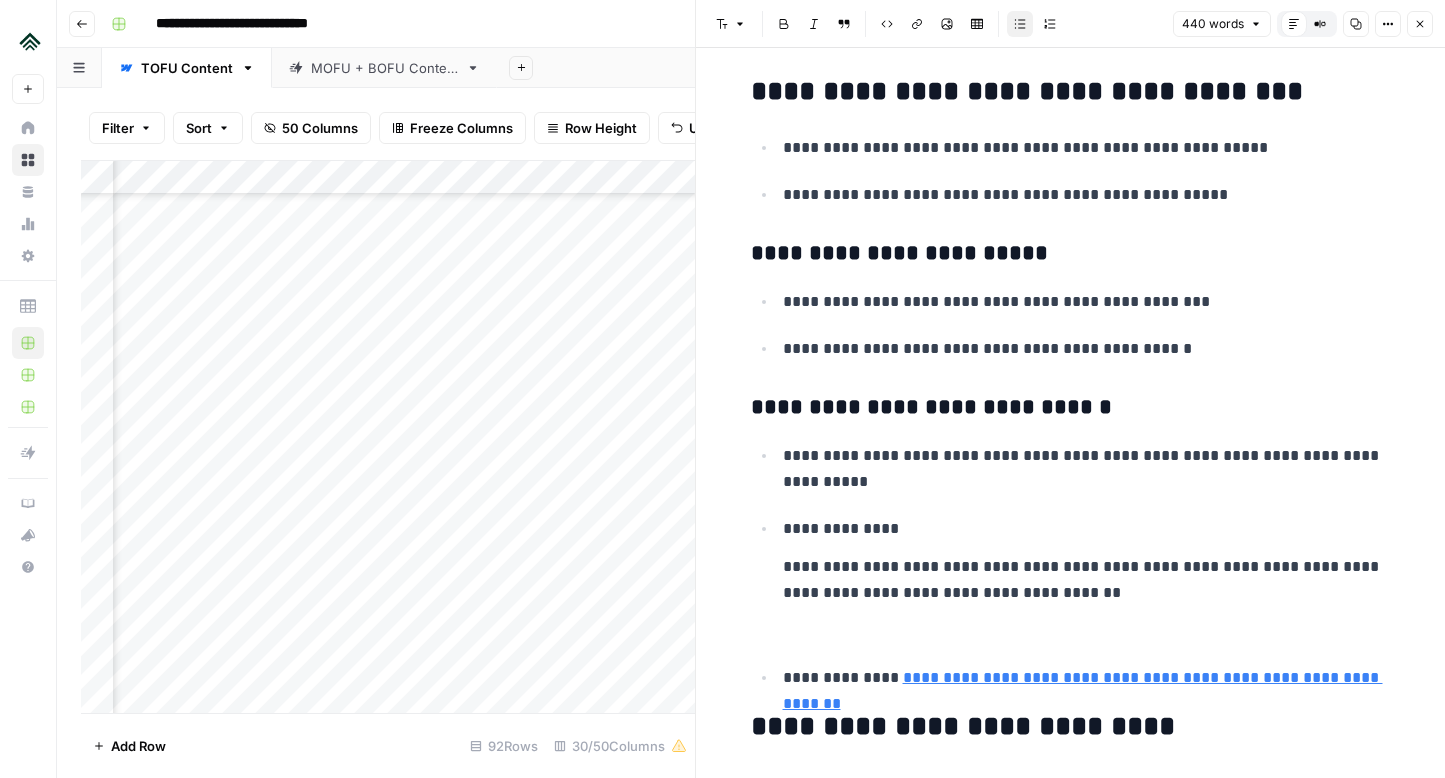 click on "**********" at bounding box center (1087, 580) 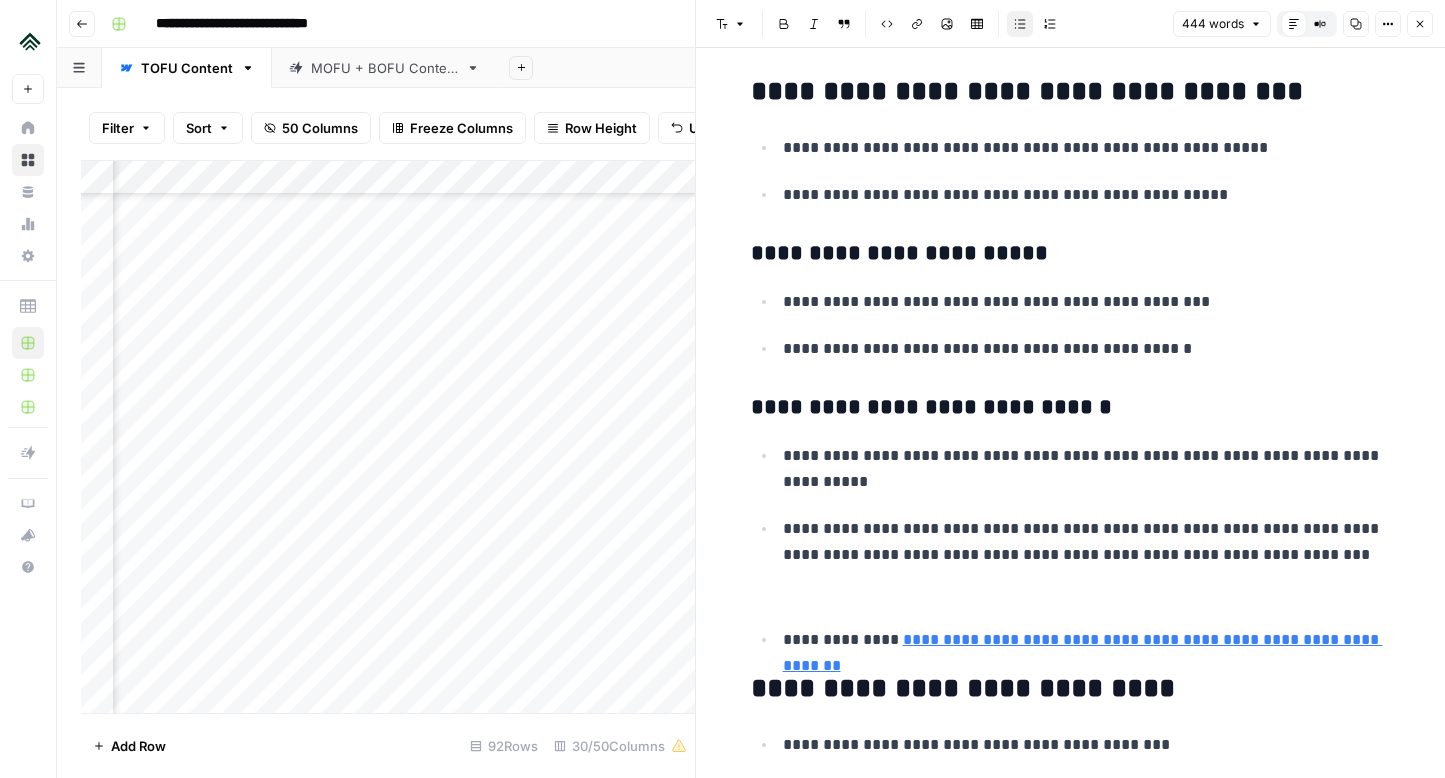 click on "**********" at bounding box center [1087, 542] 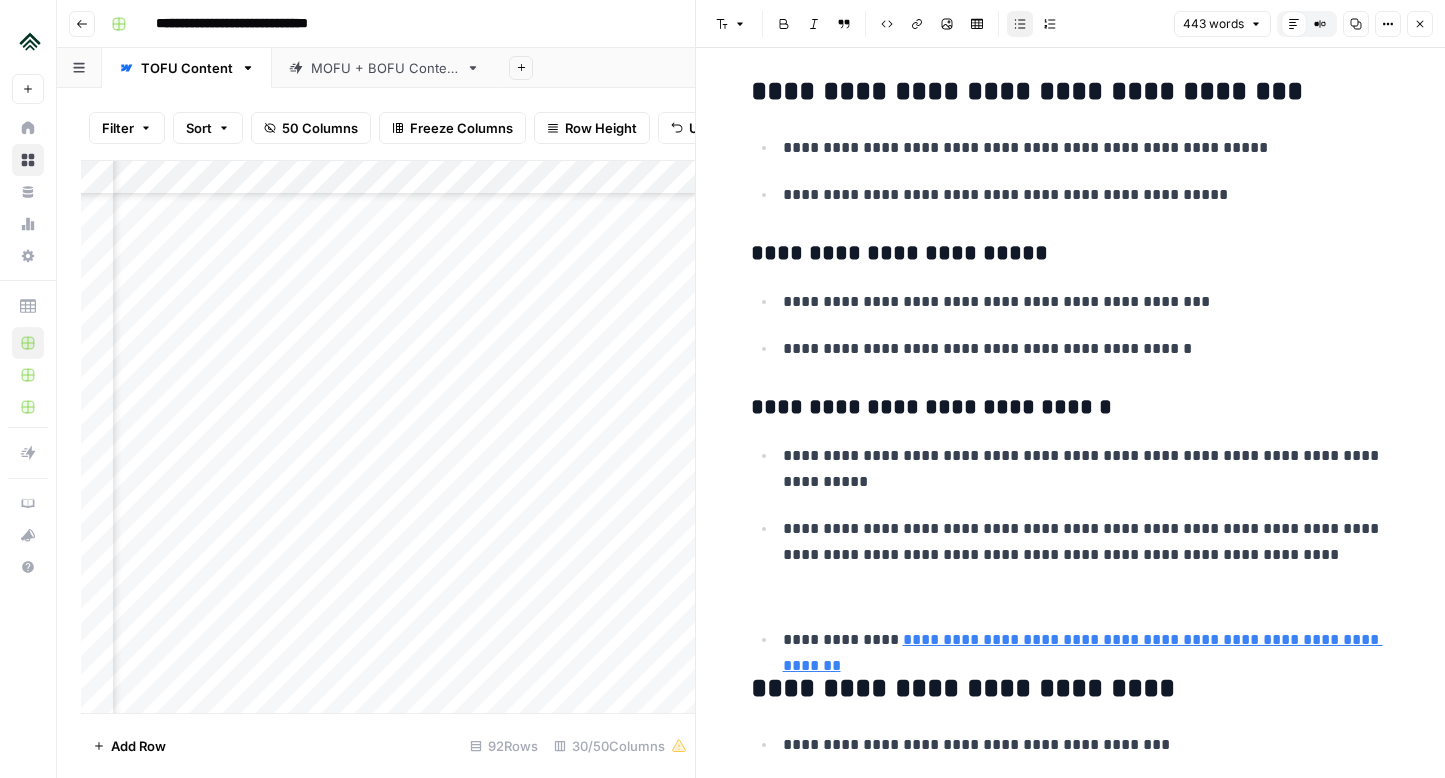 click on "**********" at bounding box center (1087, 542) 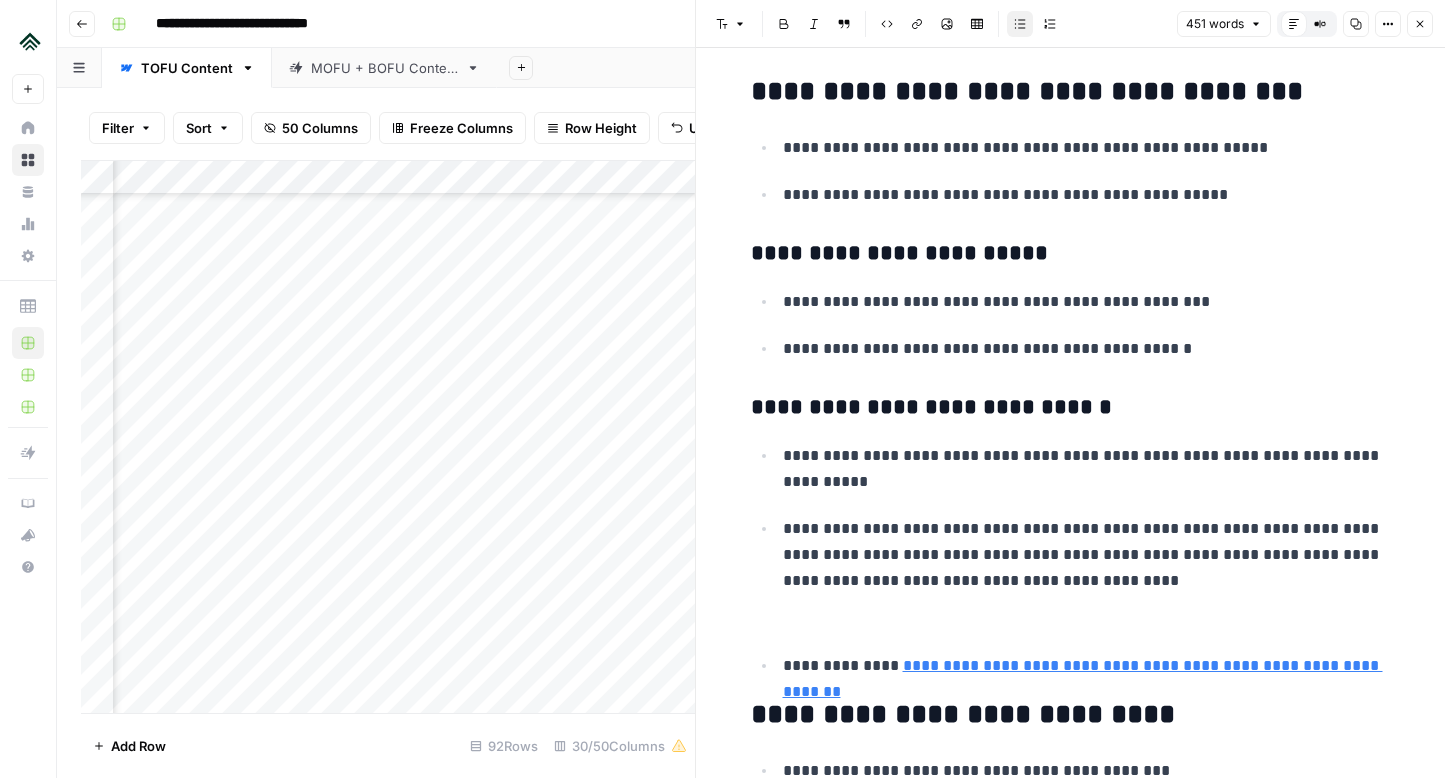 click on "**********" at bounding box center (1087, 555) 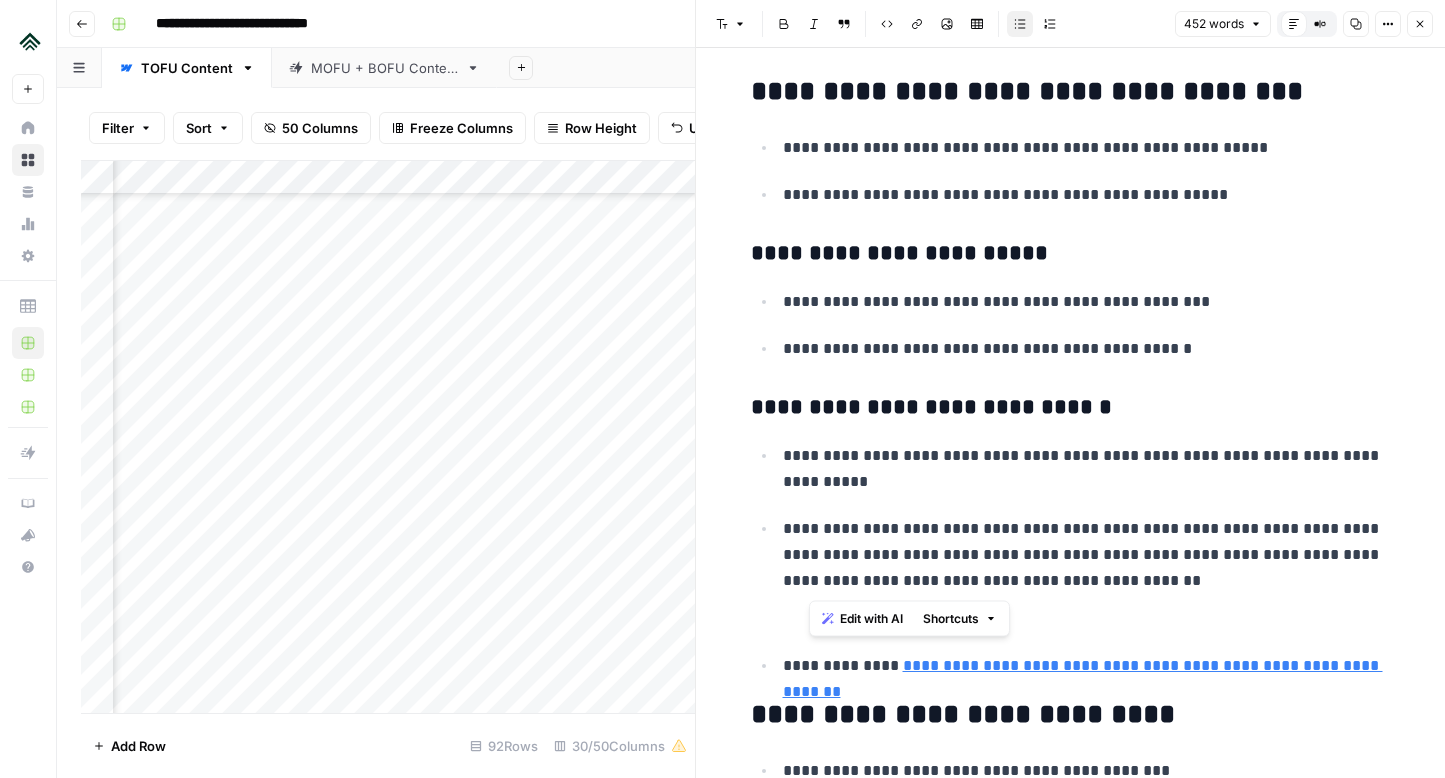 drag, startPoint x: 813, startPoint y: 583, endPoint x: 1139, endPoint y: 588, distance: 326.03833 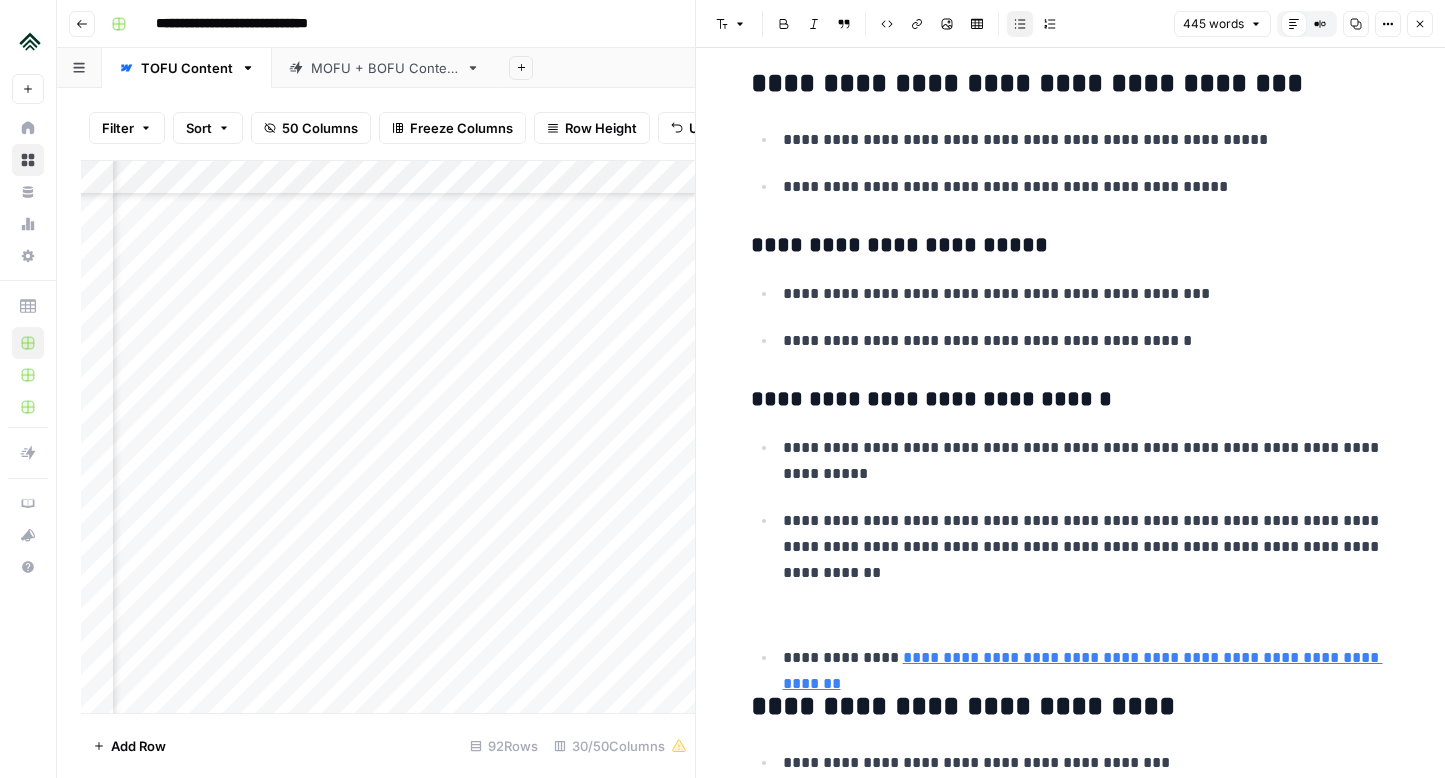 scroll, scrollTop: 1590, scrollLeft: 0, axis: vertical 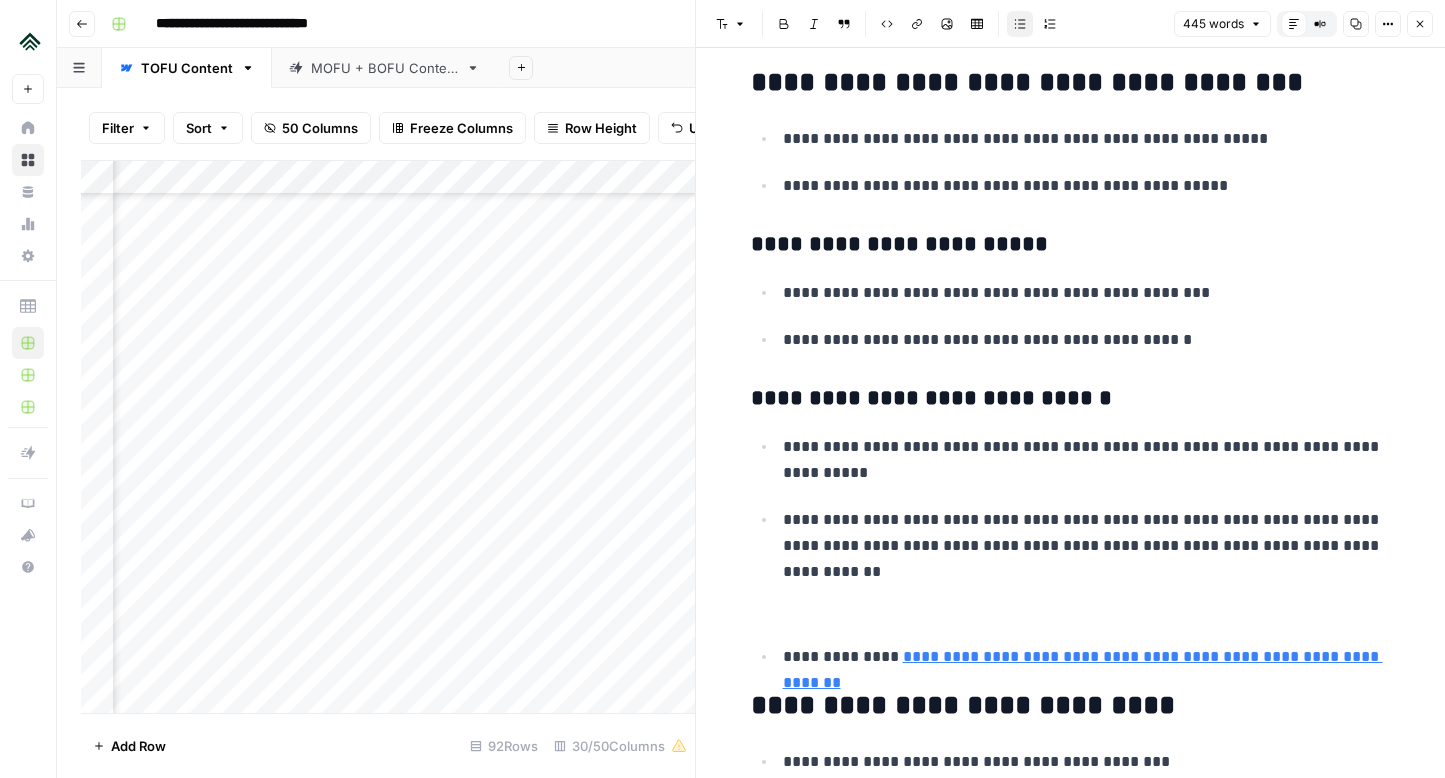 click on "**********" at bounding box center [1087, 546] 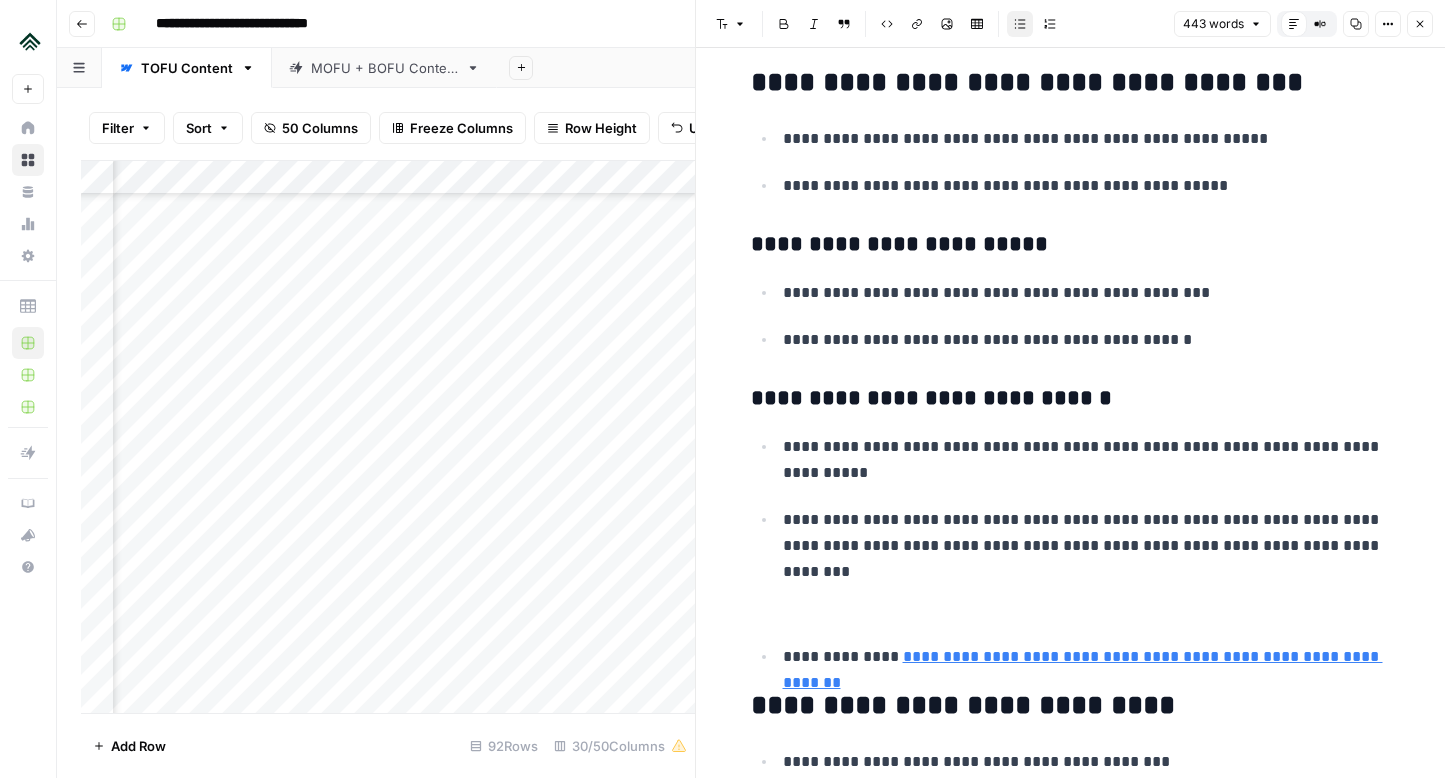 click on "**********" at bounding box center (1087, 546) 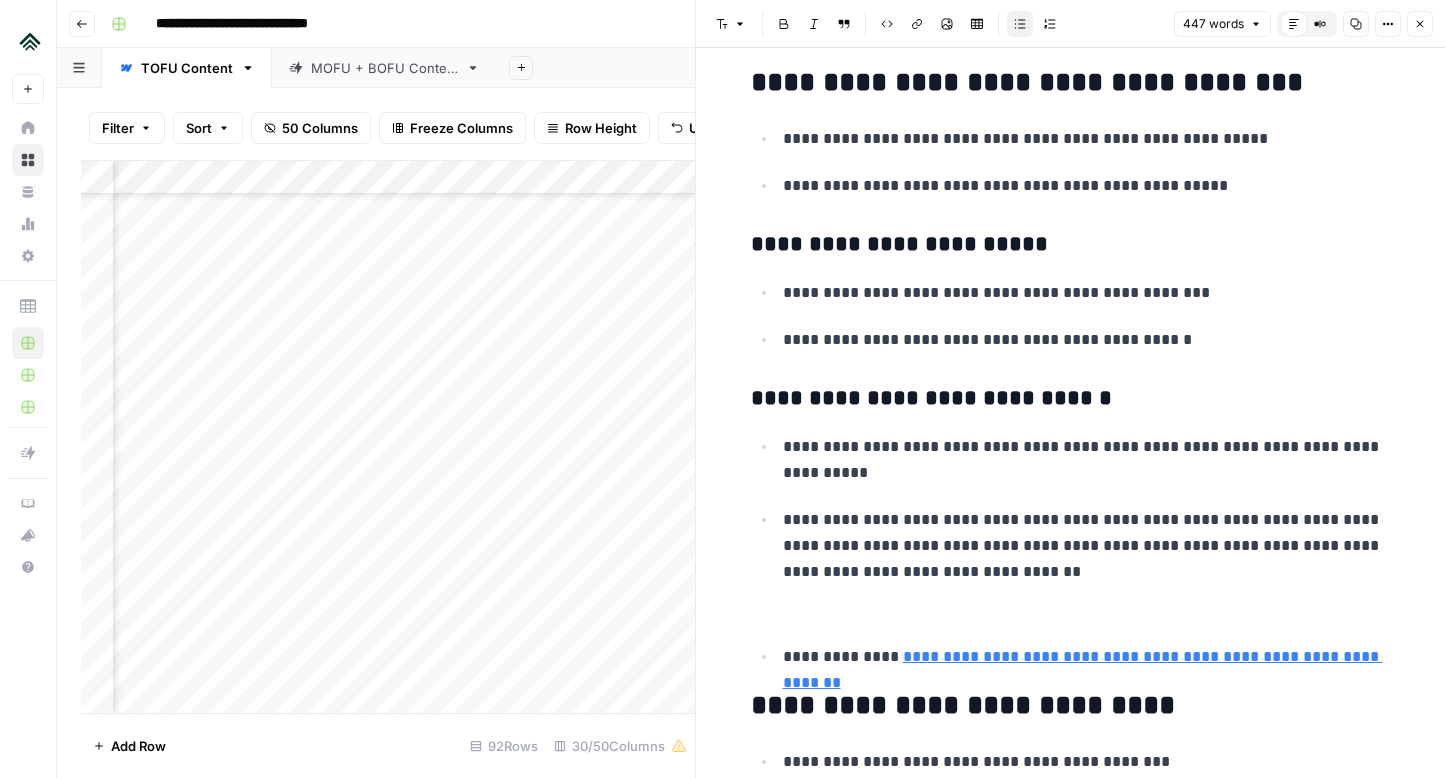 click at bounding box center [1087, 610] 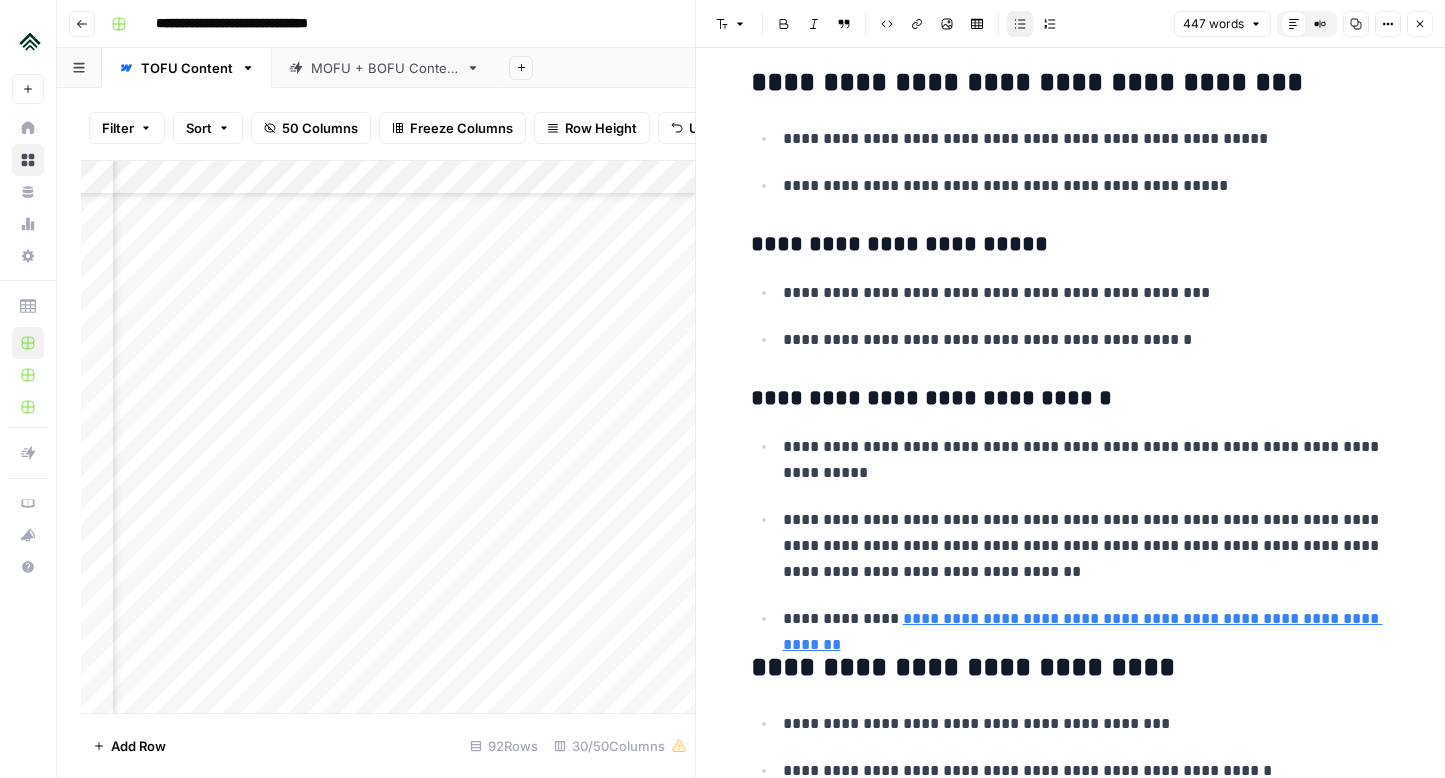 click on "**********" at bounding box center (1087, 619) 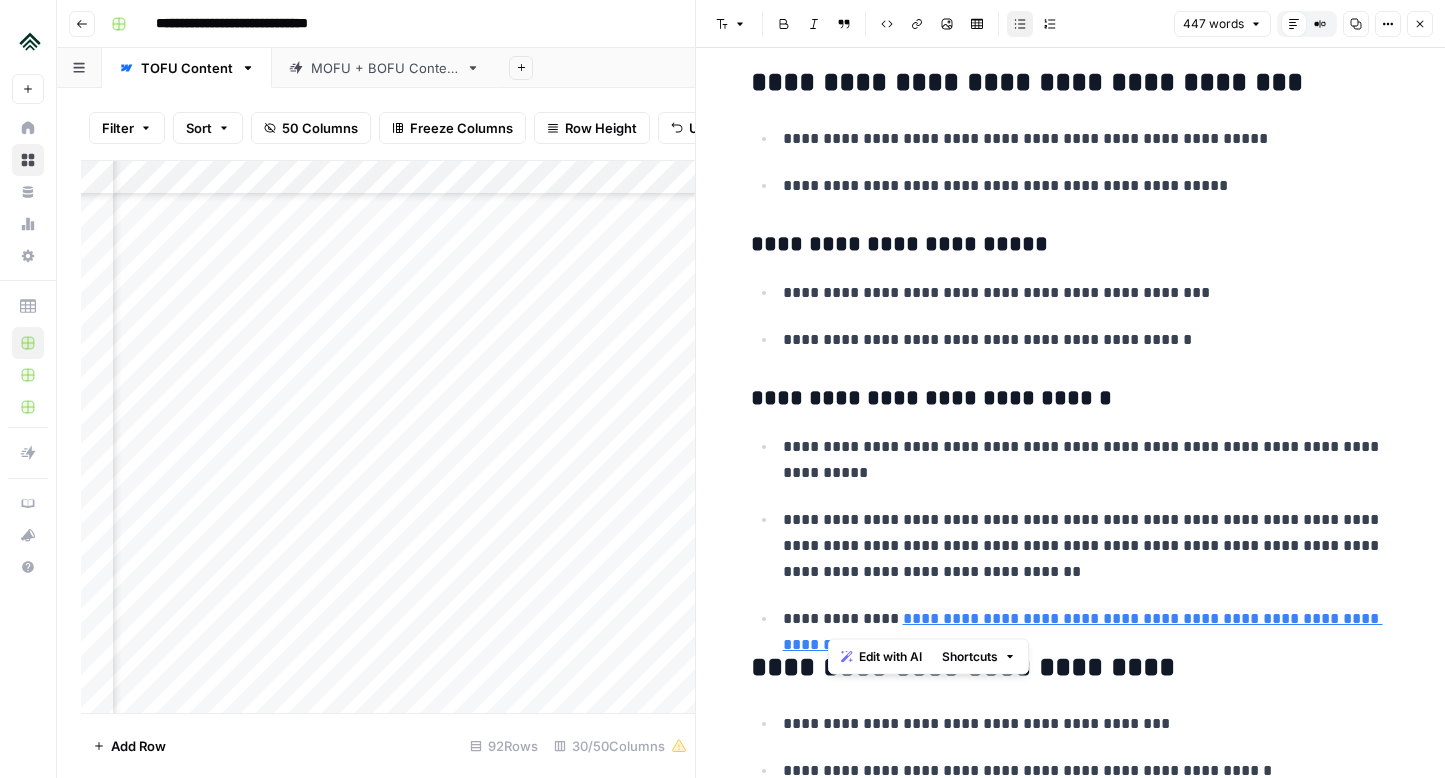 click on "**********" at bounding box center (1087, 619) 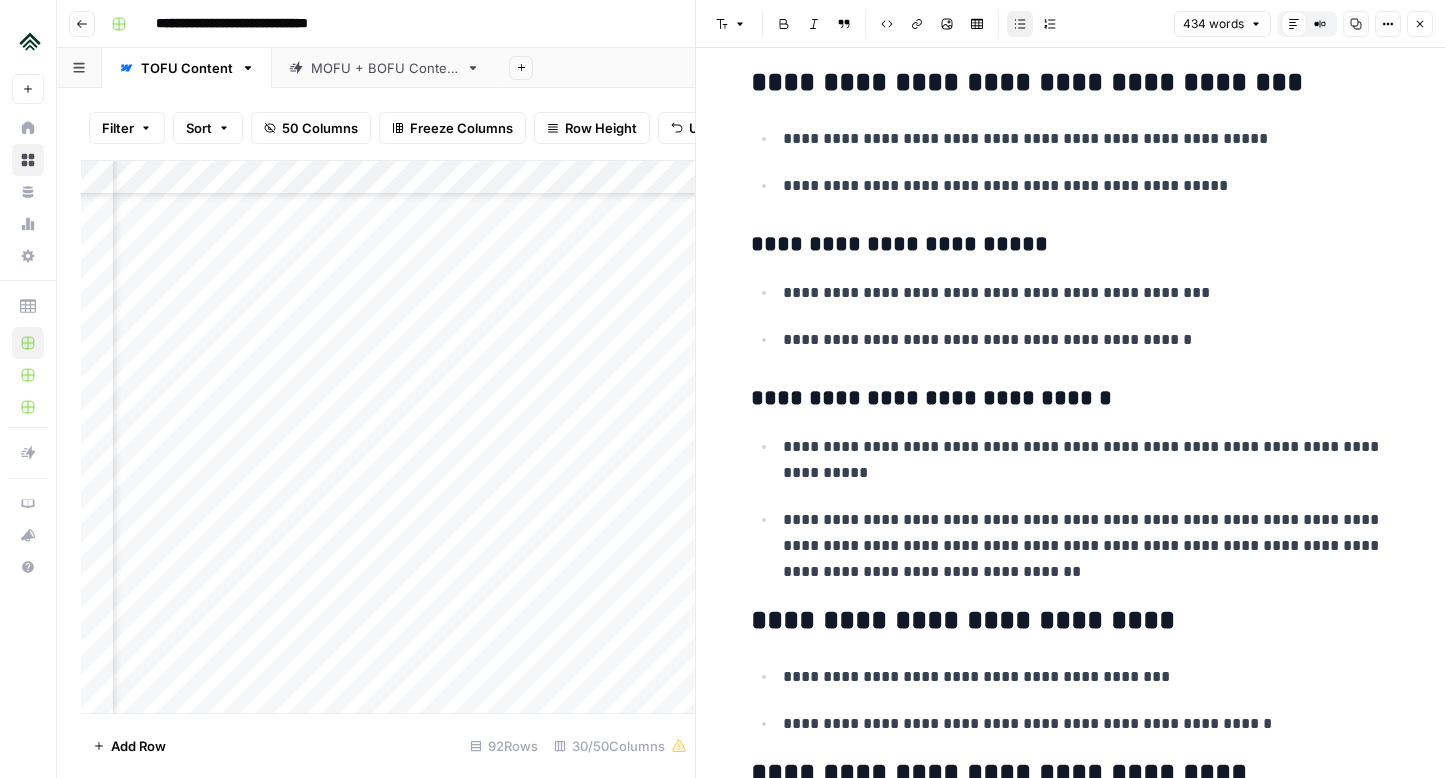 click on "**********" at bounding box center (1087, 340) 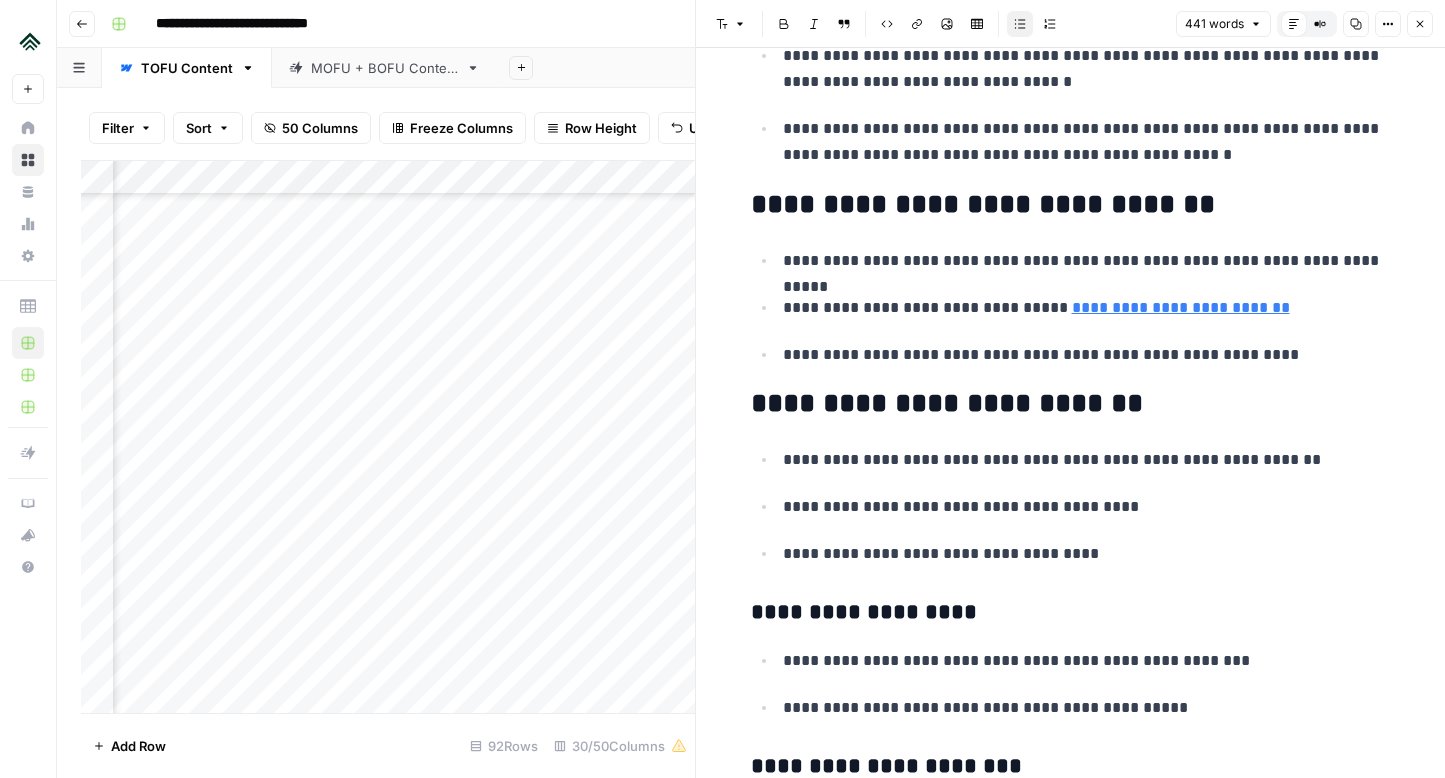 scroll, scrollTop: 0, scrollLeft: 0, axis: both 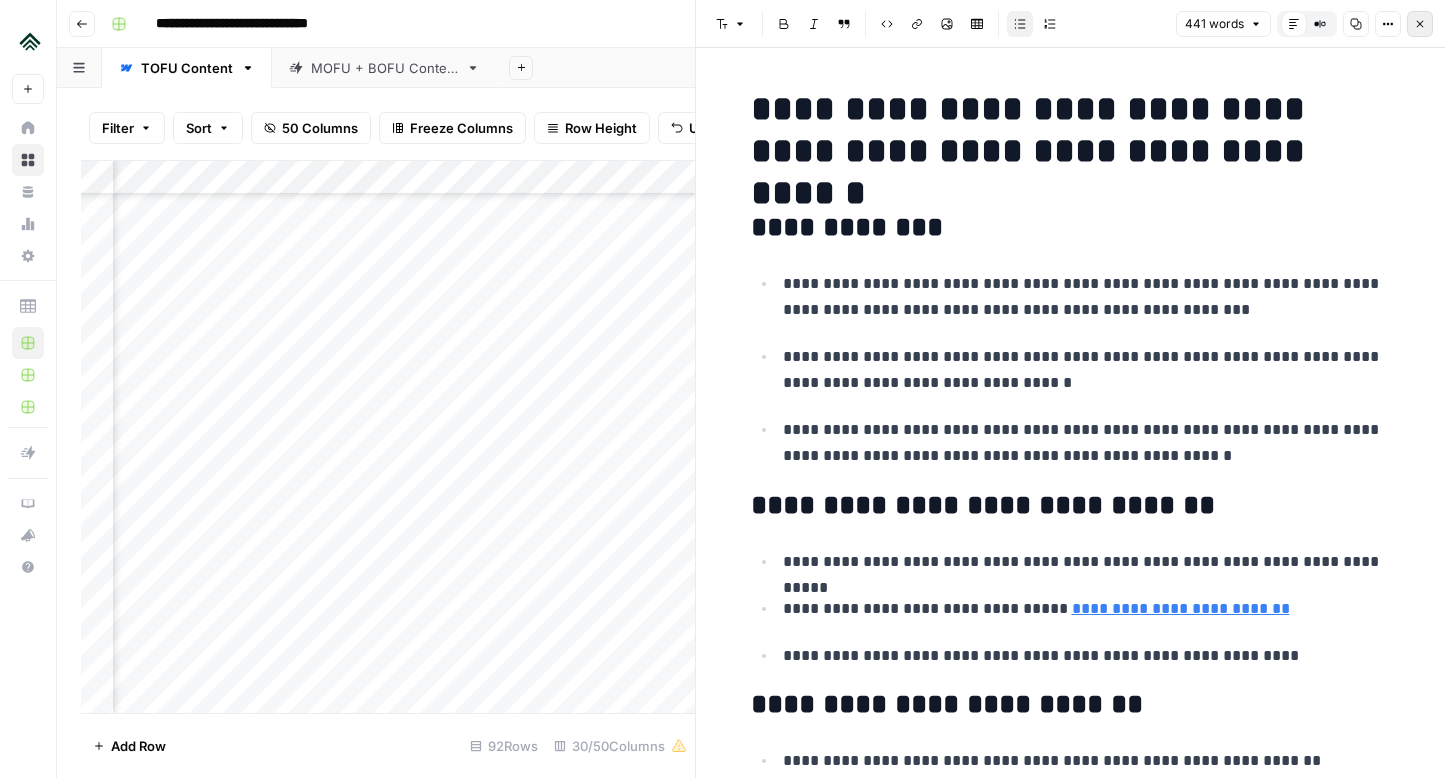 click 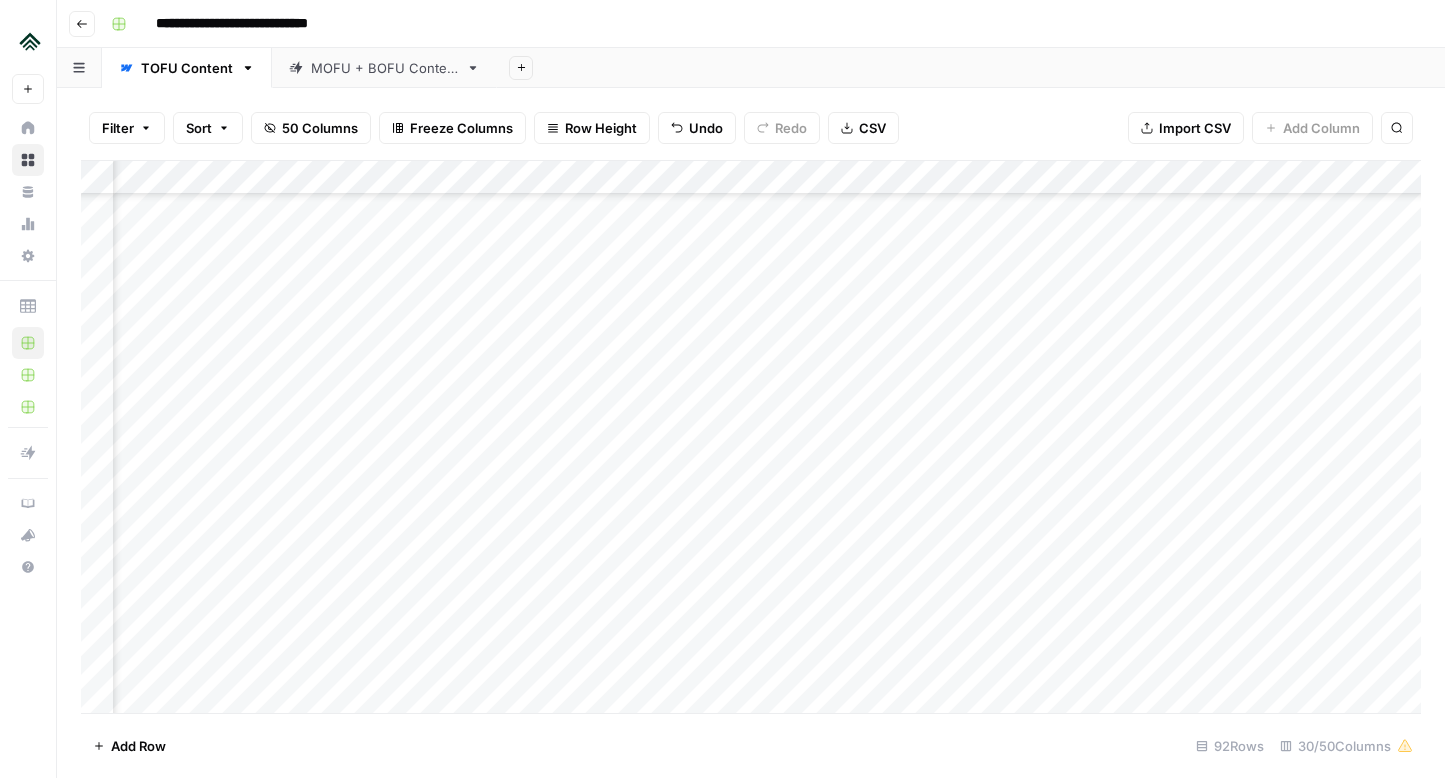 scroll, scrollTop: 1289, scrollLeft: 1150, axis: both 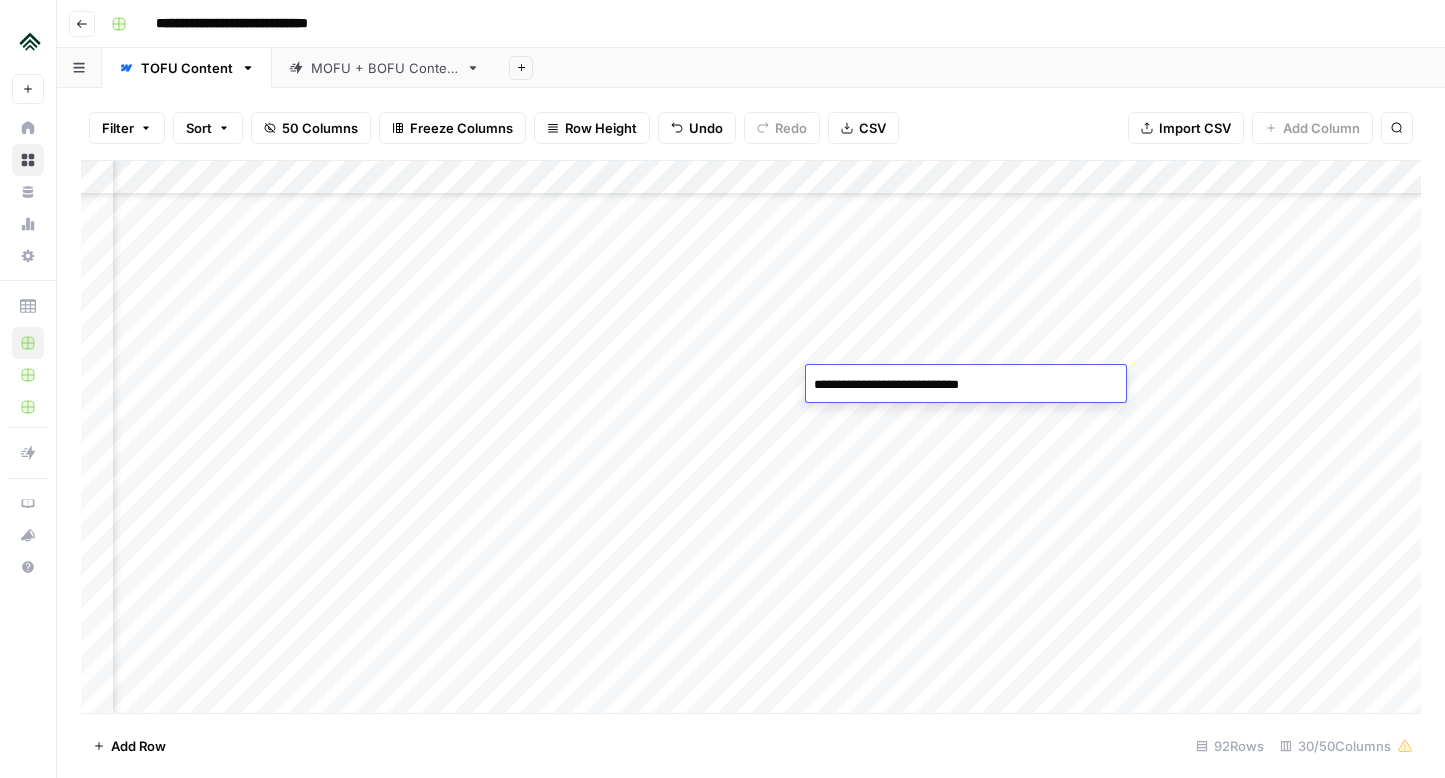 click on "**********" at bounding box center [966, 385] 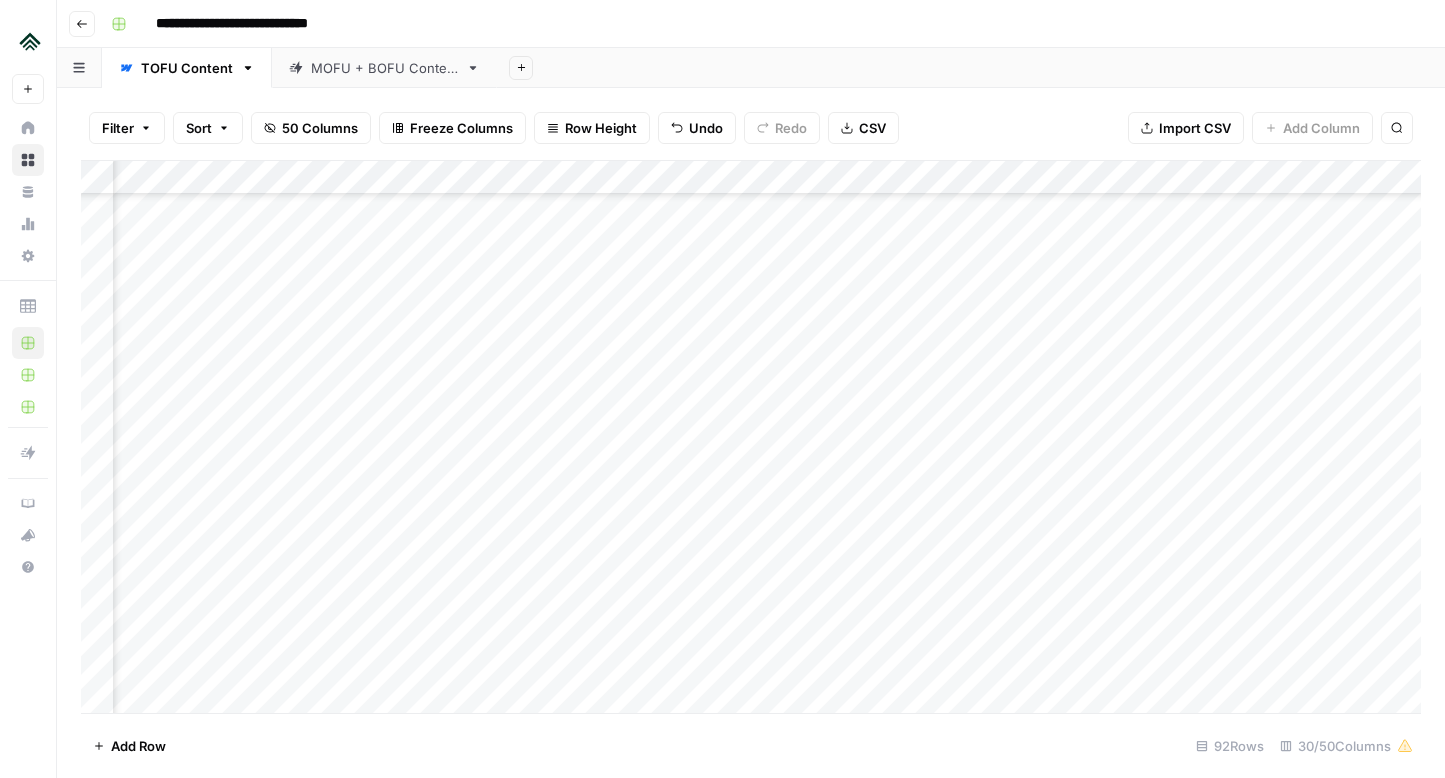 click on "Add Column" at bounding box center (751, 437) 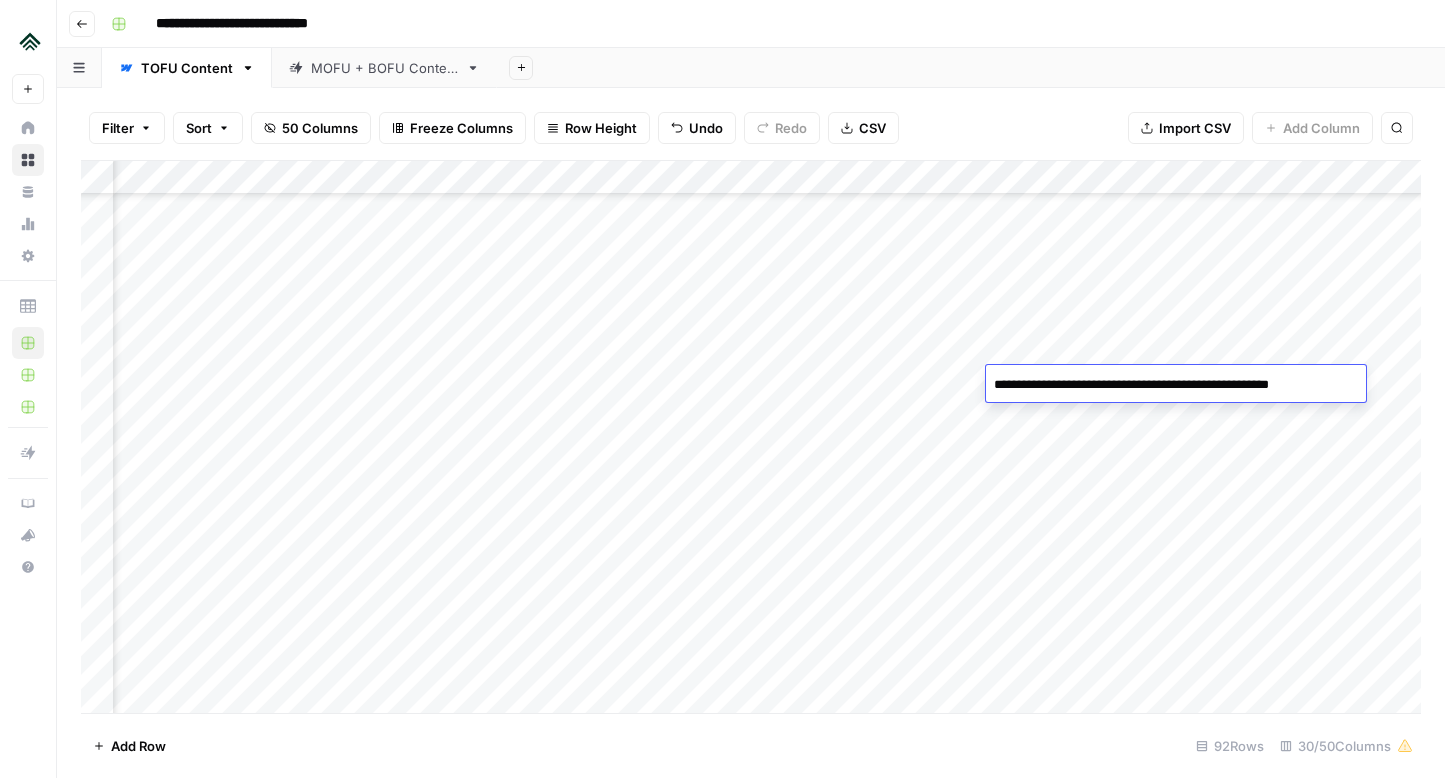 click on "Add Column" at bounding box center [751, 437] 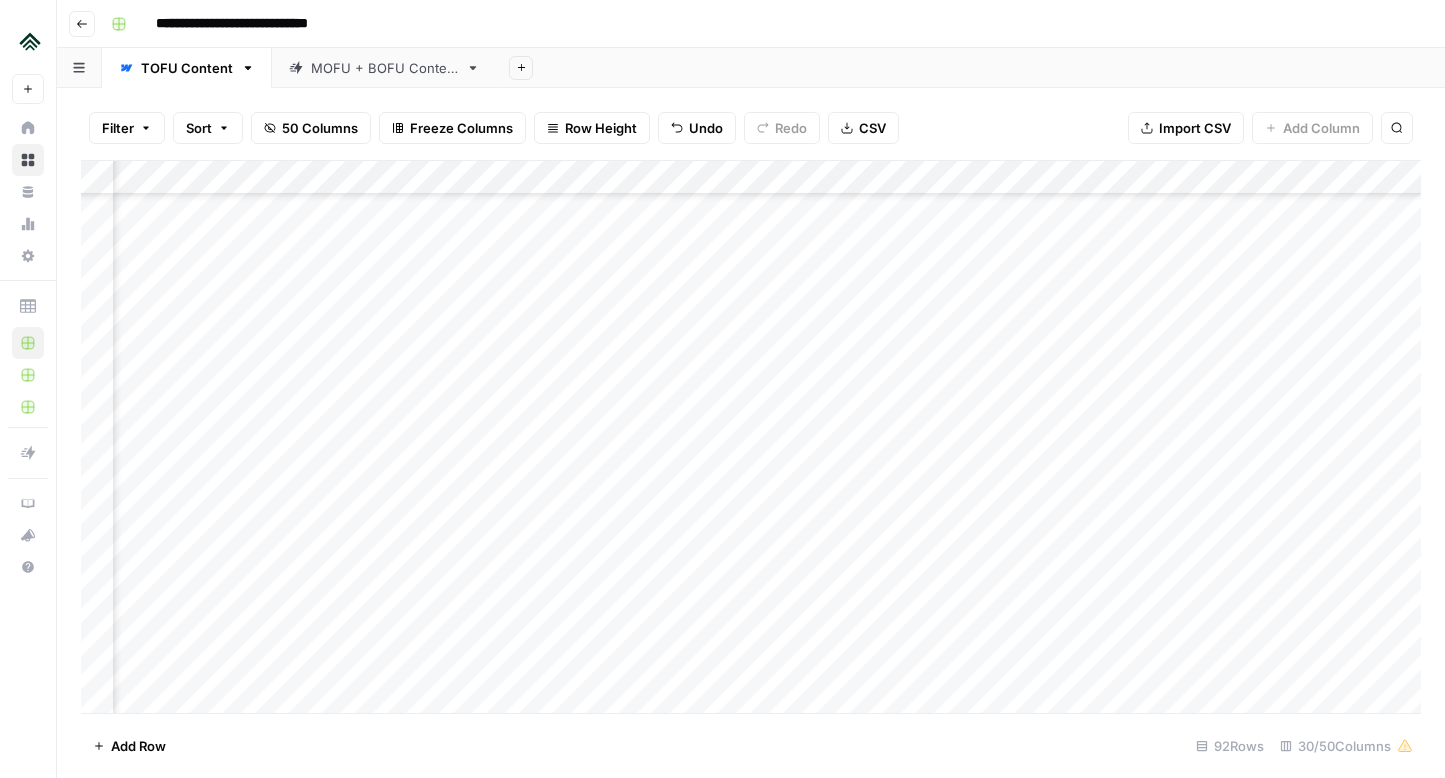 scroll, scrollTop: 1289, scrollLeft: 1716, axis: both 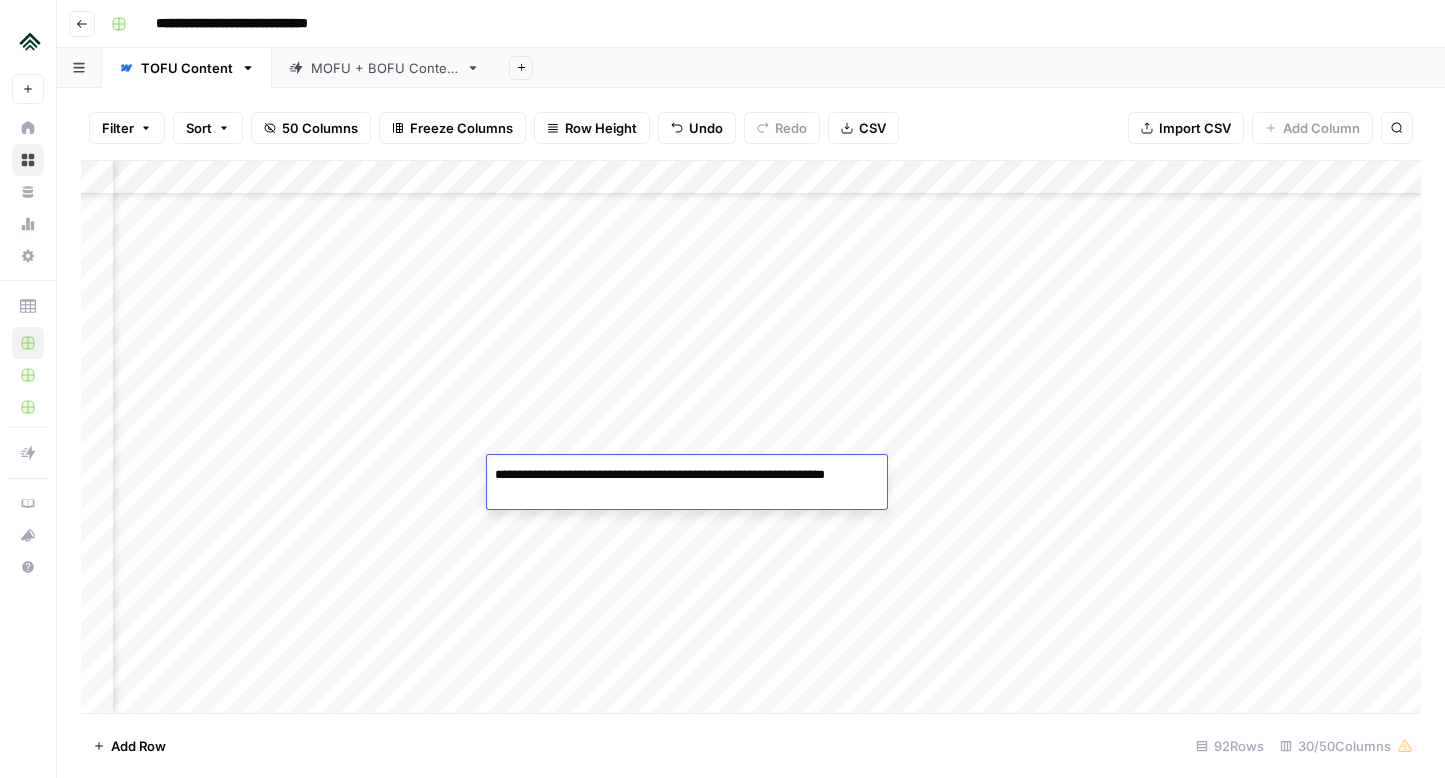 click on "Add Column" at bounding box center [751, 437] 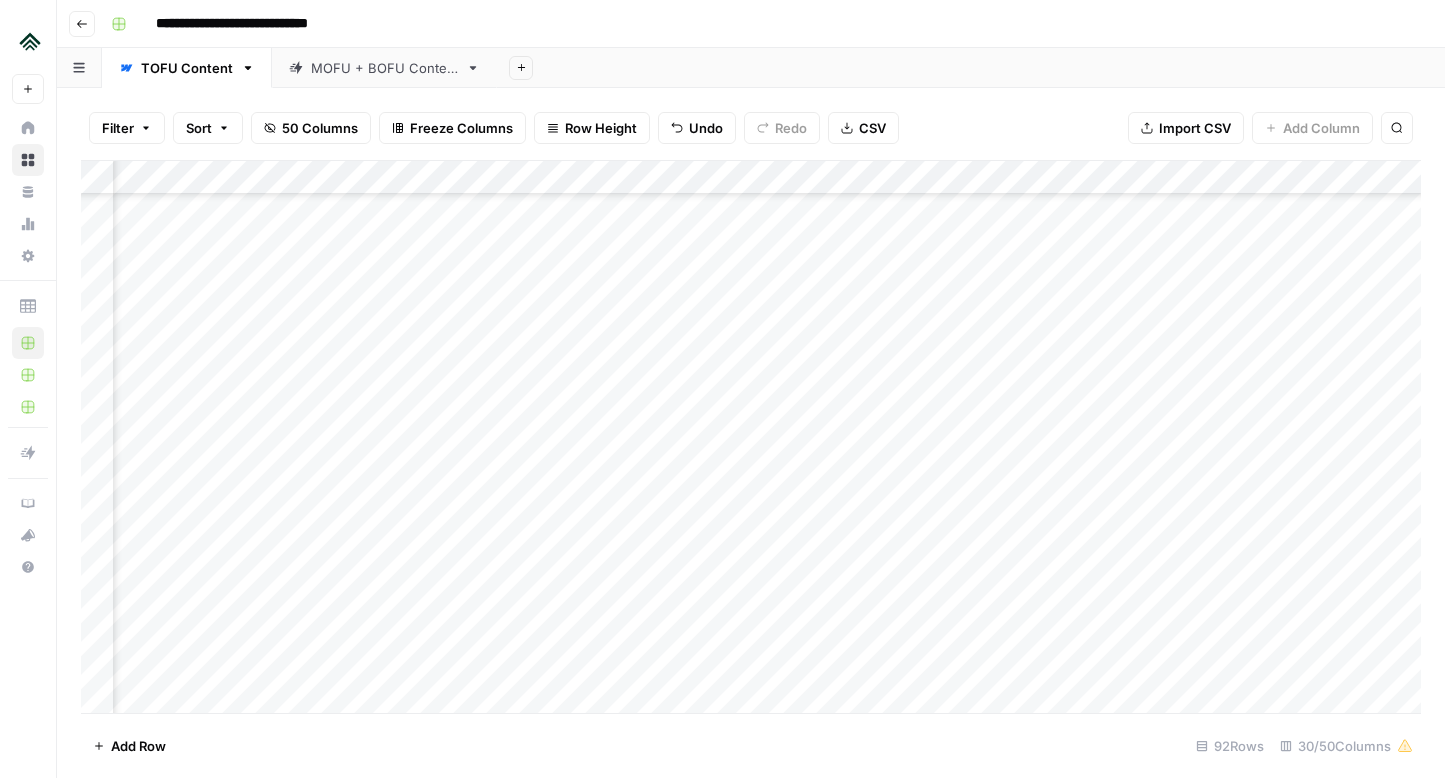 scroll, scrollTop: 1505, scrollLeft: 0, axis: vertical 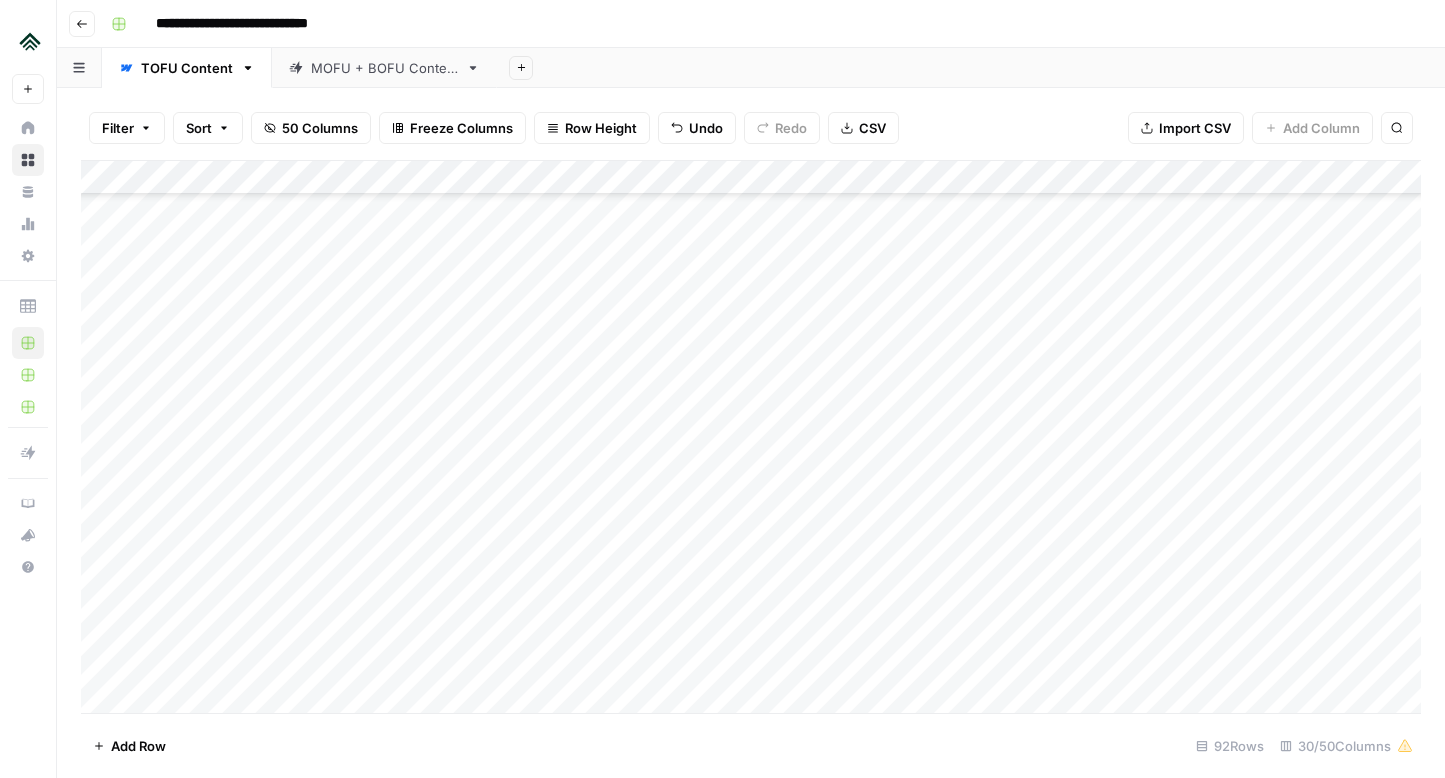 click on "Add Column" at bounding box center [751, 437] 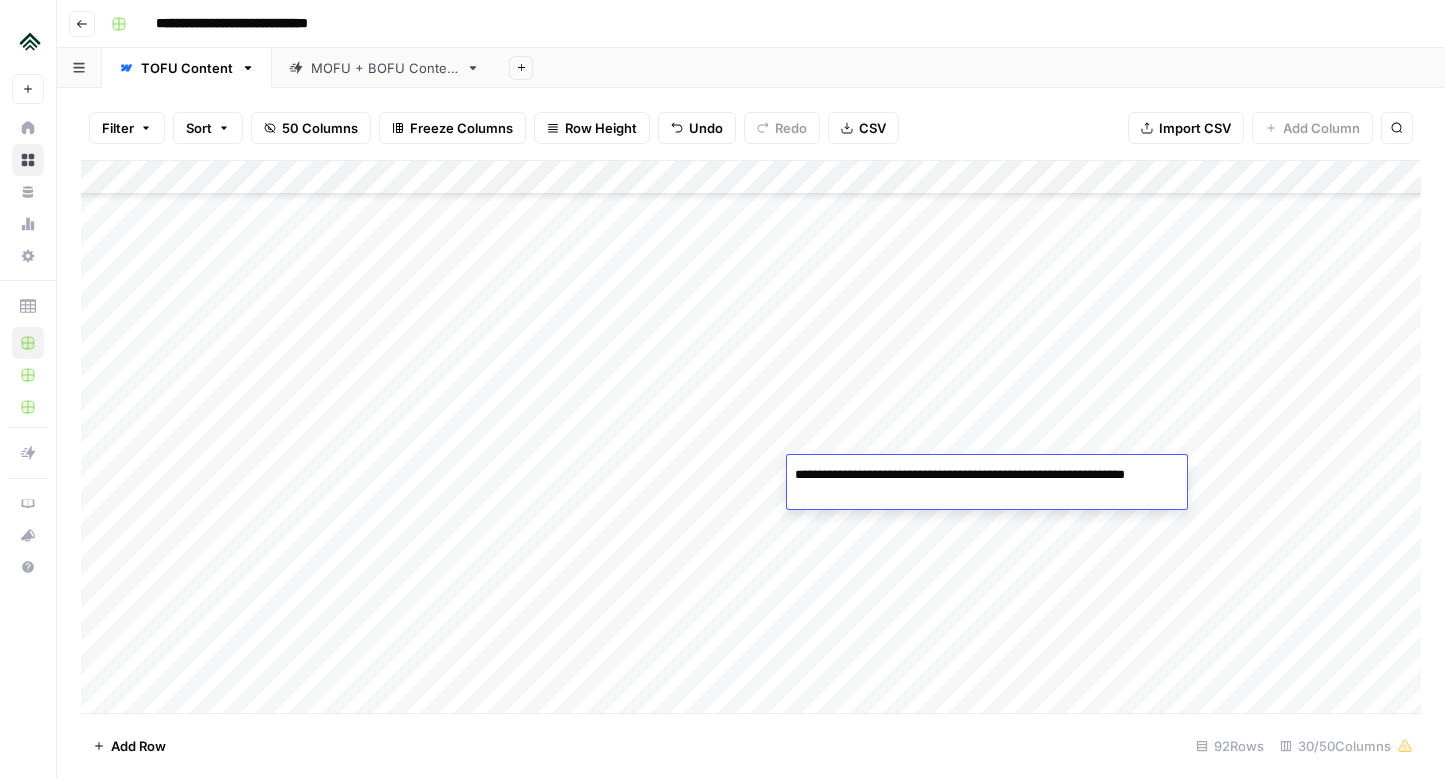 drag, startPoint x: 850, startPoint y: 481, endPoint x: 790, endPoint y: 481, distance: 60 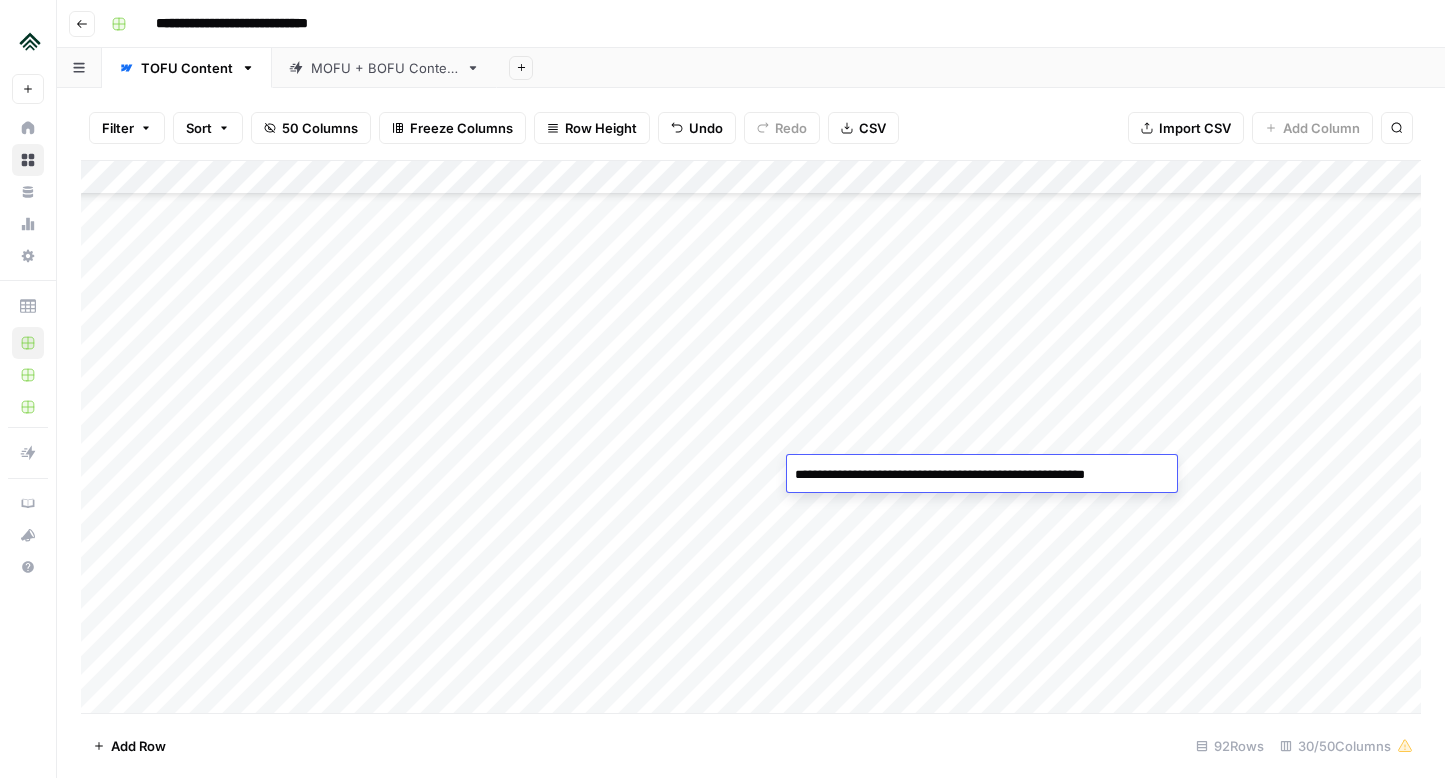 click on "**********" at bounding box center (979, 475) 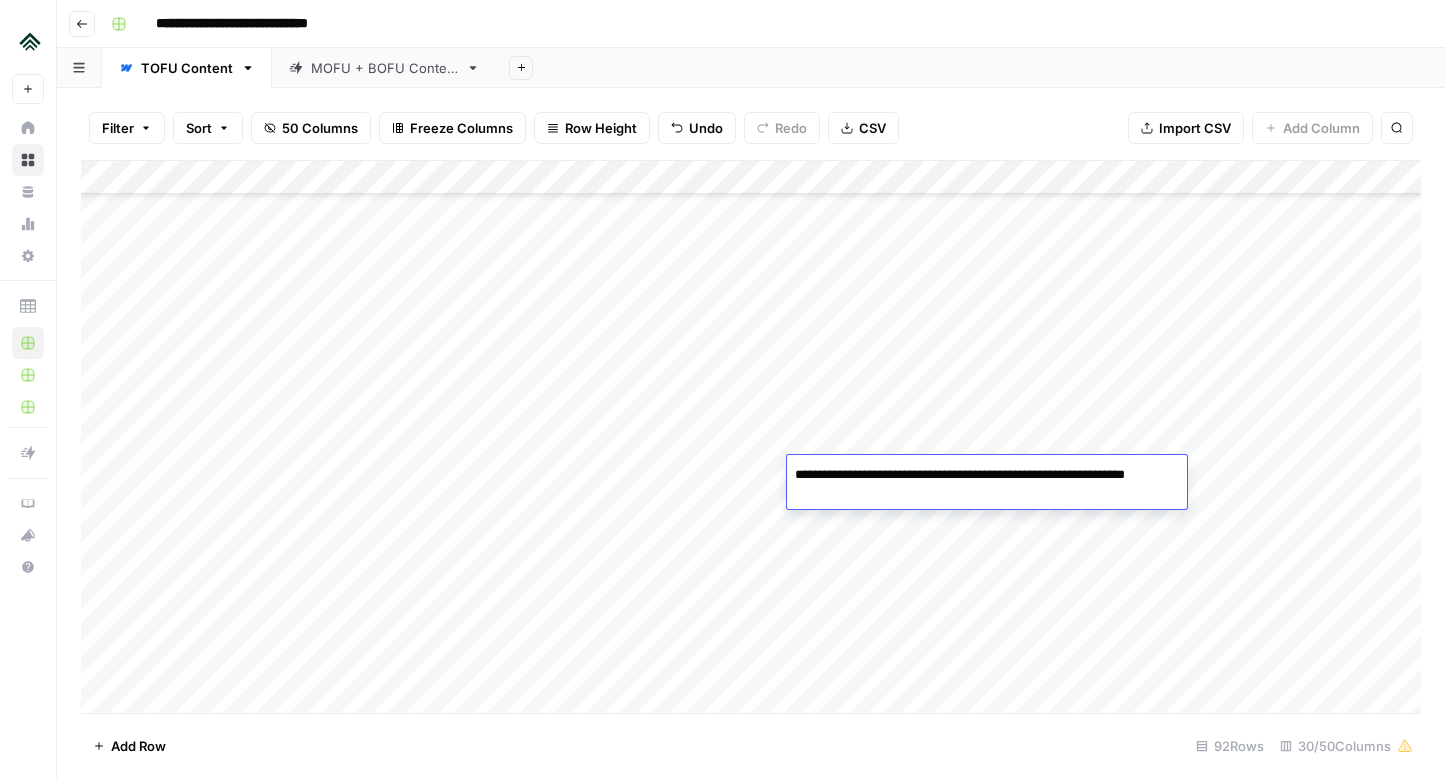 drag, startPoint x: 990, startPoint y: 476, endPoint x: 855, endPoint y: 500, distance: 137.11674 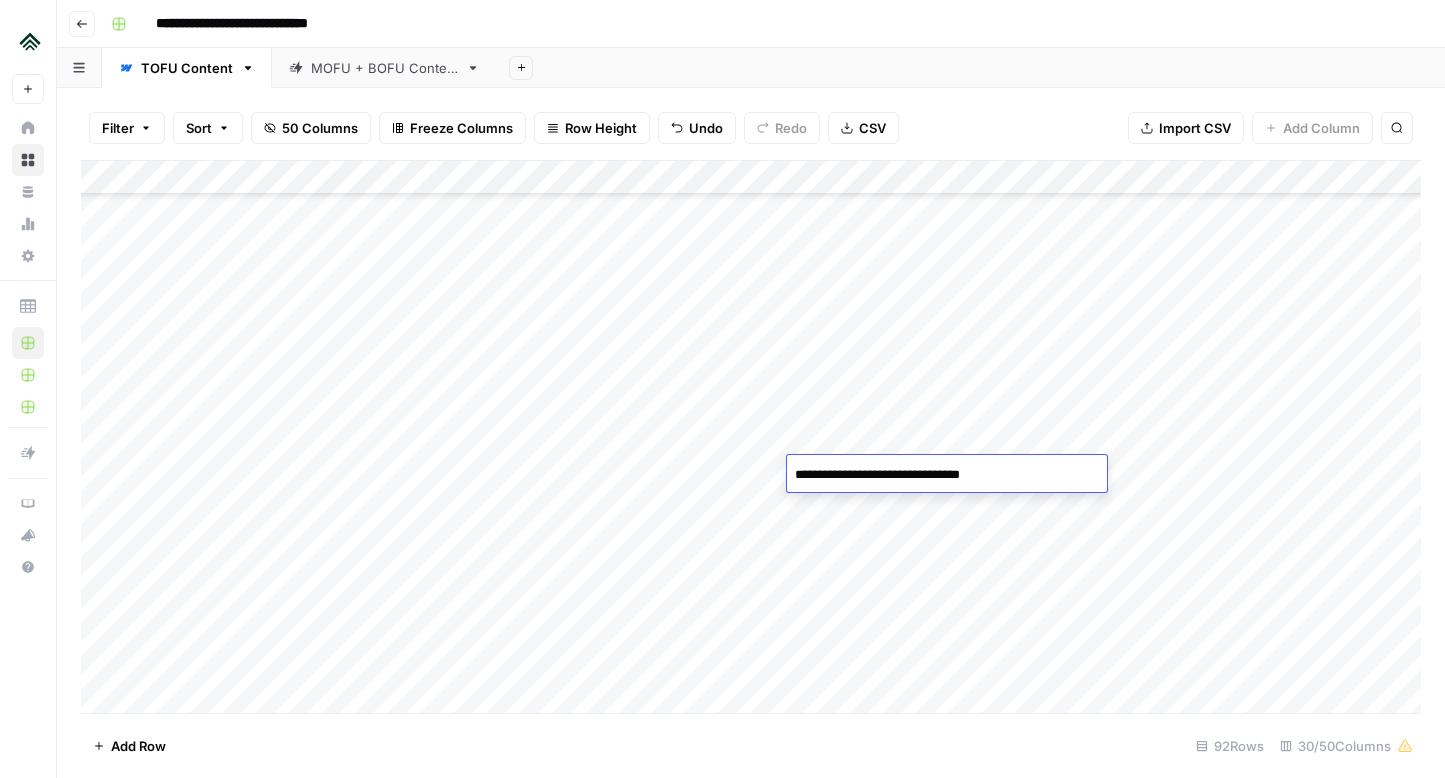 type on "**********" 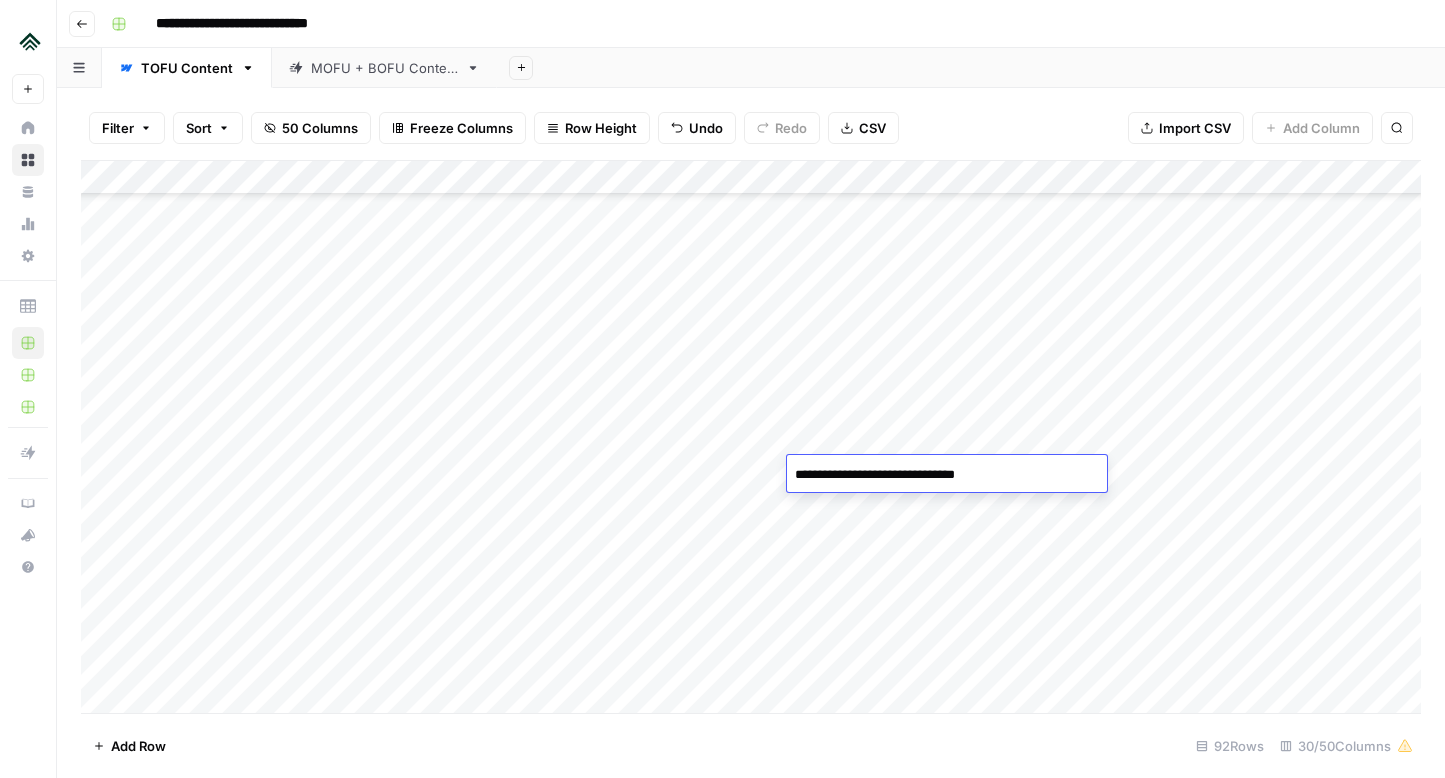 click on "Add Column" at bounding box center [751, 437] 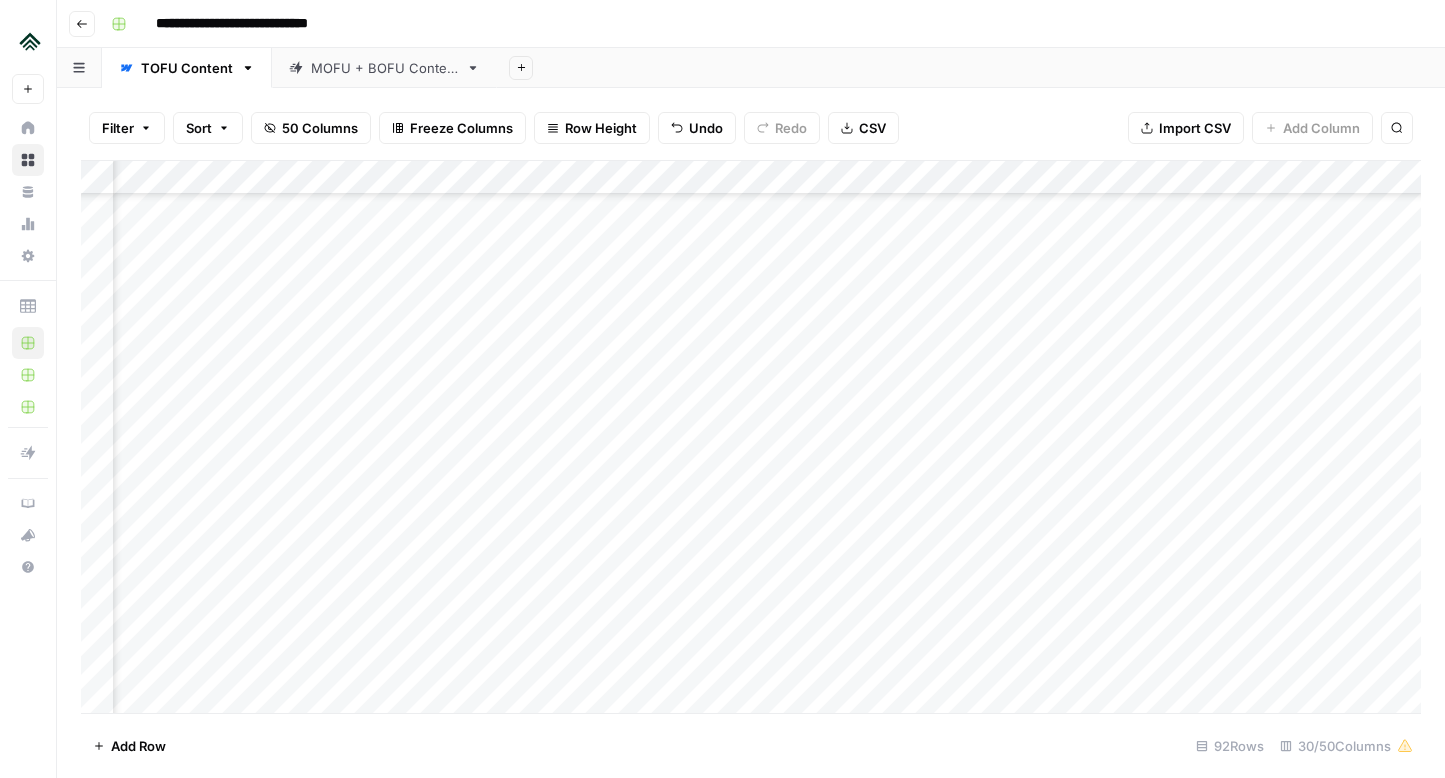 scroll, scrollTop: 1505, scrollLeft: 706, axis: both 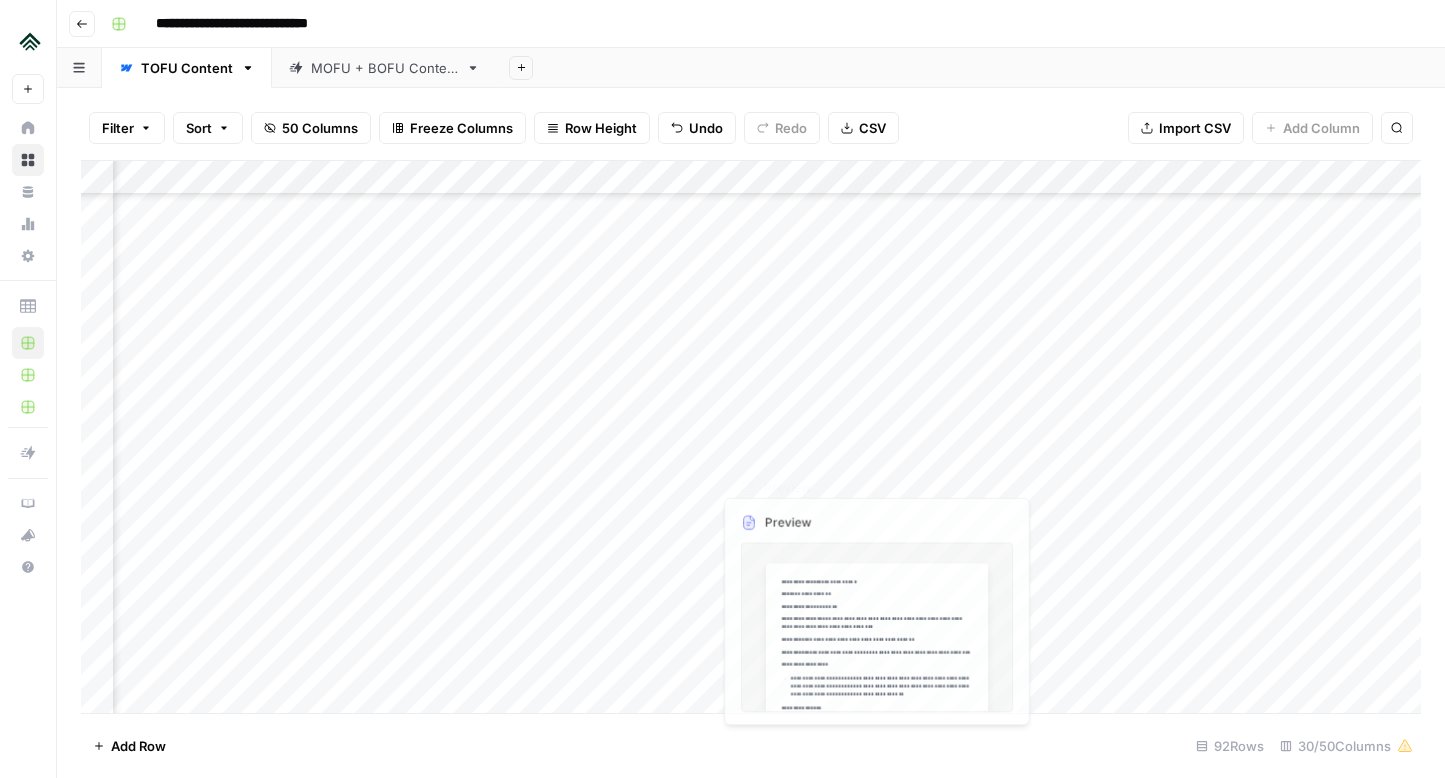 click on "Add Column" at bounding box center [751, 437] 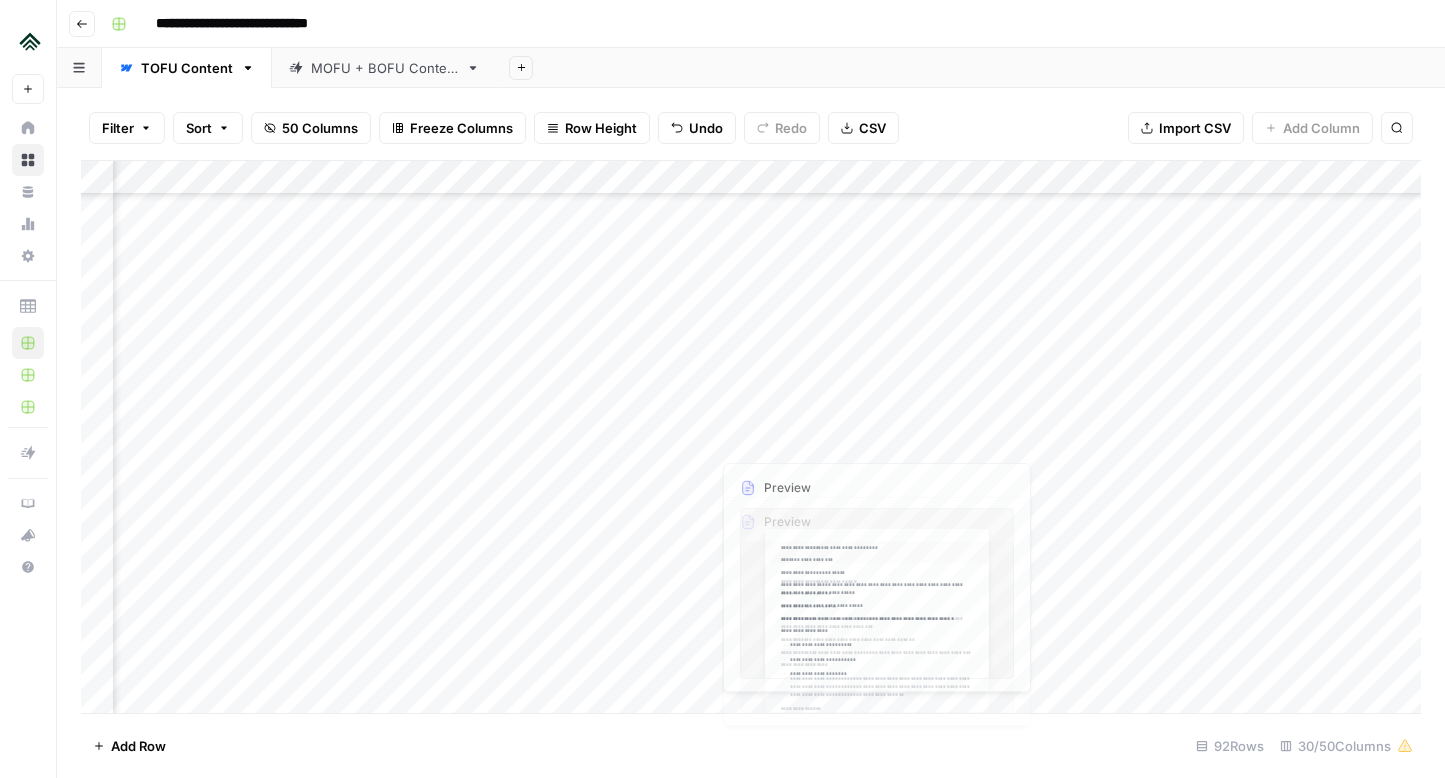 click on "Add Column" at bounding box center [751, 437] 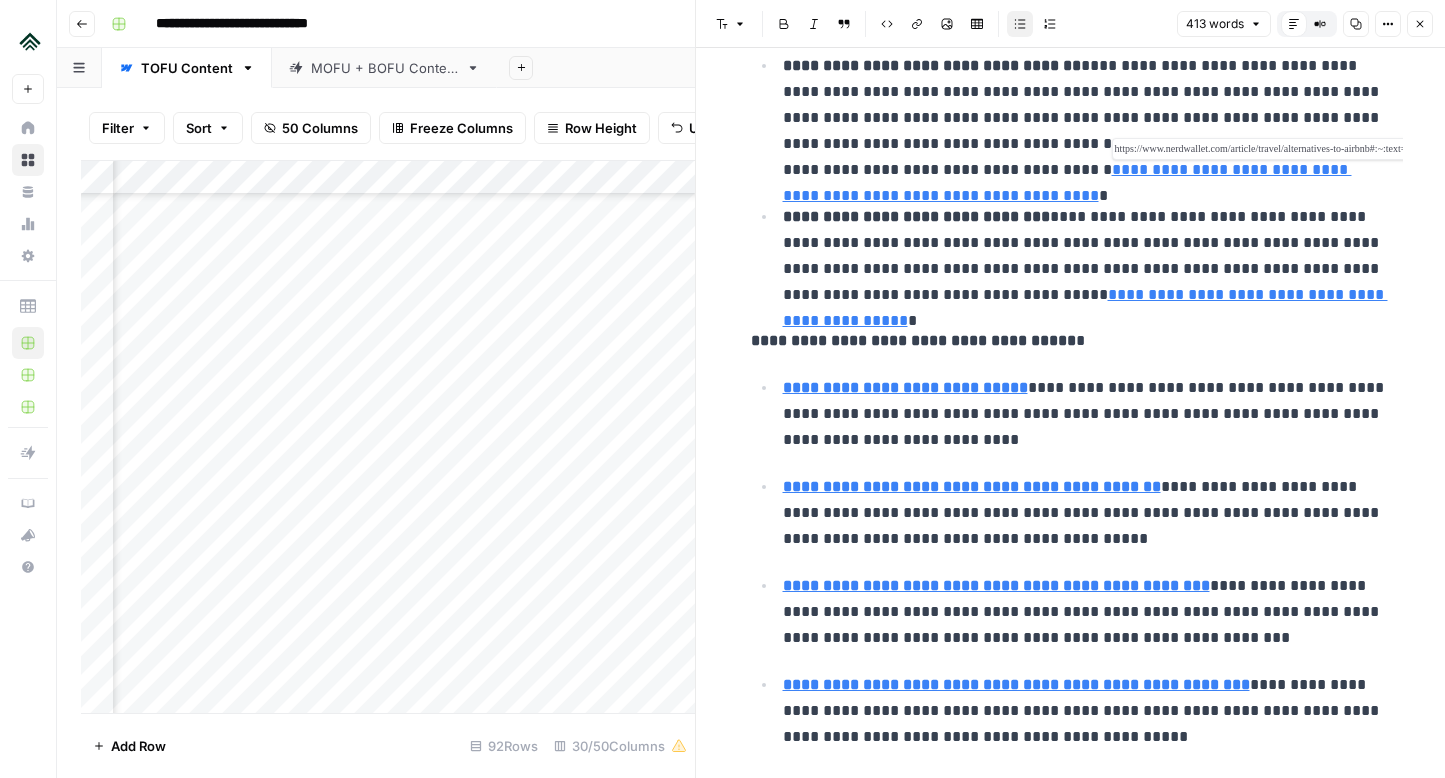 scroll, scrollTop: 76, scrollLeft: 0, axis: vertical 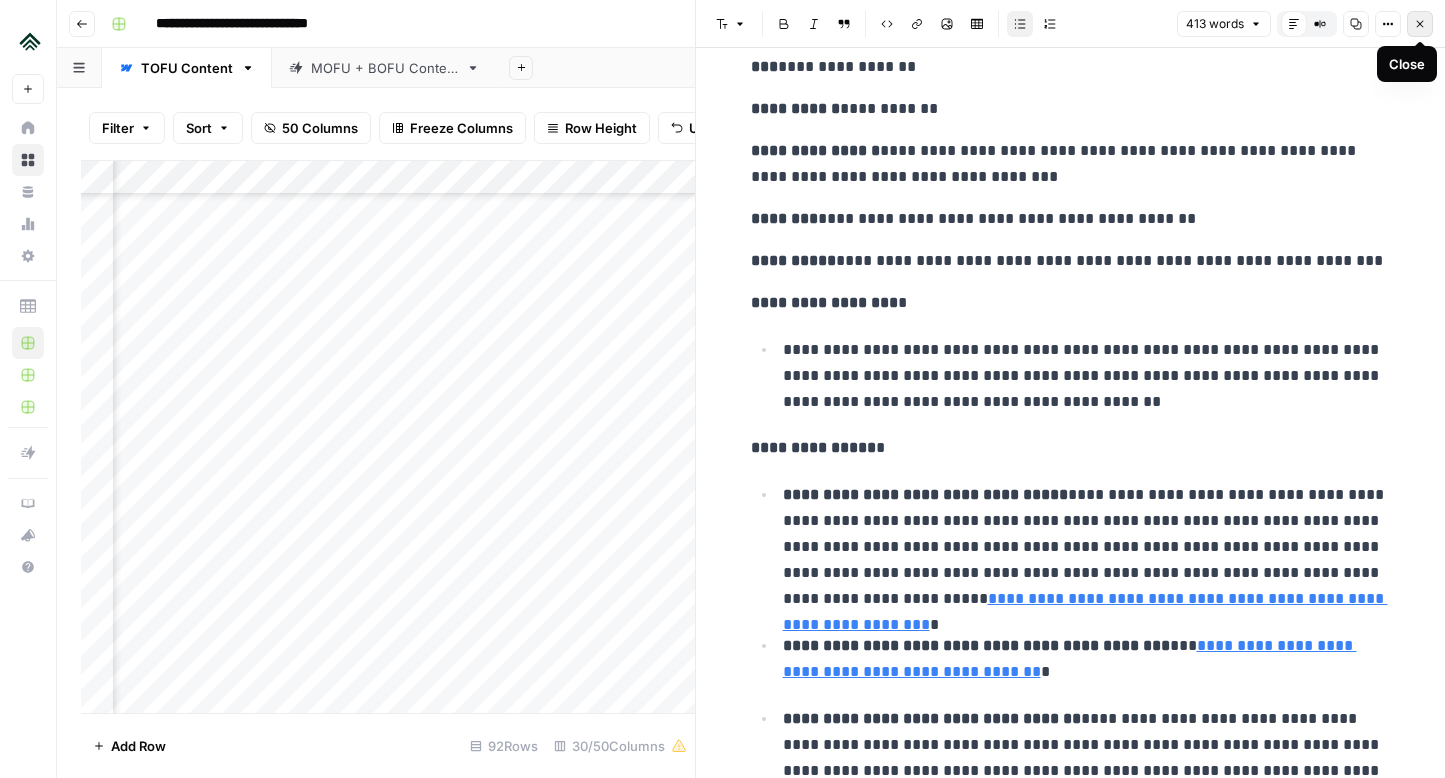 click 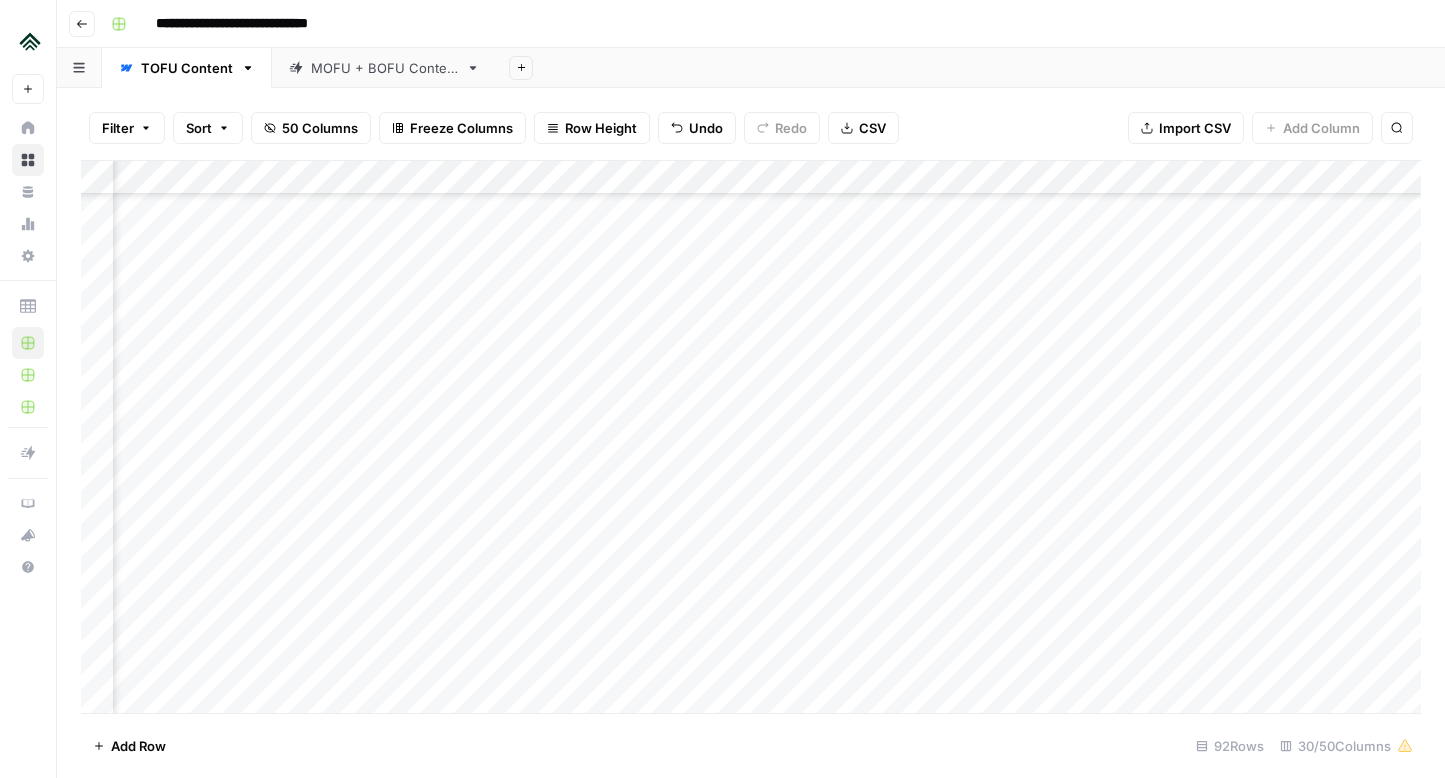 scroll, scrollTop: 1505, scrollLeft: 719, axis: both 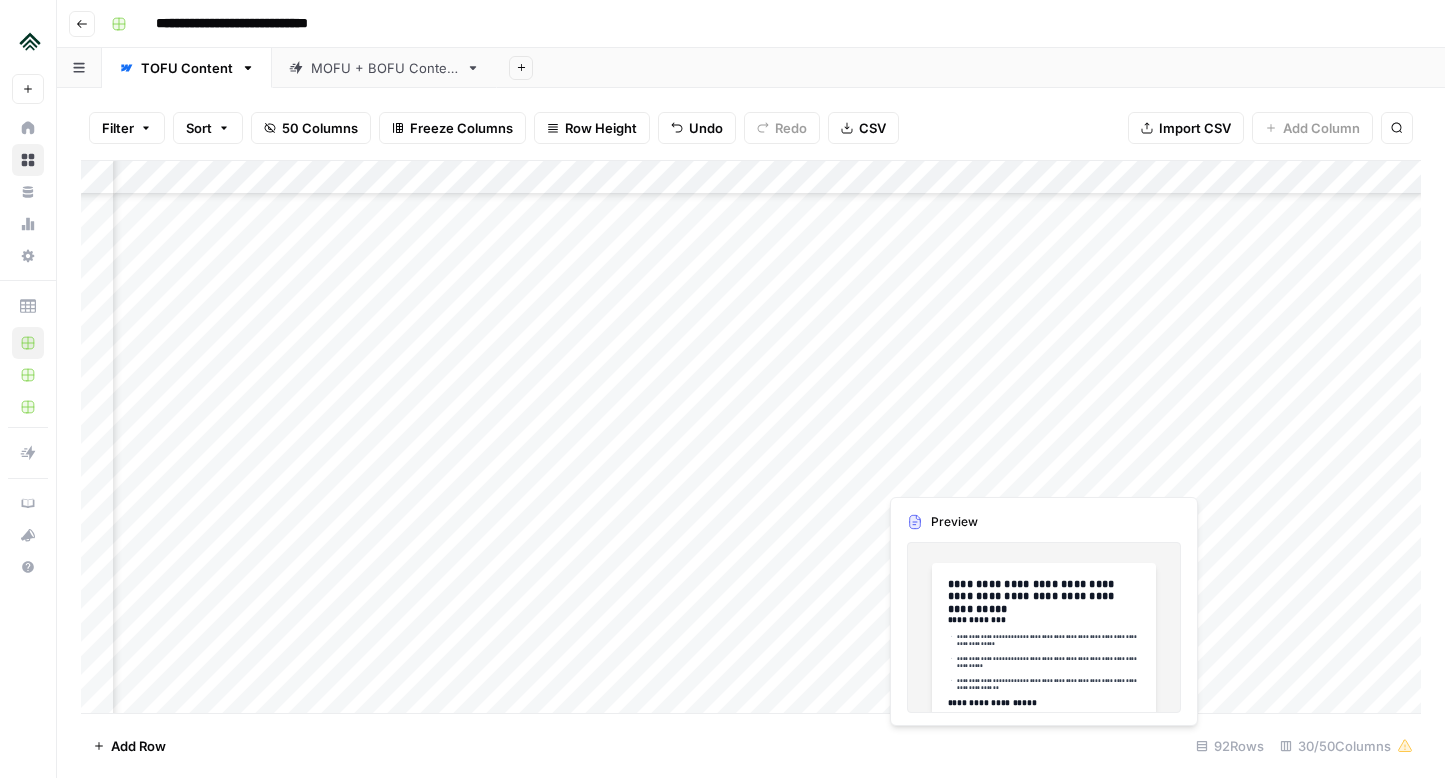 click on "Add Column" at bounding box center [751, 437] 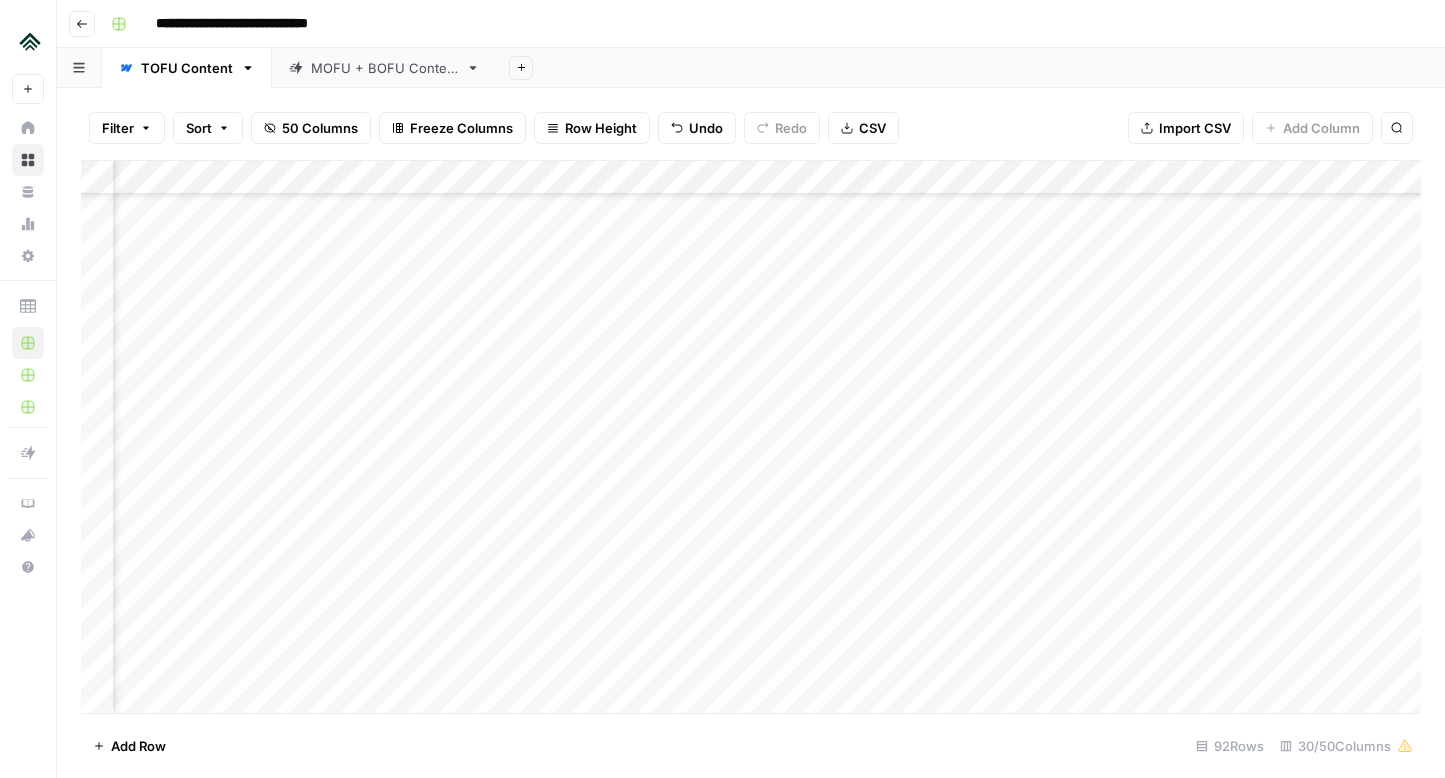 click on "Add Column" at bounding box center [751, 437] 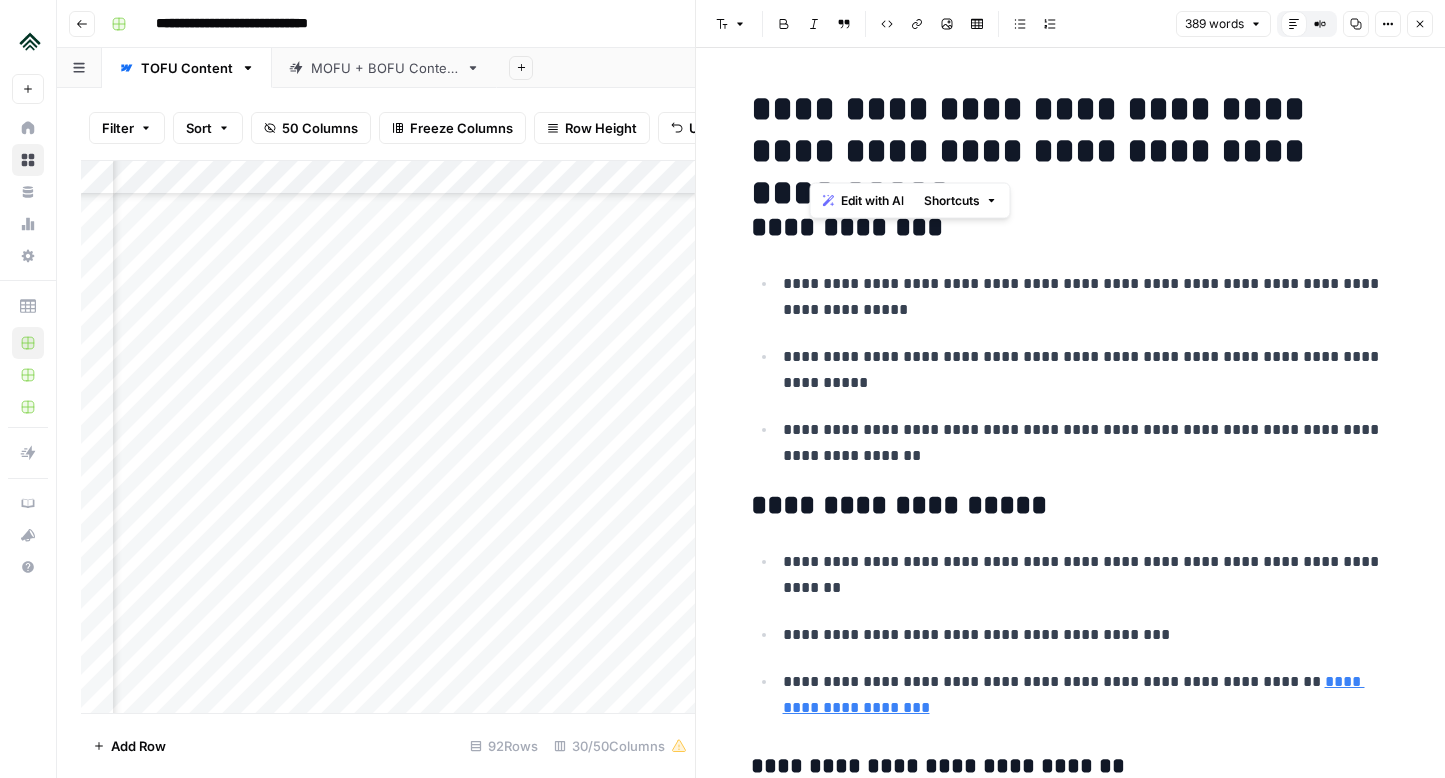 drag, startPoint x: 829, startPoint y: 106, endPoint x: 1296, endPoint y: 147, distance: 468.79633 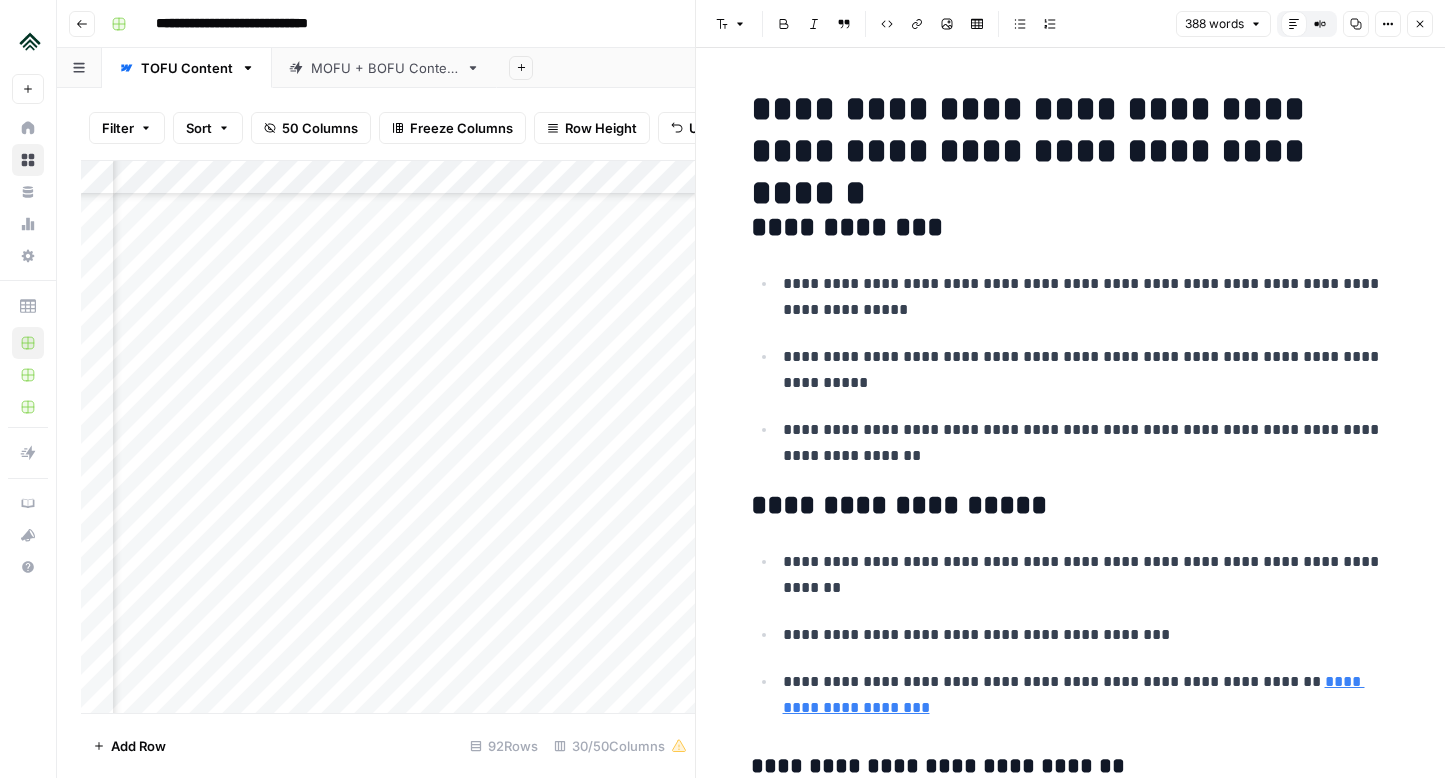 type 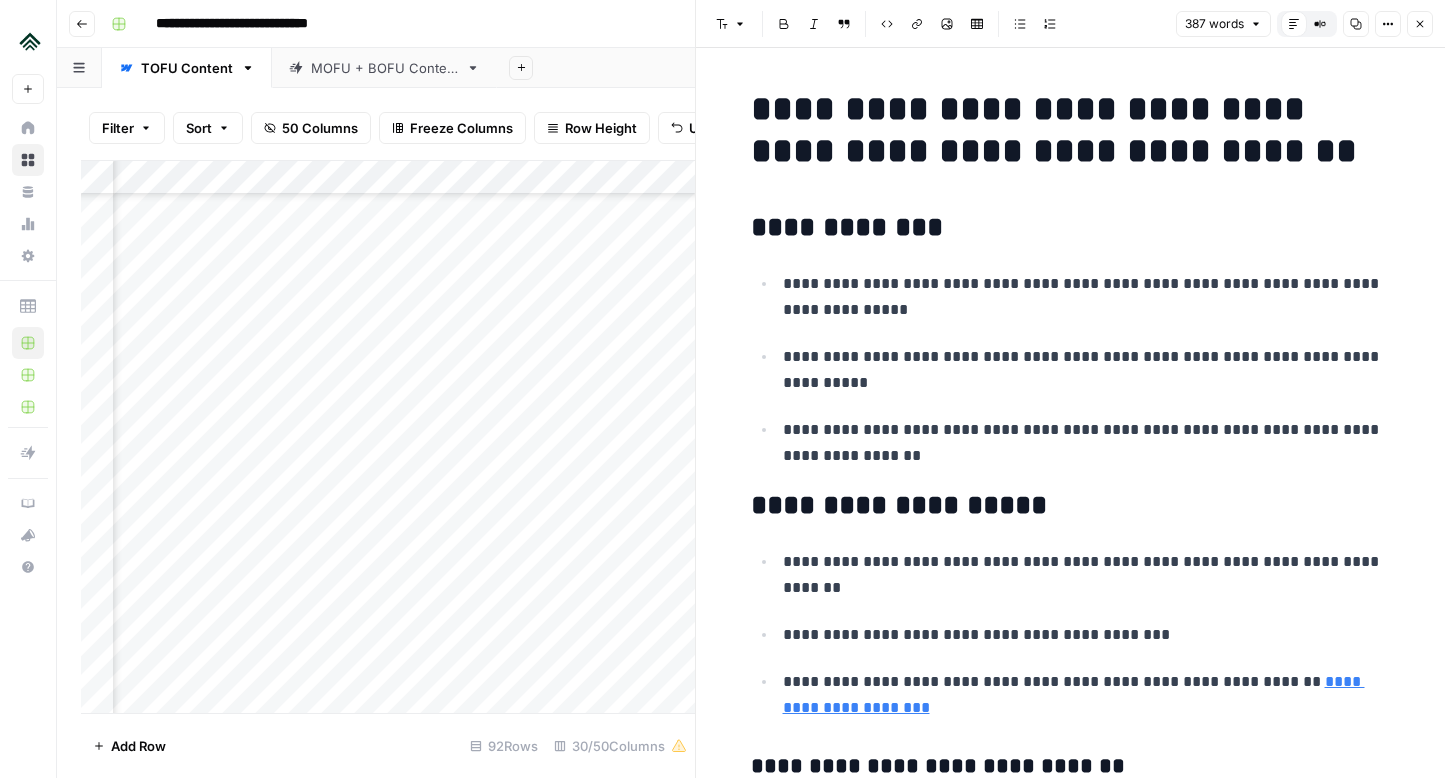 click on "**********" at bounding box center [1071, 130] 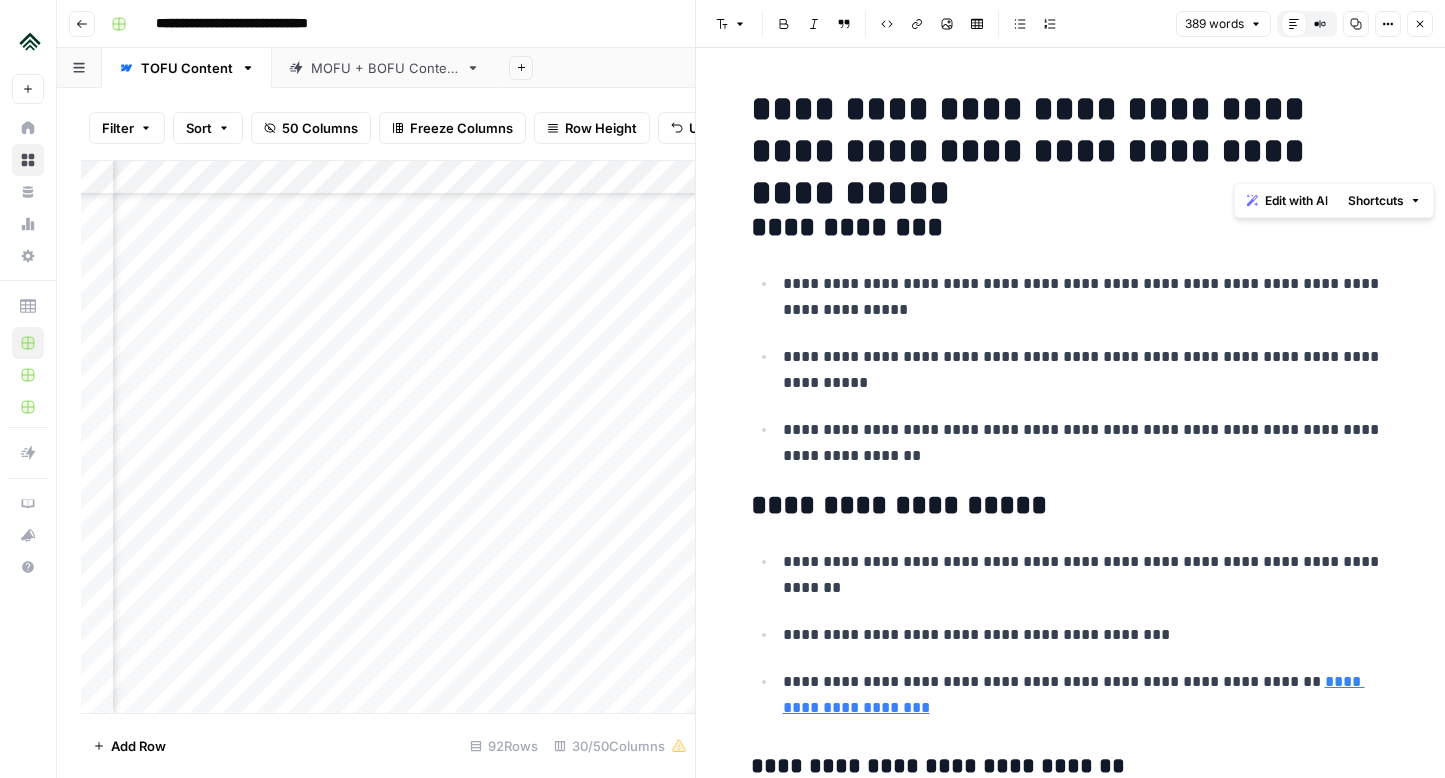 drag, startPoint x: 1324, startPoint y: 104, endPoint x: 1278, endPoint y: 146, distance: 62.289646 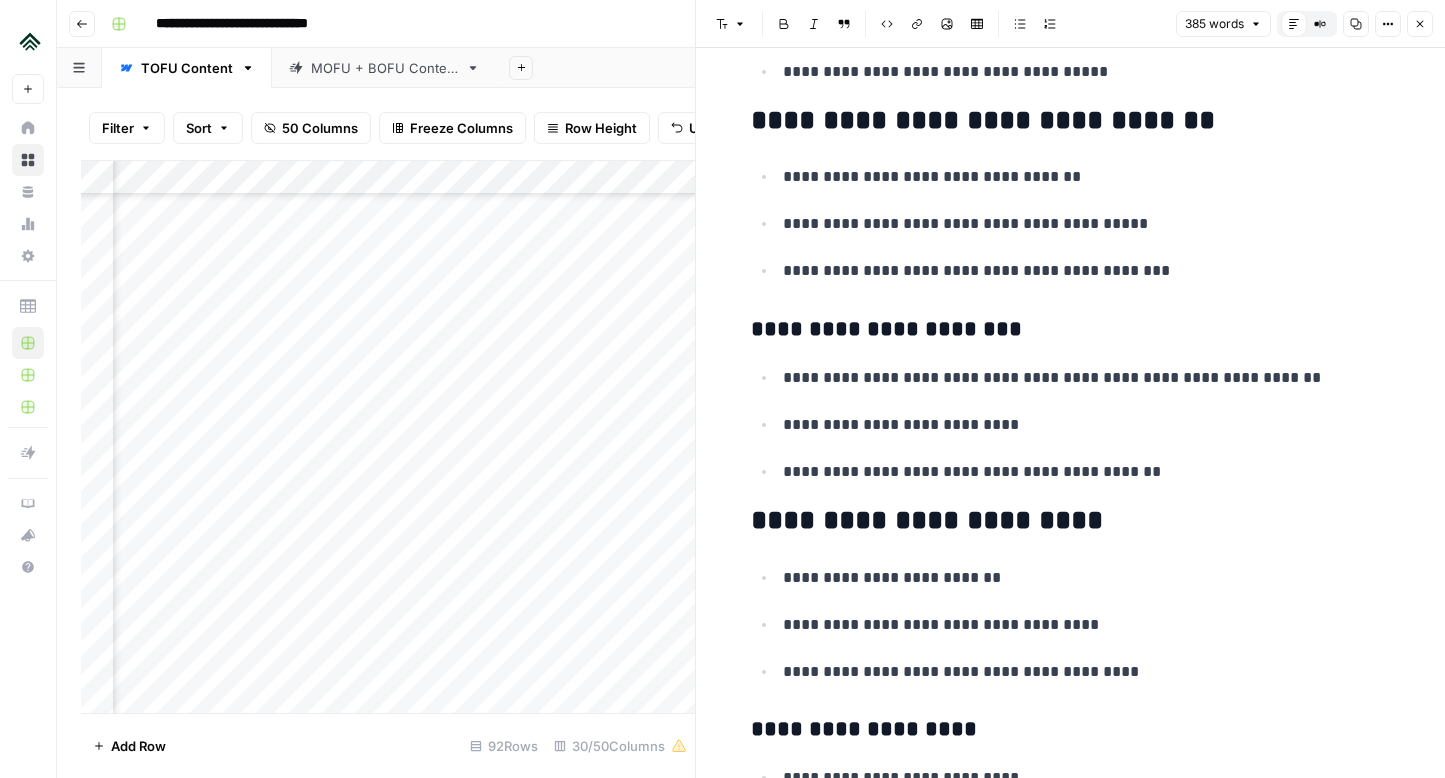 scroll, scrollTop: 1598, scrollLeft: 0, axis: vertical 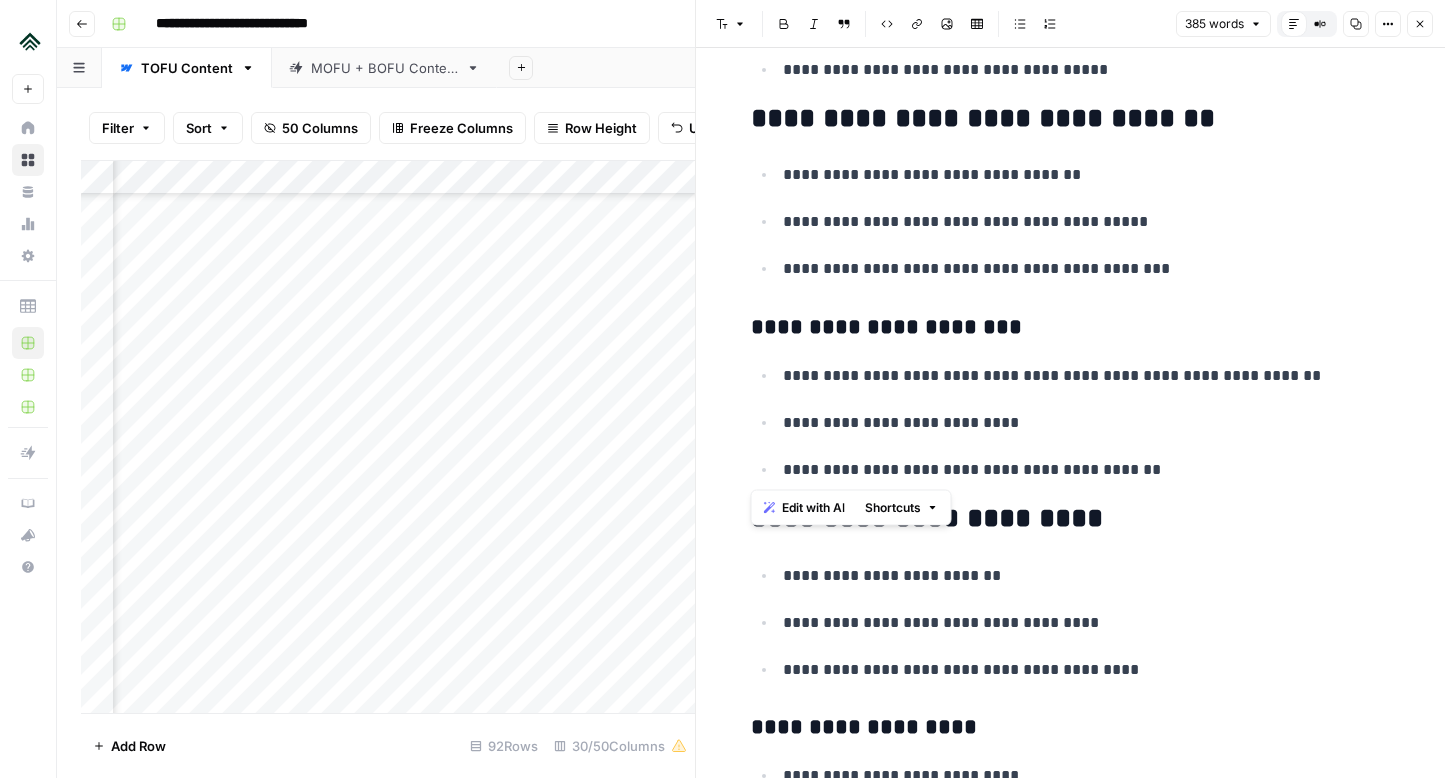 drag, startPoint x: 1153, startPoint y: 462, endPoint x: 663, endPoint y: 309, distance: 513.3313 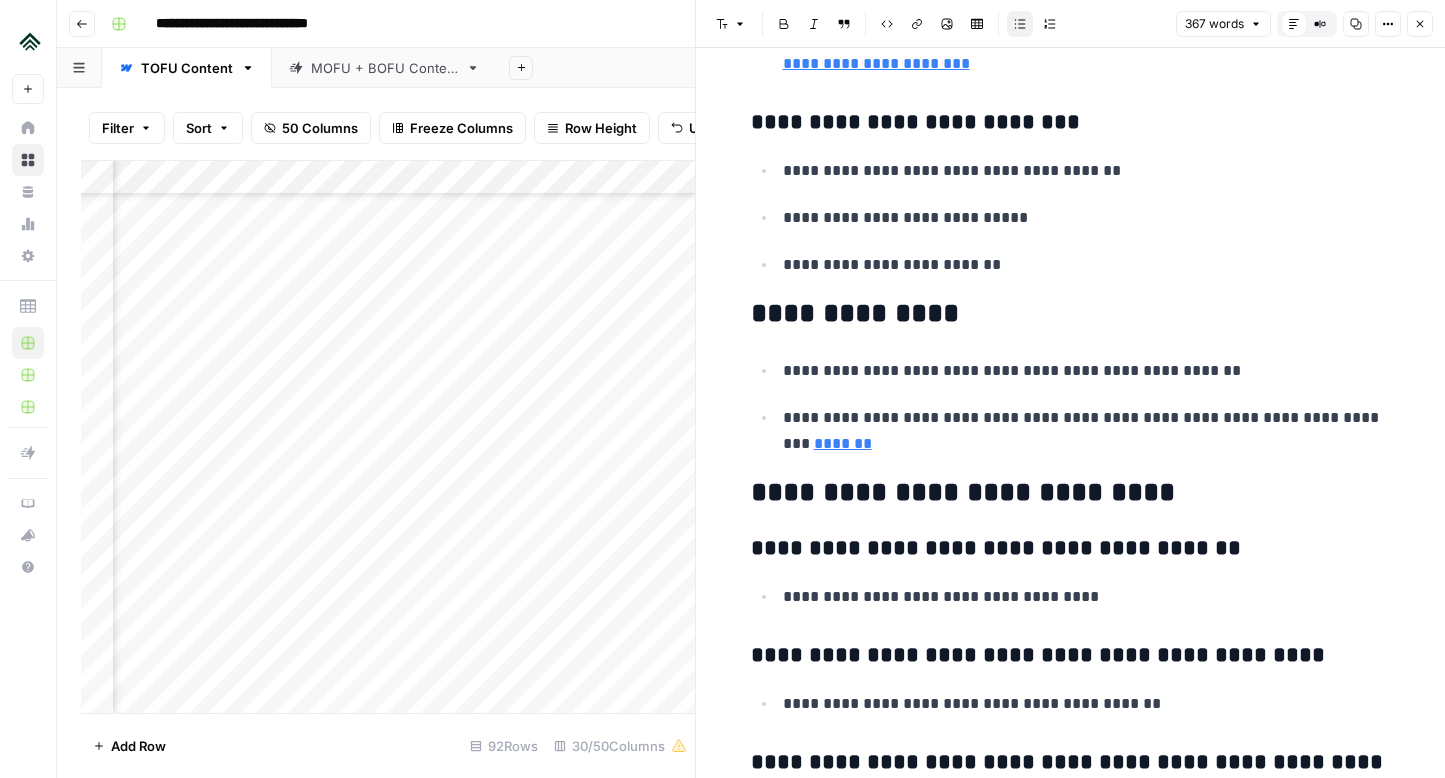 scroll, scrollTop: 2463, scrollLeft: 0, axis: vertical 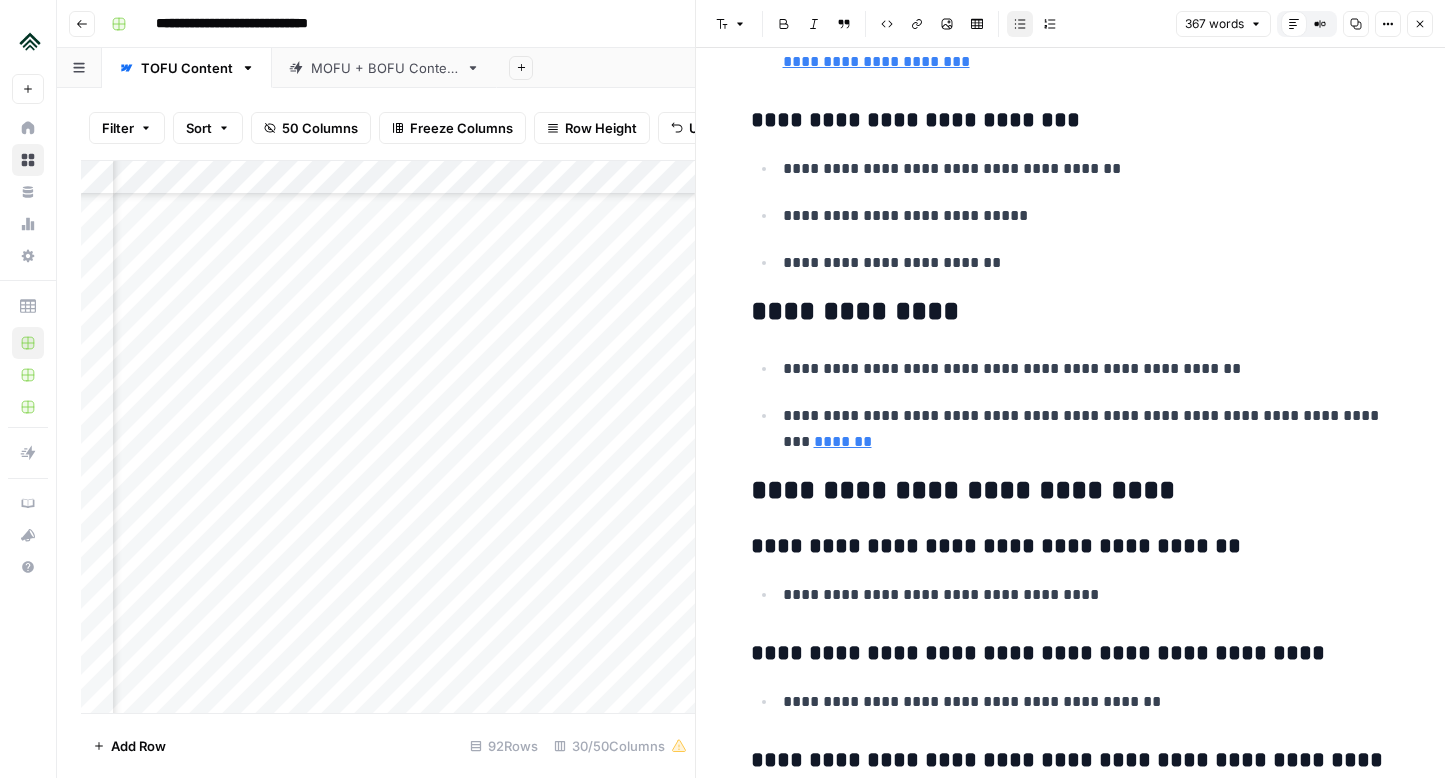 click on "**********" at bounding box center (1087, 169) 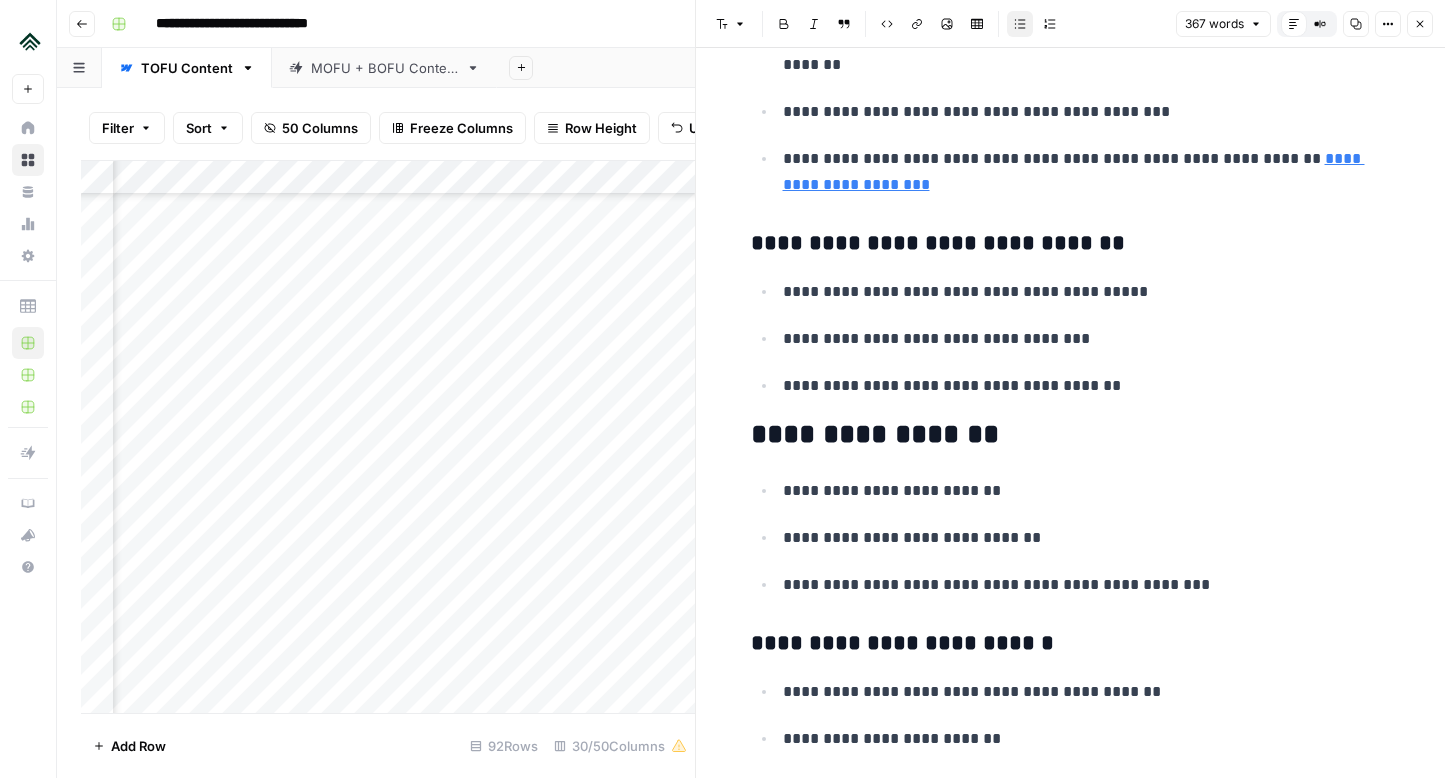 scroll, scrollTop: 0, scrollLeft: 0, axis: both 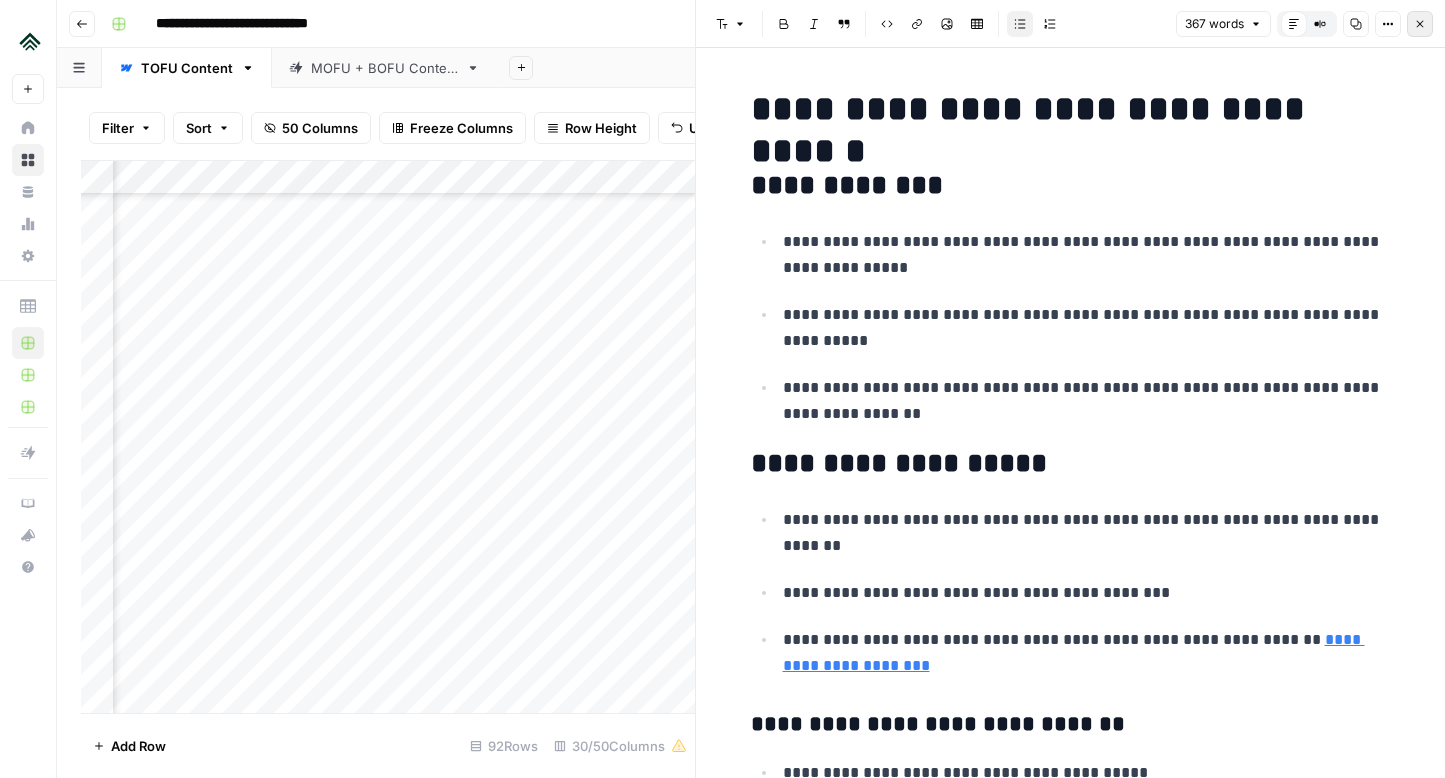 click 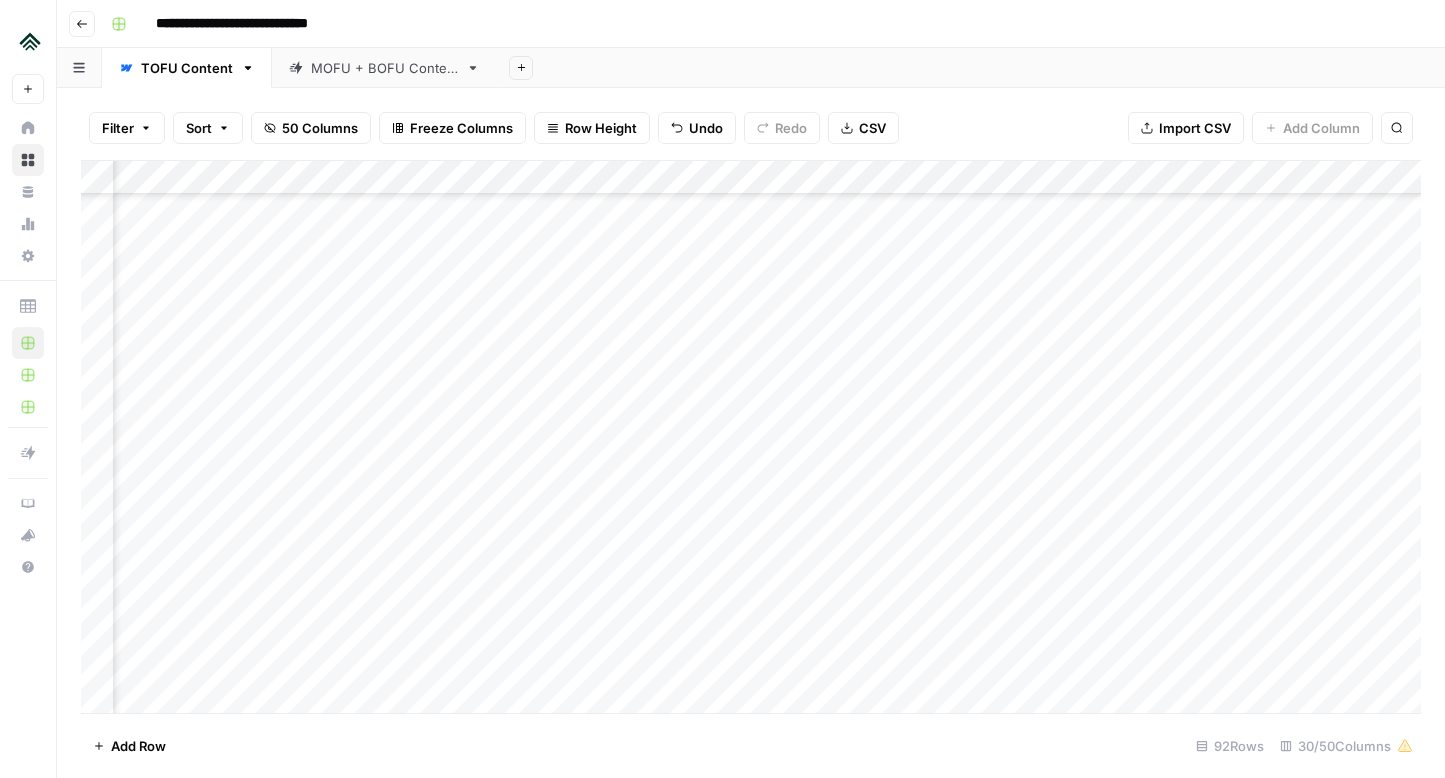 scroll, scrollTop: 1505, scrollLeft: 1329, axis: both 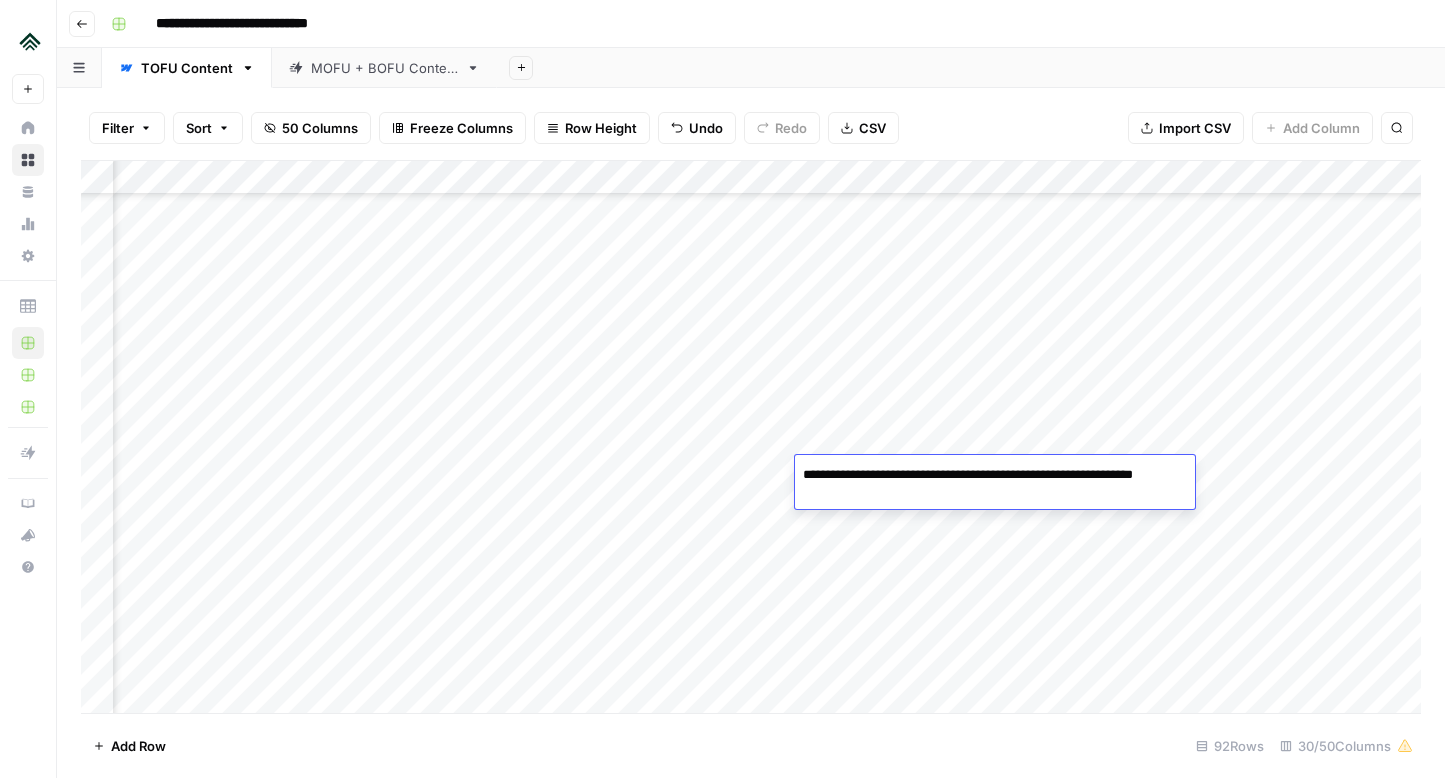 drag, startPoint x: 857, startPoint y: 473, endPoint x: 771, endPoint y: 473, distance: 86 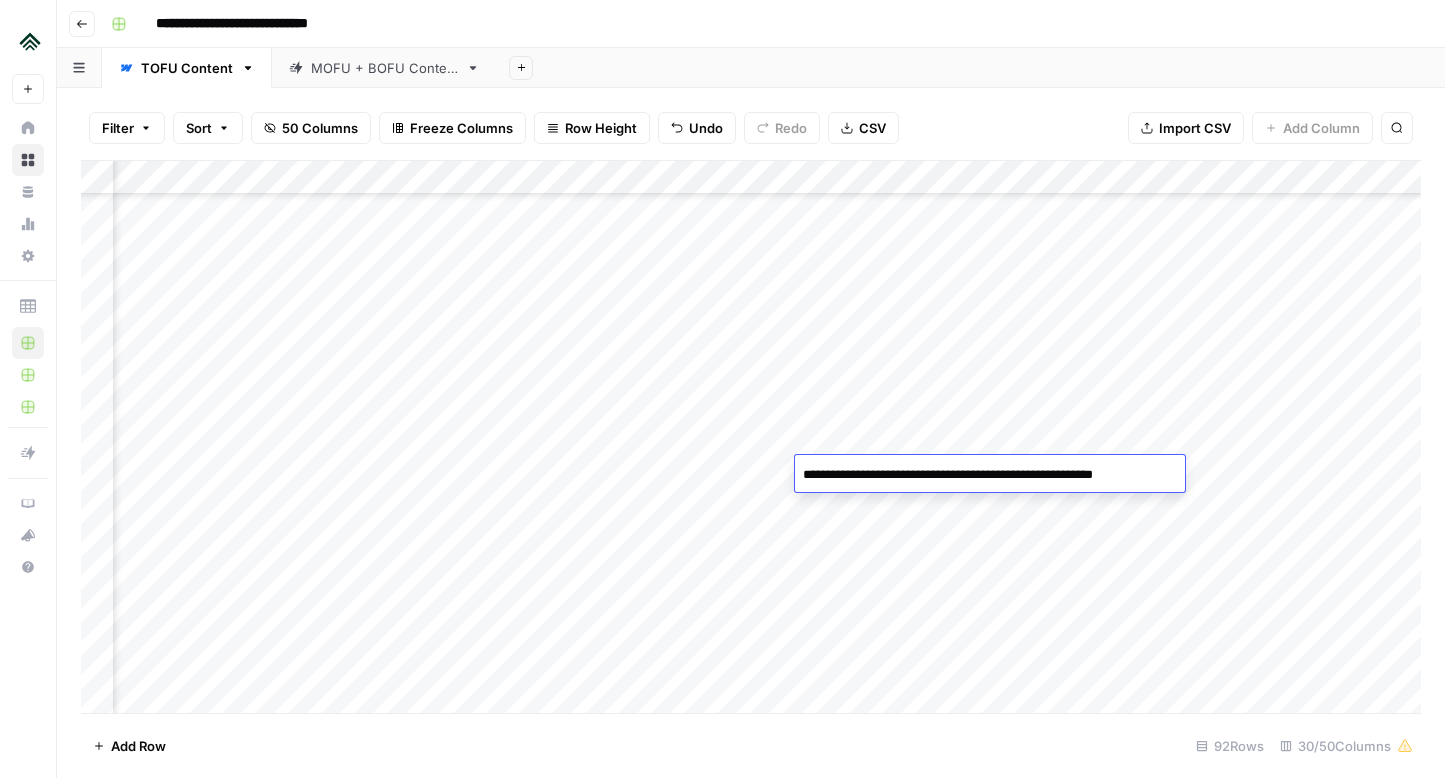 click on "**********" at bounding box center [987, 475] 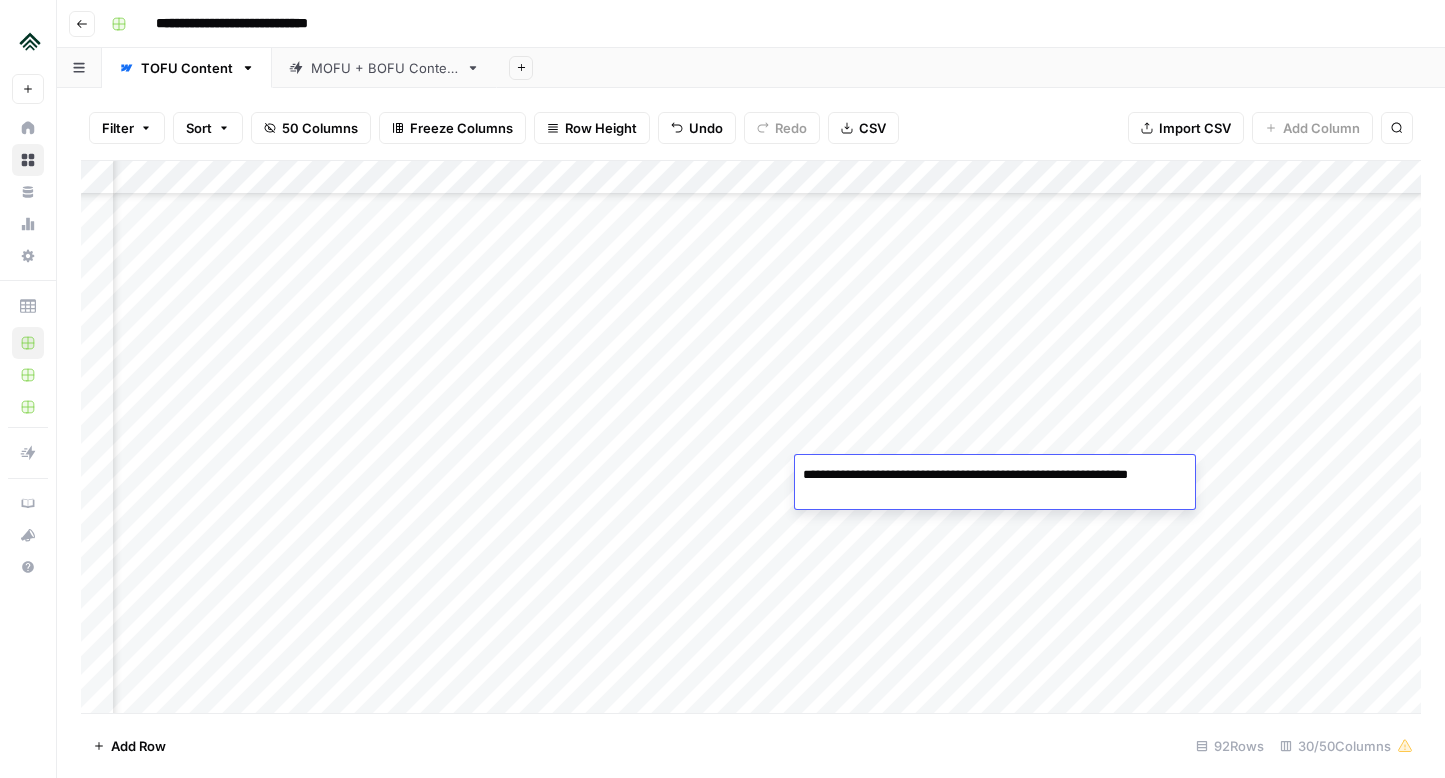 type on "**********" 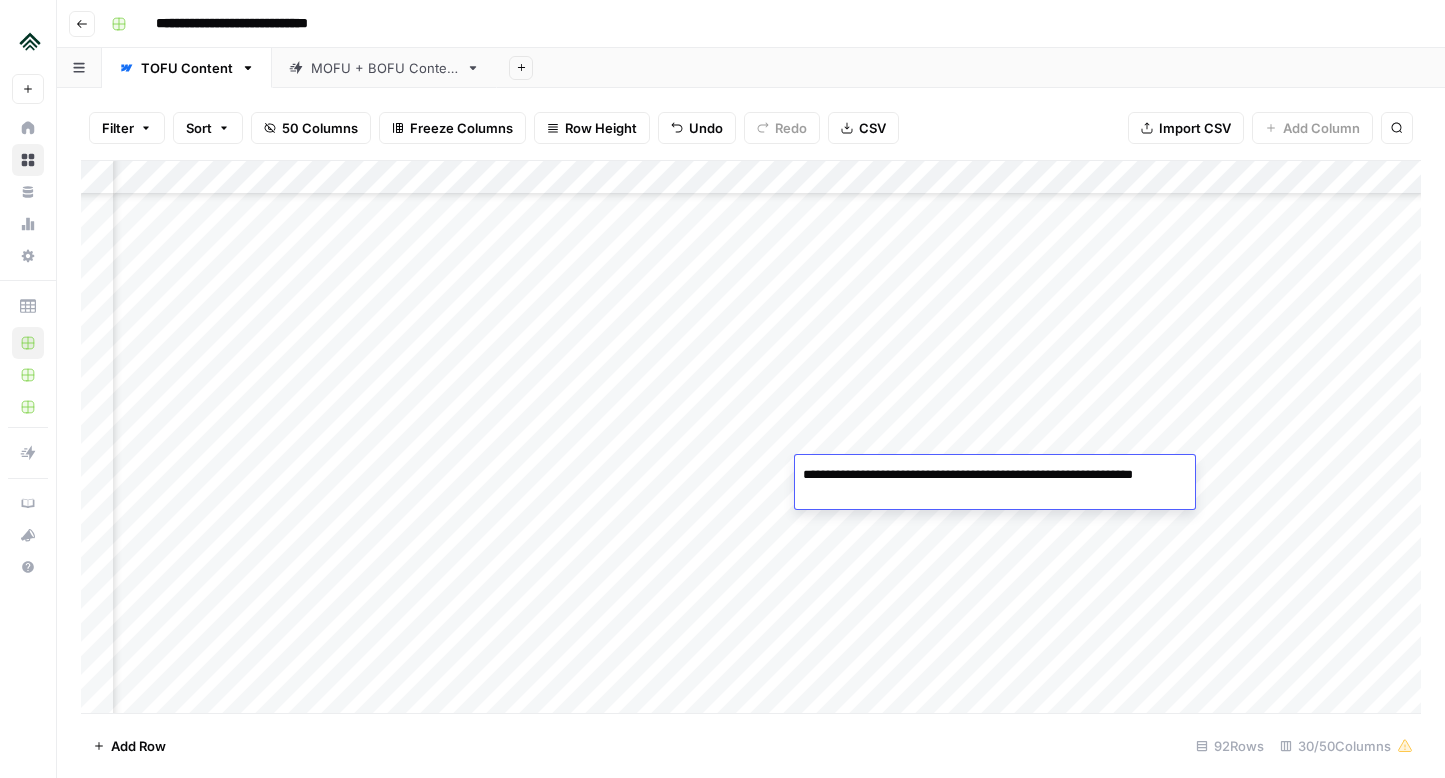 drag, startPoint x: 901, startPoint y: 477, endPoint x: 915, endPoint y: 501, distance: 27.784887 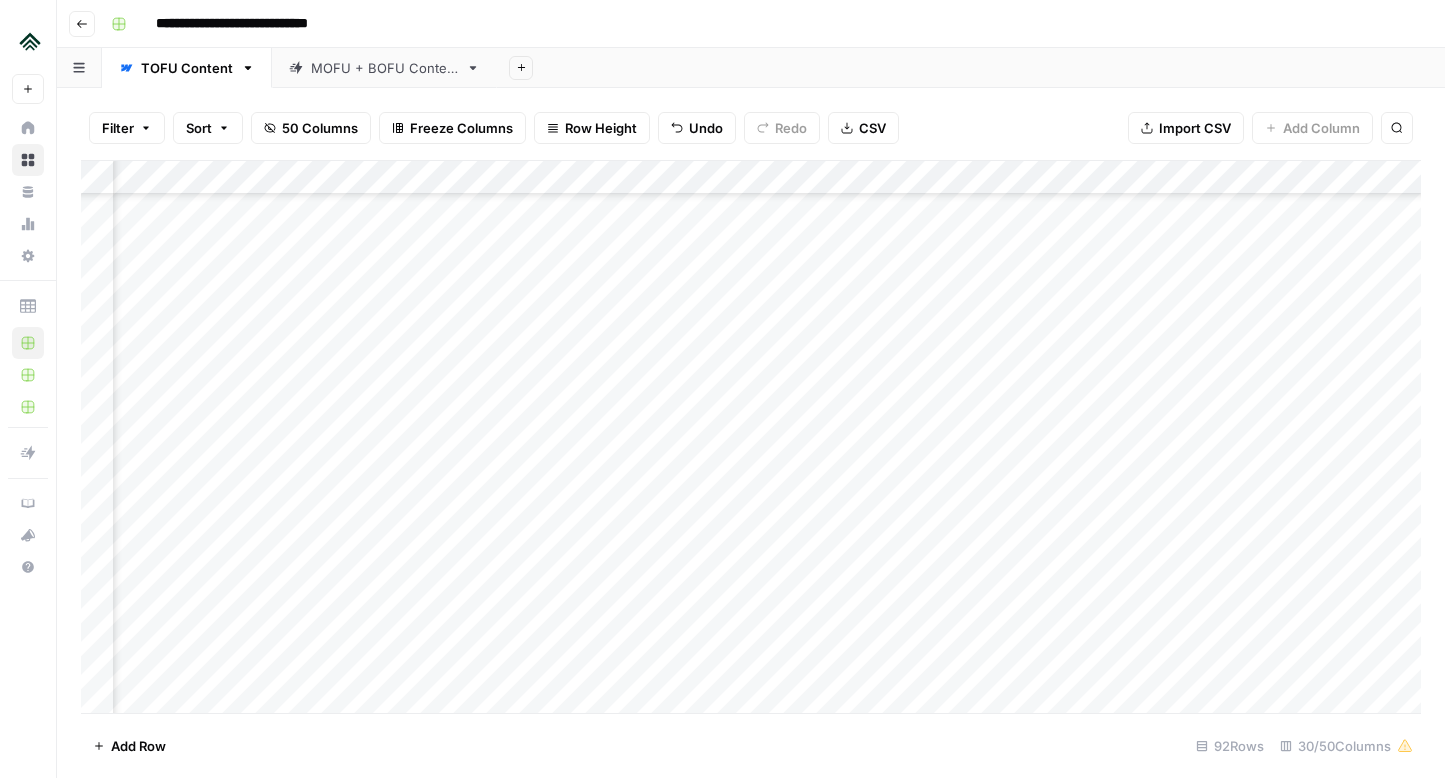 click on "Add Column" at bounding box center (751, 437) 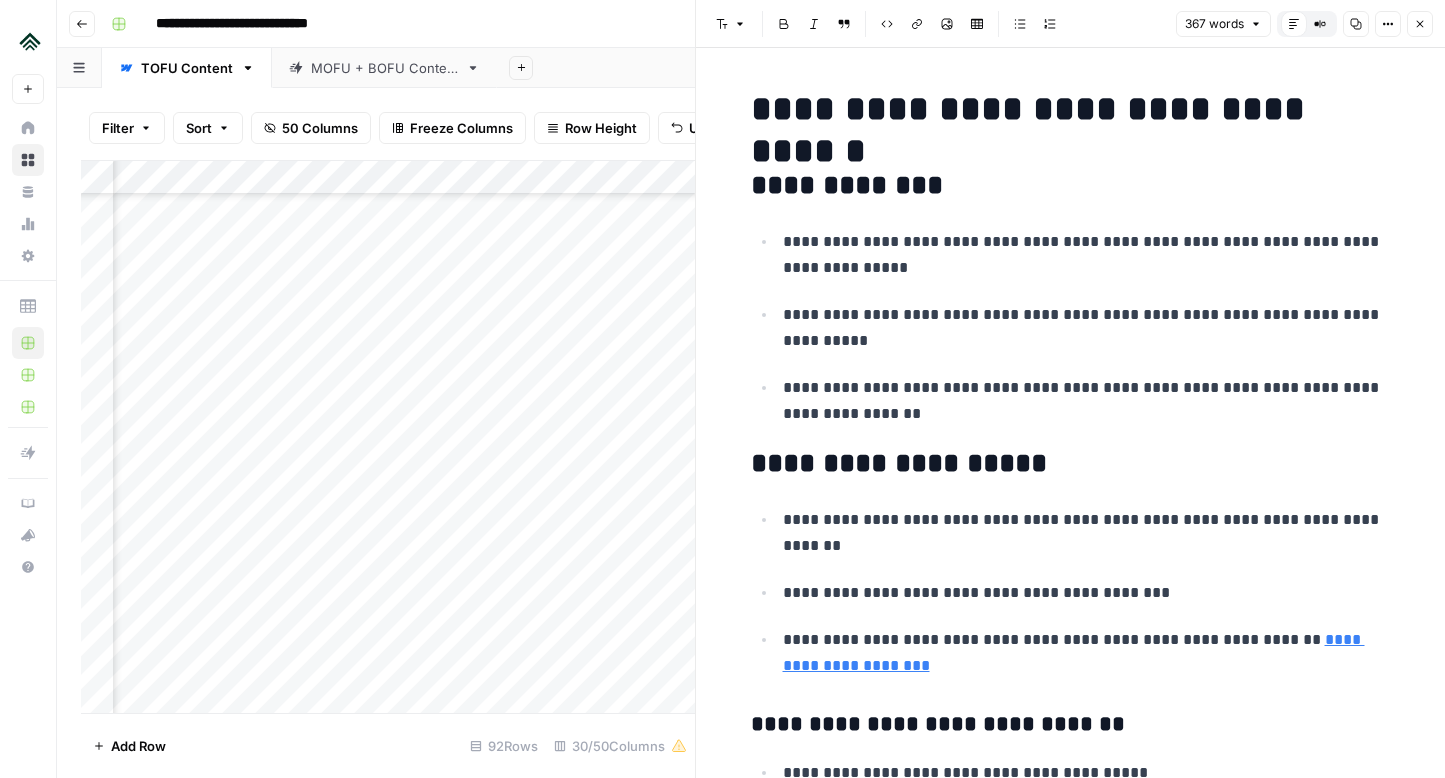 drag, startPoint x: 1081, startPoint y: 114, endPoint x: 1374, endPoint y: 120, distance: 293.06143 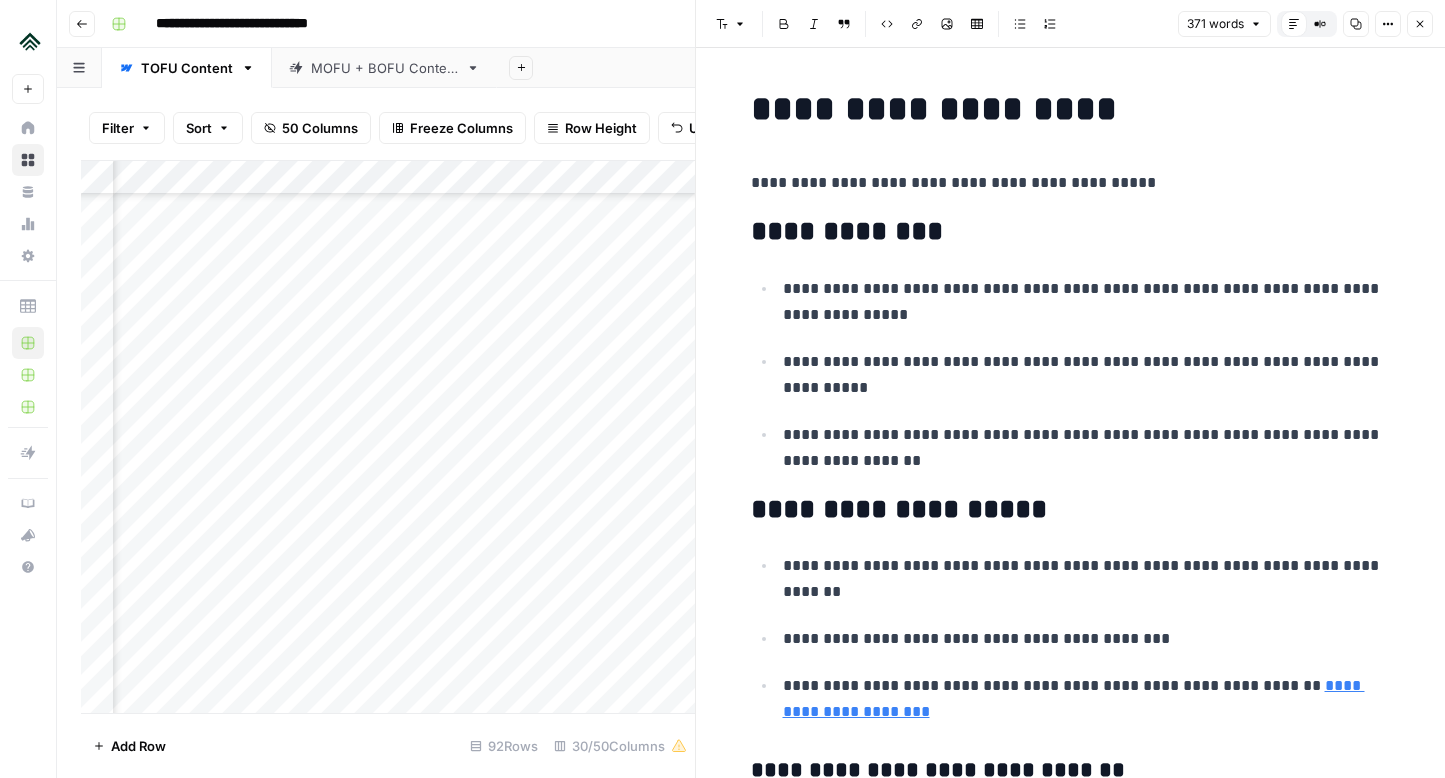 click on "**********" at bounding box center (1071, 109) 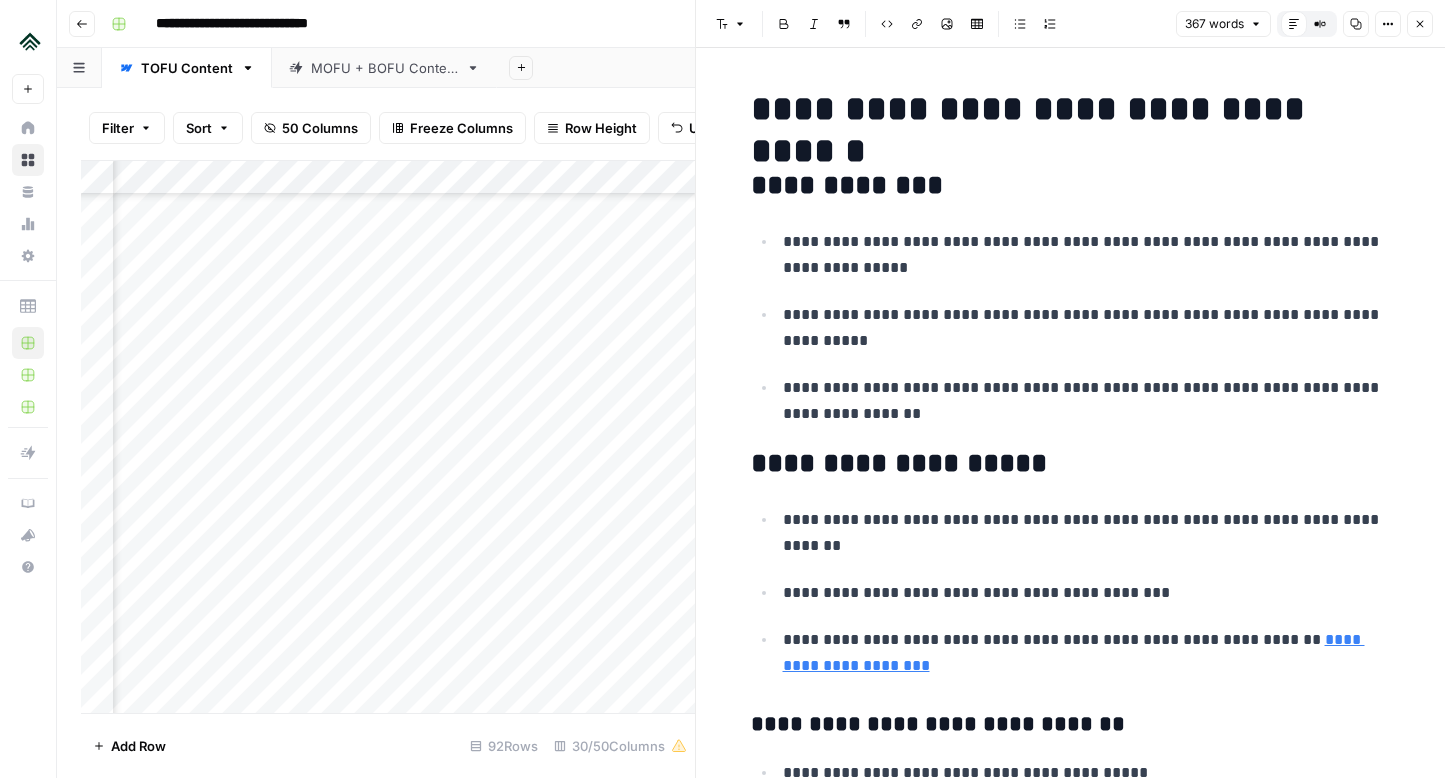 click on "**********" at bounding box center (1071, 109) 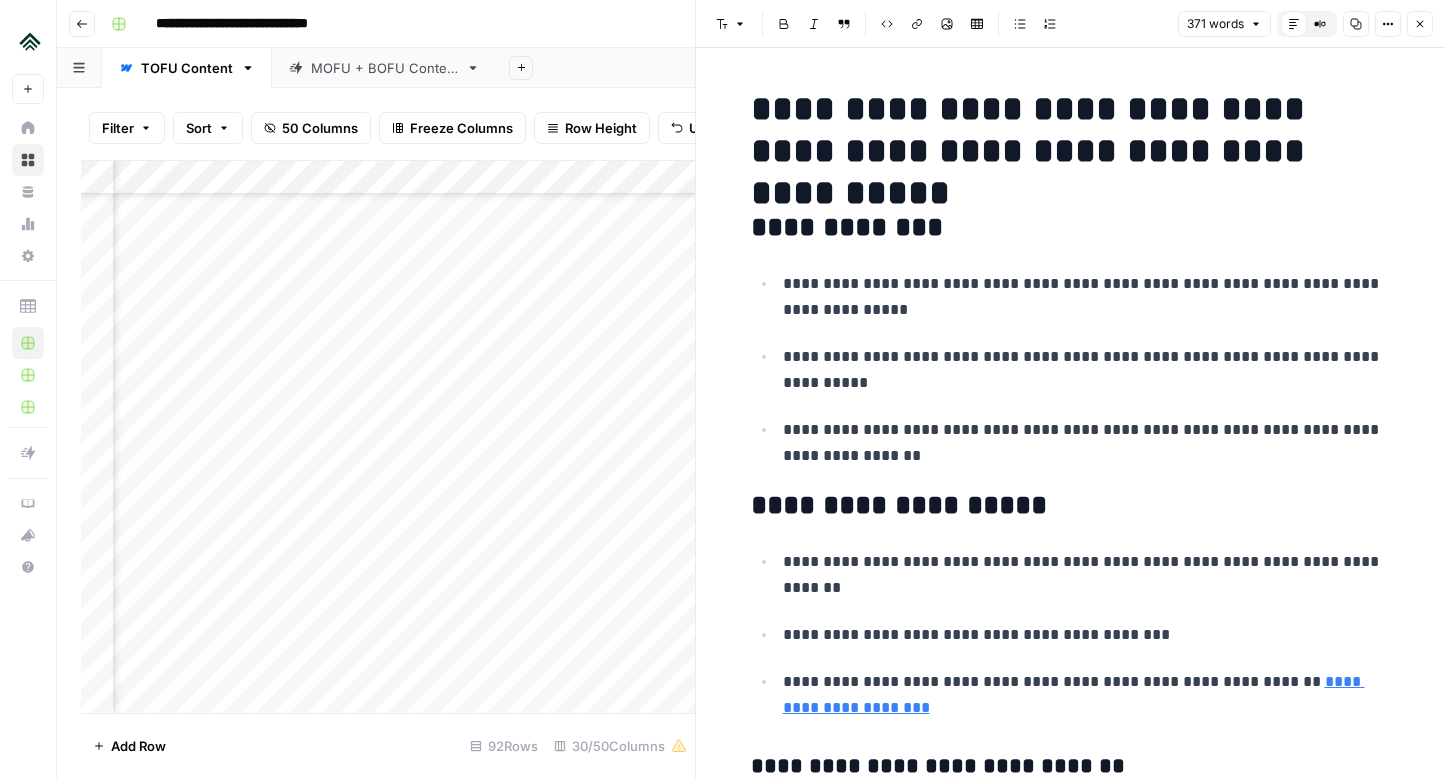 scroll, scrollTop: 1505, scrollLeft: 562, axis: both 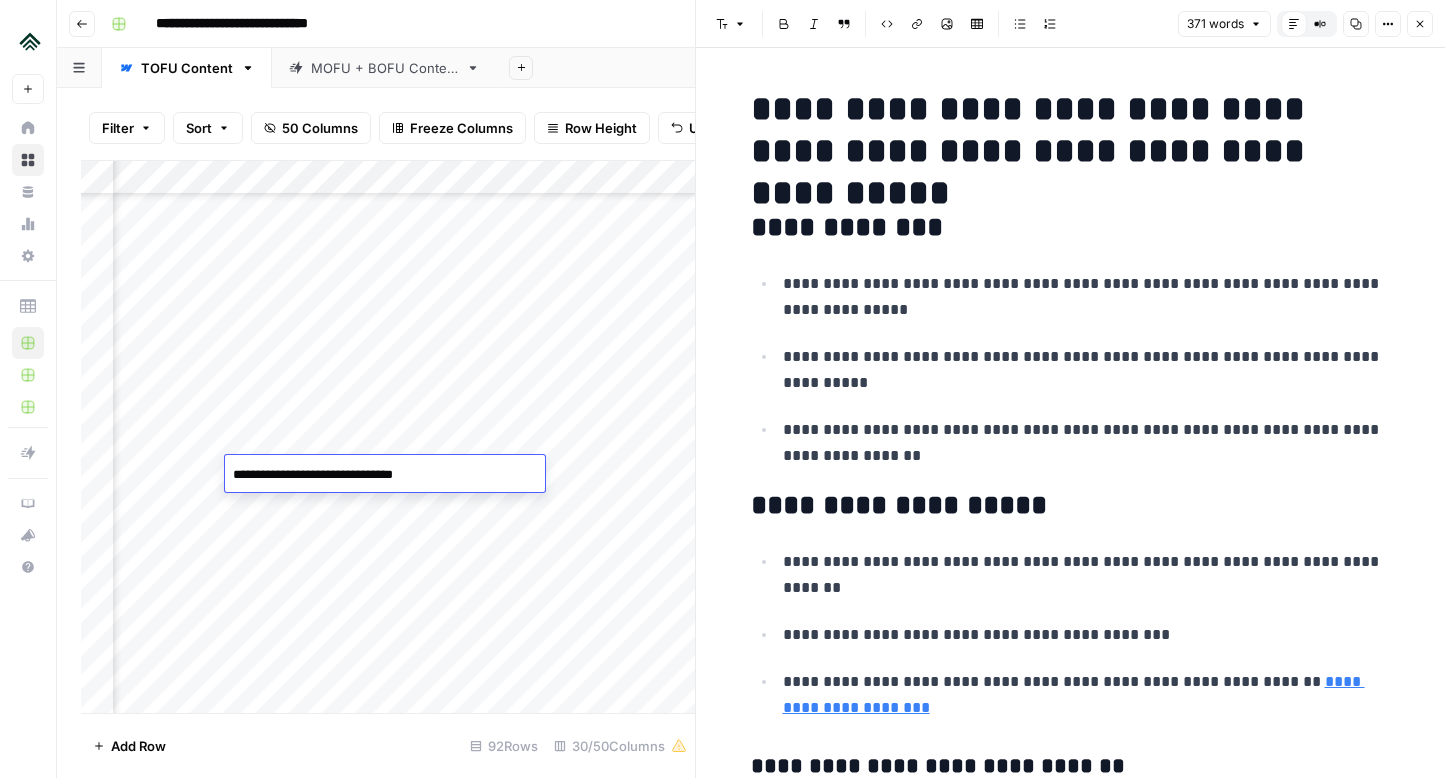 drag, startPoint x: 333, startPoint y: 479, endPoint x: 547, endPoint y: 473, distance: 214.08409 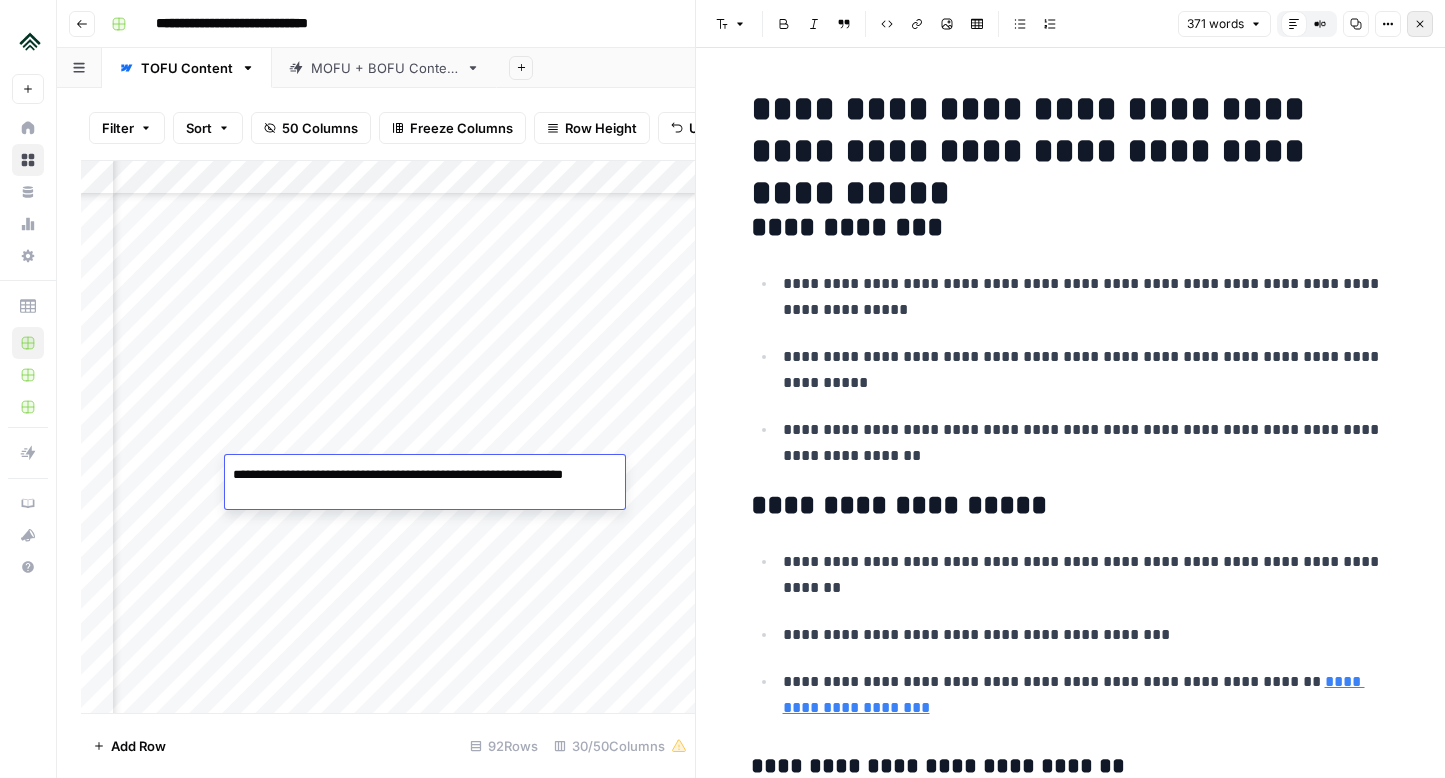 click 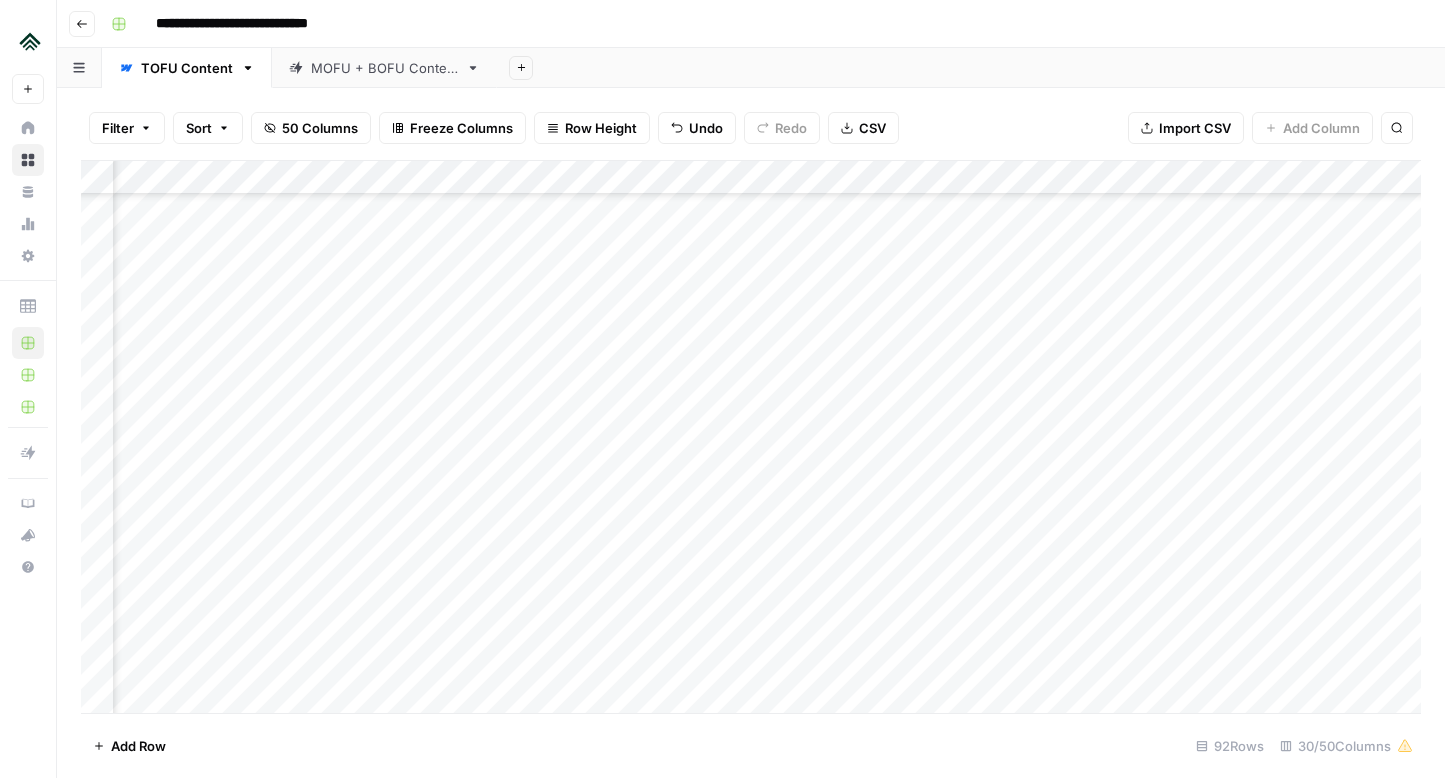 scroll, scrollTop: 1505, scrollLeft: 2126, axis: both 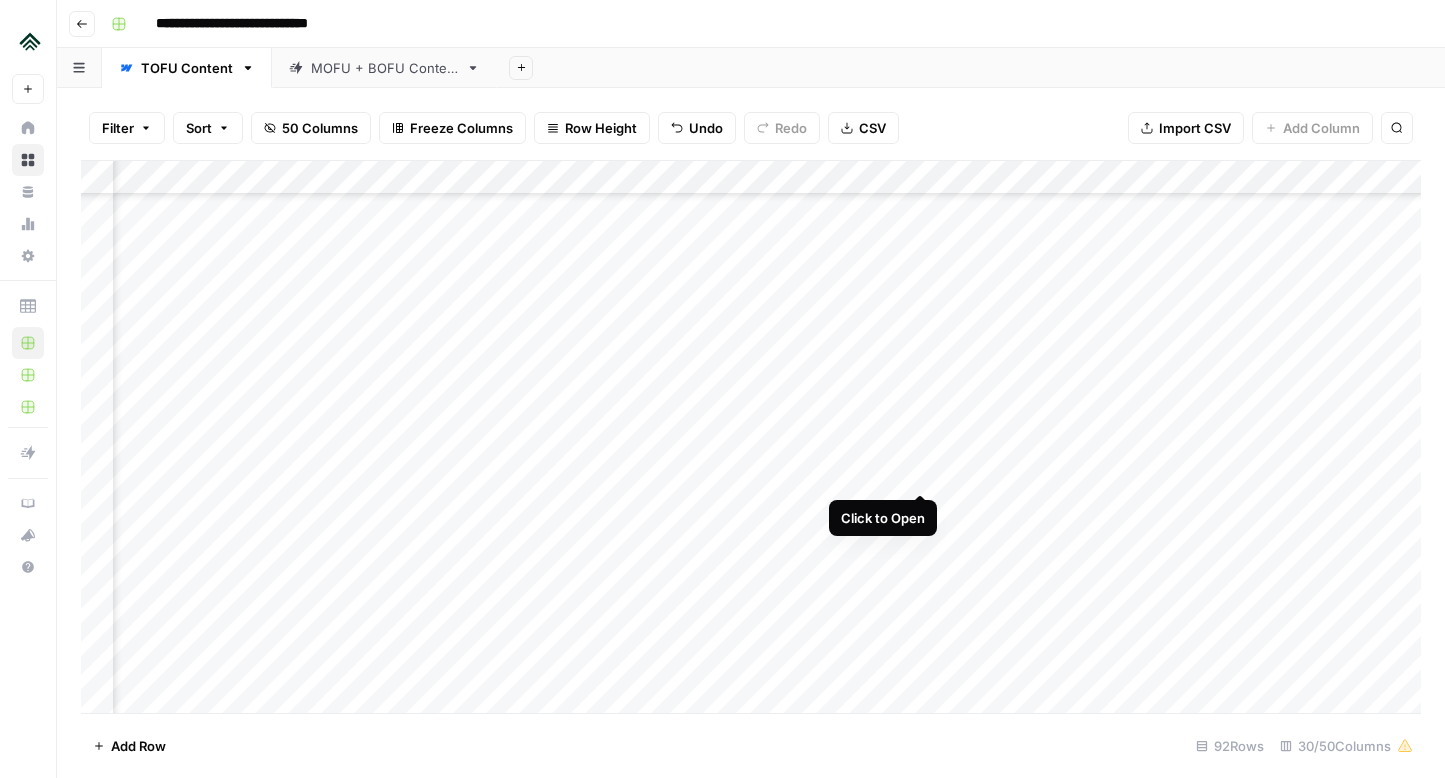 click on "Add Column" at bounding box center (751, 437) 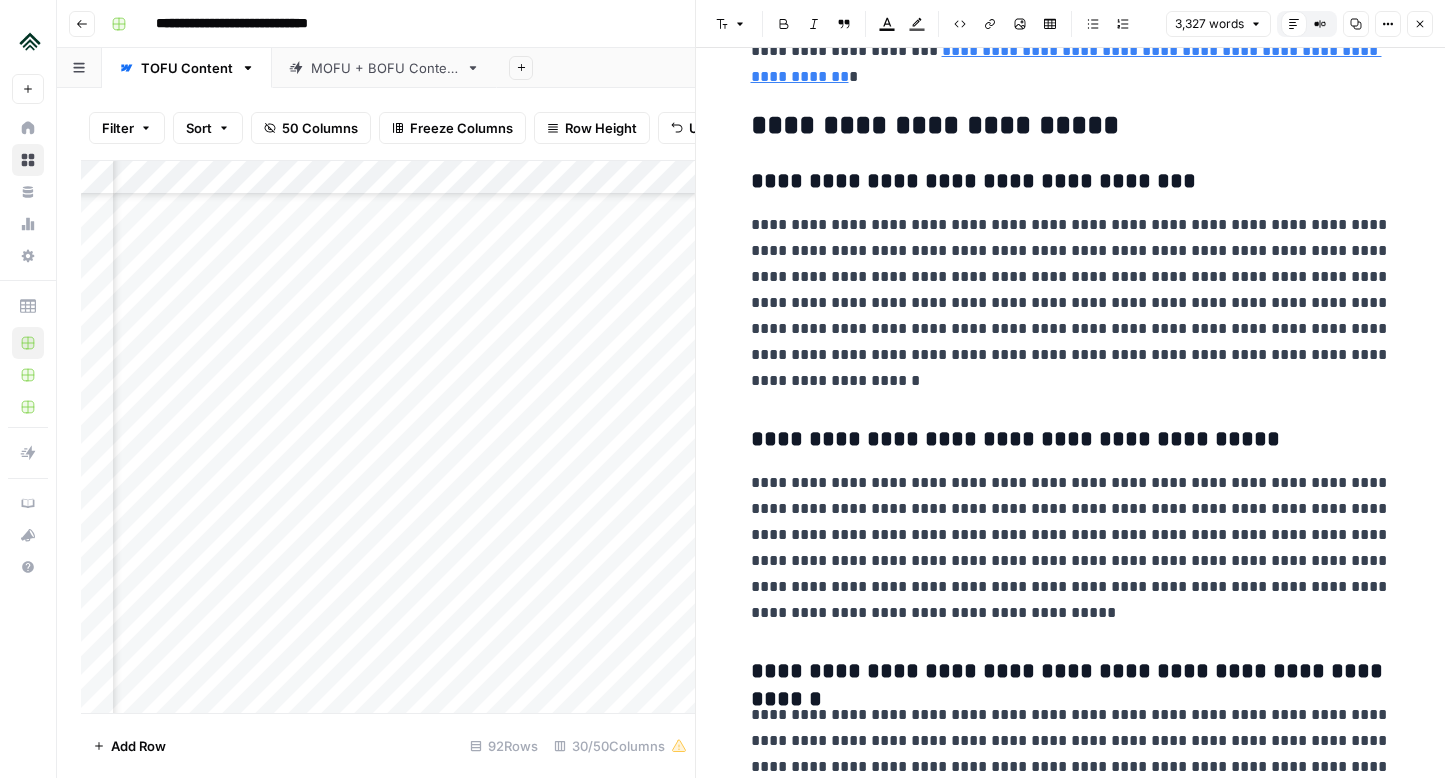 scroll, scrollTop: 9761, scrollLeft: 0, axis: vertical 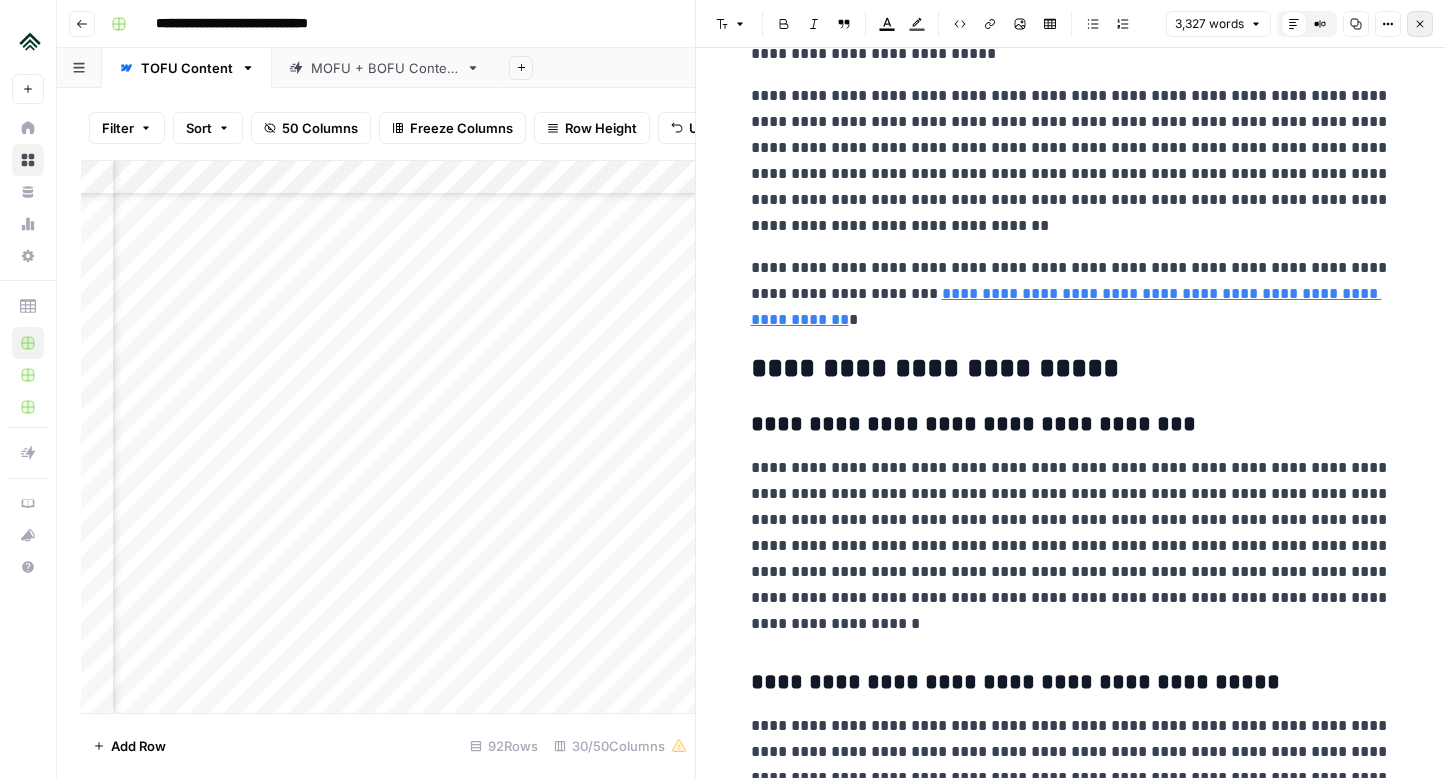 click 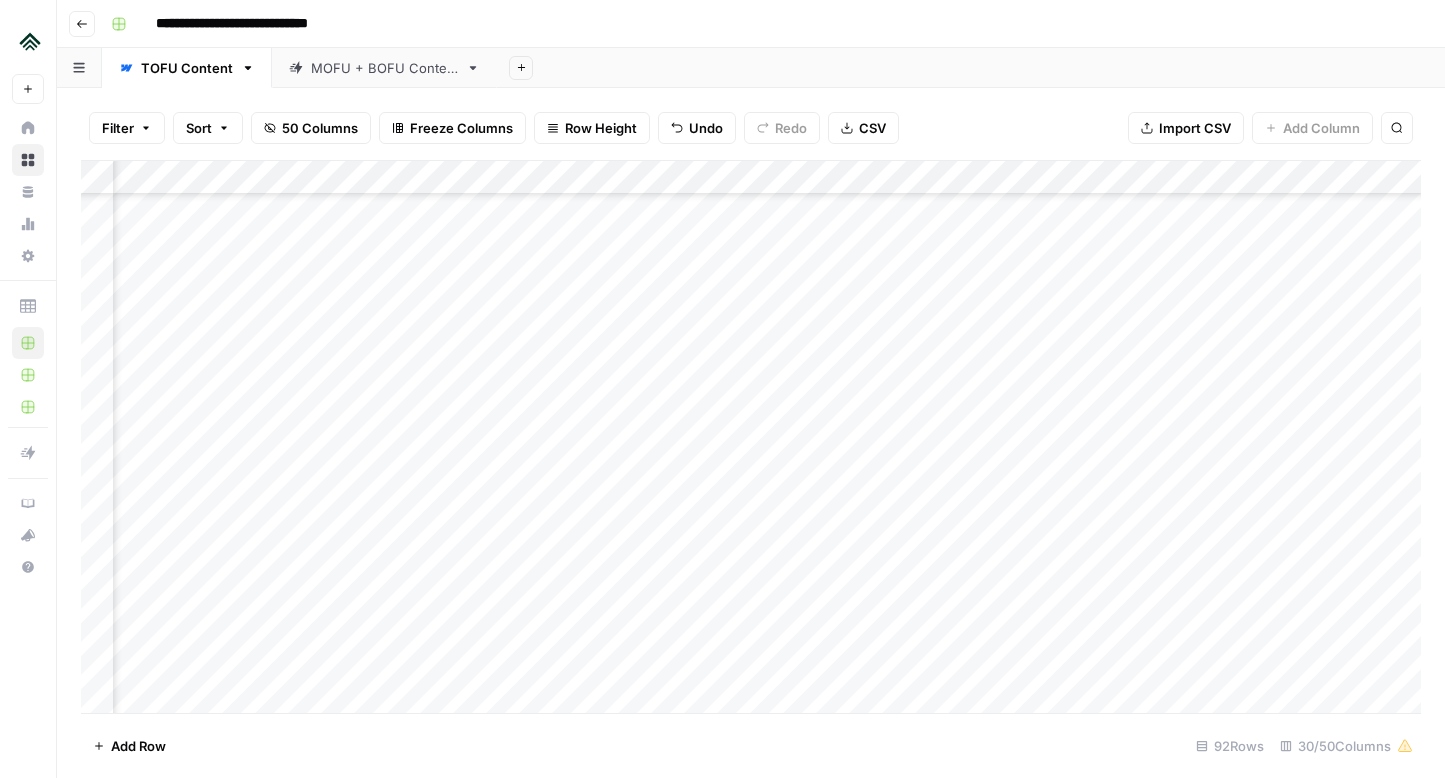 scroll, scrollTop: 1505, scrollLeft: 2070, axis: both 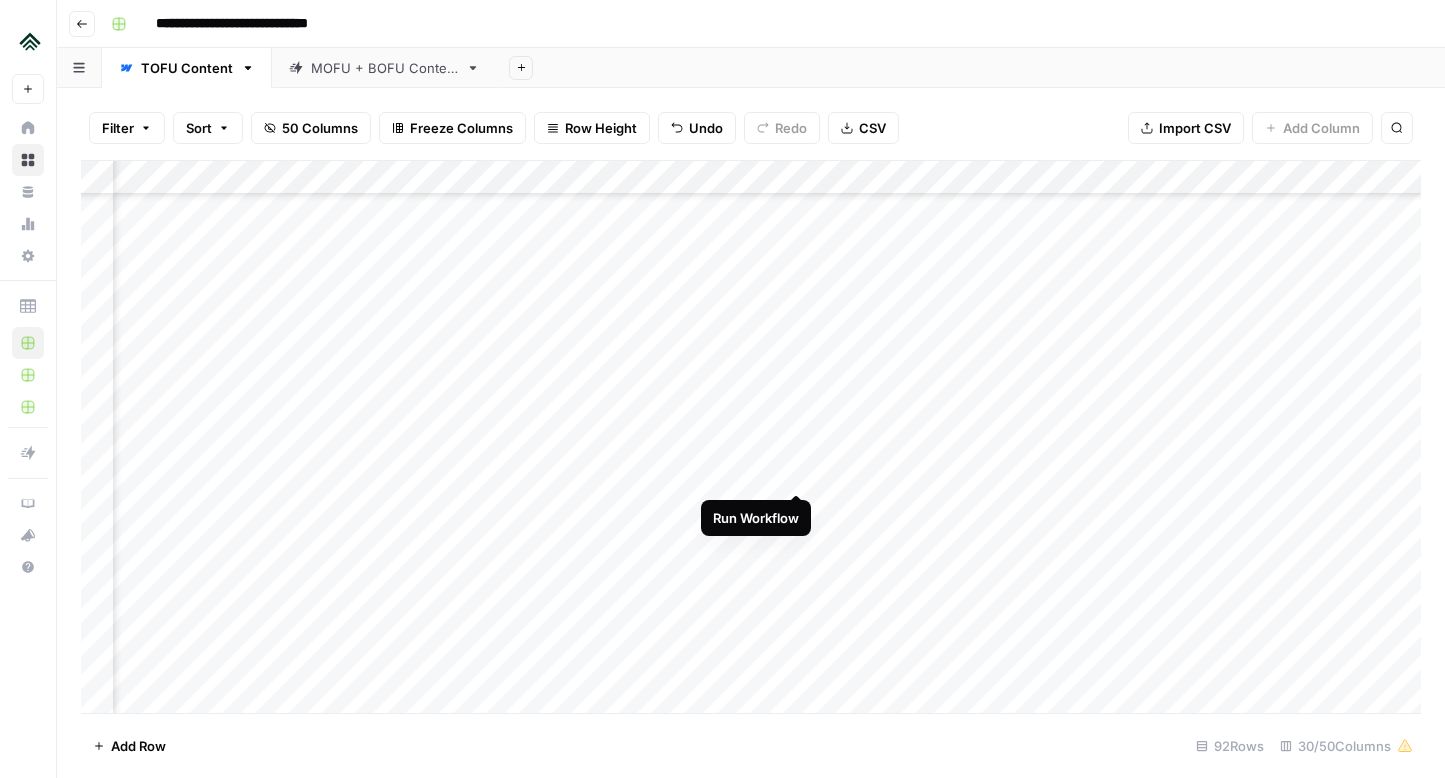 click on "Add Column" at bounding box center [751, 437] 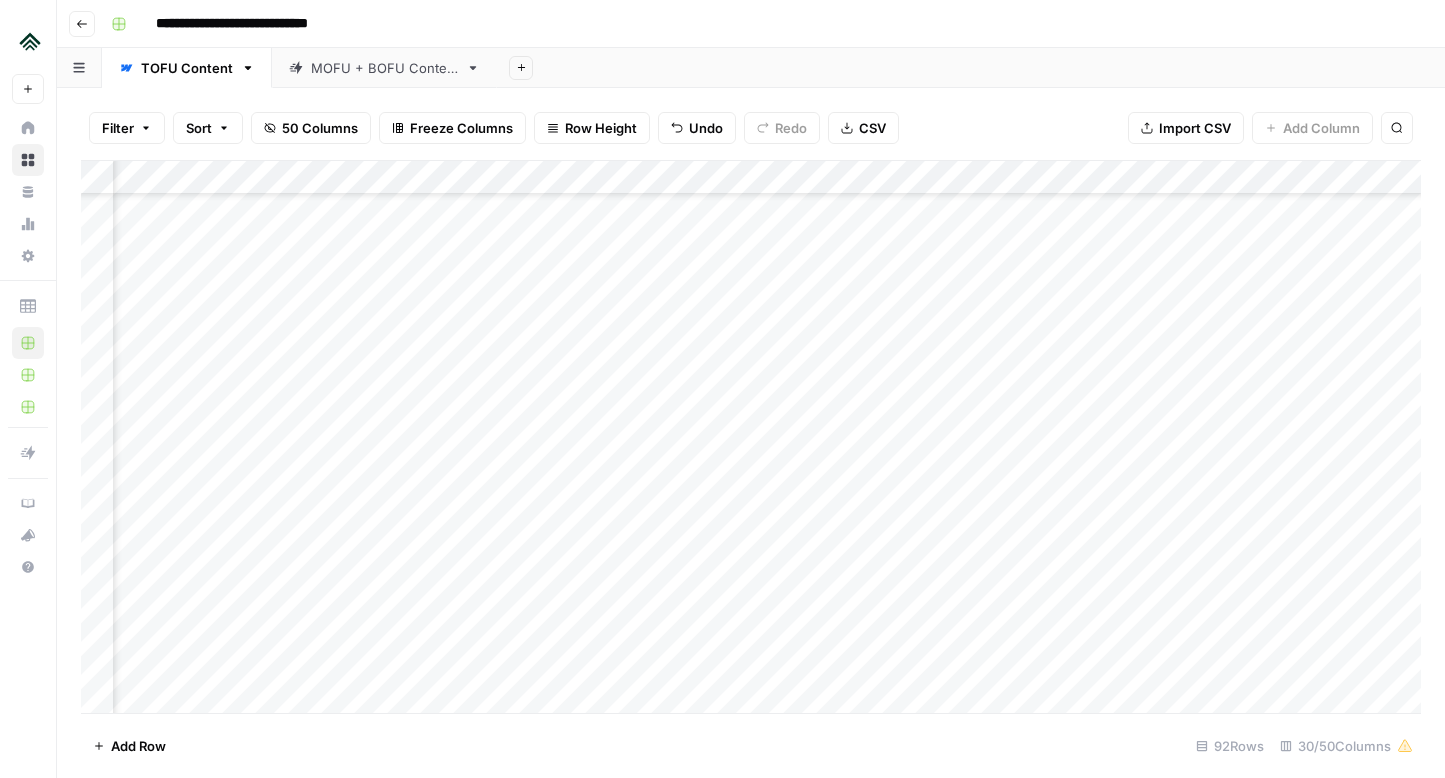 scroll, scrollTop: 0, scrollLeft: 2070, axis: horizontal 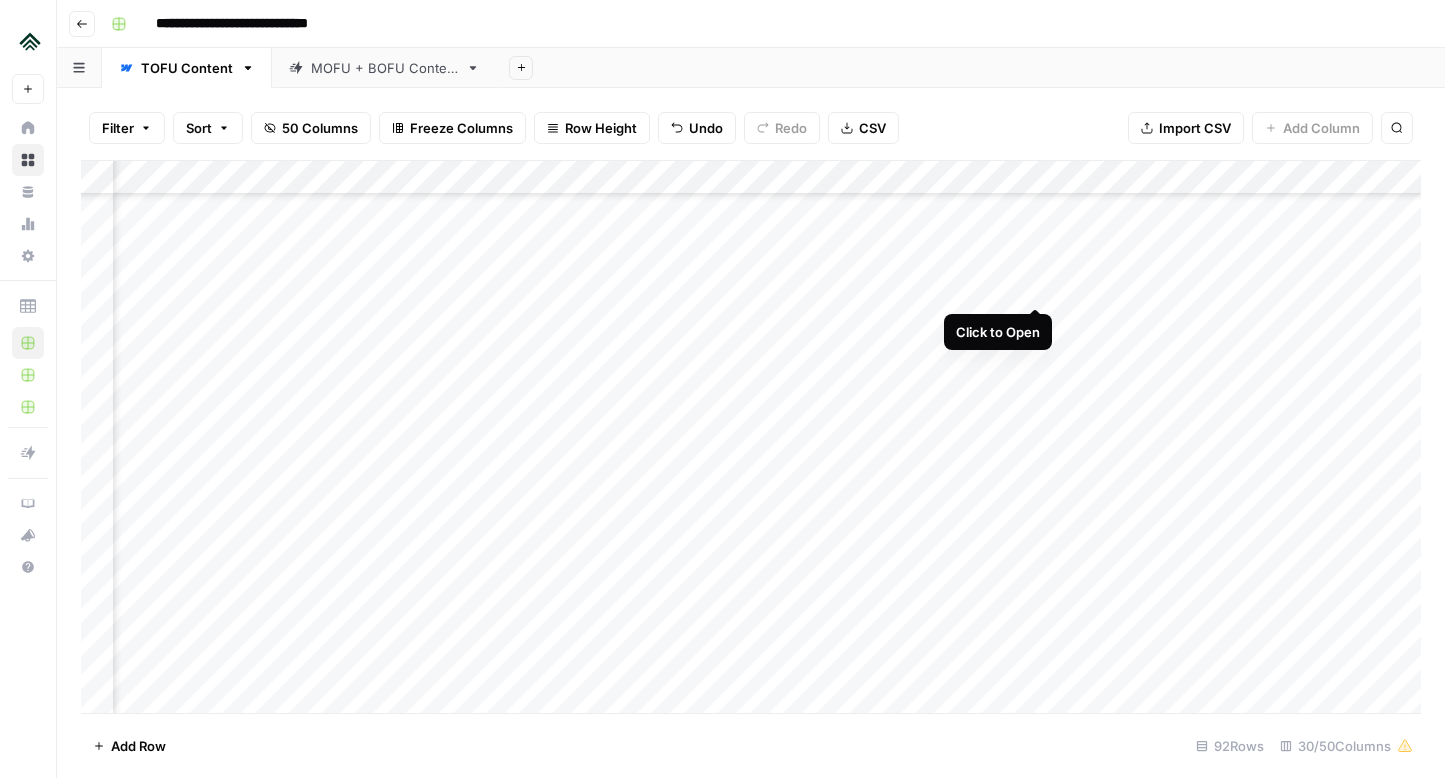 click on "Add Column" at bounding box center [751, 437] 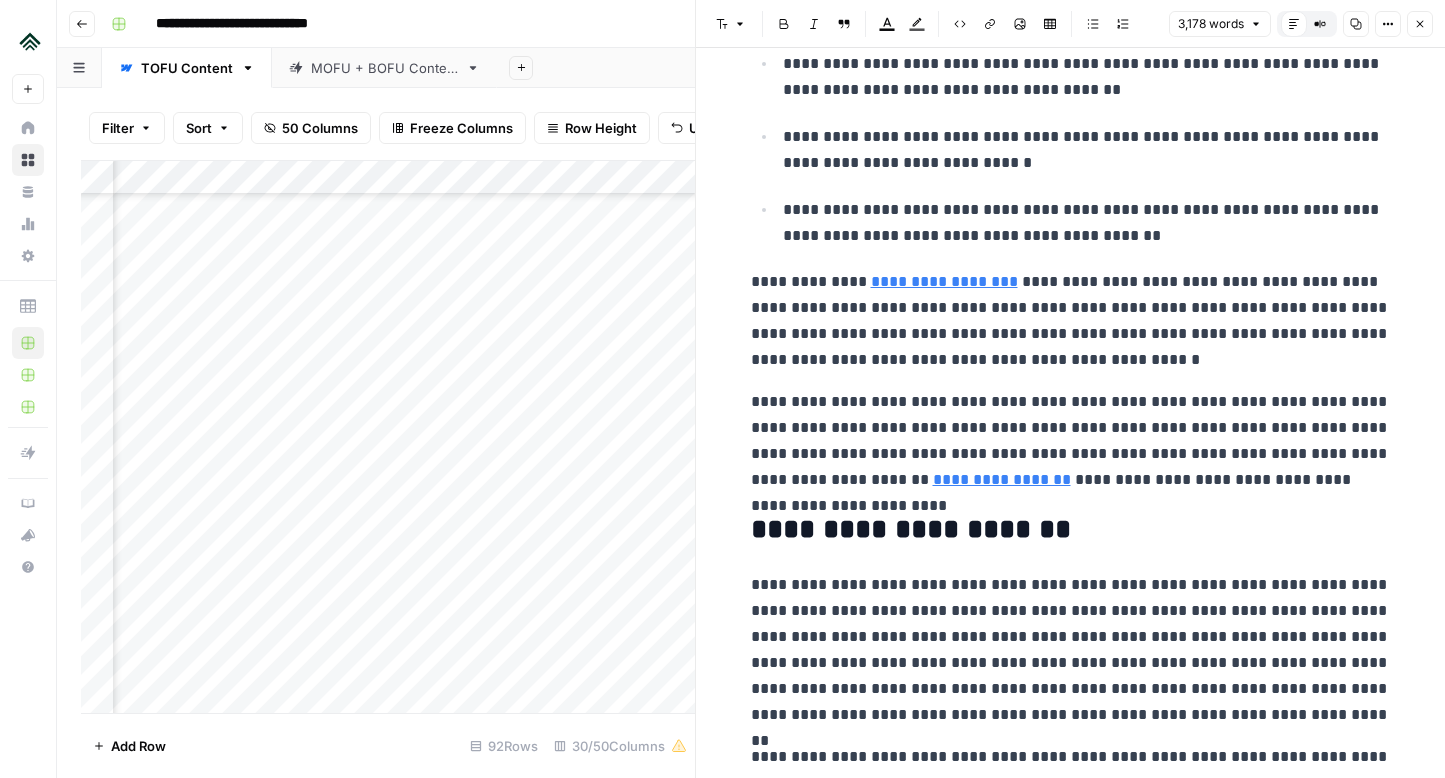 scroll, scrollTop: 98, scrollLeft: 0, axis: vertical 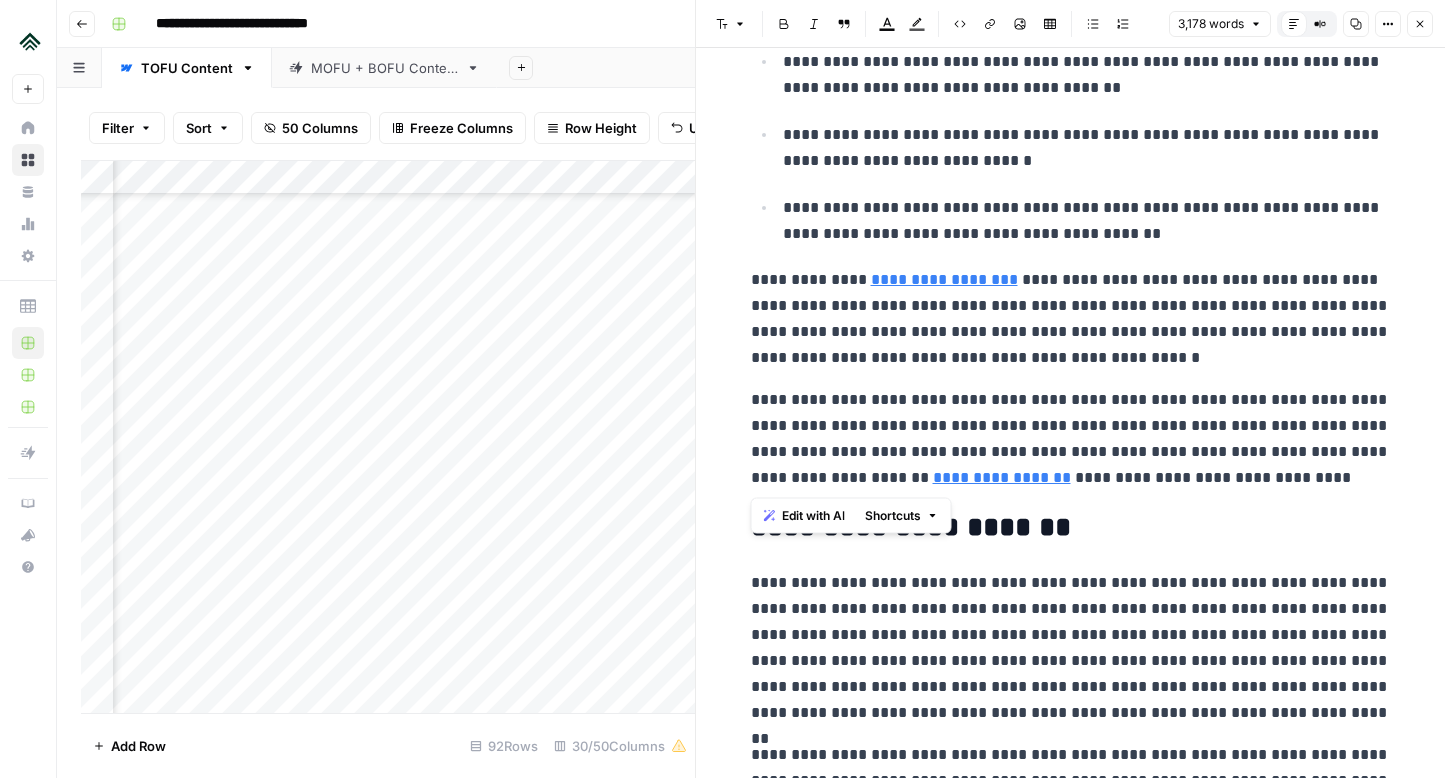 drag, startPoint x: 1366, startPoint y: 474, endPoint x: 715, endPoint y: 278, distance: 679.8654 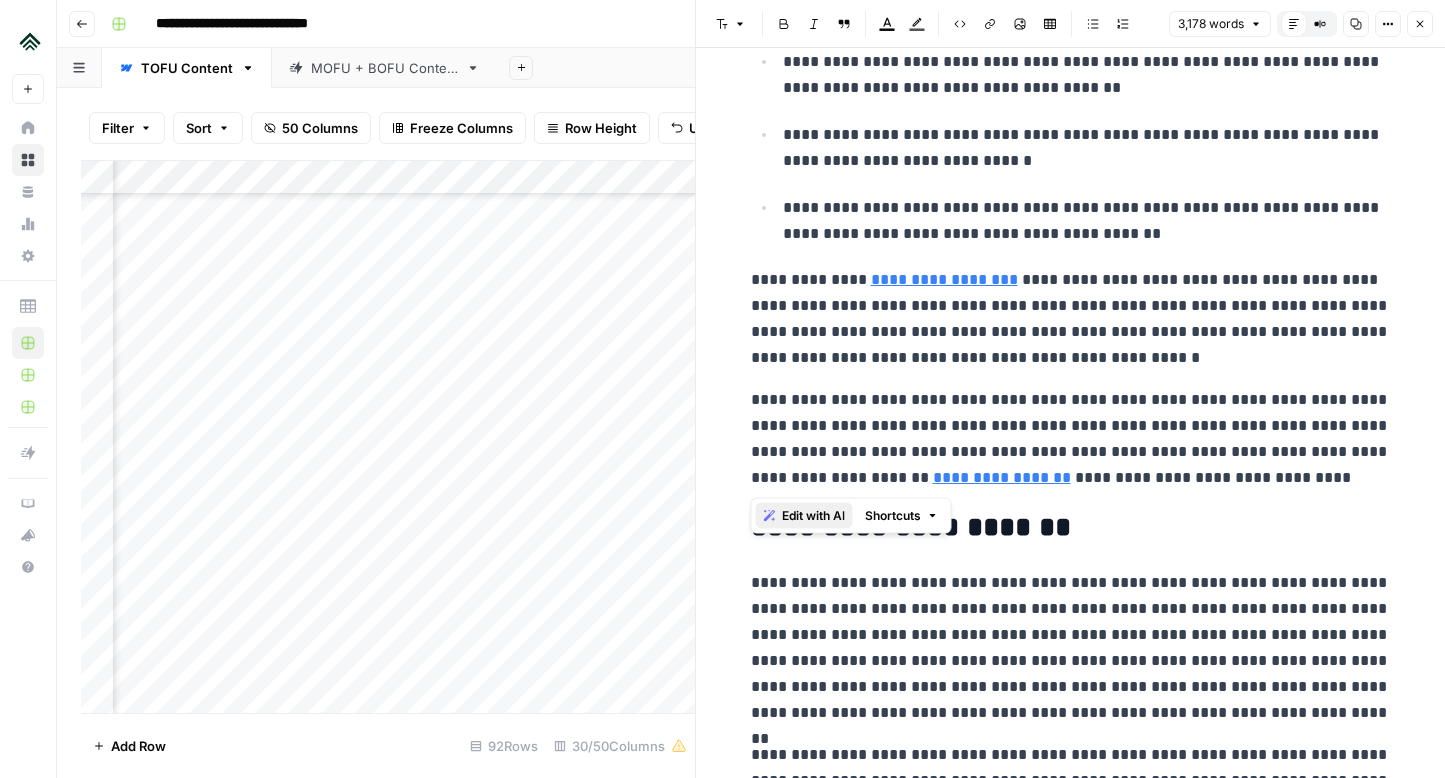 click on "Edit with AI" at bounding box center (813, 516) 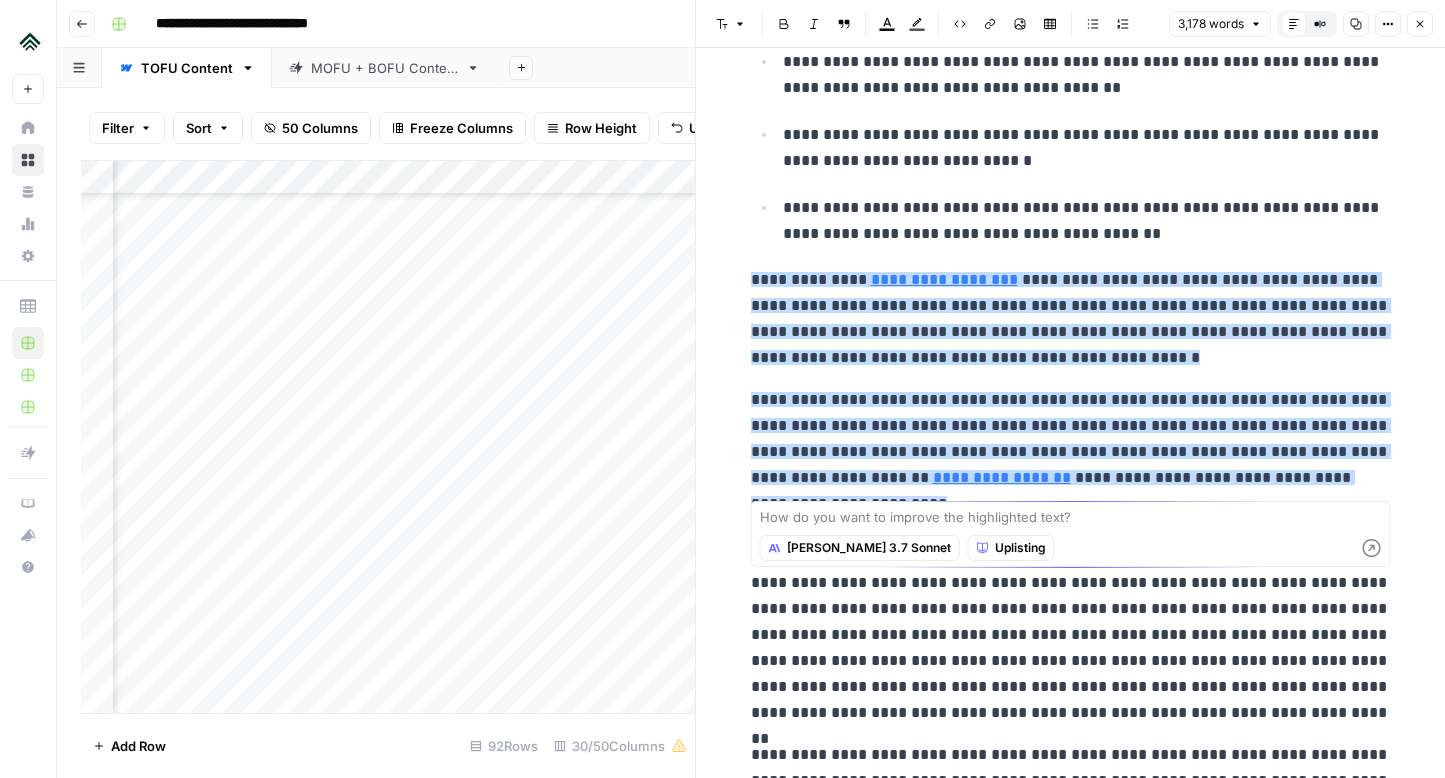 type on "L" 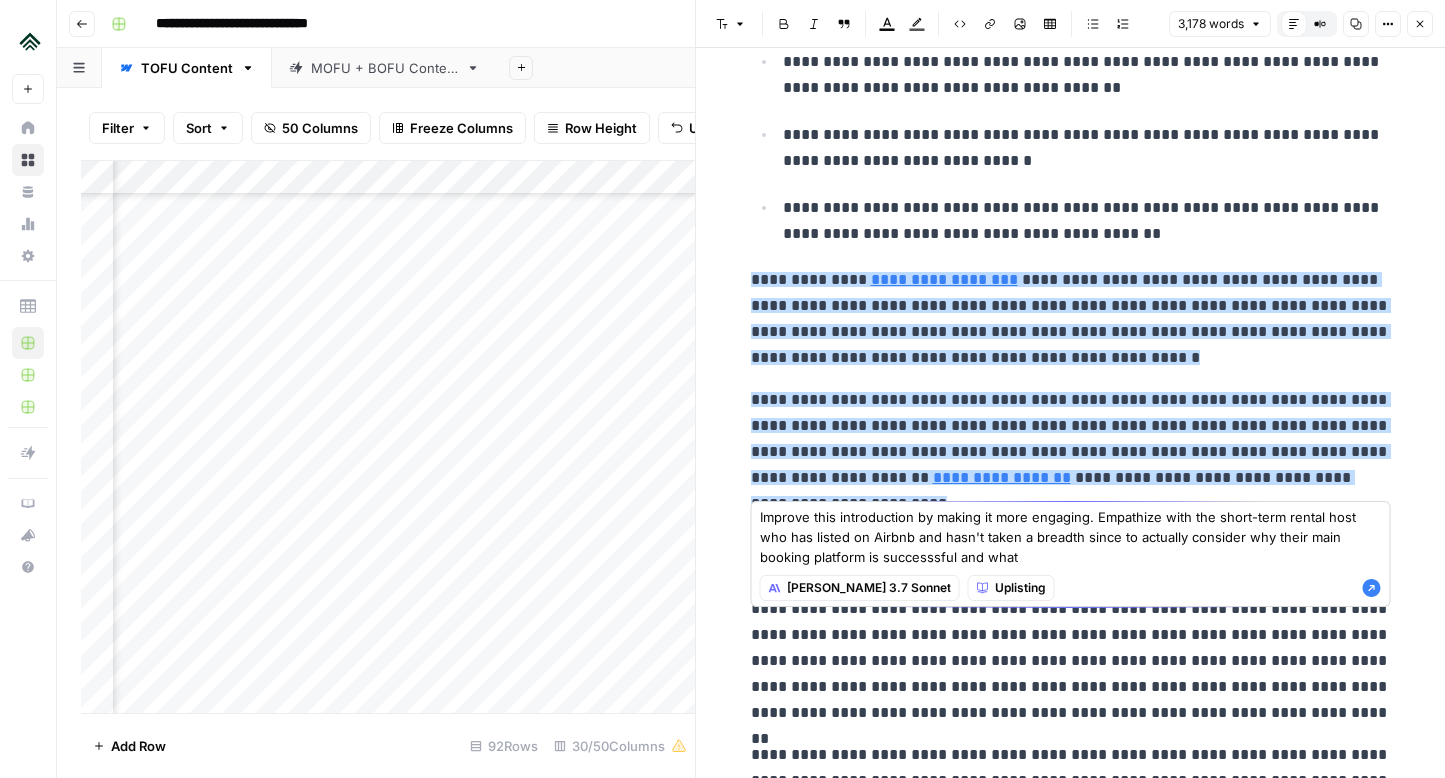 click on "Improve this introduction by making it more engaging. Empathize with the short-term rental host who has listed on Airbnb and hasn't taken a breadth since to actually consider why their main booking platform is successsful and what" at bounding box center [1071, 537] 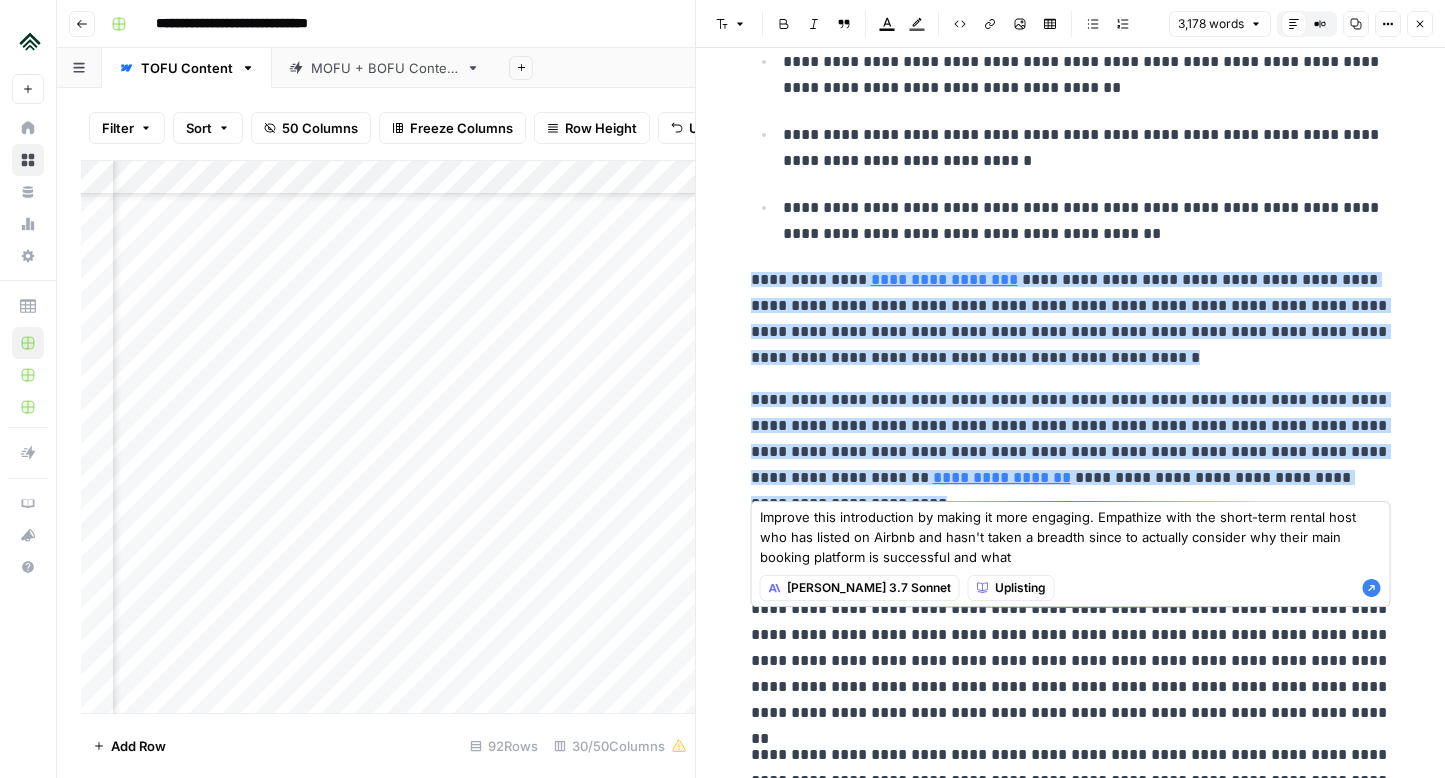 click on "Improve this introduction by making it more engaging. Empathize with the short-term rental host who has listed on Airbnb and hasn't taken a breadth since to actually consider why their main booking platform is successful and what" at bounding box center (1071, 537) 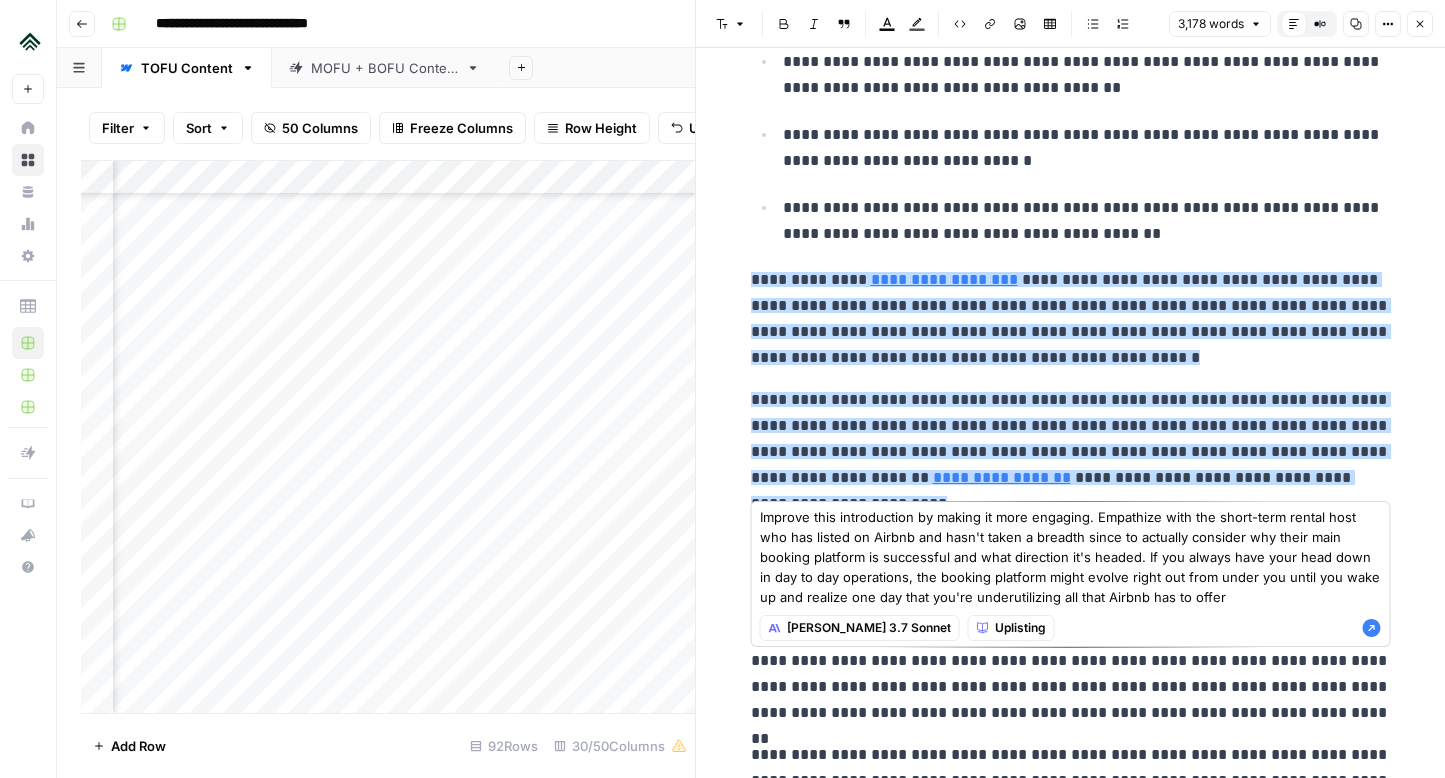 type on "Improve this introduction by making it more engaging. Empathize with the short-term rental host who has listed on Airbnb and hasn't taken a breadth since to actually consider why their main booking platform is successful and what direction it's headed. If you always have your head down in day to day operations, the booking platform might evolve right out from under you until you wake up and realize one day that you're underutilizing all that Airbnb has to offer" 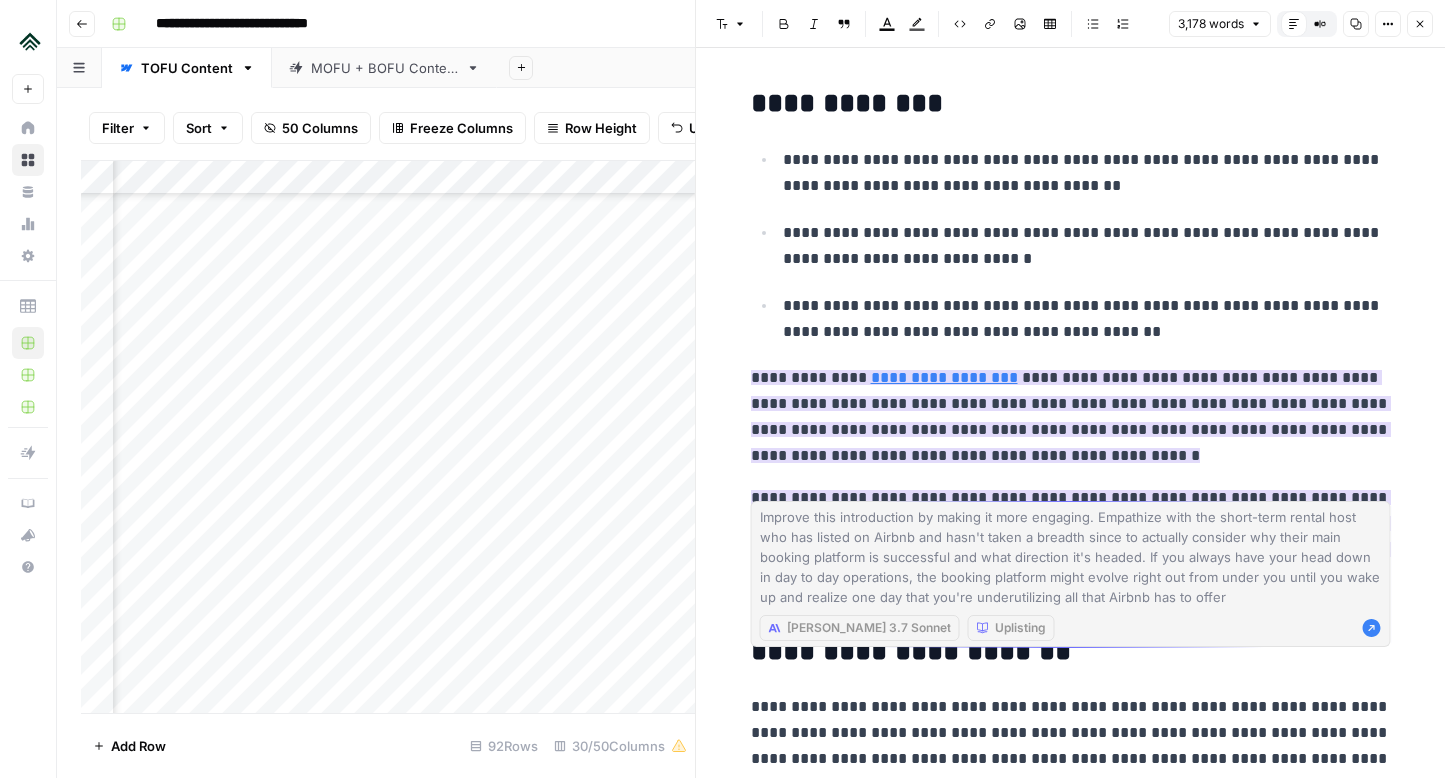 scroll, scrollTop: 0, scrollLeft: 0, axis: both 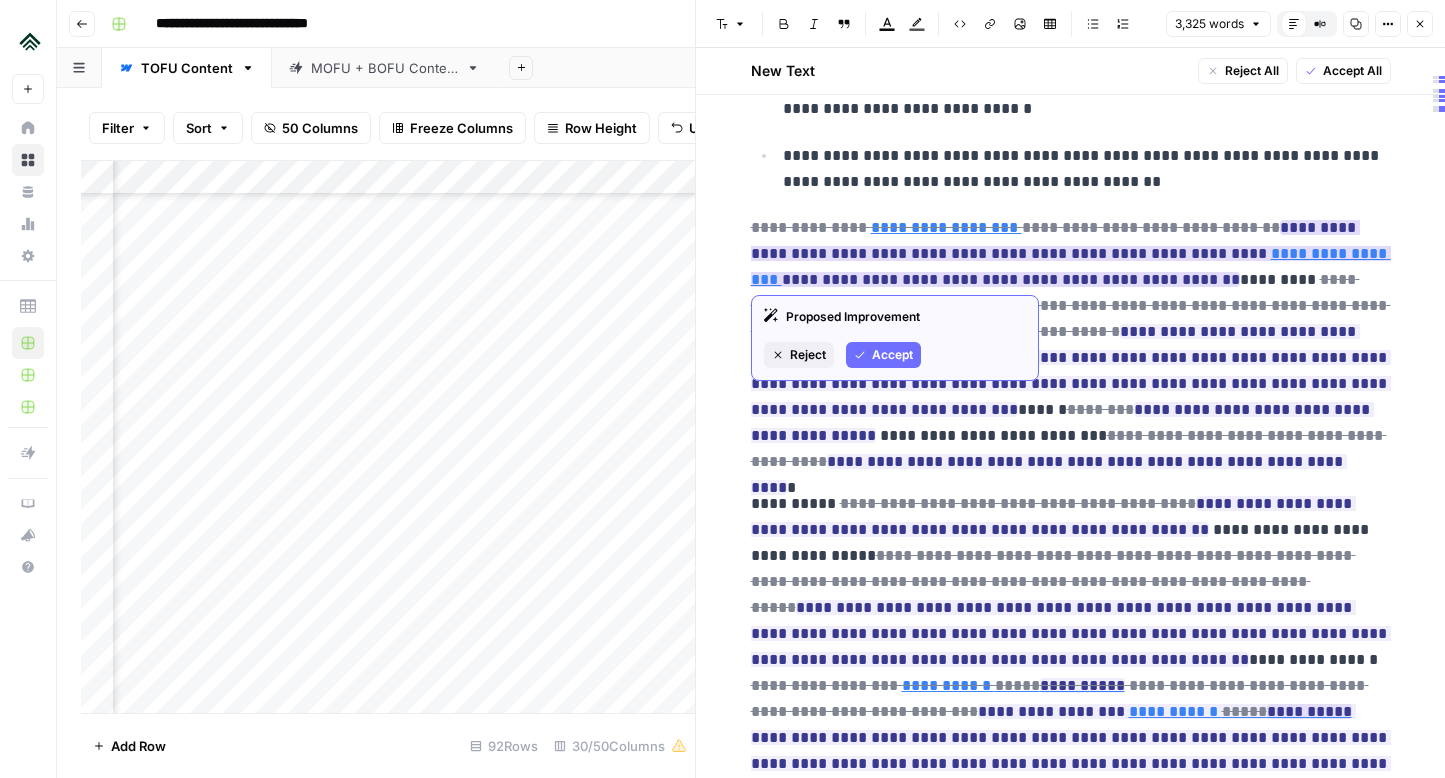 click 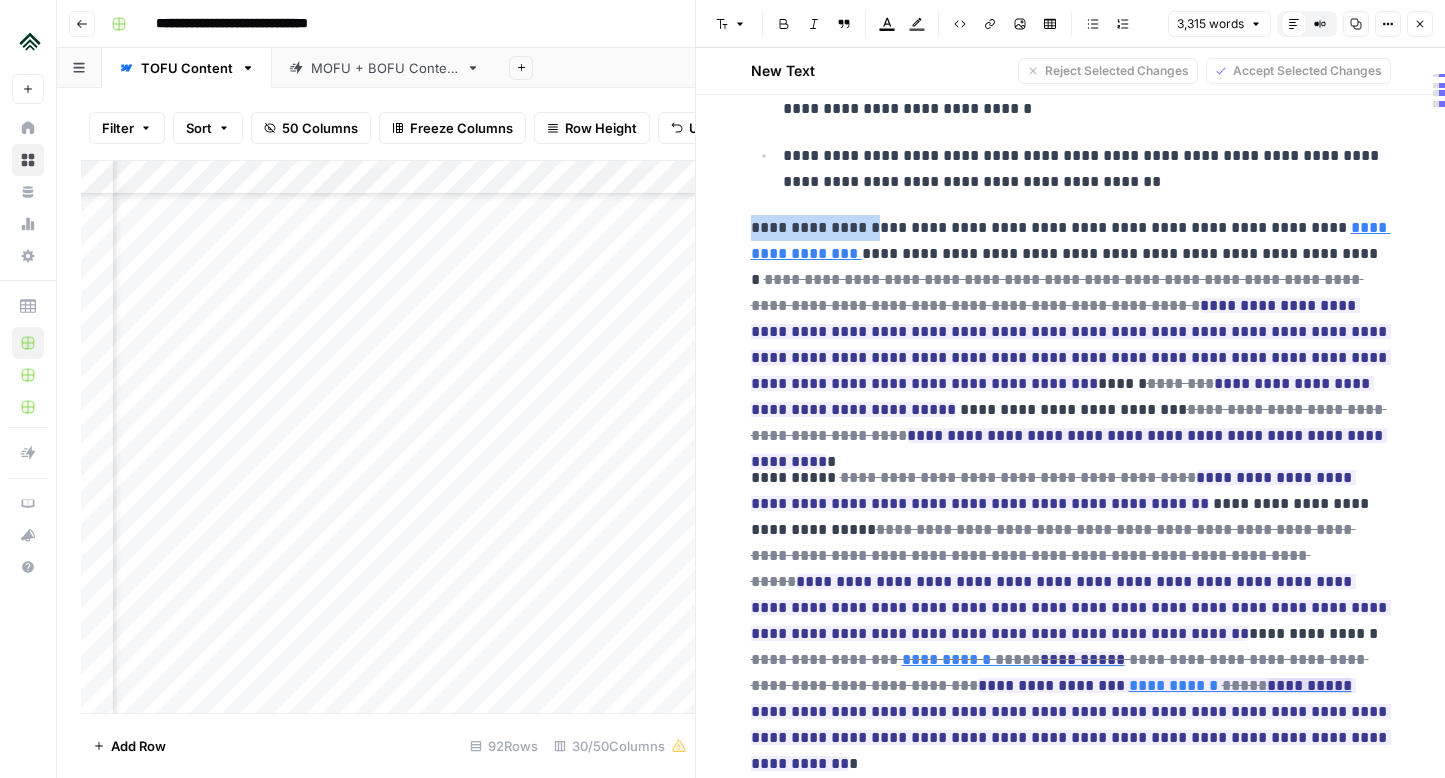 drag, startPoint x: 882, startPoint y: 235, endPoint x: 753, endPoint y: 224, distance: 129.46814 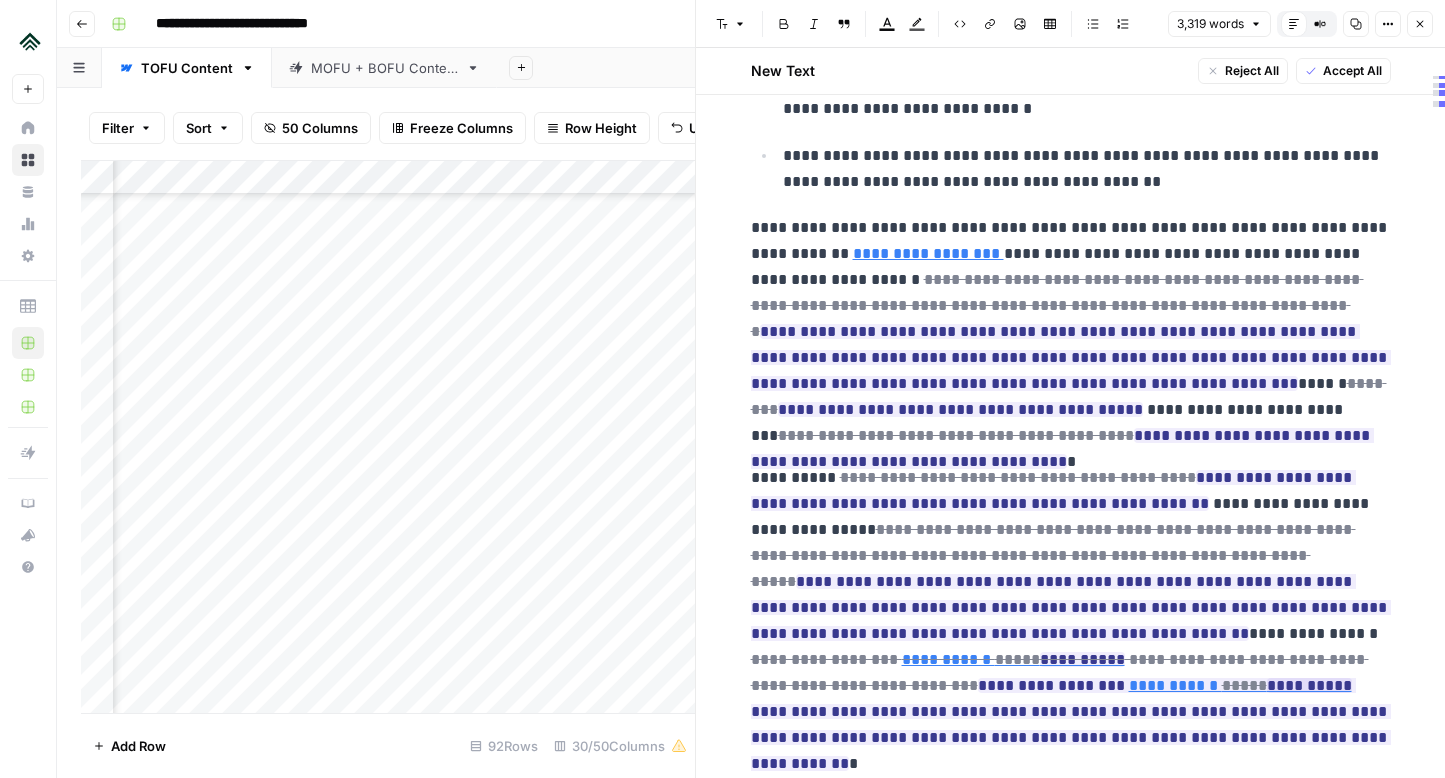 click on "**********" at bounding box center [1071, 332] 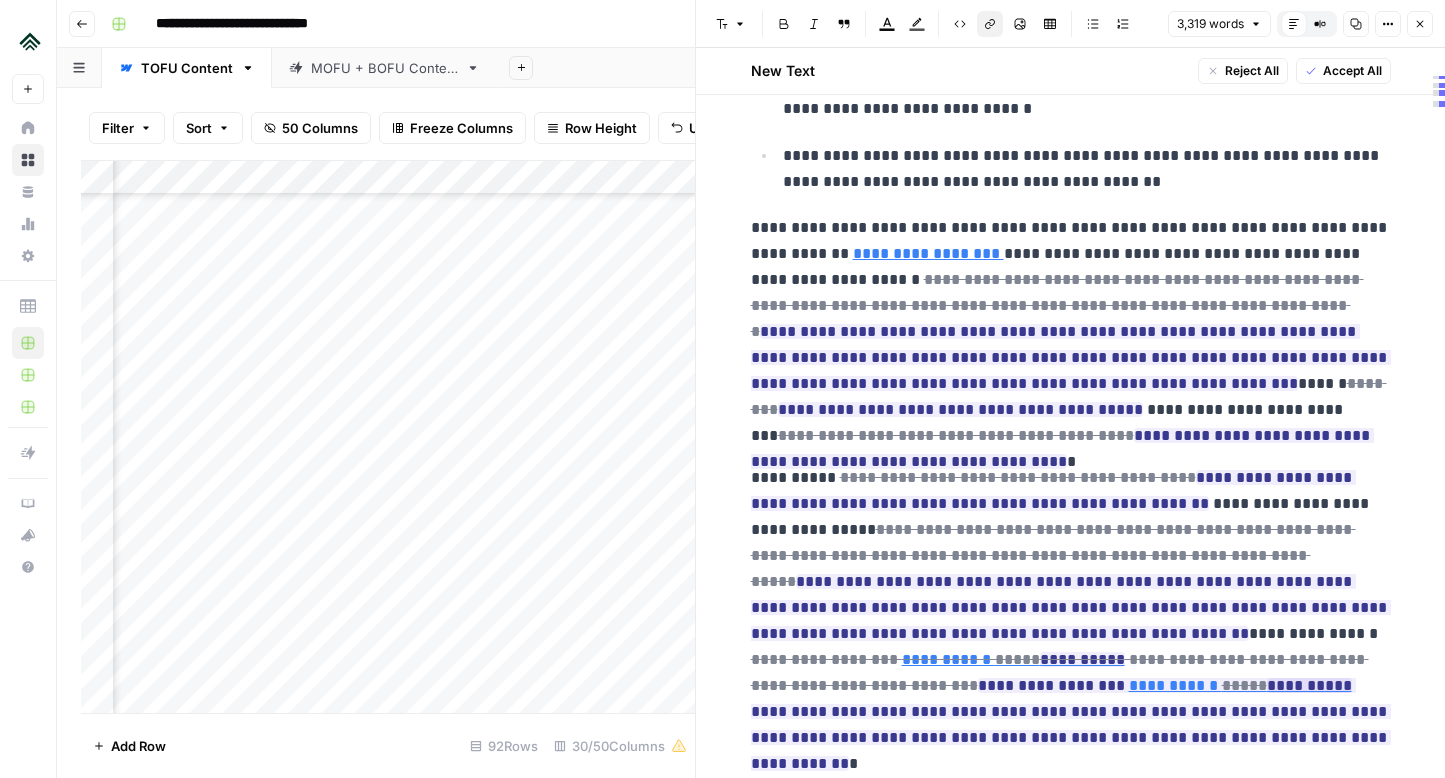 click on "Link" at bounding box center (990, 24) 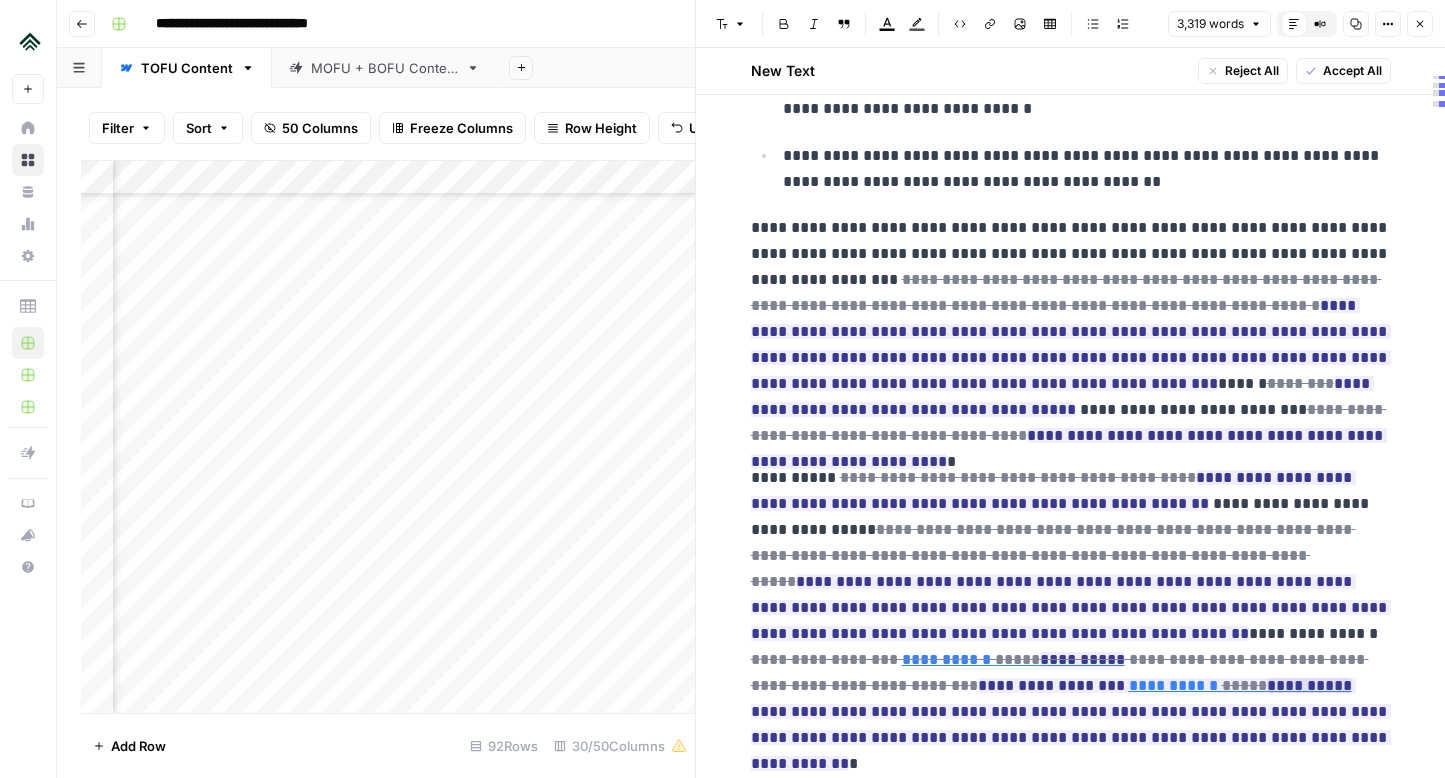 click on "**********" at bounding box center [1071, 5223] 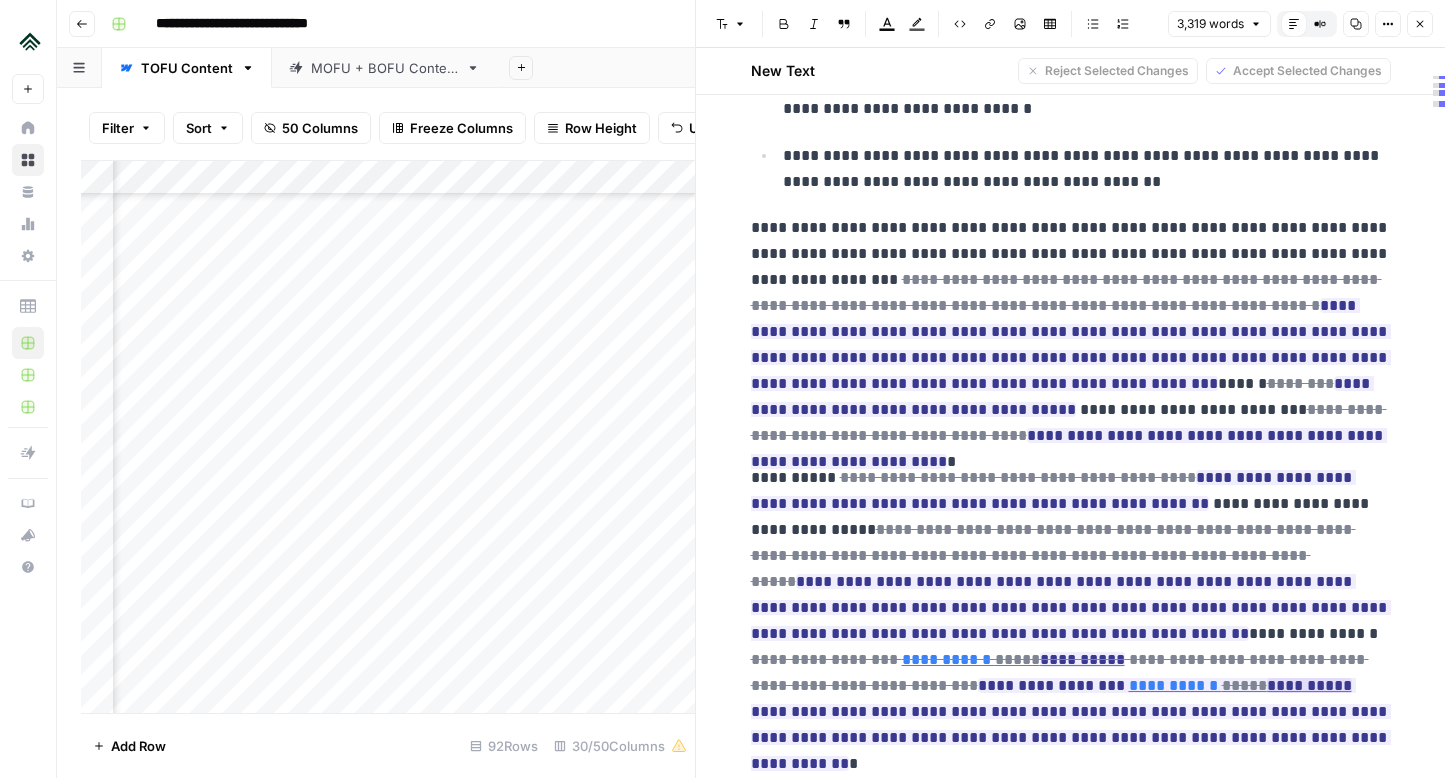 drag, startPoint x: 1008, startPoint y: 257, endPoint x: 1081, endPoint y: 258, distance: 73.00685 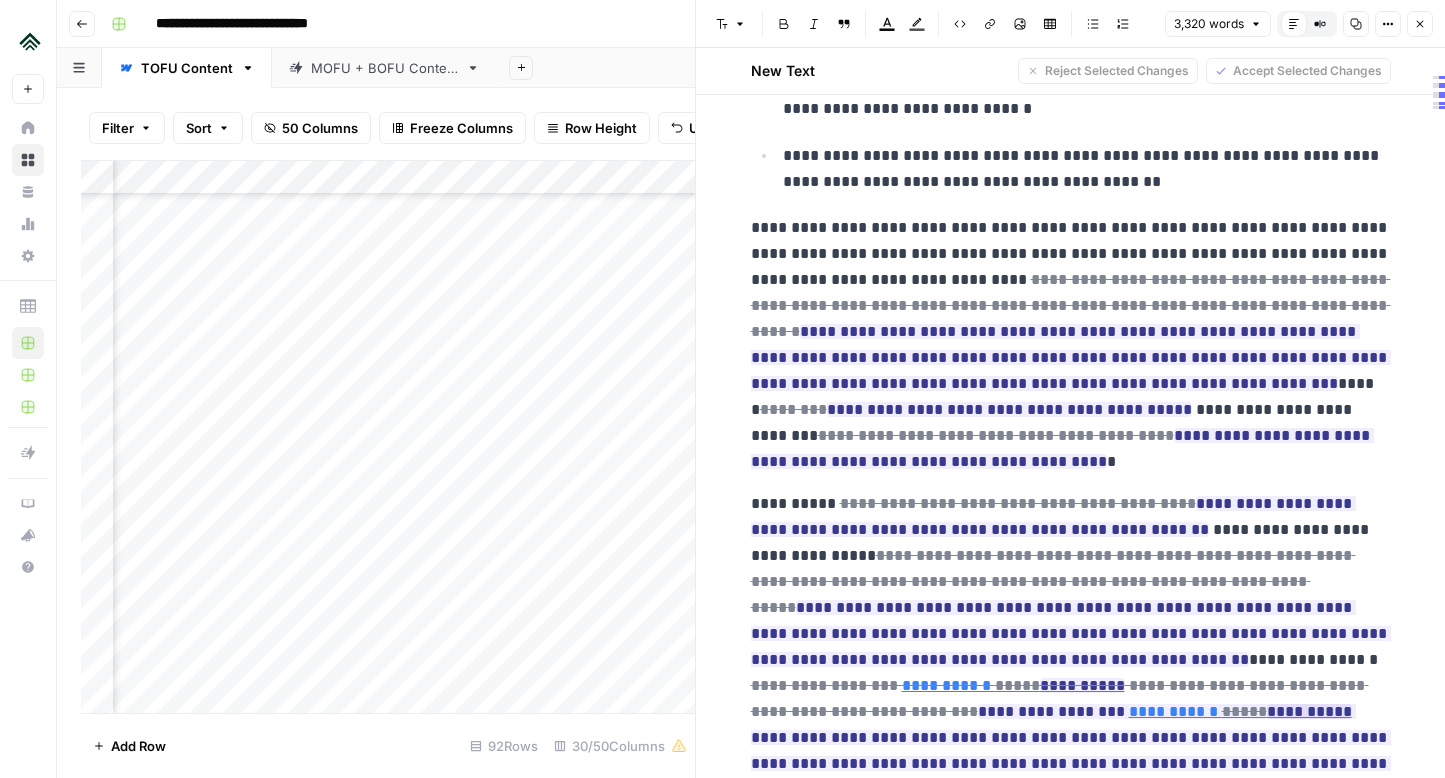 drag, startPoint x: 1298, startPoint y: 259, endPoint x: 1348, endPoint y: 258, distance: 50.01 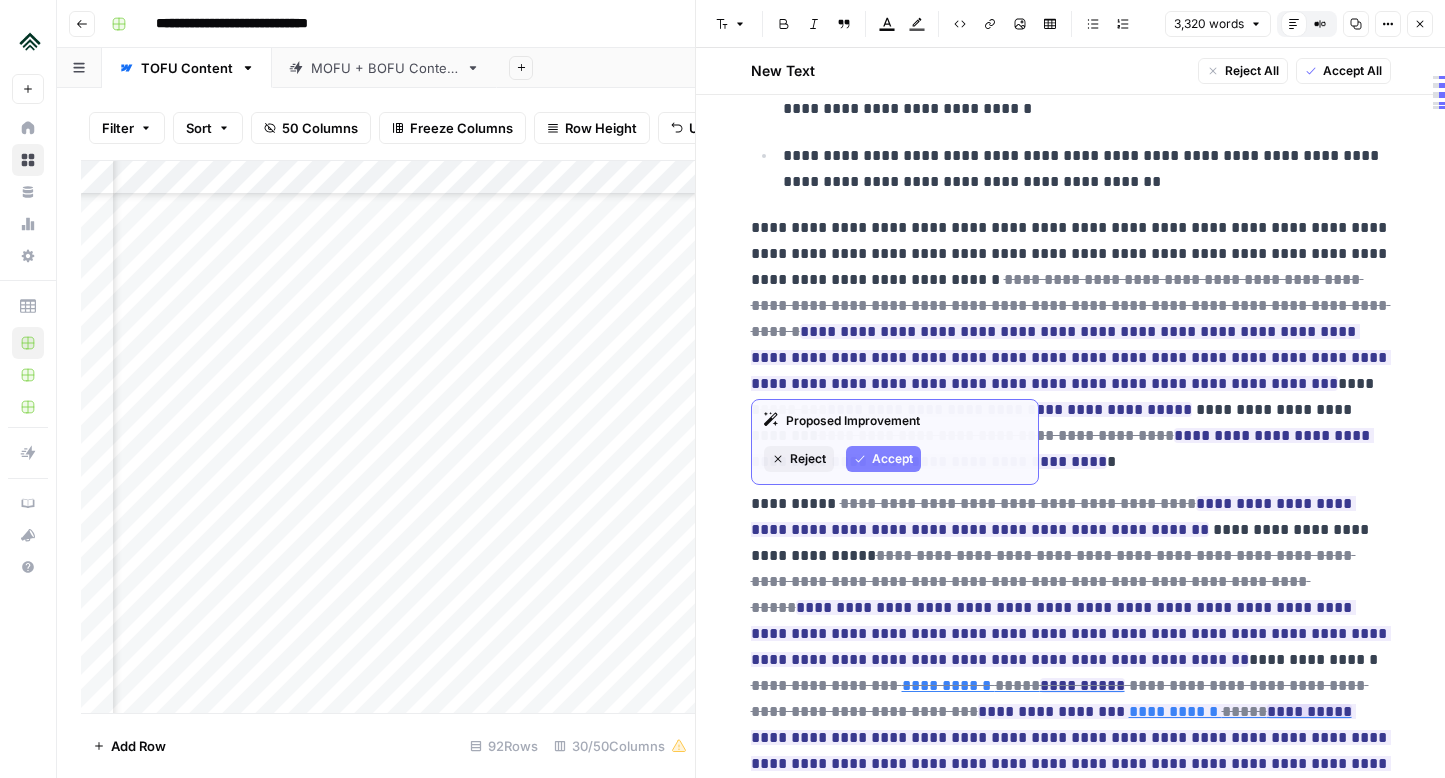 click on "**********" at bounding box center (1071, 345) 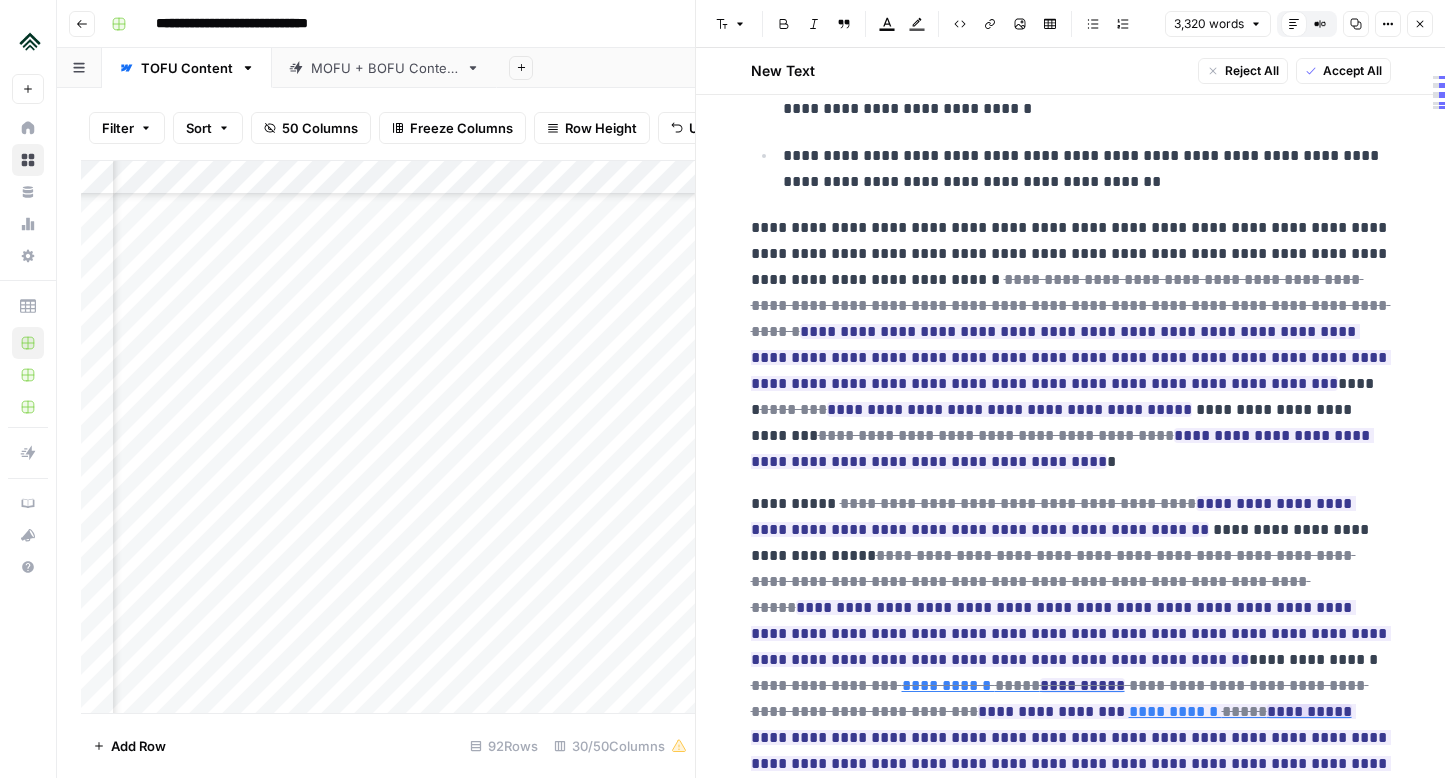click on "**********" at bounding box center [1071, 345] 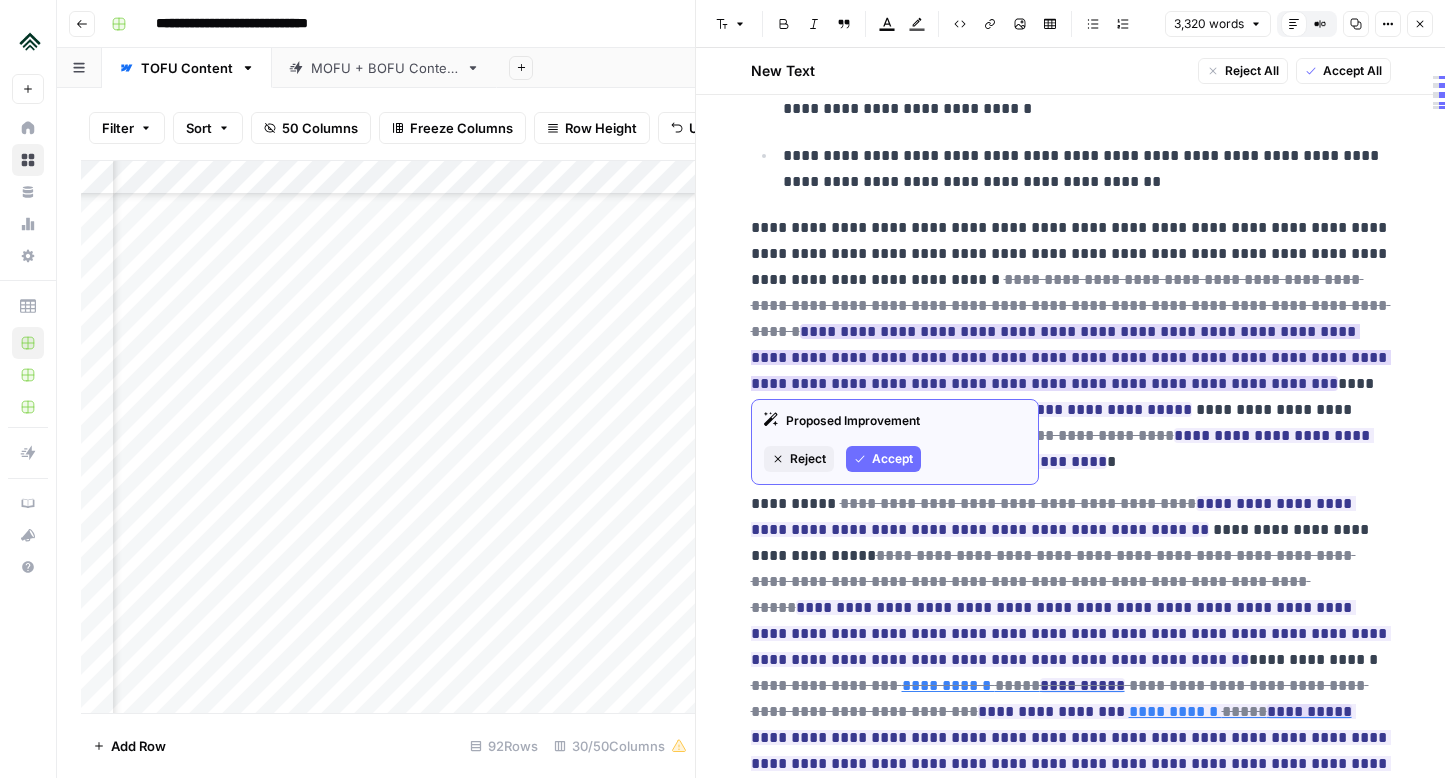 click 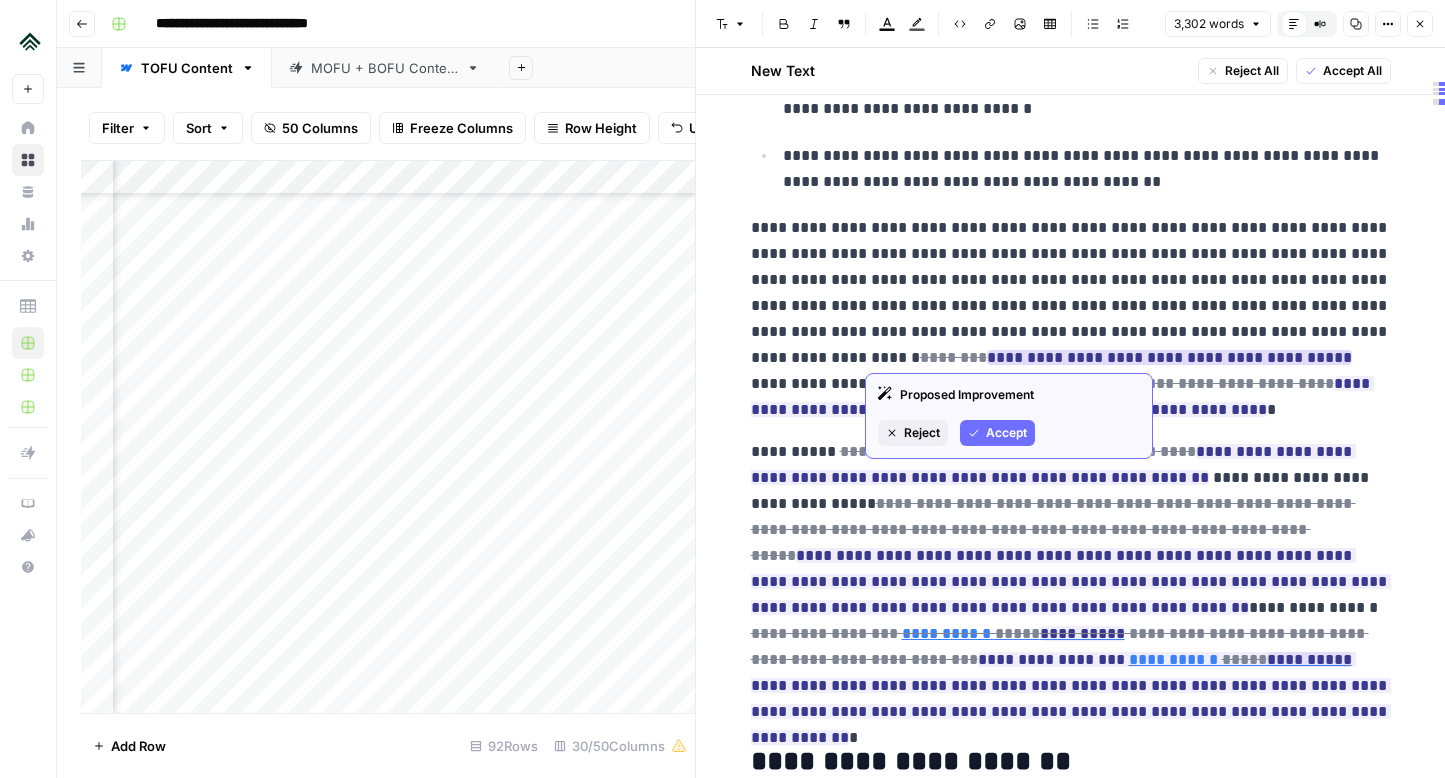 click on "Accept" at bounding box center (1006, 433) 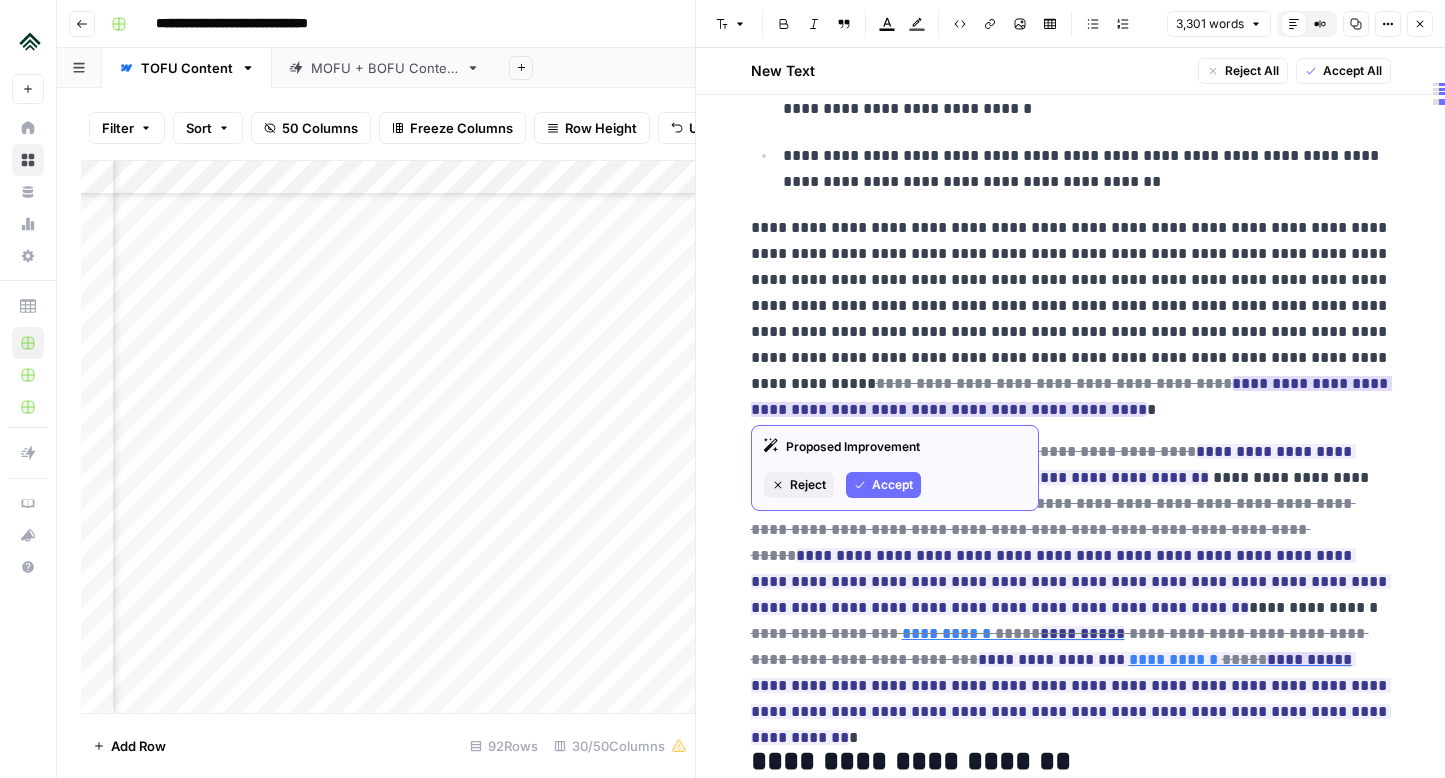 click on "Accept" at bounding box center [892, 485] 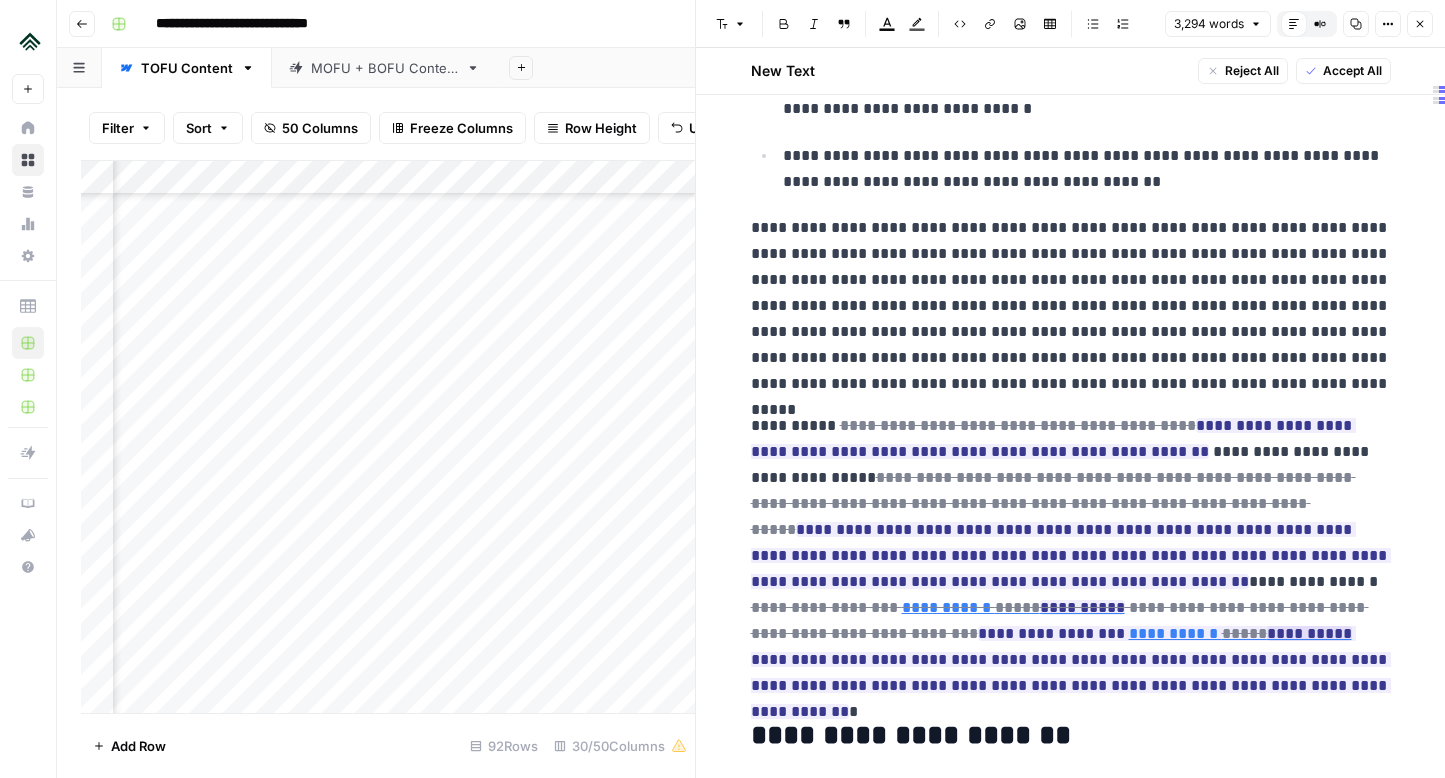 click on "**********" at bounding box center [1071, 306] 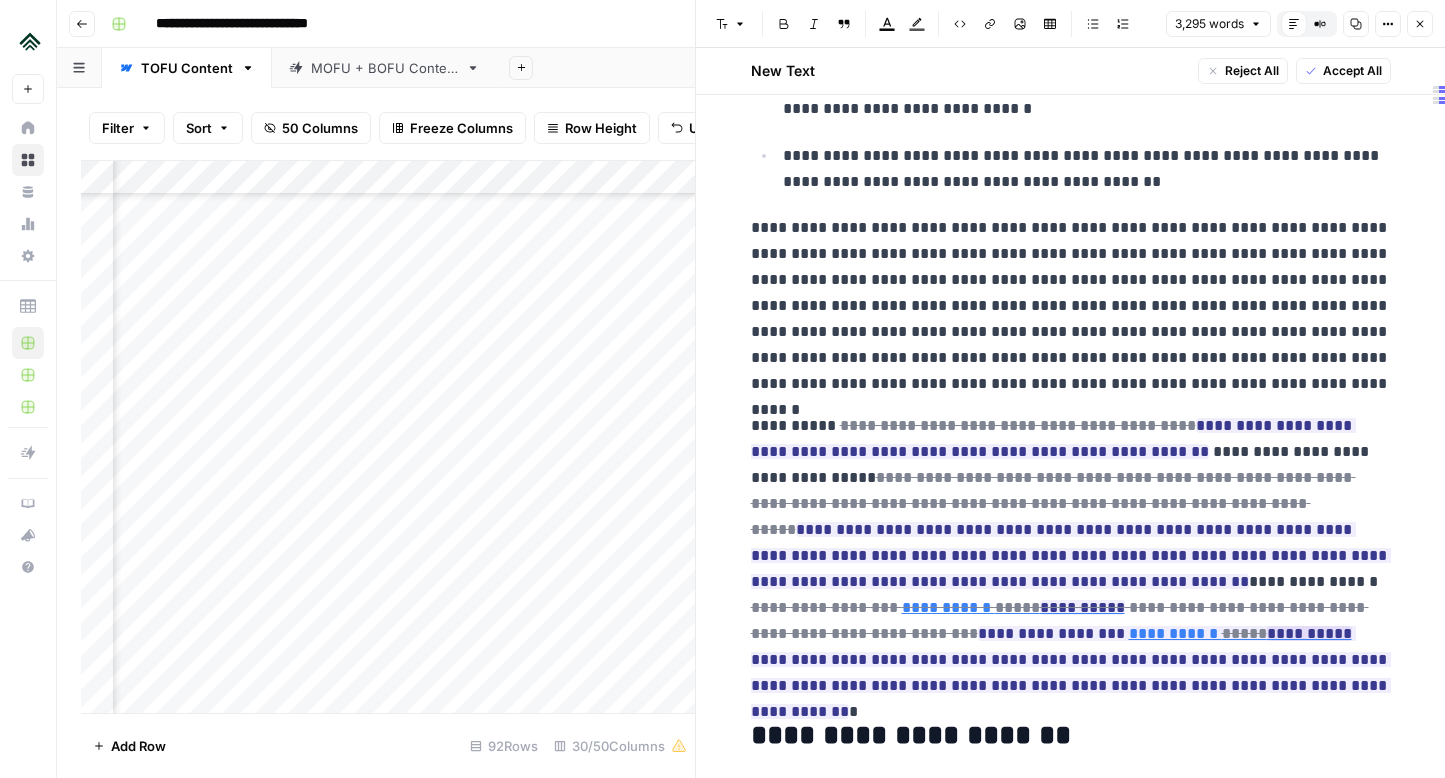 scroll, scrollTop: 200, scrollLeft: 0, axis: vertical 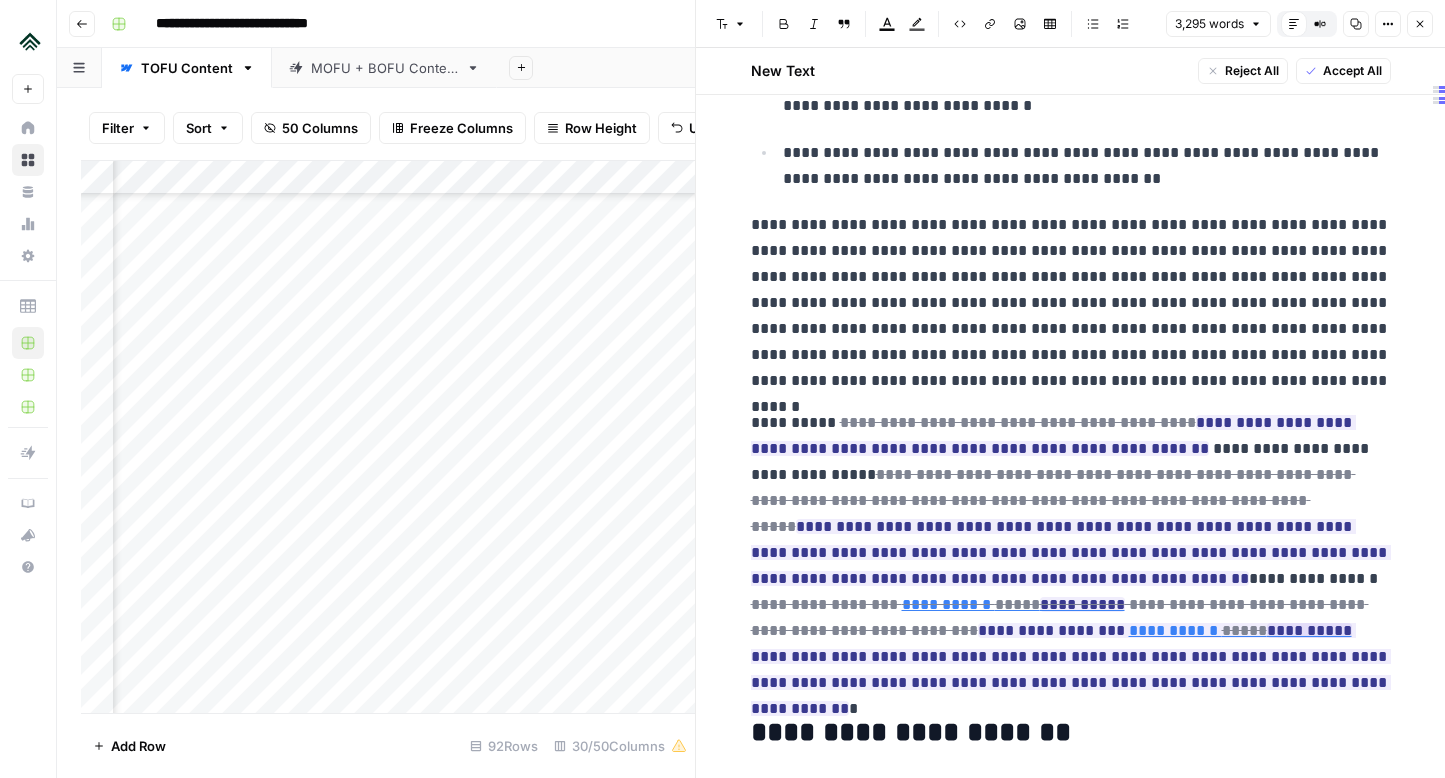 click on "**********" at bounding box center [1071, 303] 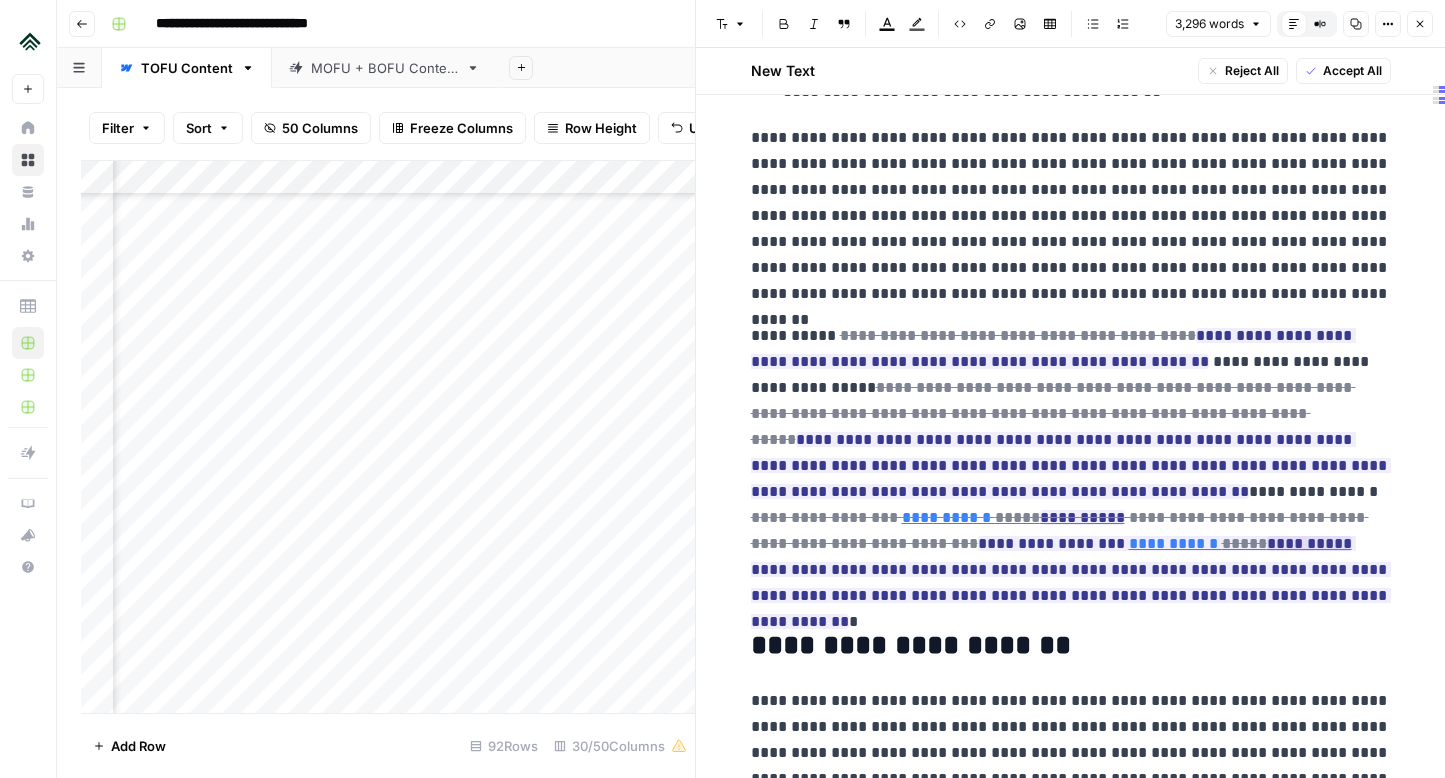 scroll, scrollTop: 290, scrollLeft: 0, axis: vertical 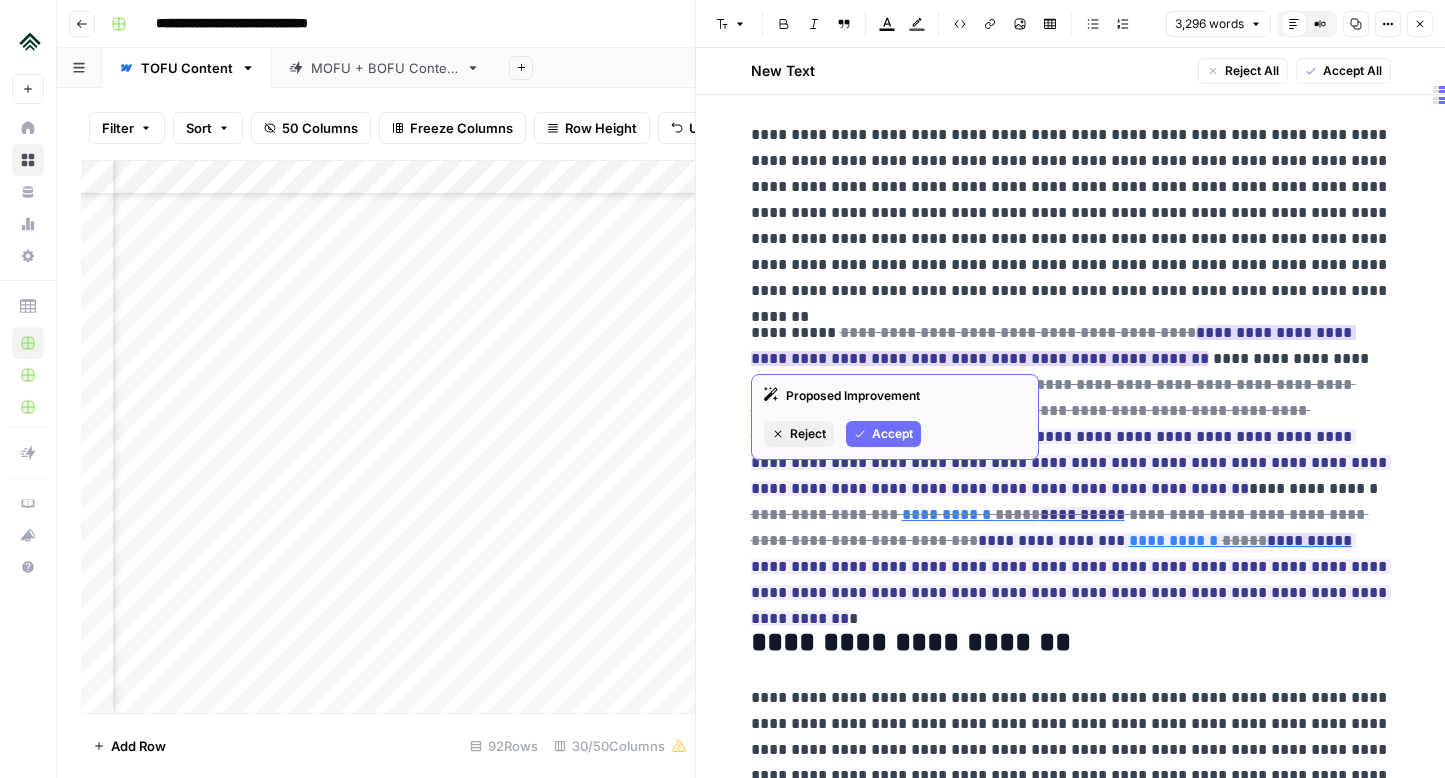 click on "Accept" at bounding box center (892, 434) 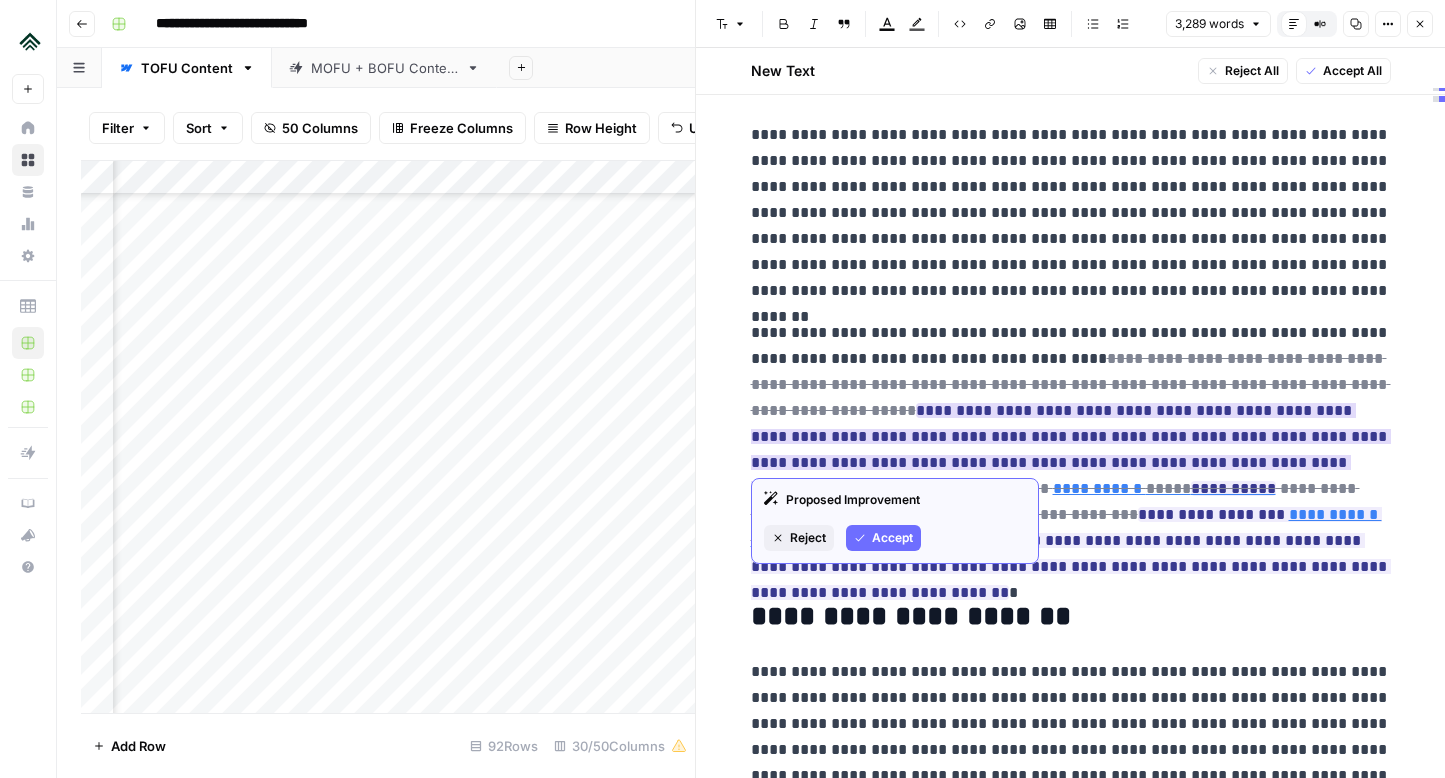 click on "Accept" at bounding box center [892, 538] 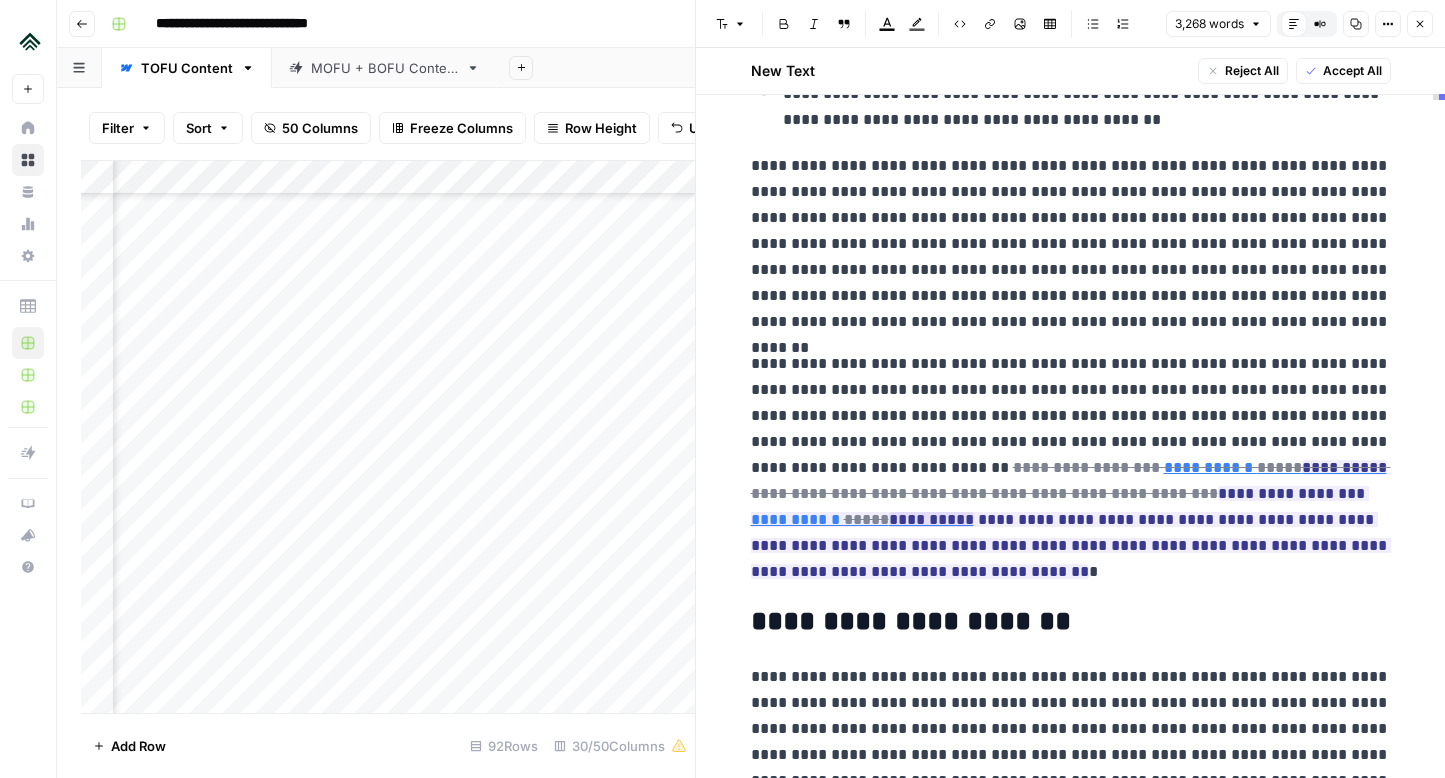 scroll, scrollTop: 253, scrollLeft: 0, axis: vertical 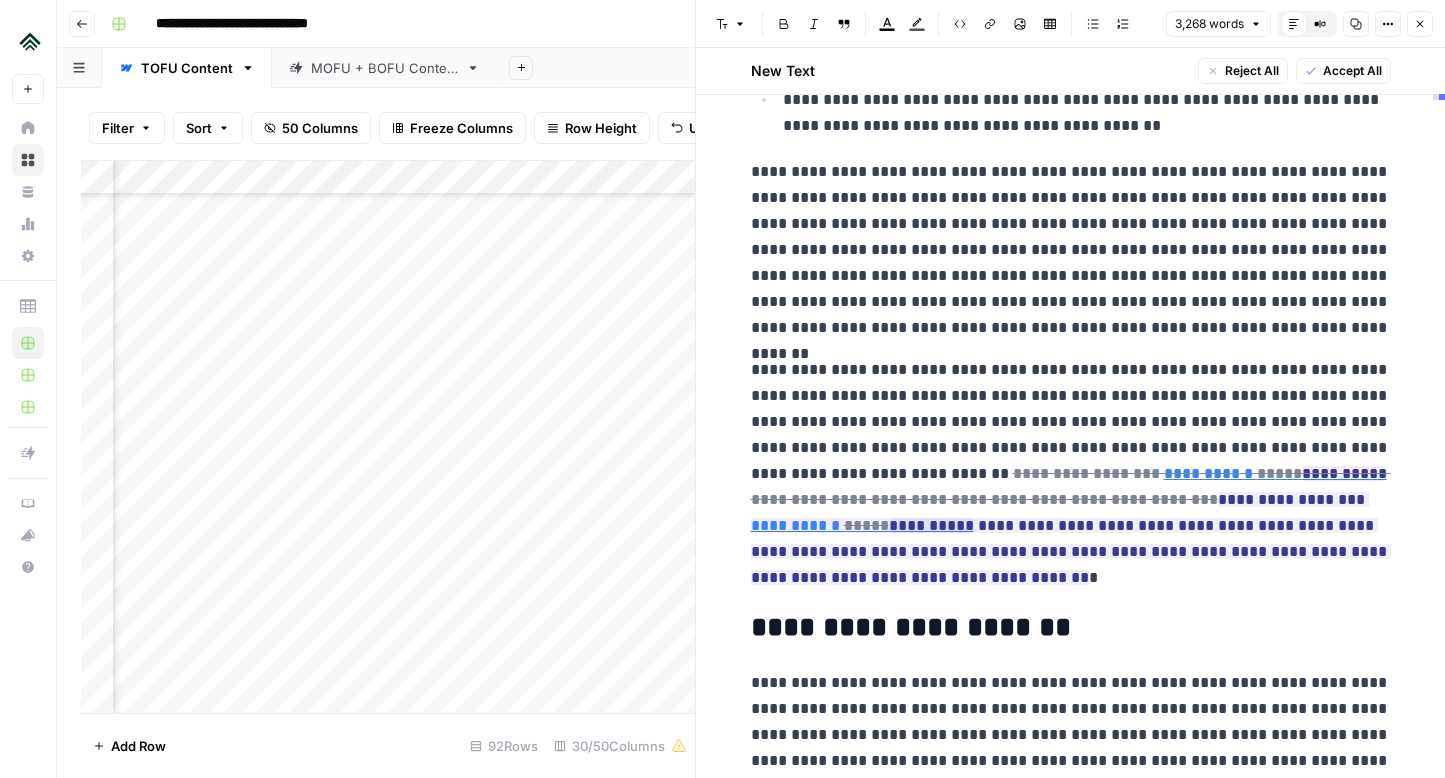 click on "**********" at bounding box center [1071, 250] 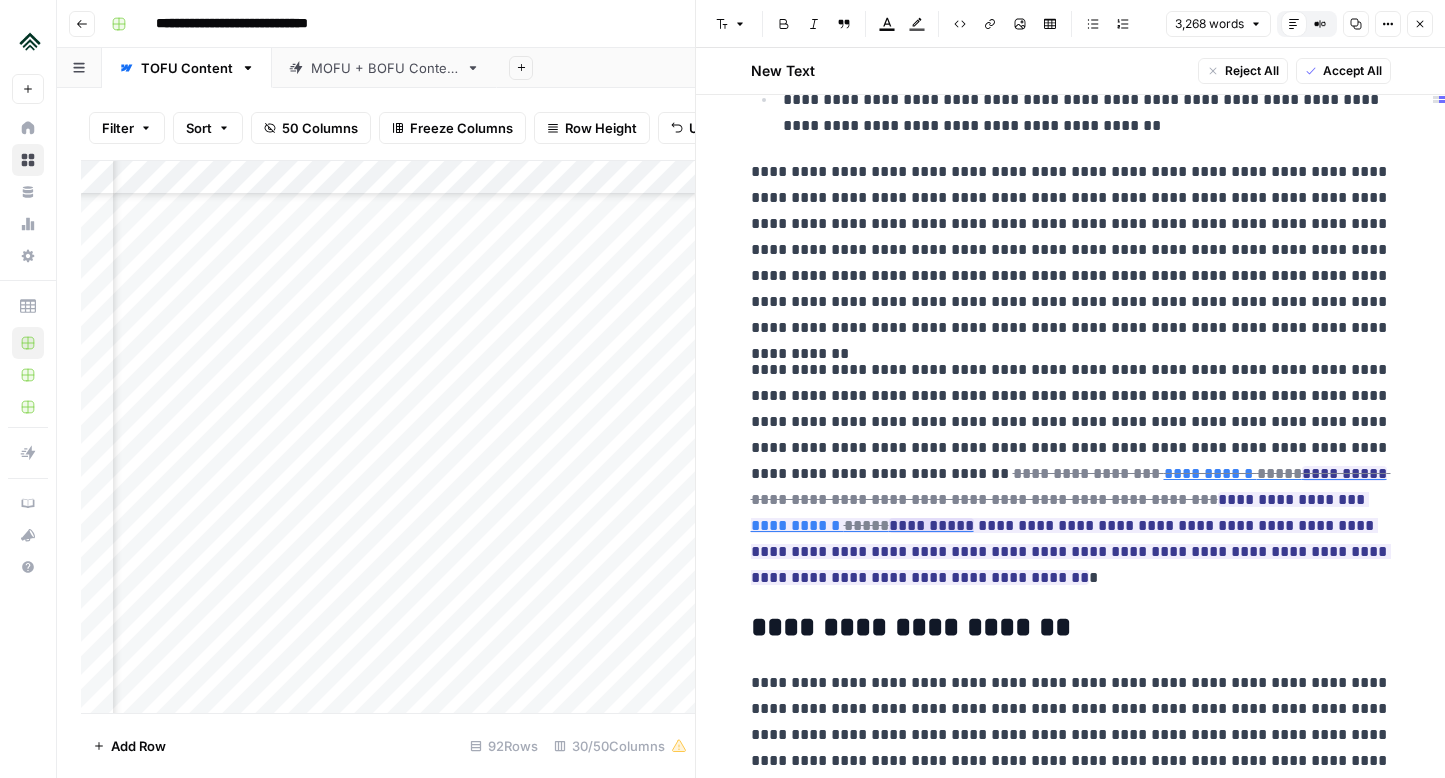 click on "**********" at bounding box center [1071, 250] 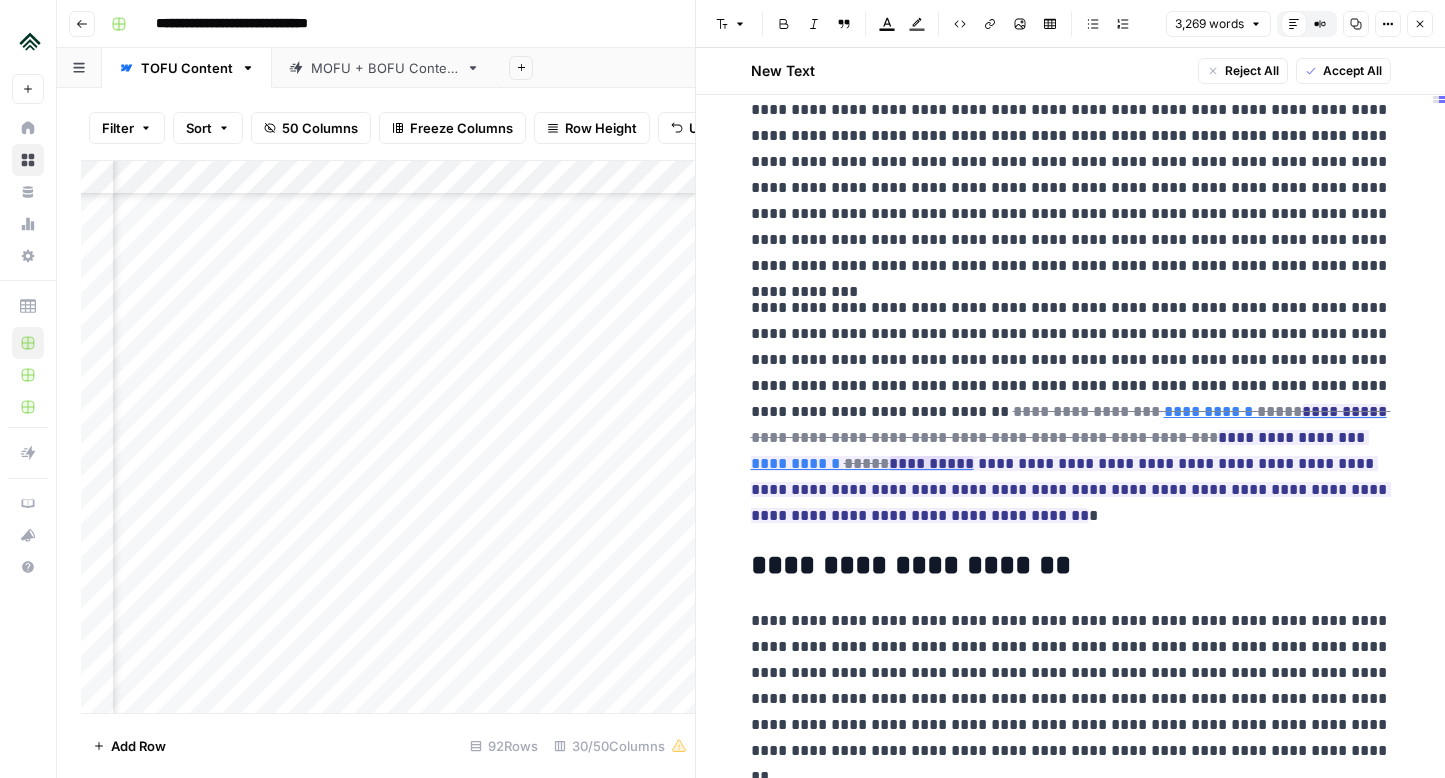 scroll, scrollTop: 334, scrollLeft: 0, axis: vertical 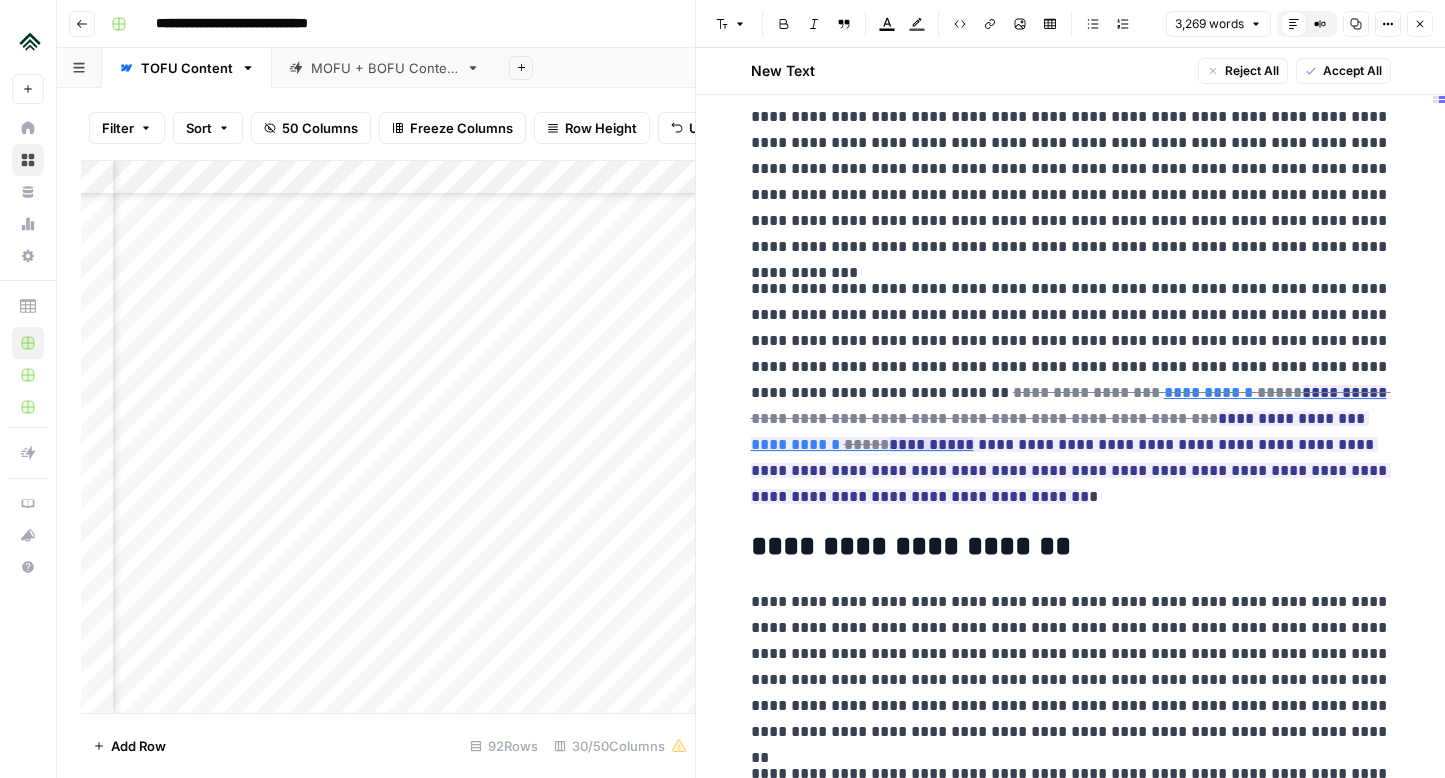 click on "**********" at bounding box center (1071, 393) 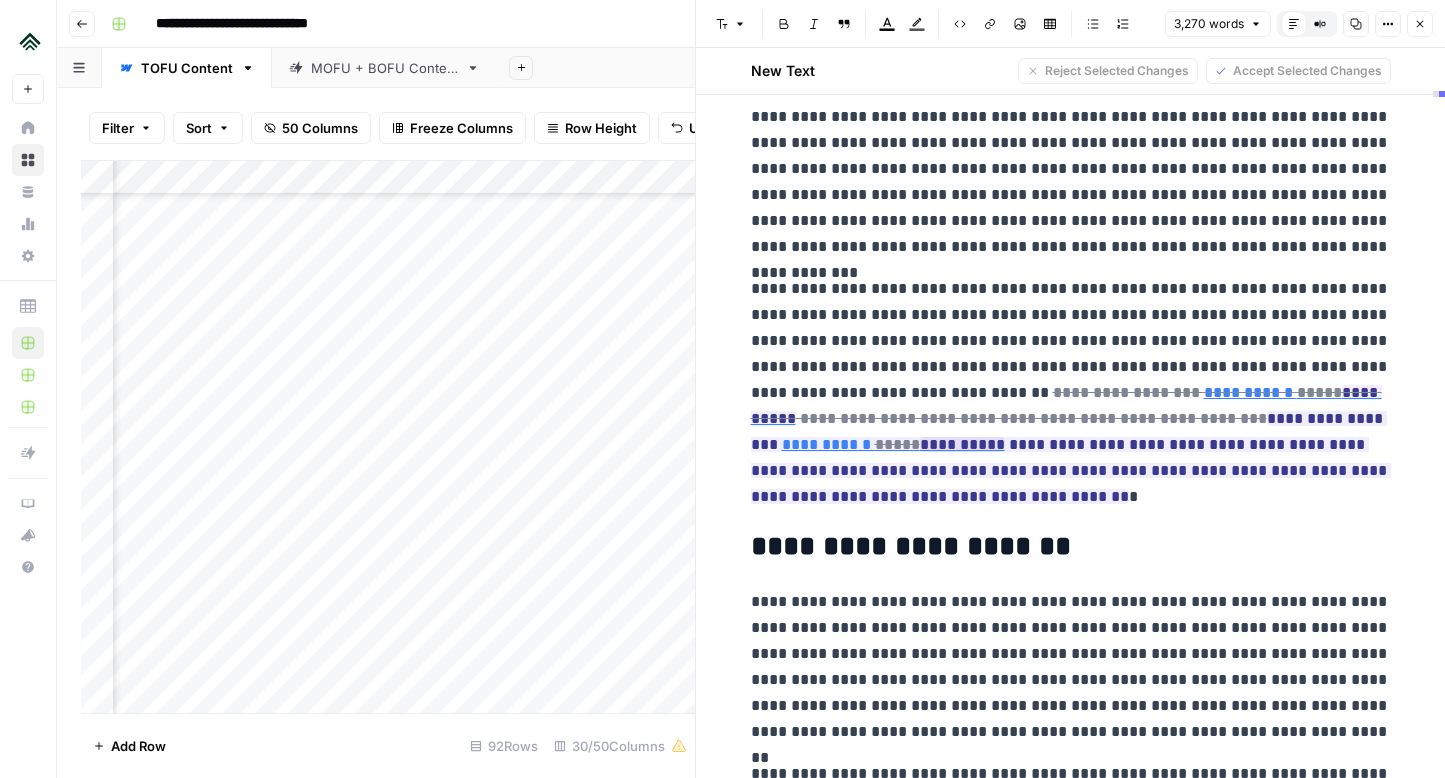drag, startPoint x: 1026, startPoint y: 373, endPoint x: 1185, endPoint y: 375, distance: 159.01257 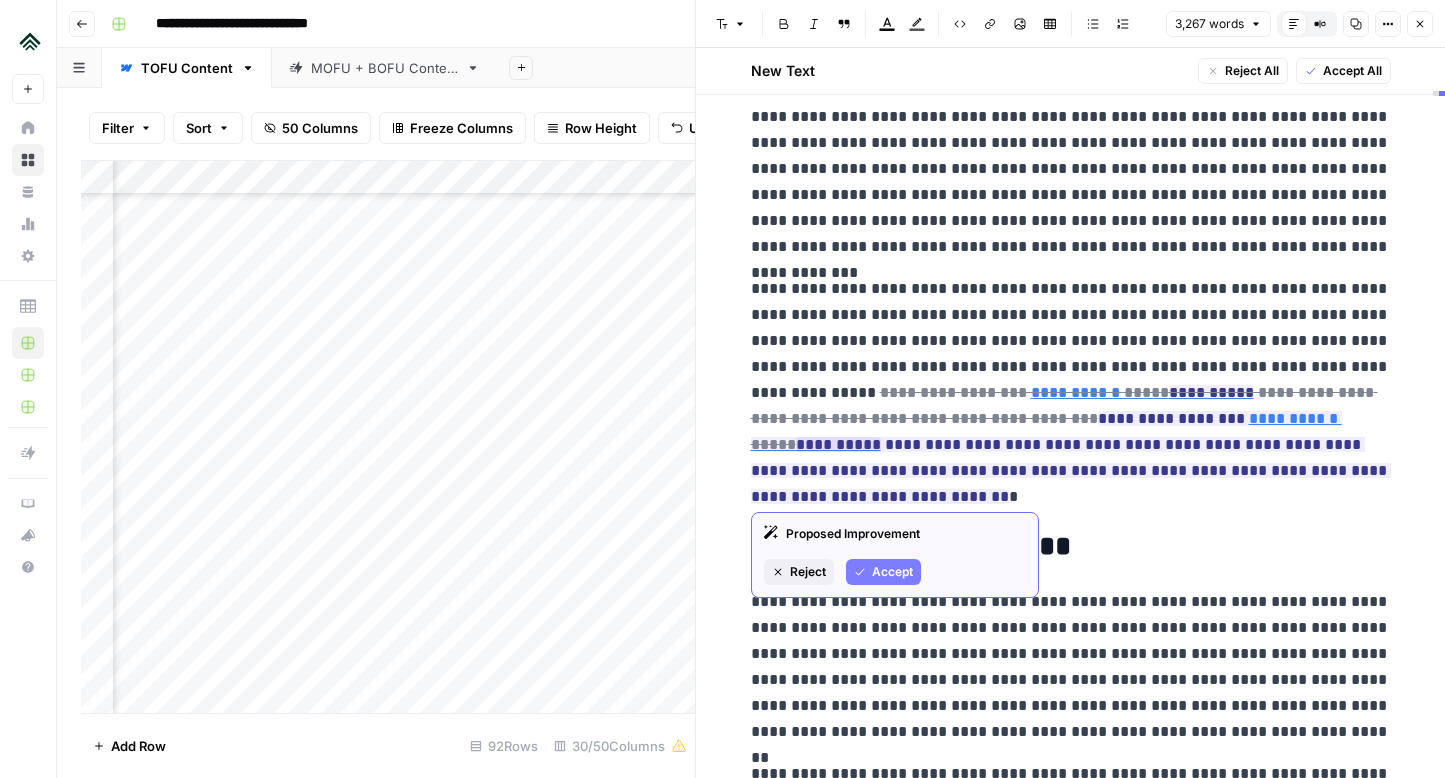 click on "**********" at bounding box center (1071, 393) 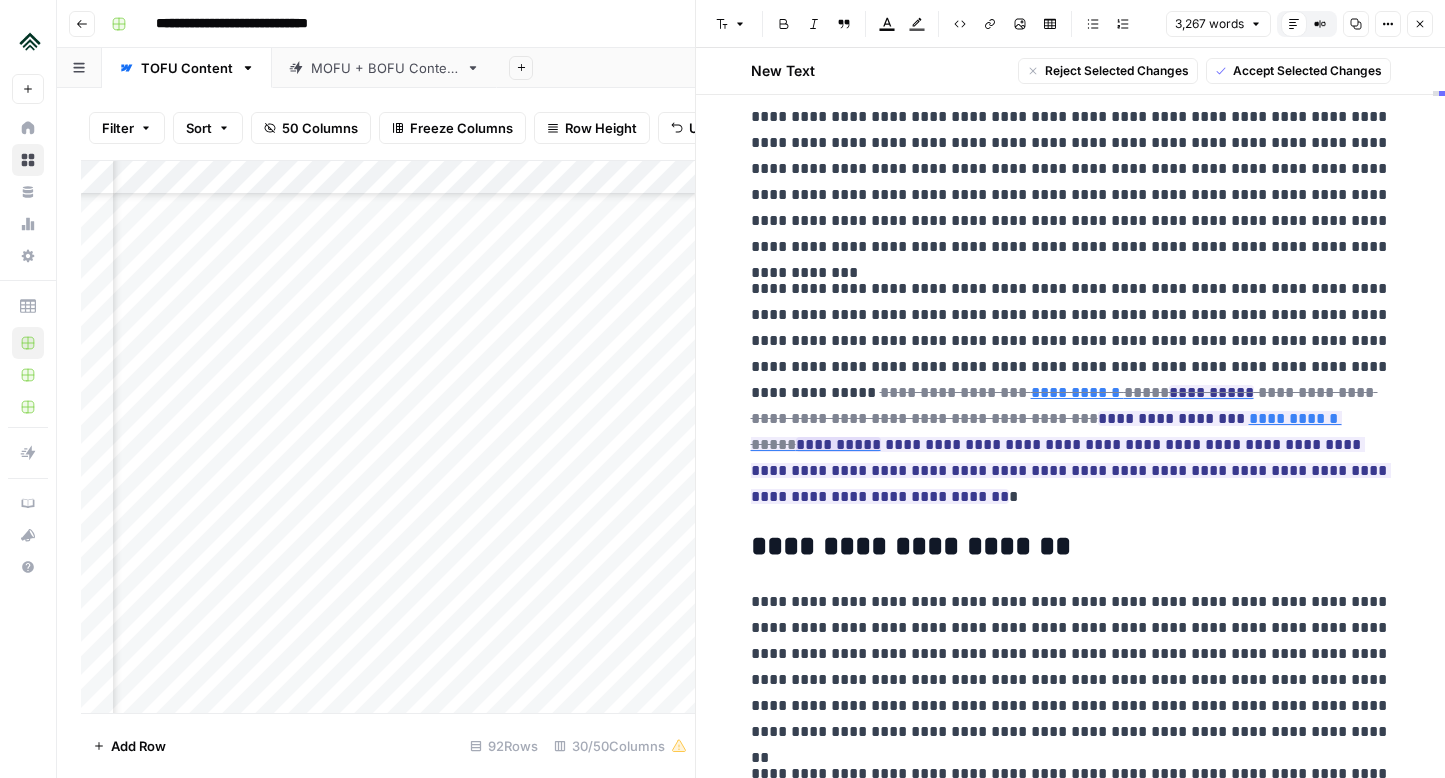 drag, startPoint x: 1324, startPoint y: 367, endPoint x: 1310, endPoint y: 486, distance: 119.8207 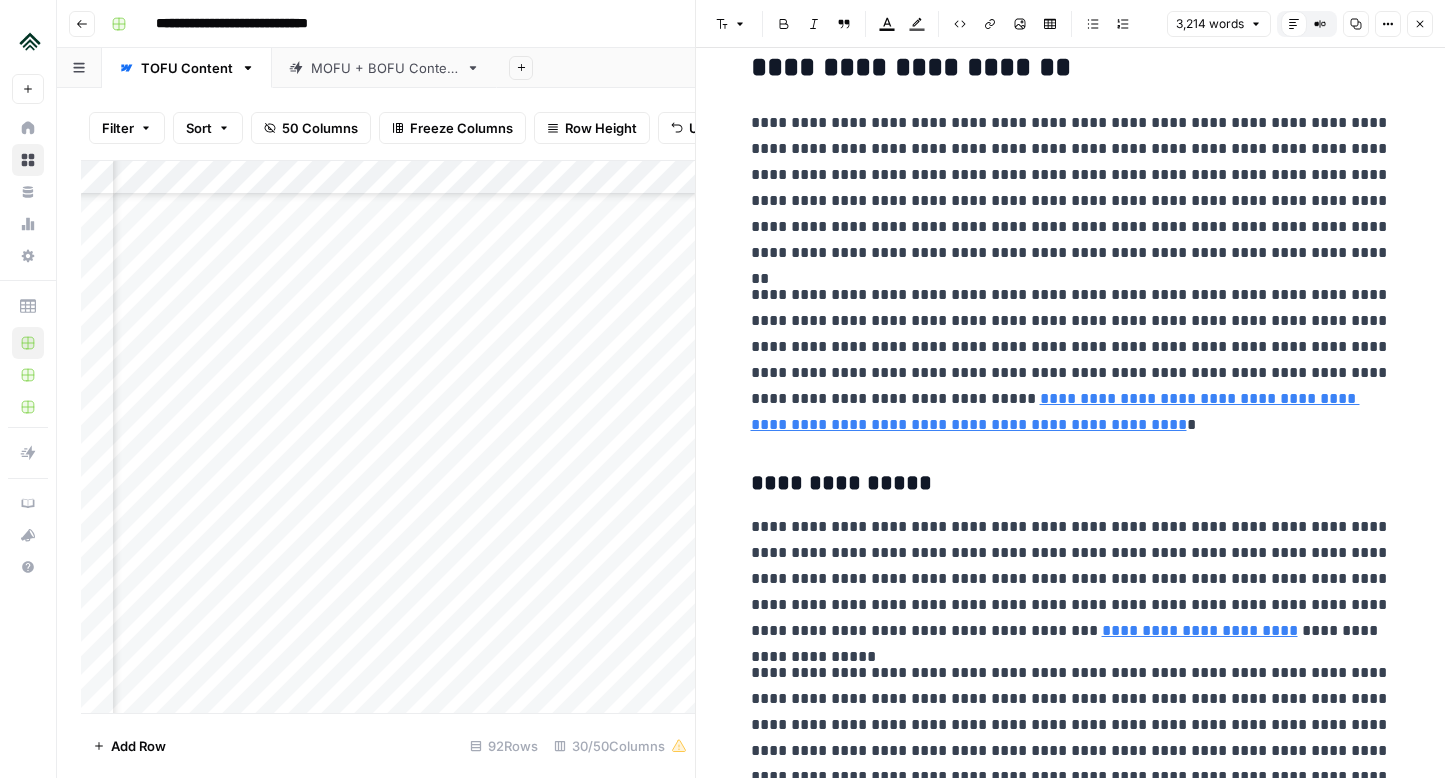 scroll, scrollTop: 631, scrollLeft: 0, axis: vertical 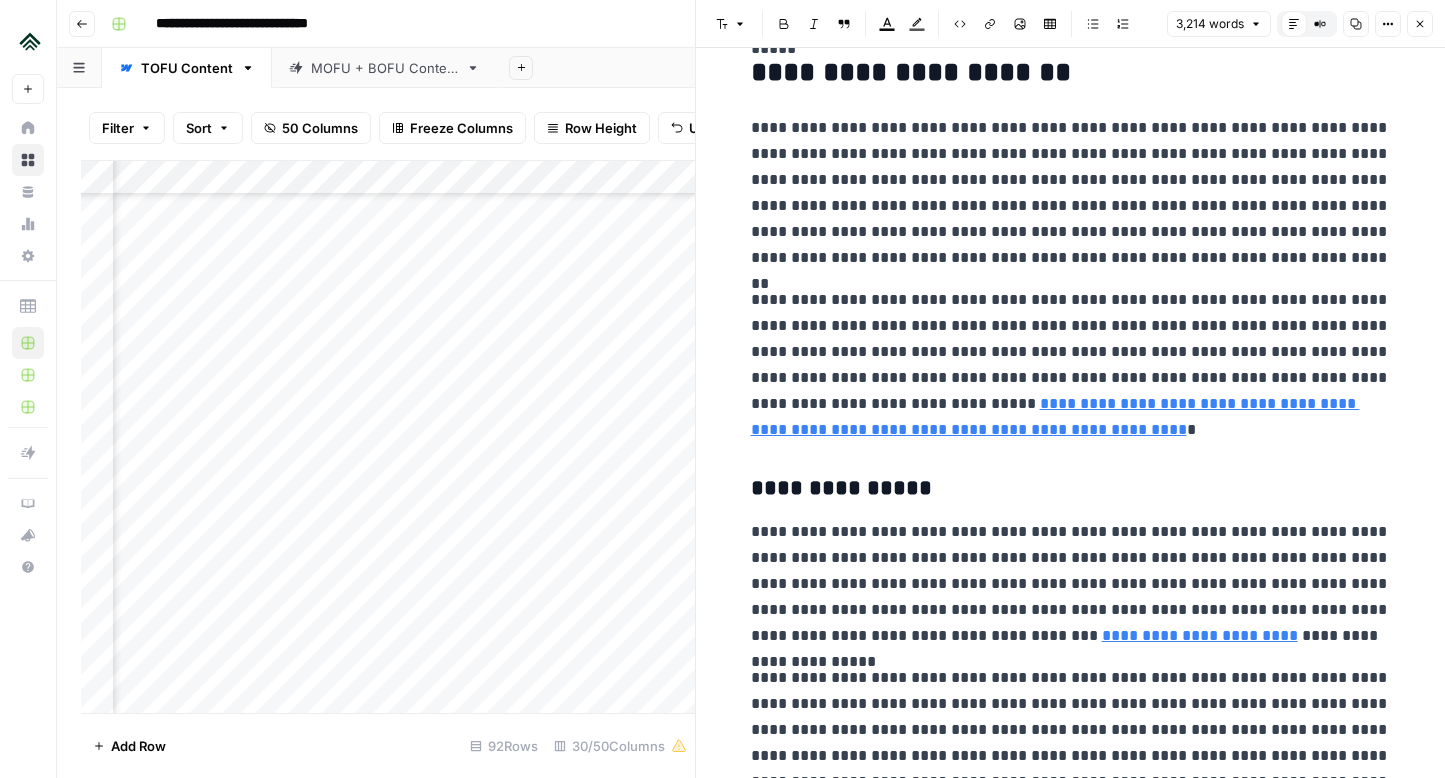 click on "**********" at bounding box center [1071, 365] 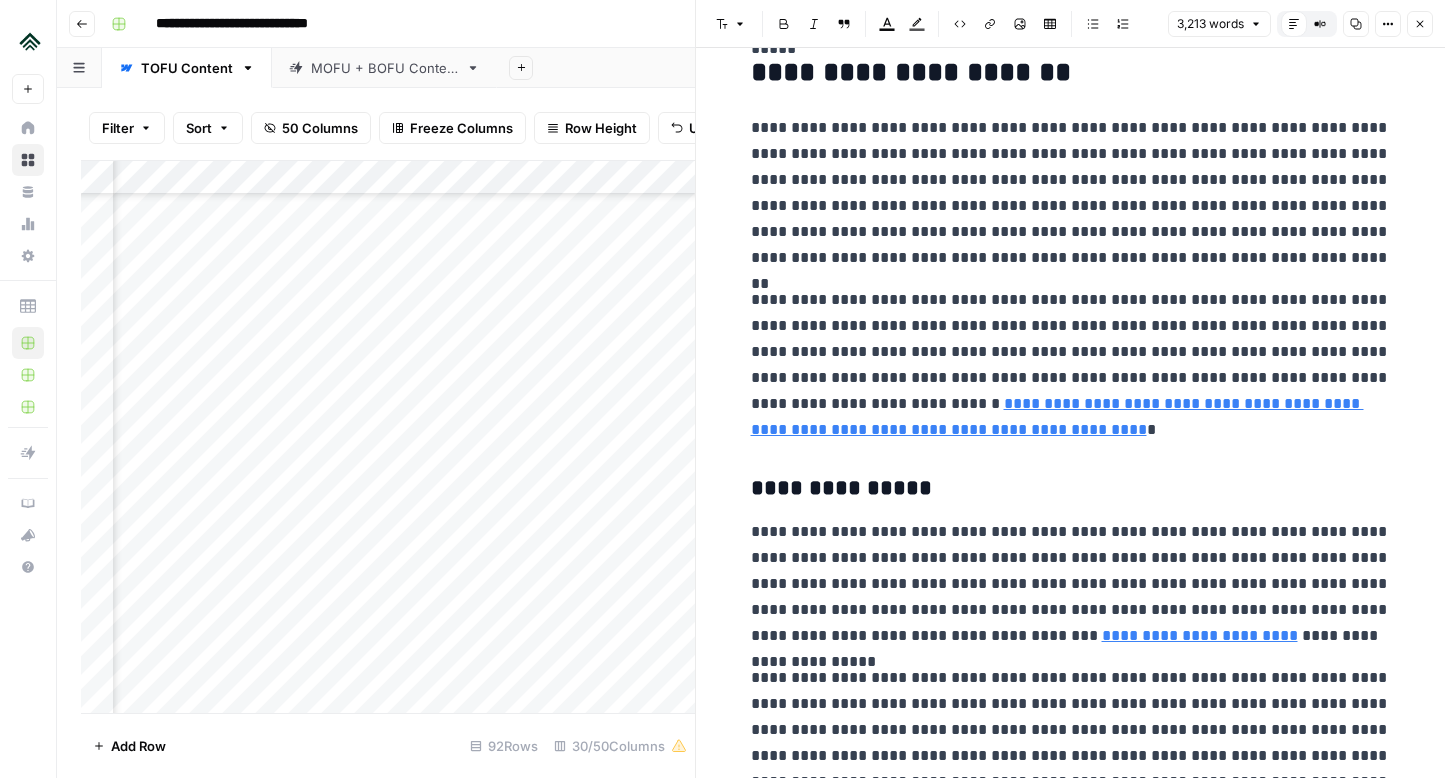 click on "**********" at bounding box center (1071, 365) 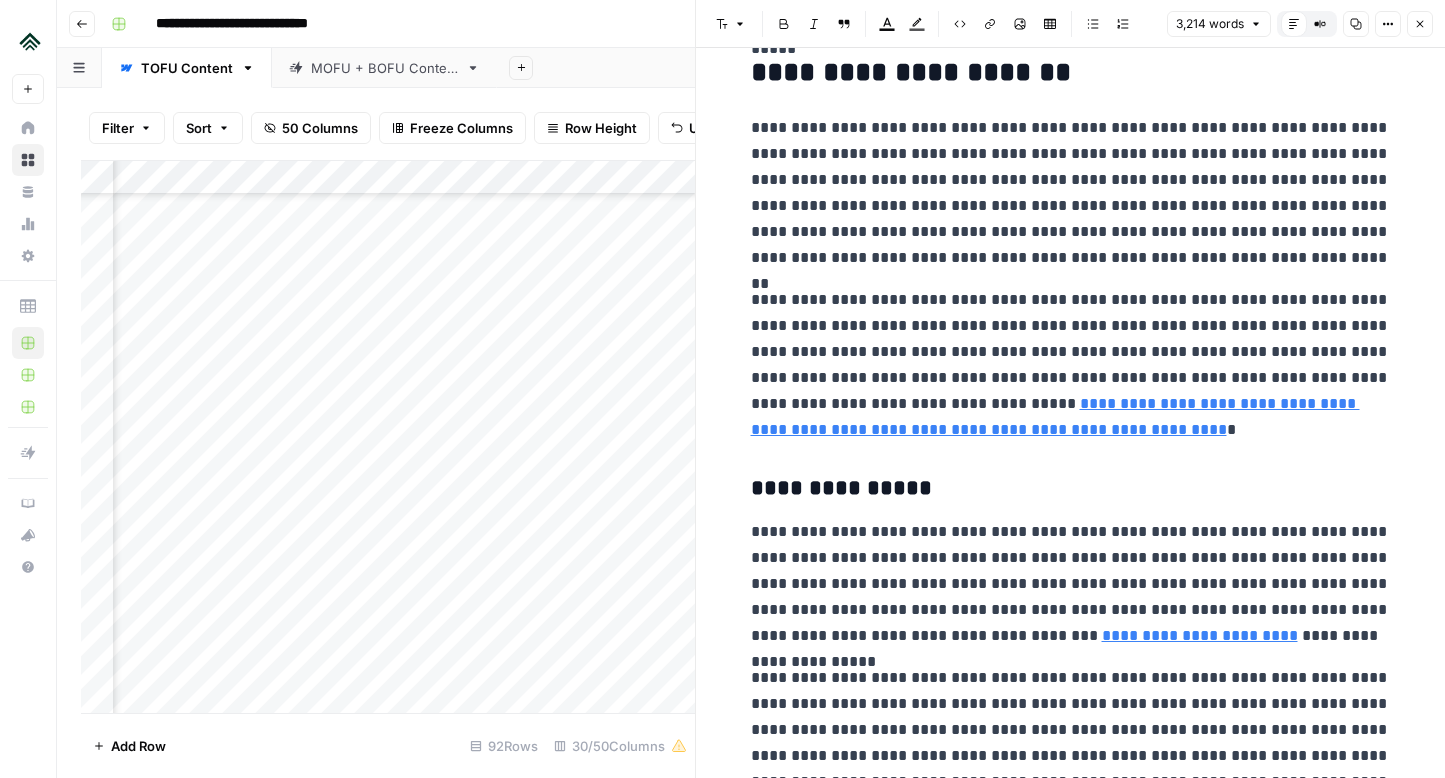 scroll, scrollTop: 636, scrollLeft: 0, axis: vertical 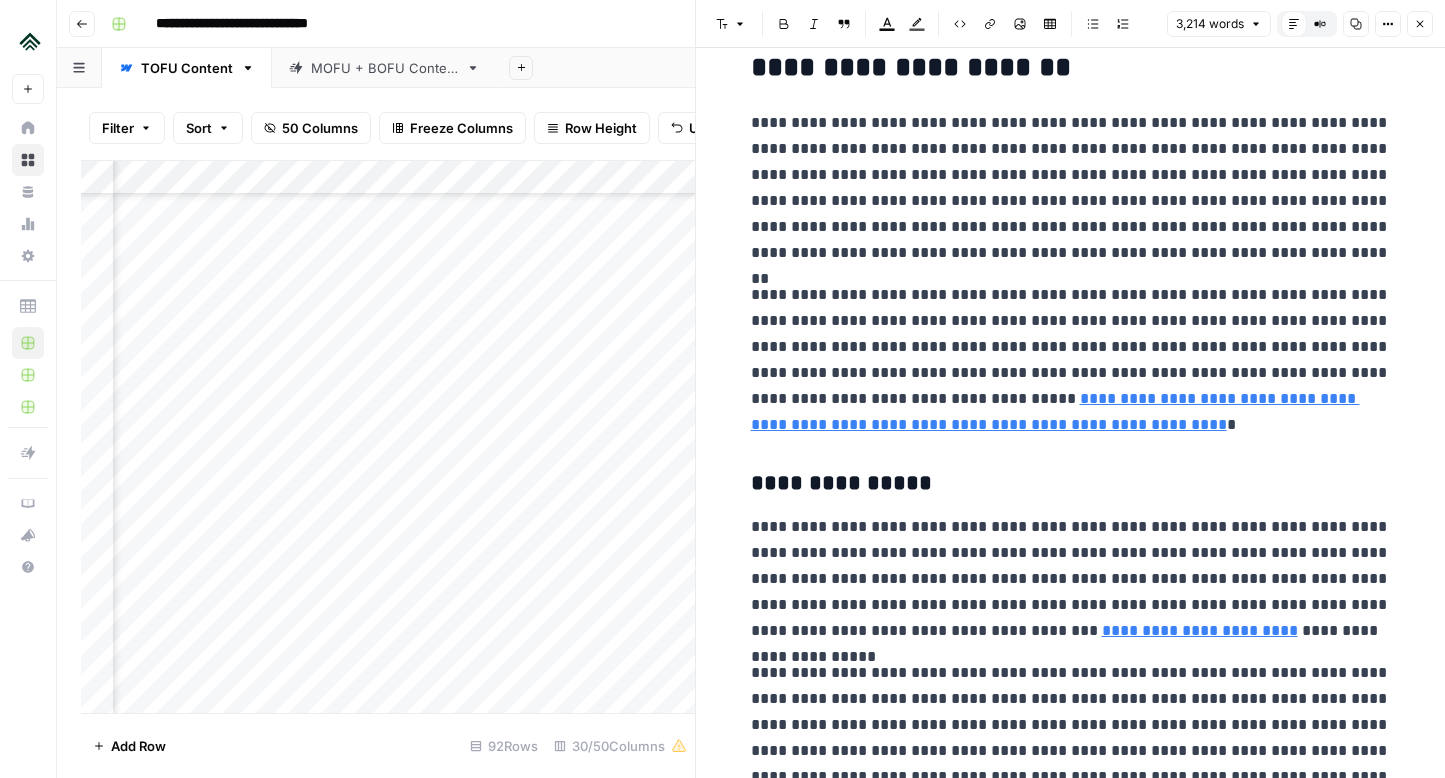 click on "**********" at bounding box center [1071, 360] 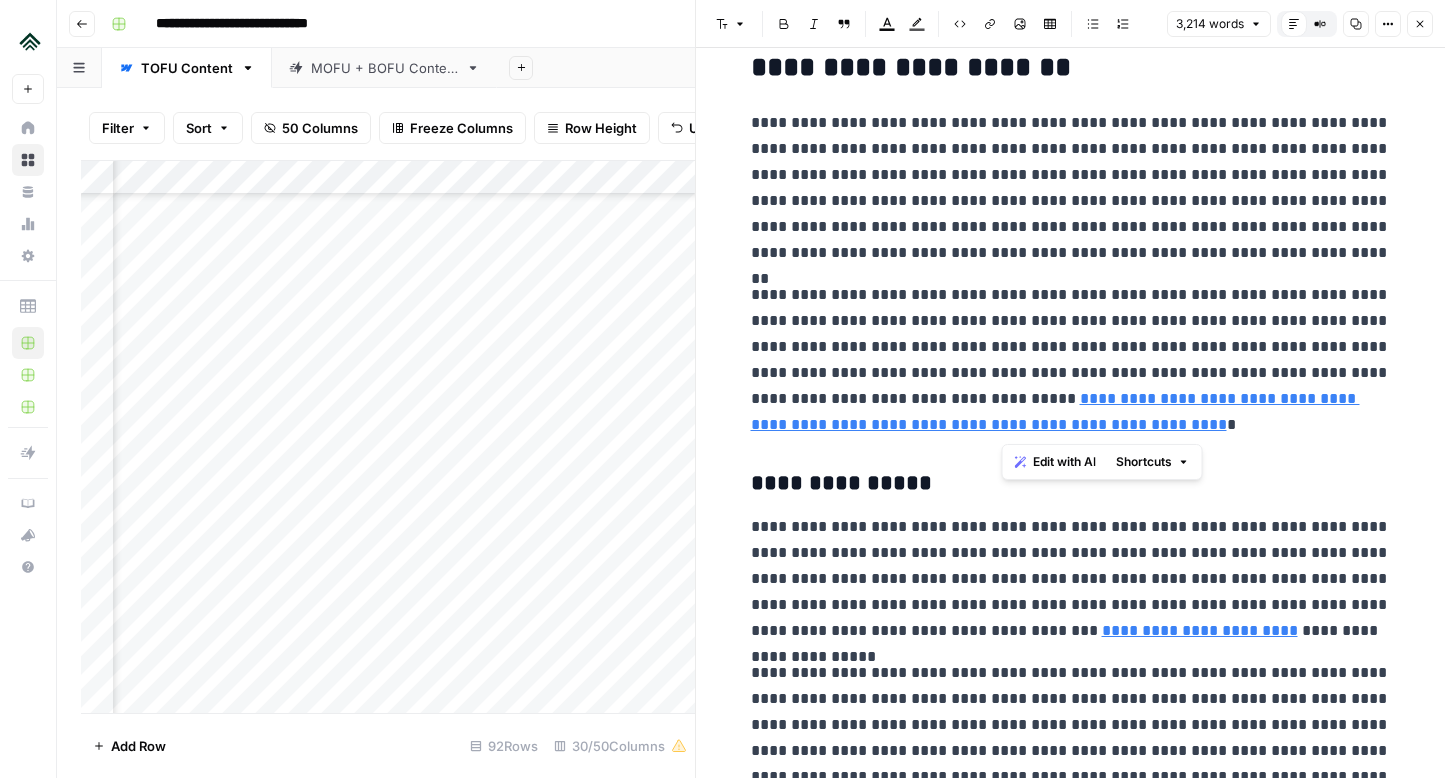 drag, startPoint x: 997, startPoint y: 400, endPoint x: 1269, endPoint y: 425, distance: 273.14648 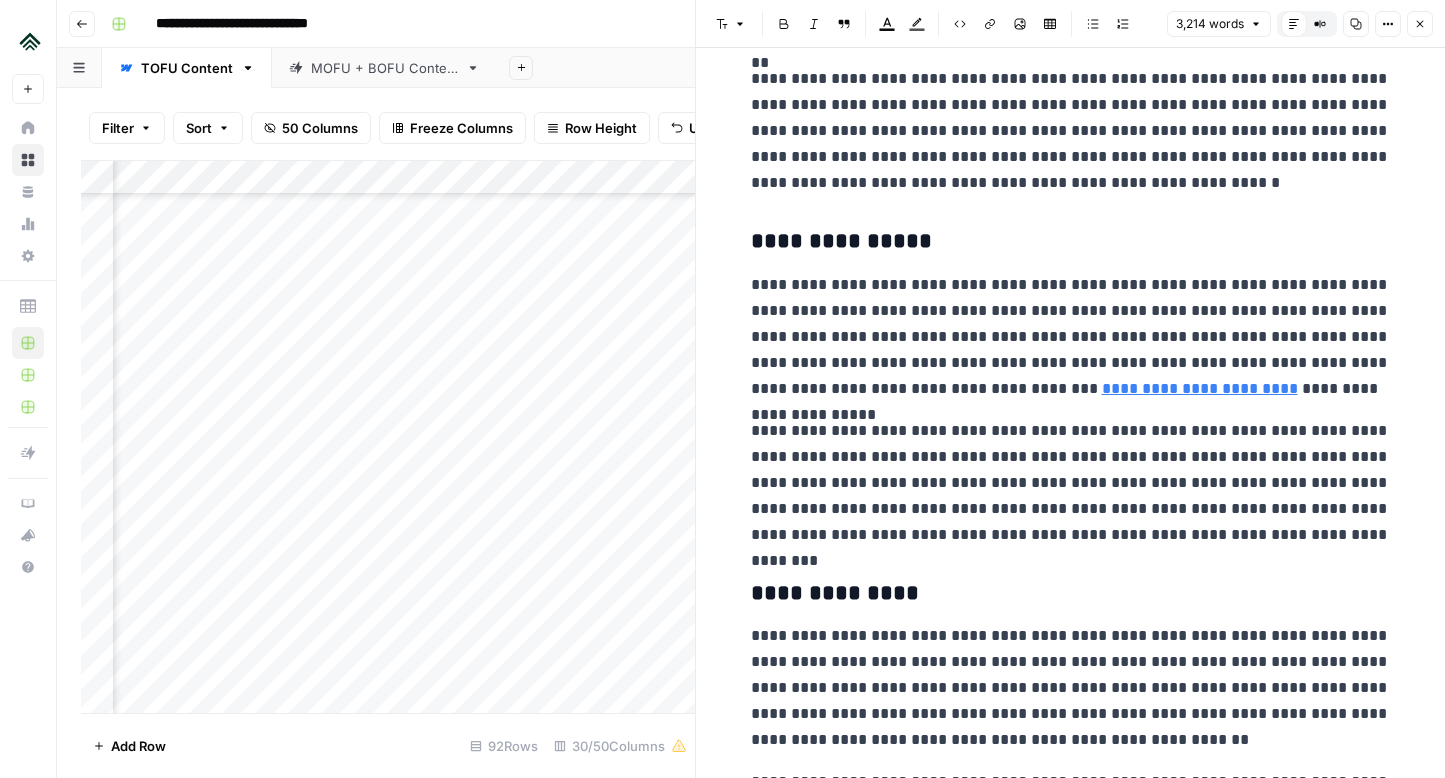 scroll, scrollTop: 853, scrollLeft: 0, axis: vertical 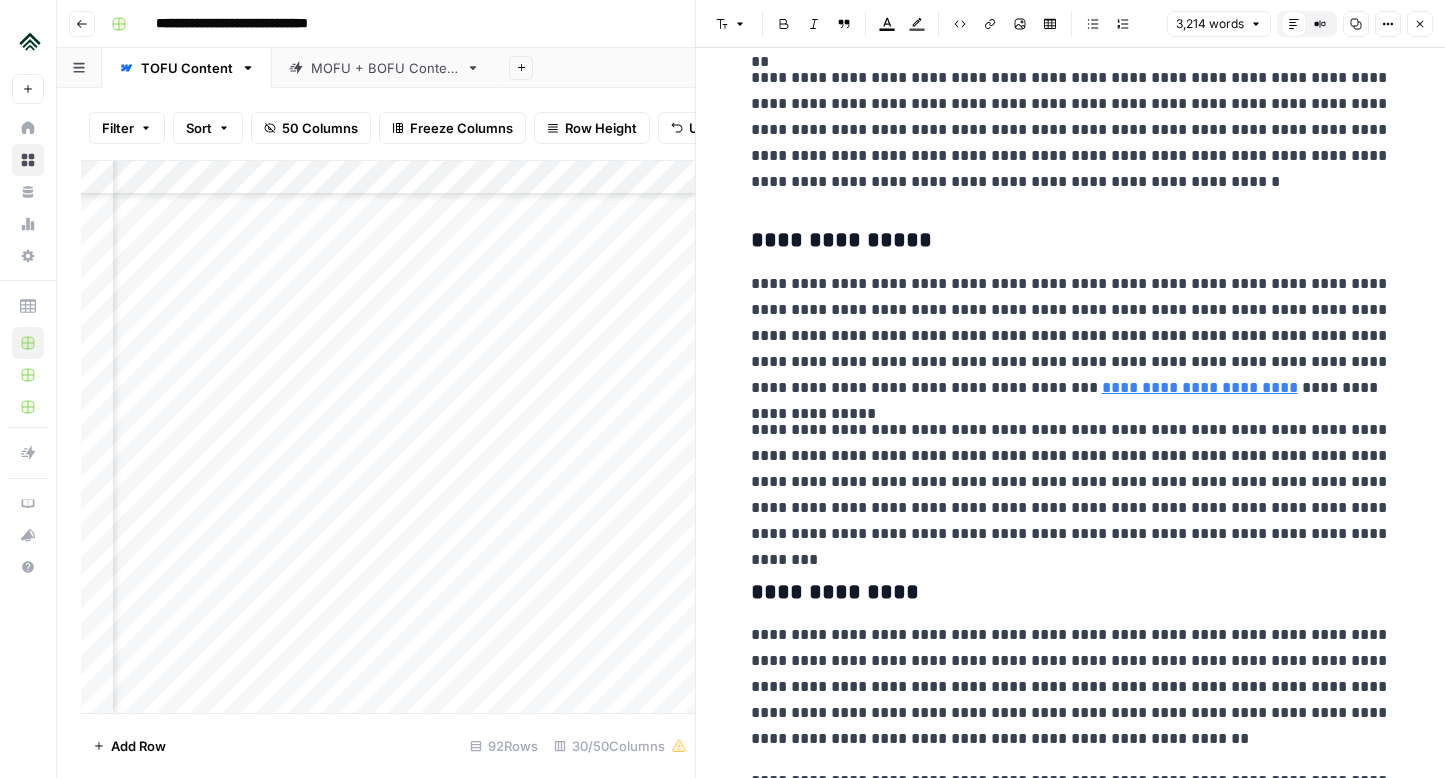 click on "**********" at bounding box center (1071, 482) 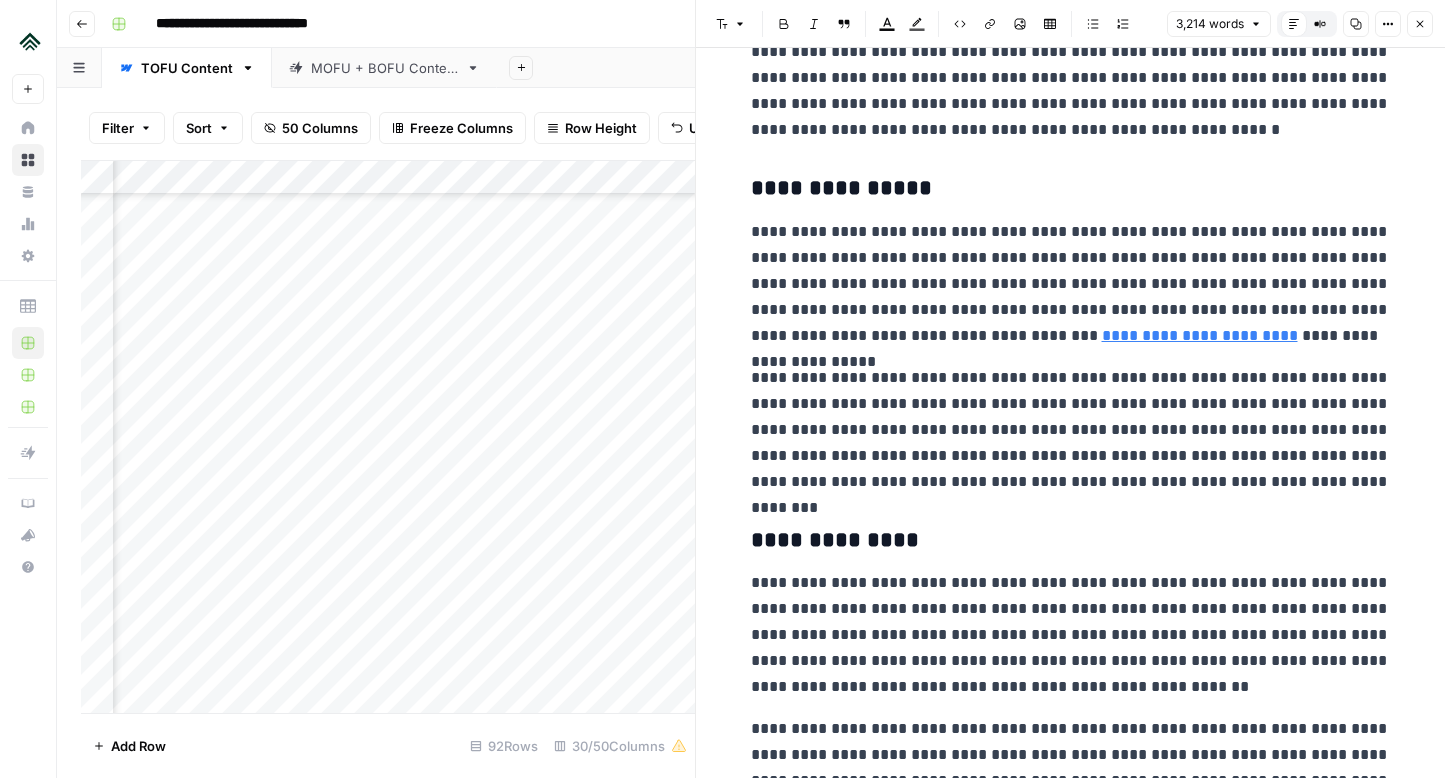 scroll, scrollTop: 925, scrollLeft: 0, axis: vertical 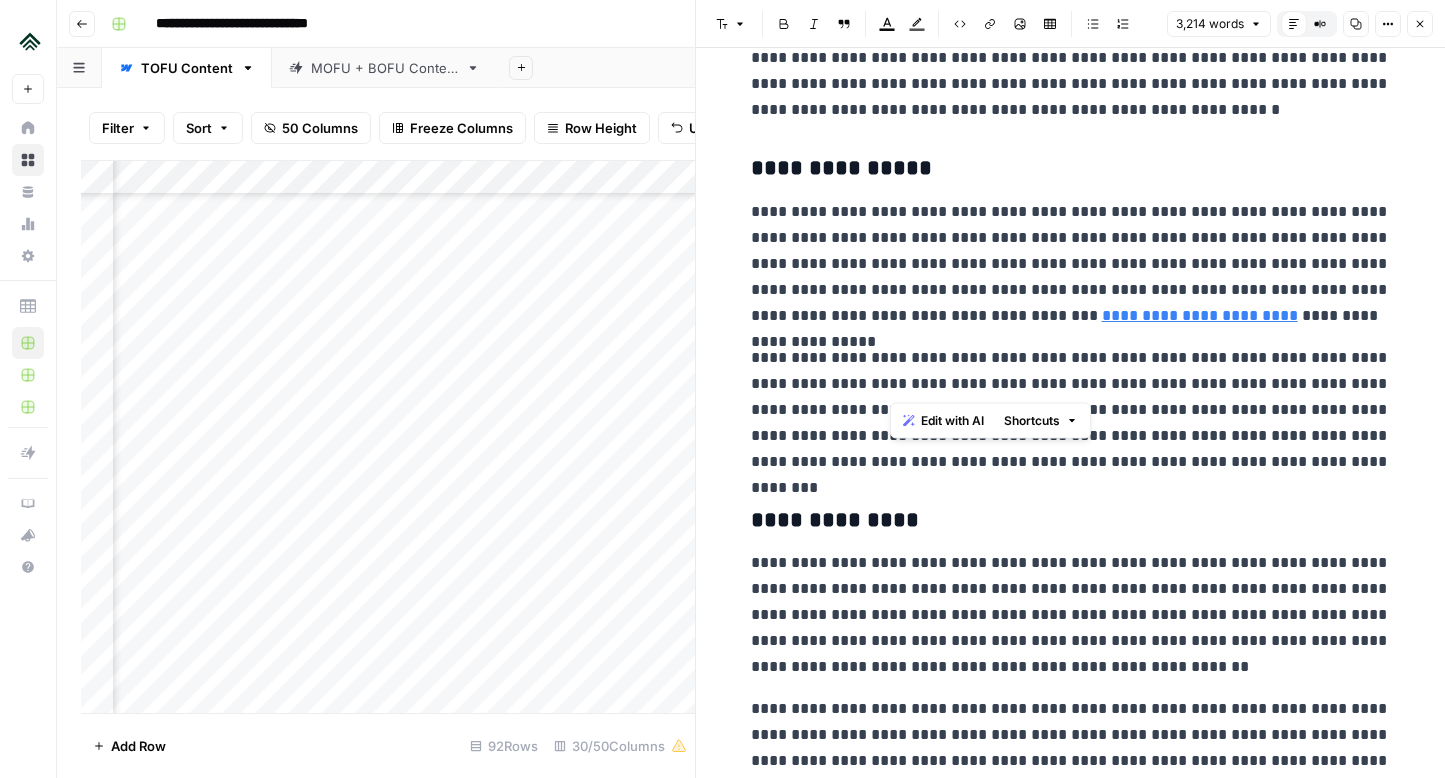 drag, startPoint x: 1304, startPoint y: 361, endPoint x: 888, endPoint y: 384, distance: 416.63535 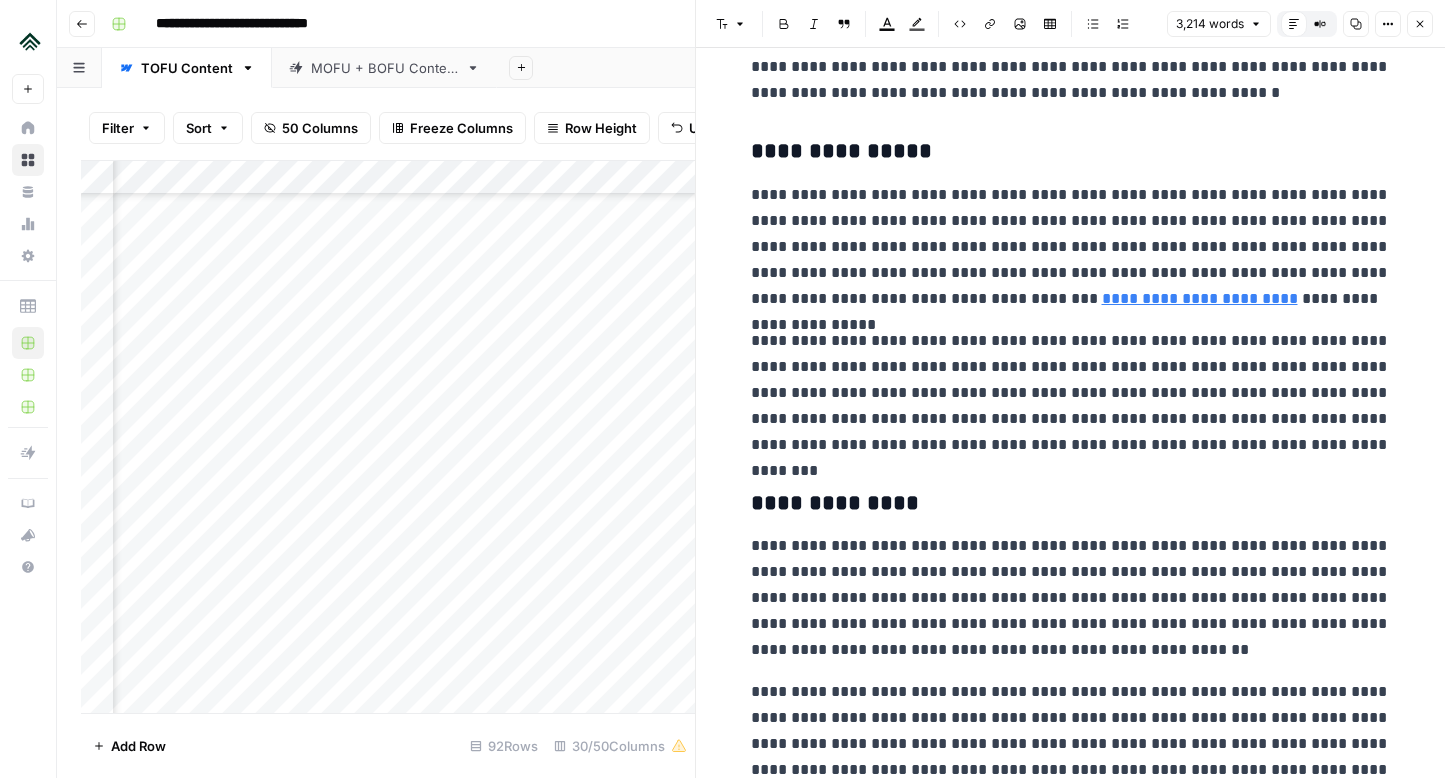 scroll, scrollTop: 946, scrollLeft: 0, axis: vertical 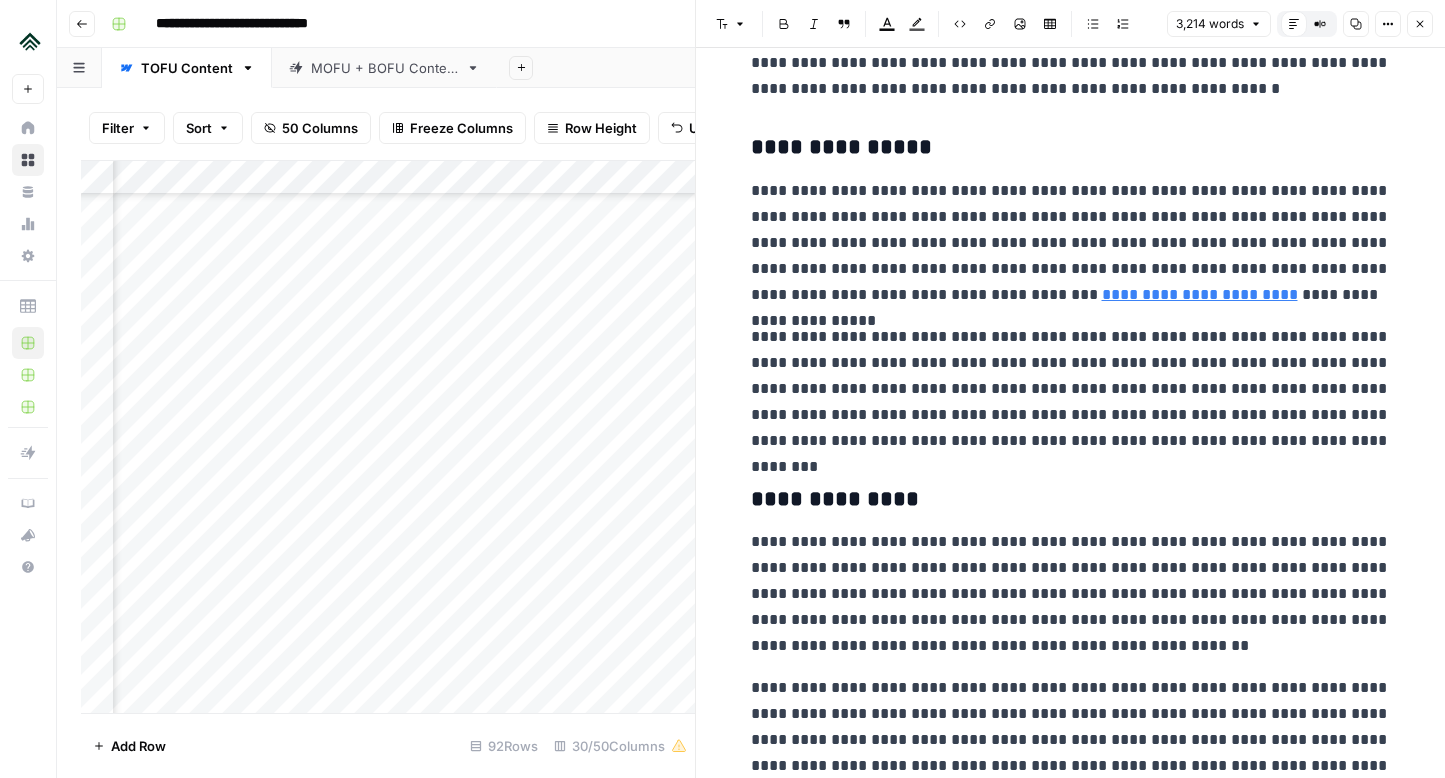 click on "**********" at bounding box center [1071, 389] 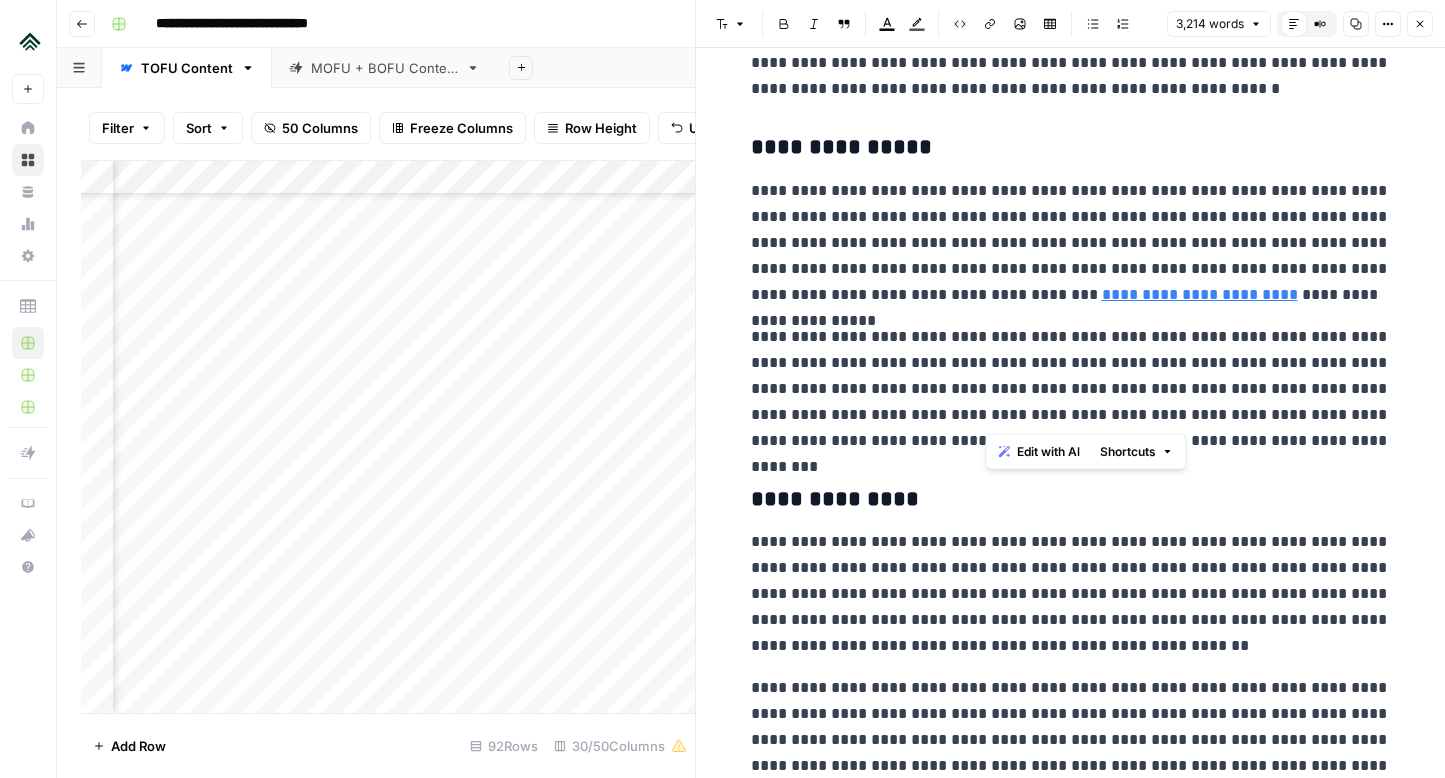 click on "**********" at bounding box center [1071, 389] 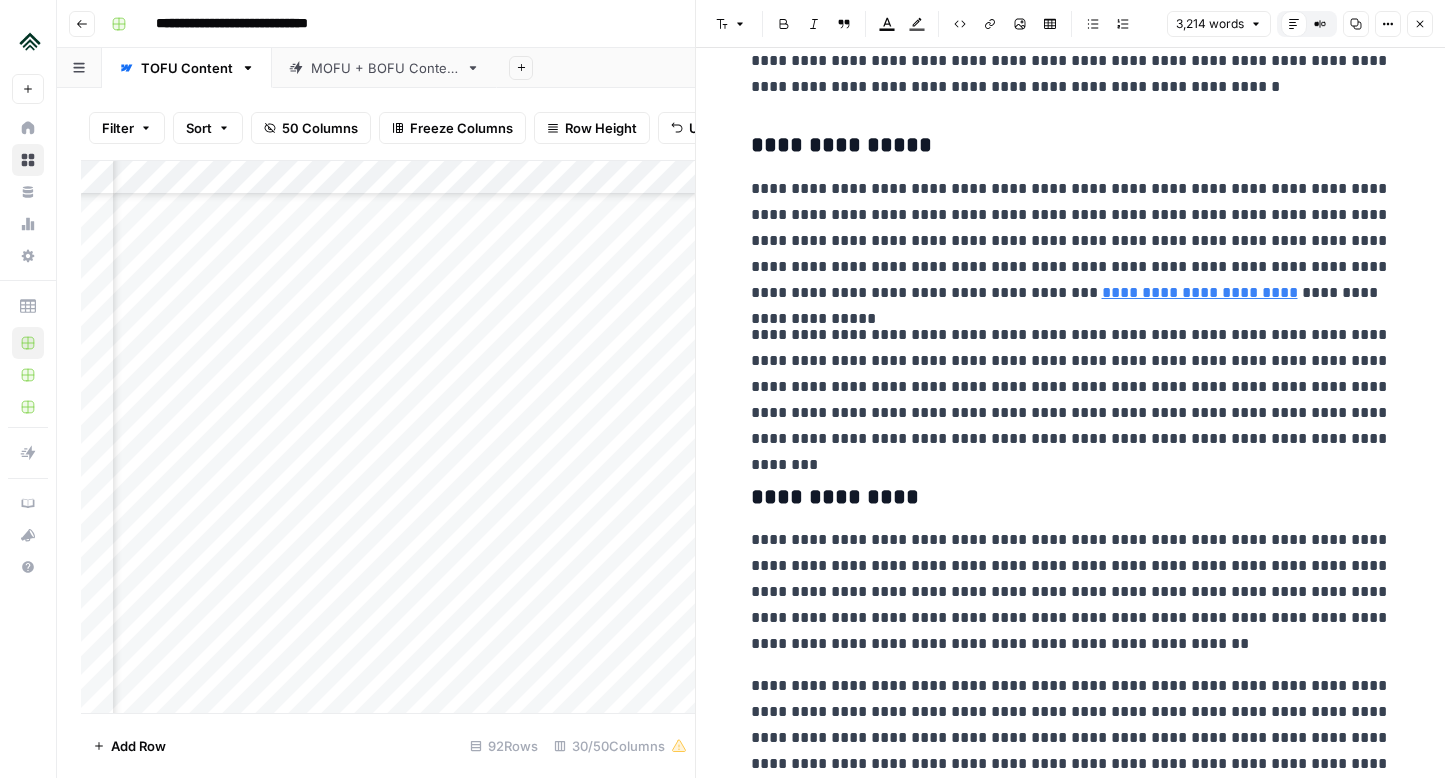 scroll, scrollTop: 950, scrollLeft: 0, axis: vertical 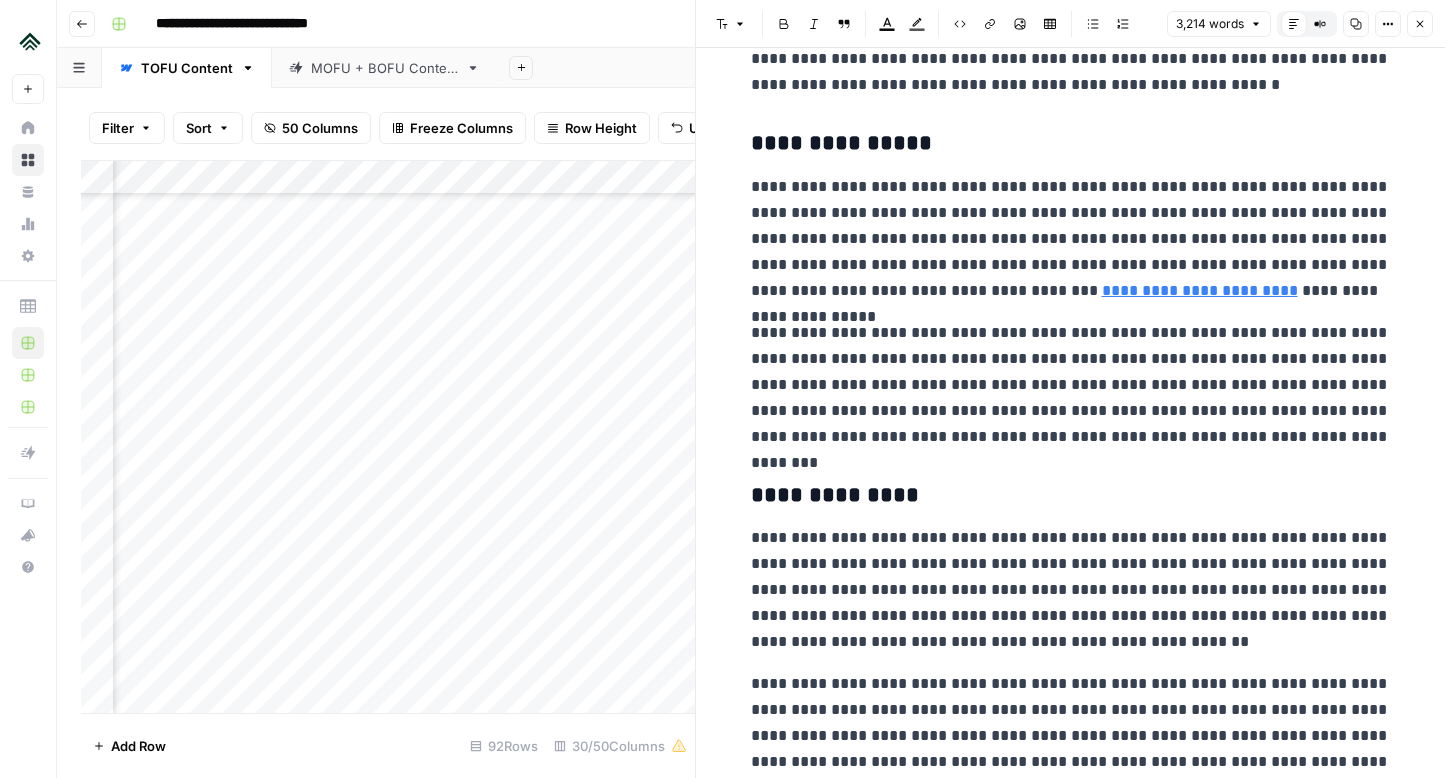 click on "**********" at bounding box center (1071, 385) 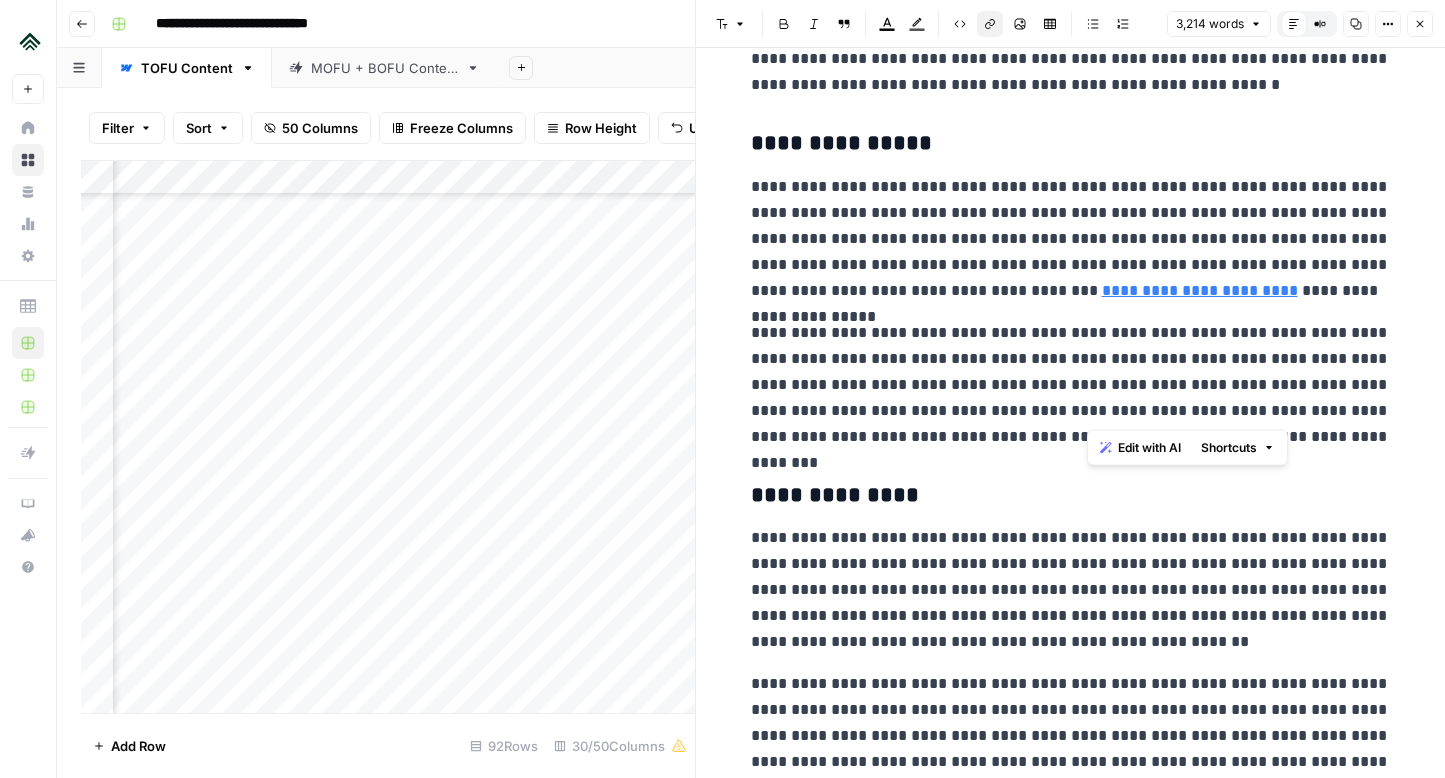 click 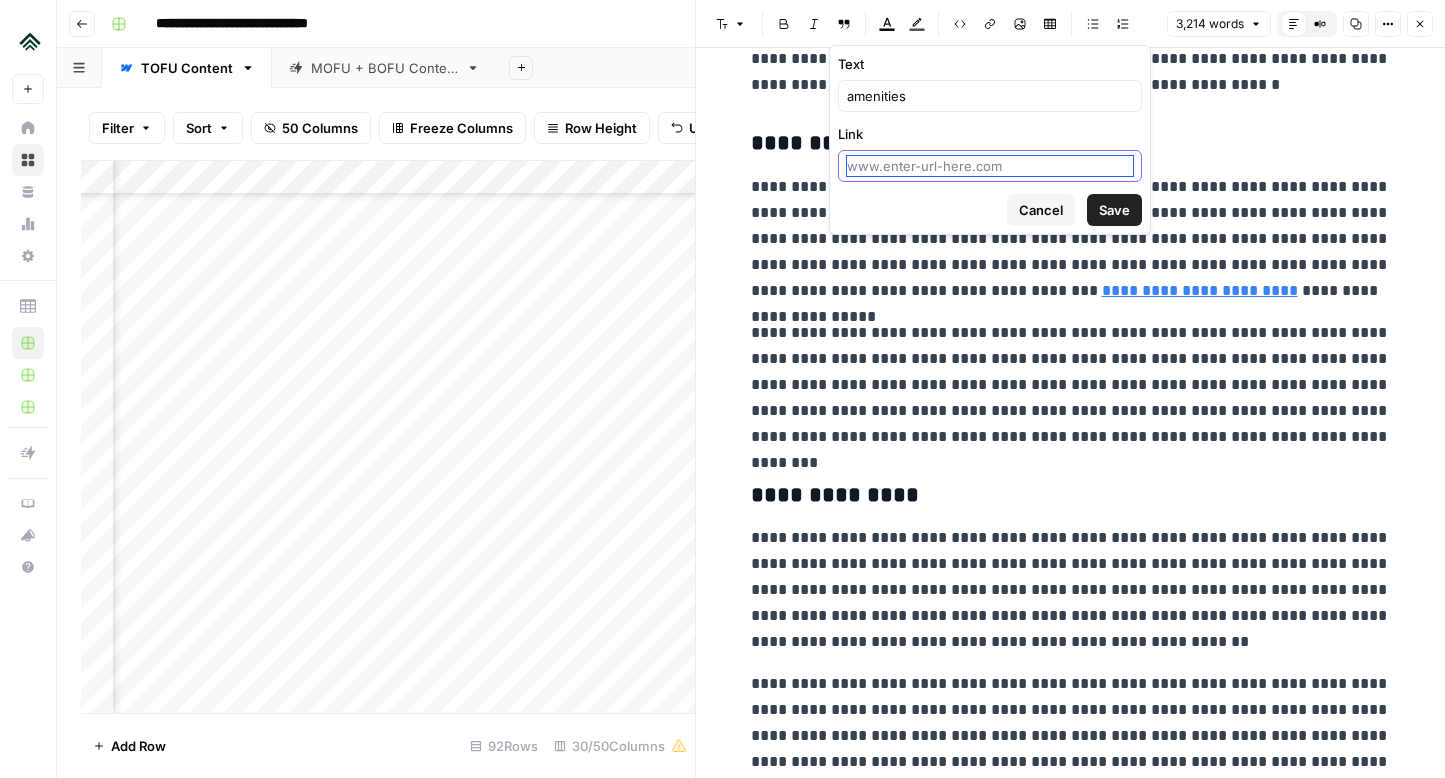 click on "Link" at bounding box center (990, 166) 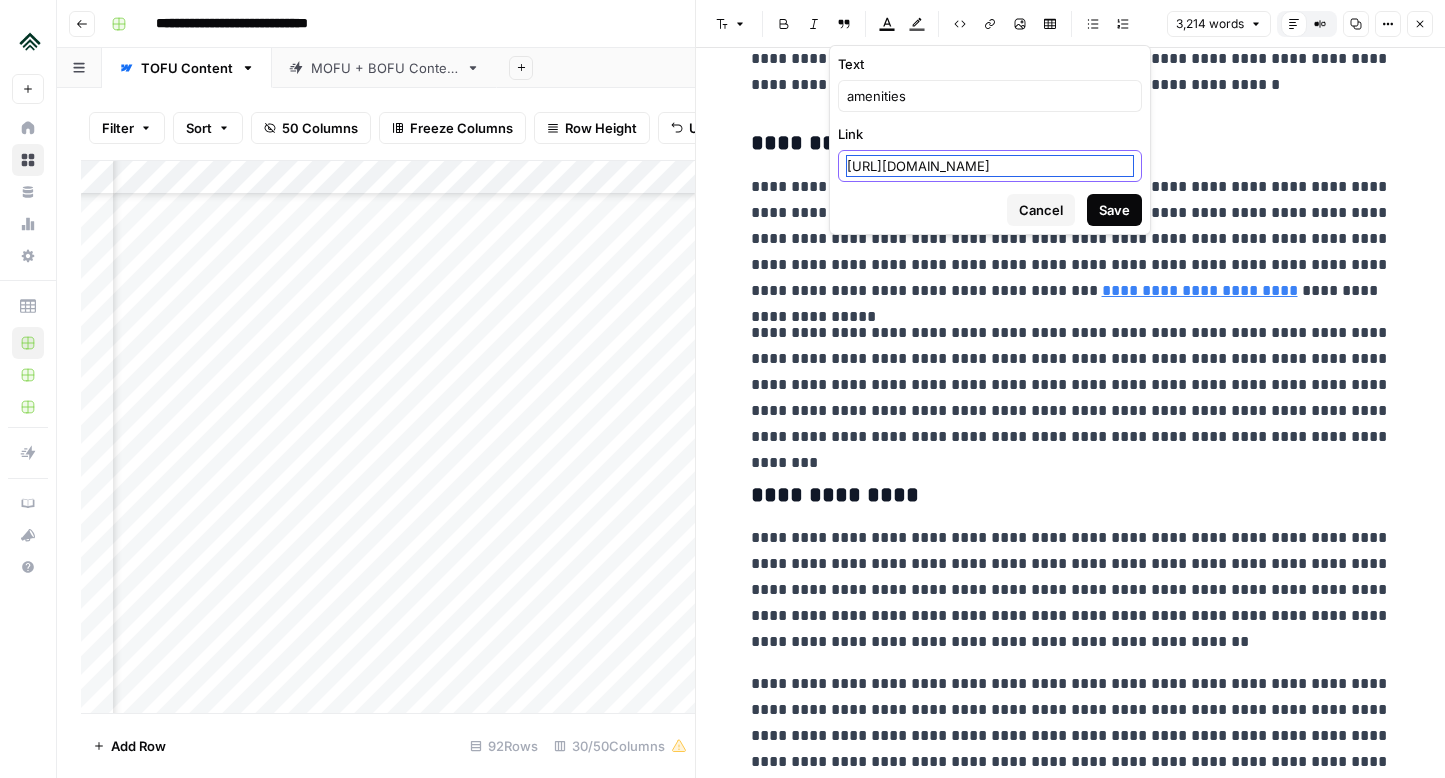 scroll, scrollTop: 0, scrollLeft: 143, axis: horizontal 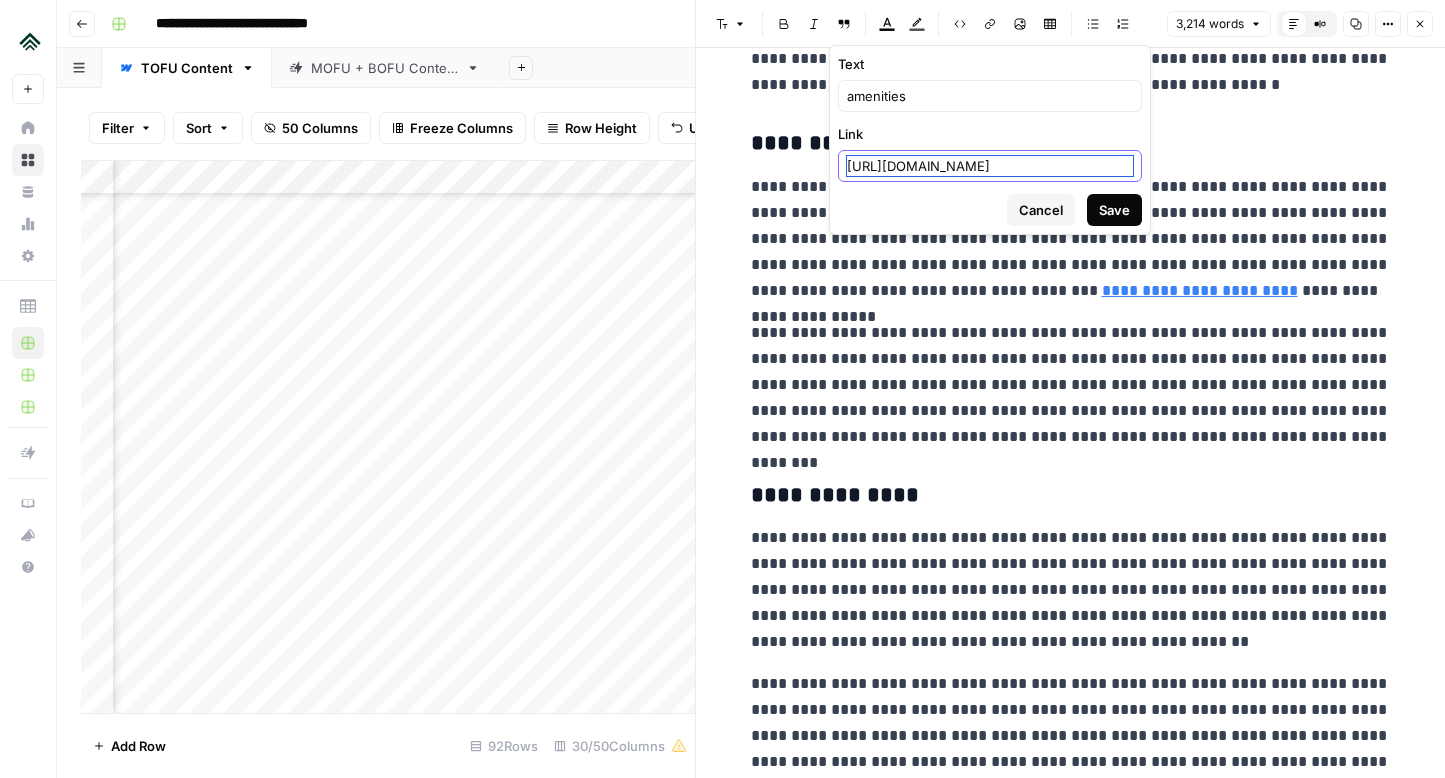 type on "[URL][DOMAIN_NAME]" 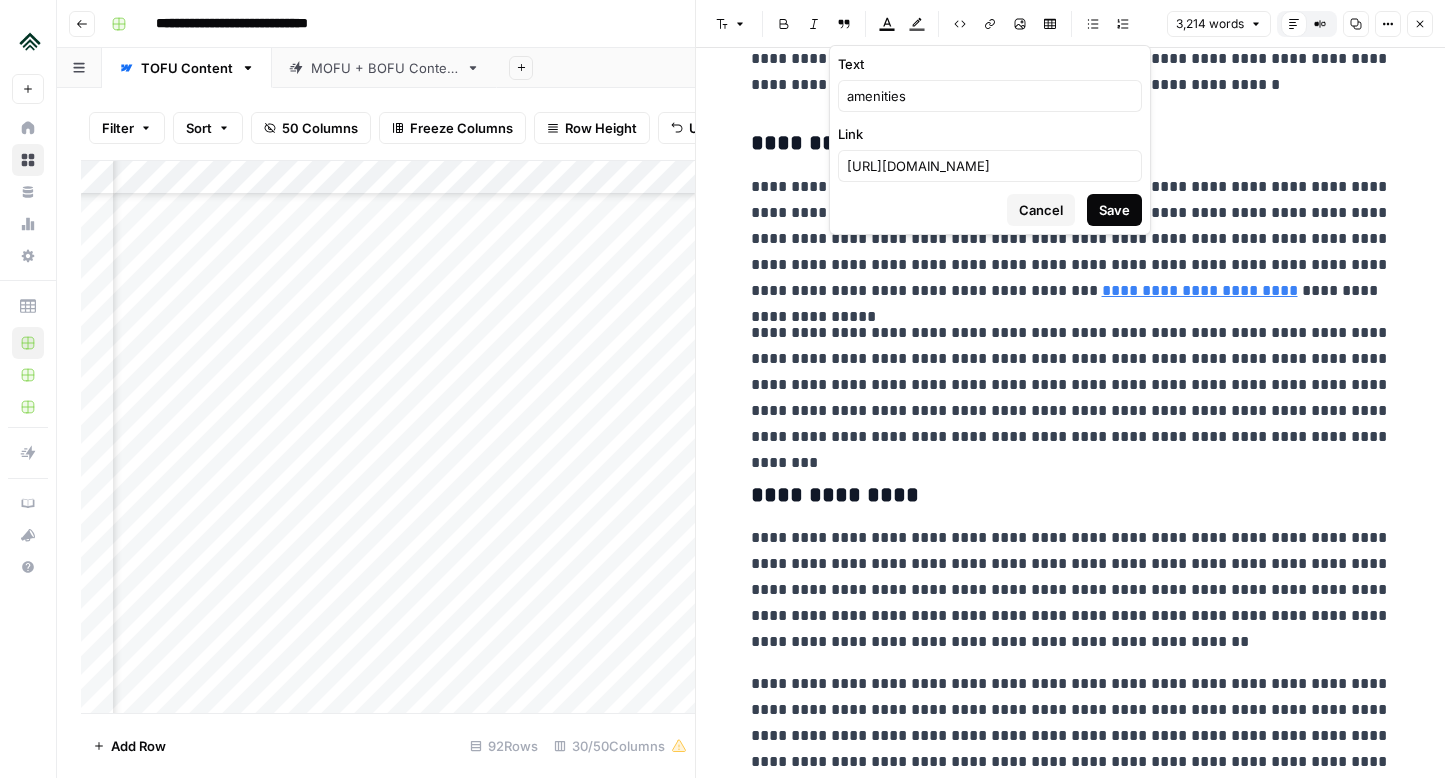 click on "Save" at bounding box center (1114, 210) 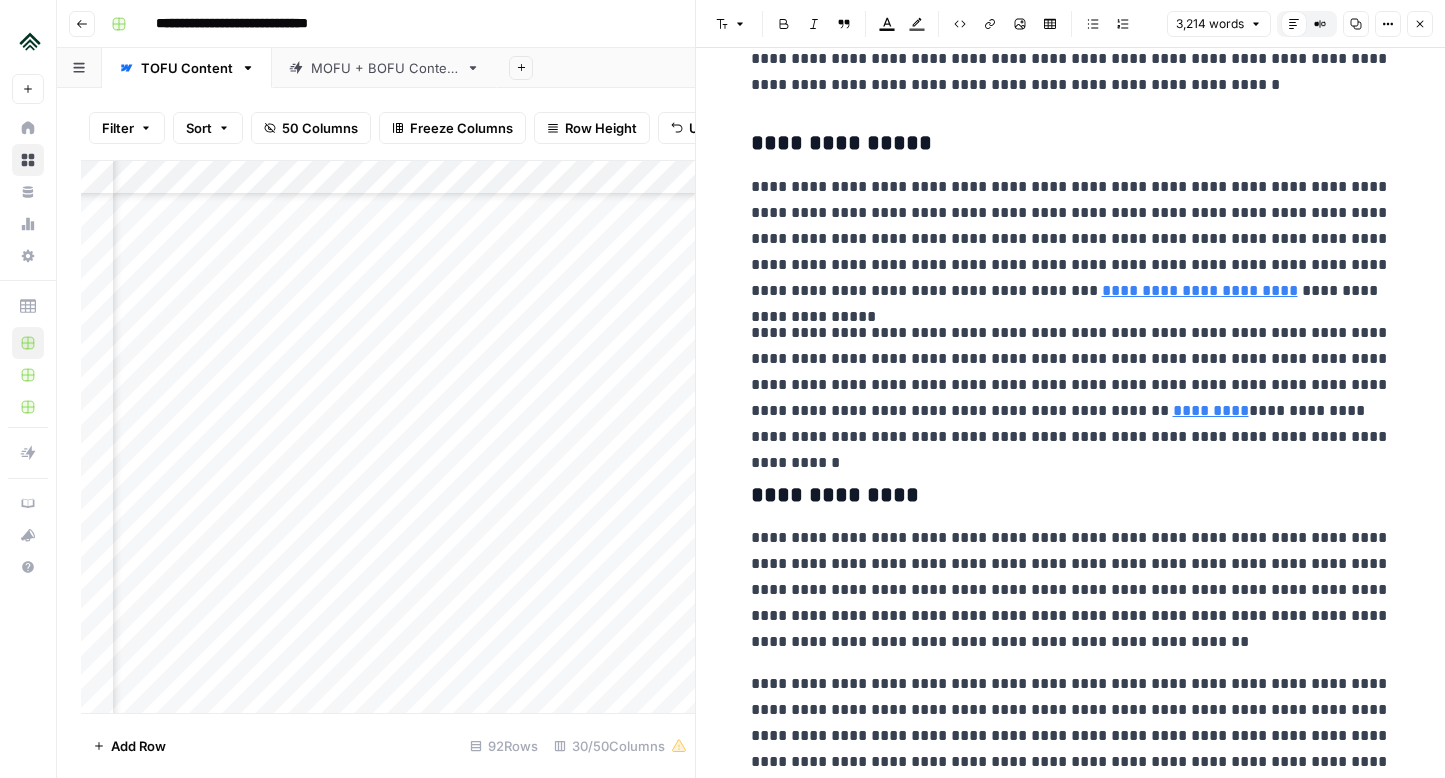 click on "**********" at bounding box center [1071, 385] 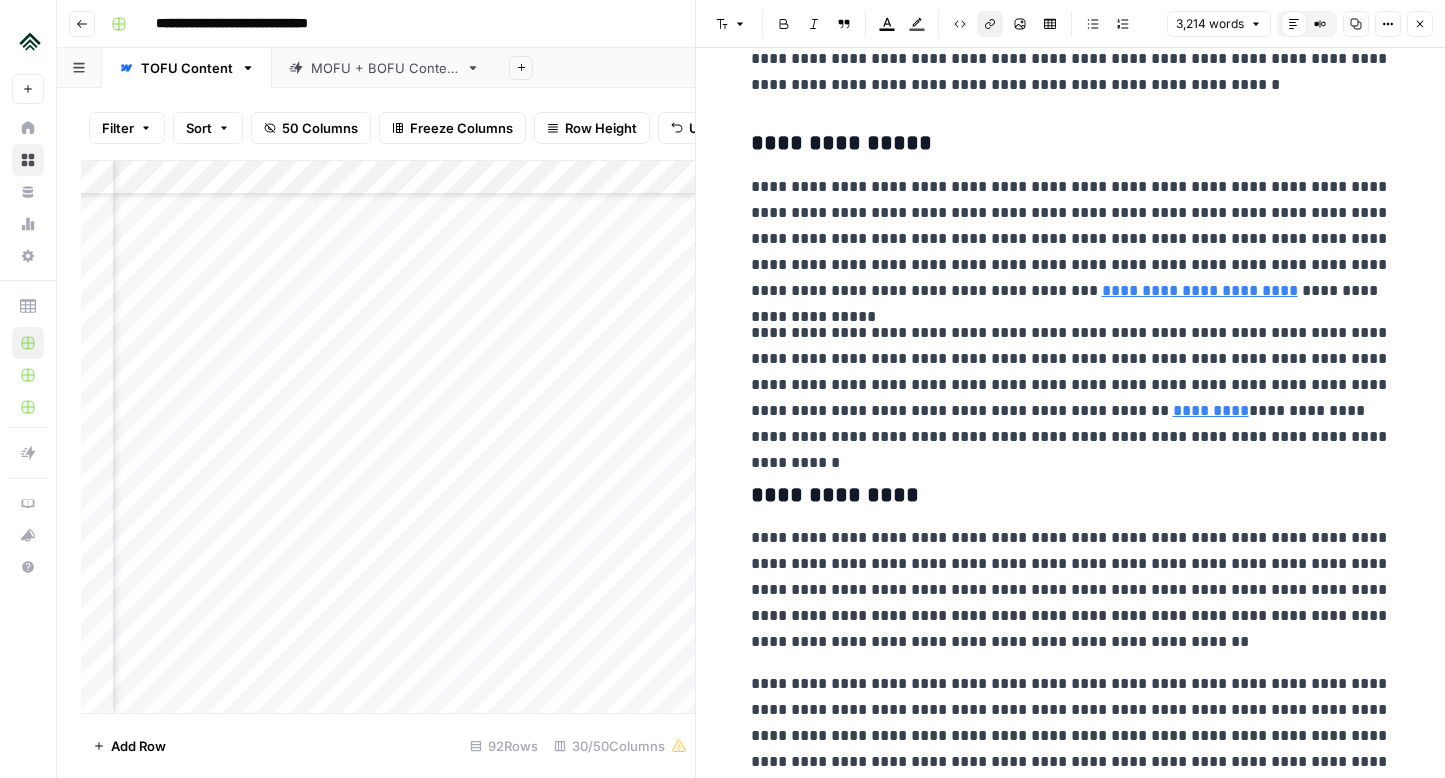 click 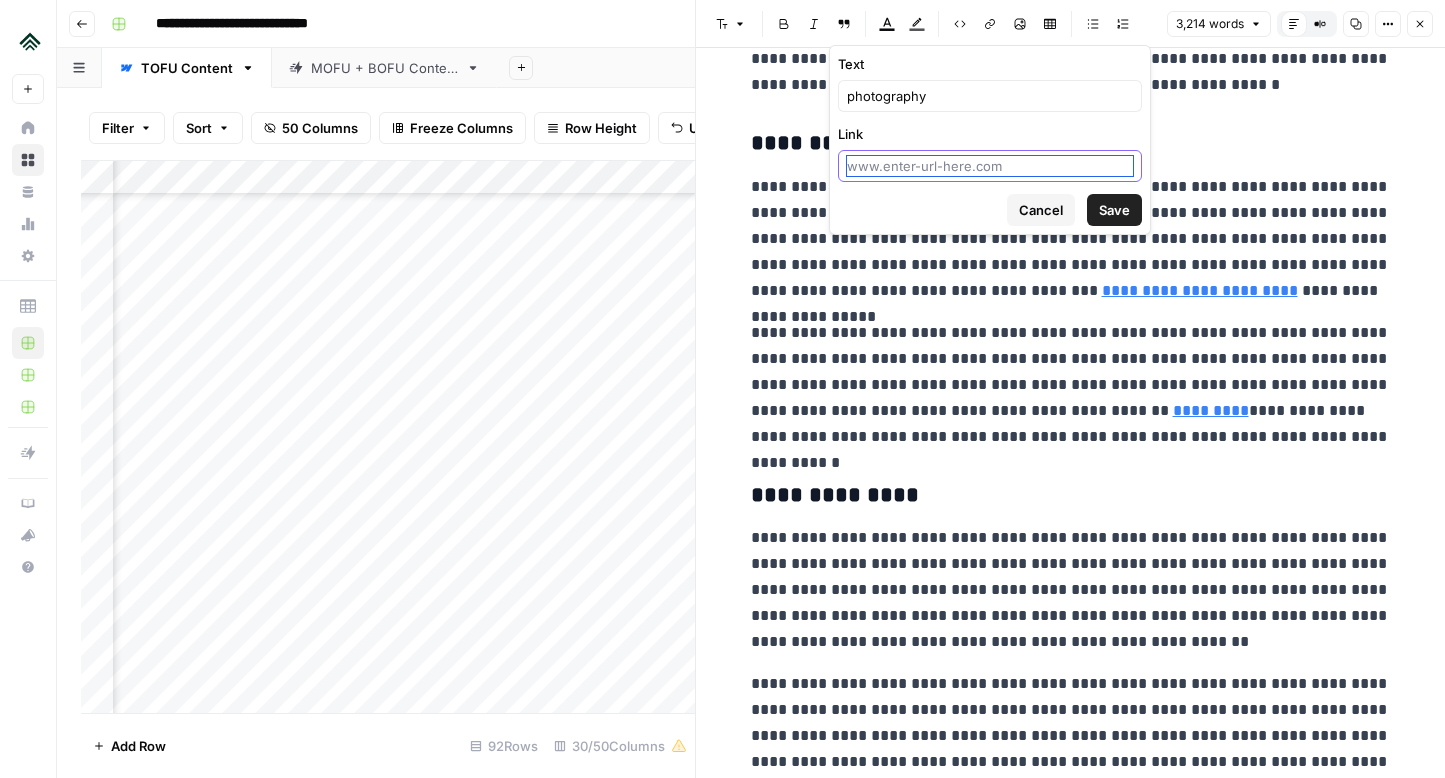 click on "Link" at bounding box center (990, 166) 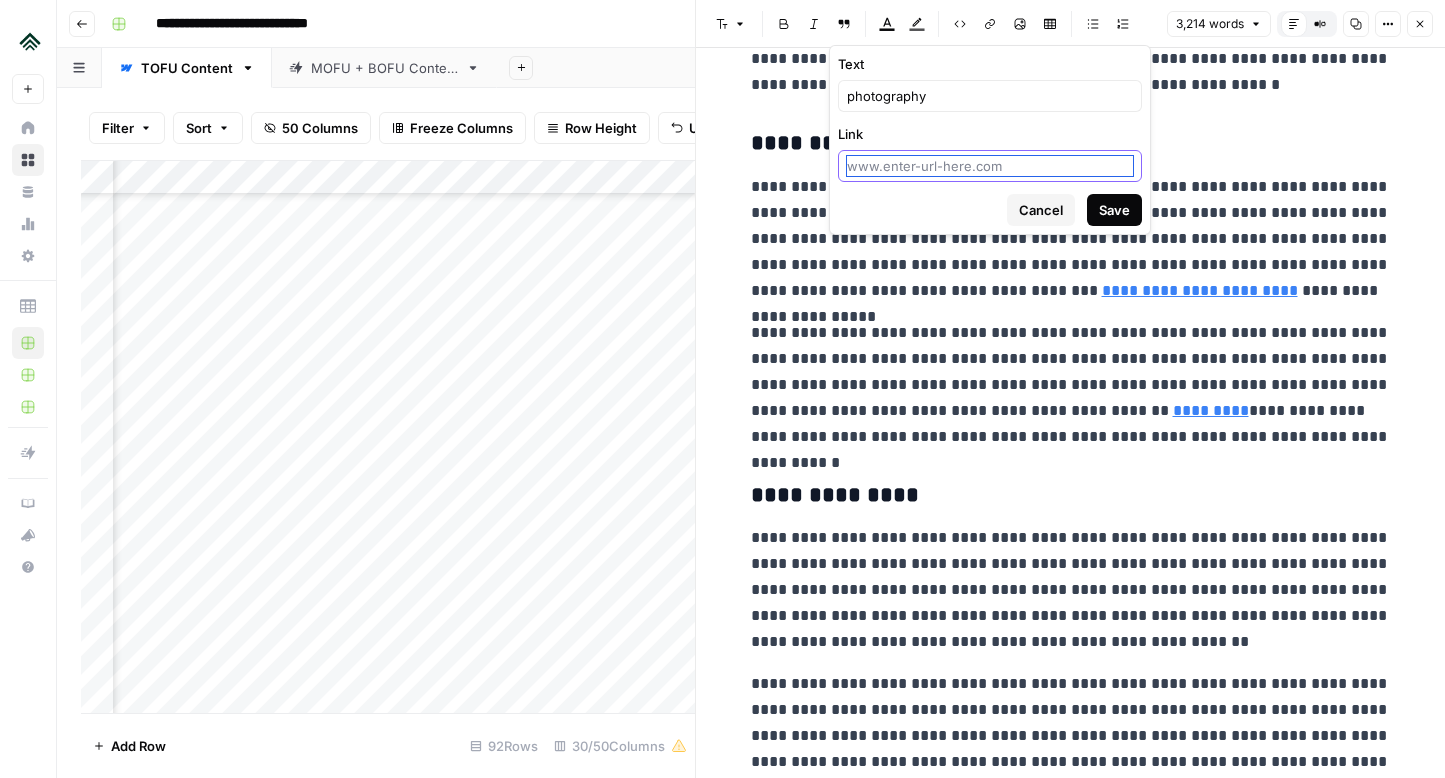 paste on "[URL][DOMAIN_NAME]" 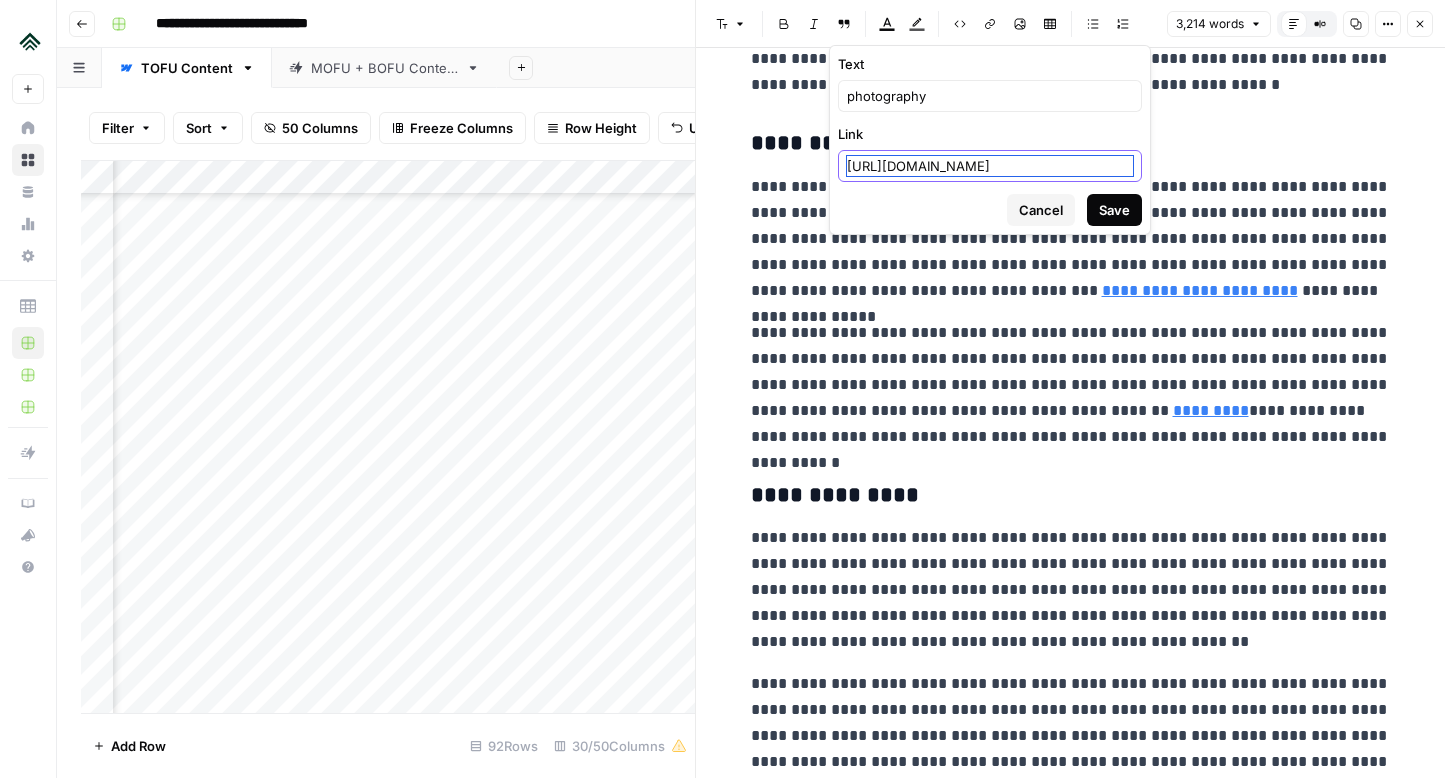 scroll, scrollTop: 0, scrollLeft: 9, axis: horizontal 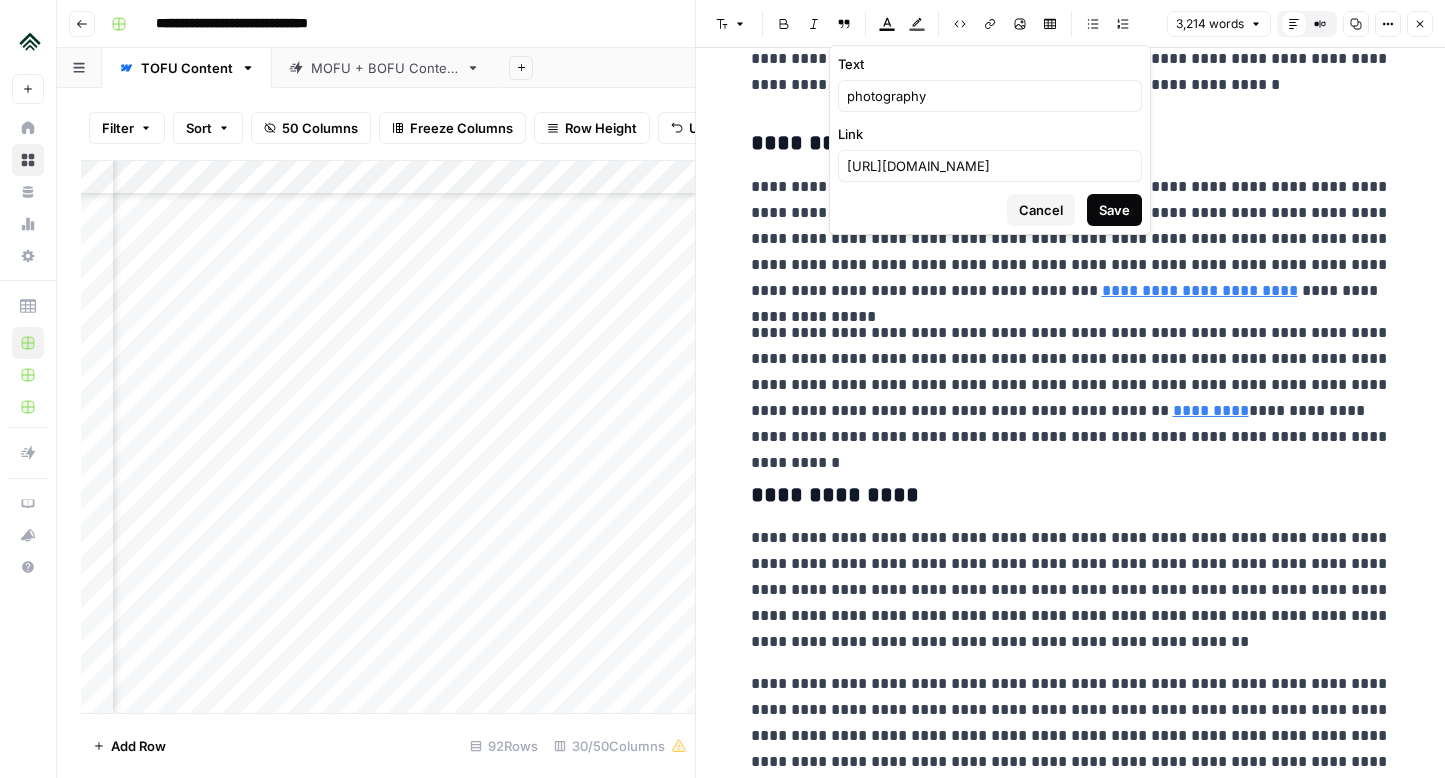 click on "Save" at bounding box center (1114, 210) 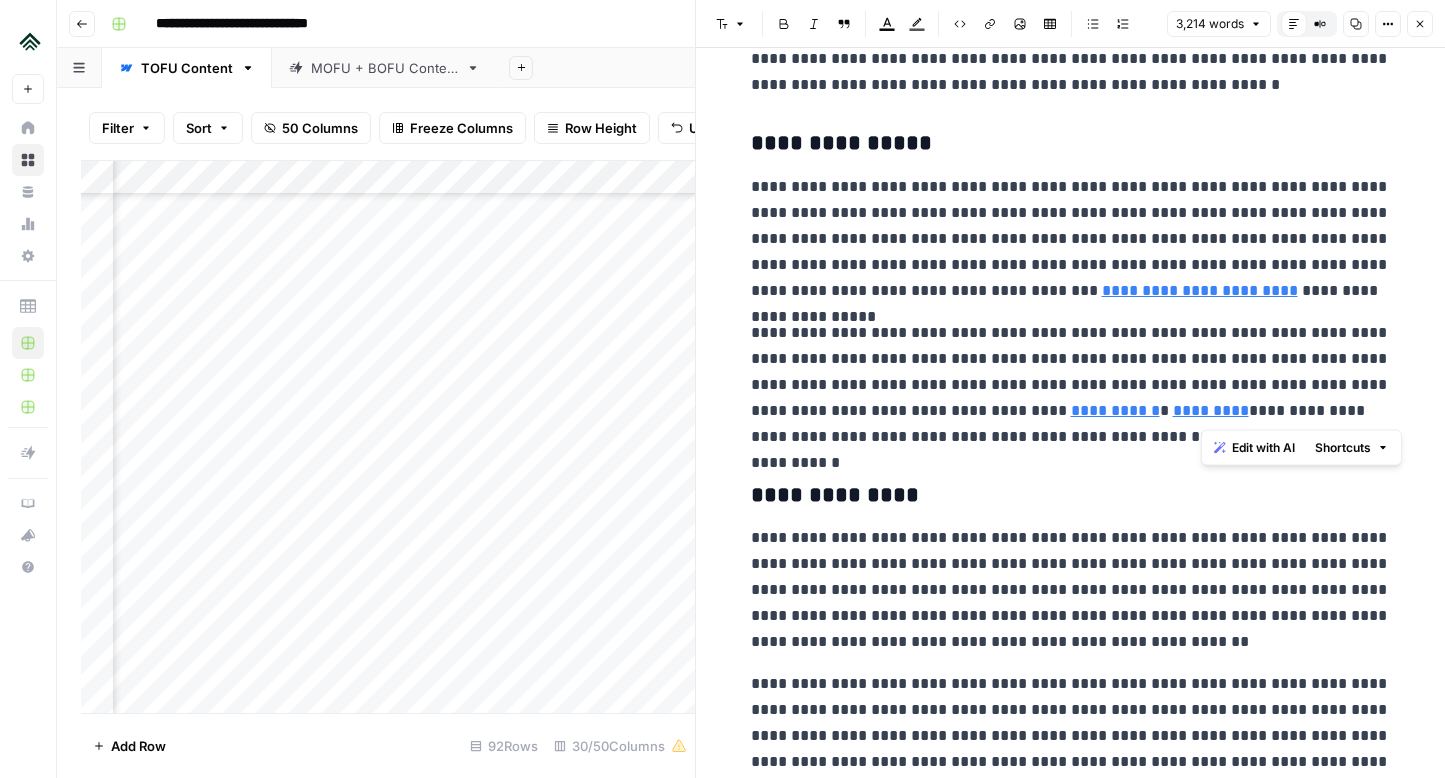 drag, startPoint x: 1202, startPoint y: 405, endPoint x: 1328, endPoint y: 409, distance: 126.06348 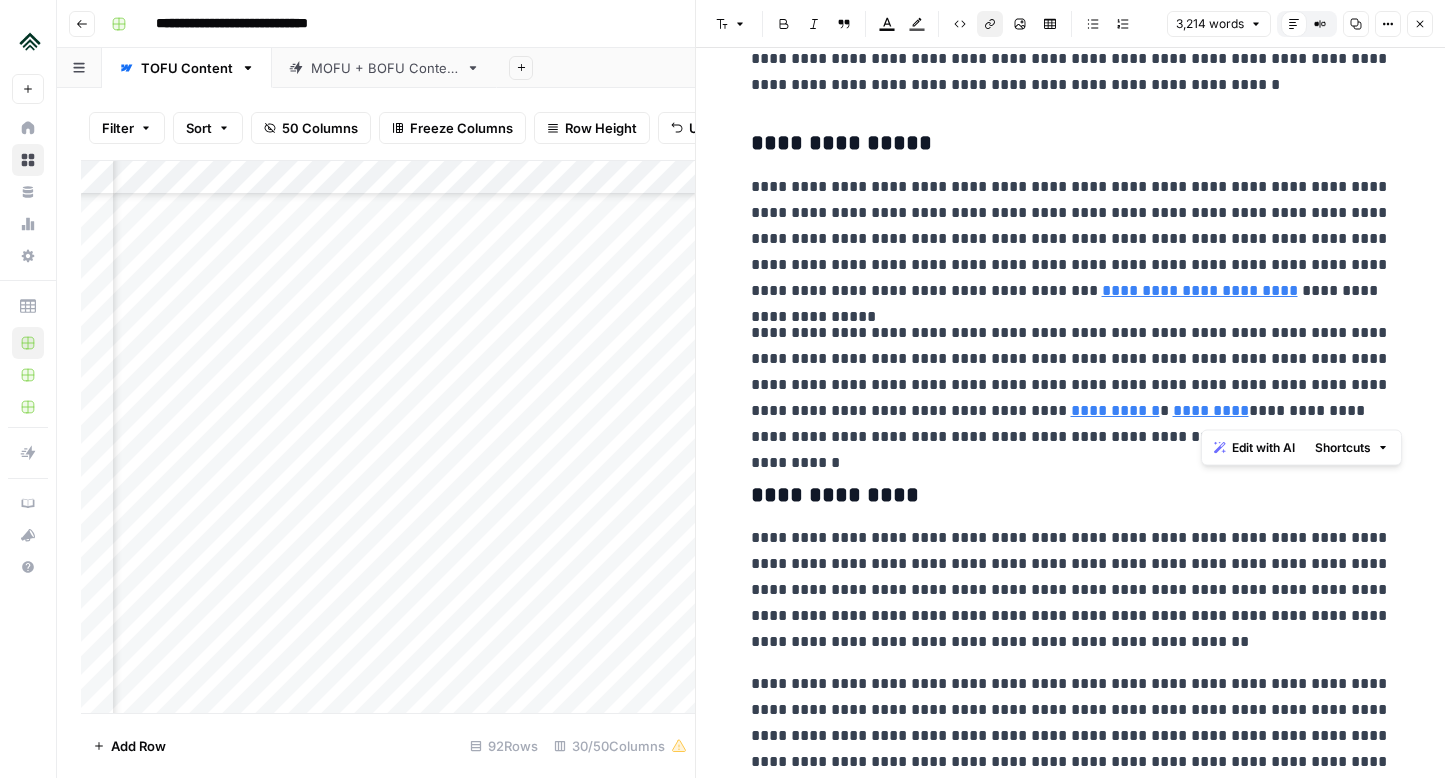 click 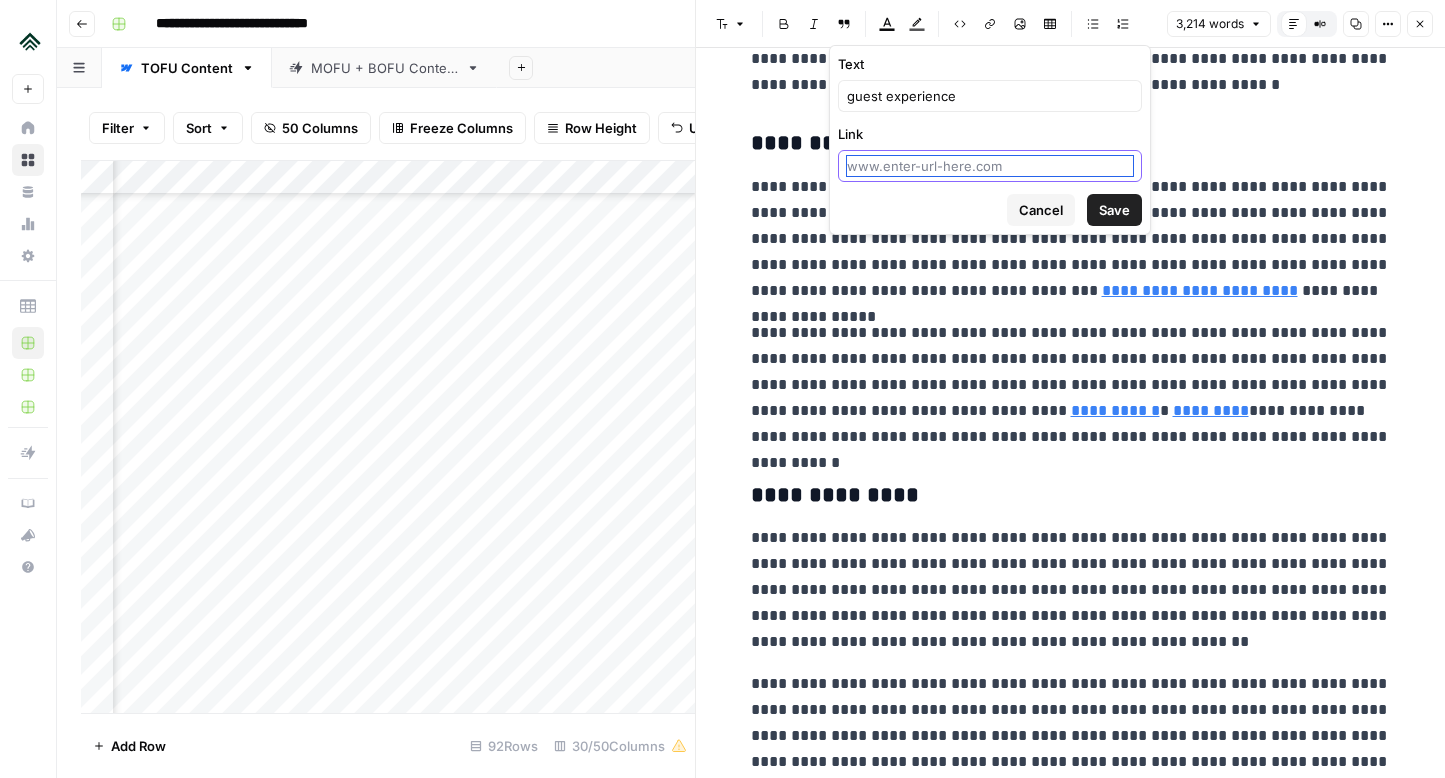 click on "Link" at bounding box center (990, 166) 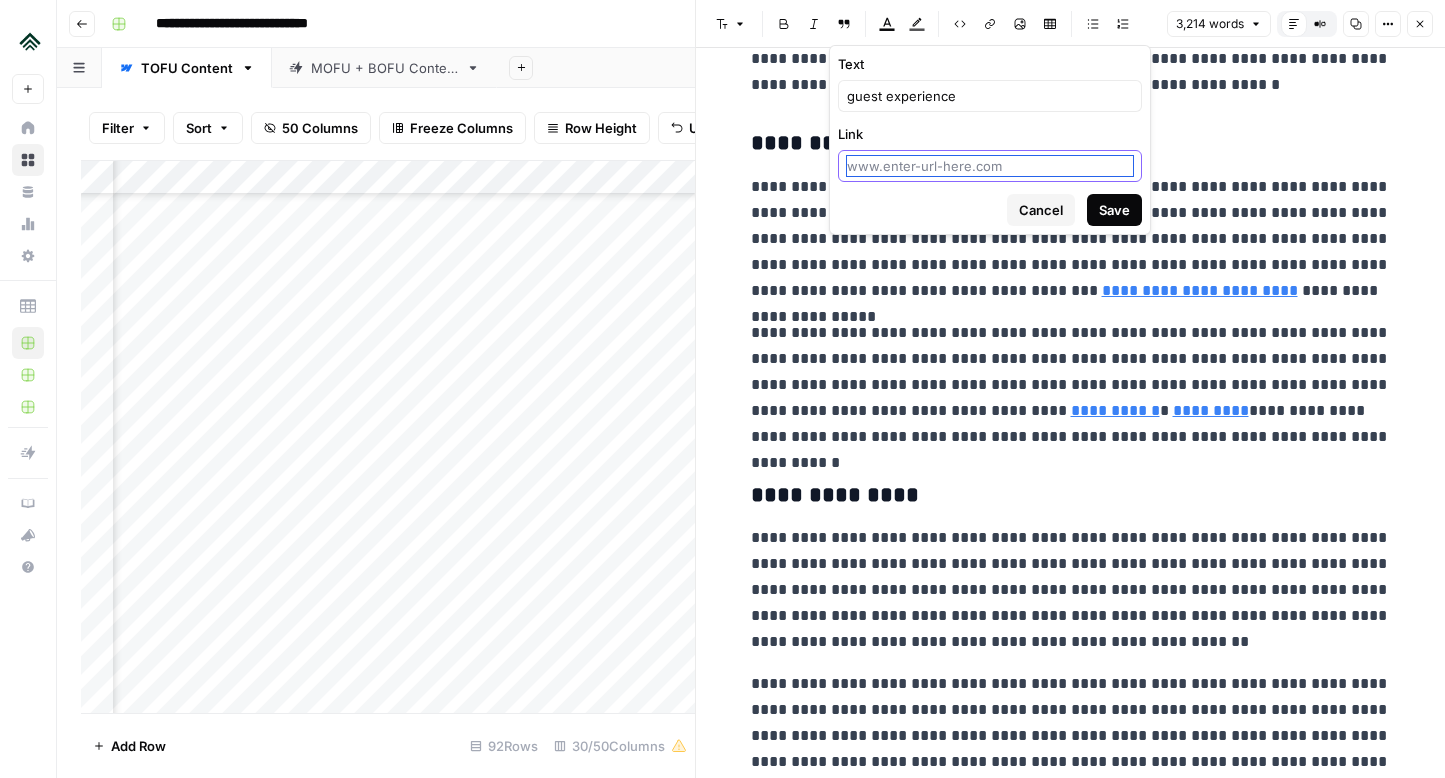 paste on "[URL][DOMAIN_NAME]" 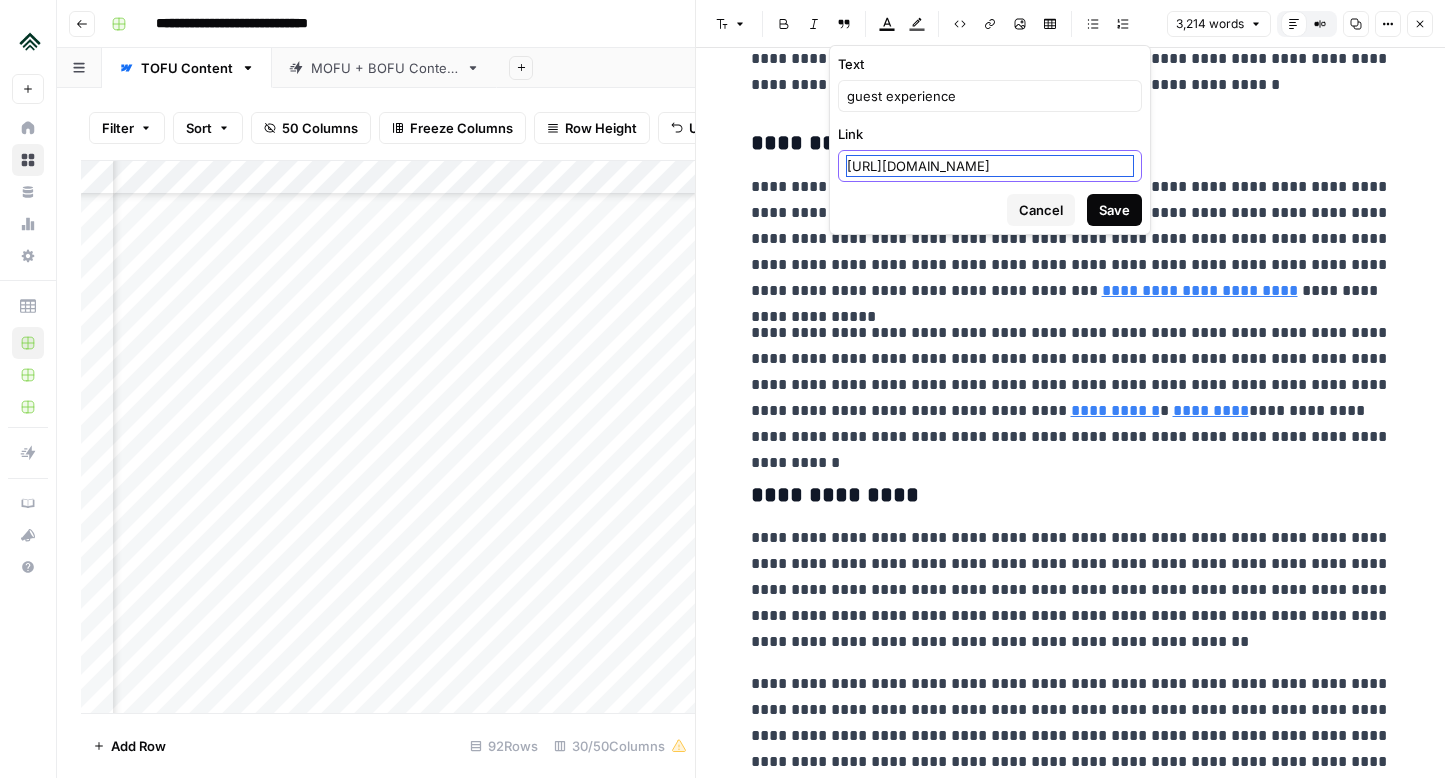 scroll, scrollTop: 0, scrollLeft: 34, axis: horizontal 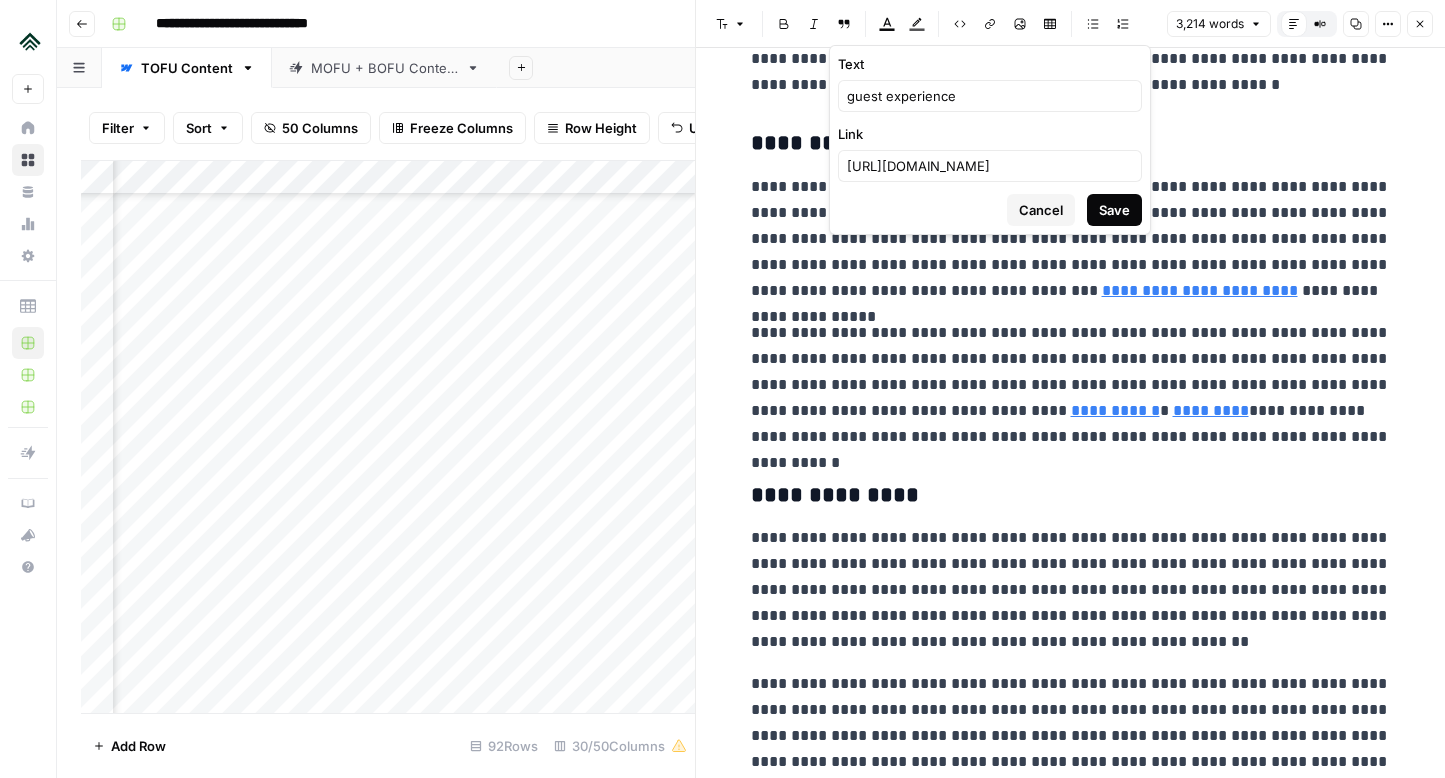 click on "Save" at bounding box center (1114, 210) 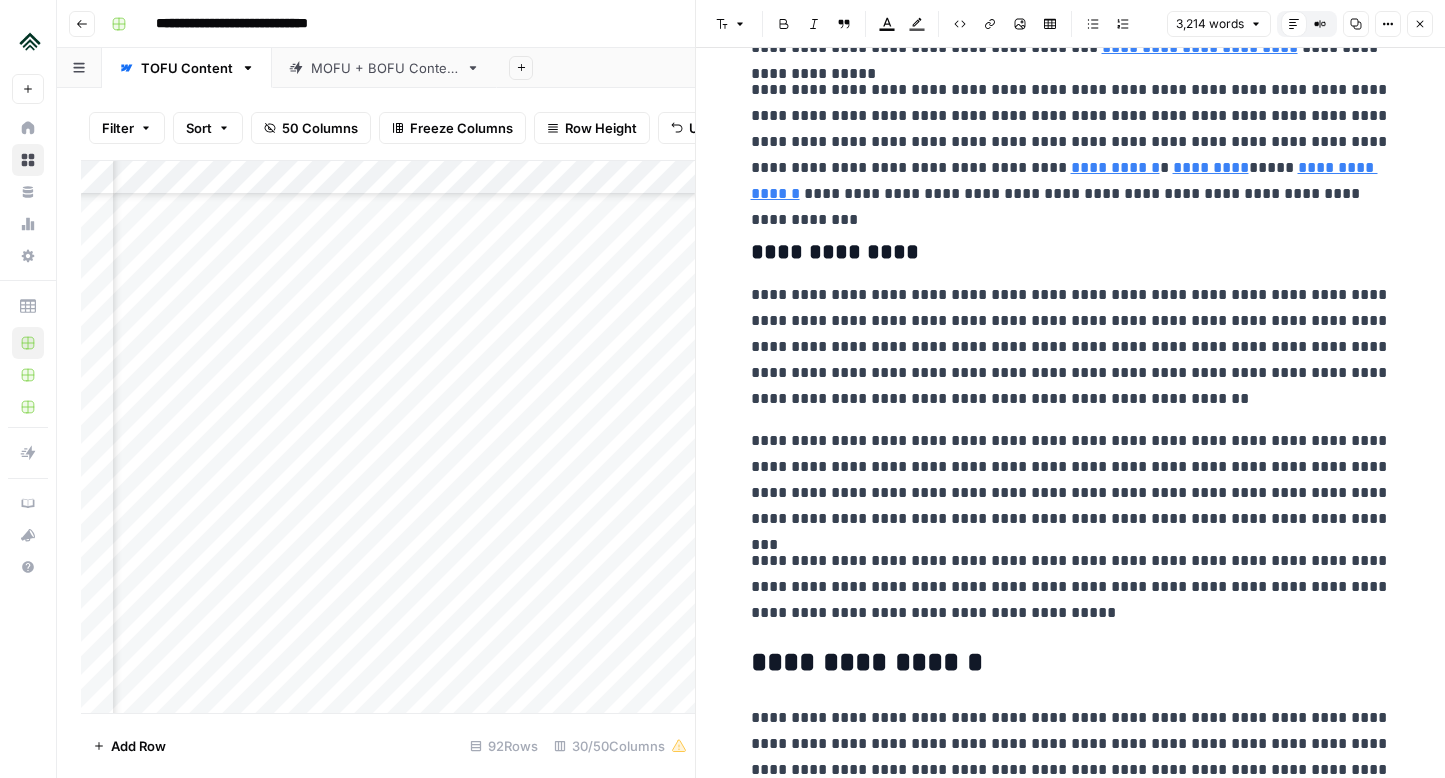 scroll, scrollTop: 1195, scrollLeft: 0, axis: vertical 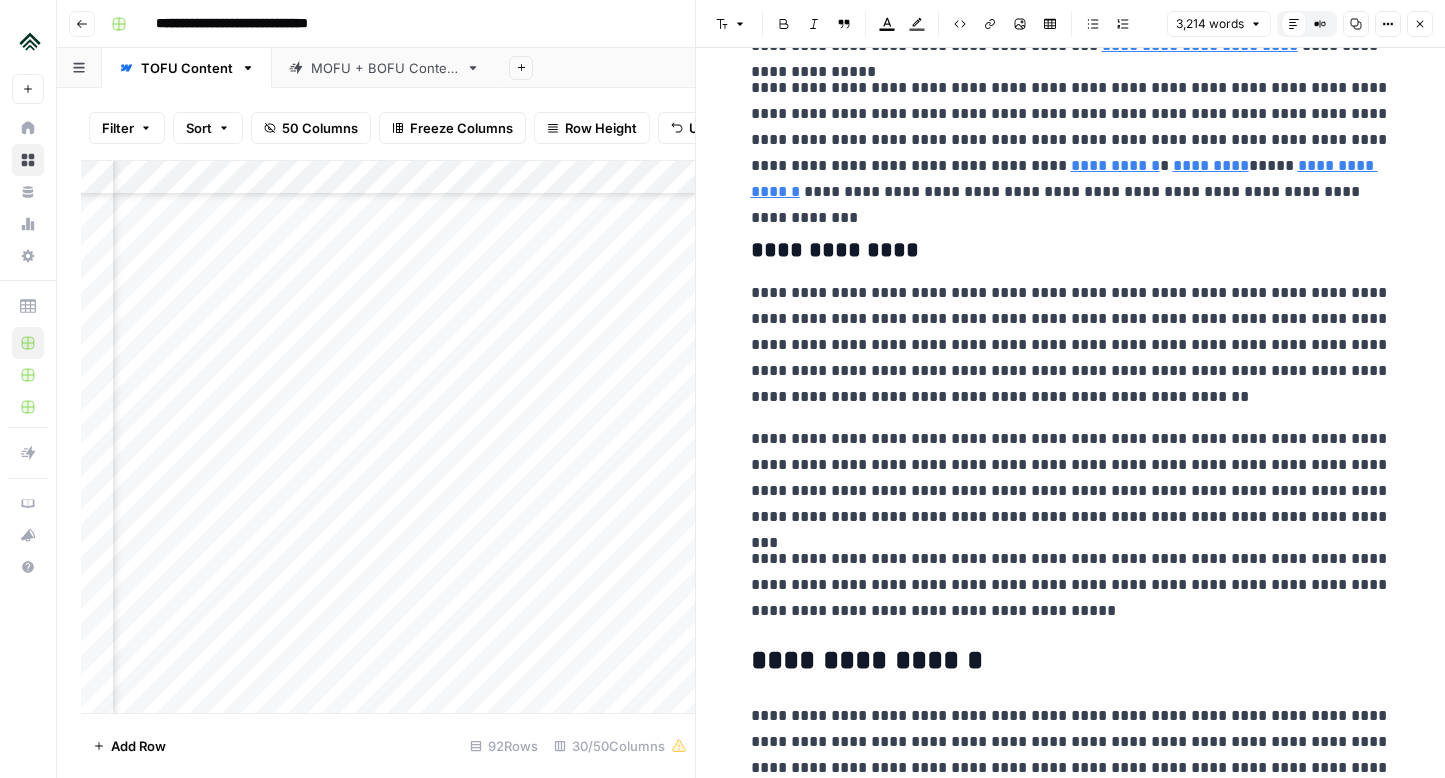 click on "**********" at bounding box center (1071, 345) 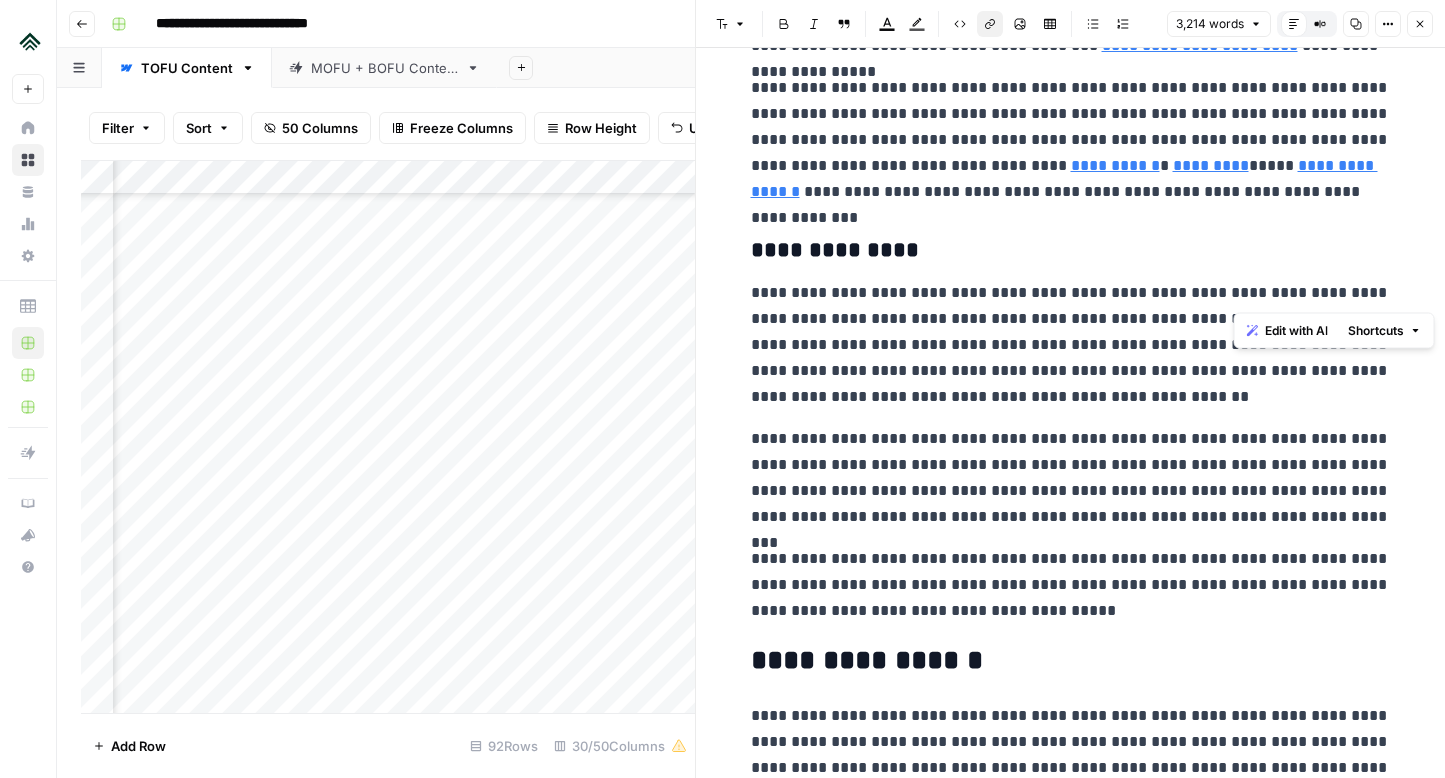 click on "Link" at bounding box center [990, 24] 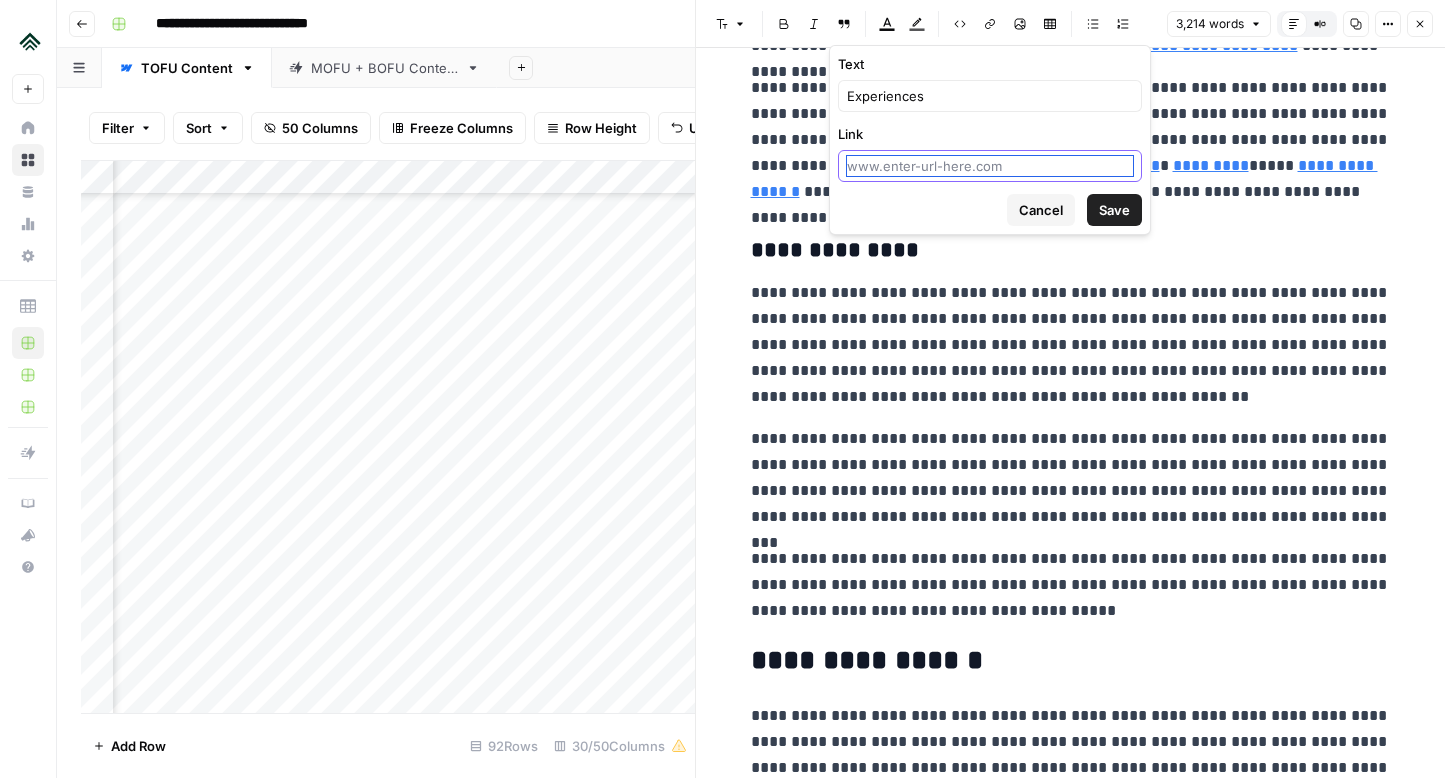 click on "Link" at bounding box center (990, 166) 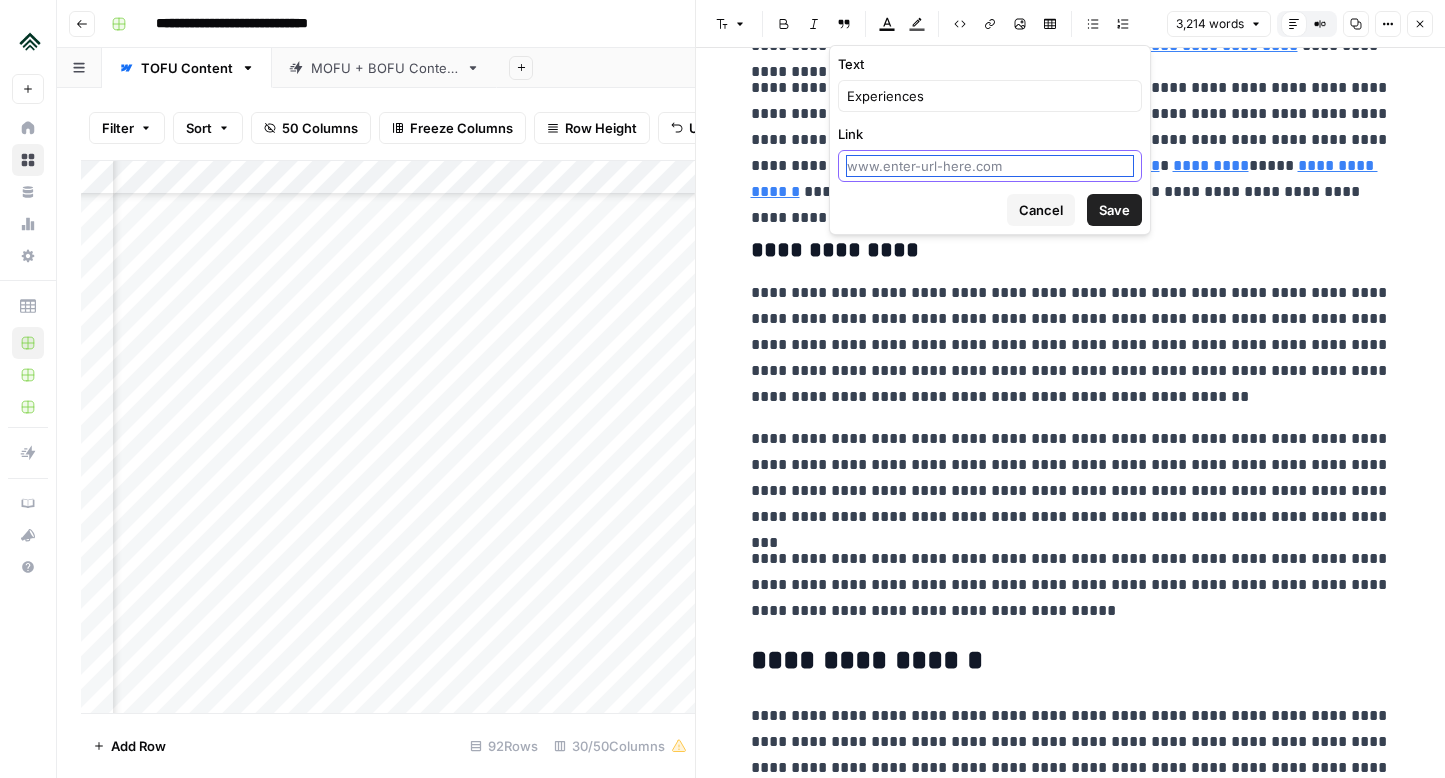 paste on "[URL][DOMAIN_NAME]" 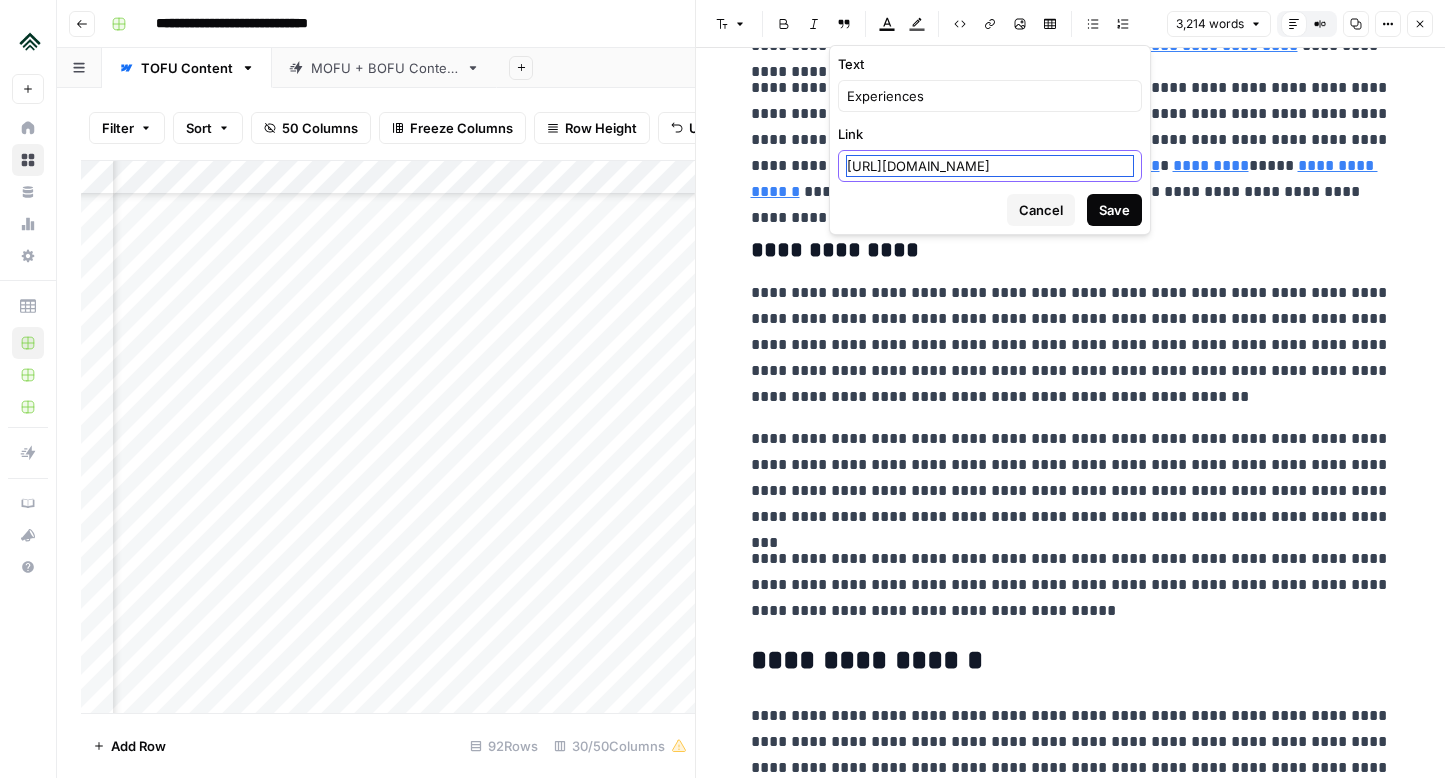 scroll, scrollTop: 0, scrollLeft: 88, axis: horizontal 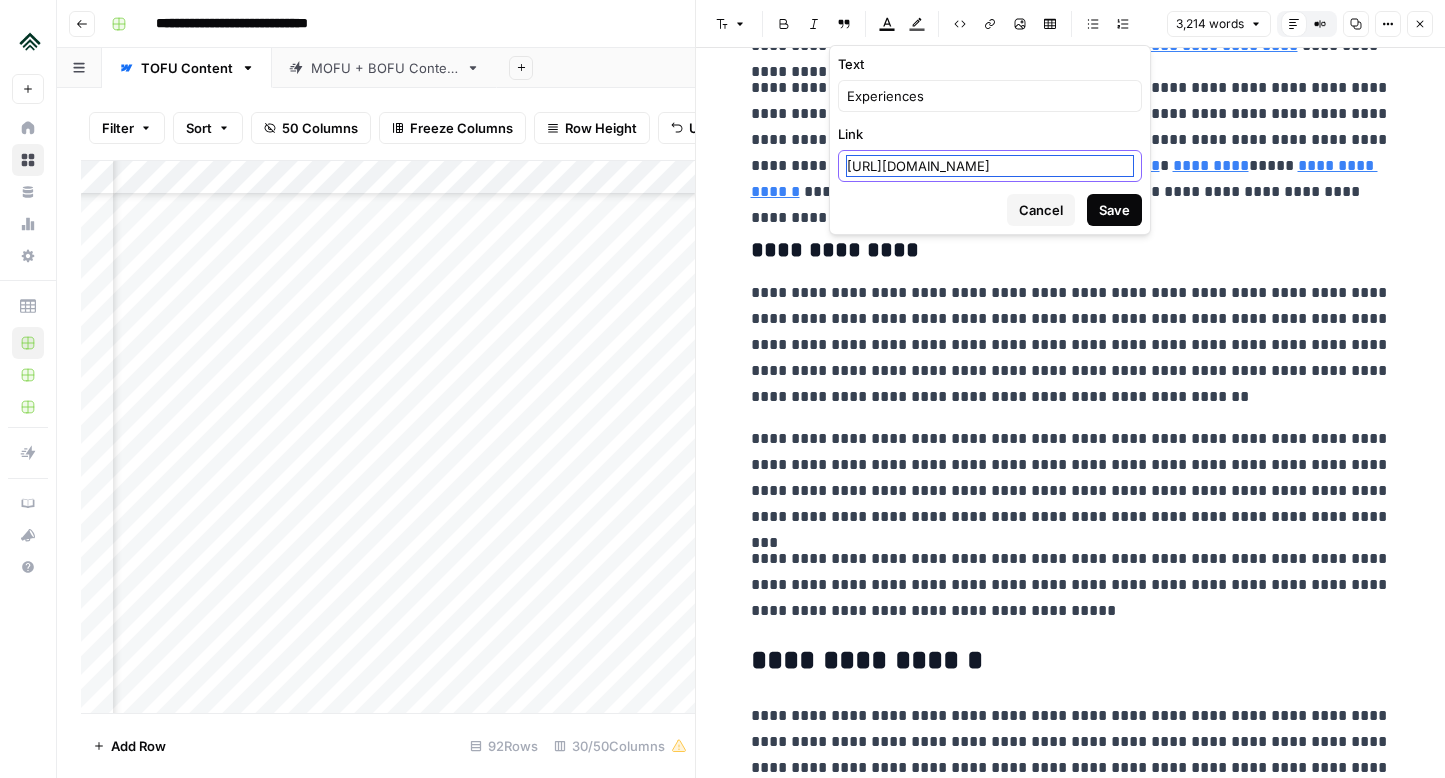 type on "[URL][DOMAIN_NAME]" 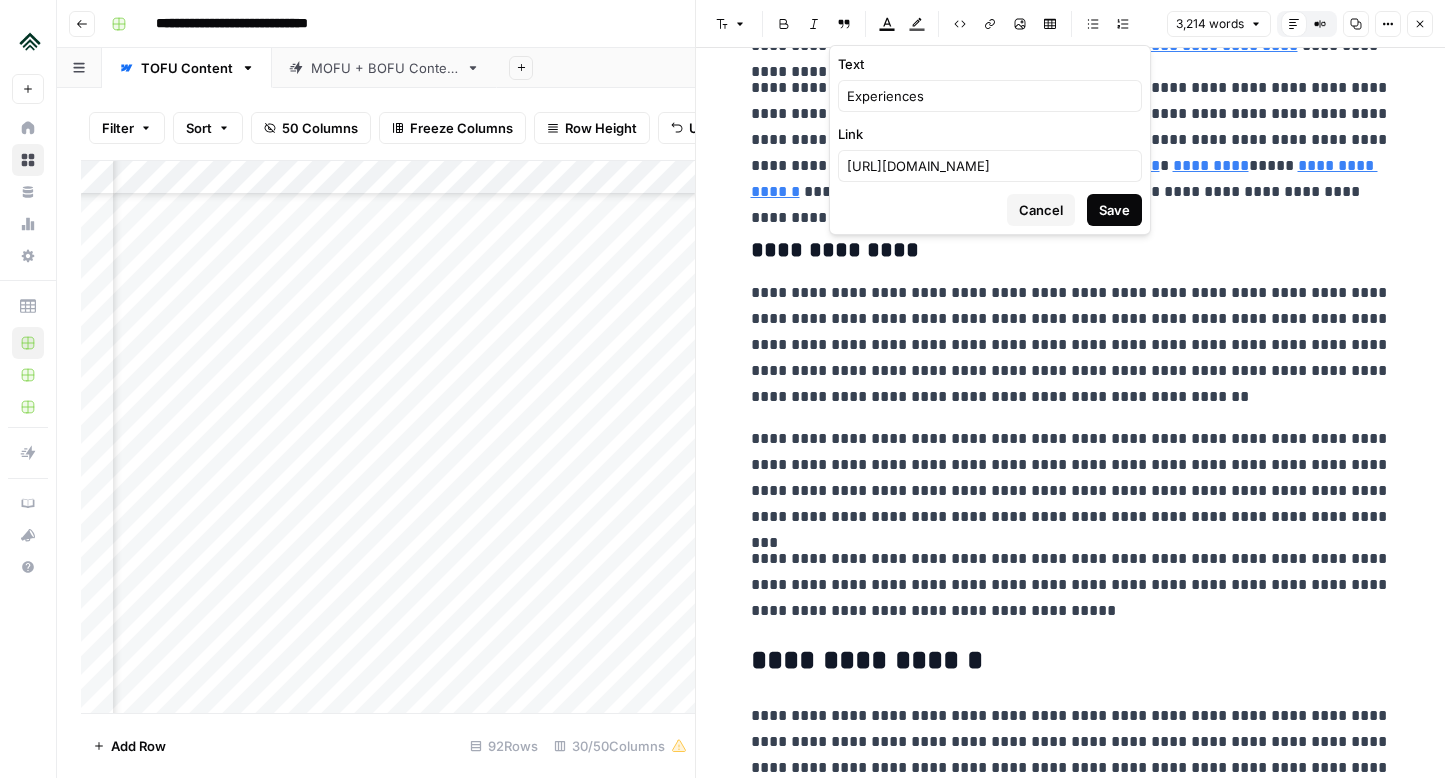 click on "Save" at bounding box center [1114, 210] 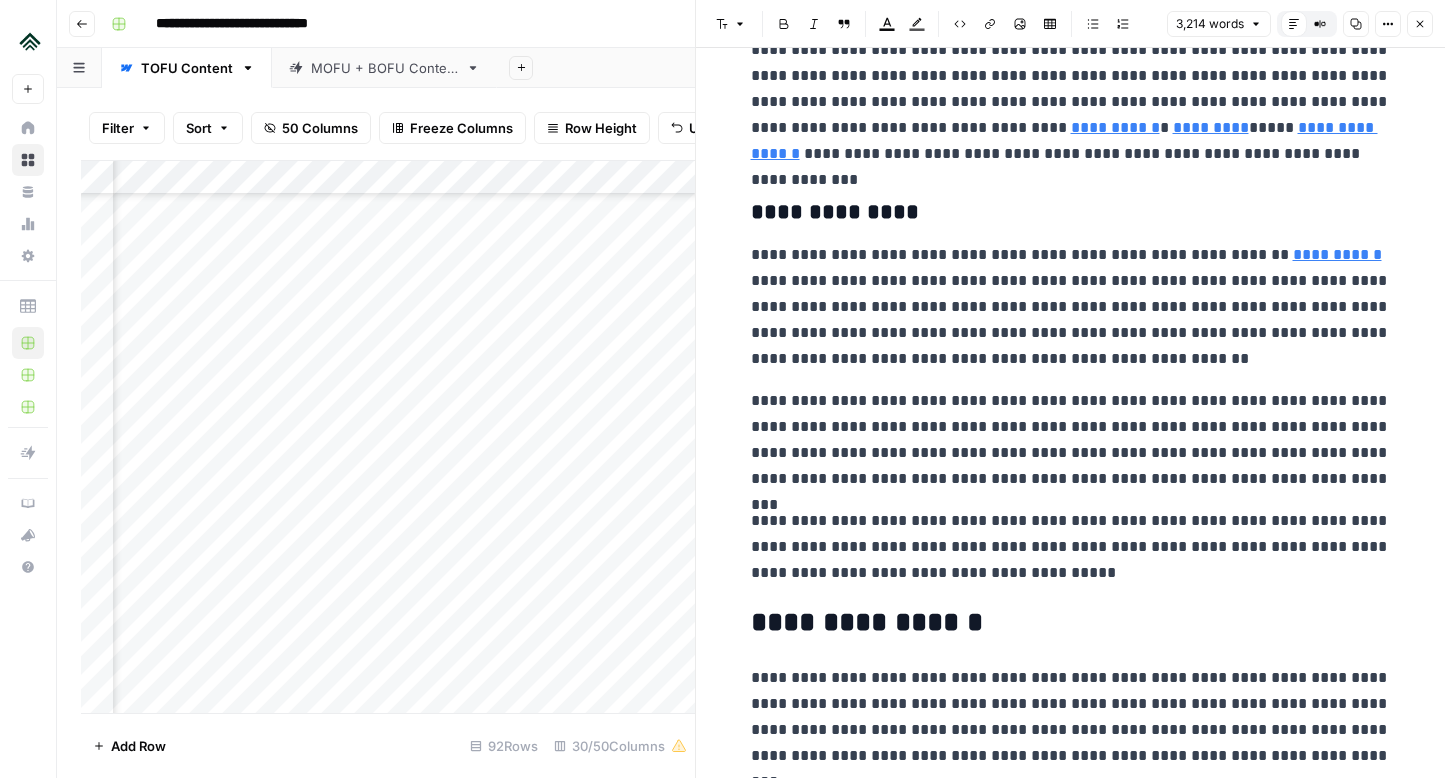 scroll, scrollTop: 1252, scrollLeft: 0, axis: vertical 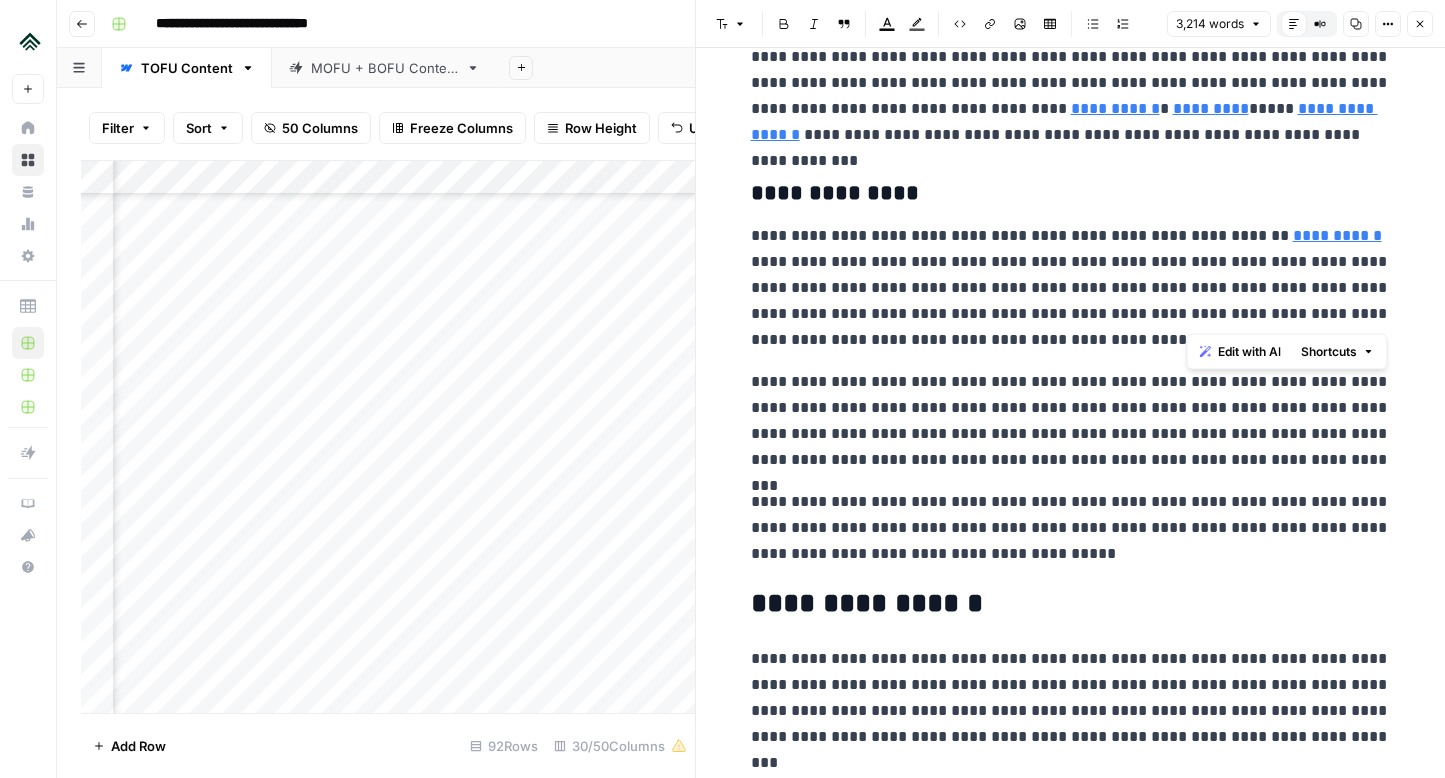 drag, startPoint x: 1189, startPoint y: 315, endPoint x: 1367, endPoint y: 322, distance: 178.13759 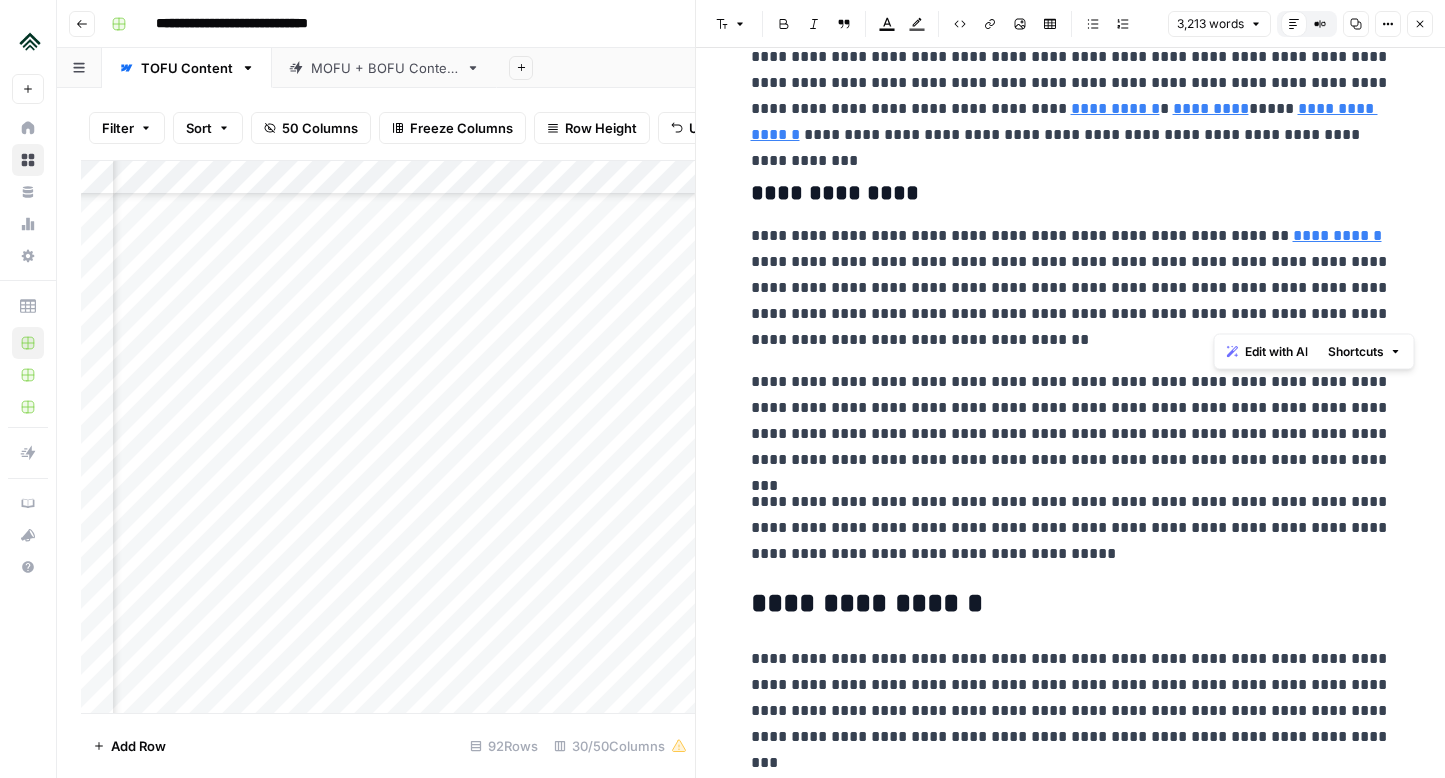 drag, startPoint x: 1214, startPoint y: 314, endPoint x: 1344, endPoint y: 313, distance: 130.00385 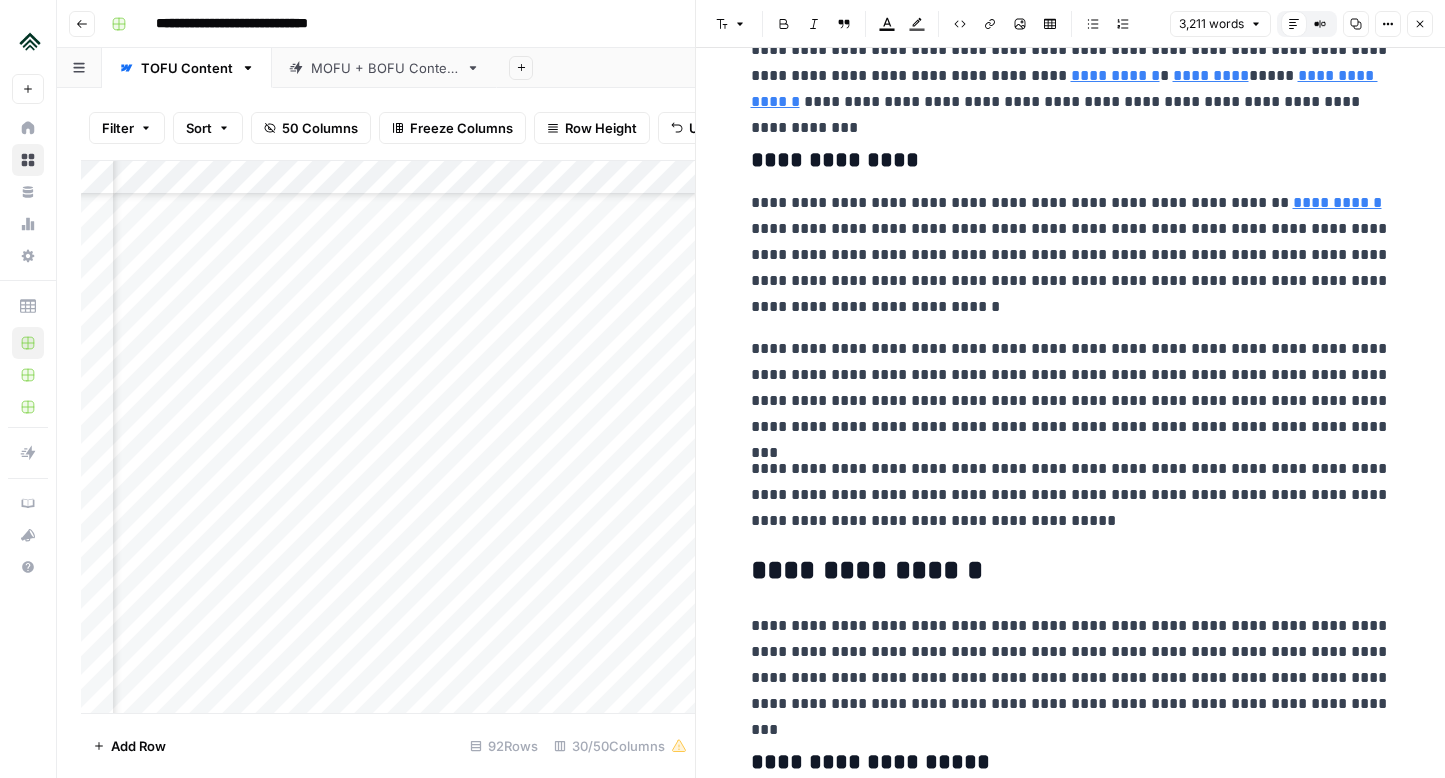 scroll, scrollTop: 1287, scrollLeft: 0, axis: vertical 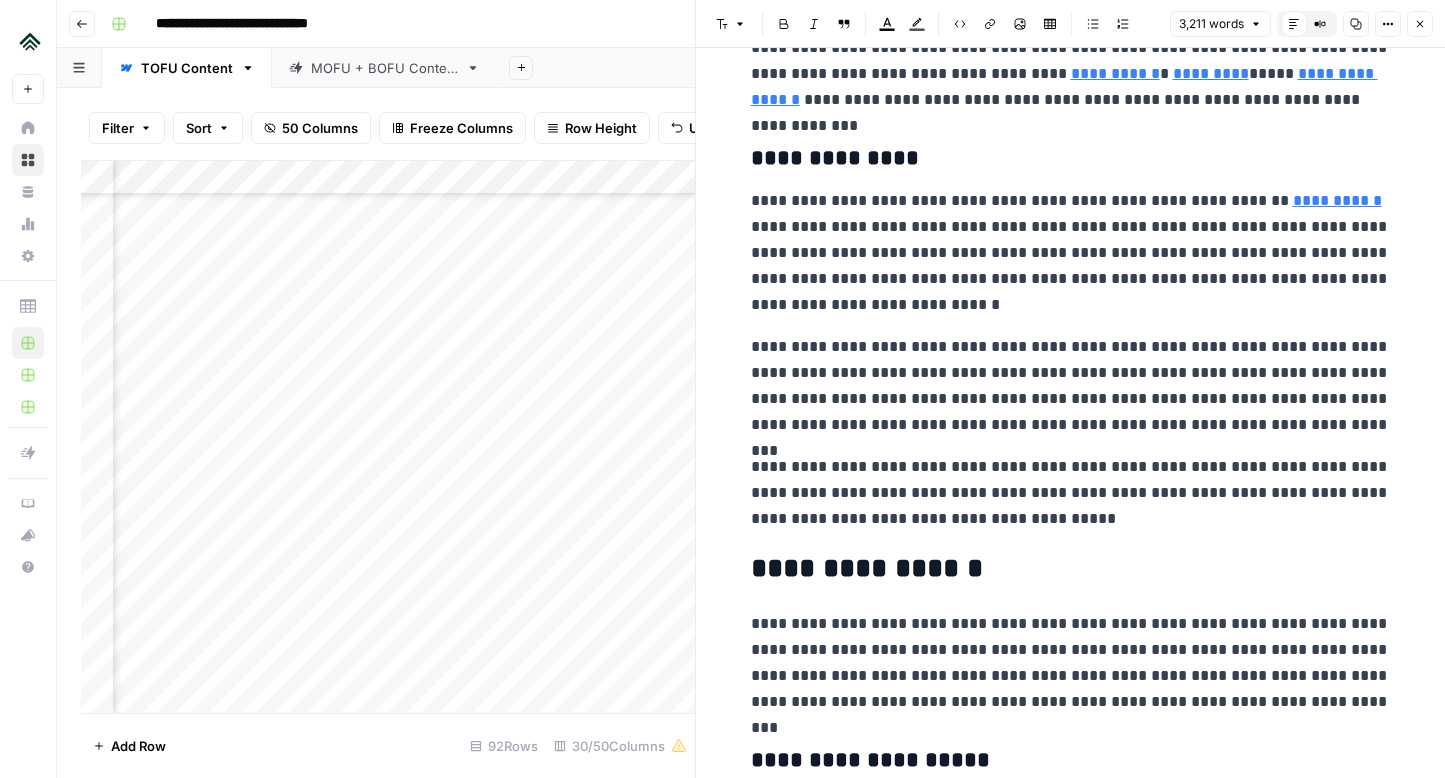 click on "**********" at bounding box center [1071, 386] 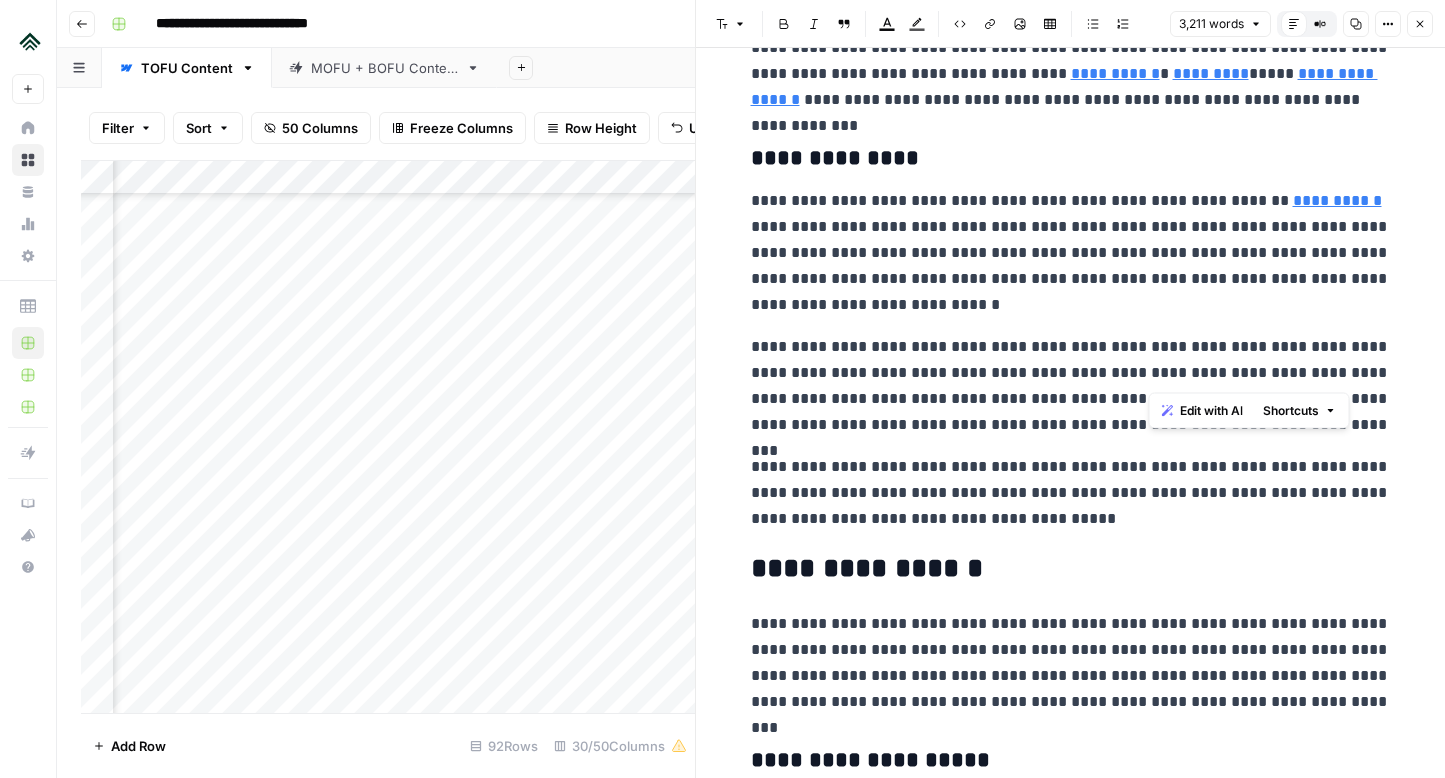click on "**********" at bounding box center (1071, 386) 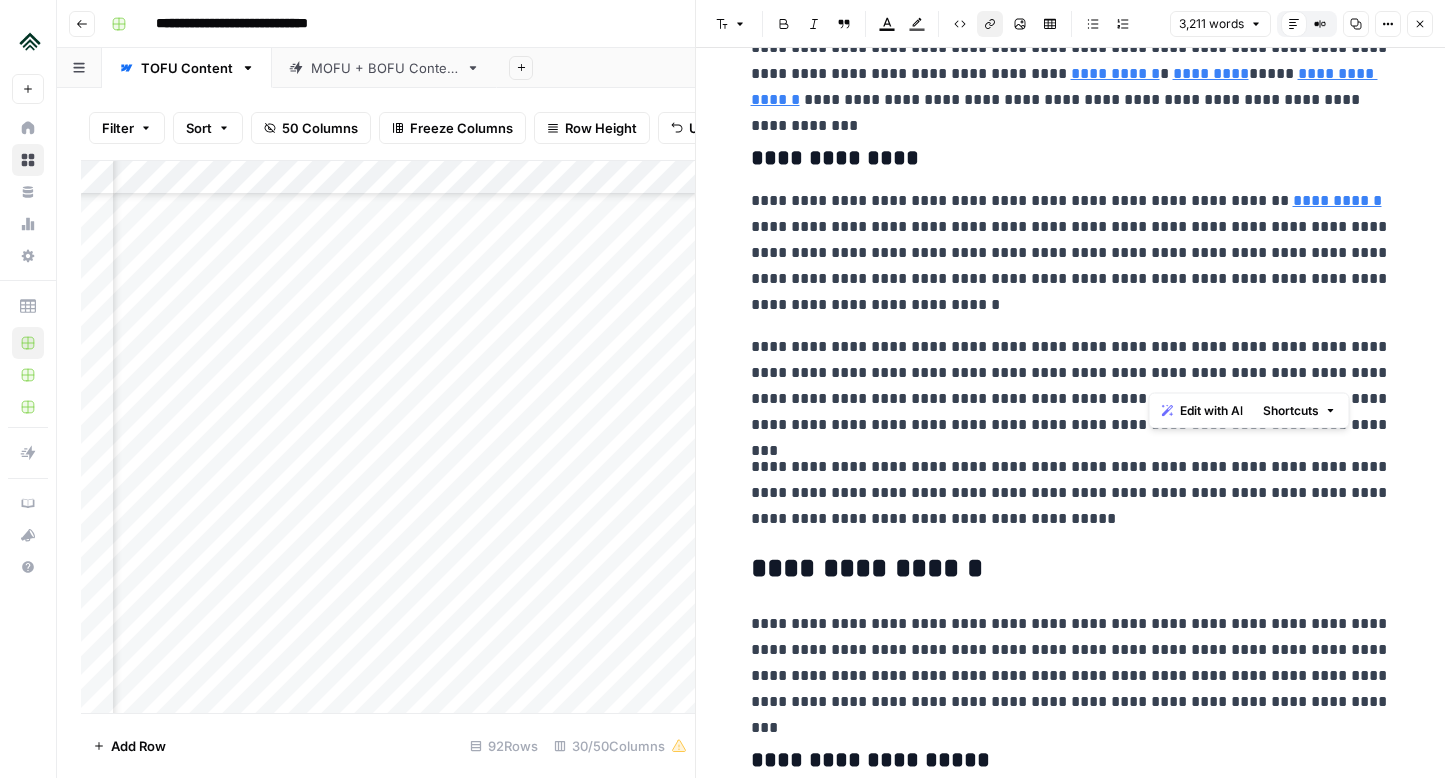 click 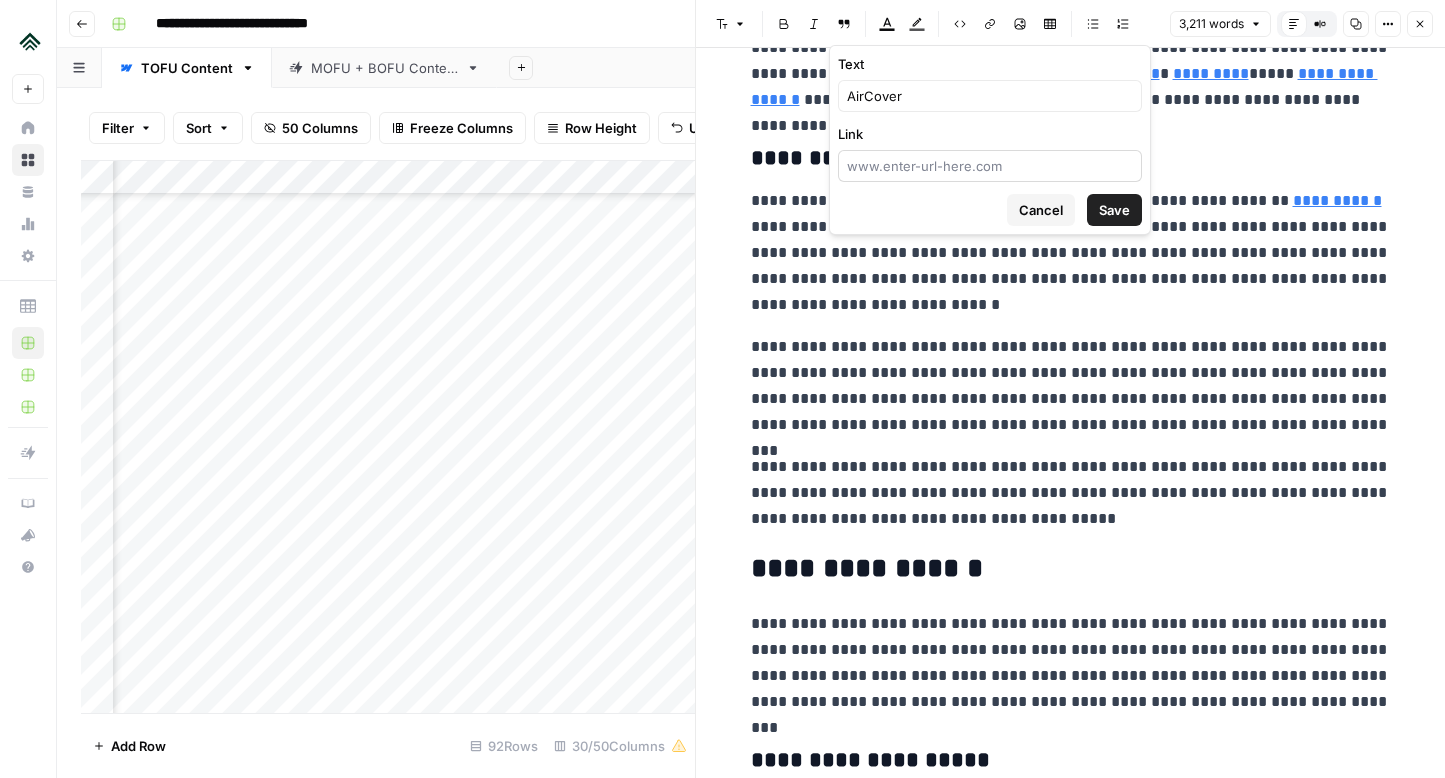 click at bounding box center (990, 166) 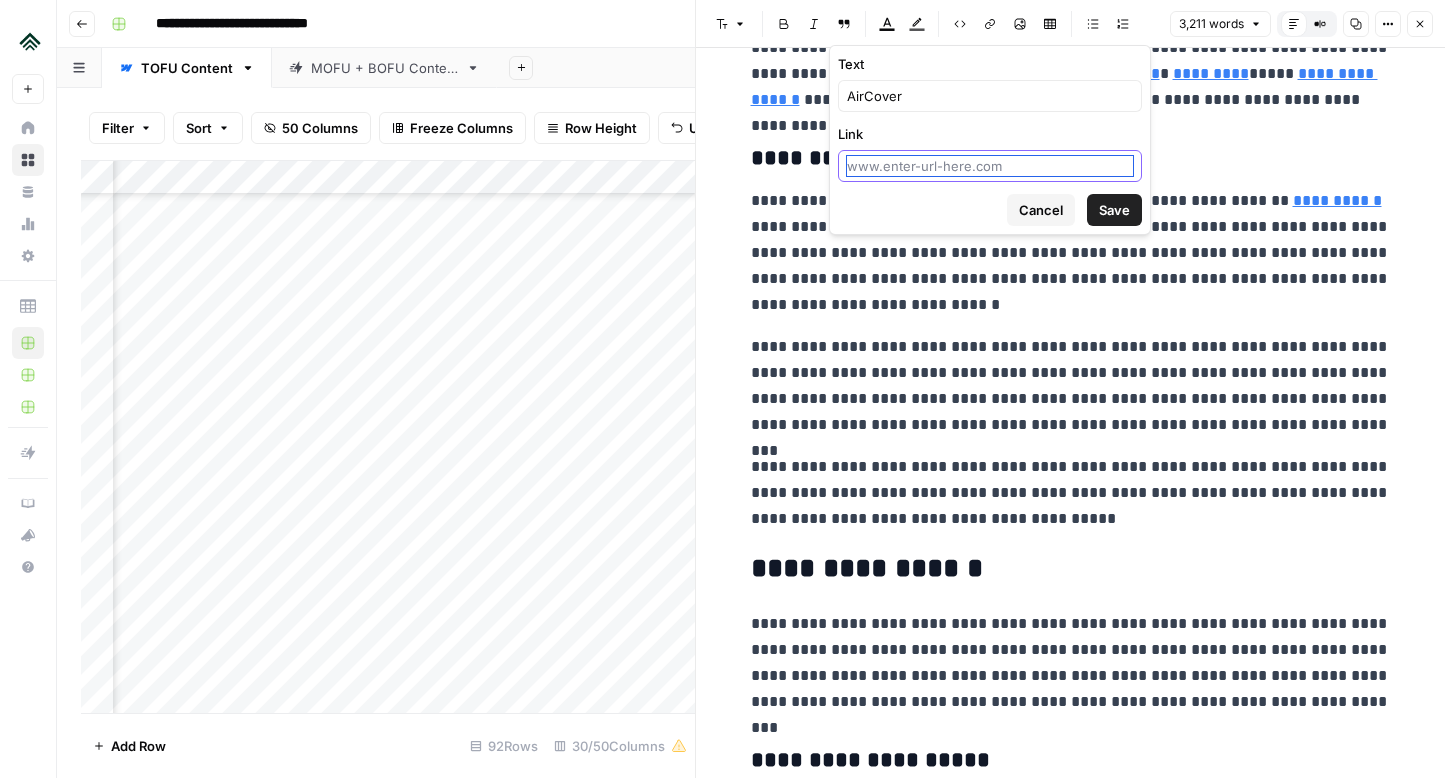 paste on "[URL][DOMAIN_NAME]" 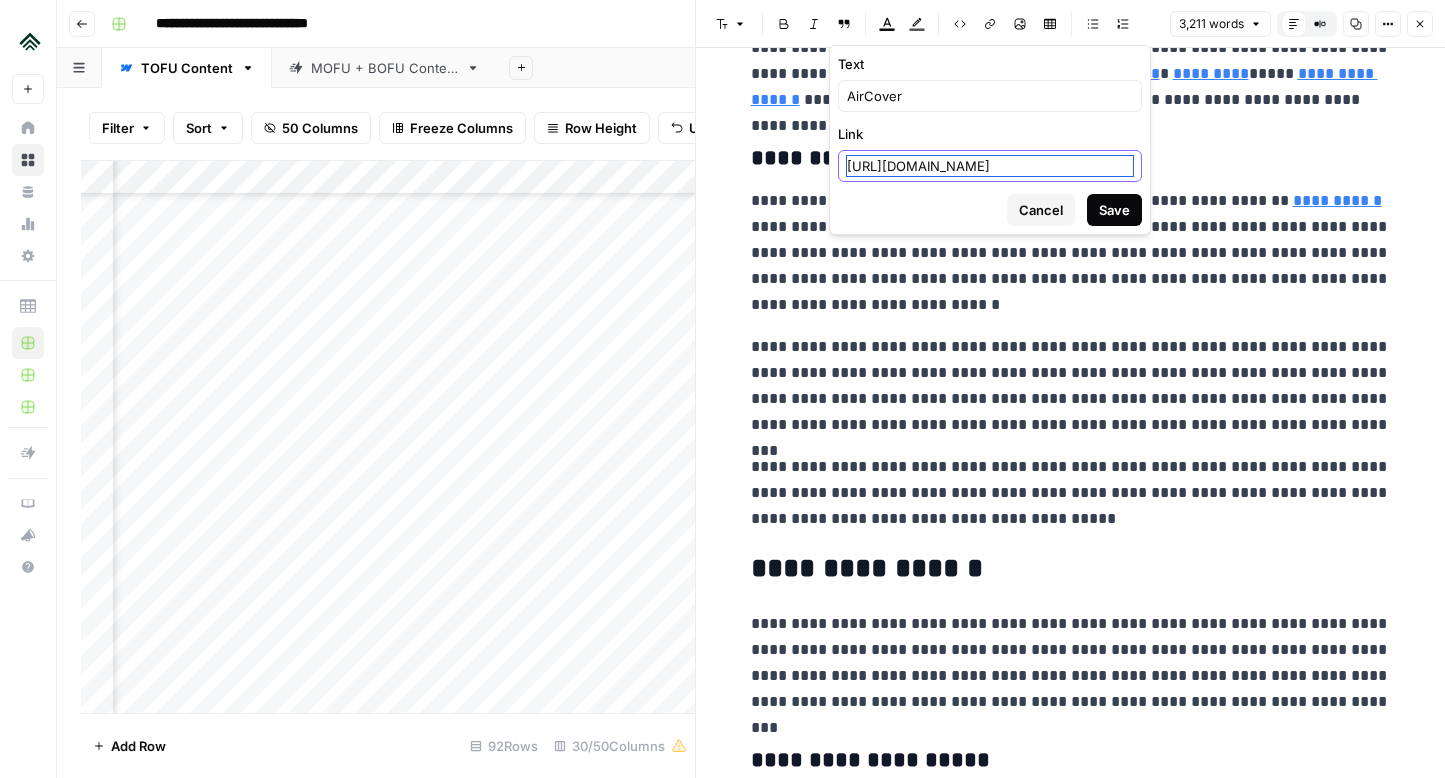scroll, scrollTop: 0, scrollLeft: 33, axis: horizontal 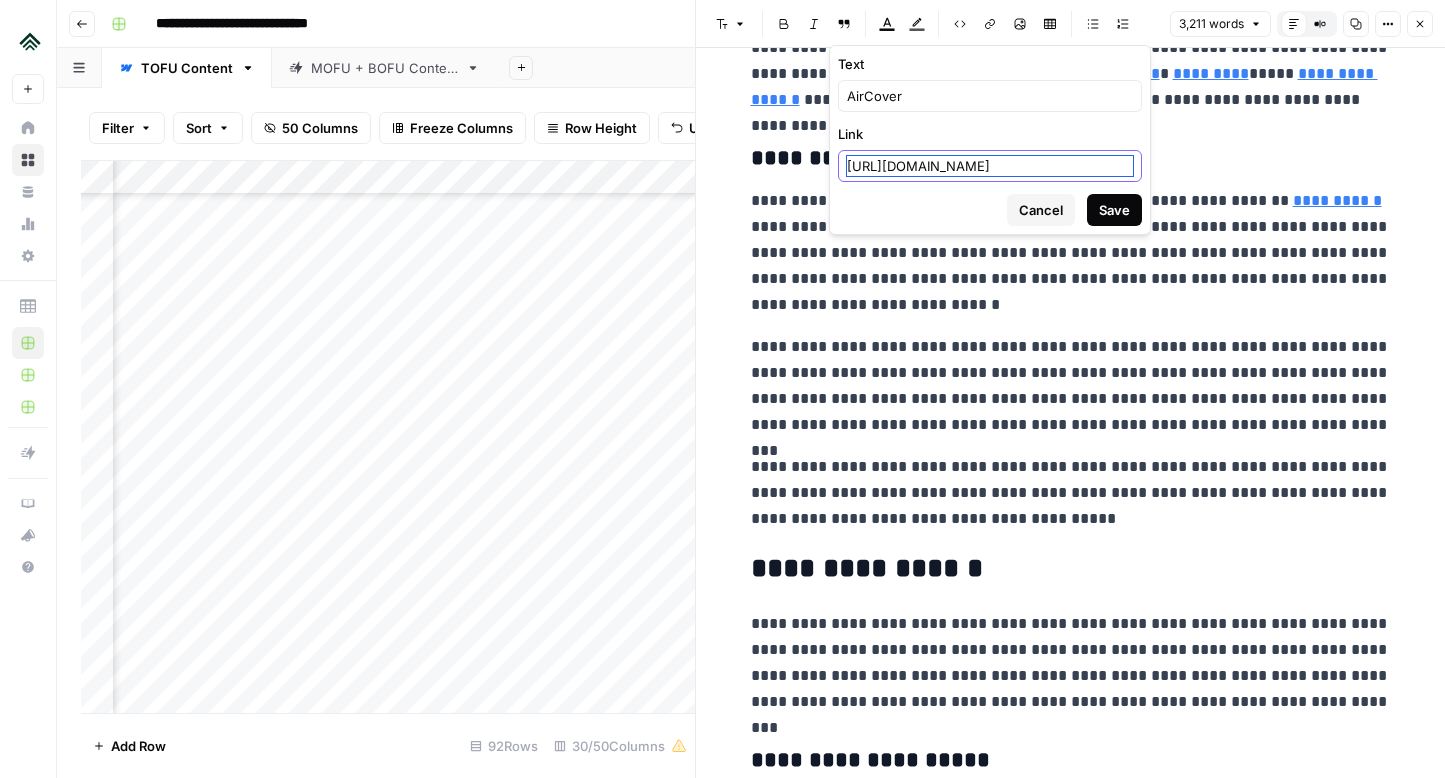 type on "[URL][DOMAIN_NAME]" 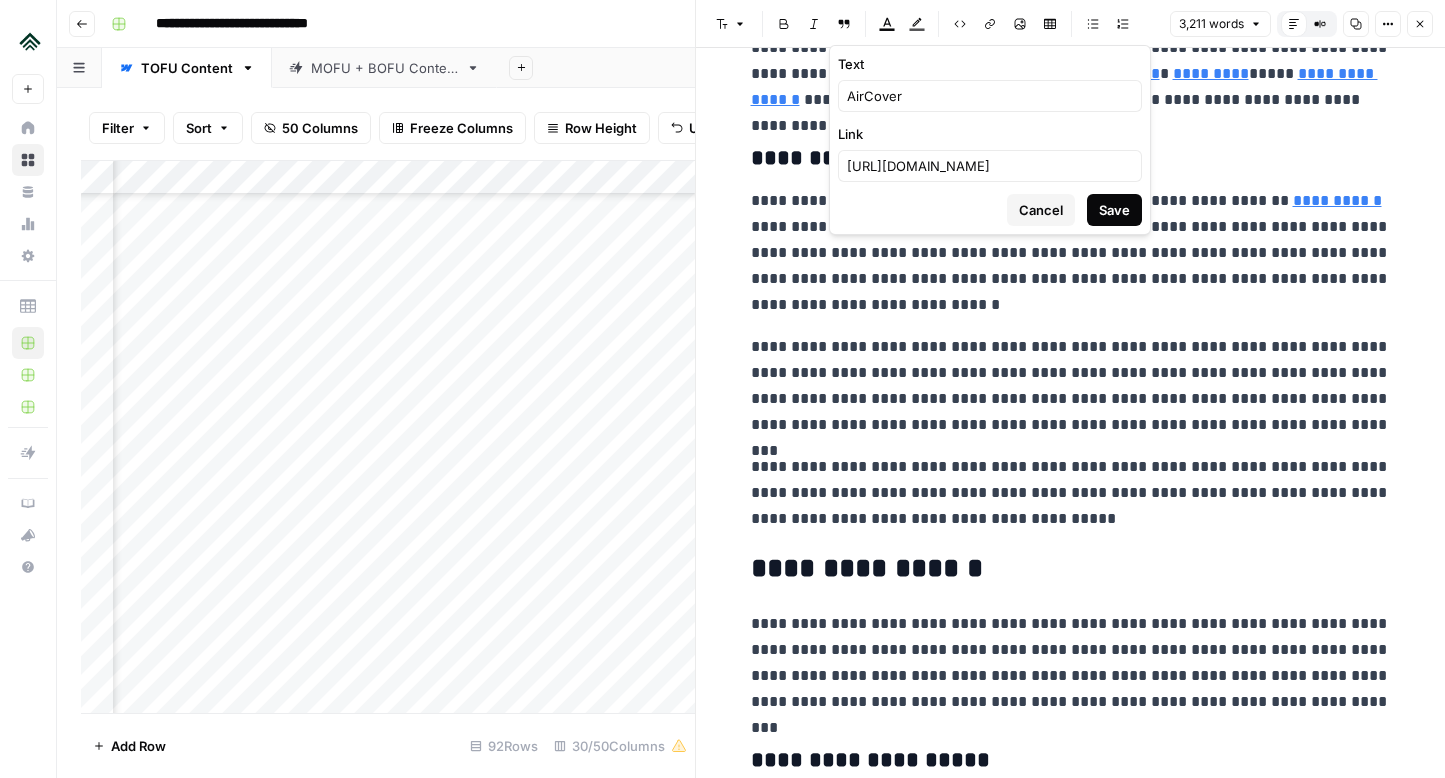 click on "Save" at bounding box center (1114, 210) 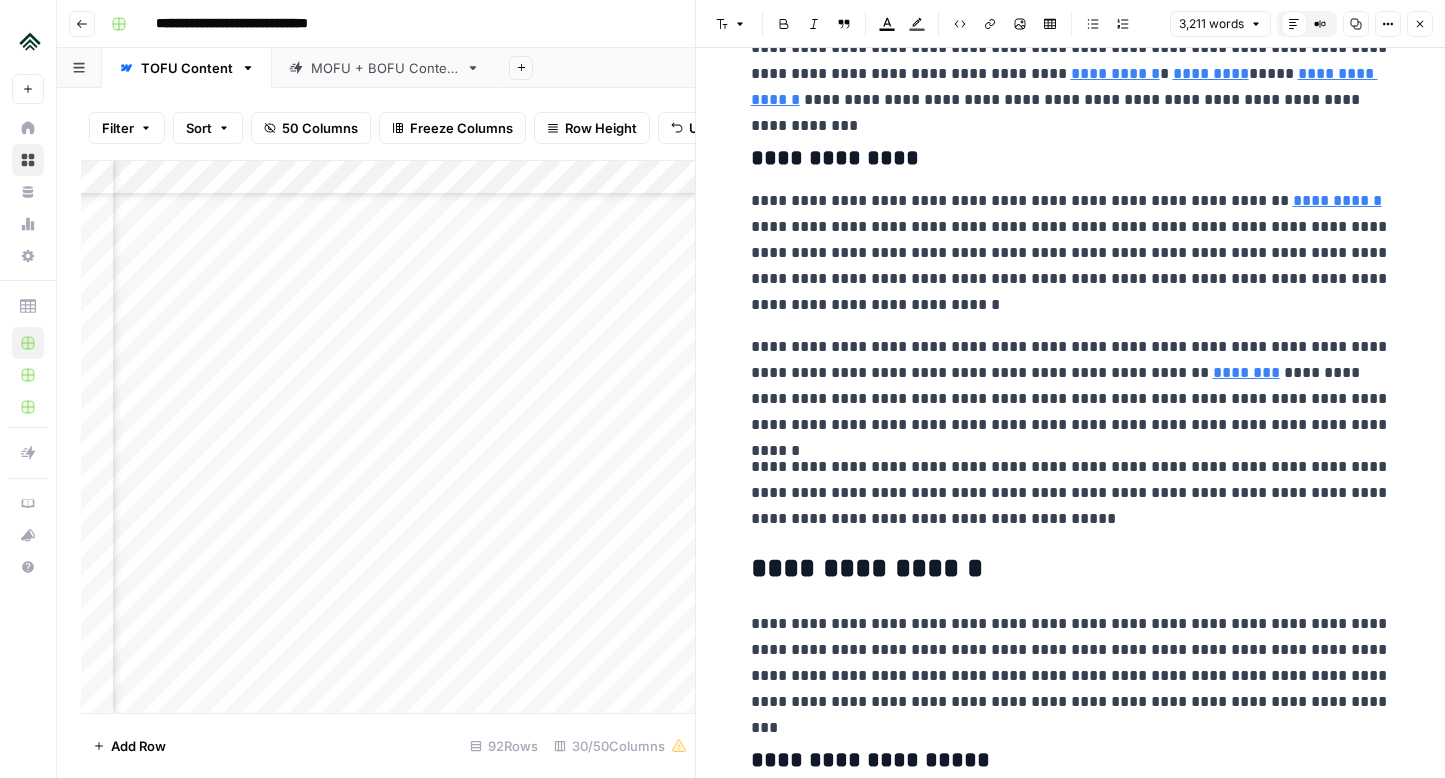 scroll, scrollTop: 1288, scrollLeft: 0, axis: vertical 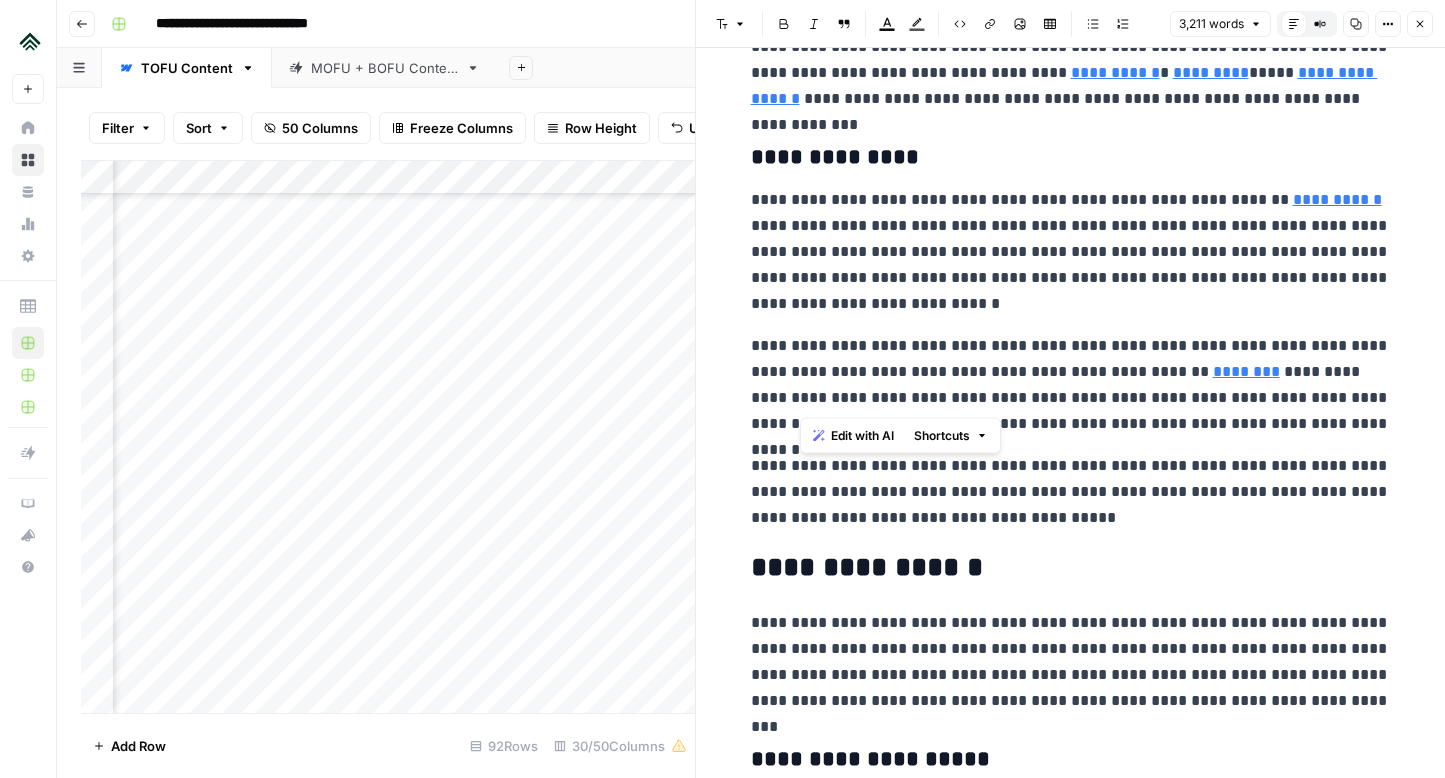 drag, startPoint x: 1280, startPoint y: 375, endPoint x: 800, endPoint y: 396, distance: 480.45917 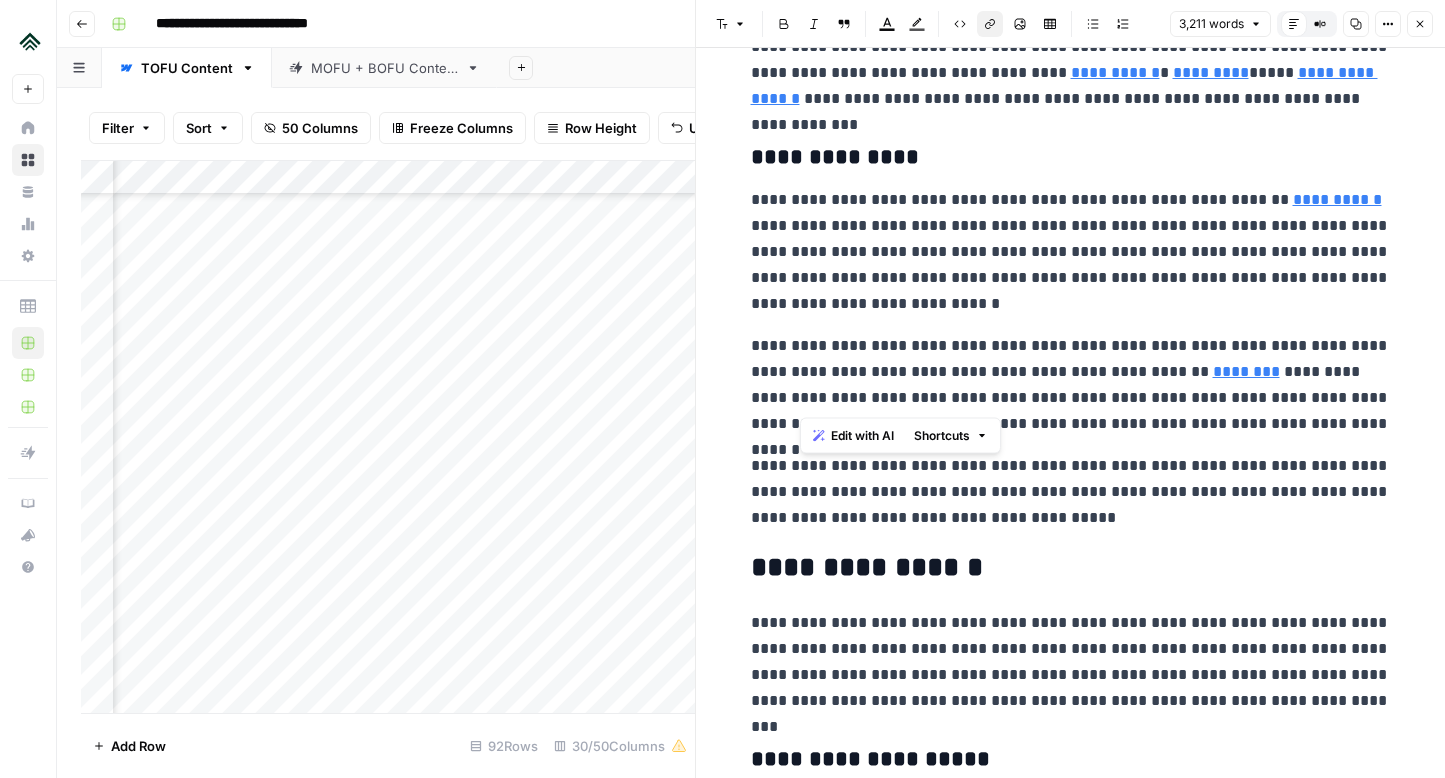 click 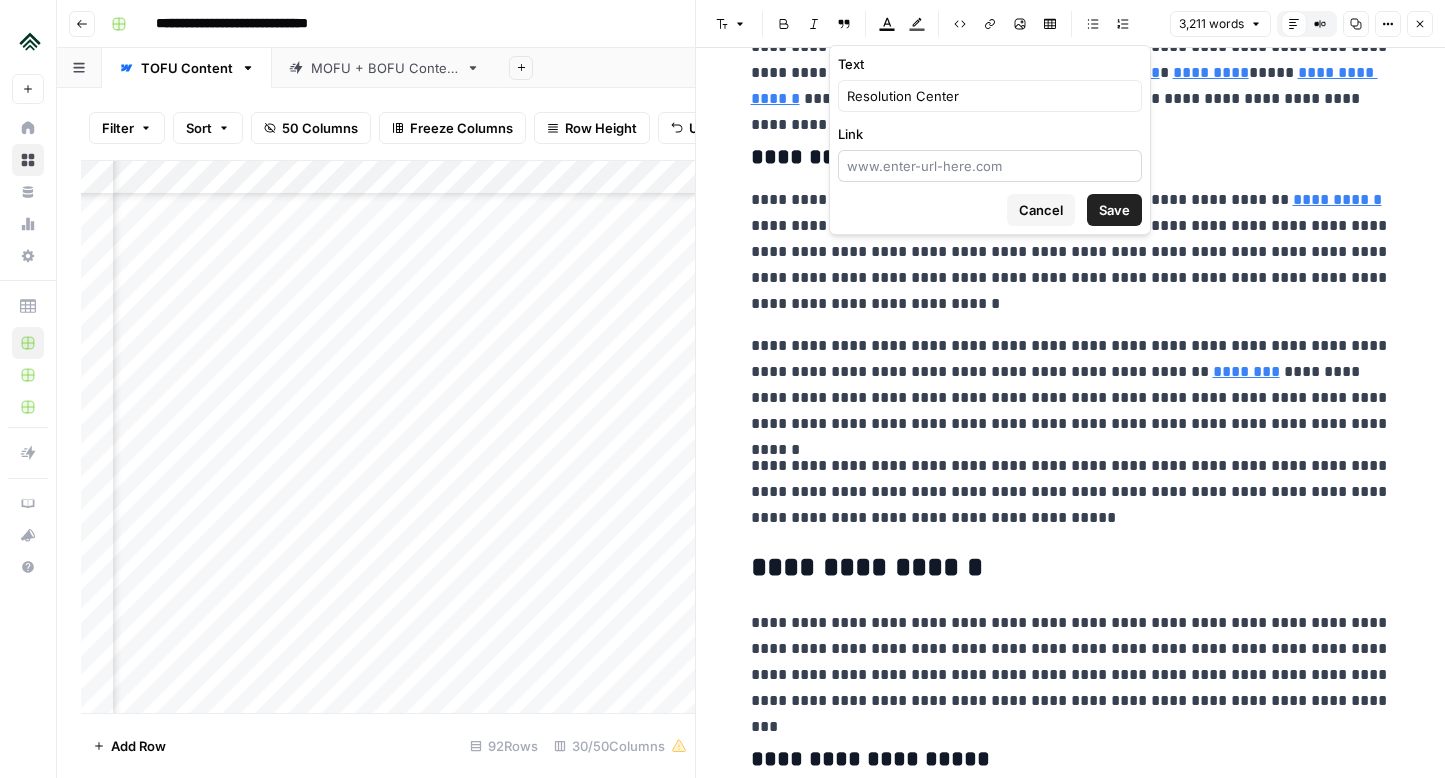click at bounding box center [990, 166] 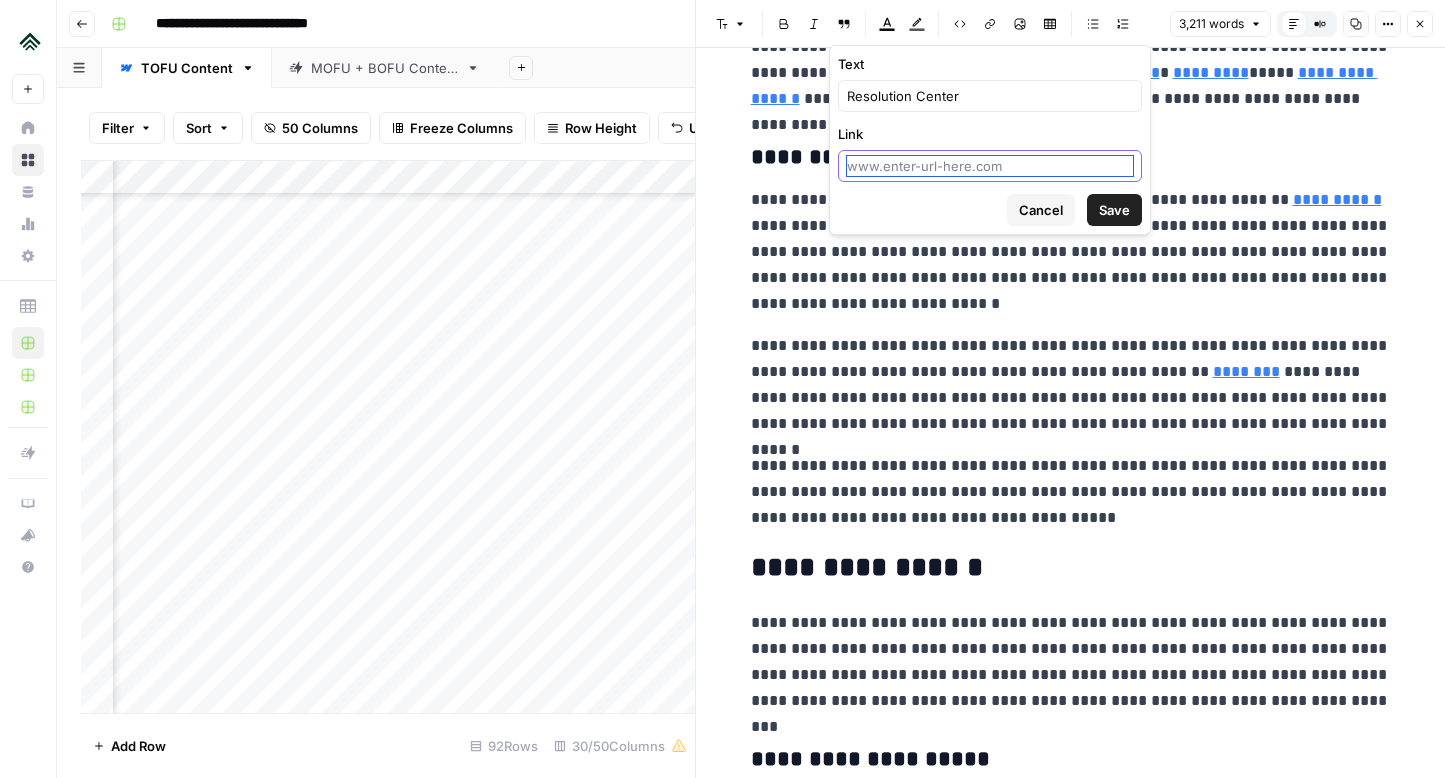 paste on "[URL][DOMAIN_NAME]" 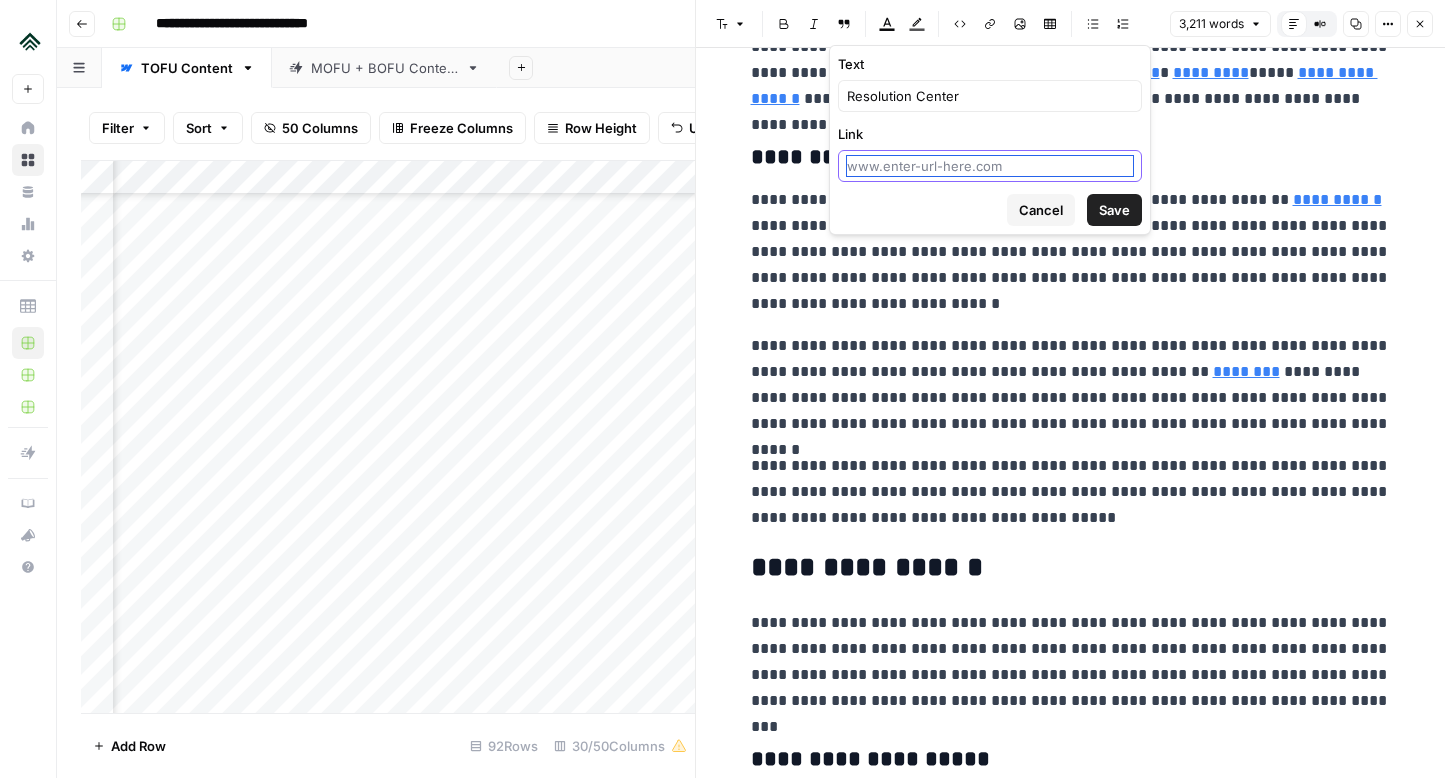 type on "[URL][DOMAIN_NAME]" 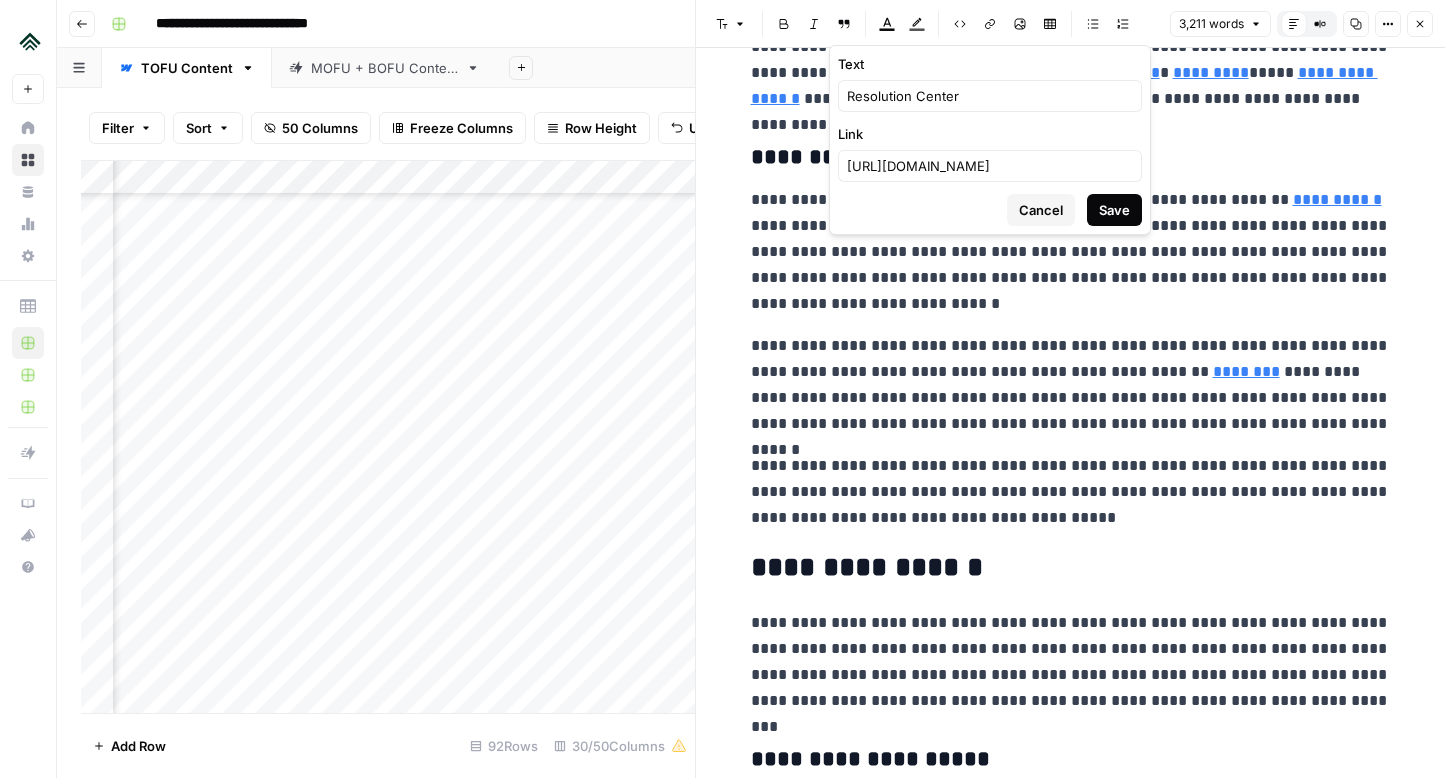 click on "Save" at bounding box center (1114, 210) 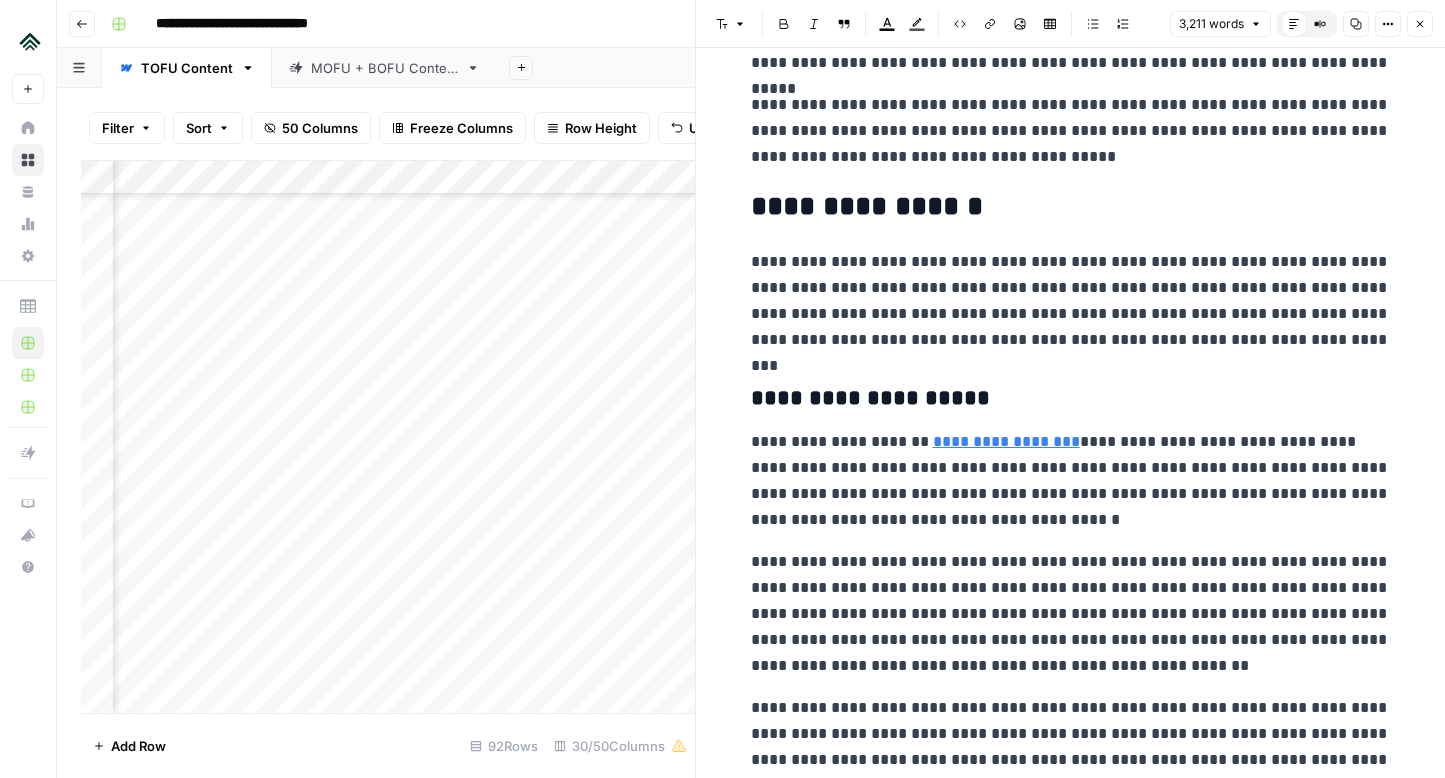 scroll, scrollTop: 1662, scrollLeft: 0, axis: vertical 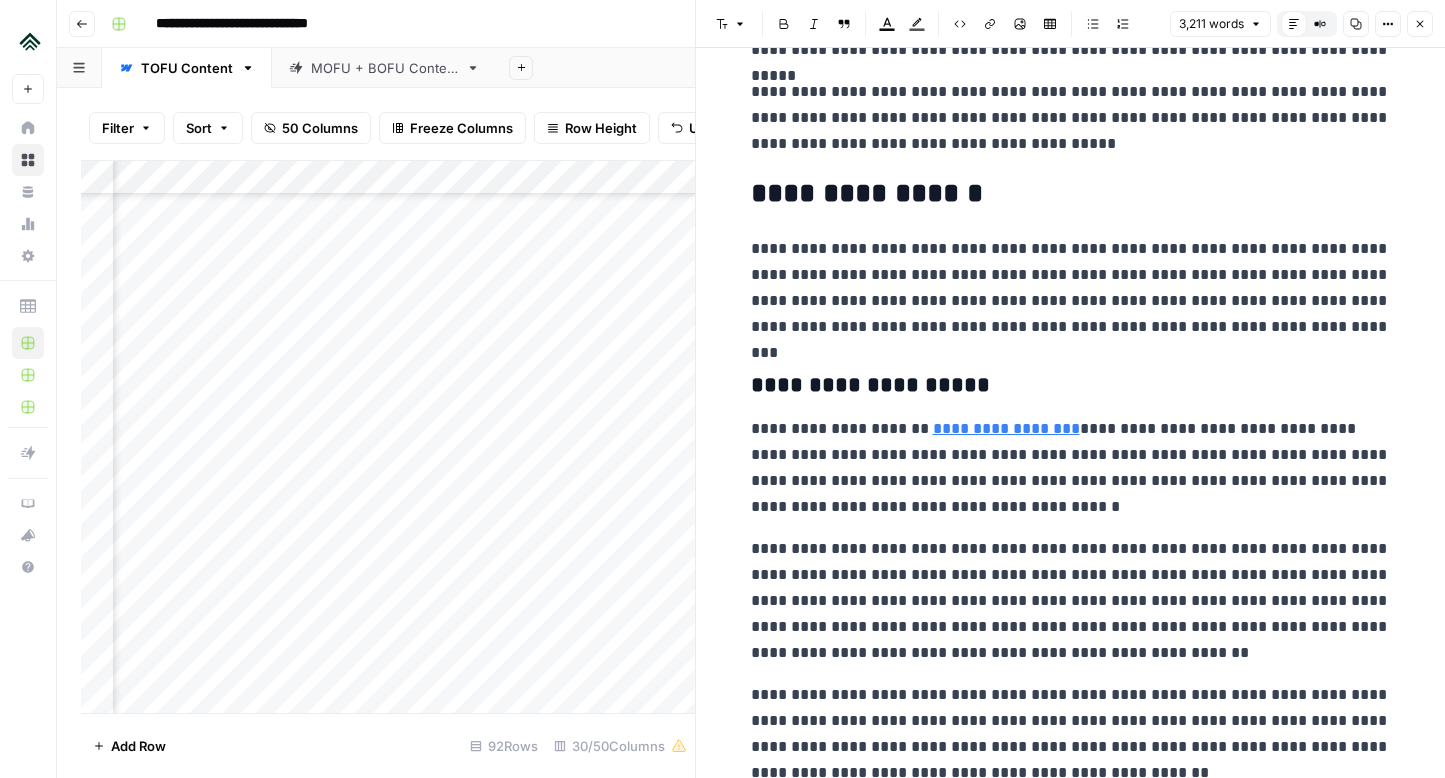 click on "**********" at bounding box center (1071, 468) 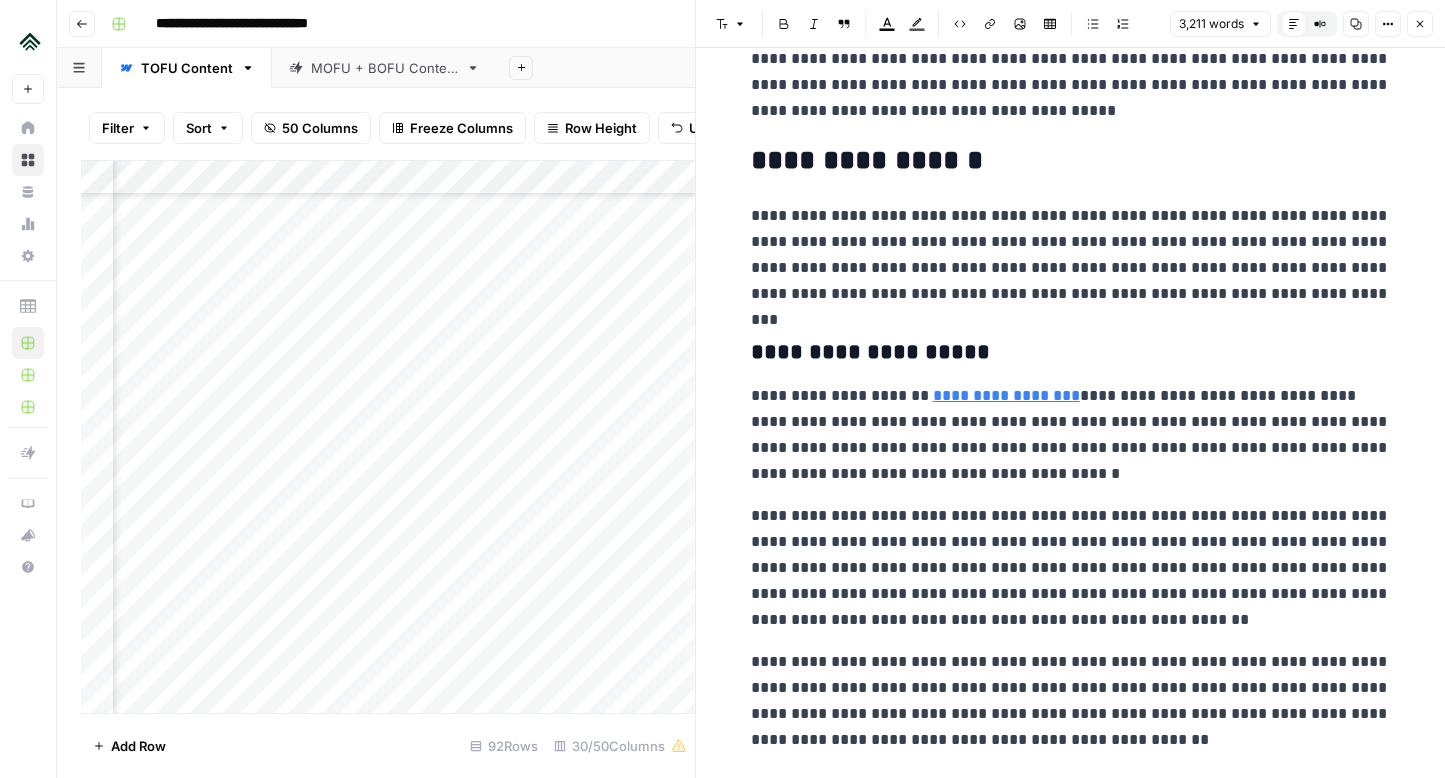 scroll, scrollTop: 1696, scrollLeft: 0, axis: vertical 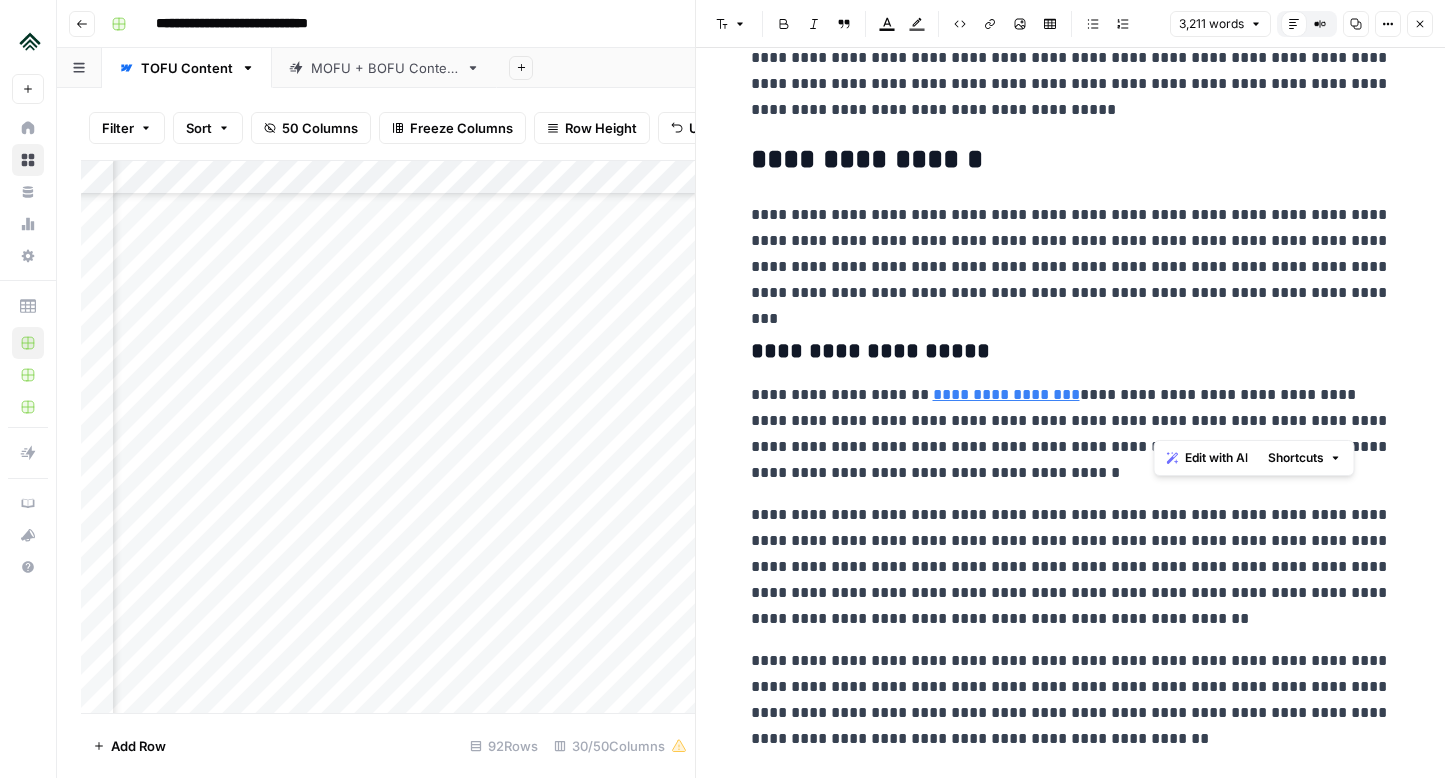 drag, startPoint x: 1153, startPoint y: 427, endPoint x: 1266, endPoint y: 427, distance: 113 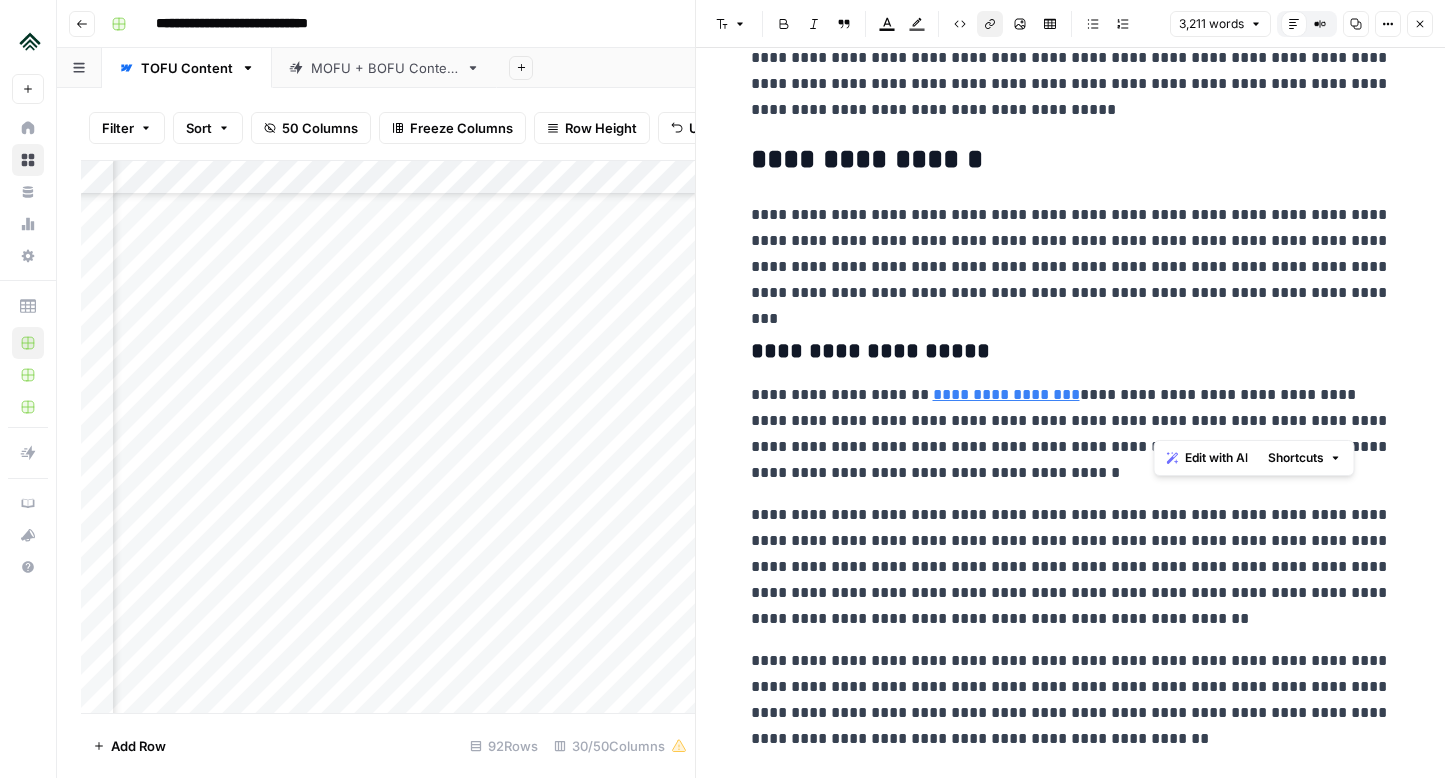 click 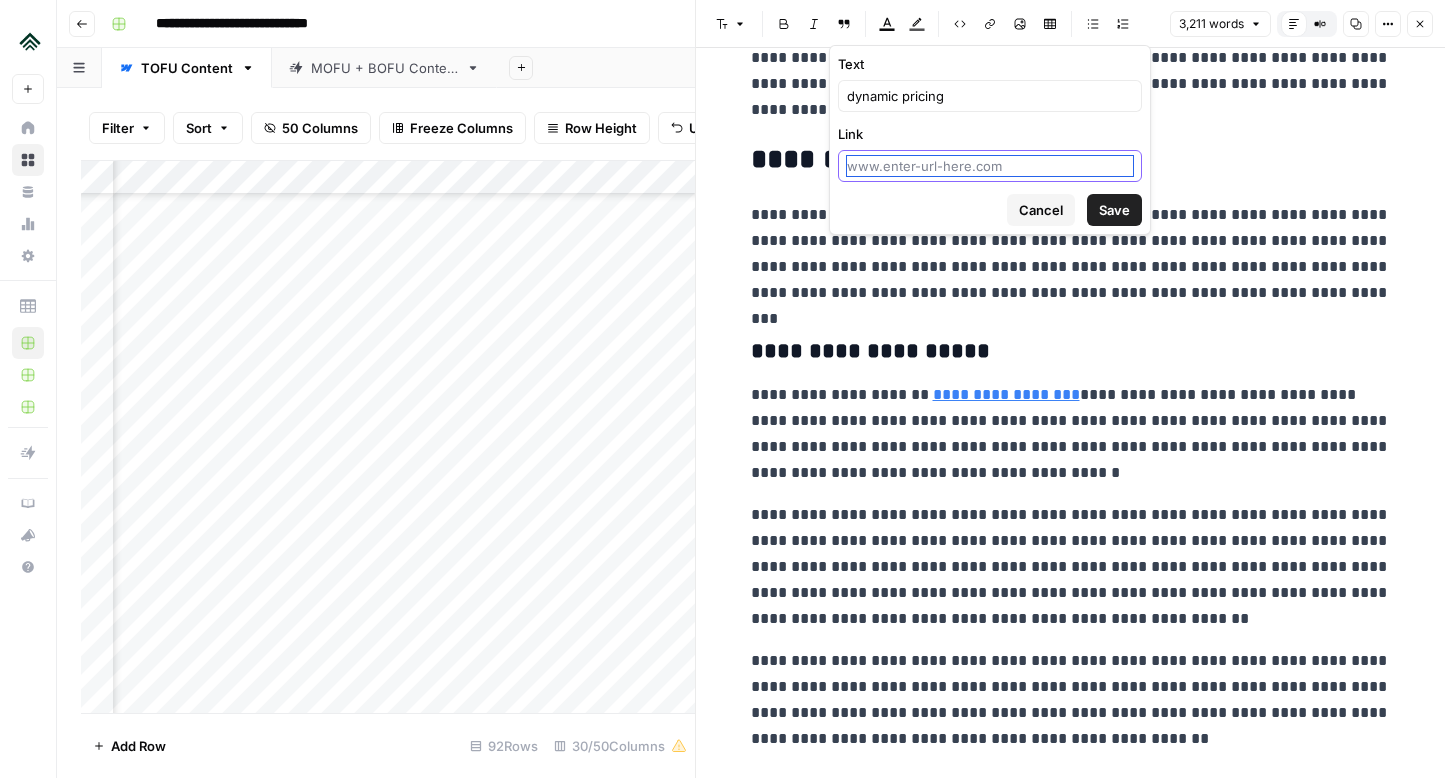 click on "Link" at bounding box center (990, 166) 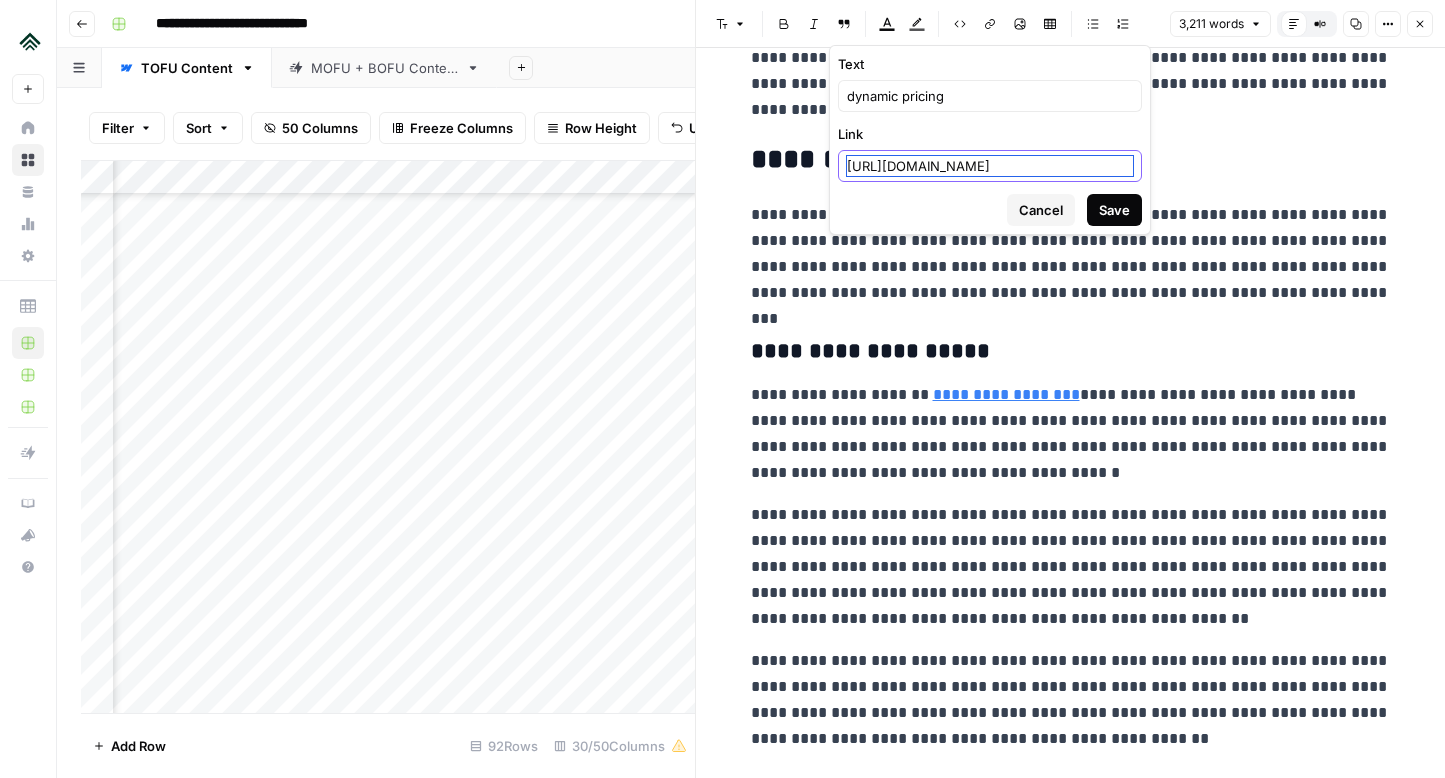 scroll, scrollTop: 0, scrollLeft: 63, axis: horizontal 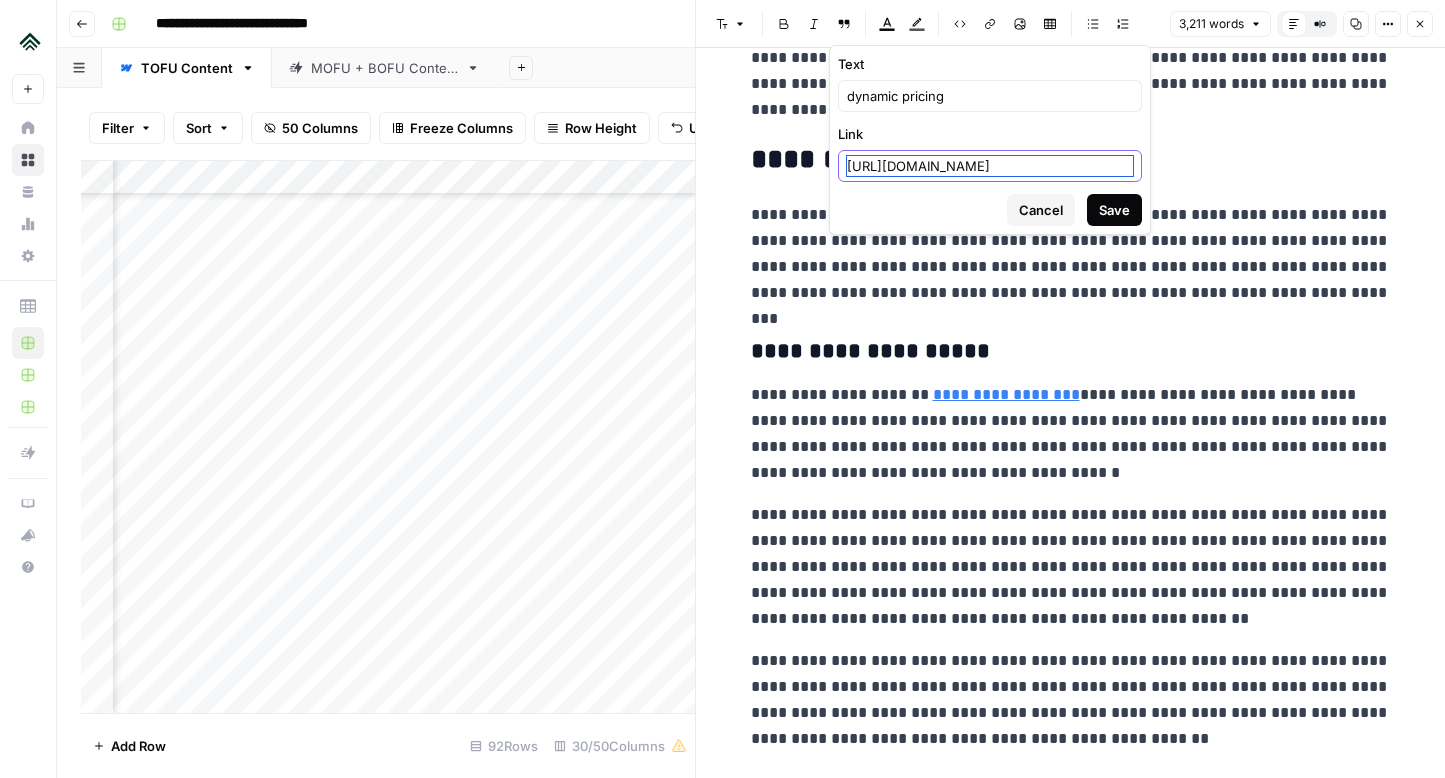 type on "[URL][DOMAIN_NAME]" 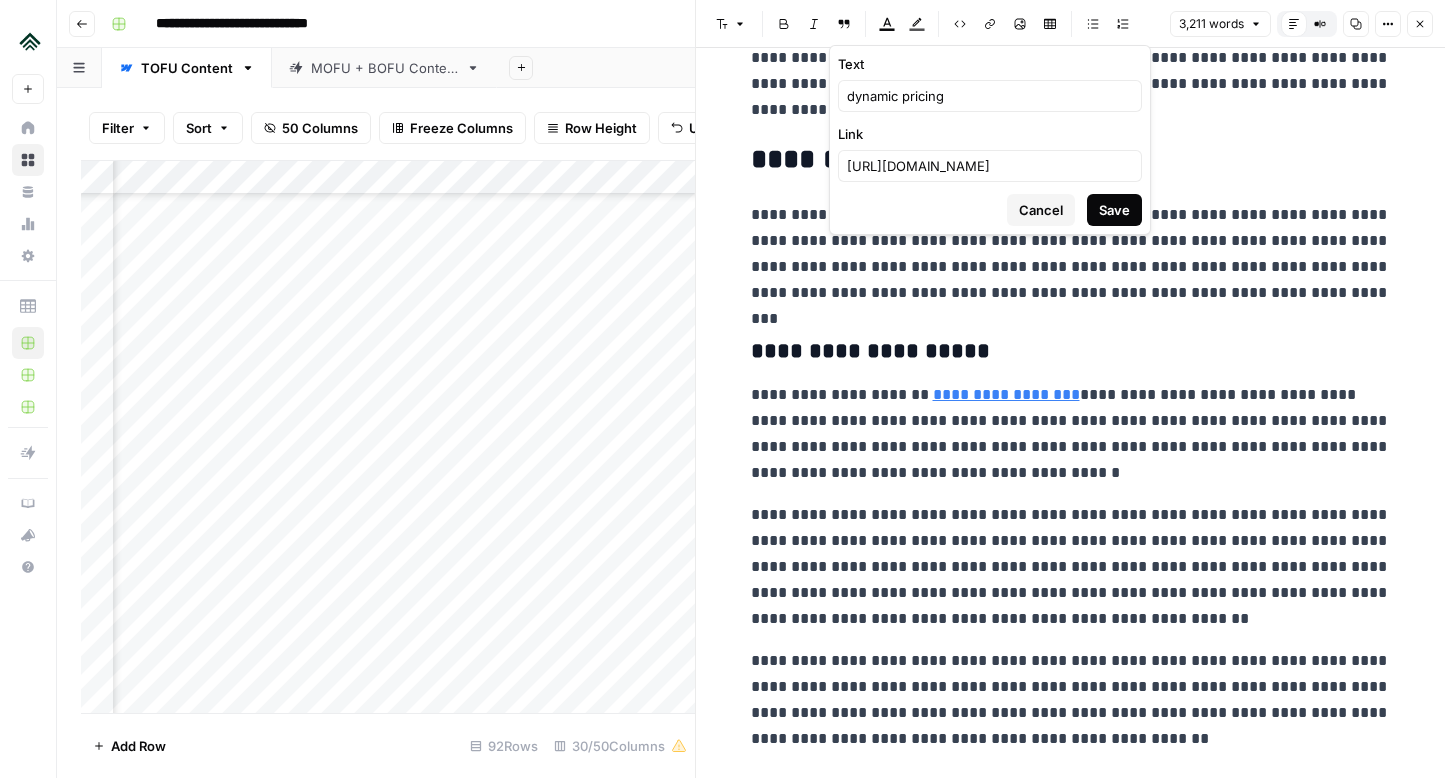 click on "Save" at bounding box center [1114, 210] 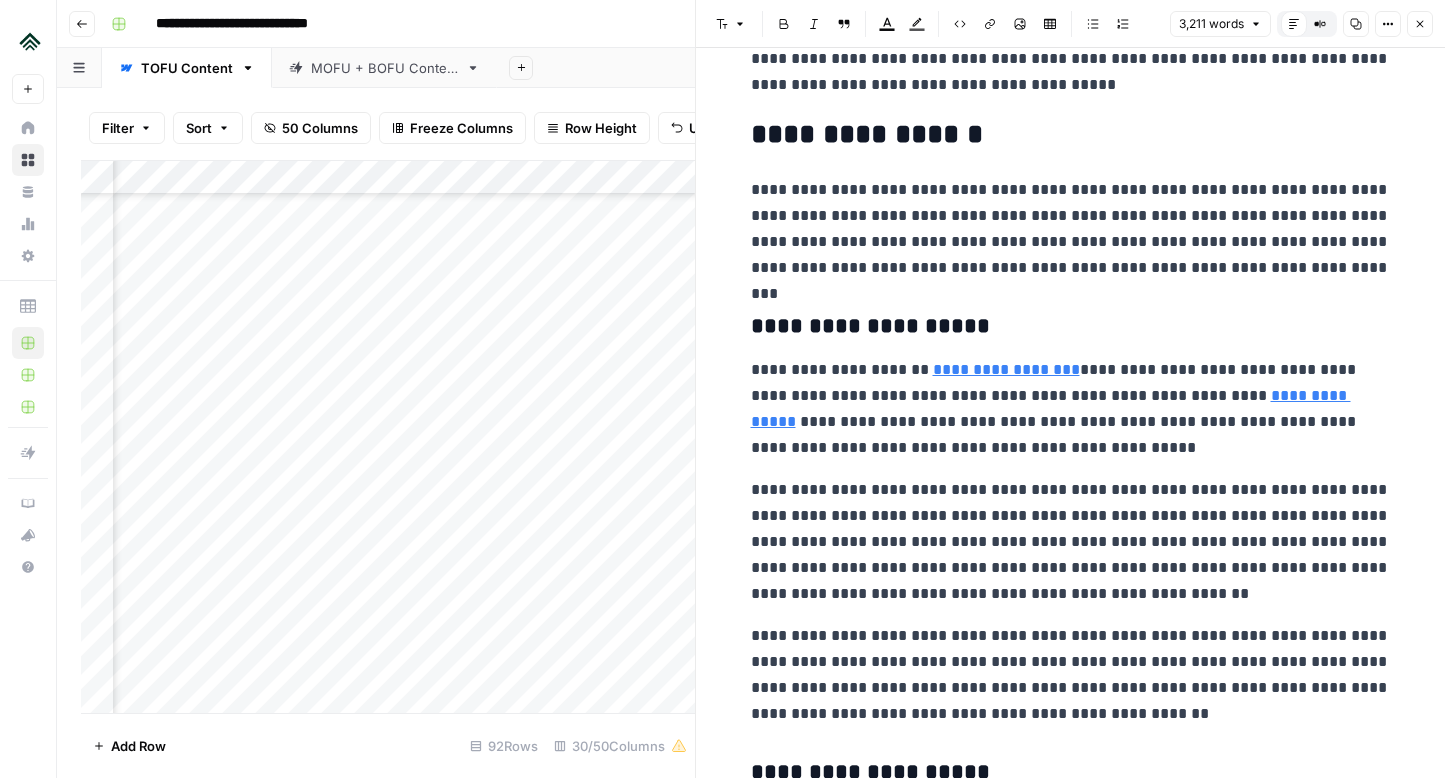 scroll, scrollTop: 1728, scrollLeft: 0, axis: vertical 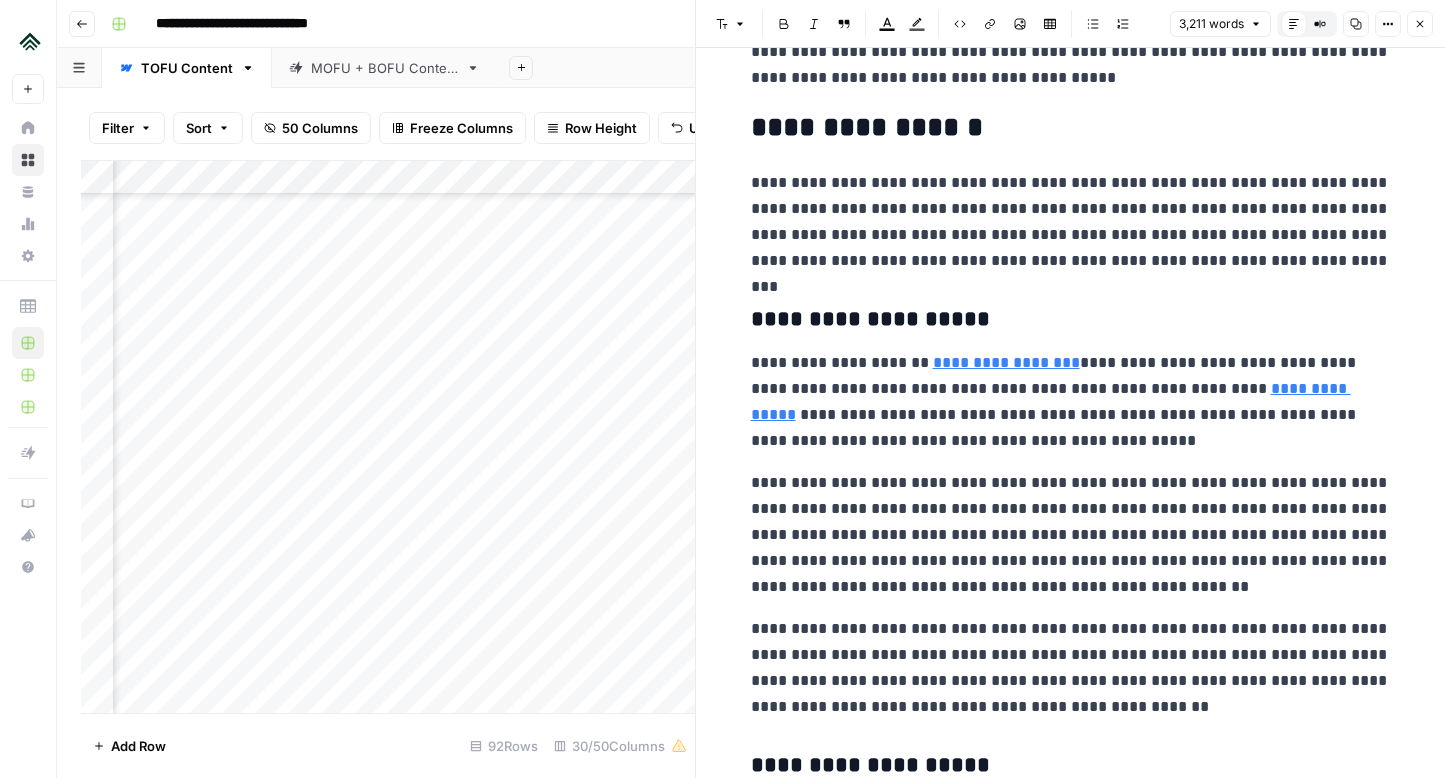 click on "**********" at bounding box center (1071, 222) 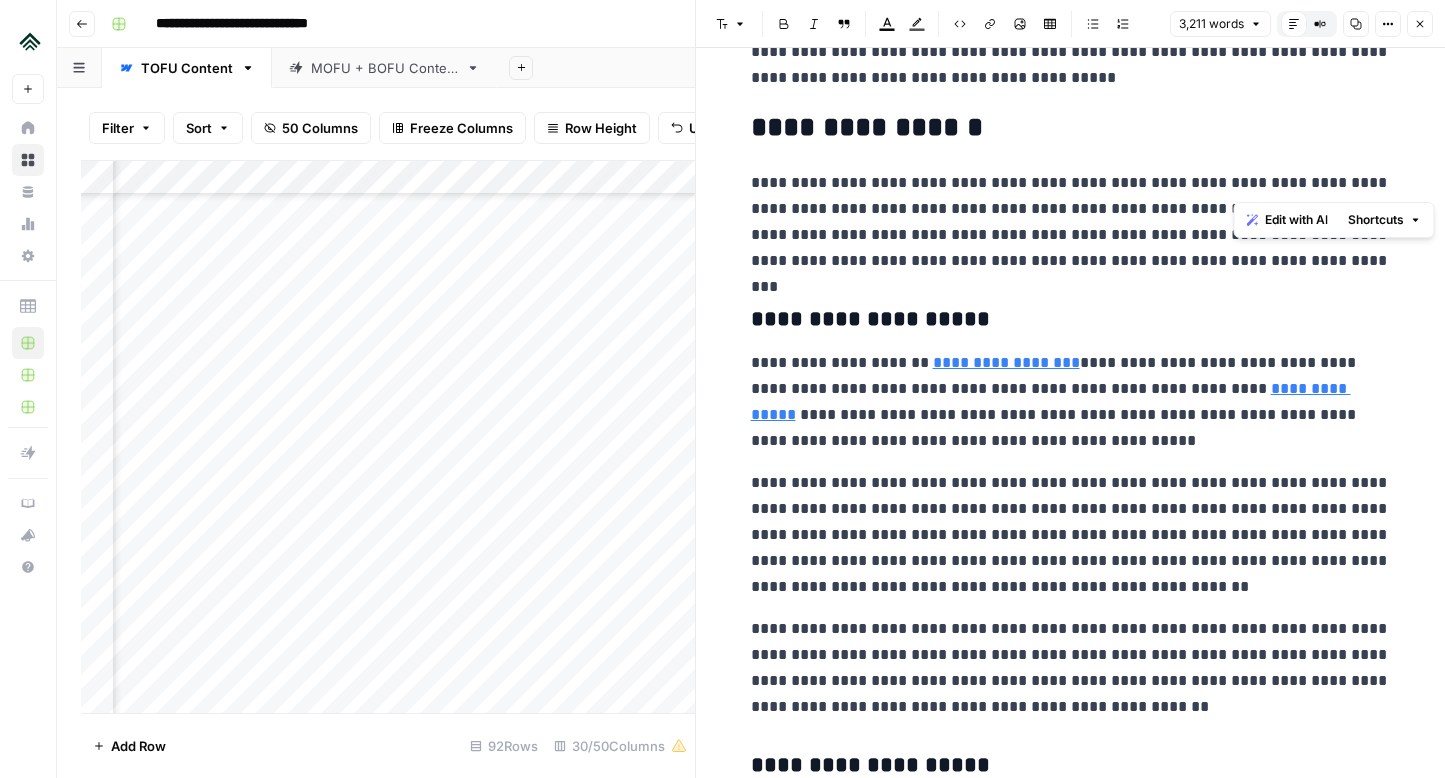 click on "**********" at bounding box center (1071, 222) 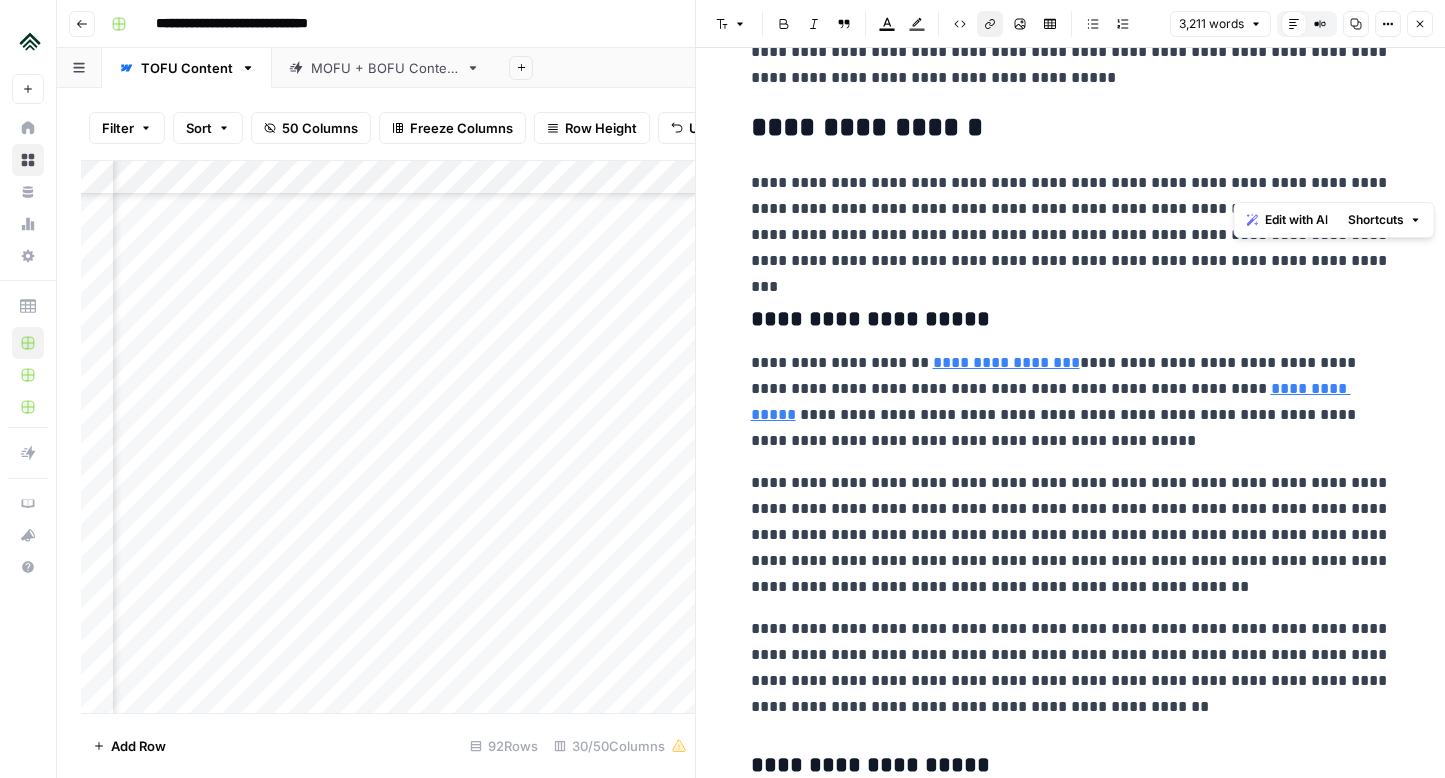 click 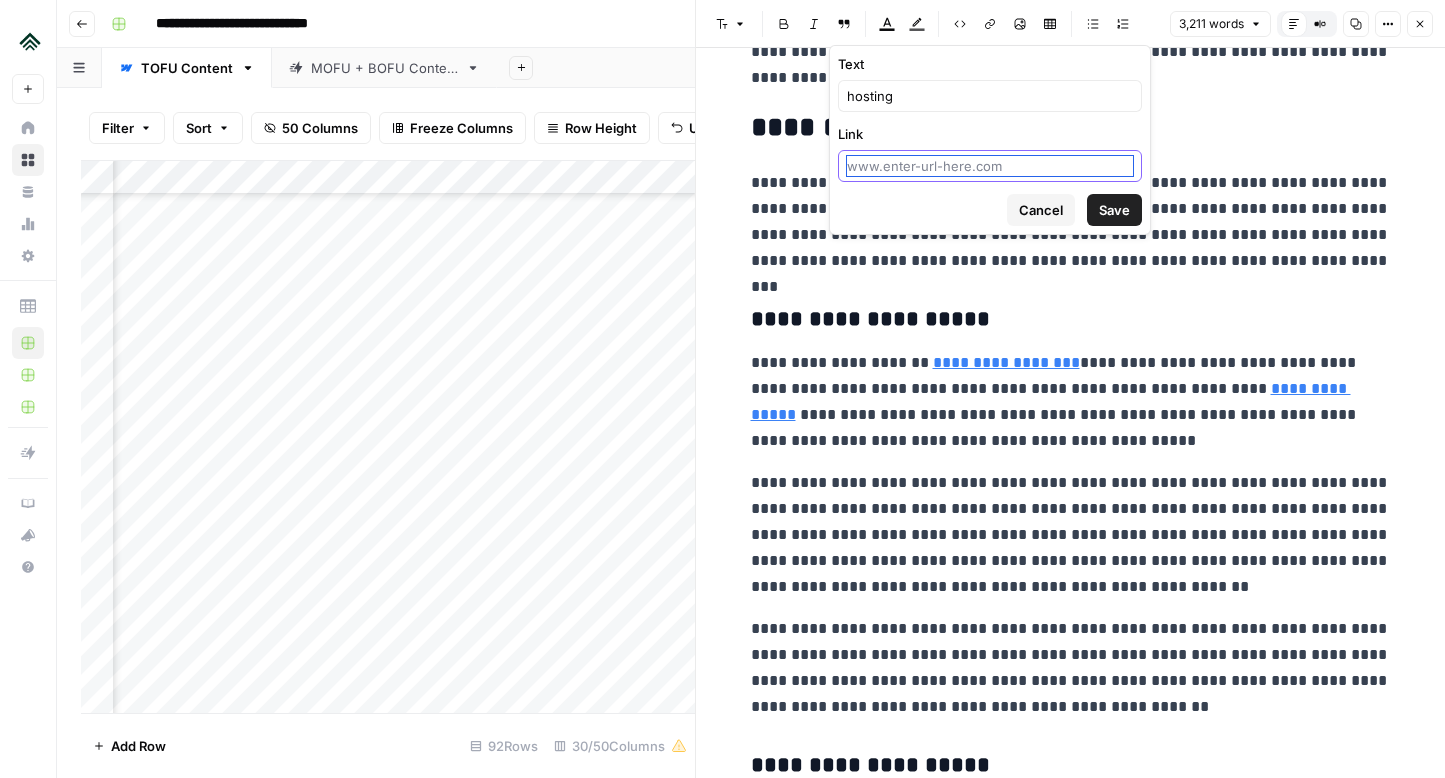 click on "Link" at bounding box center [990, 166] 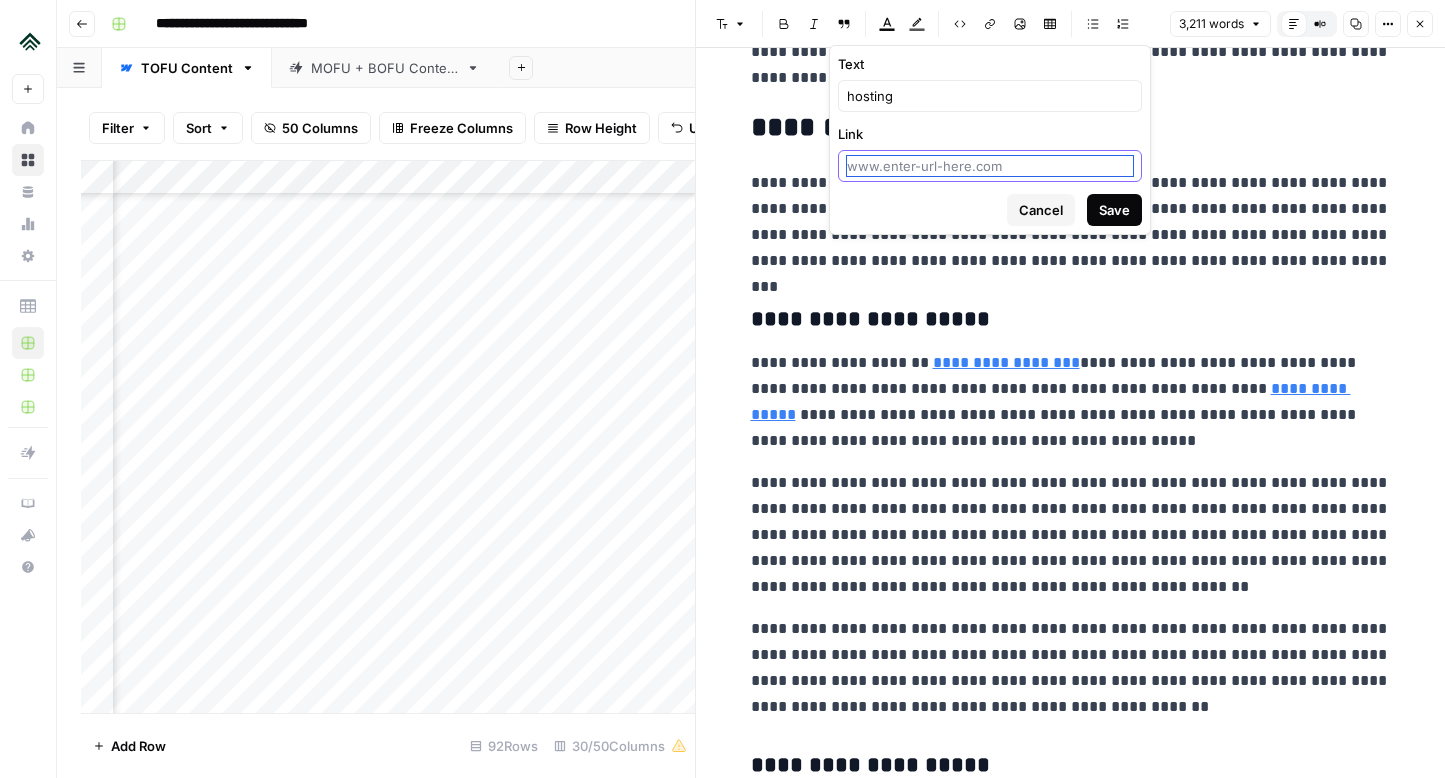 paste on "[URL][DOMAIN_NAME]" 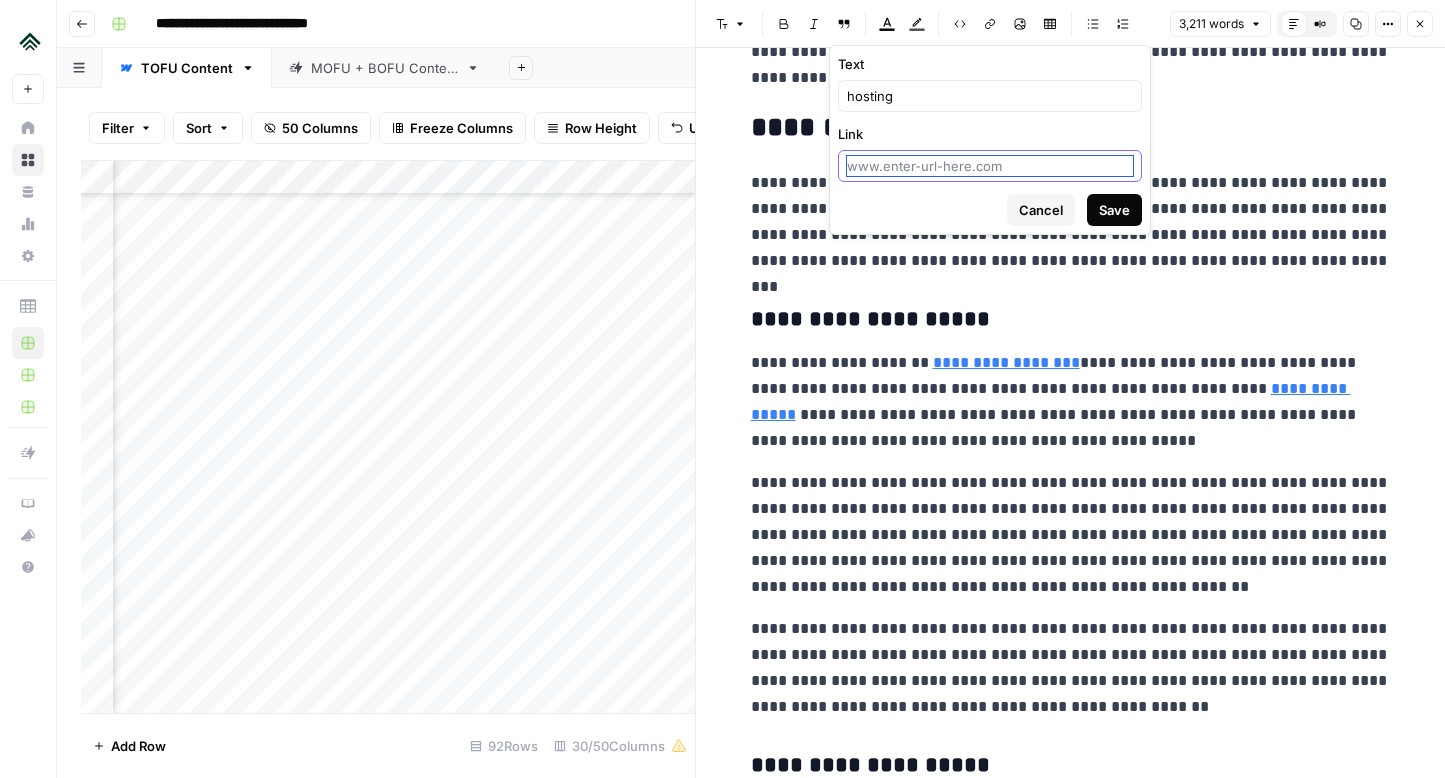 type on "[URL][DOMAIN_NAME]" 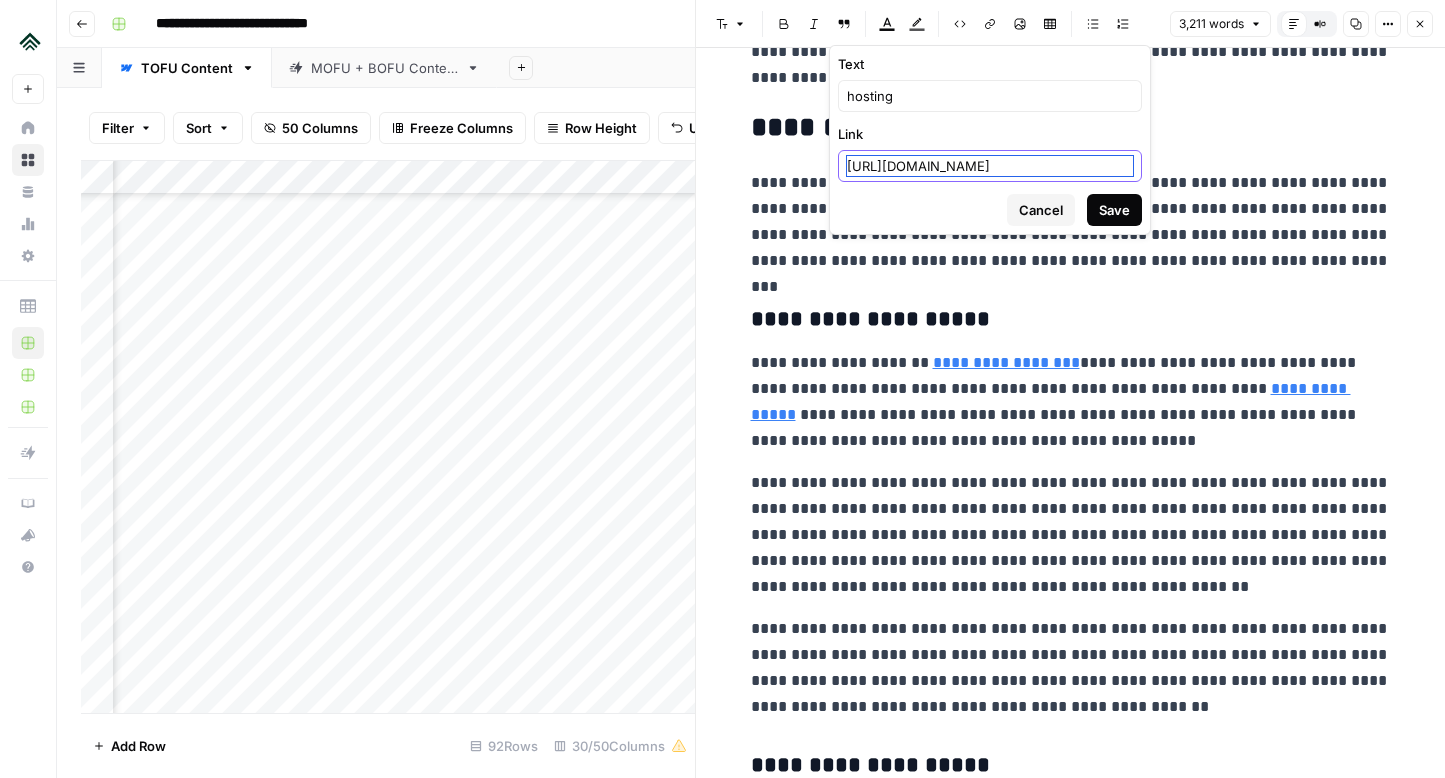 scroll, scrollTop: 0, scrollLeft: 109, axis: horizontal 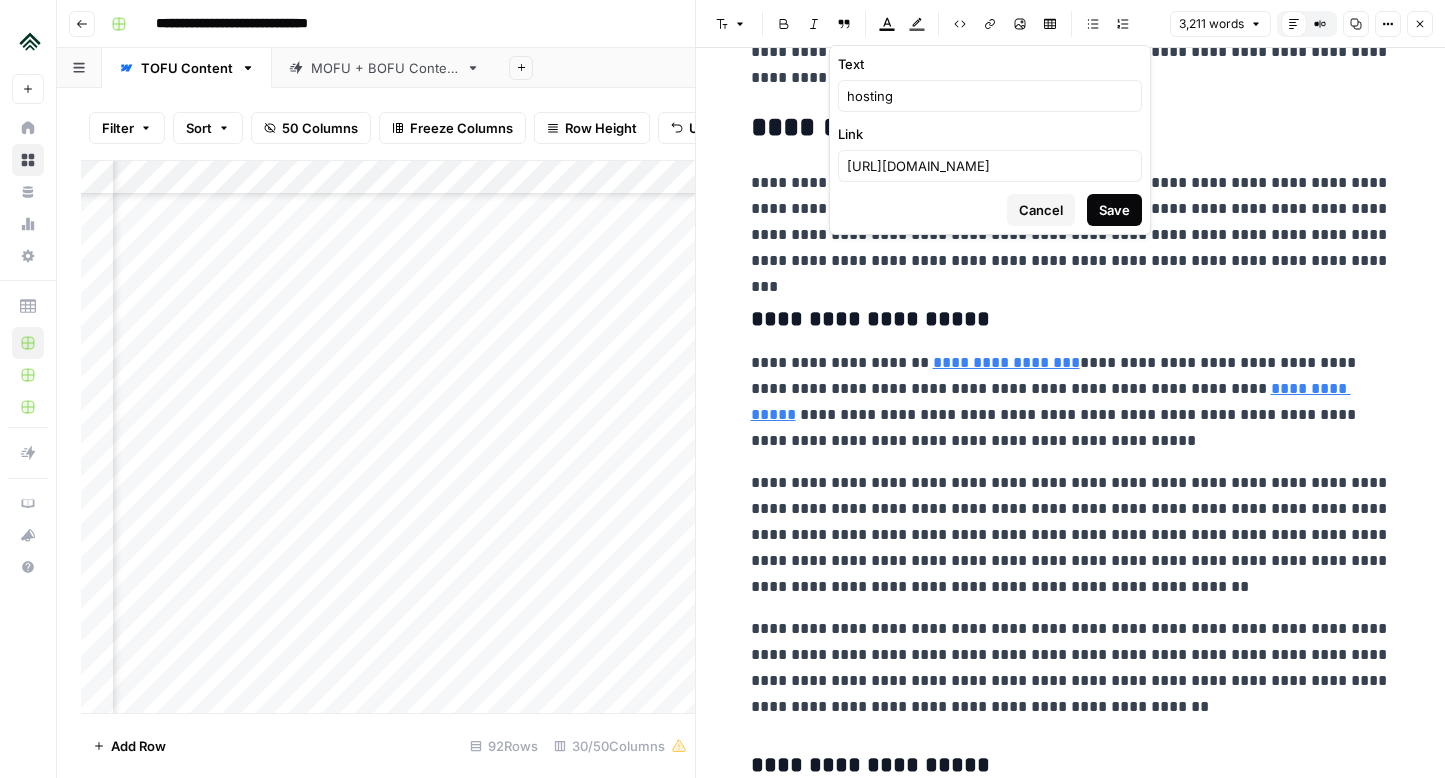 click on "Save" at bounding box center [1114, 210] 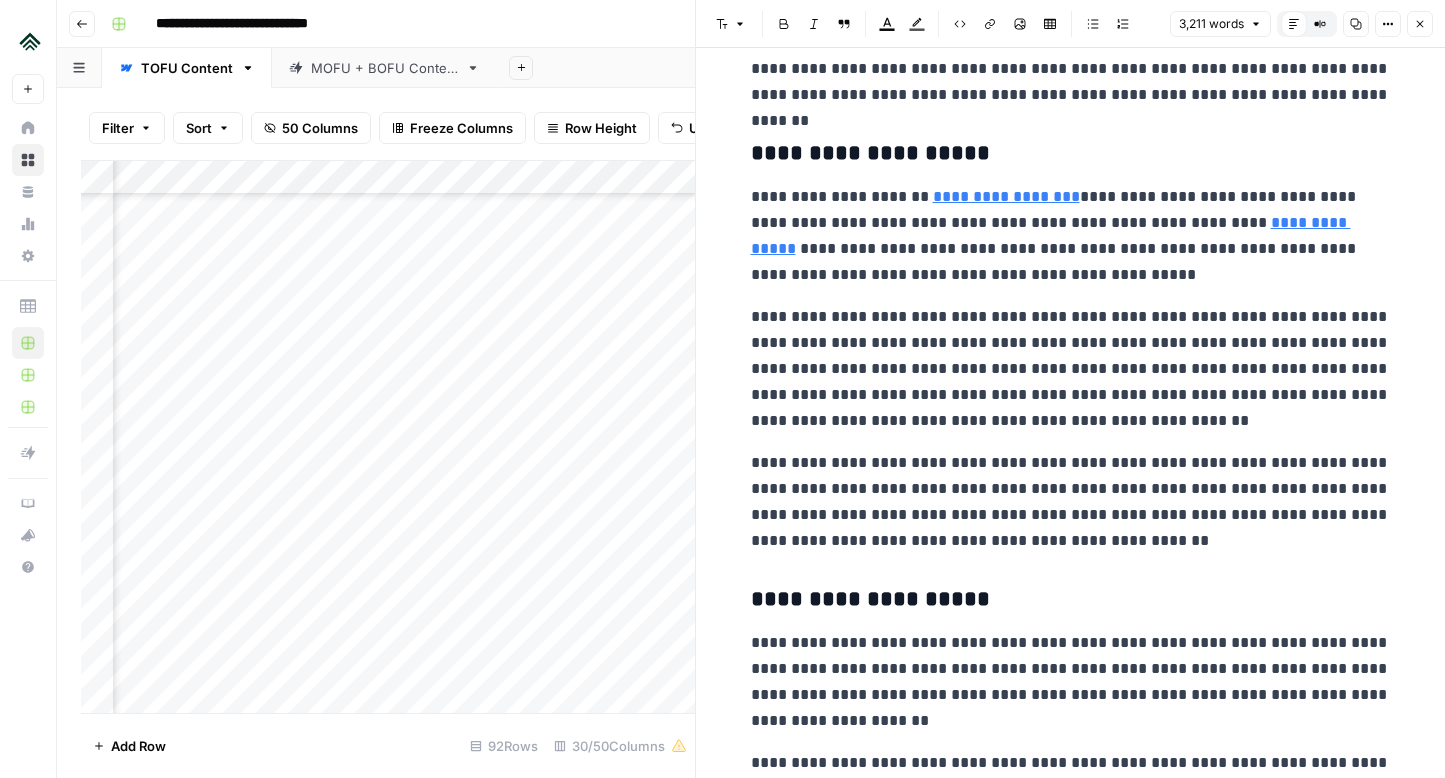 scroll, scrollTop: 1896, scrollLeft: 0, axis: vertical 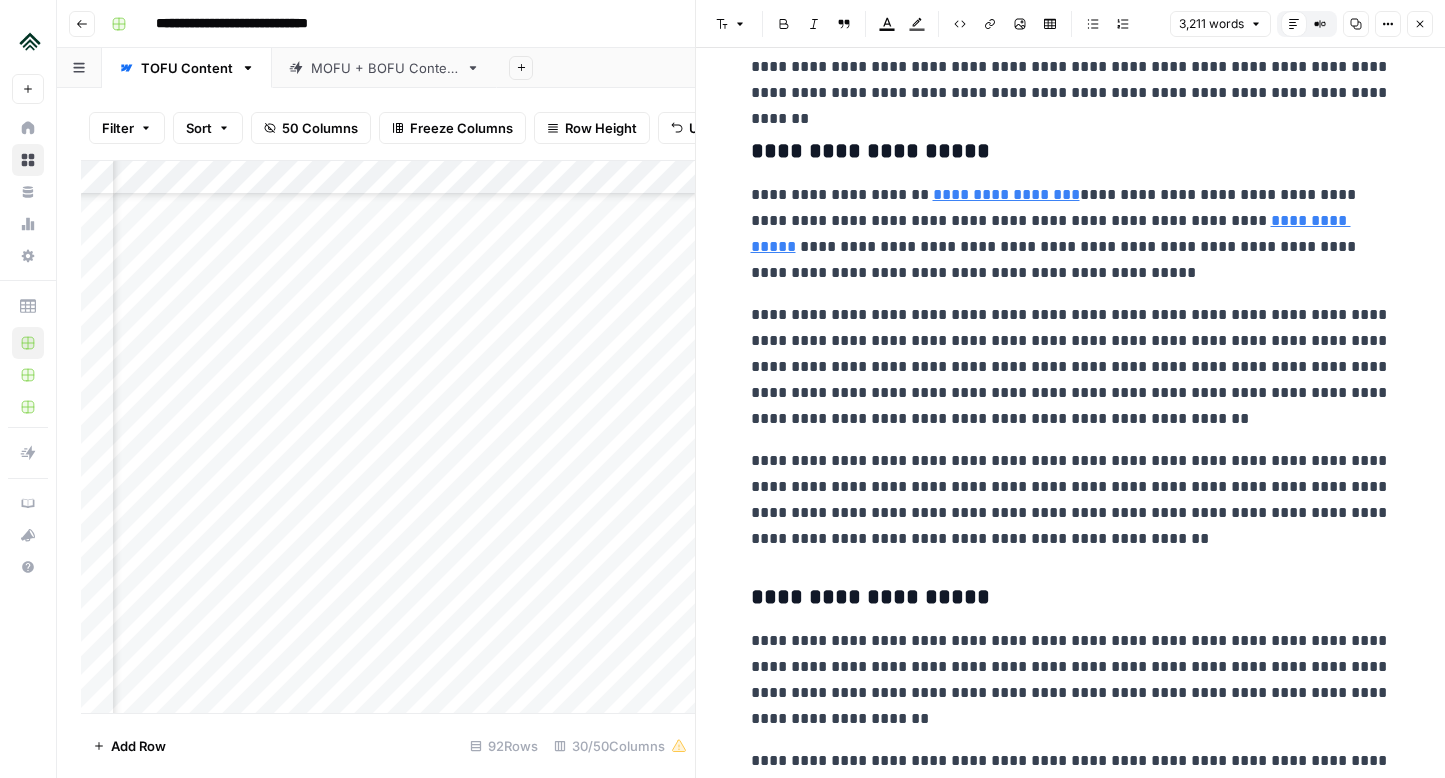 click on "**********" at bounding box center [1071, 234] 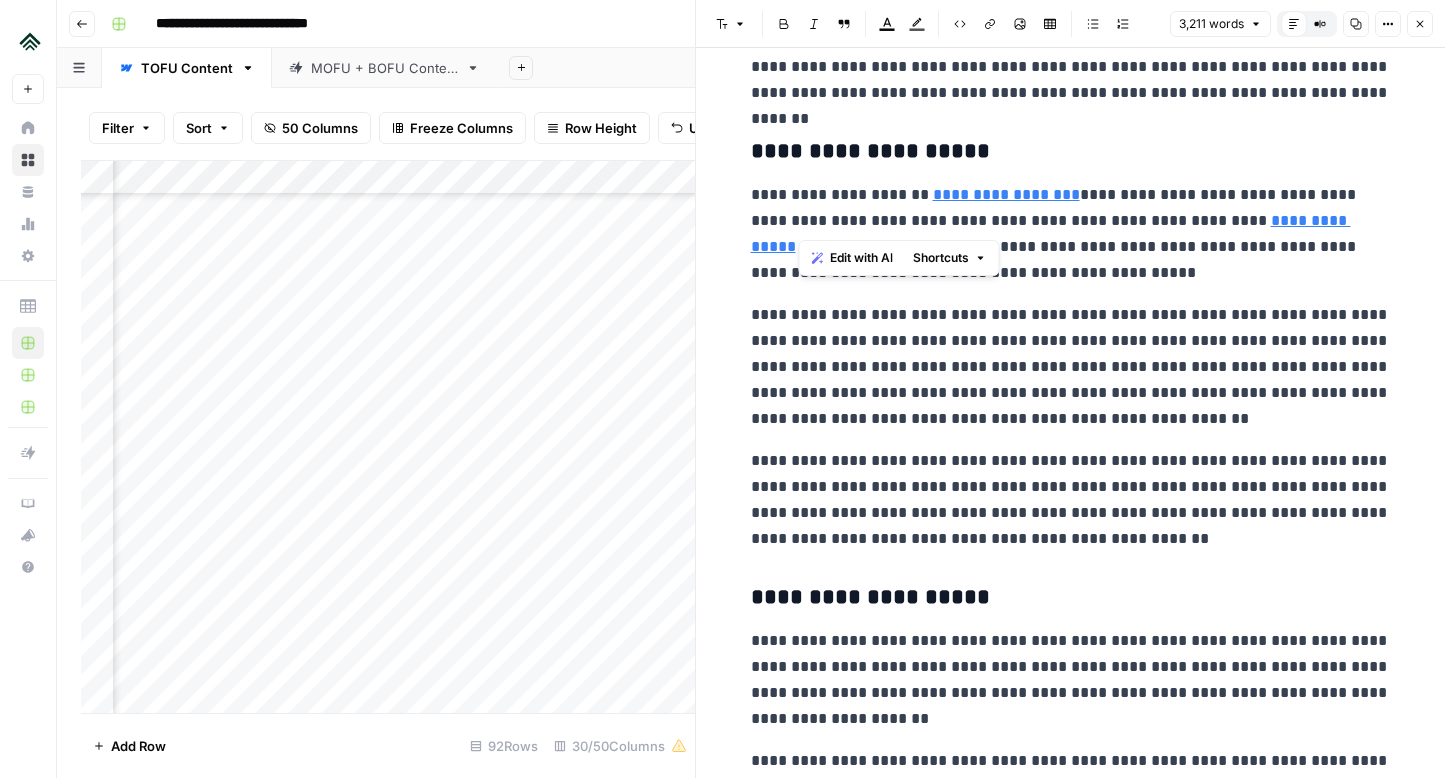 click on "**********" at bounding box center (1071, 152) 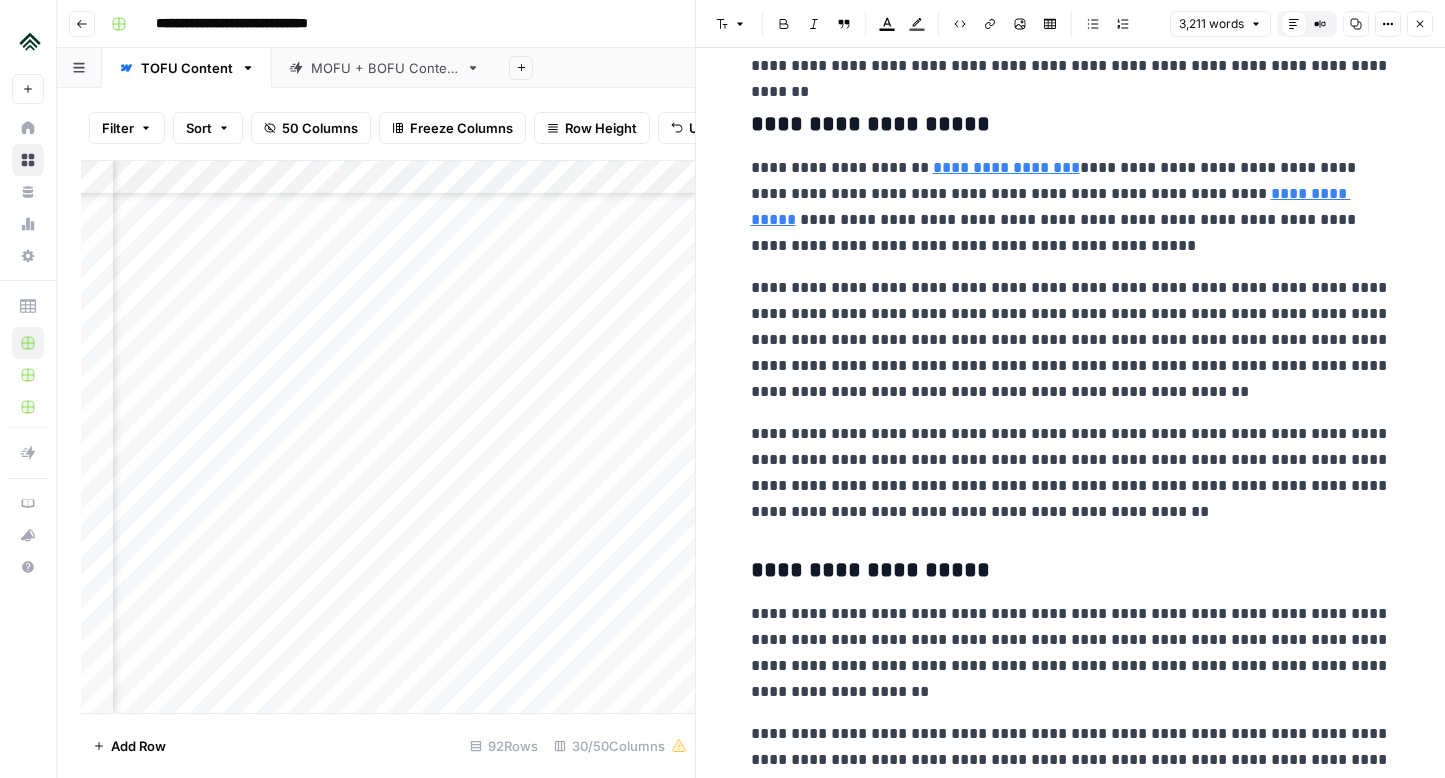 scroll, scrollTop: 1924, scrollLeft: 0, axis: vertical 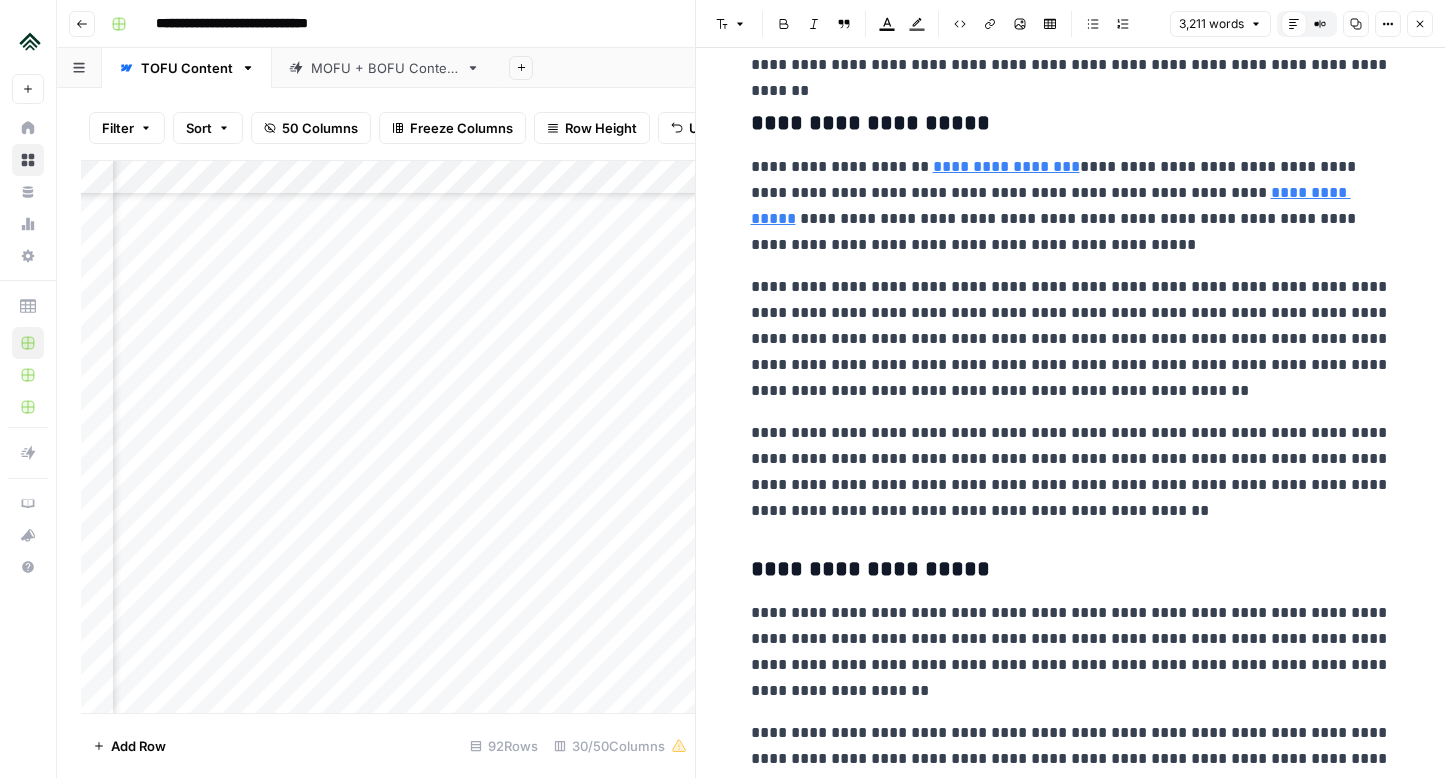click on "**********" at bounding box center (1071, 206) 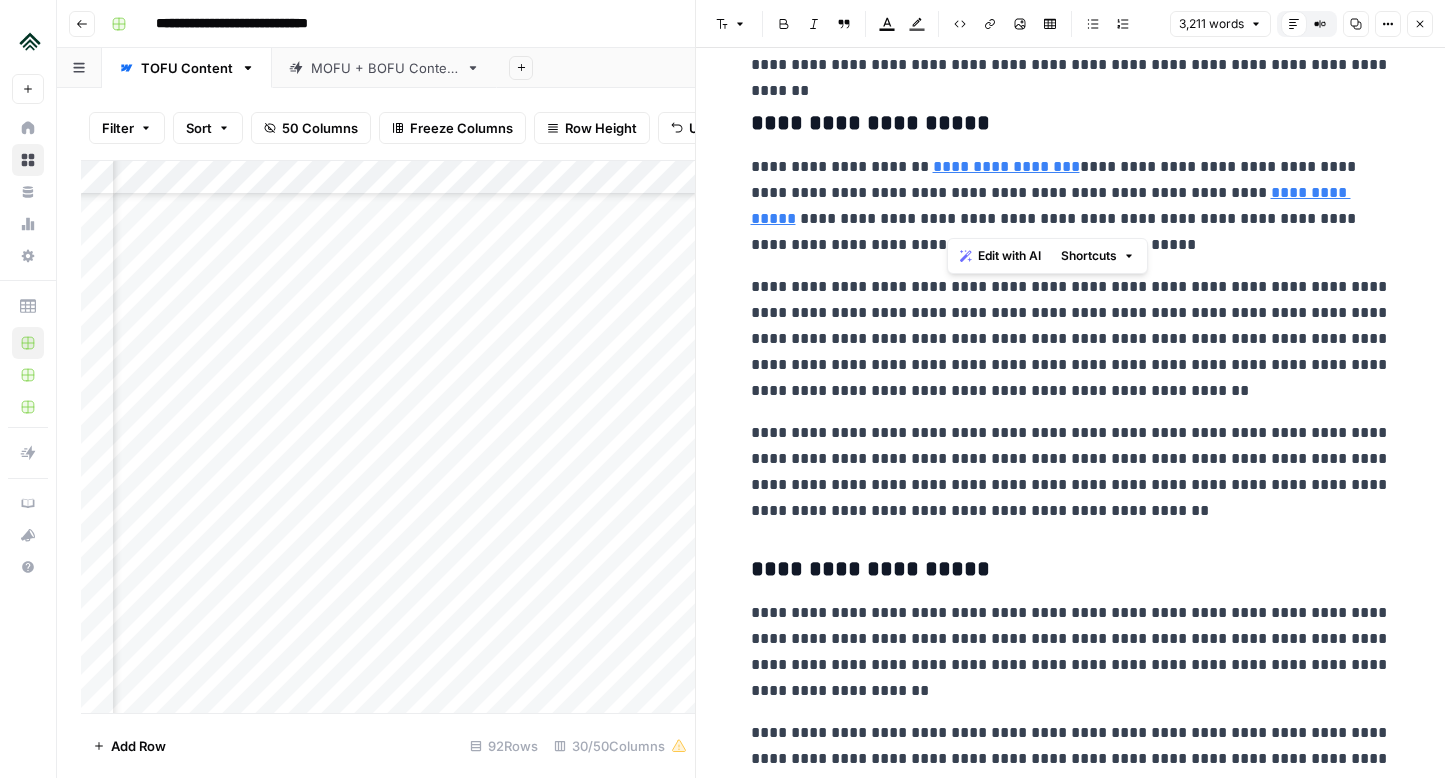 click on "**********" at bounding box center (1071, 206) 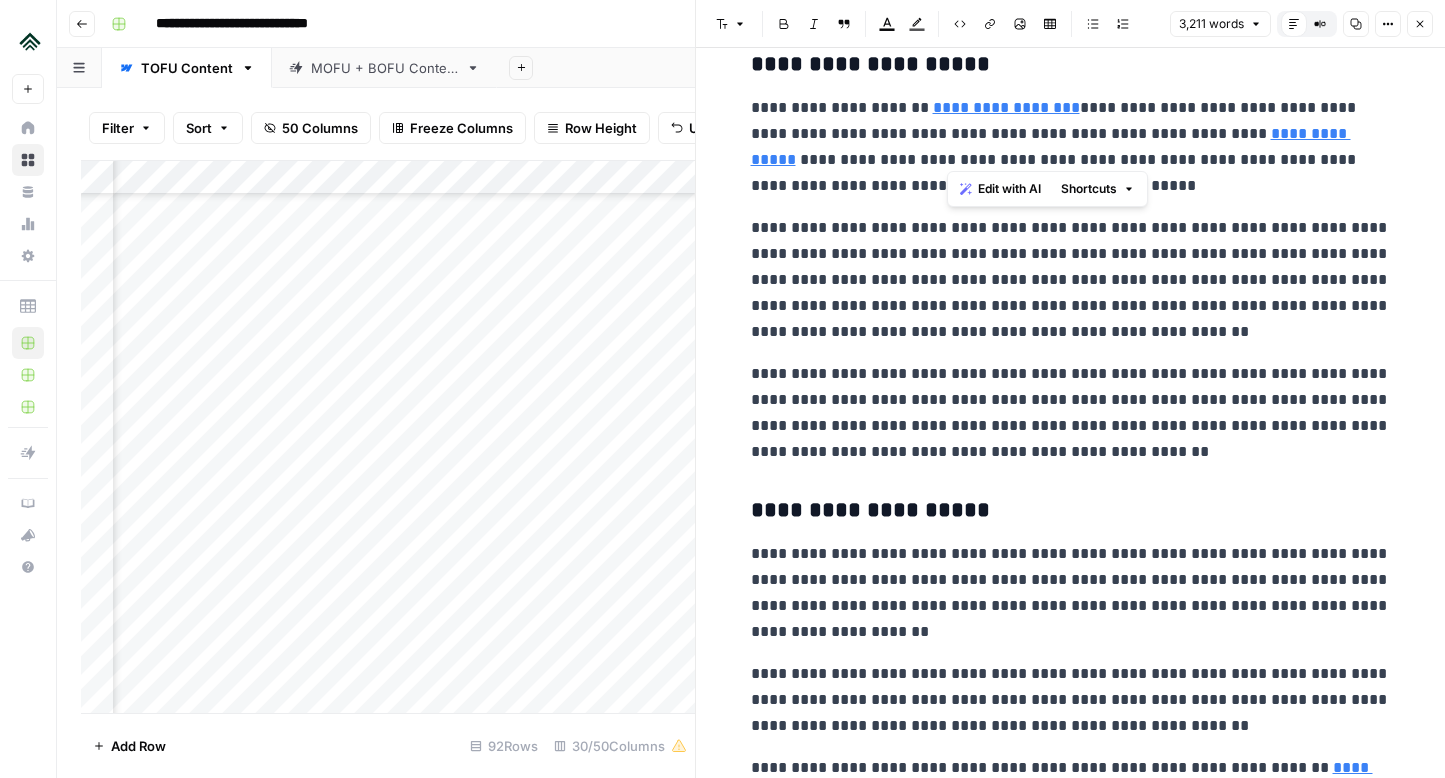 scroll, scrollTop: 1992, scrollLeft: 0, axis: vertical 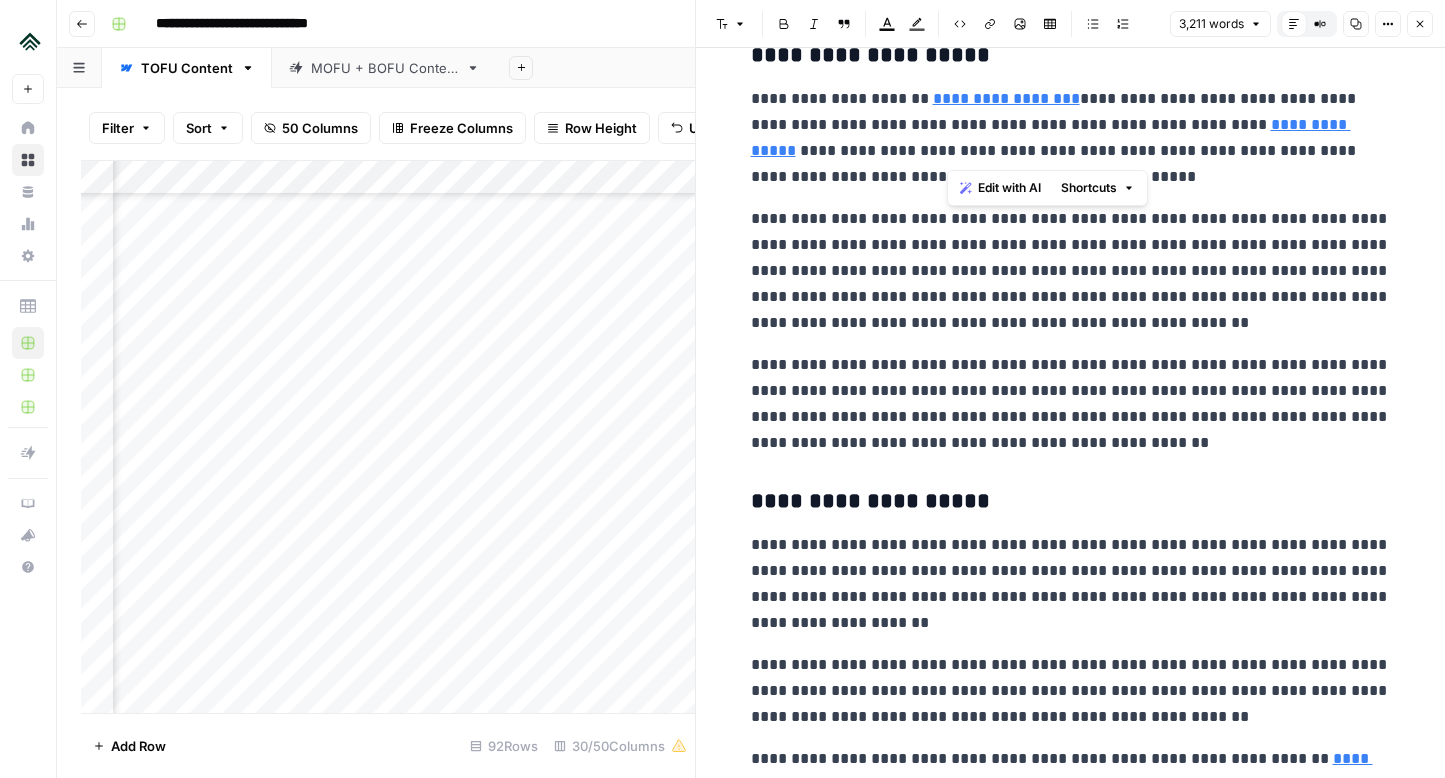 click on "**********" at bounding box center (1071, 271) 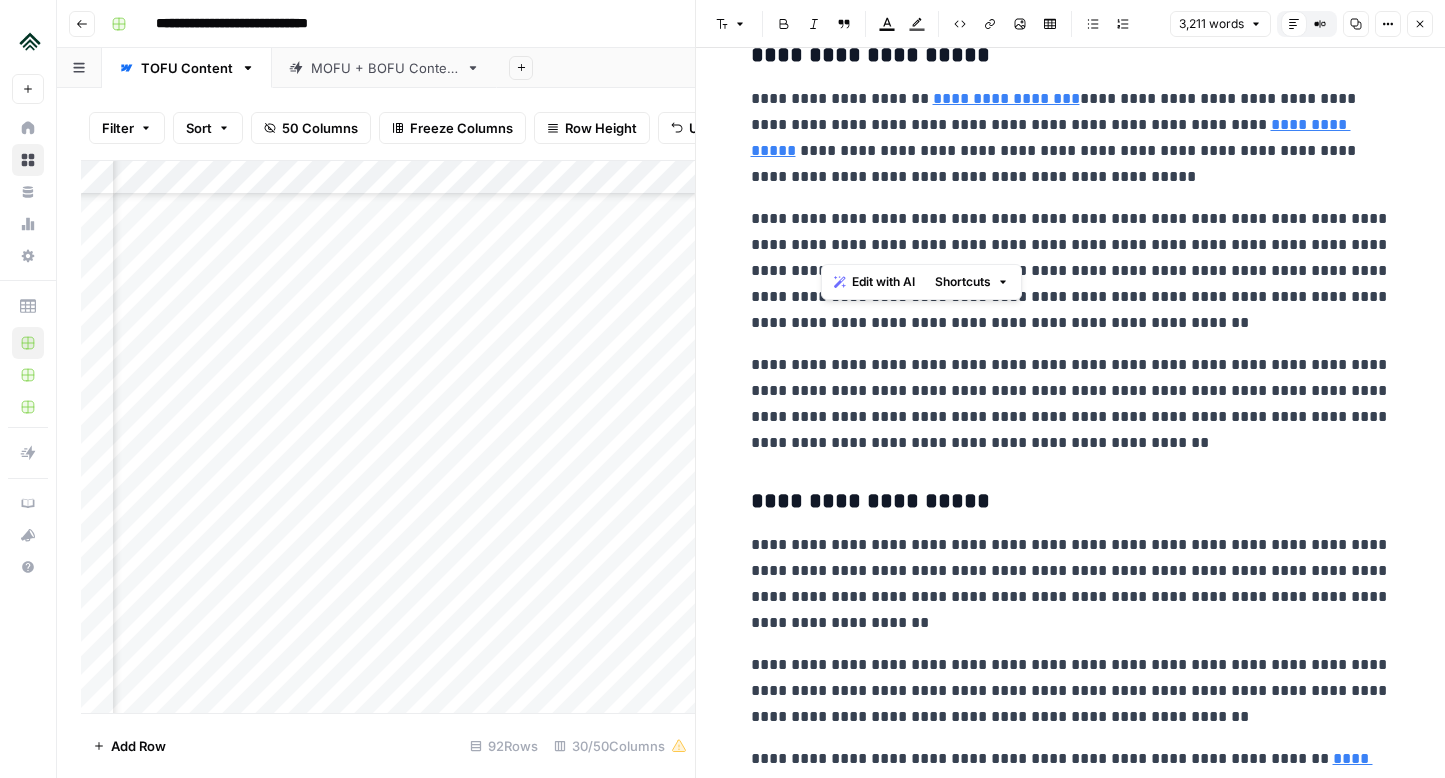 drag, startPoint x: 1298, startPoint y: 223, endPoint x: 820, endPoint y: 251, distance: 478.81937 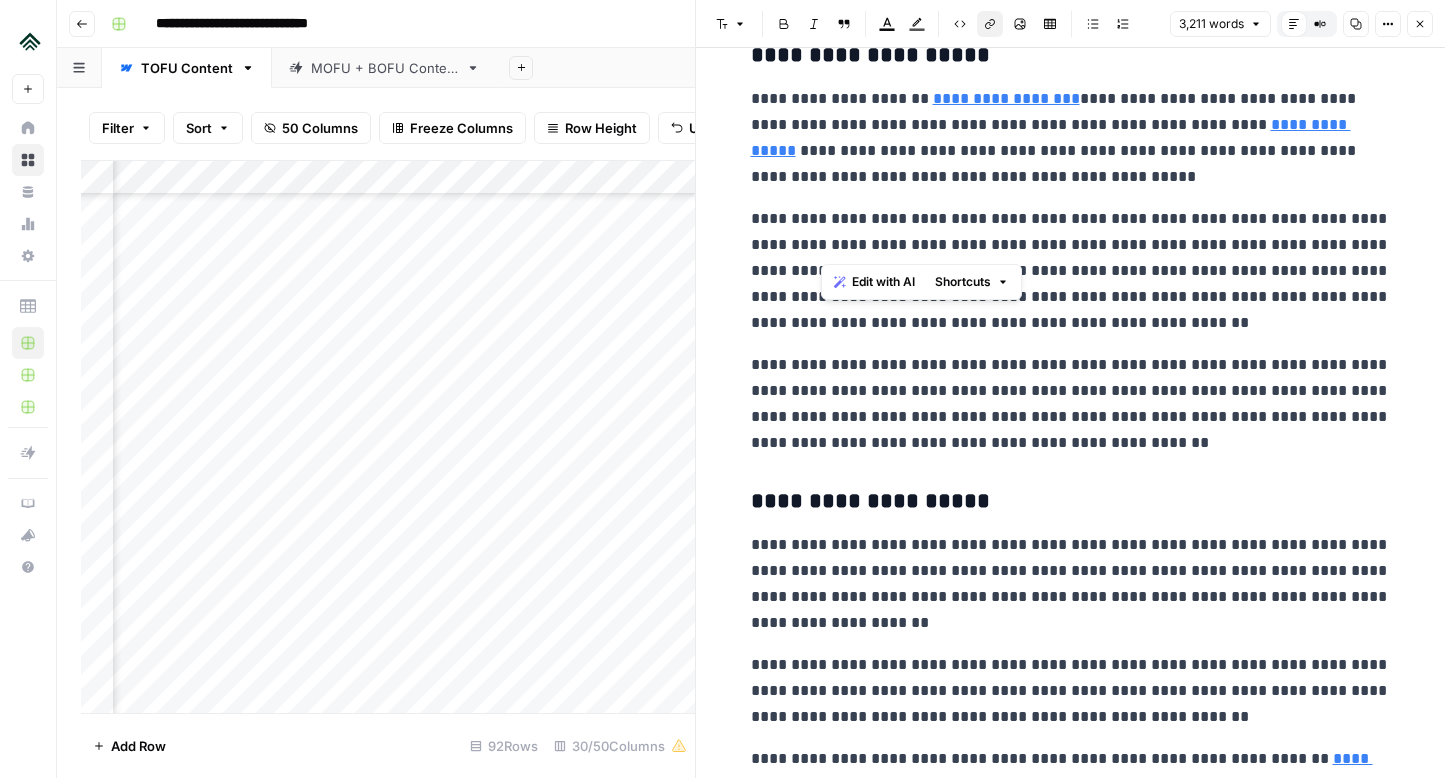 click 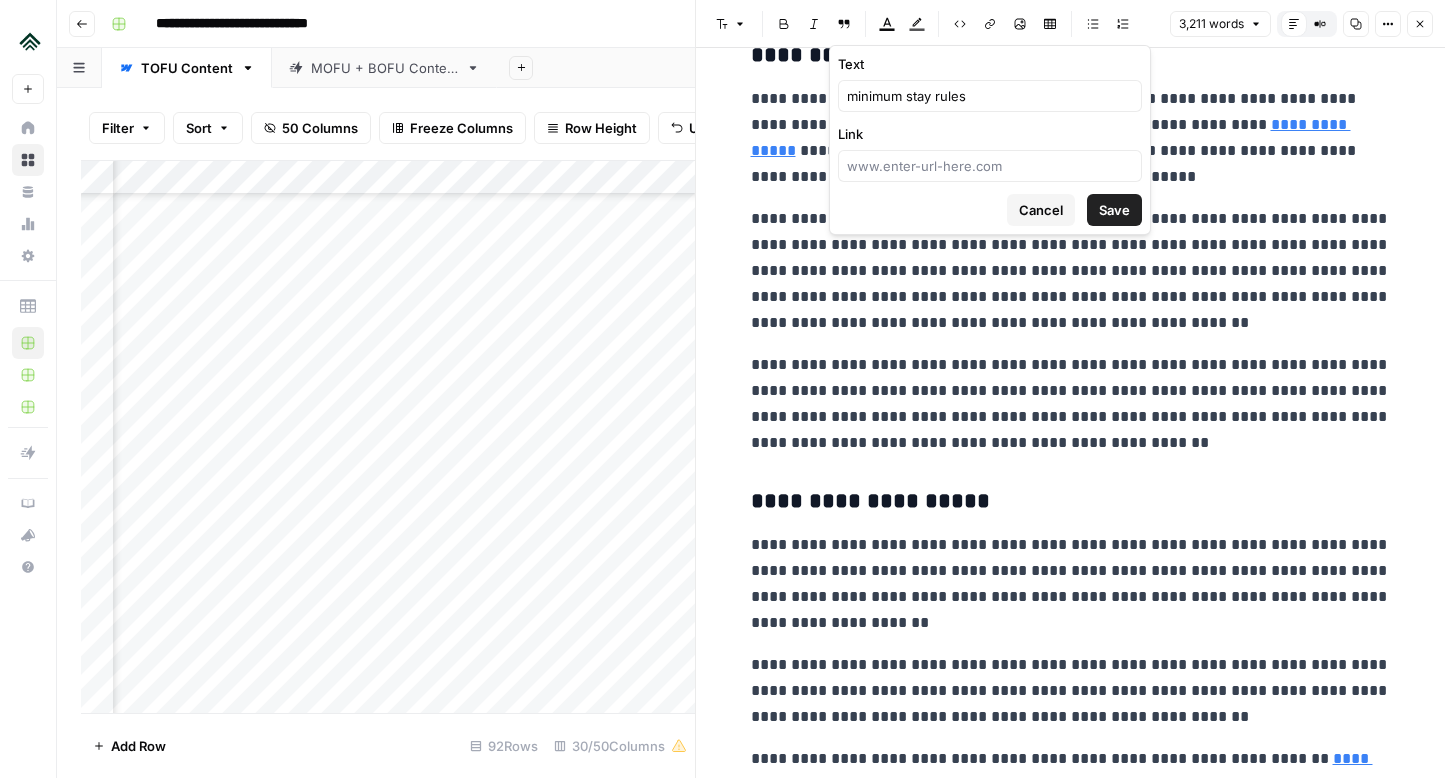 click on "Text minimum stay rules Link Cancel Save" at bounding box center [990, 140] 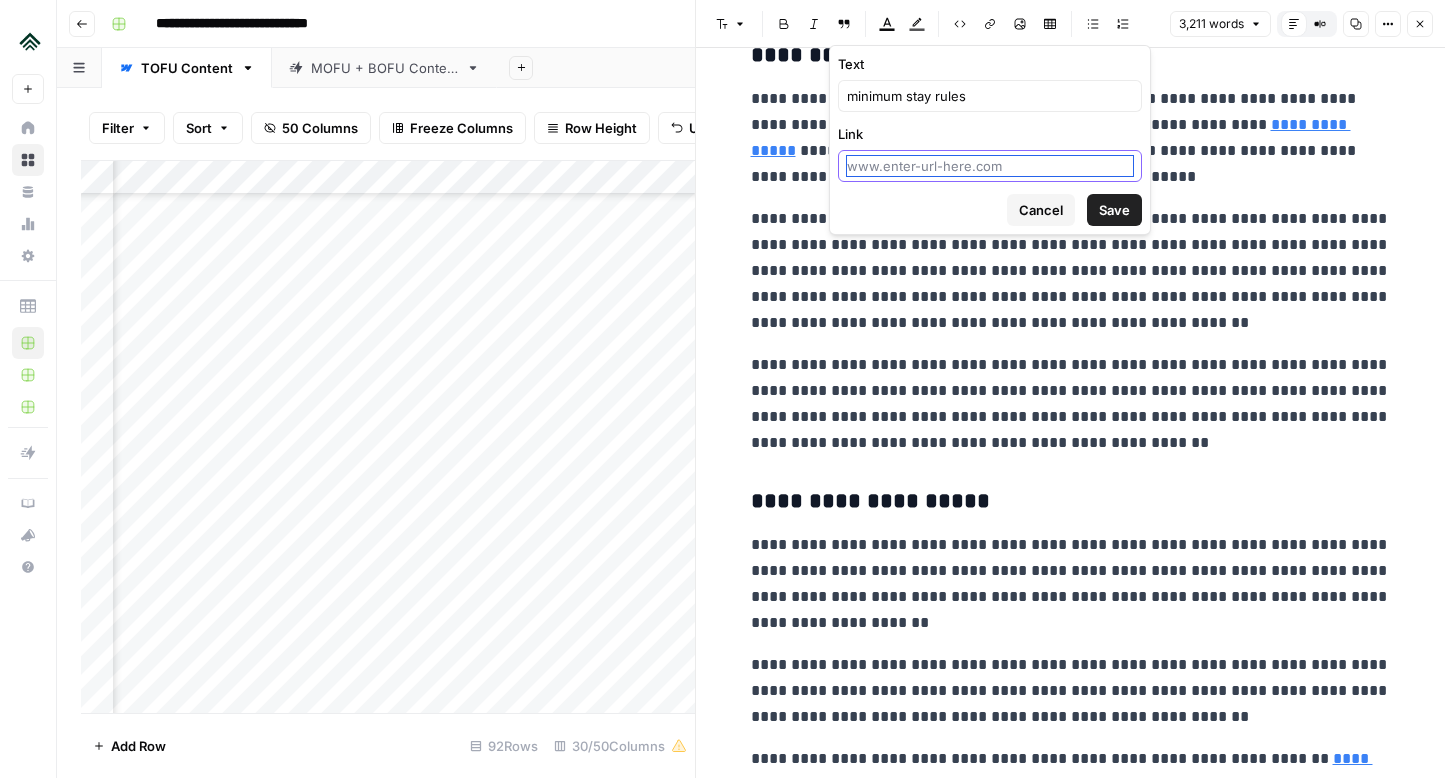 click on "Link" at bounding box center (990, 166) 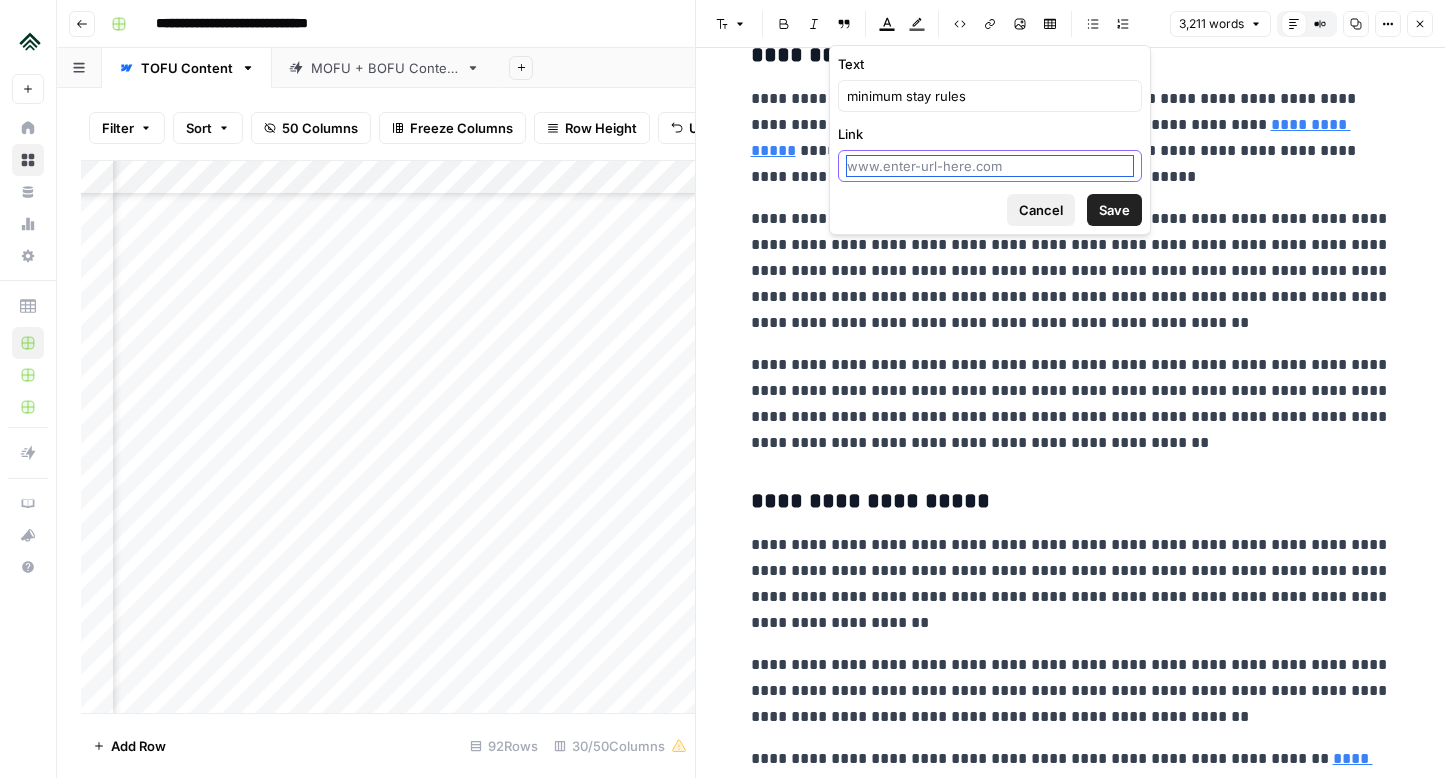 paste on "[URL][DOMAIN_NAME]" 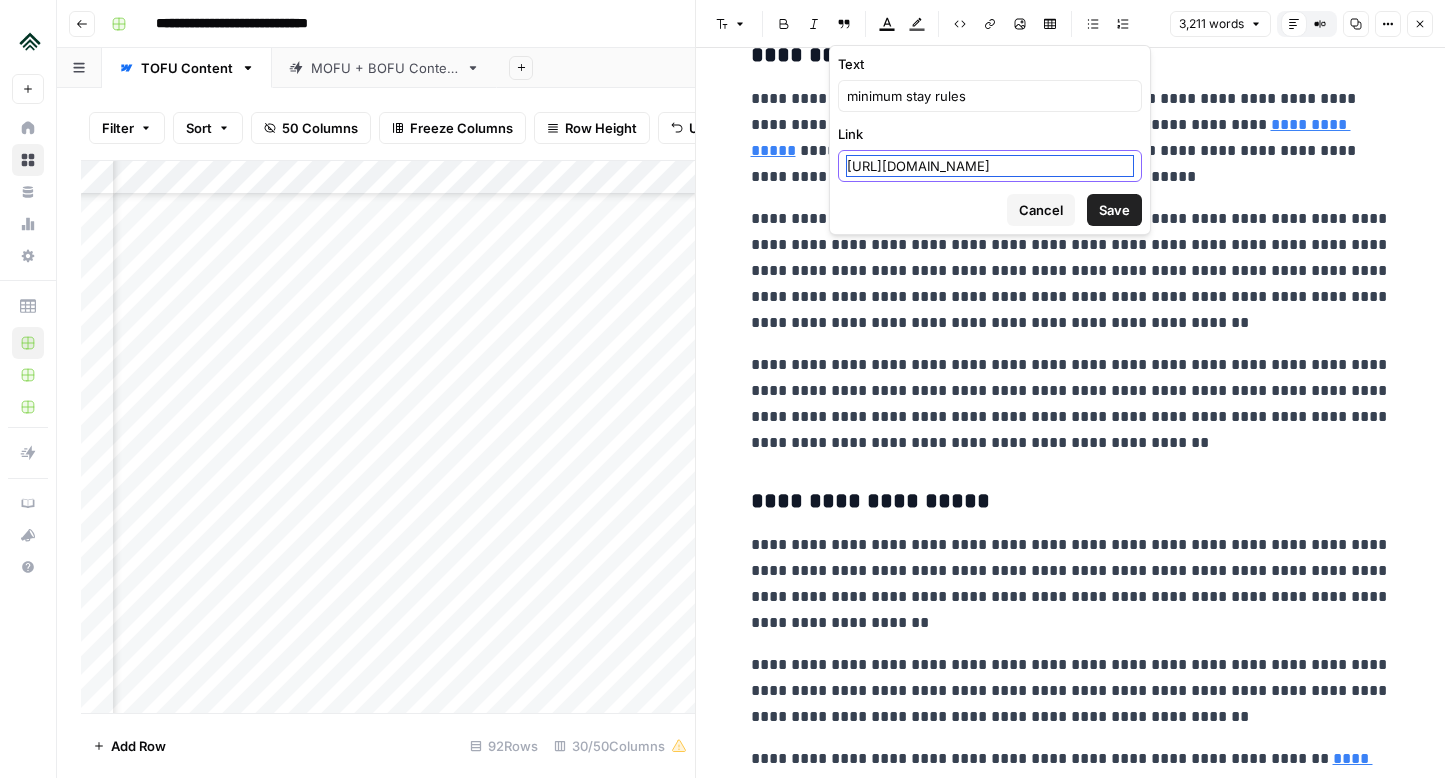 scroll, scrollTop: 0, scrollLeft: 45, axis: horizontal 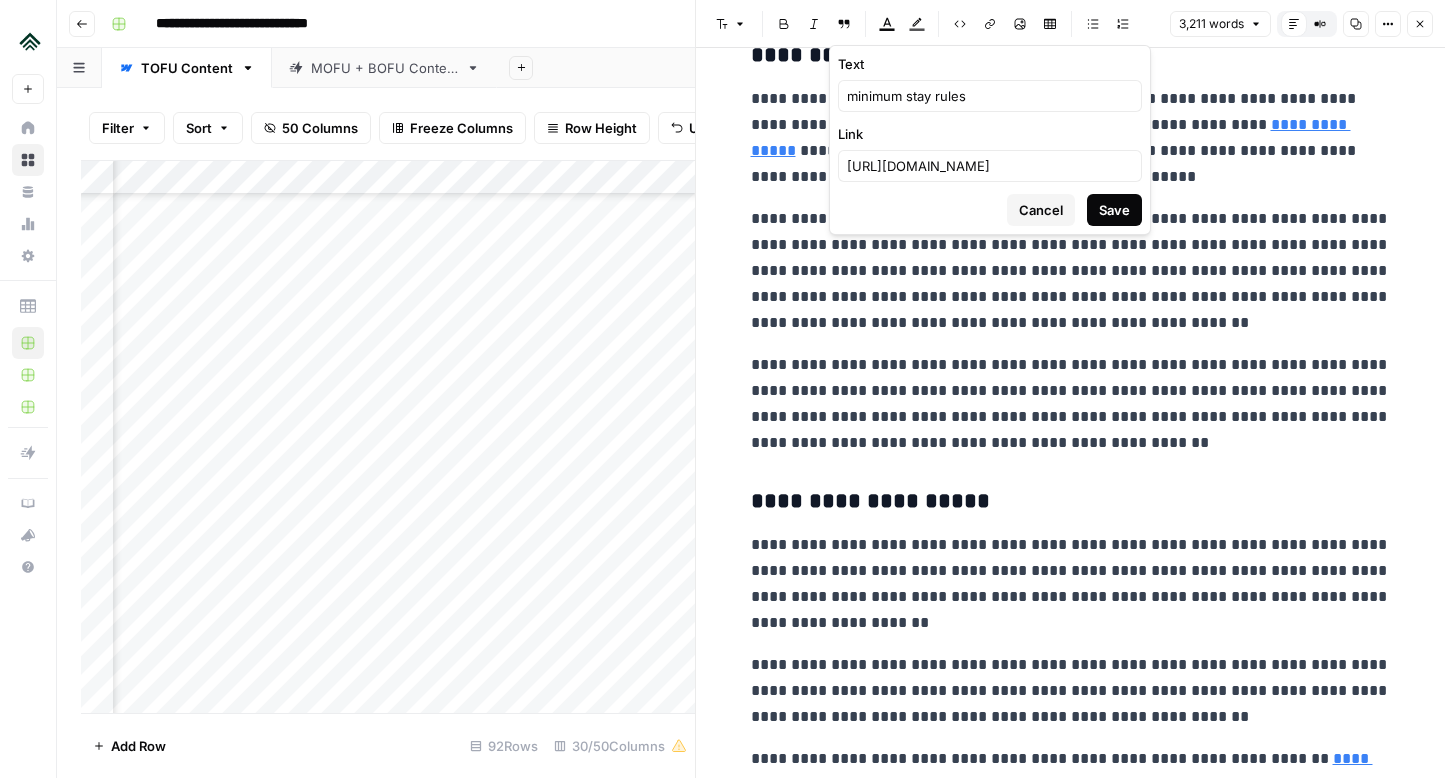 click on "Save" at bounding box center (1114, 210) 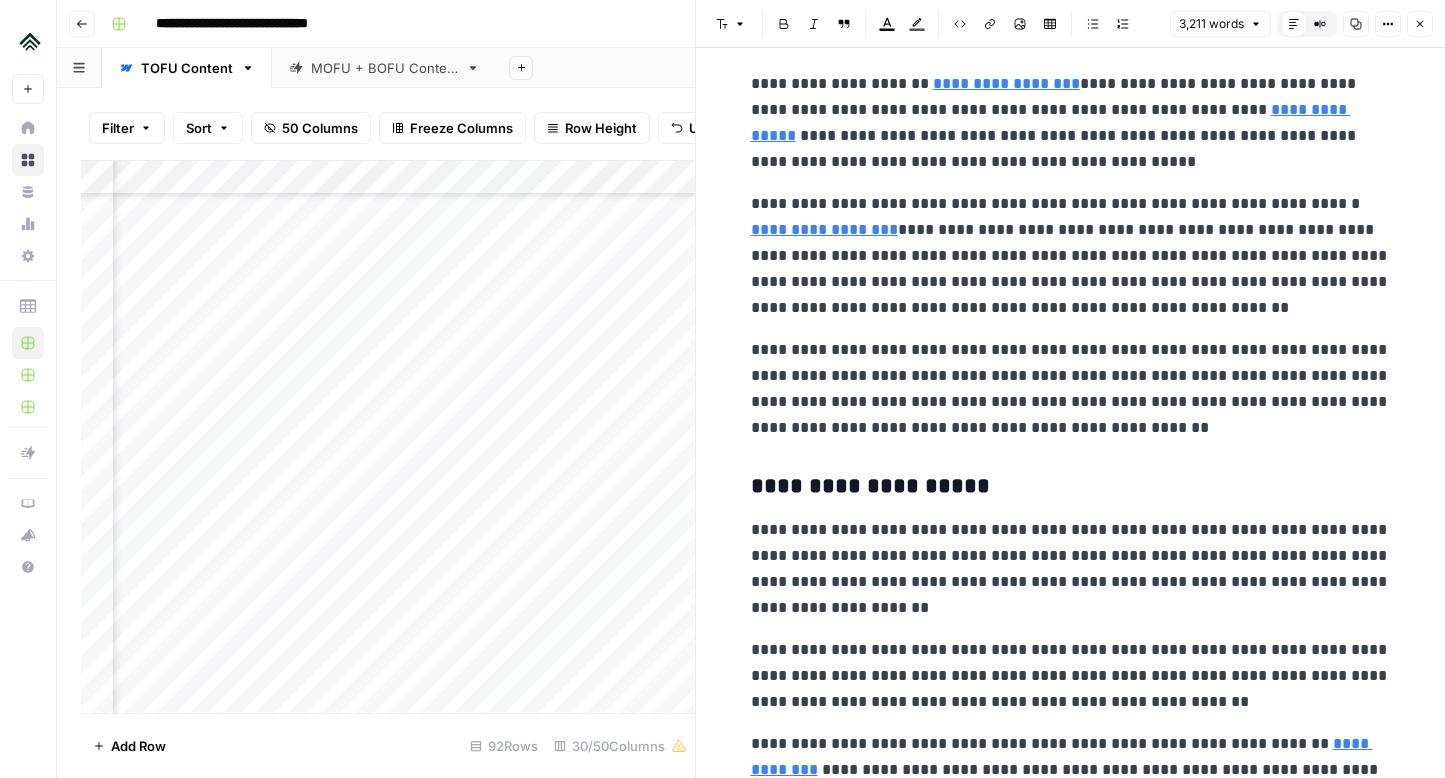 scroll, scrollTop: 2018, scrollLeft: 0, axis: vertical 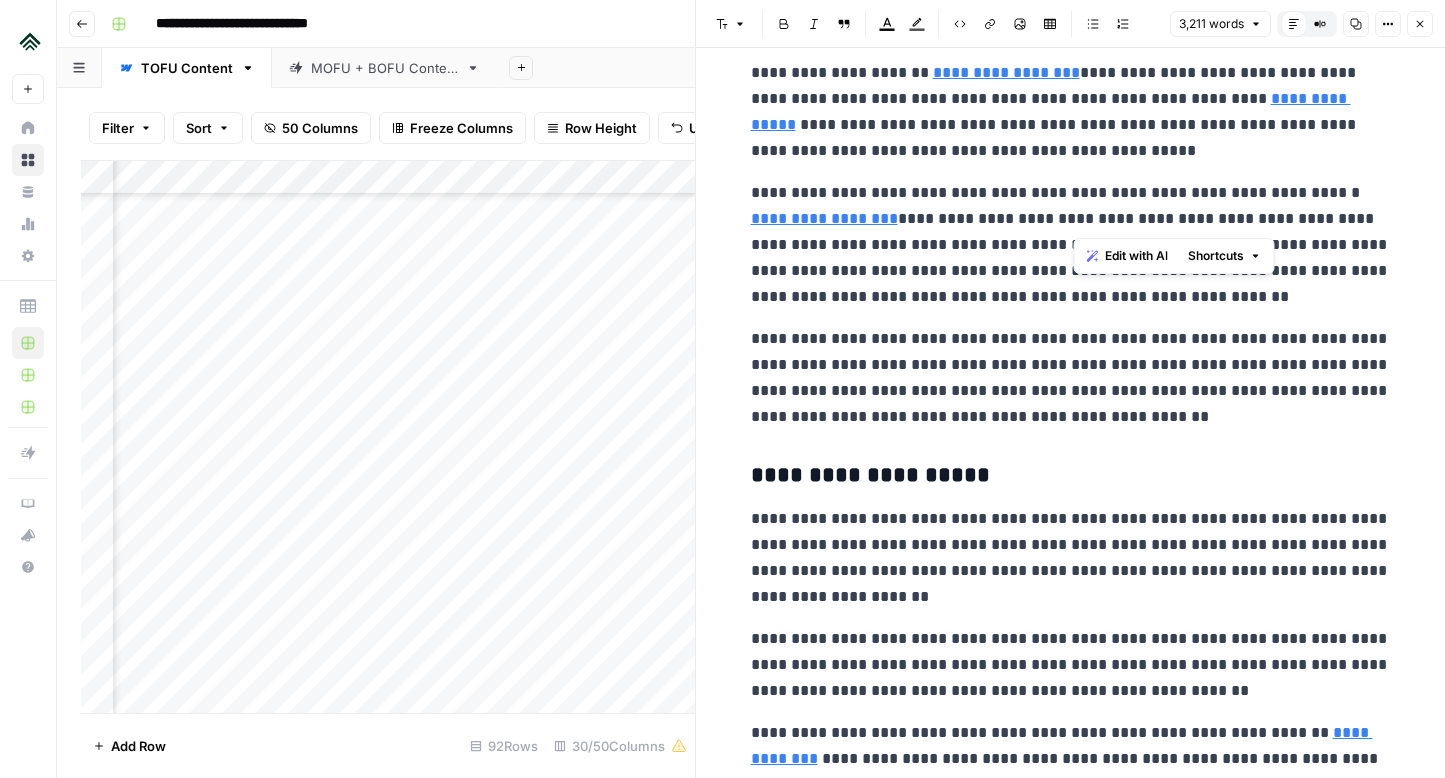 drag, startPoint x: 1076, startPoint y: 220, endPoint x: 1235, endPoint y: 222, distance: 159.01257 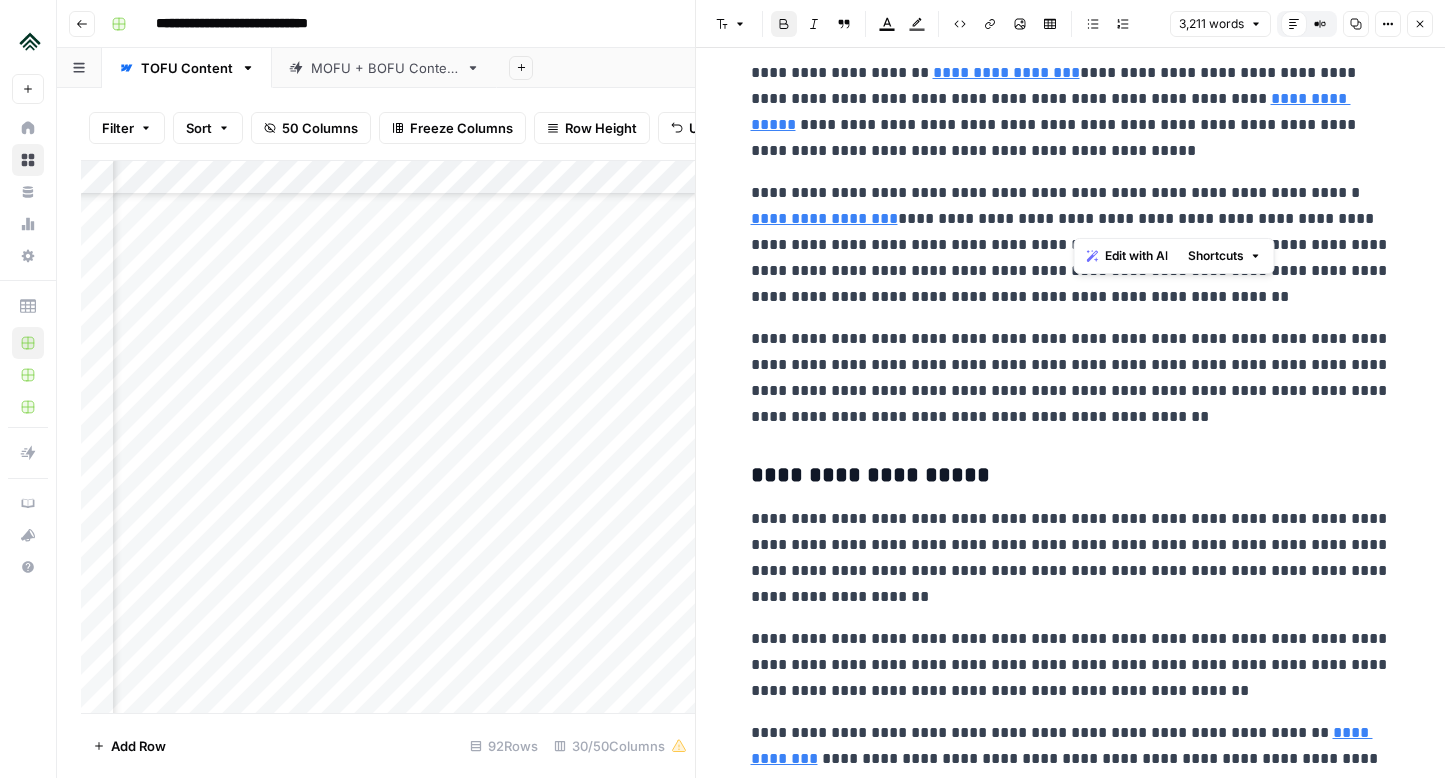 copy on "**********" 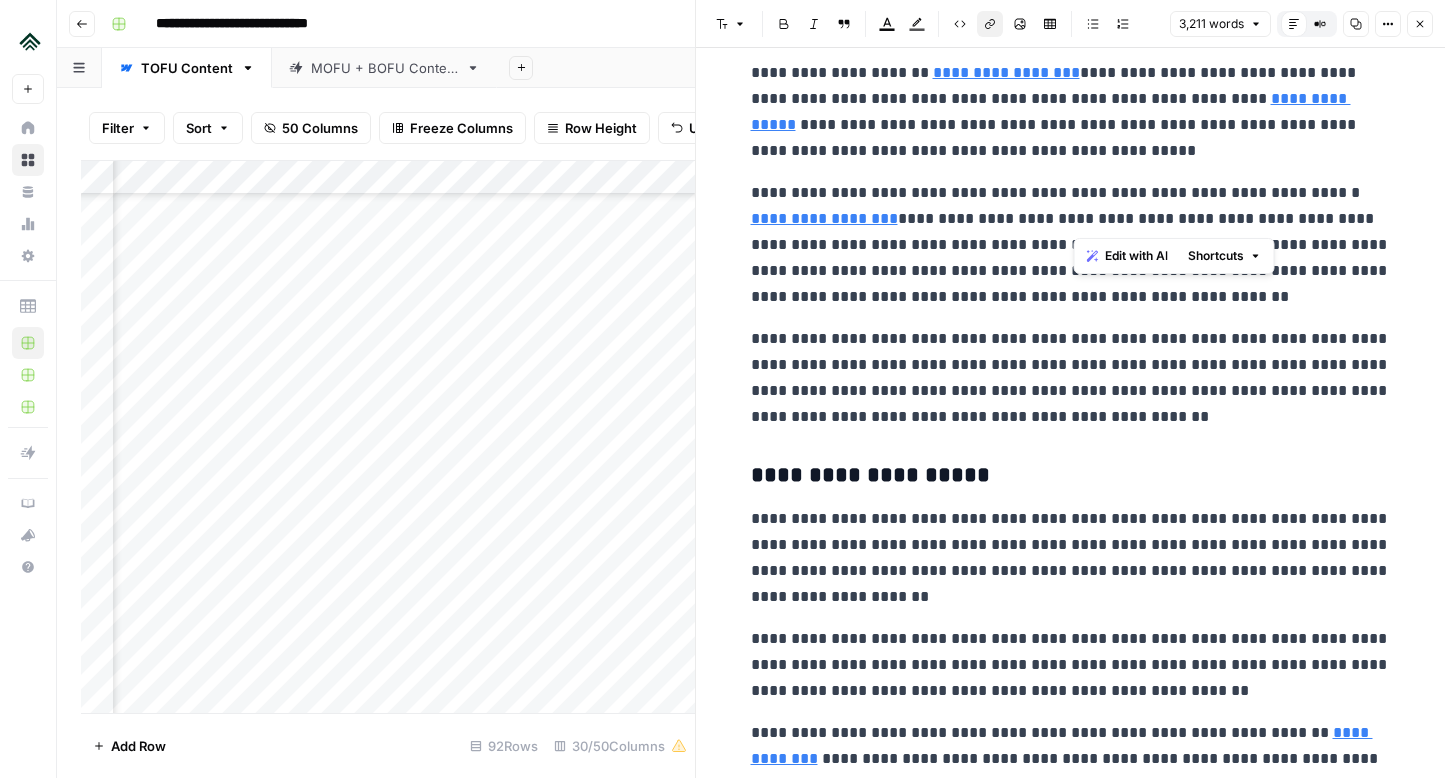 click 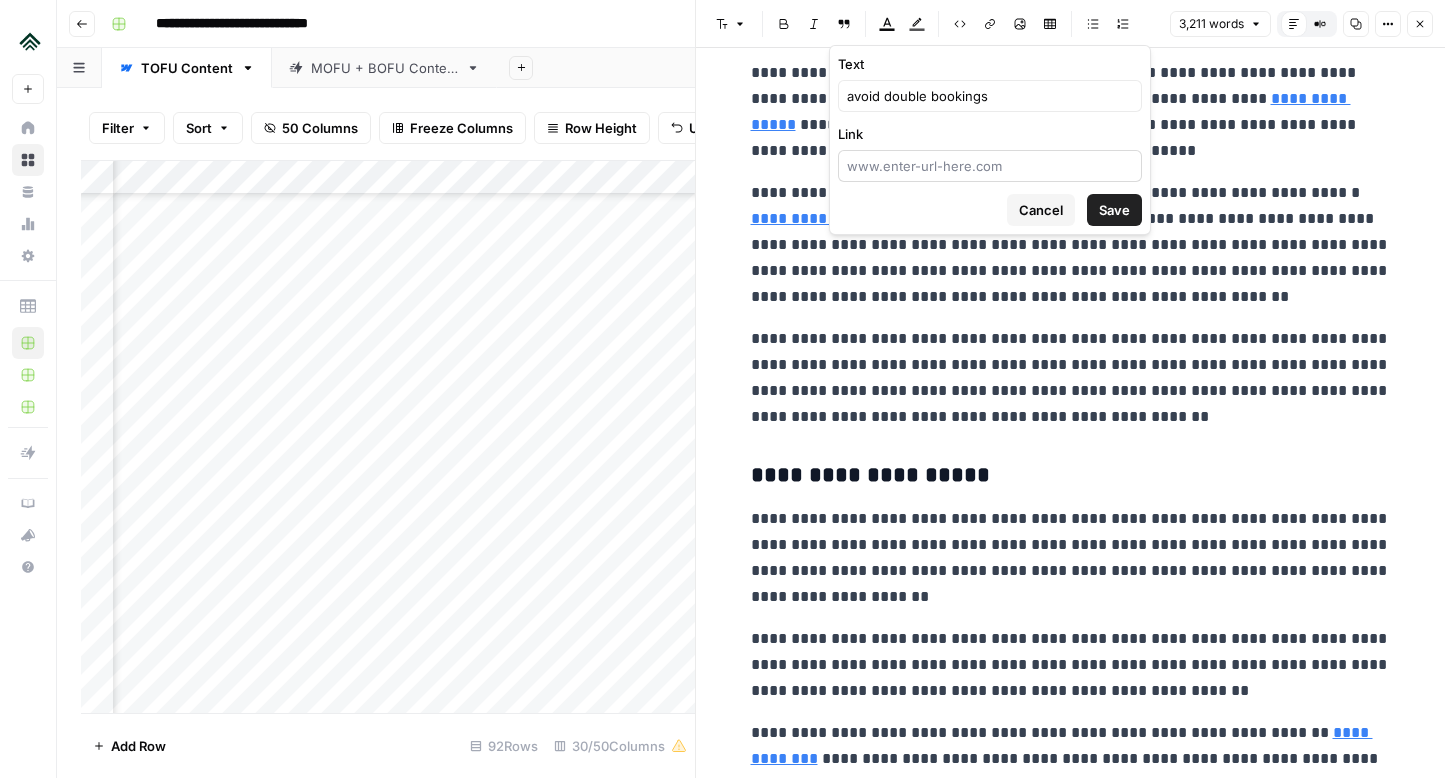 click at bounding box center (990, 166) 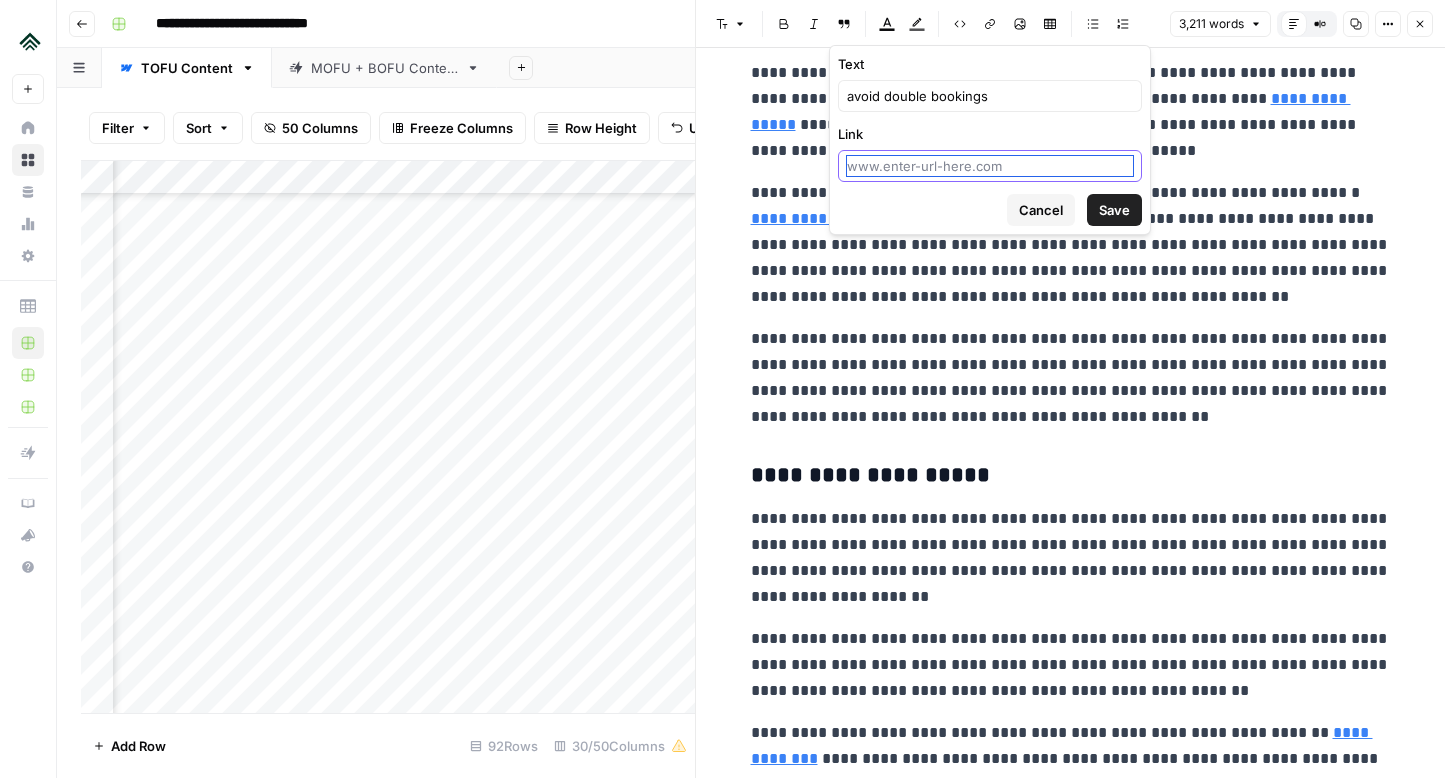 paste on "[URL][DOMAIN_NAME]" 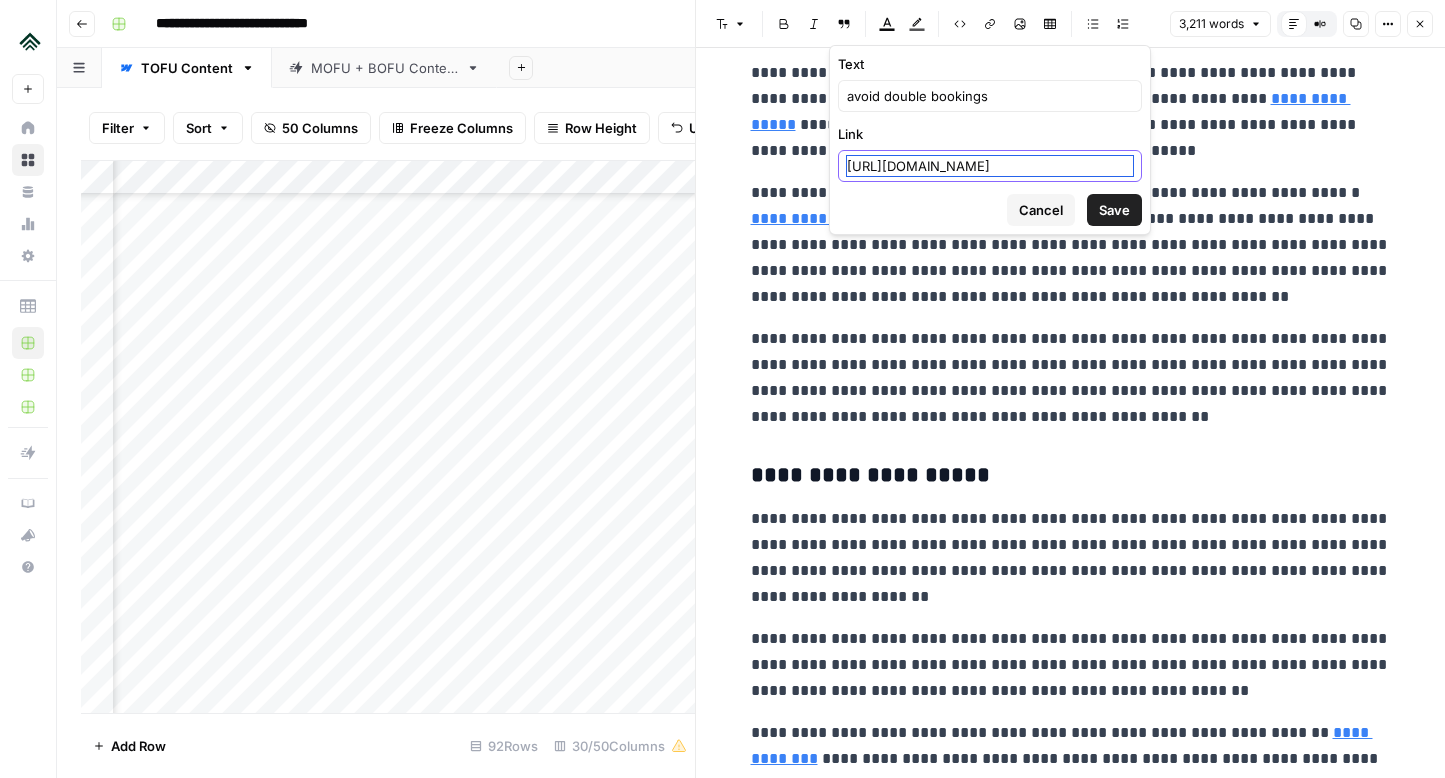 scroll, scrollTop: 0, scrollLeft: 28, axis: horizontal 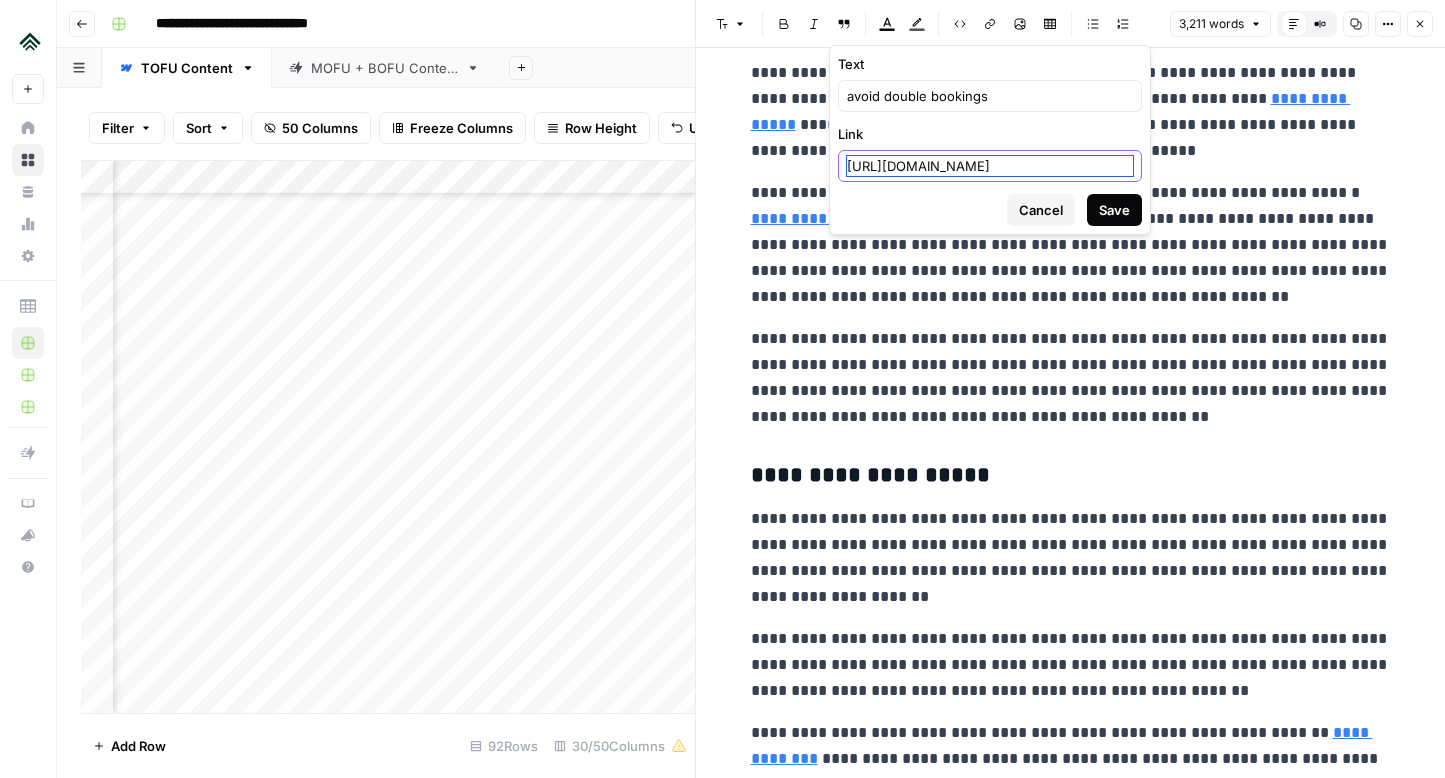 type on "[URL][DOMAIN_NAME]" 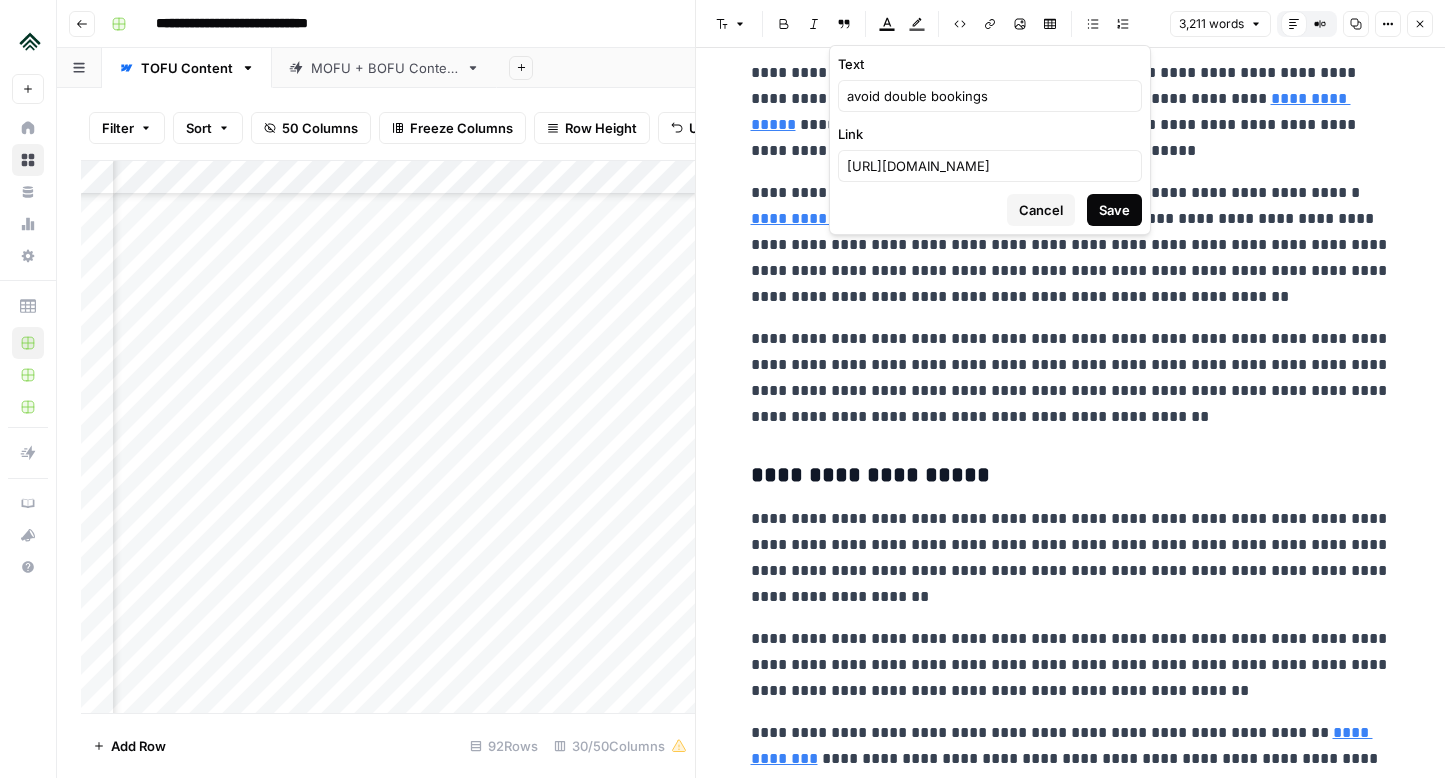 click on "Save" at bounding box center [1114, 210] 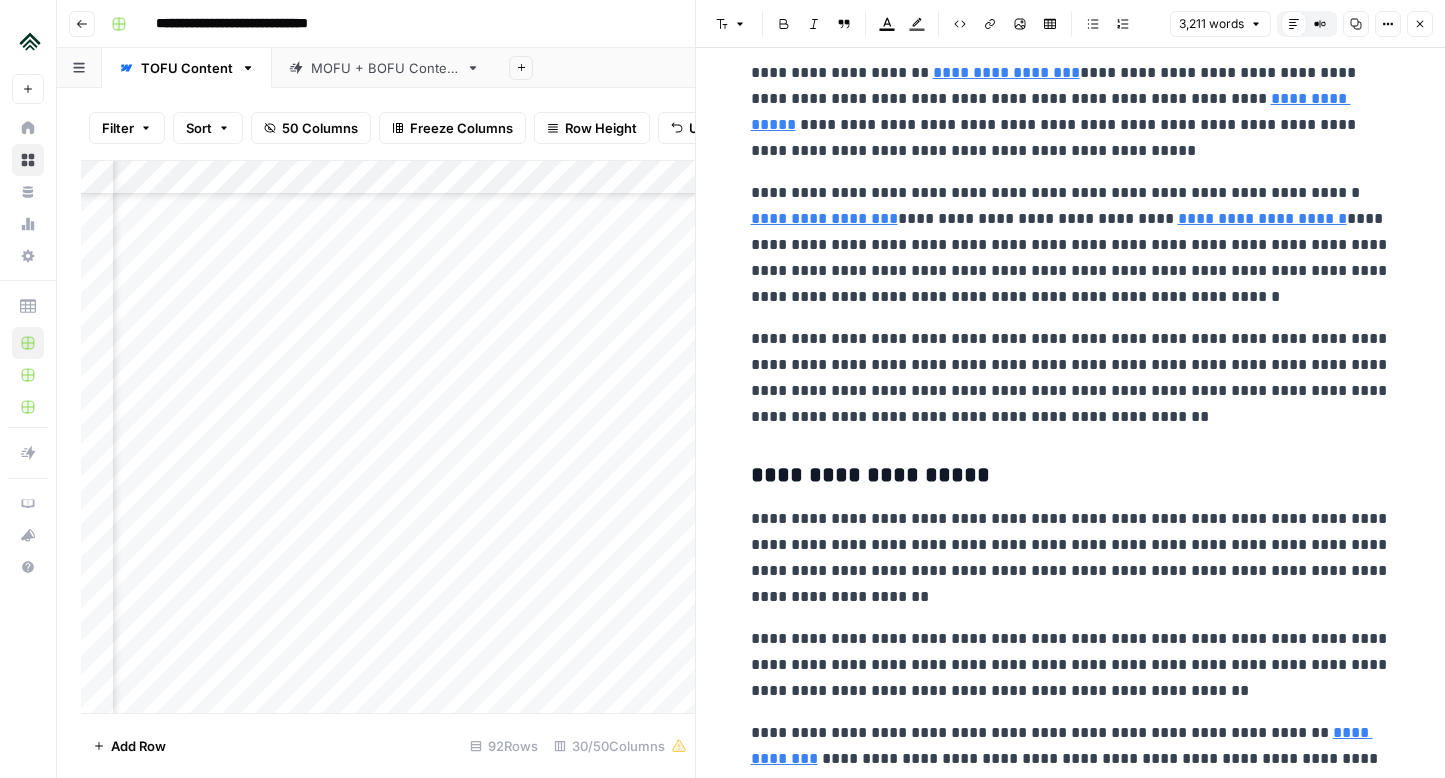scroll, scrollTop: 2024, scrollLeft: 0, axis: vertical 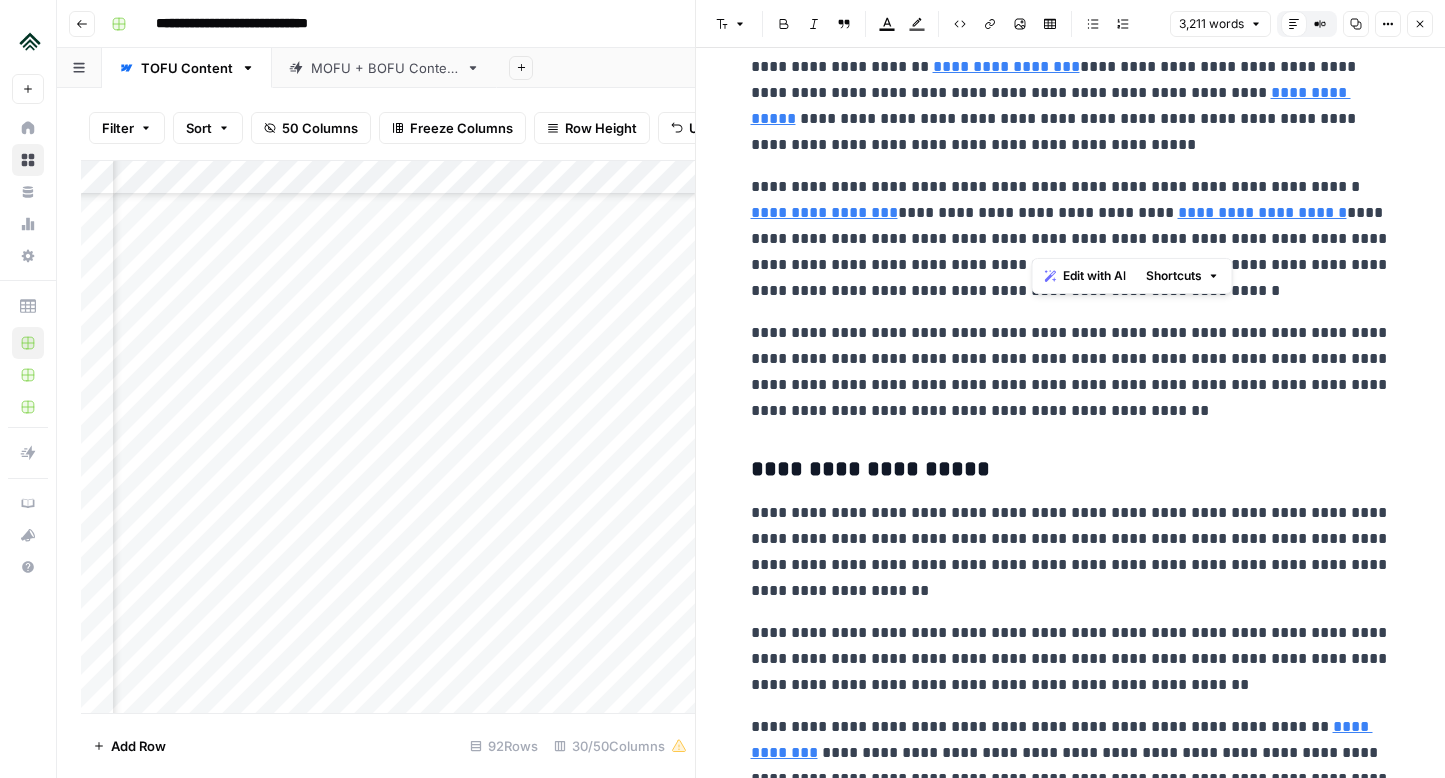 drag, startPoint x: 1073, startPoint y: 241, endPoint x: 1197, endPoint y: 248, distance: 124.197426 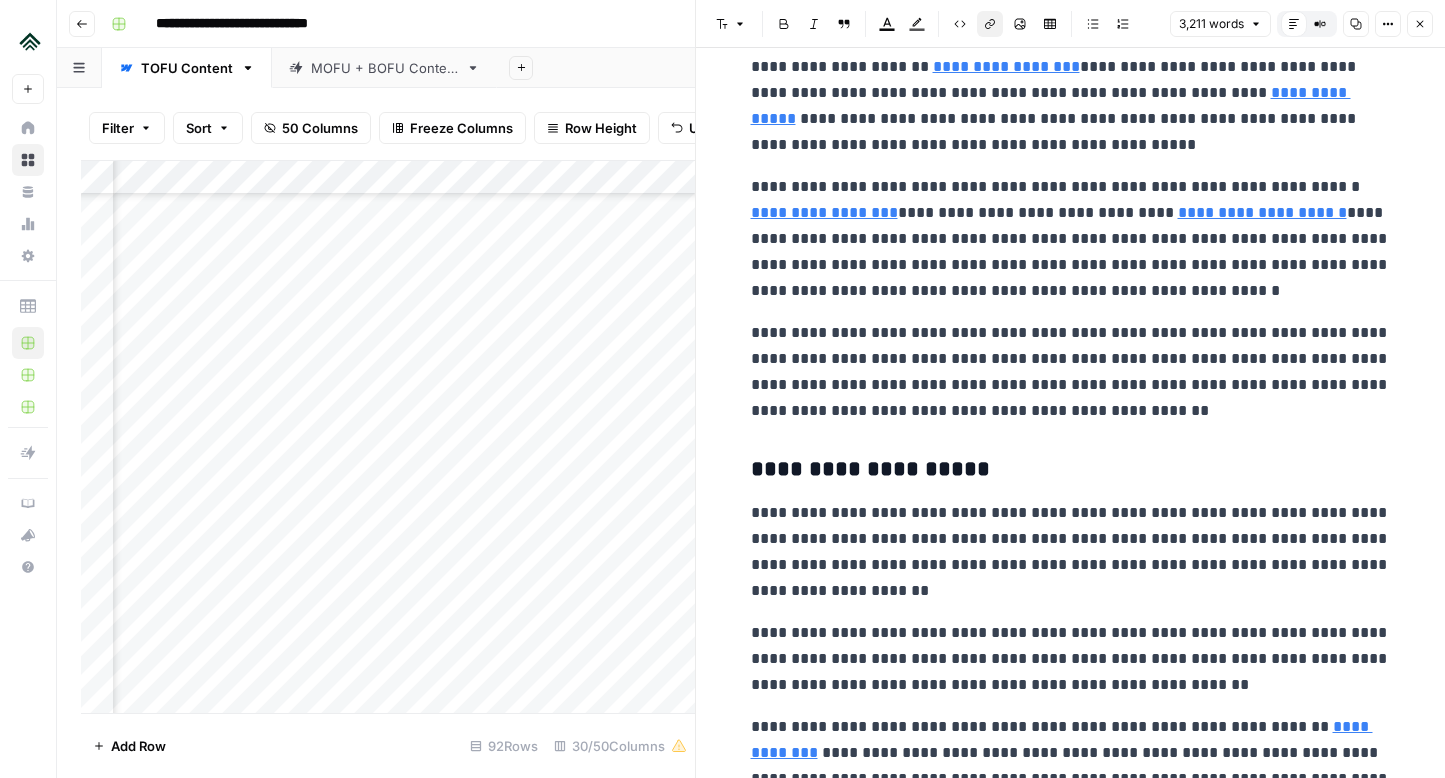 click 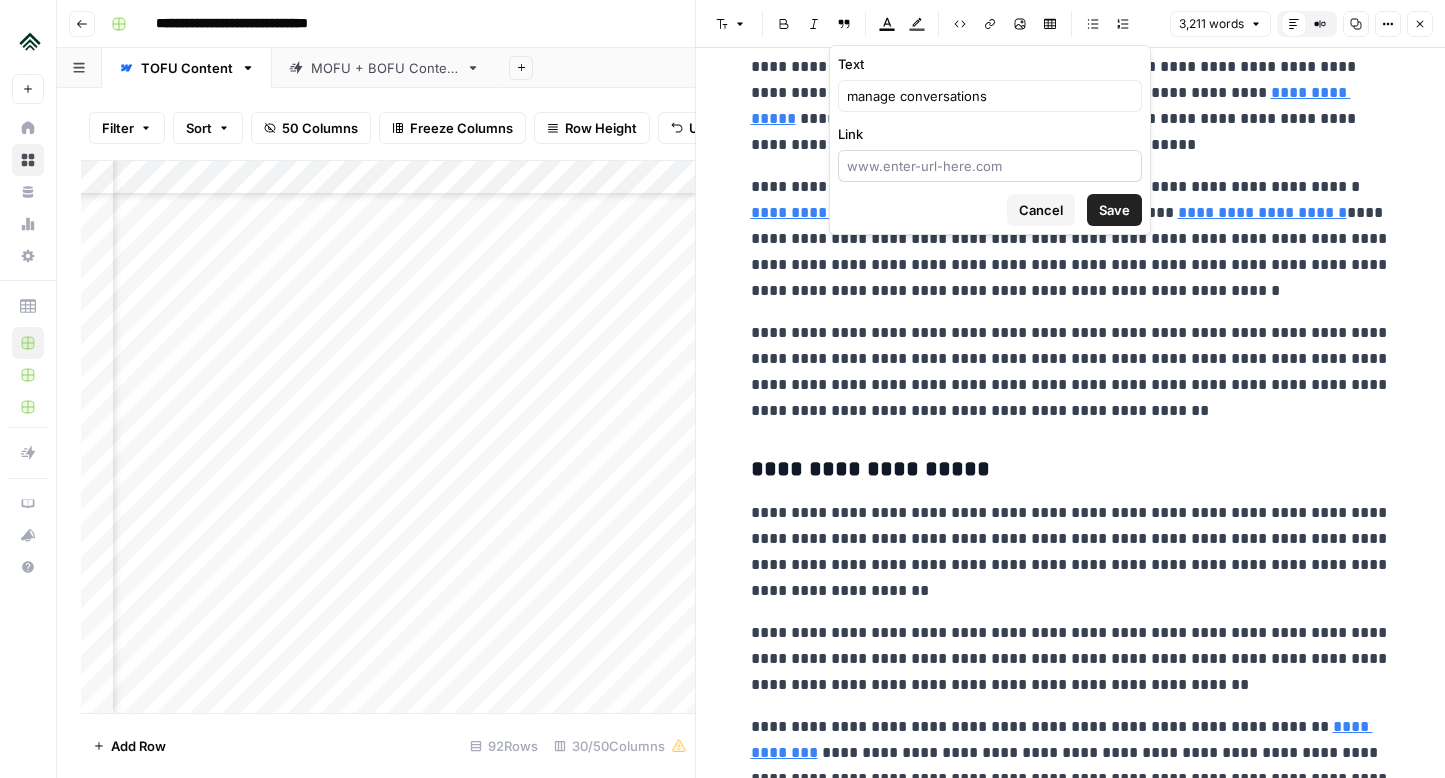 click at bounding box center (990, 166) 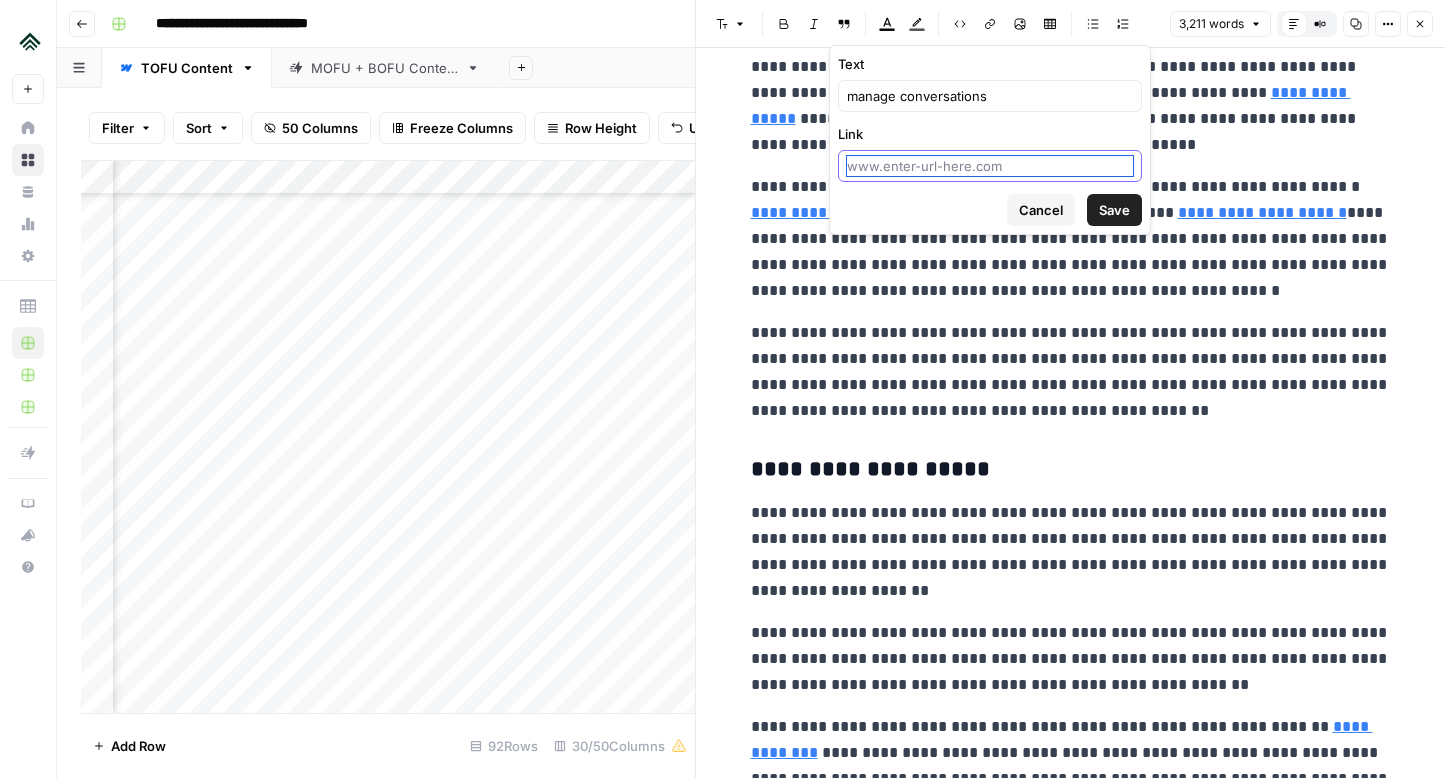 paste on "[URL][DOMAIN_NAME]" 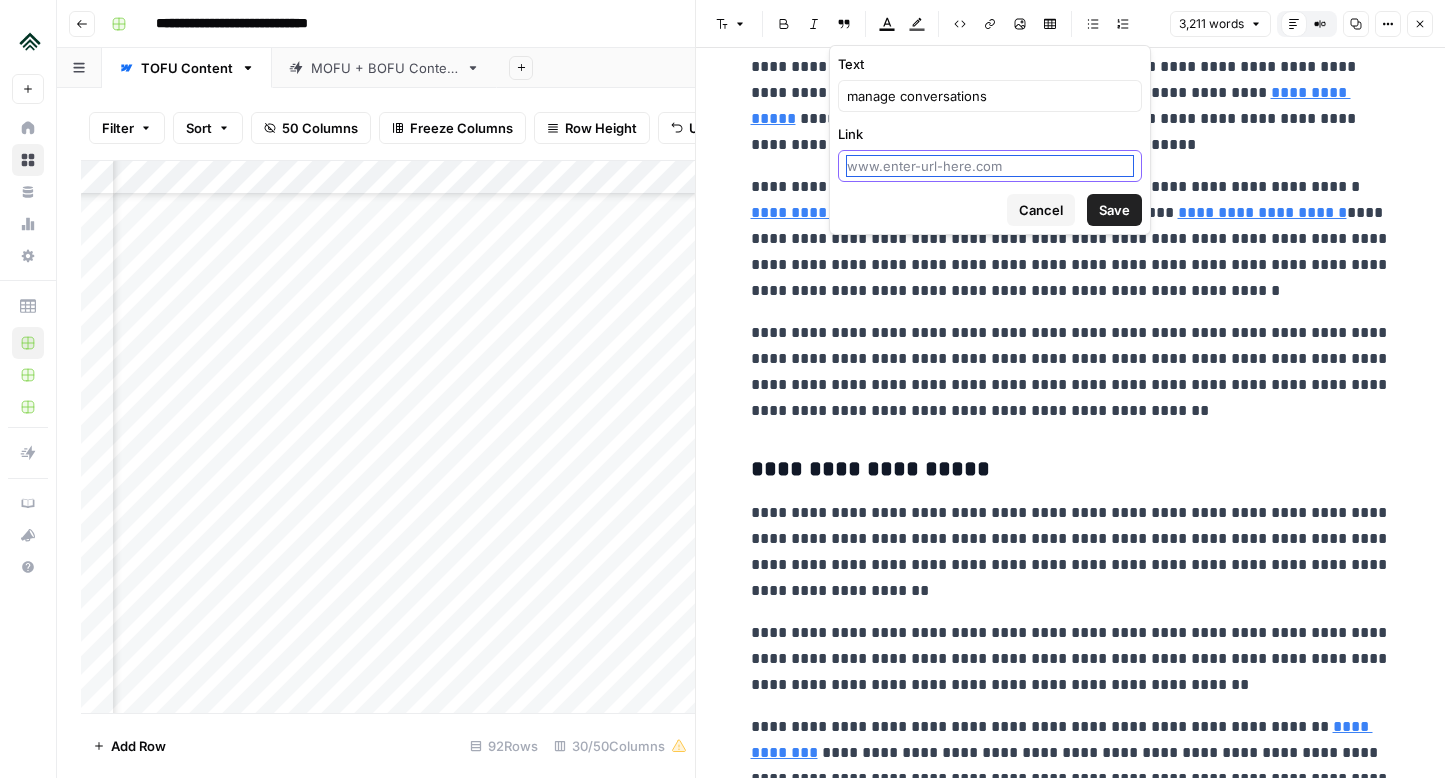type on "[URL][DOMAIN_NAME]" 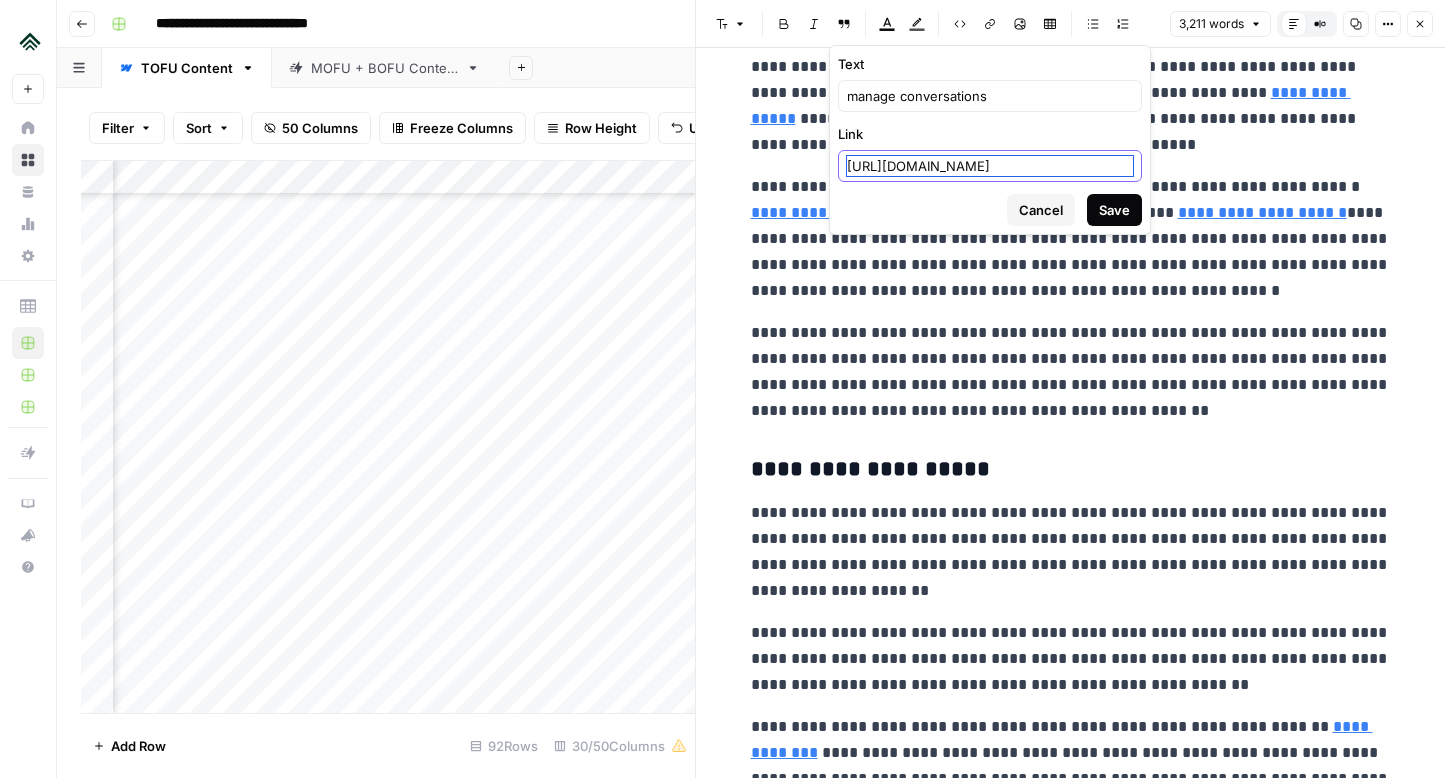 scroll, scrollTop: 0, scrollLeft: 147, axis: horizontal 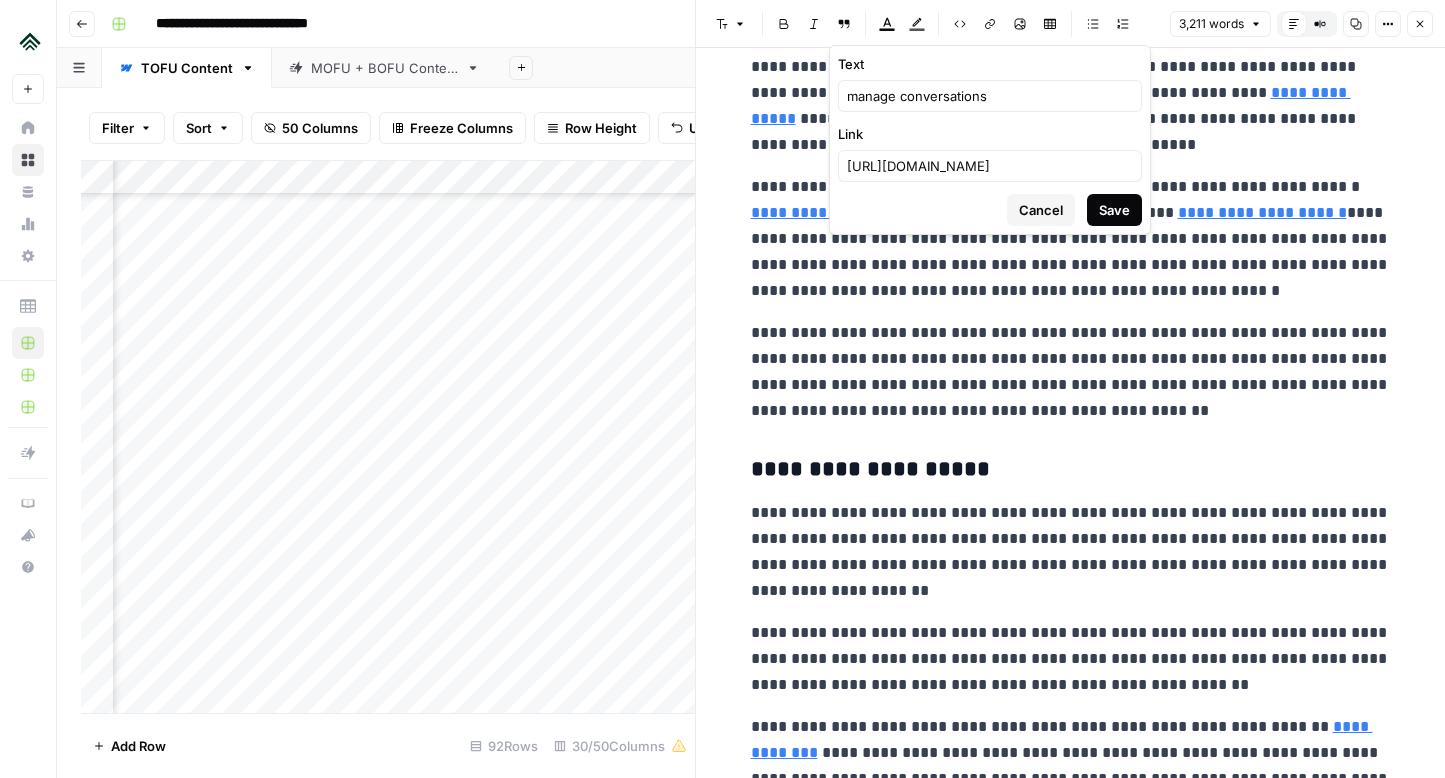 click on "Save" at bounding box center [1114, 210] 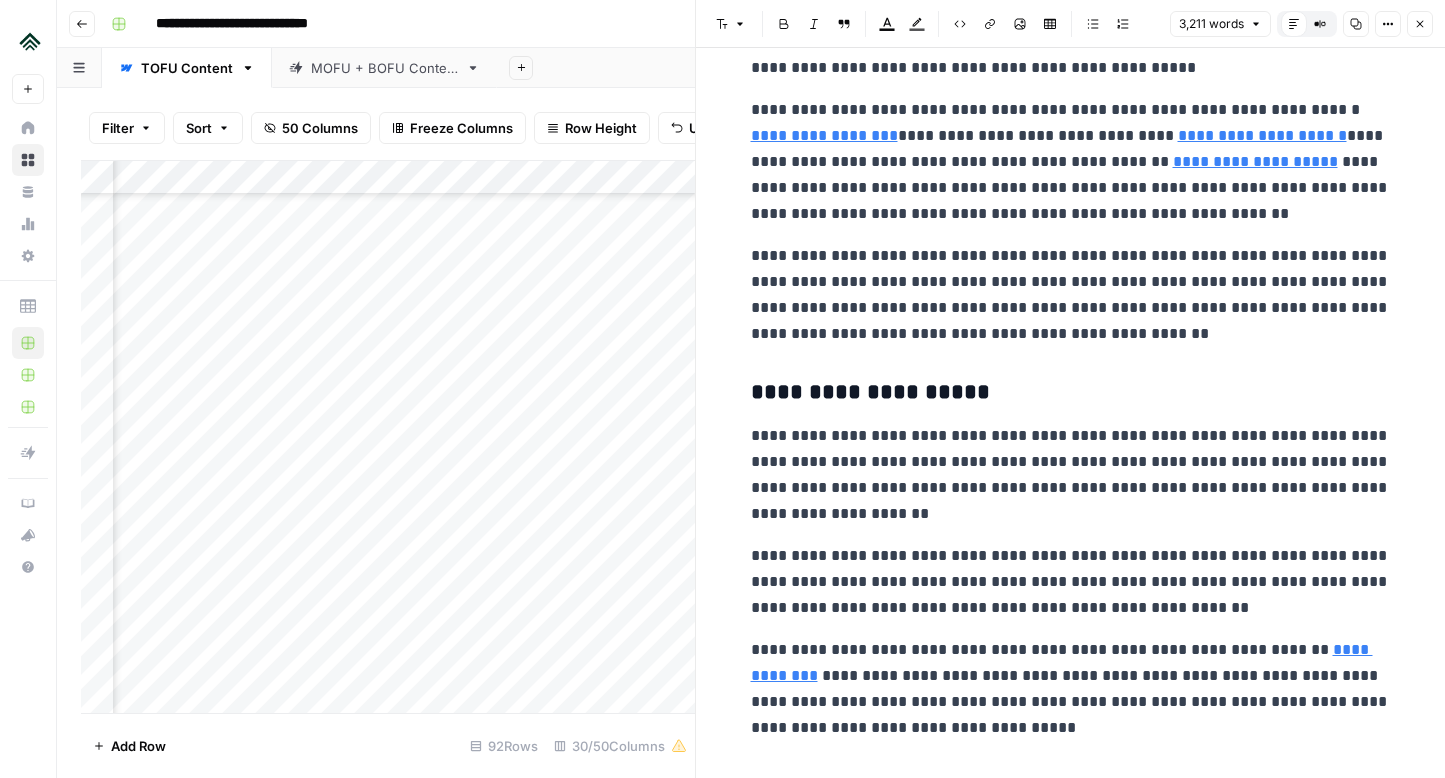 scroll, scrollTop: 2102, scrollLeft: 0, axis: vertical 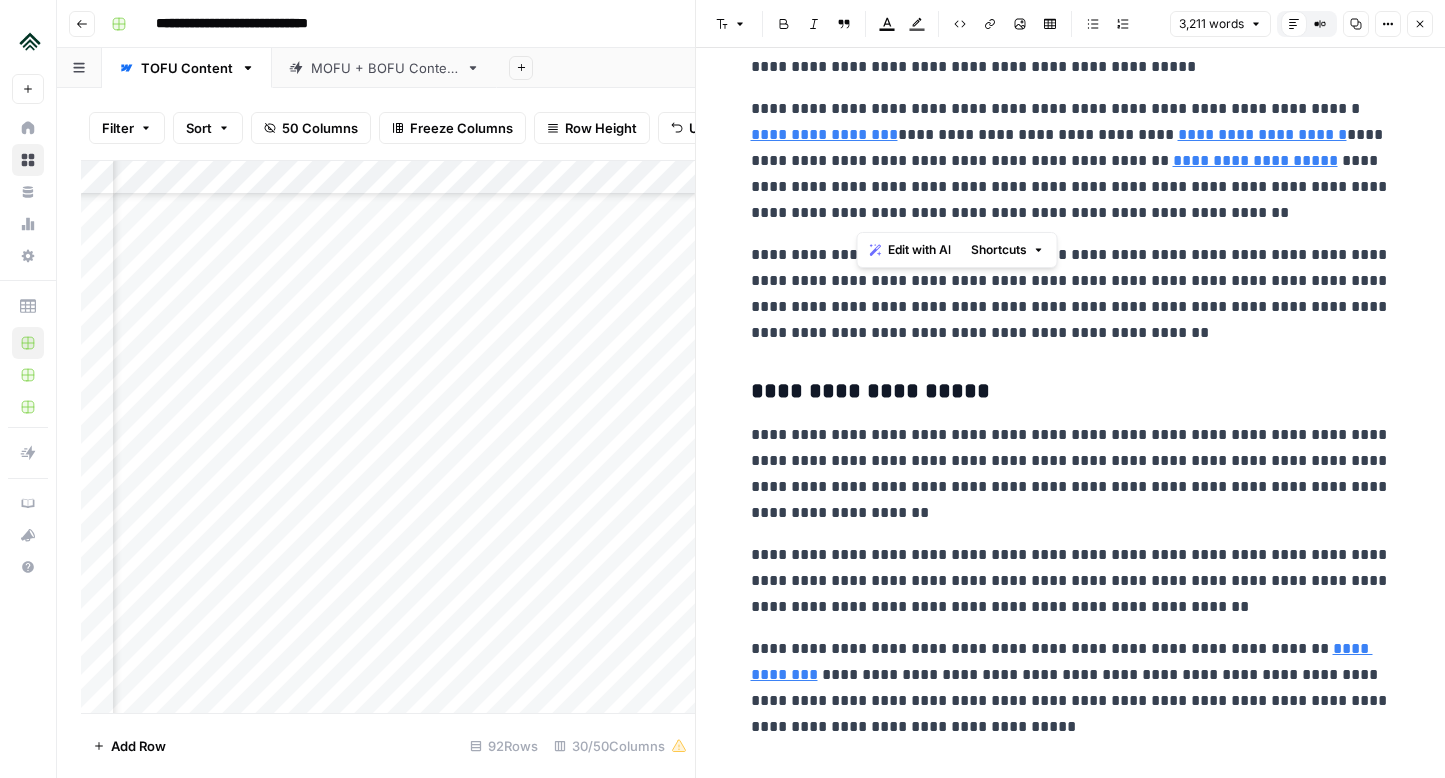 drag, startPoint x: 856, startPoint y: 218, endPoint x: 1046, endPoint y: 222, distance: 190.0421 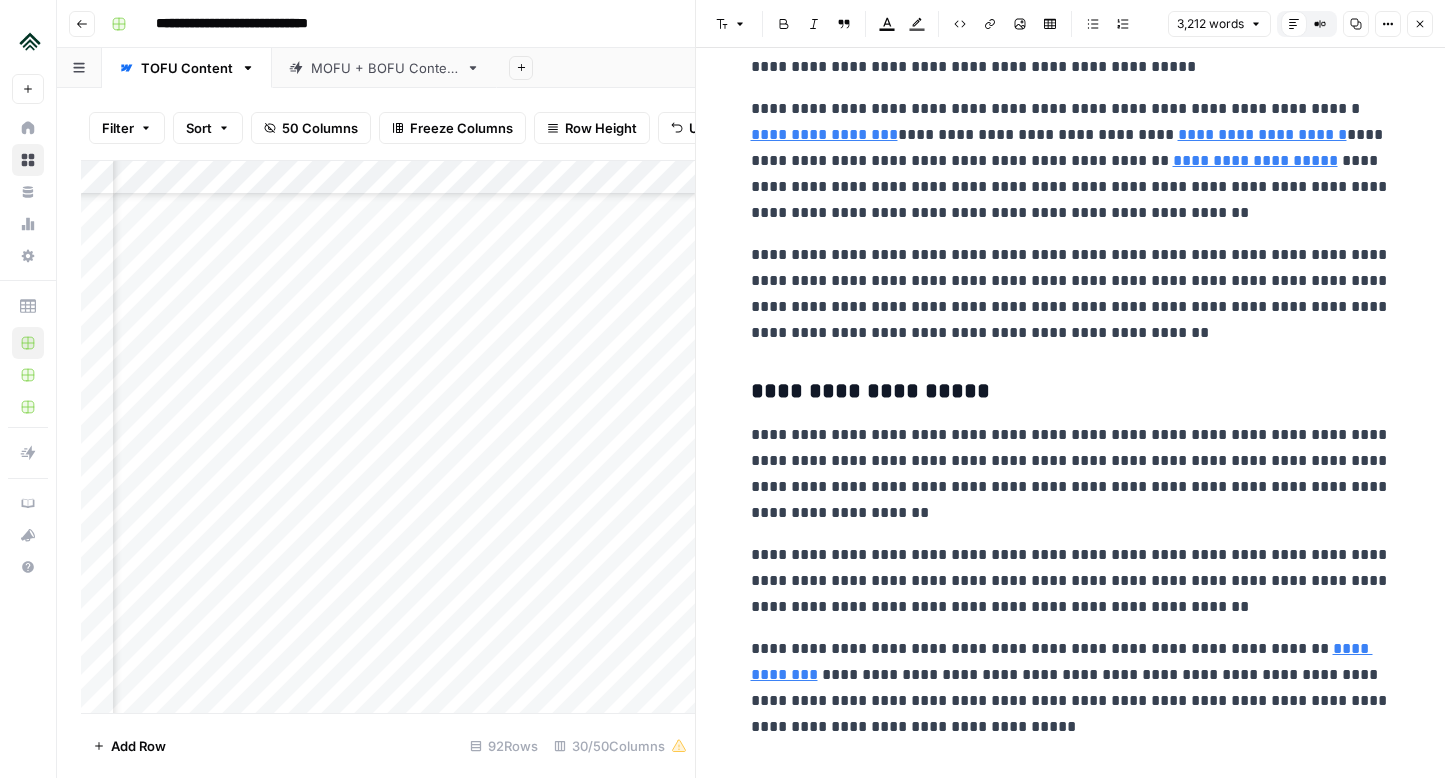 click on "**********" at bounding box center (1071, 161) 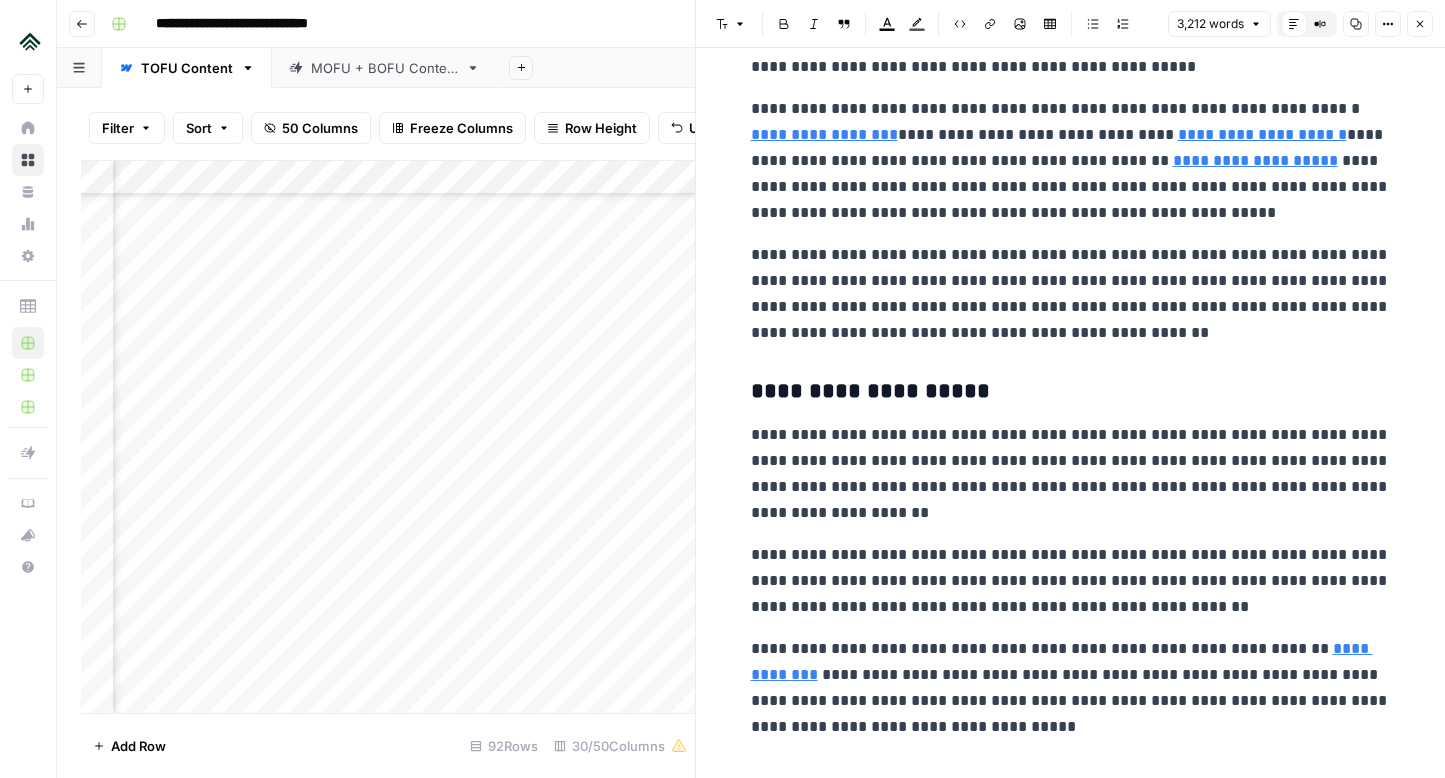 click on "**********" at bounding box center [1071, 294] 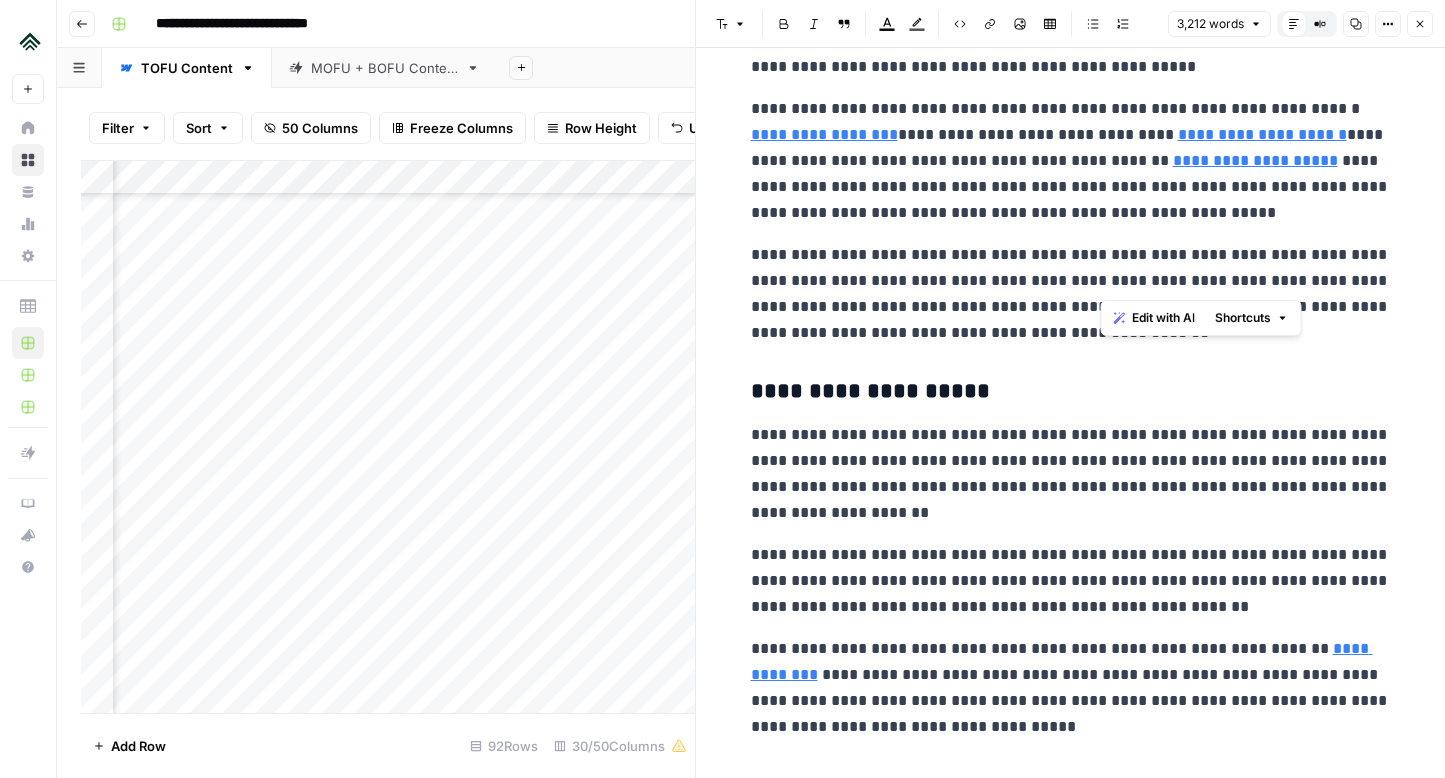 drag, startPoint x: 1102, startPoint y: 285, endPoint x: 1230, endPoint y: 284, distance: 128.0039 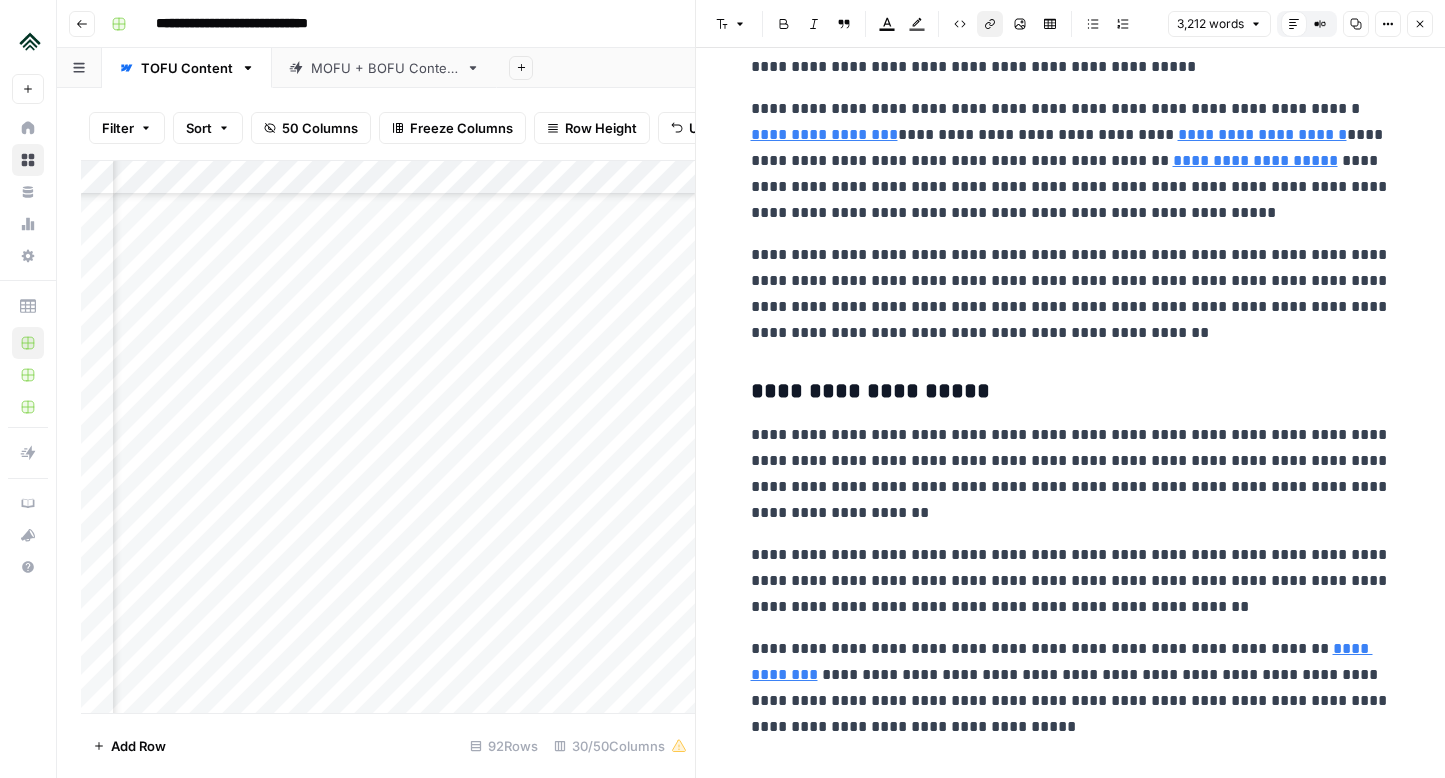 click on "Link" at bounding box center [990, 24] 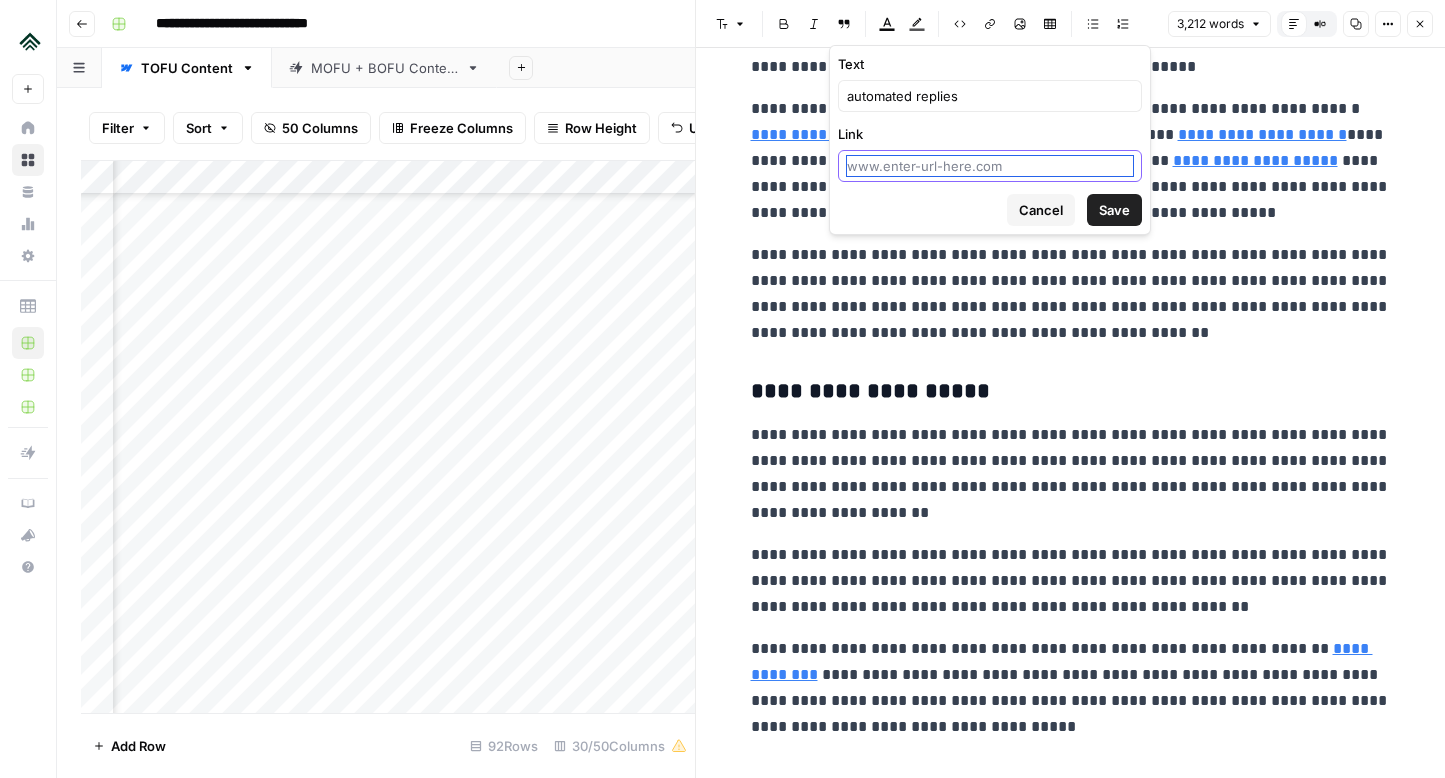 click on "Link" at bounding box center [990, 166] 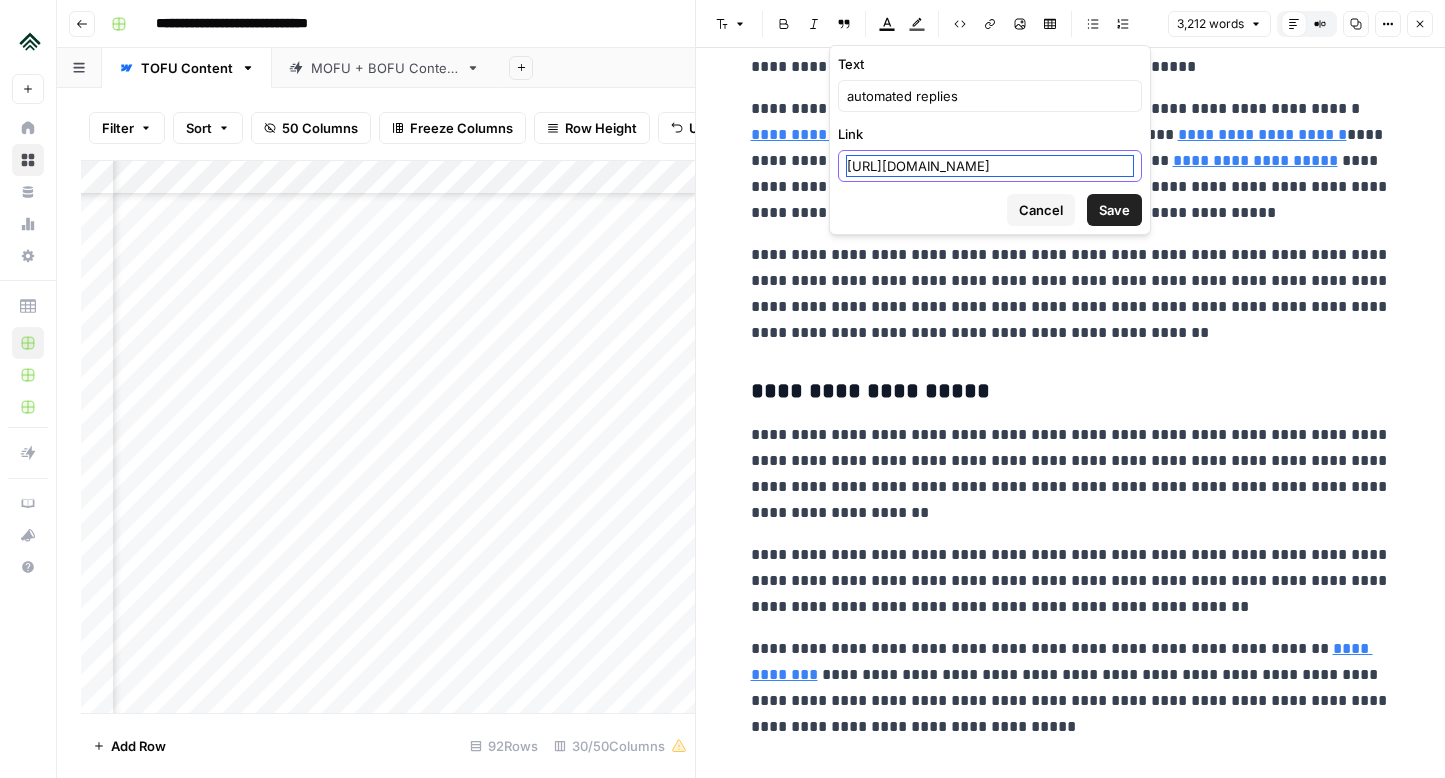 scroll, scrollTop: 0, scrollLeft: 240, axis: horizontal 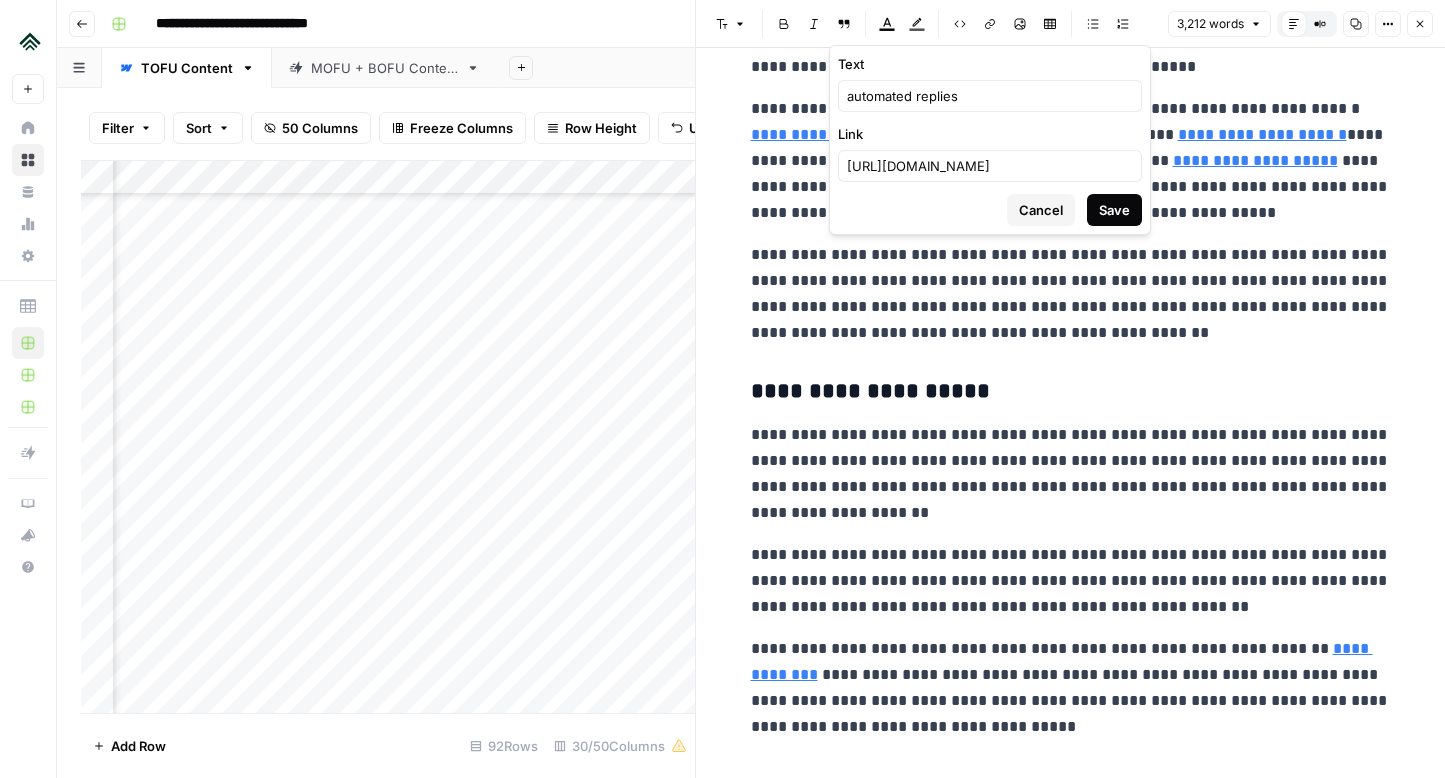 click on "Save" at bounding box center [1114, 210] 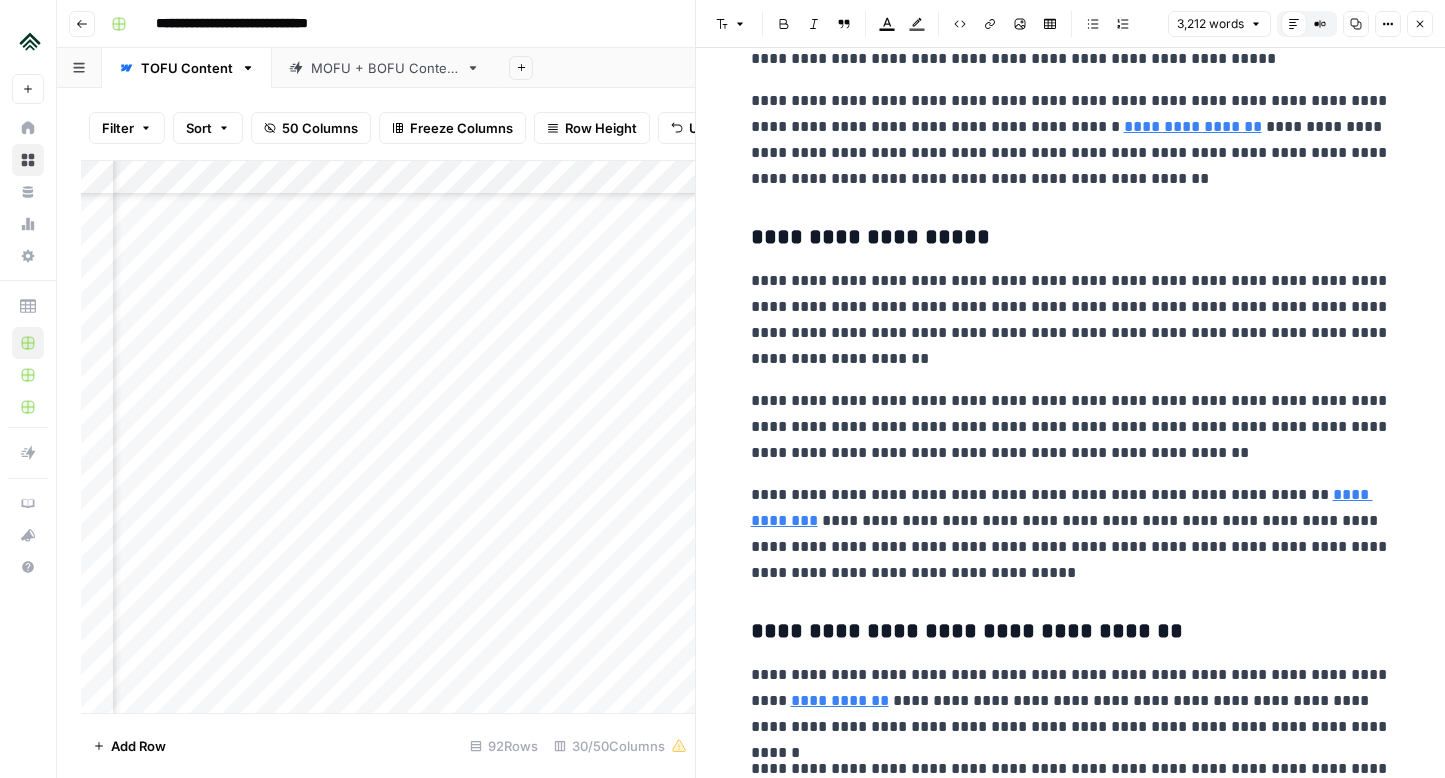 click on "**********" at bounding box center [1071, 140] 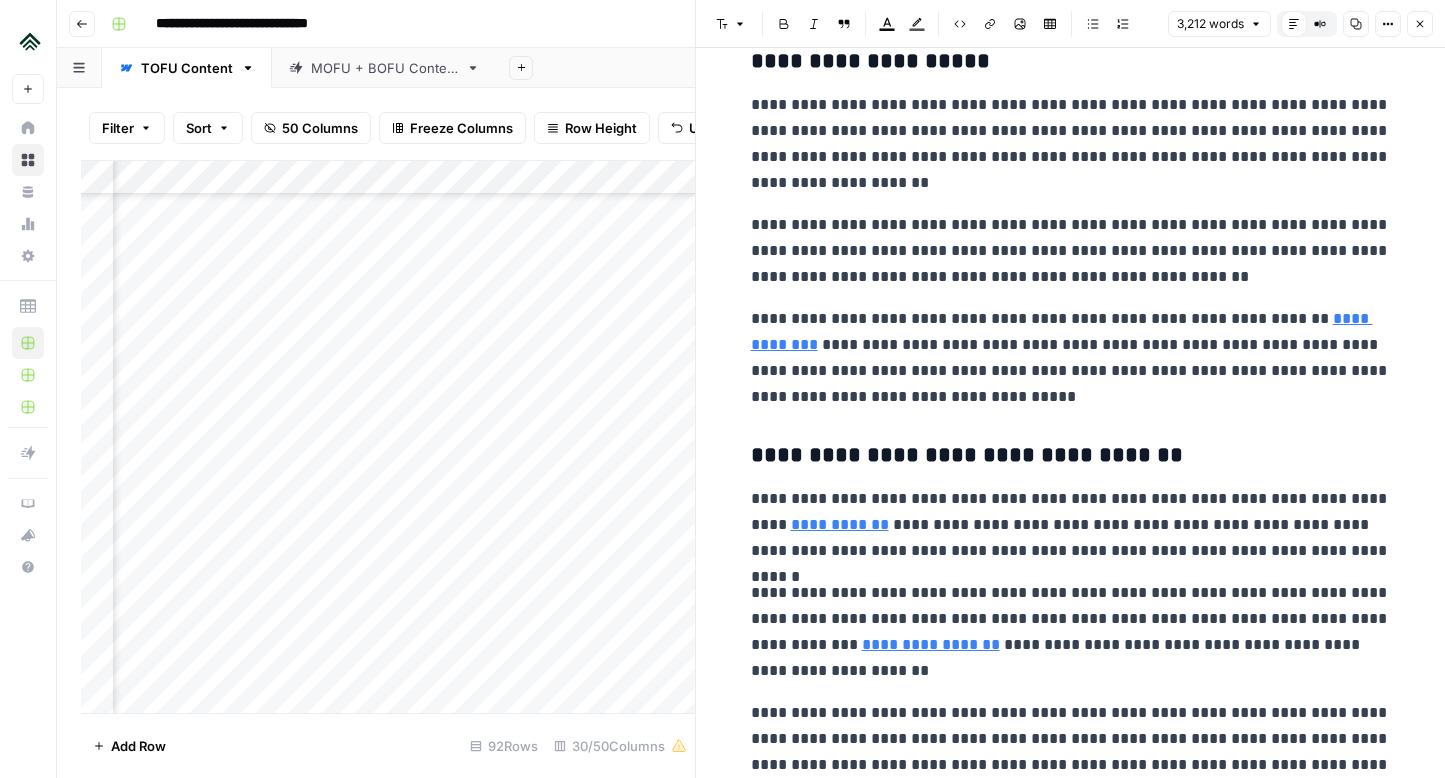 scroll, scrollTop: 2435, scrollLeft: 0, axis: vertical 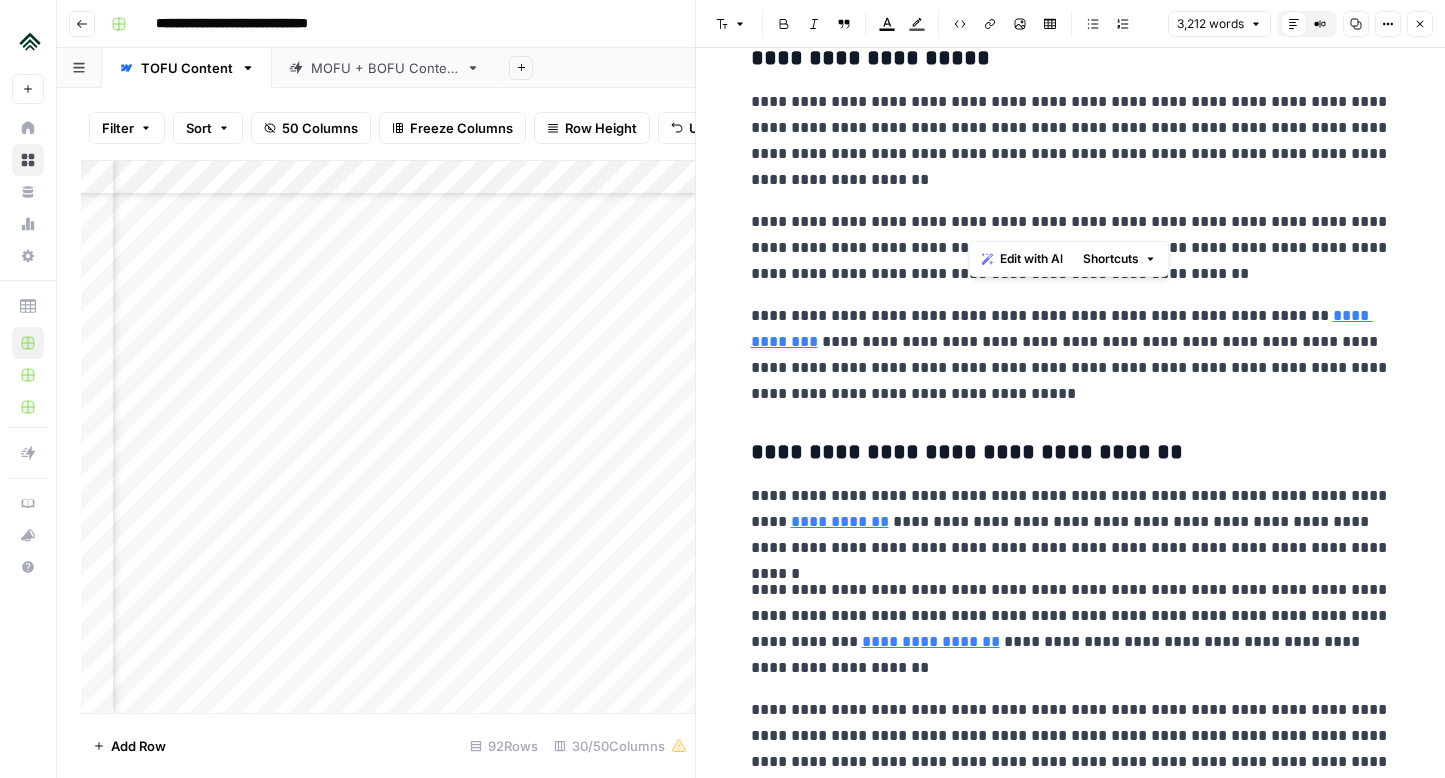 drag, startPoint x: 968, startPoint y: 224, endPoint x: 1050, endPoint y: 224, distance: 82 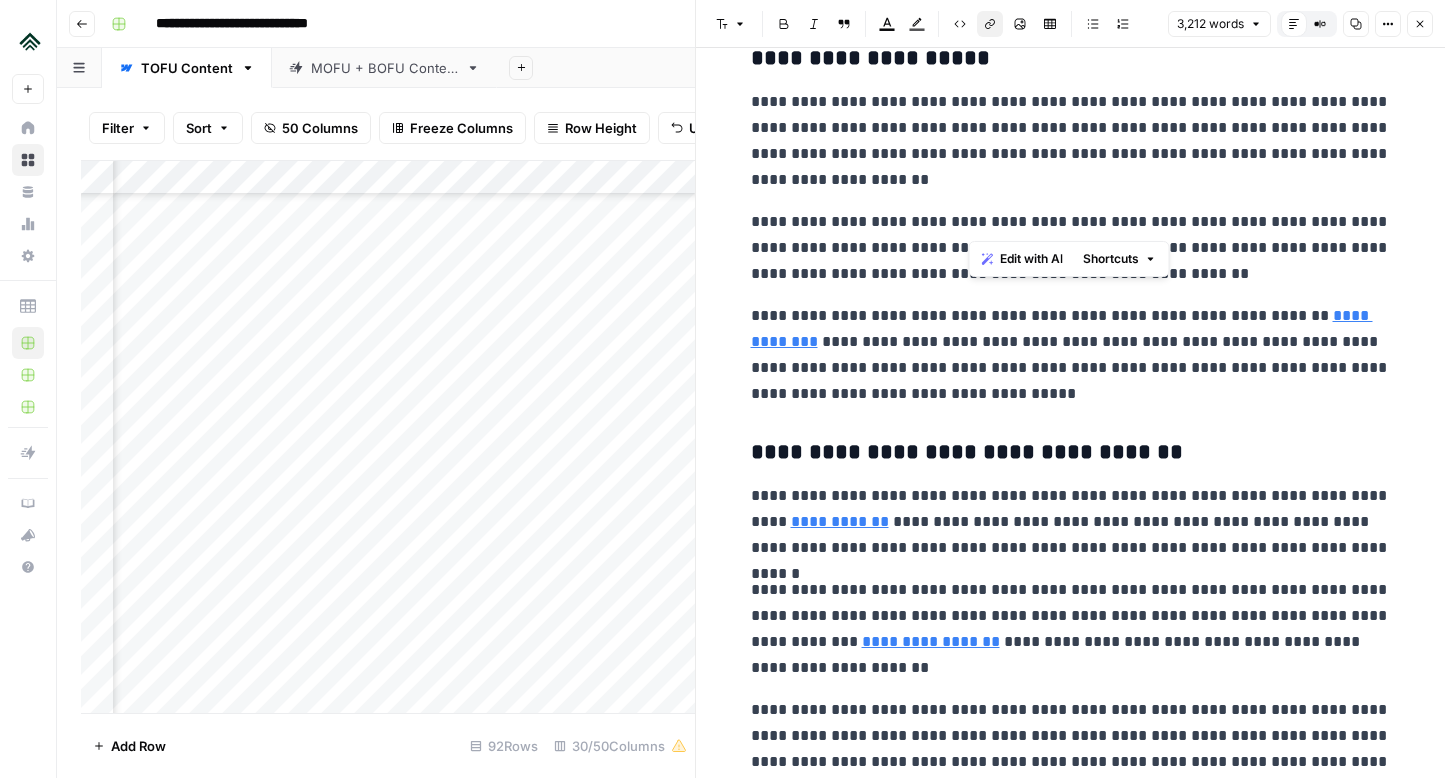 click on "Link" at bounding box center [990, 24] 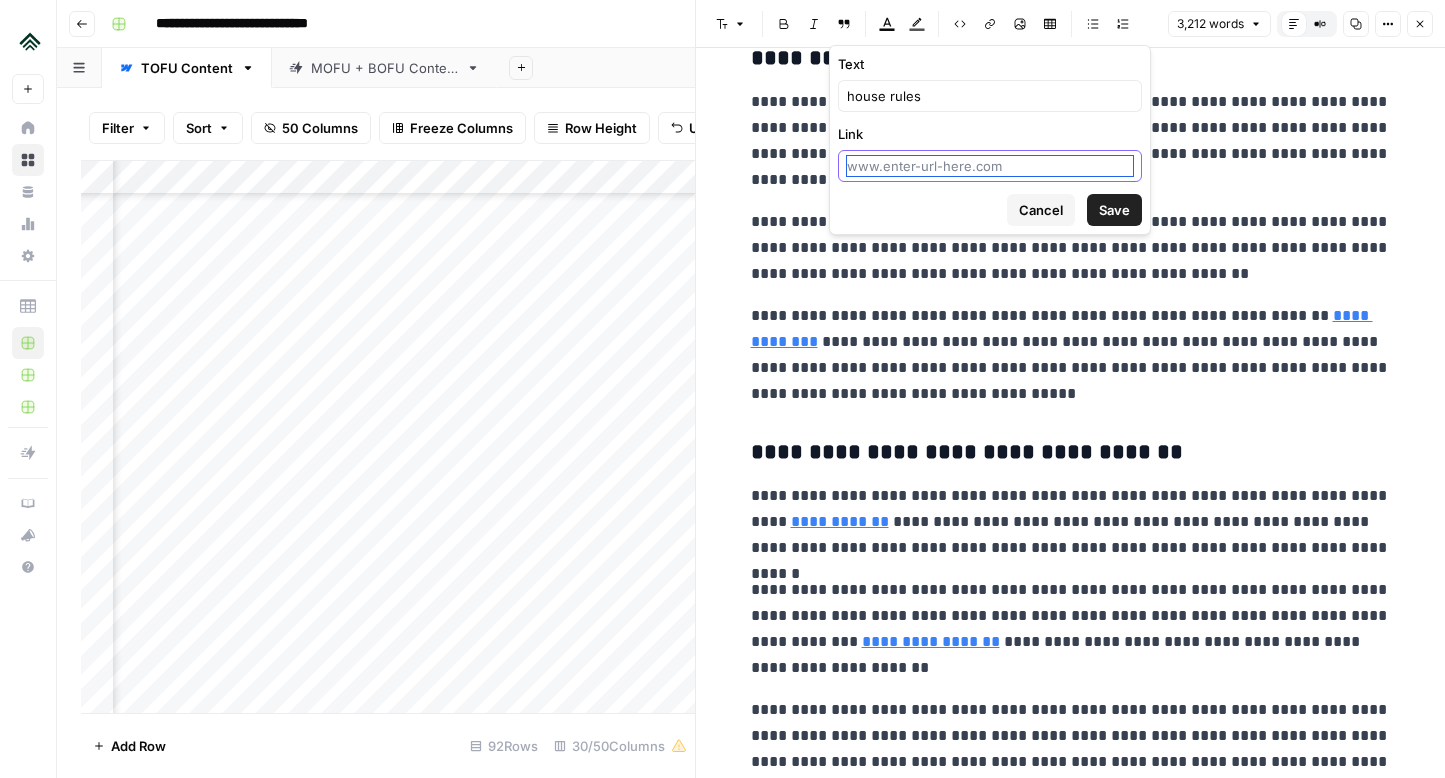 click on "Link" at bounding box center (990, 166) 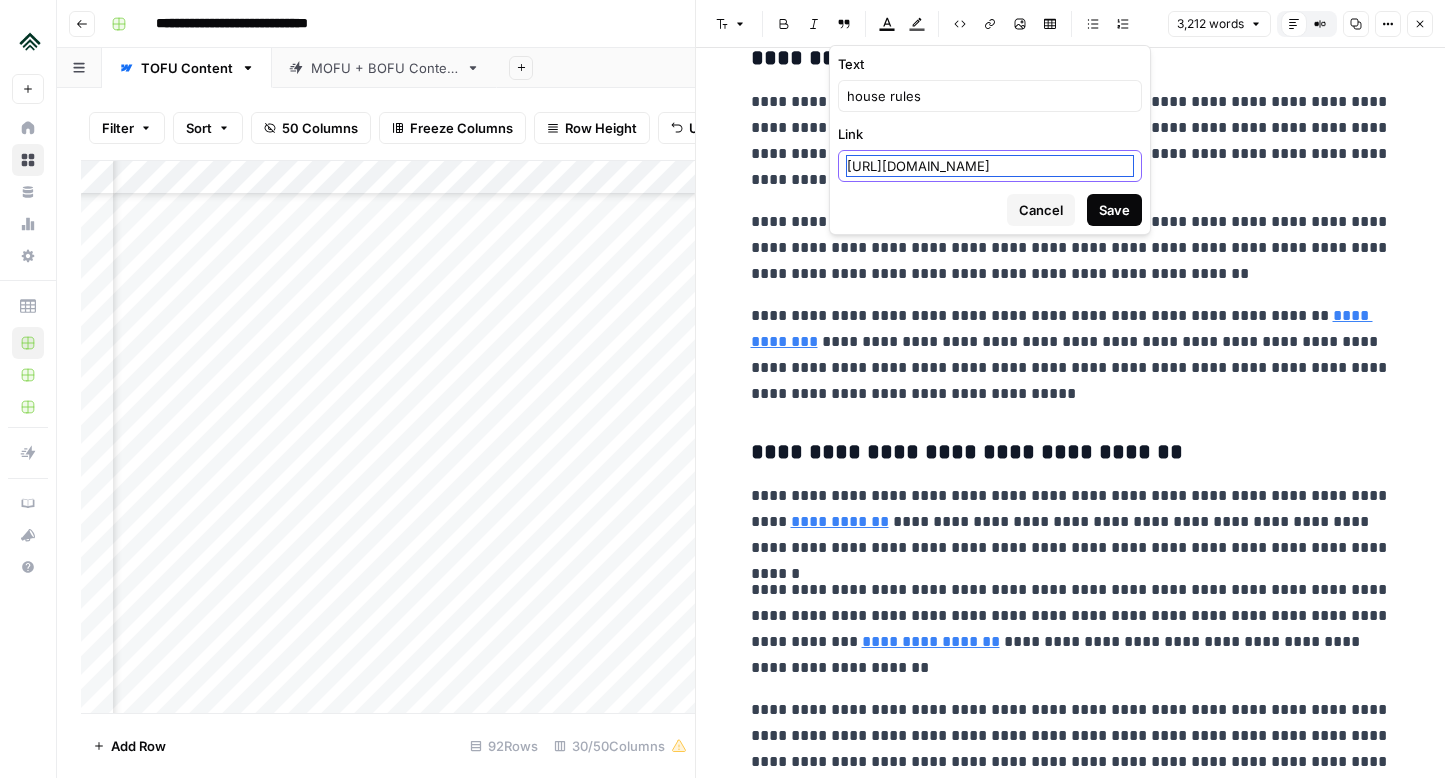 scroll, scrollTop: 0, scrollLeft: 130, axis: horizontal 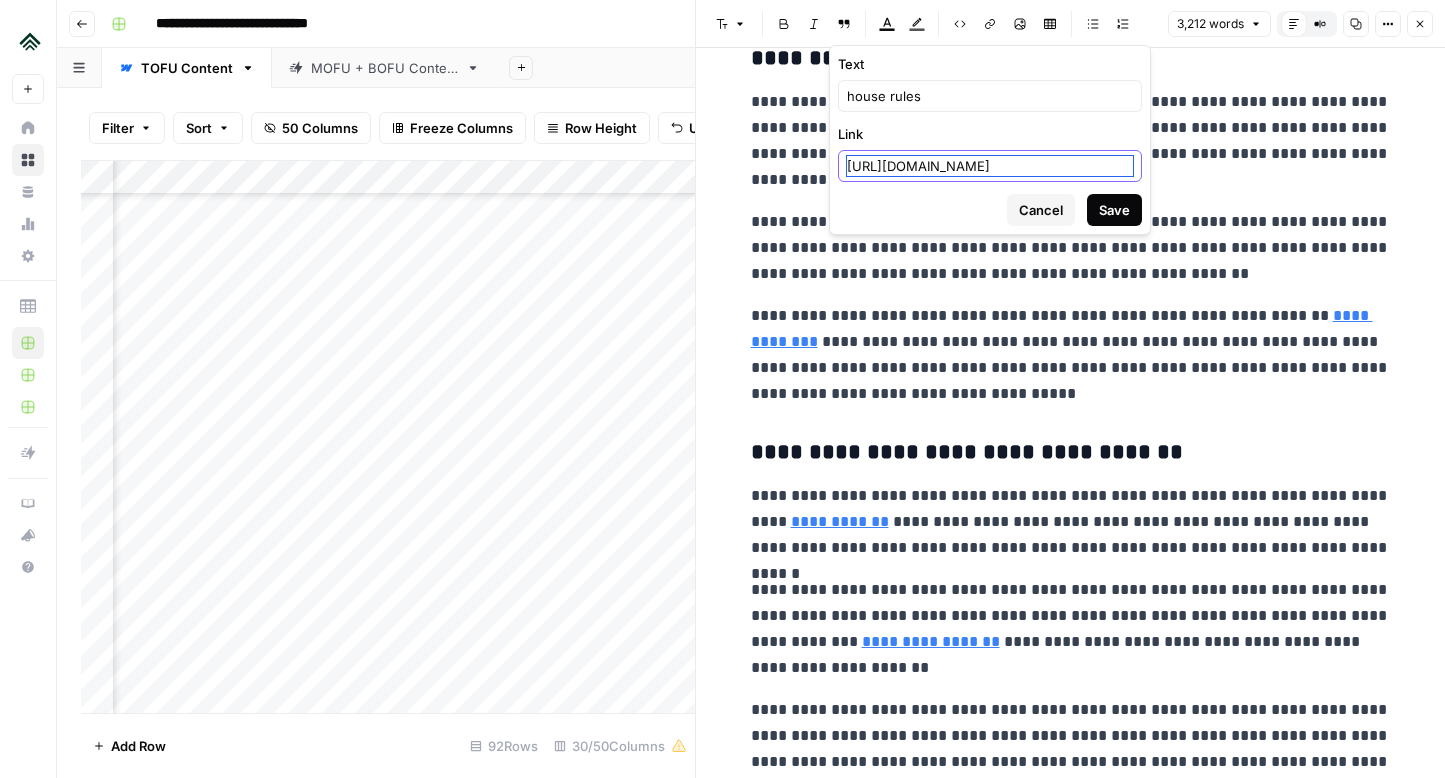 type on "[URL][DOMAIN_NAME]" 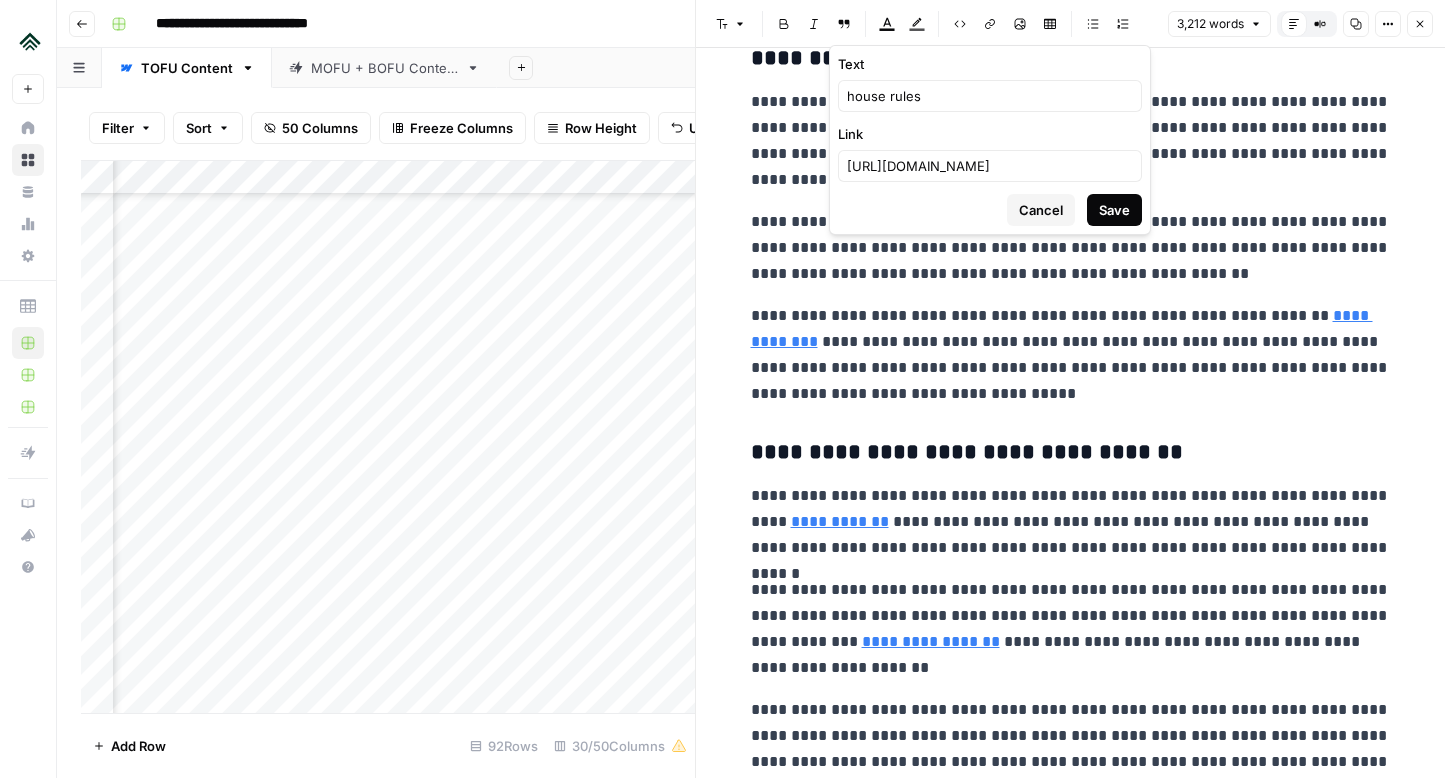 click on "Save" at bounding box center [1114, 210] 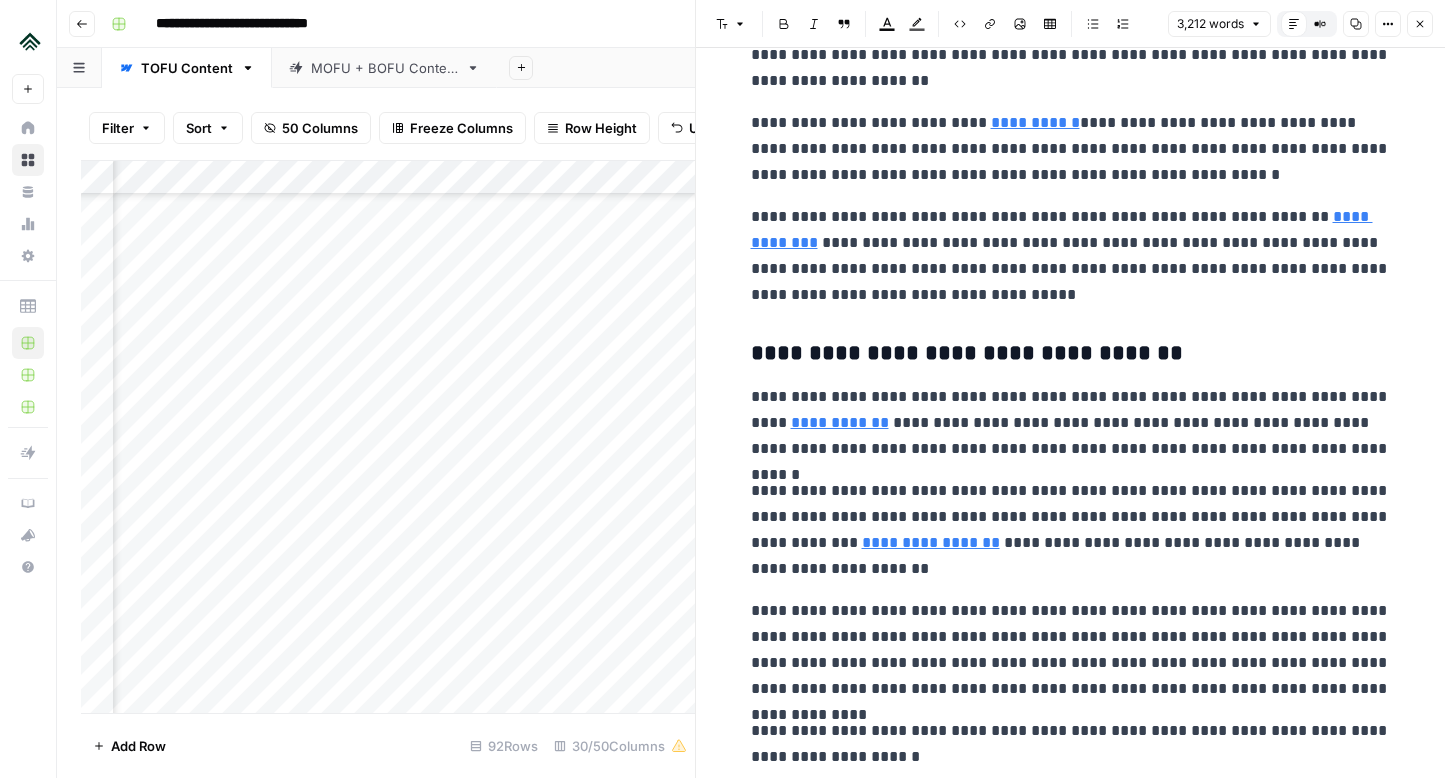 scroll, scrollTop: 2546, scrollLeft: 0, axis: vertical 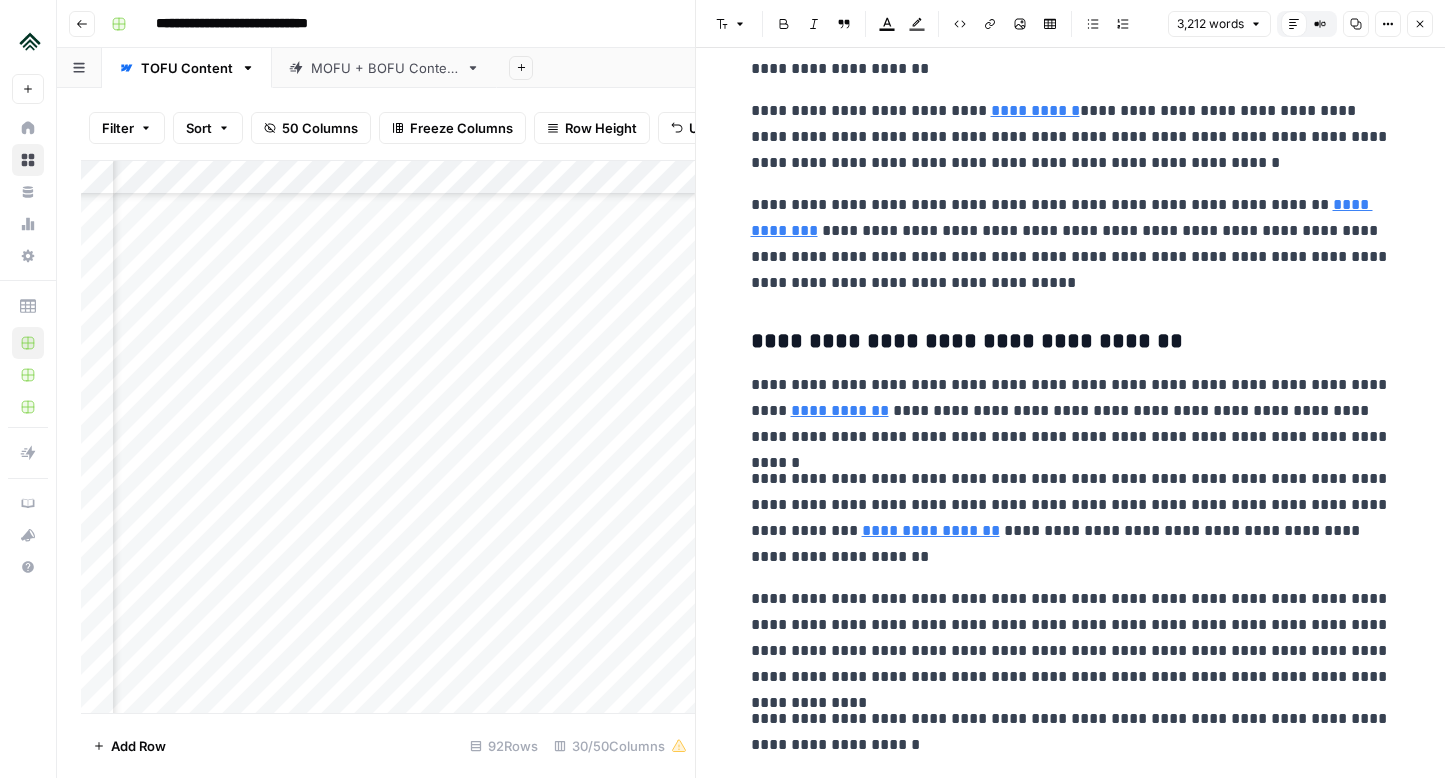 click on "**********" at bounding box center [1071, 244] 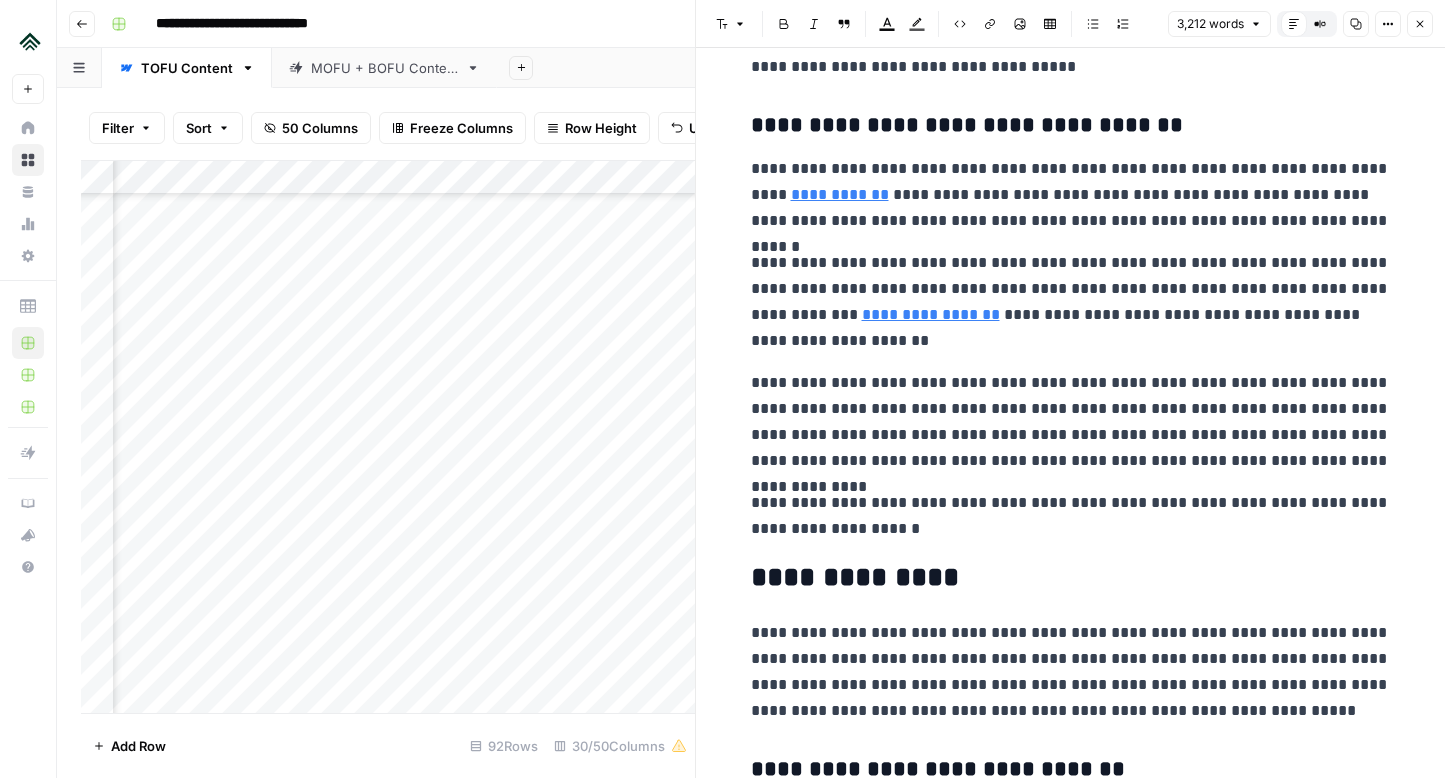 scroll, scrollTop: 2765, scrollLeft: 0, axis: vertical 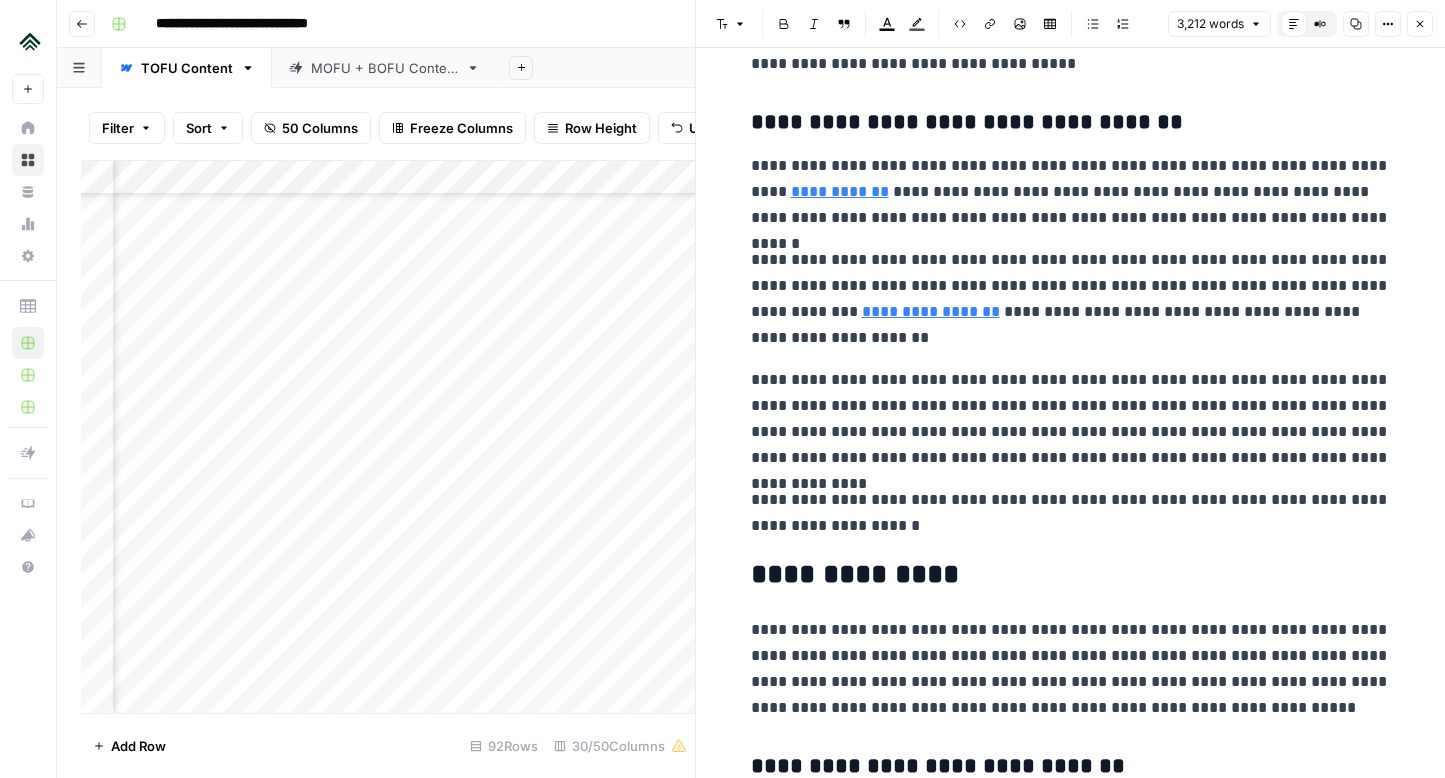 click on "**********" at bounding box center (1071, 299) 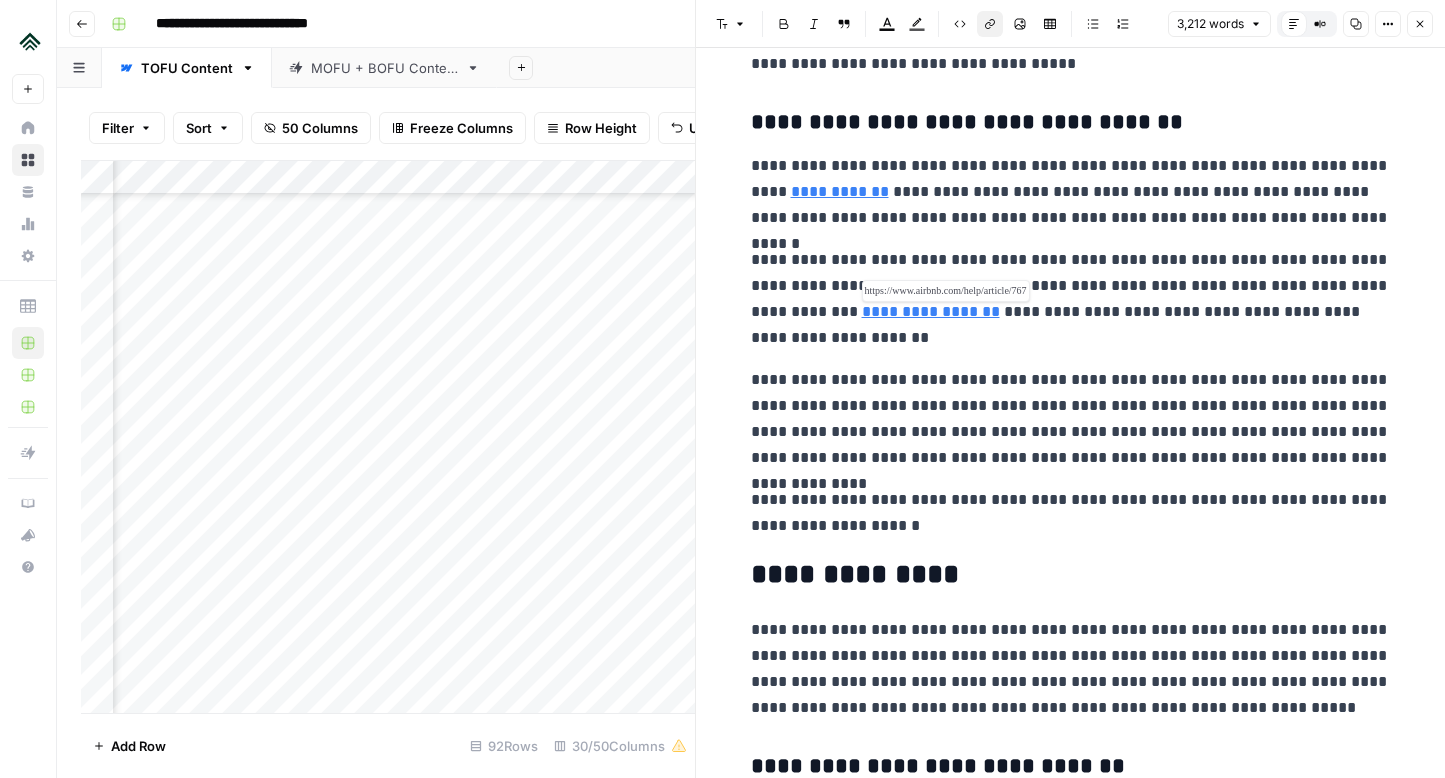 click on "**********" at bounding box center [931, 311] 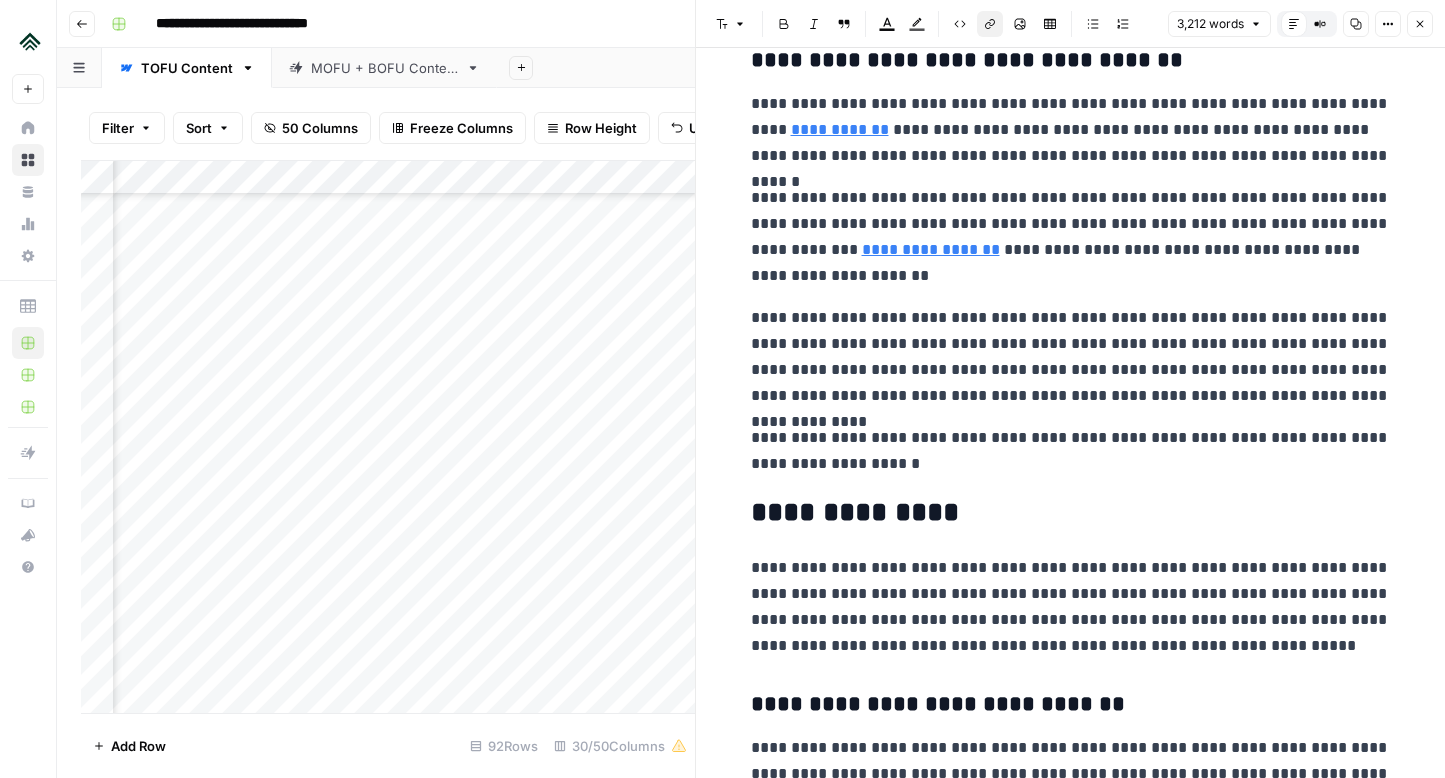scroll, scrollTop: 2846, scrollLeft: 0, axis: vertical 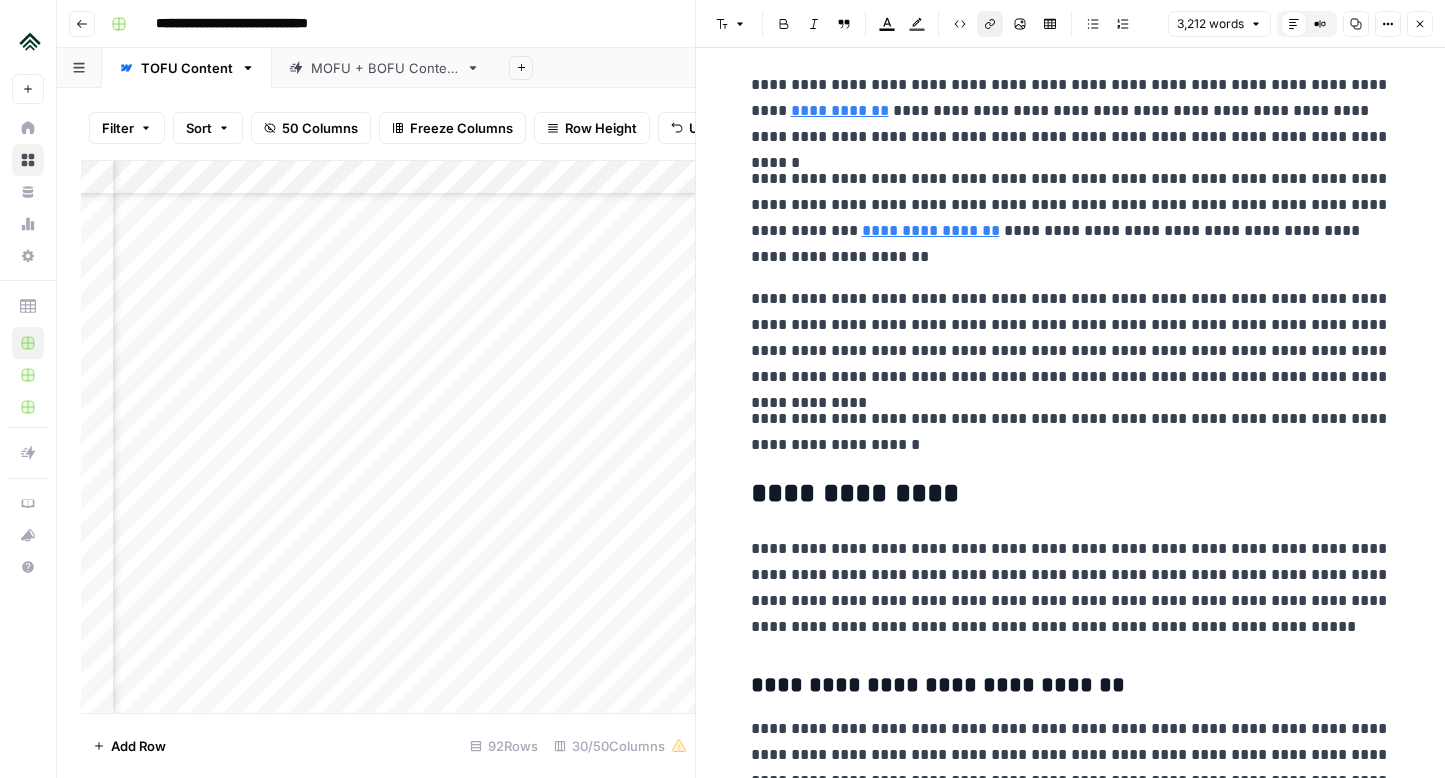 click on "**********" at bounding box center [1071, 338] 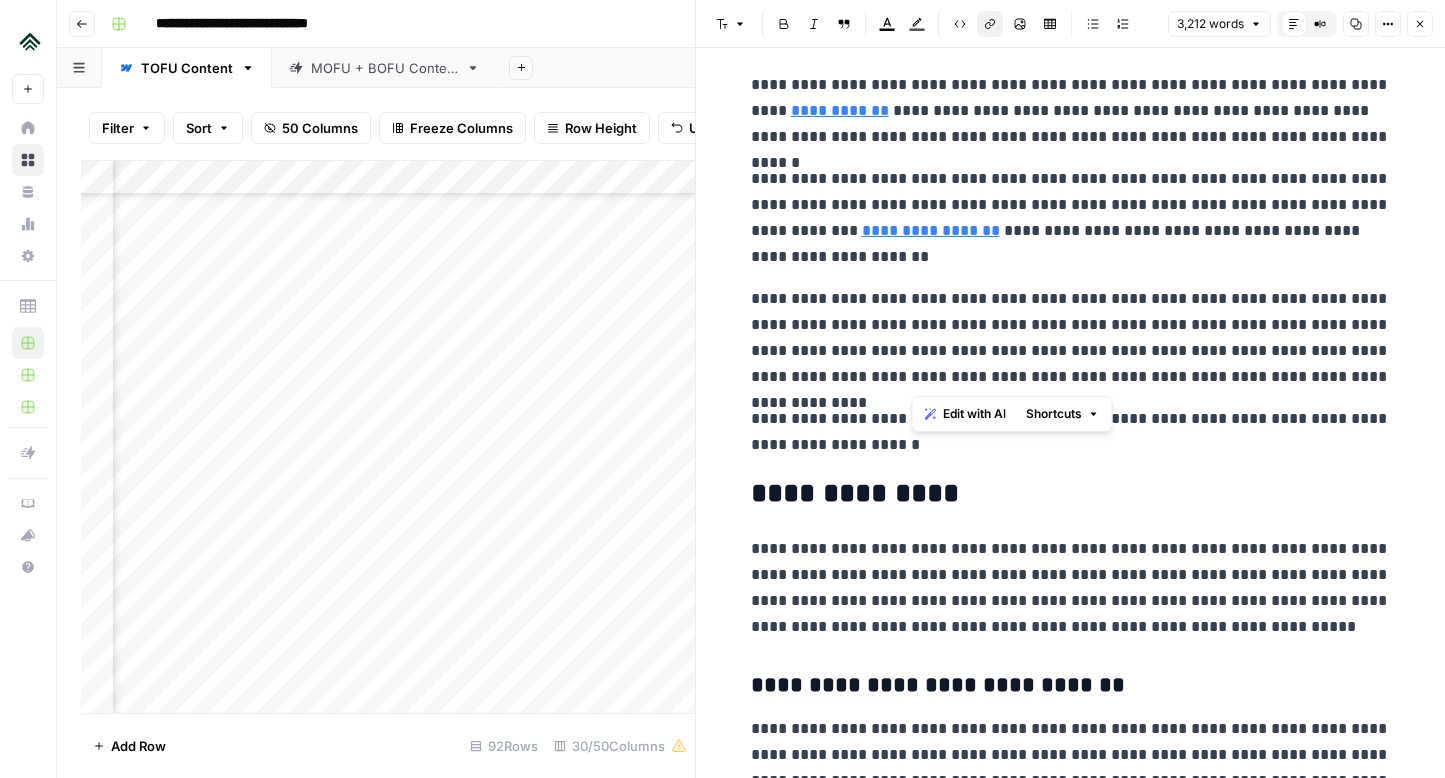 click 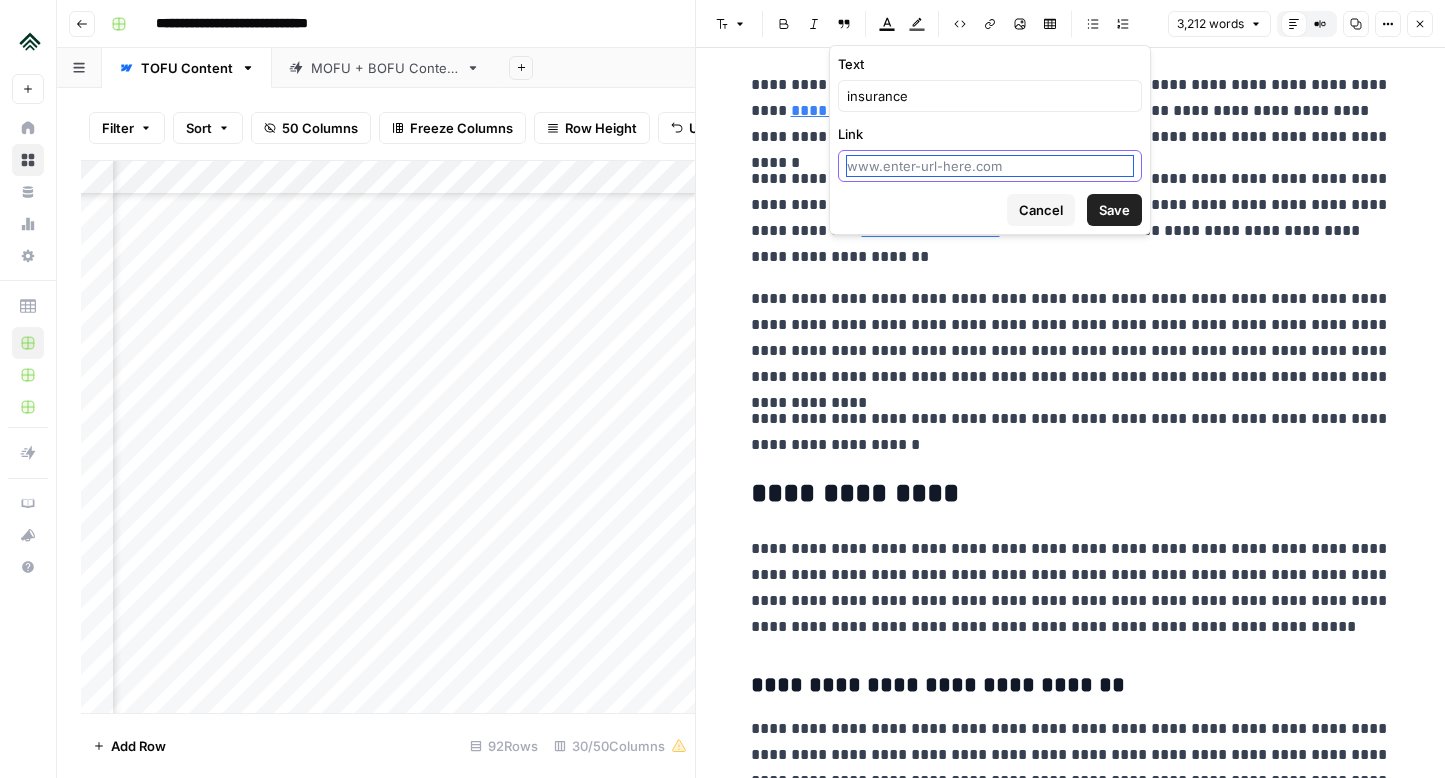 click on "Link" at bounding box center (990, 166) 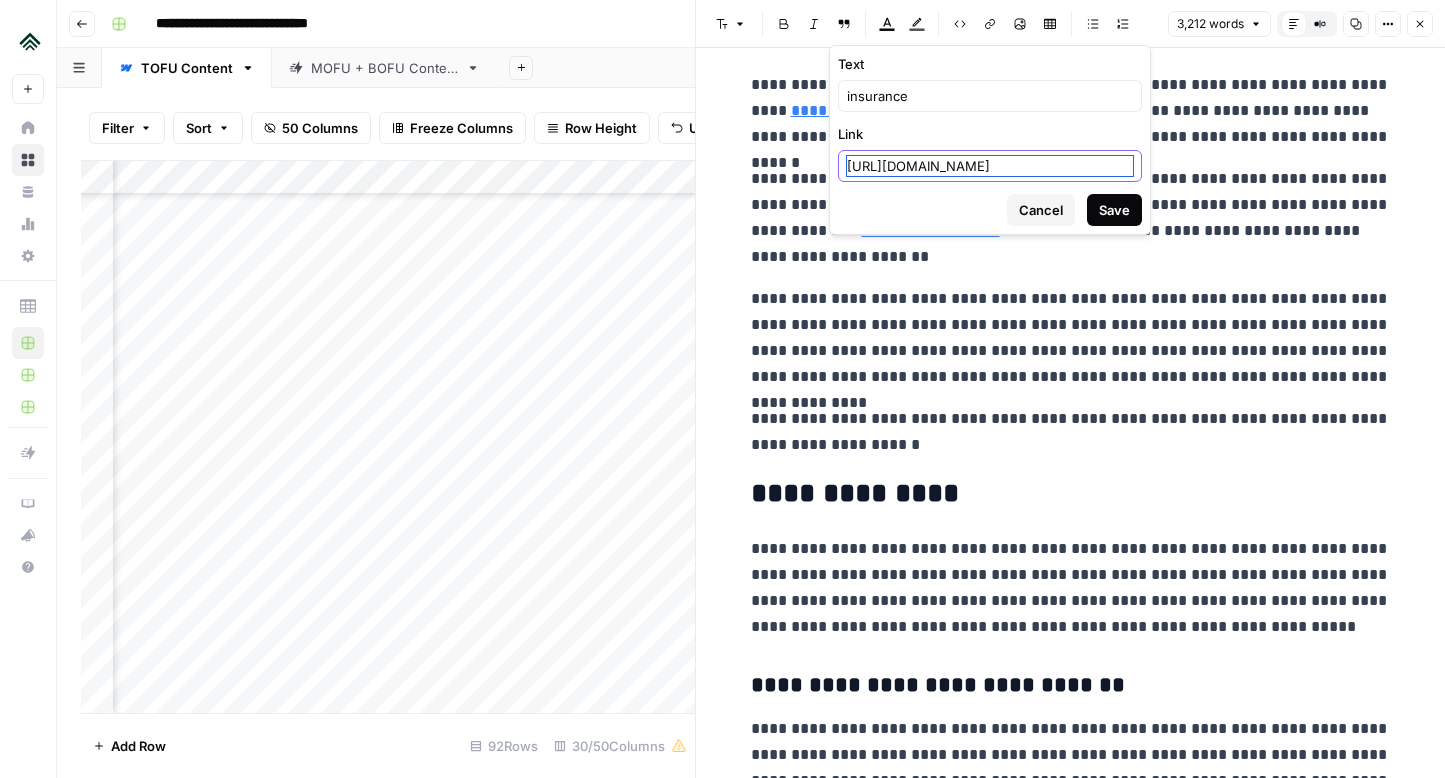 scroll, scrollTop: 0, scrollLeft: 108, axis: horizontal 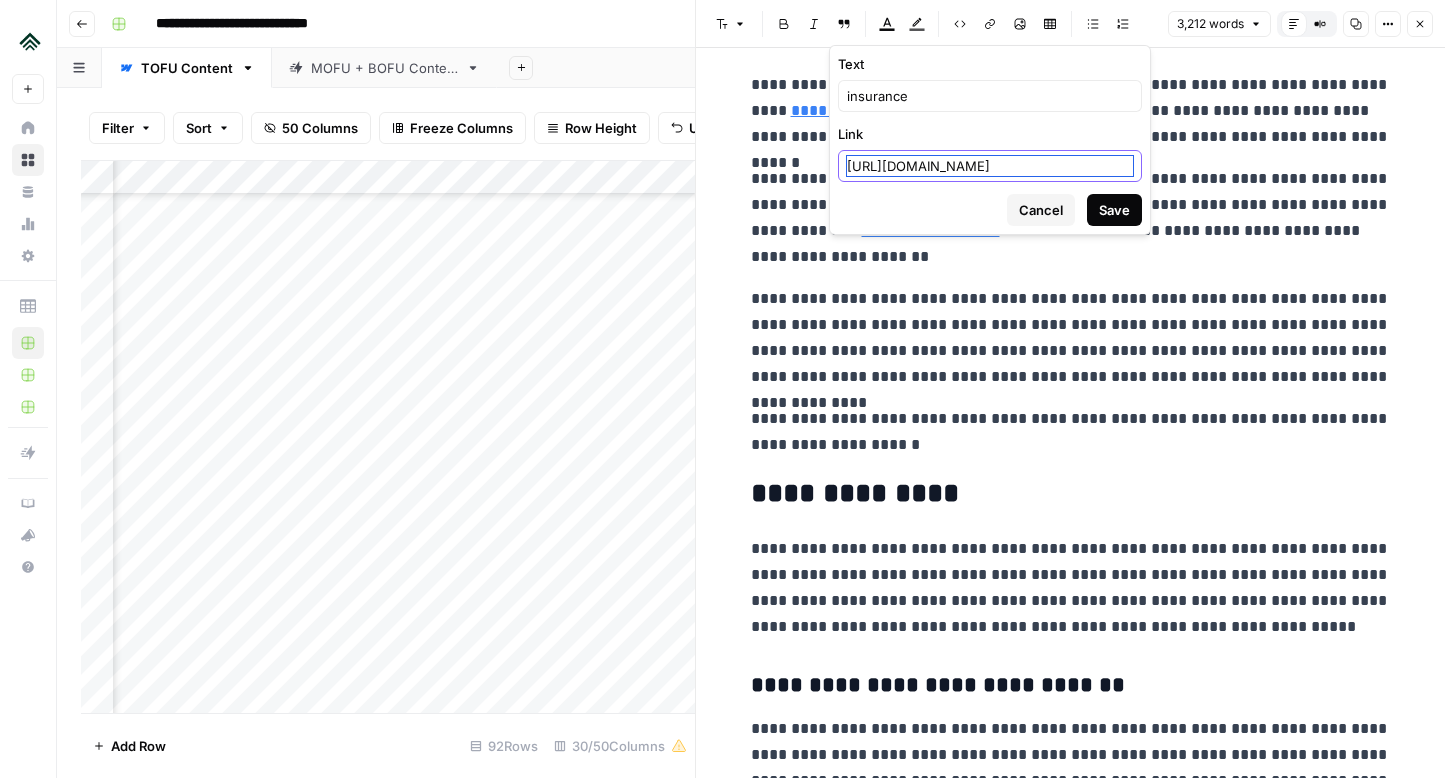 type on "[URL][DOMAIN_NAME]" 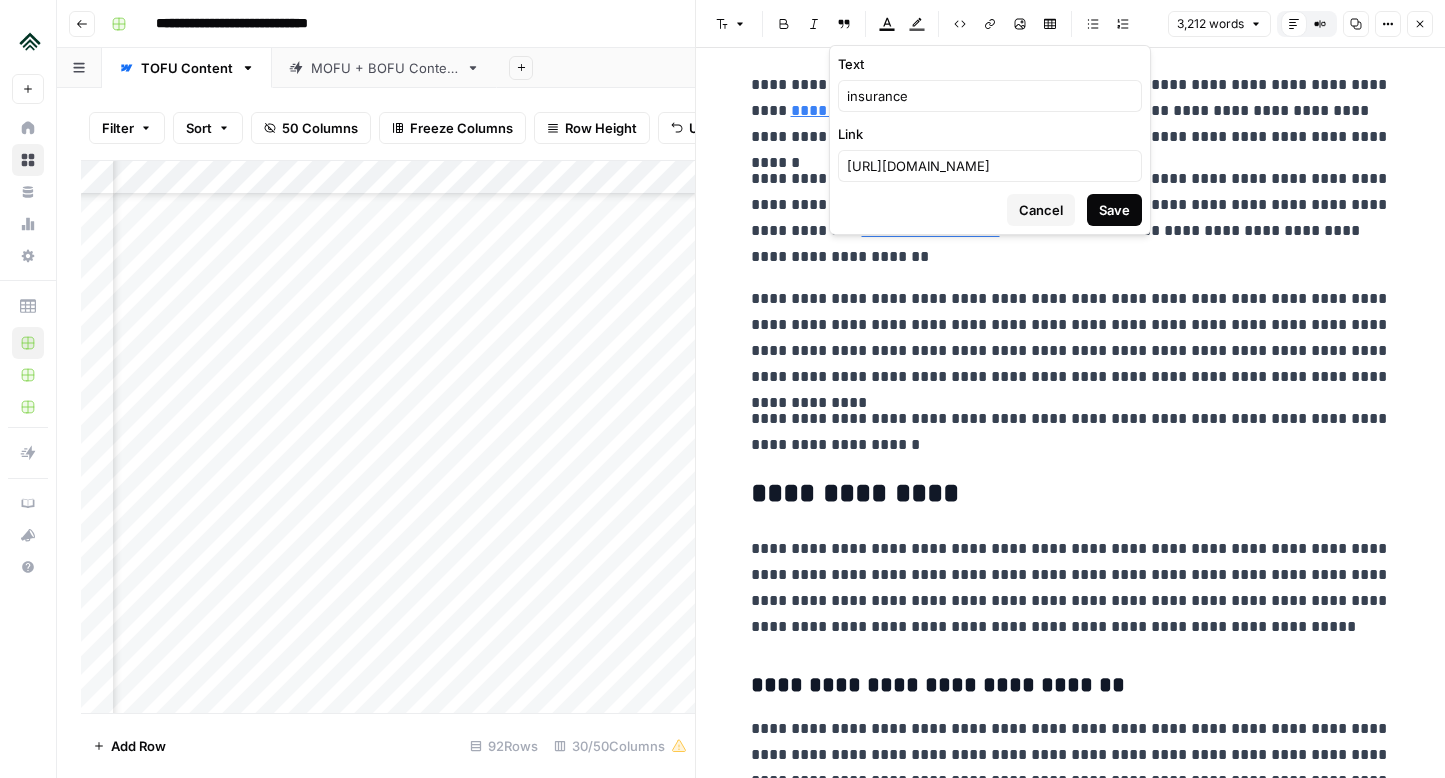 scroll, scrollTop: 0, scrollLeft: 0, axis: both 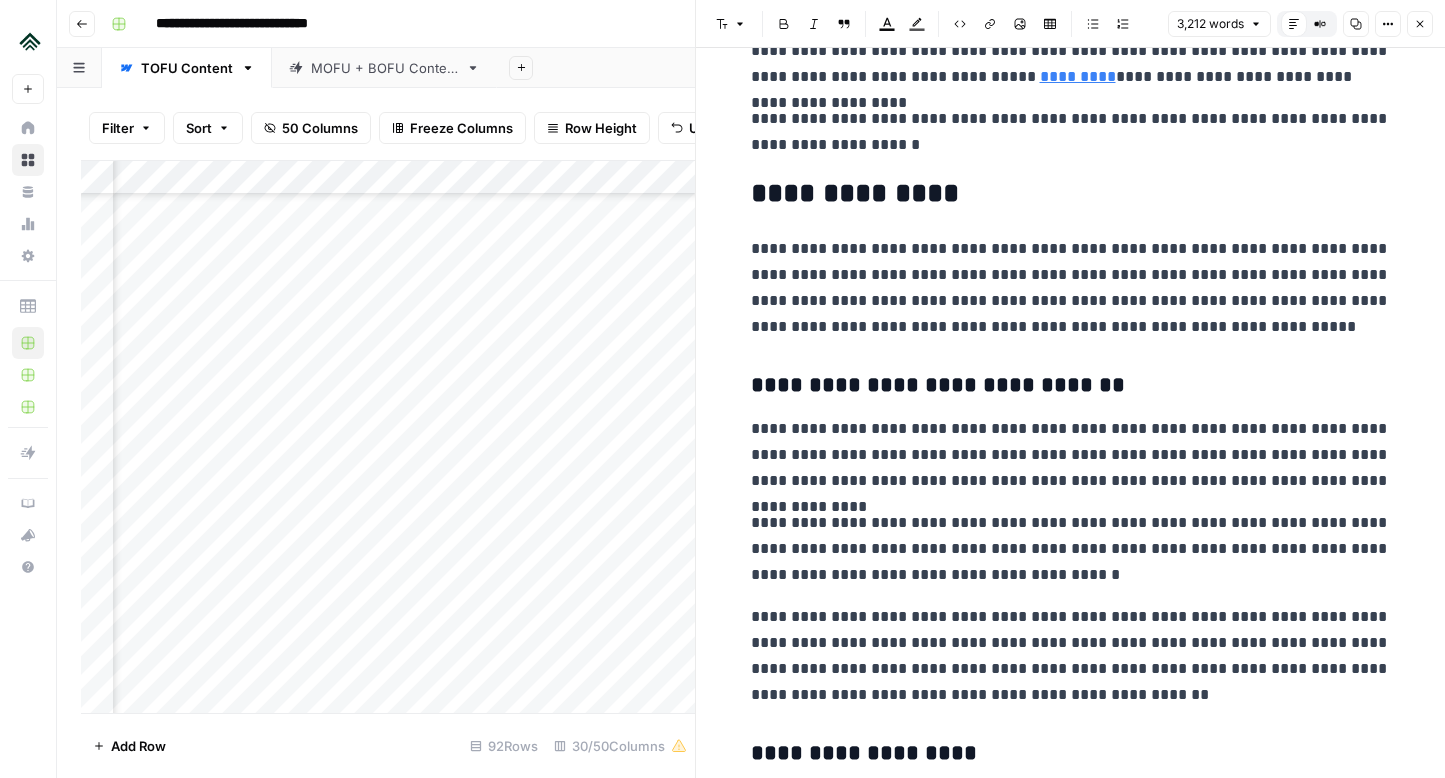 click on "**********" at bounding box center (1071, 288) 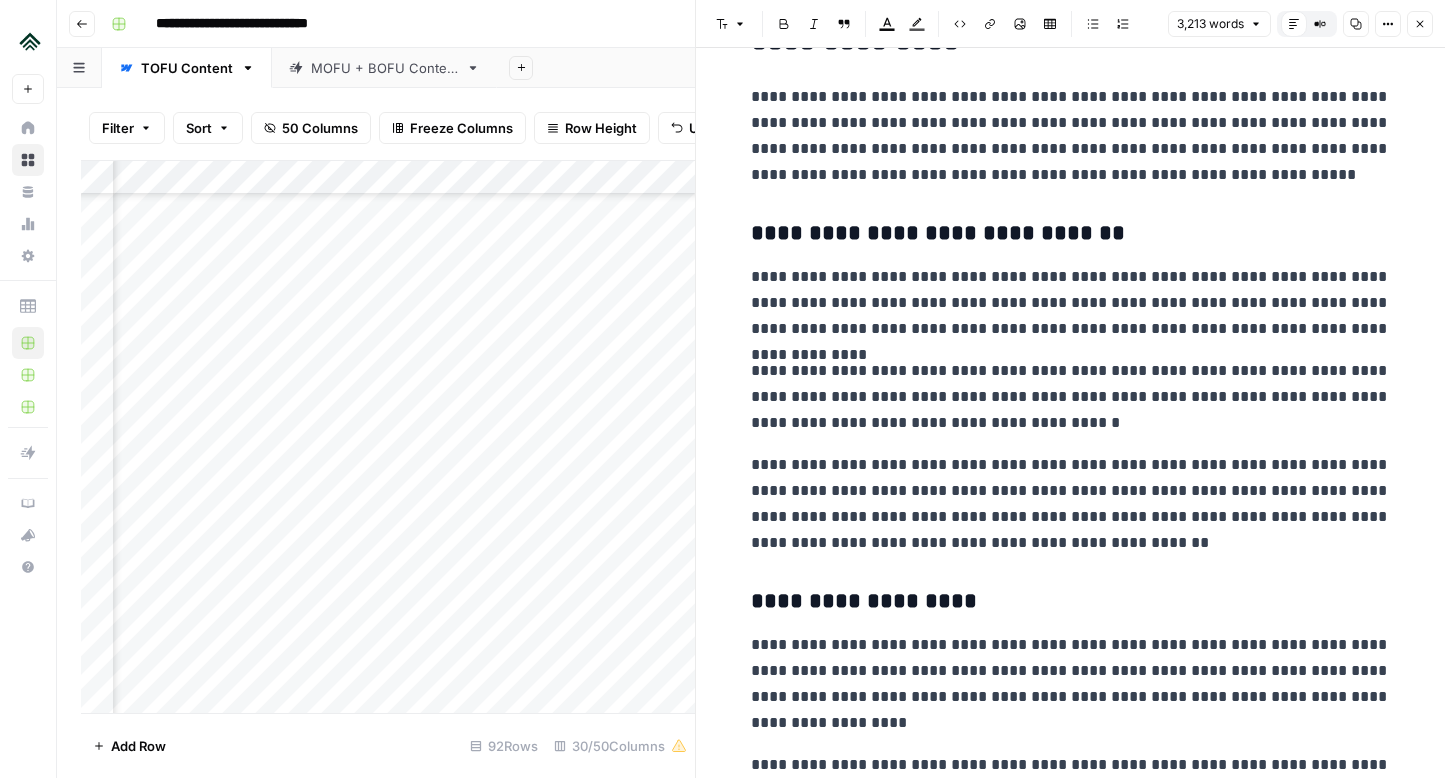 scroll, scrollTop: 3303, scrollLeft: 0, axis: vertical 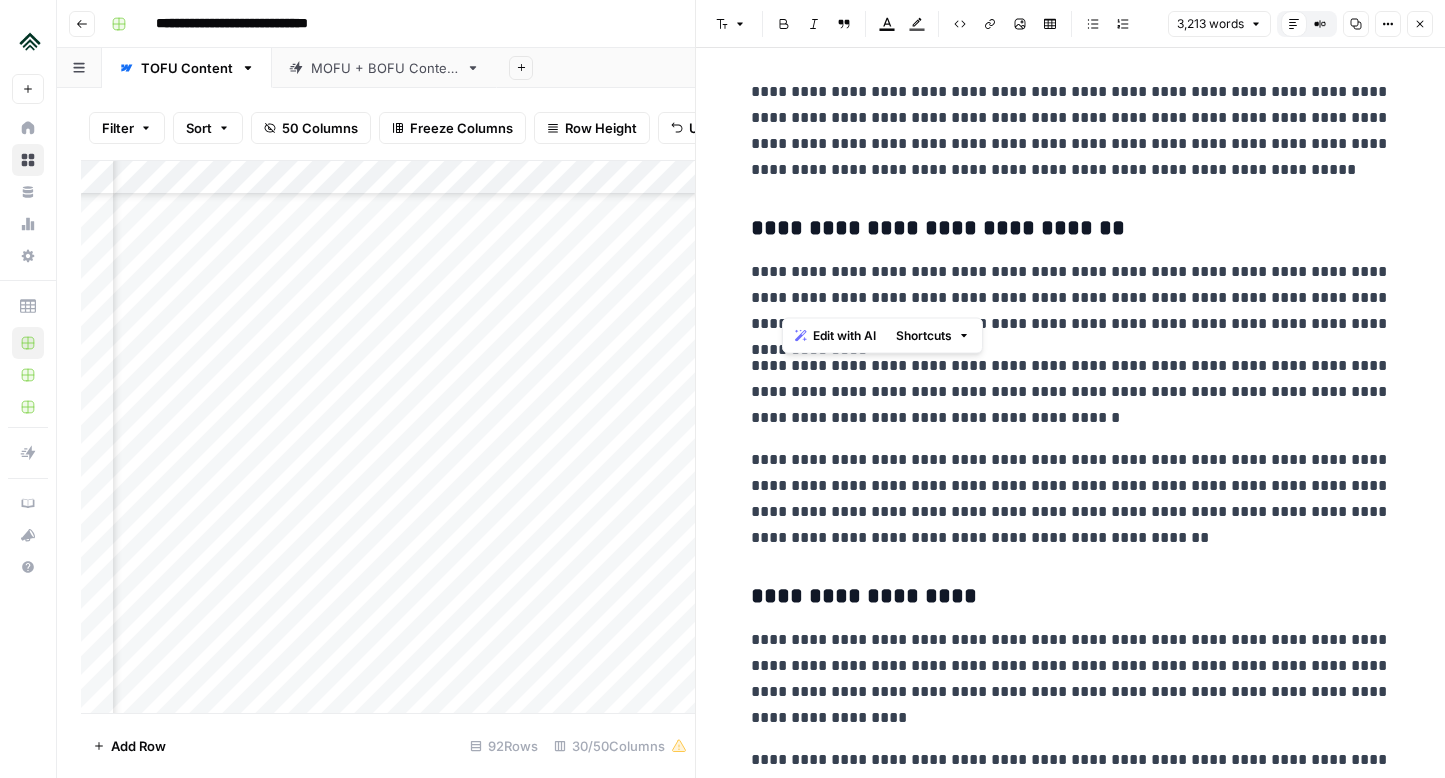 drag, startPoint x: 1352, startPoint y: 273, endPoint x: 781, endPoint y: 303, distance: 571.78754 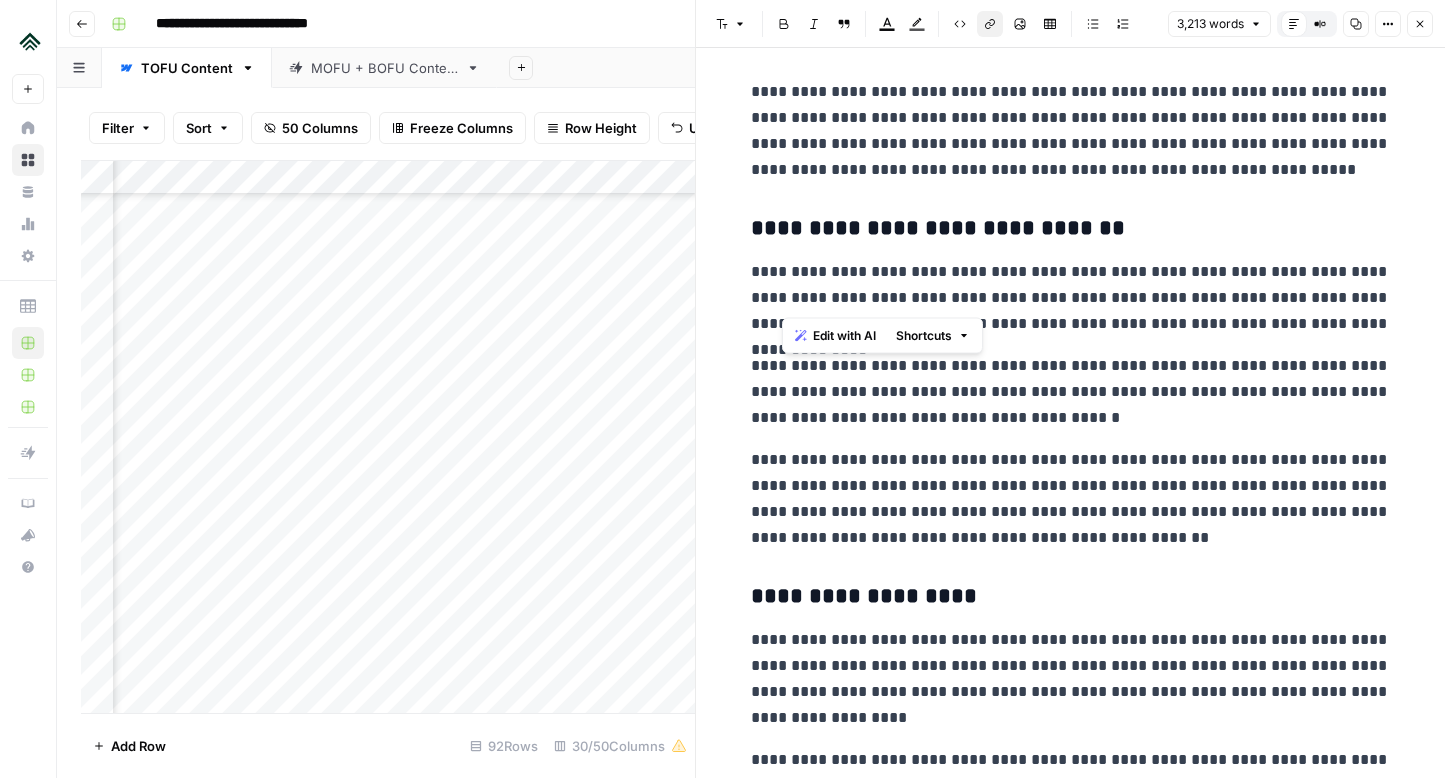 click 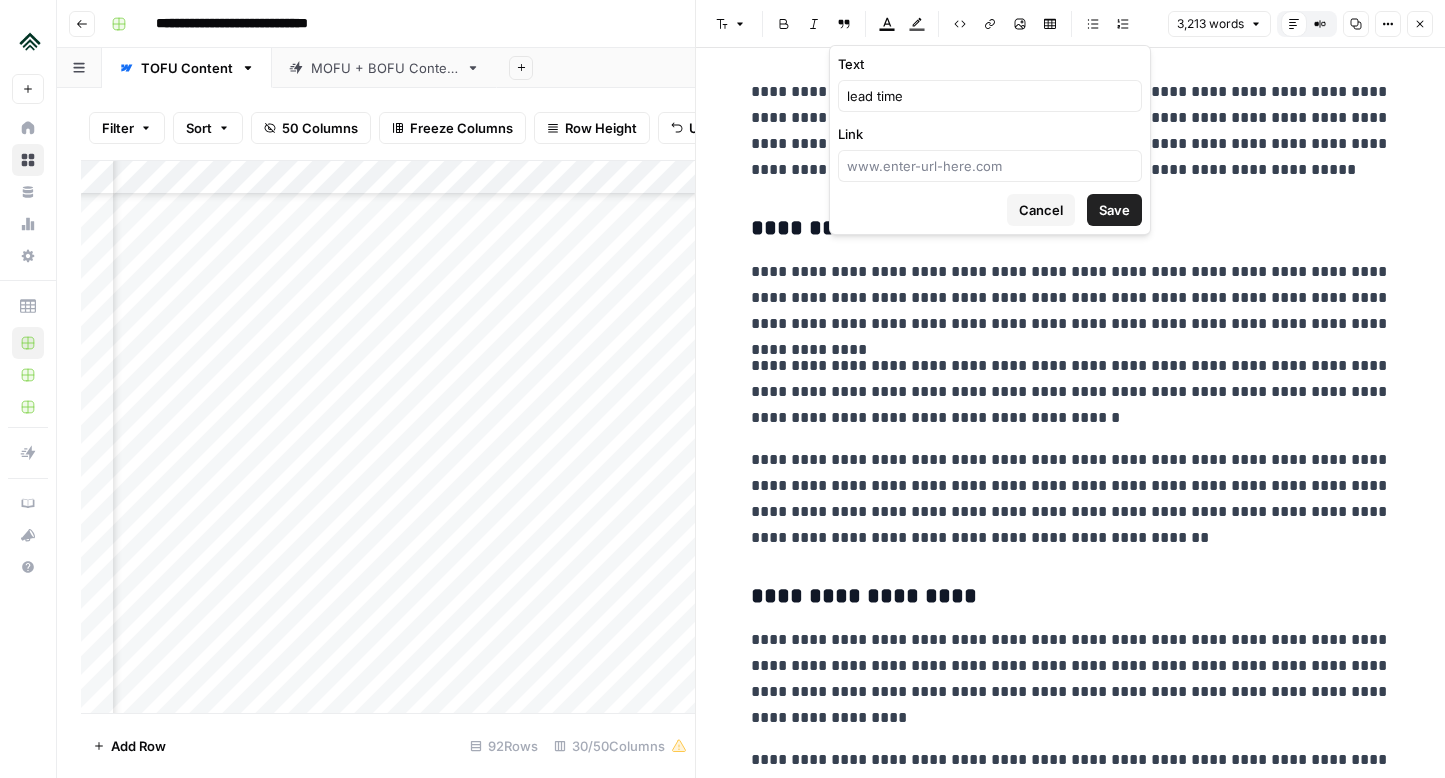 click on "Text lead time Link Cancel Save" at bounding box center [990, 140] 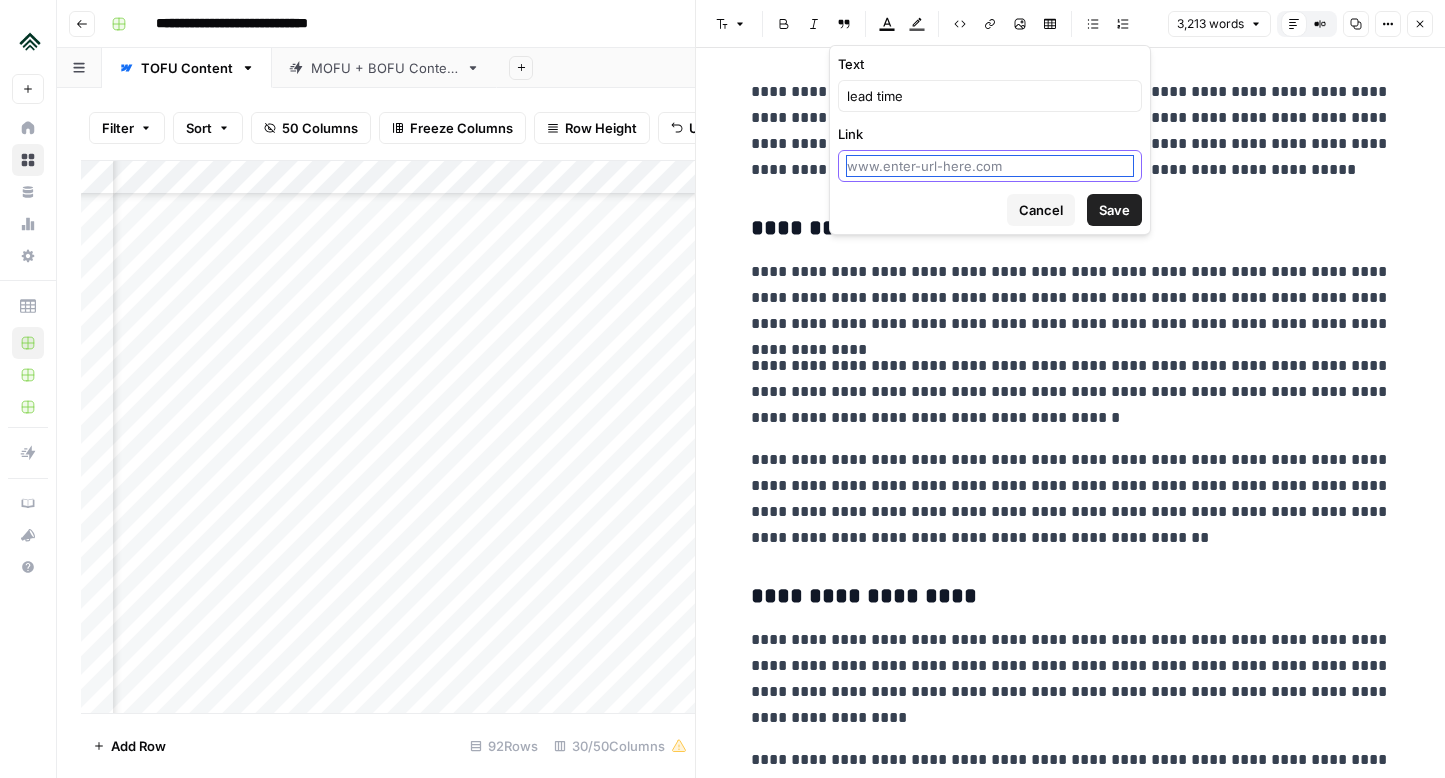 click on "Link" at bounding box center (990, 166) 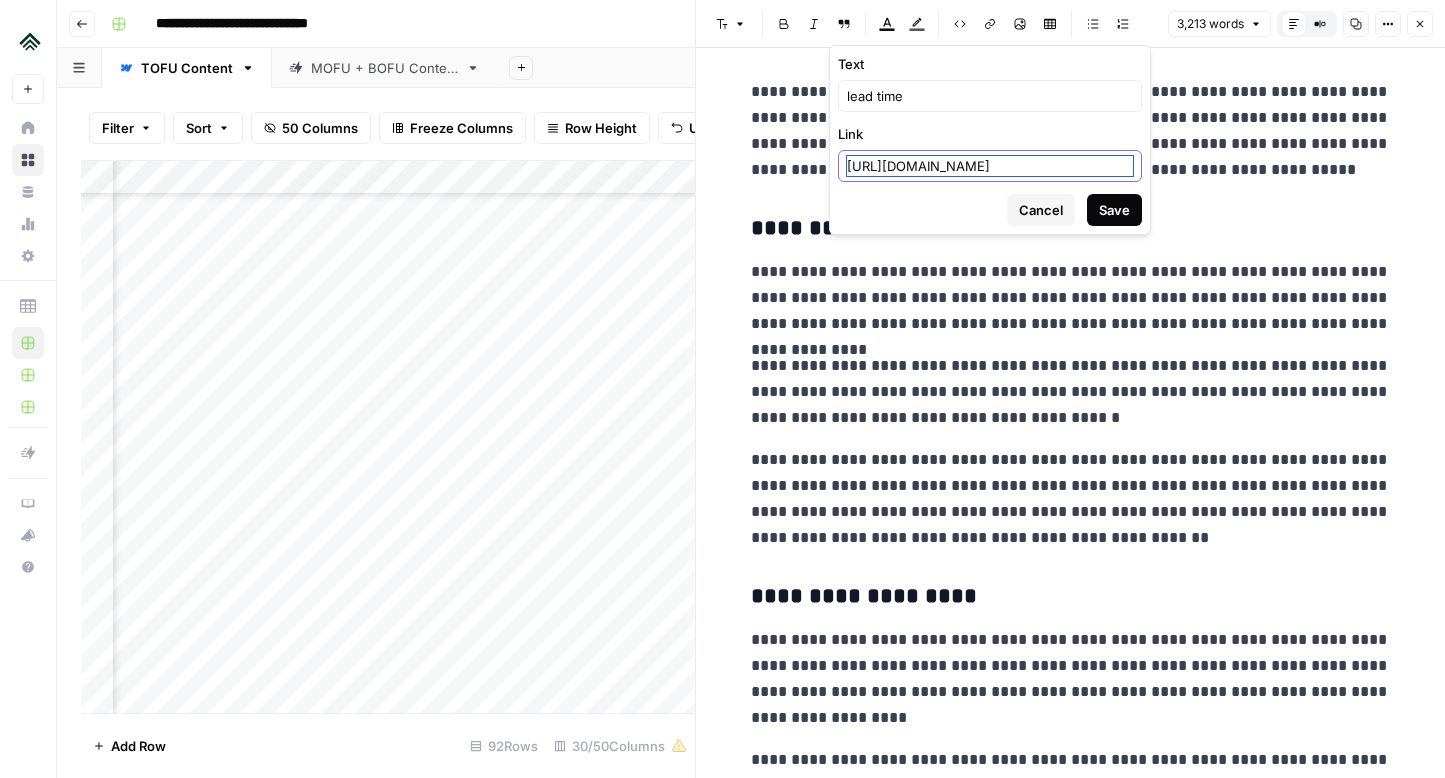 scroll, scrollTop: 0, scrollLeft: 83, axis: horizontal 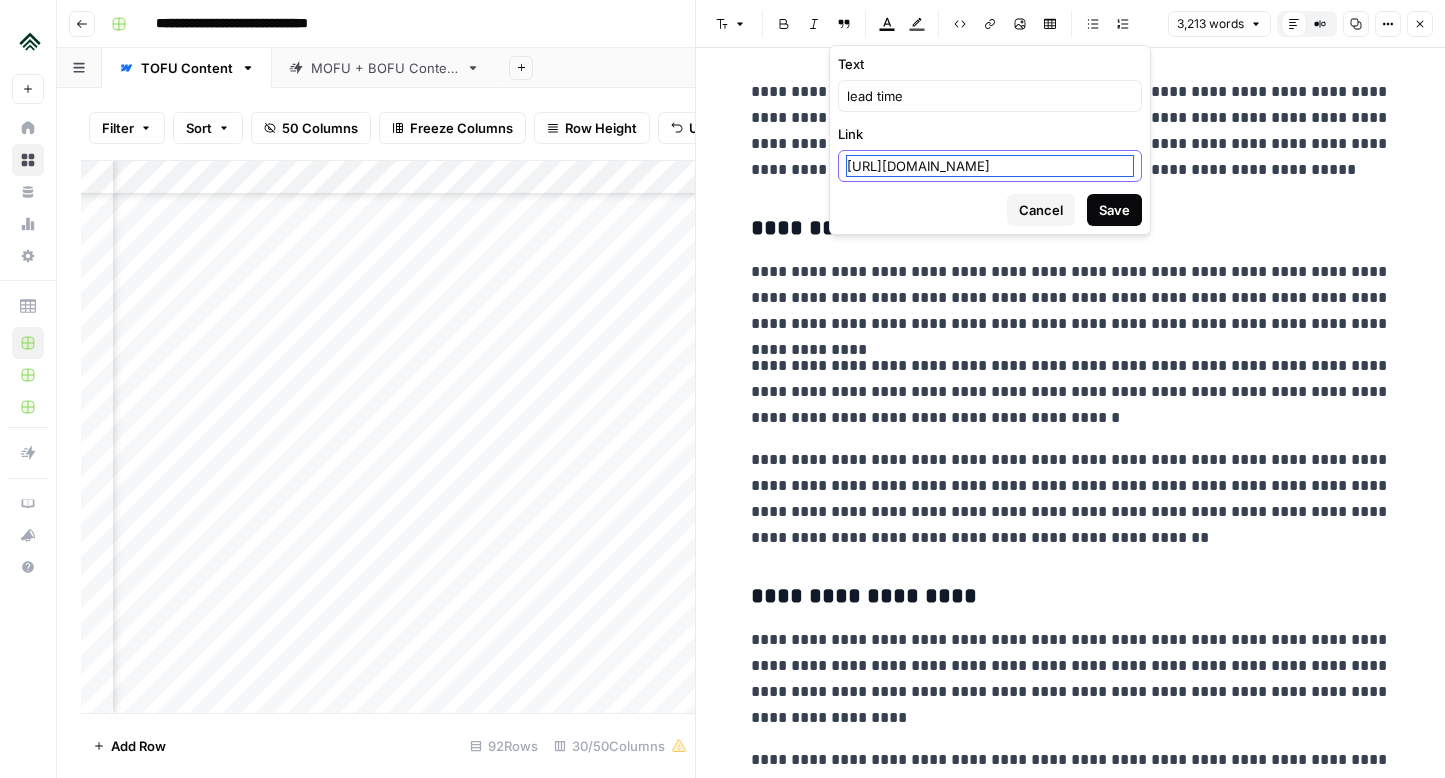 type on "[URL][DOMAIN_NAME]" 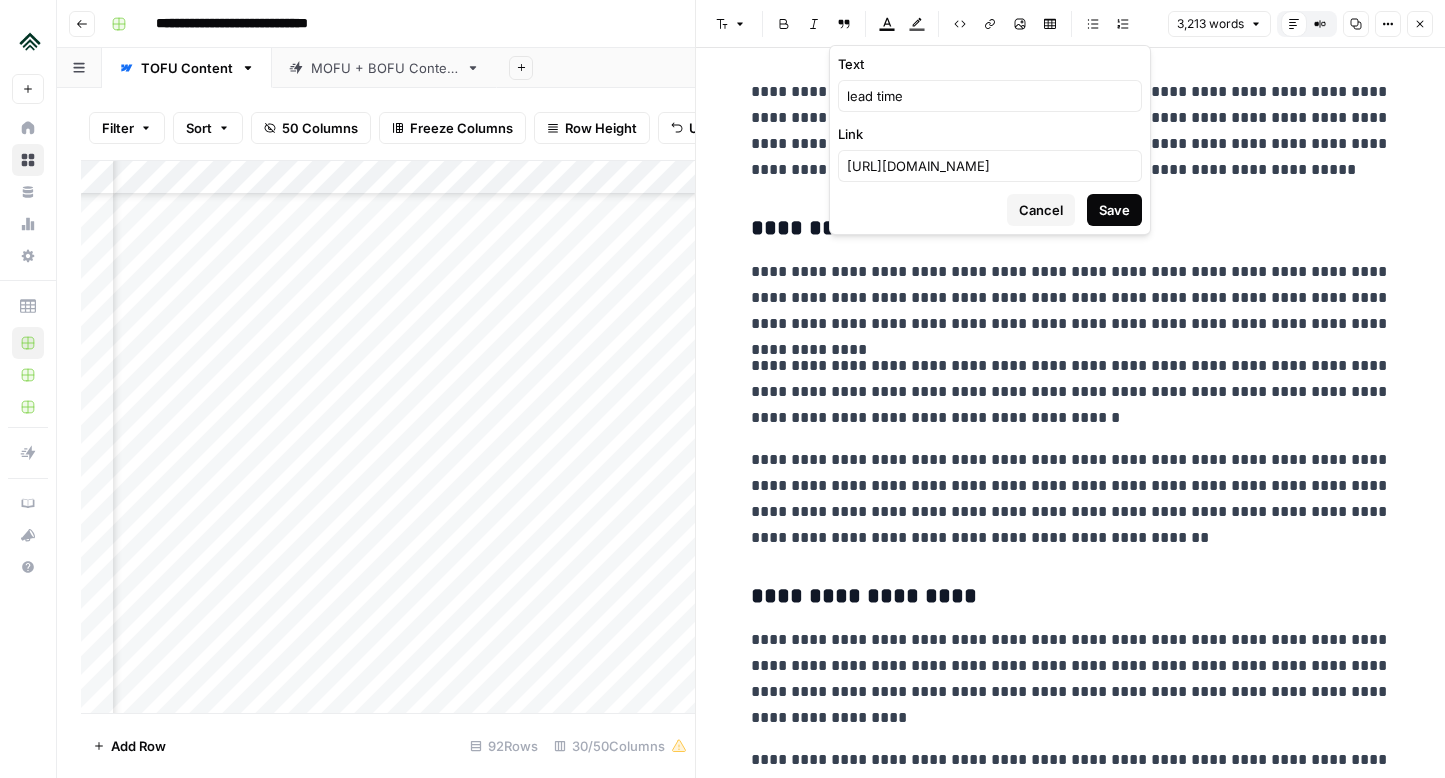 click on "Save" at bounding box center (1114, 210) 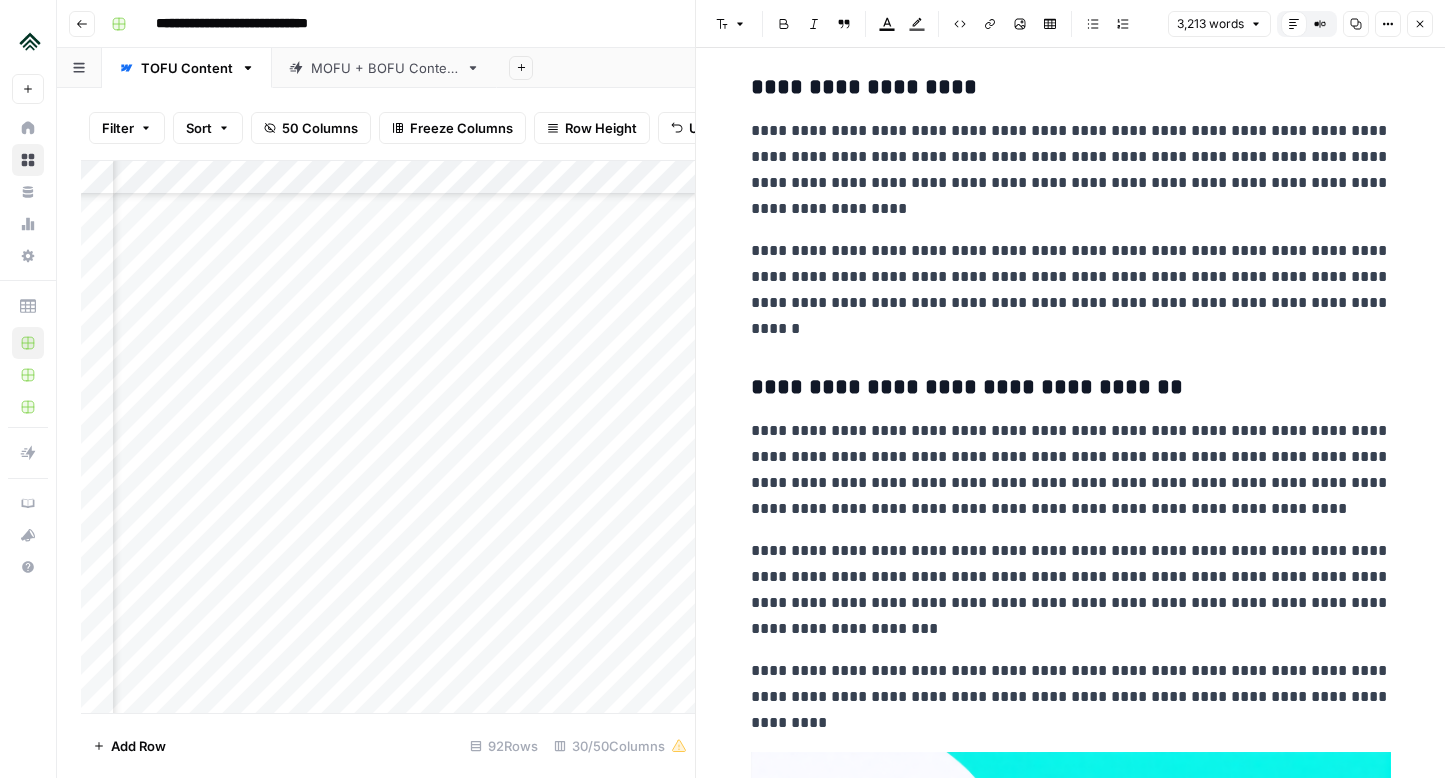 scroll, scrollTop: 3813, scrollLeft: 0, axis: vertical 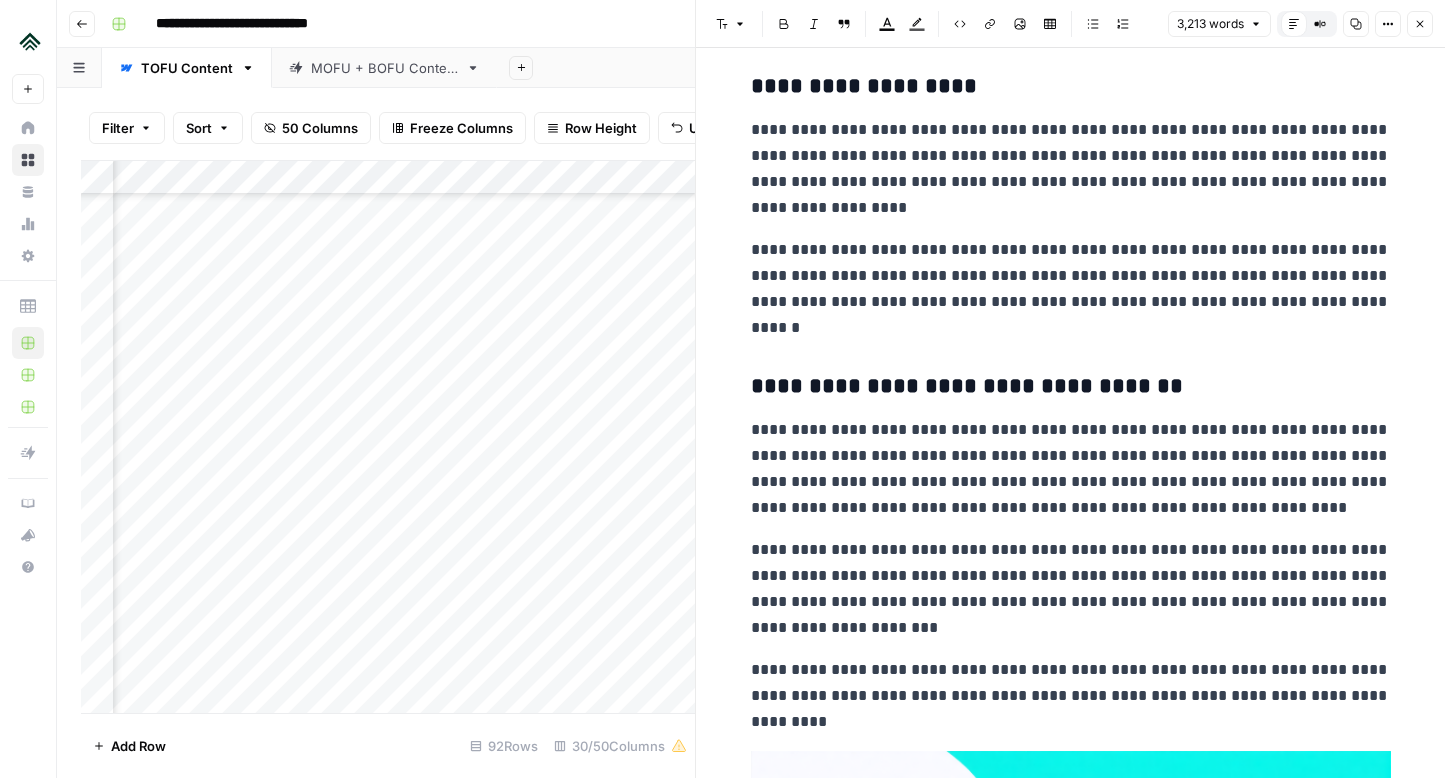click on "**********" at bounding box center [1071, 289] 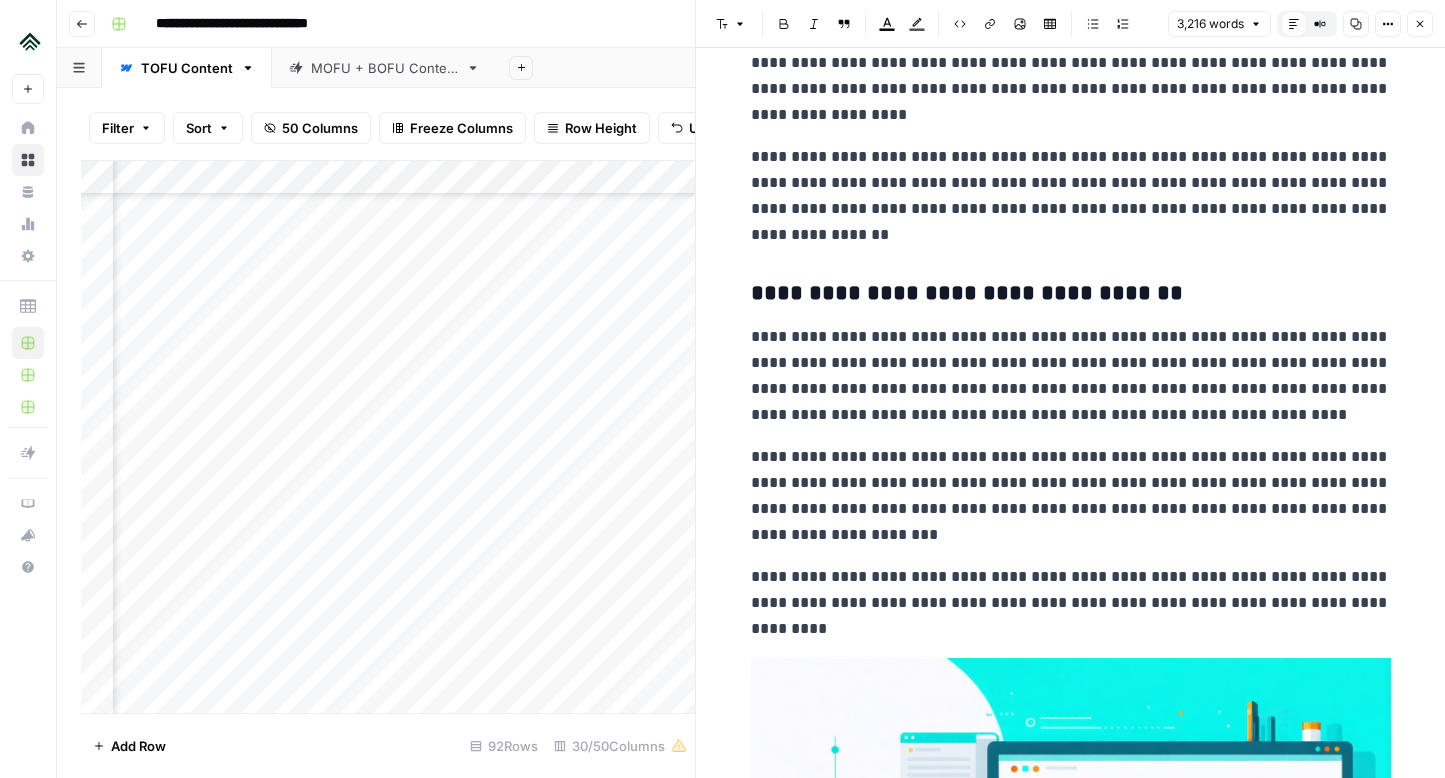 scroll, scrollTop: 3908, scrollLeft: 0, axis: vertical 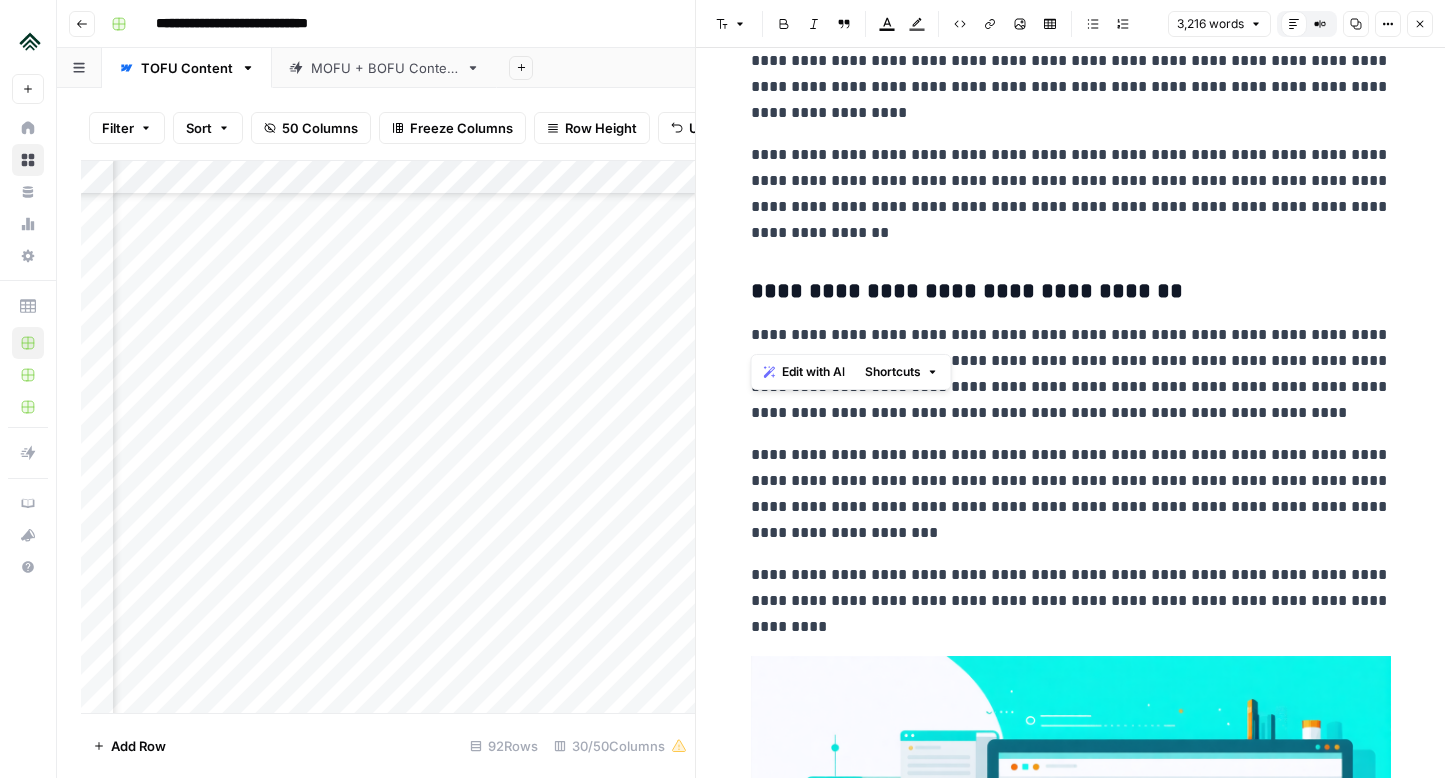 drag, startPoint x: 1168, startPoint y: 340, endPoint x: 715, endPoint y: 338, distance: 453.00443 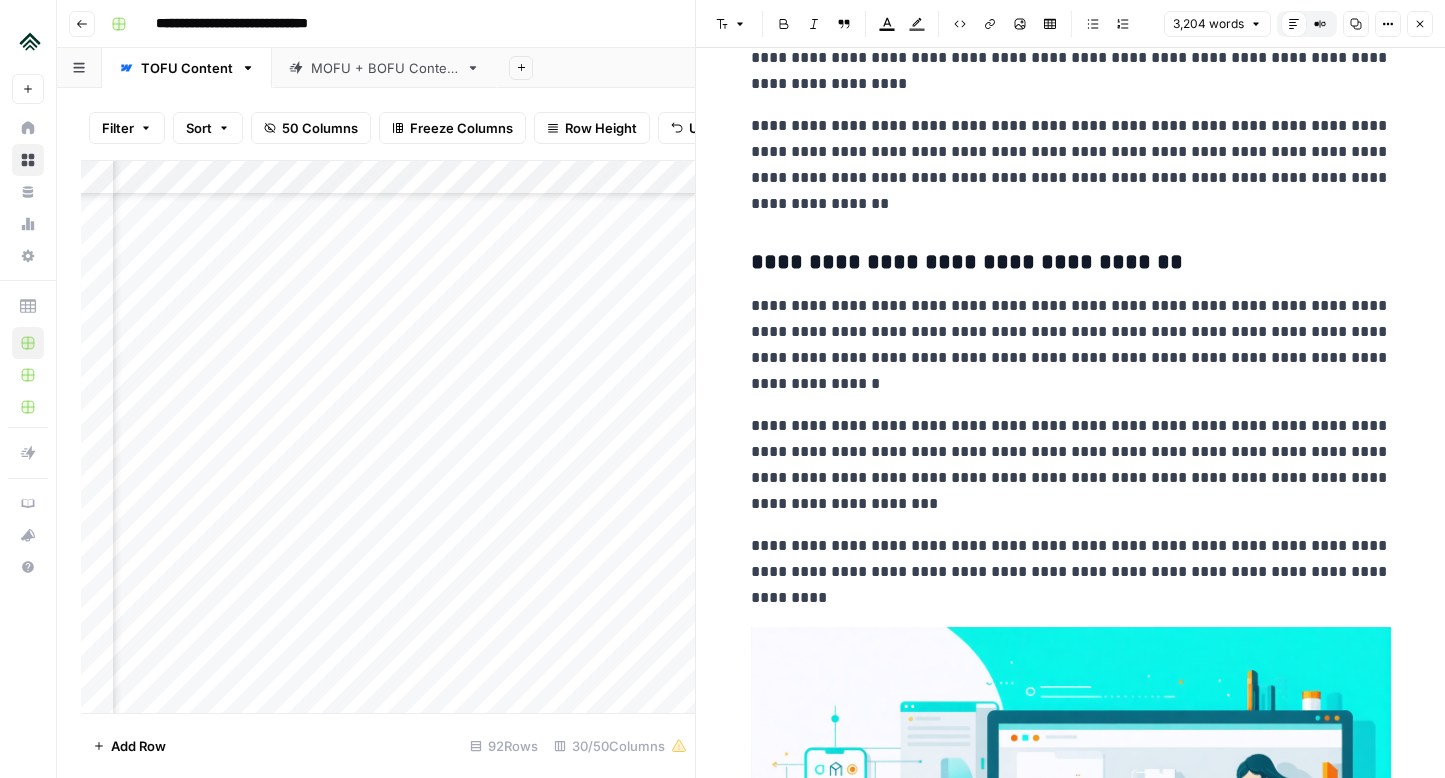 scroll, scrollTop: 3941, scrollLeft: 0, axis: vertical 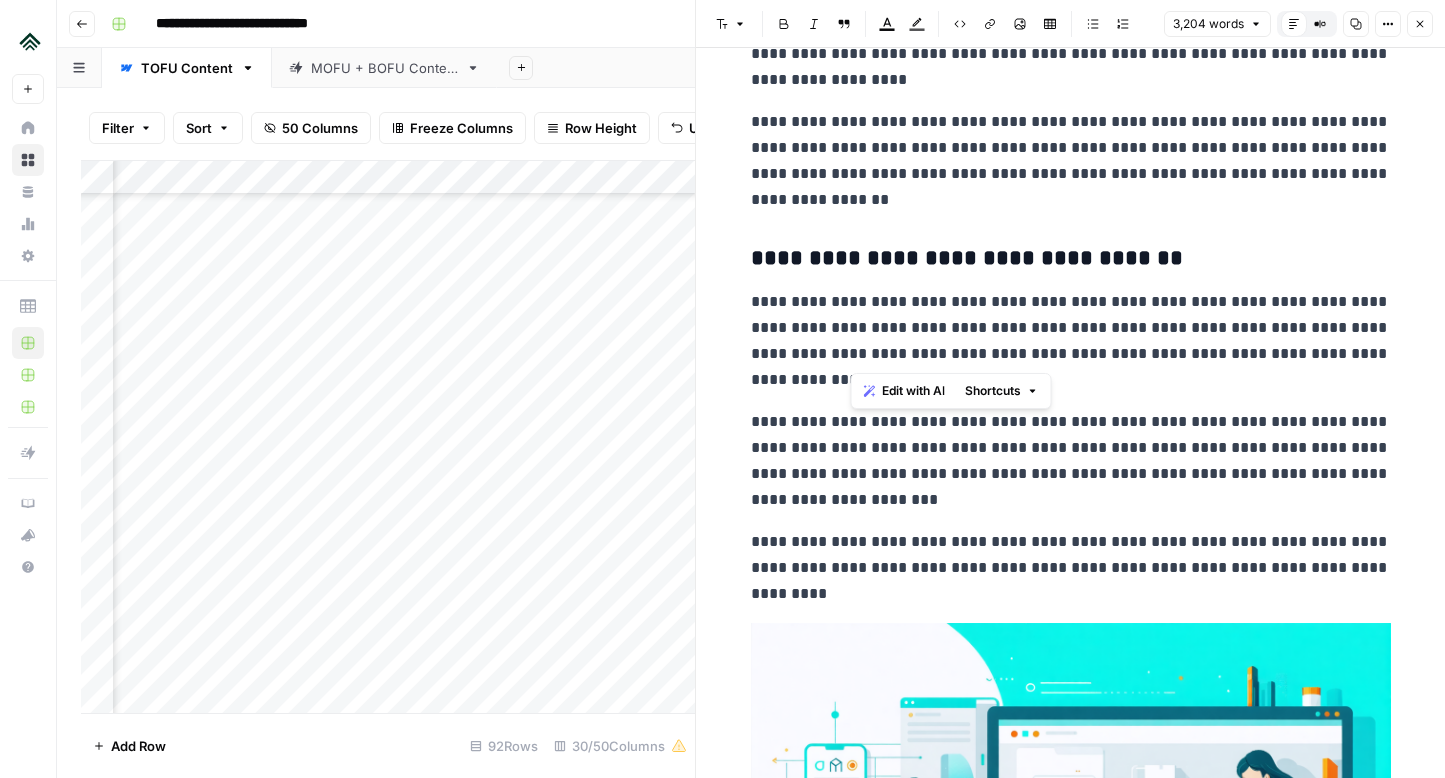 drag, startPoint x: 852, startPoint y: 357, endPoint x: 917, endPoint y: 360, distance: 65.06919 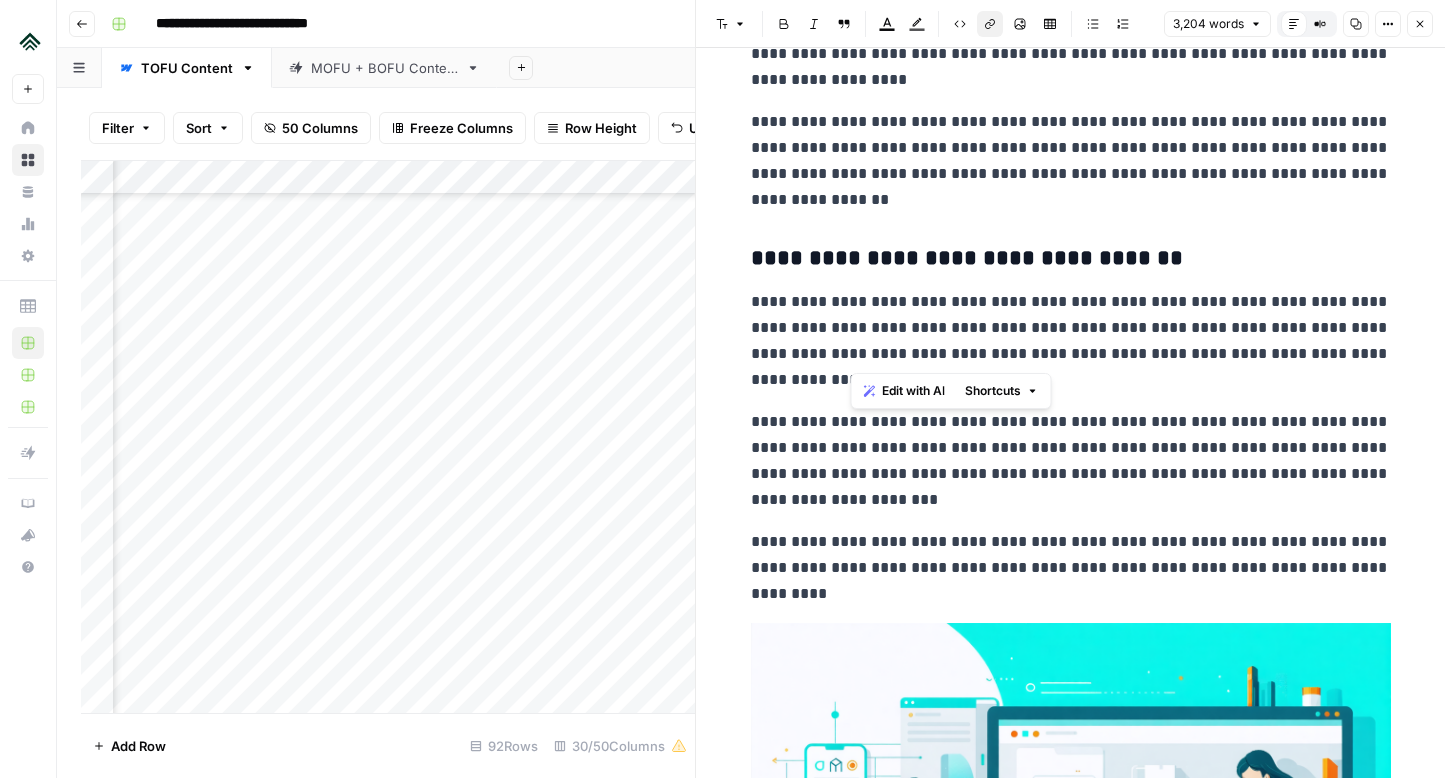 click 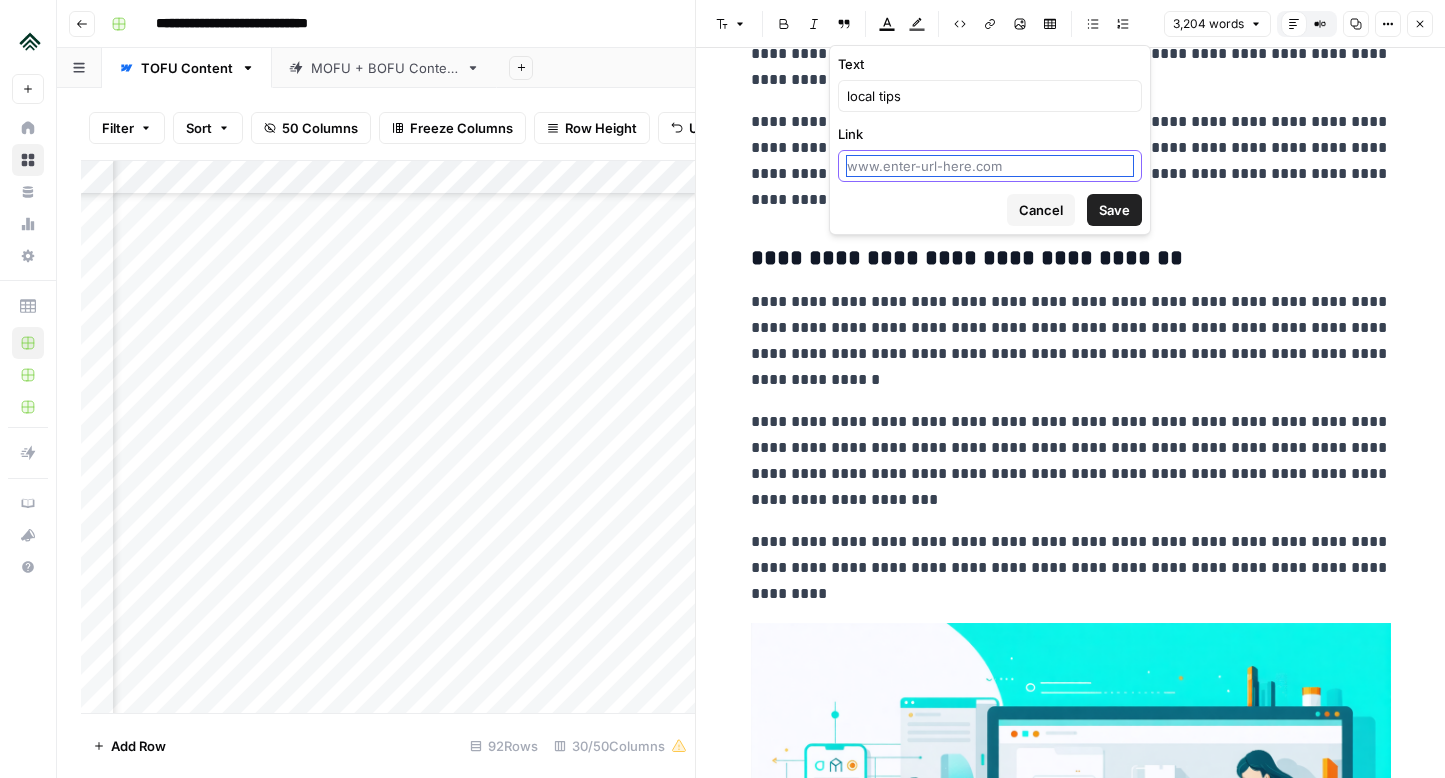 click on "Link" at bounding box center (990, 166) 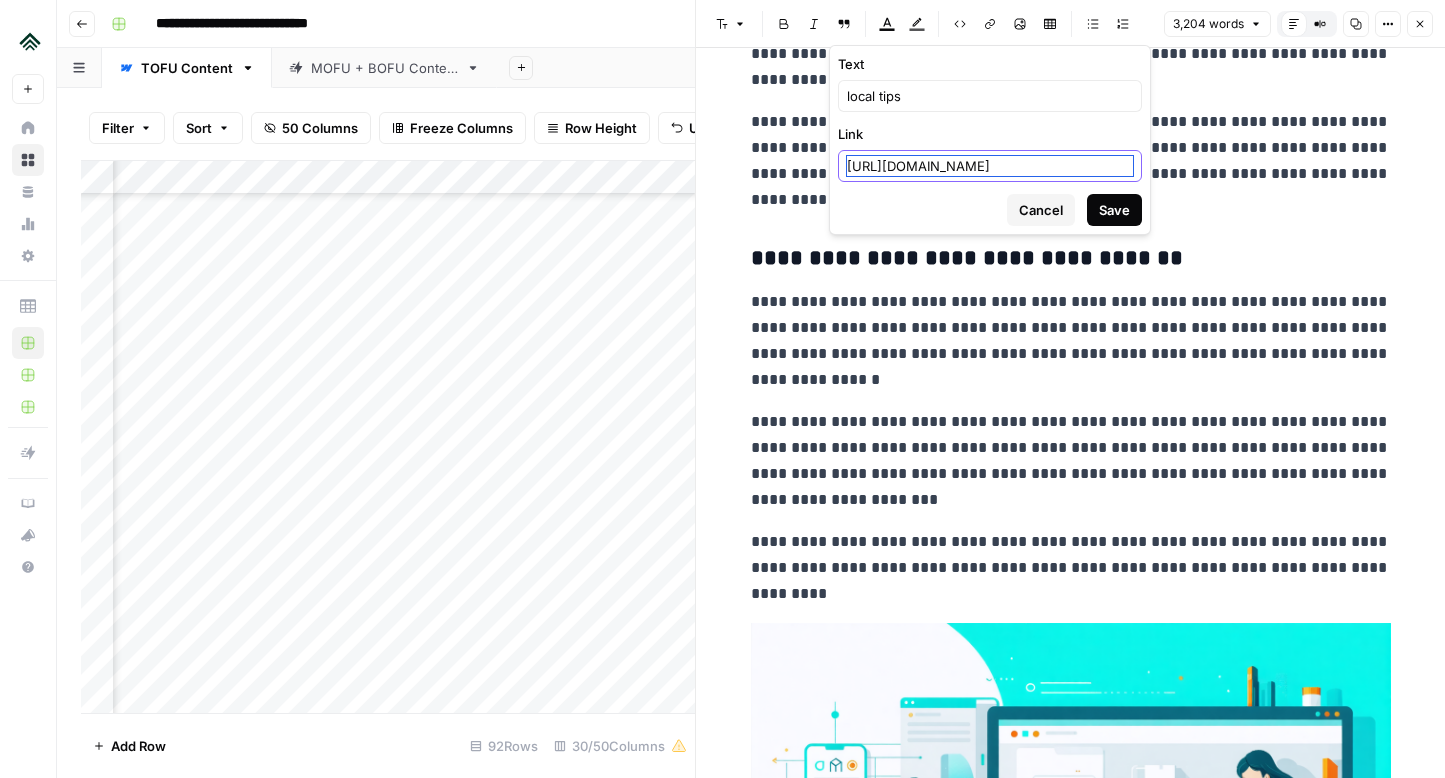 scroll, scrollTop: 0, scrollLeft: 72, axis: horizontal 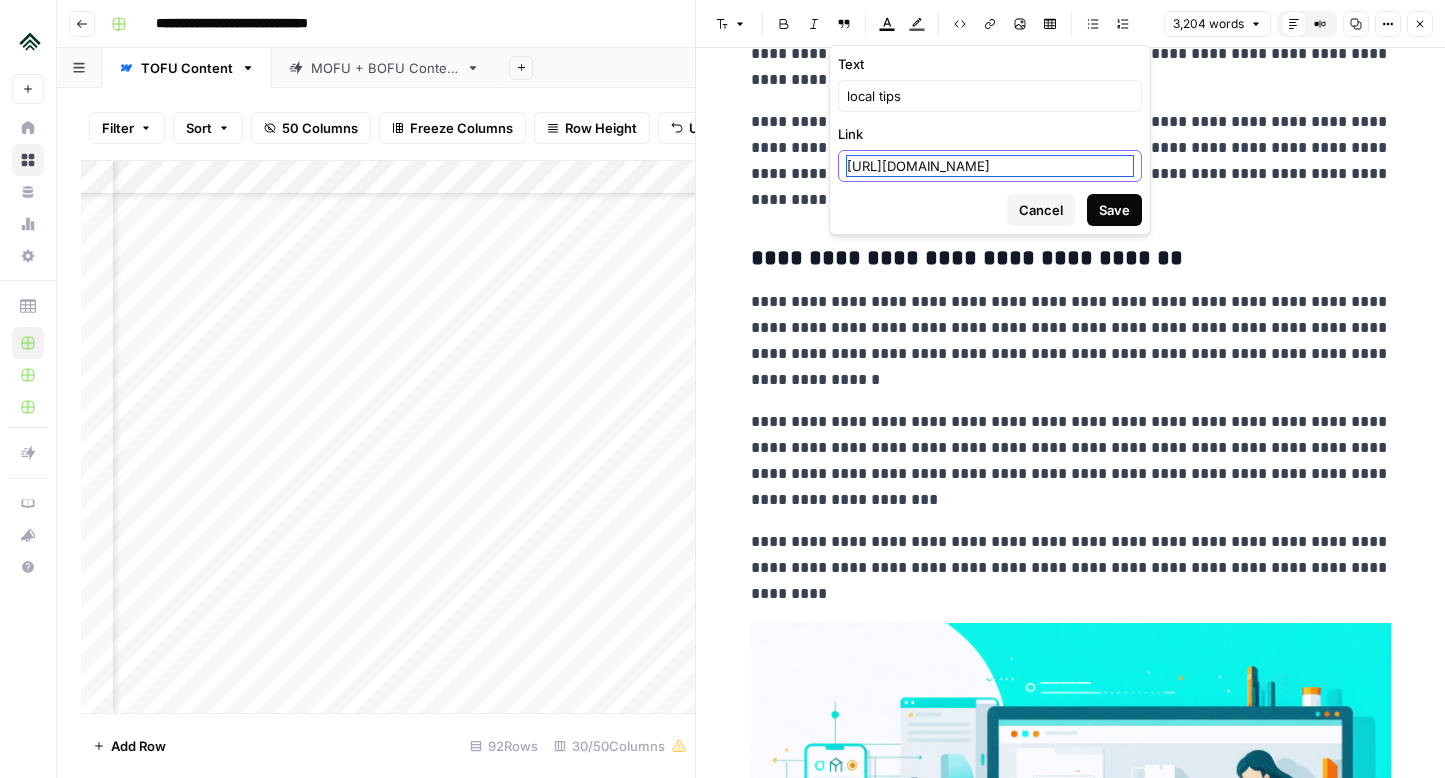 type on "[URL][DOMAIN_NAME]" 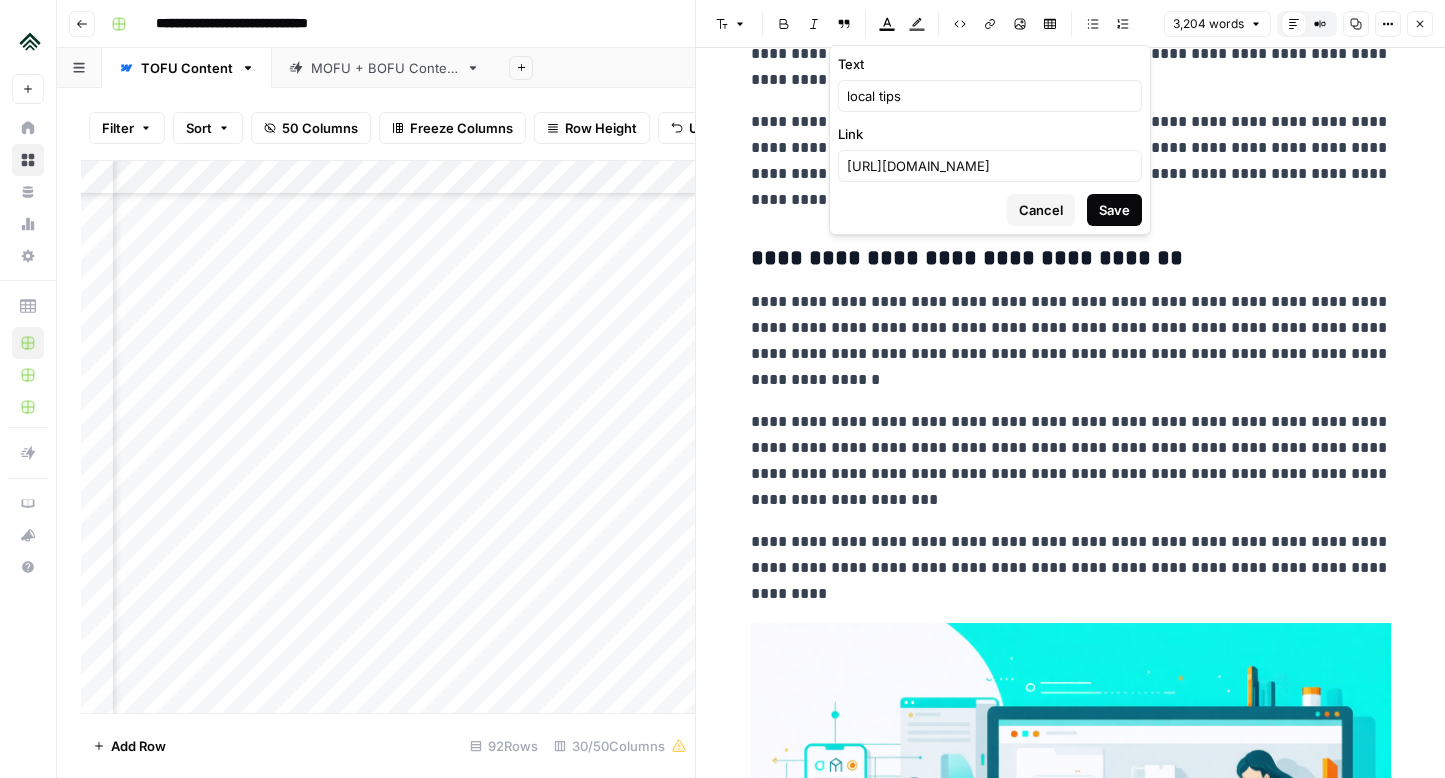 click on "Save" at bounding box center (1114, 210) 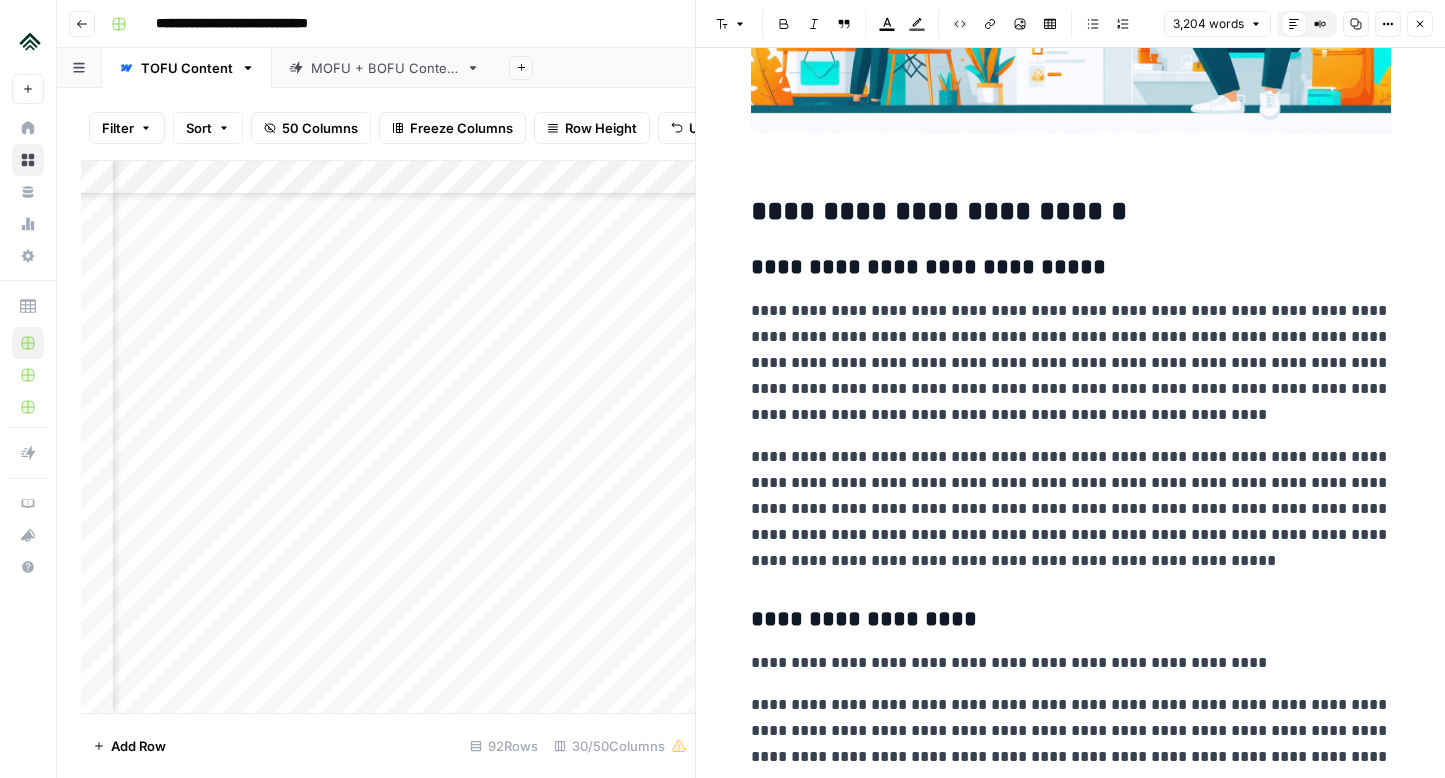 scroll, scrollTop: 4808, scrollLeft: 0, axis: vertical 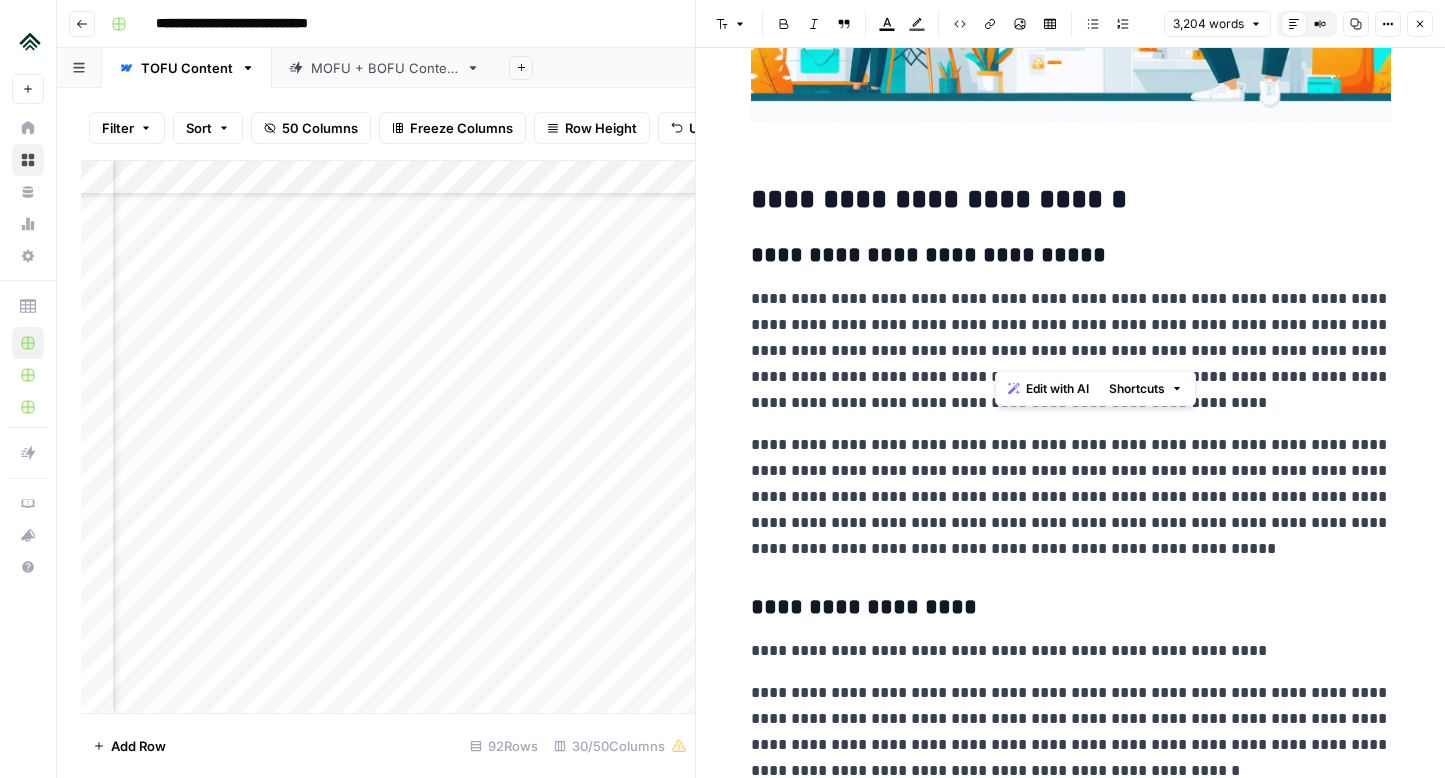 drag, startPoint x: 995, startPoint y: 351, endPoint x: 1125, endPoint y: 356, distance: 130.09612 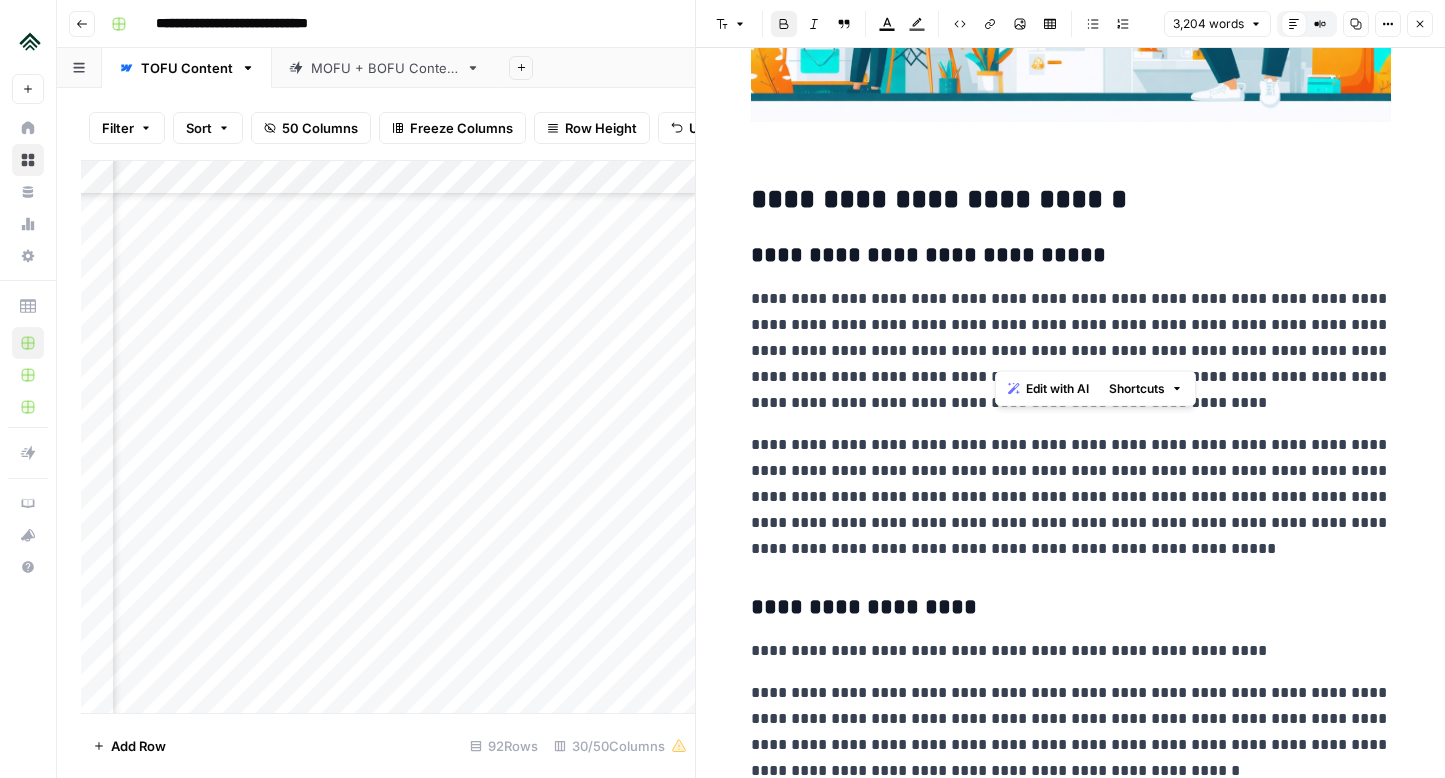copy on "**********" 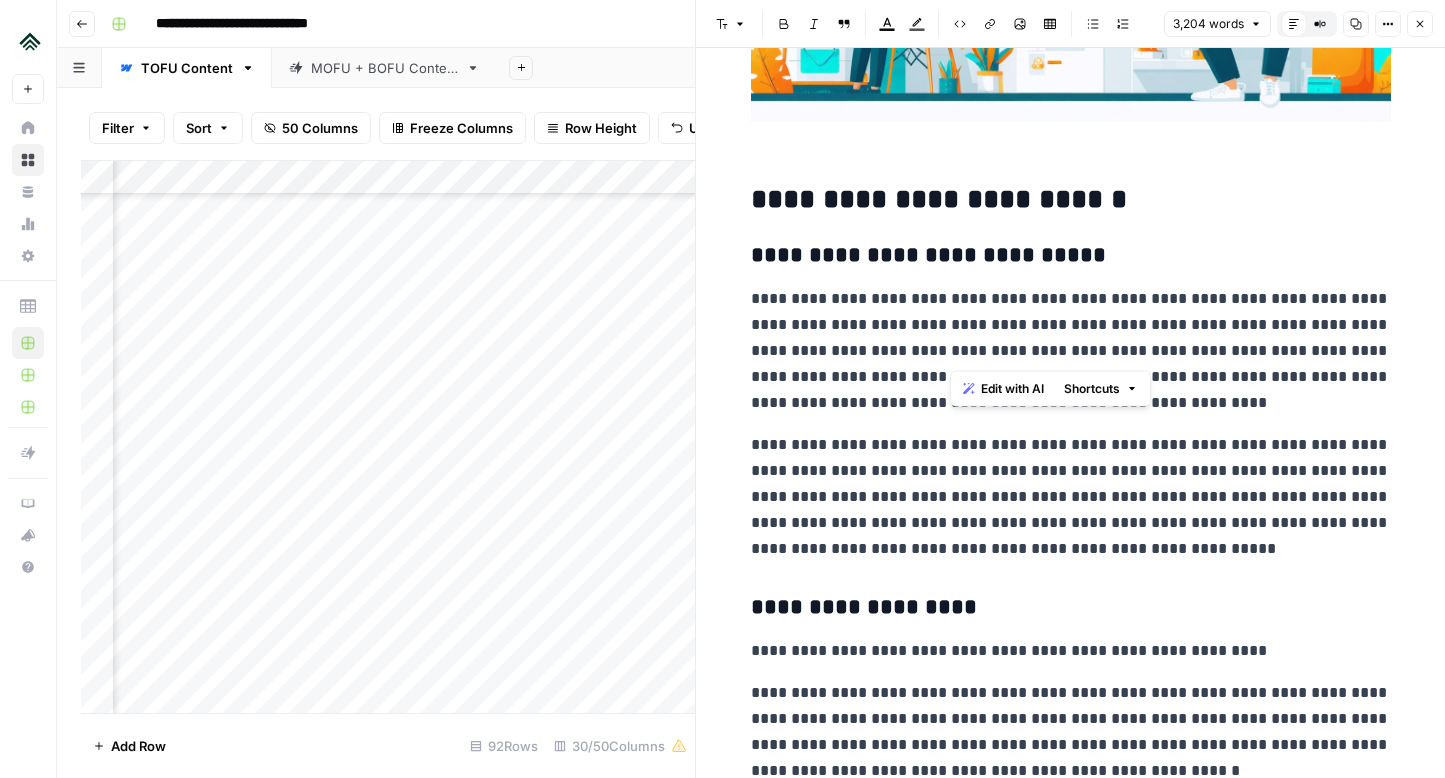 drag, startPoint x: 953, startPoint y: 352, endPoint x: 1125, endPoint y: 349, distance: 172.02615 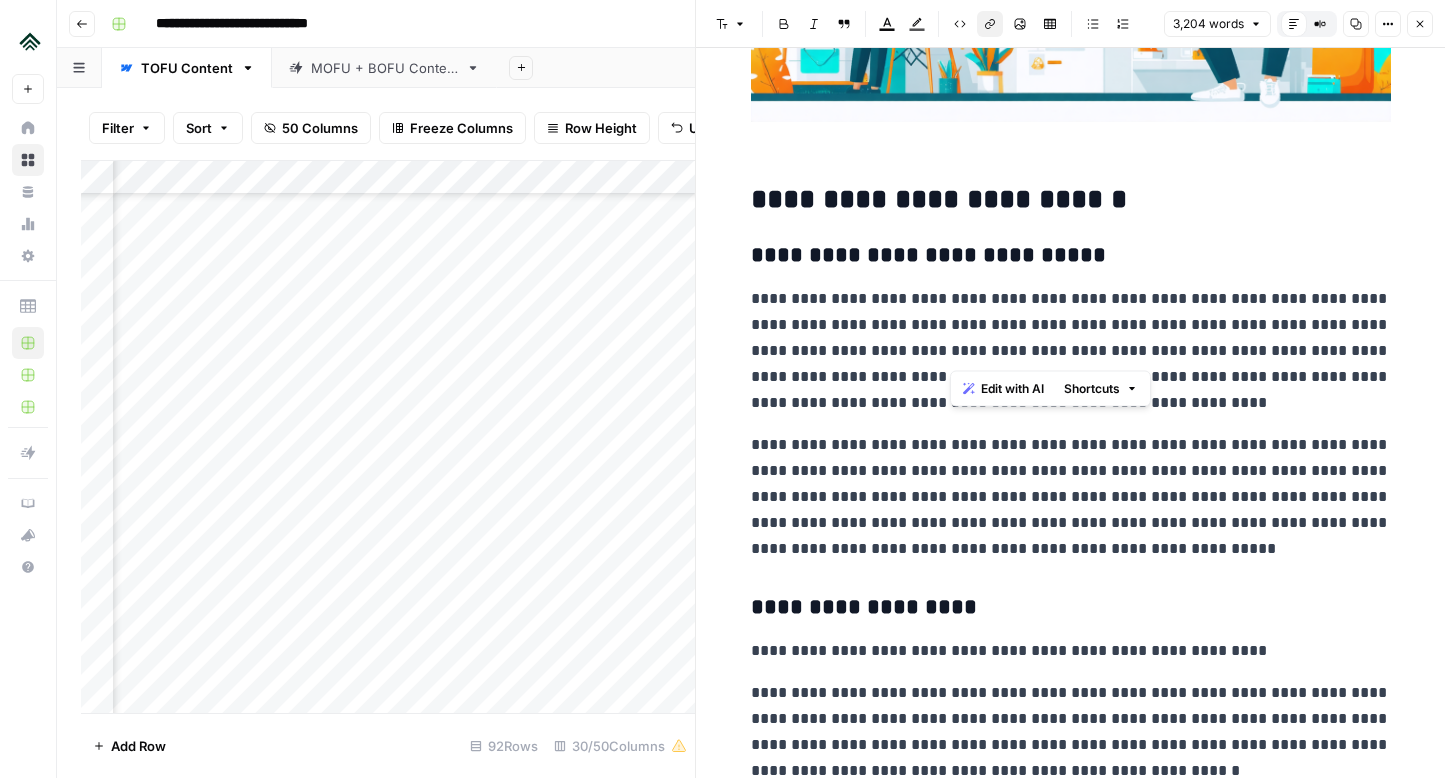 click 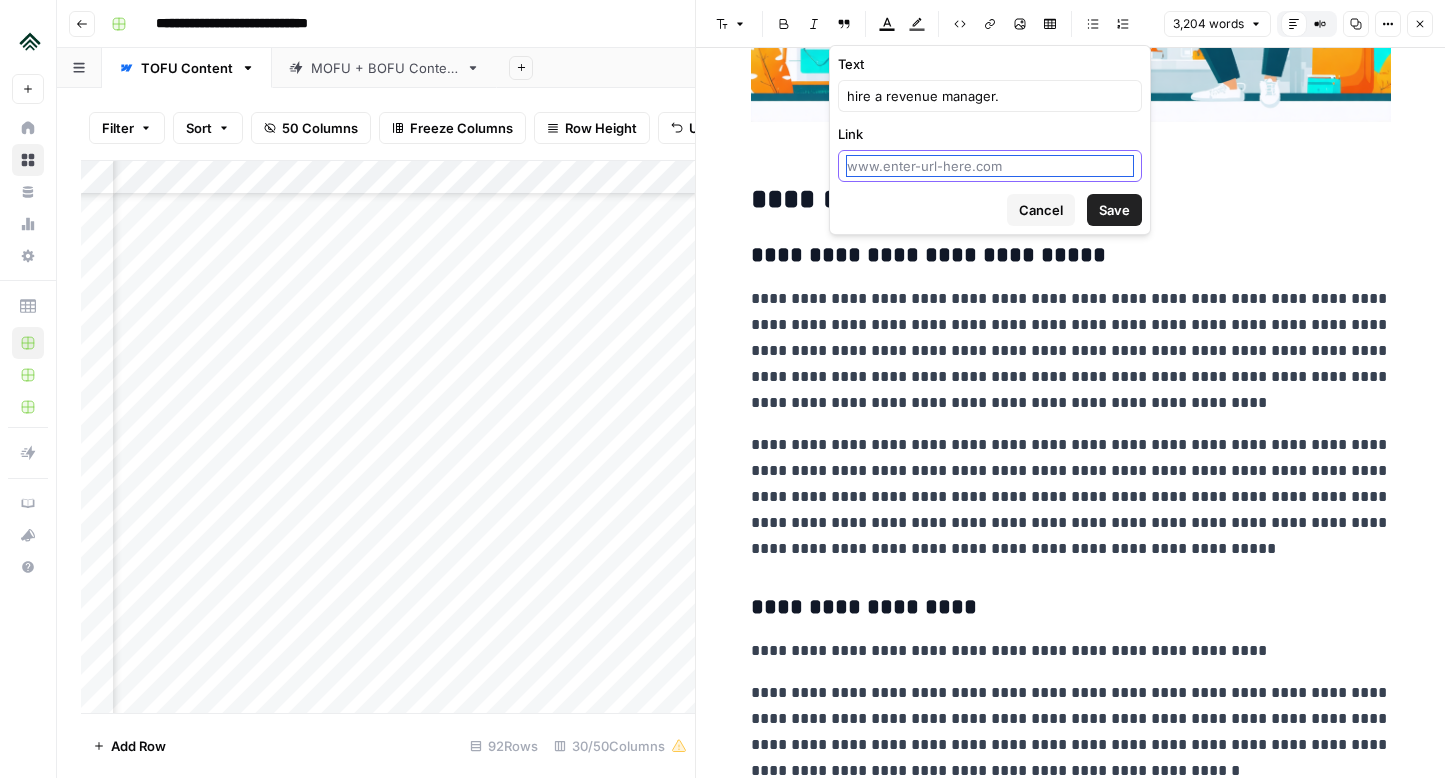 click on "Link" at bounding box center (990, 166) 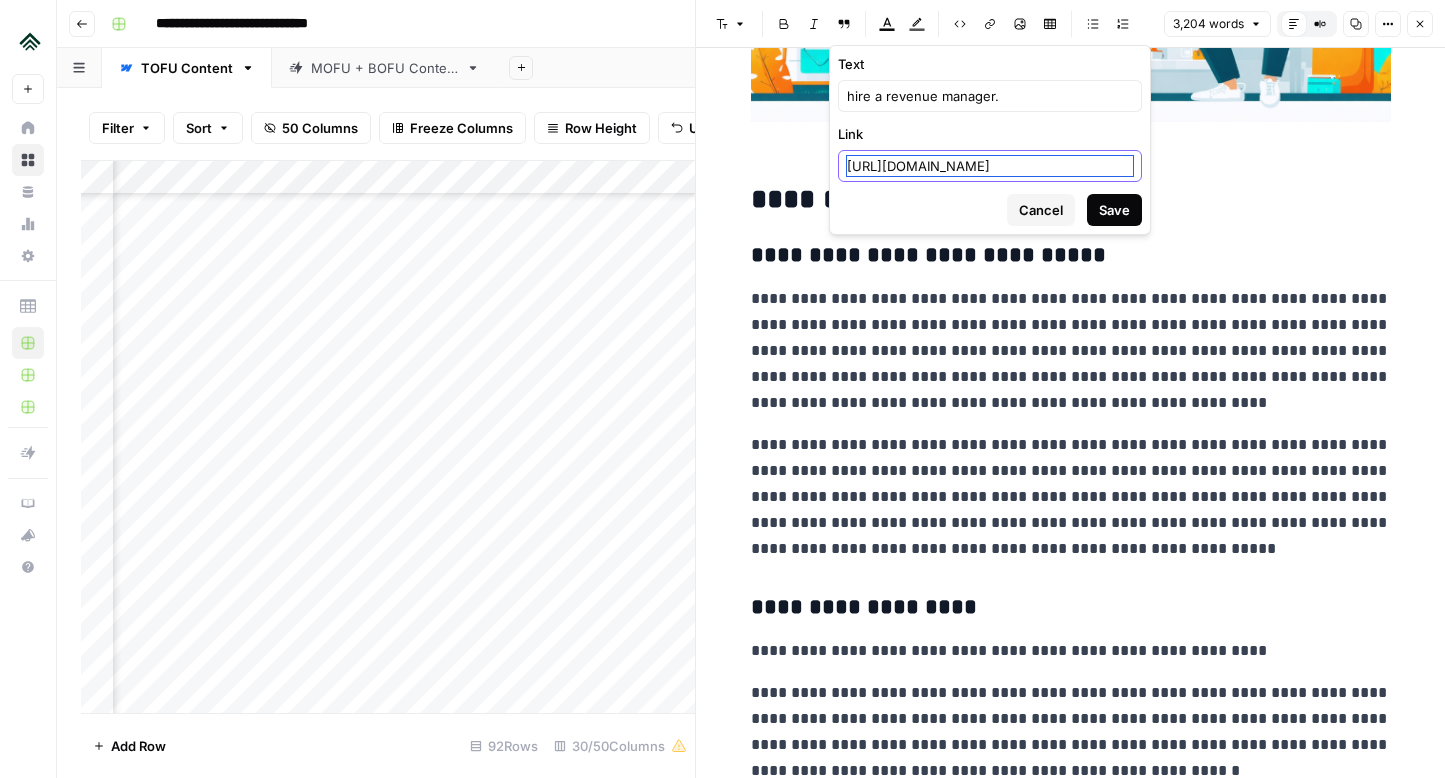 scroll, scrollTop: 0, scrollLeft: 40, axis: horizontal 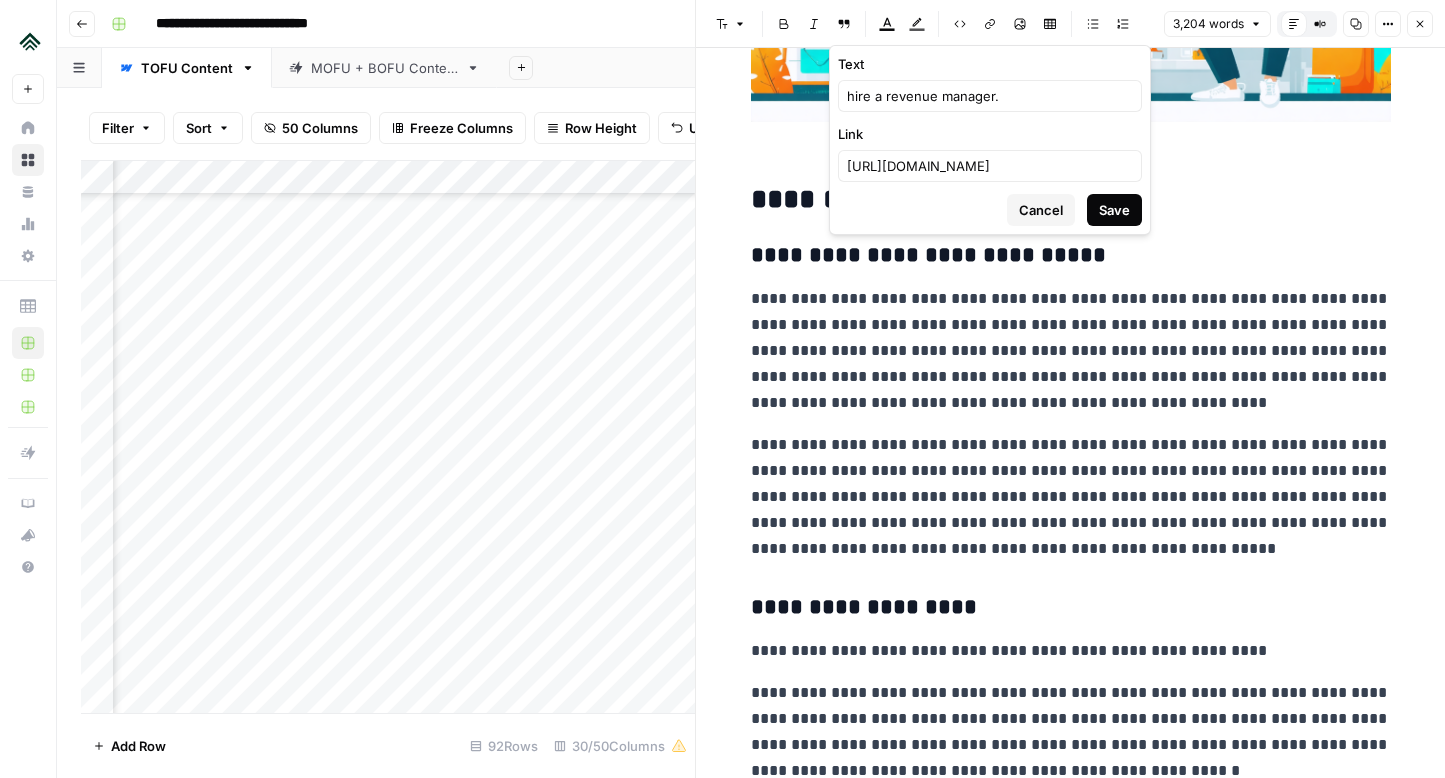 click on "Save" at bounding box center [1114, 210] 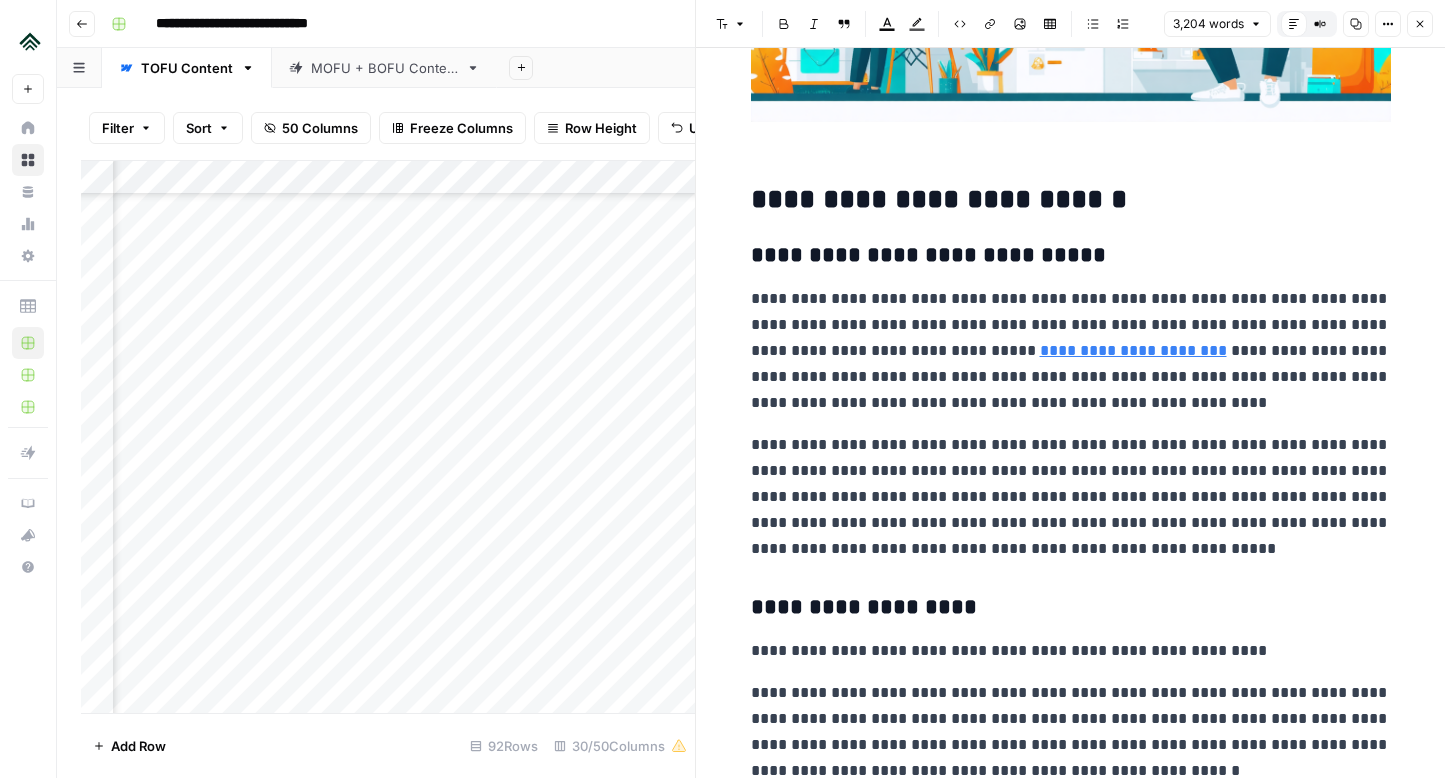 click on "**********" at bounding box center [1071, 497] 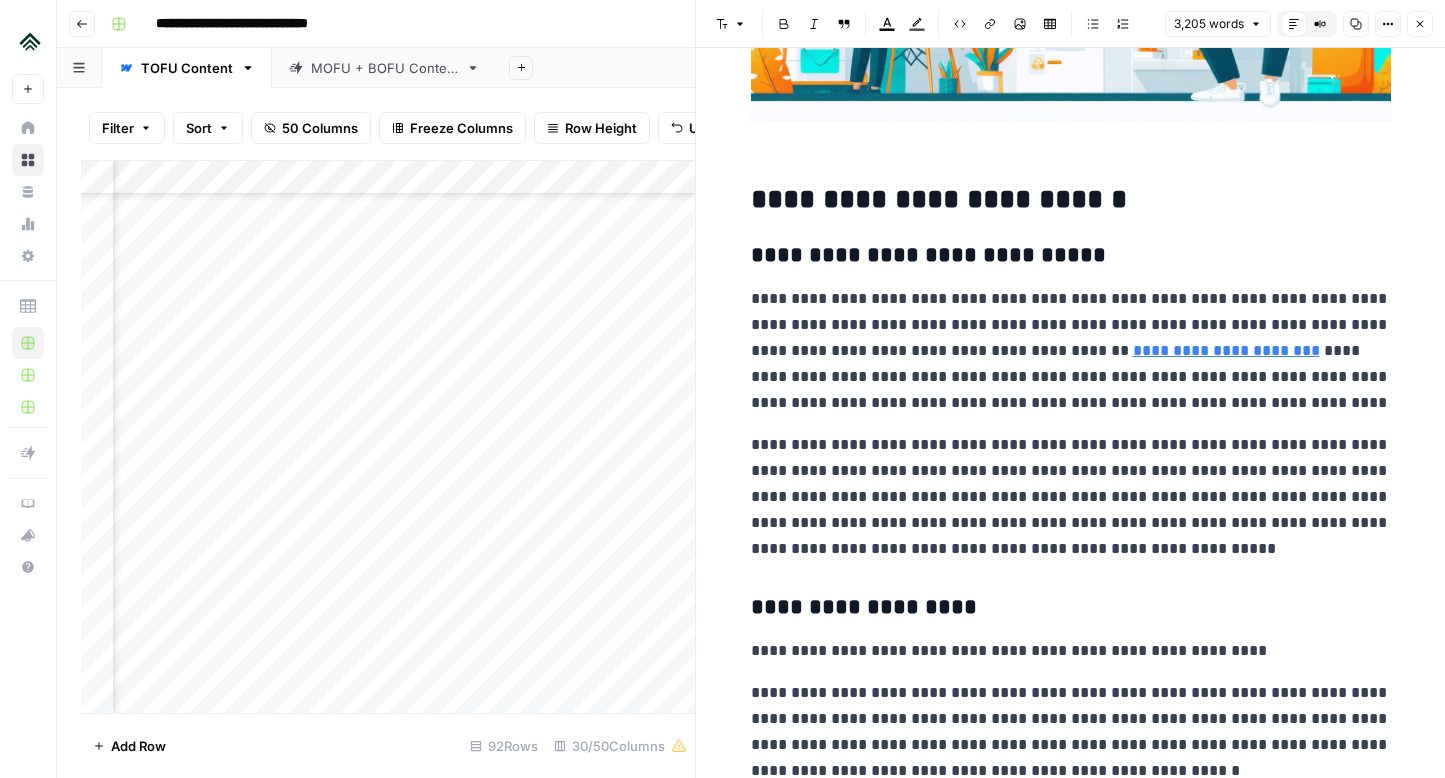 click on "**********" at bounding box center [1071, 435] 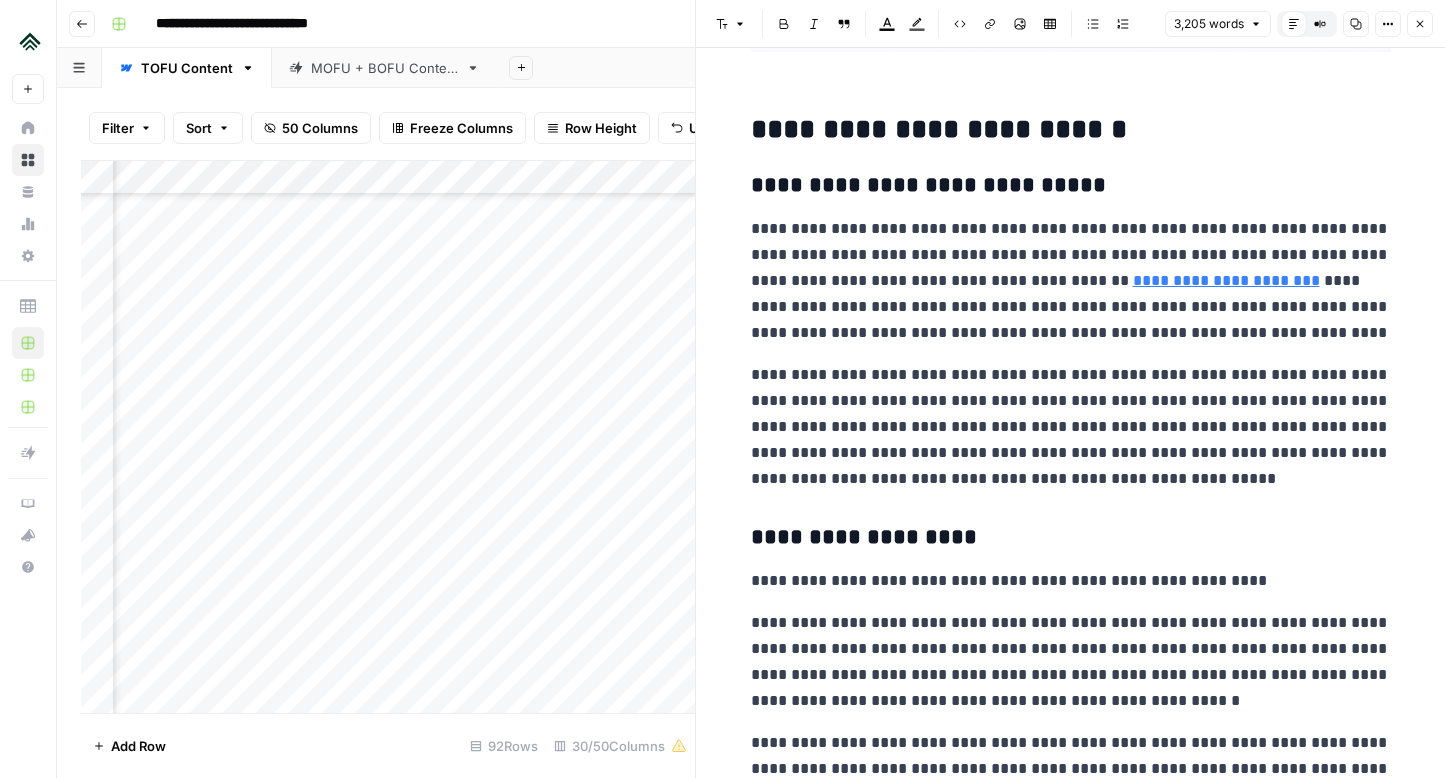 scroll, scrollTop: 4881, scrollLeft: 0, axis: vertical 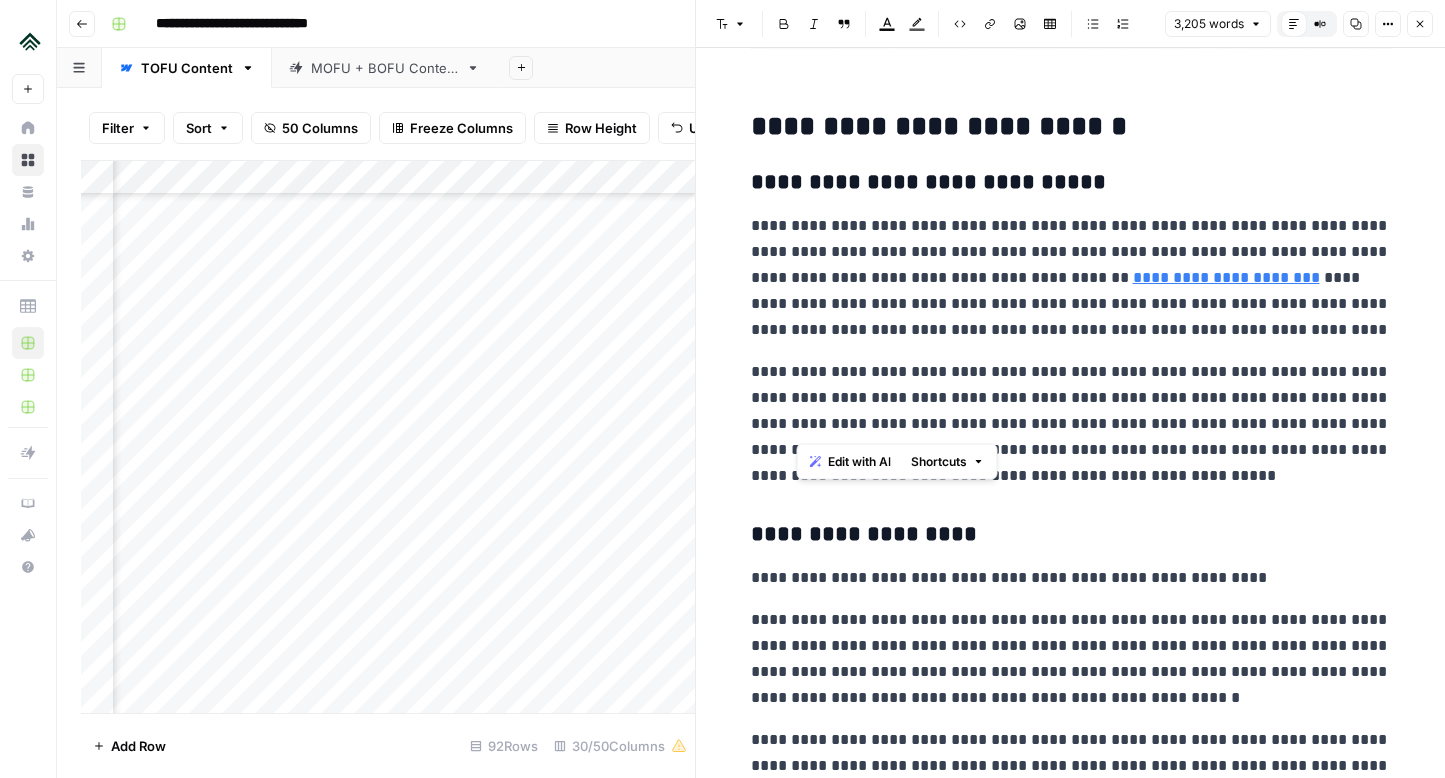 drag, startPoint x: 798, startPoint y: 425, endPoint x: 967, endPoint y: 429, distance: 169.04733 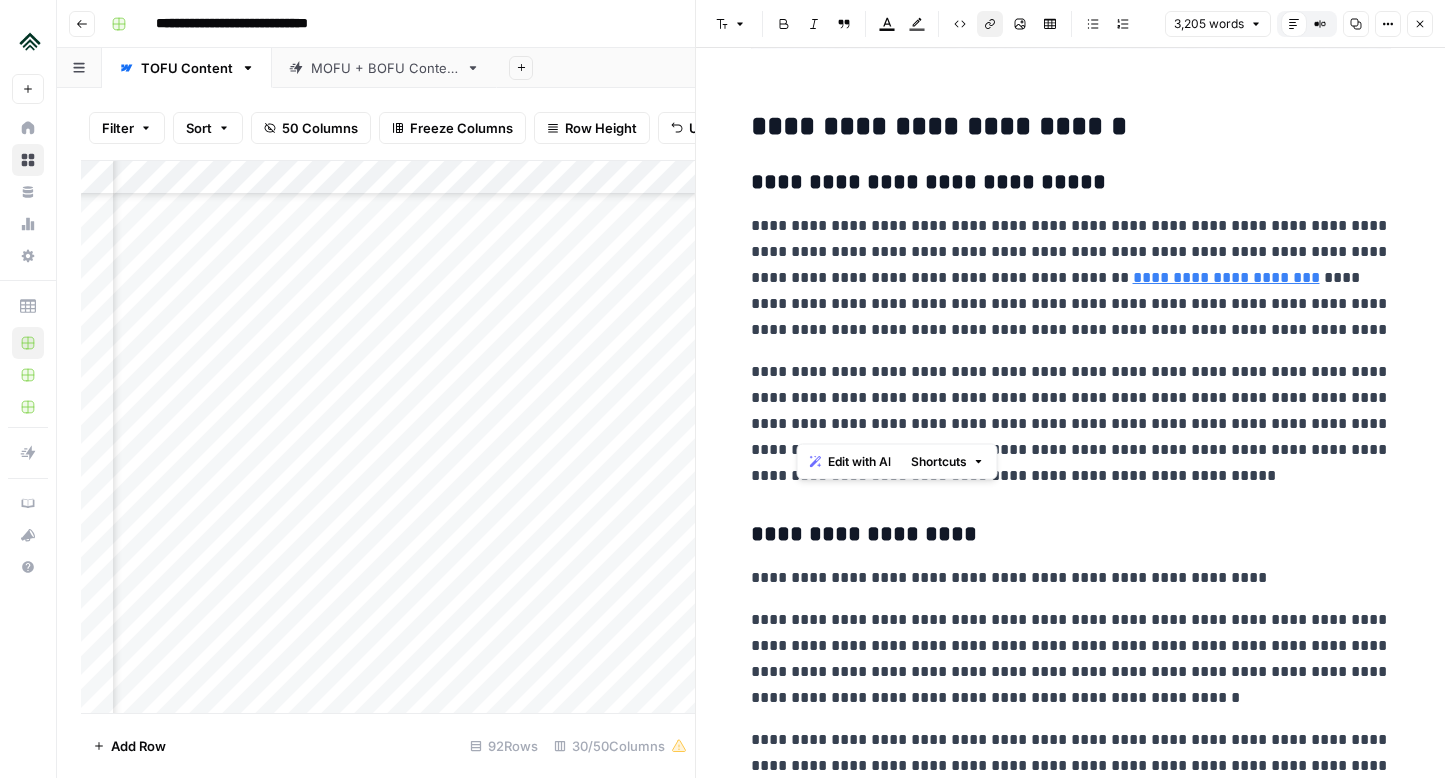click 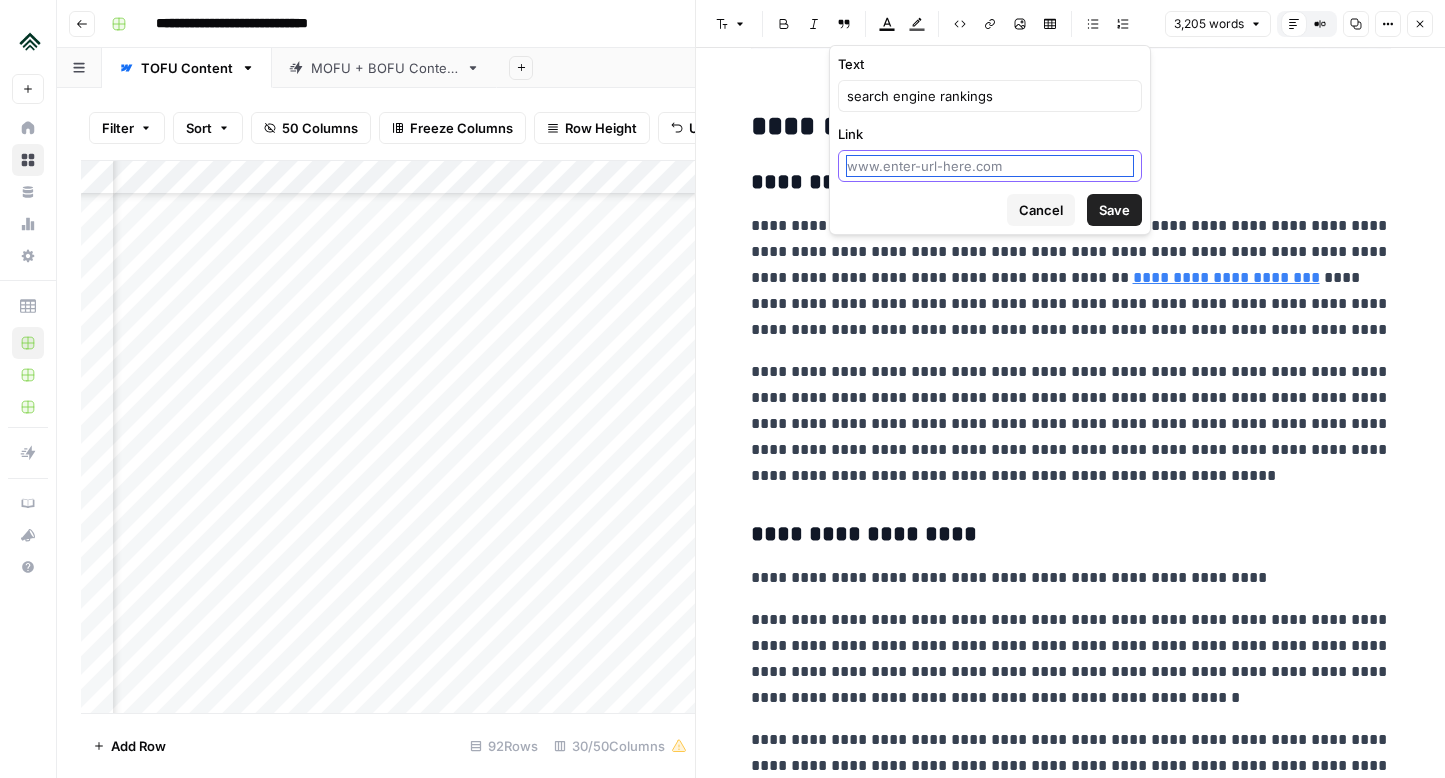 click on "Link" at bounding box center [990, 166] 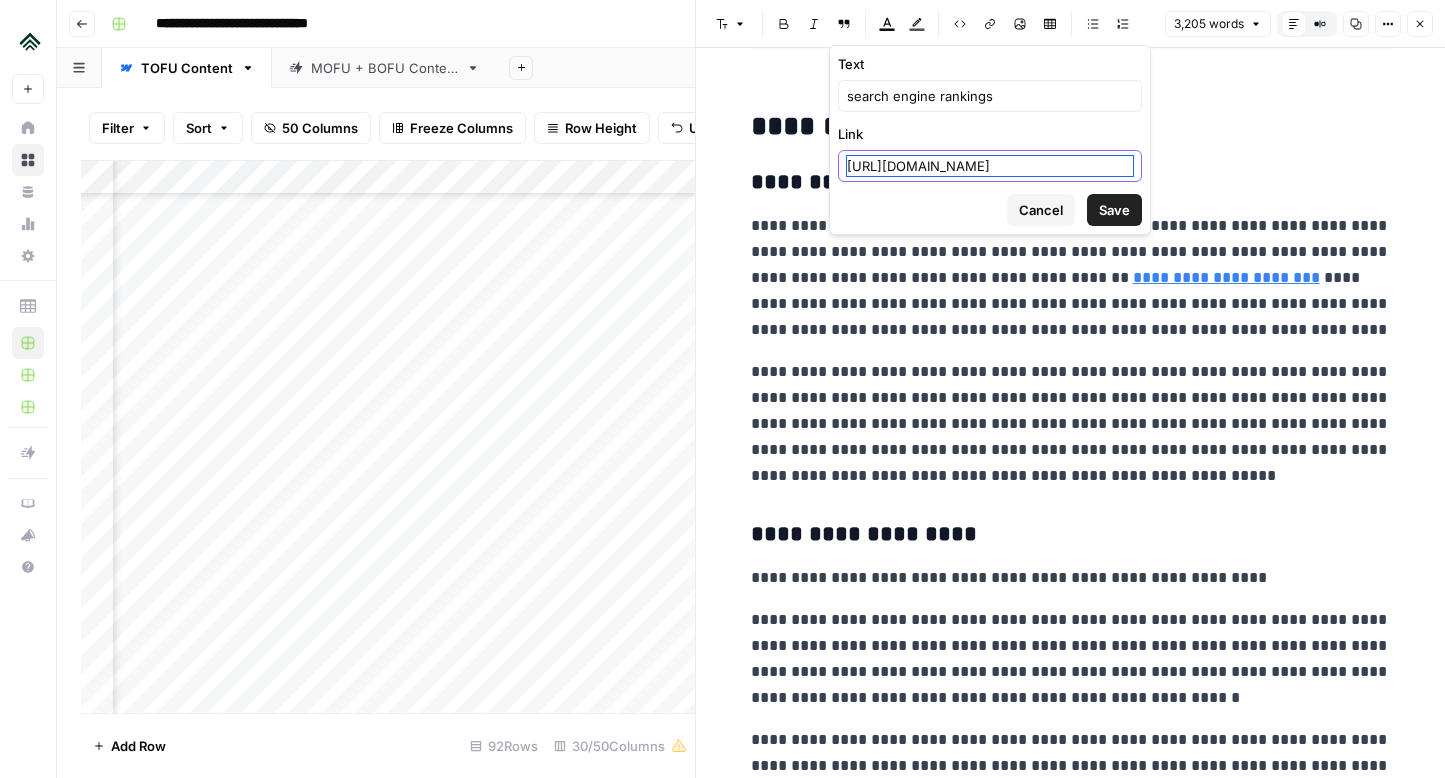 scroll, scrollTop: 0, scrollLeft: 257, axis: horizontal 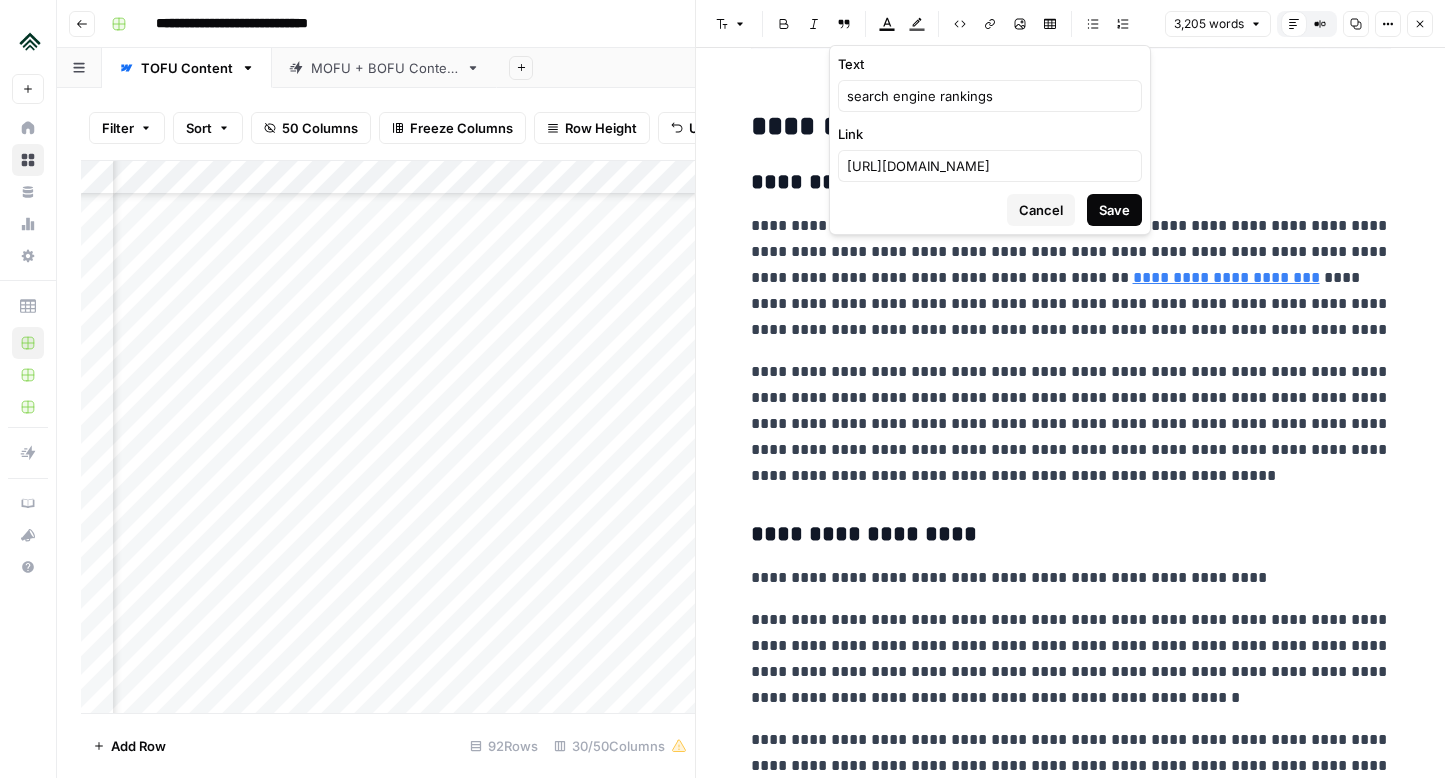 click on "Save" at bounding box center [1114, 210] 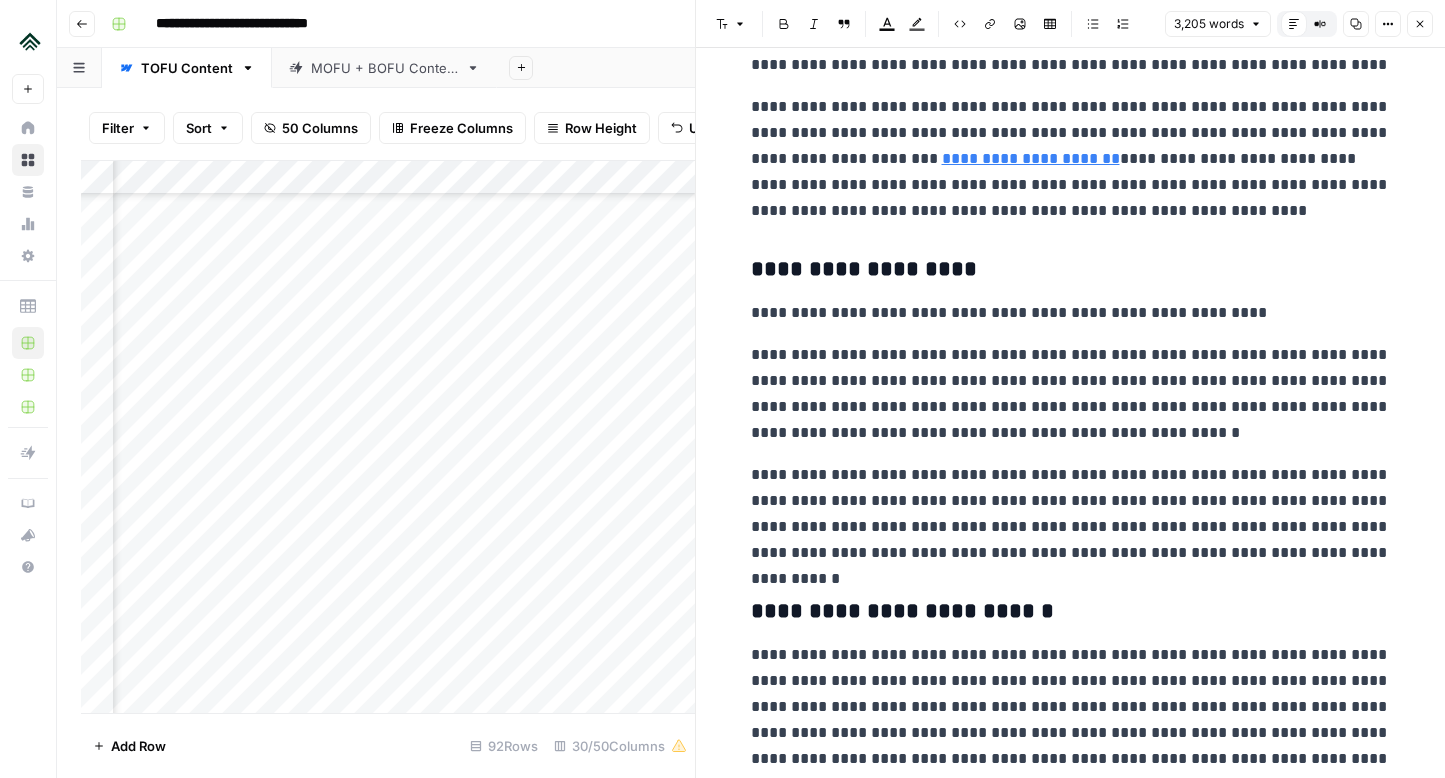 scroll, scrollTop: 5147, scrollLeft: 0, axis: vertical 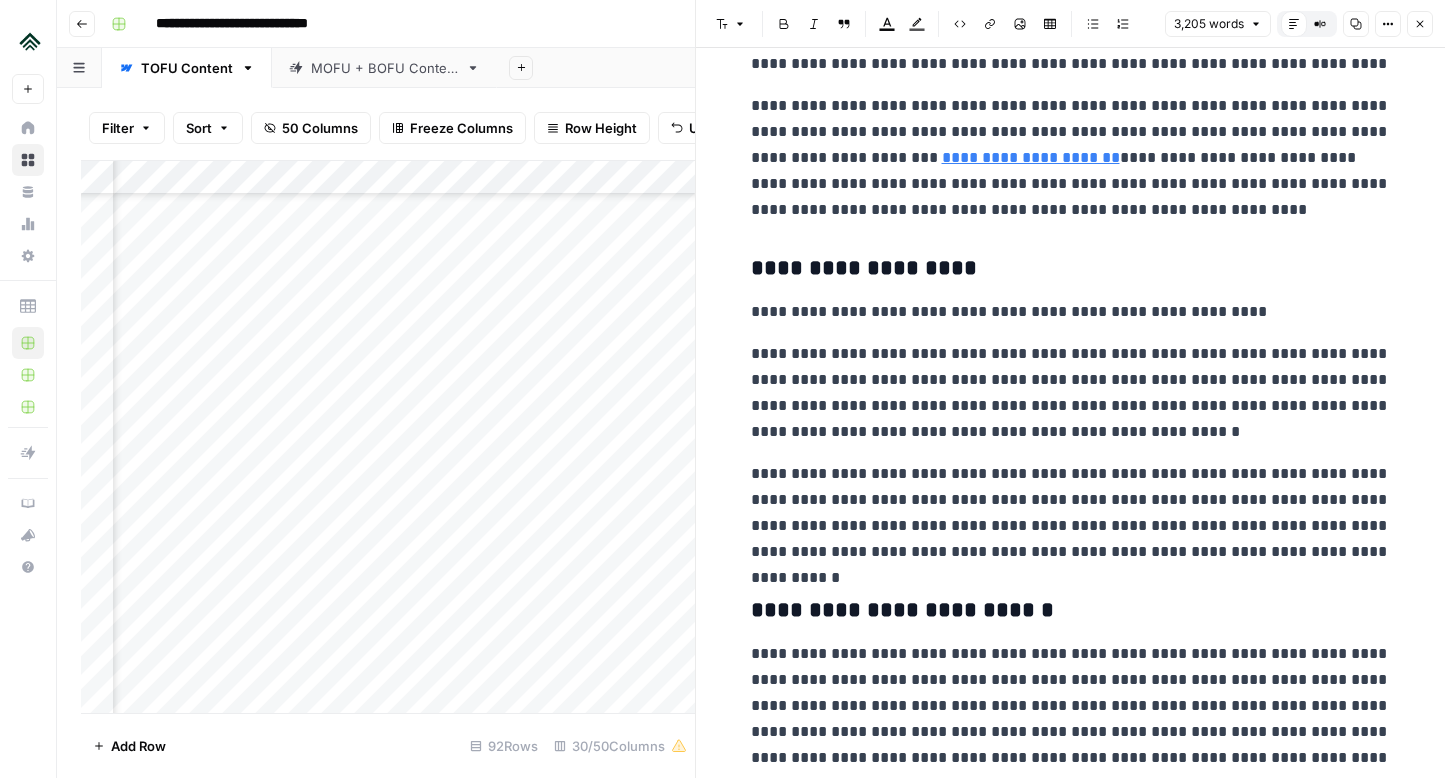 click on "**********" at bounding box center (1071, 312) 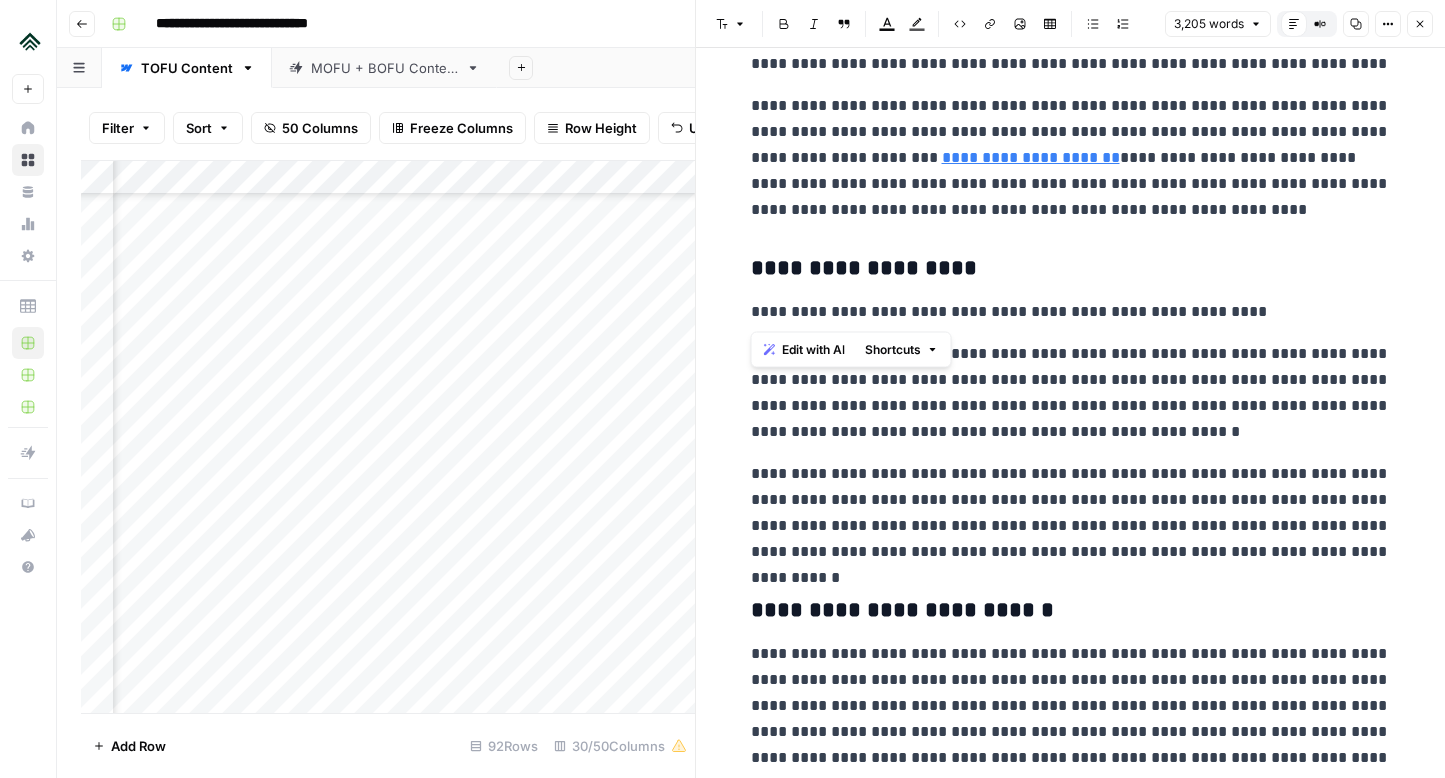 click on "**********" at bounding box center [1071, 312] 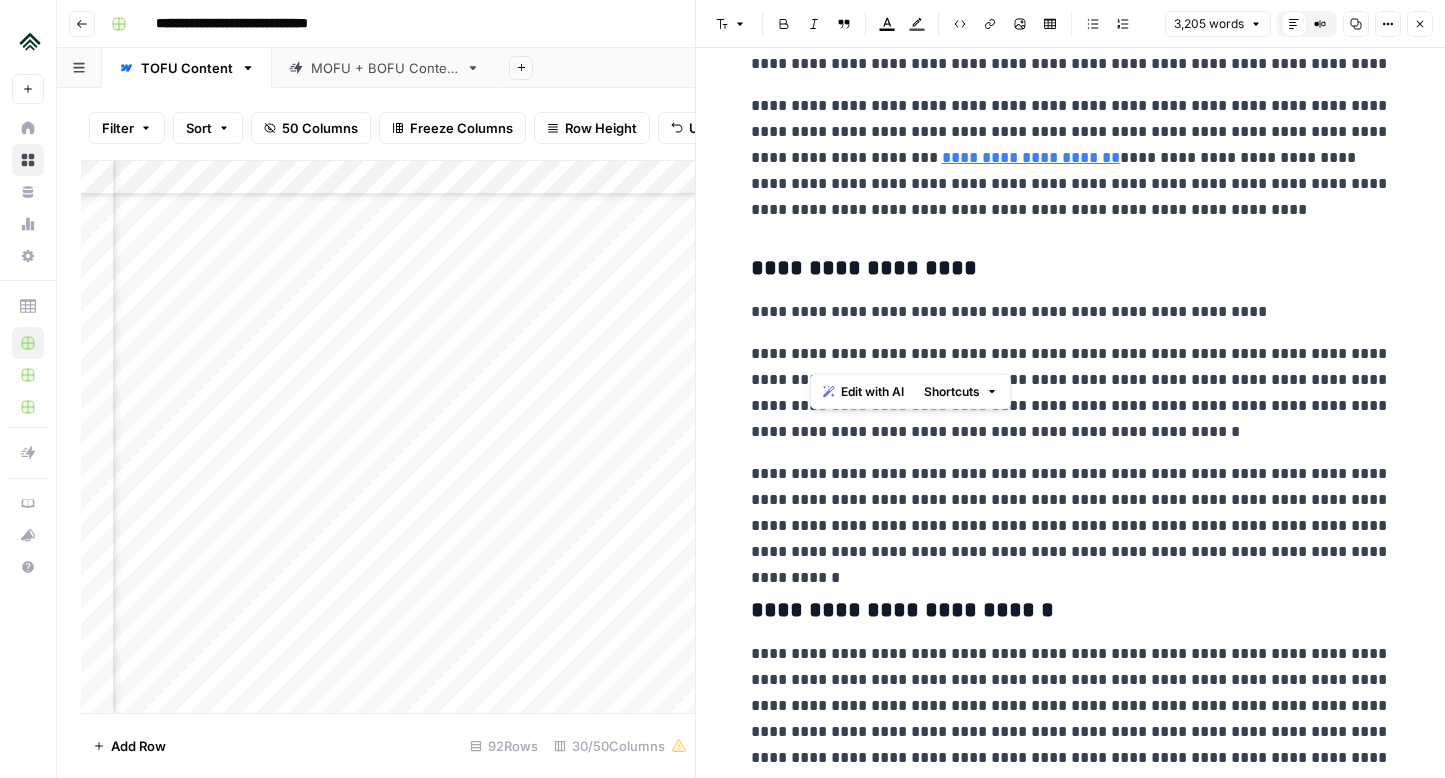 drag, startPoint x: 812, startPoint y: 357, endPoint x: 729, endPoint y: 359, distance: 83.02409 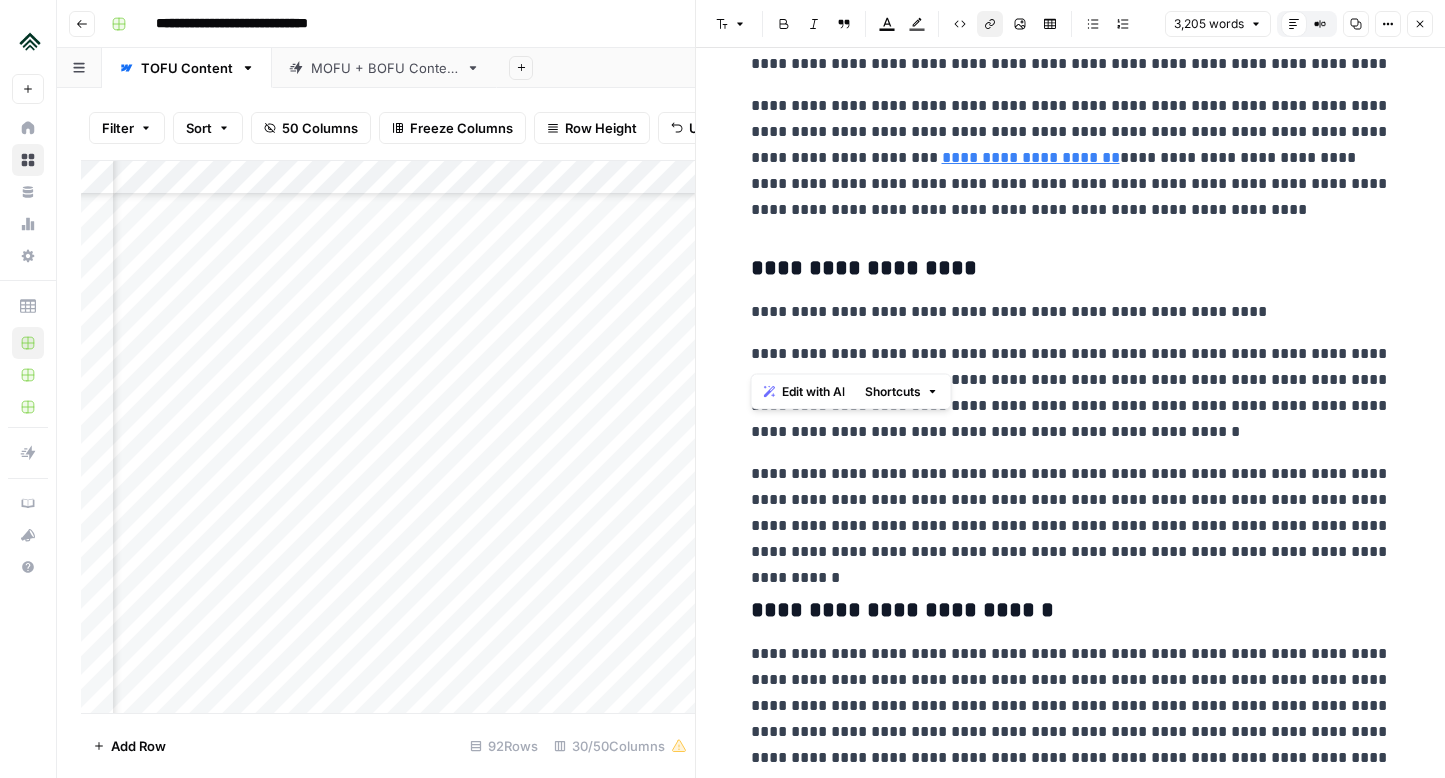 click 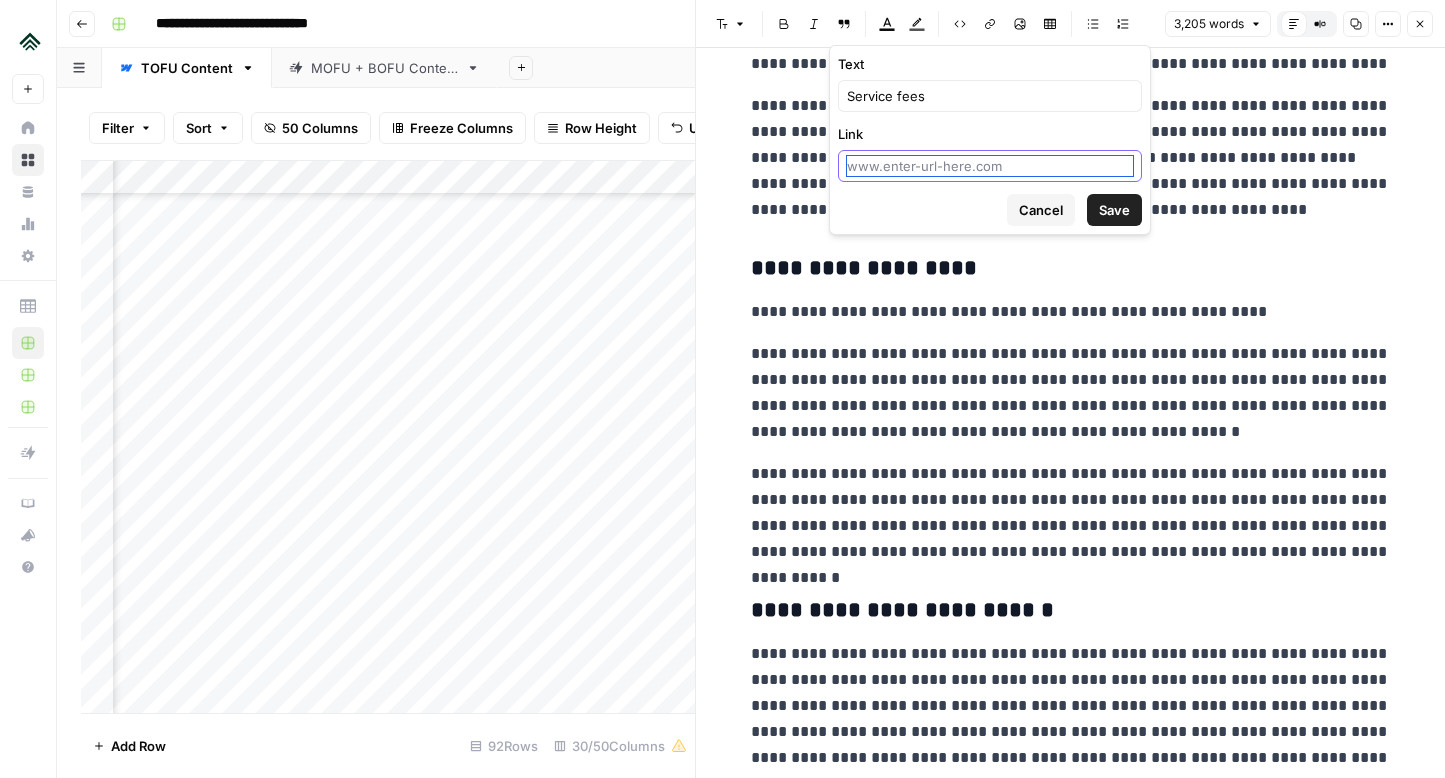 click on "Link" at bounding box center [990, 166] 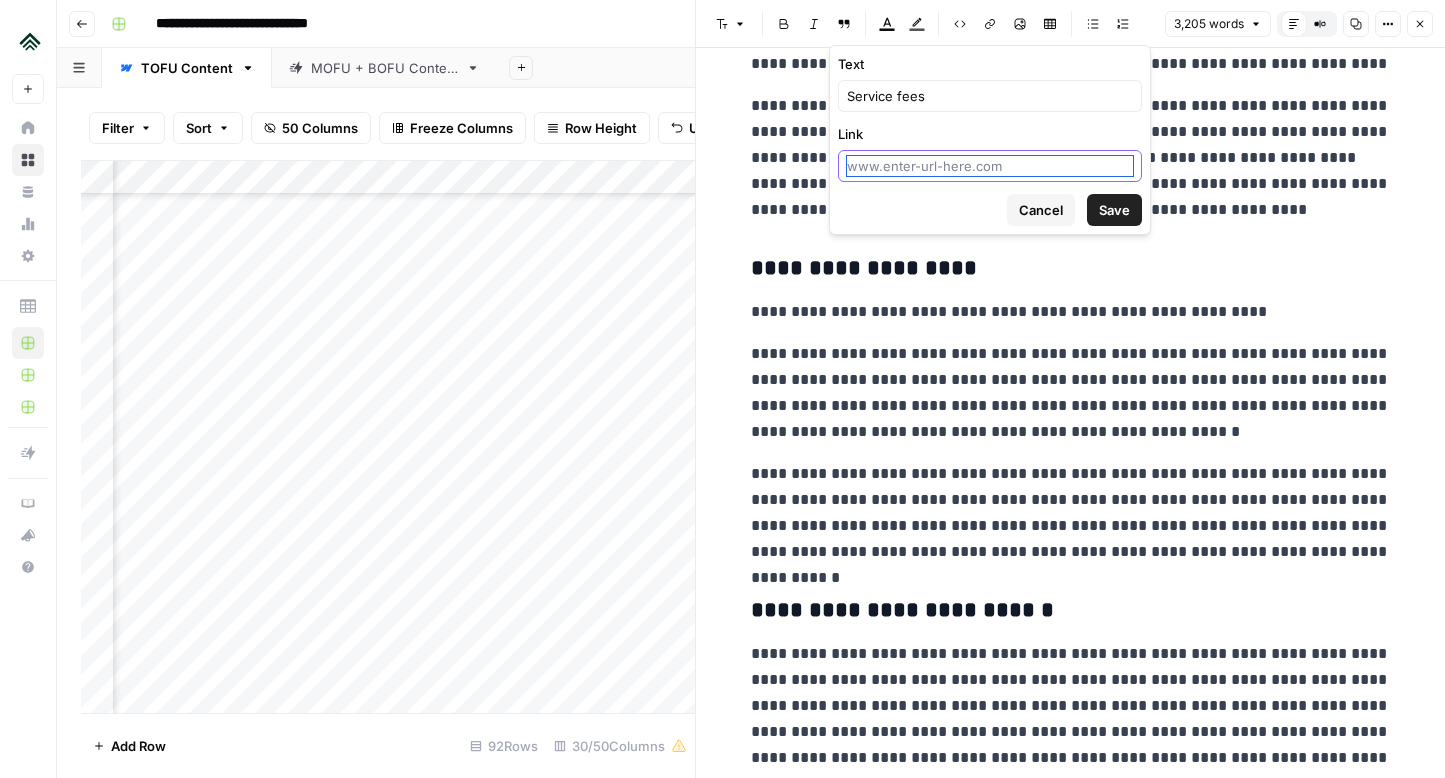 paste on "[URL][DOMAIN_NAME]" 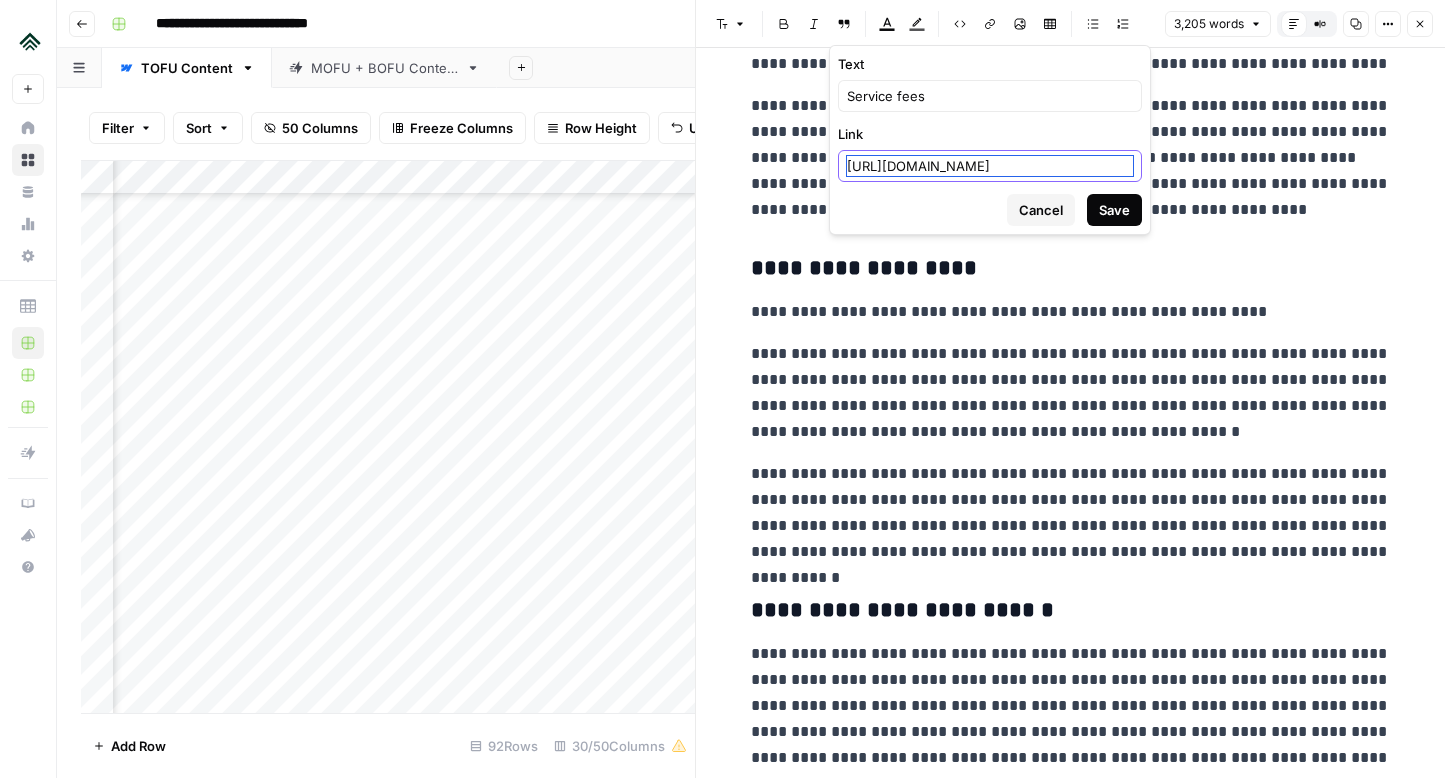 scroll, scrollTop: 0, scrollLeft: 76, axis: horizontal 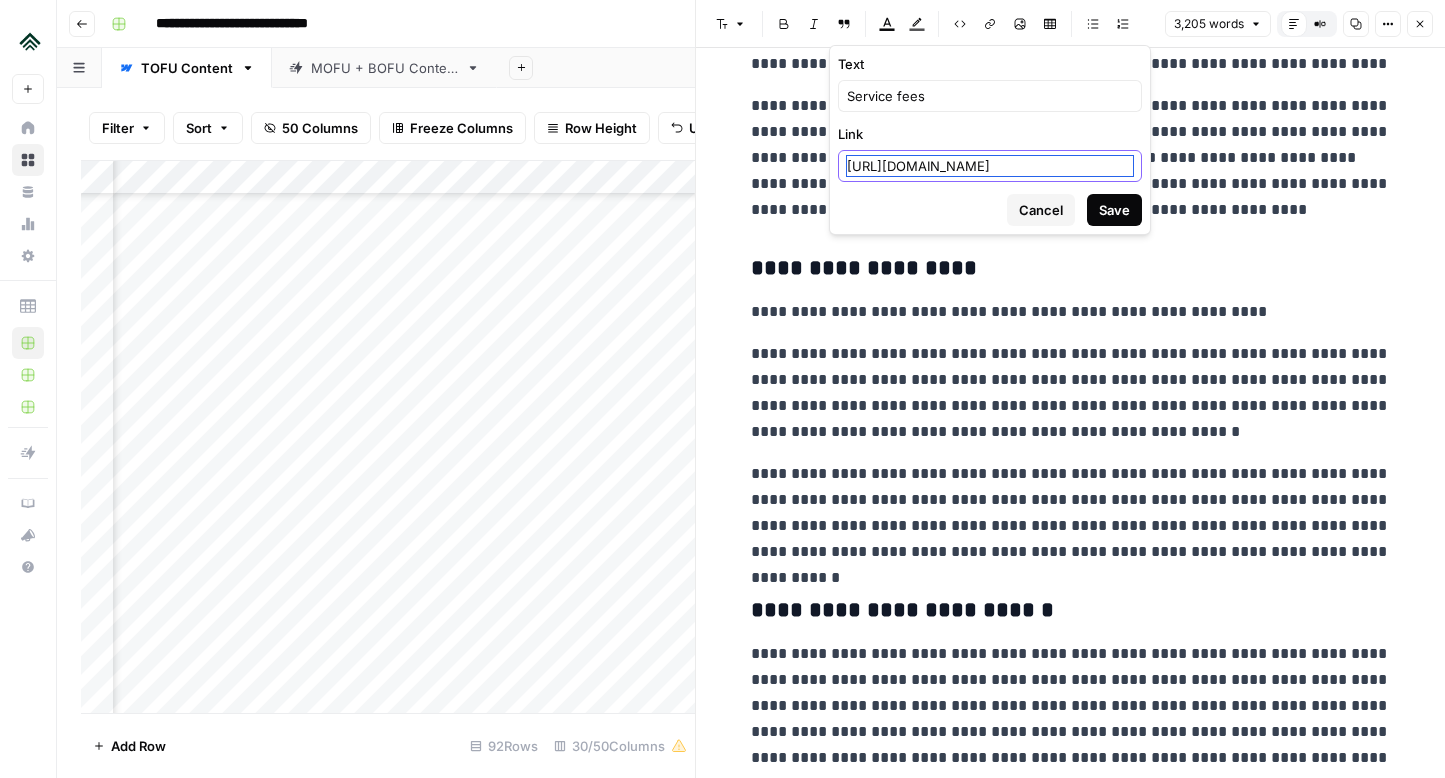 type on "[URL][DOMAIN_NAME]" 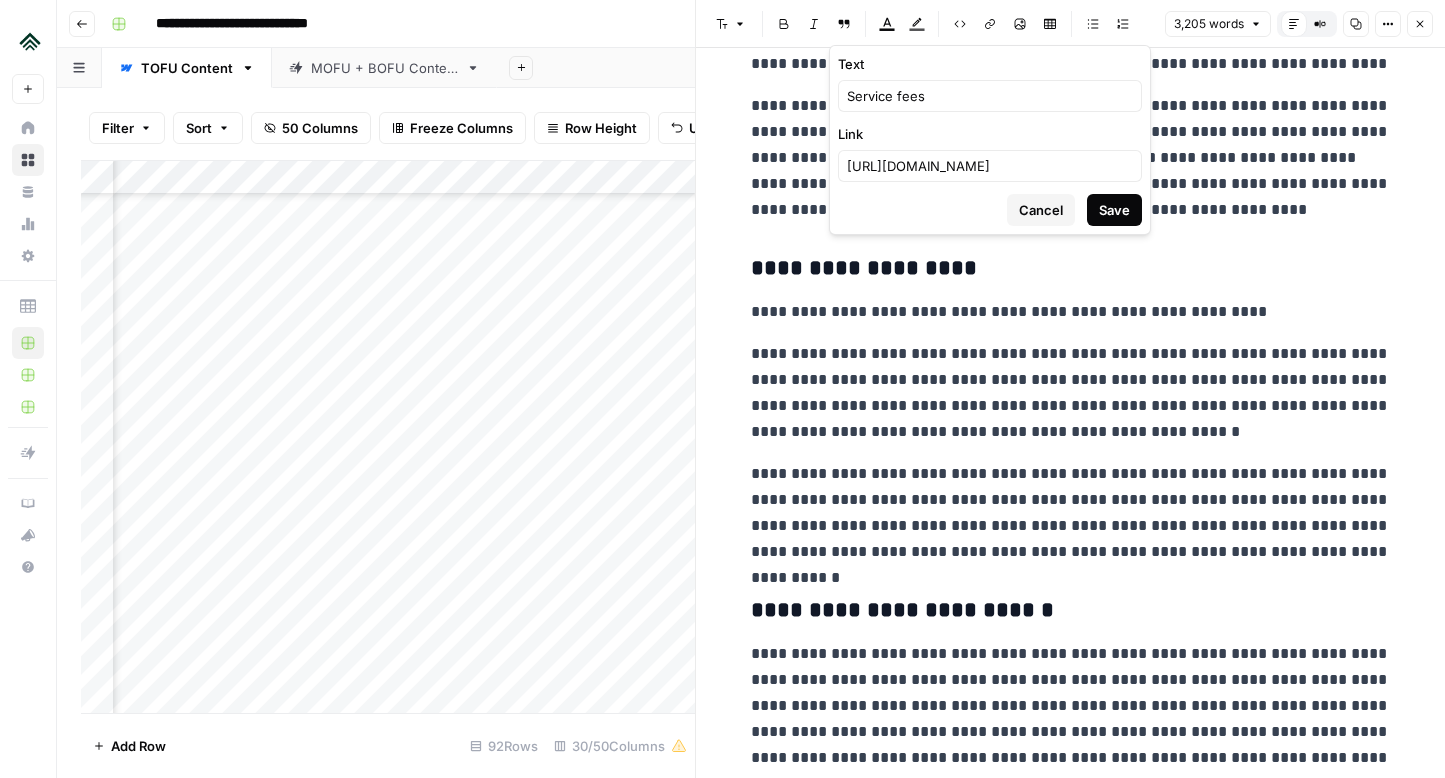 click on "Save" at bounding box center (1114, 210) 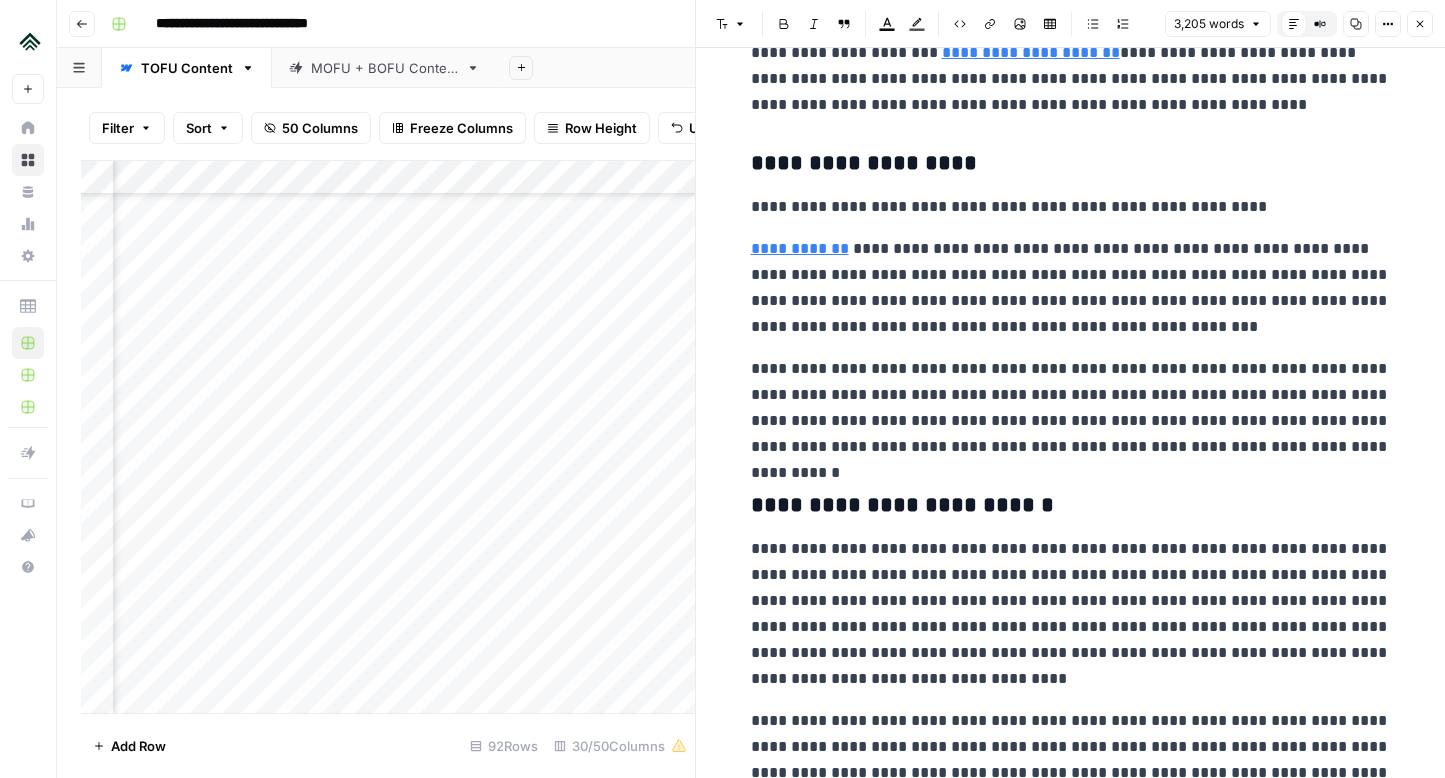 scroll, scrollTop: 5253, scrollLeft: 0, axis: vertical 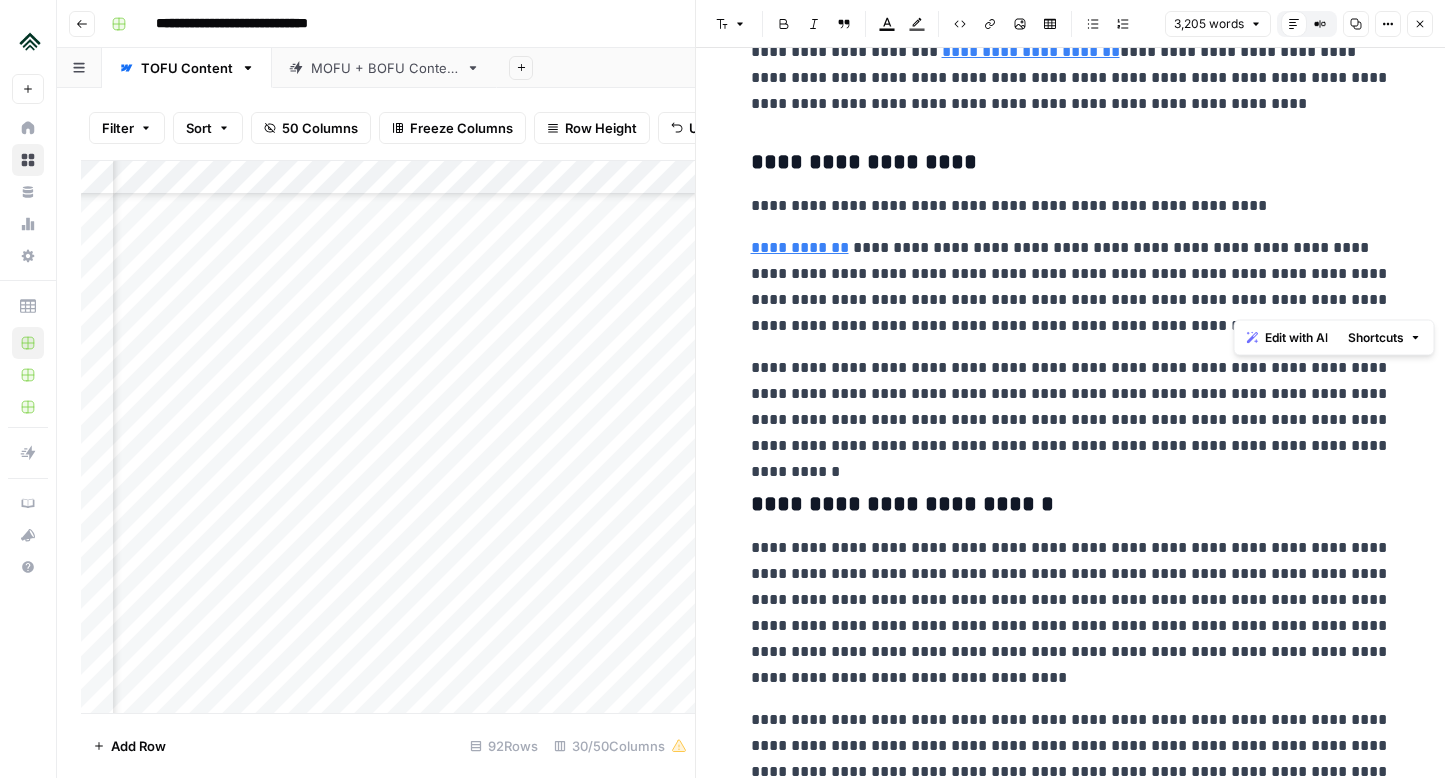 drag, startPoint x: 1253, startPoint y: 306, endPoint x: 1374, endPoint y: 303, distance: 121.037186 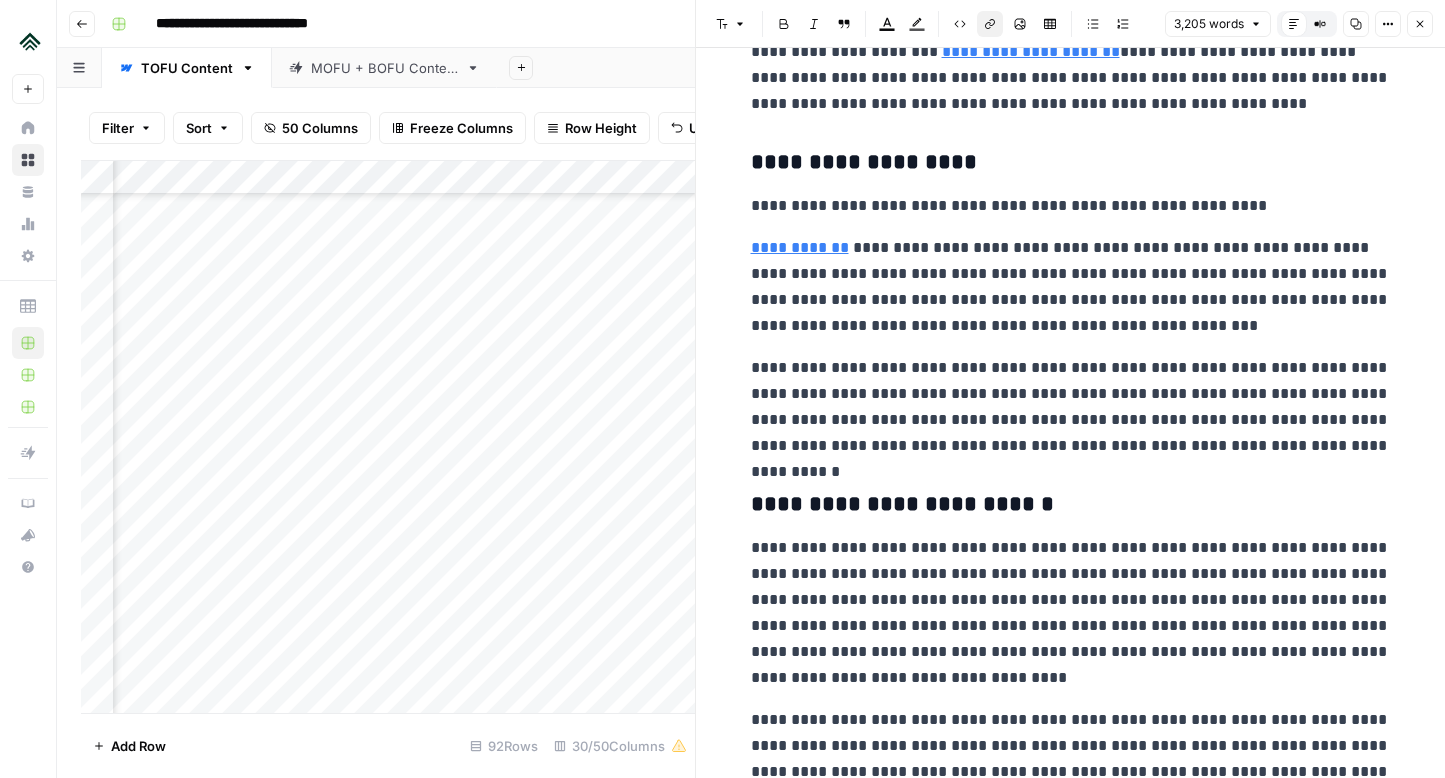 click 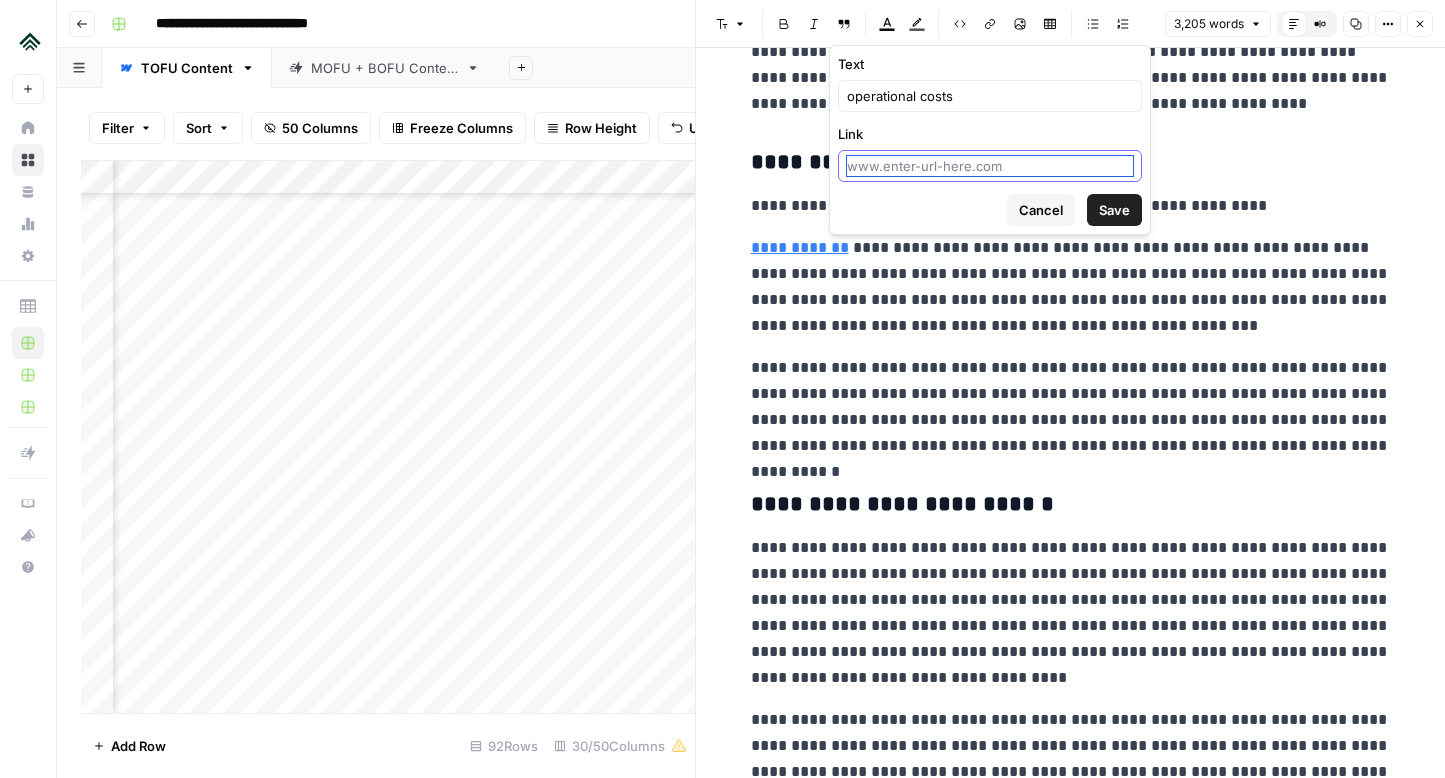 click on "Link" at bounding box center (990, 166) 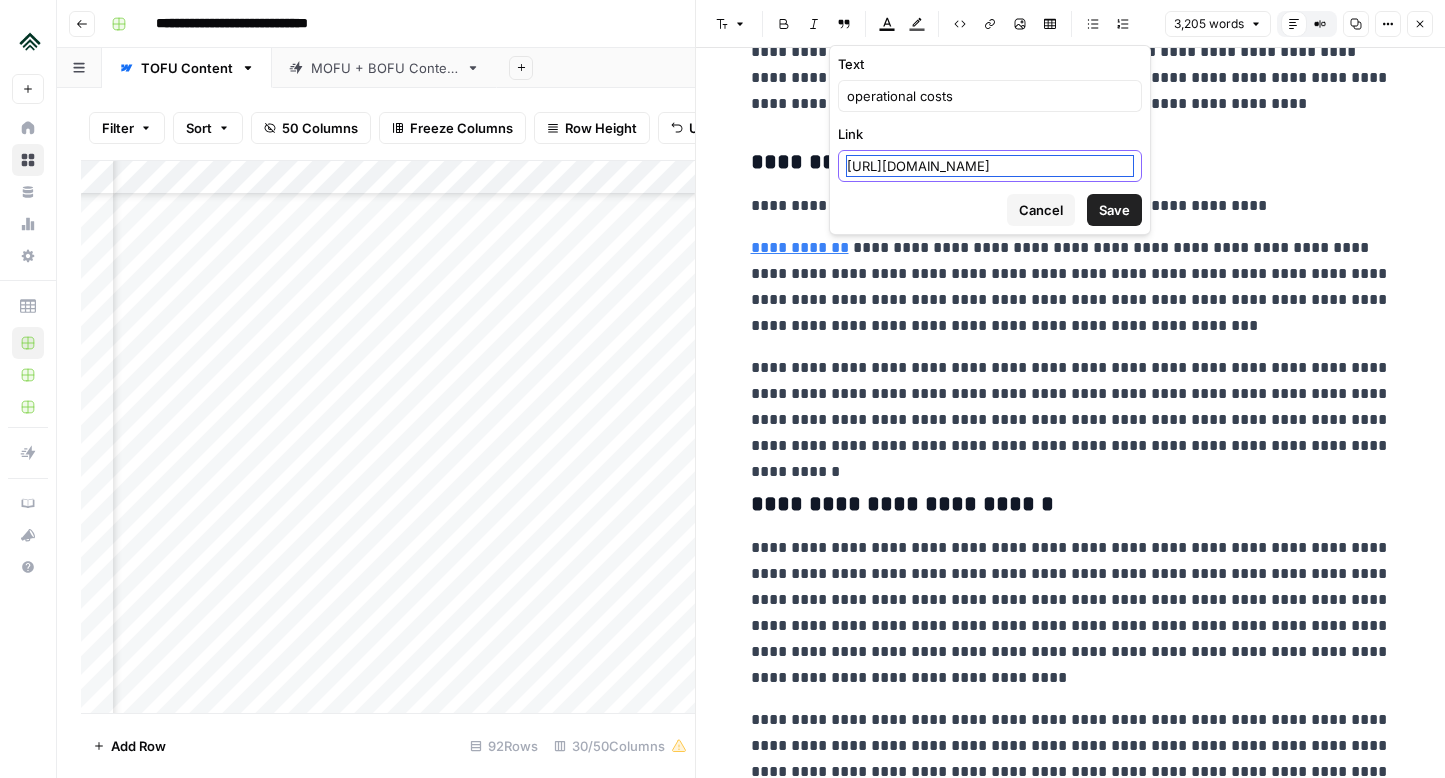 scroll, scrollTop: 0, scrollLeft: 16, axis: horizontal 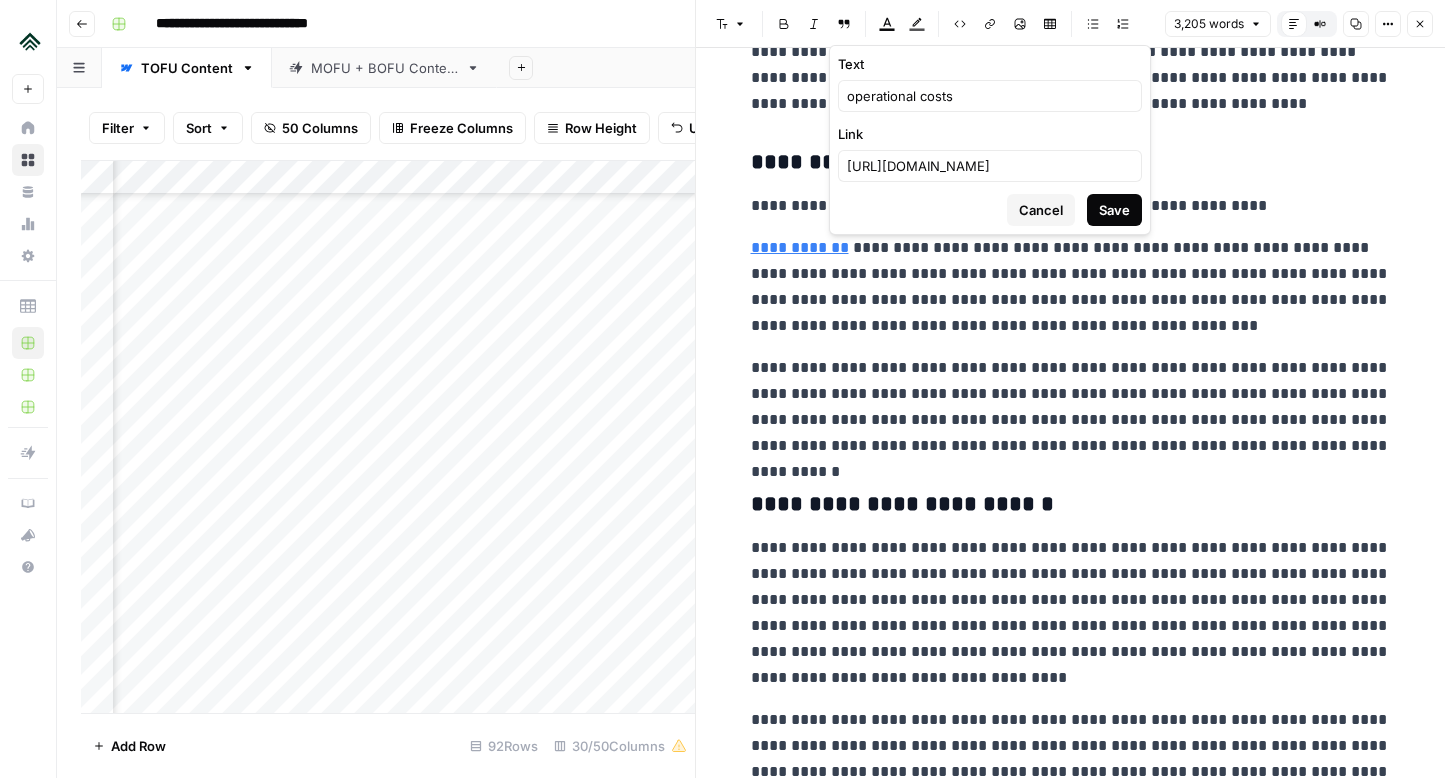 click on "Save" at bounding box center (1114, 210) 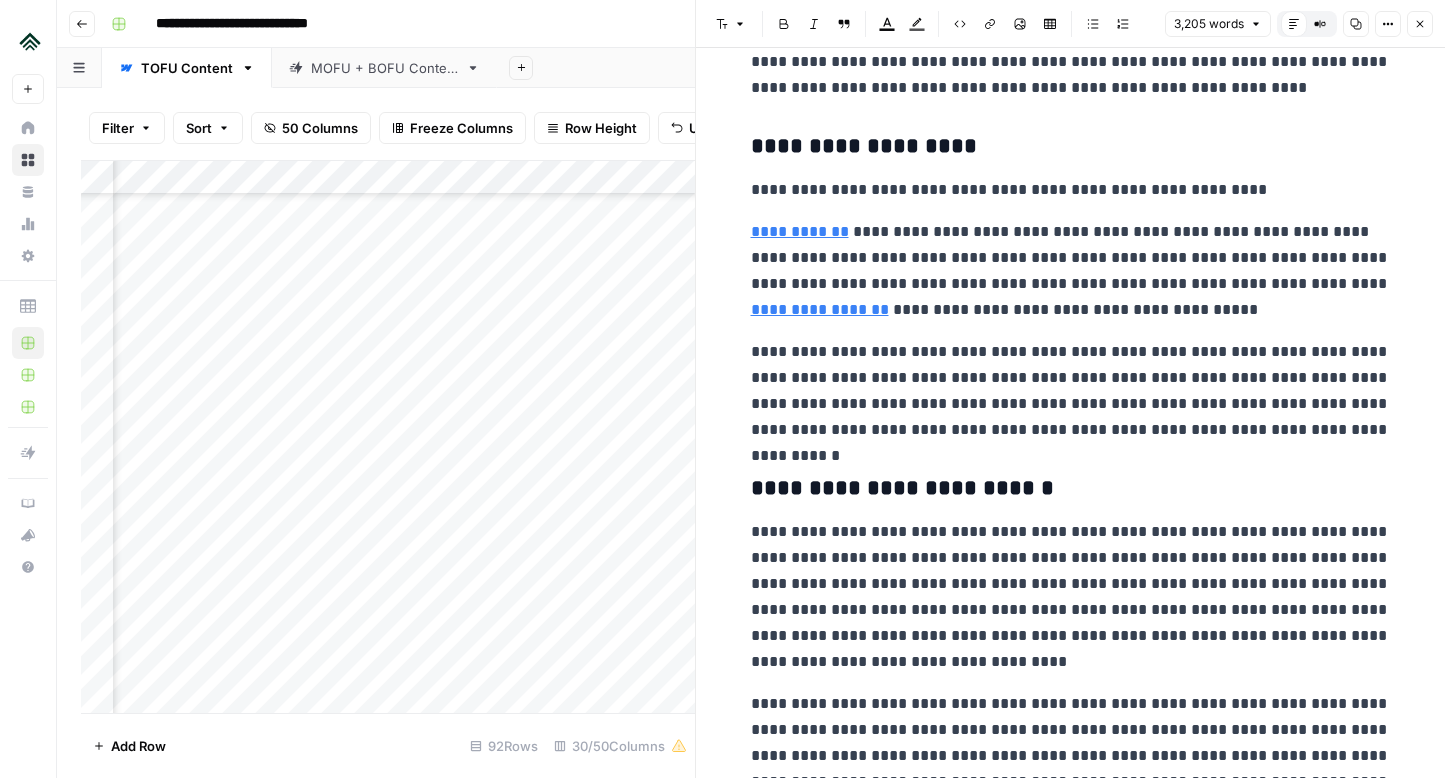 scroll, scrollTop: 5272, scrollLeft: 0, axis: vertical 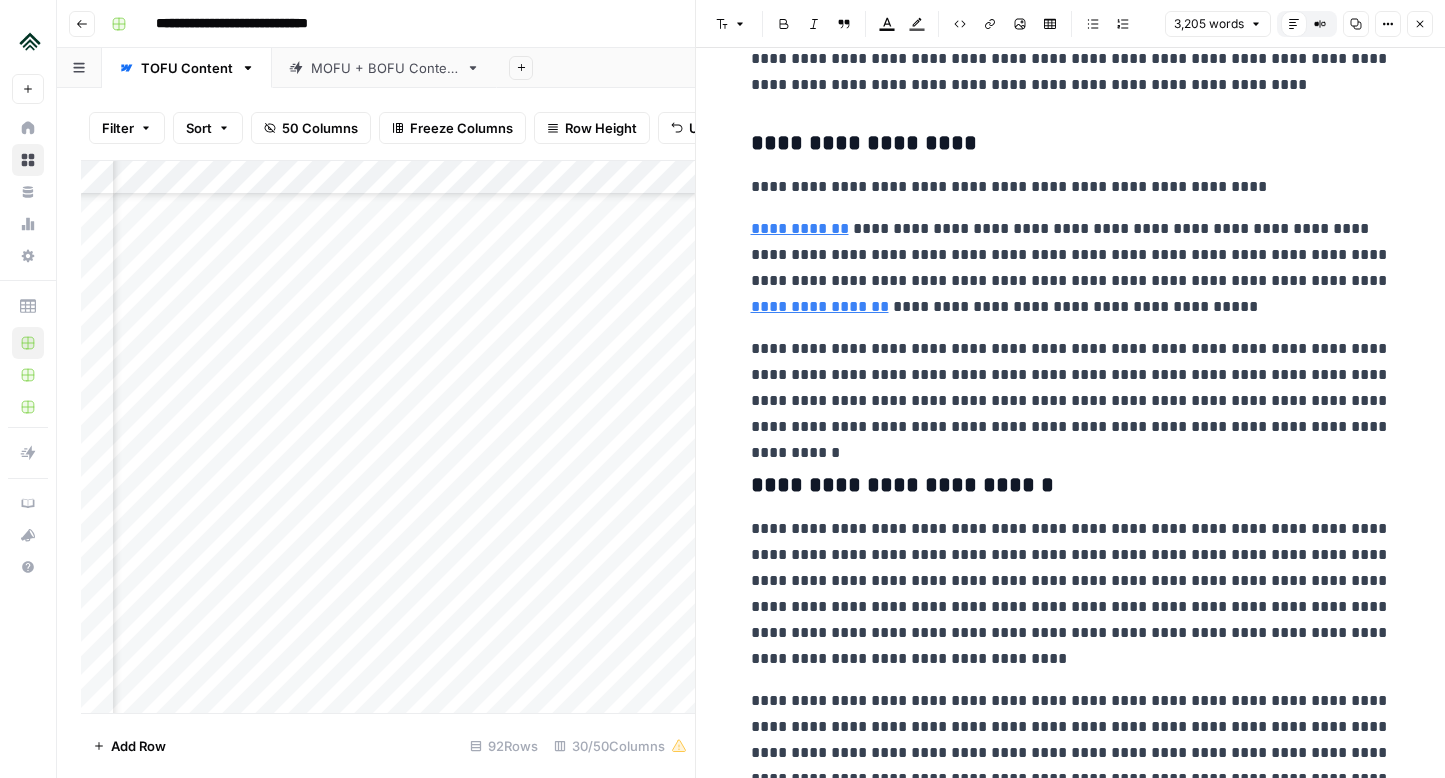 click on "**********" at bounding box center [1071, 268] 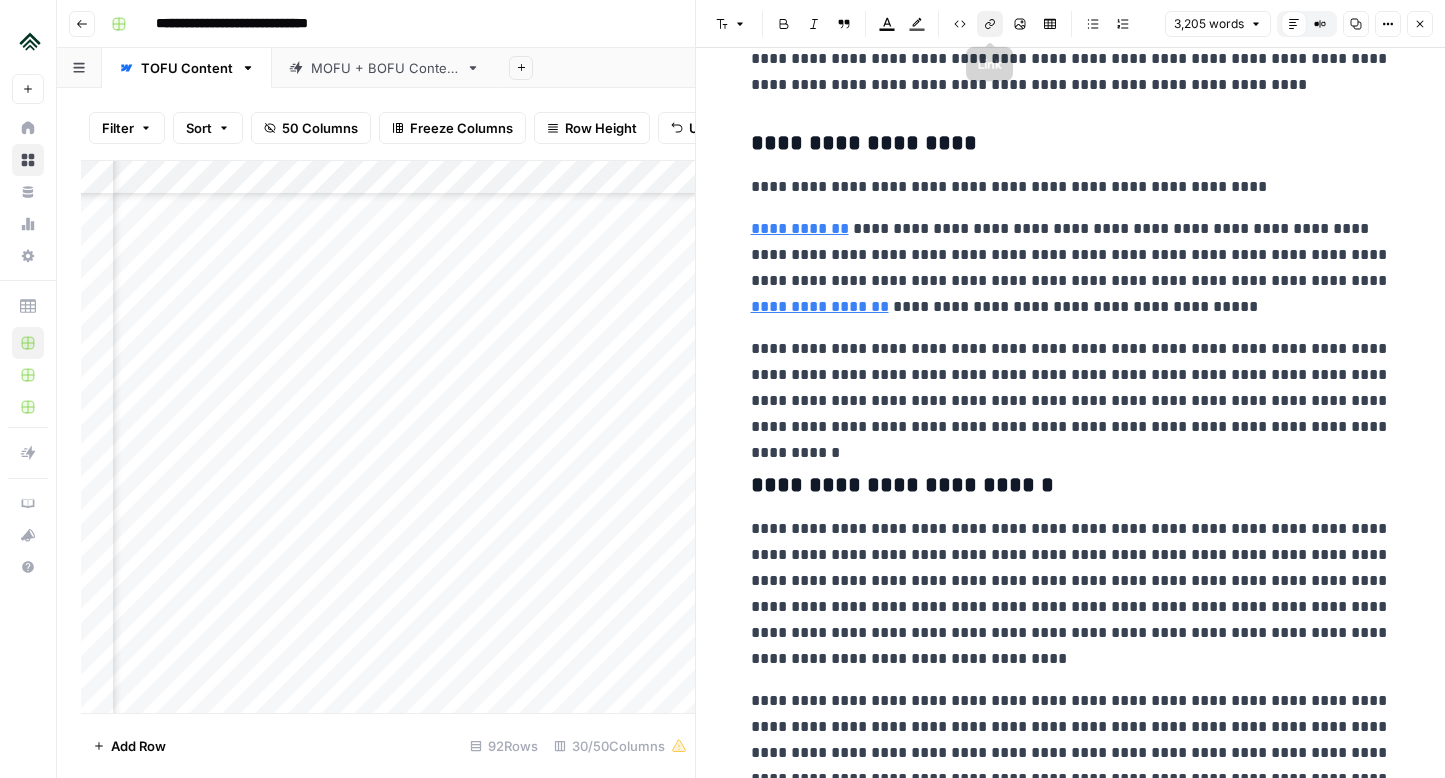 click on "Link" at bounding box center [983, 24] 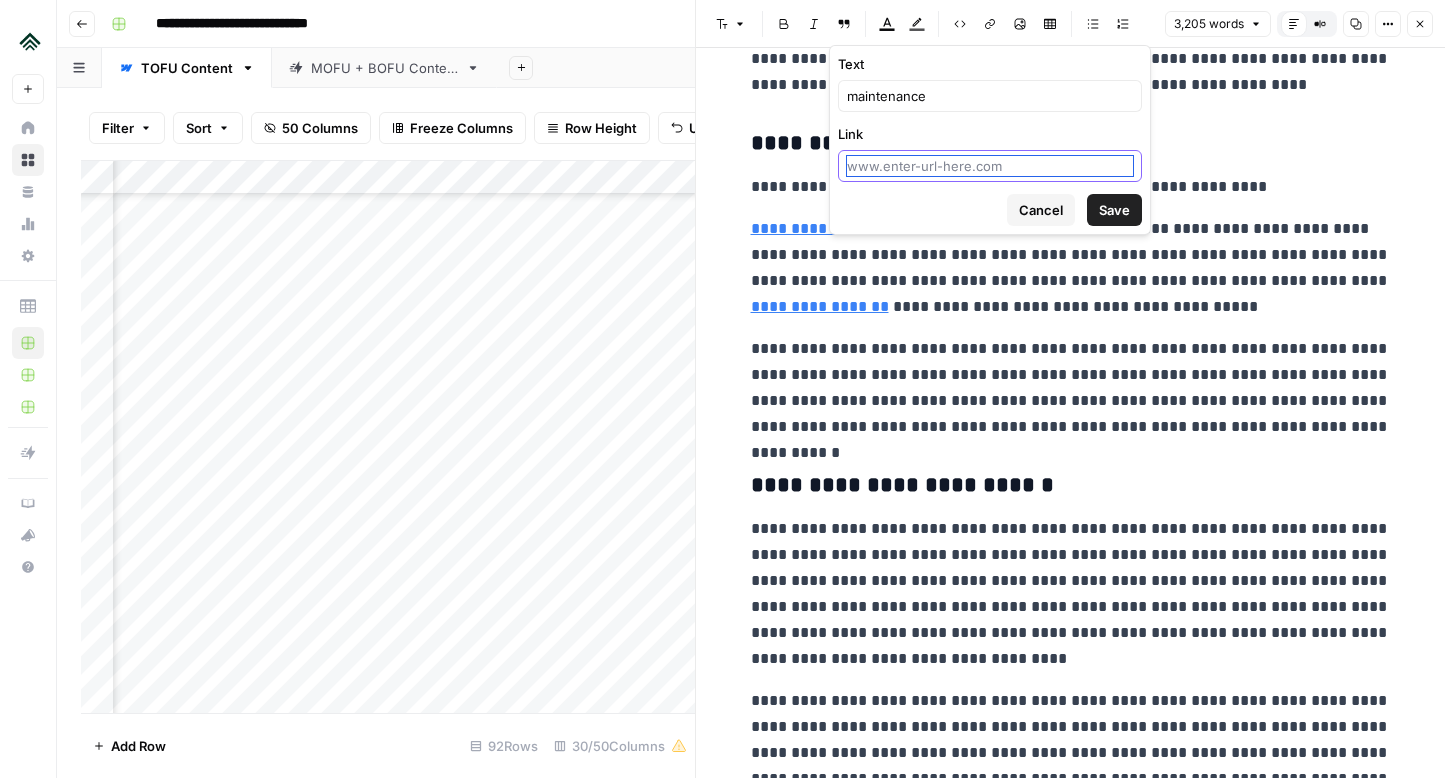 click on "Link" at bounding box center [990, 166] 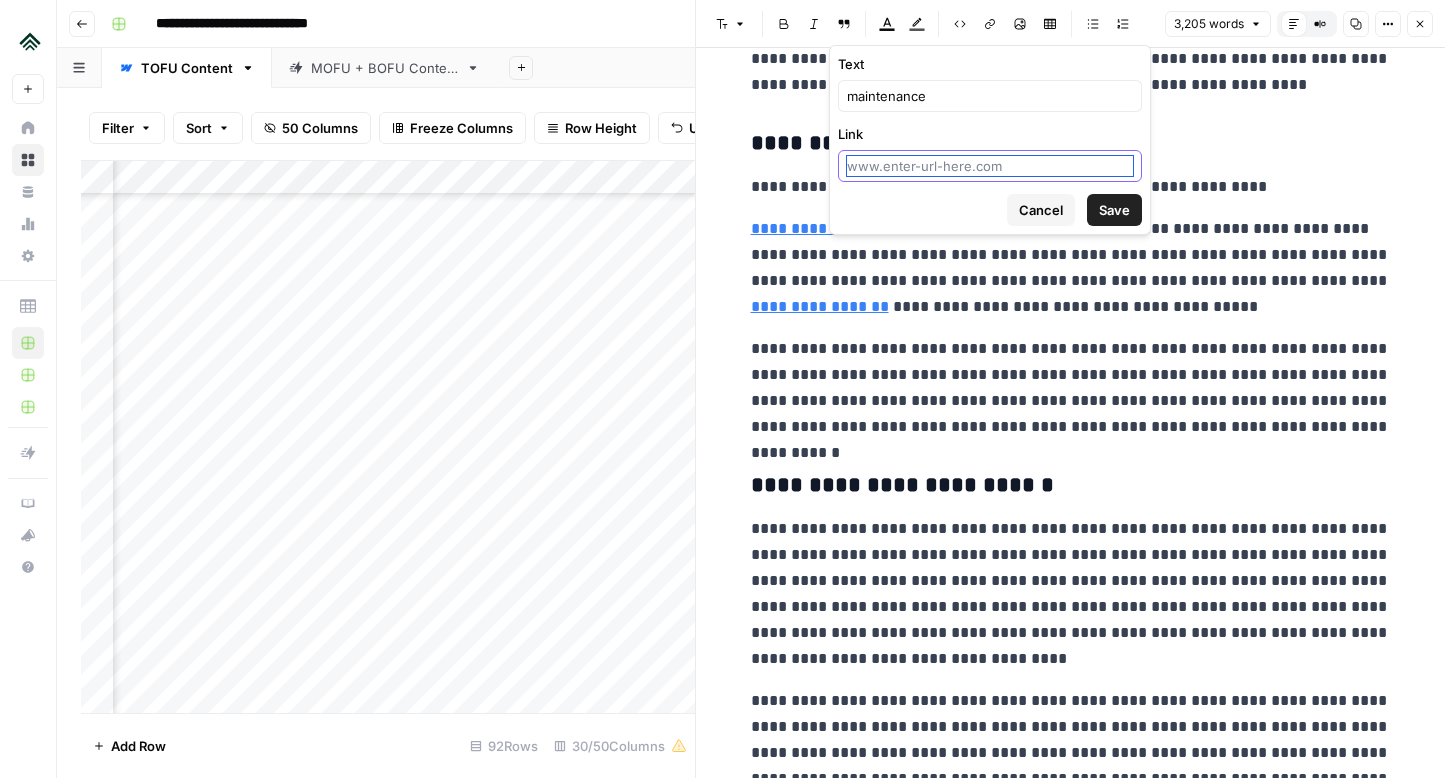 paste on "[URL][DOMAIN_NAME]" 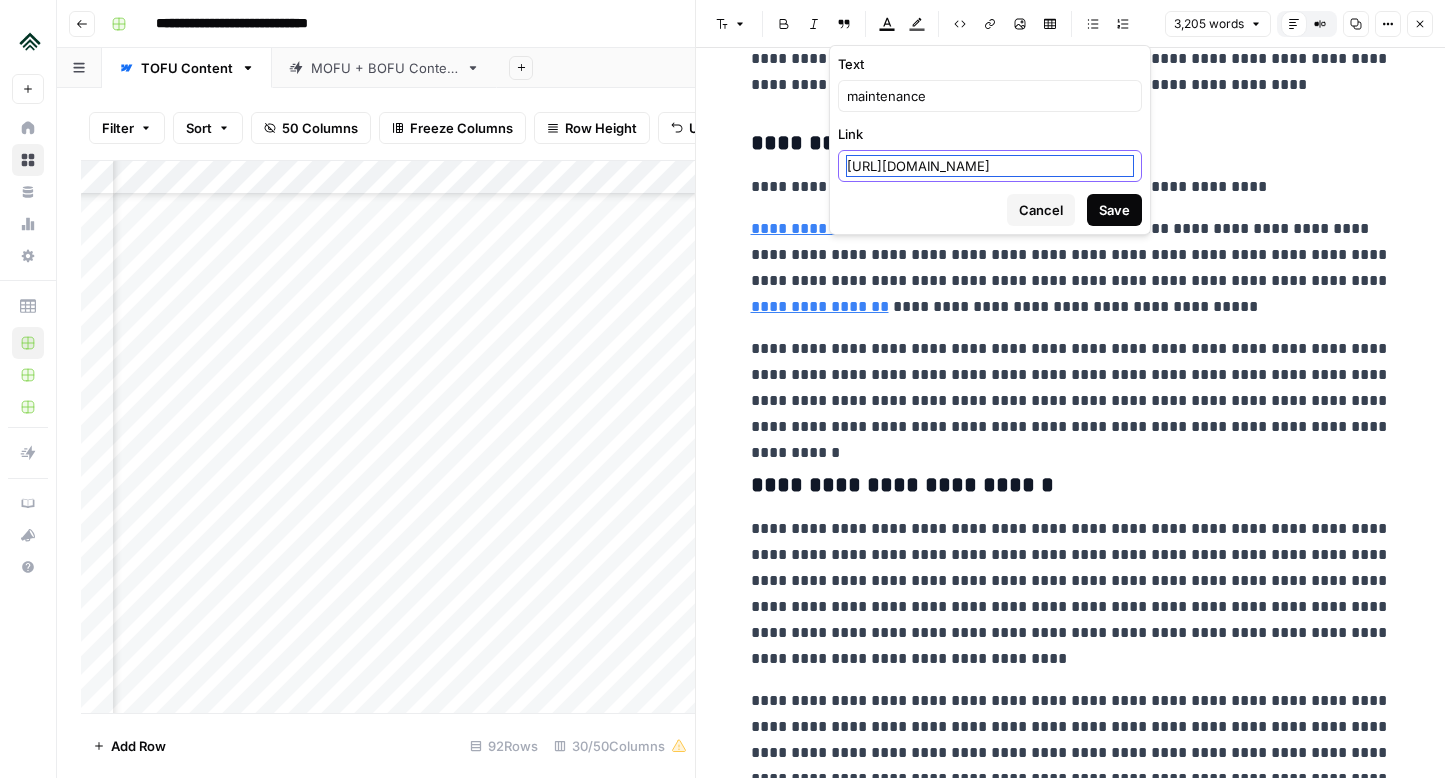 scroll, scrollTop: 0, scrollLeft: 258, axis: horizontal 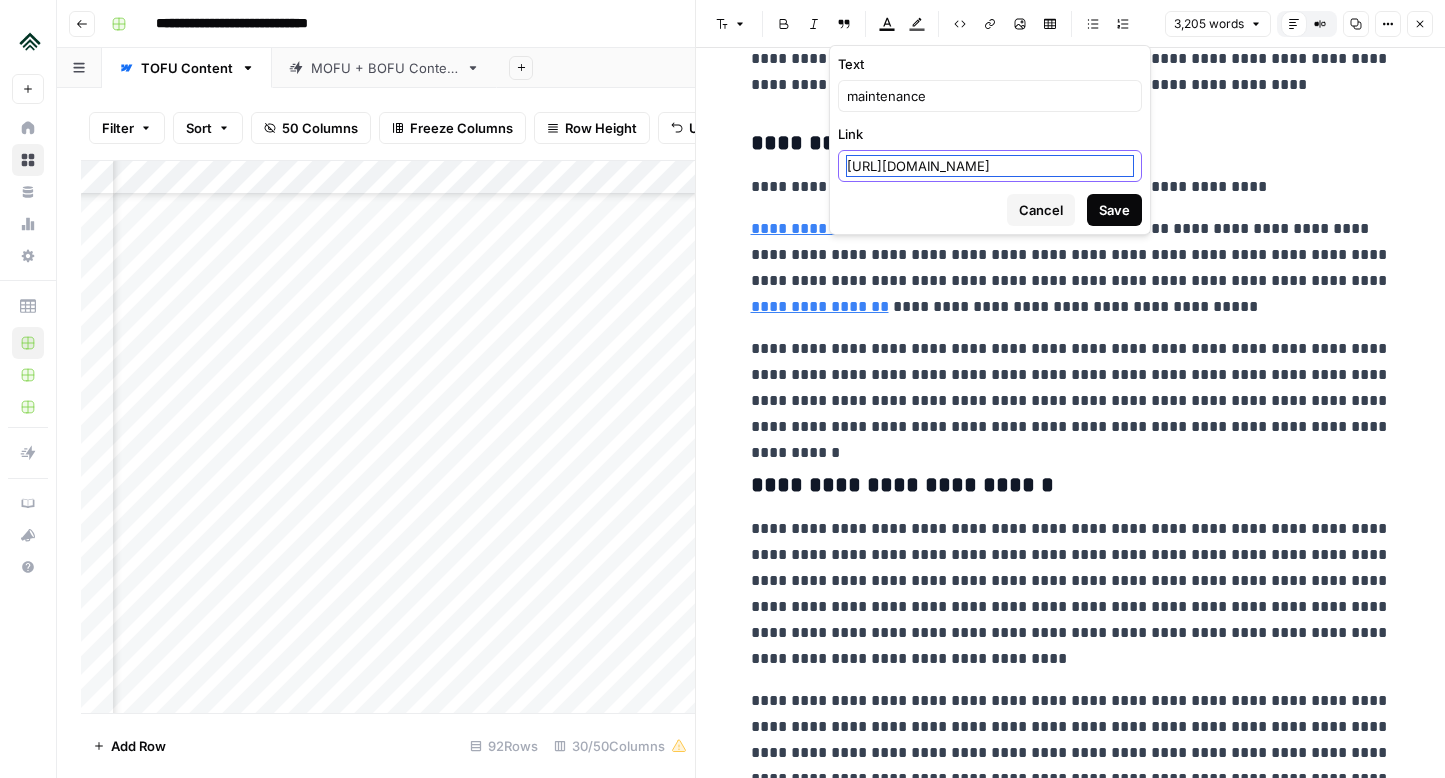 type on "[URL][DOMAIN_NAME]" 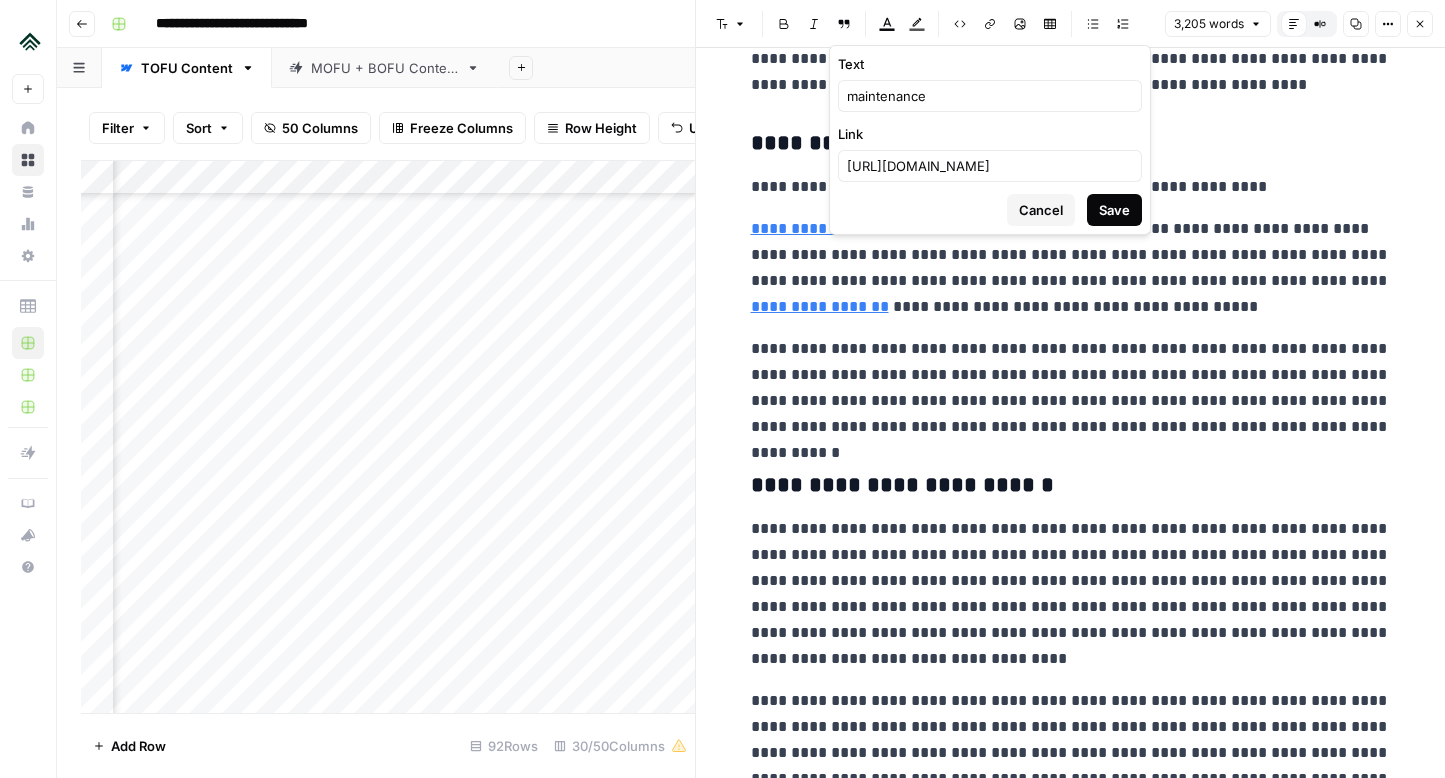 scroll, scrollTop: 0, scrollLeft: 0, axis: both 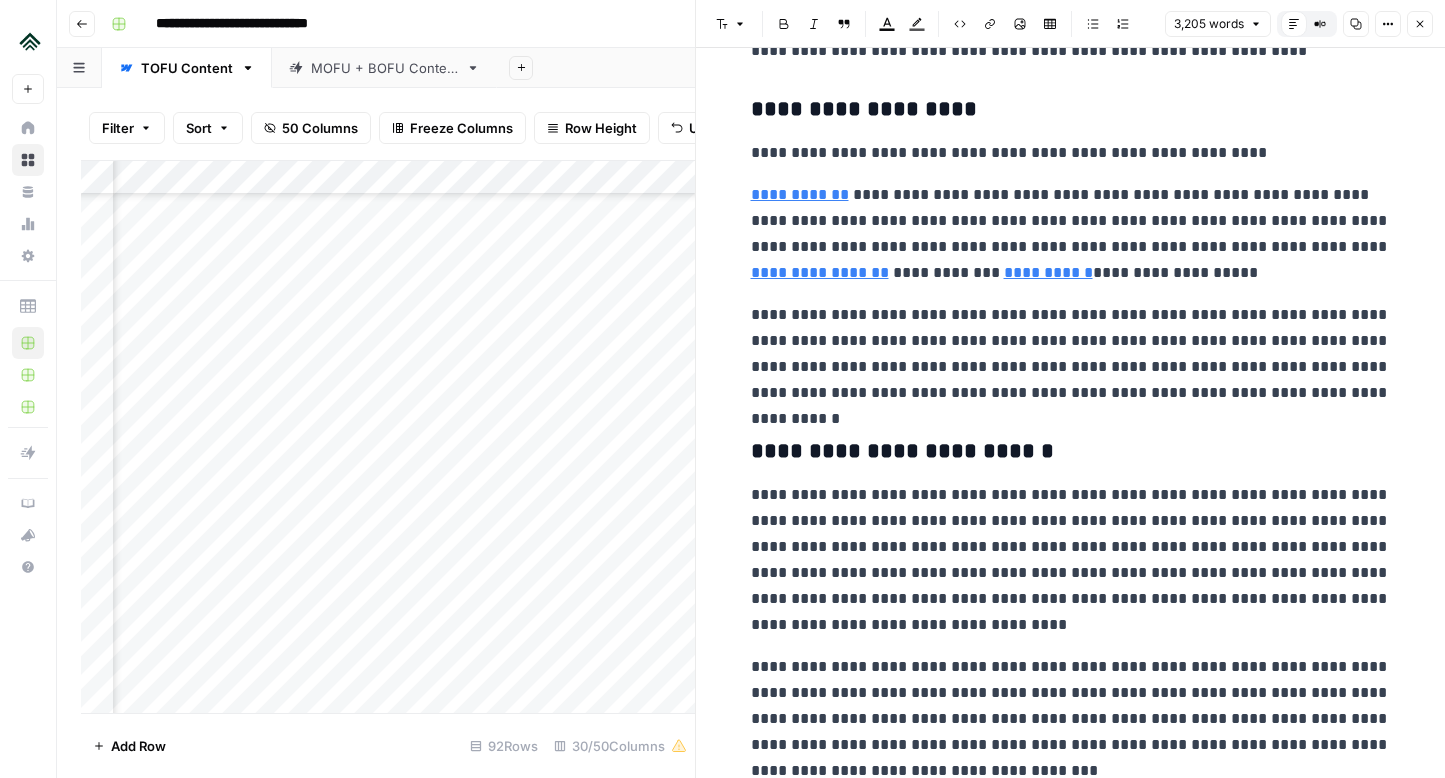 click on "**********" at bounding box center (1071, 354) 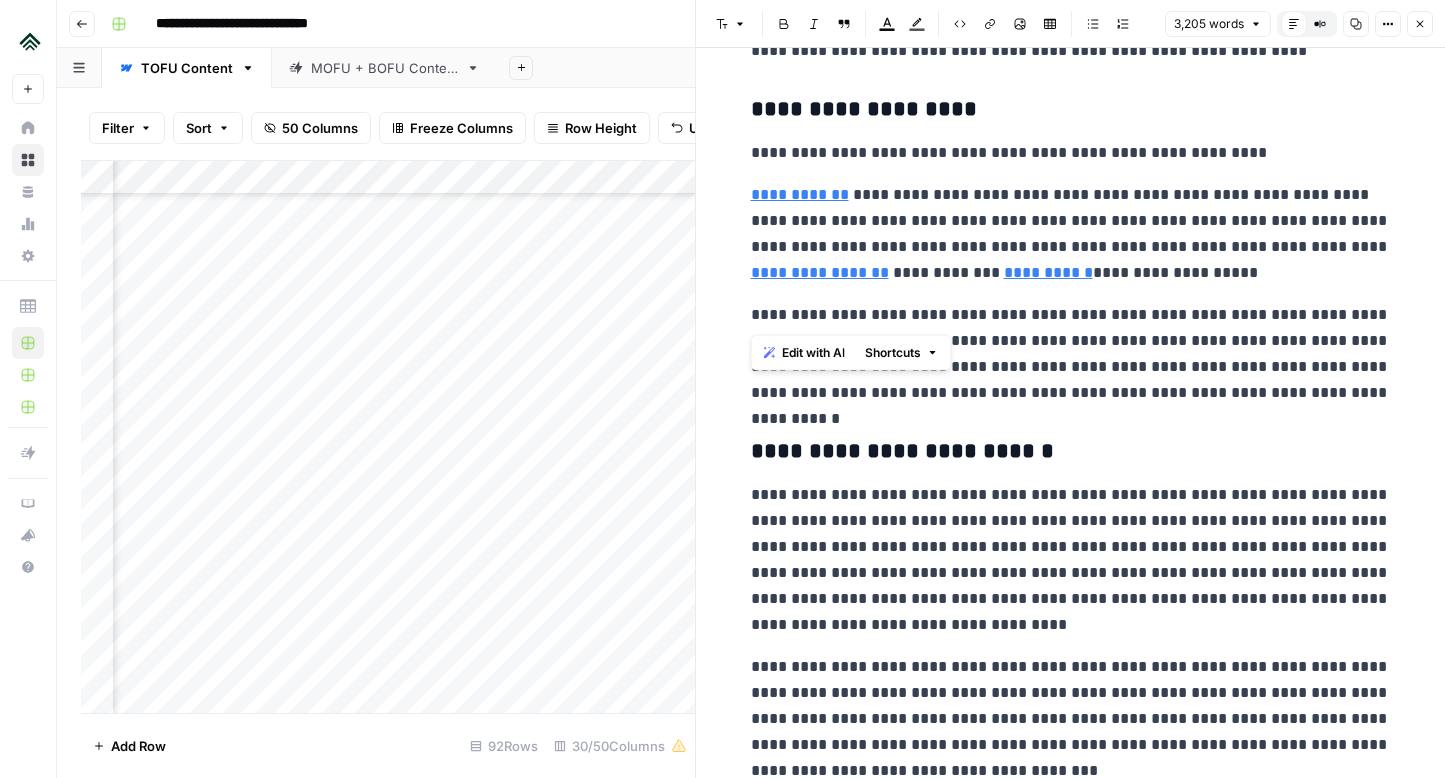 click on "**********" at bounding box center [1071, 354] 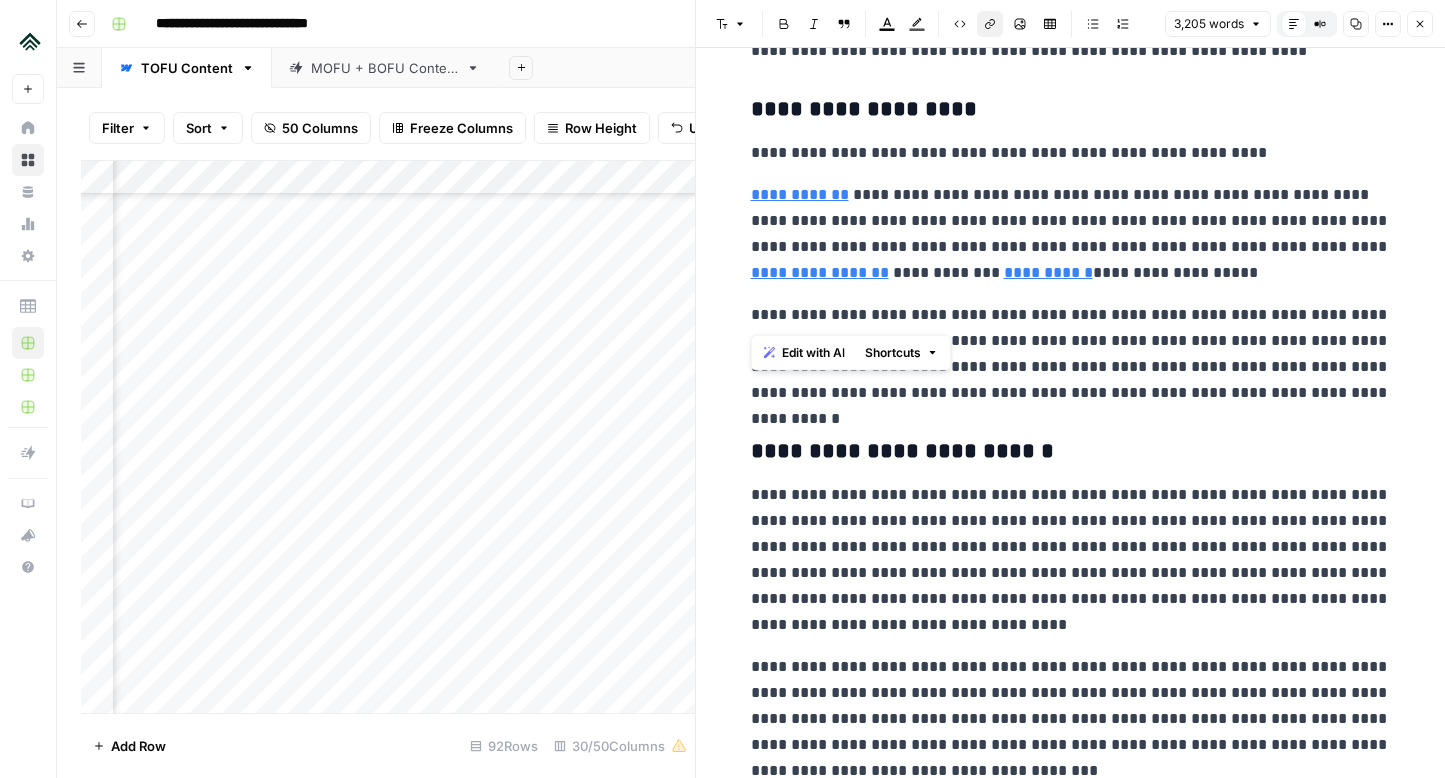 click on "Link" at bounding box center [990, 24] 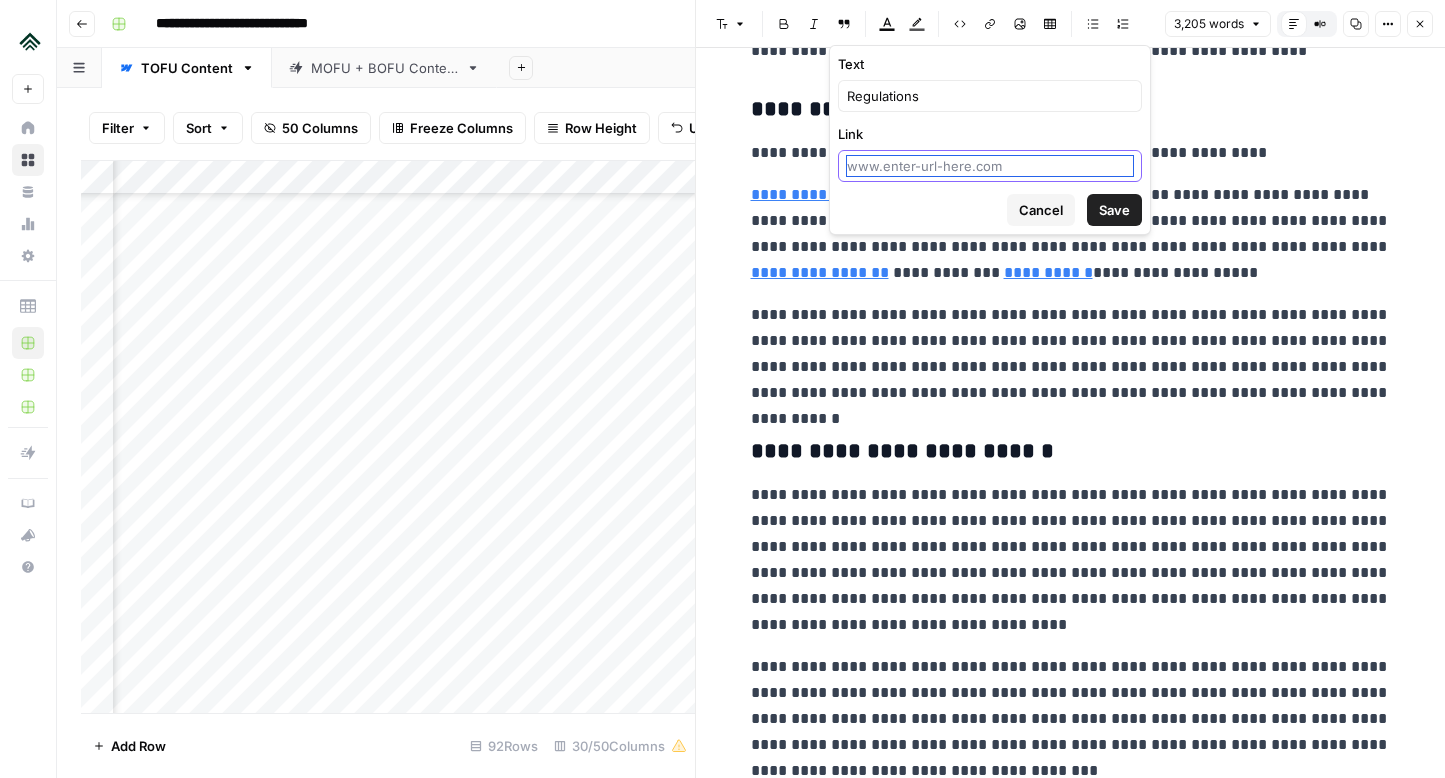 click on "Link" at bounding box center (990, 166) 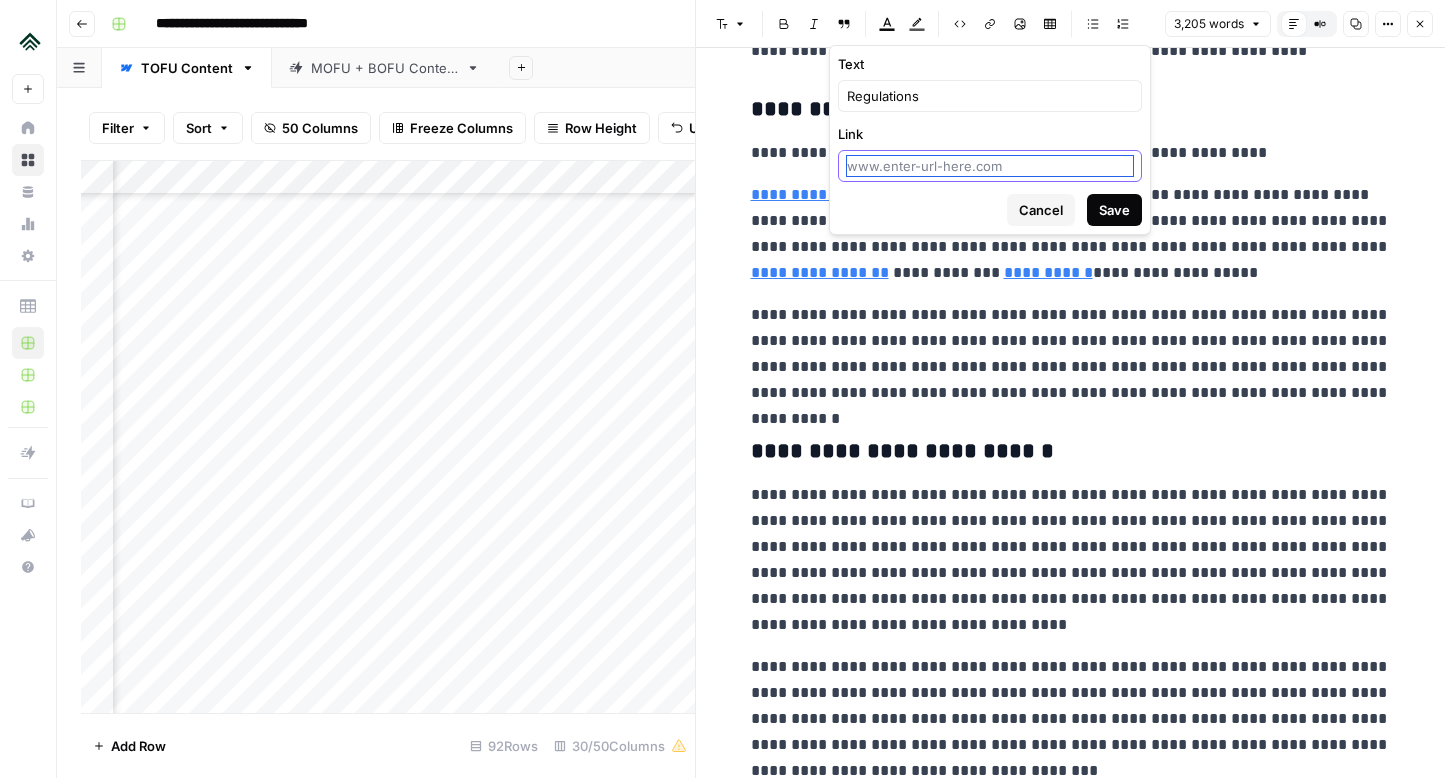paste on "[URL][DOMAIN_NAME]" 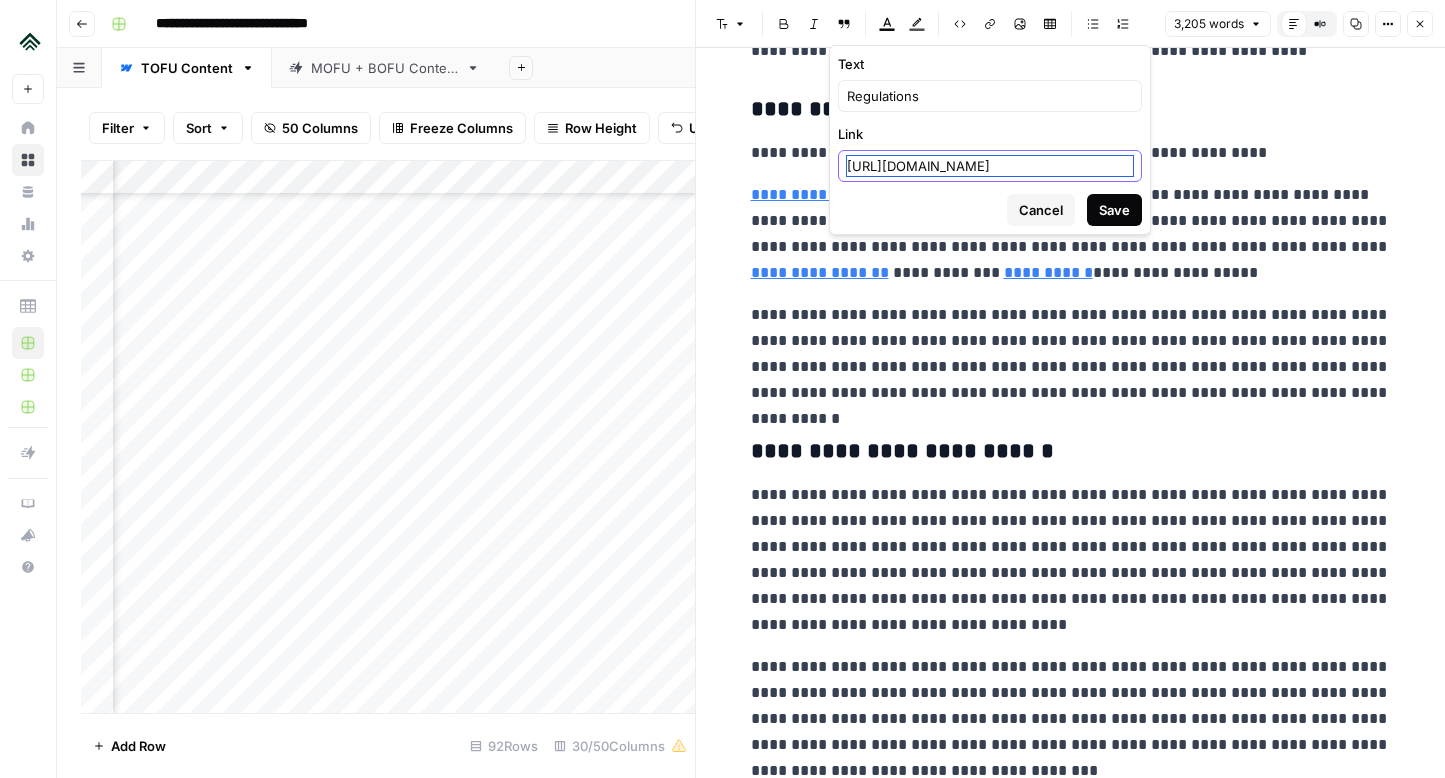scroll, scrollTop: 0, scrollLeft: 91, axis: horizontal 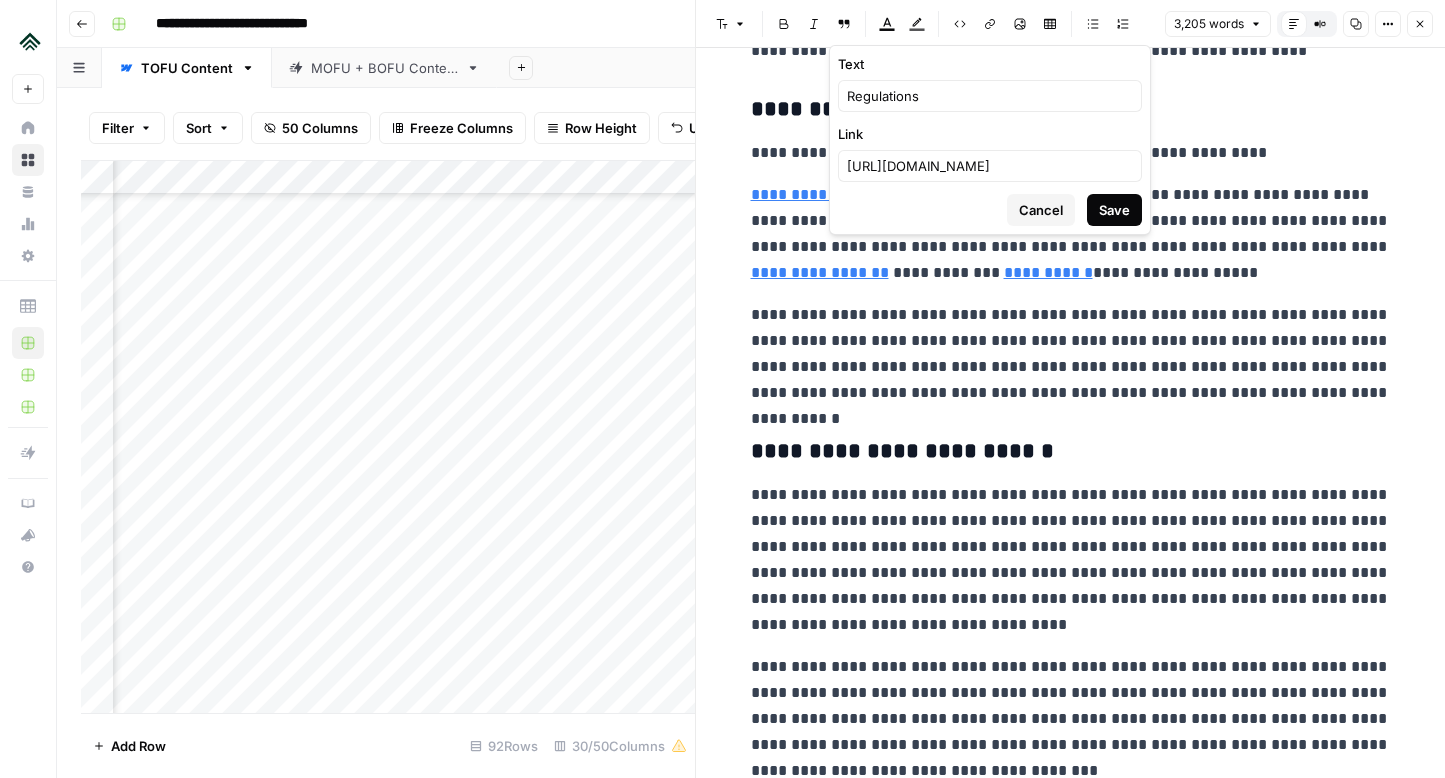 click on "Save" at bounding box center [1114, 210] 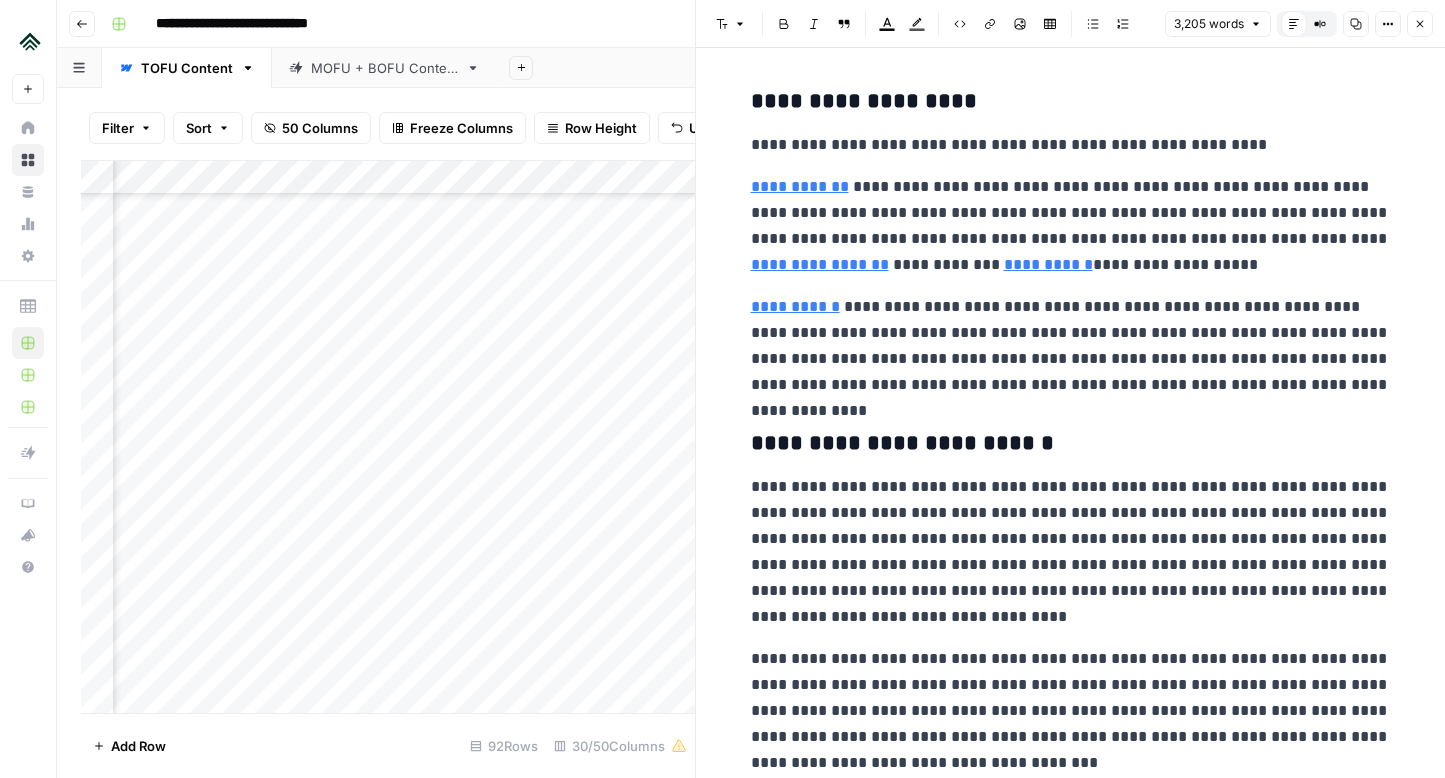 scroll, scrollTop: 5326, scrollLeft: 0, axis: vertical 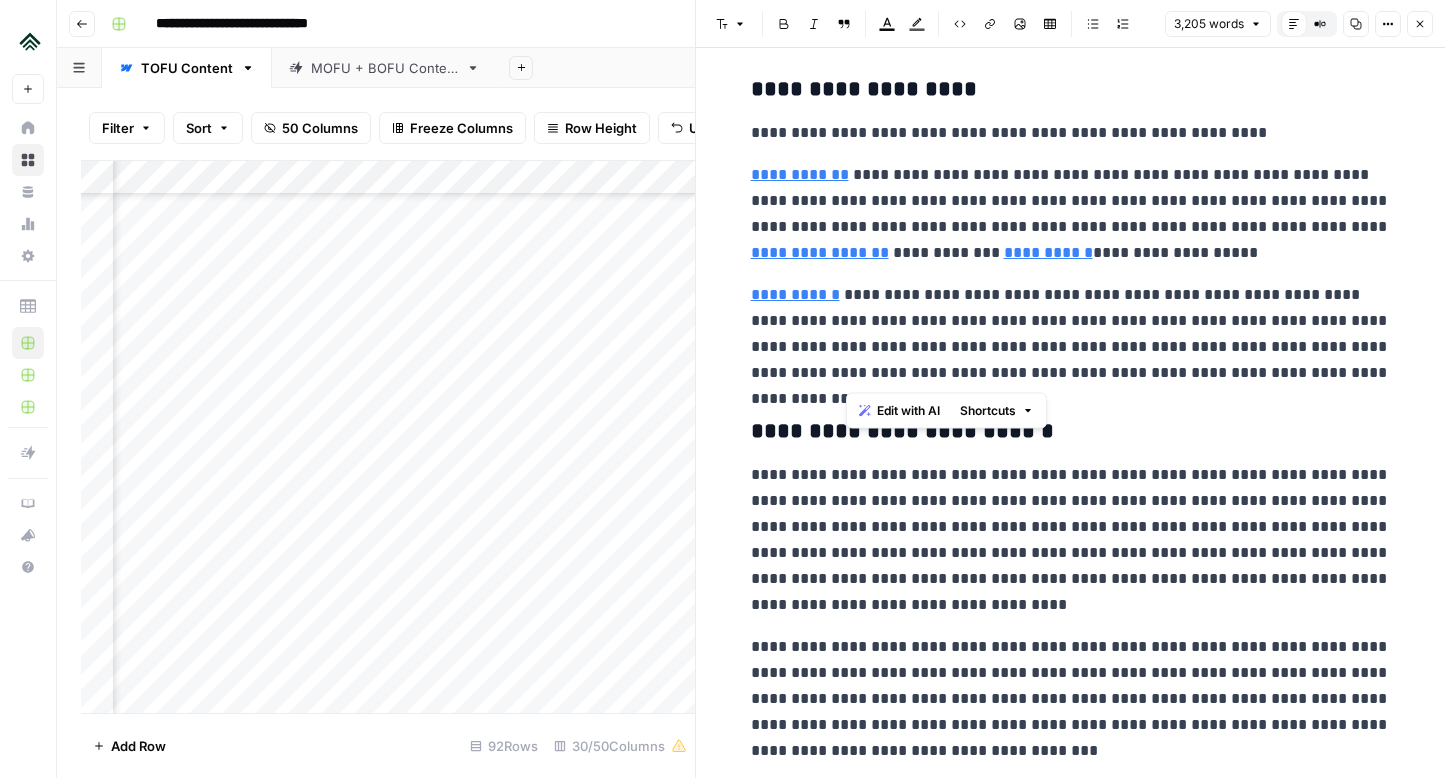 drag, startPoint x: 850, startPoint y: 379, endPoint x: 1022, endPoint y: 377, distance: 172.01163 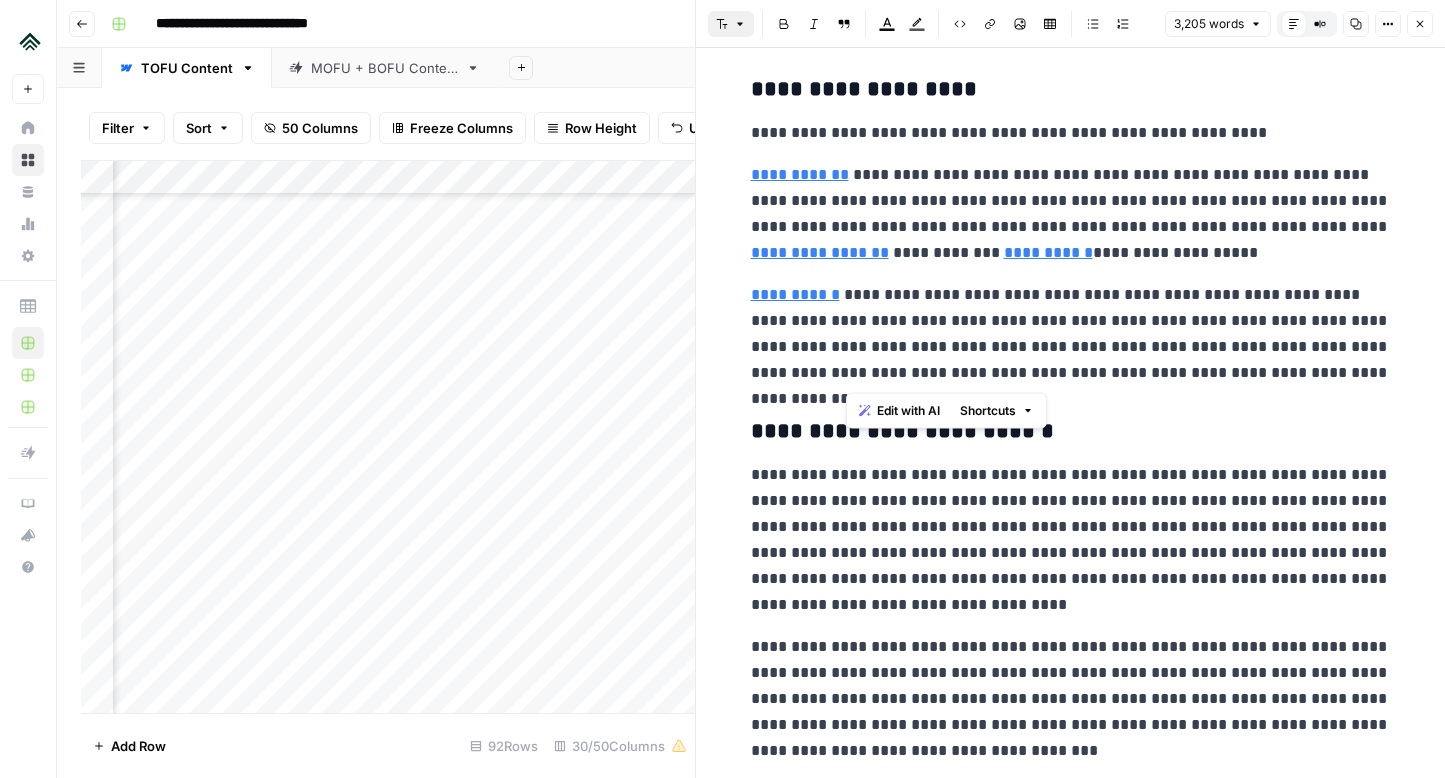 copy on "**********" 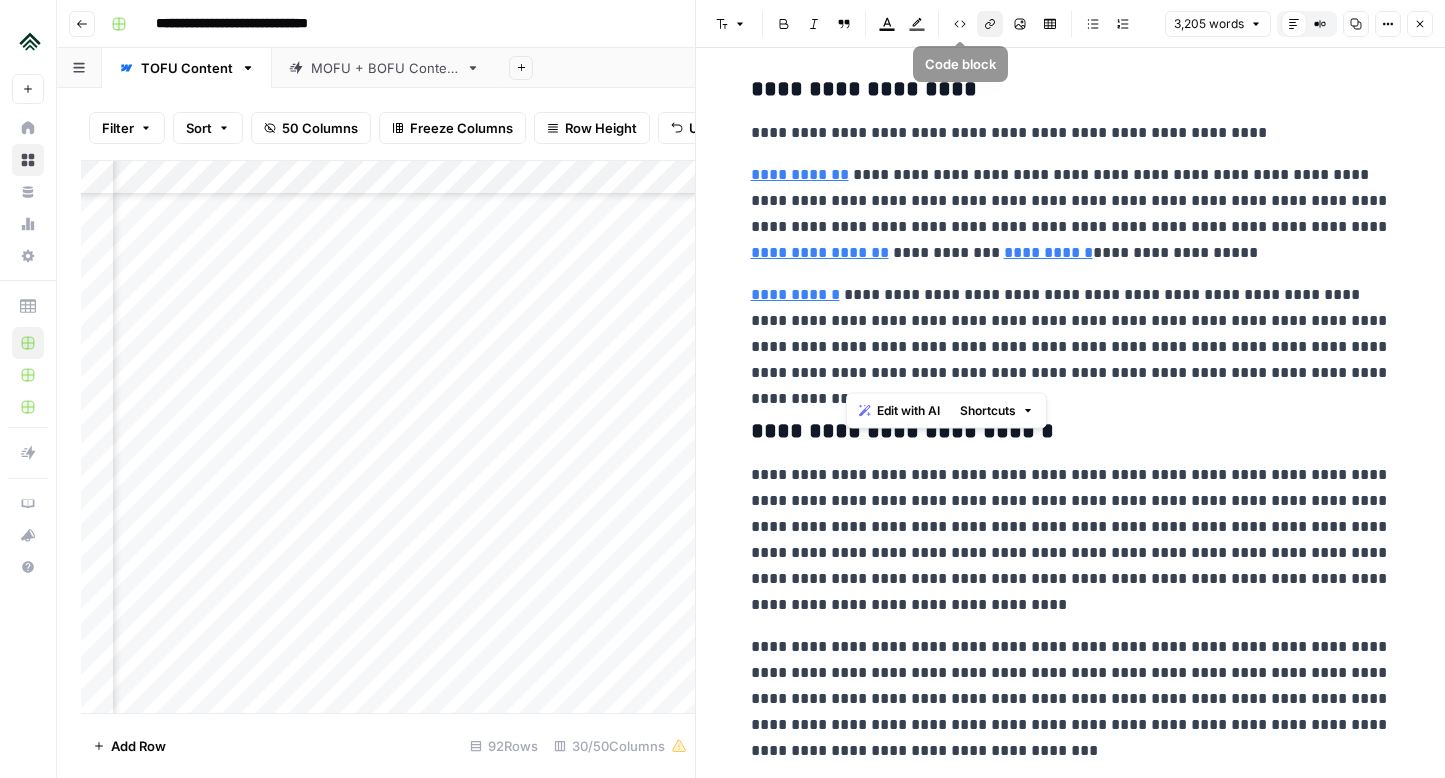 click 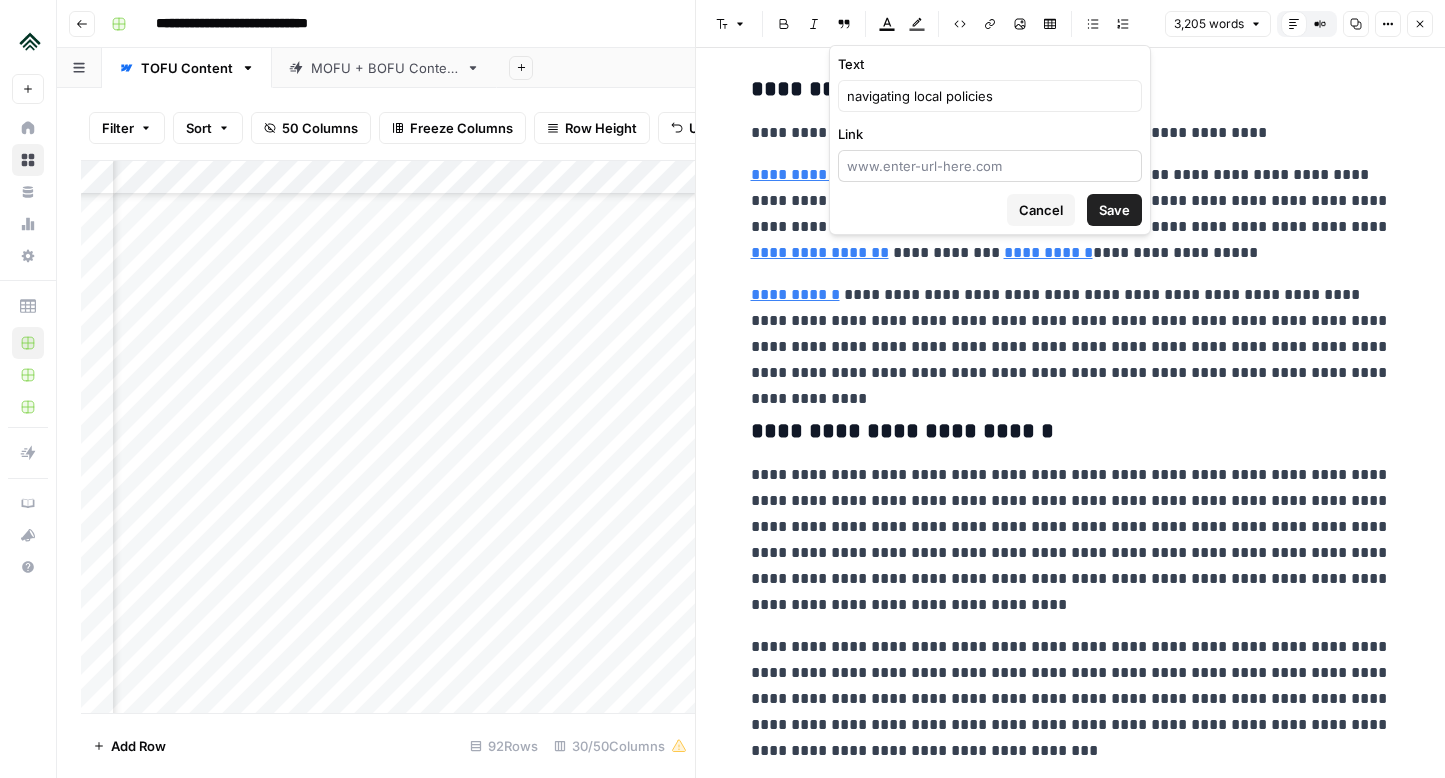 click at bounding box center (990, 166) 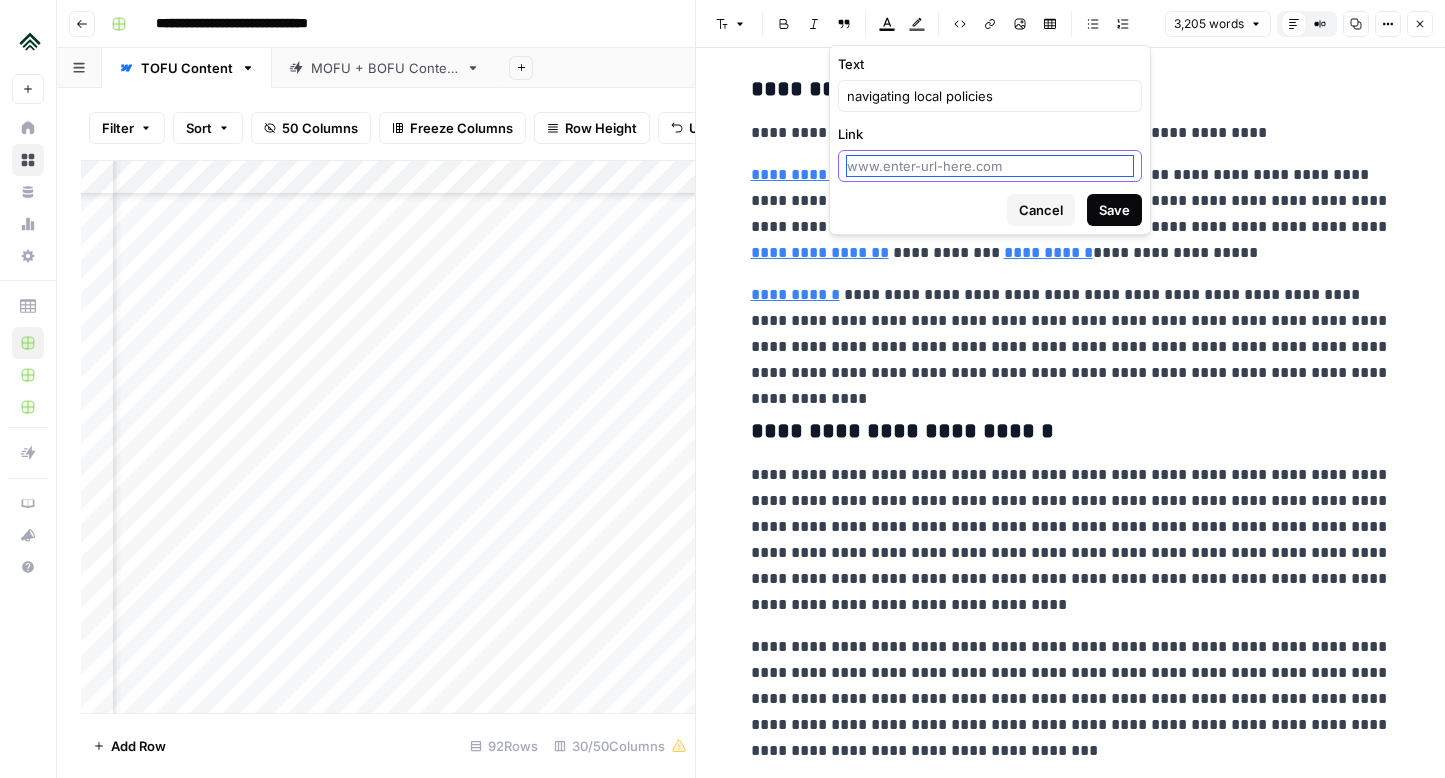 paste on "[URL][DOMAIN_NAME]" 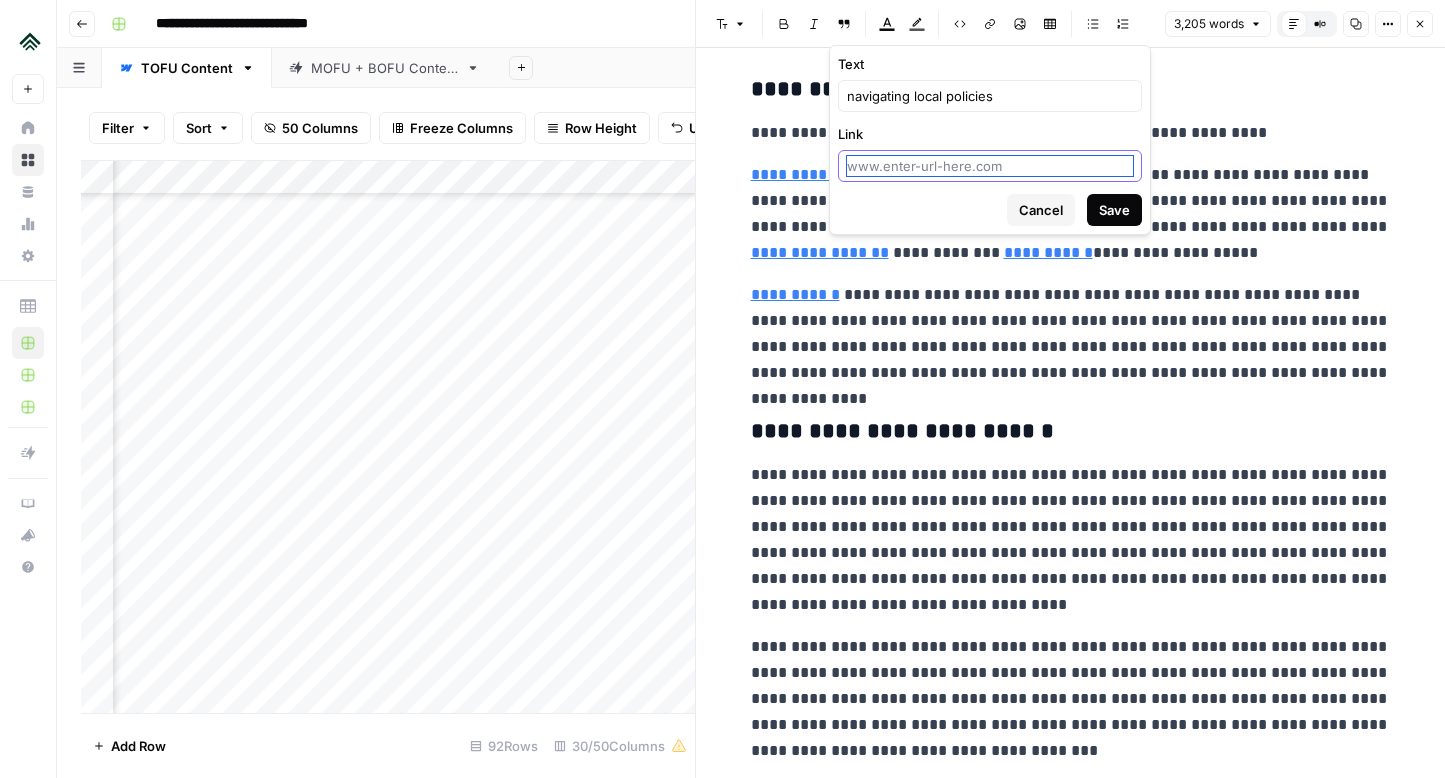 type on "[URL][DOMAIN_NAME]" 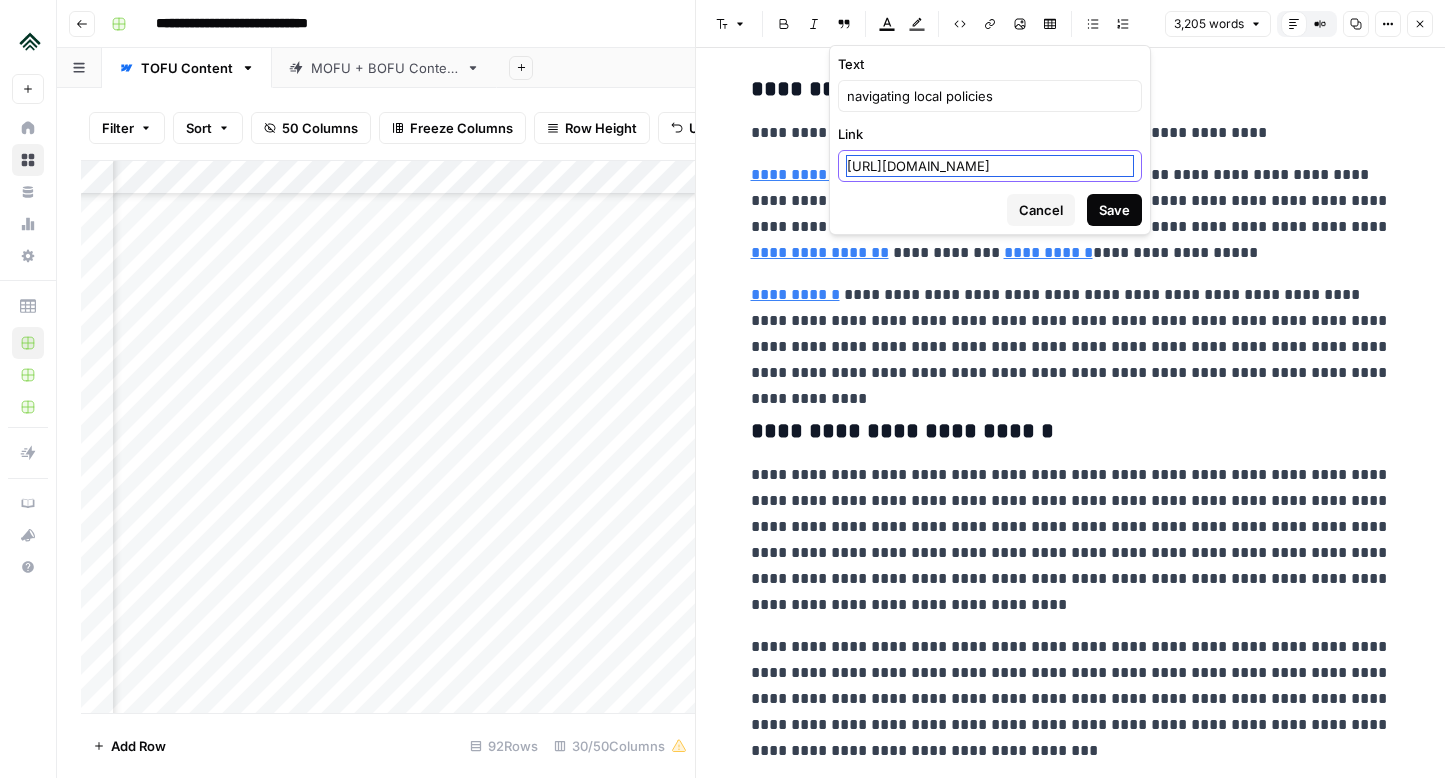 scroll, scrollTop: 0, scrollLeft: 66, axis: horizontal 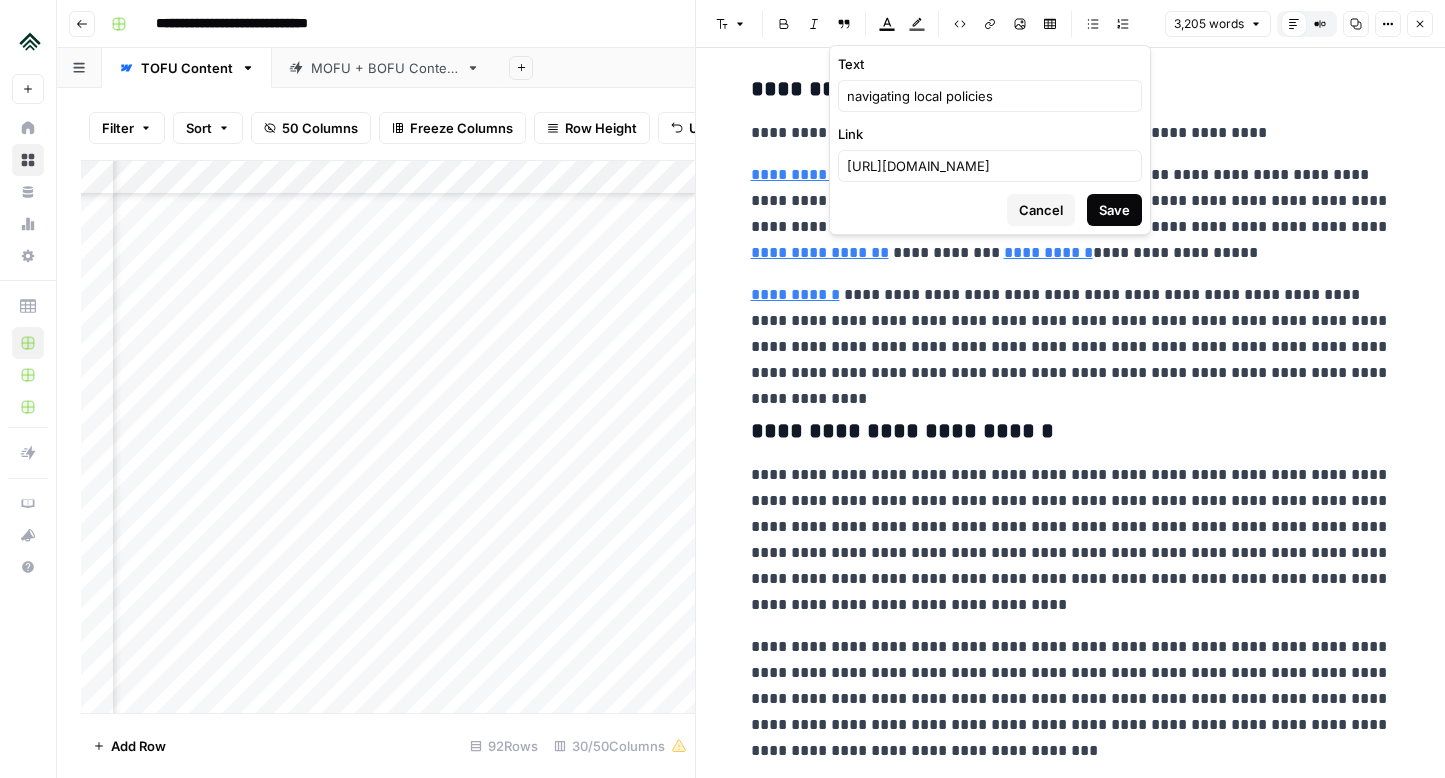 click on "Save" at bounding box center [1114, 210] 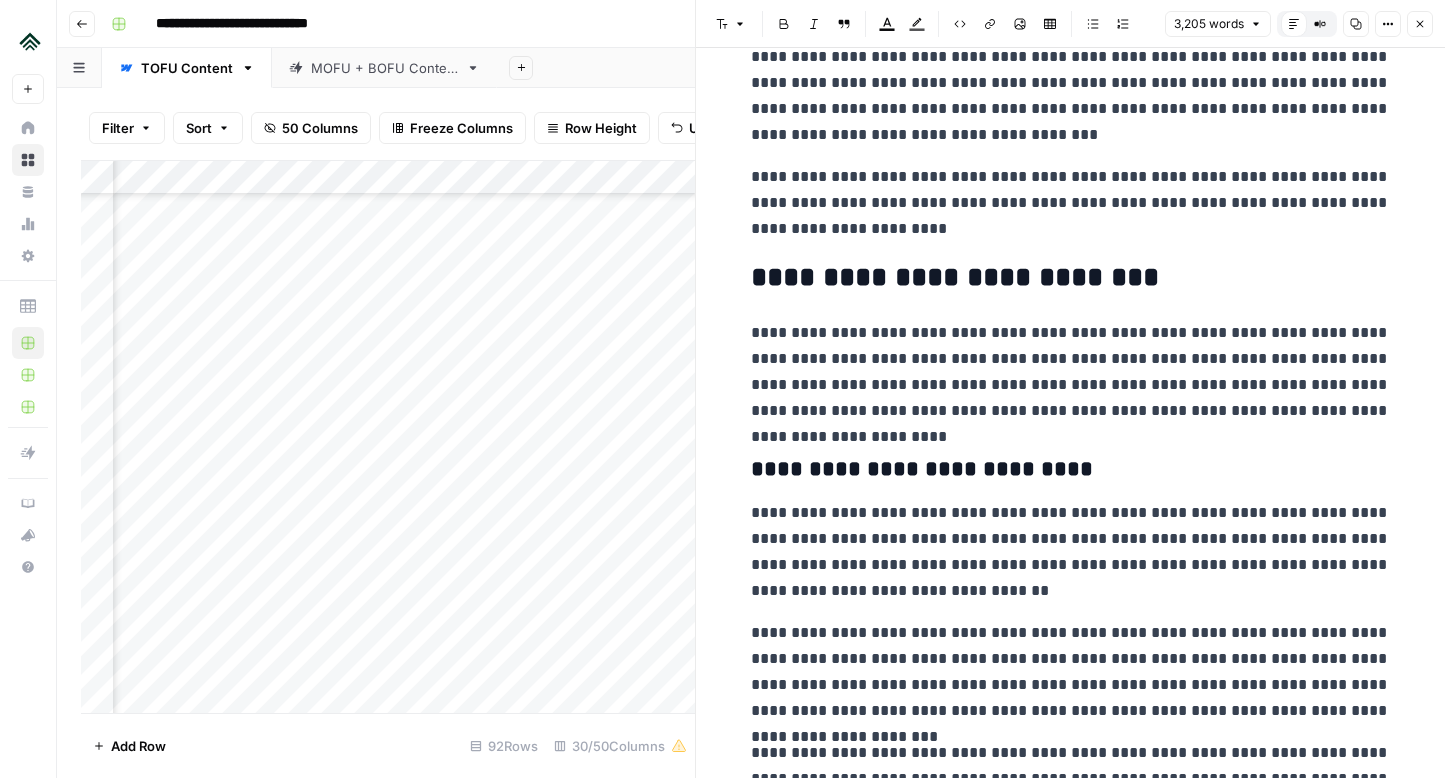 scroll, scrollTop: 5950, scrollLeft: 0, axis: vertical 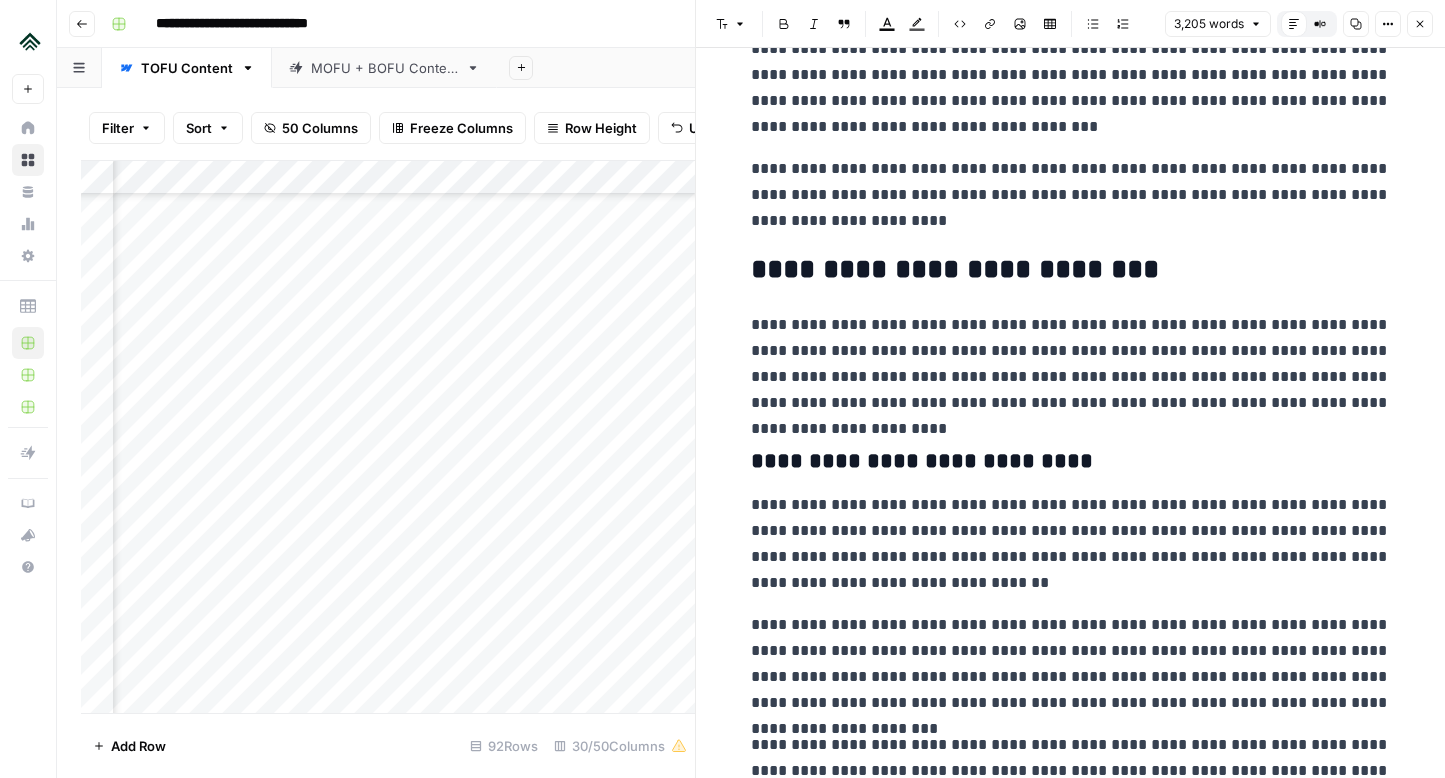 click on "**********" at bounding box center [1071, 364] 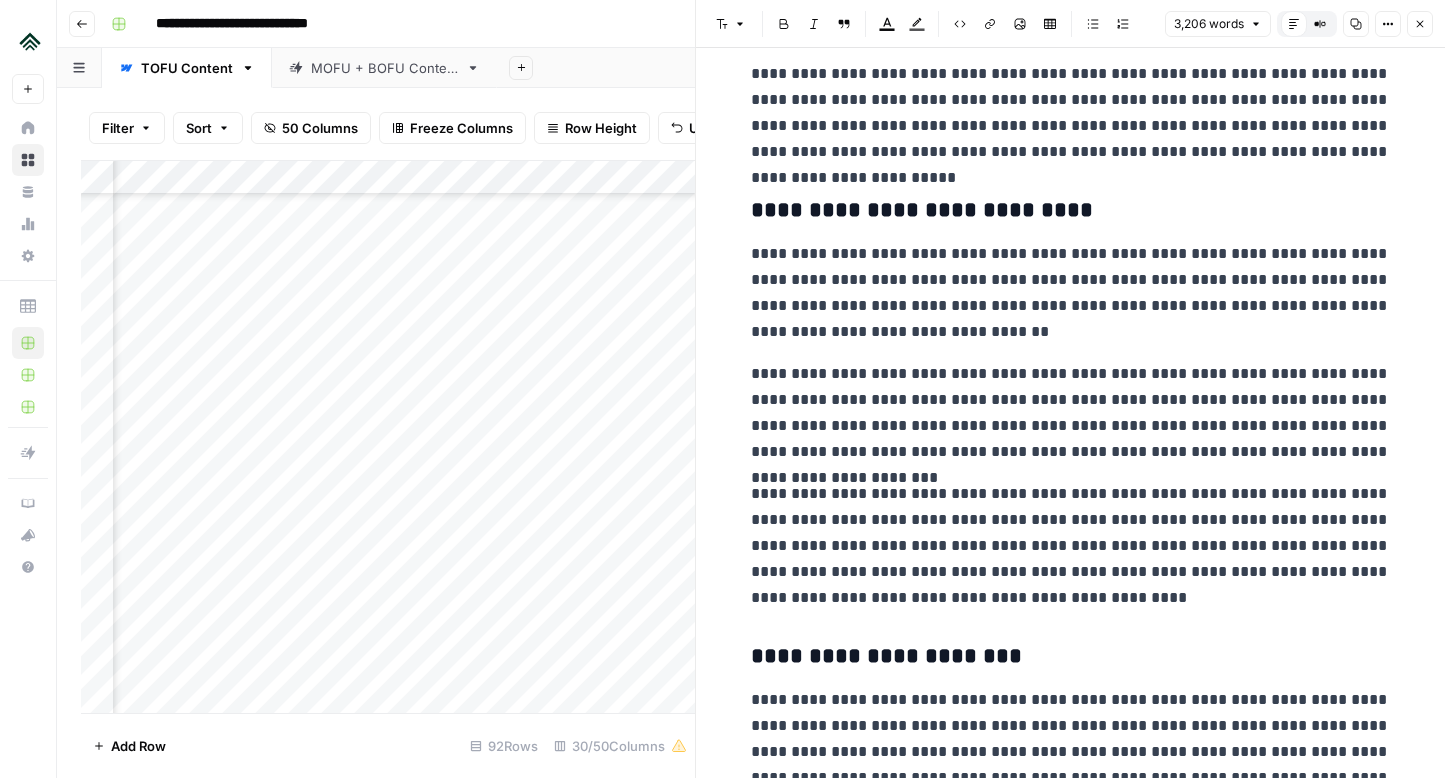 scroll, scrollTop: 6207, scrollLeft: 0, axis: vertical 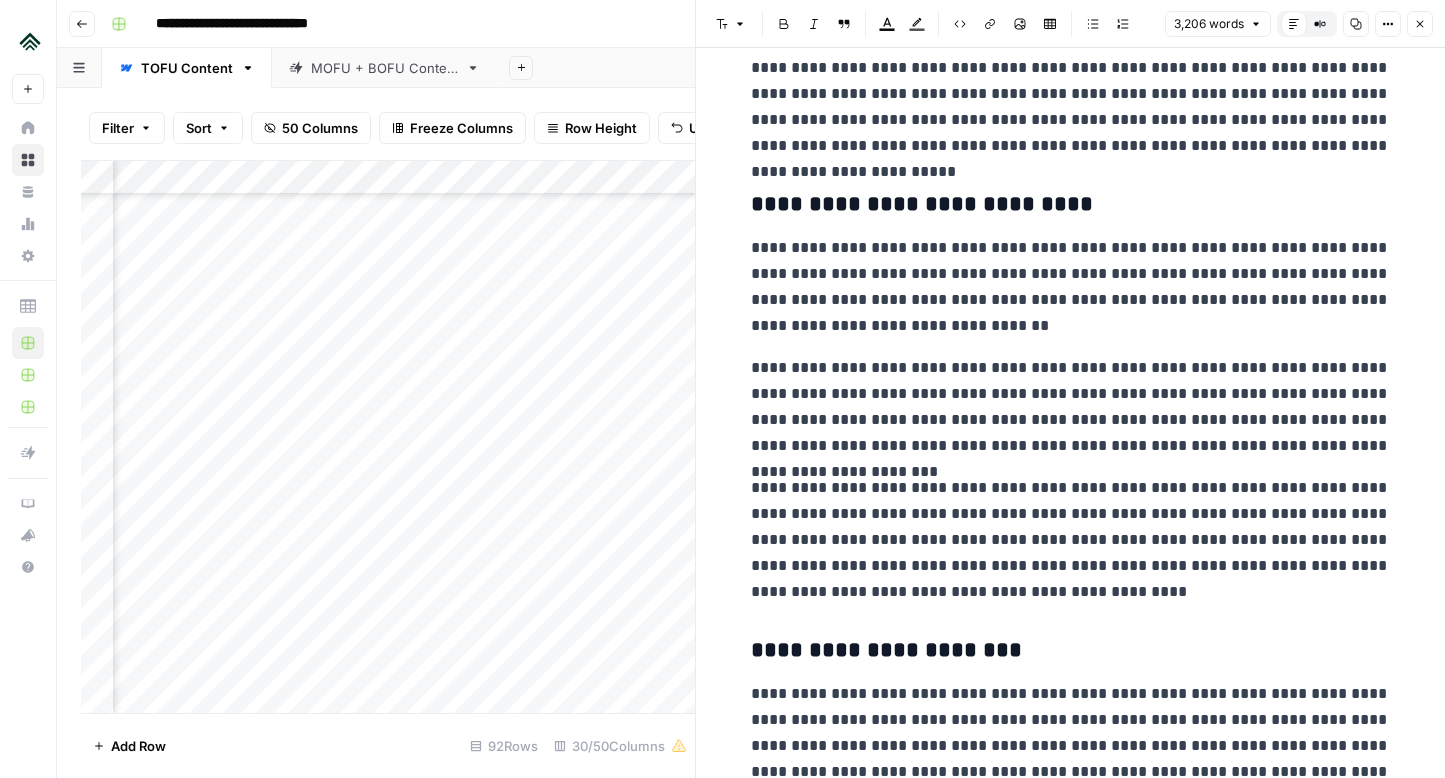 click on "**********" at bounding box center [1071, 287] 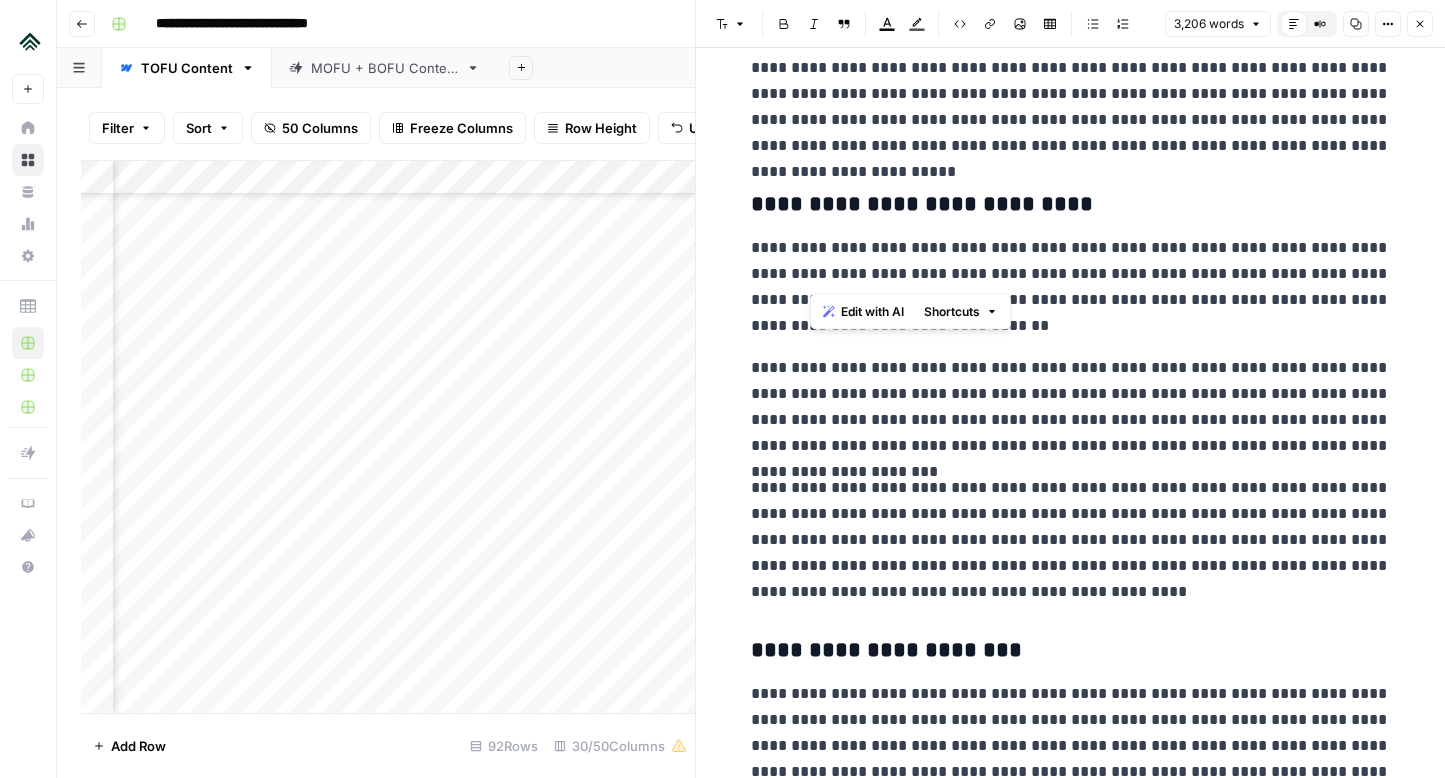 click on "**********" at bounding box center [1071, 287] 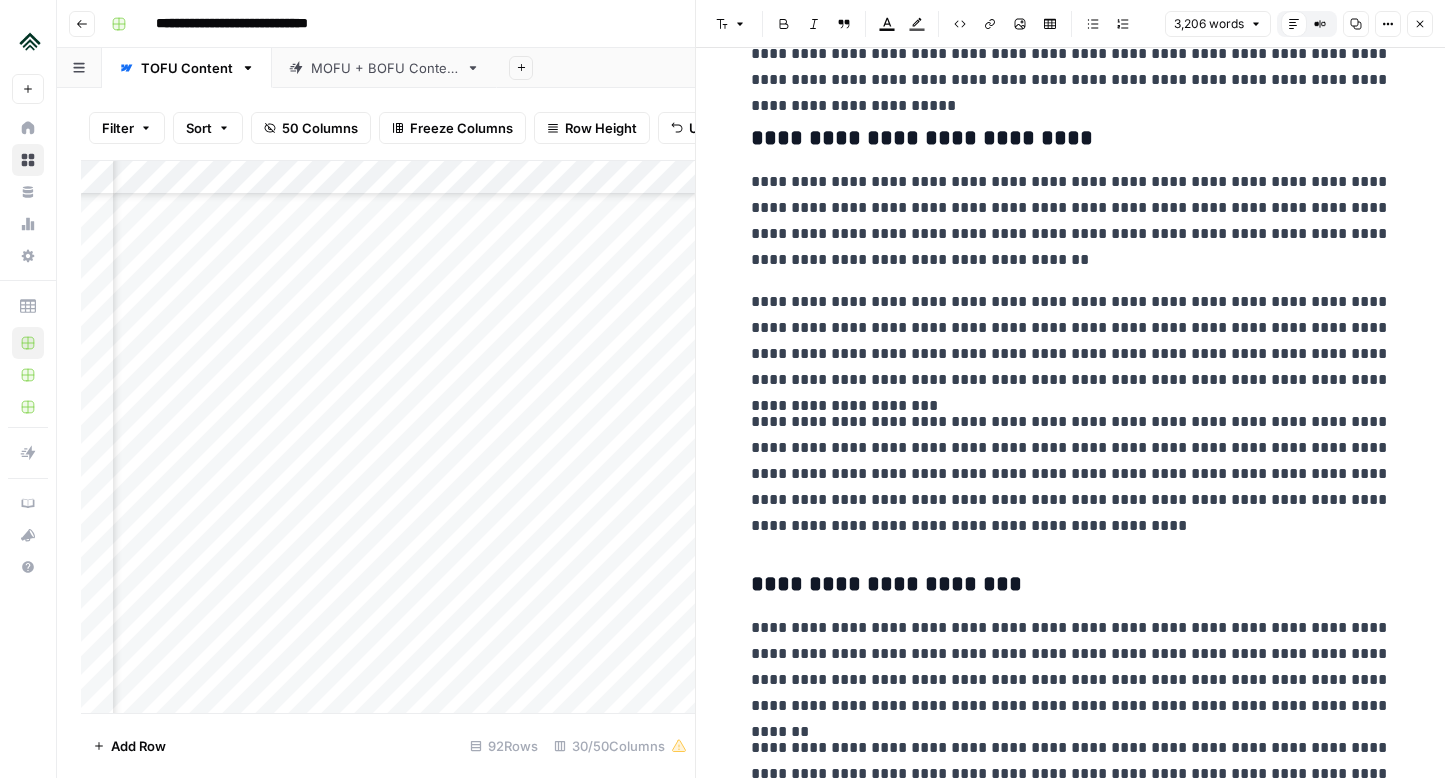scroll, scrollTop: 6281, scrollLeft: 0, axis: vertical 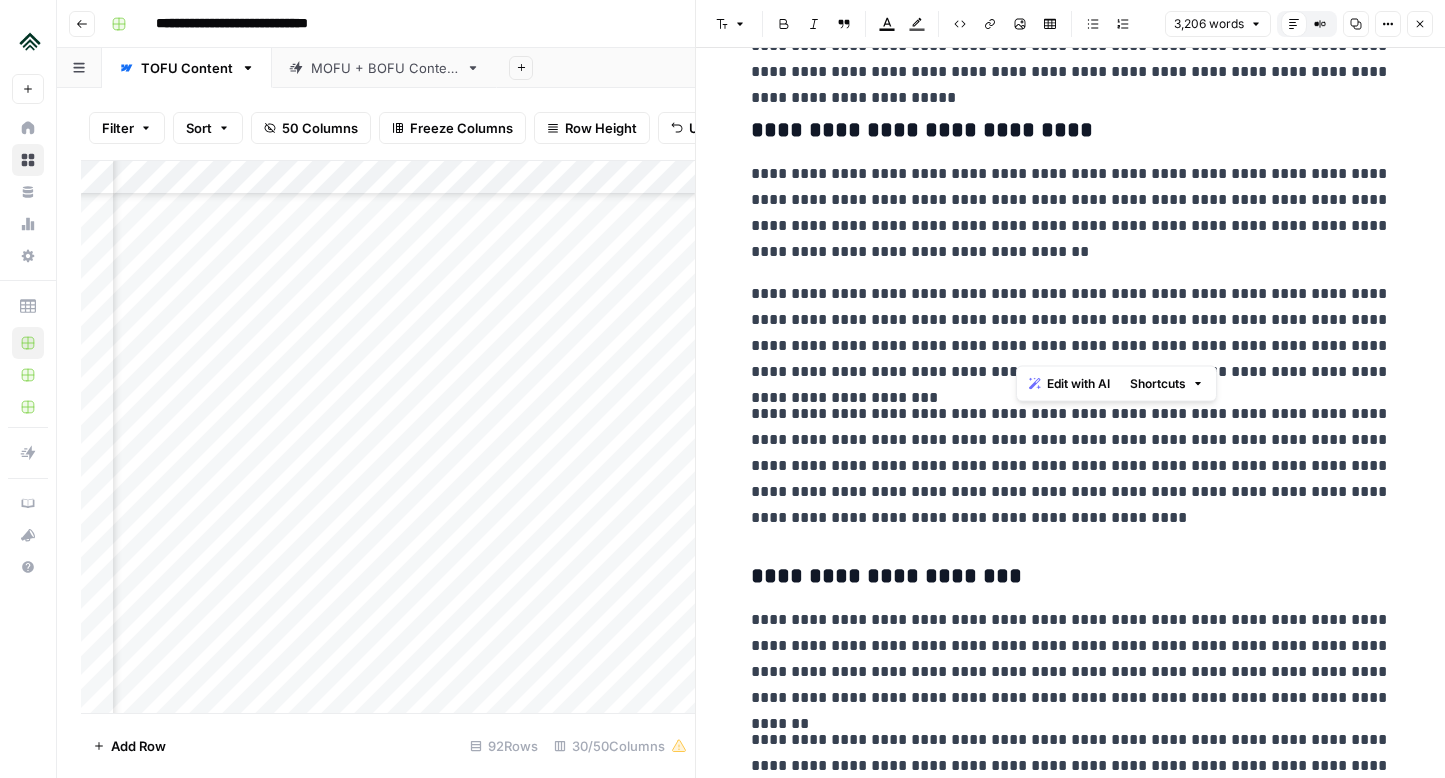 drag, startPoint x: 1018, startPoint y: 346, endPoint x: 1204, endPoint y: 347, distance: 186.00269 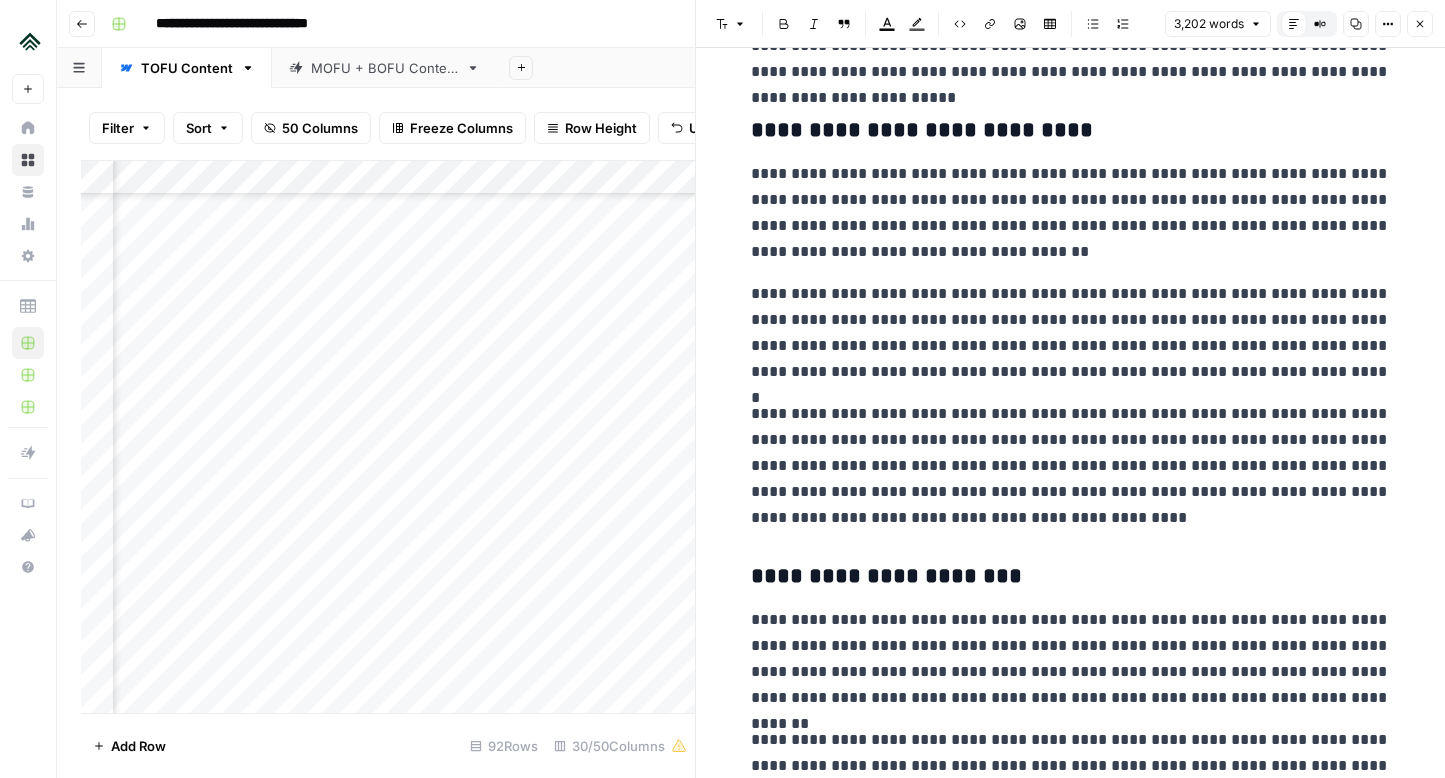 click on "**********" at bounding box center [1071, 333] 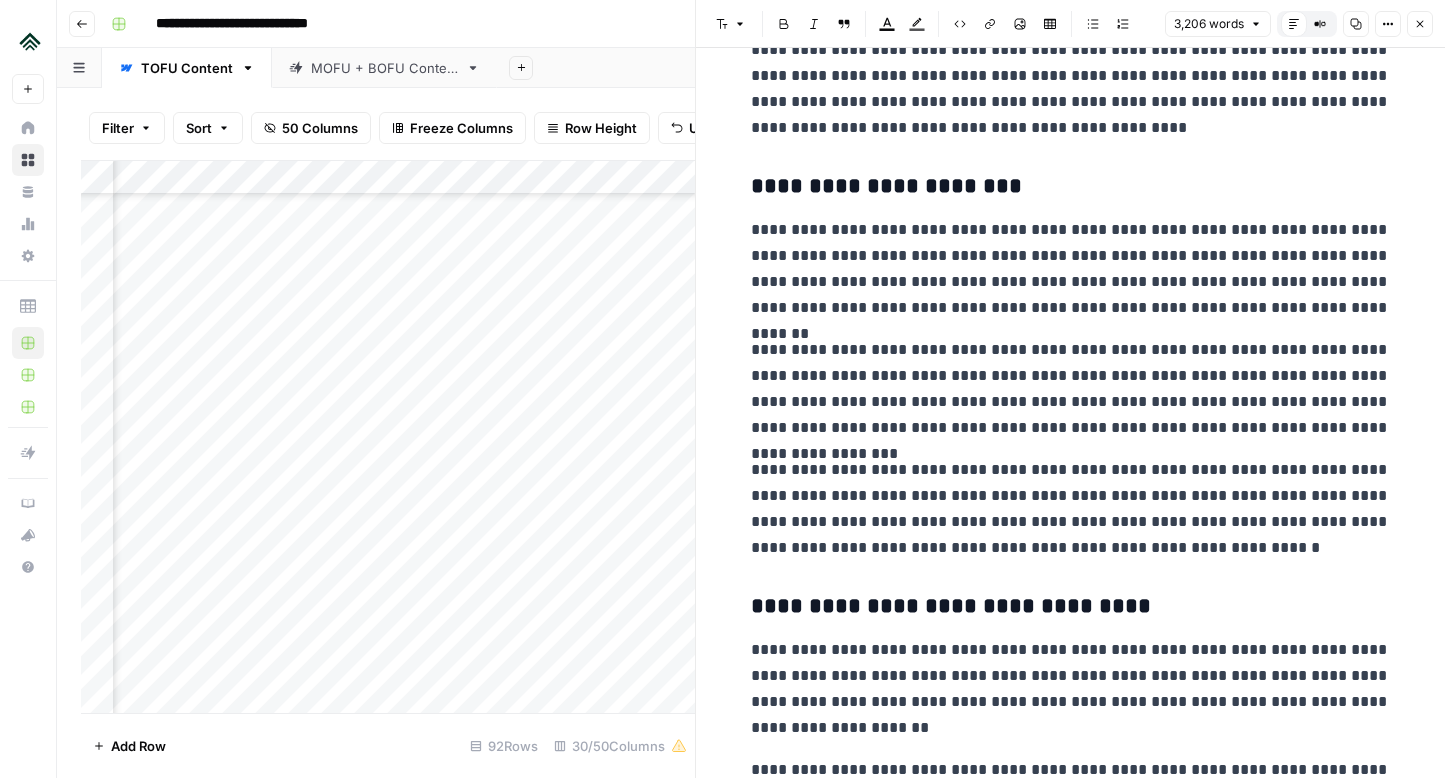 scroll, scrollTop: 6679, scrollLeft: 0, axis: vertical 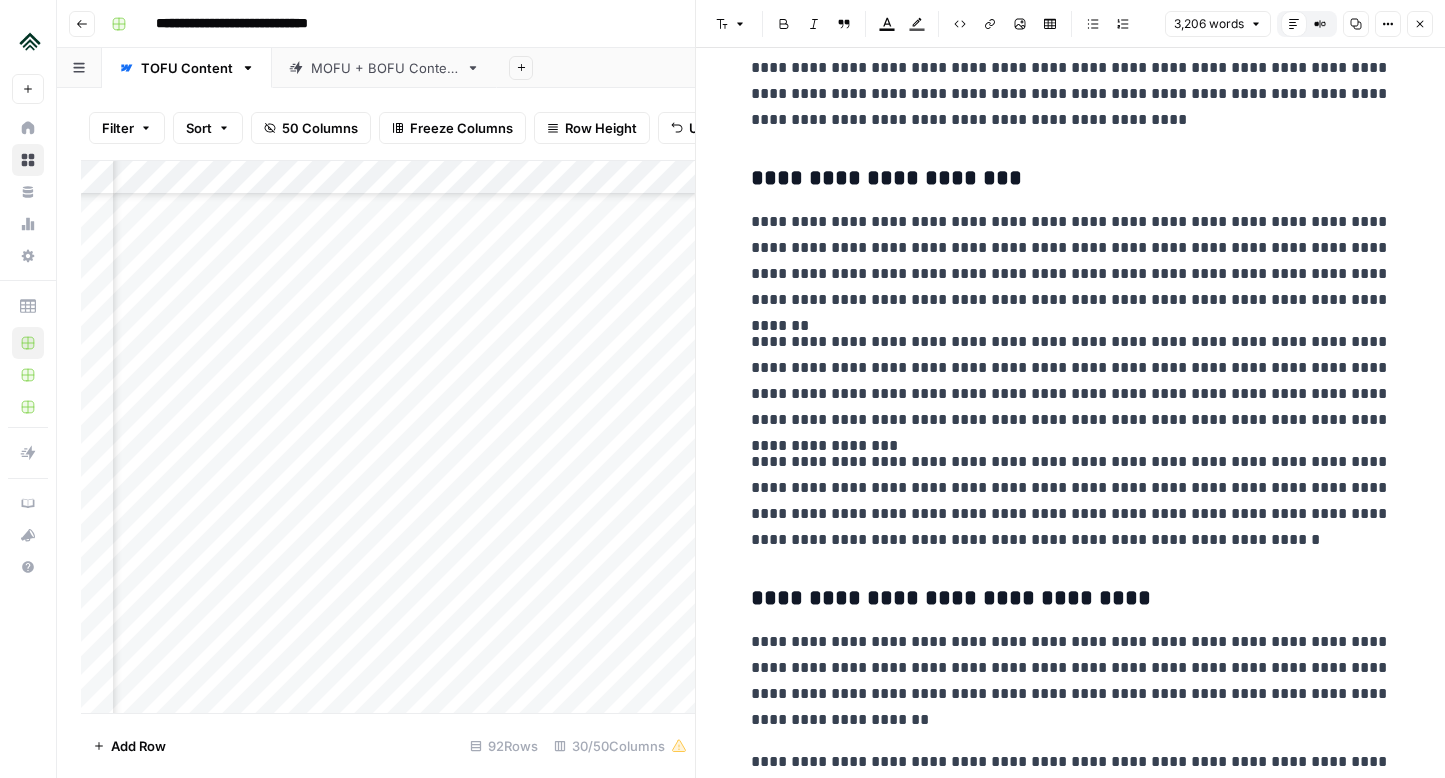 click on "**********" at bounding box center (1071, 381) 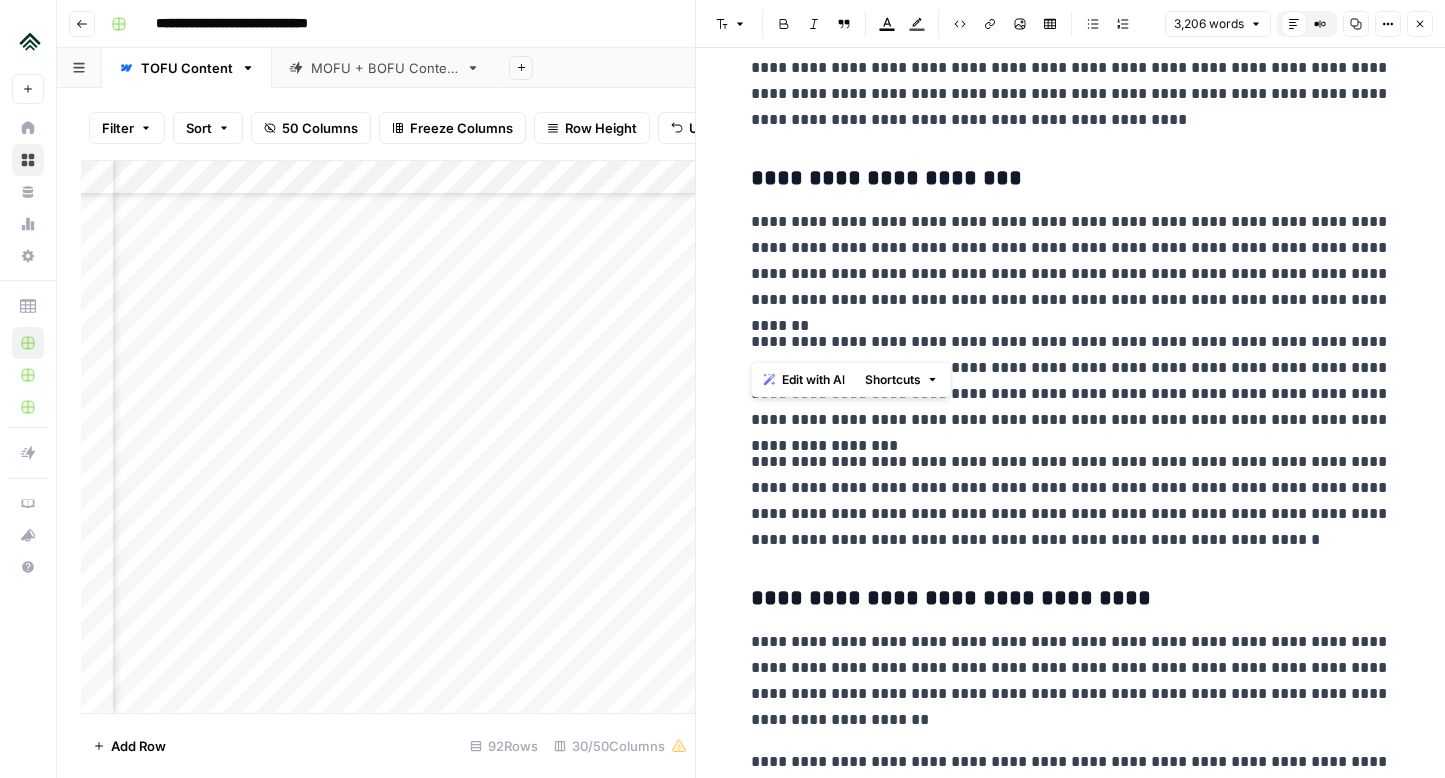 click on "**********" at bounding box center [1071, 381] 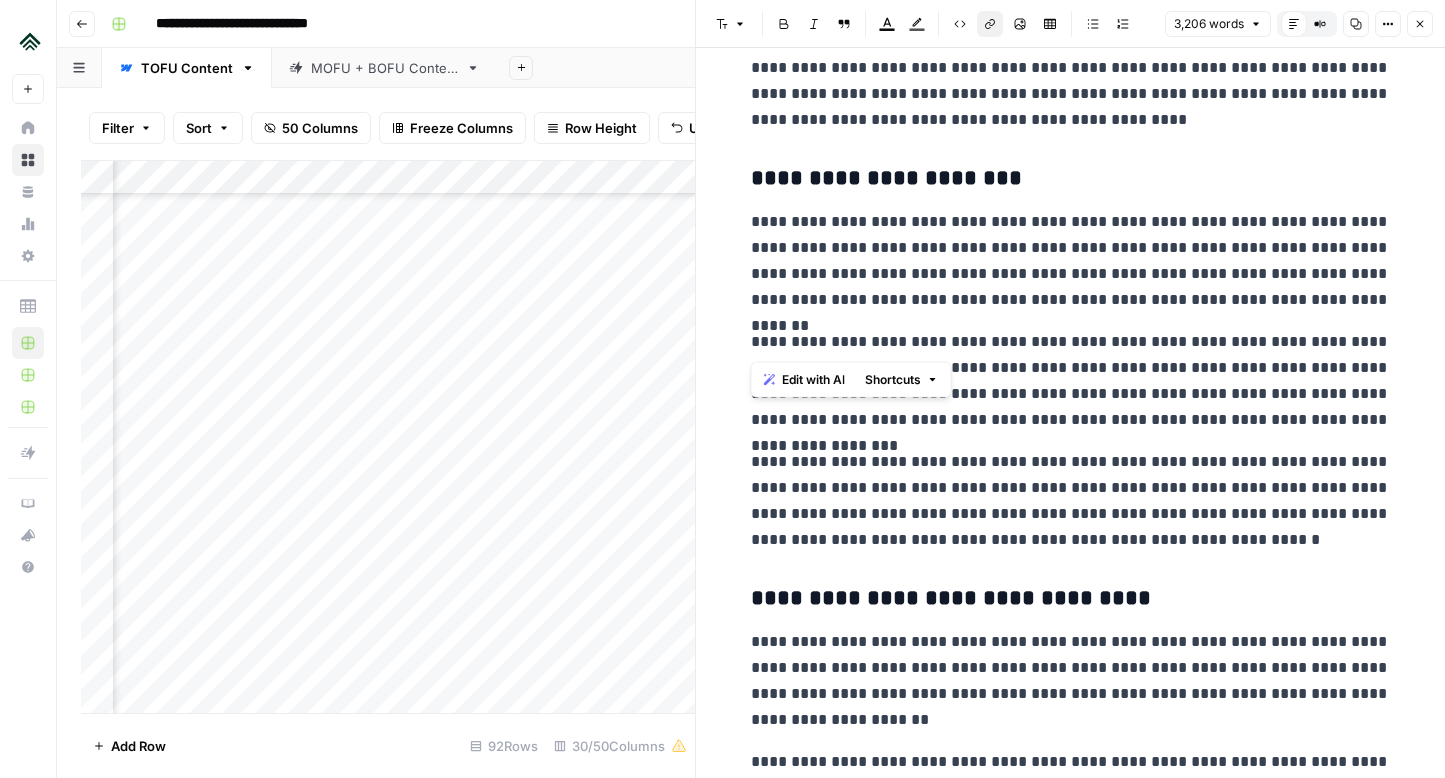 click on "Link" at bounding box center (990, 24) 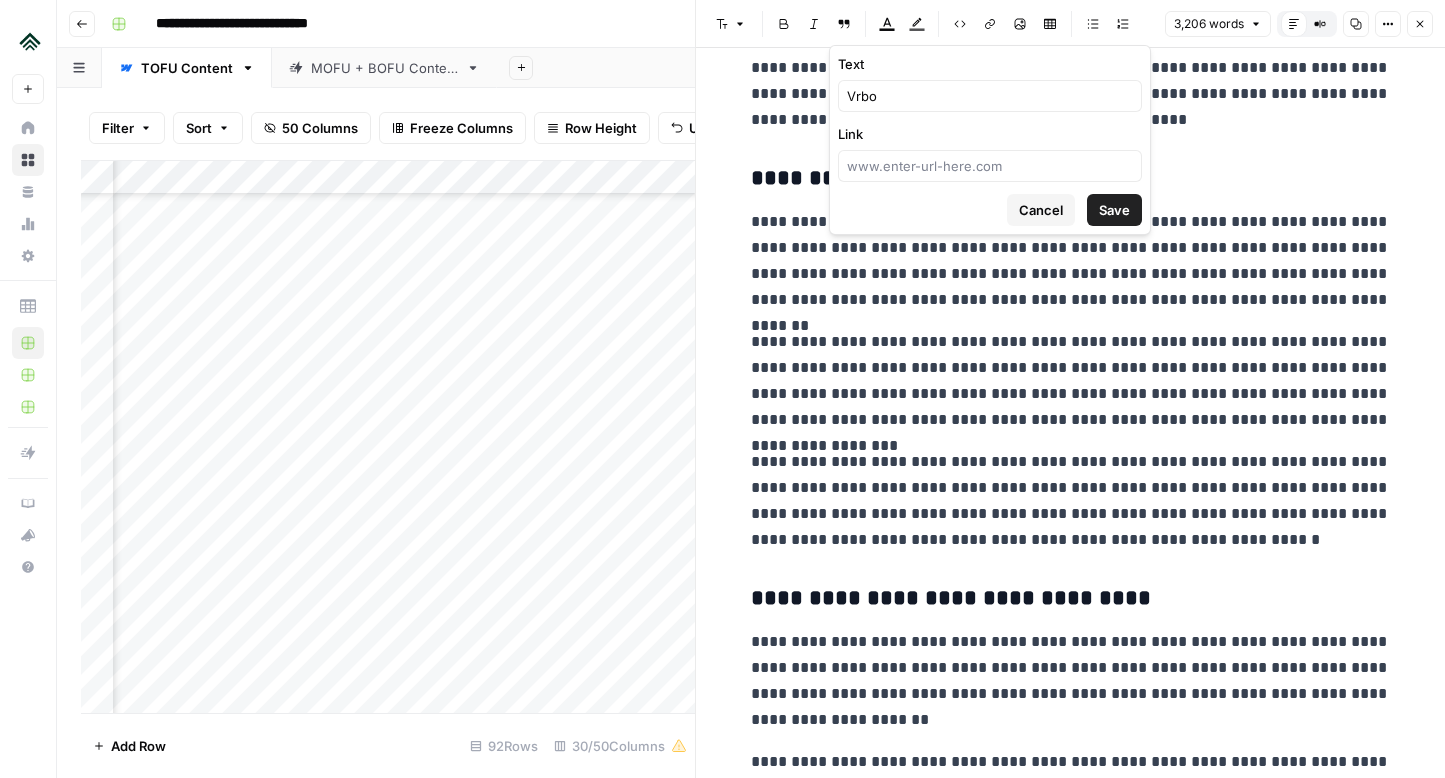 click on "Text Vrbo Link Cancel Save" at bounding box center (990, 140) 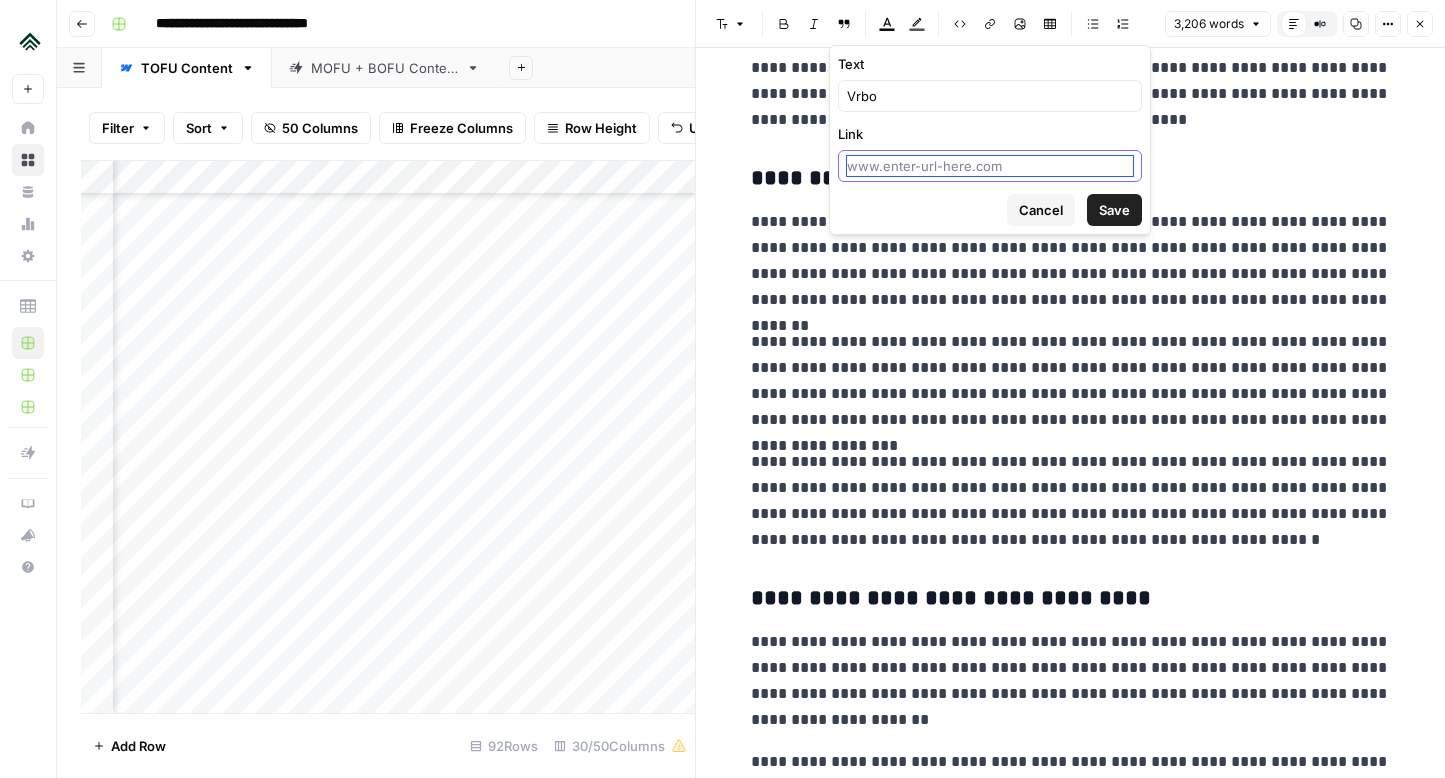 click on "Link" at bounding box center (990, 166) 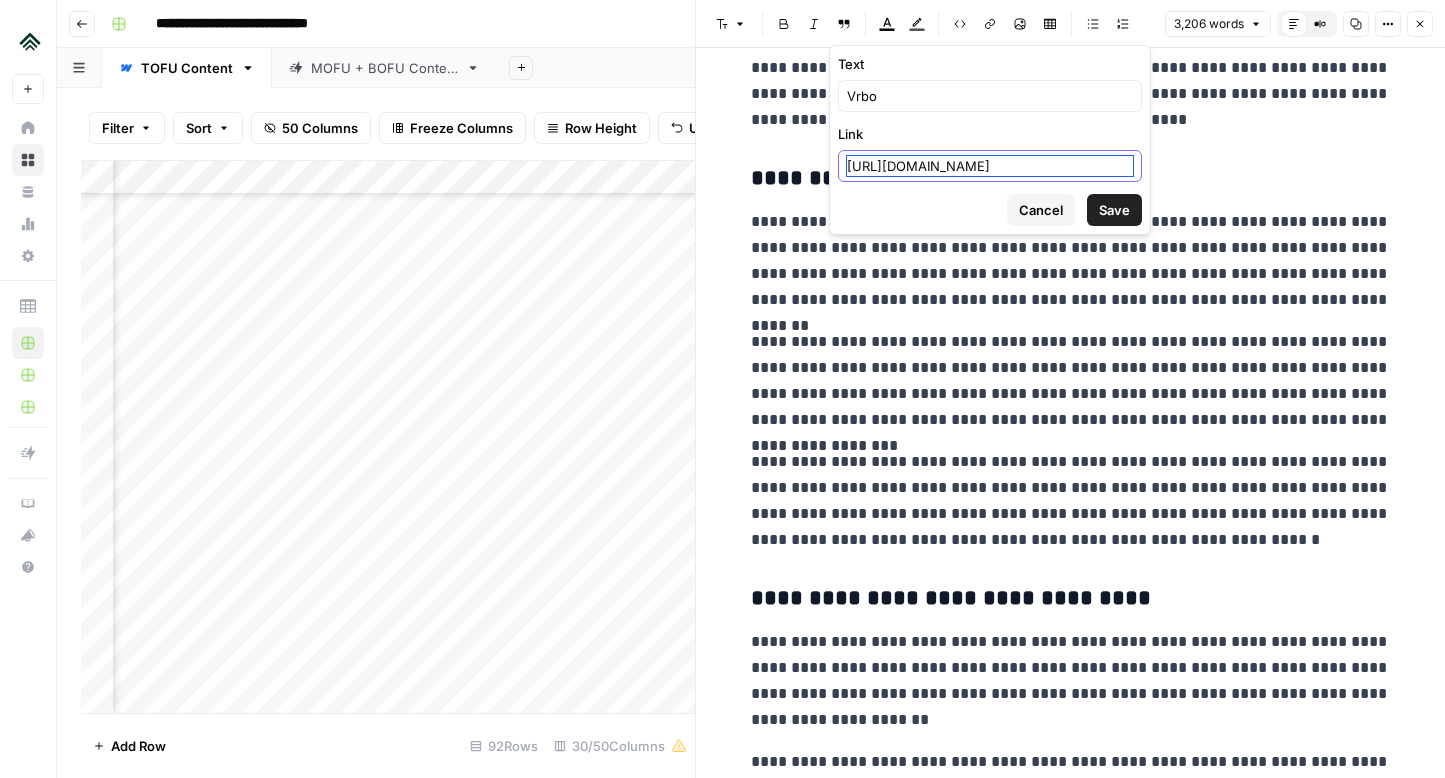 scroll, scrollTop: 0, scrollLeft: 43, axis: horizontal 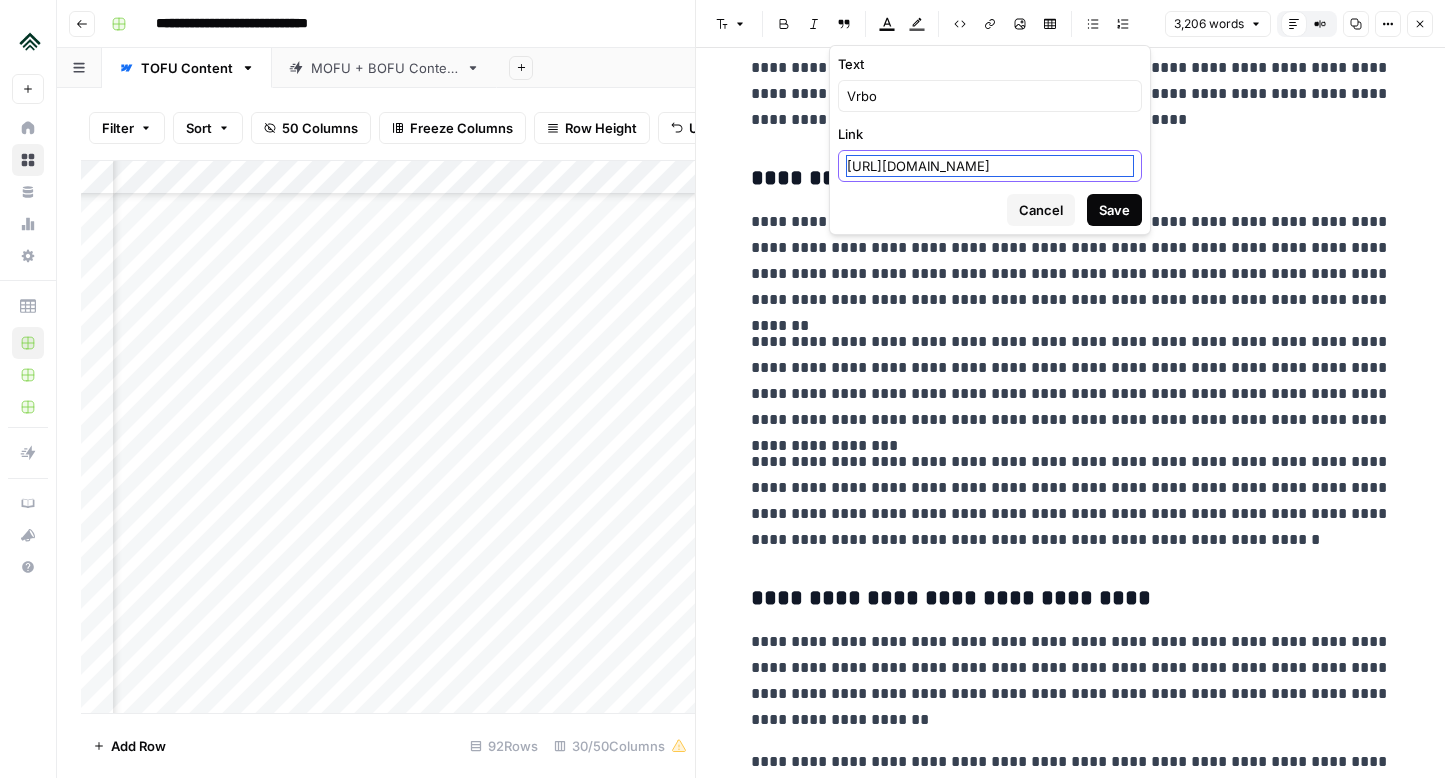 type on "[URL][DOMAIN_NAME]" 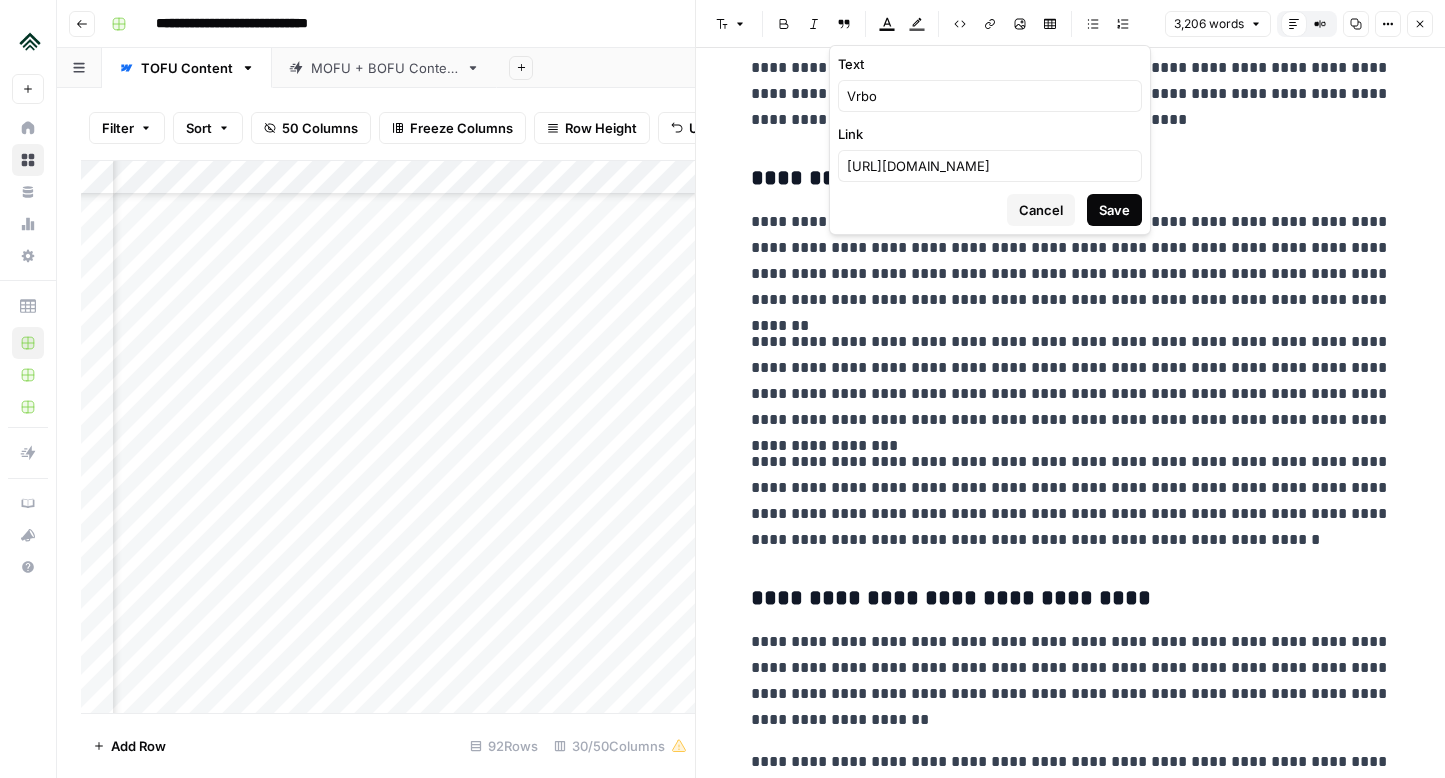click on "Save" at bounding box center (1114, 210) 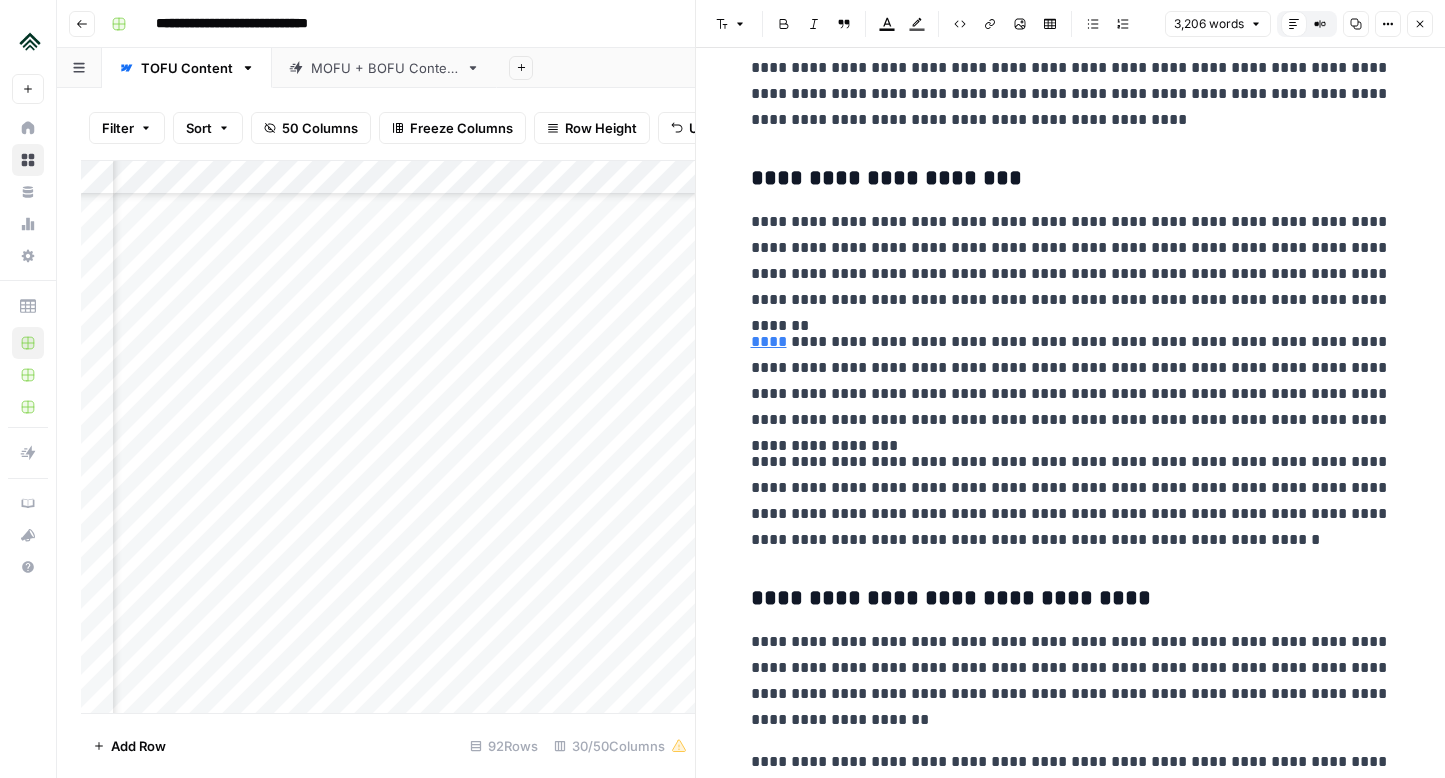 scroll, scrollTop: 6689, scrollLeft: 0, axis: vertical 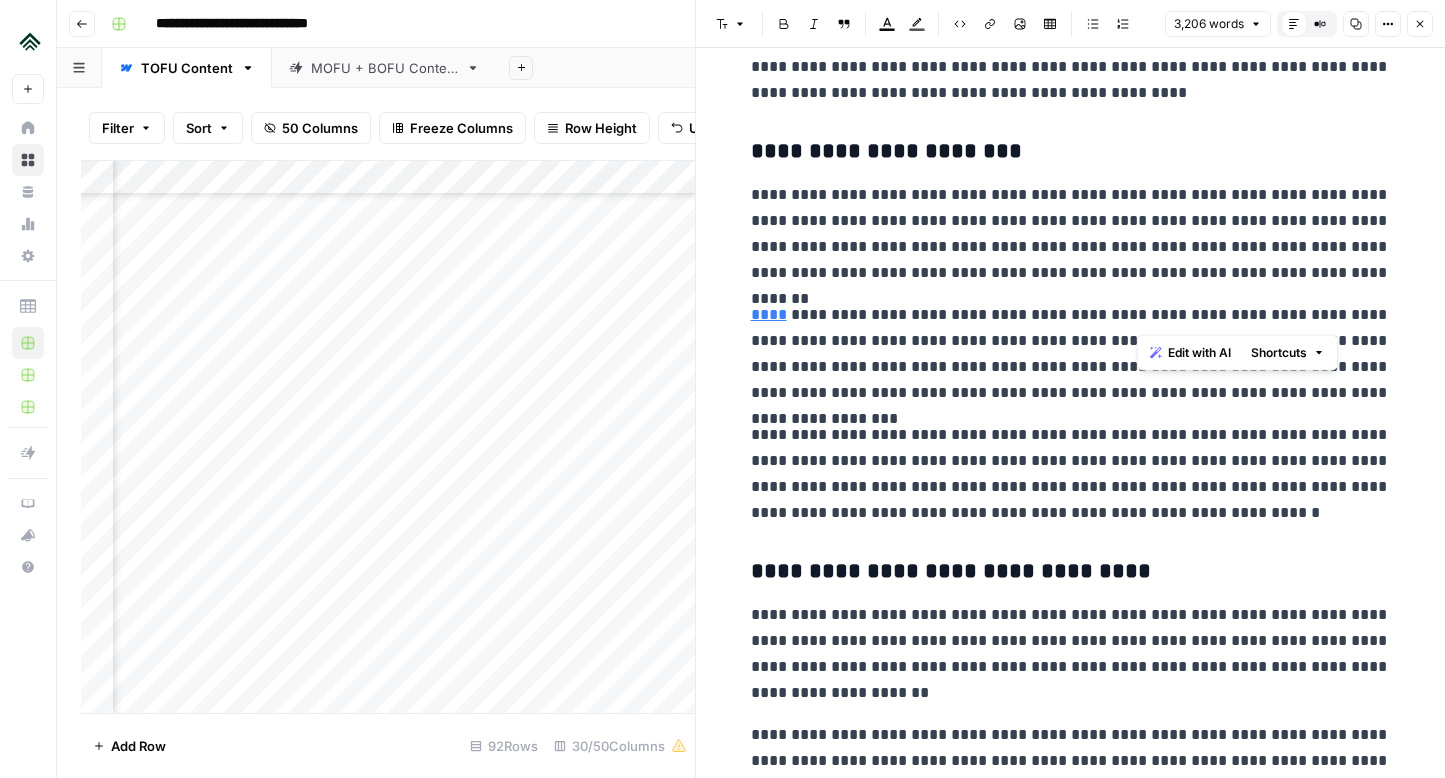drag, startPoint x: 1142, startPoint y: 317, endPoint x: 1187, endPoint y: 318, distance: 45.01111 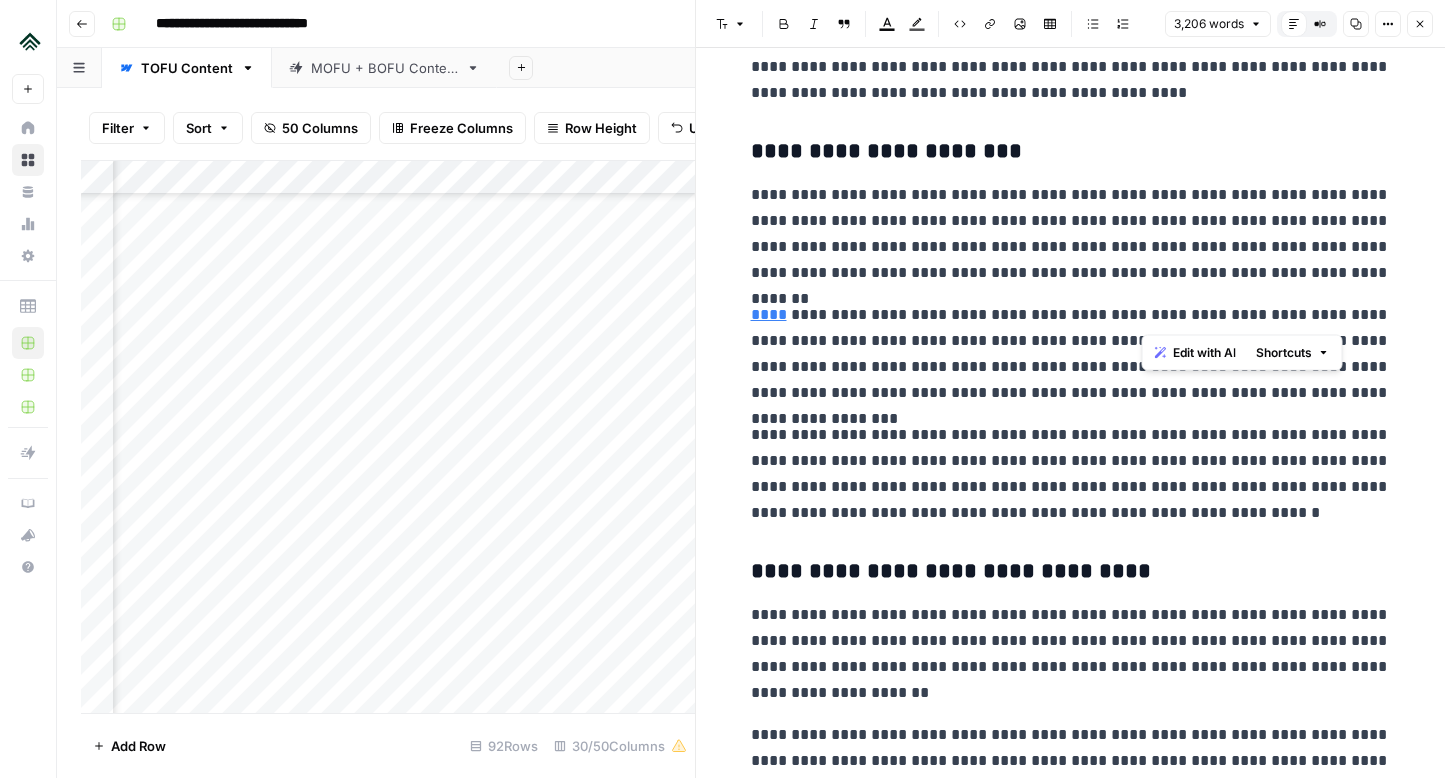 drag, startPoint x: 1236, startPoint y: 312, endPoint x: 1144, endPoint y: 312, distance: 92 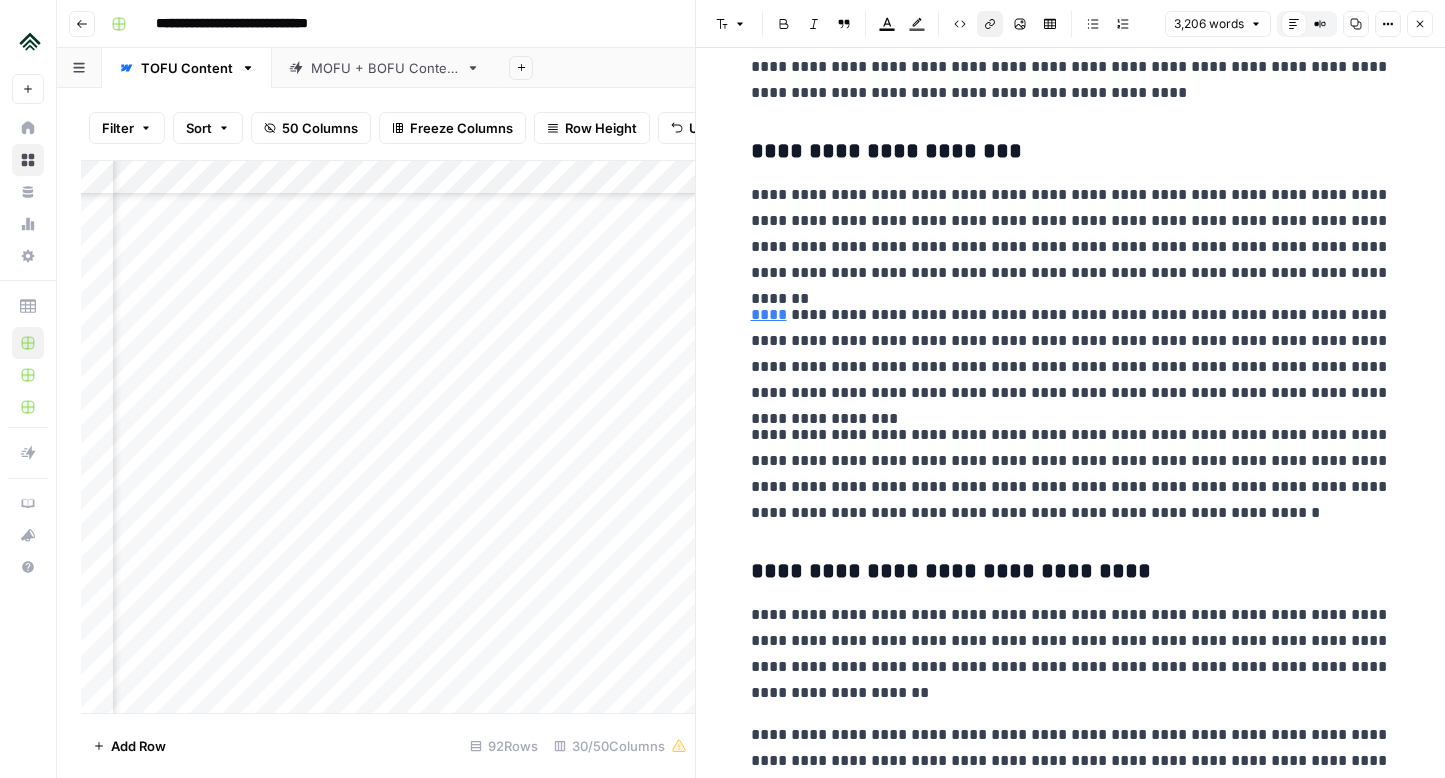 click on "Link" at bounding box center [990, 24] 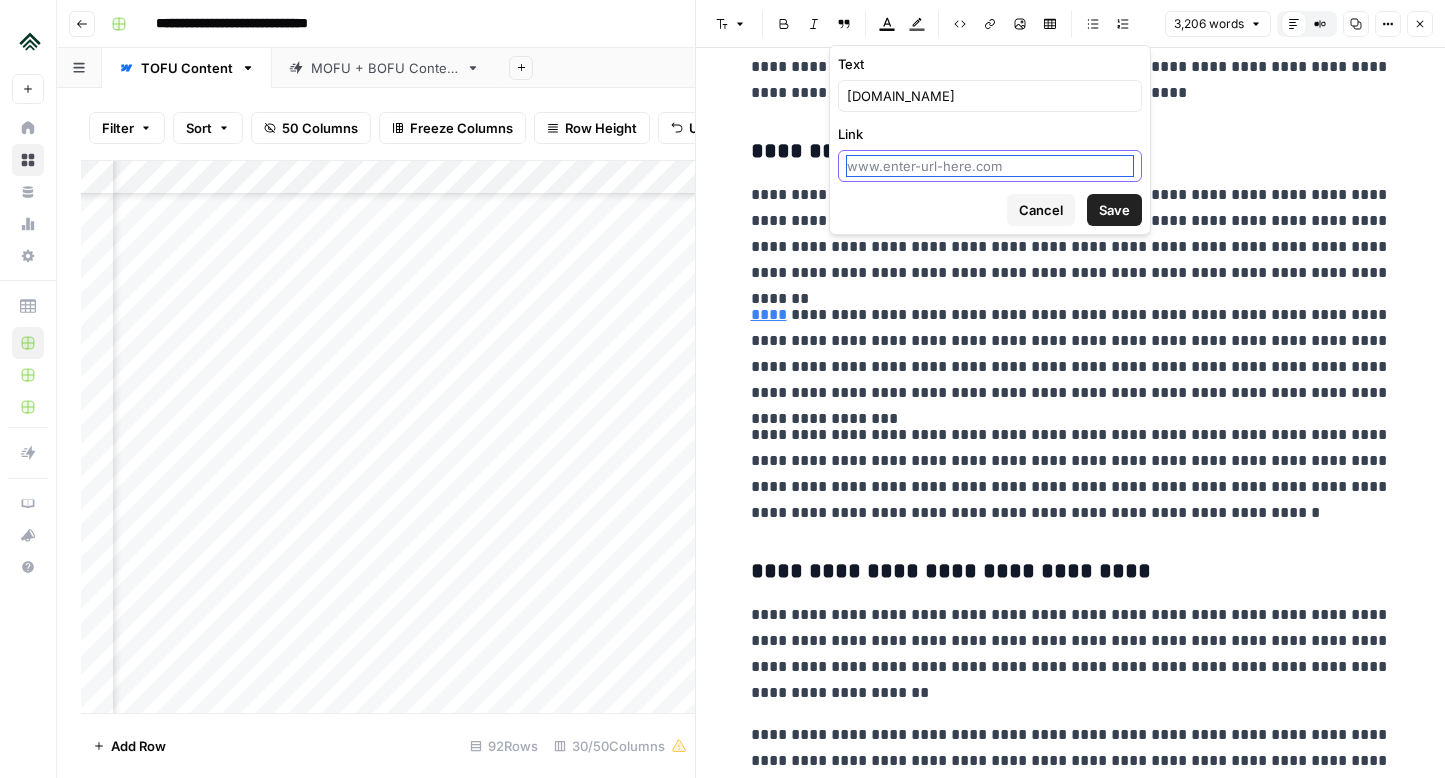 click on "Link" at bounding box center (990, 166) 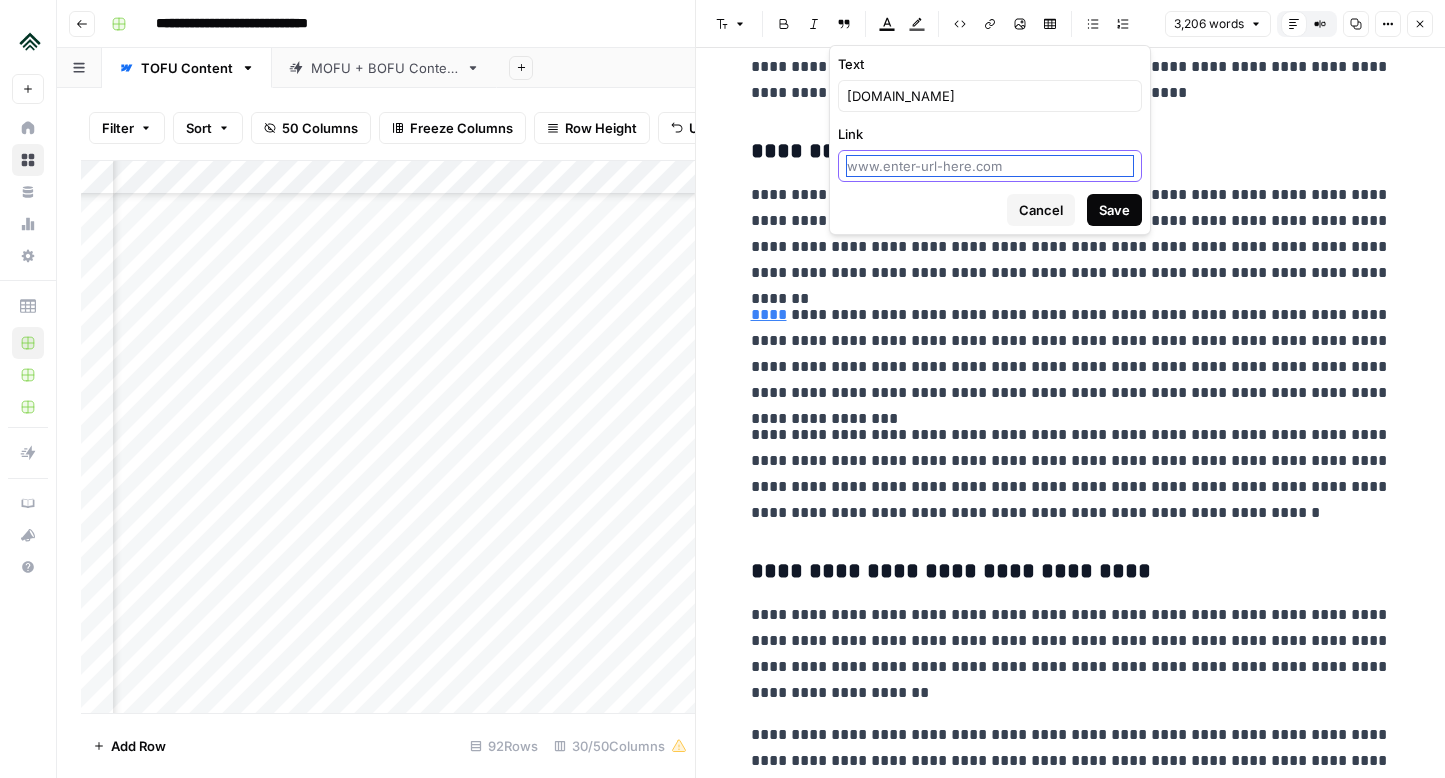 paste on "[URL][DOMAIN_NAME]" 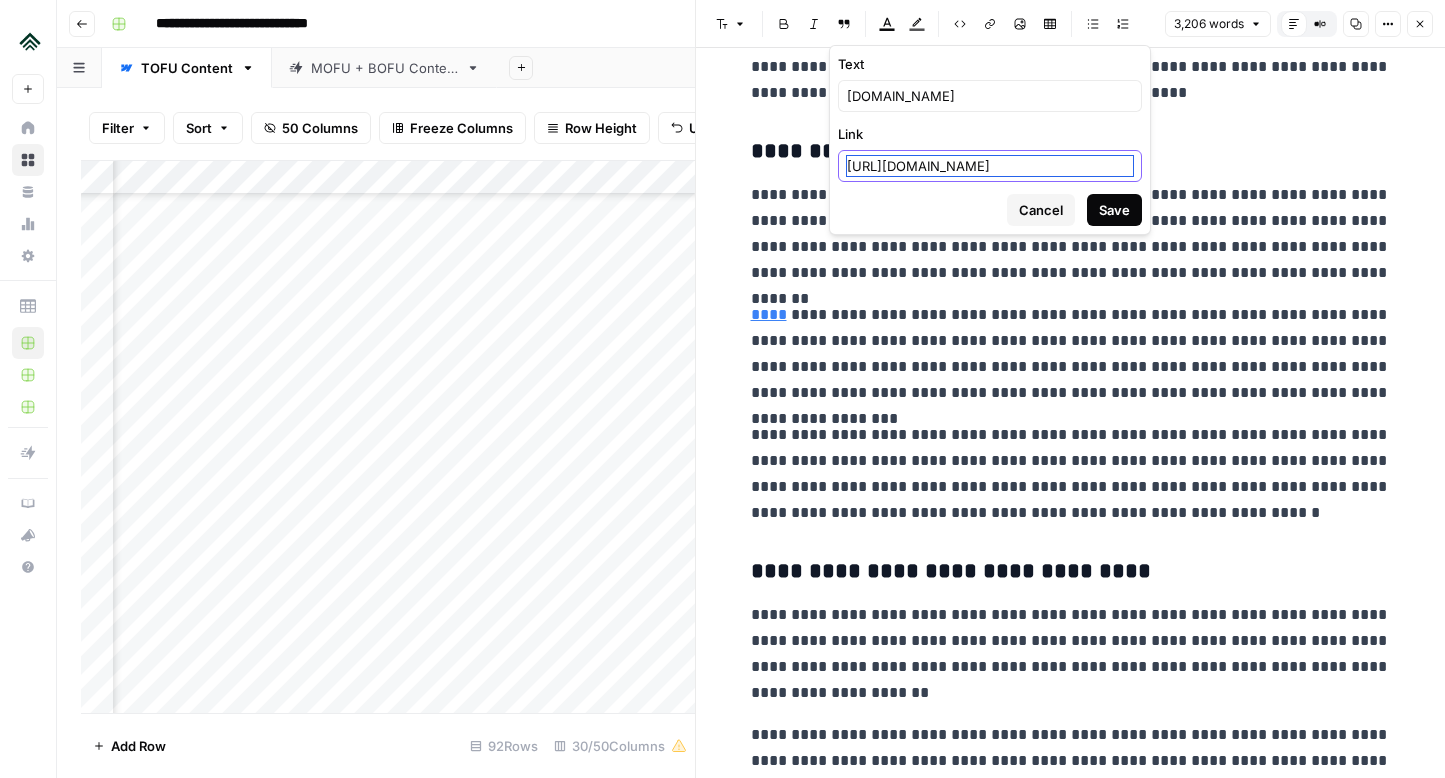 scroll, scrollTop: 0, scrollLeft: 189, axis: horizontal 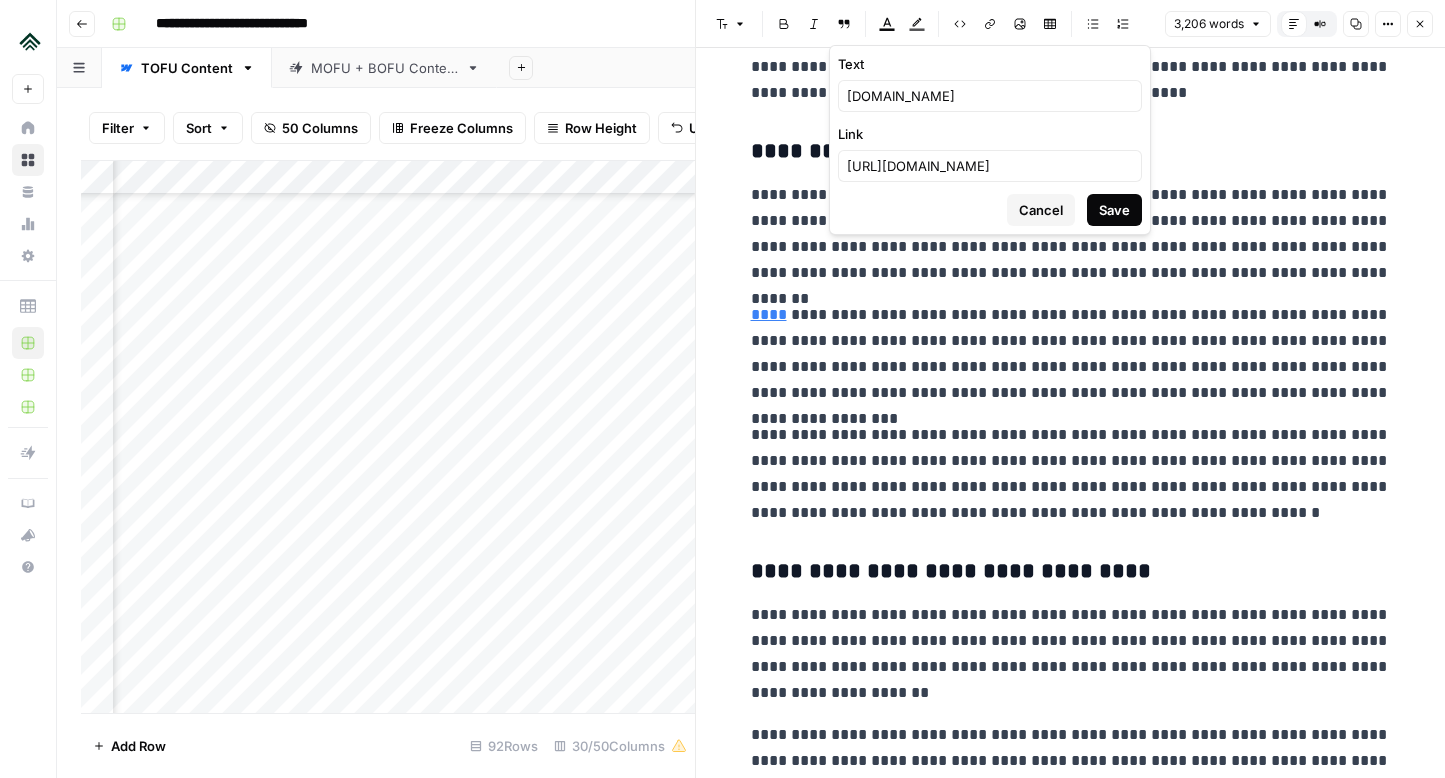 click on "Save" at bounding box center [1114, 210] 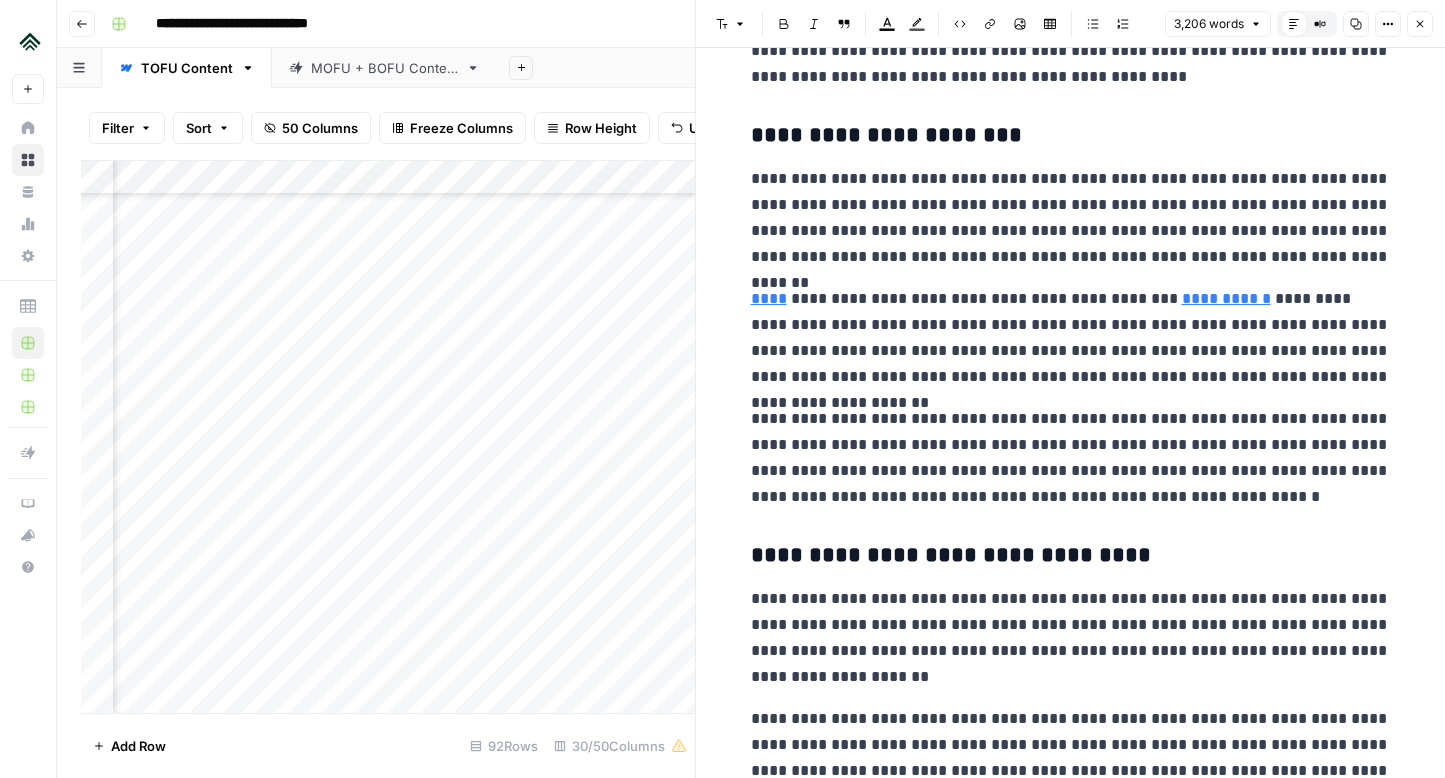 scroll, scrollTop: 6726, scrollLeft: 0, axis: vertical 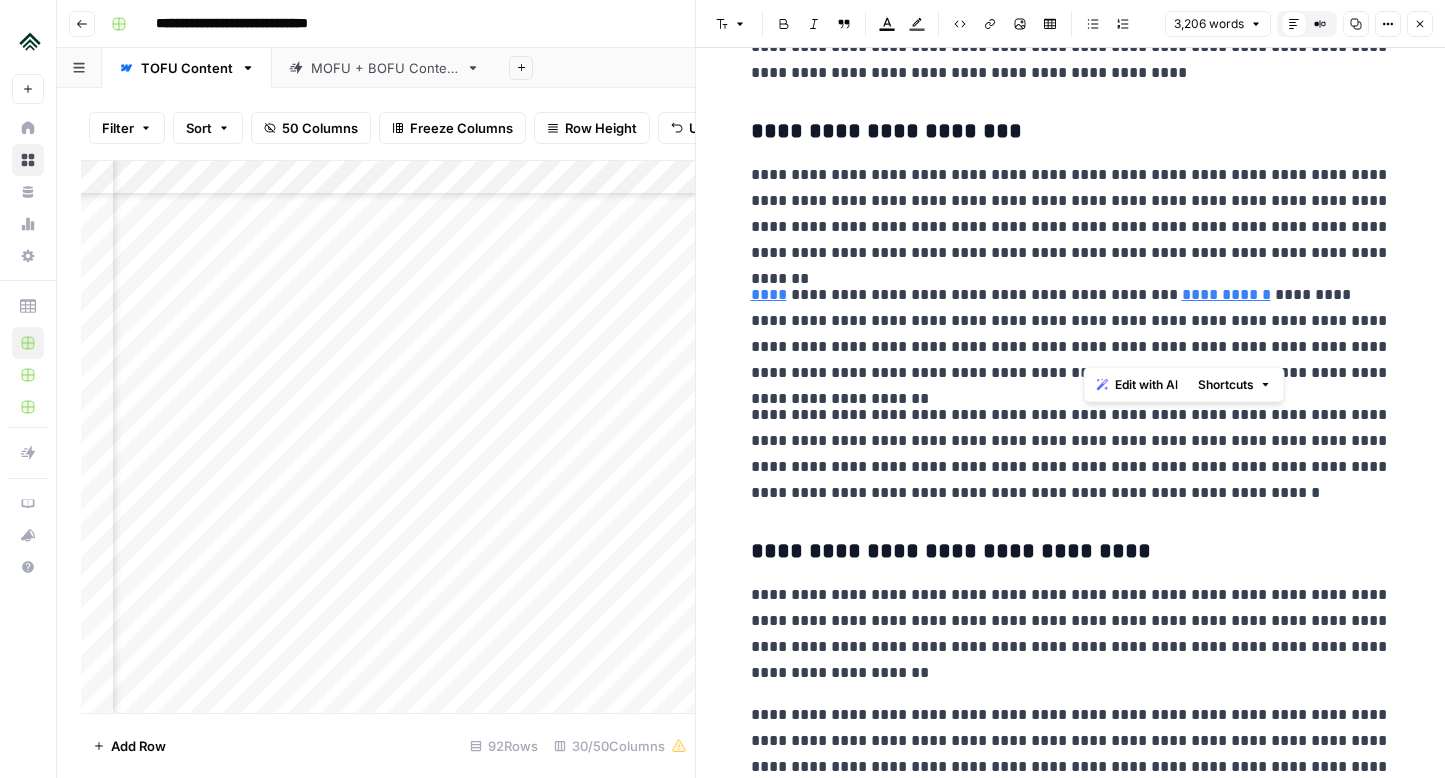 drag, startPoint x: 1109, startPoint y: 349, endPoint x: 1087, endPoint y: 349, distance: 22 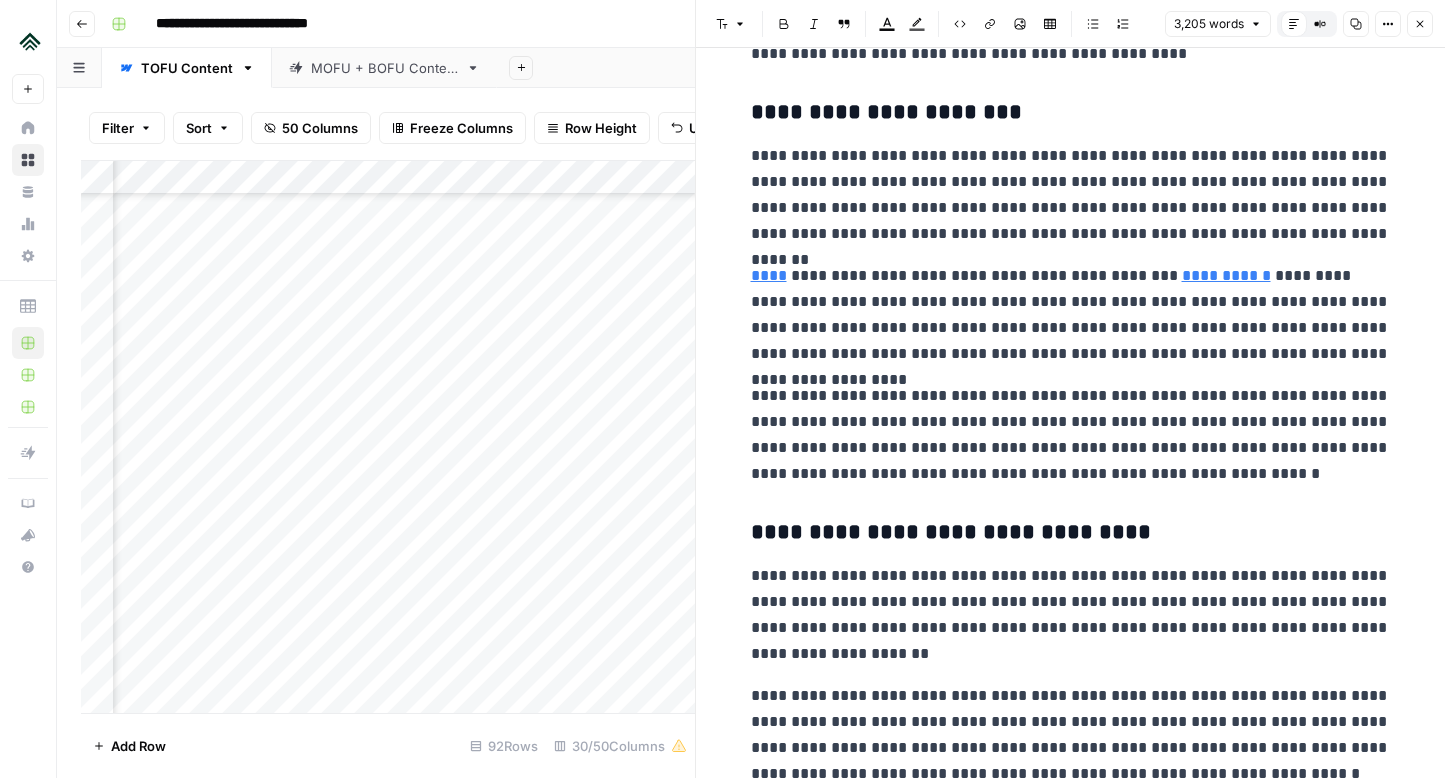 scroll, scrollTop: 6755, scrollLeft: 0, axis: vertical 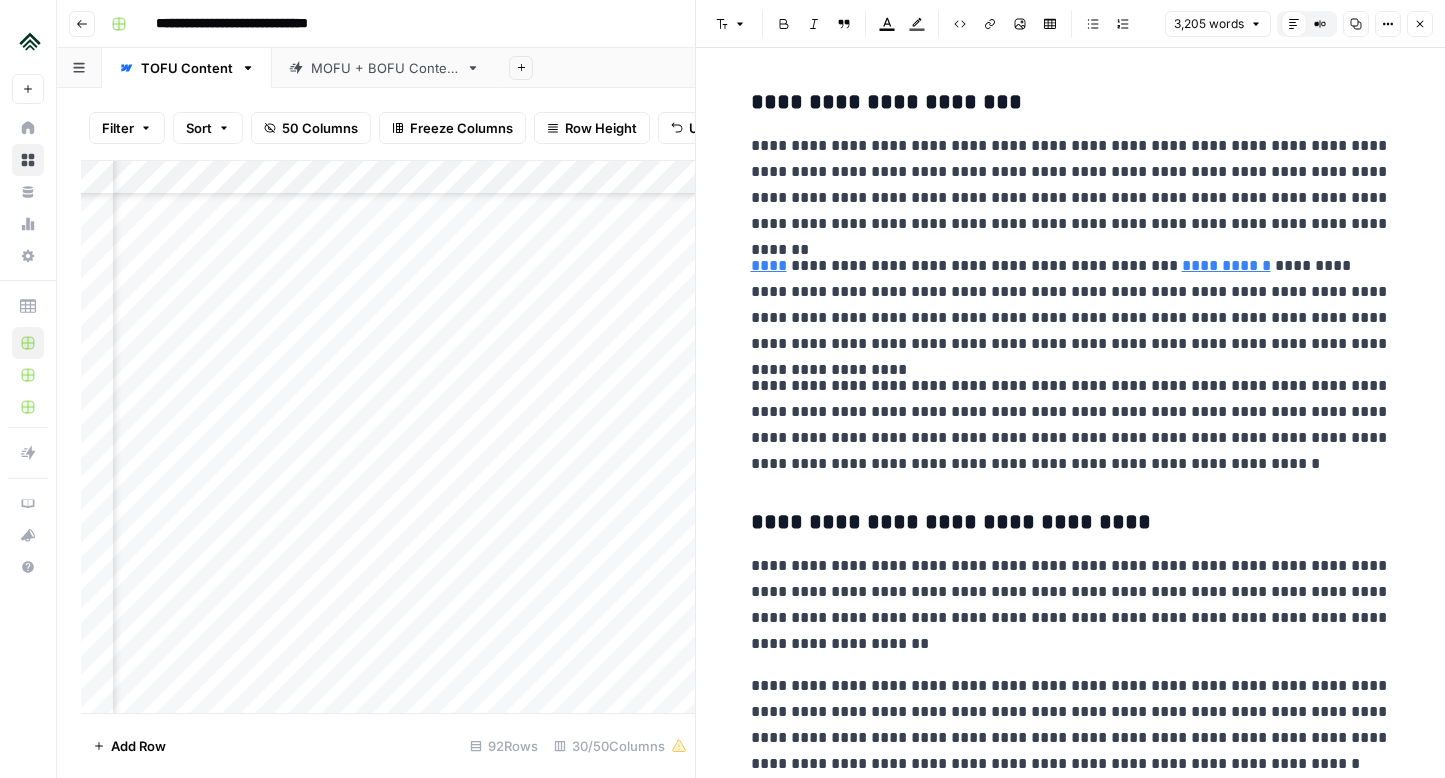 click on "**********" at bounding box center (1071, 425) 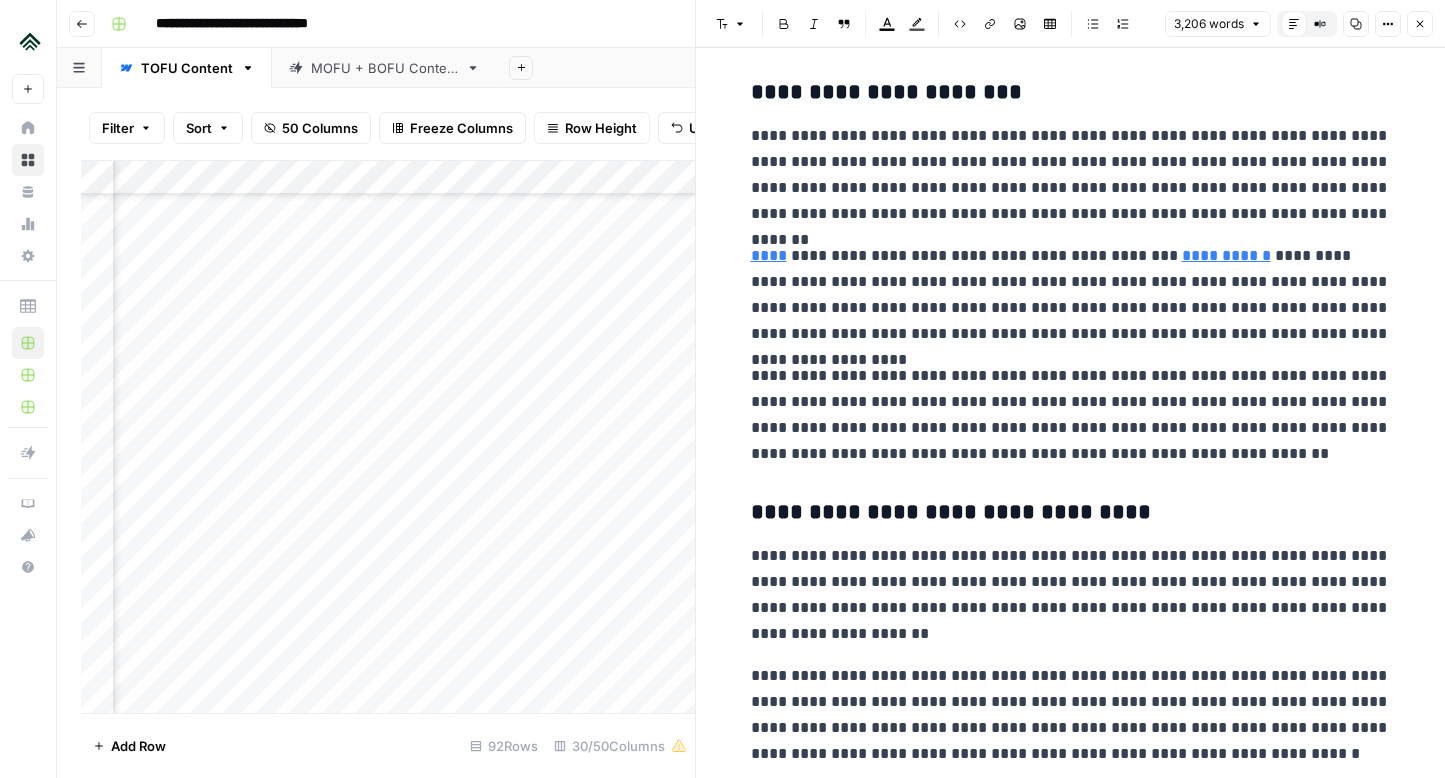 scroll, scrollTop: 6766, scrollLeft: 0, axis: vertical 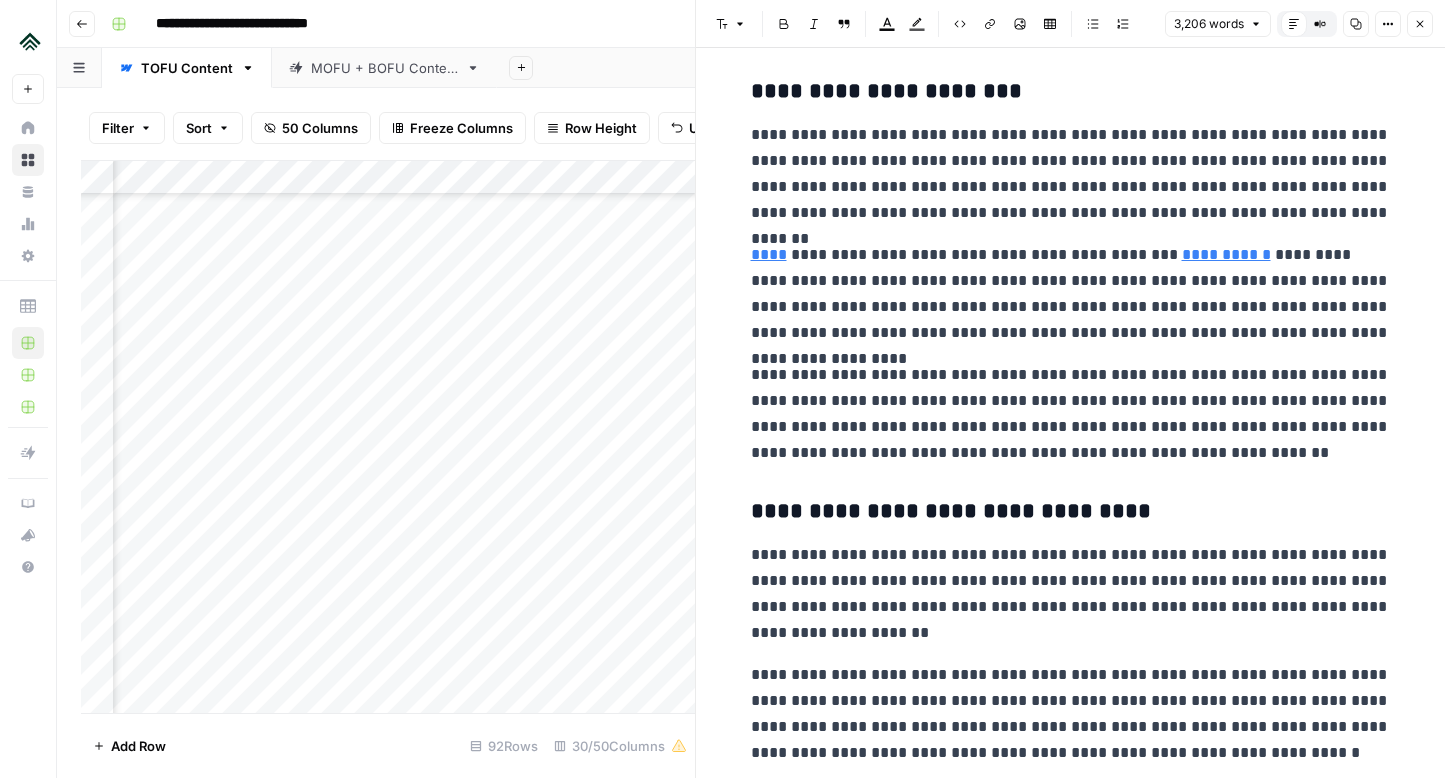 click on "**********" at bounding box center (1071, 414) 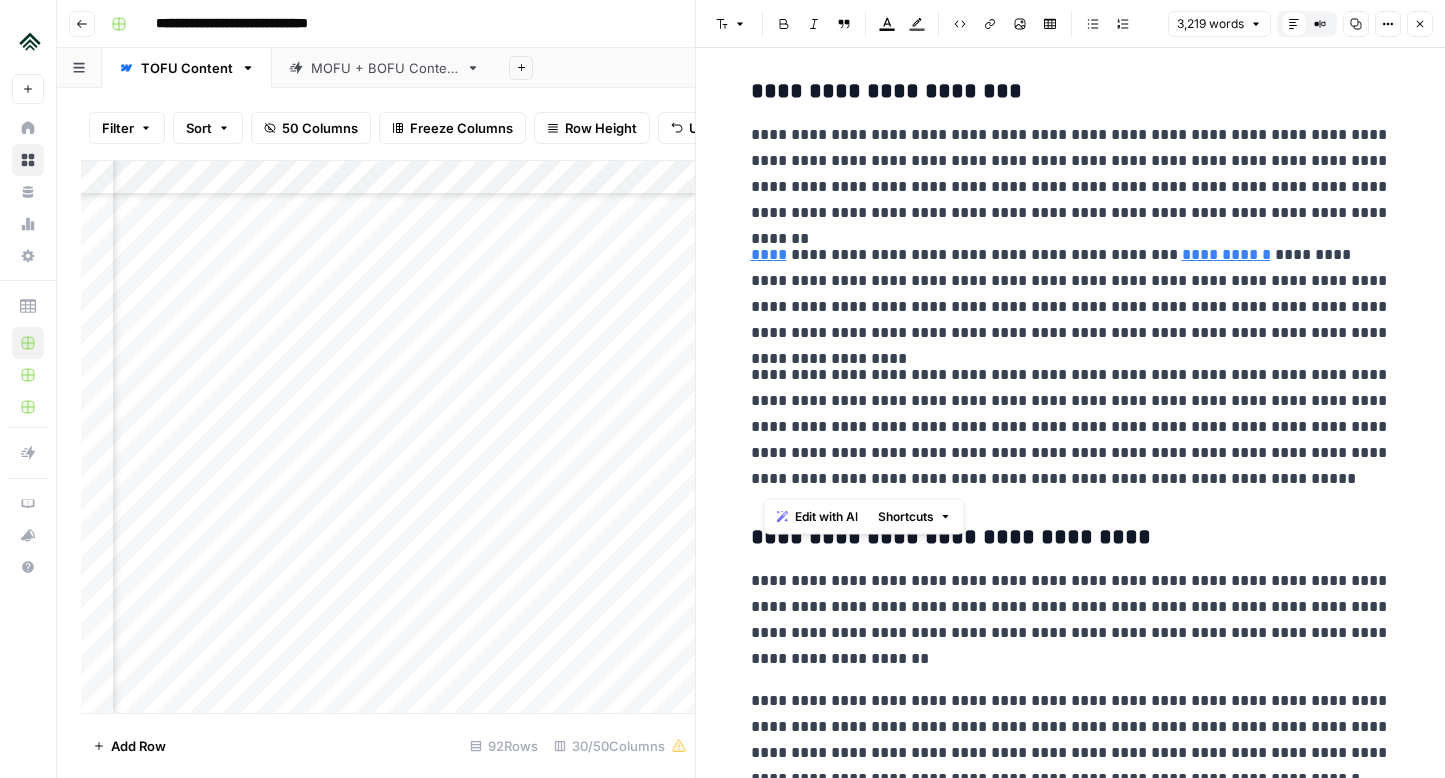 drag, startPoint x: 767, startPoint y: 481, endPoint x: 981, endPoint y: 483, distance: 214.00934 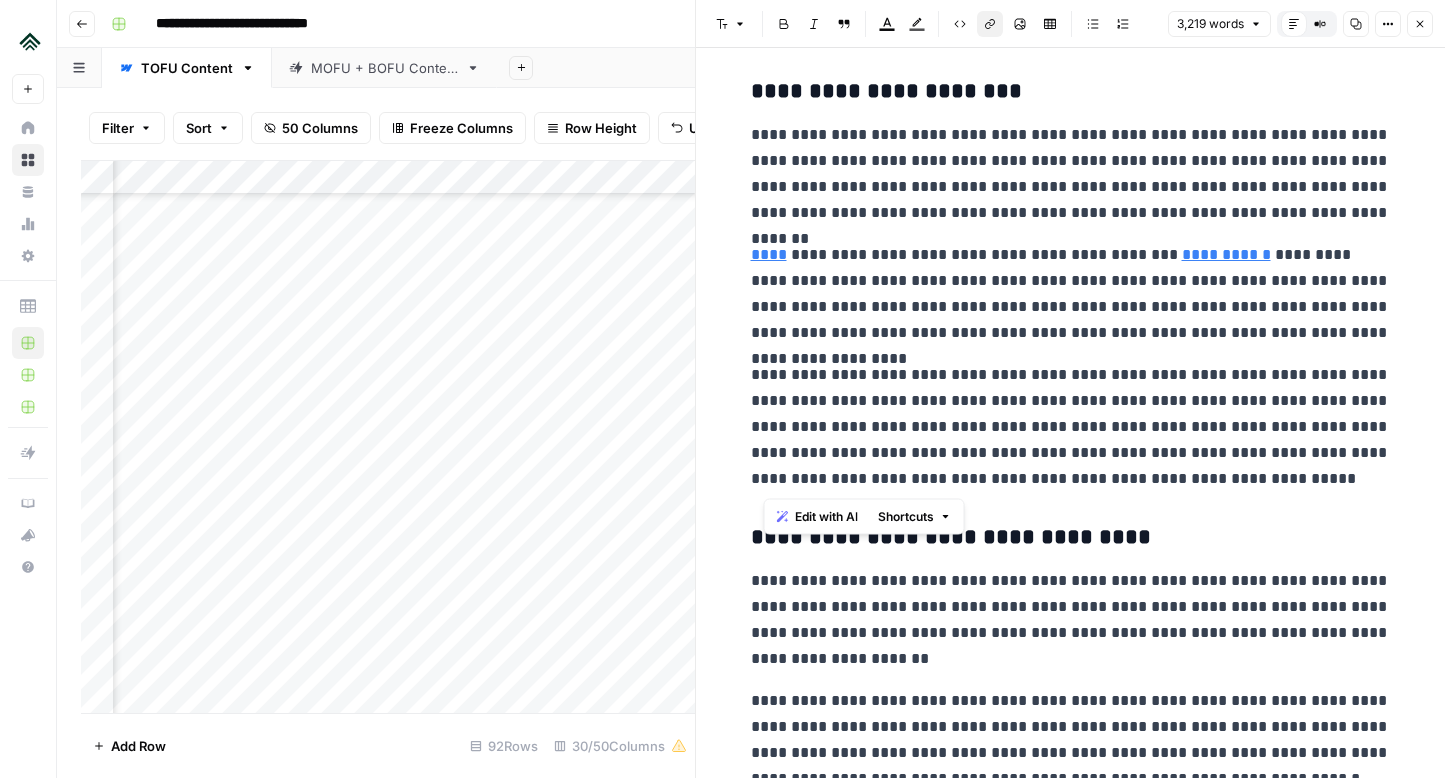 click 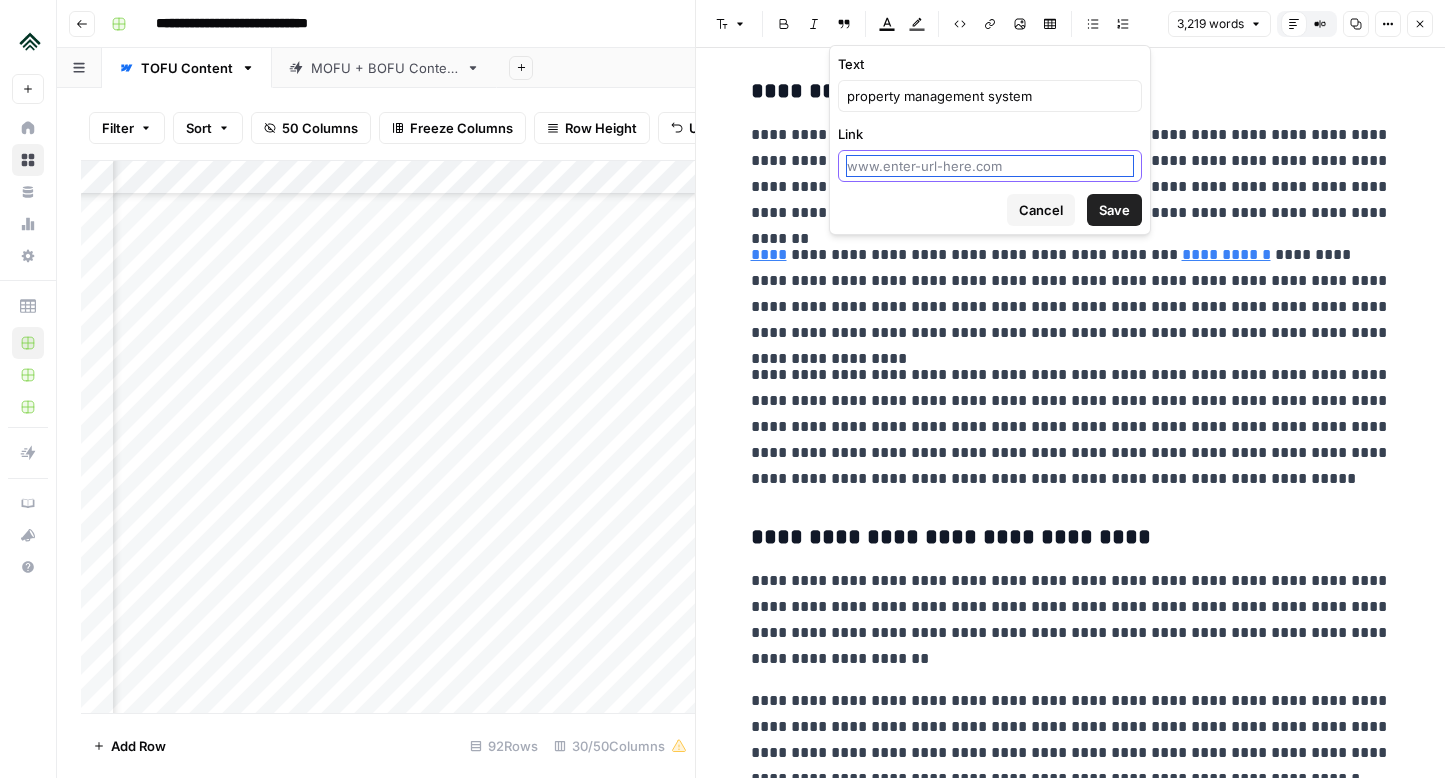 click on "Link" at bounding box center [990, 166] 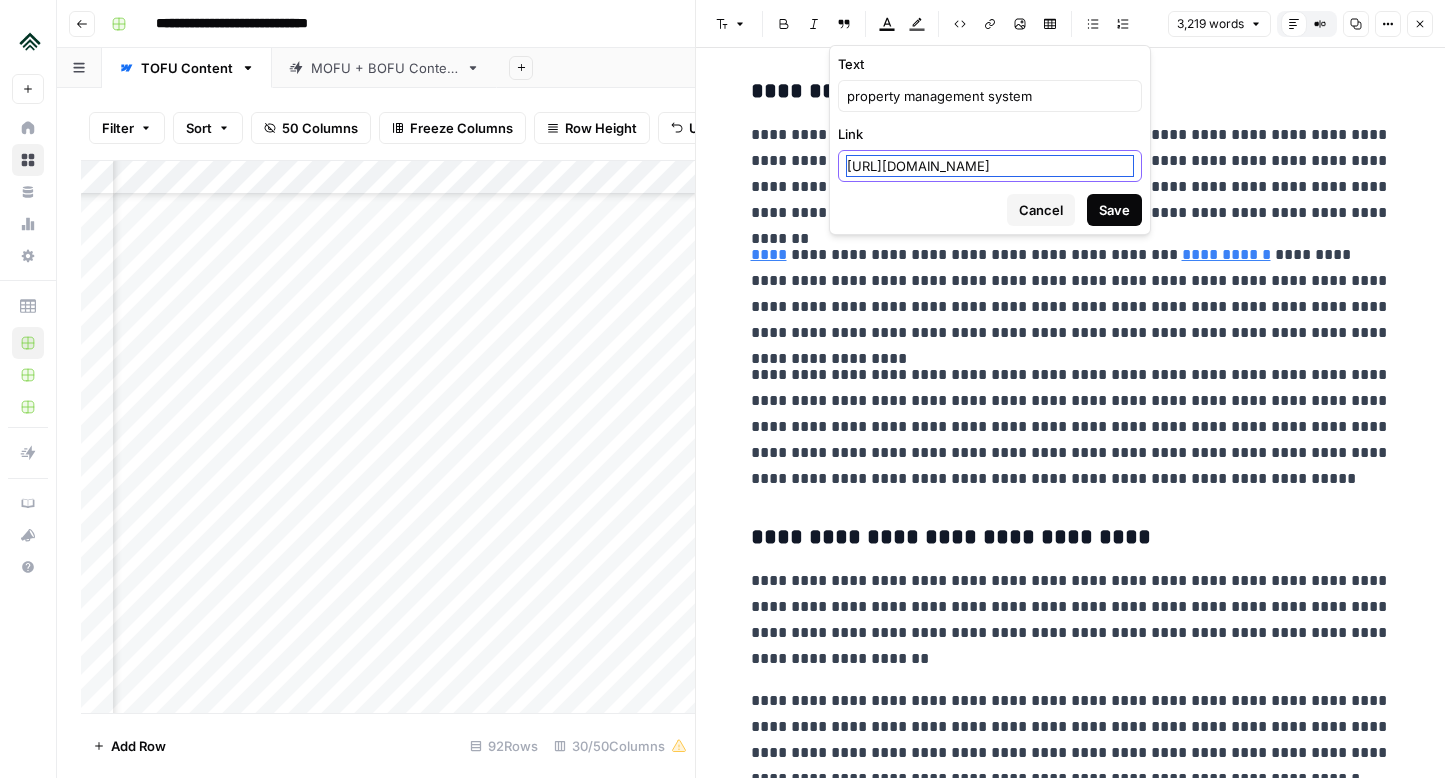 scroll, scrollTop: 0, scrollLeft: 218, axis: horizontal 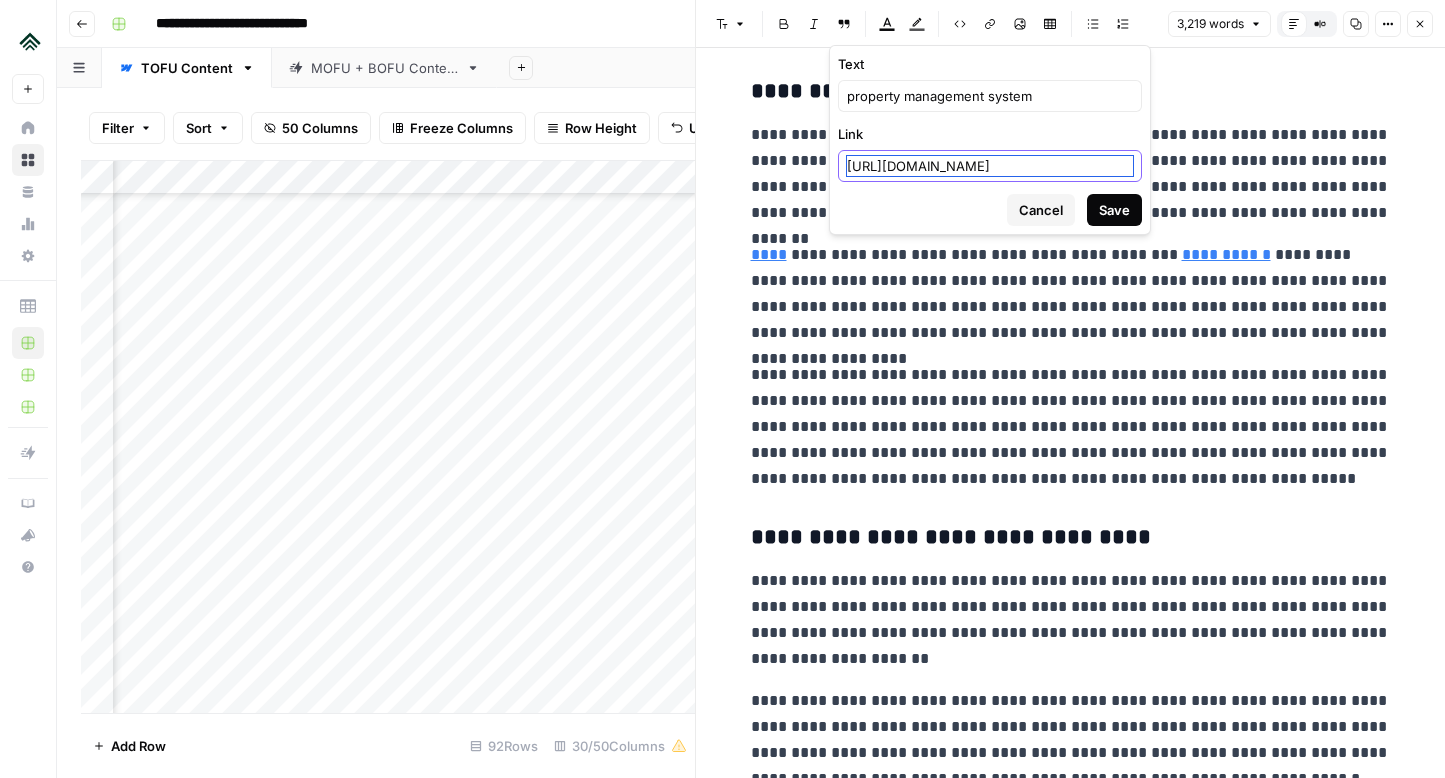 type on "[URL][DOMAIN_NAME]" 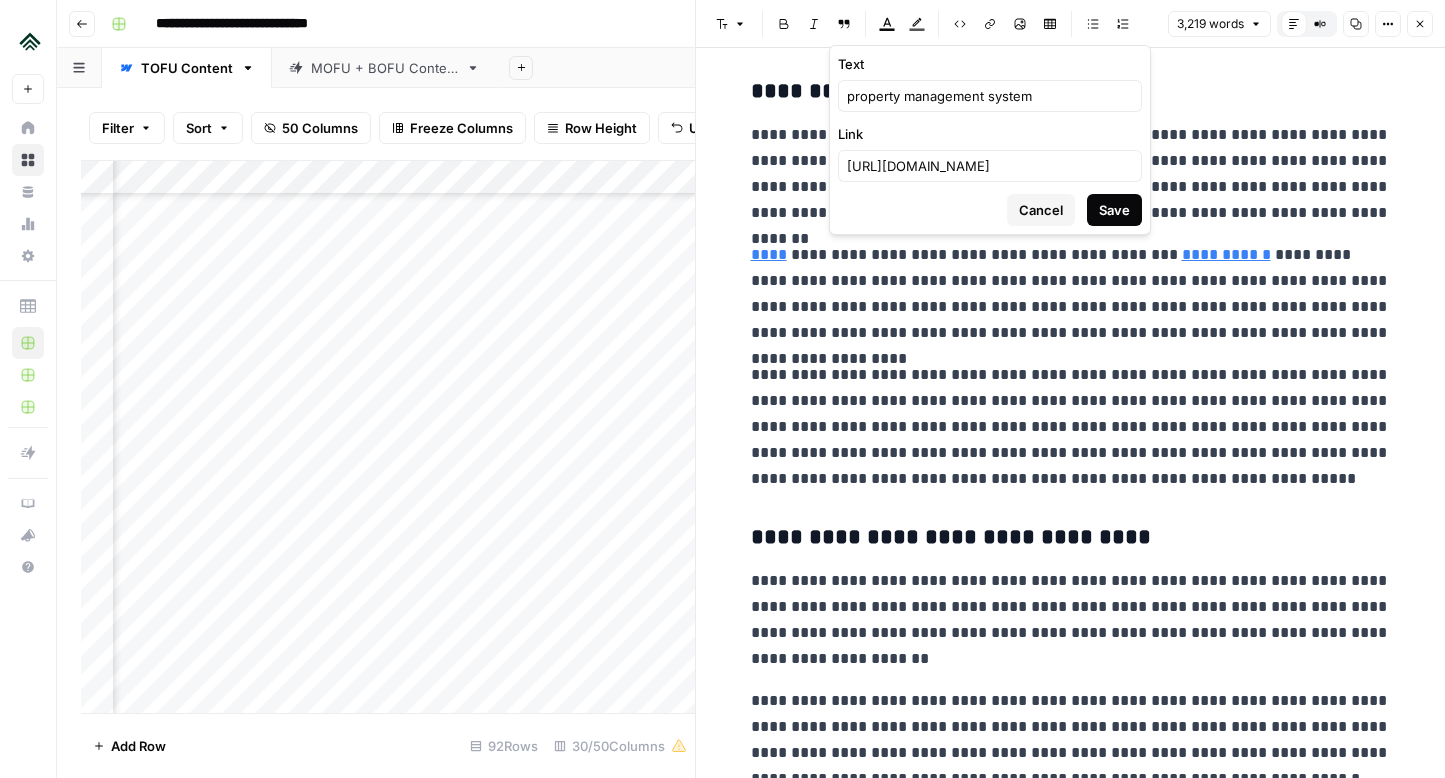 scroll, scrollTop: 0, scrollLeft: 0, axis: both 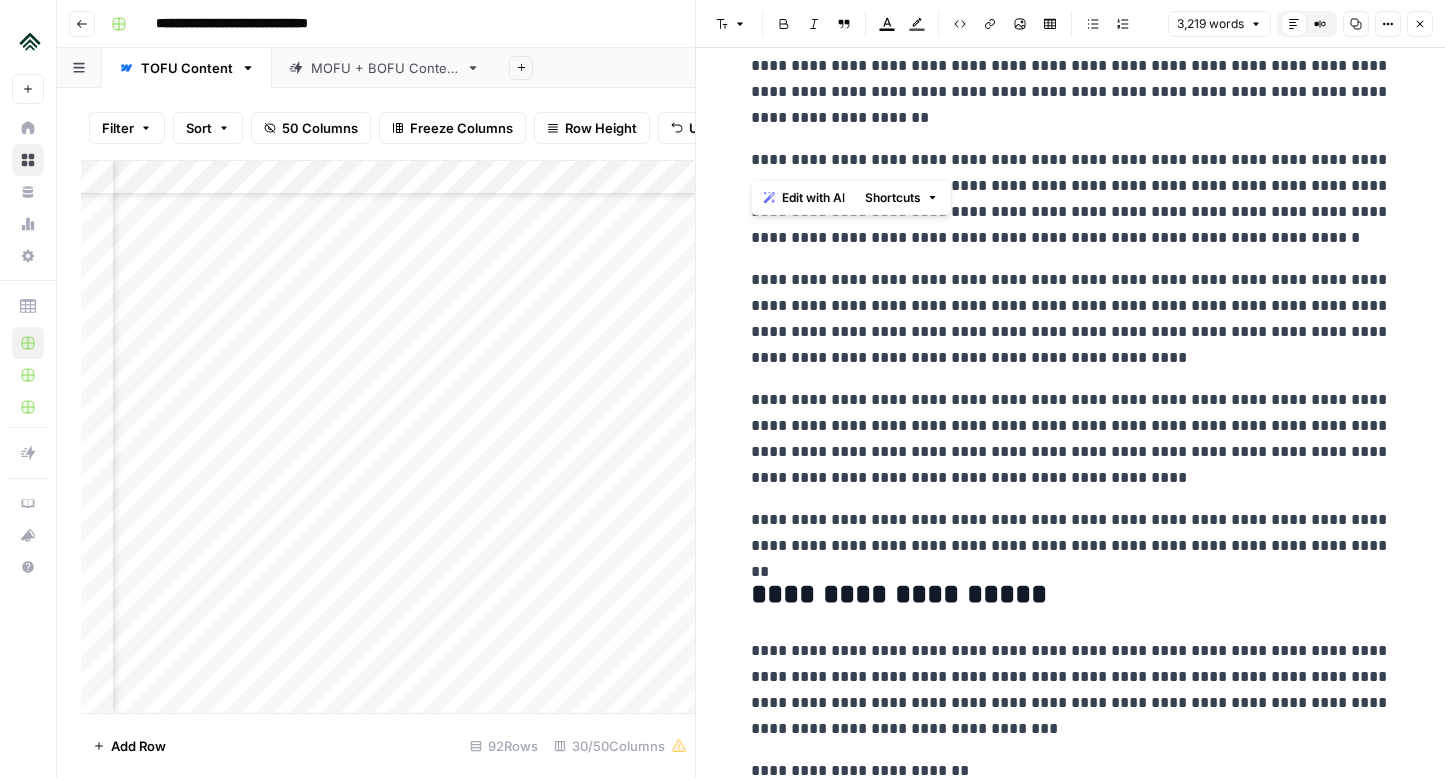 drag, startPoint x: 808, startPoint y: 161, endPoint x: 734, endPoint y: 161, distance: 74 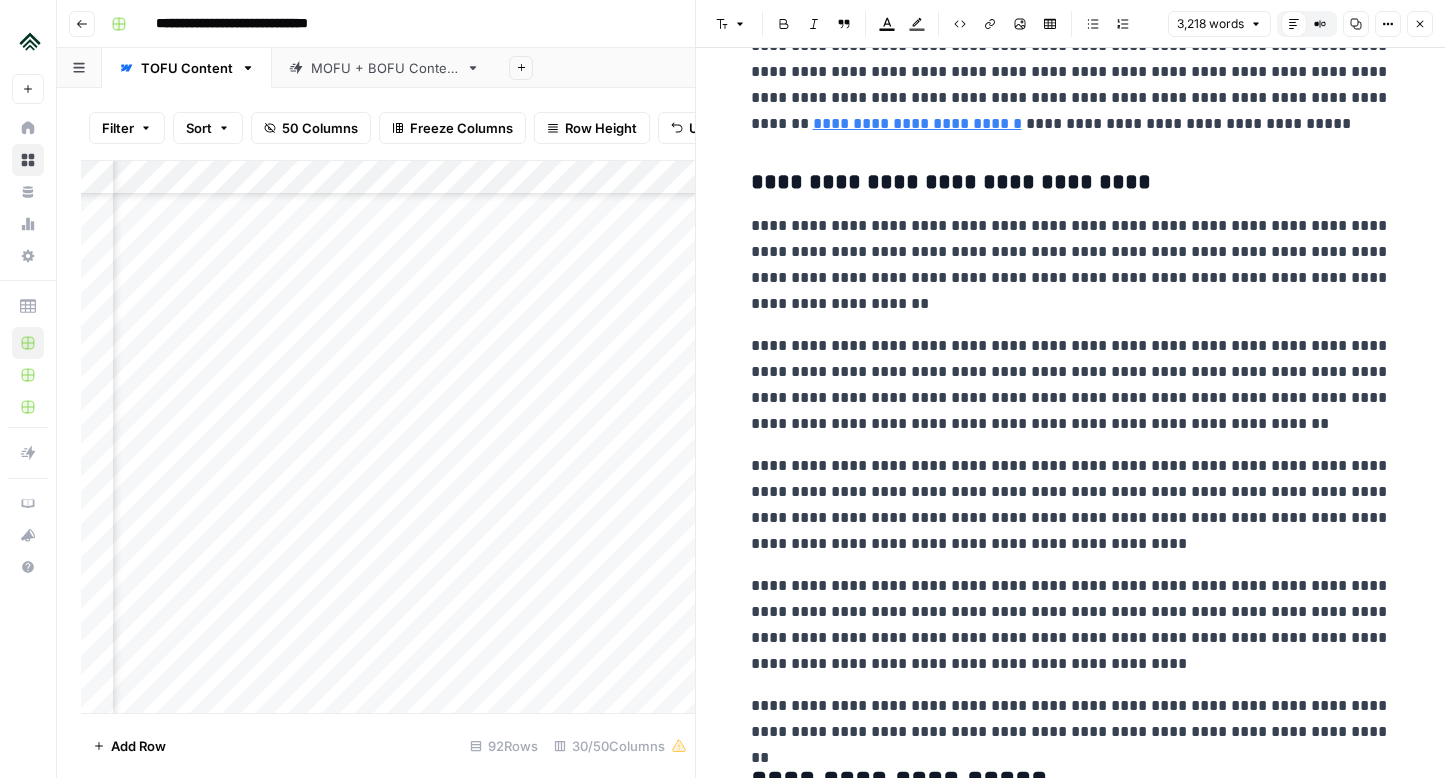 scroll, scrollTop: 7114, scrollLeft: 0, axis: vertical 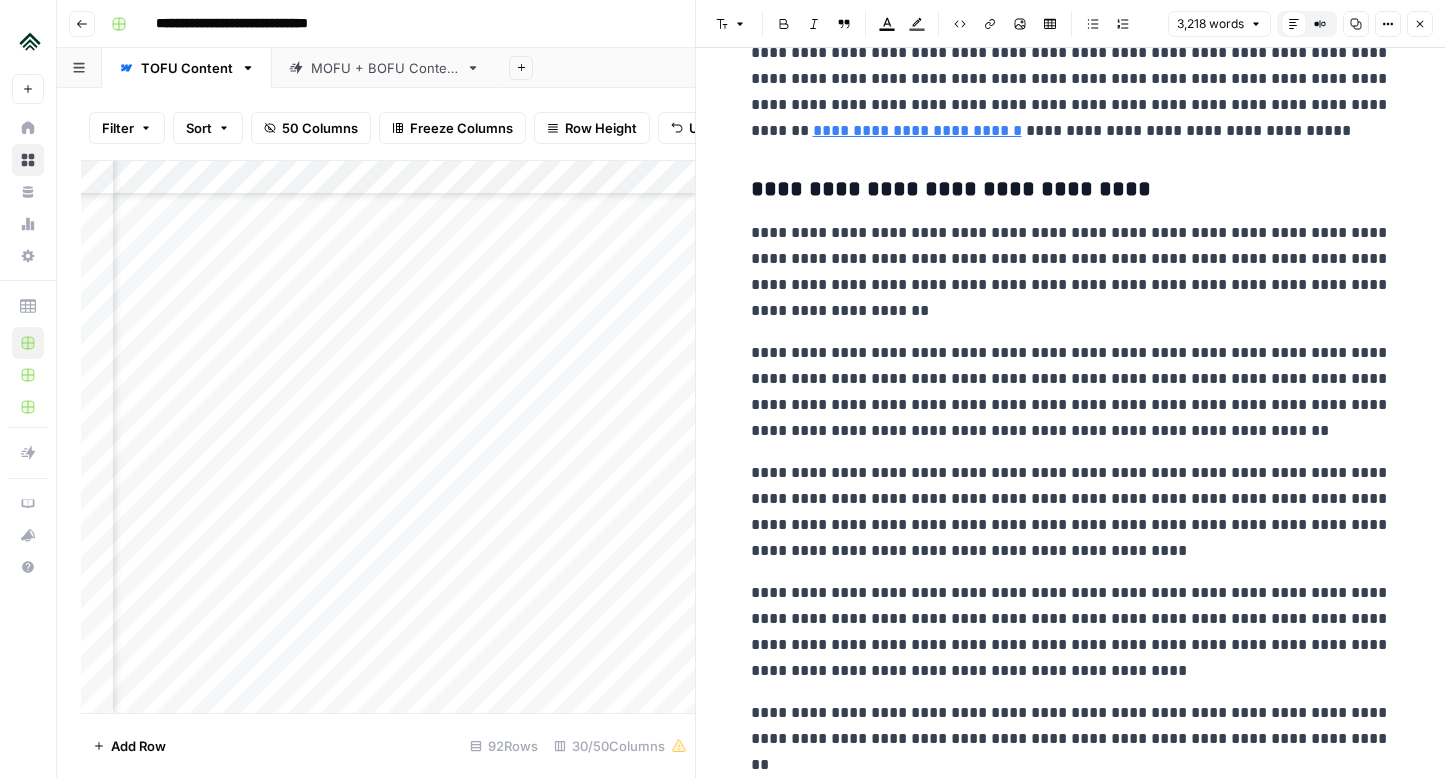 click on "**********" at bounding box center [1071, 272] 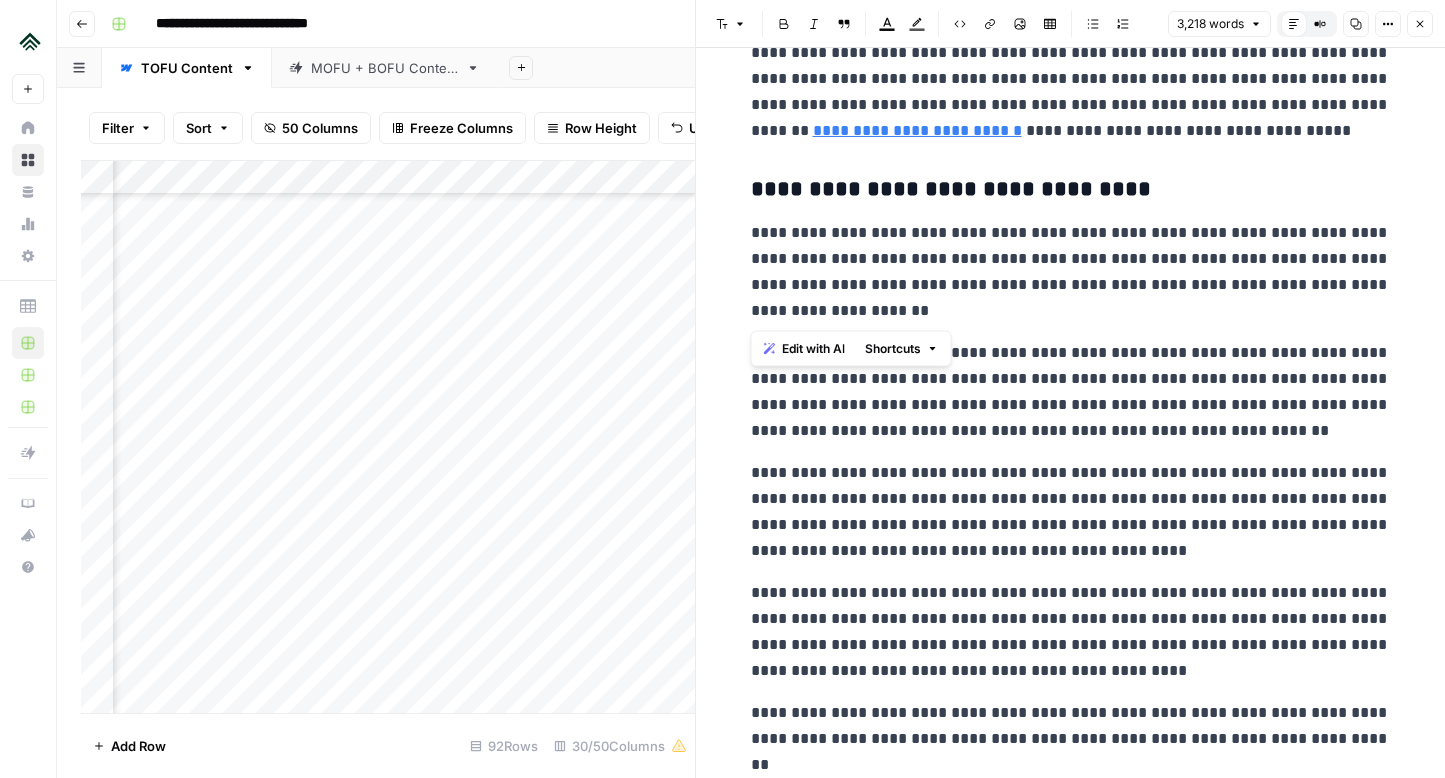 click on "**********" at bounding box center (1071, 272) 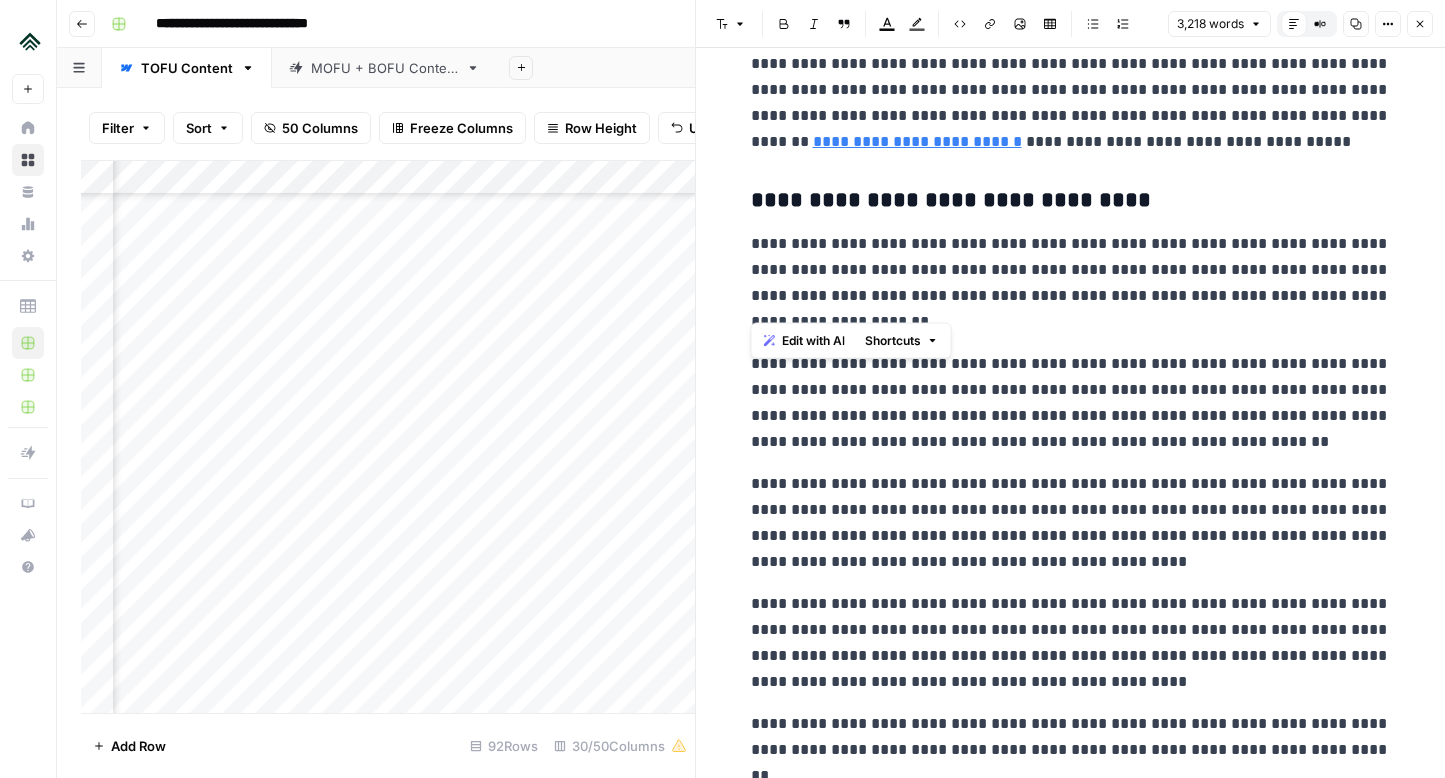 scroll, scrollTop: 7122, scrollLeft: 0, axis: vertical 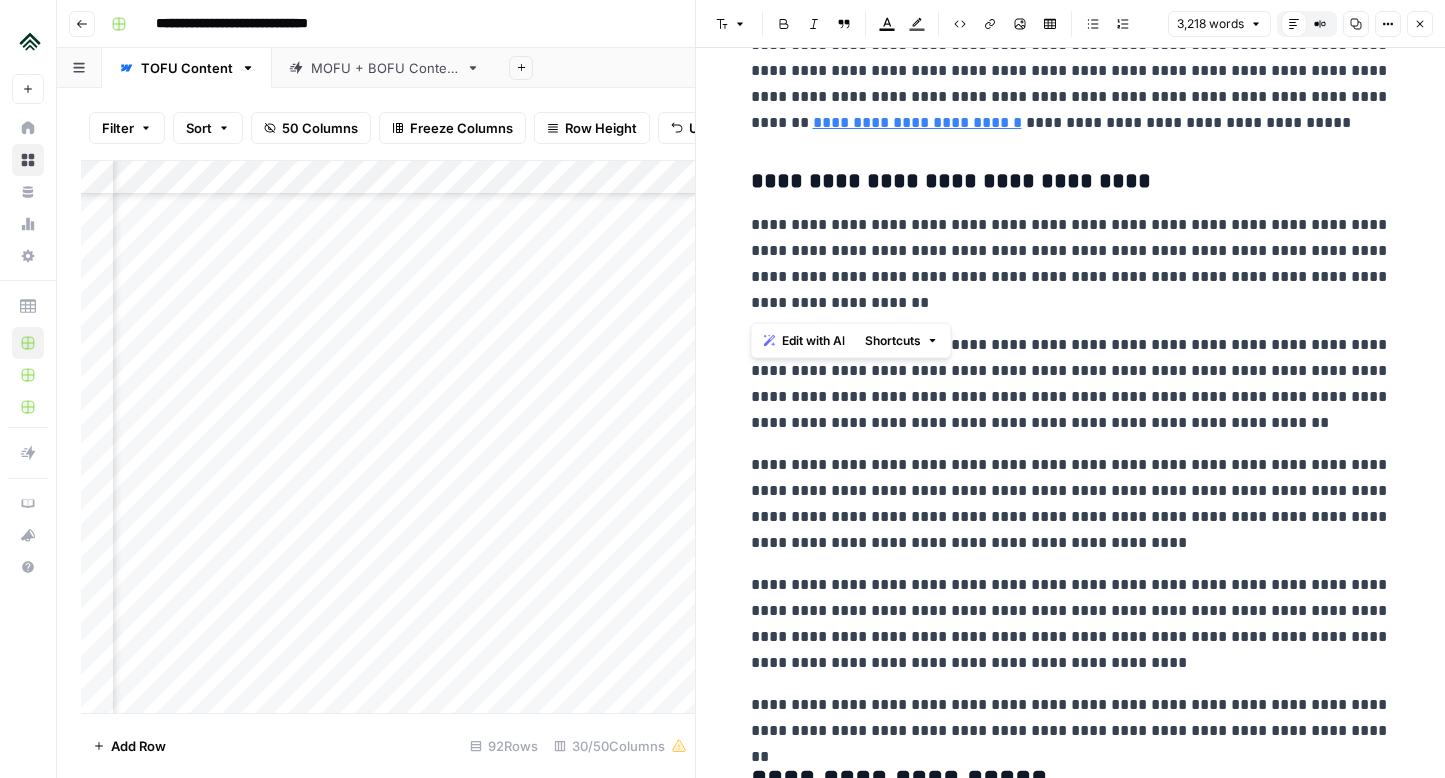 click on "**********" at bounding box center (1071, 384) 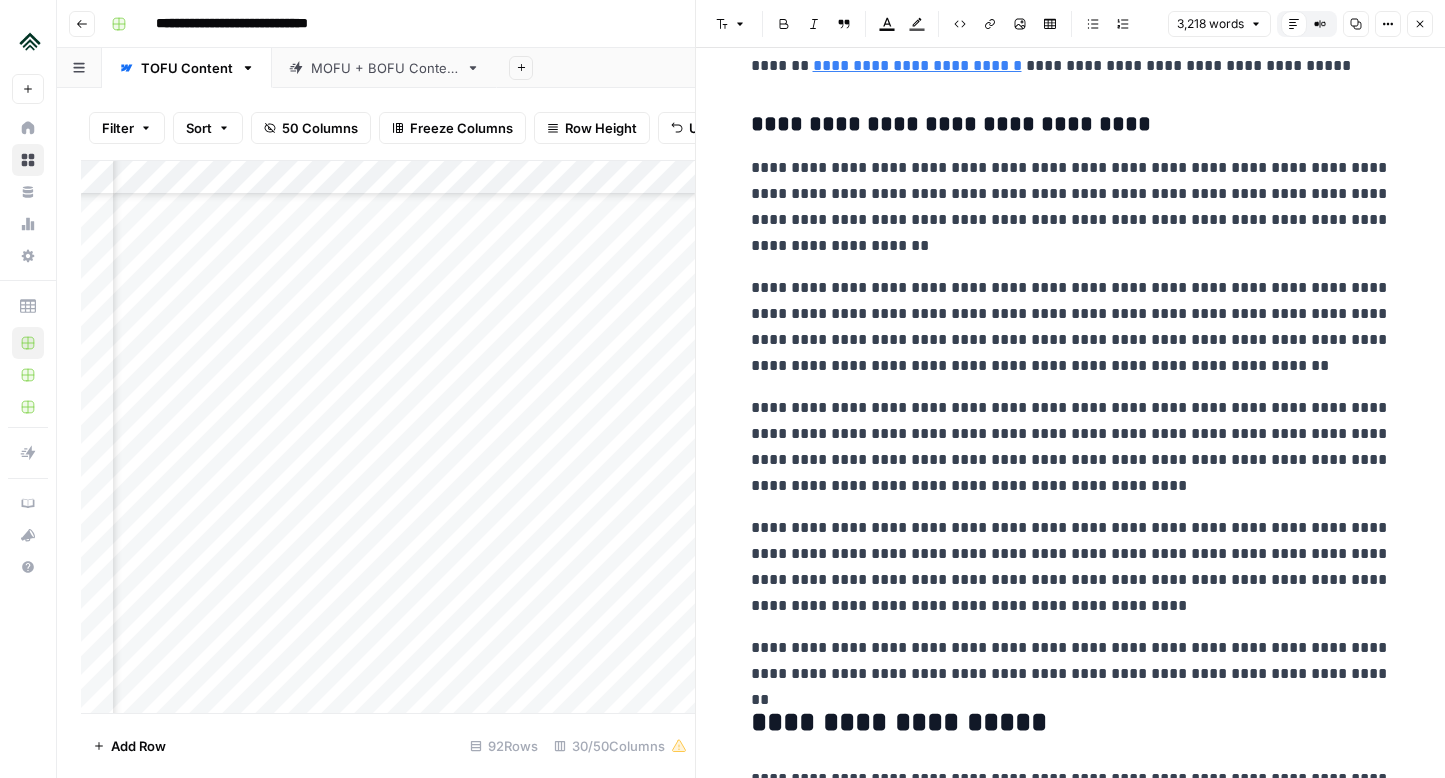scroll, scrollTop: 7187, scrollLeft: 0, axis: vertical 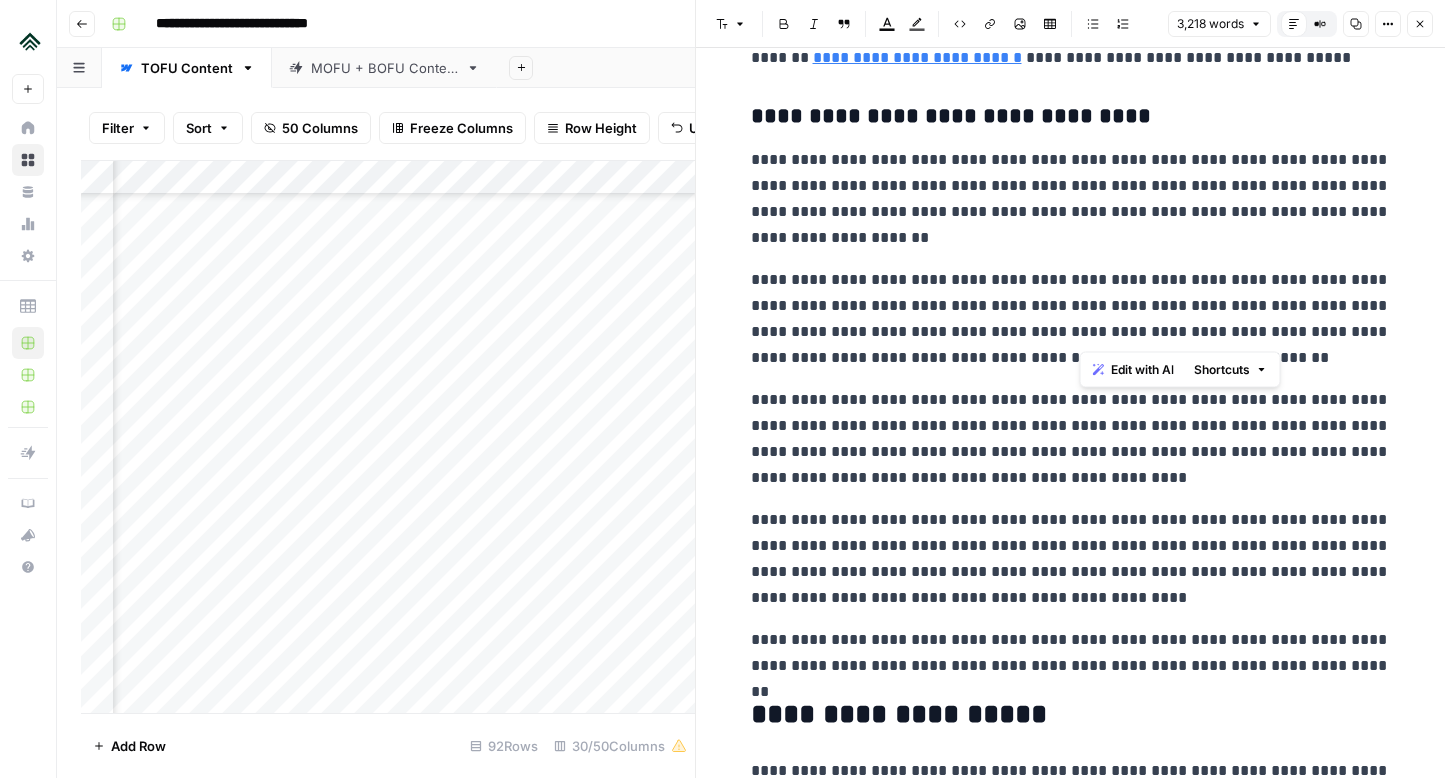drag, startPoint x: 1119, startPoint y: 332, endPoint x: 1082, endPoint y: 332, distance: 37 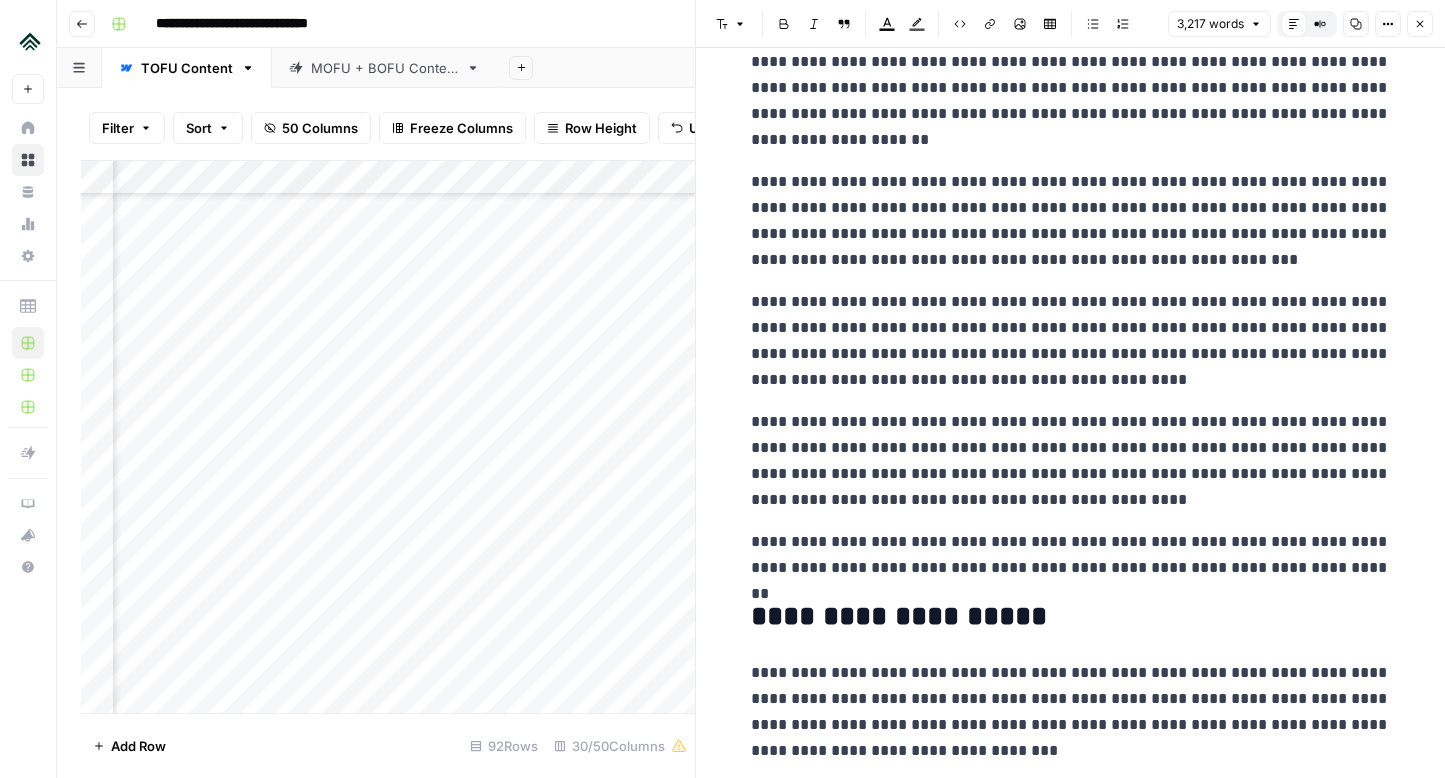 scroll, scrollTop: 7292, scrollLeft: 0, axis: vertical 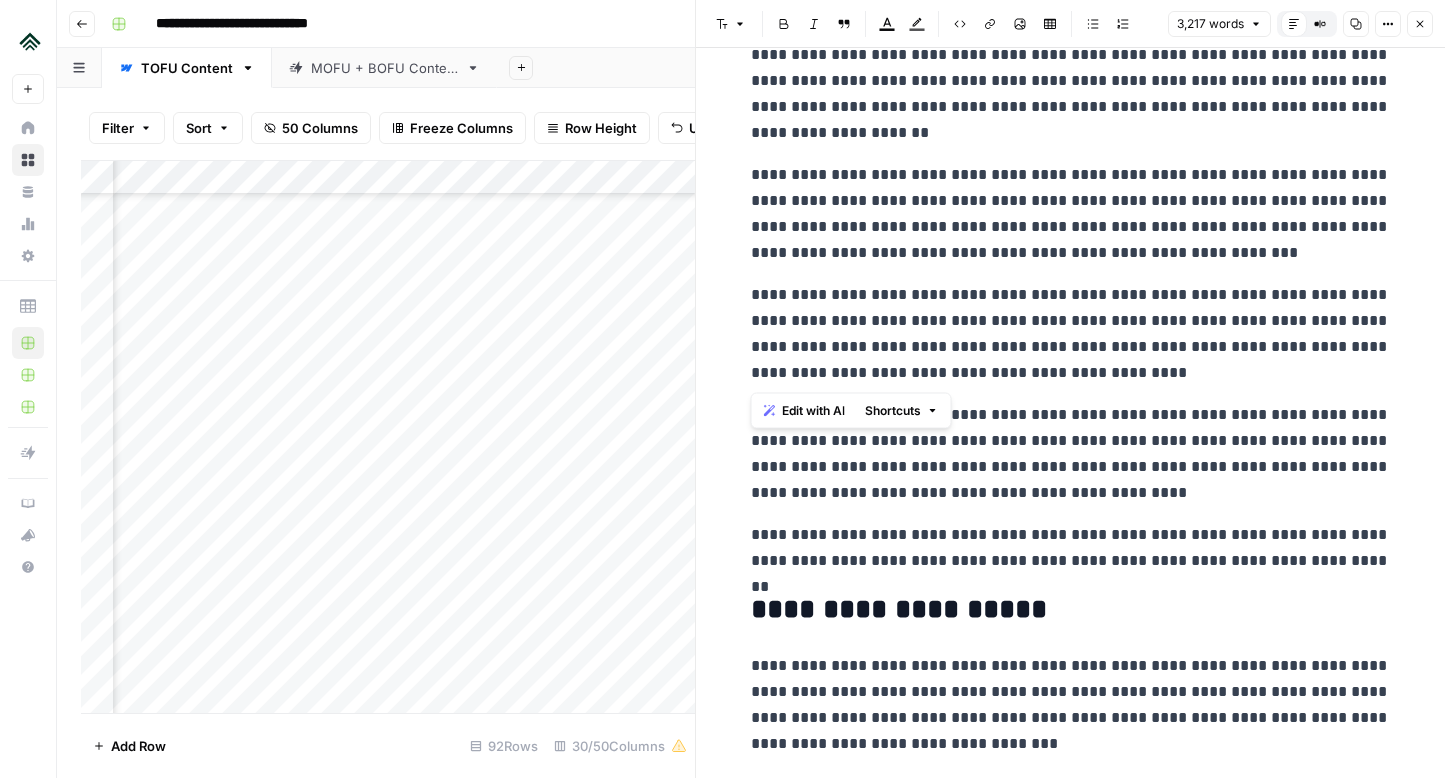 drag, startPoint x: 1073, startPoint y: 364, endPoint x: 744, endPoint y: 293, distance: 336.5739 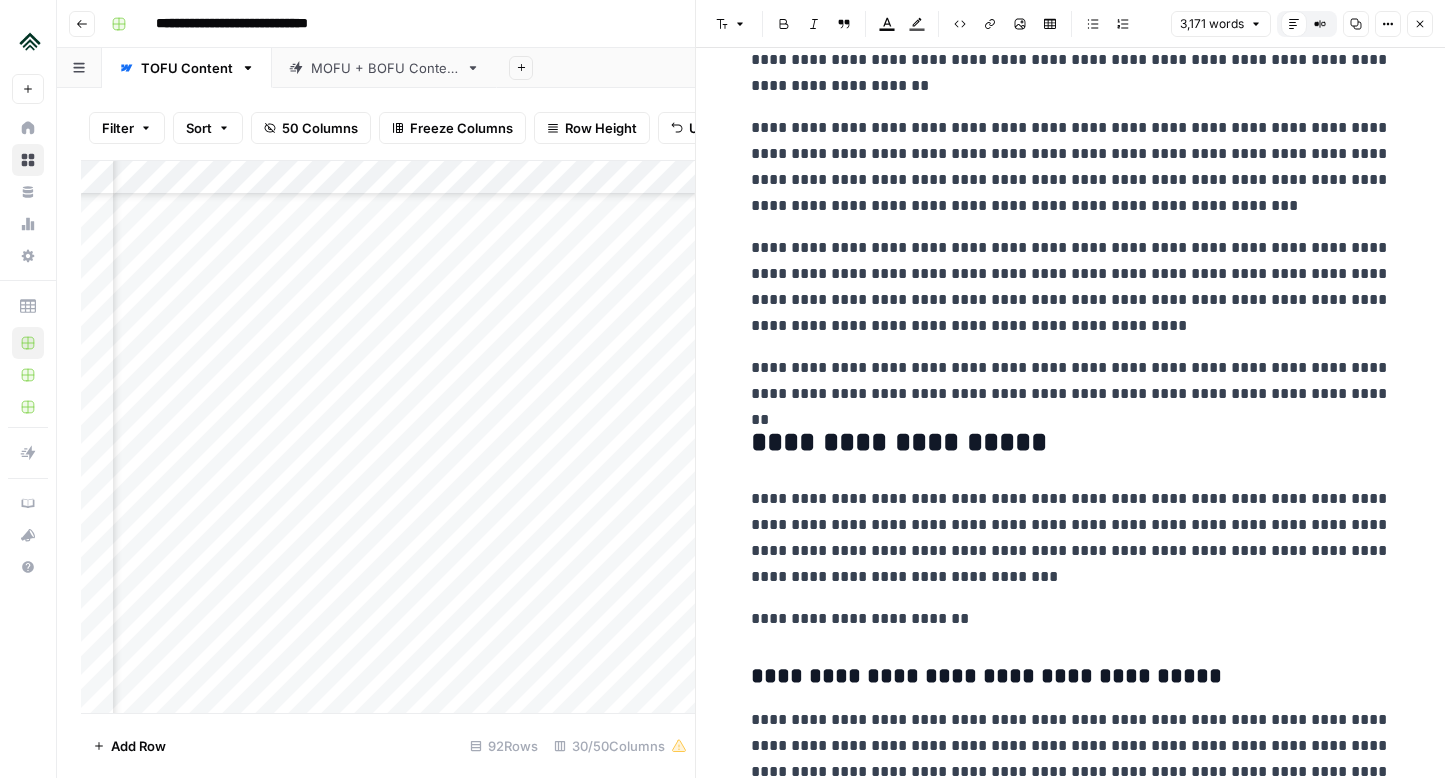 scroll, scrollTop: 7340, scrollLeft: 0, axis: vertical 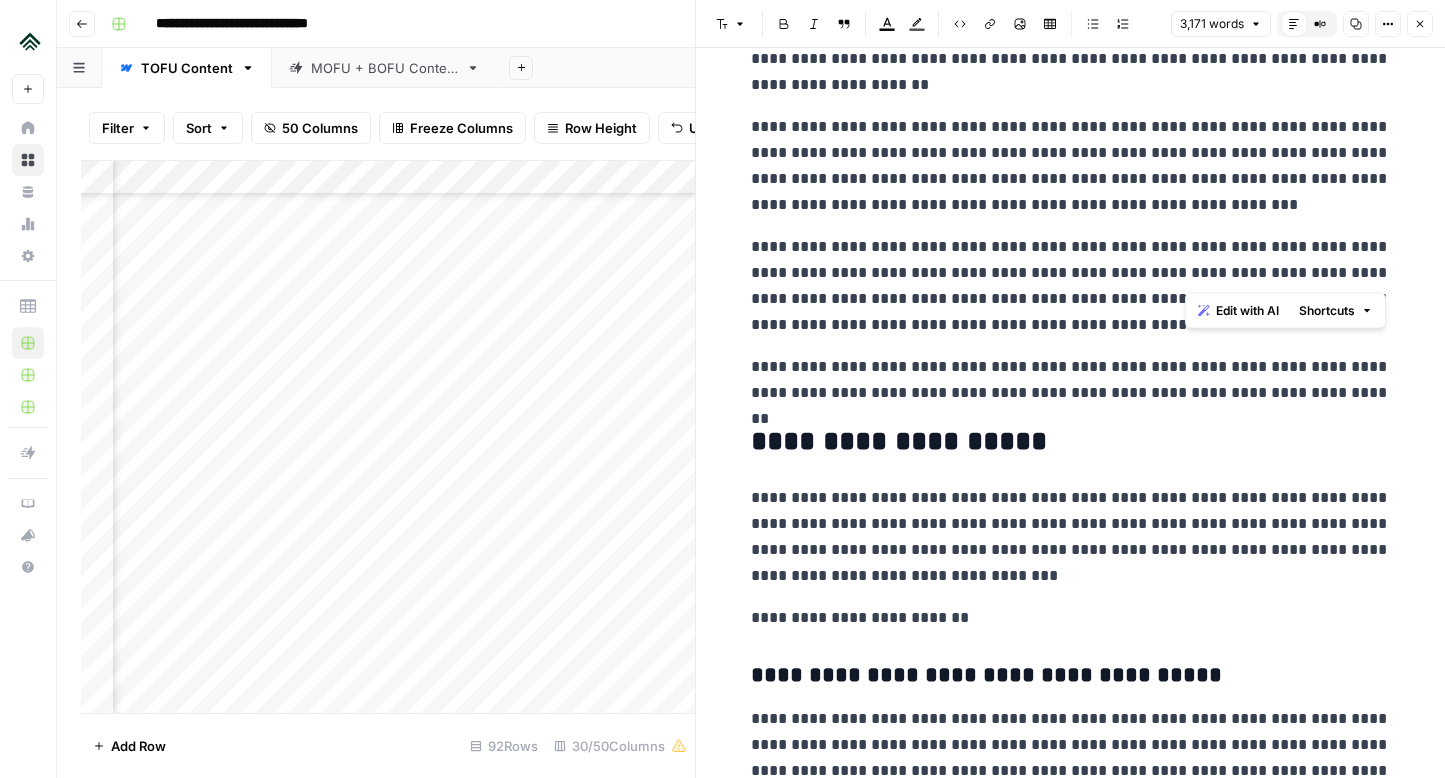 drag, startPoint x: 1186, startPoint y: 273, endPoint x: 1379, endPoint y: 273, distance: 193 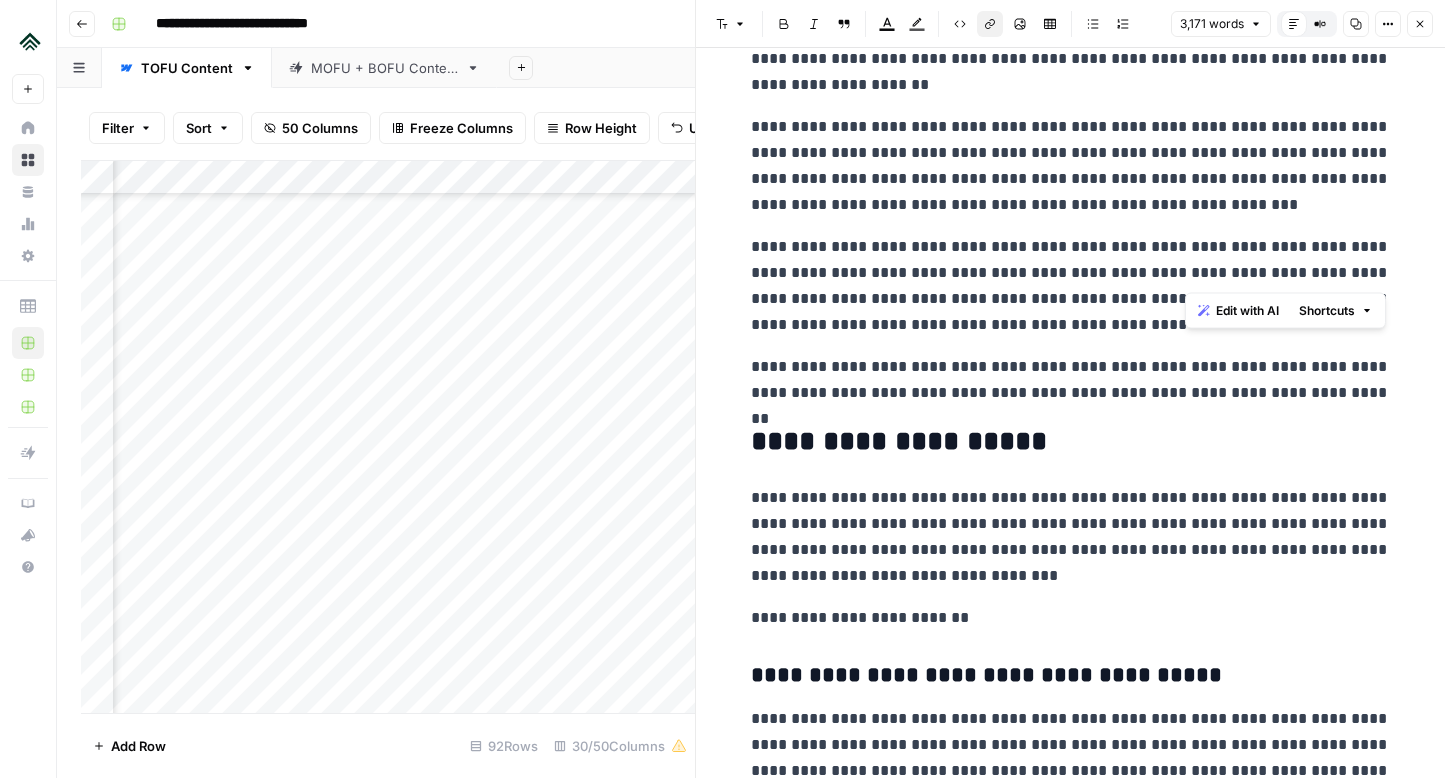 click 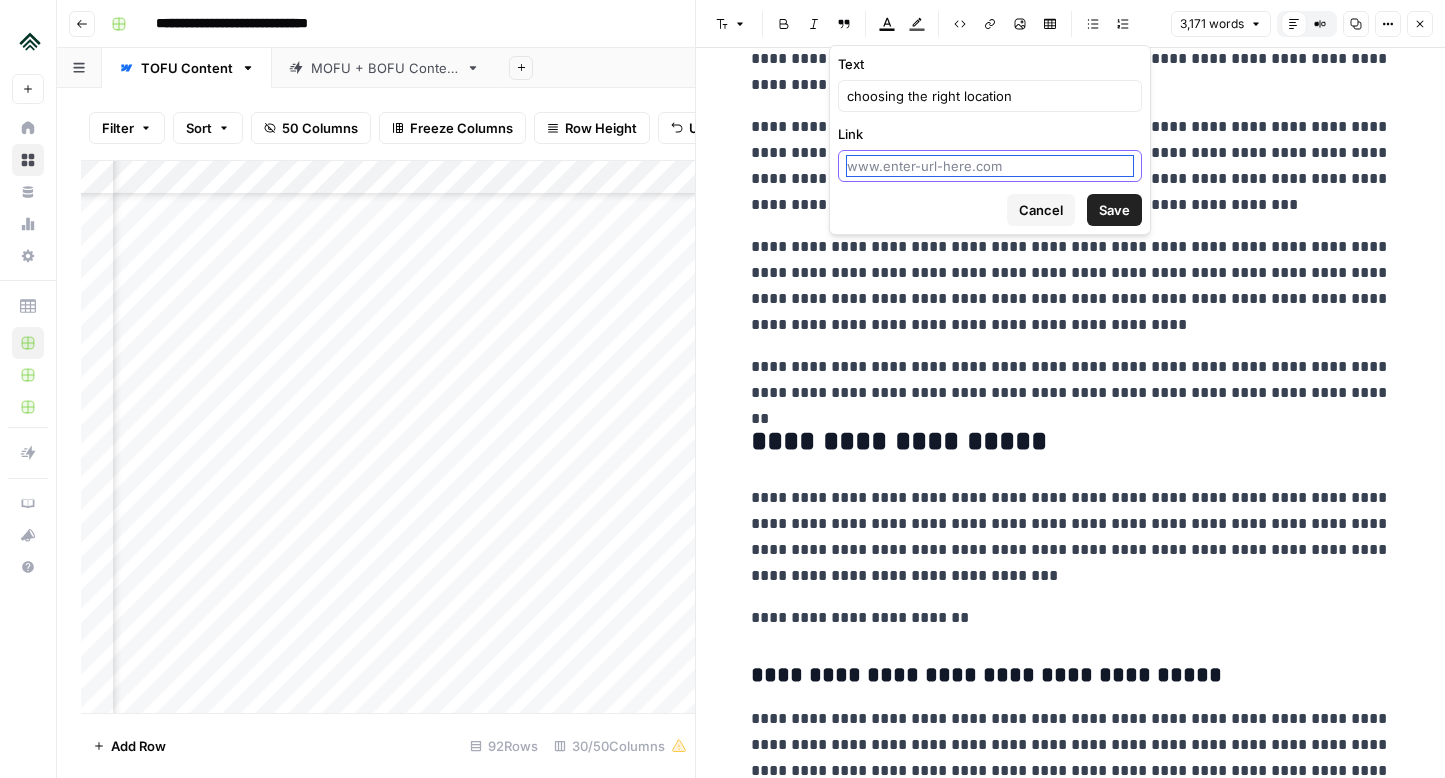 click on "Link" at bounding box center [990, 166] 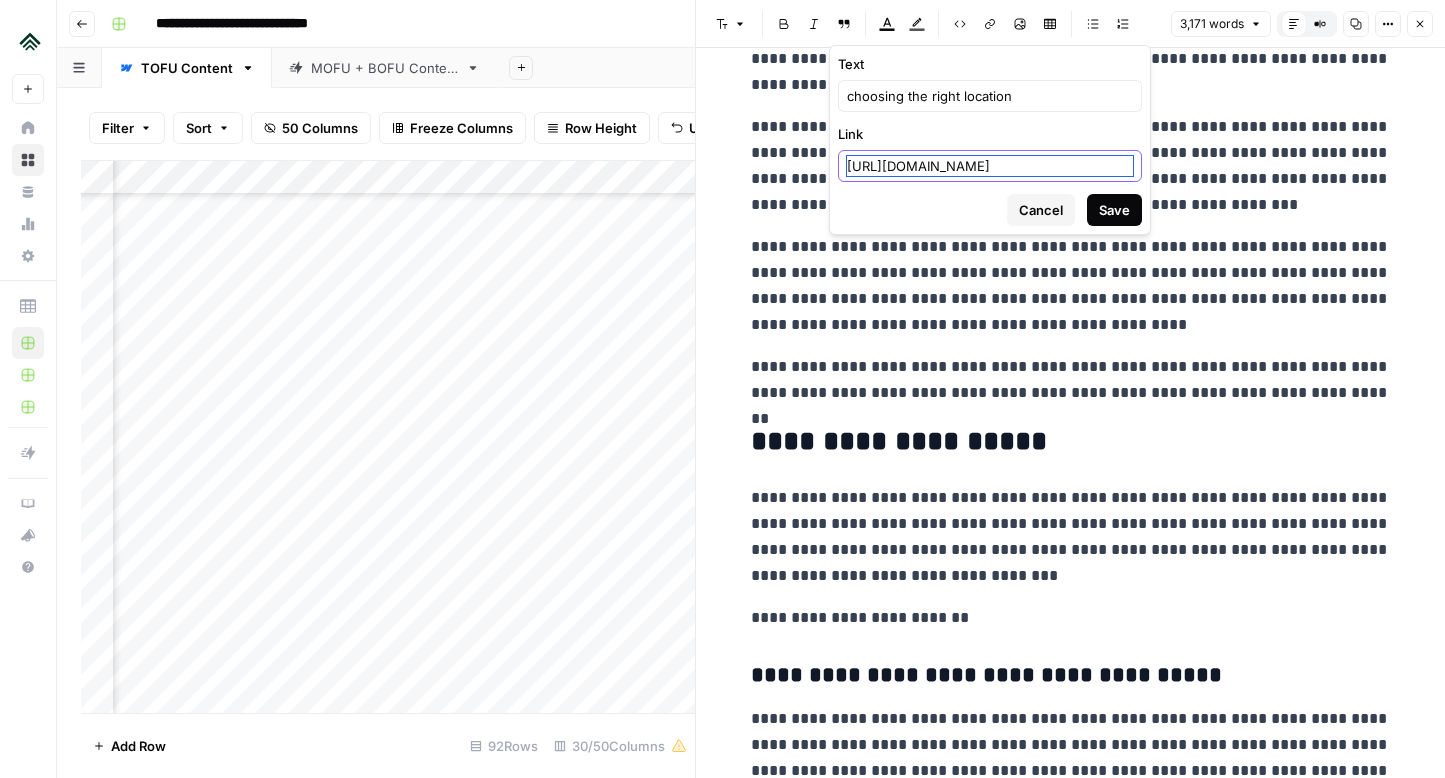 scroll, scrollTop: 0, scrollLeft: 390, axis: horizontal 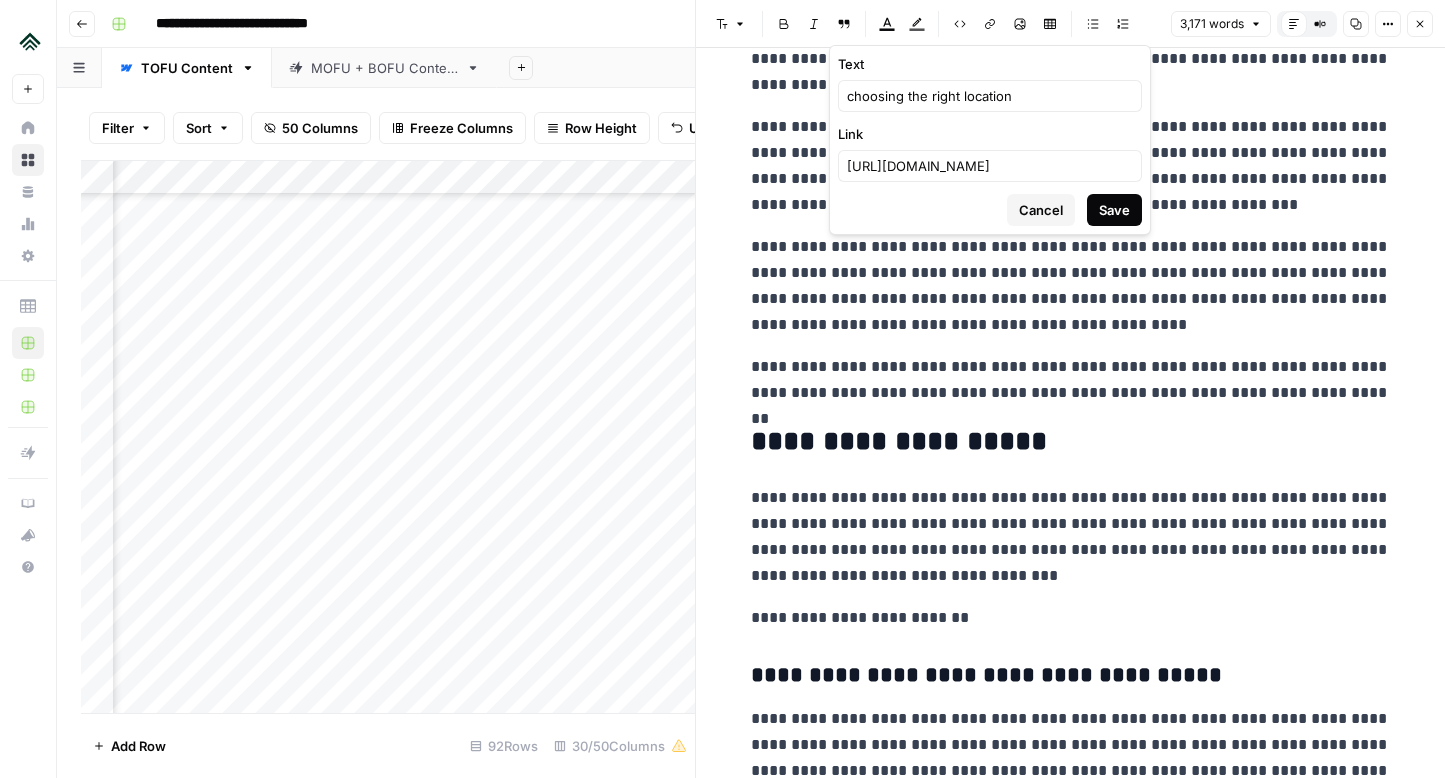 click on "Save" at bounding box center [1114, 210] 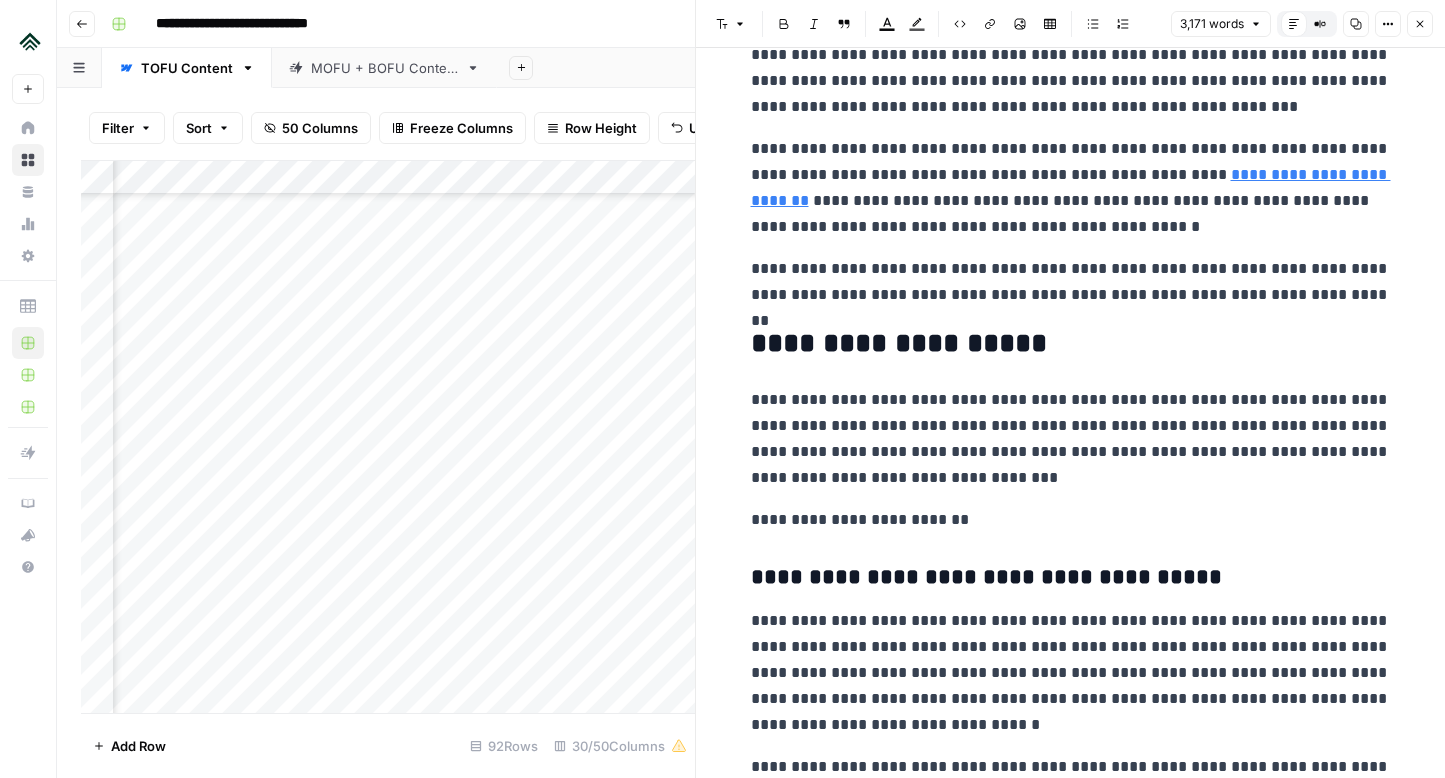 scroll, scrollTop: 7449, scrollLeft: 0, axis: vertical 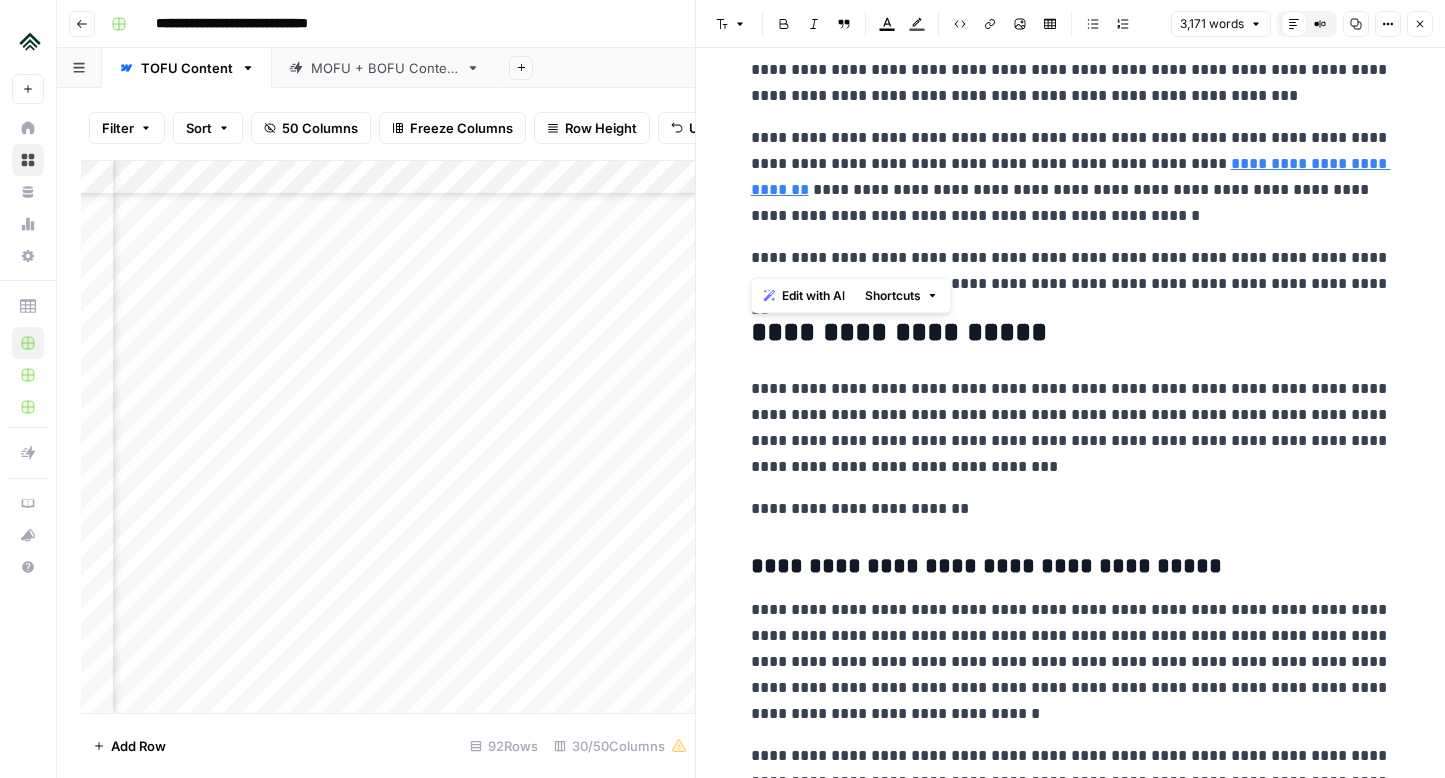 drag, startPoint x: 945, startPoint y: 260, endPoint x: 752, endPoint y: 265, distance: 193.06476 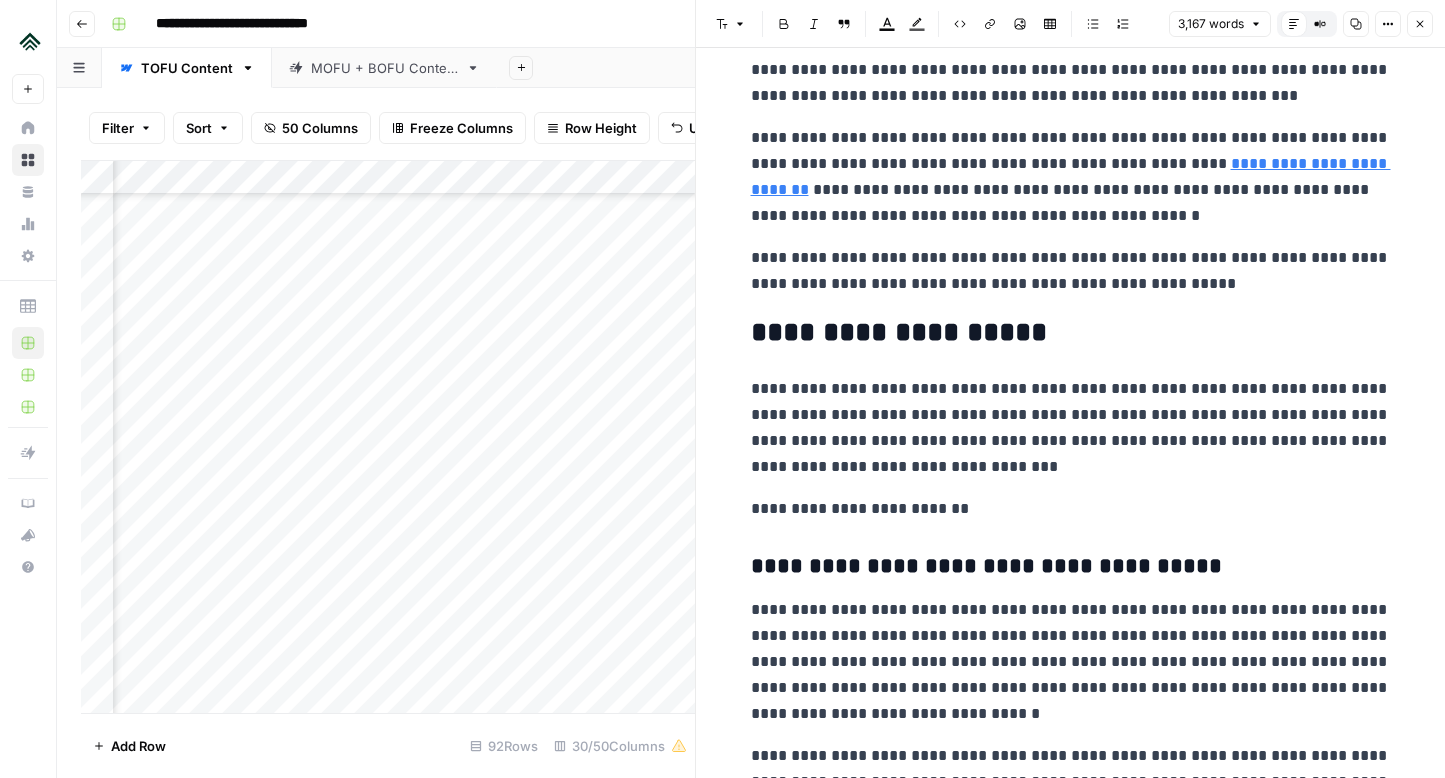 click on "**********" at bounding box center [1071, 271] 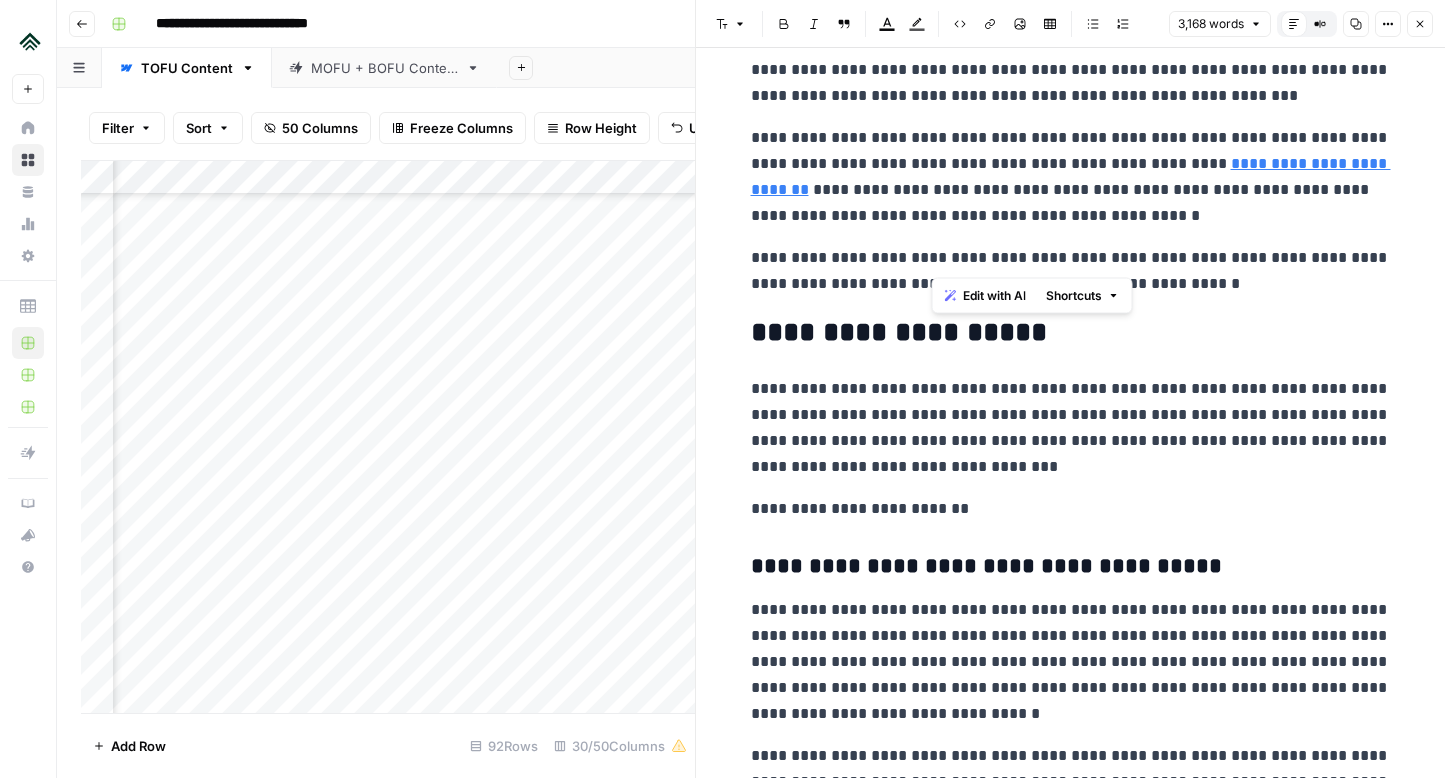 drag, startPoint x: 930, startPoint y: 258, endPoint x: 1187, endPoint y: 258, distance: 257 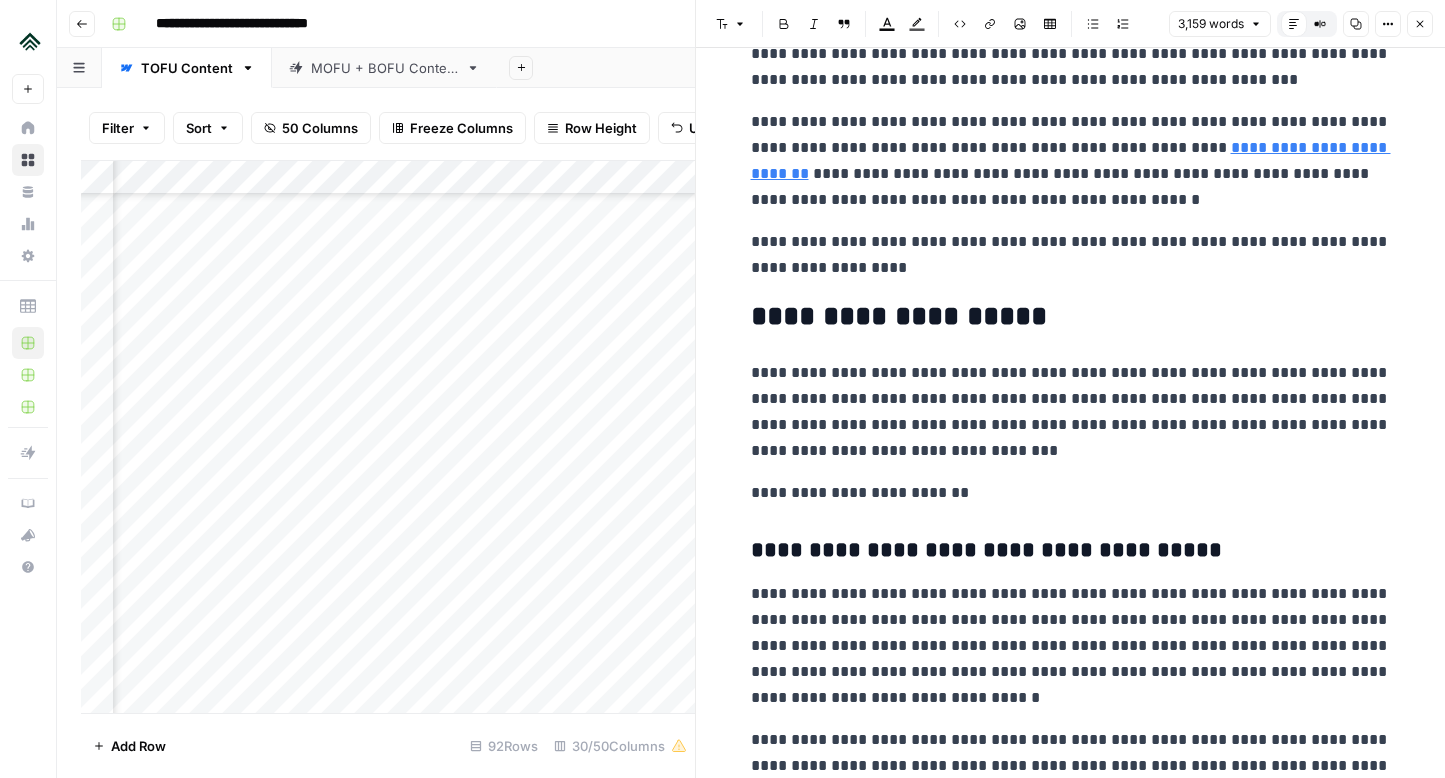 scroll, scrollTop: 7415, scrollLeft: 0, axis: vertical 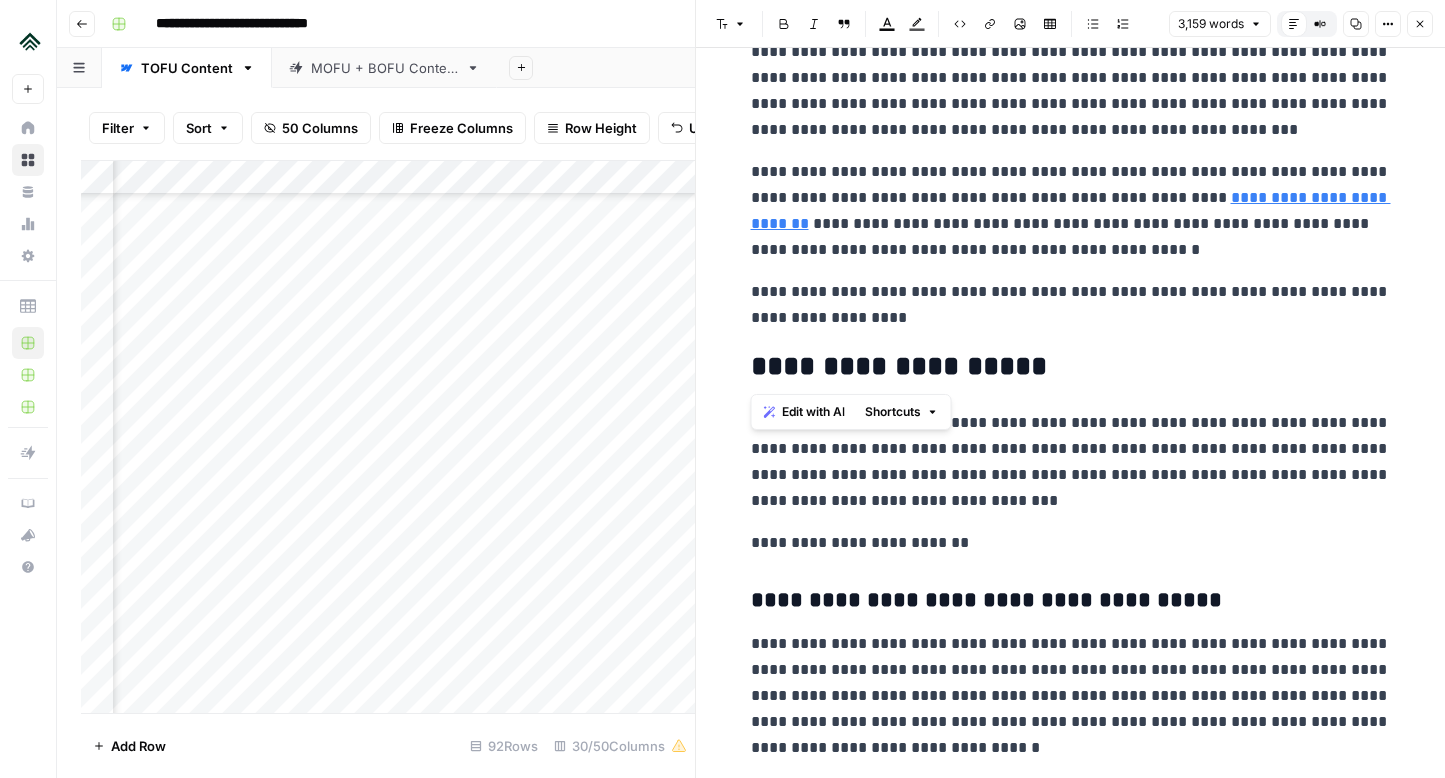drag, startPoint x: 1034, startPoint y: 354, endPoint x: 736, endPoint y: 367, distance: 298.28342 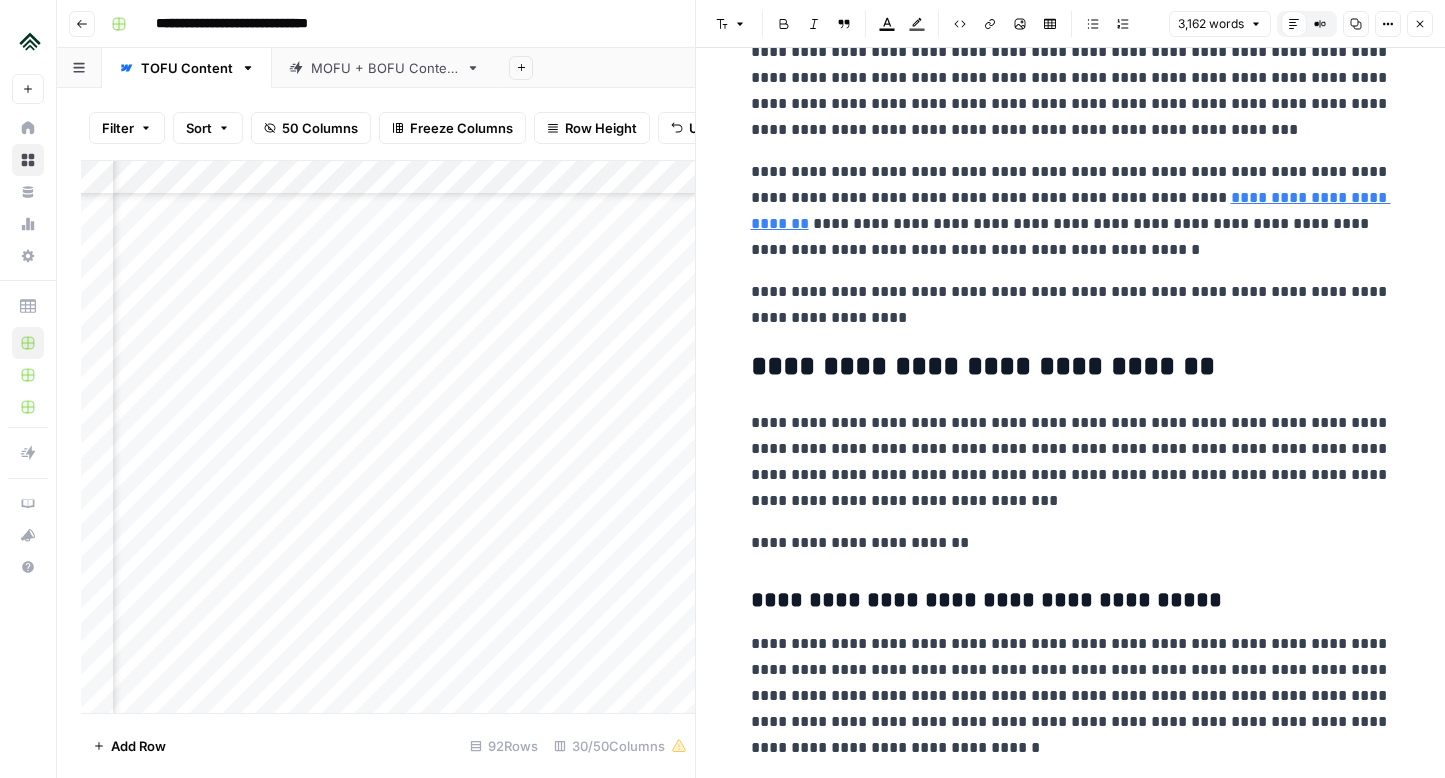 click on "**********" at bounding box center [1071, 462] 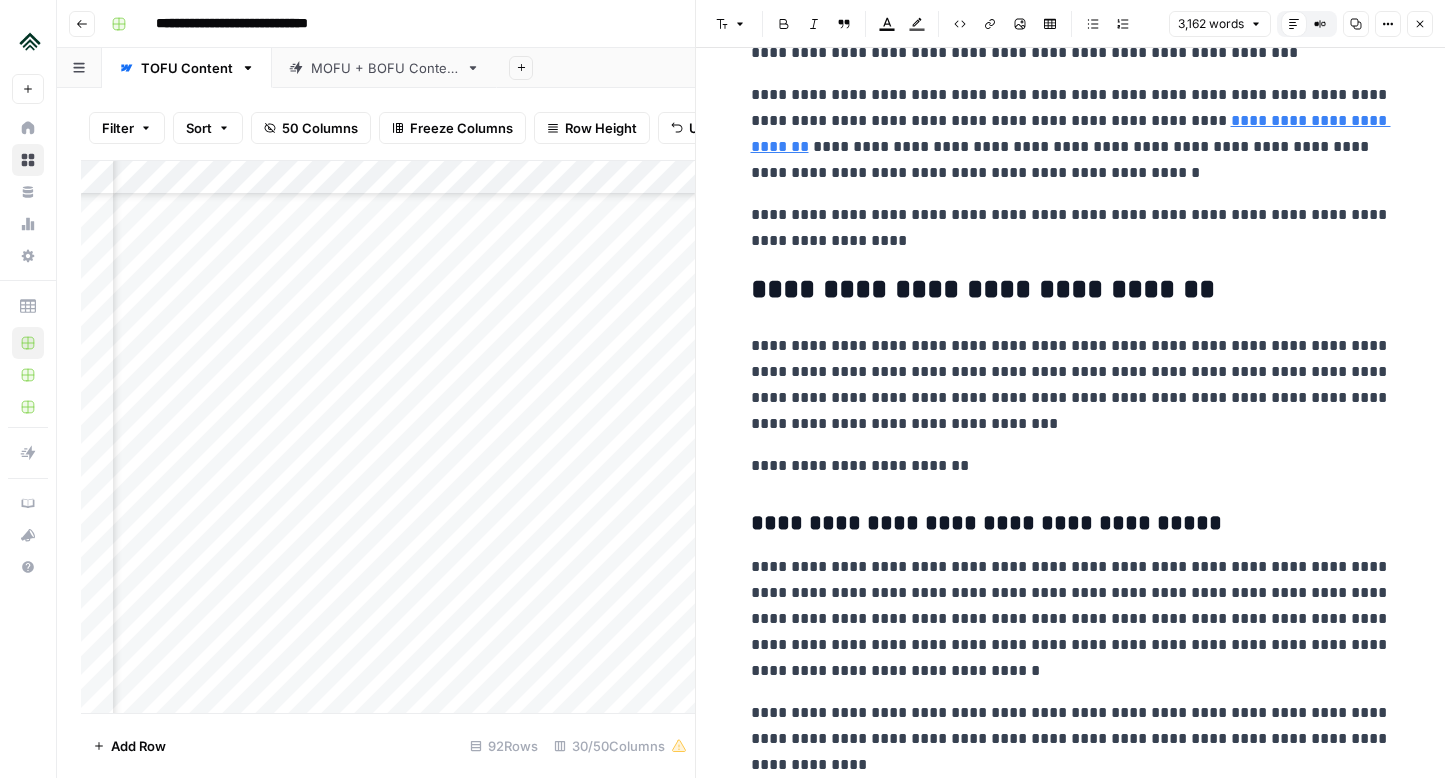 scroll, scrollTop: 7495, scrollLeft: 0, axis: vertical 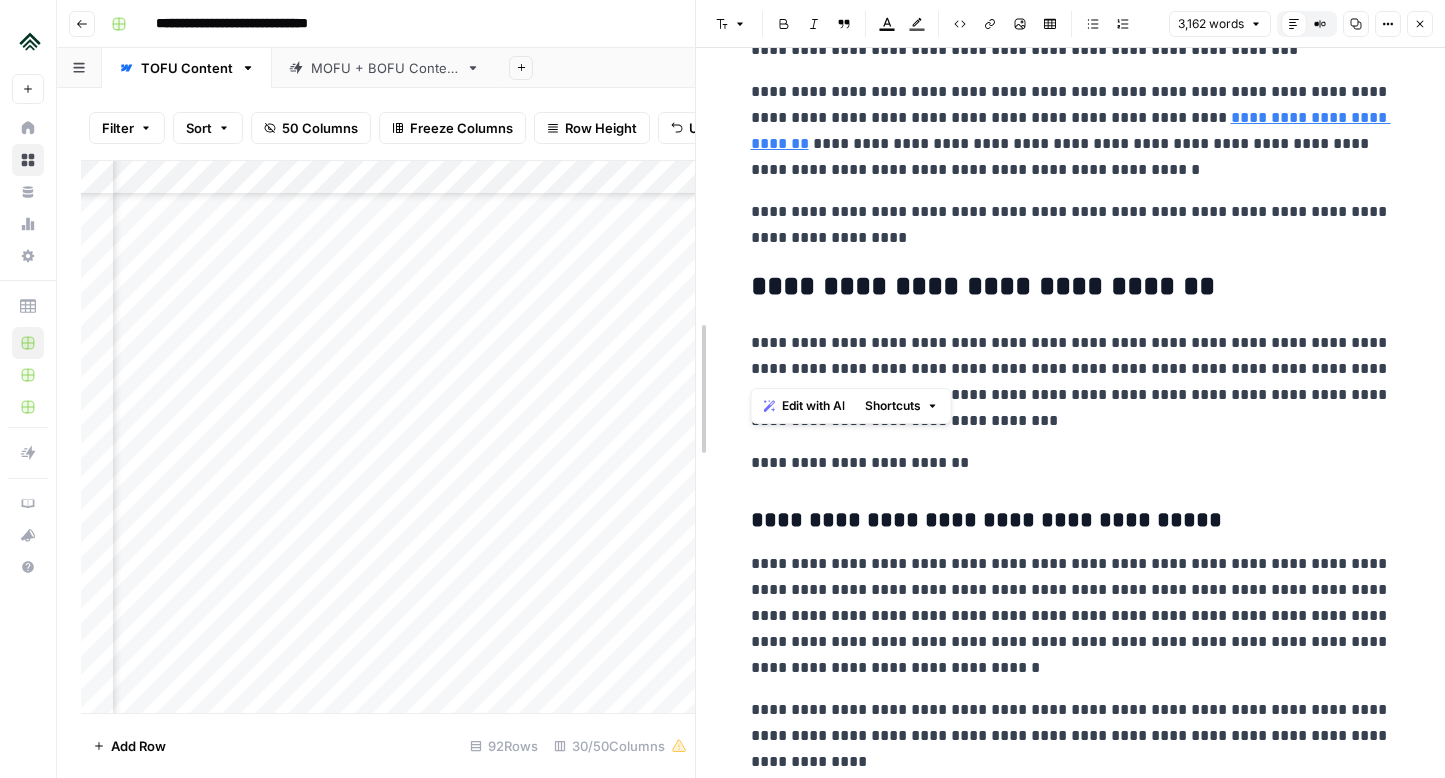 drag, startPoint x: 909, startPoint y: 369, endPoint x: 702, endPoint y: 338, distance: 209.30838 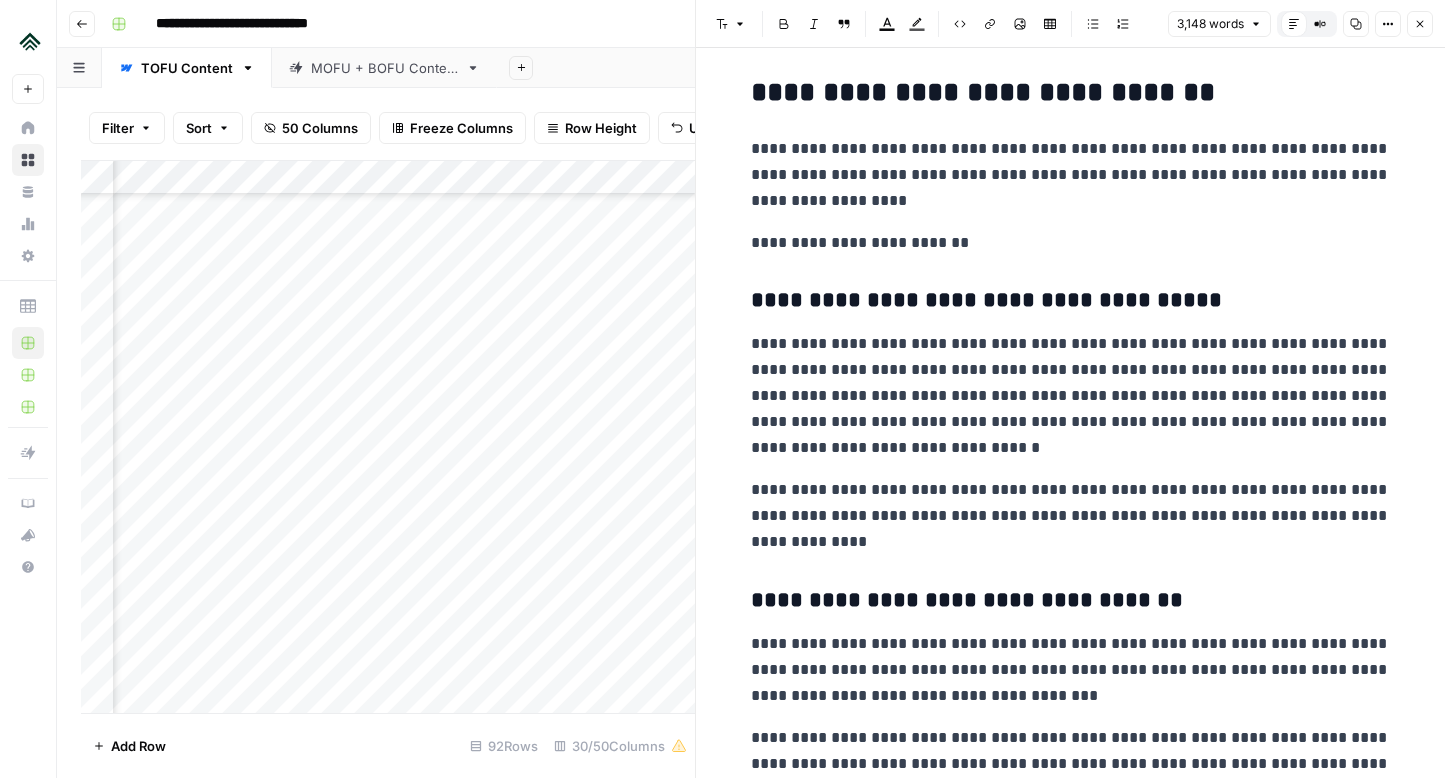 scroll, scrollTop: 7690, scrollLeft: 0, axis: vertical 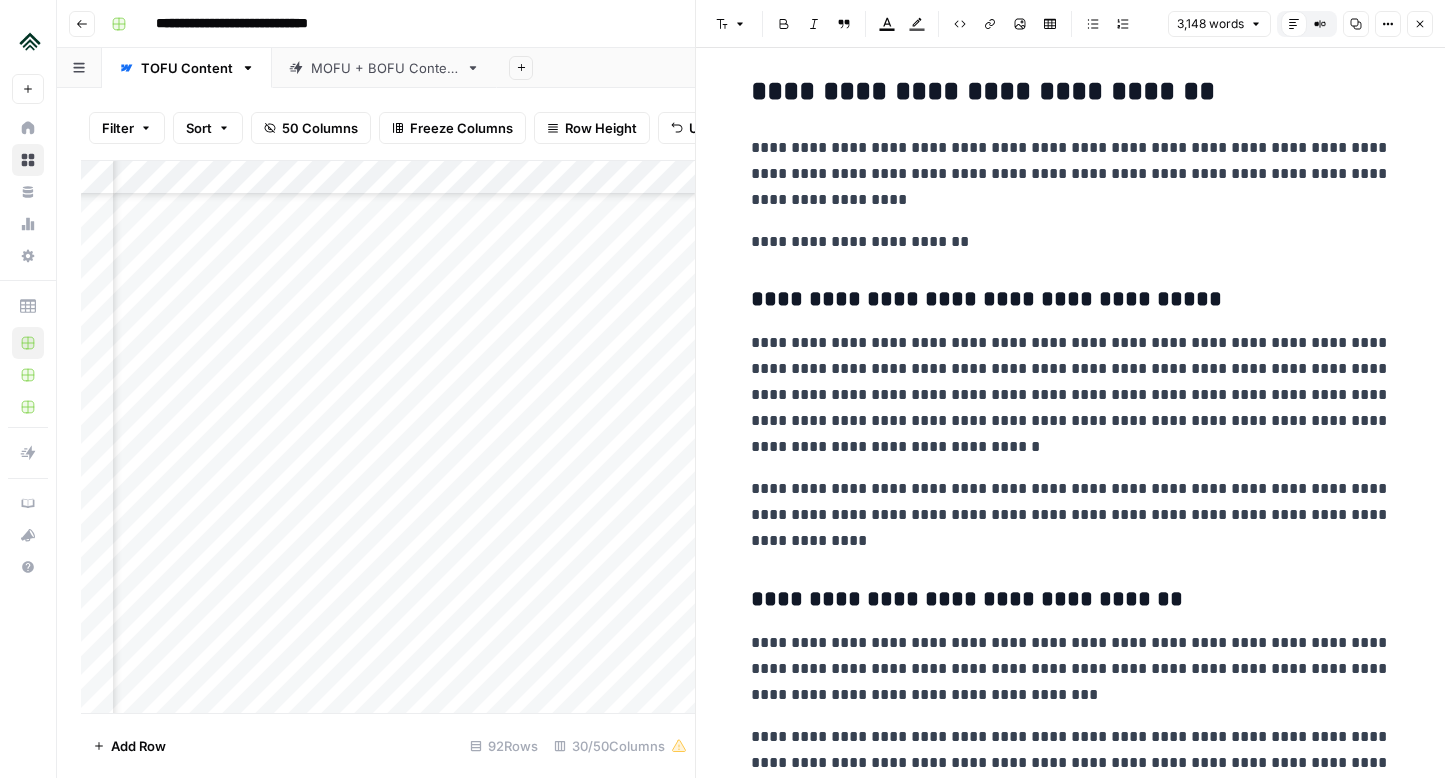 click on "**********" at bounding box center (1071, 515) 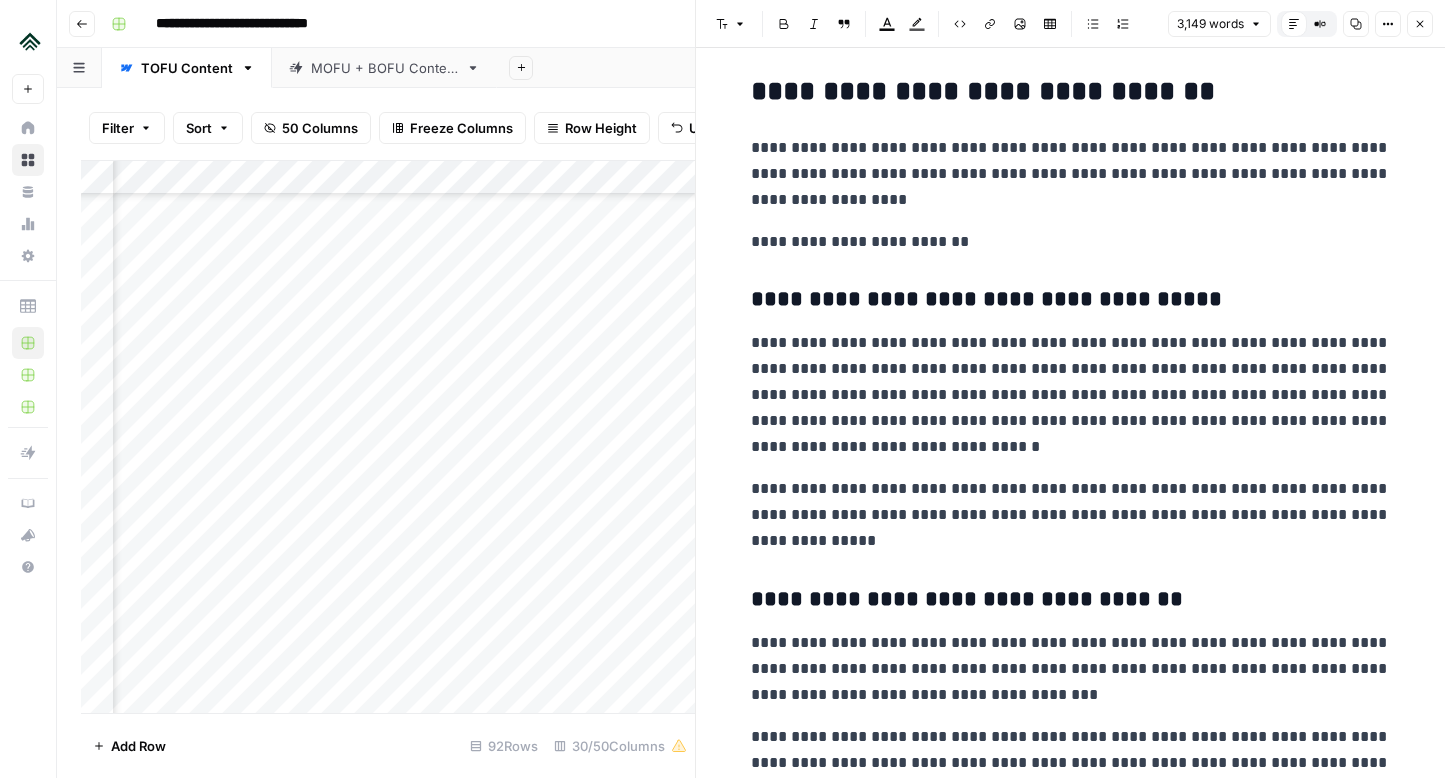 click on "**********" at bounding box center (1071, 515) 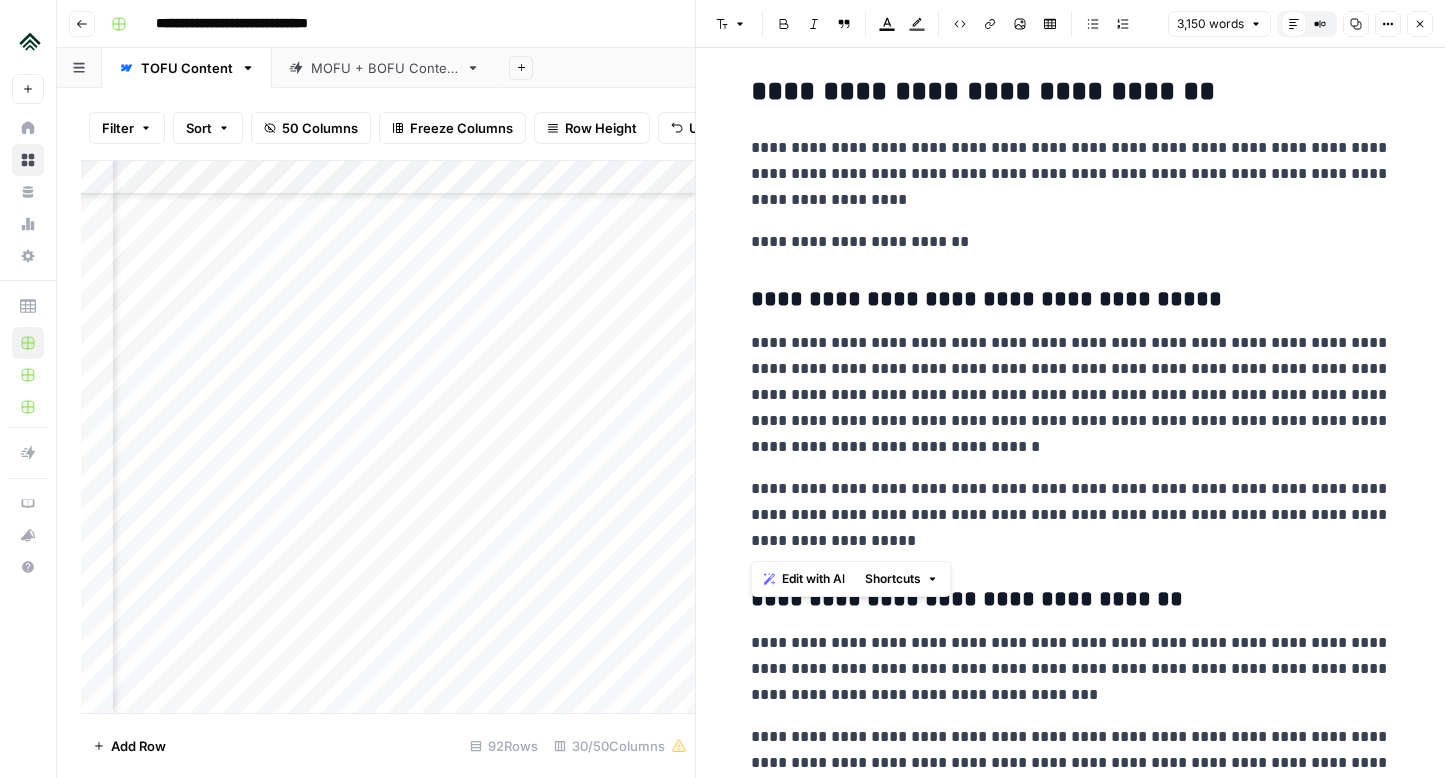 drag, startPoint x: 918, startPoint y: 540, endPoint x: 733, endPoint y: 338, distance: 273.9142 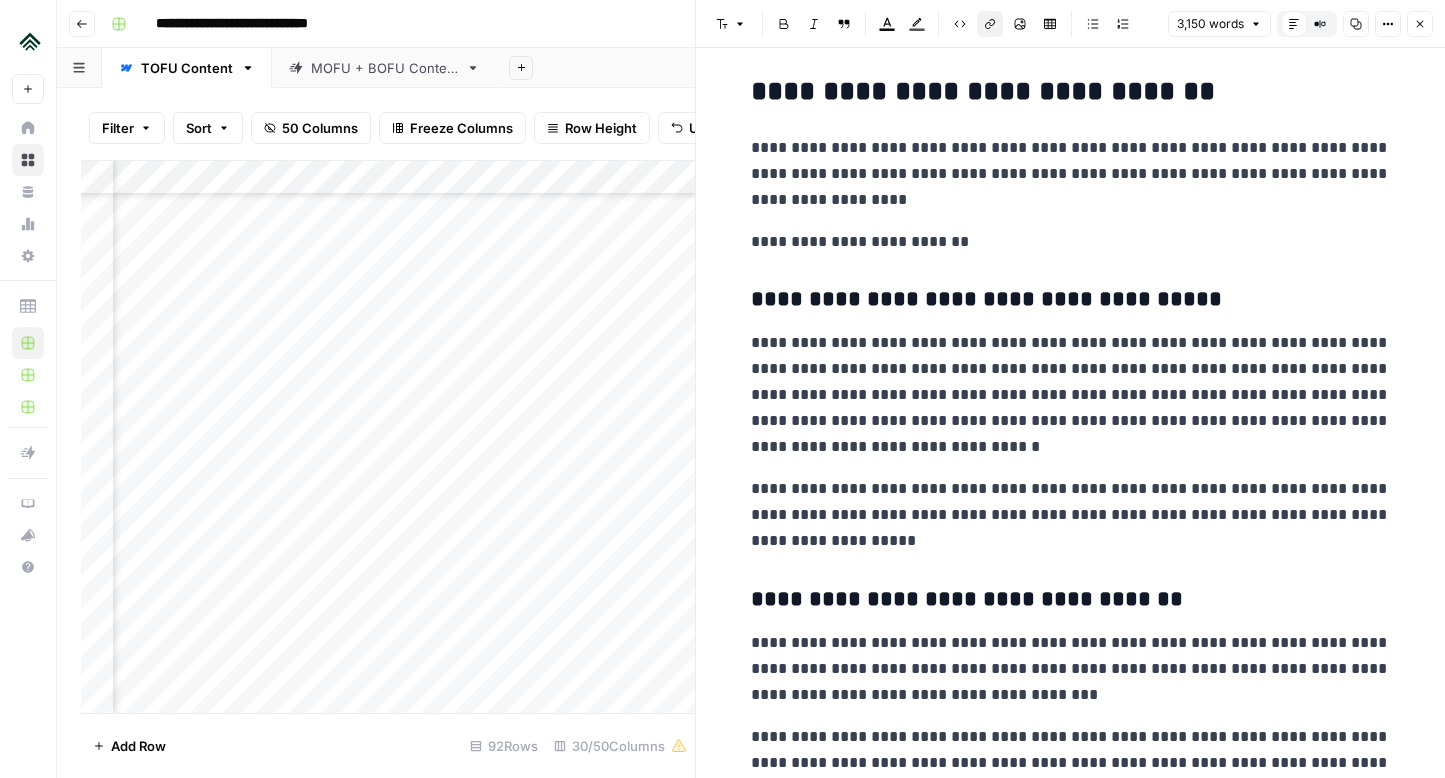 click 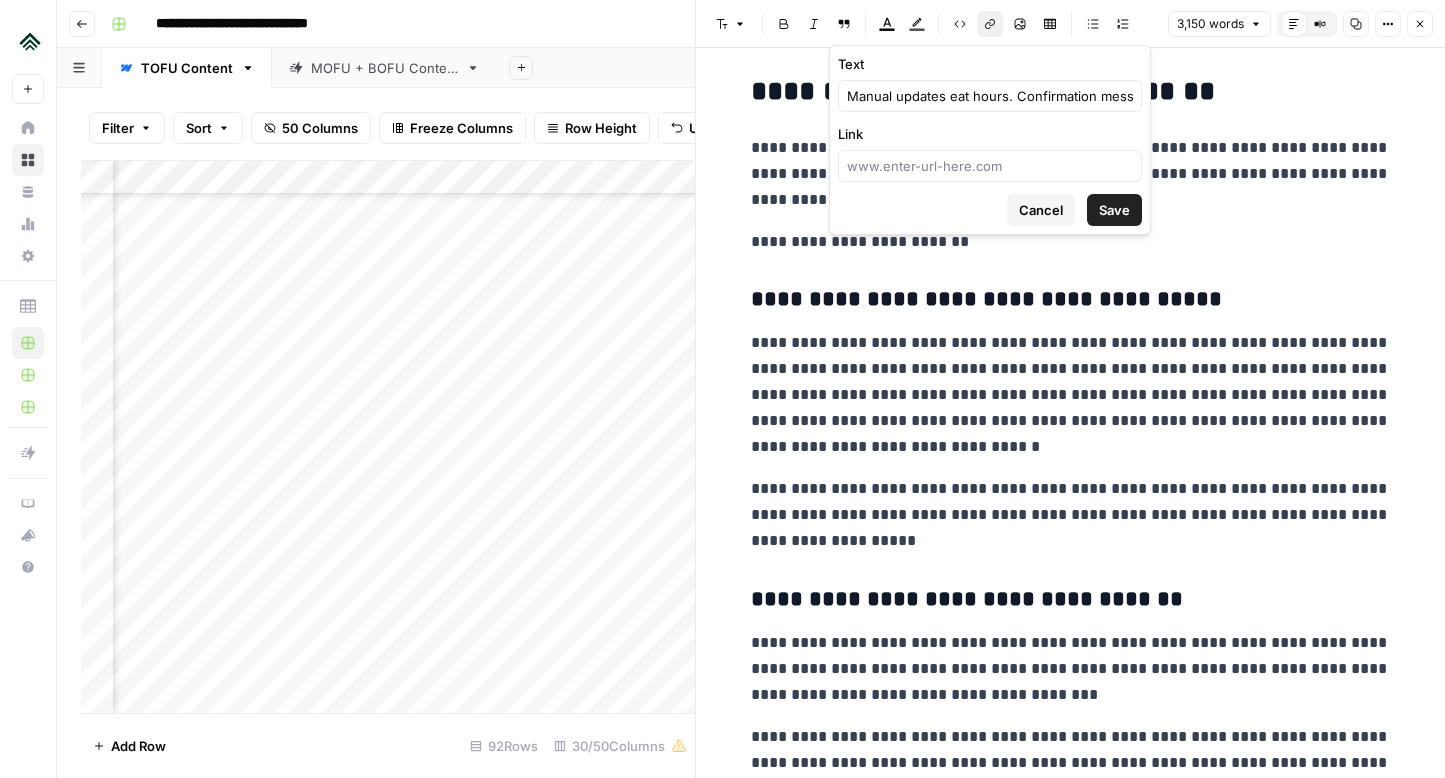 type 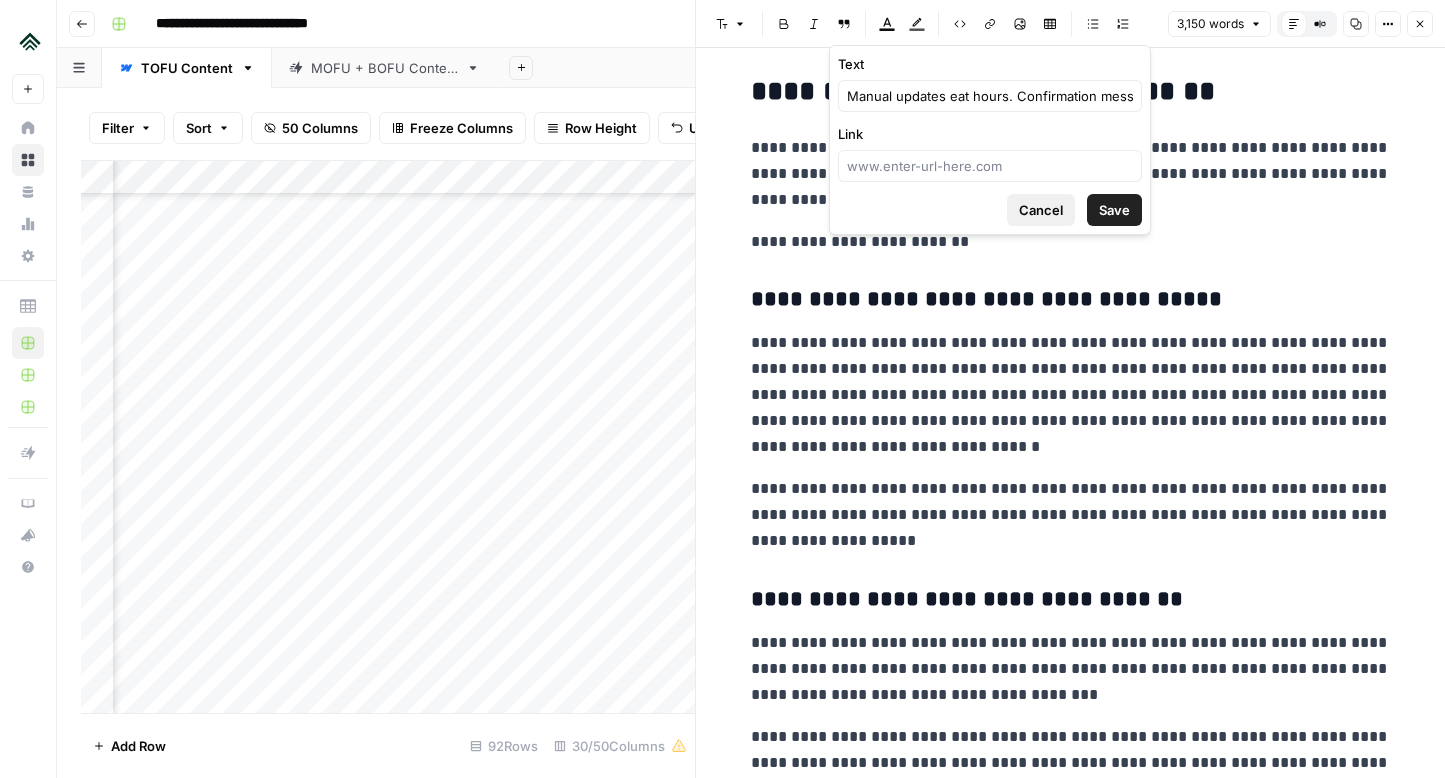 click on "Cancel" at bounding box center [1041, 210] 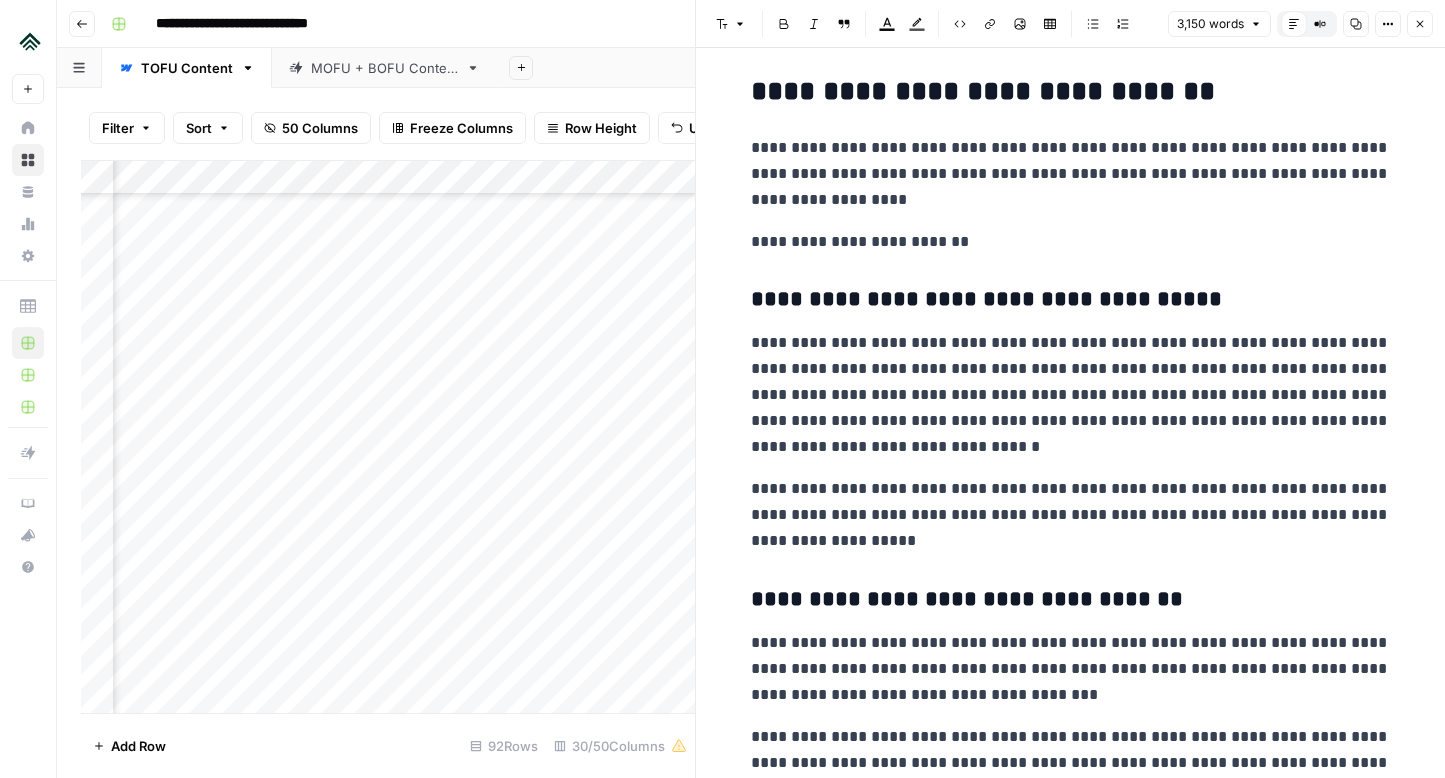 click on "**********" at bounding box center [1071, 515] 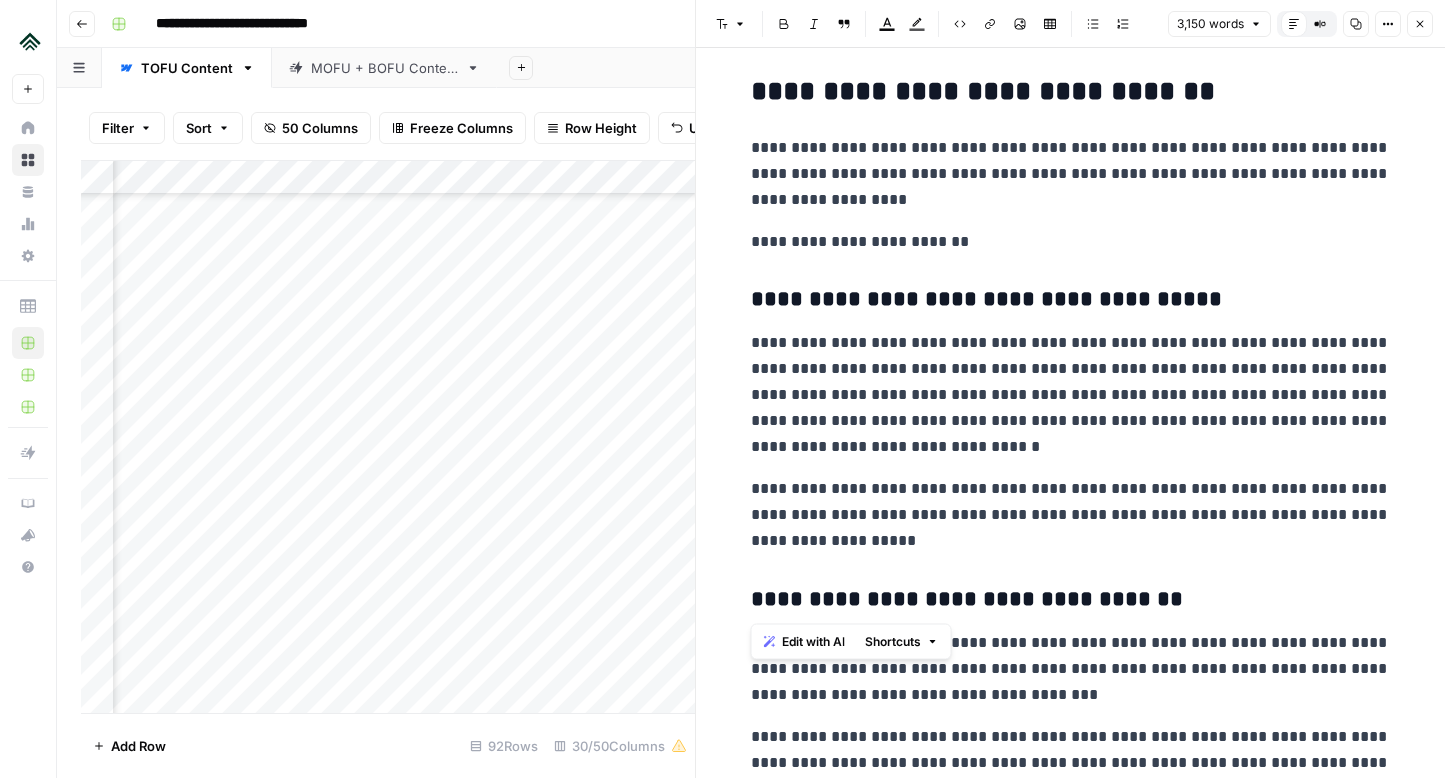 click on "**********" at bounding box center [1071, 395] 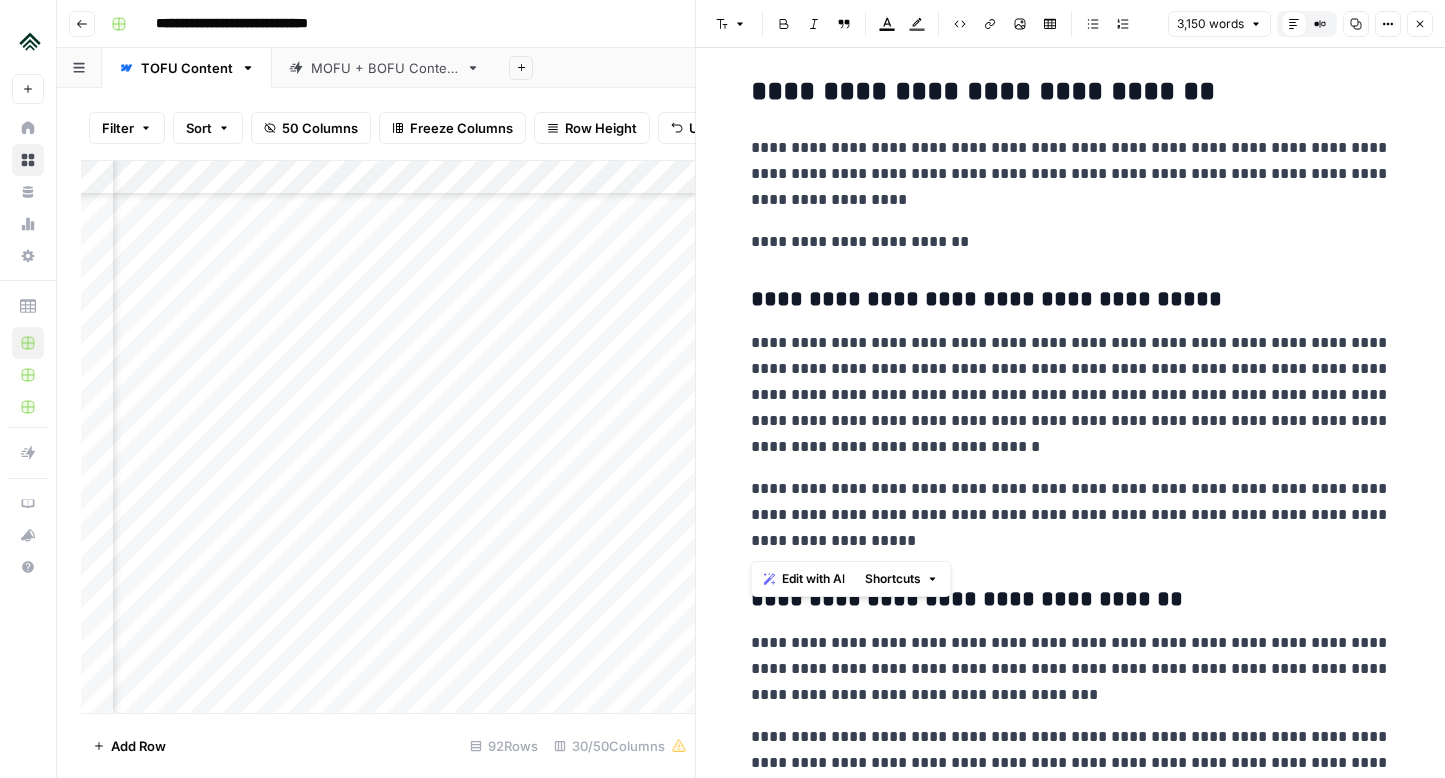drag, startPoint x: 750, startPoint y: 342, endPoint x: 872, endPoint y: 535, distance: 228.32652 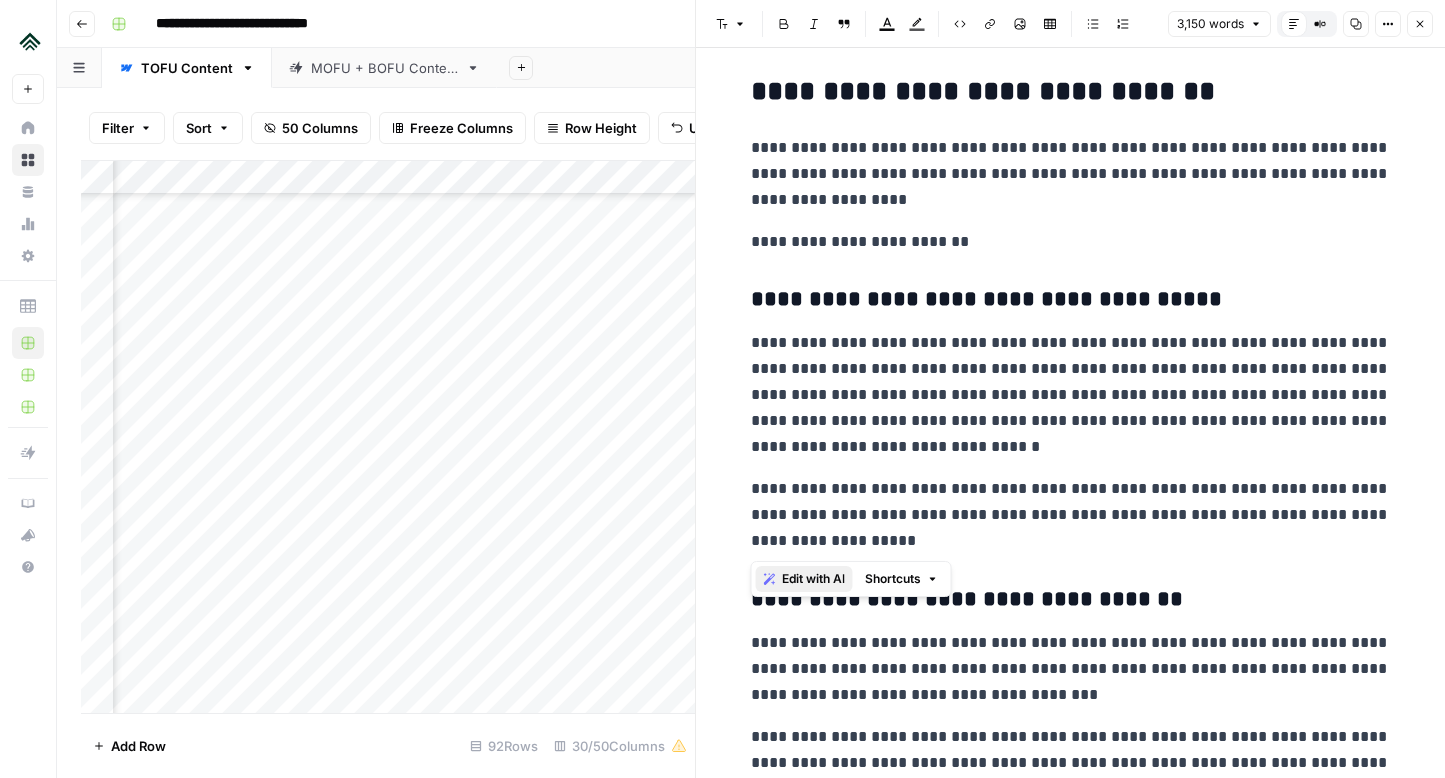 click on "Edit with AI" at bounding box center [813, 579] 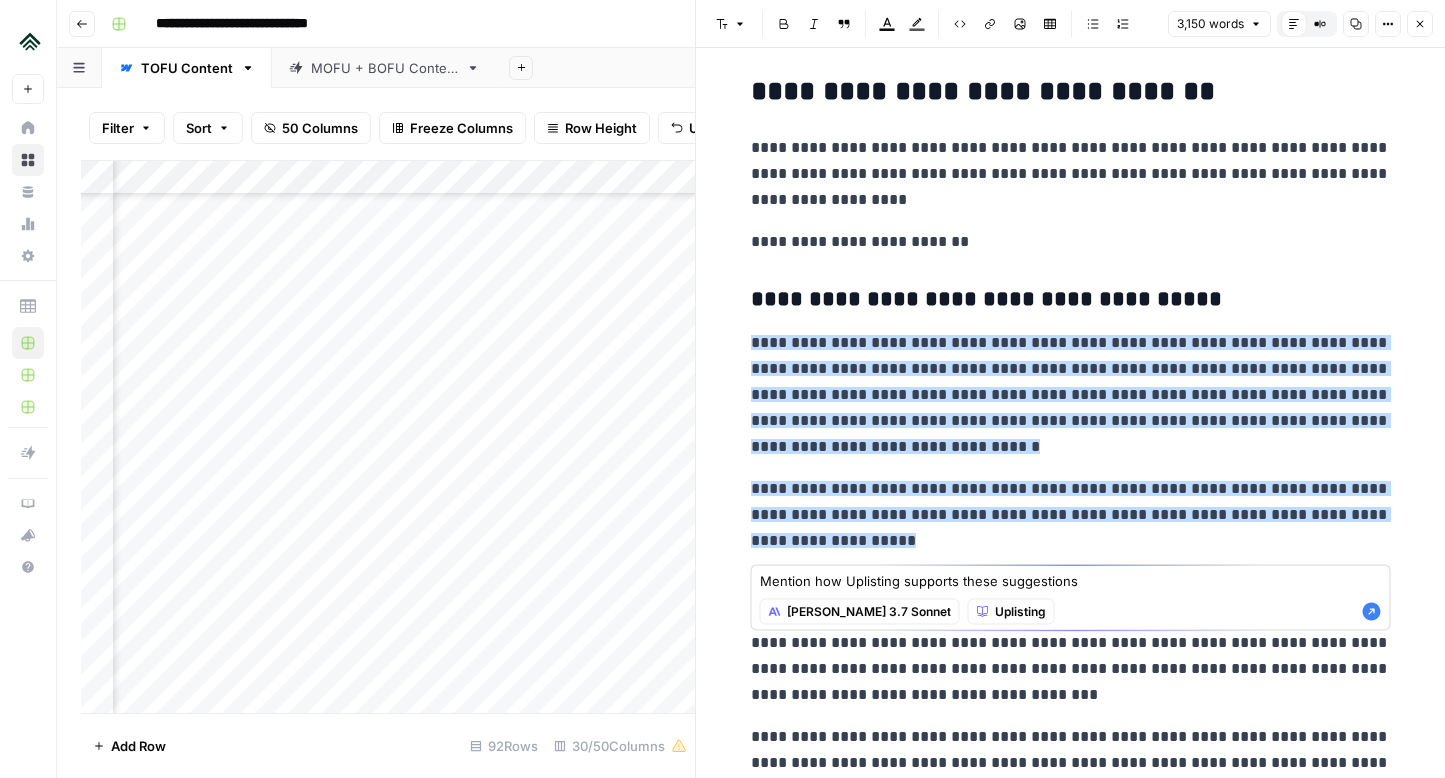 type on "Mention how Uplisting supports these suggestions" 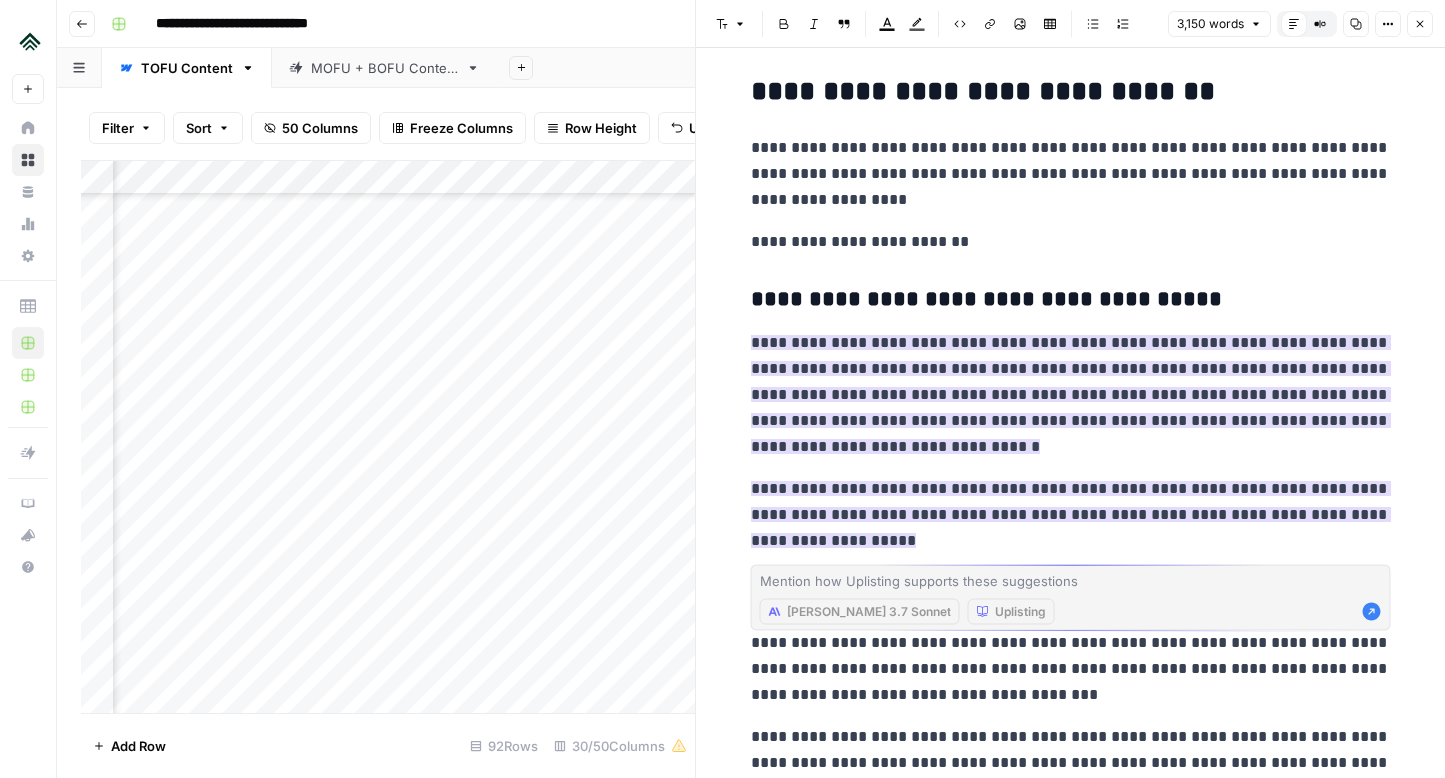 scroll, scrollTop: 7737, scrollLeft: 0, axis: vertical 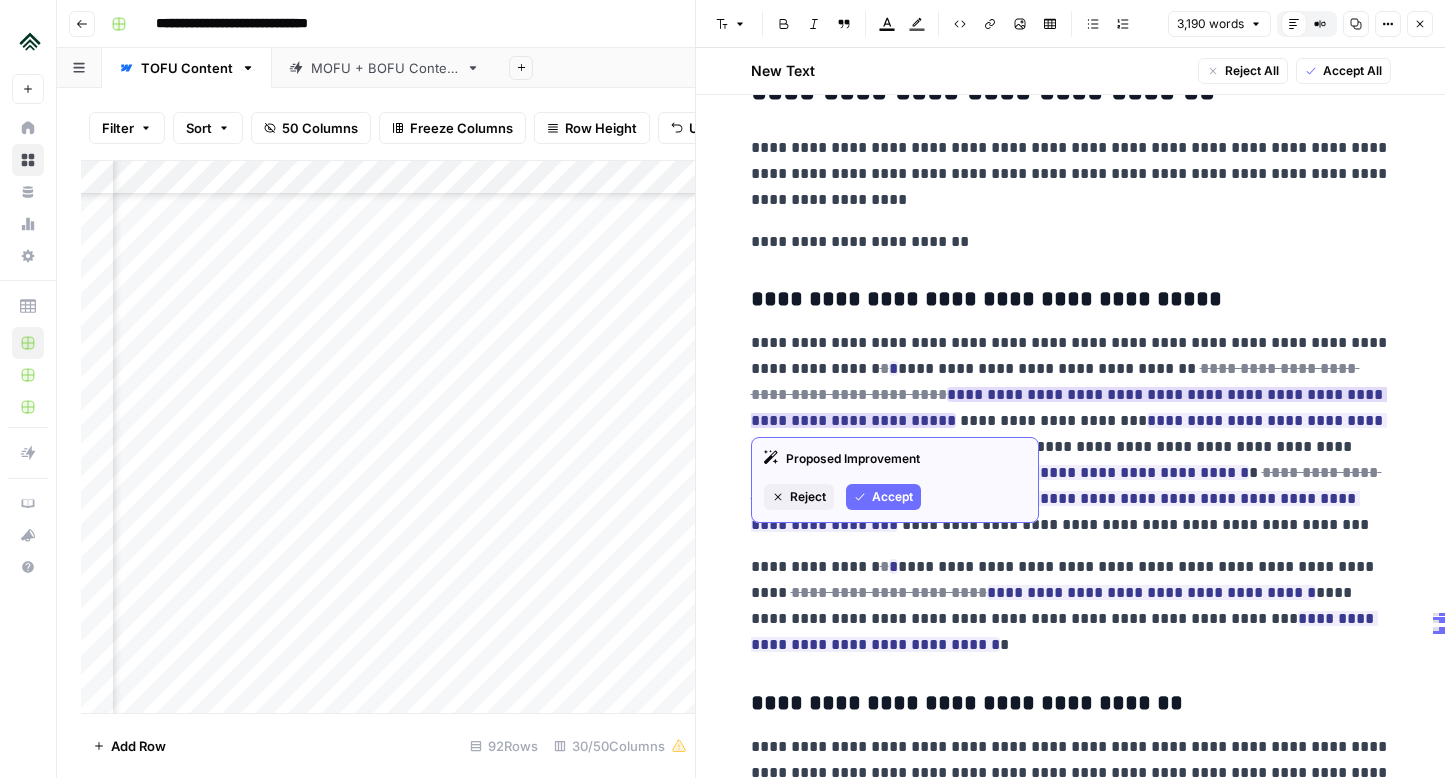 click on "Accept" at bounding box center [892, 497] 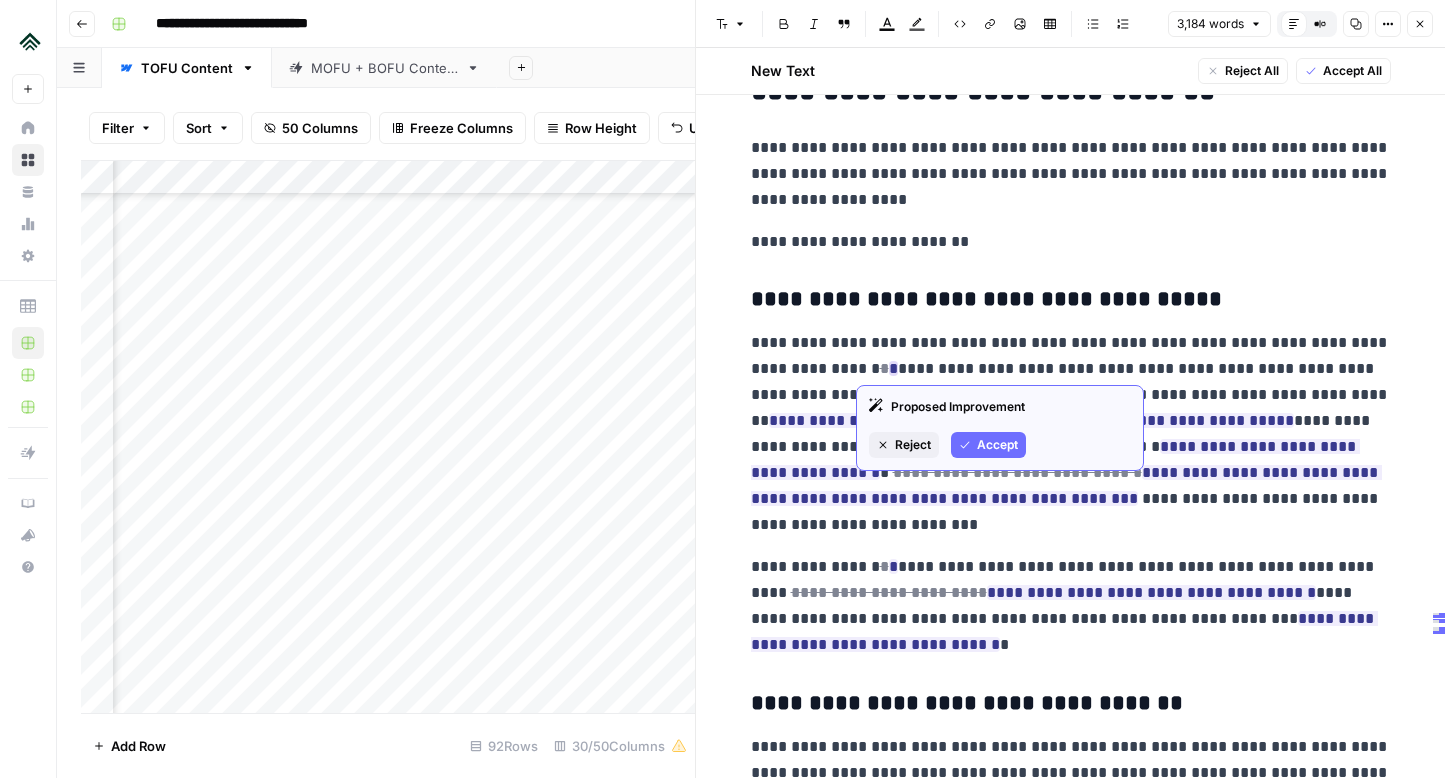 click on "Accept" at bounding box center [988, 445] 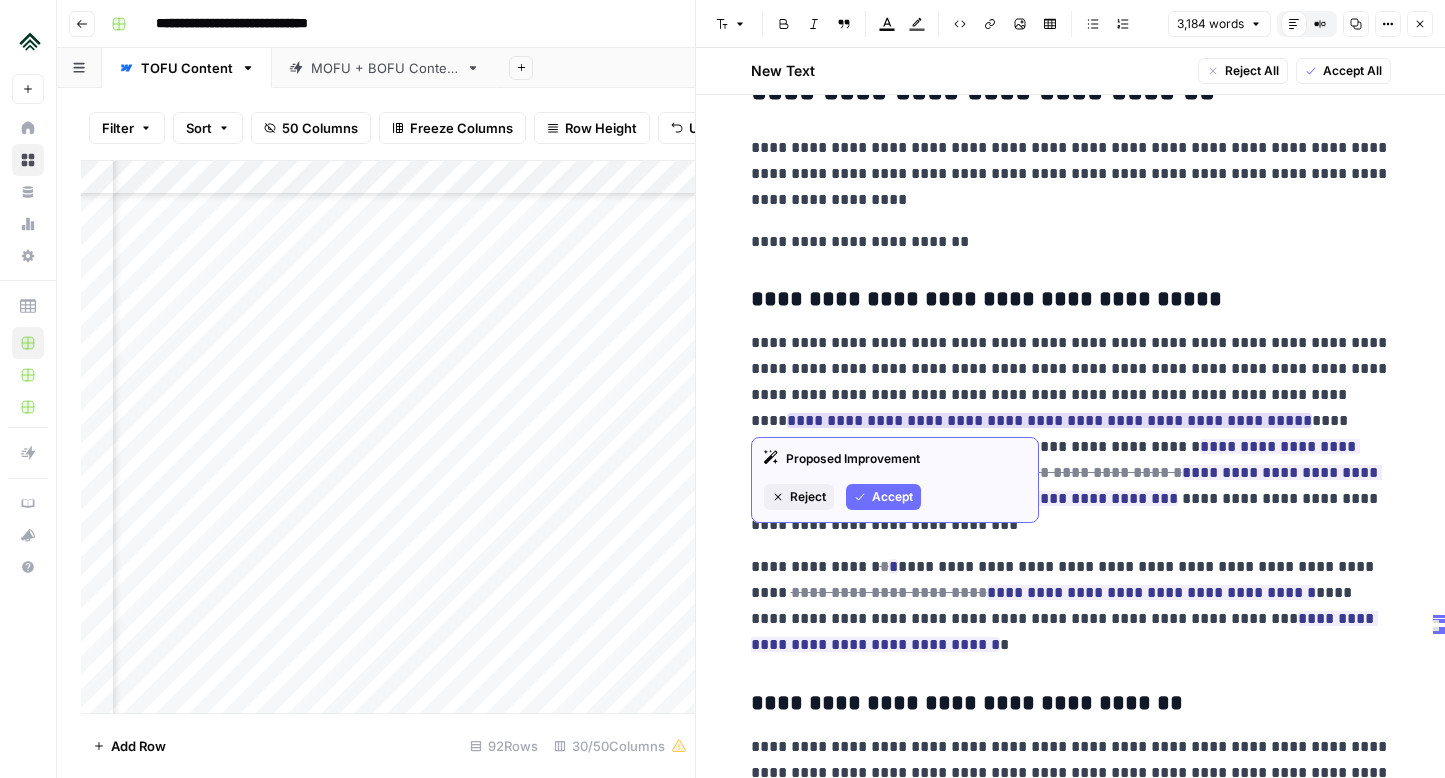 click on "Accept" at bounding box center (892, 497) 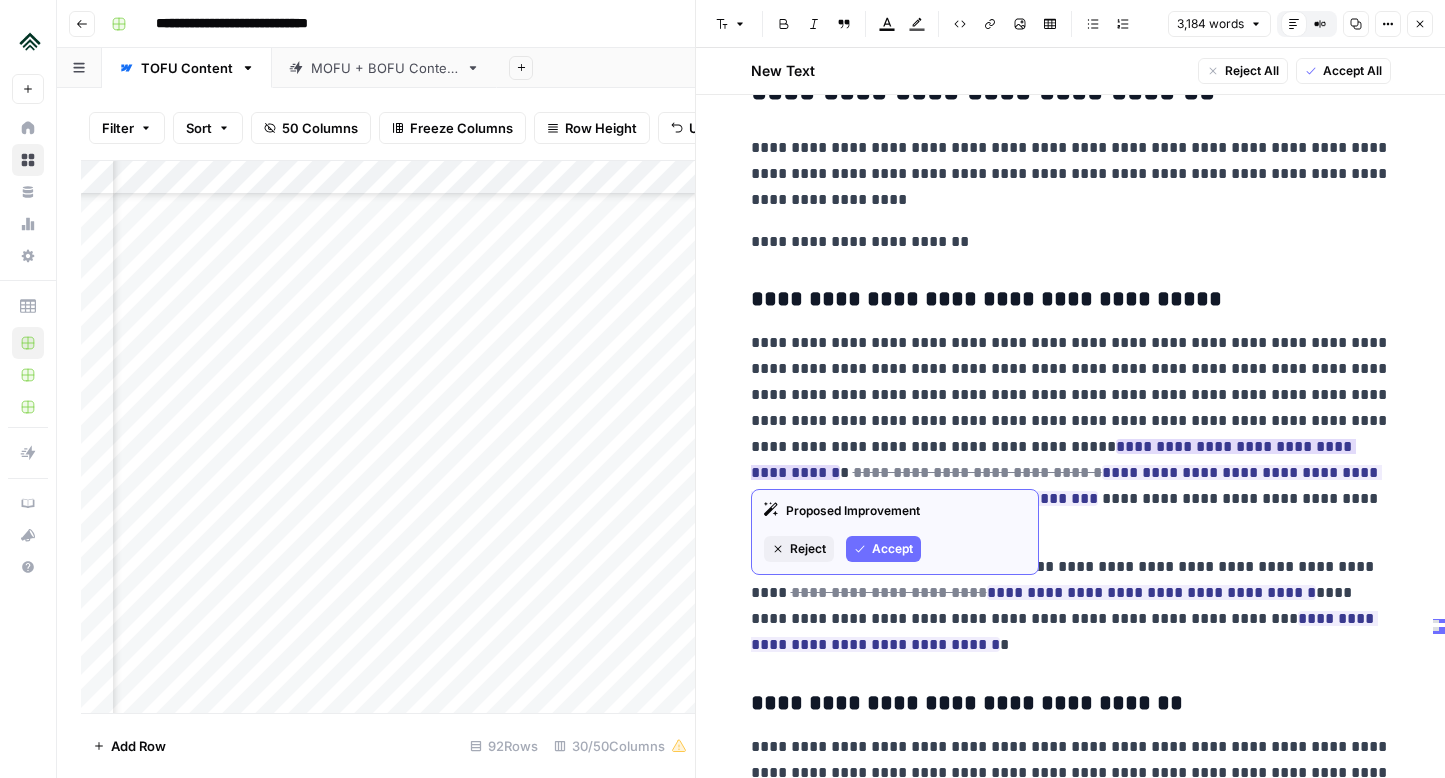 click on "Accept" at bounding box center (892, 549) 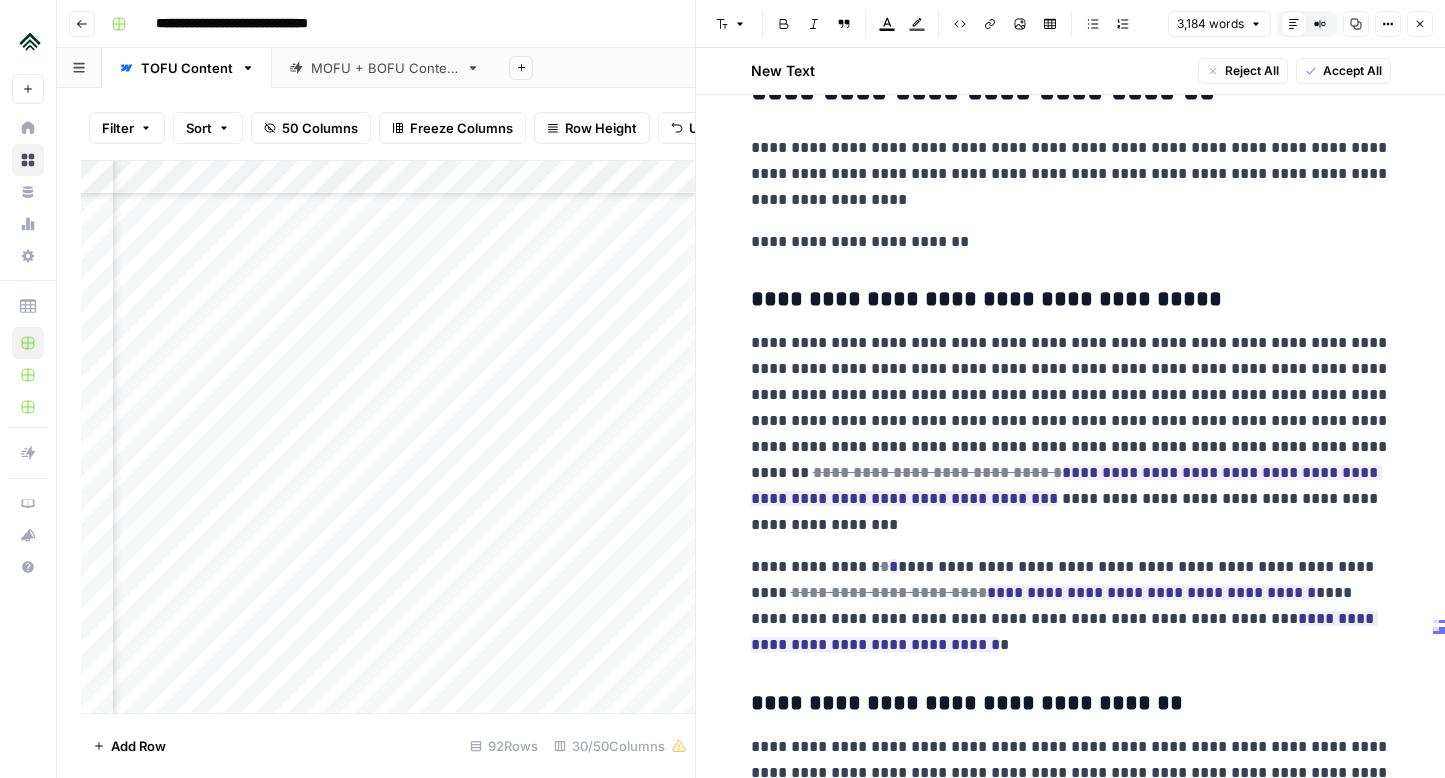 click on "**********" at bounding box center [1071, 434] 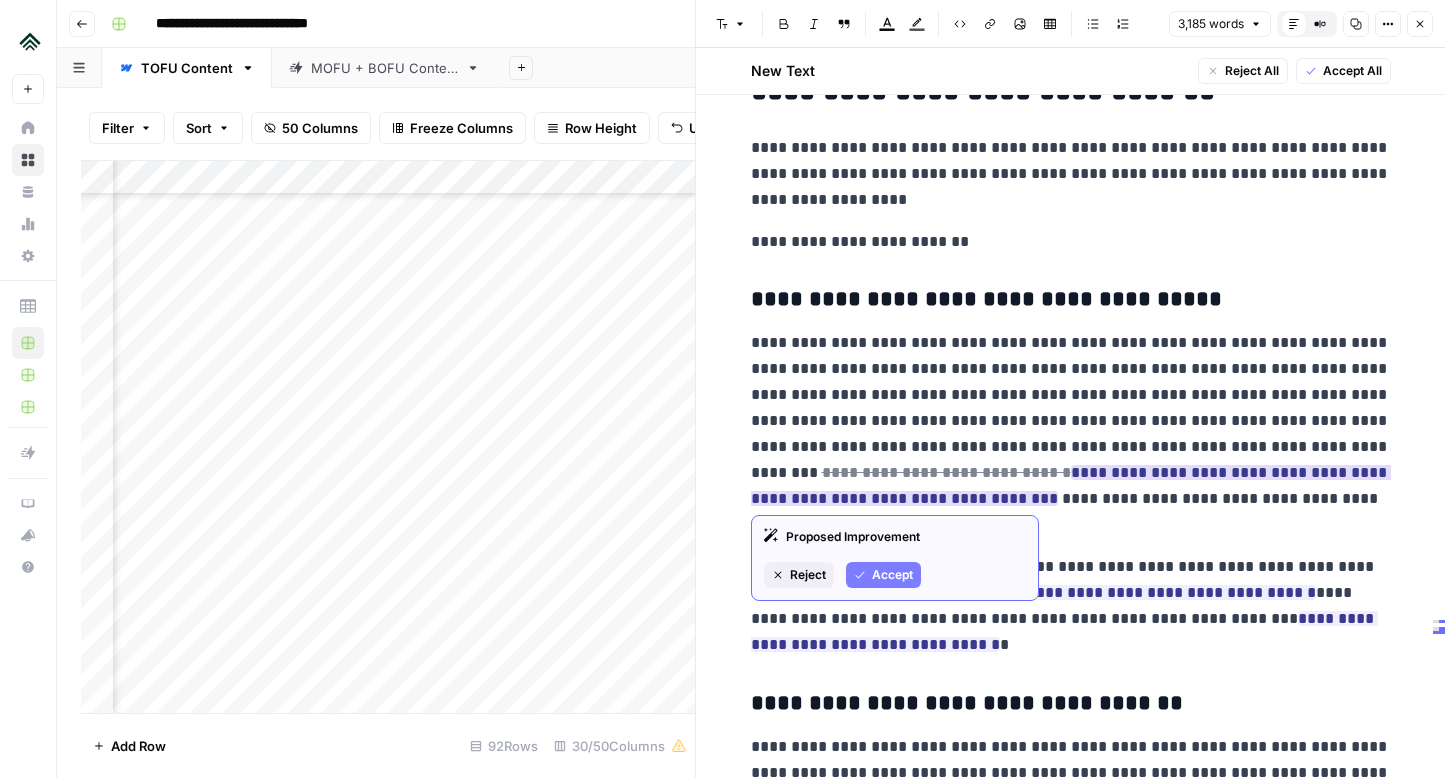 click on "Proposed Improvement Reject Accept" at bounding box center (895, 558) 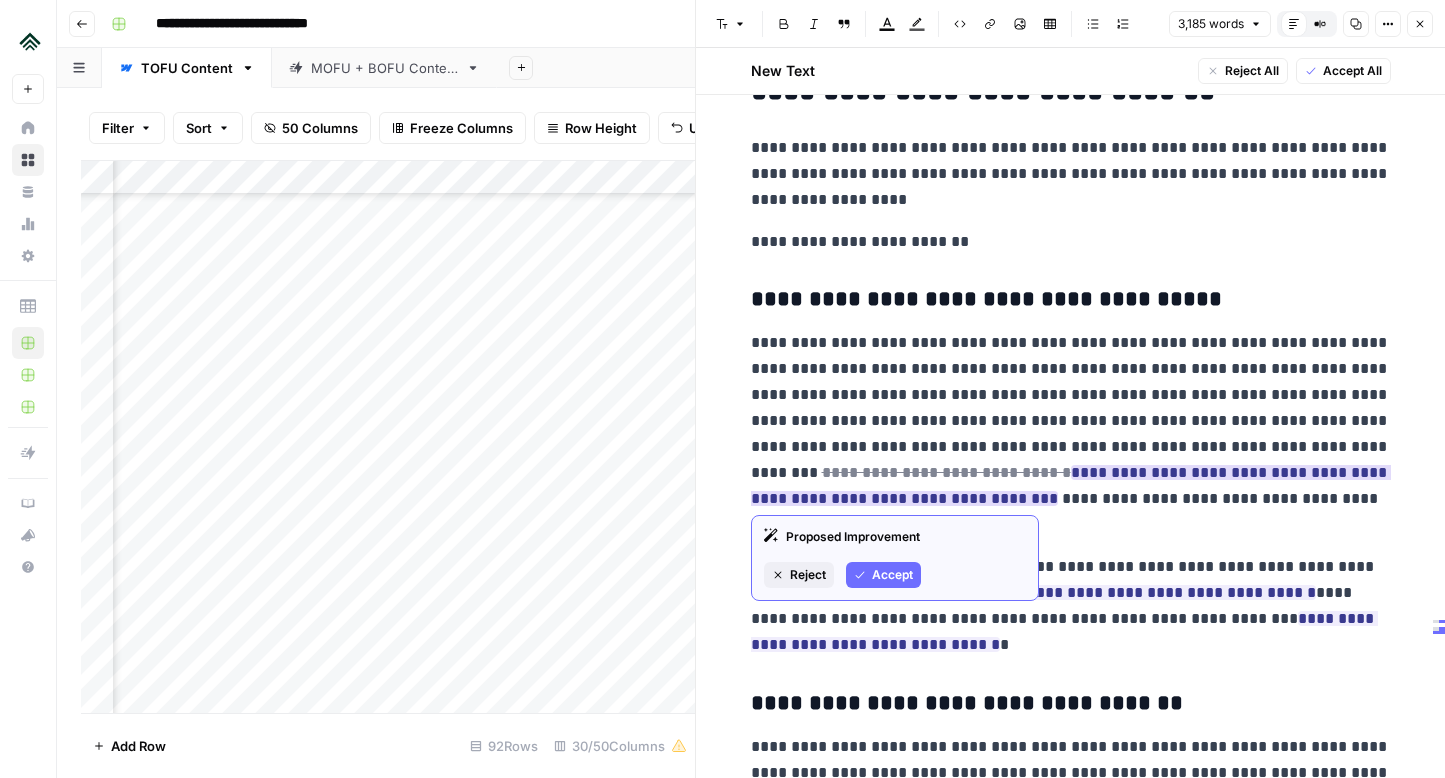 click on "Accept" at bounding box center (892, 575) 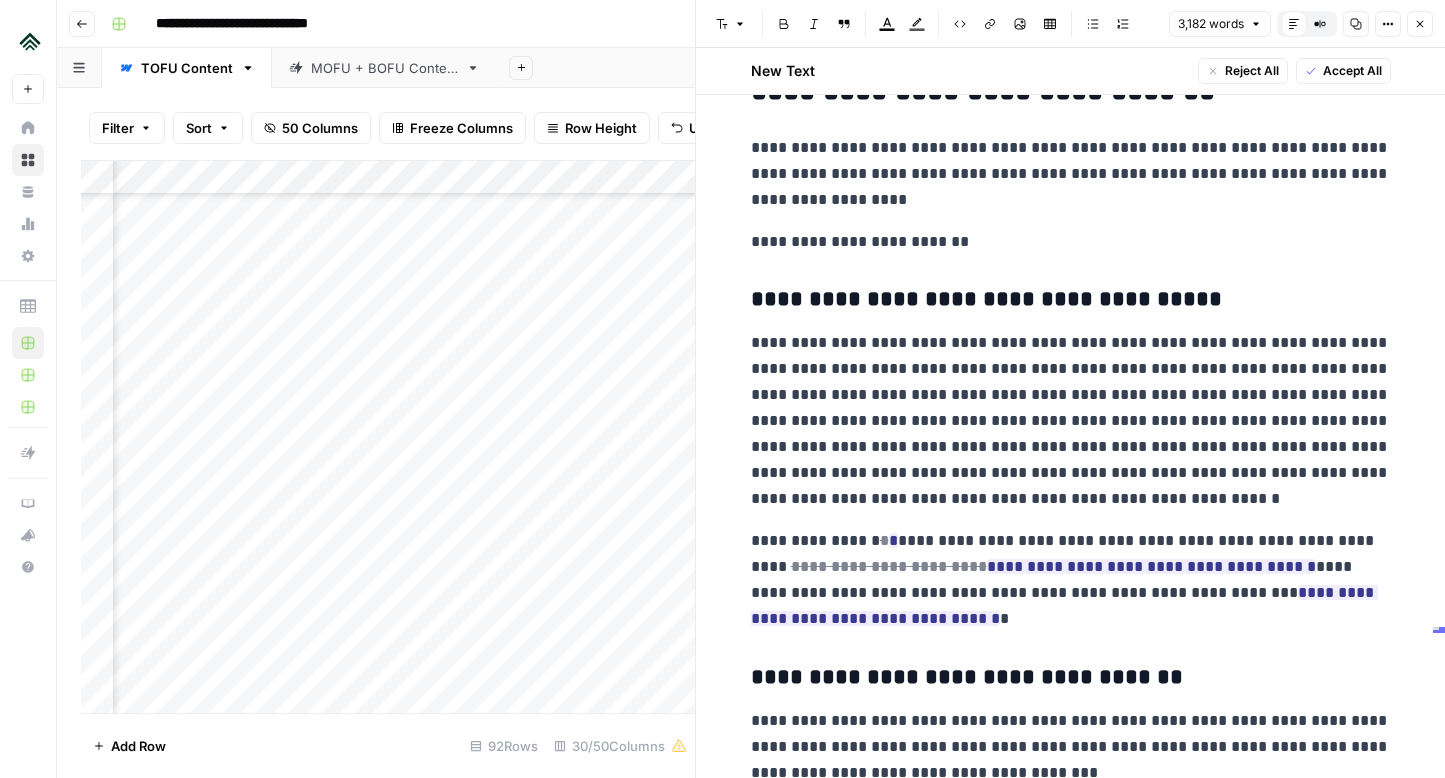 scroll, scrollTop: 7754, scrollLeft: 0, axis: vertical 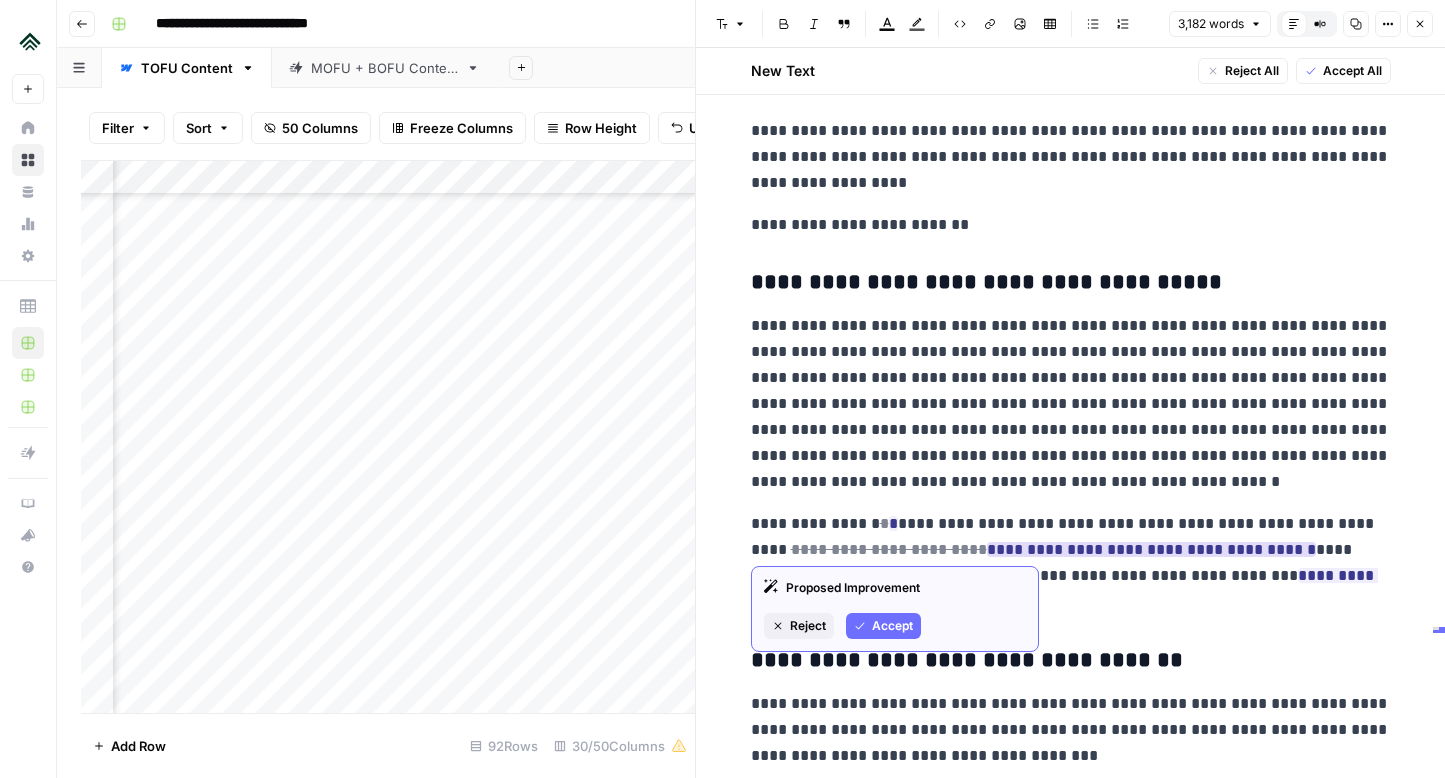 click on "Accept" at bounding box center [892, 626] 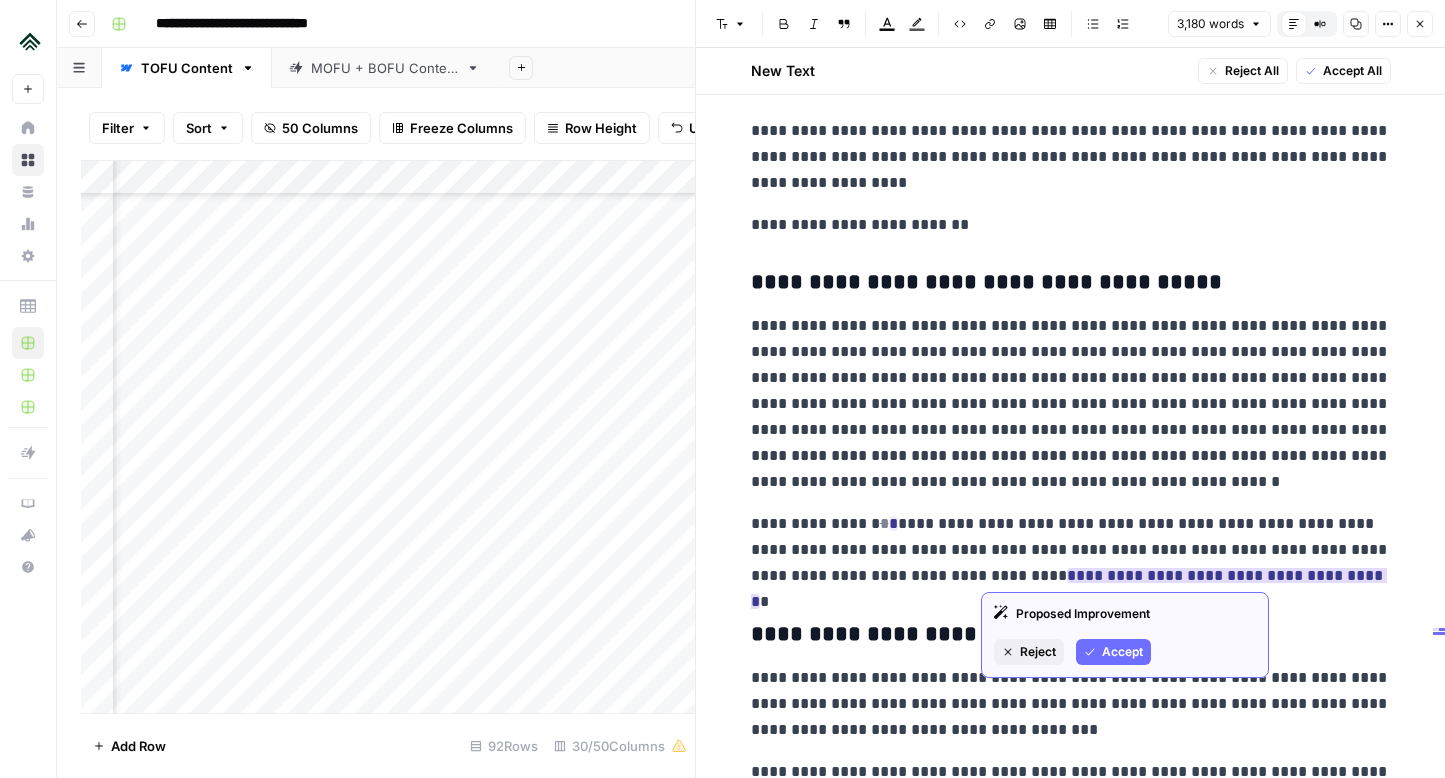 click on "Accept" at bounding box center (1122, 652) 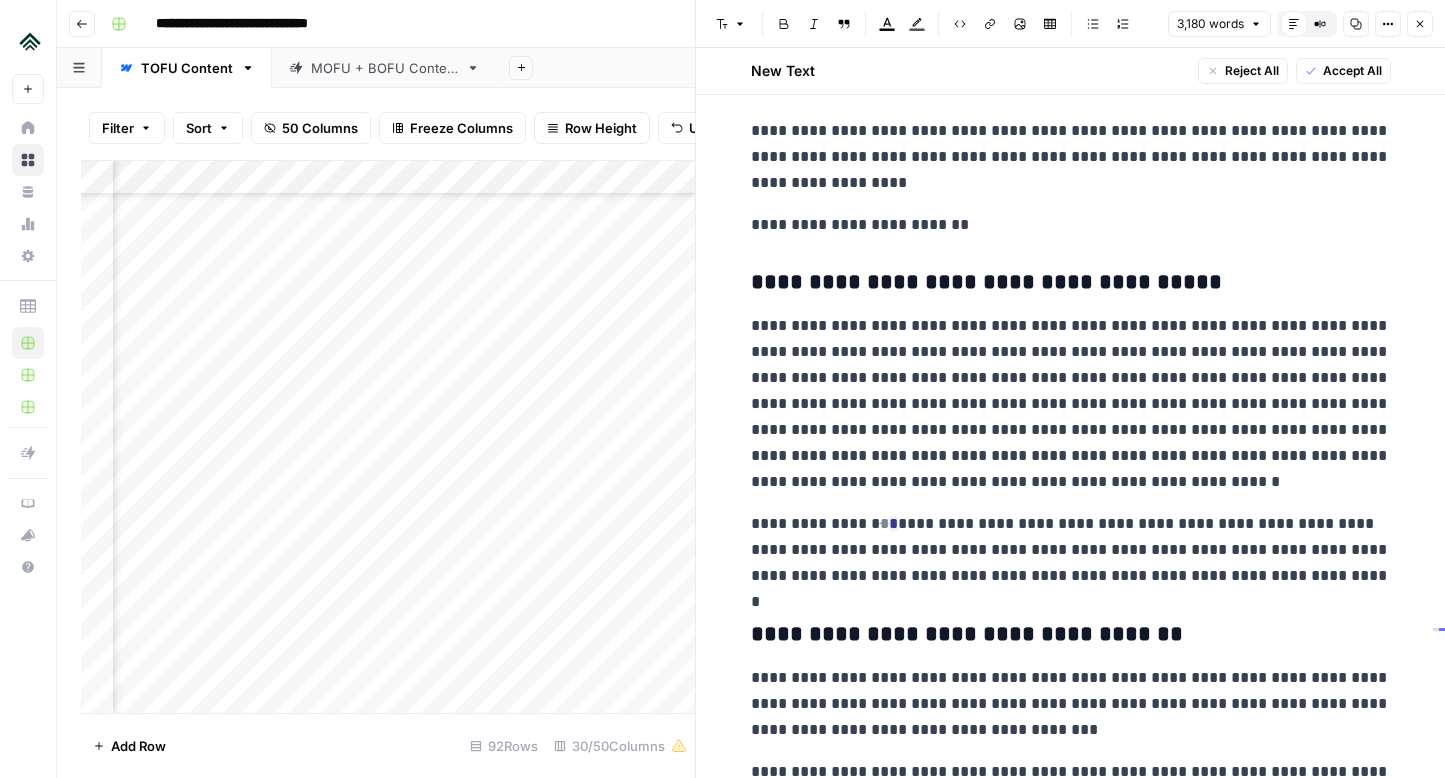click on "**********" at bounding box center (1071, 550) 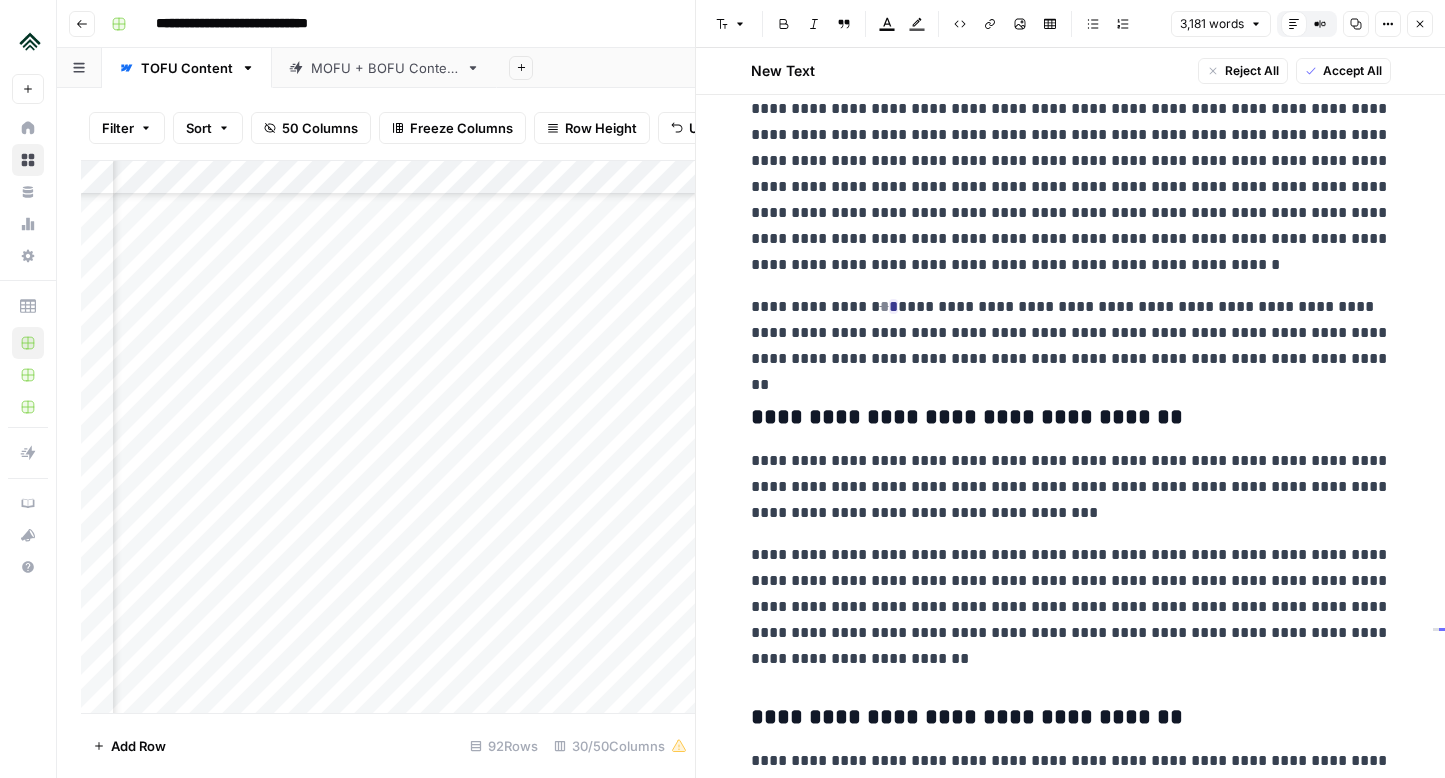 scroll, scrollTop: 7972, scrollLeft: 0, axis: vertical 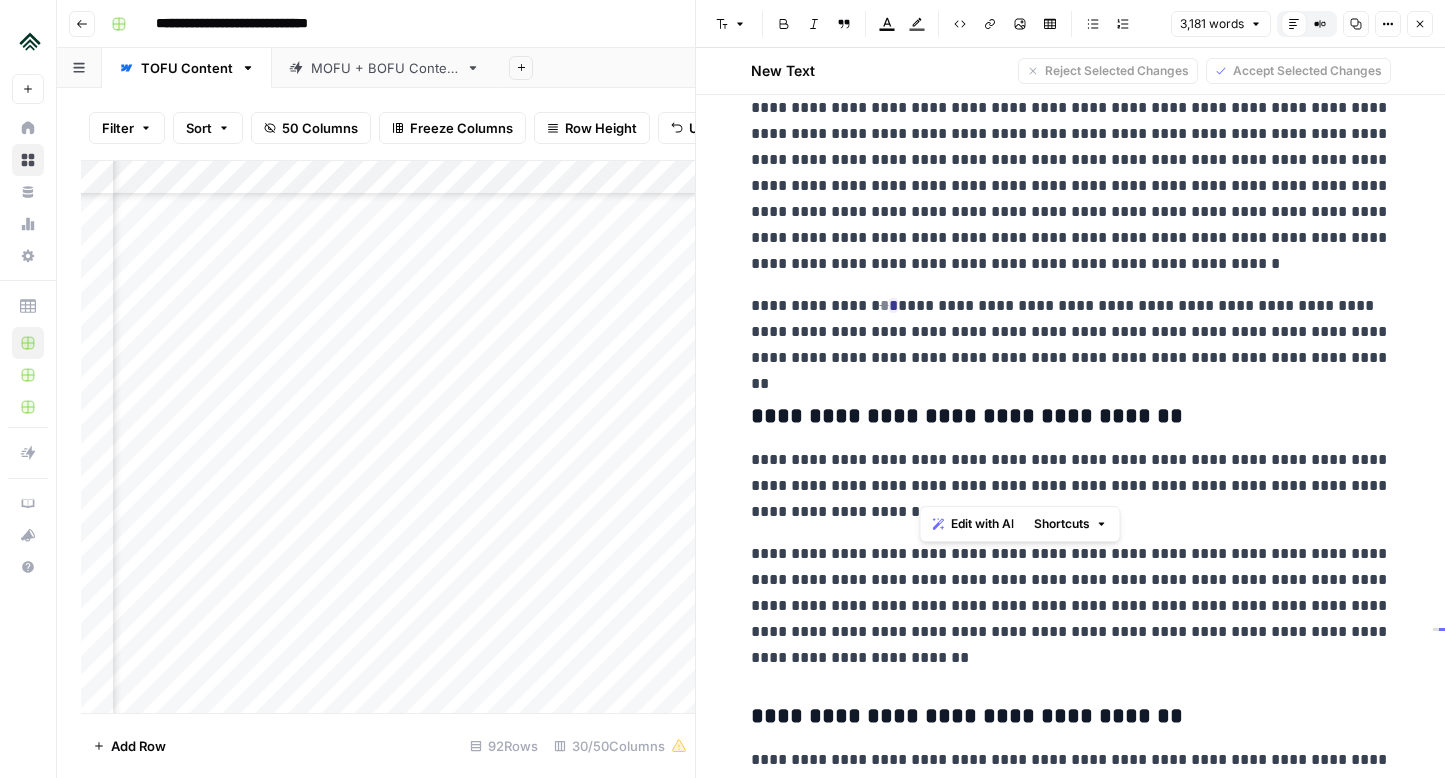drag, startPoint x: 920, startPoint y: 485, endPoint x: 1005, endPoint y: 488, distance: 85.052925 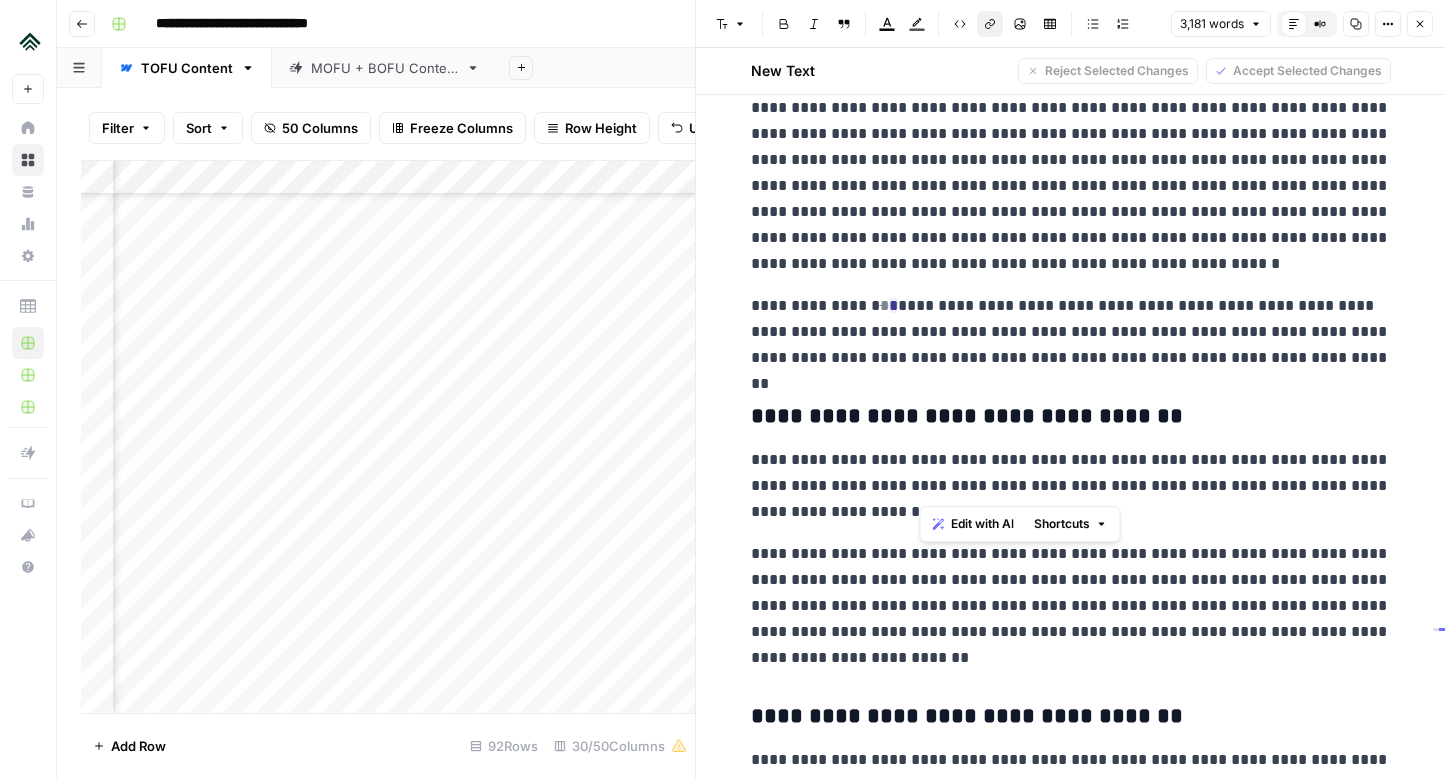 click 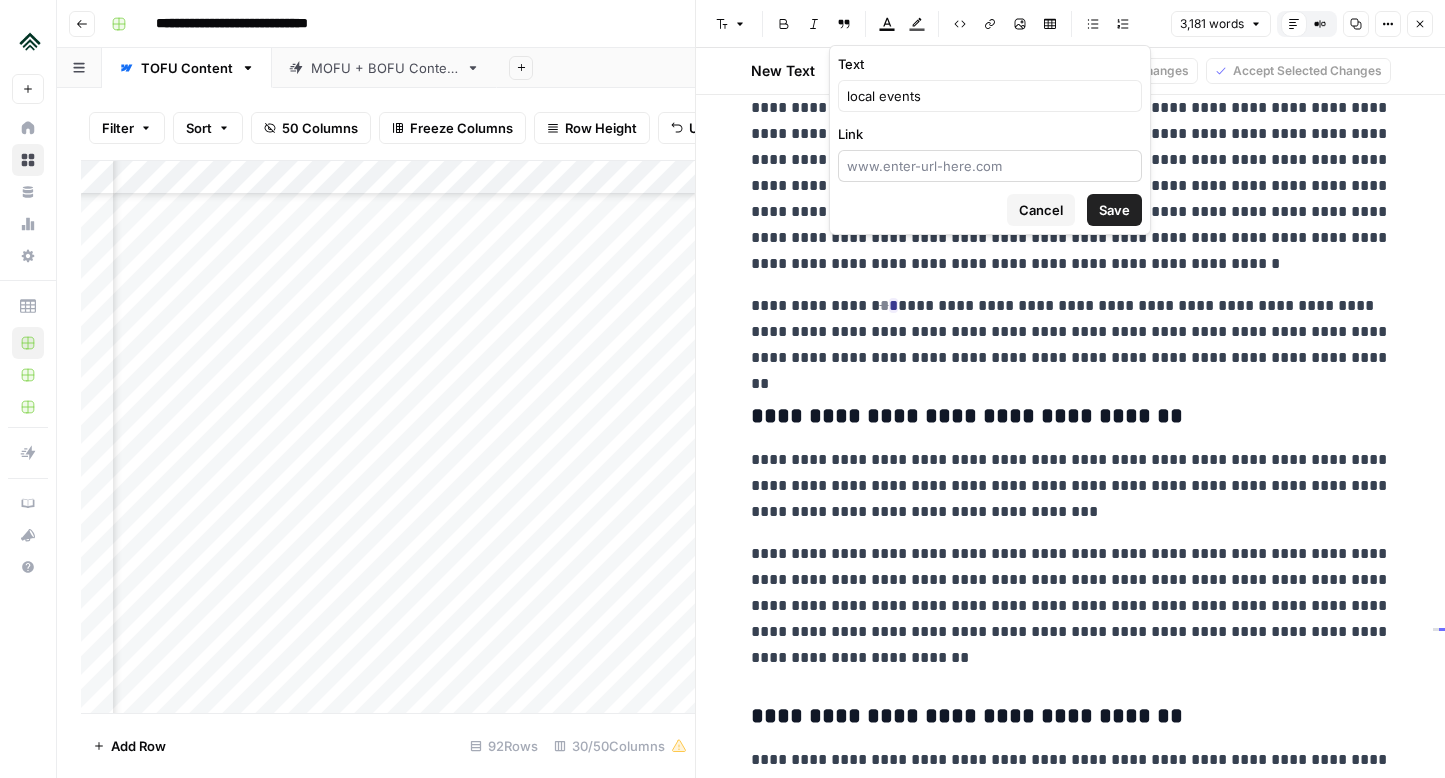 click at bounding box center [990, 166] 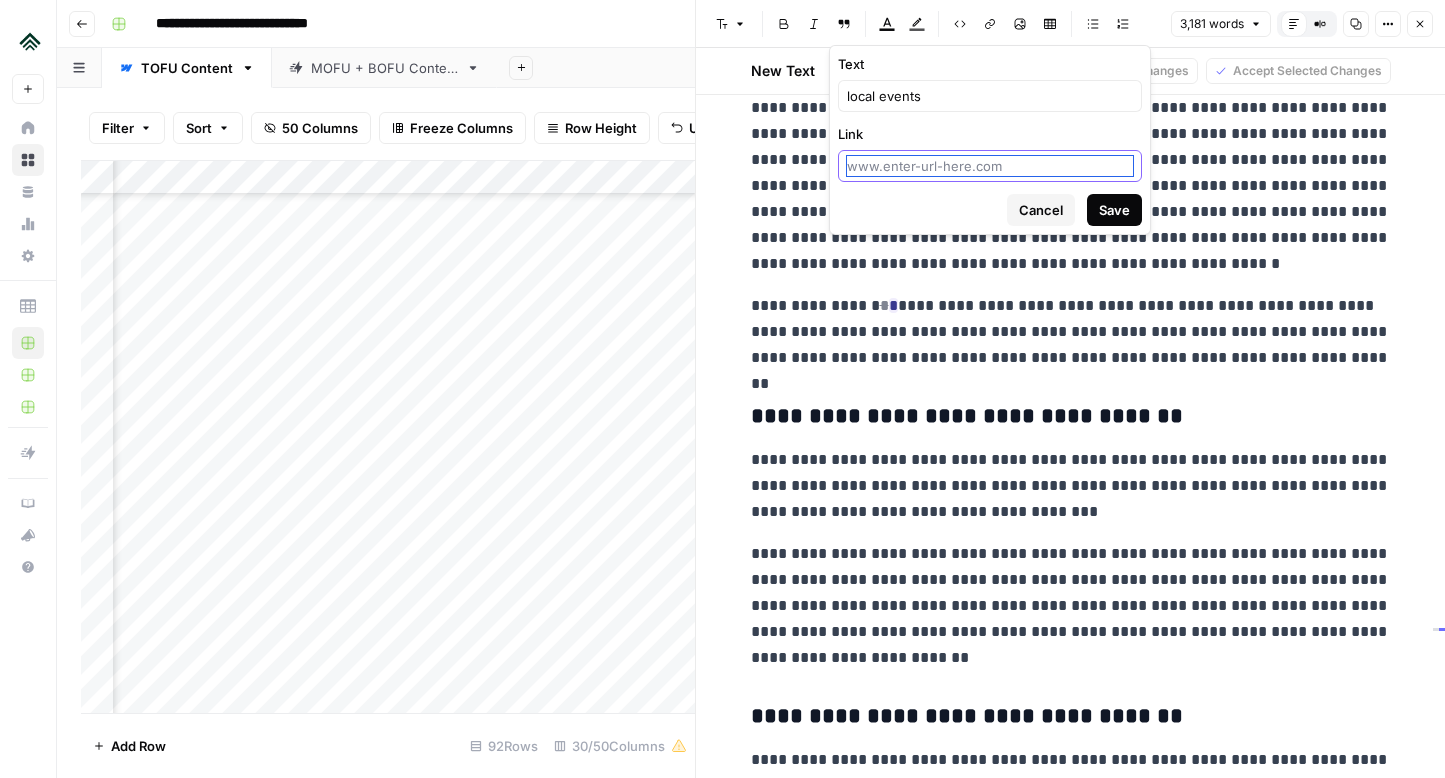 paste on "[URL][DOMAIN_NAME]" 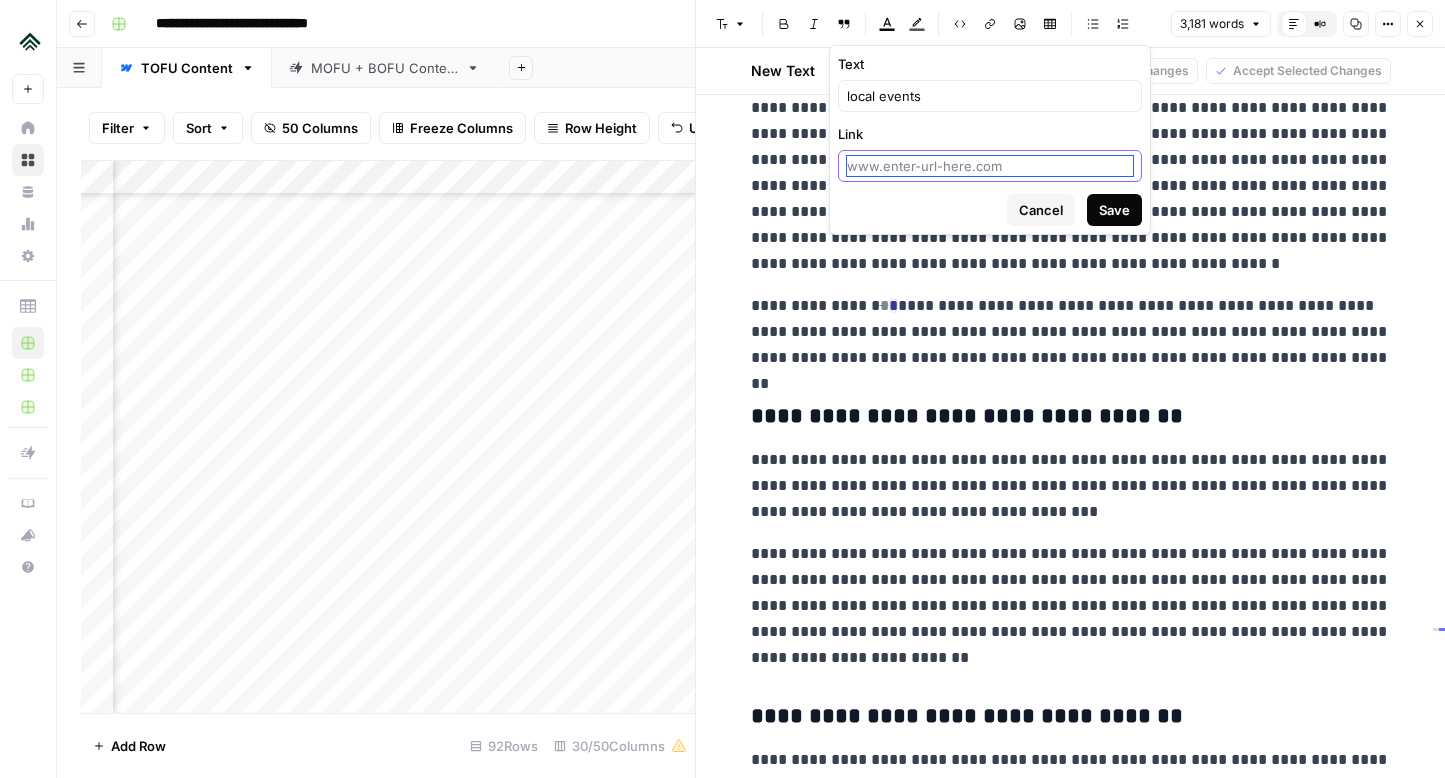 type on "[URL][DOMAIN_NAME]" 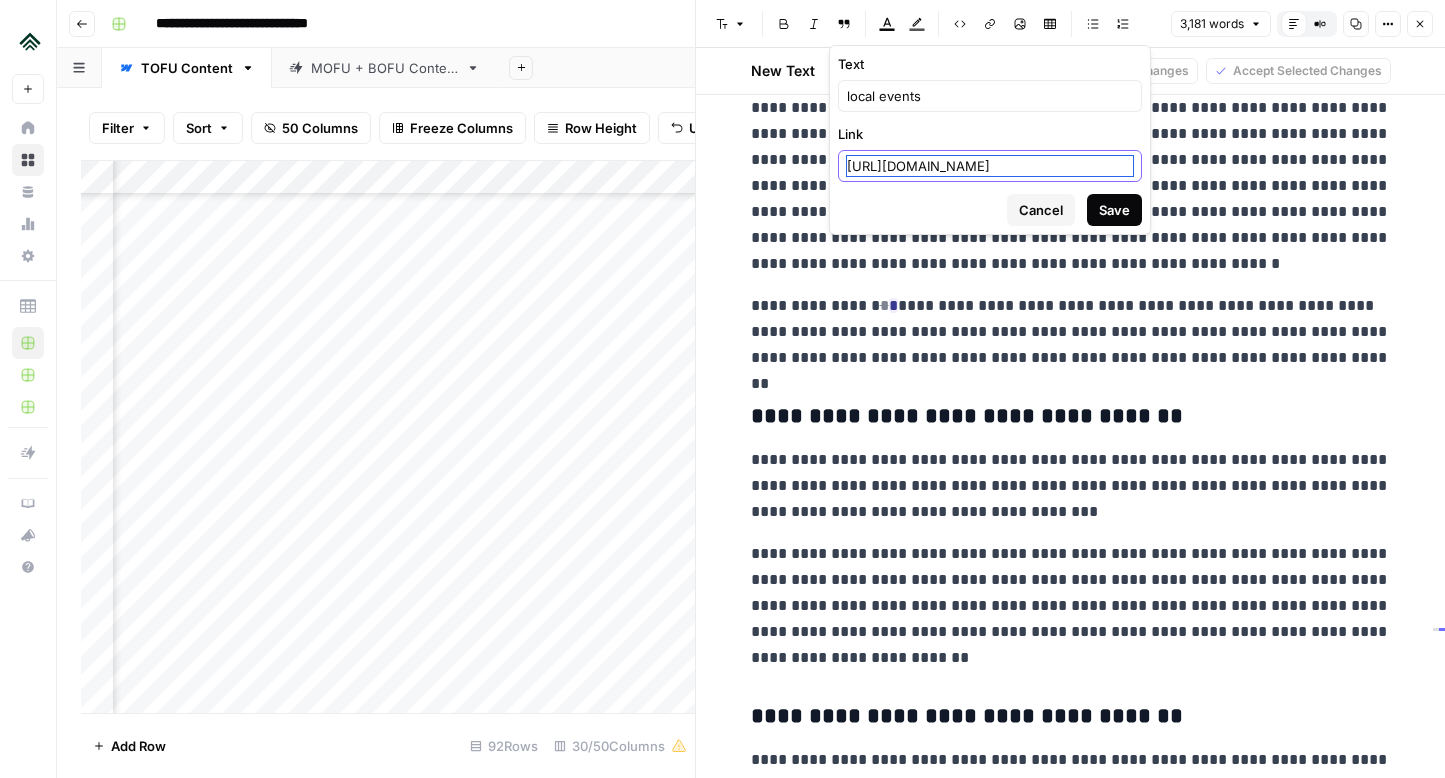 scroll, scrollTop: 0, scrollLeft: 13, axis: horizontal 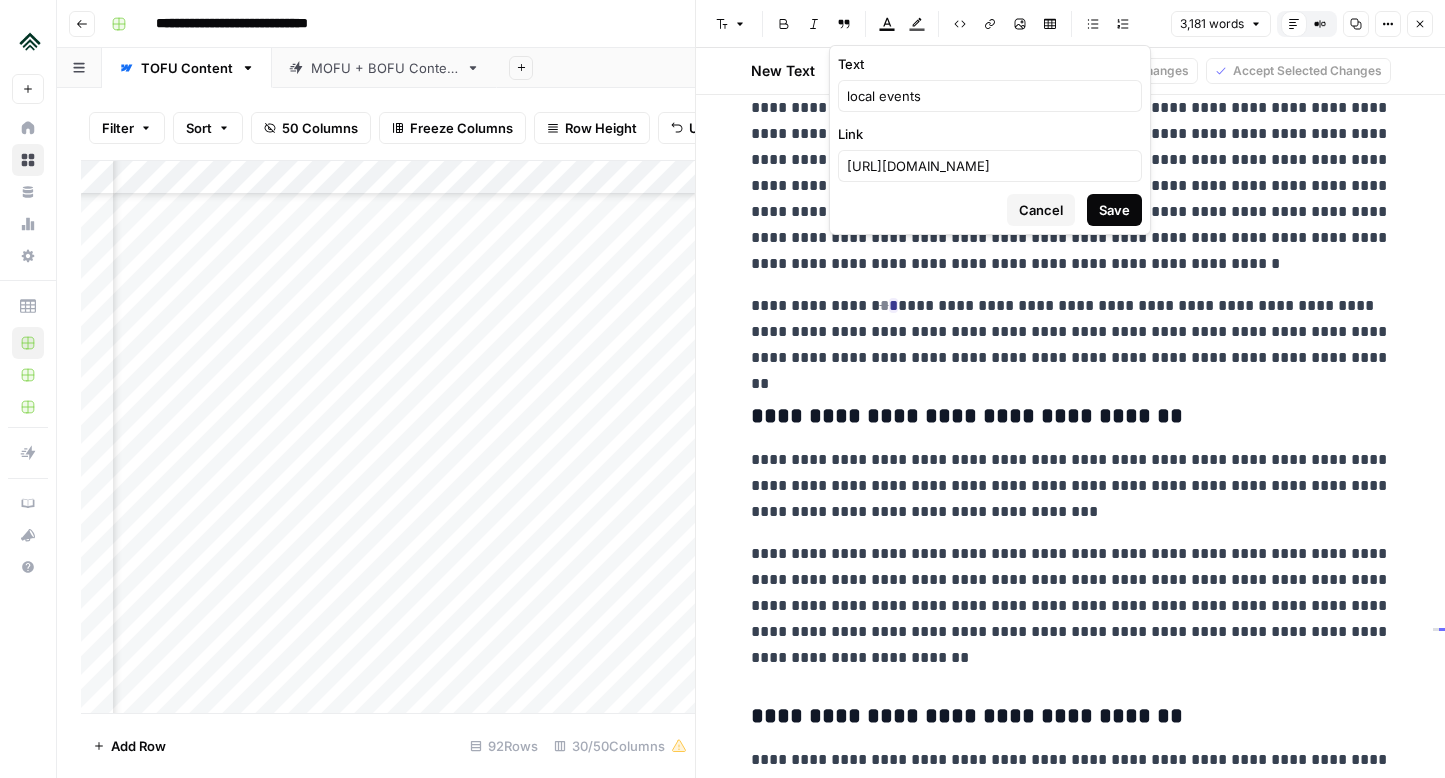 click on "Save" at bounding box center (1114, 210) 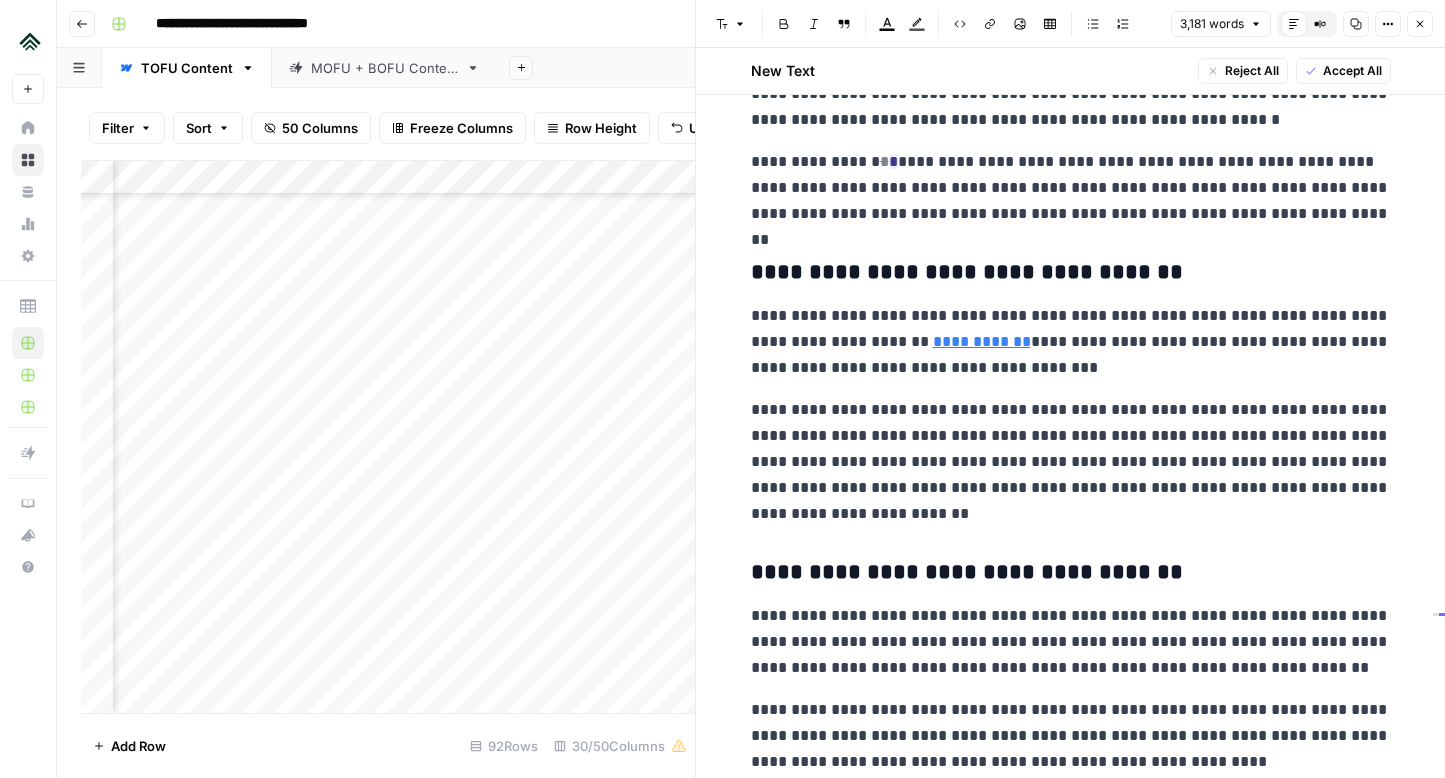 scroll, scrollTop: 8120, scrollLeft: 0, axis: vertical 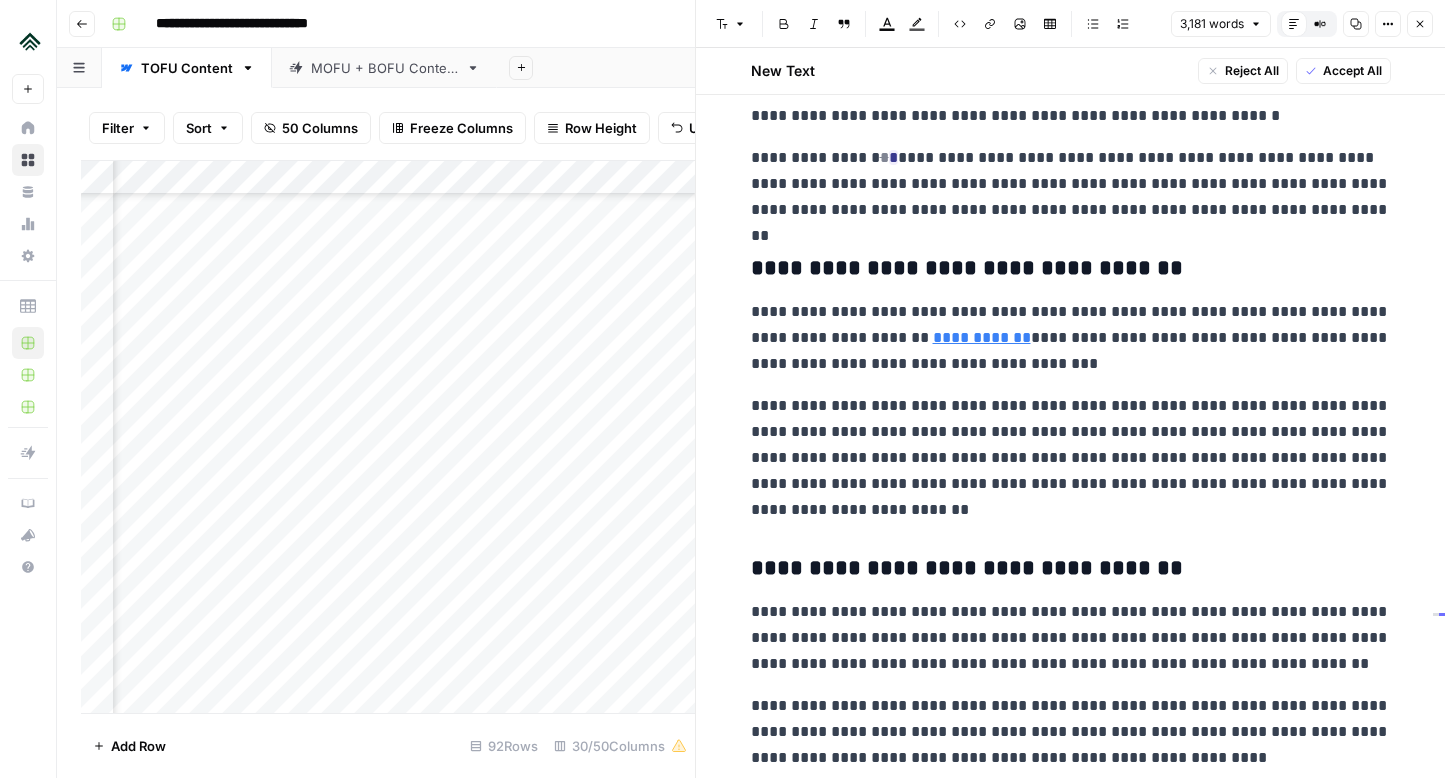 click on "**********" at bounding box center (1071, 458) 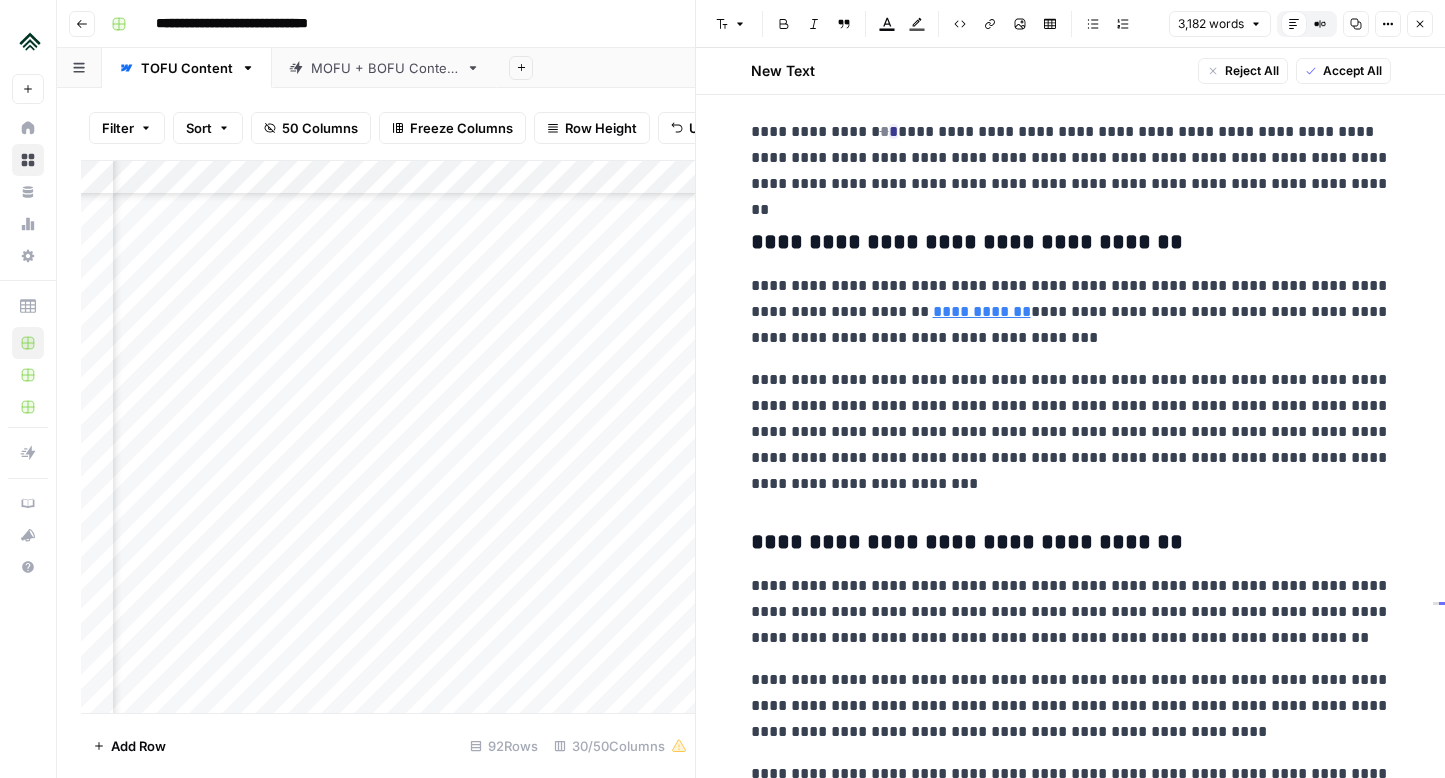 scroll, scrollTop: 8166, scrollLeft: 0, axis: vertical 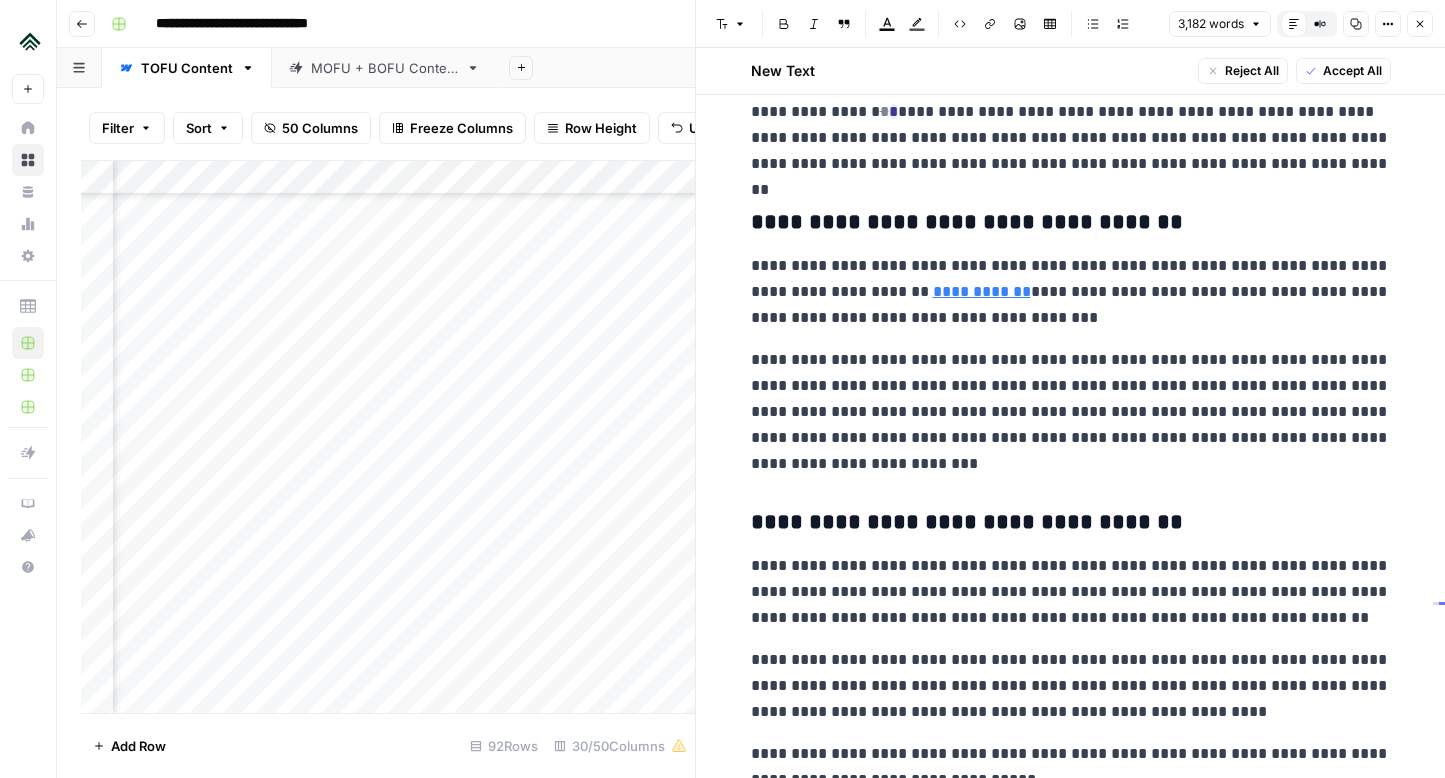 click on "**********" at bounding box center [1071, 412] 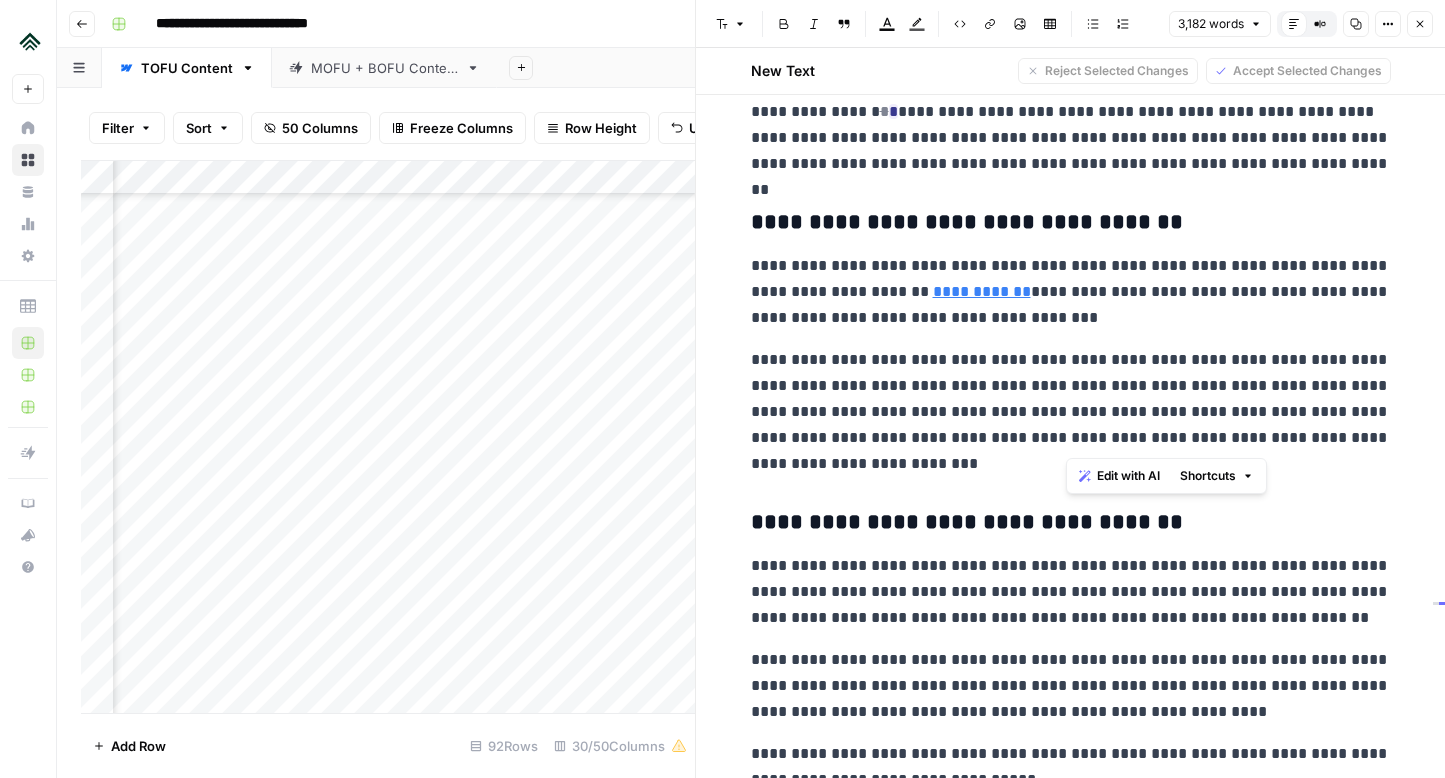 drag, startPoint x: 1068, startPoint y: 432, endPoint x: 1293, endPoint y: 427, distance: 225.05554 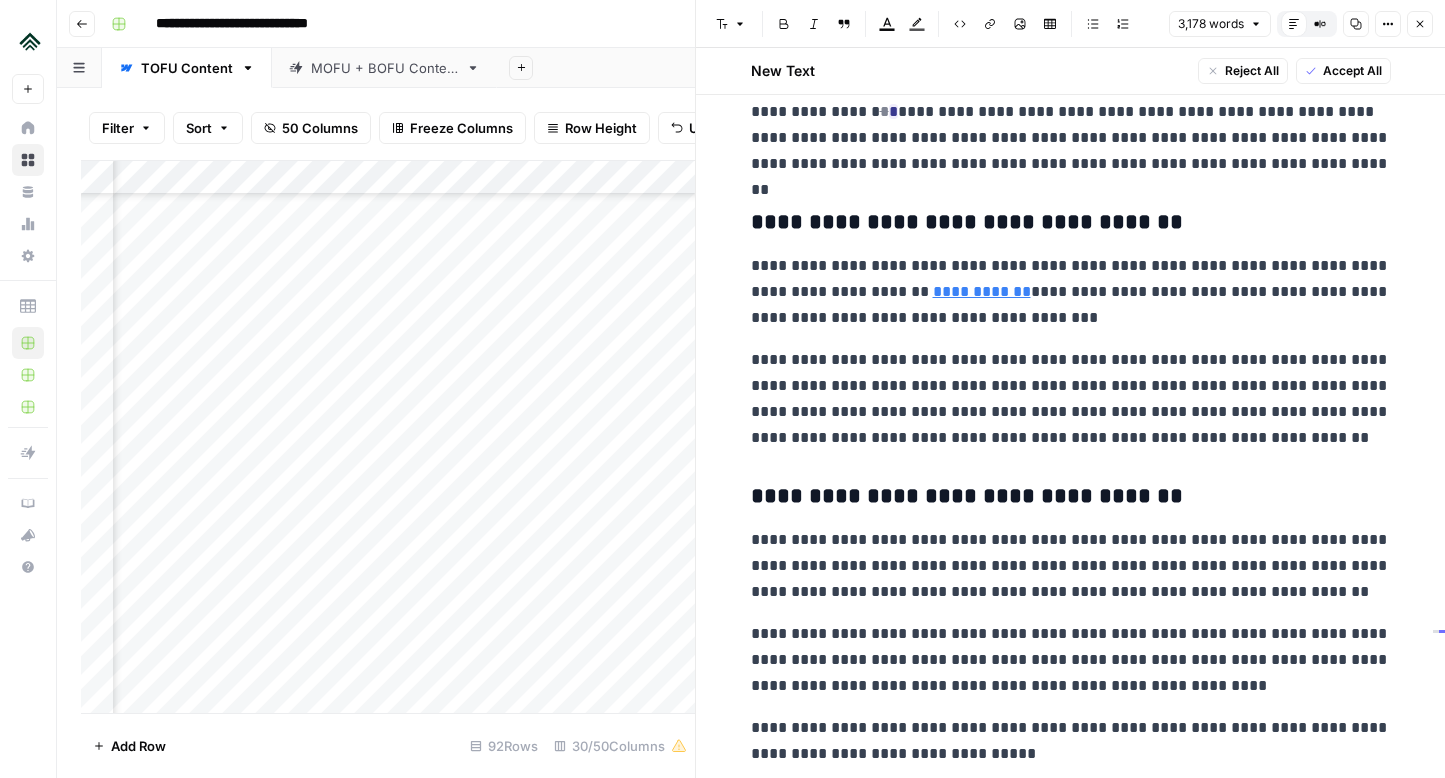click on "**********" at bounding box center (1071, 399) 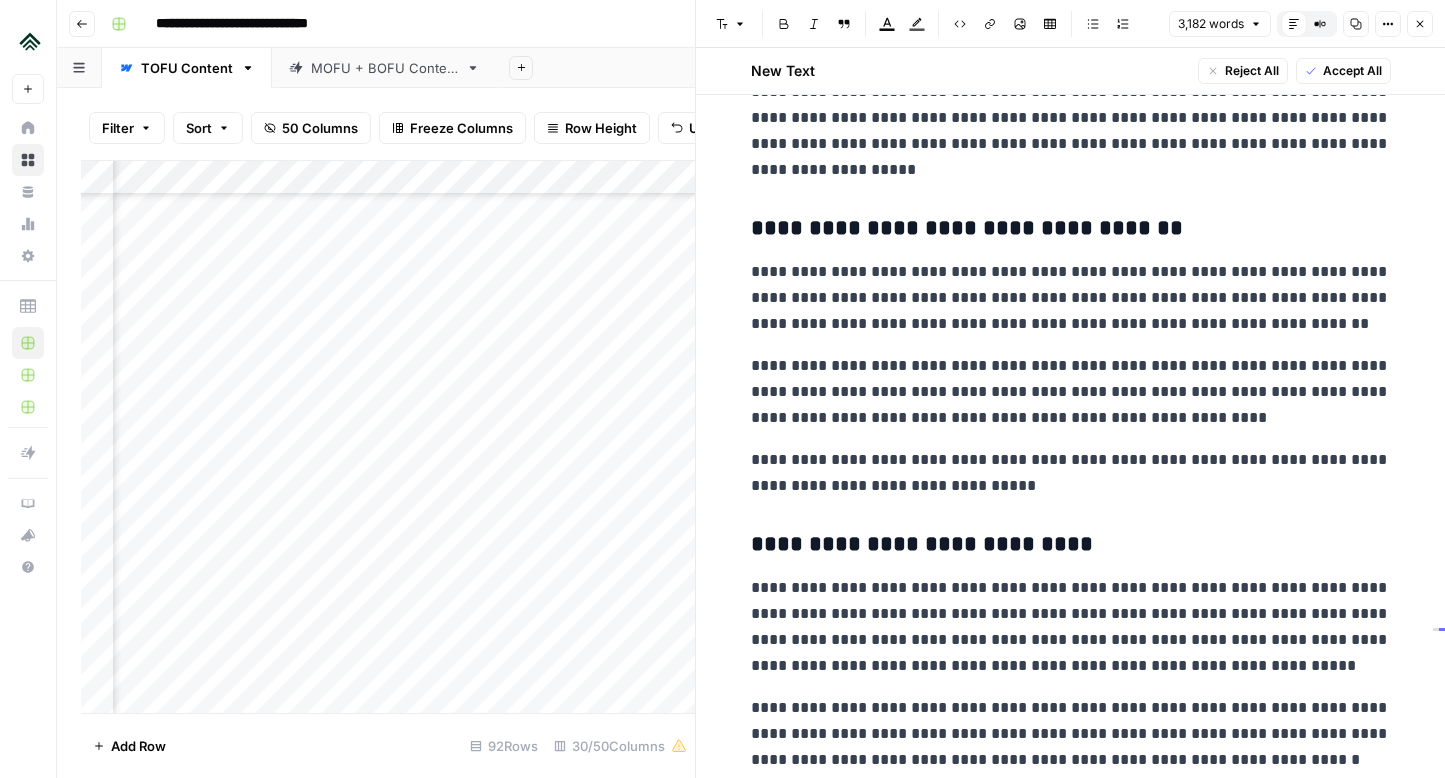 scroll, scrollTop: 8463, scrollLeft: 0, axis: vertical 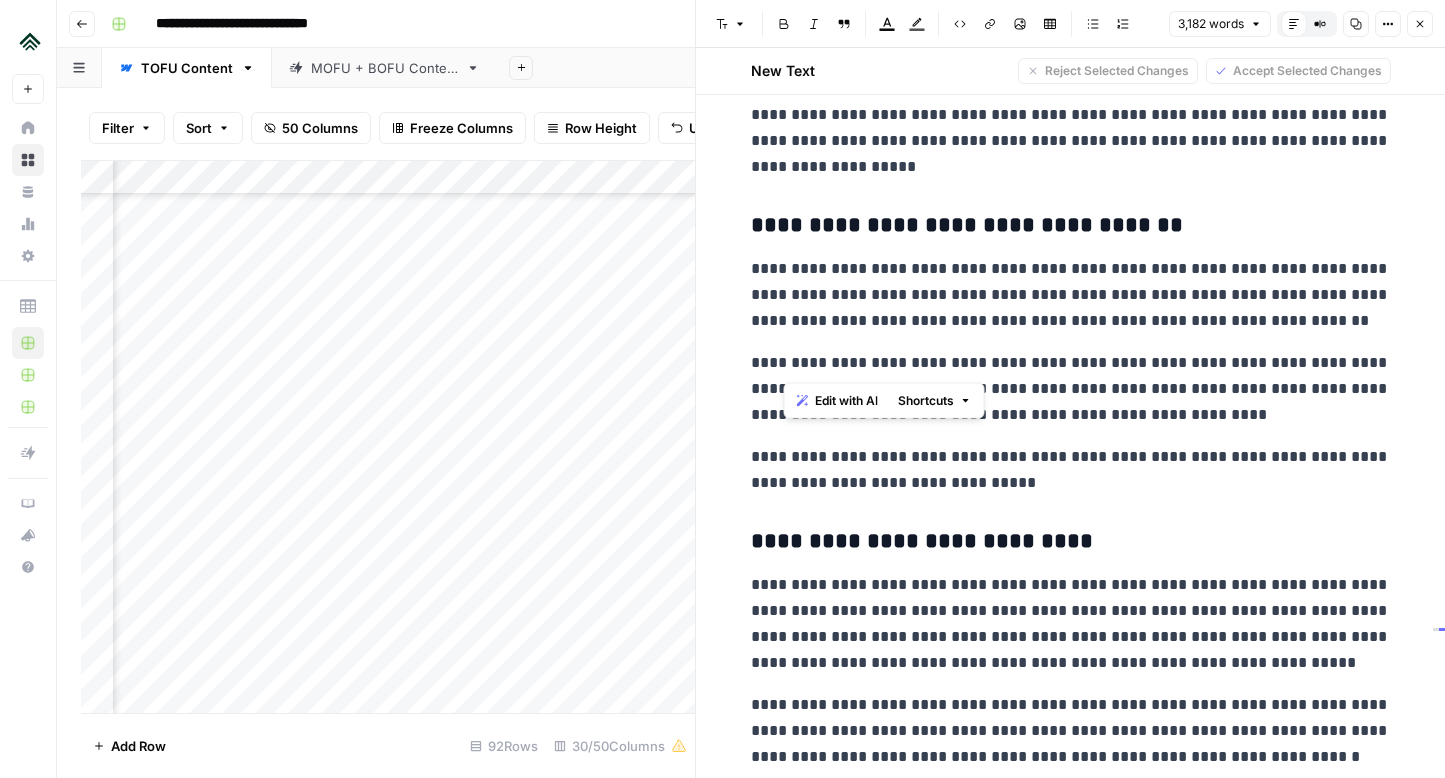drag, startPoint x: 784, startPoint y: 363, endPoint x: 923, endPoint y: 356, distance: 139.17615 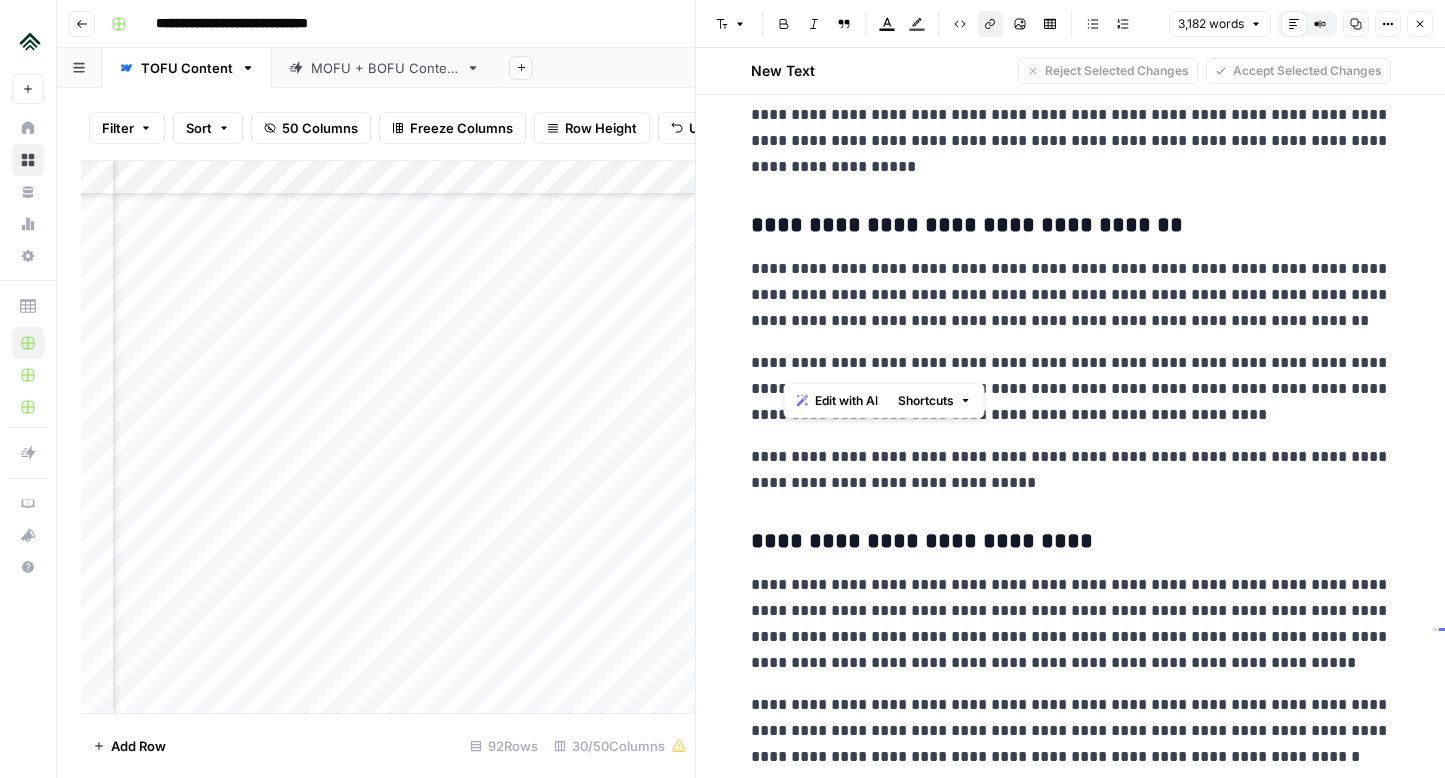 click 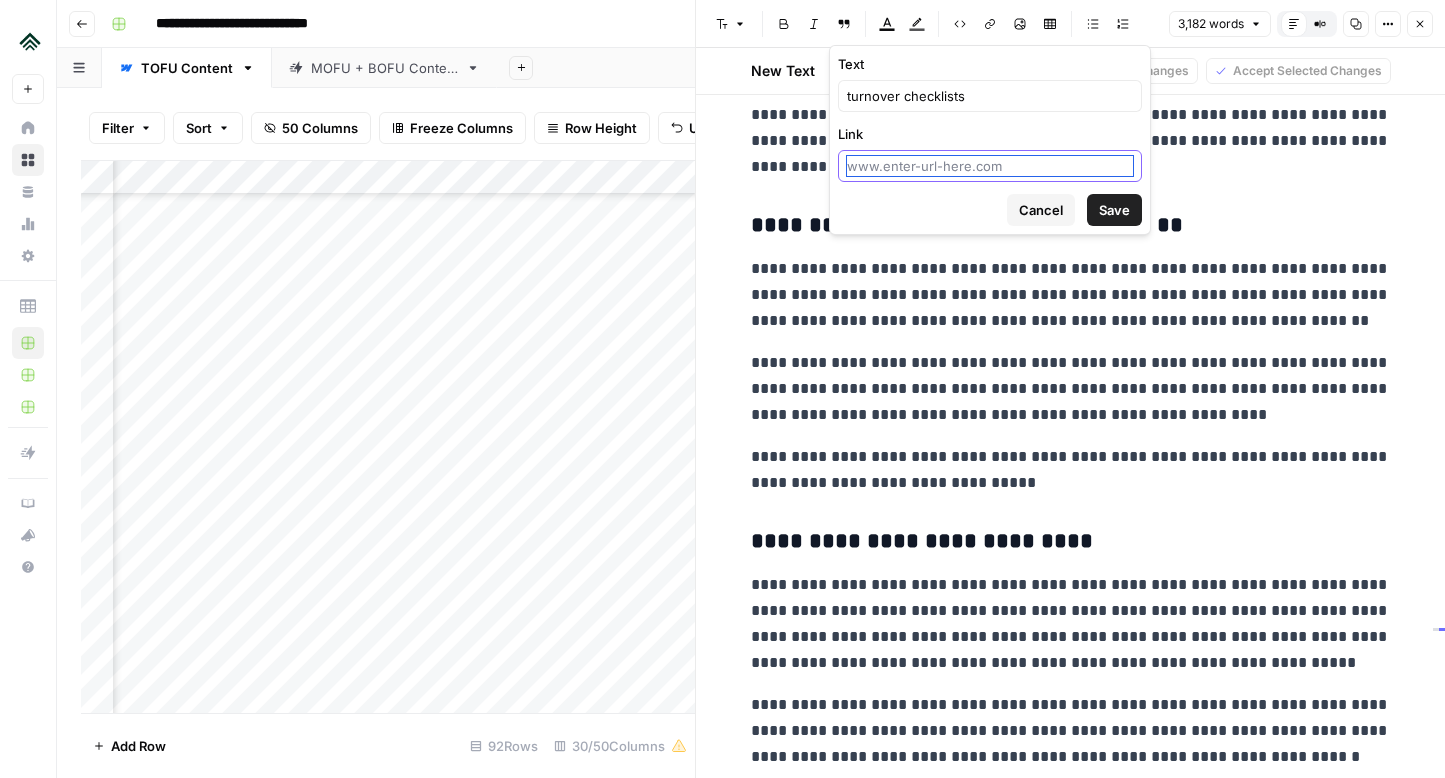 click on "Link" at bounding box center (990, 166) 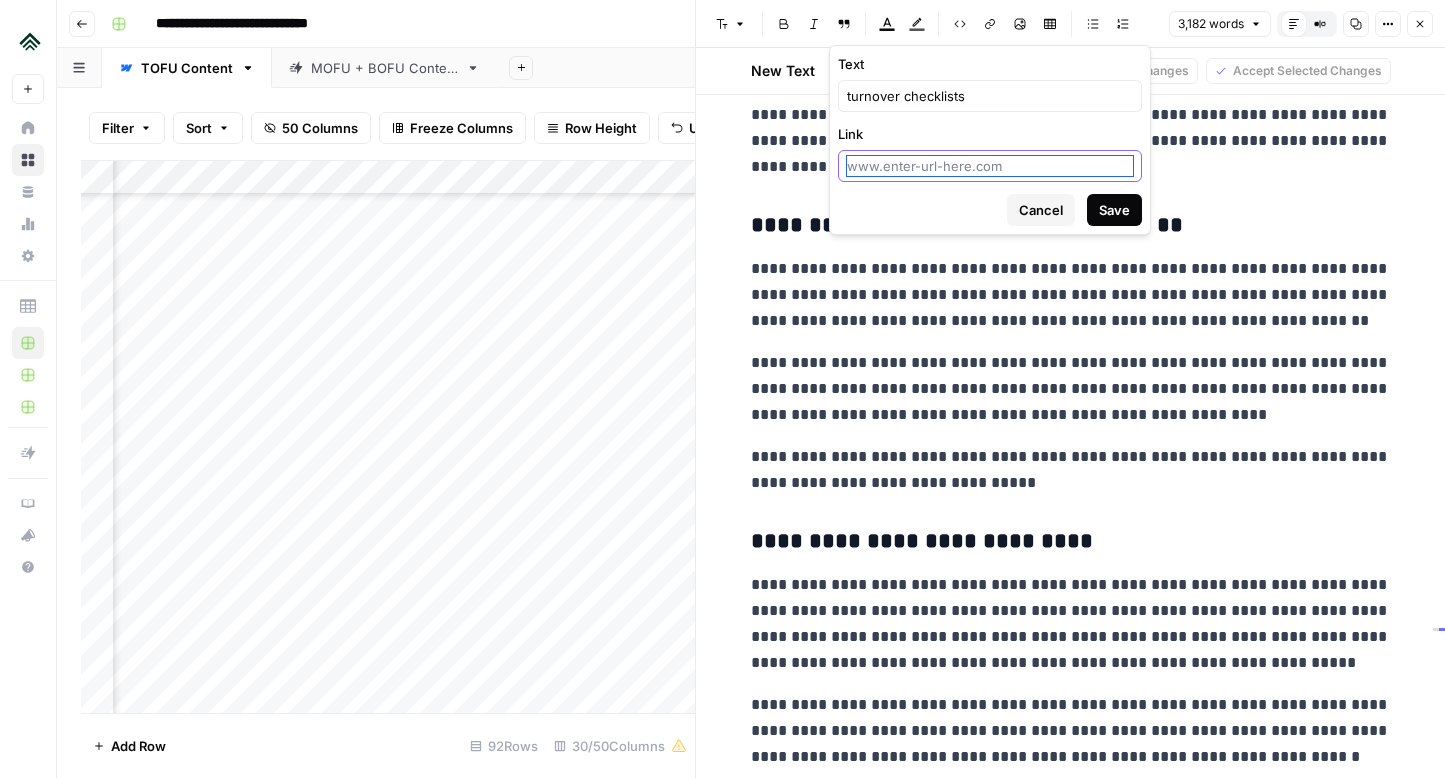paste on "[URL][DOMAIN_NAME]" 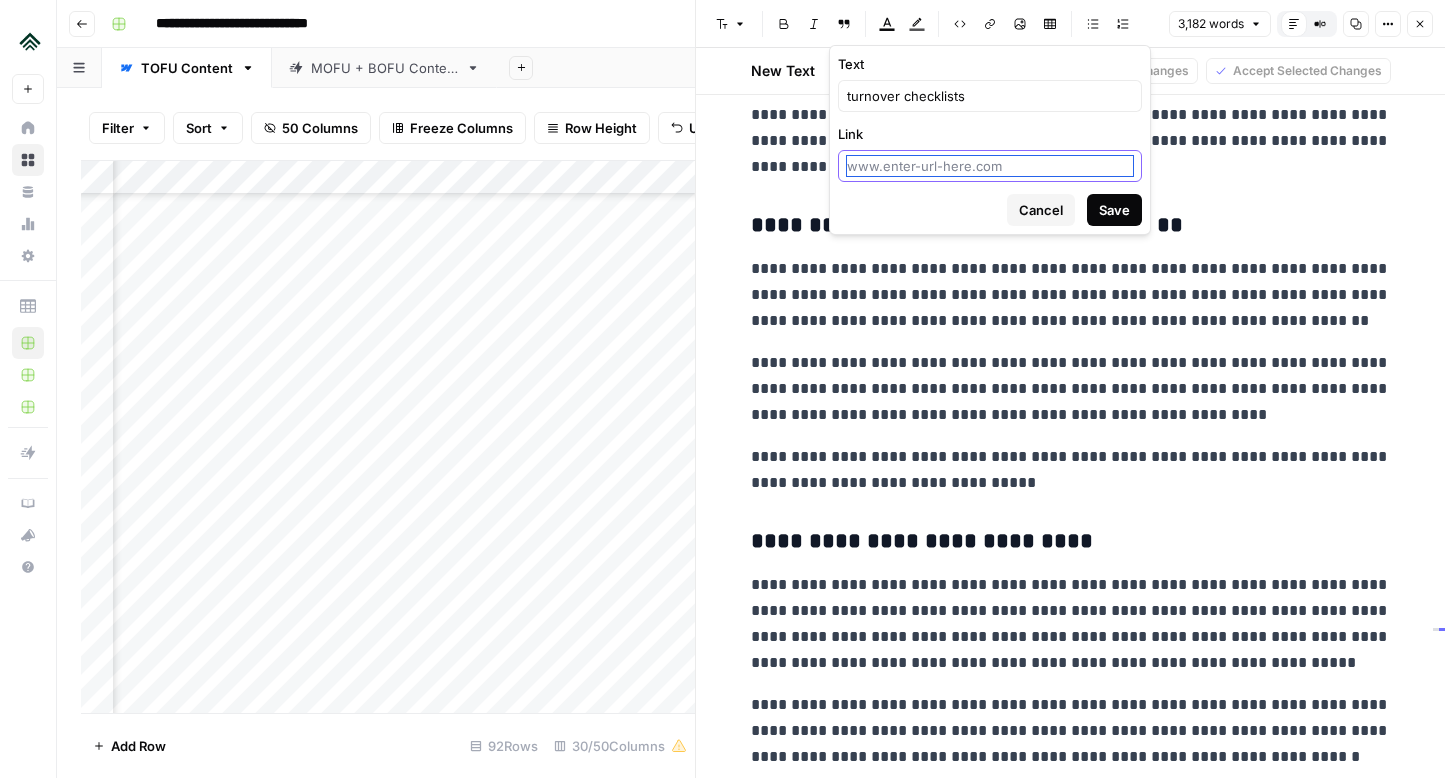 type on "[URL][DOMAIN_NAME]" 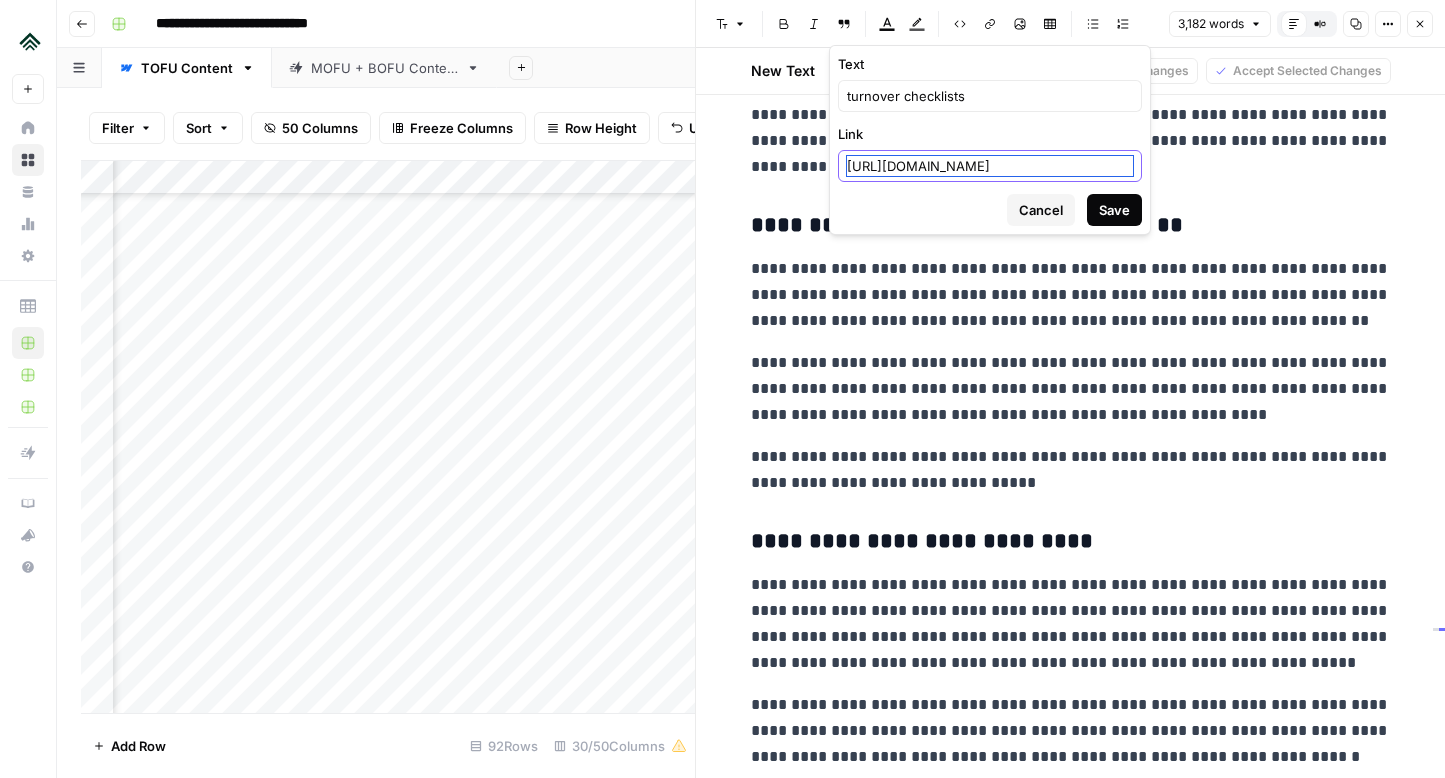scroll, scrollTop: 0, scrollLeft: 200, axis: horizontal 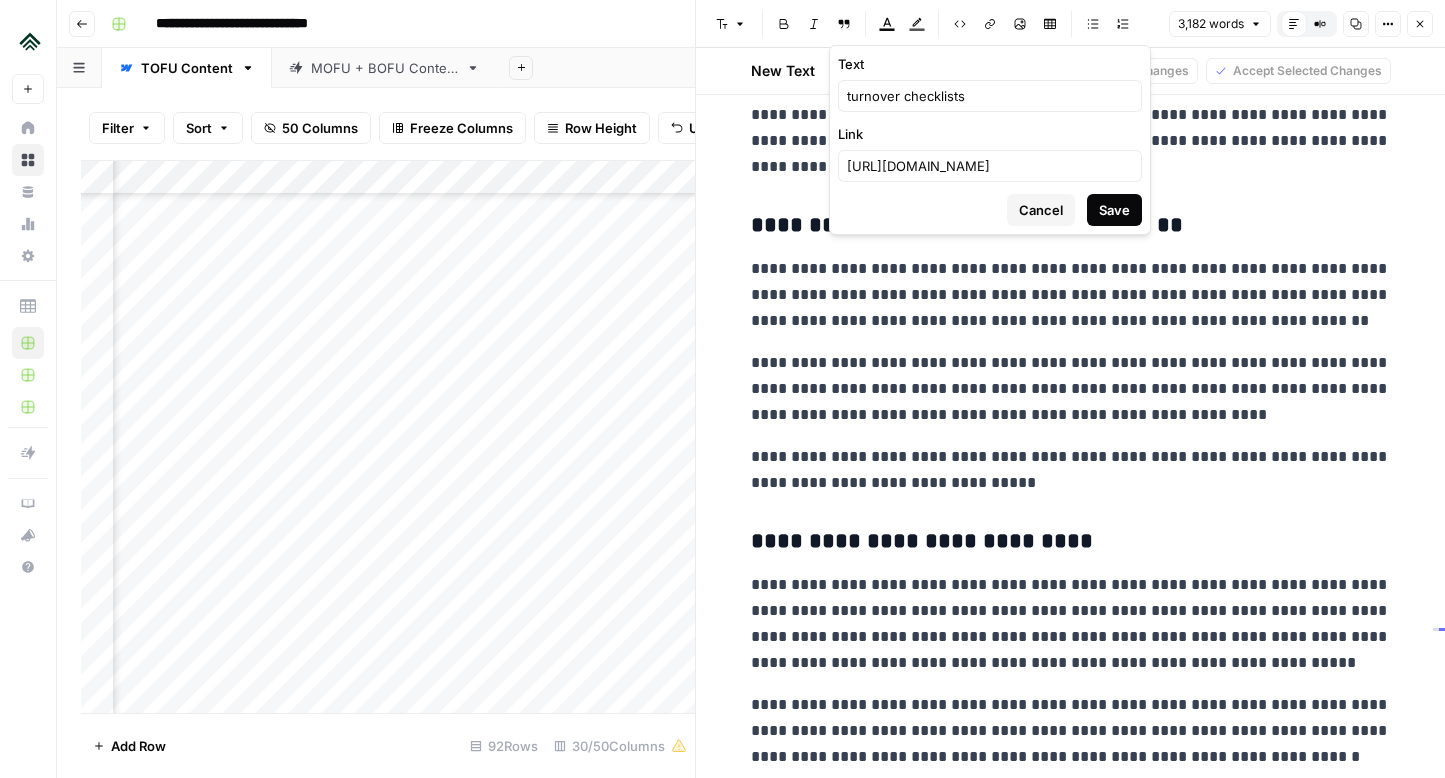 click on "Save" at bounding box center [1114, 210] 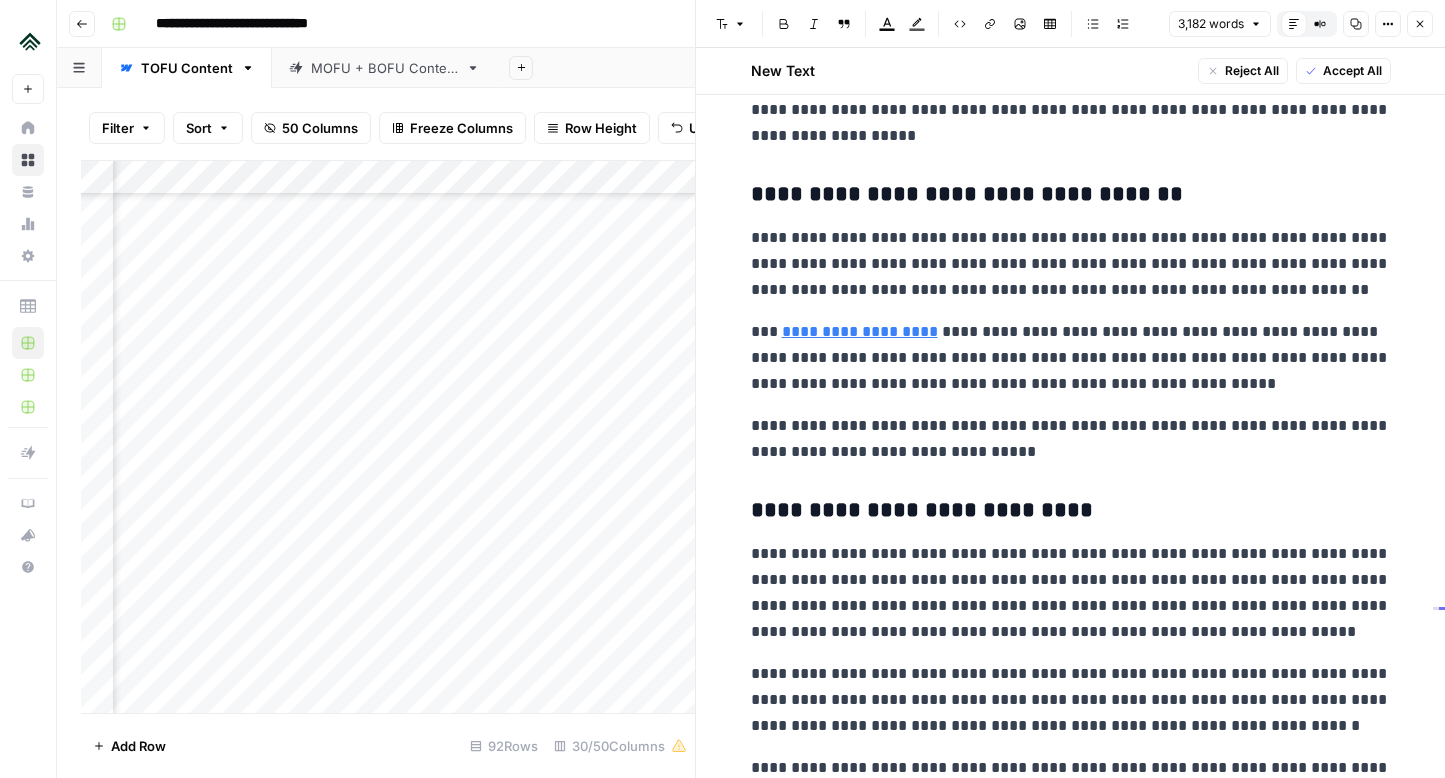 scroll, scrollTop: 8495, scrollLeft: 0, axis: vertical 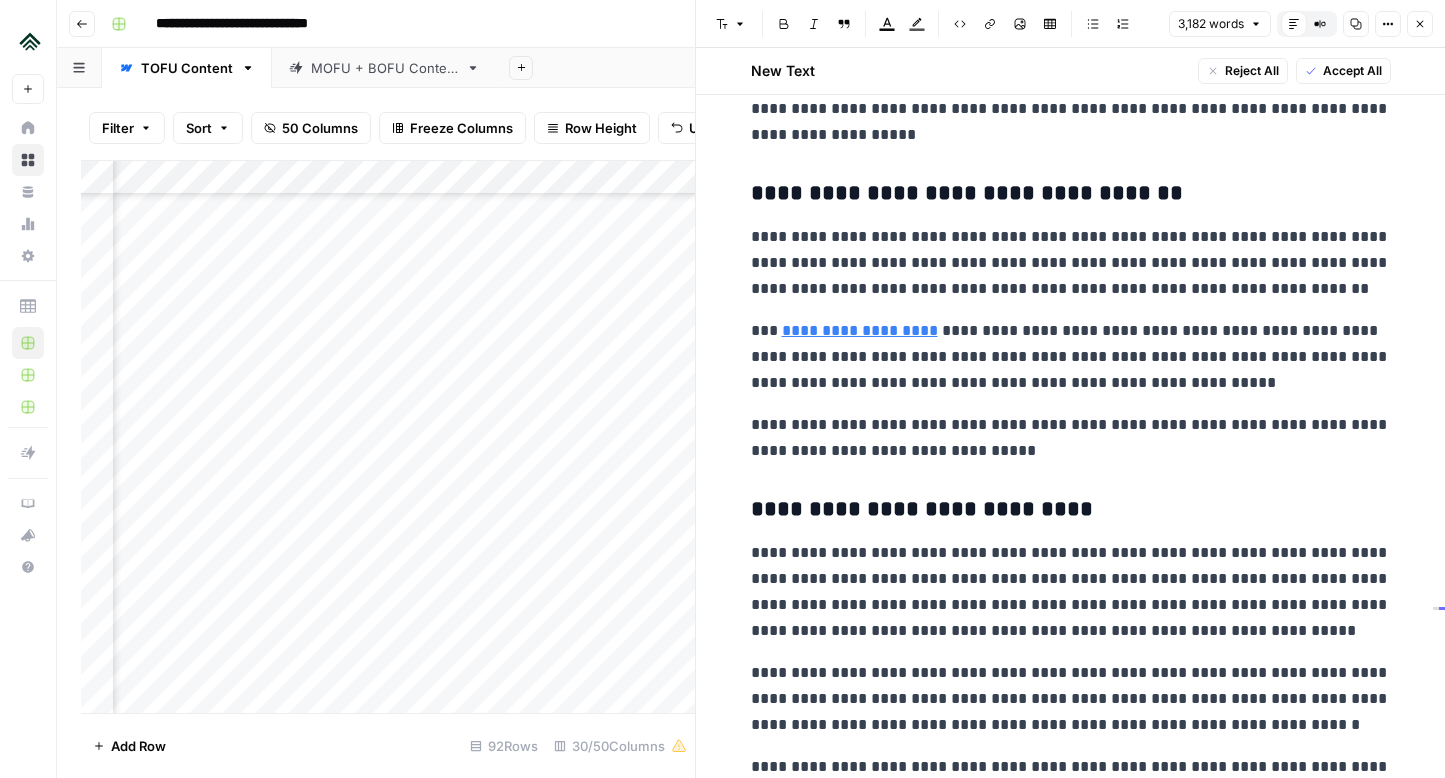 click on "**********" at bounding box center [1071, 357] 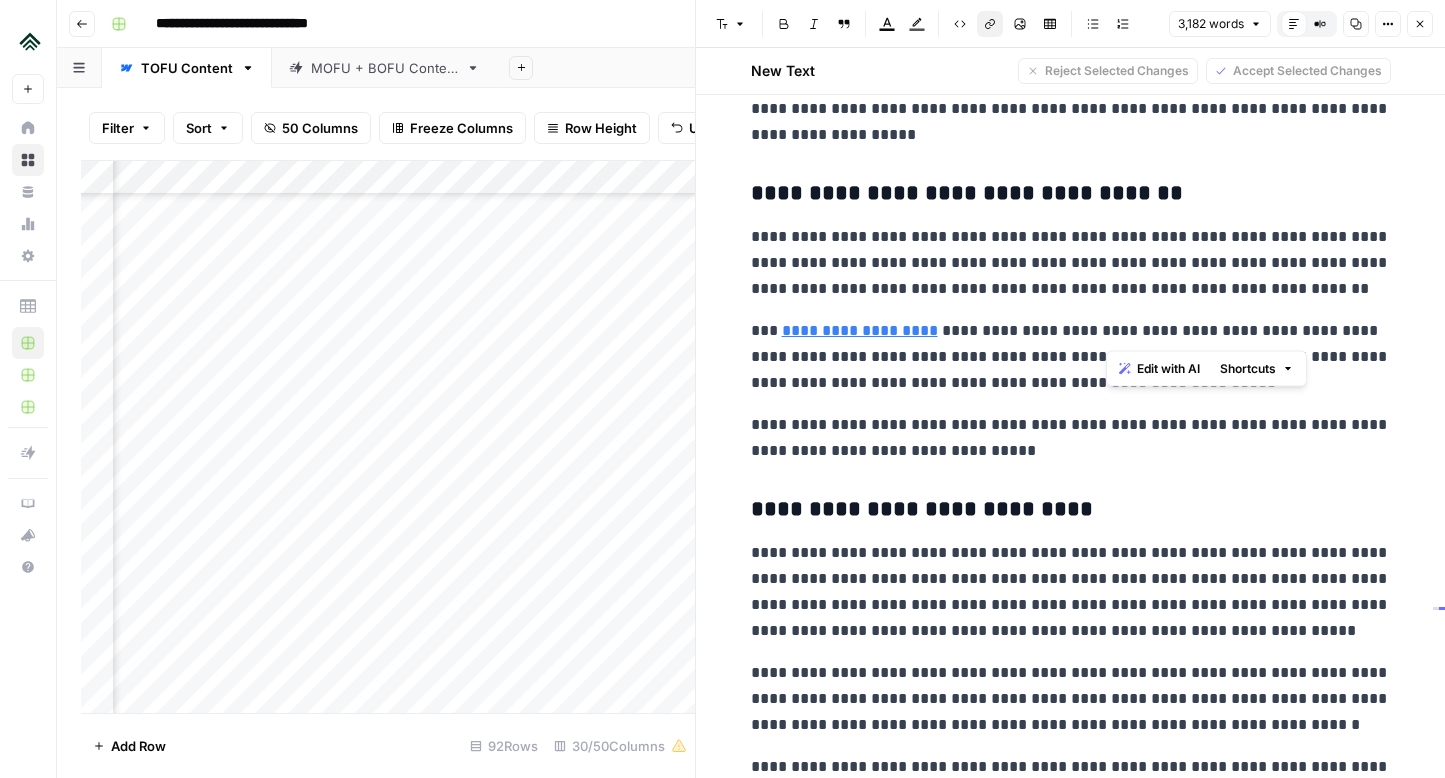 click 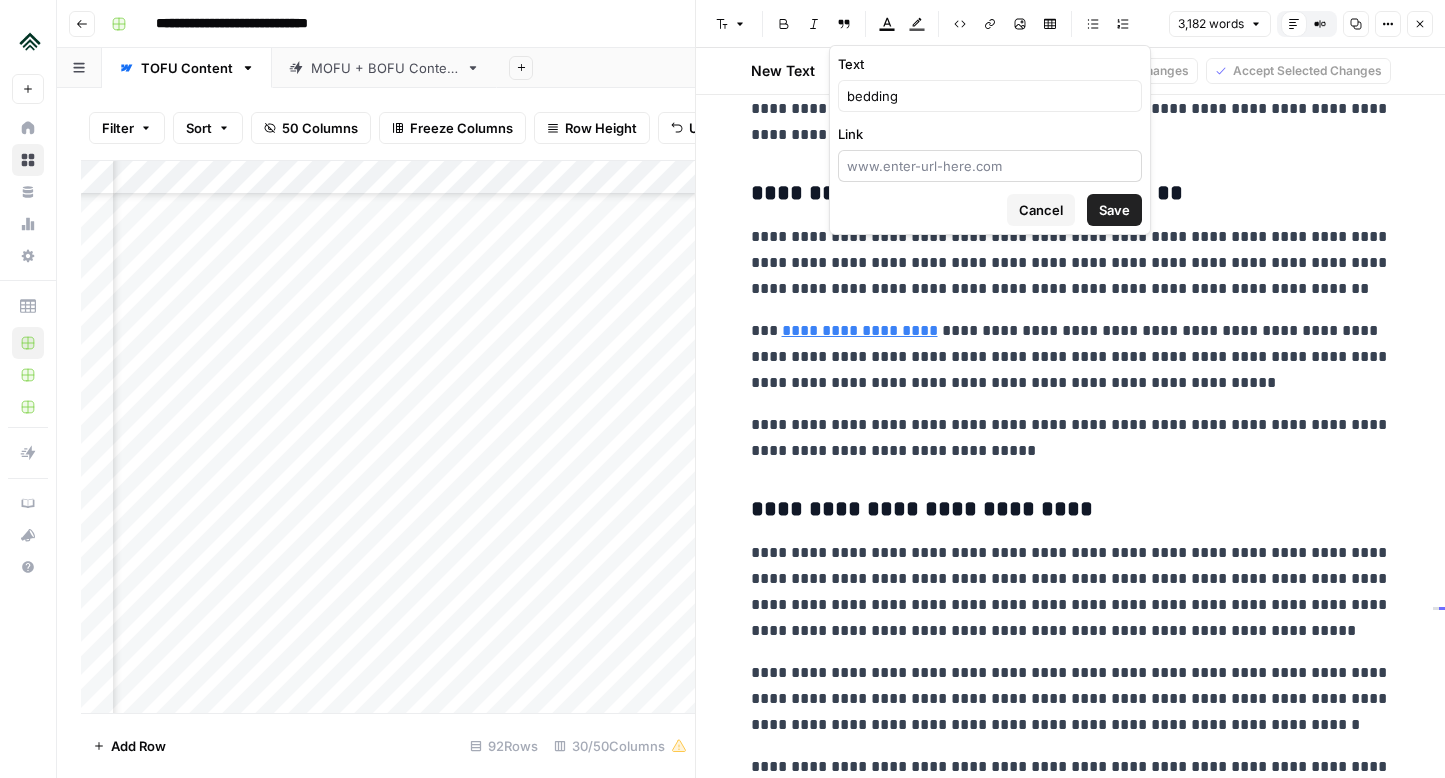 click at bounding box center (990, 166) 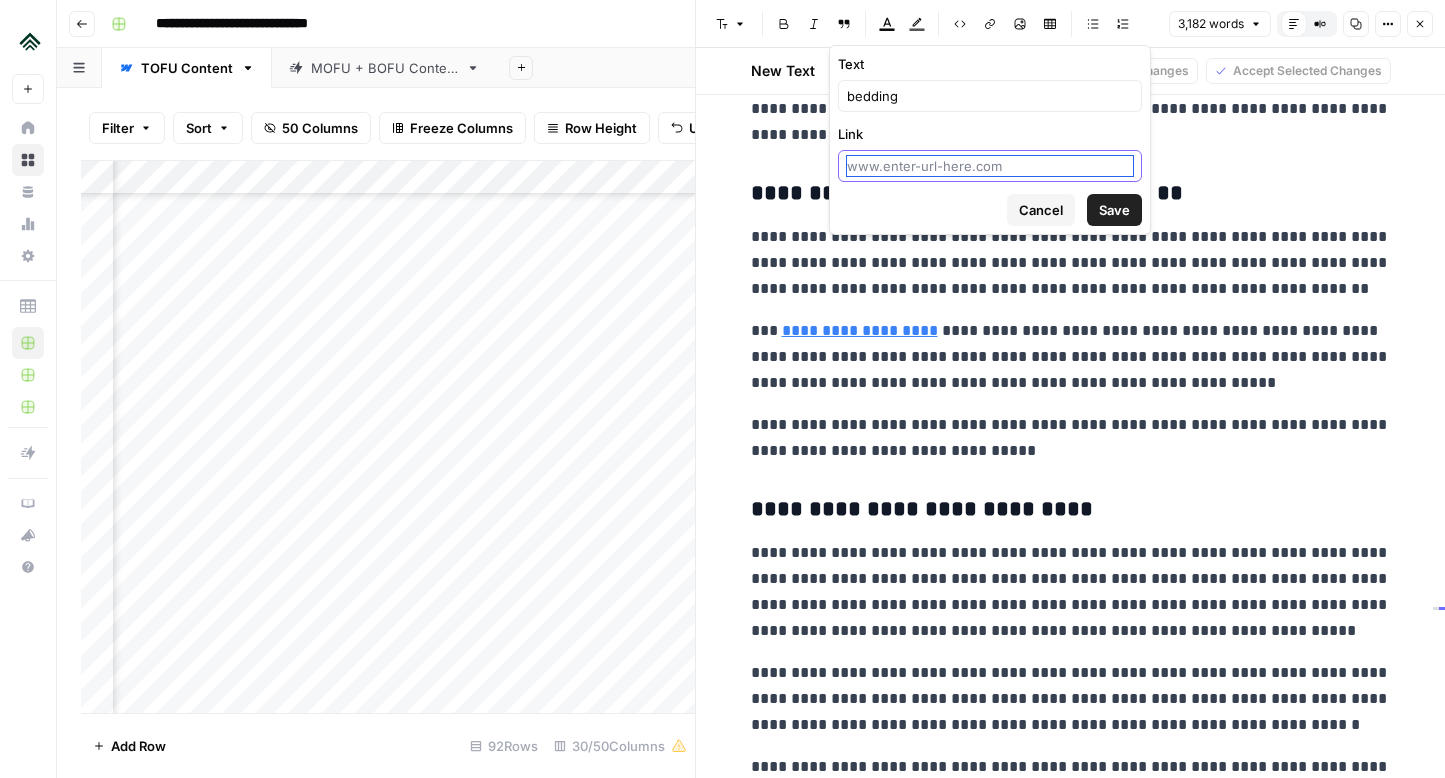 paste on "[URL][DOMAIN_NAME]" 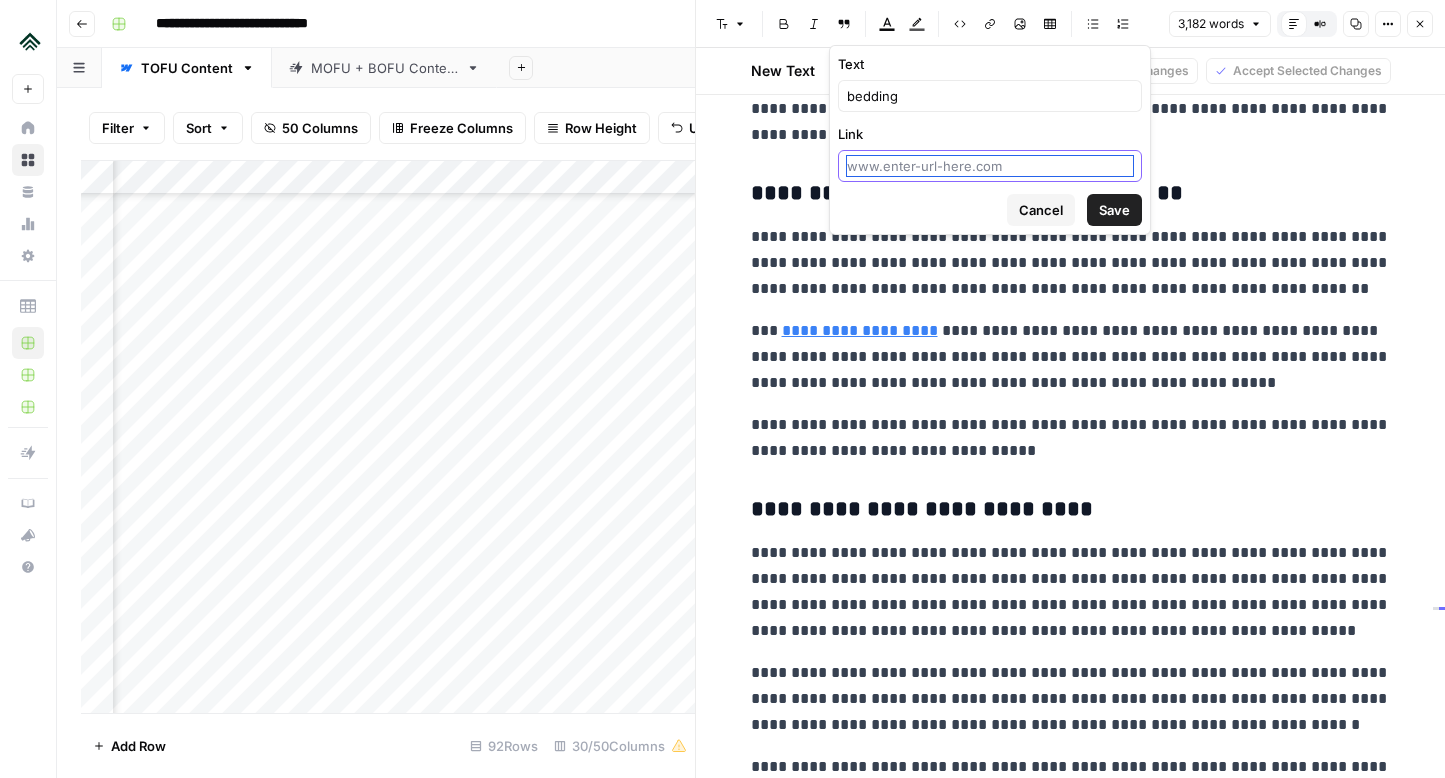 type on "[URL][DOMAIN_NAME]" 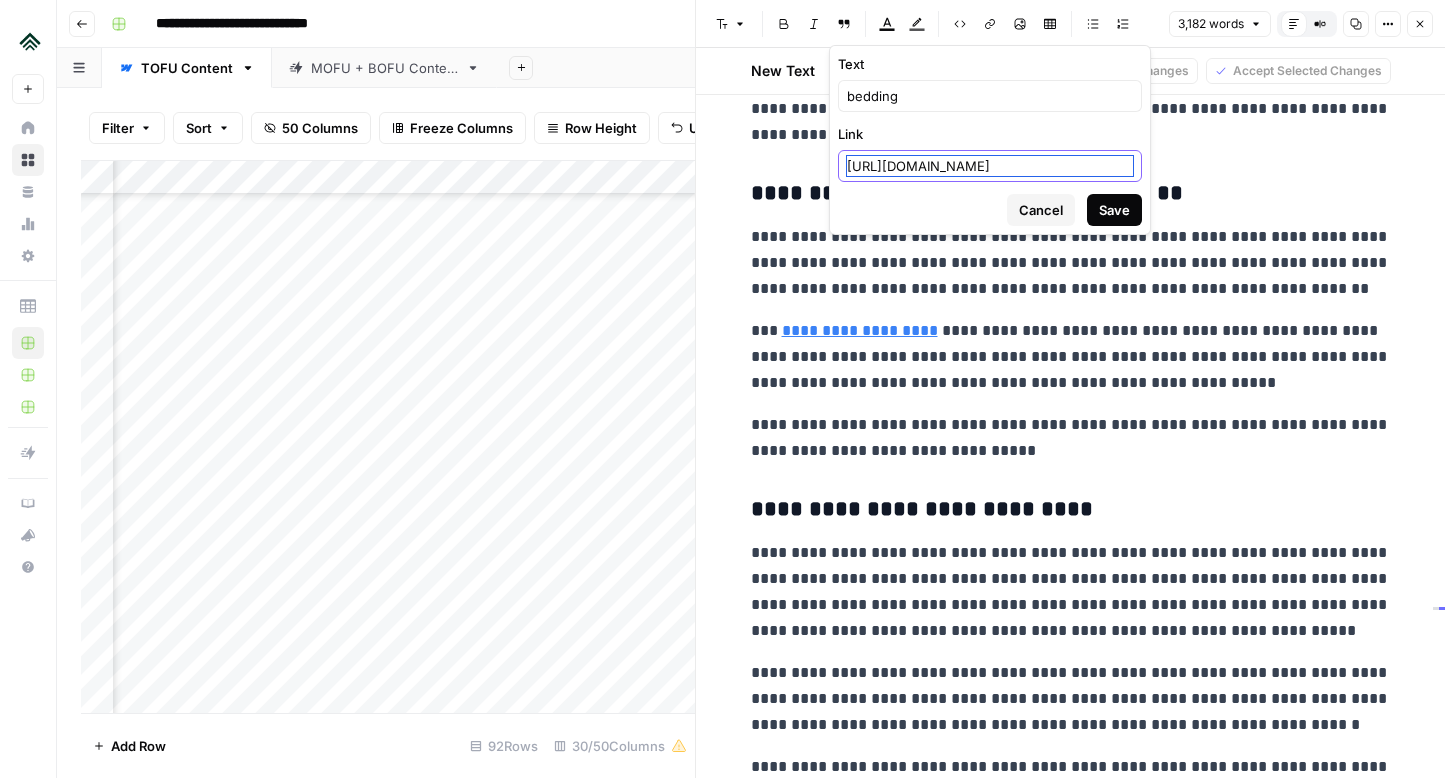 scroll, scrollTop: 0, scrollLeft: 36, axis: horizontal 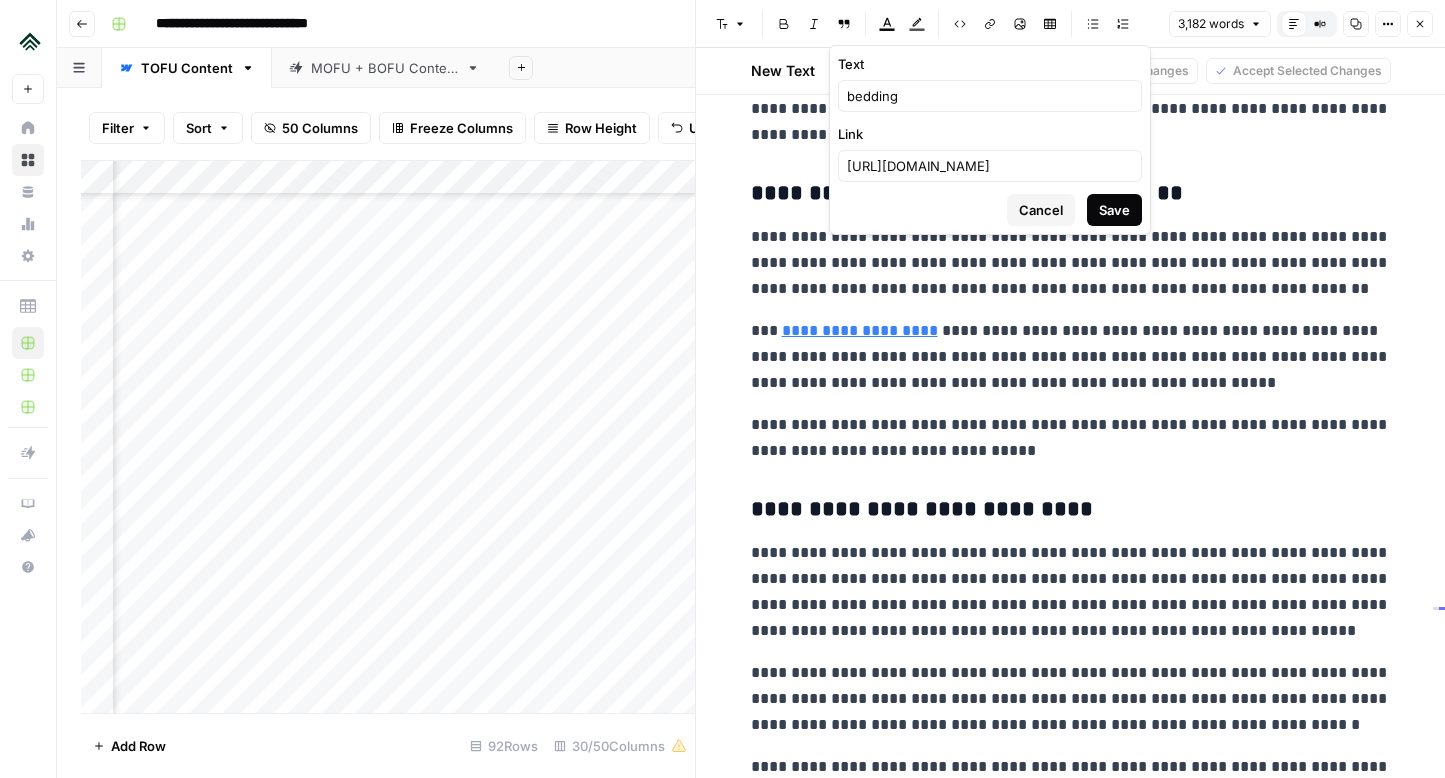 click on "Save" at bounding box center (1114, 210) 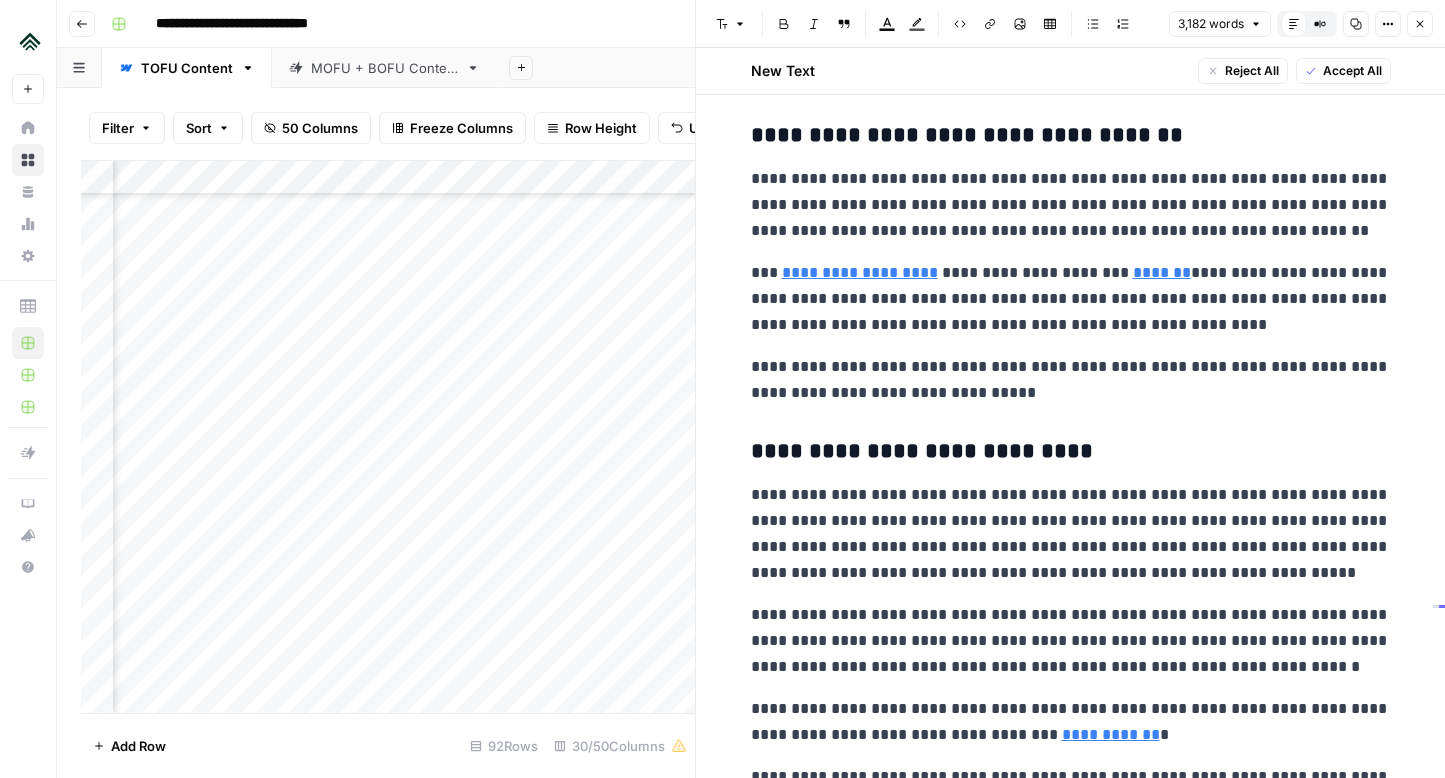 scroll, scrollTop: 8554, scrollLeft: 0, axis: vertical 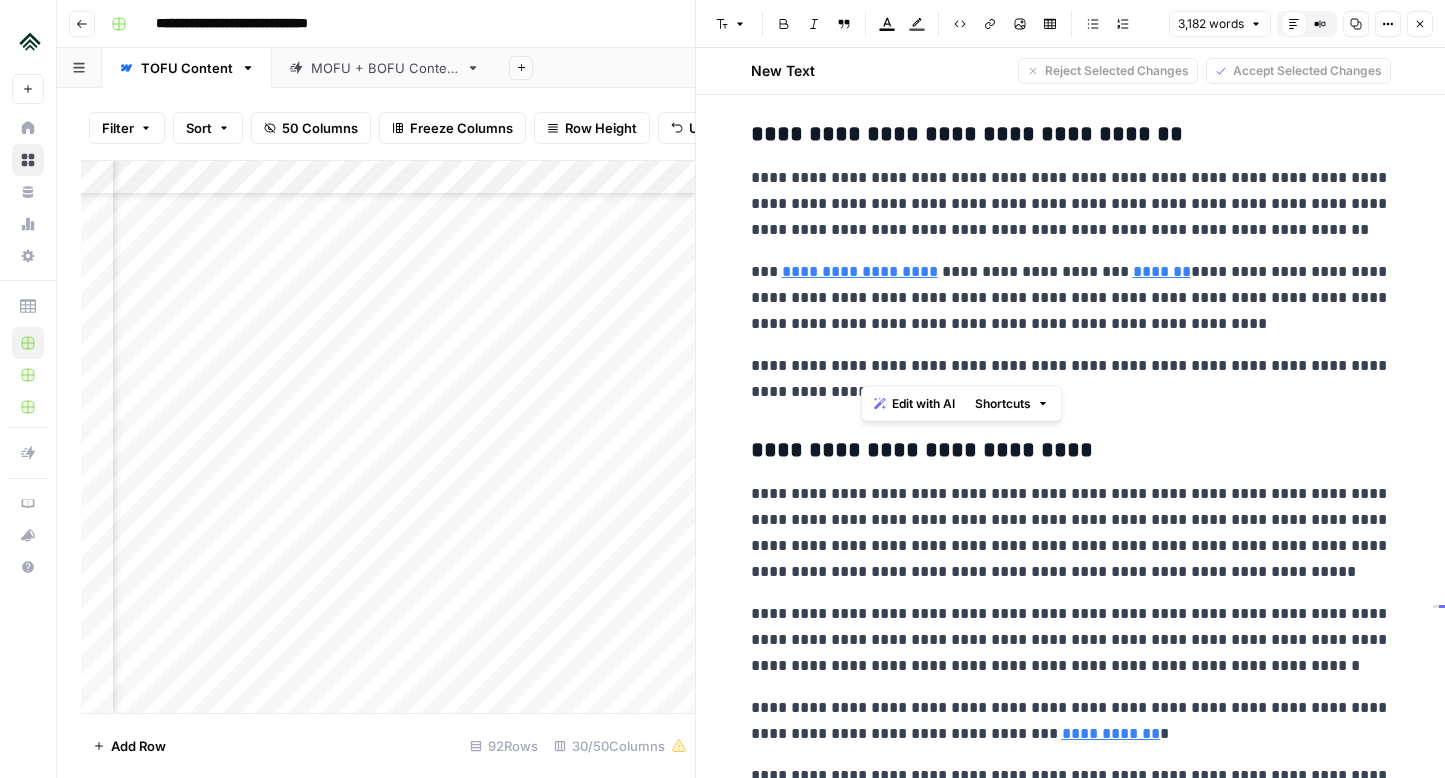 drag, startPoint x: 908, startPoint y: 362, endPoint x: 1115, endPoint y: 357, distance: 207.06038 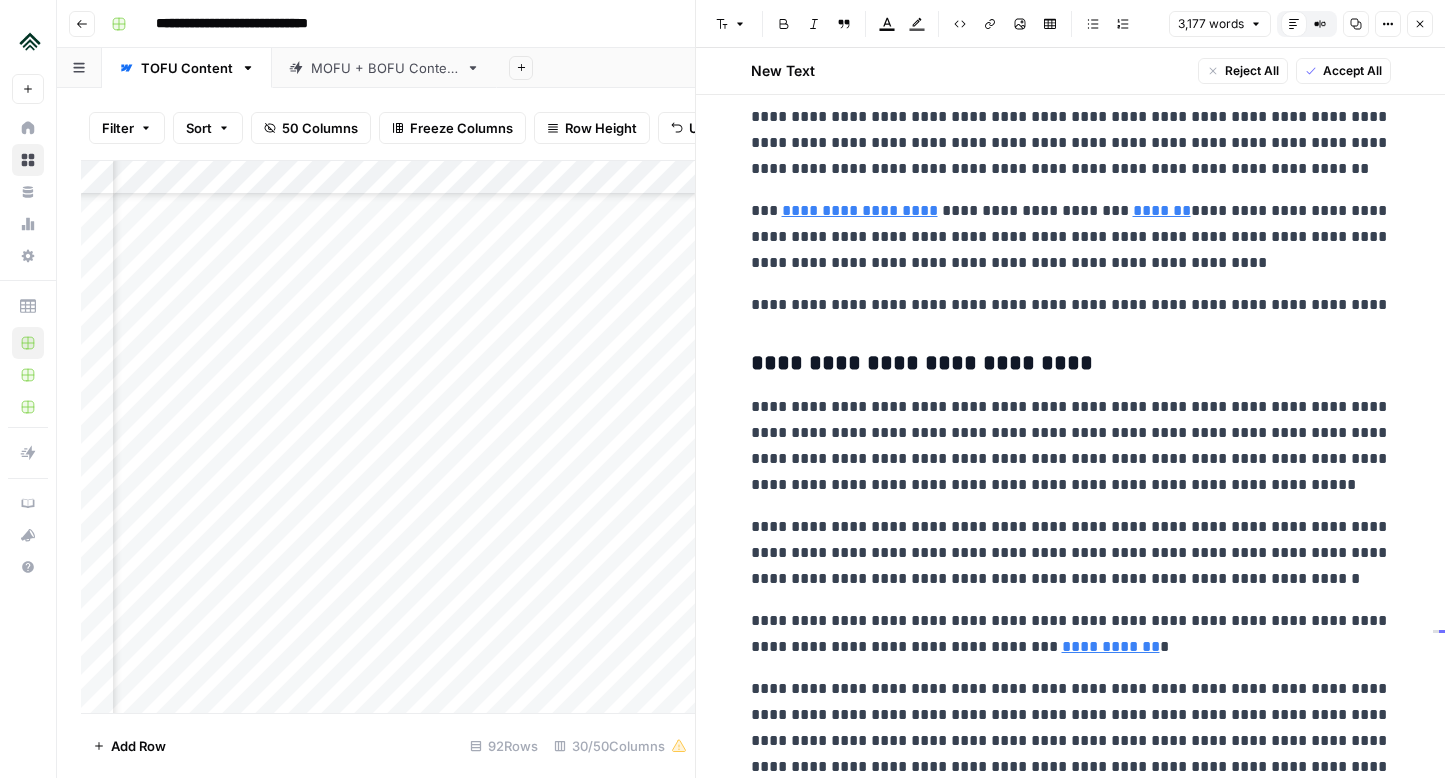 scroll, scrollTop: 8628, scrollLeft: 0, axis: vertical 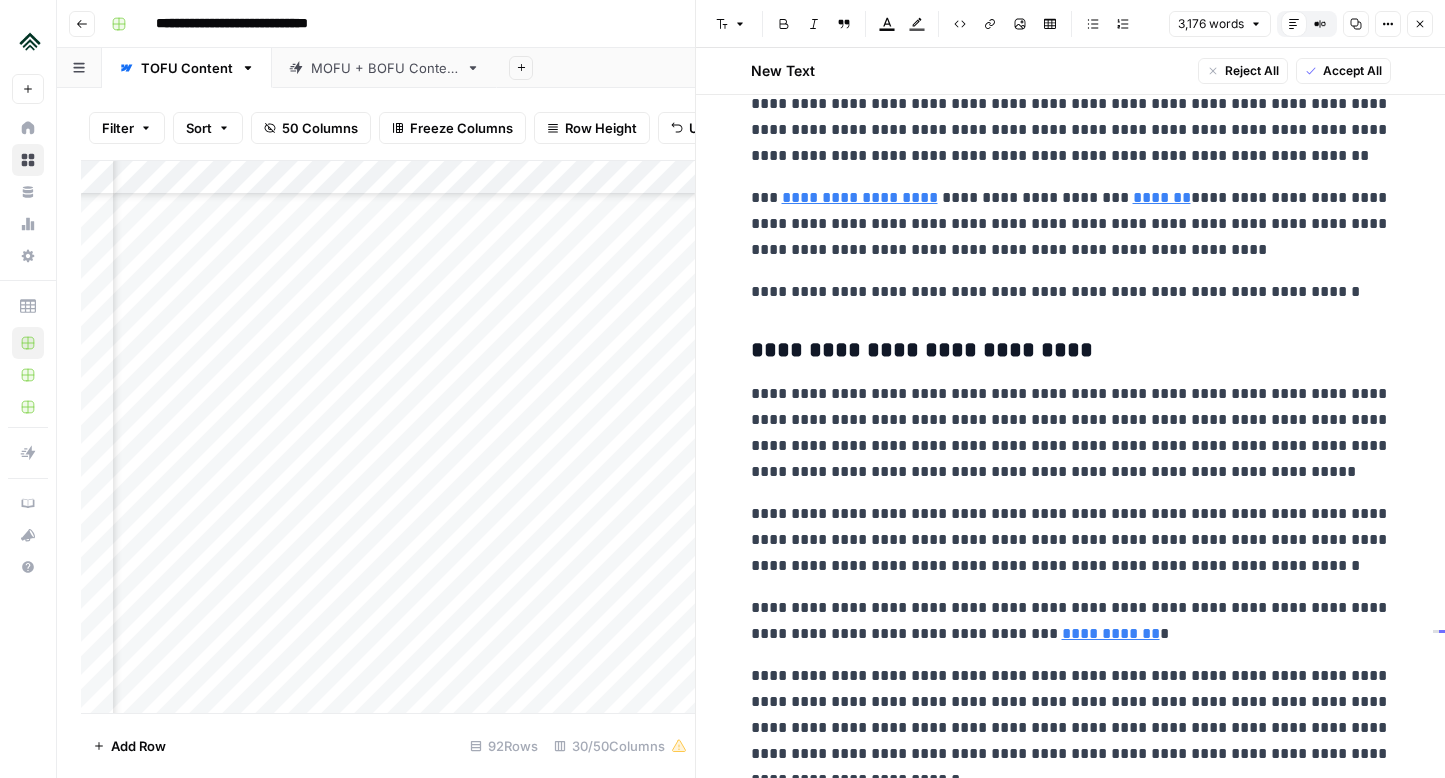 click on "**********" at bounding box center (1071, 292) 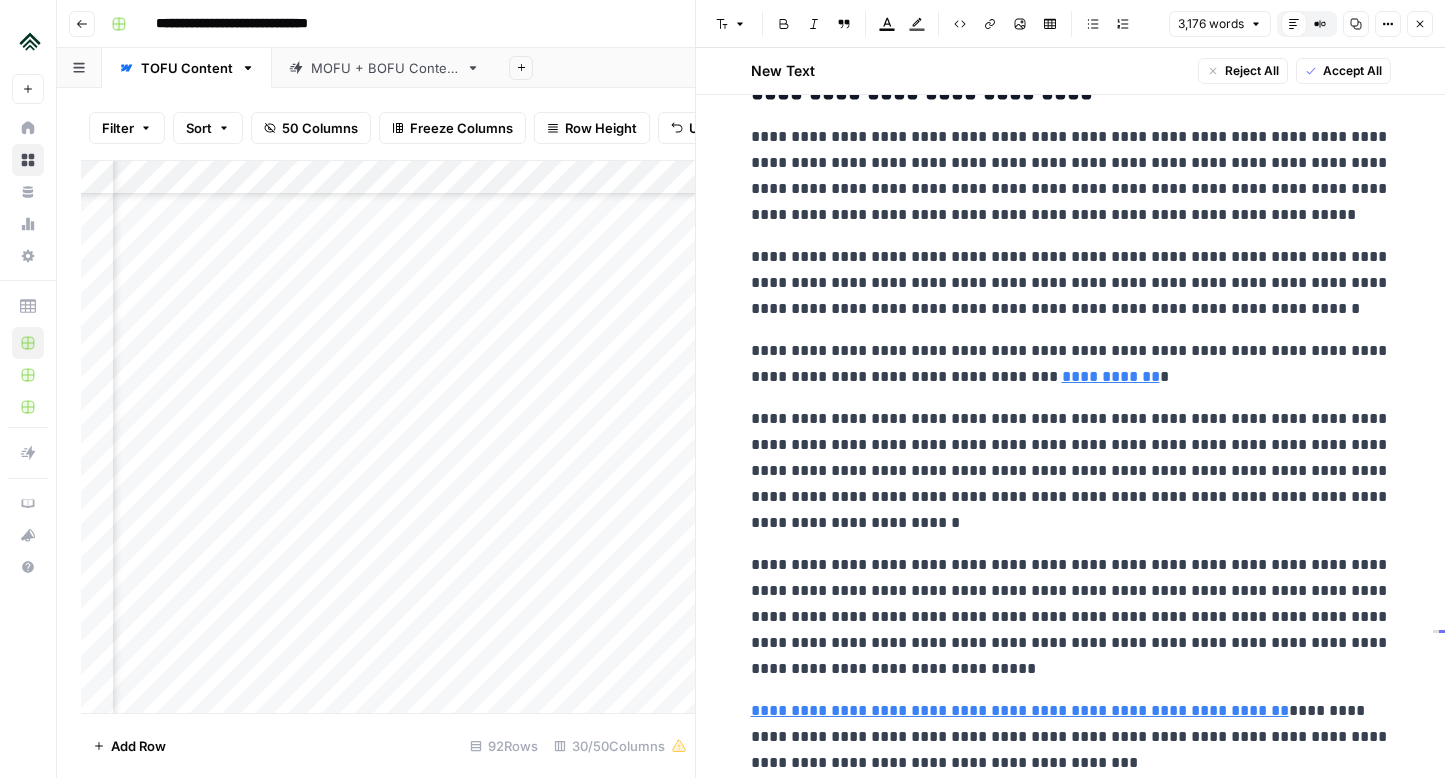 scroll, scrollTop: 8897, scrollLeft: 0, axis: vertical 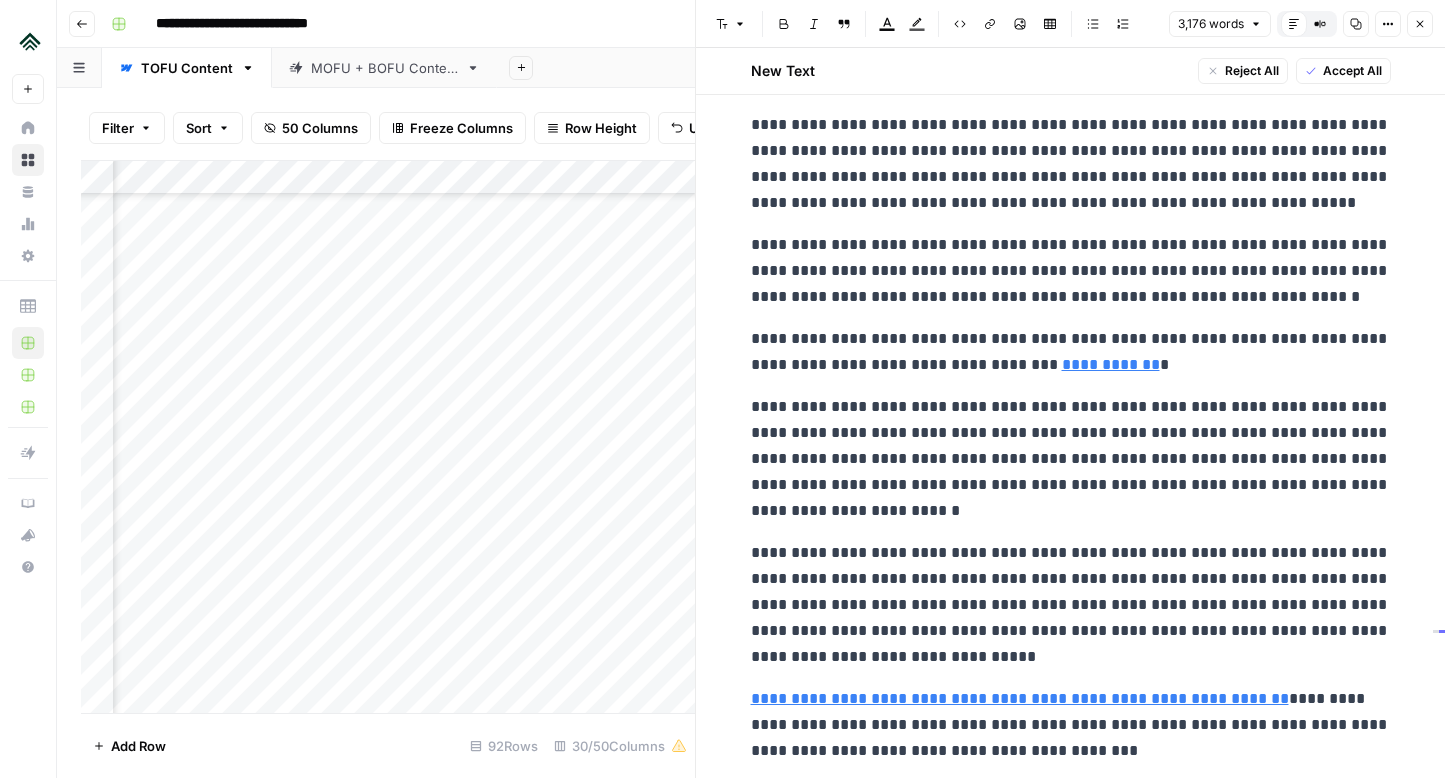 click on "**********" at bounding box center (1071, 271) 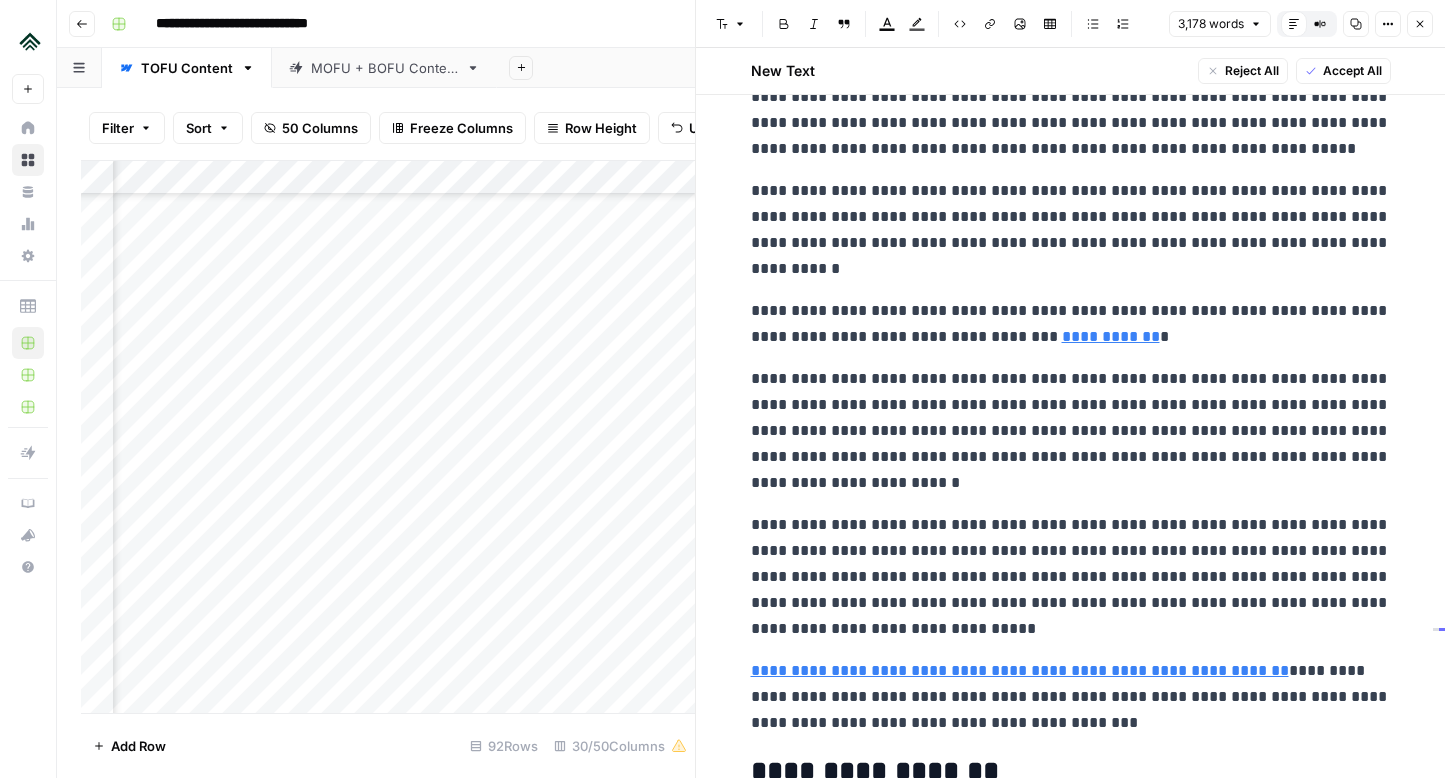 scroll, scrollTop: 8974, scrollLeft: 0, axis: vertical 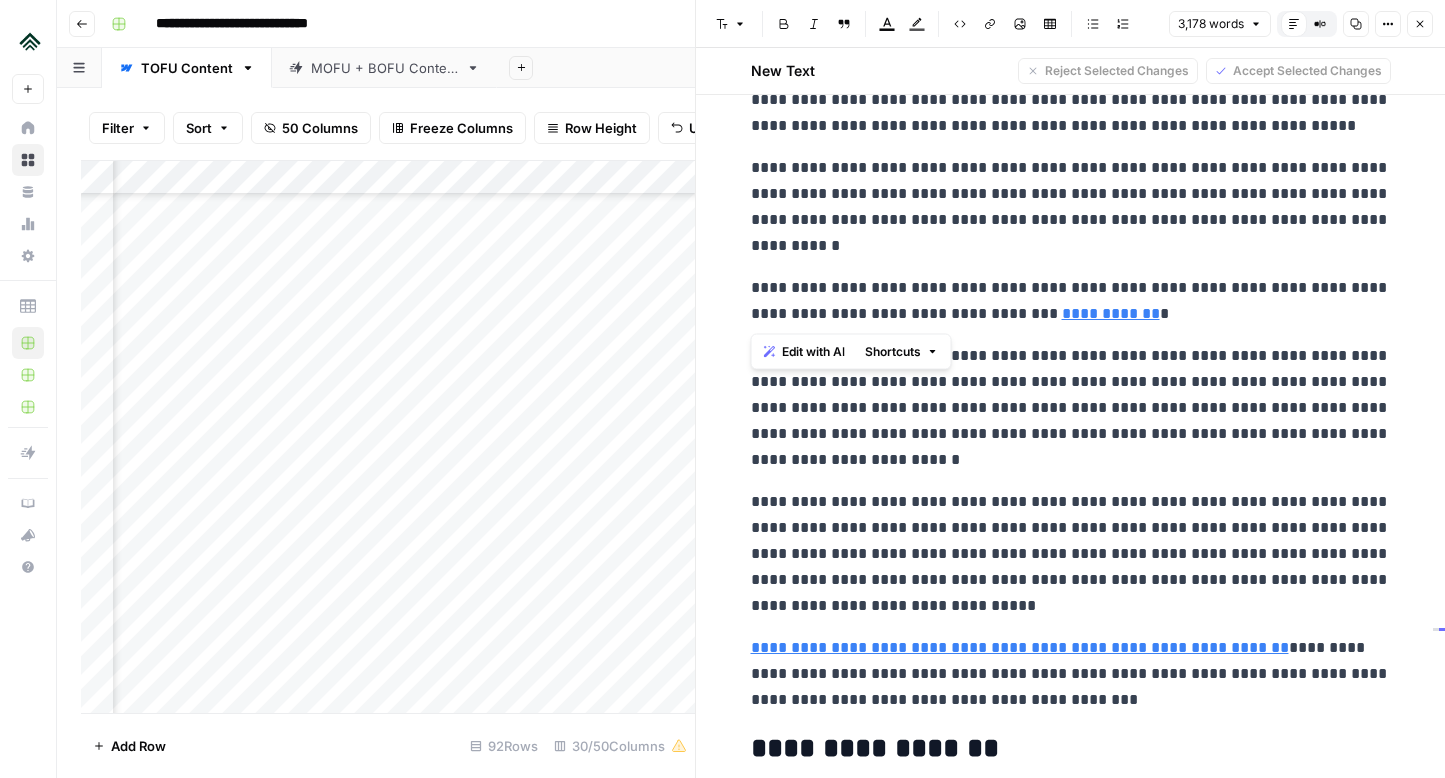drag, startPoint x: 1186, startPoint y: 314, endPoint x: 742, endPoint y: 287, distance: 444.8202 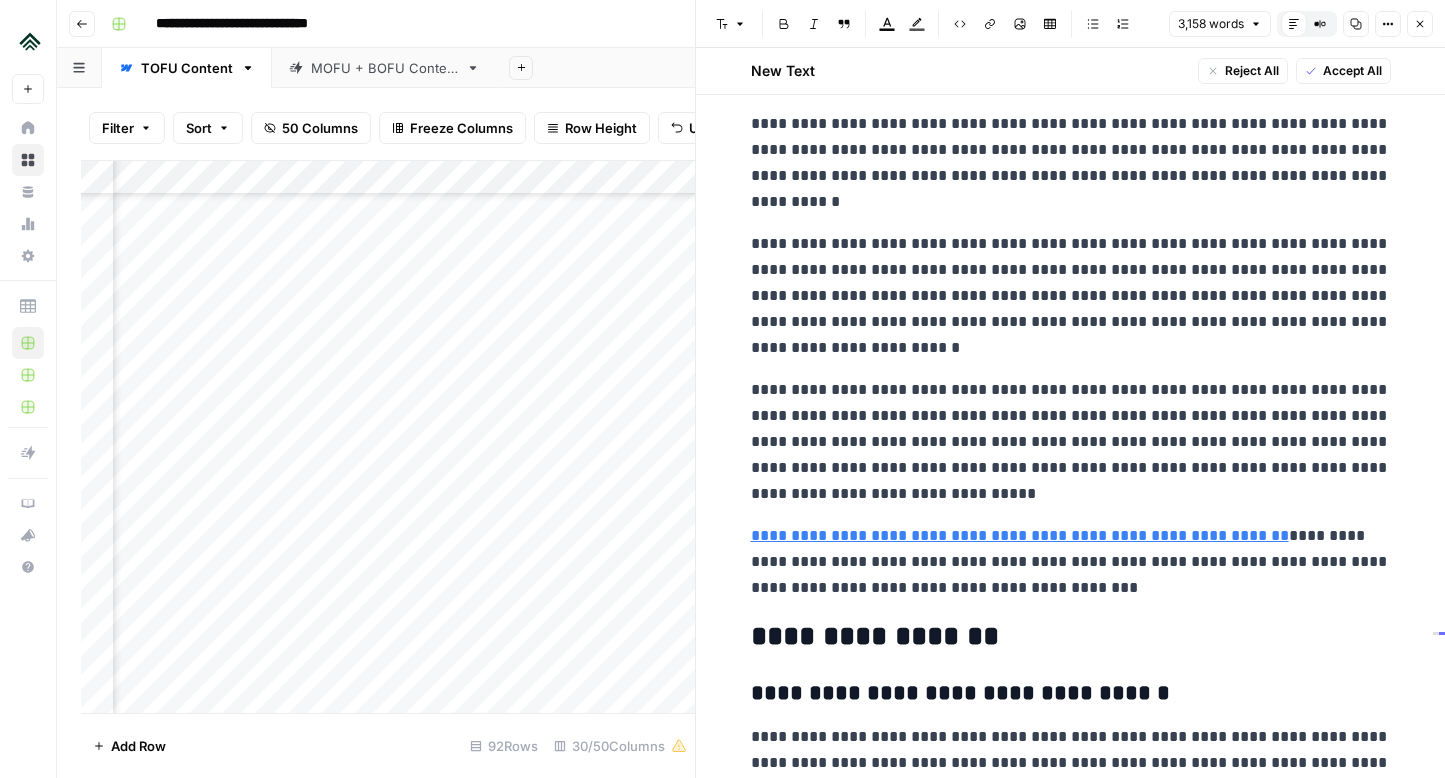 scroll, scrollTop: 9013, scrollLeft: 0, axis: vertical 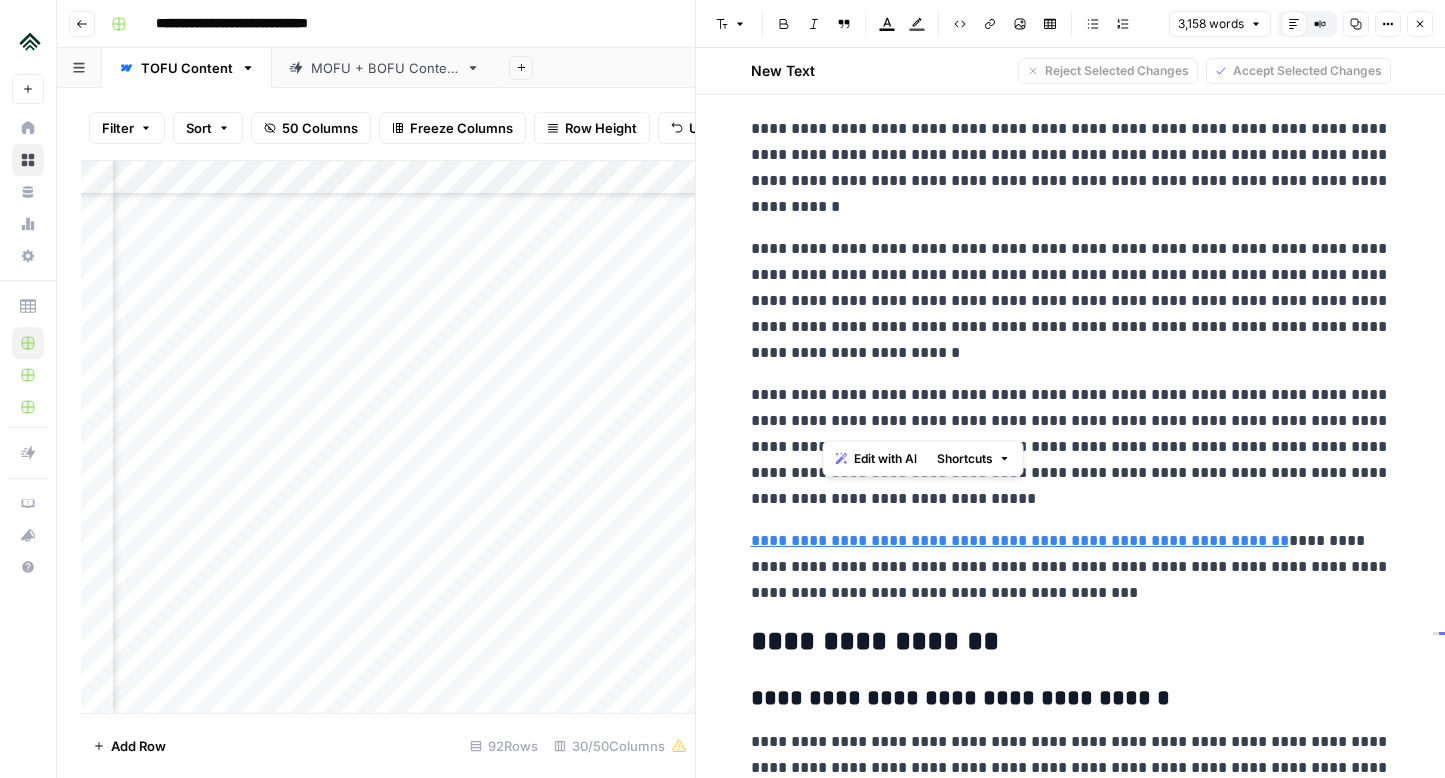 drag, startPoint x: 825, startPoint y: 426, endPoint x: 1079, endPoint y: 426, distance: 254 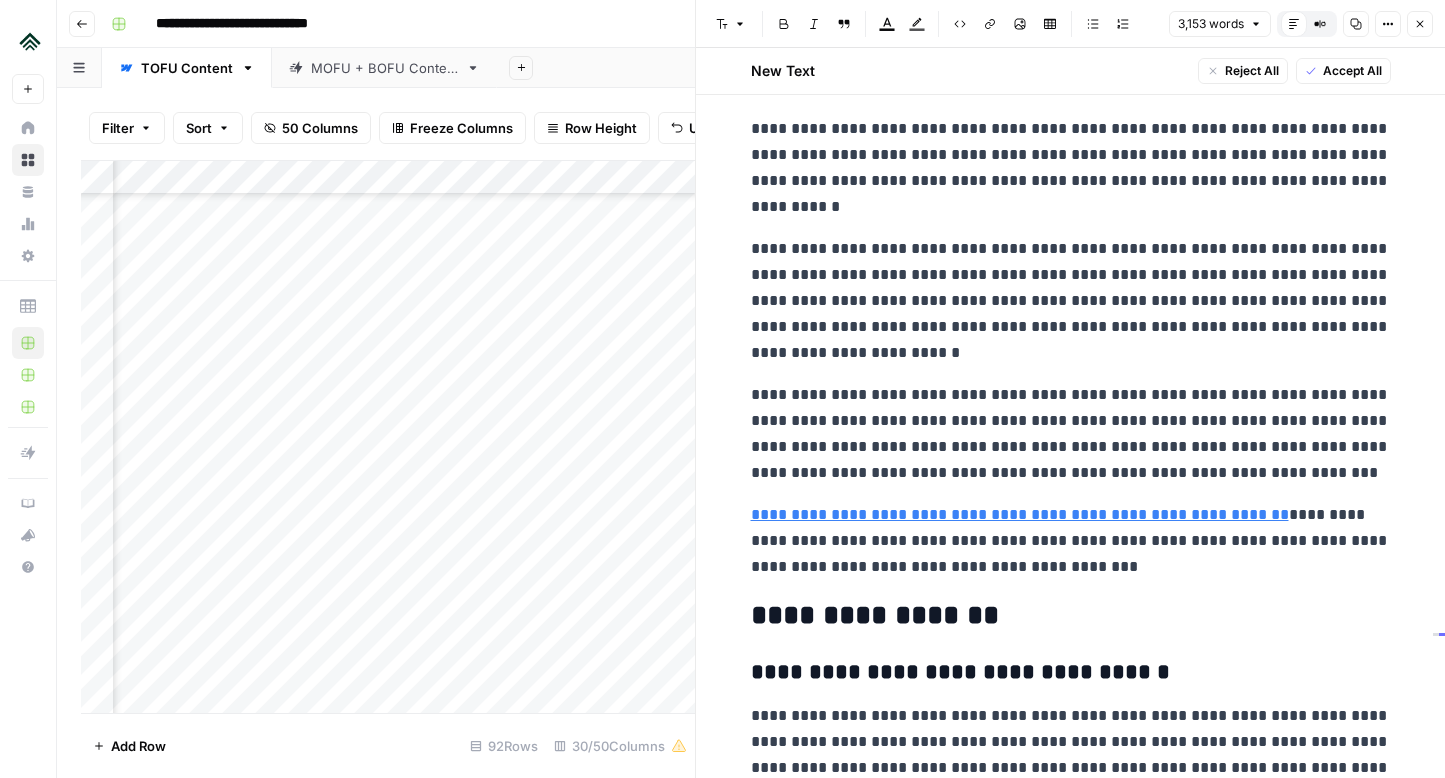scroll, scrollTop: 9021, scrollLeft: 0, axis: vertical 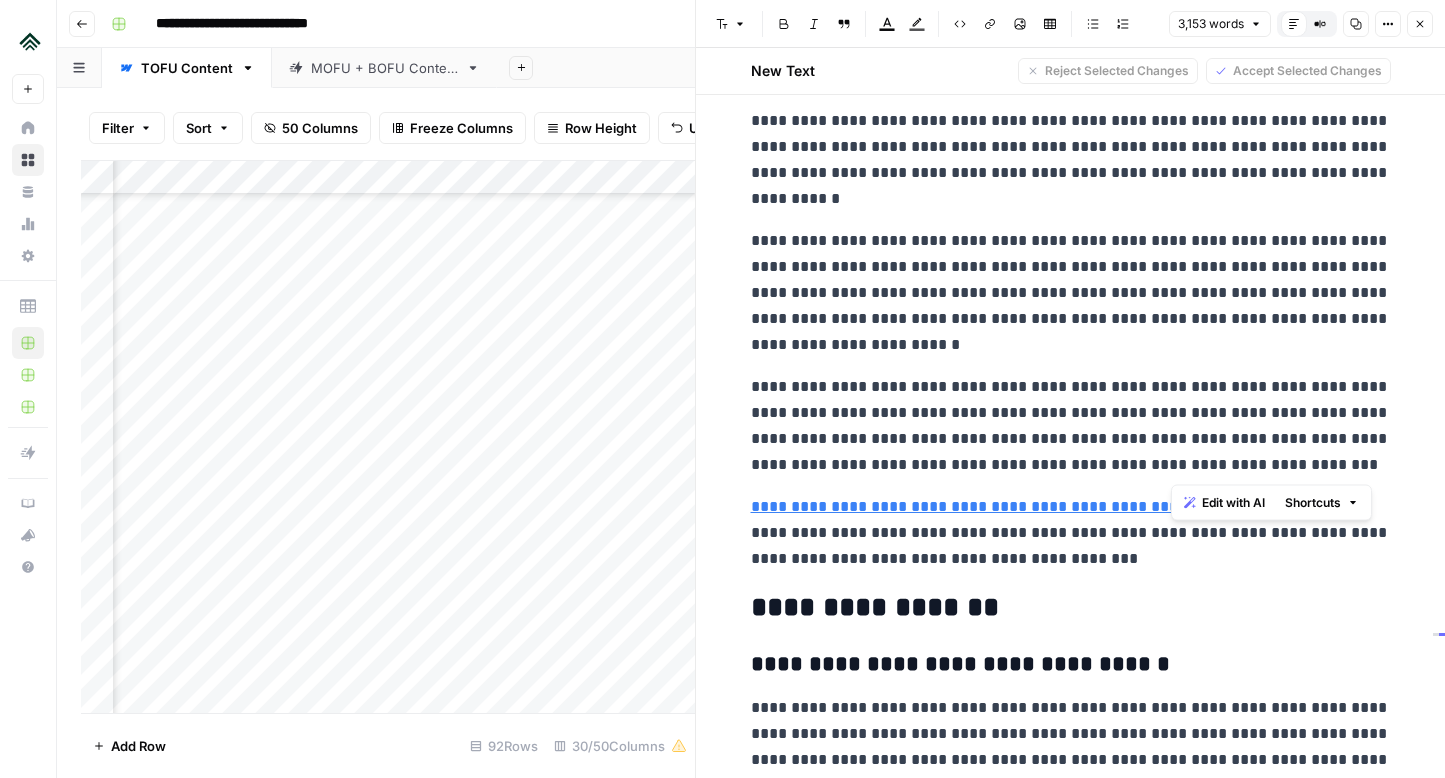 drag, startPoint x: 1171, startPoint y: 465, endPoint x: 1291, endPoint y: 415, distance: 130 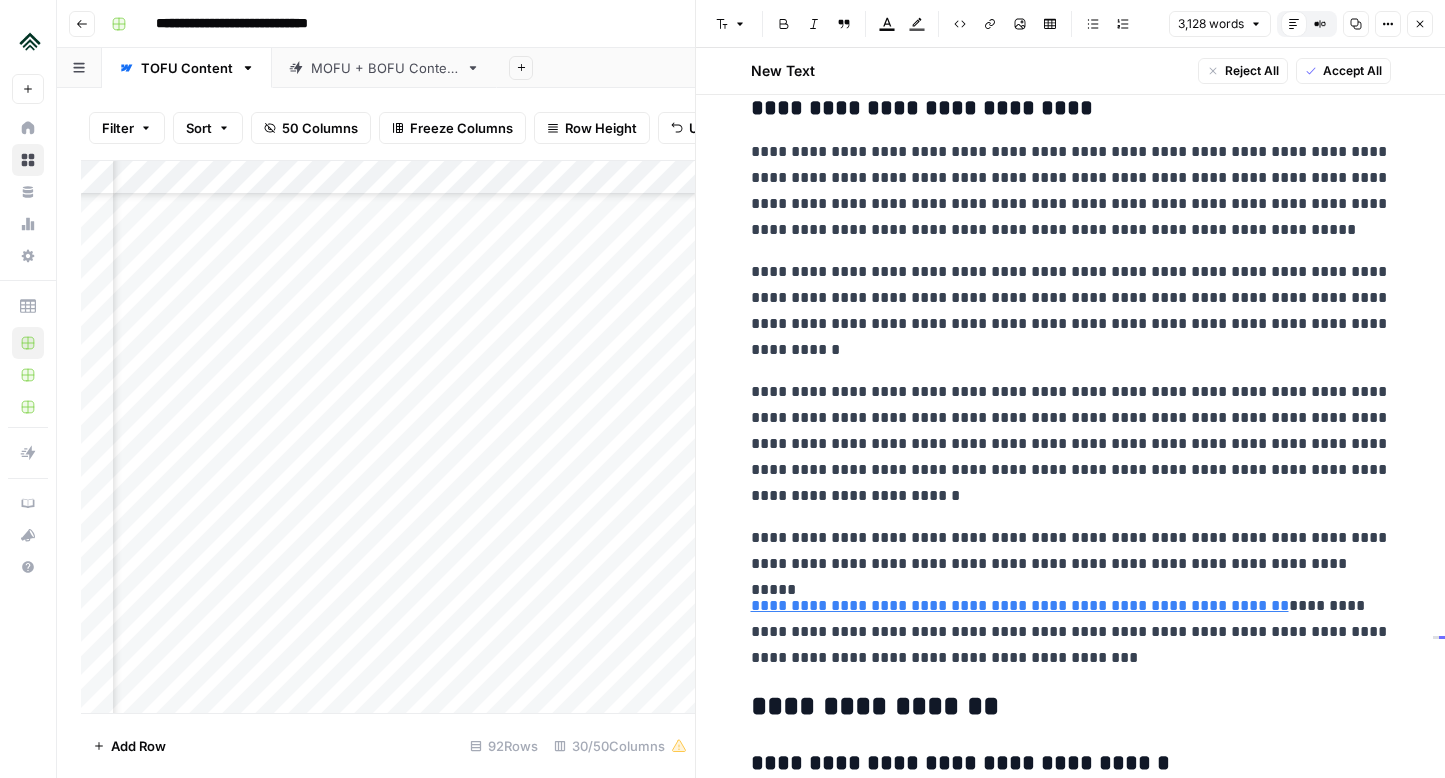 scroll, scrollTop: 8872, scrollLeft: 0, axis: vertical 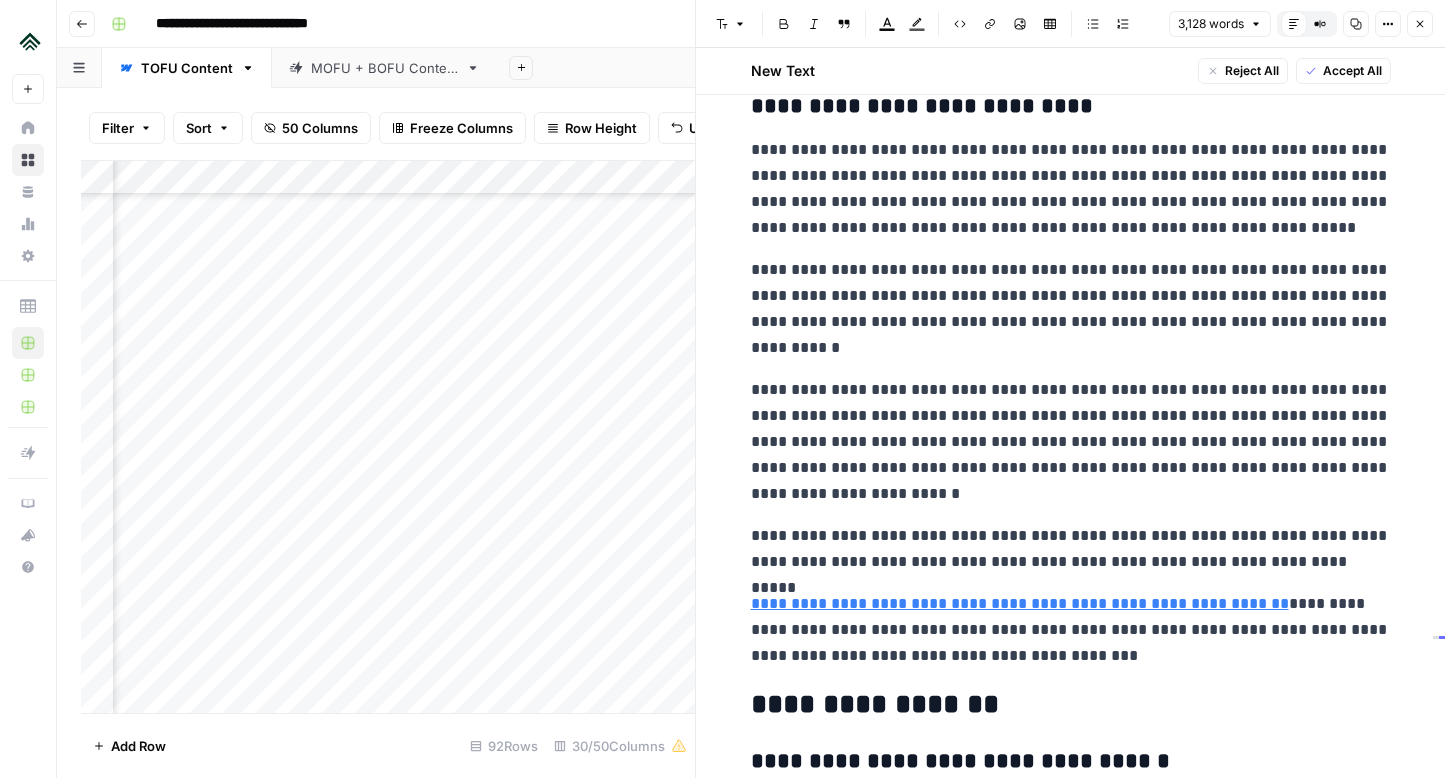 click on "**********" at bounding box center [1071, 442] 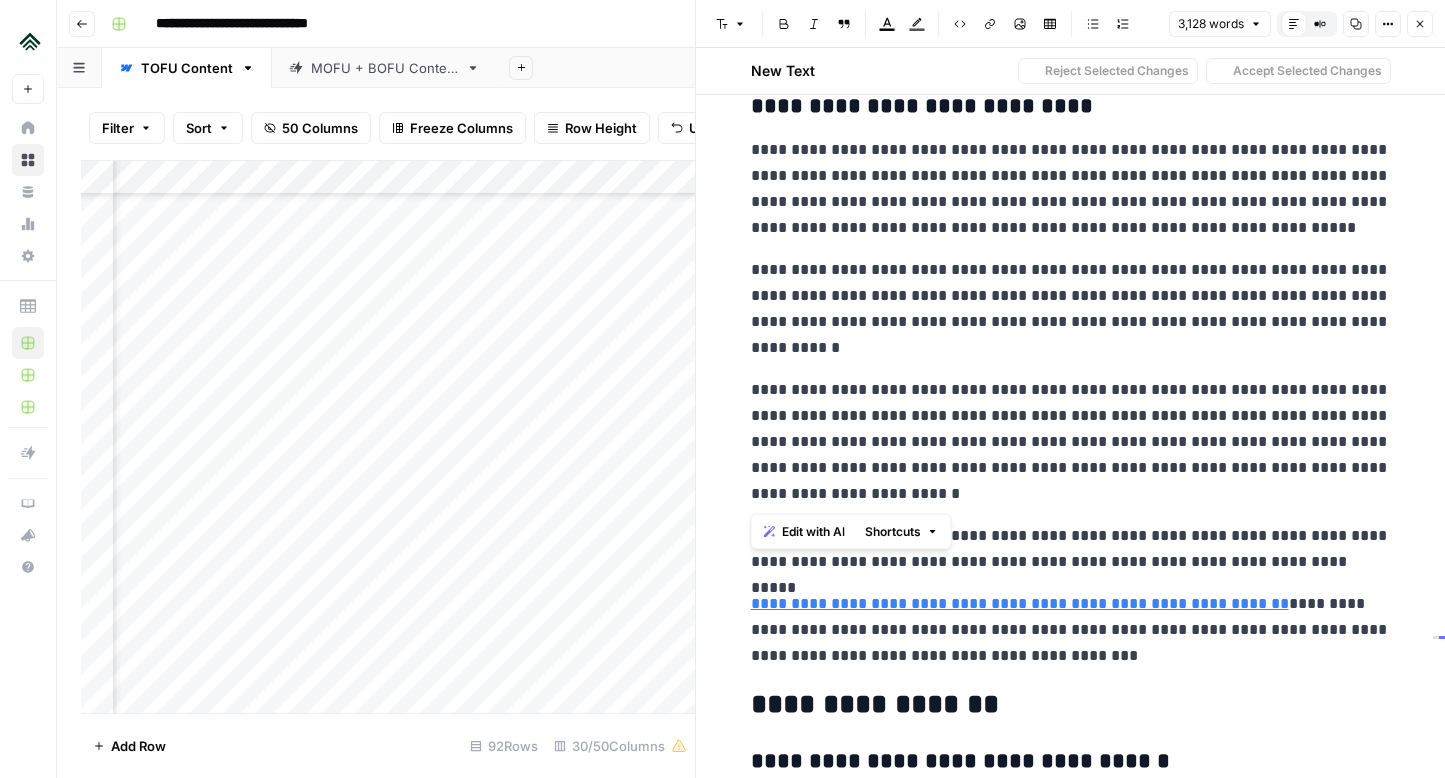 click on "**********" at bounding box center [1071, 442] 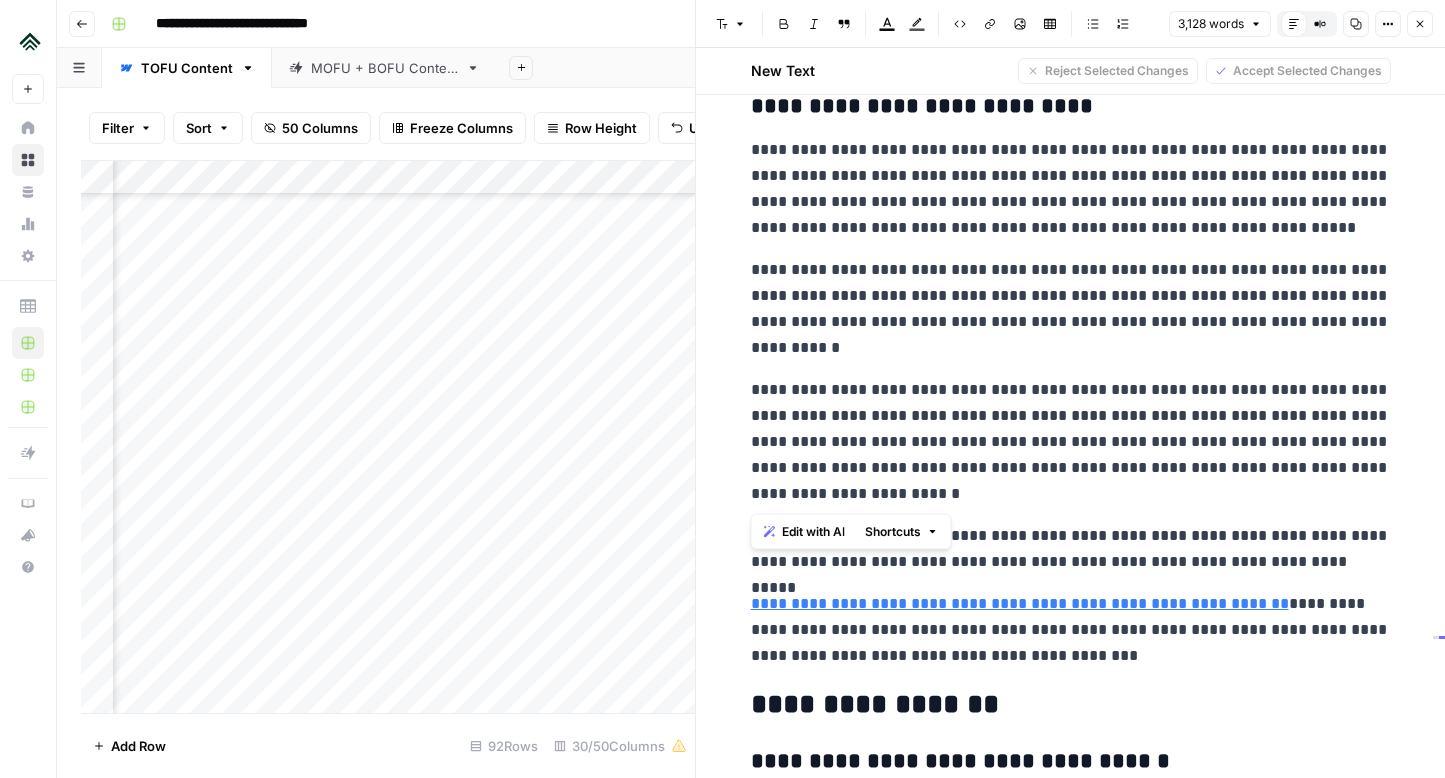 click on "**********" at bounding box center [1071, 189] 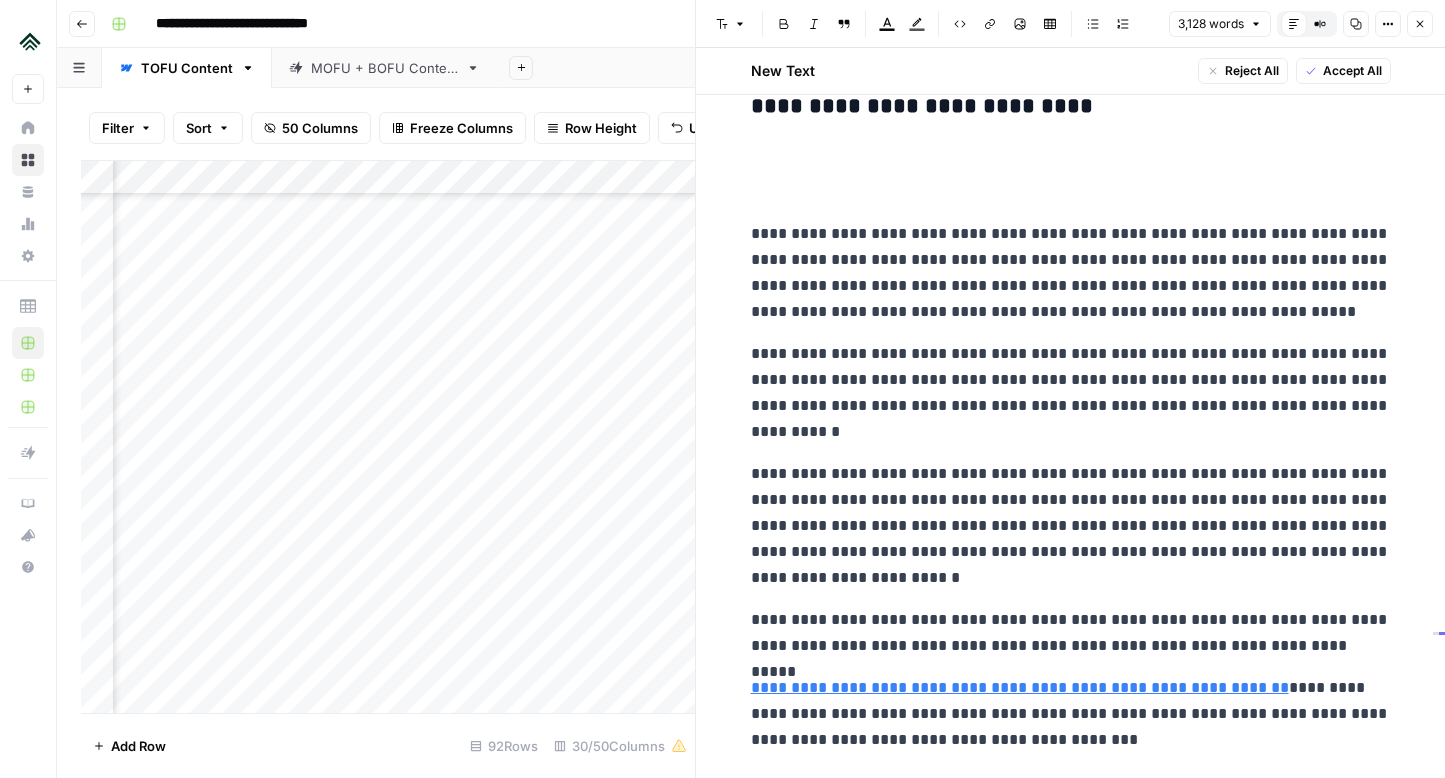 click at bounding box center (1071, 150) 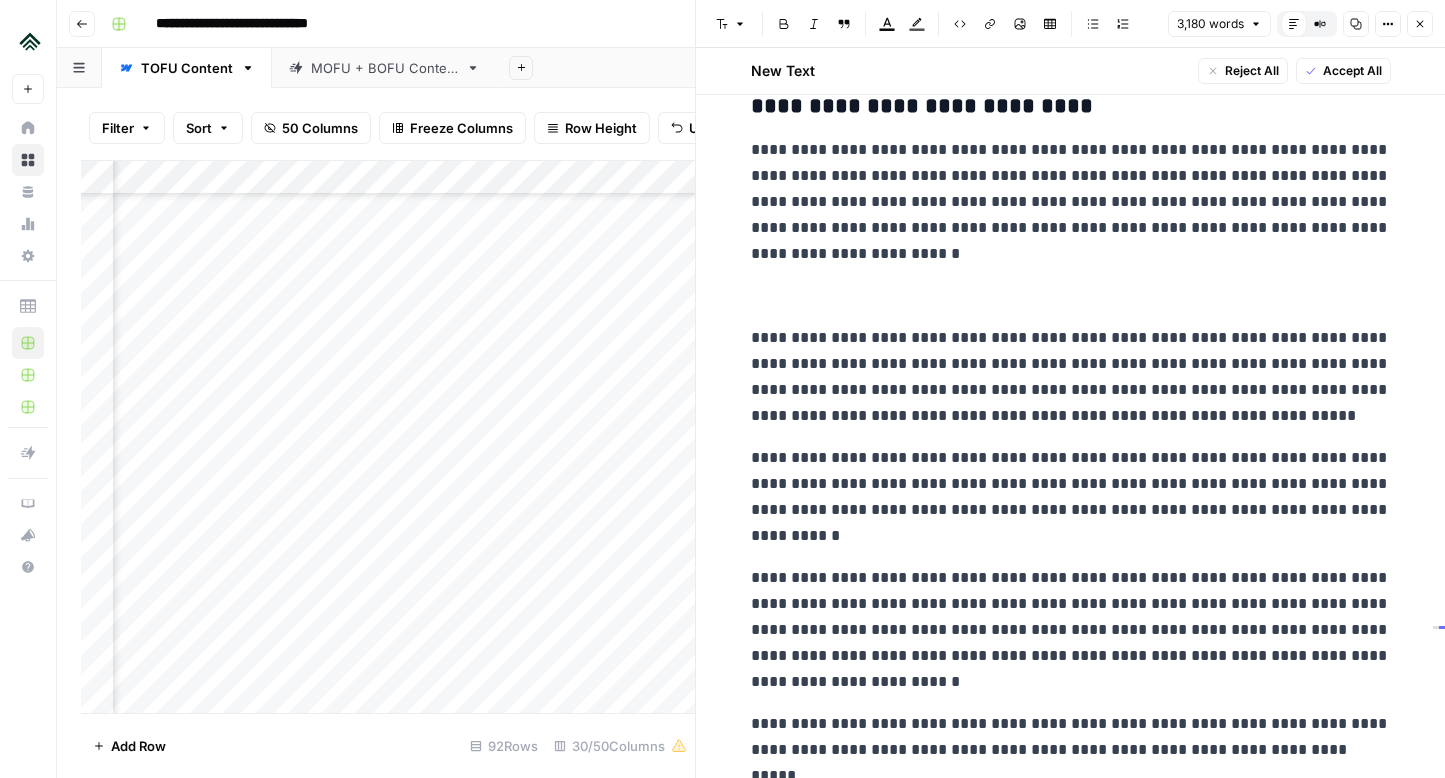 click at bounding box center [1071, 296] 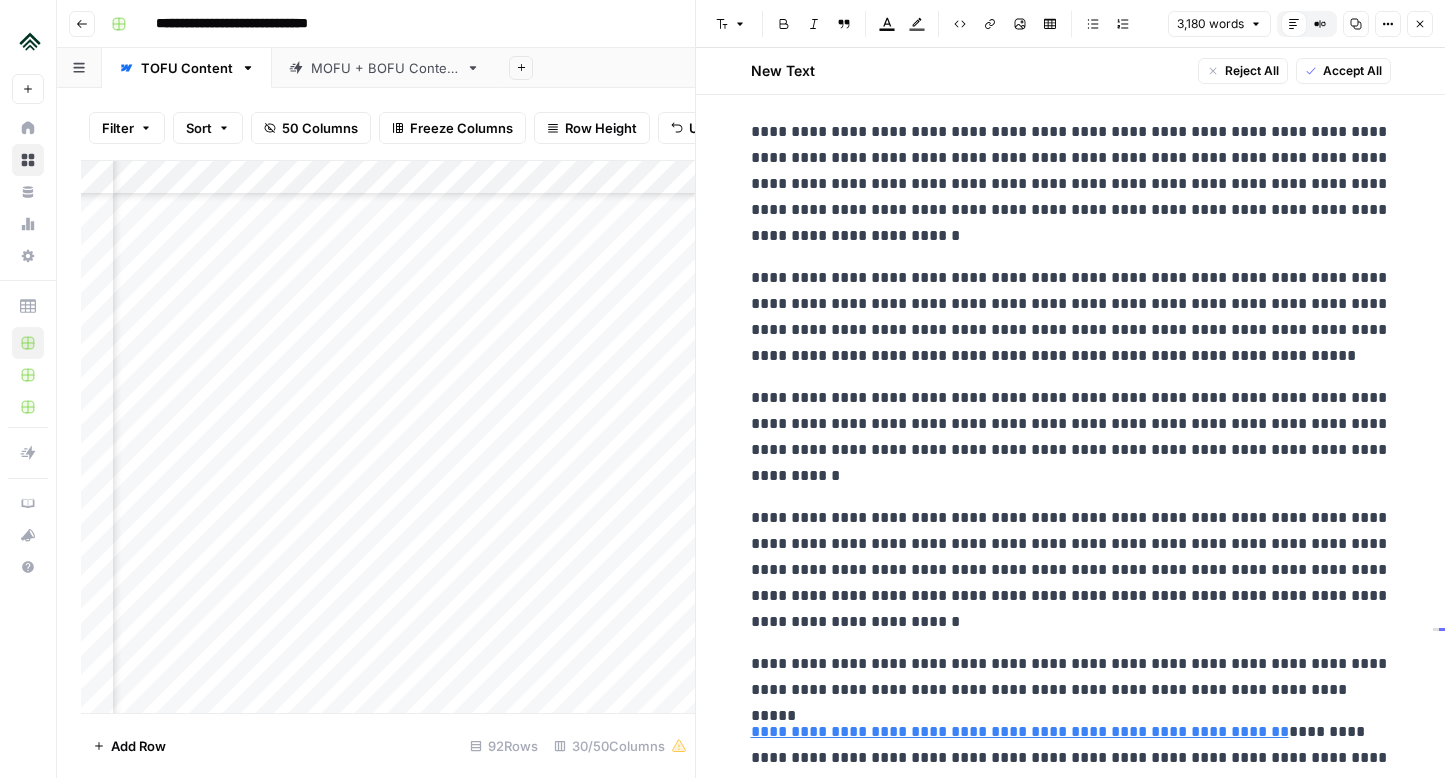scroll, scrollTop: 8897, scrollLeft: 0, axis: vertical 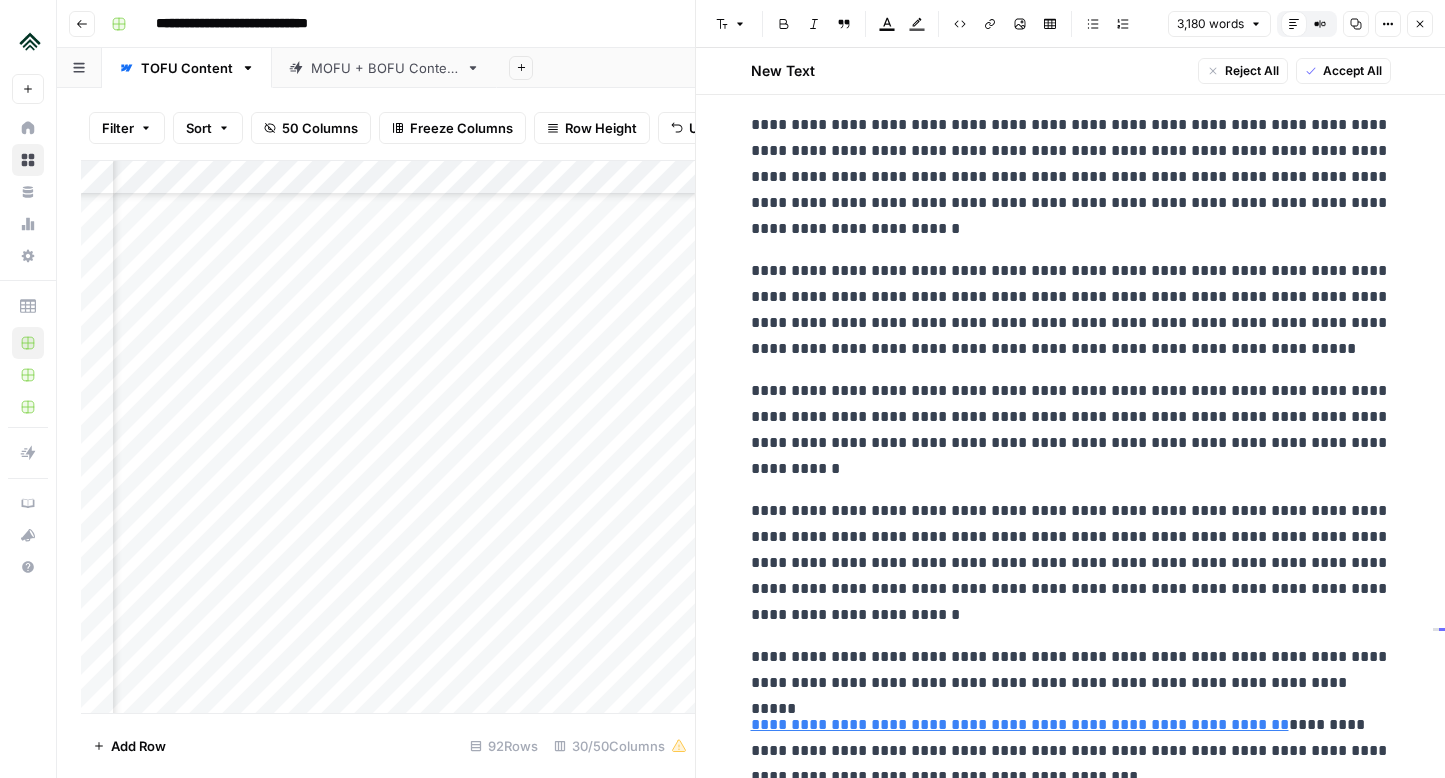 click on "**********" at bounding box center (1071, 310) 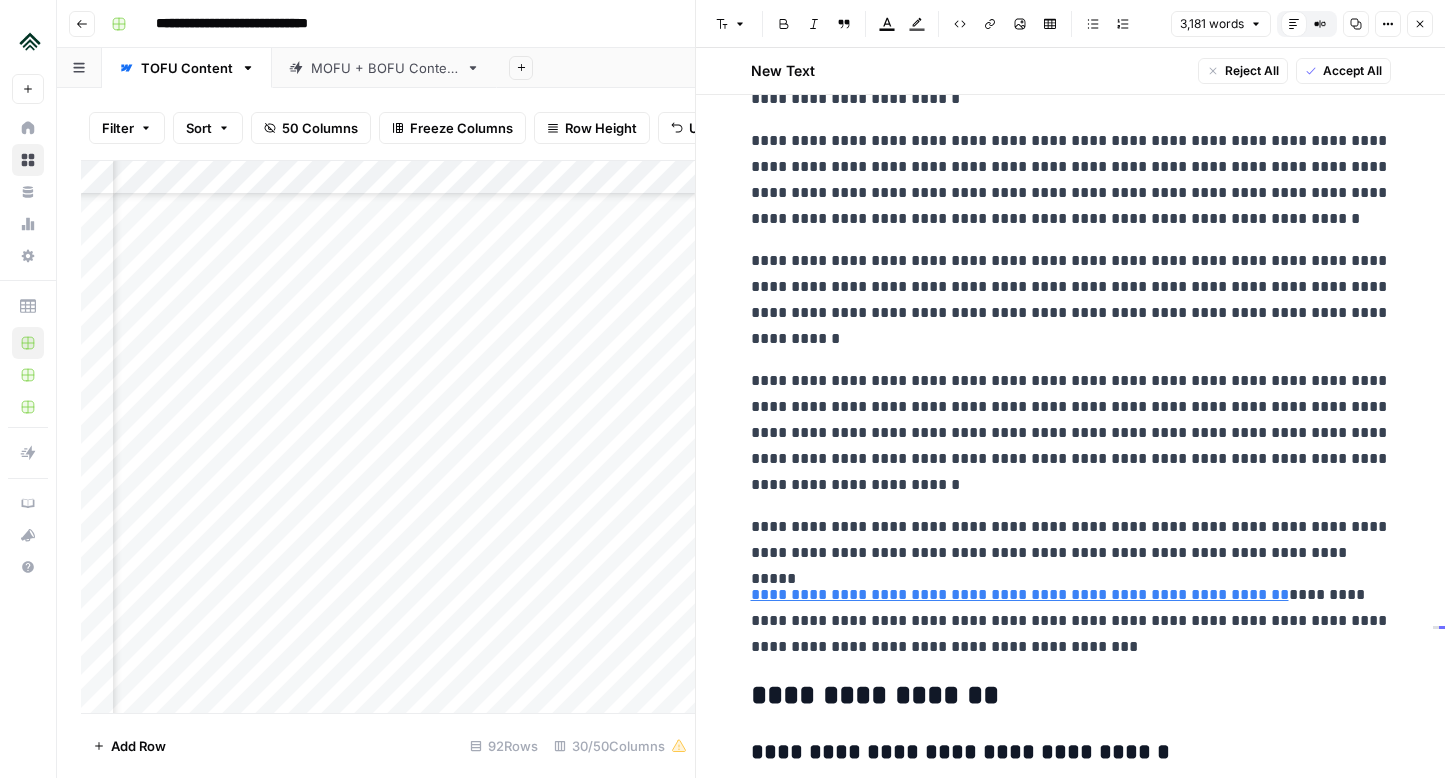 scroll, scrollTop: 9031, scrollLeft: 0, axis: vertical 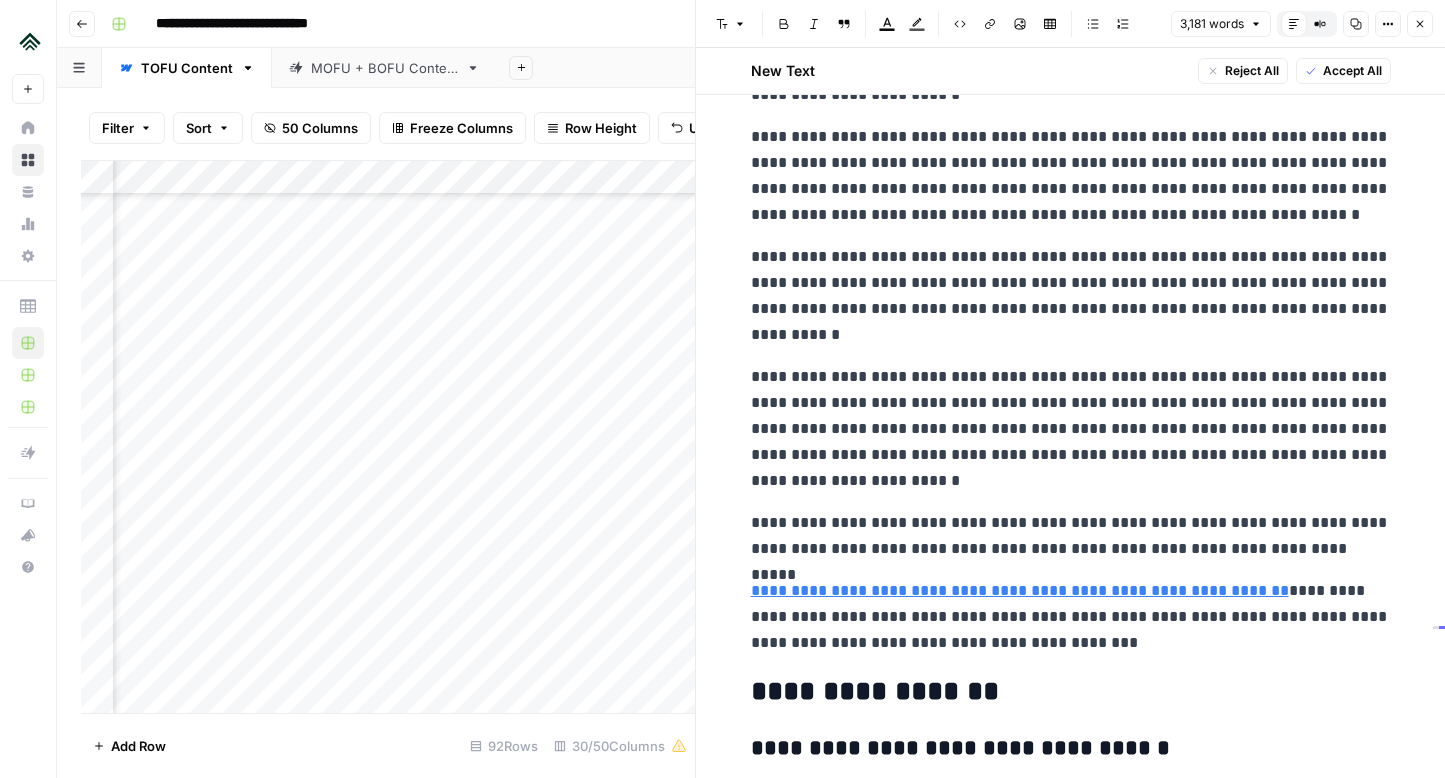 click on "**********" at bounding box center (1071, 429) 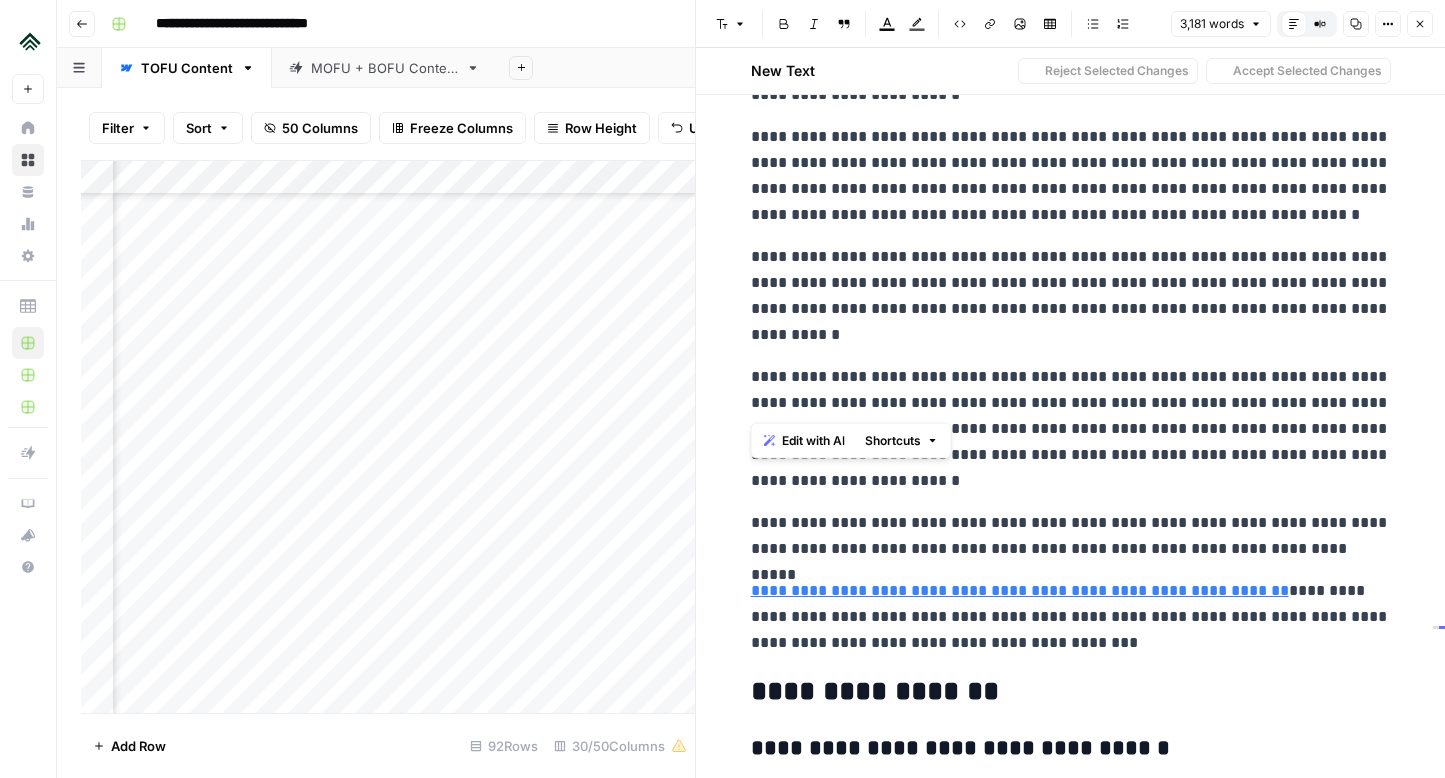 click on "**********" at bounding box center [1071, 429] 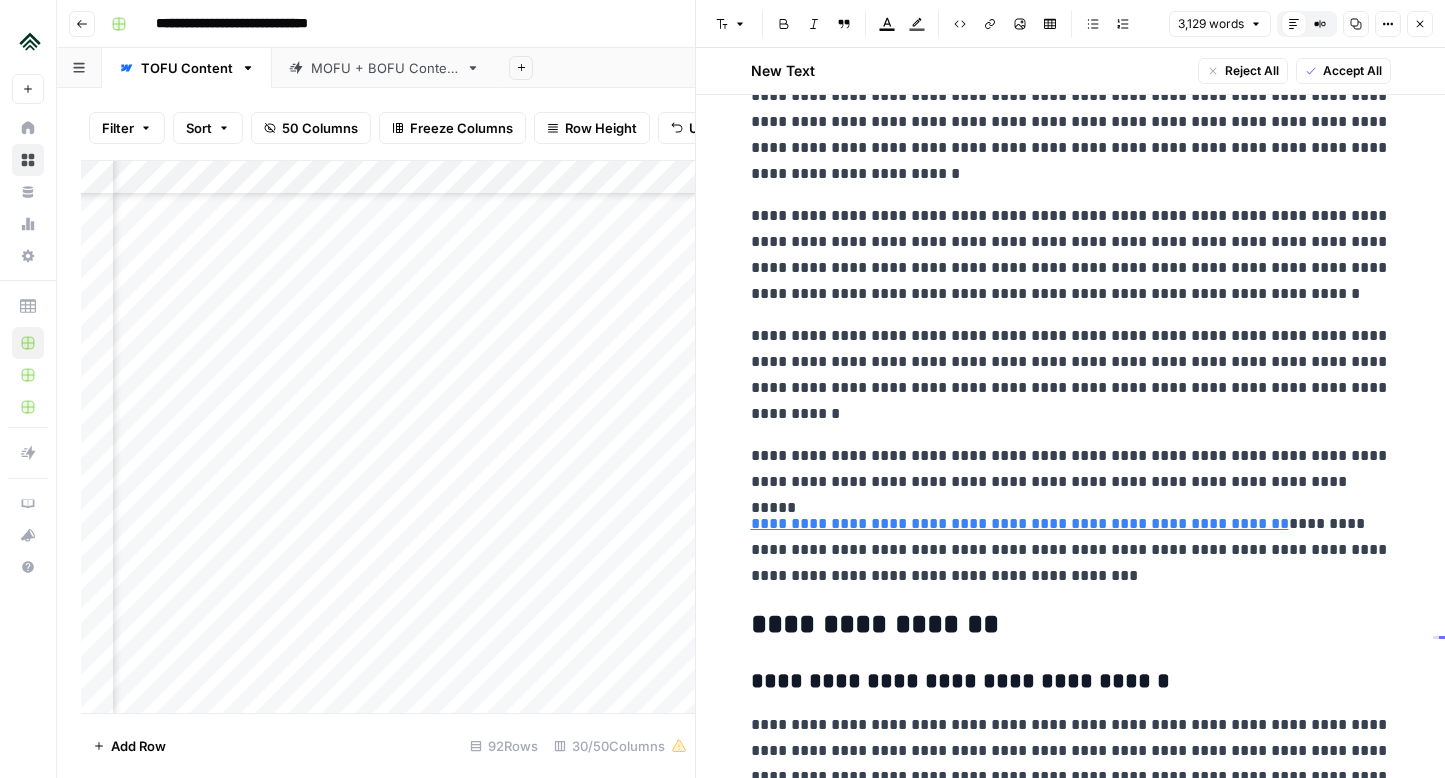 scroll, scrollTop: 8956, scrollLeft: 0, axis: vertical 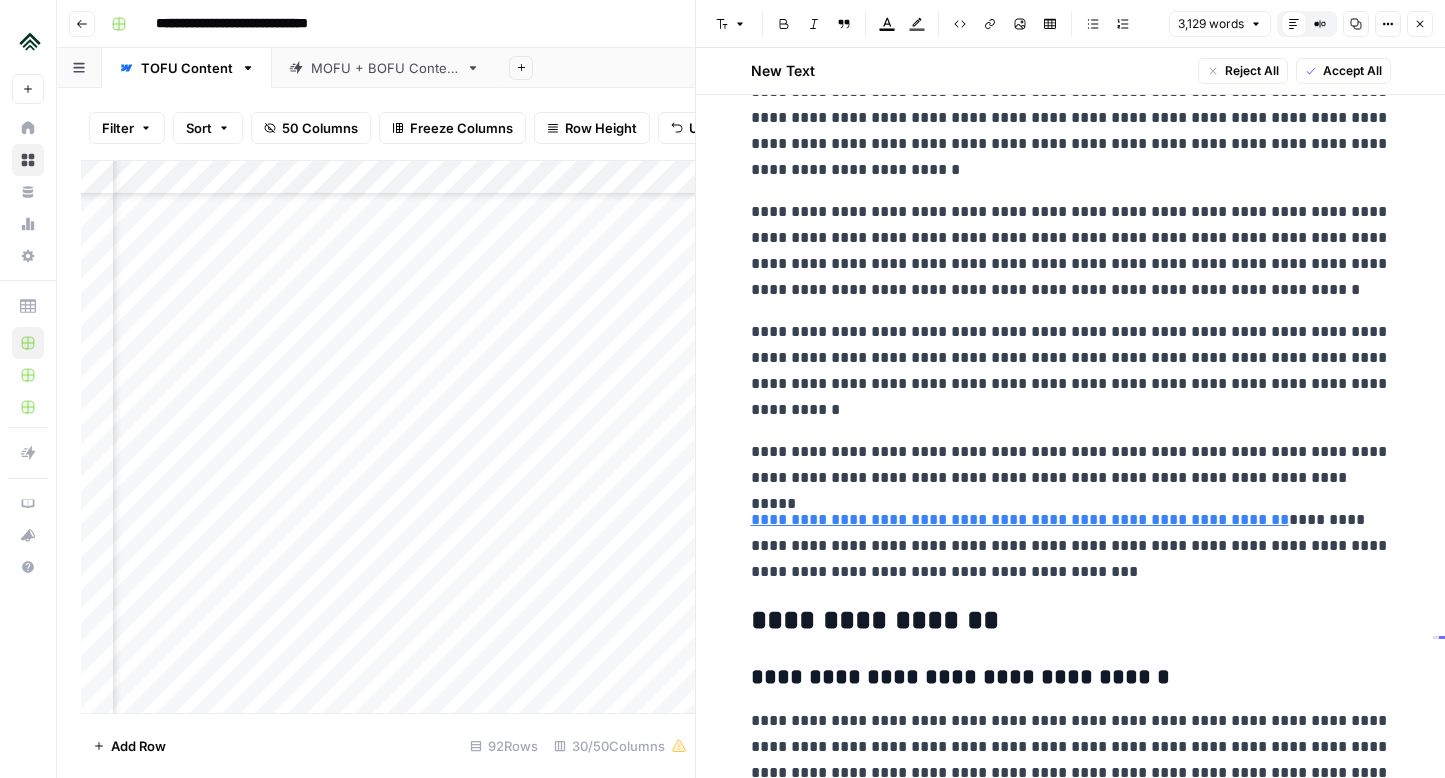 click on "**********" at bounding box center (1071, 546) 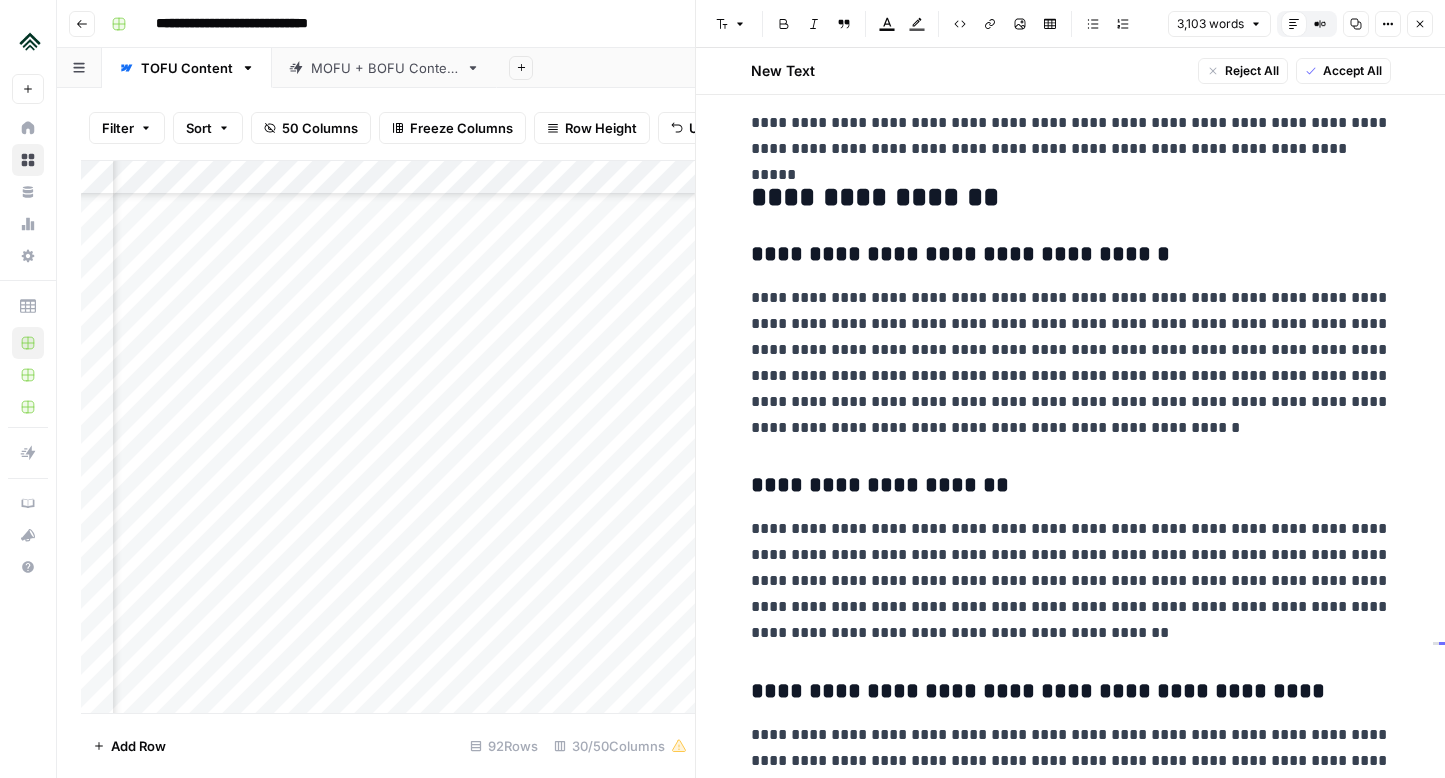 scroll, scrollTop: 9293, scrollLeft: 0, axis: vertical 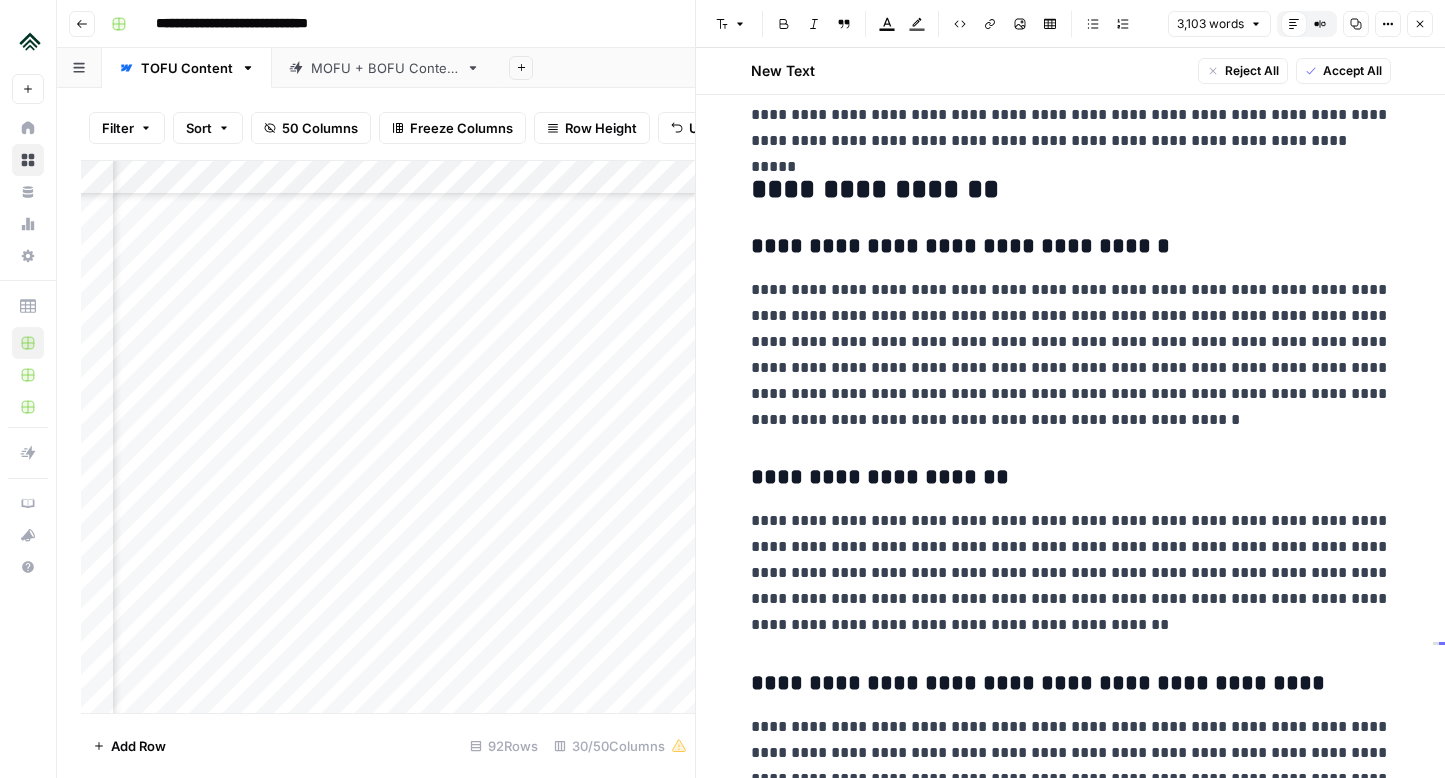 click on "**********" at bounding box center [1071, 355] 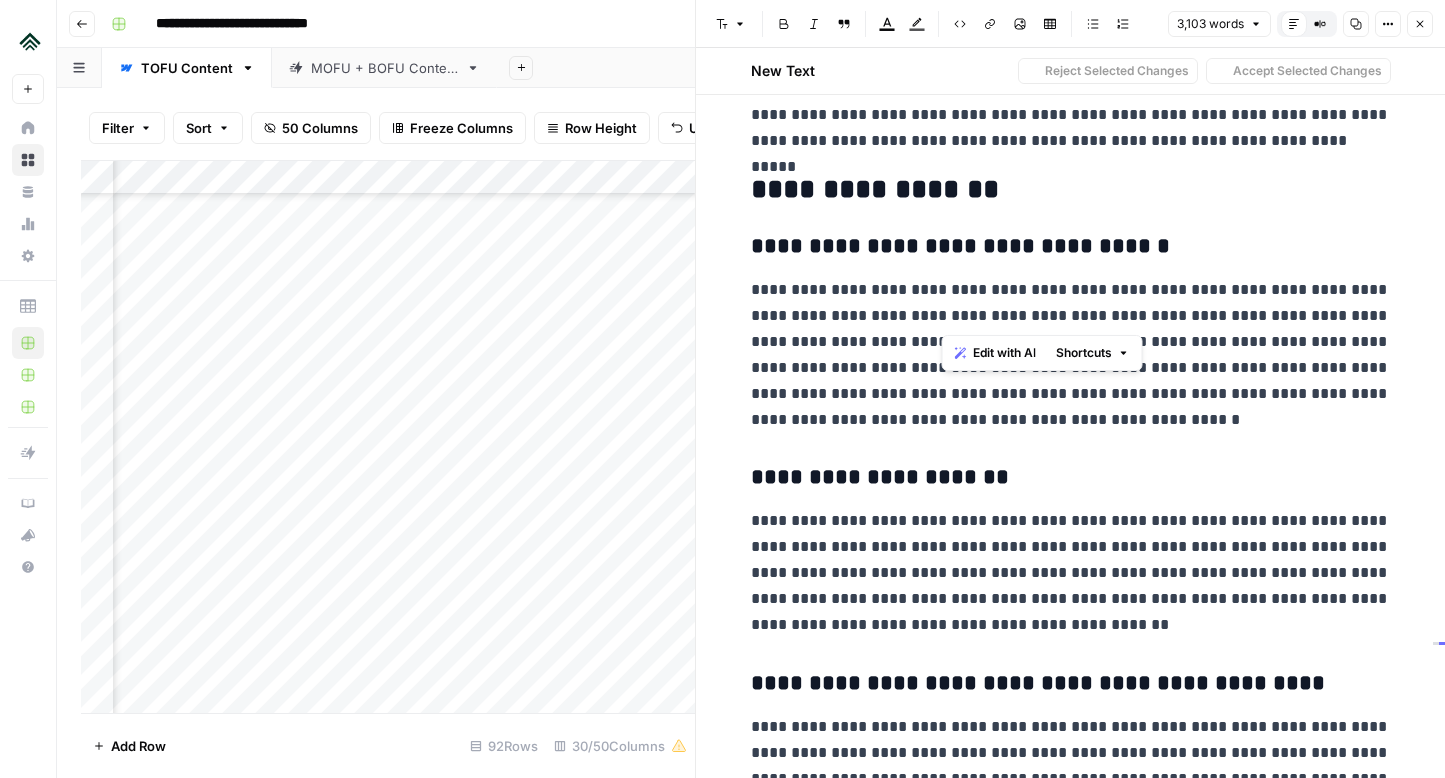 click on "**********" at bounding box center (1071, 355) 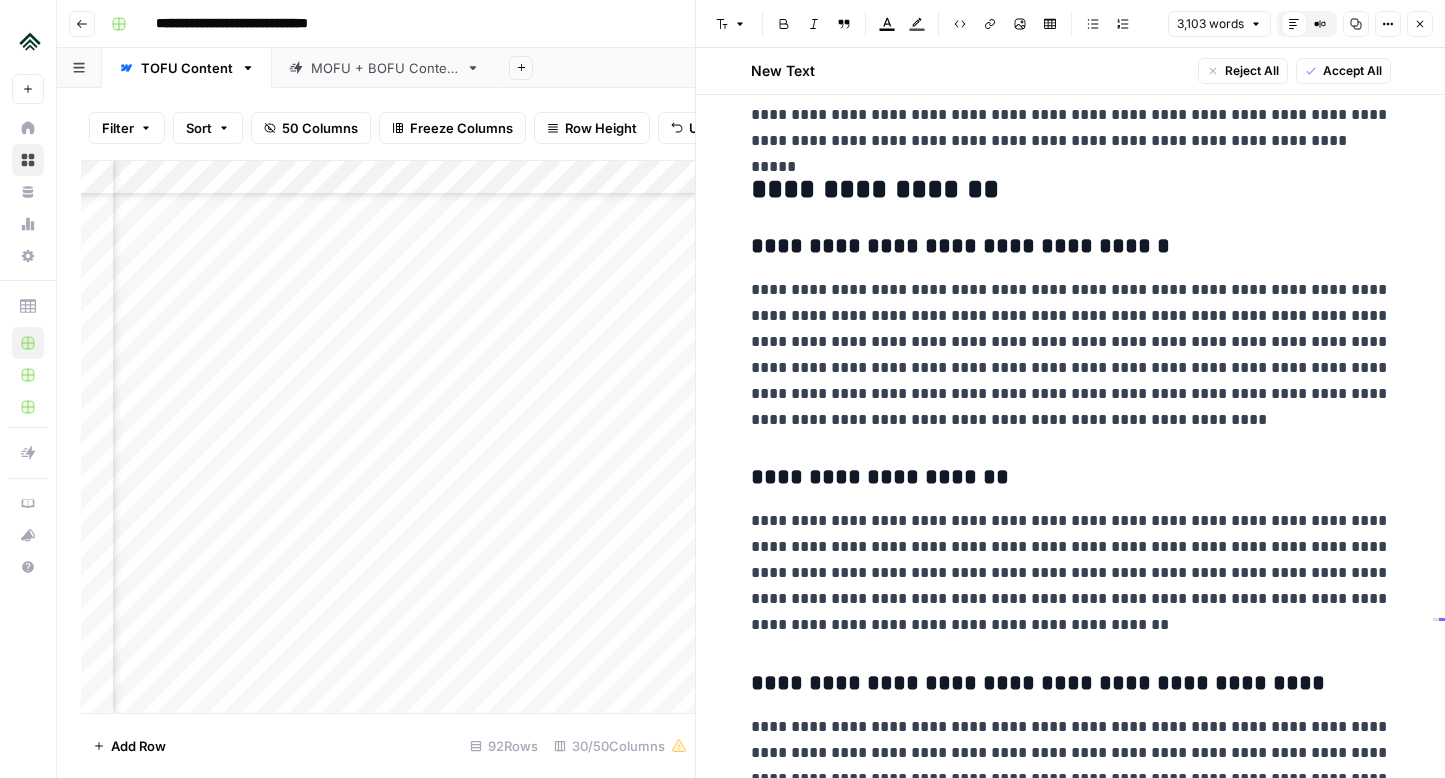 click on "**********" at bounding box center [1071, 355] 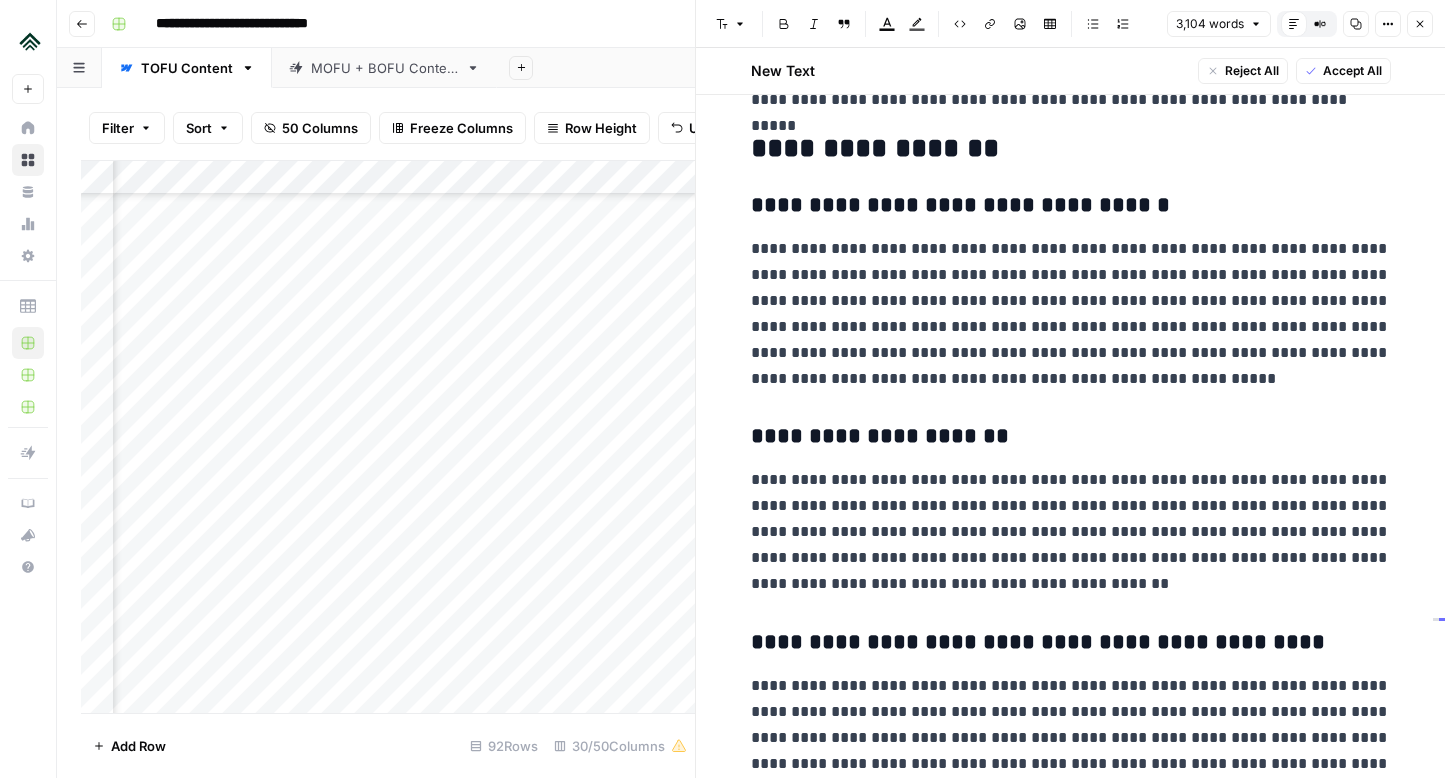 scroll, scrollTop: 9368, scrollLeft: 0, axis: vertical 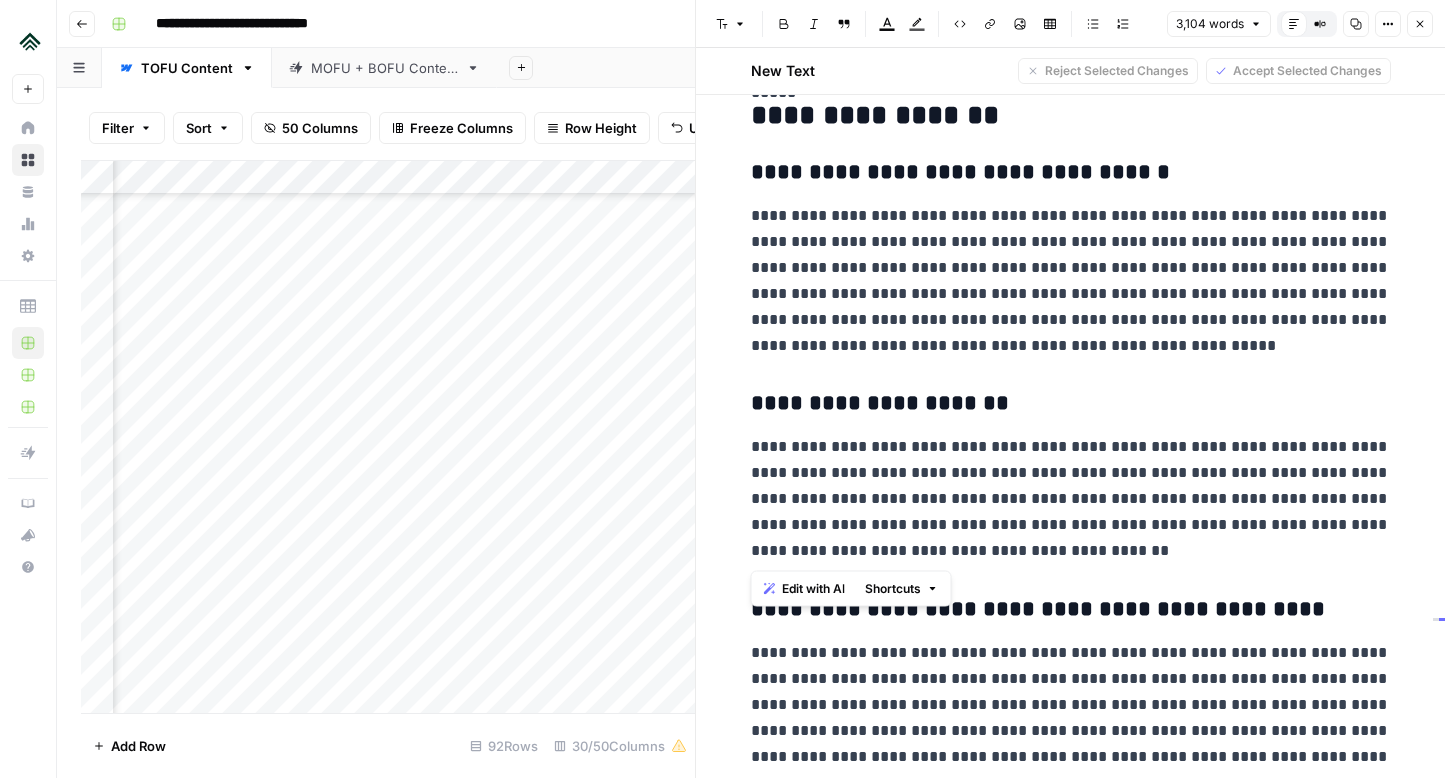 drag, startPoint x: 1059, startPoint y: 554, endPoint x: 739, endPoint y: 447, distance: 337.41516 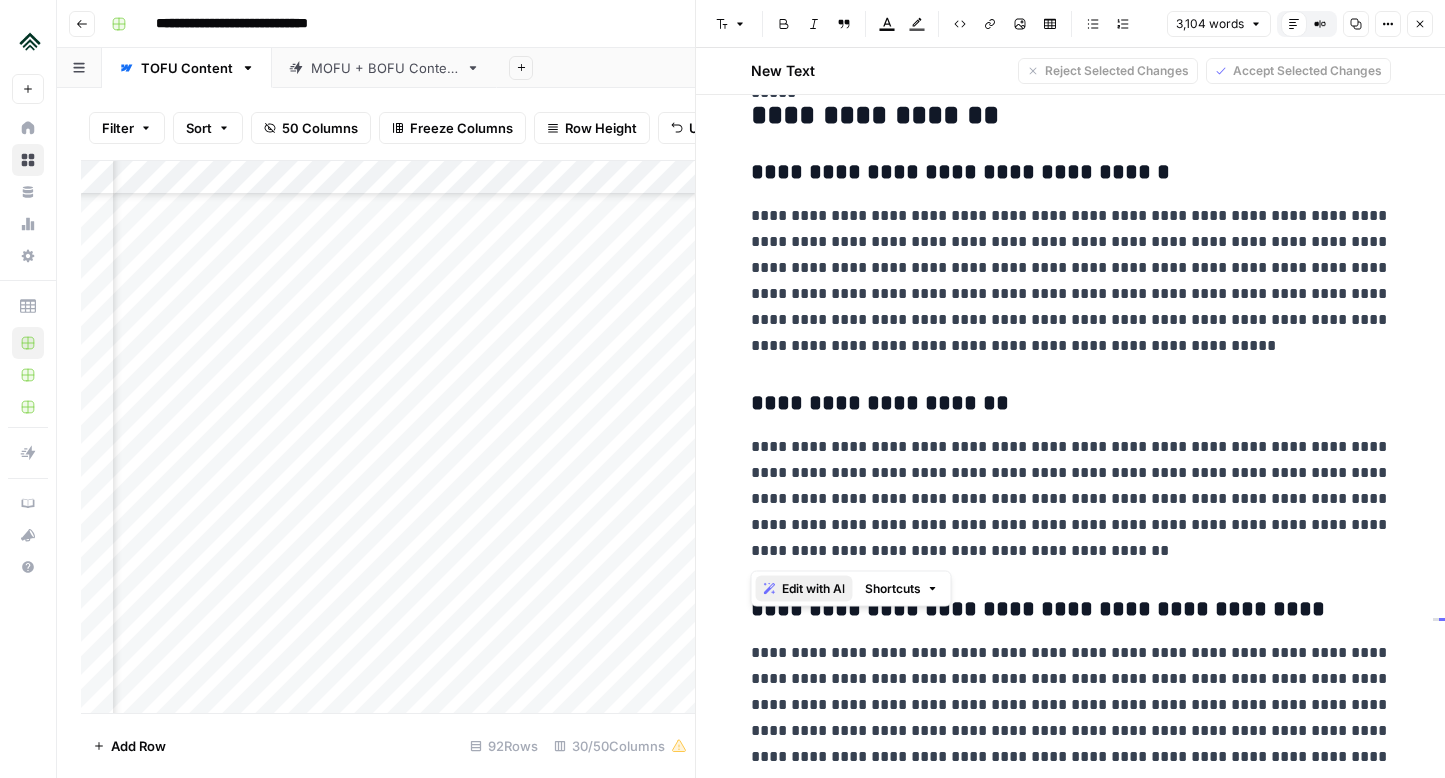 click on "Edit with AI" at bounding box center (813, 589) 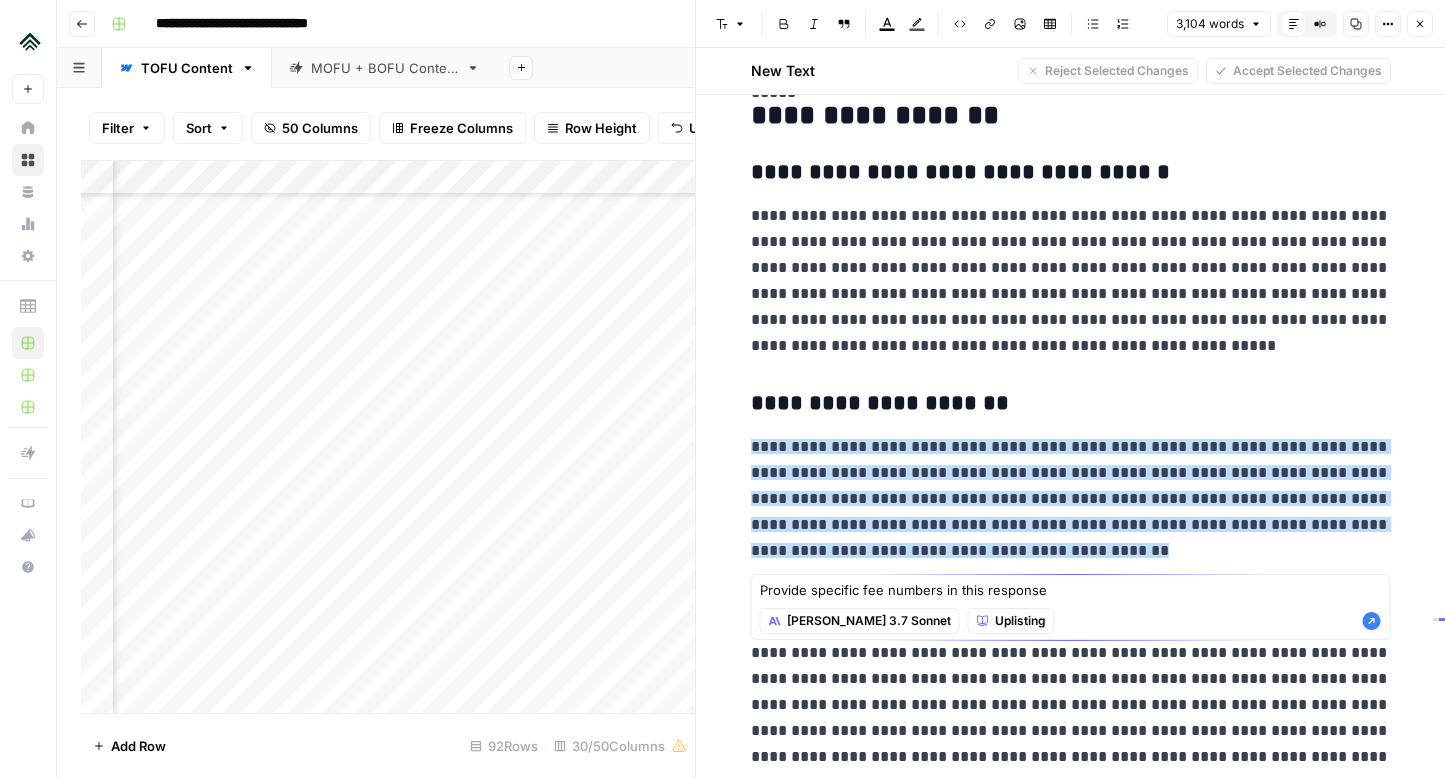 type on "Provide specific fee numbers in this response" 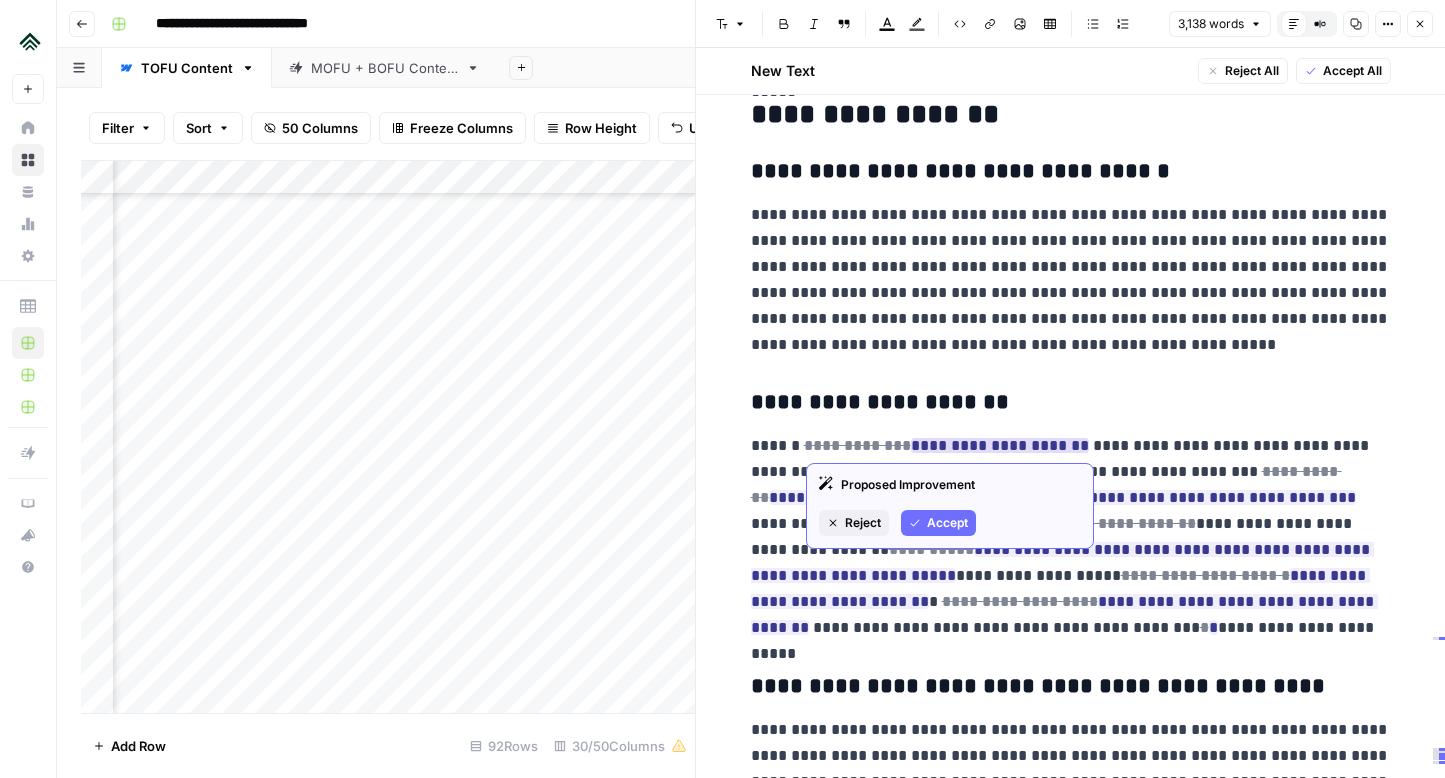 click on "Accept" at bounding box center (938, 523) 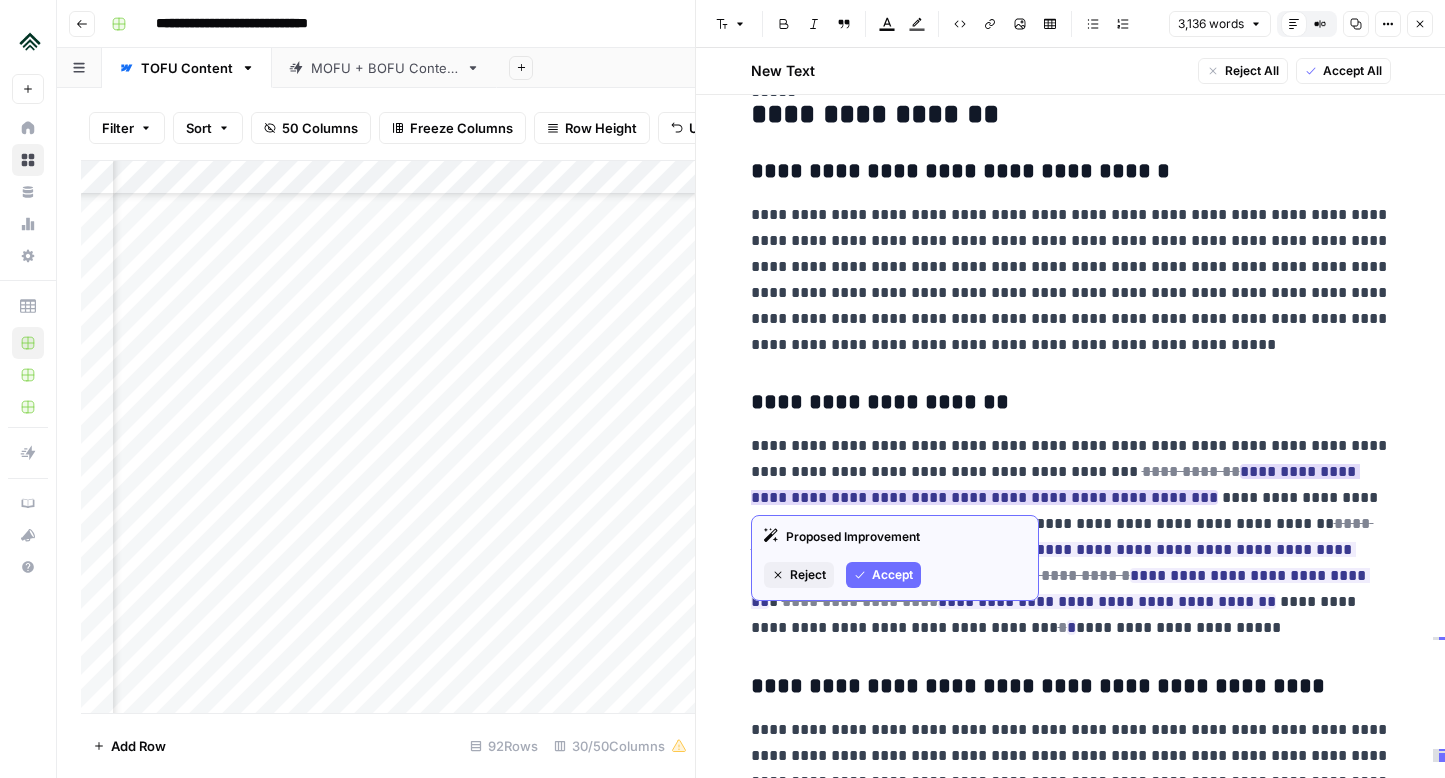 click on "Accept" at bounding box center (892, 575) 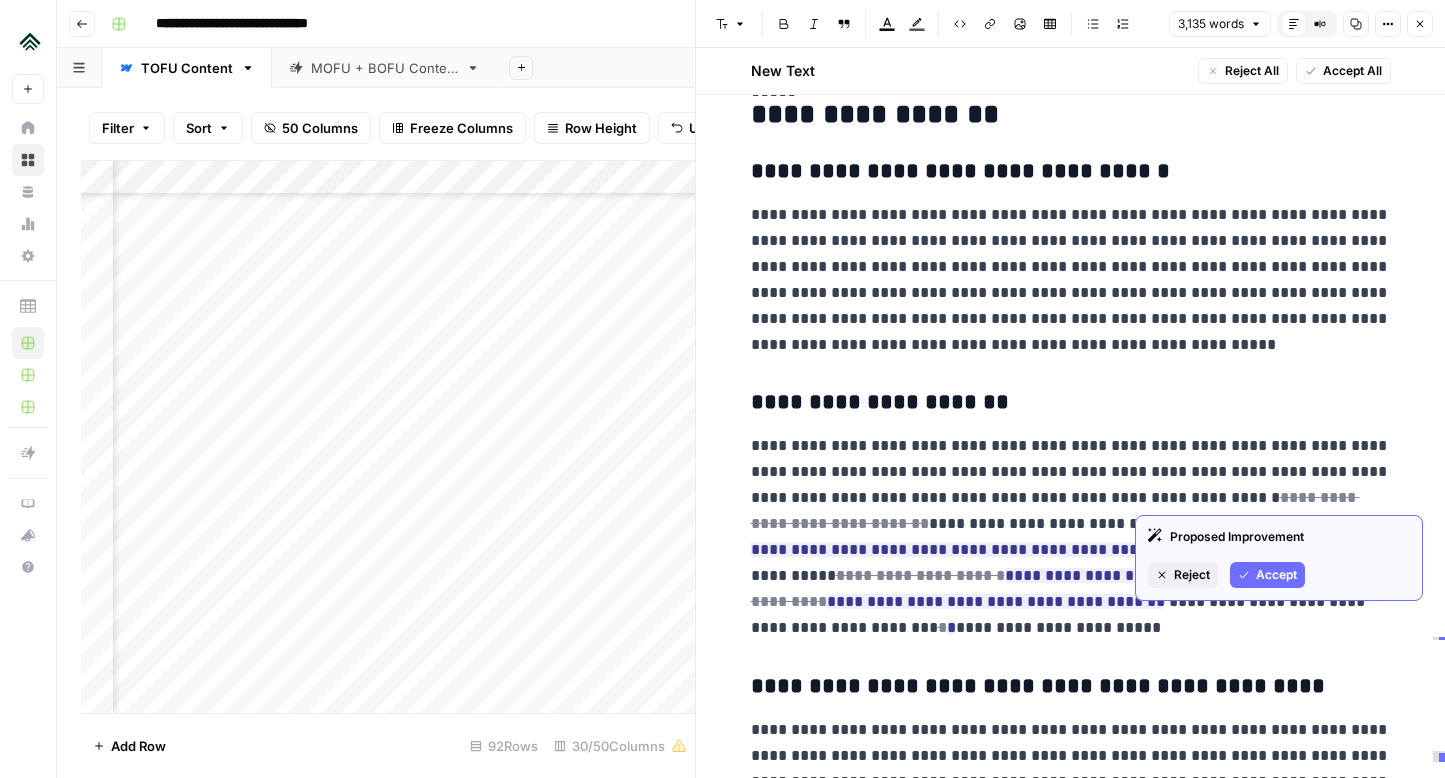 click on "Accept" at bounding box center [1276, 575] 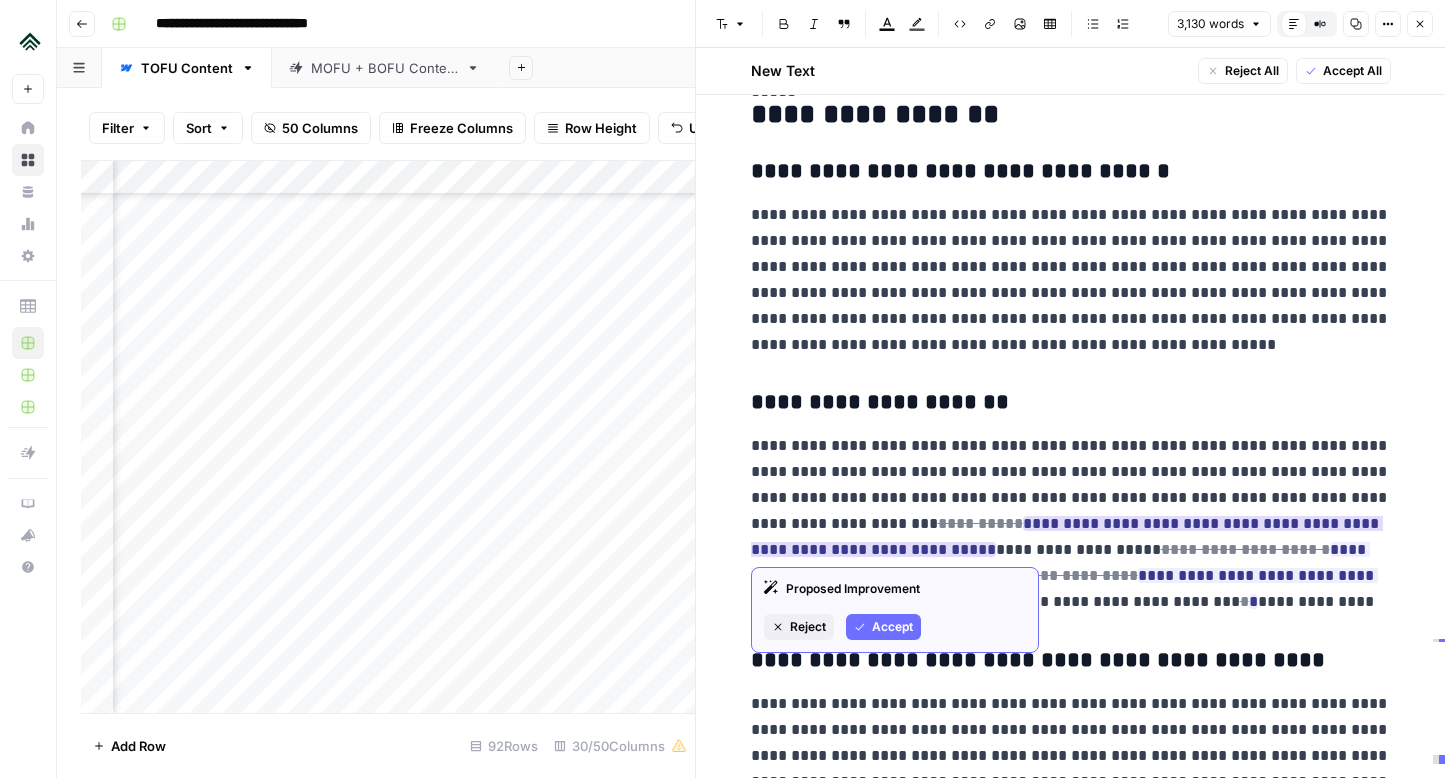 click on "Accept" at bounding box center (883, 627) 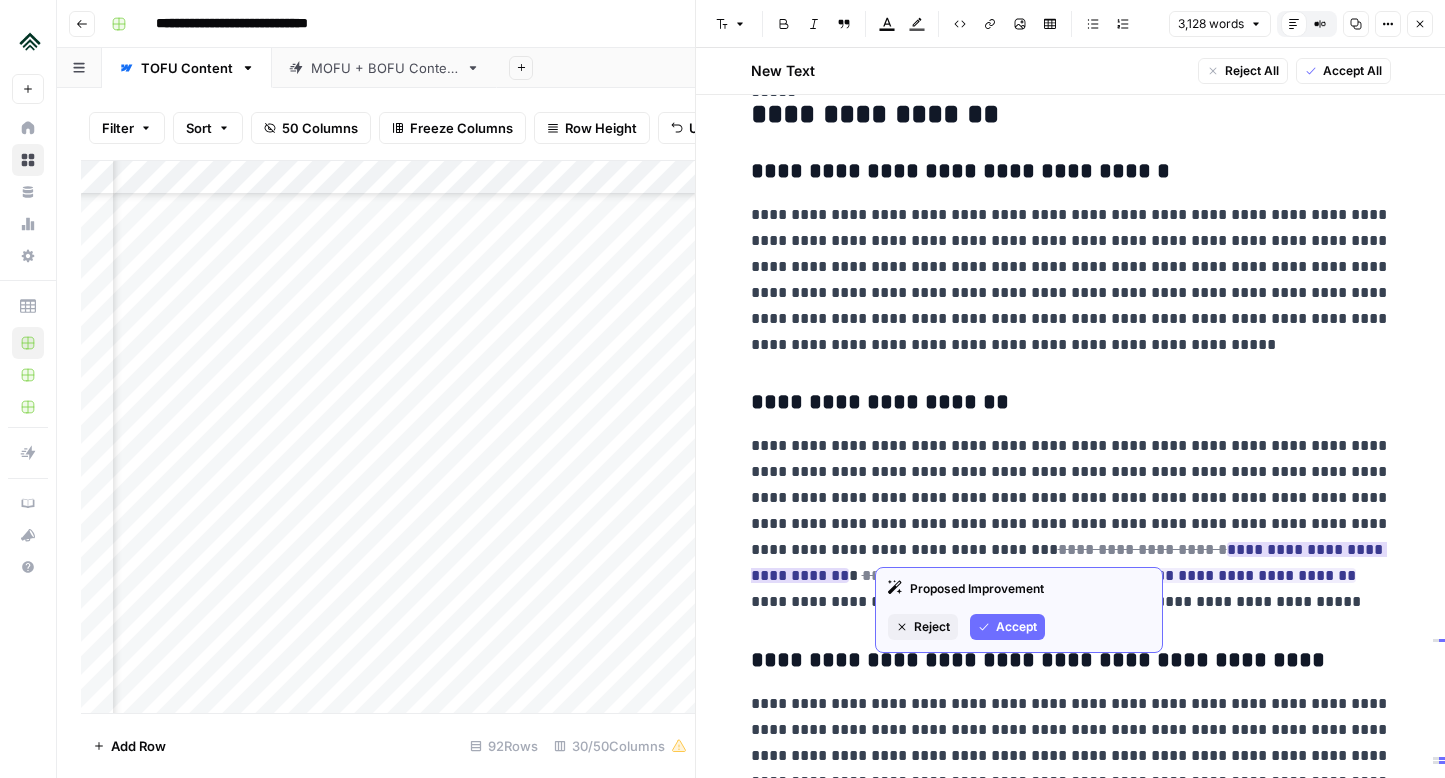 click on "Accept" at bounding box center (1016, 627) 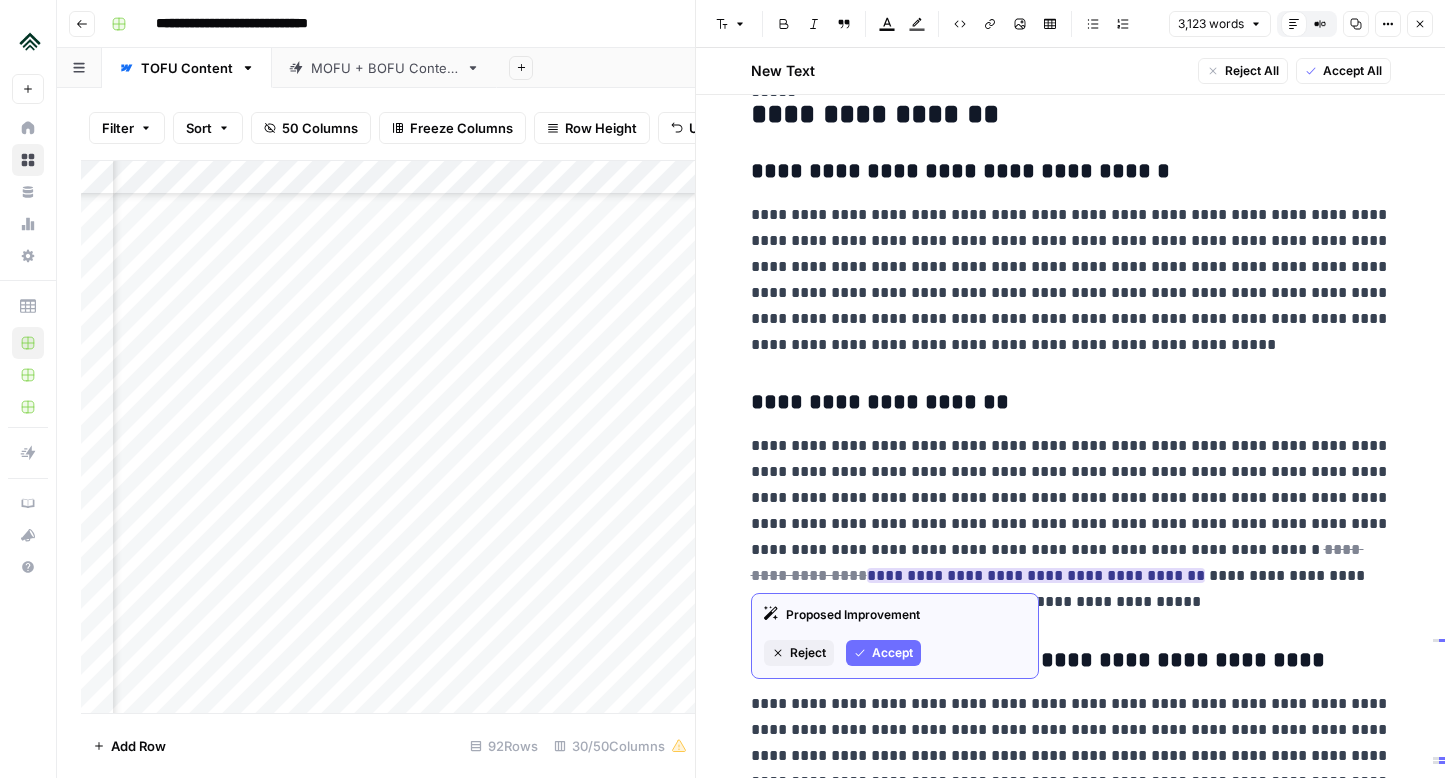 click on "Accept" at bounding box center (892, 653) 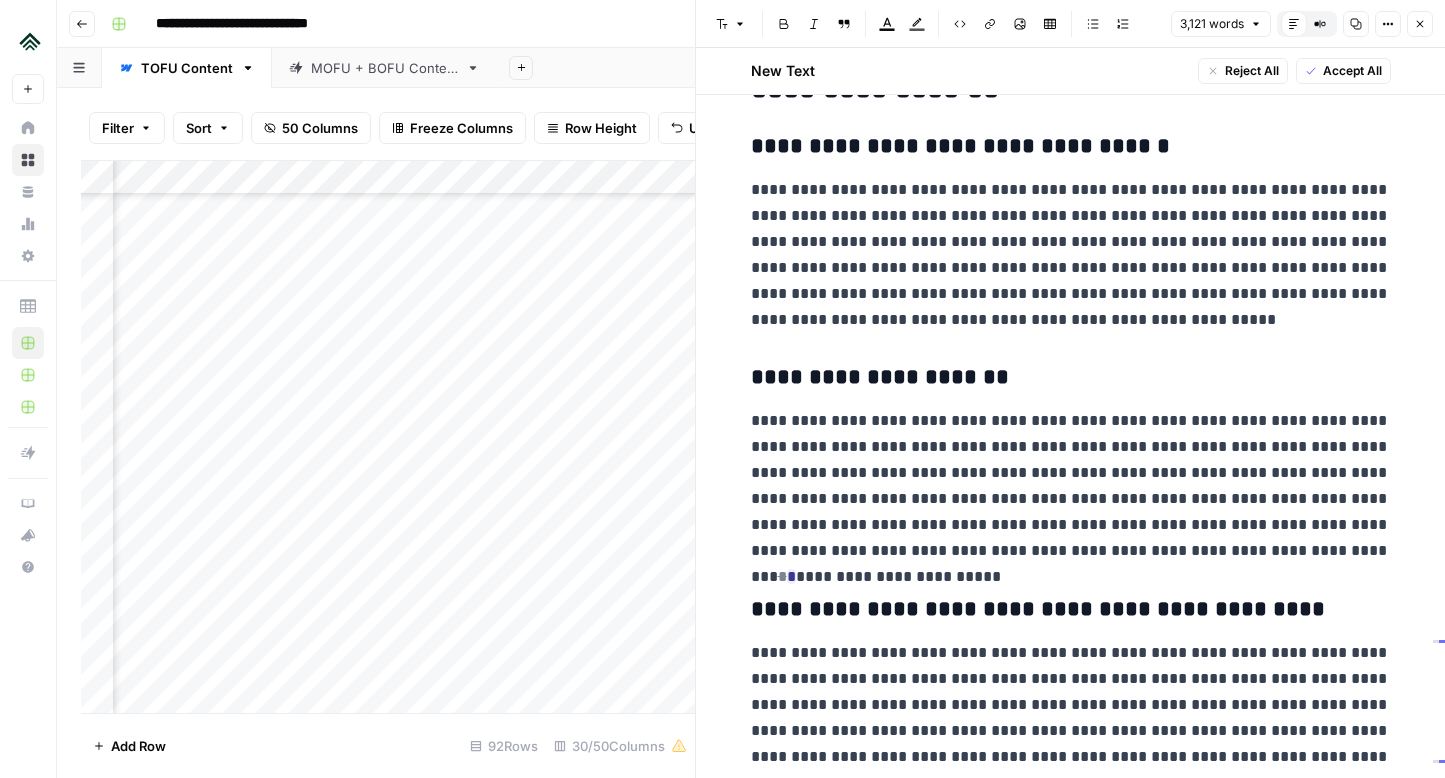 scroll, scrollTop: 9394, scrollLeft: 0, axis: vertical 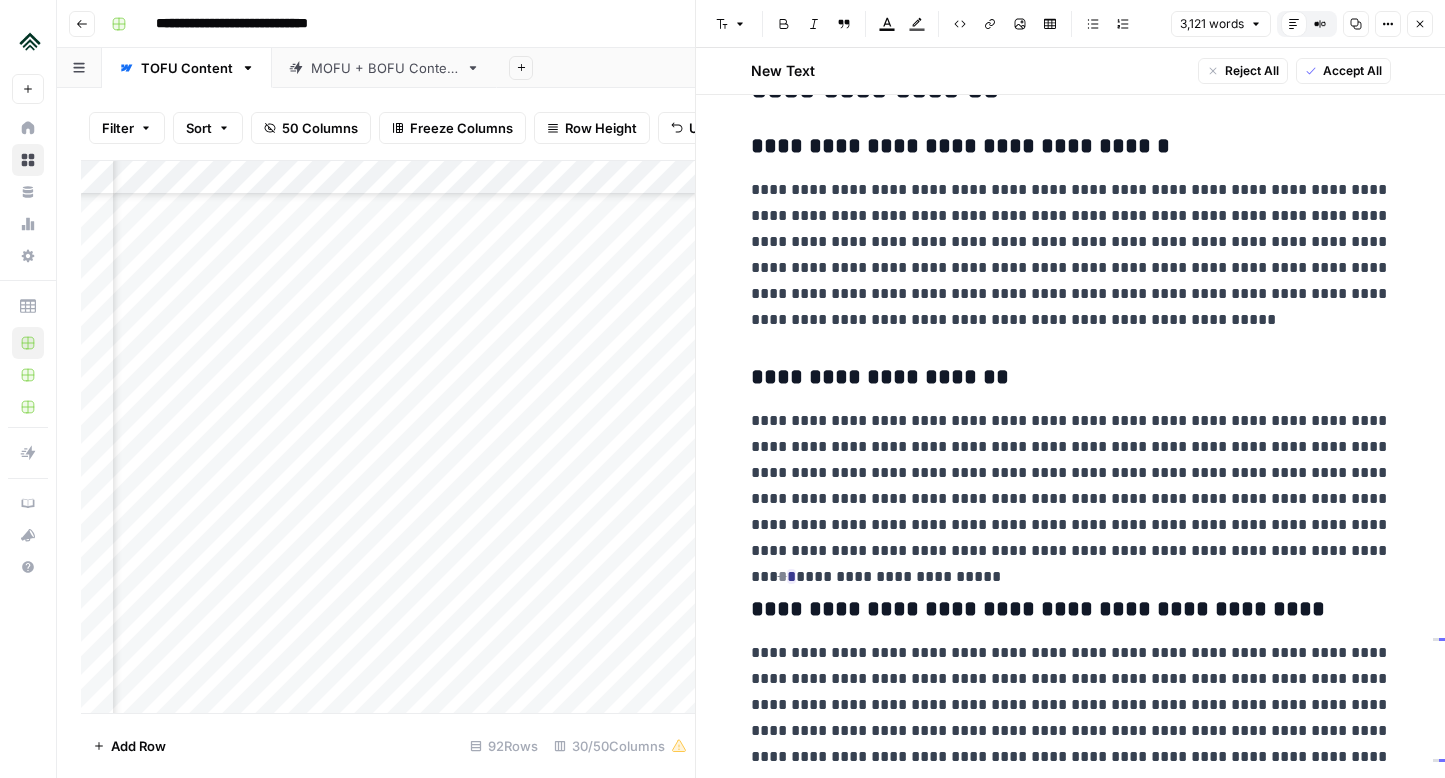click on "**********" at bounding box center [1071, 705] 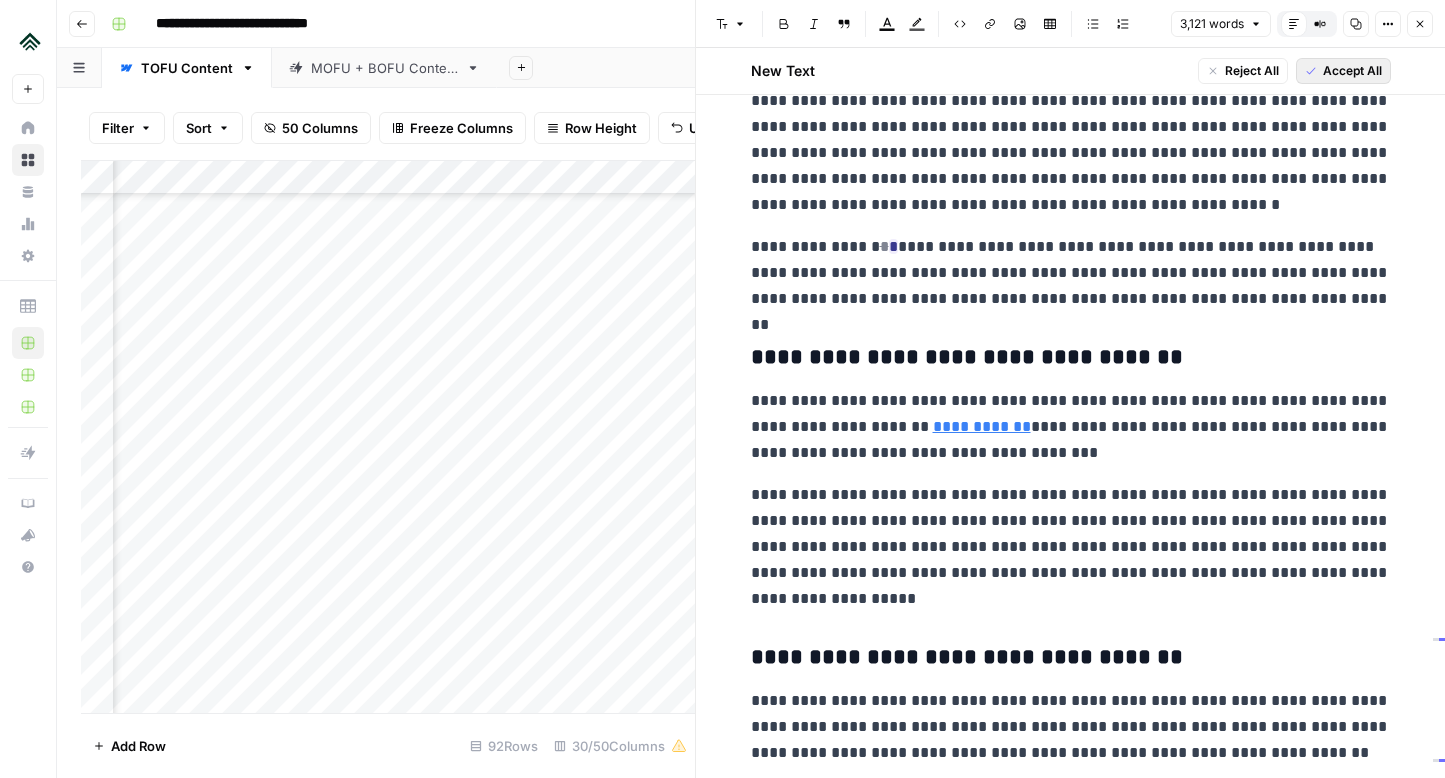 click on "Accept All" at bounding box center (1352, 71) 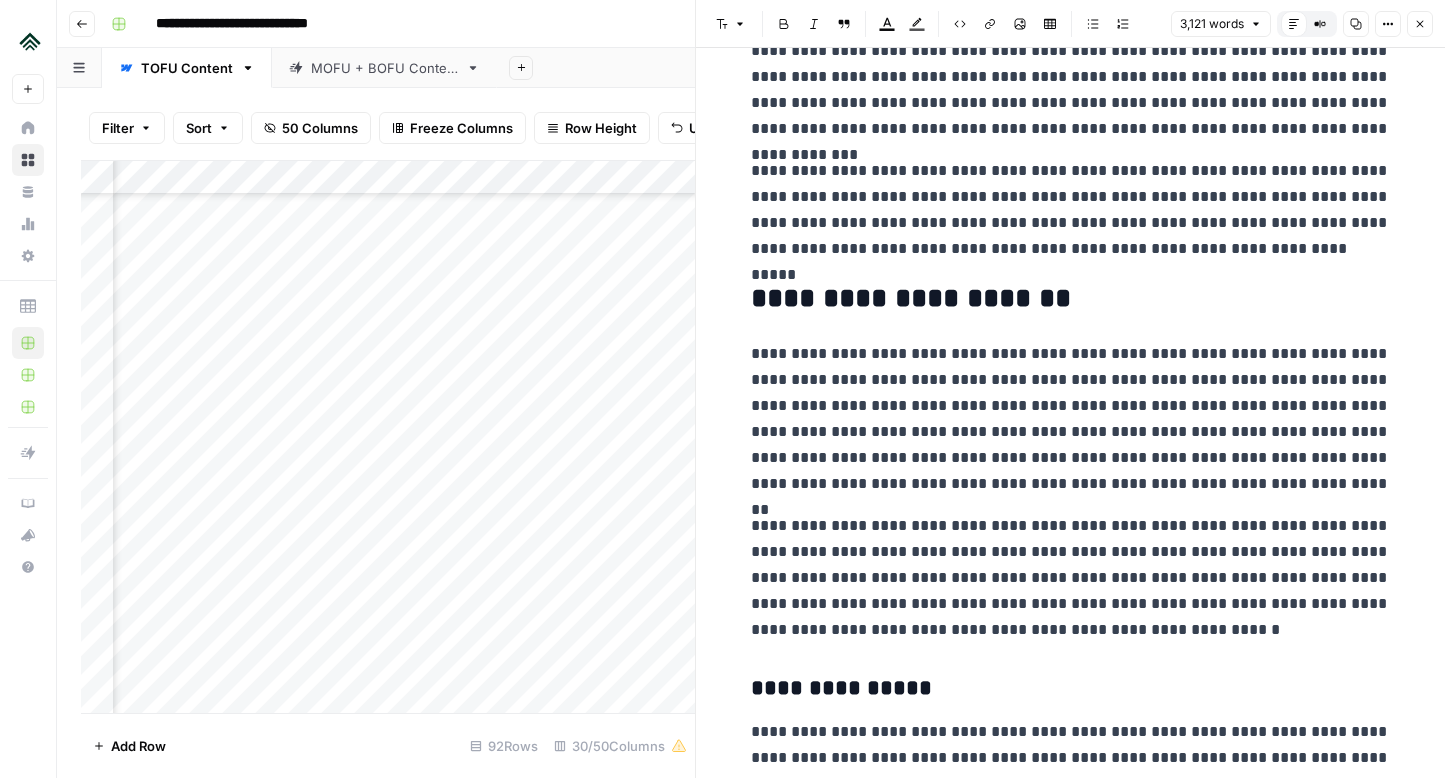 scroll, scrollTop: 0, scrollLeft: 0, axis: both 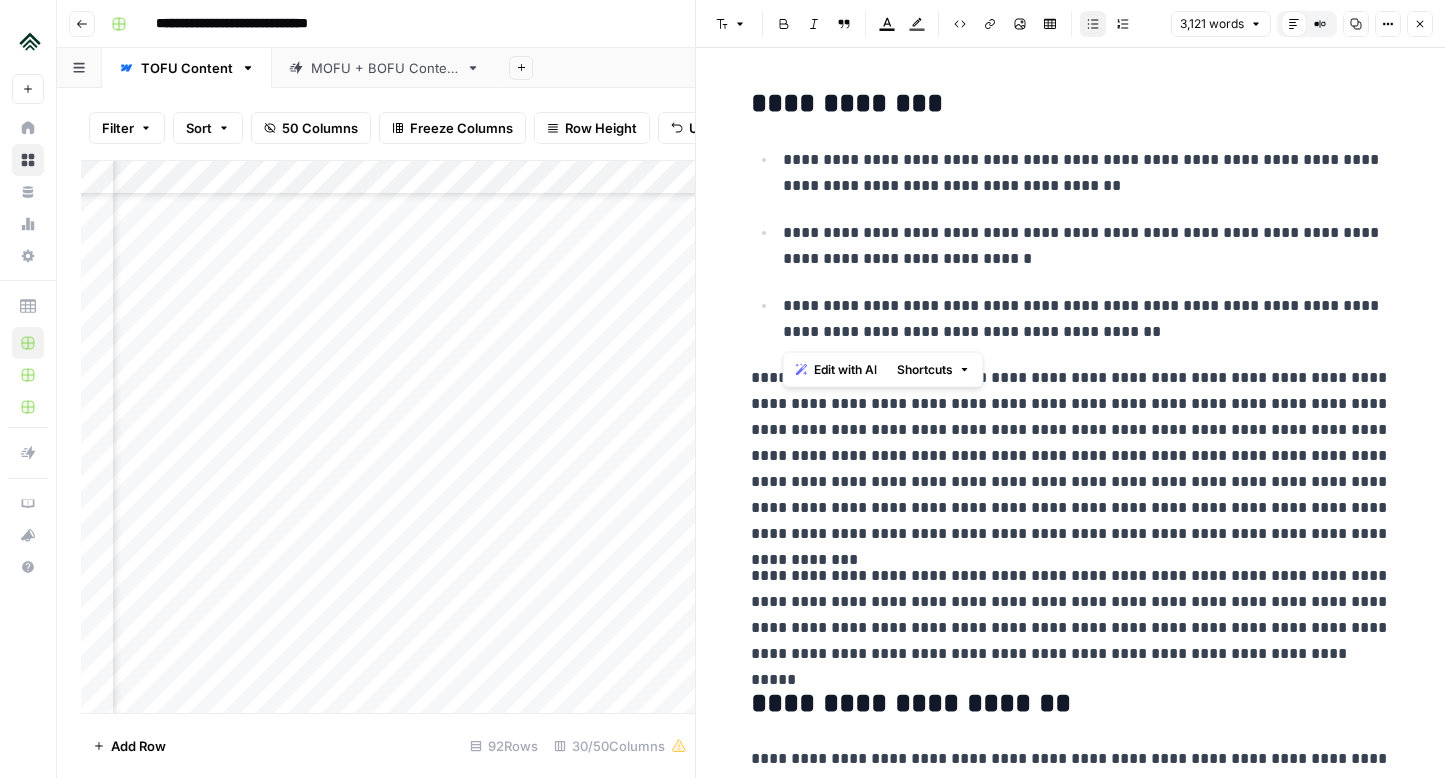 drag, startPoint x: 1155, startPoint y: 331, endPoint x: 762, endPoint y: 169, distance: 425.08 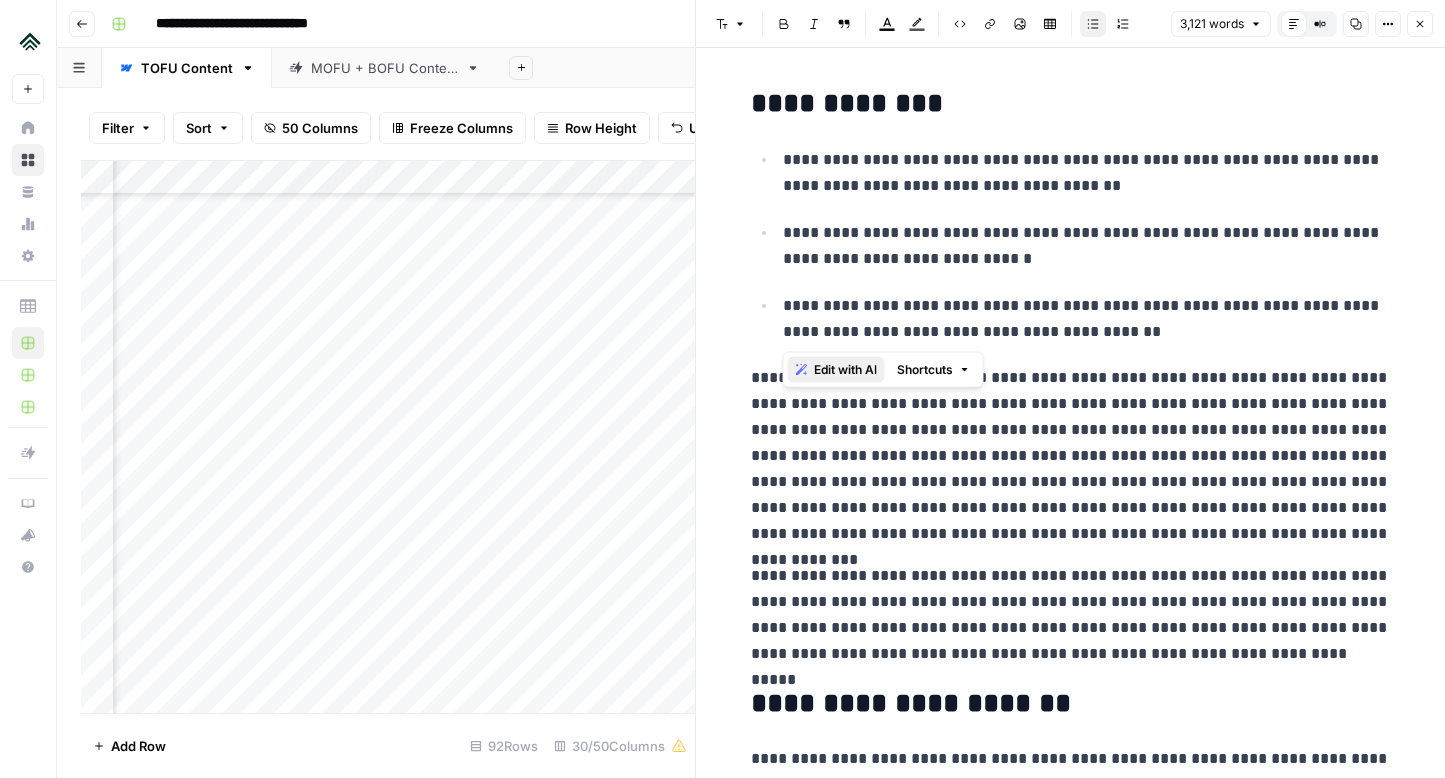 click on "Edit with AI" at bounding box center [845, 370] 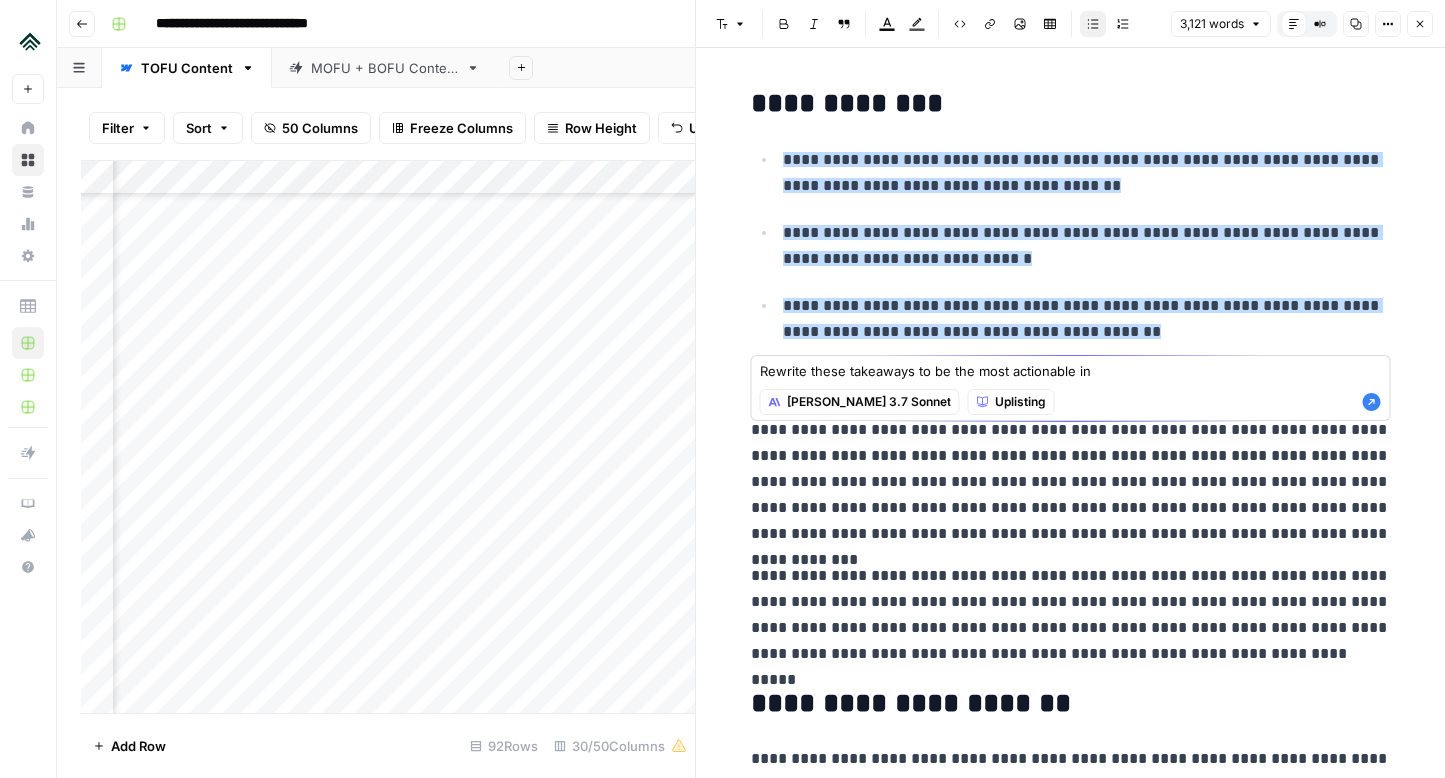 drag, startPoint x: 935, startPoint y: 370, endPoint x: 1177, endPoint y: 373, distance: 242.0186 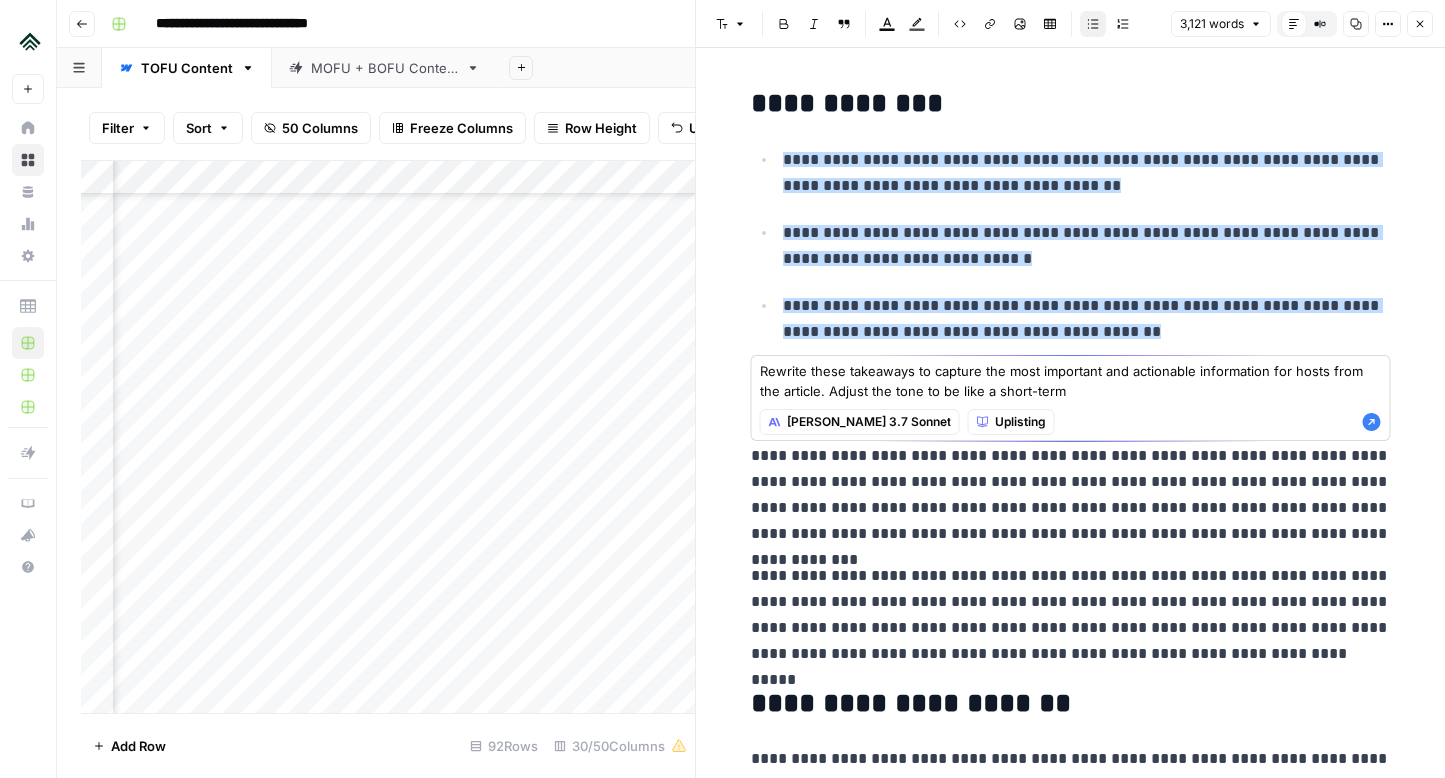 click on "Rewrite these takeaways to capture the most important and actionable information for hosts from the article. Adjust the tone to be like a short-term" at bounding box center (1071, 381) 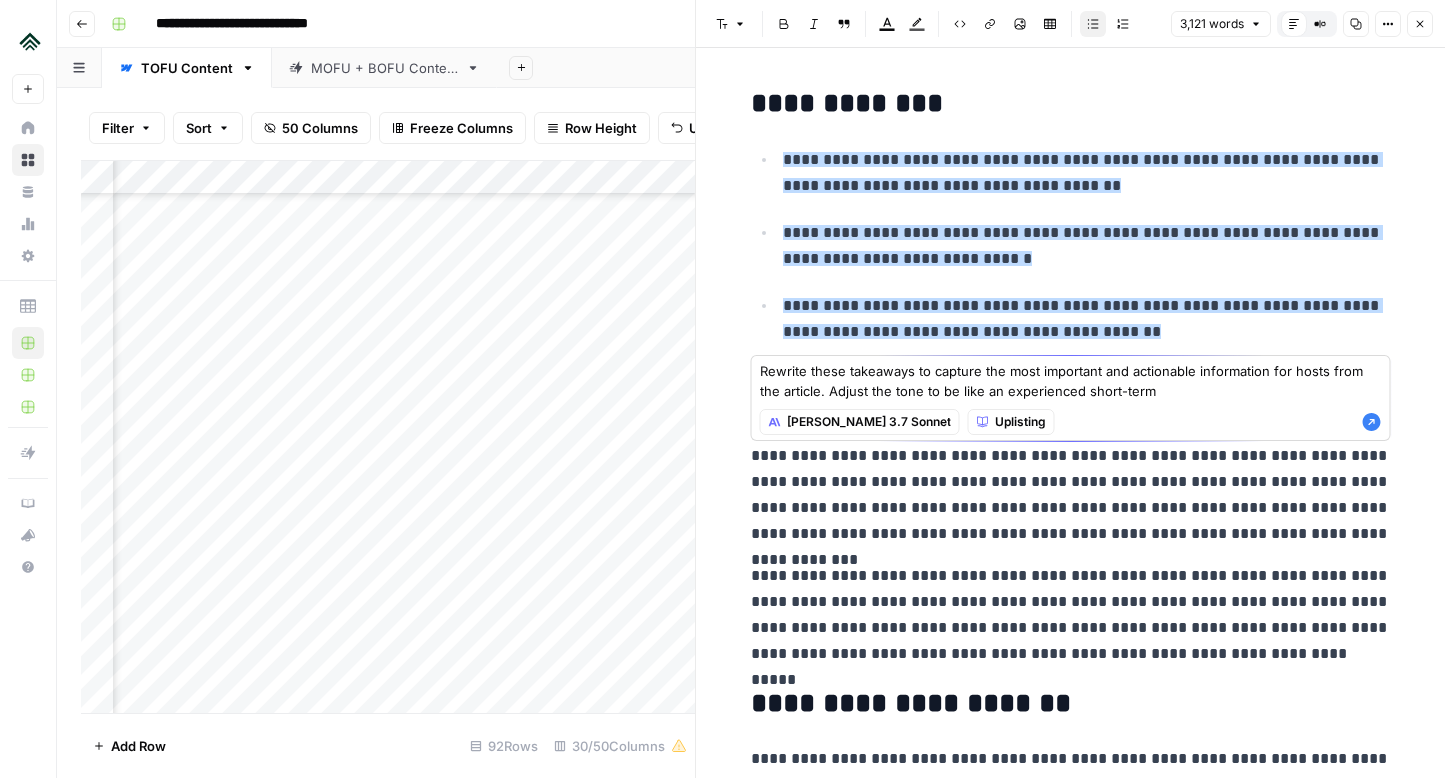 click on "Rewrite these takeaways to capture the most important and actionable information for hosts from the article. Adjust the tone to be like an experienced short-term" at bounding box center [1071, 381] 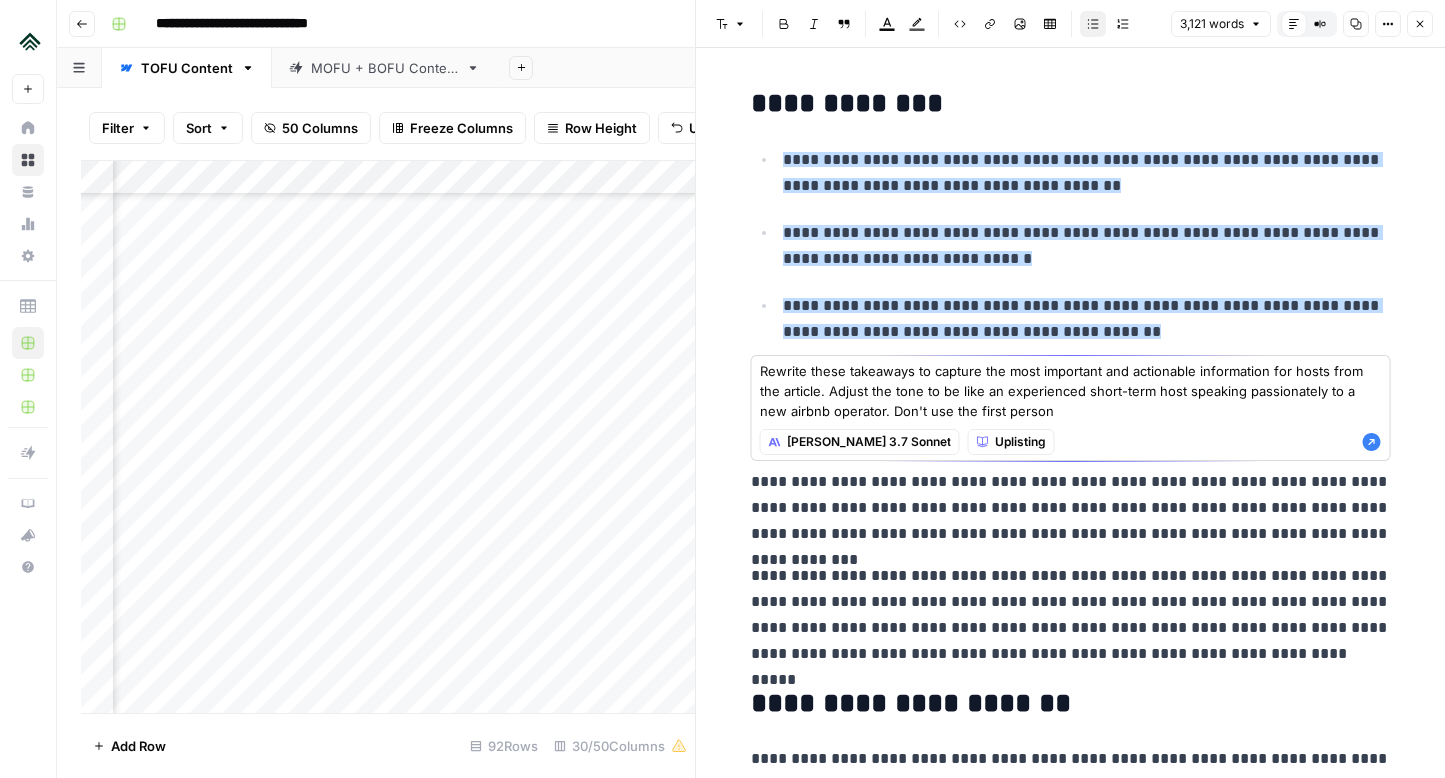 type on "Rewrite these takeaways to capture the most important and actionable information for hosts from the article. Adjust the tone to be like an experienced short-term host speaking passionately to a new airbnb operator. Don't use the first person" 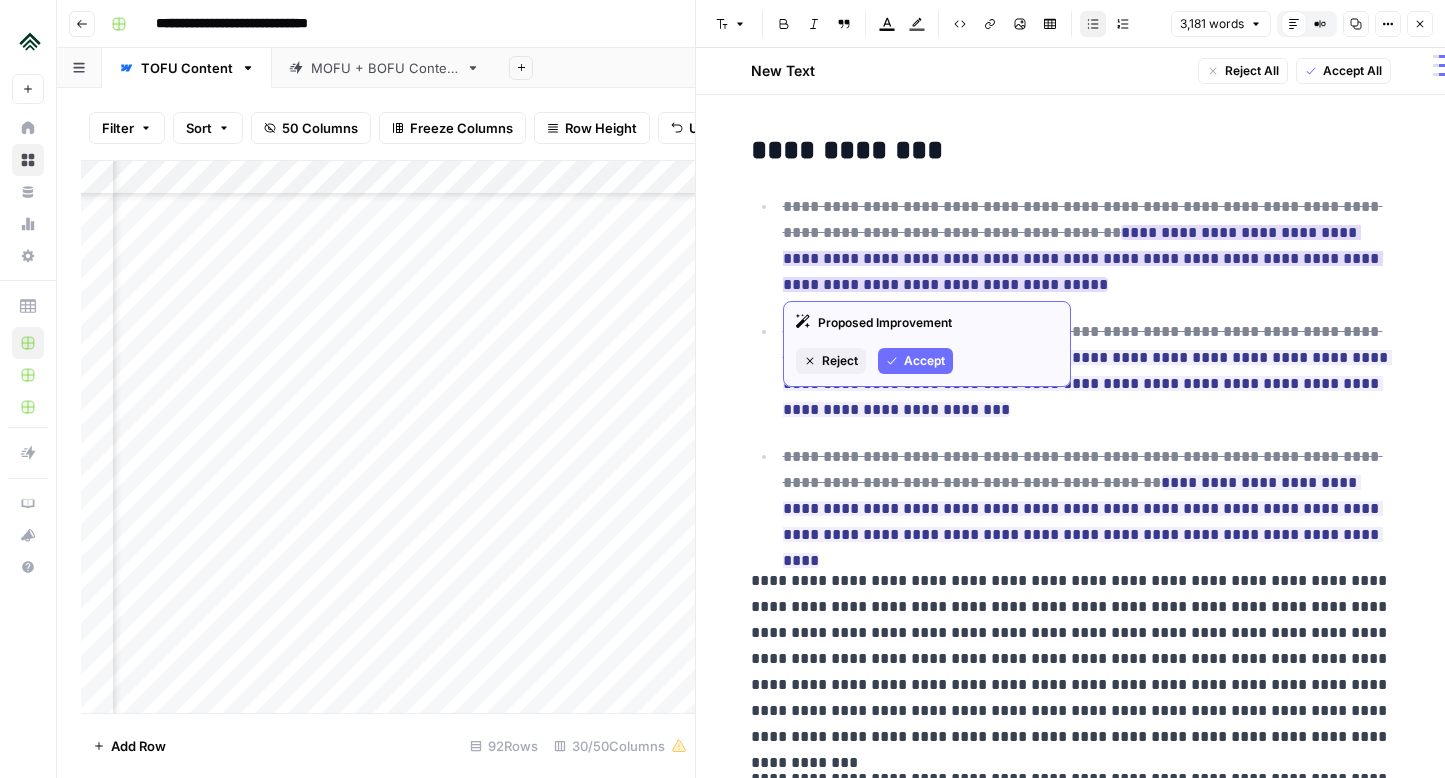 click on "Accept" at bounding box center [924, 361] 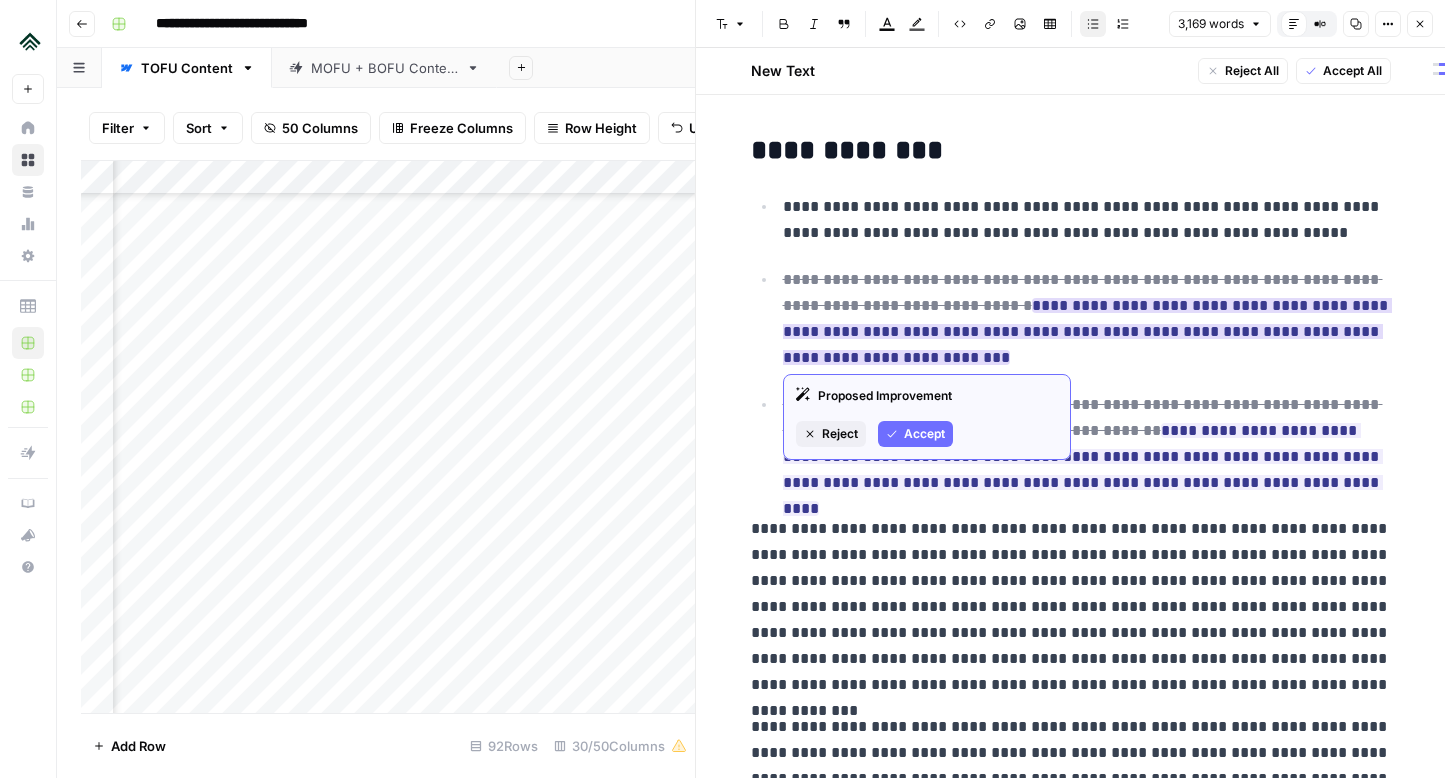 click on "Accept" at bounding box center (924, 434) 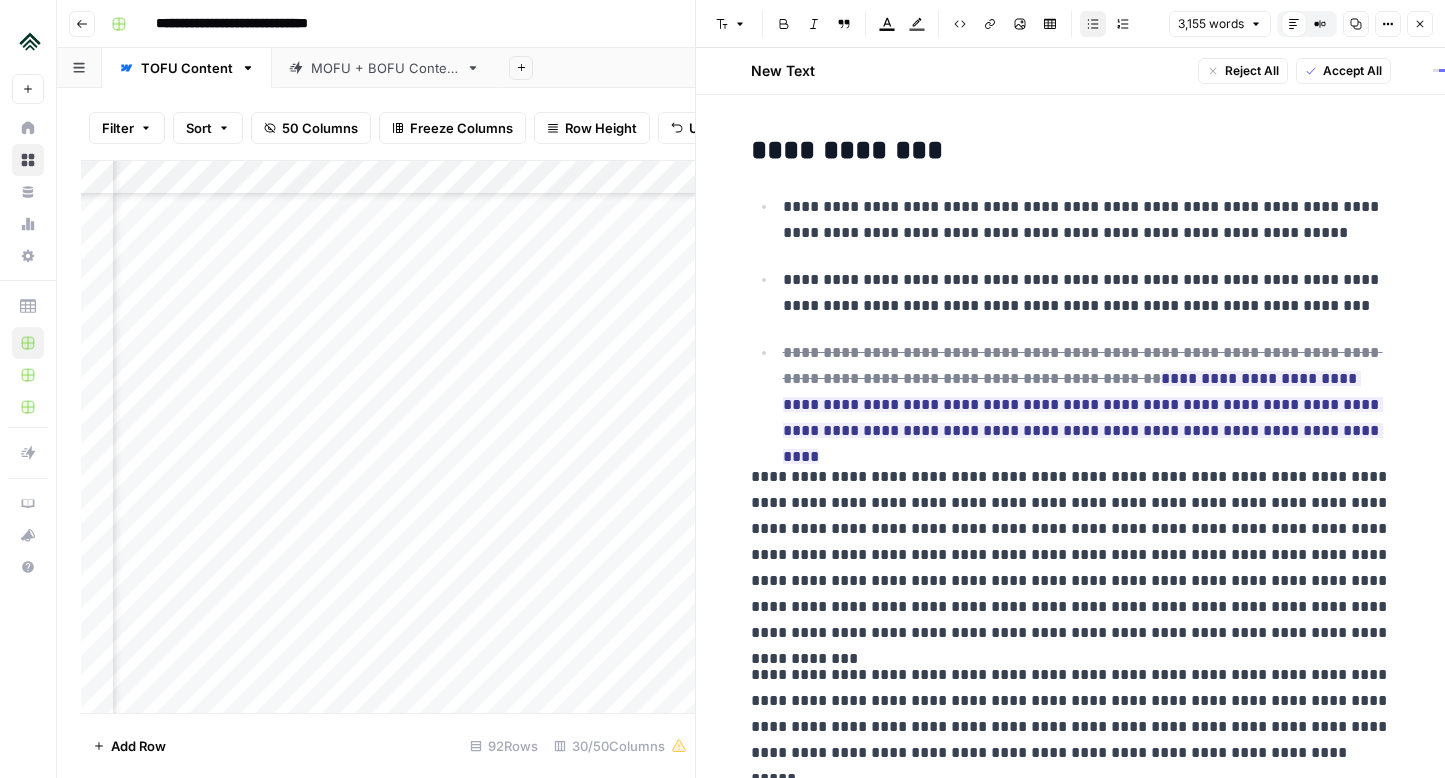 scroll, scrollTop: 3, scrollLeft: 0, axis: vertical 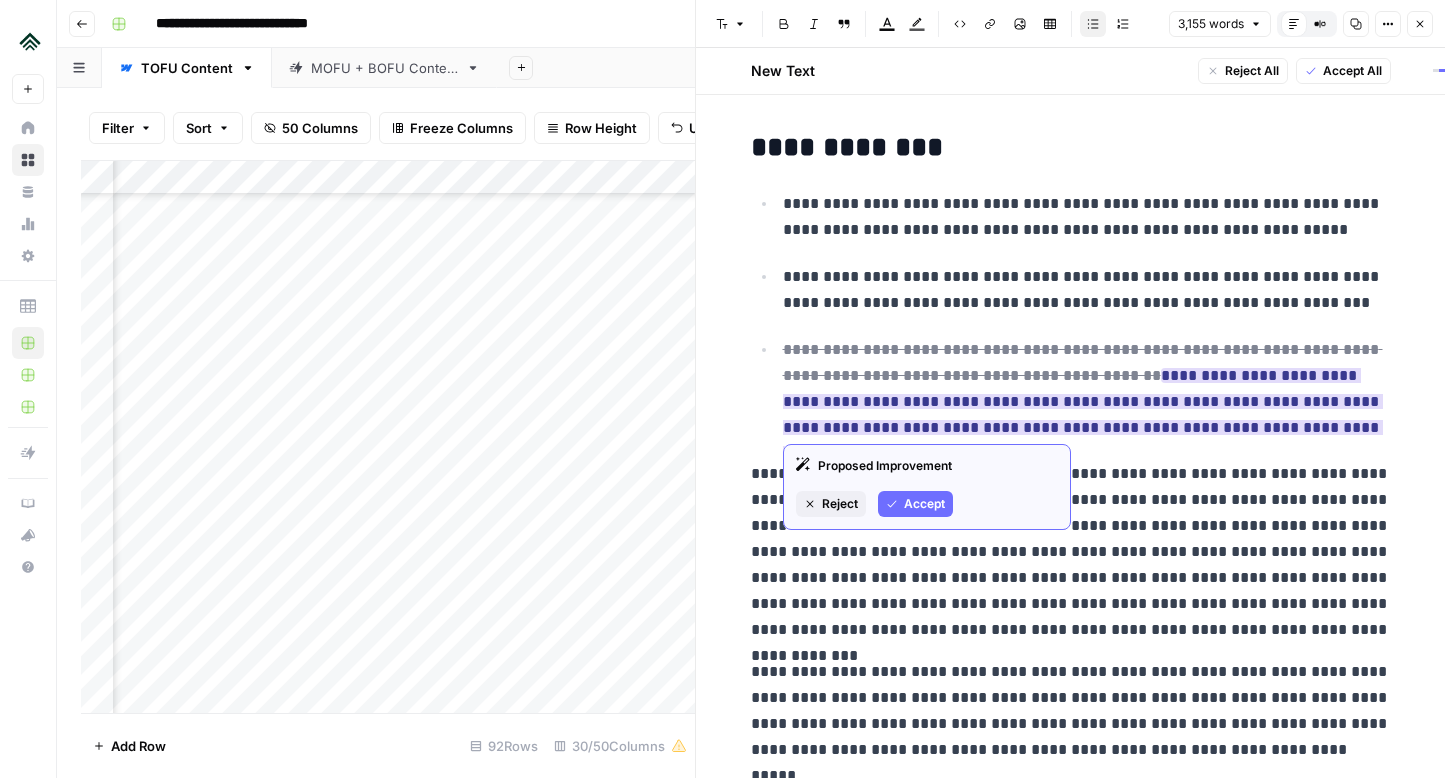 click on "Accept" at bounding box center [924, 504] 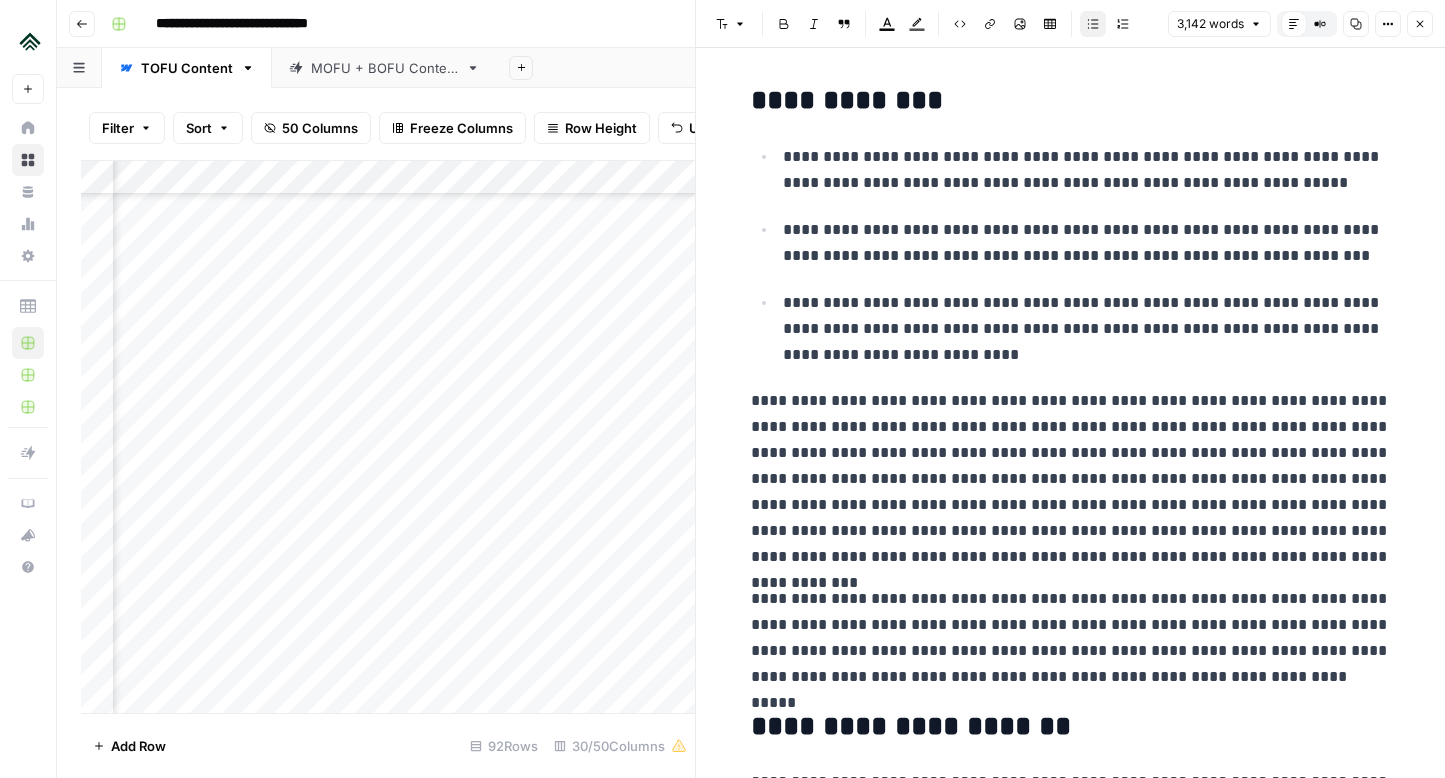 scroll, scrollTop: 0, scrollLeft: 0, axis: both 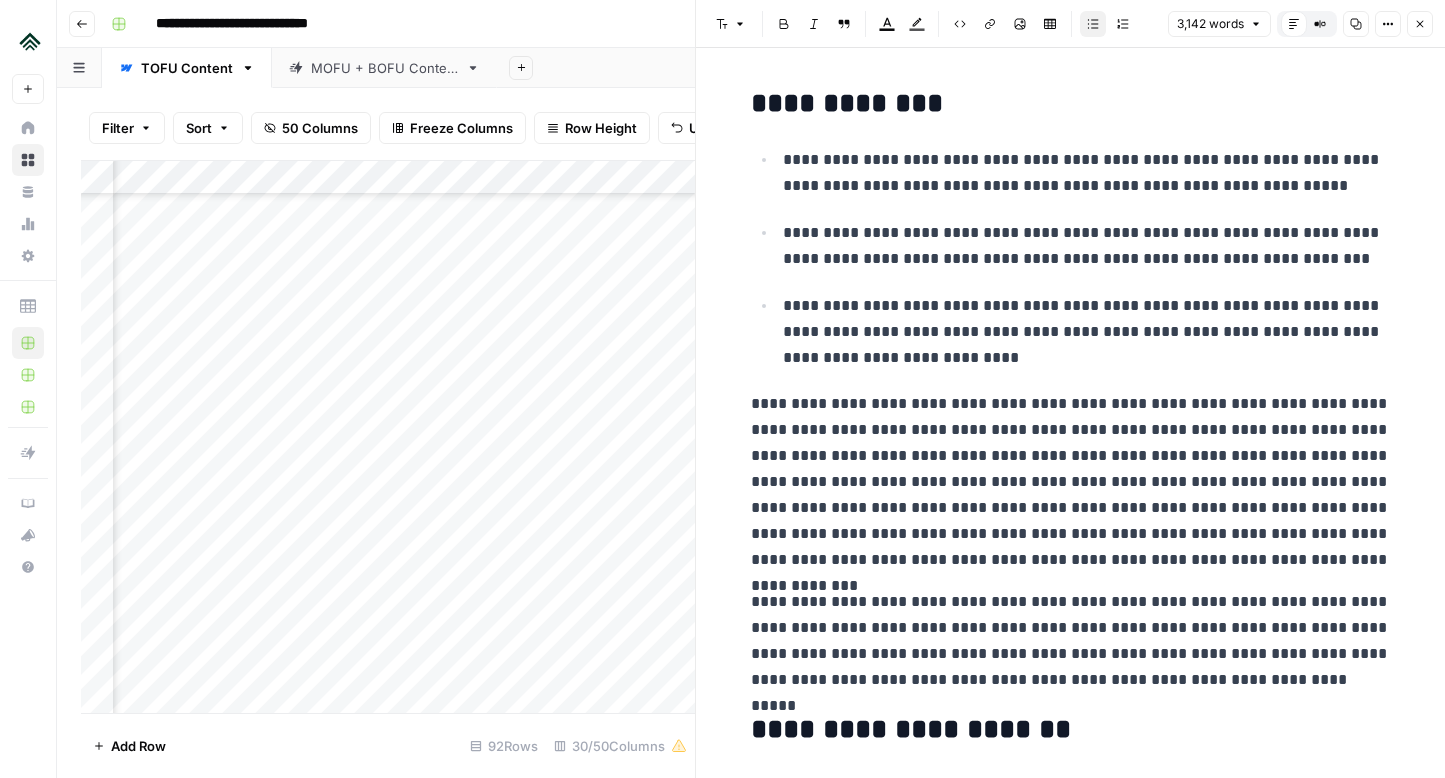 click on "**********" at bounding box center [1087, 332] 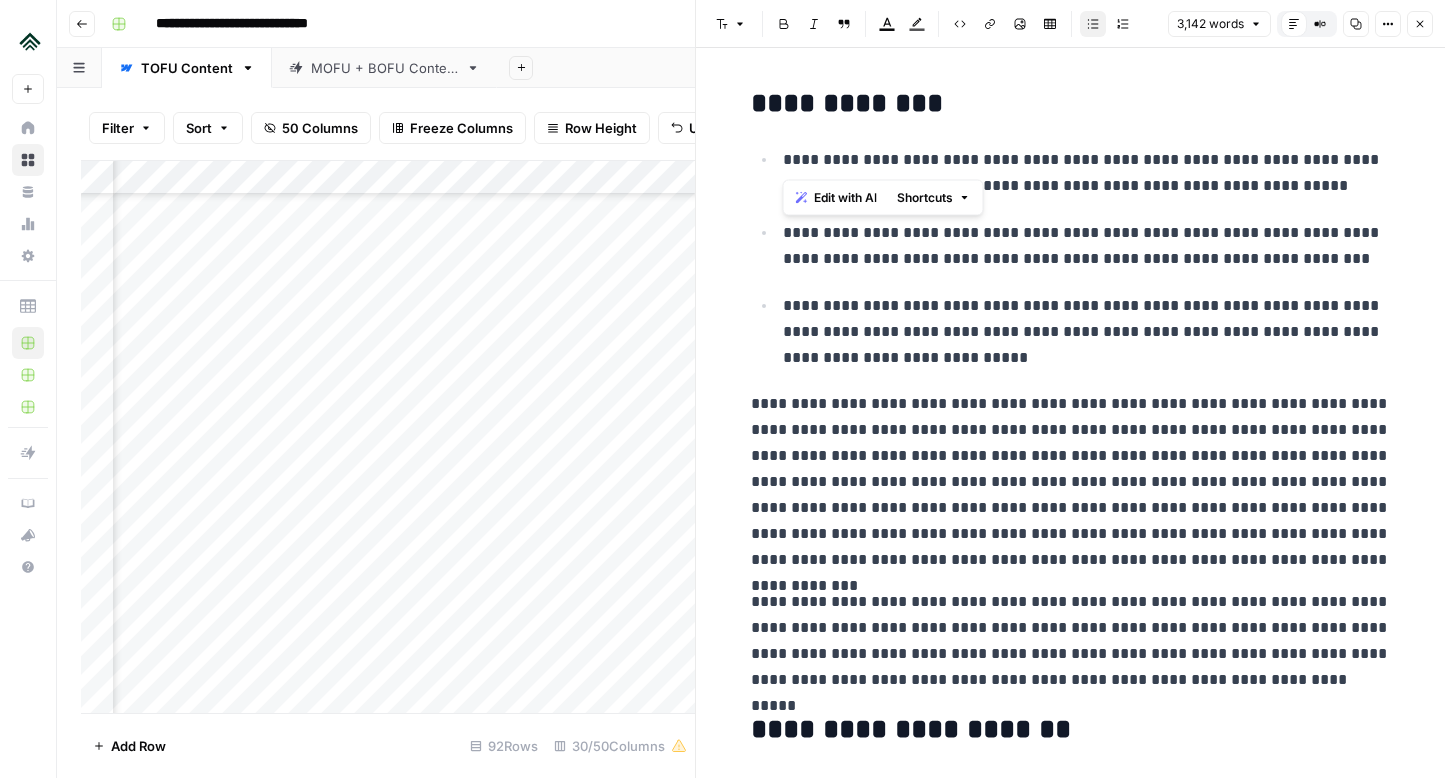 drag, startPoint x: 1016, startPoint y: 165, endPoint x: 776, endPoint y: 171, distance: 240.07498 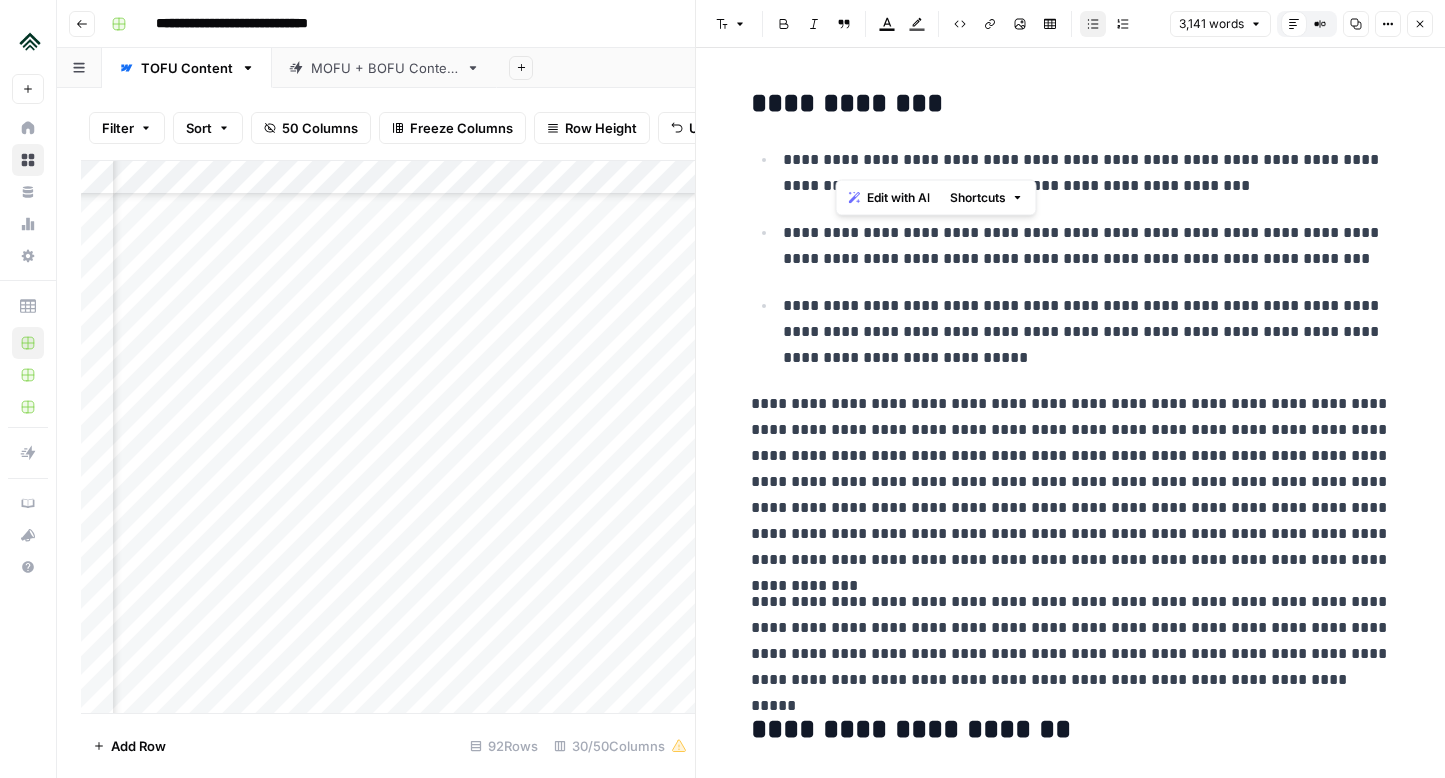 drag, startPoint x: 940, startPoint y: 160, endPoint x: 834, endPoint y: 166, distance: 106.16968 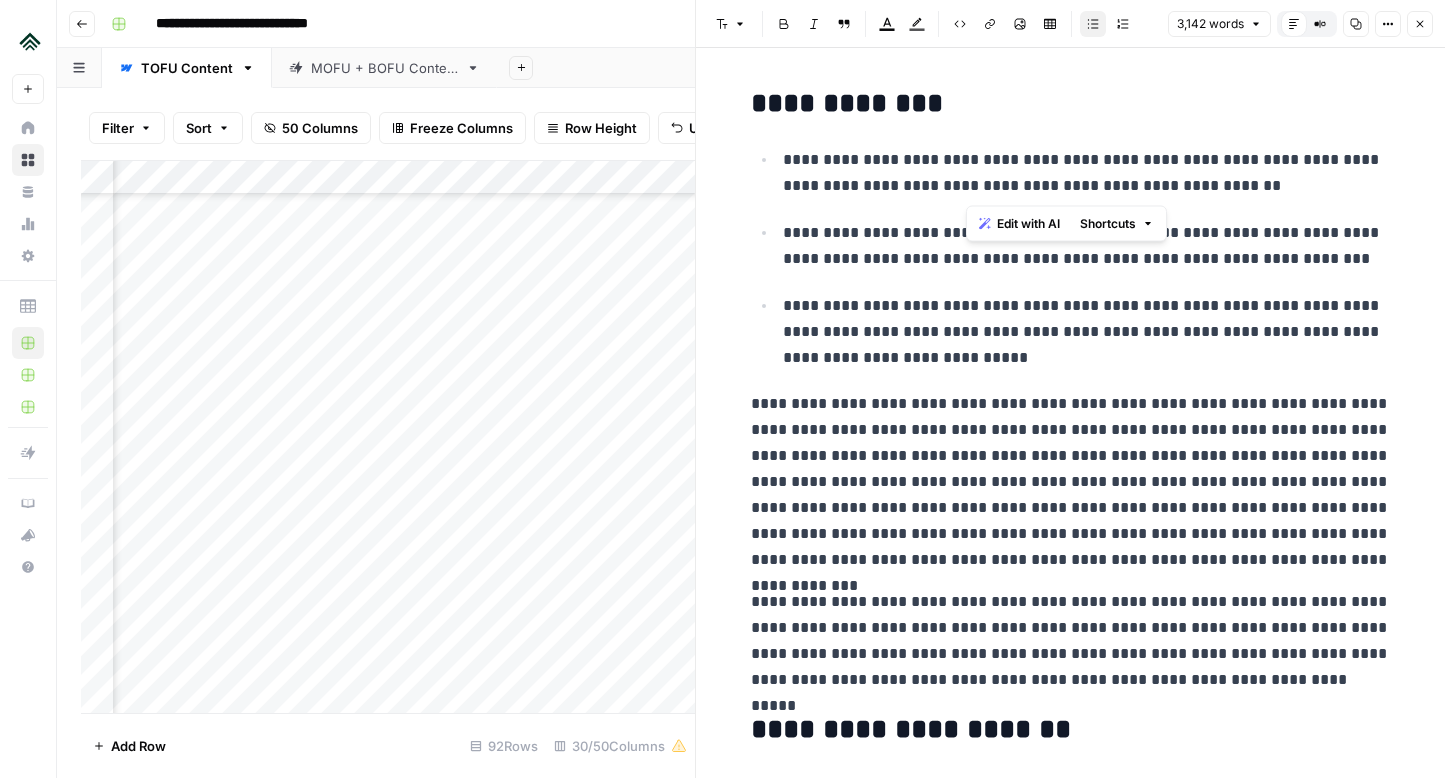 drag, startPoint x: 964, startPoint y: 190, endPoint x: 1239, endPoint y: 191, distance: 275.00183 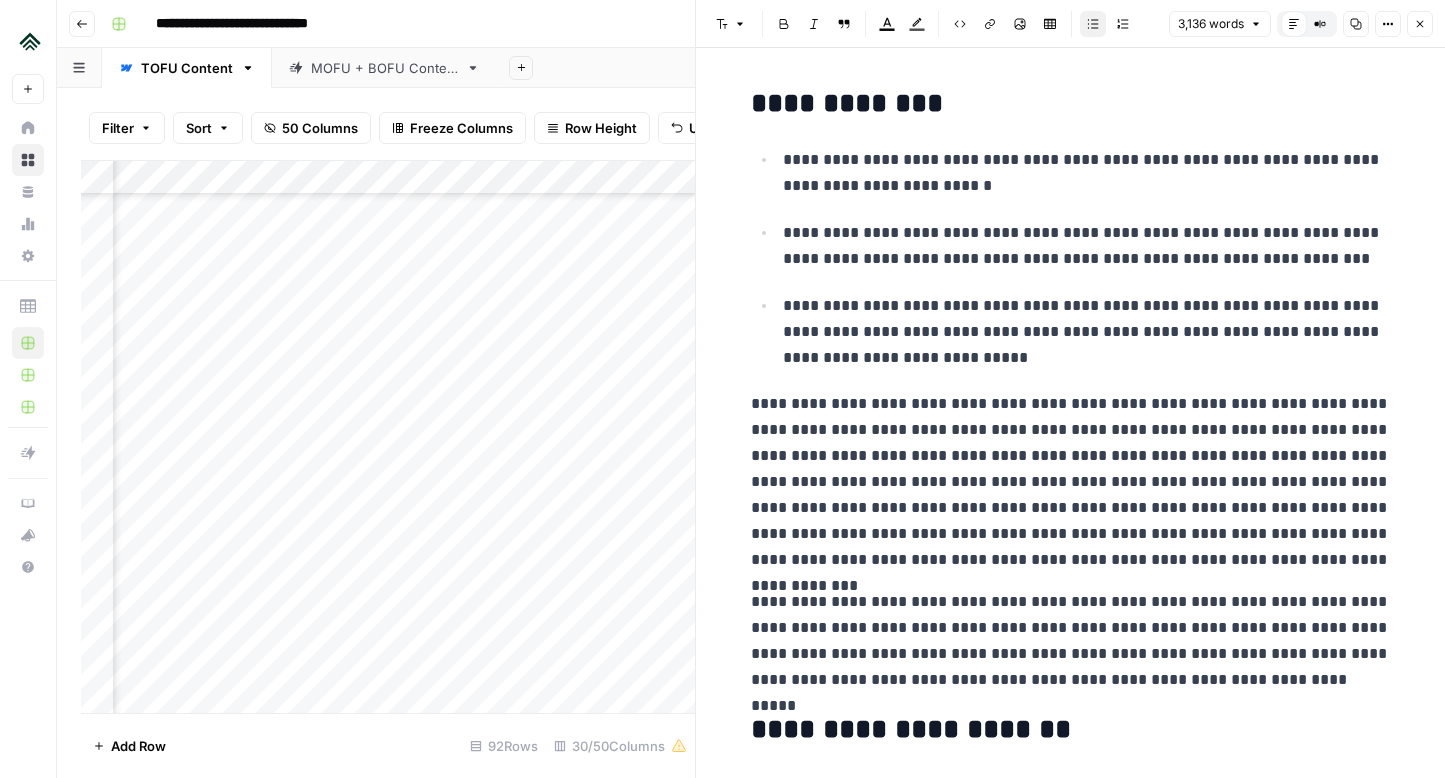 click on "**********" at bounding box center (1087, 246) 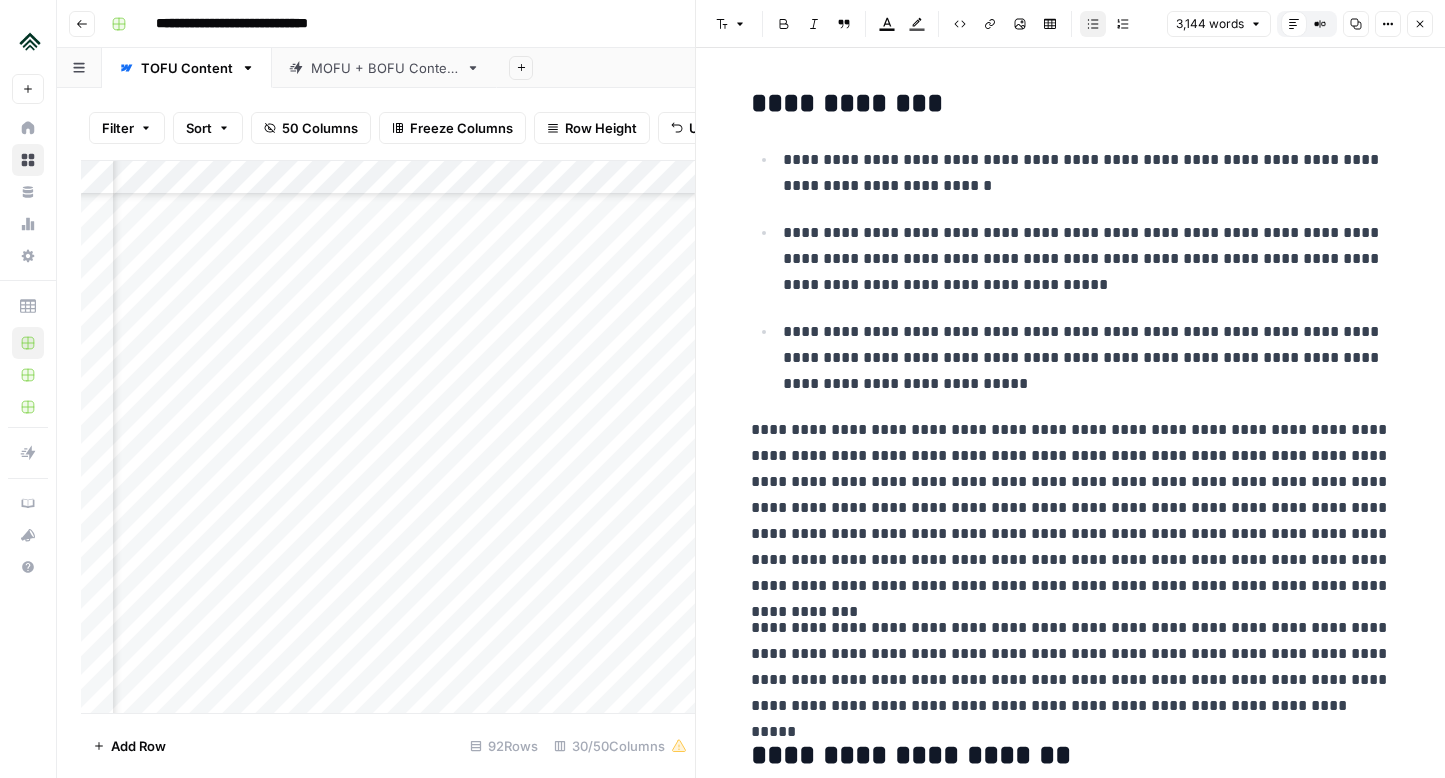 click on "**********" at bounding box center [1087, 259] 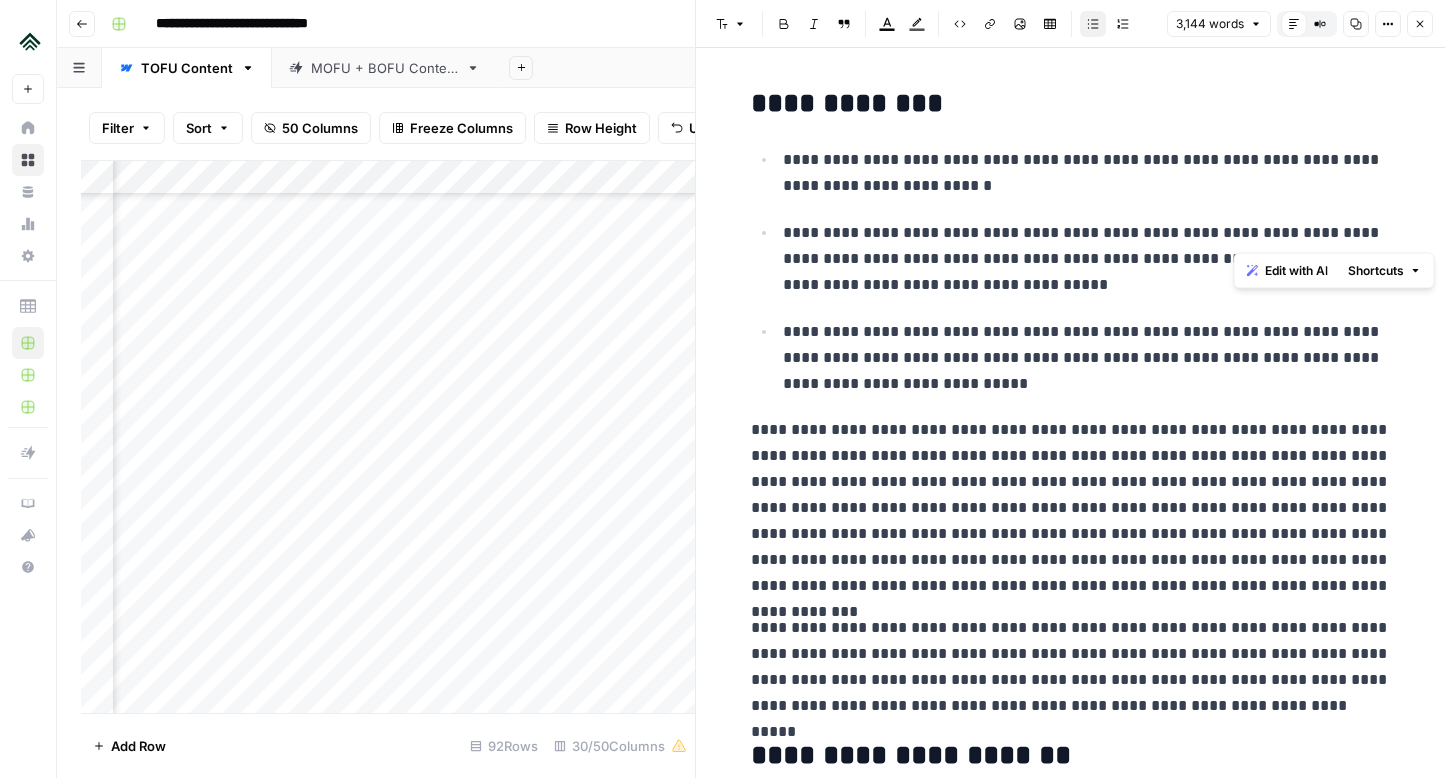 click on "**********" at bounding box center [1087, 259] 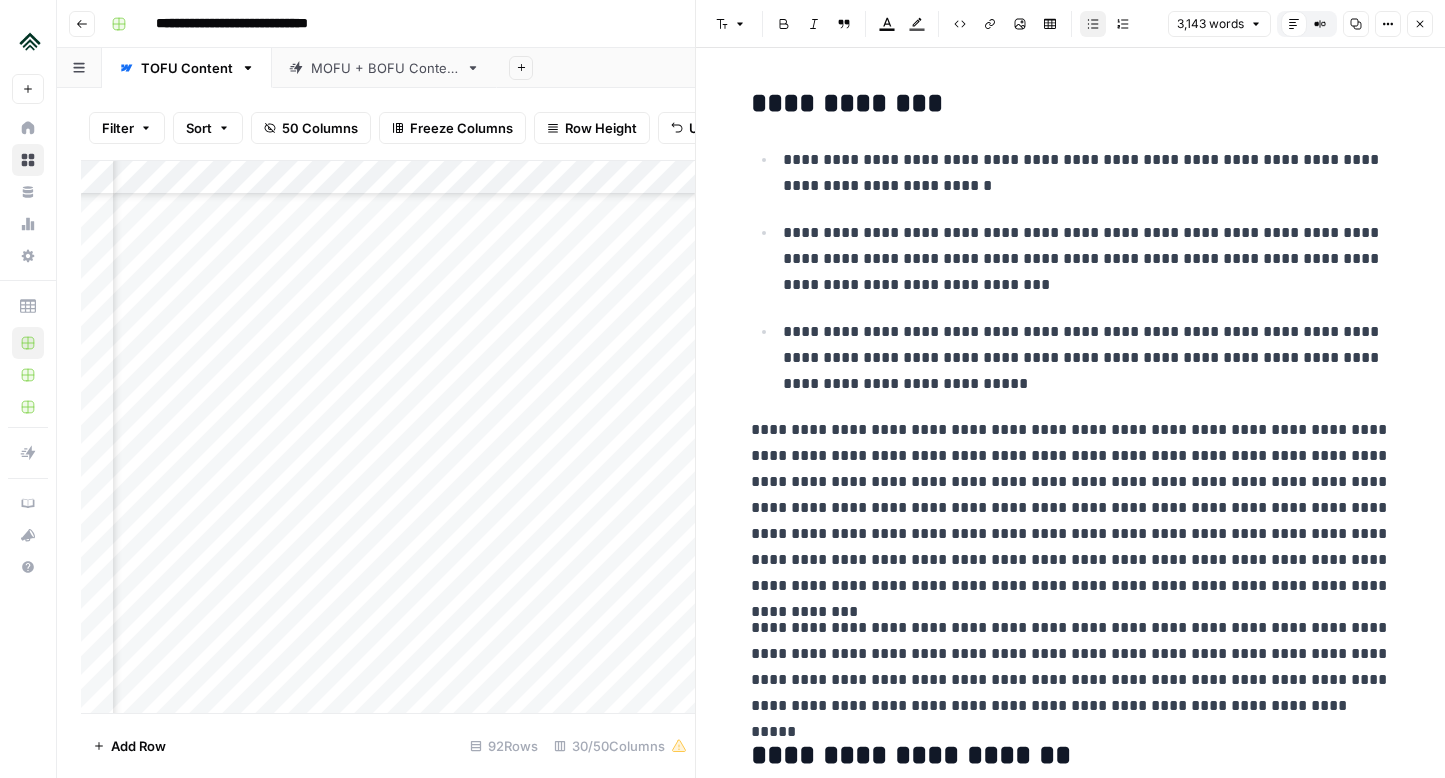 click on "**********" at bounding box center [1087, 259] 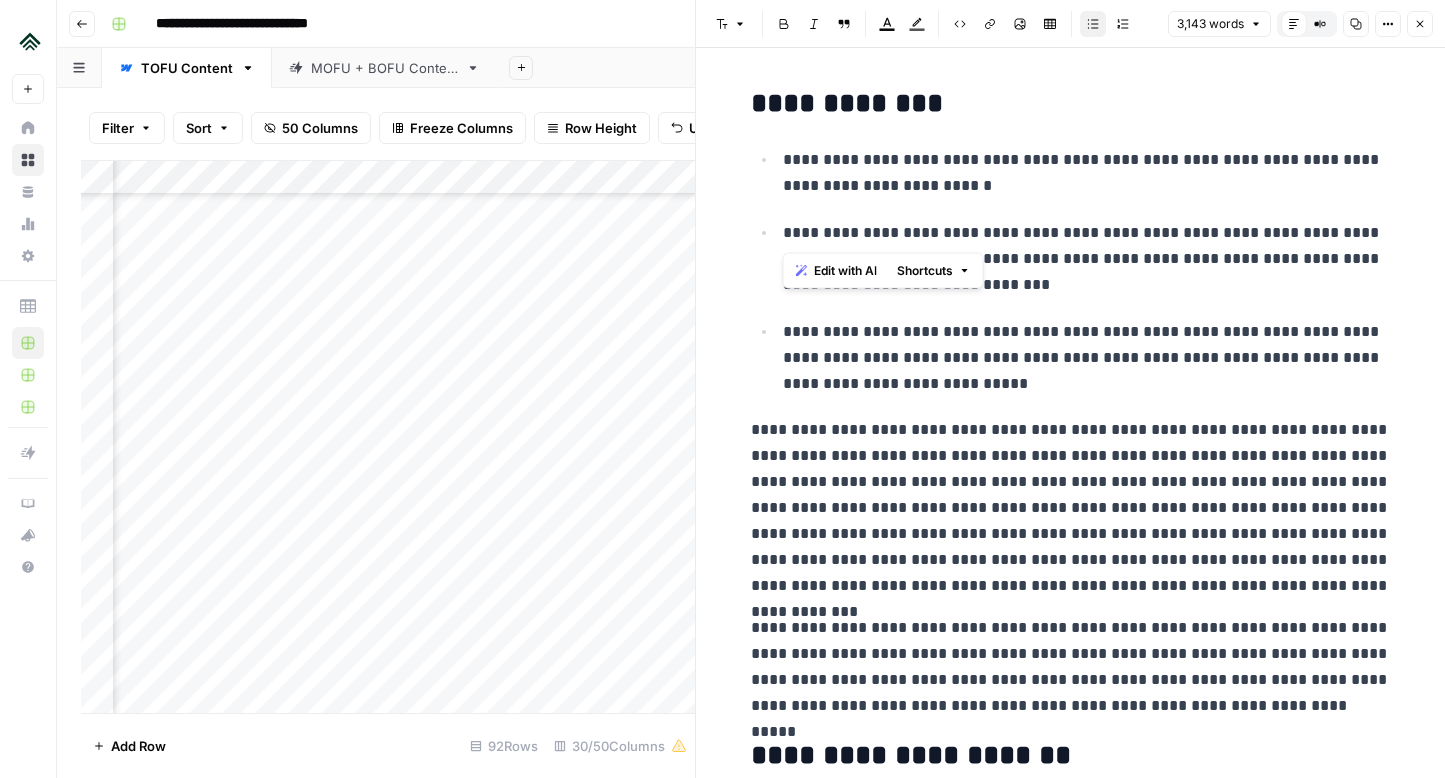 drag, startPoint x: 1102, startPoint y: 238, endPoint x: 786, endPoint y: 234, distance: 316.02533 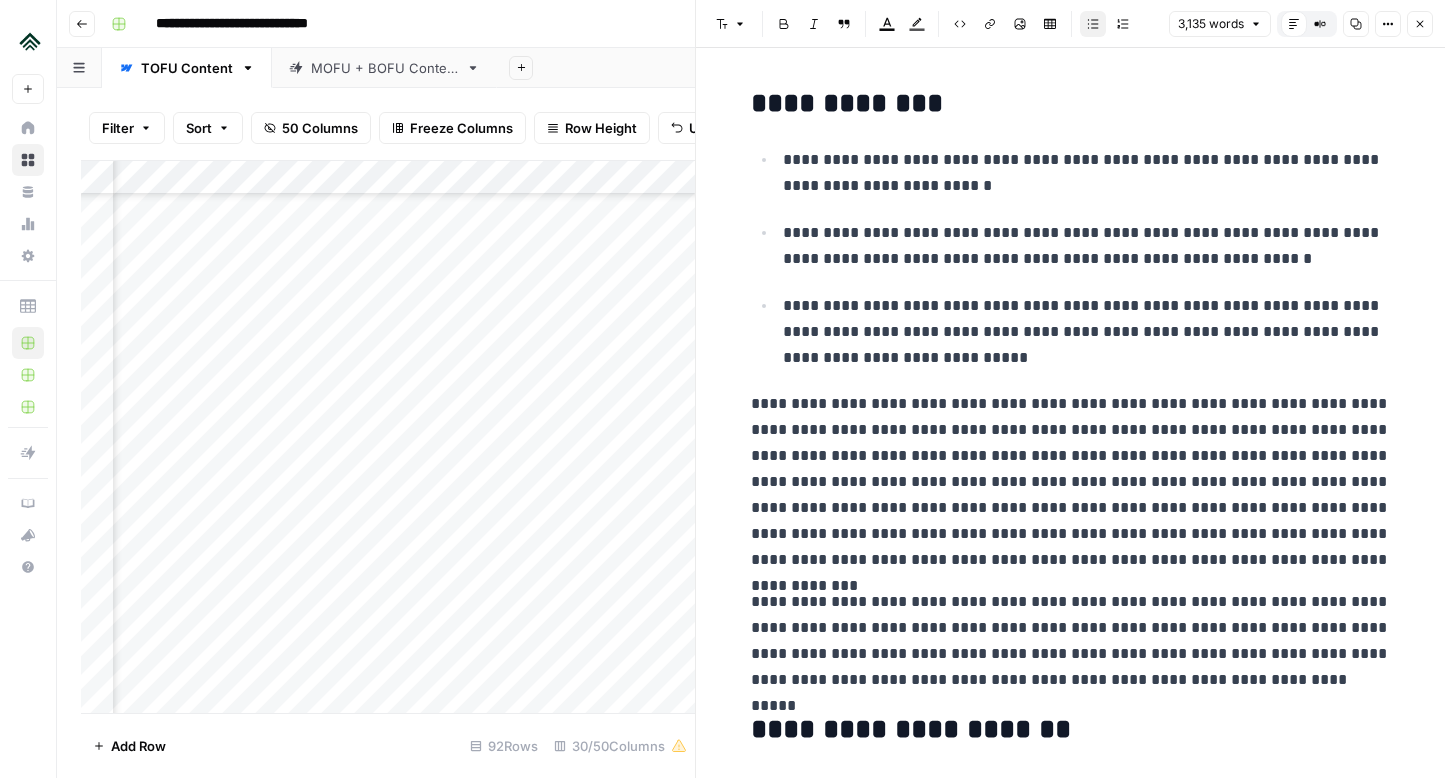 scroll, scrollTop: 1, scrollLeft: 0, axis: vertical 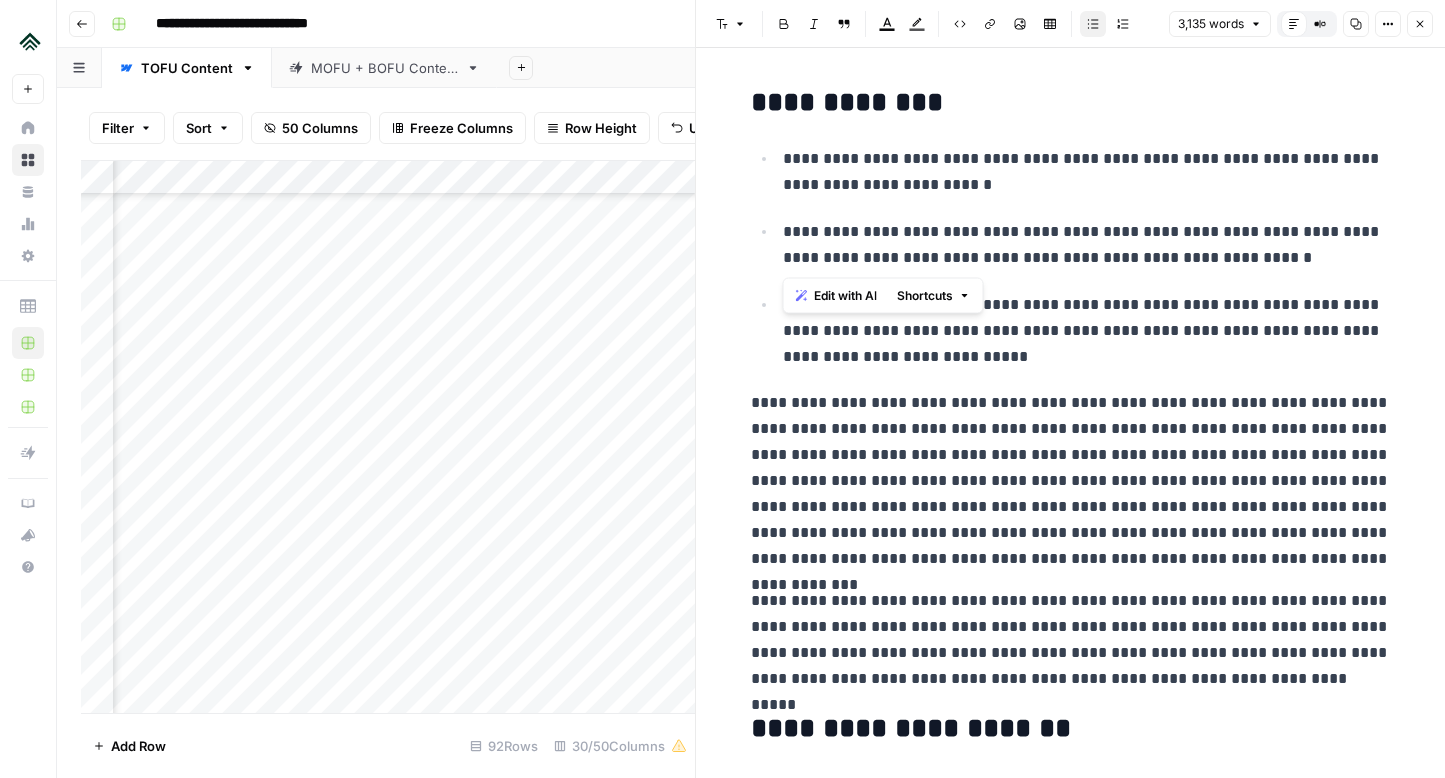 drag, startPoint x: 1251, startPoint y: 258, endPoint x: 763, endPoint y: 242, distance: 488.26224 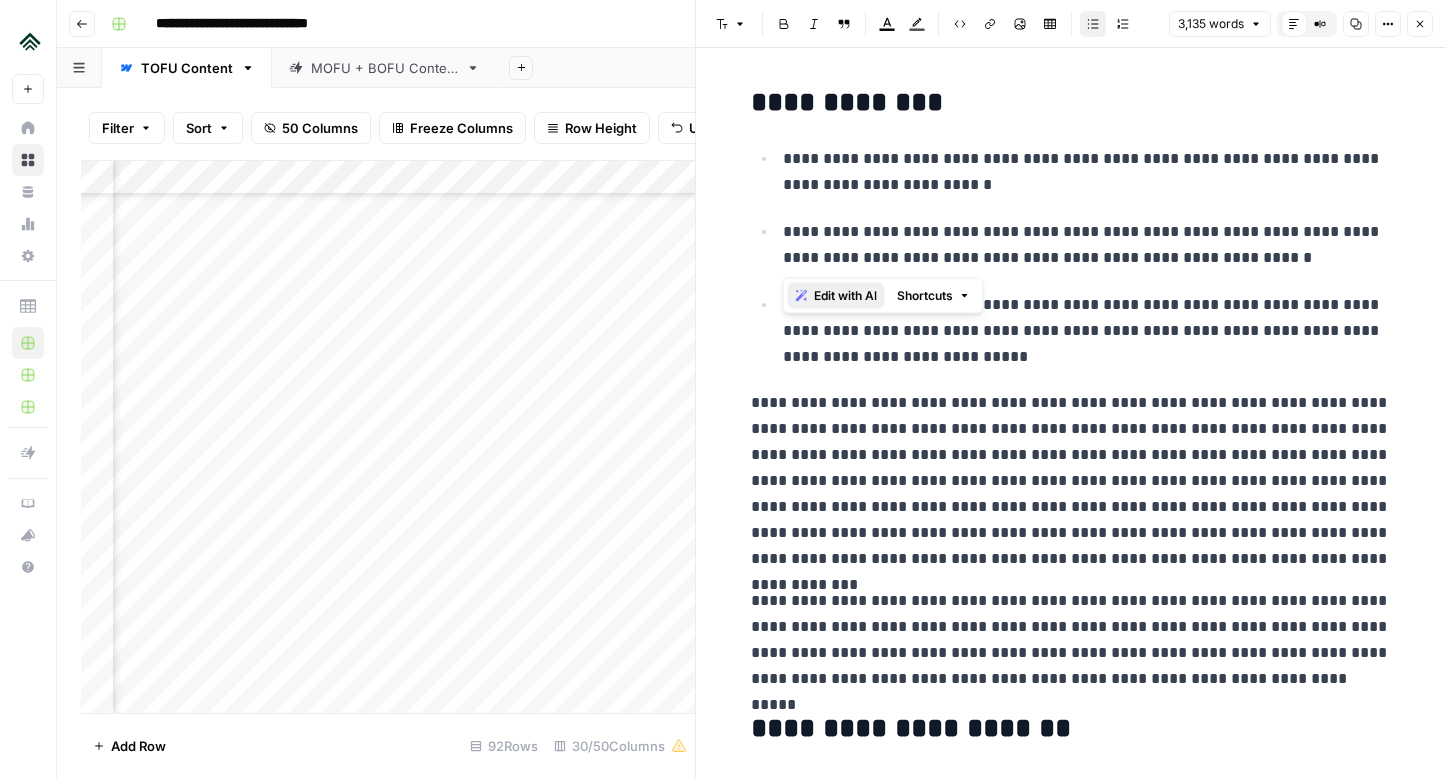 click on "Edit with AI" at bounding box center [845, 296] 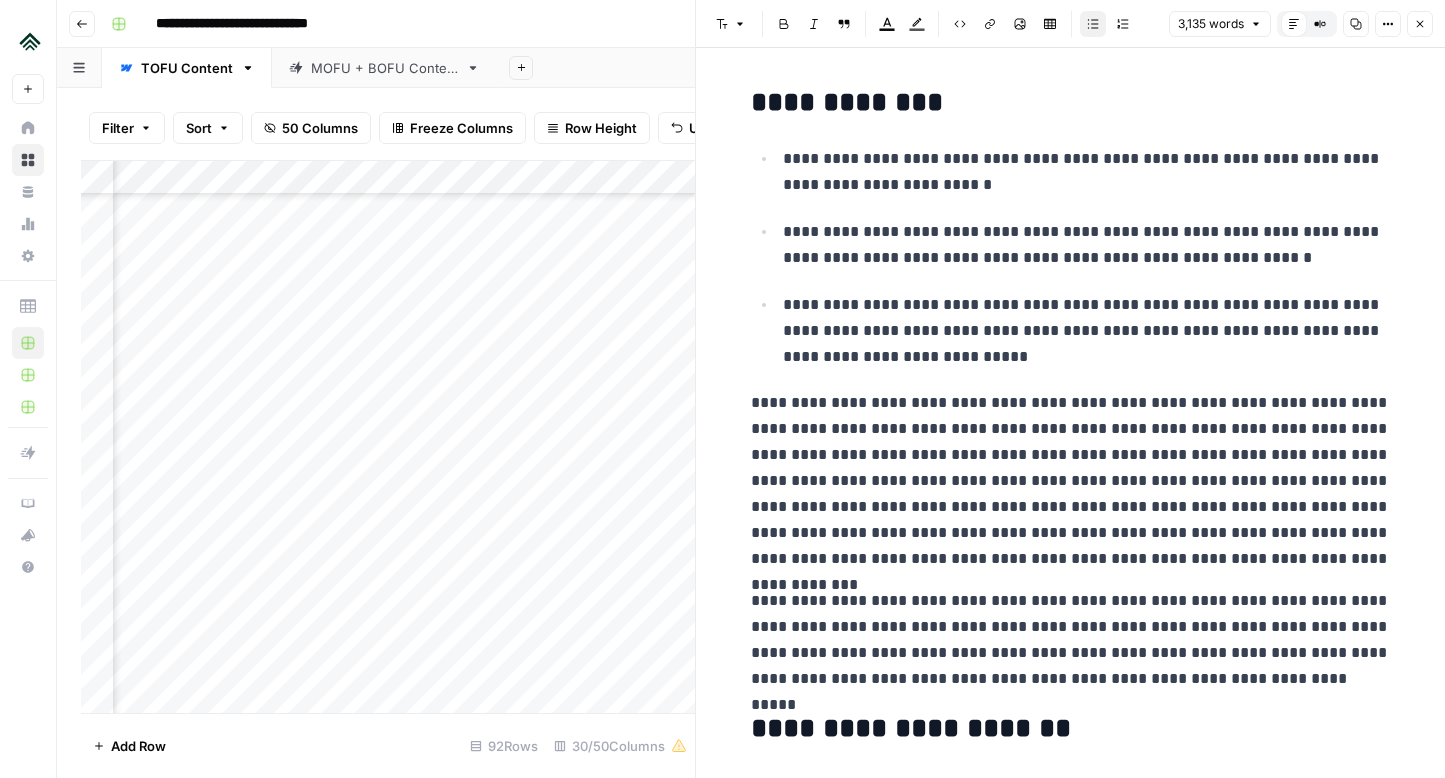 click on "**********" at bounding box center [1087, 245] 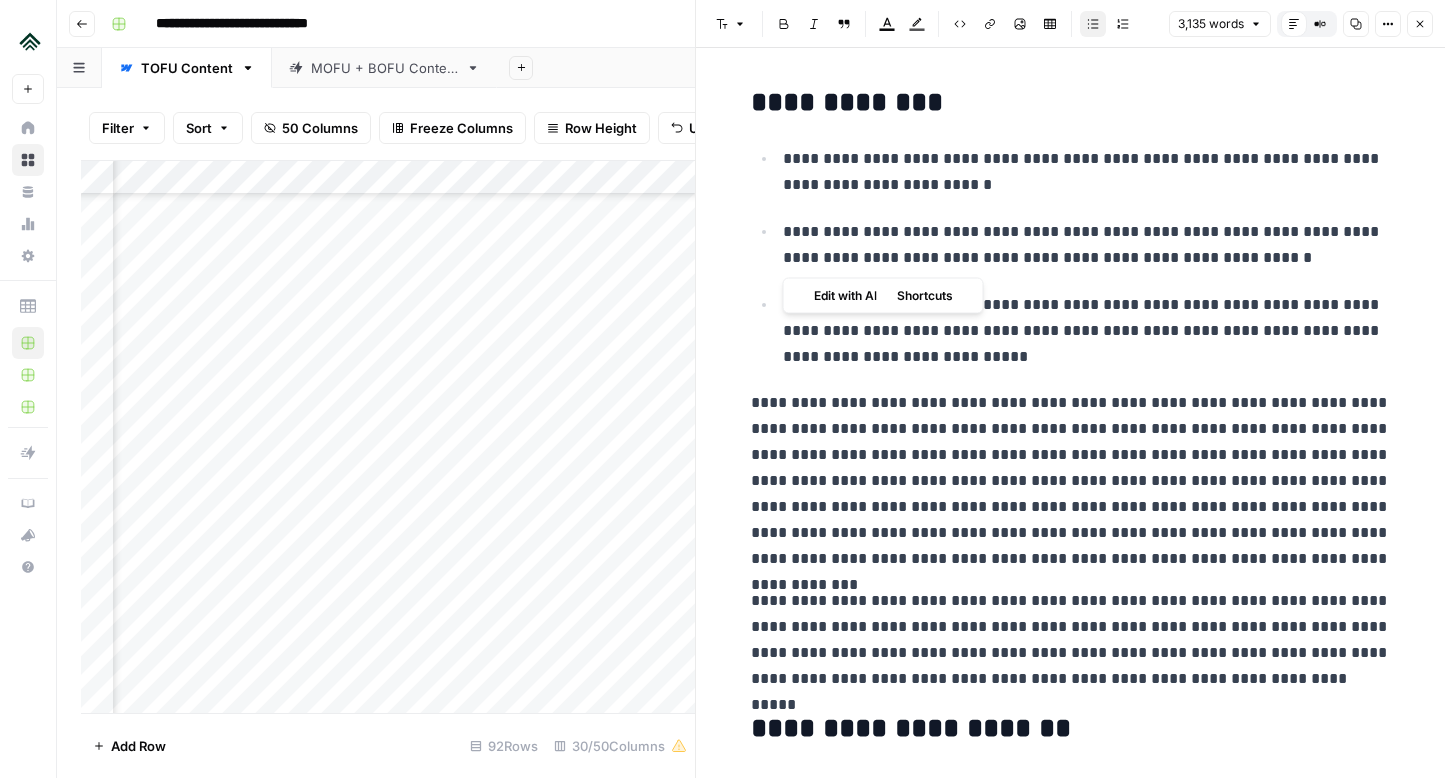 click on "**********" at bounding box center (1087, 245) 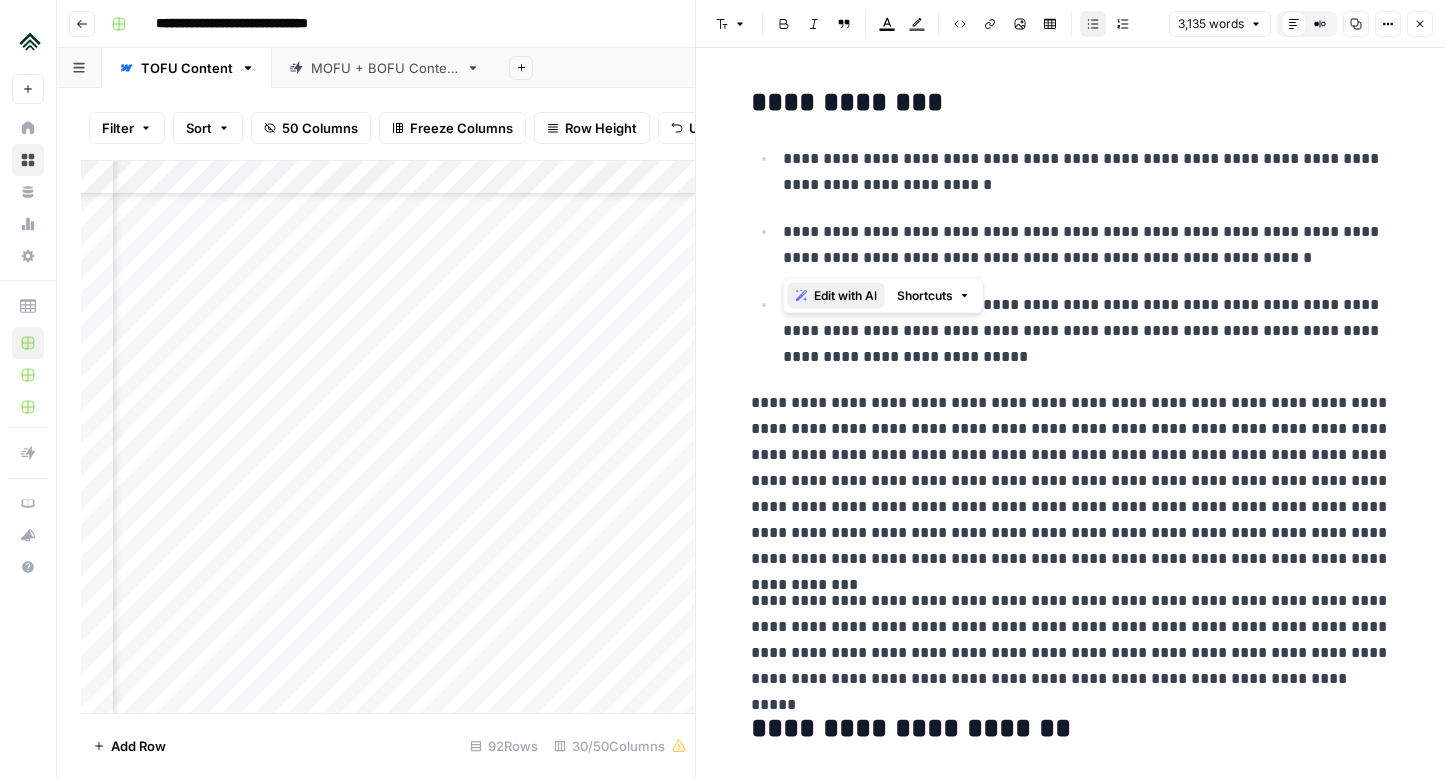 click on "Edit with AI" at bounding box center [845, 296] 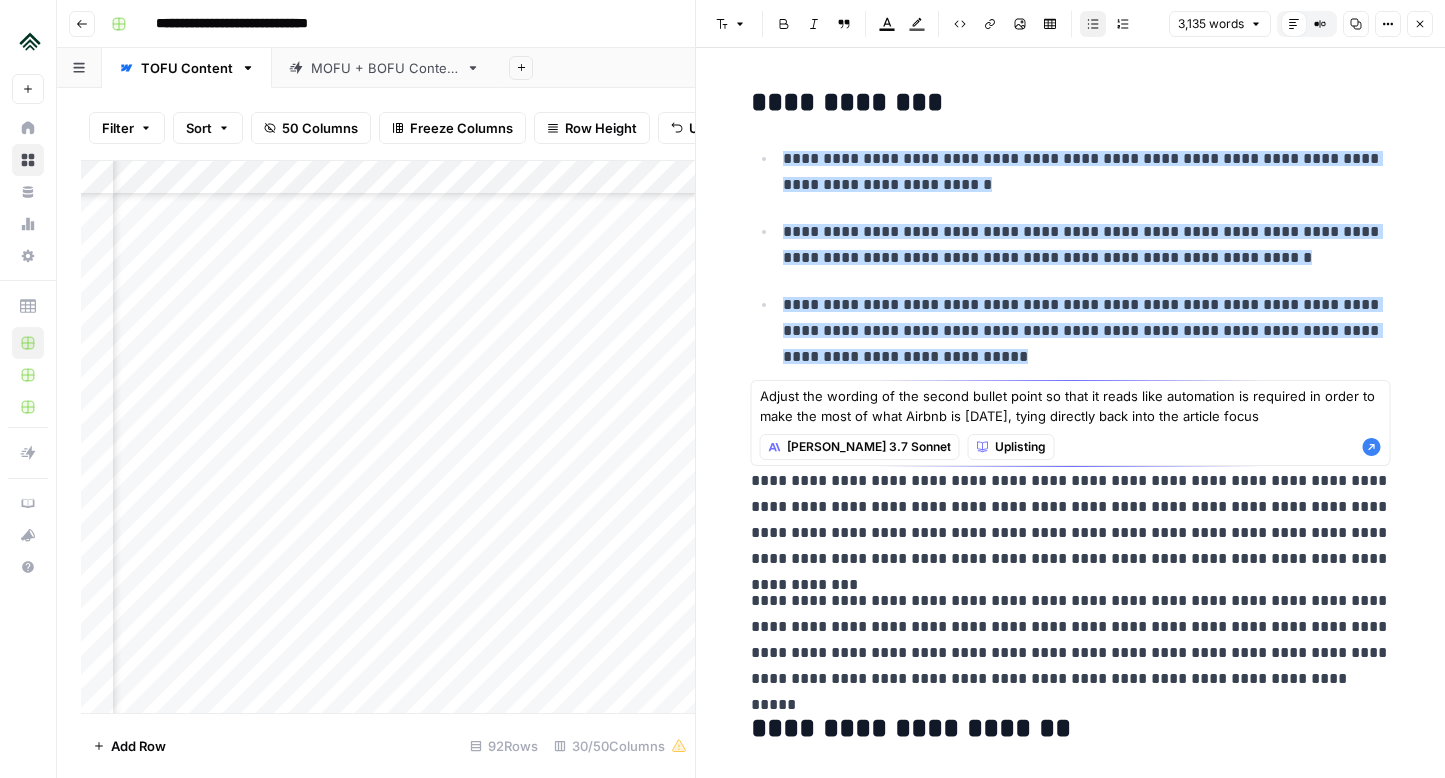 type on "Adjust the wording of the second bullet point so that it reads like automation is required in order to make the most of what Airbnb is [DATE], tying directly back into the article focus" 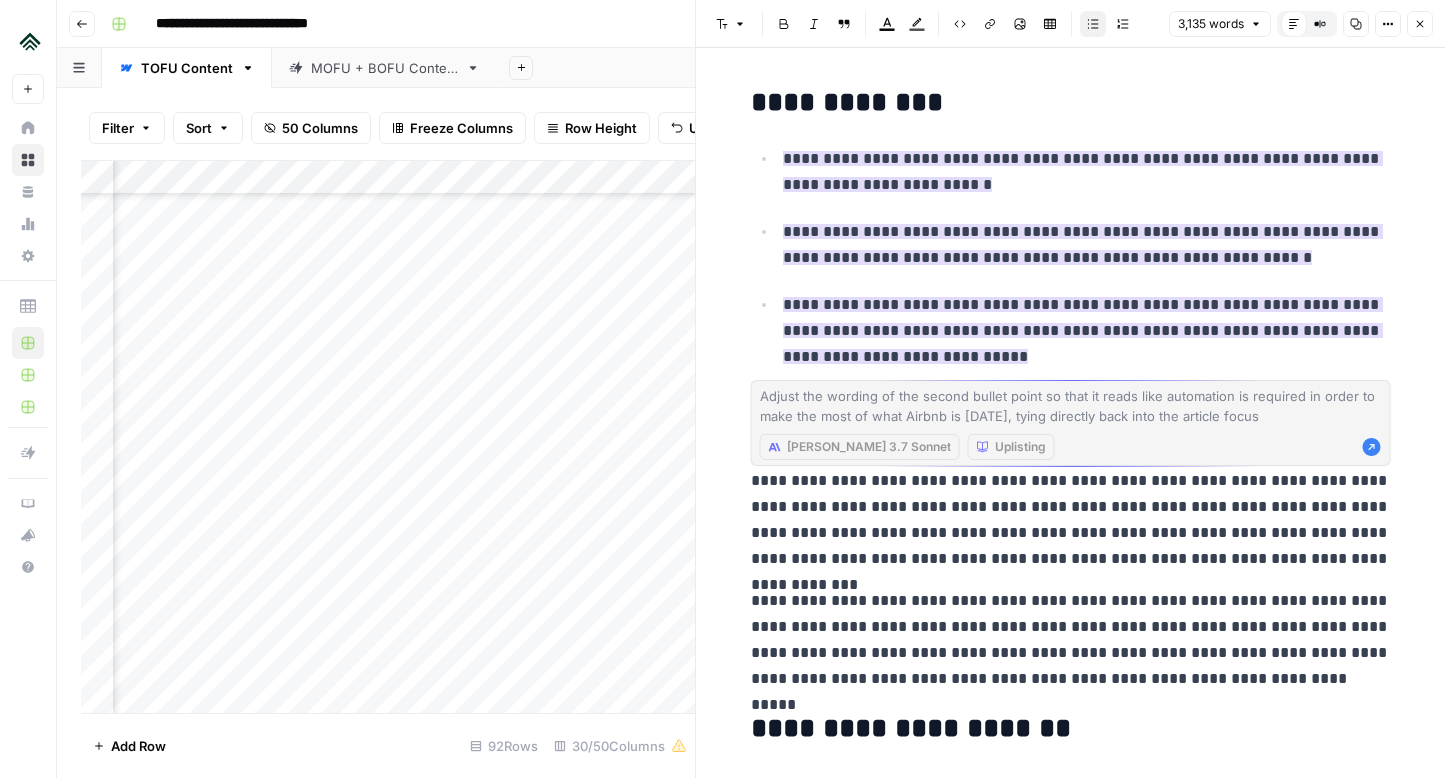 scroll, scrollTop: 48, scrollLeft: 0, axis: vertical 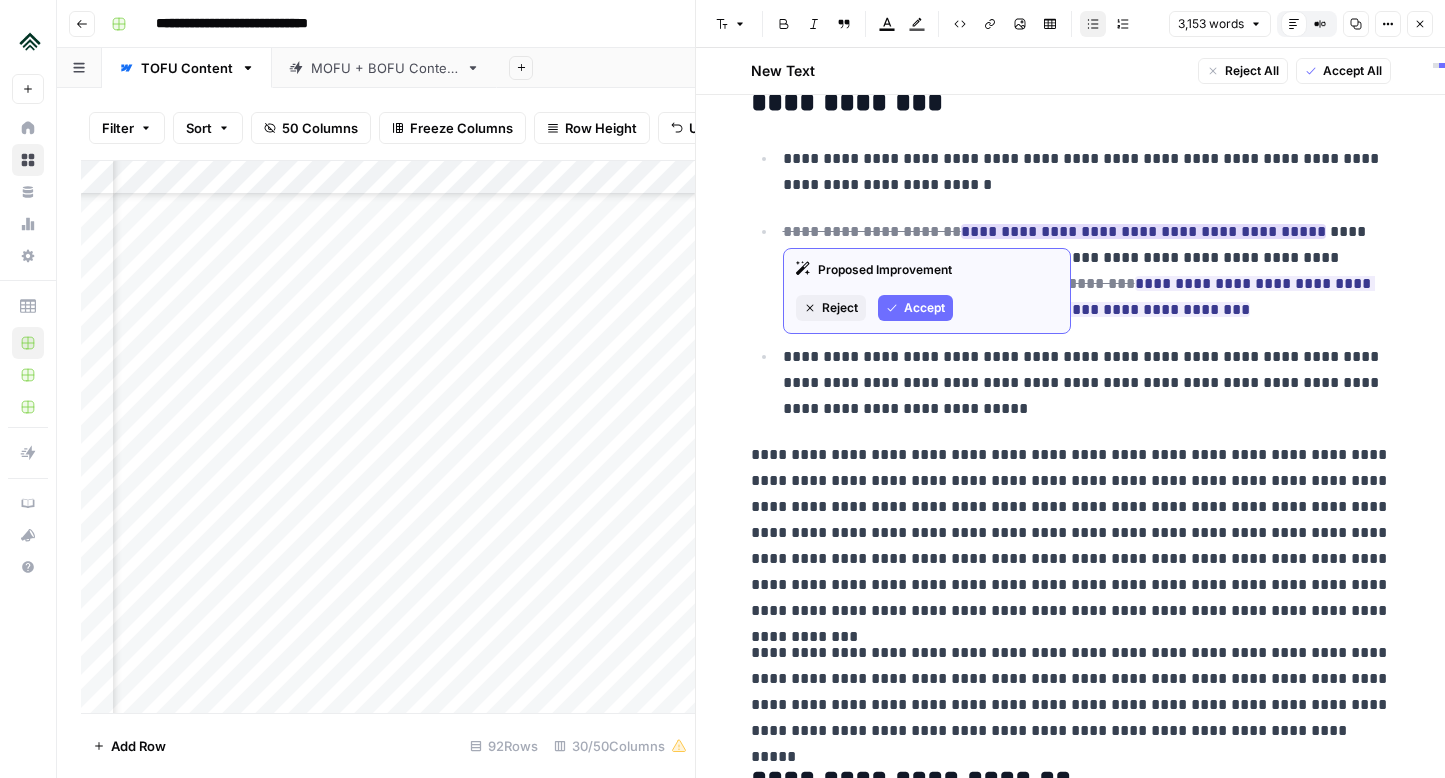 click on "Accept" at bounding box center [924, 308] 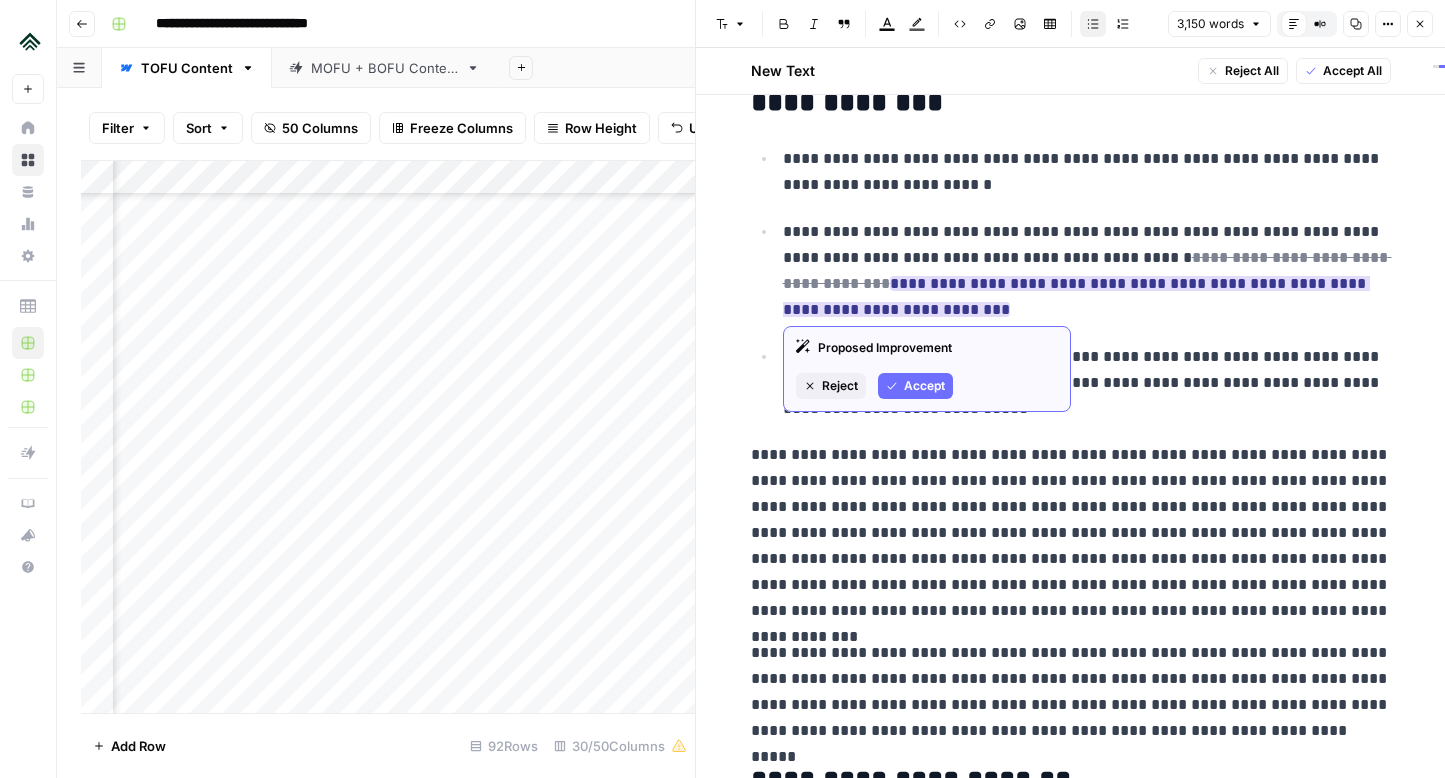 click on "Accept" at bounding box center [924, 386] 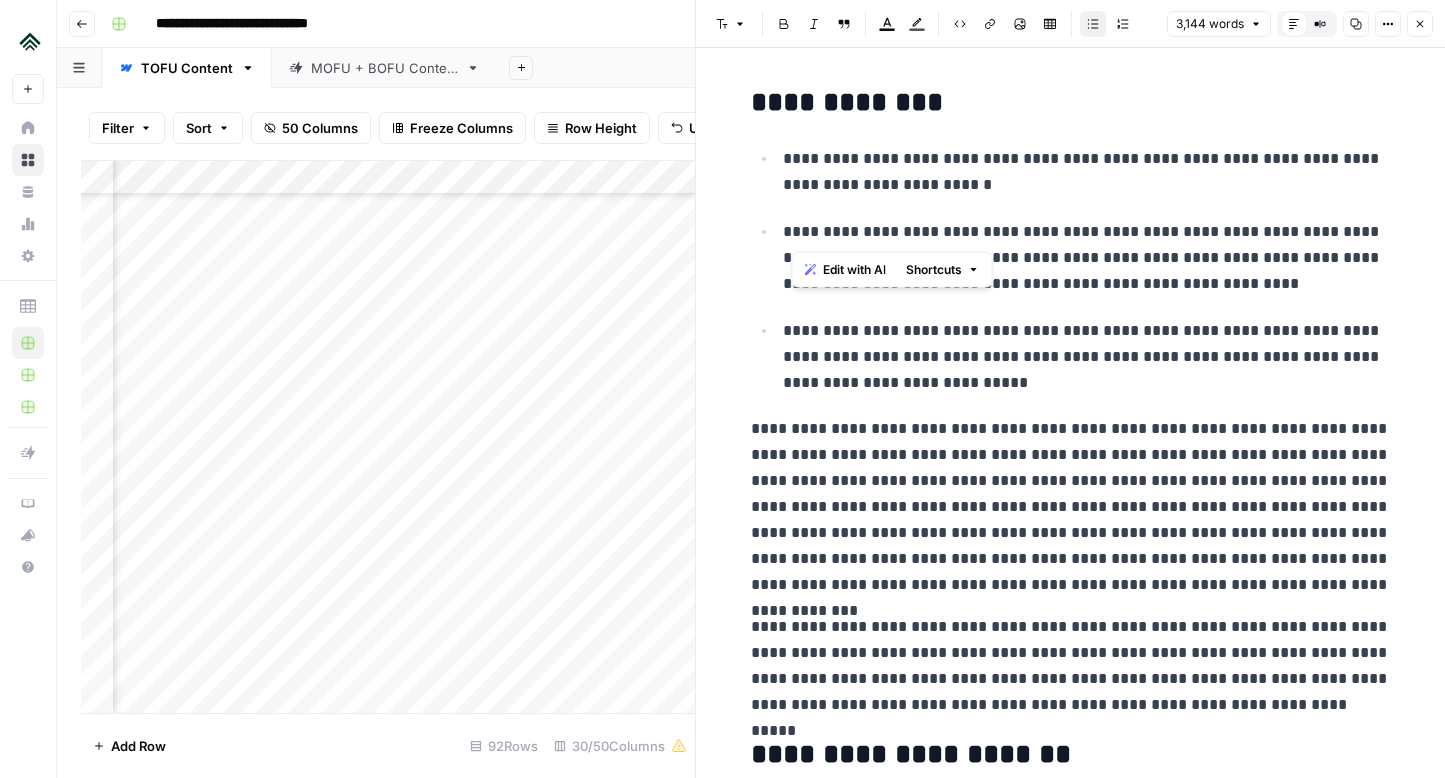 drag, startPoint x: 905, startPoint y: 235, endPoint x: 790, endPoint y: 236, distance: 115.00435 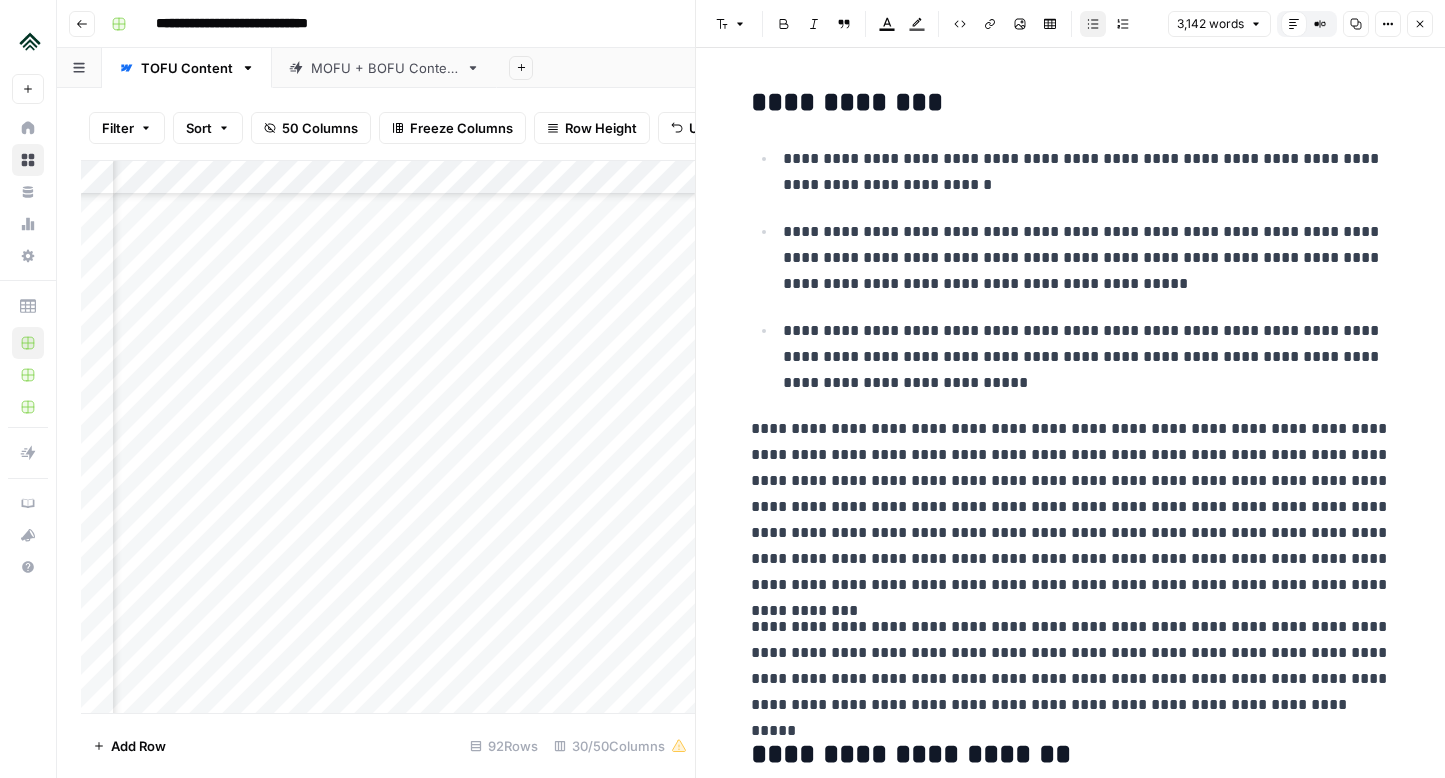 drag, startPoint x: 860, startPoint y: 236, endPoint x: 944, endPoint y: 234, distance: 84.0238 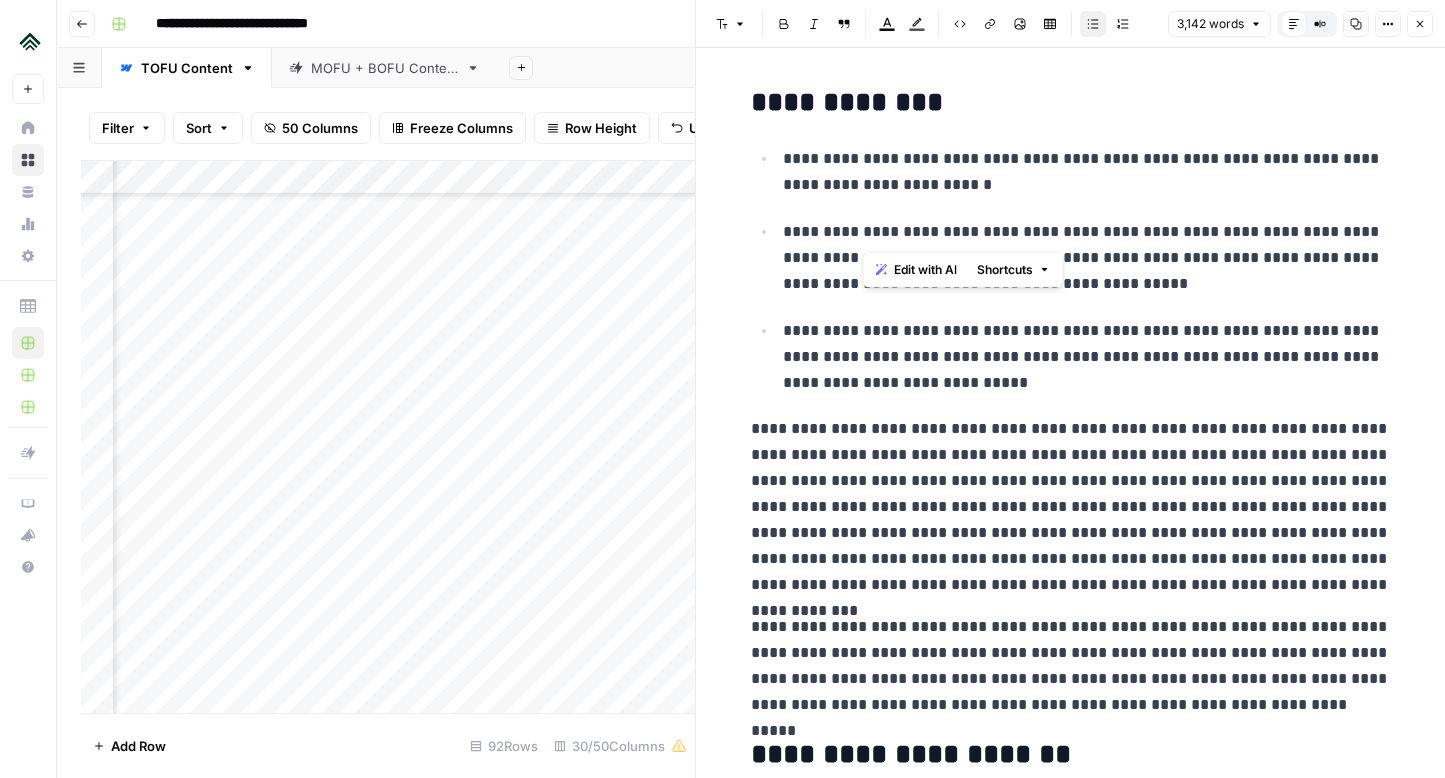 drag, startPoint x: 945, startPoint y: 234, endPoint x: 862, endPoint y: 234, distance: 83 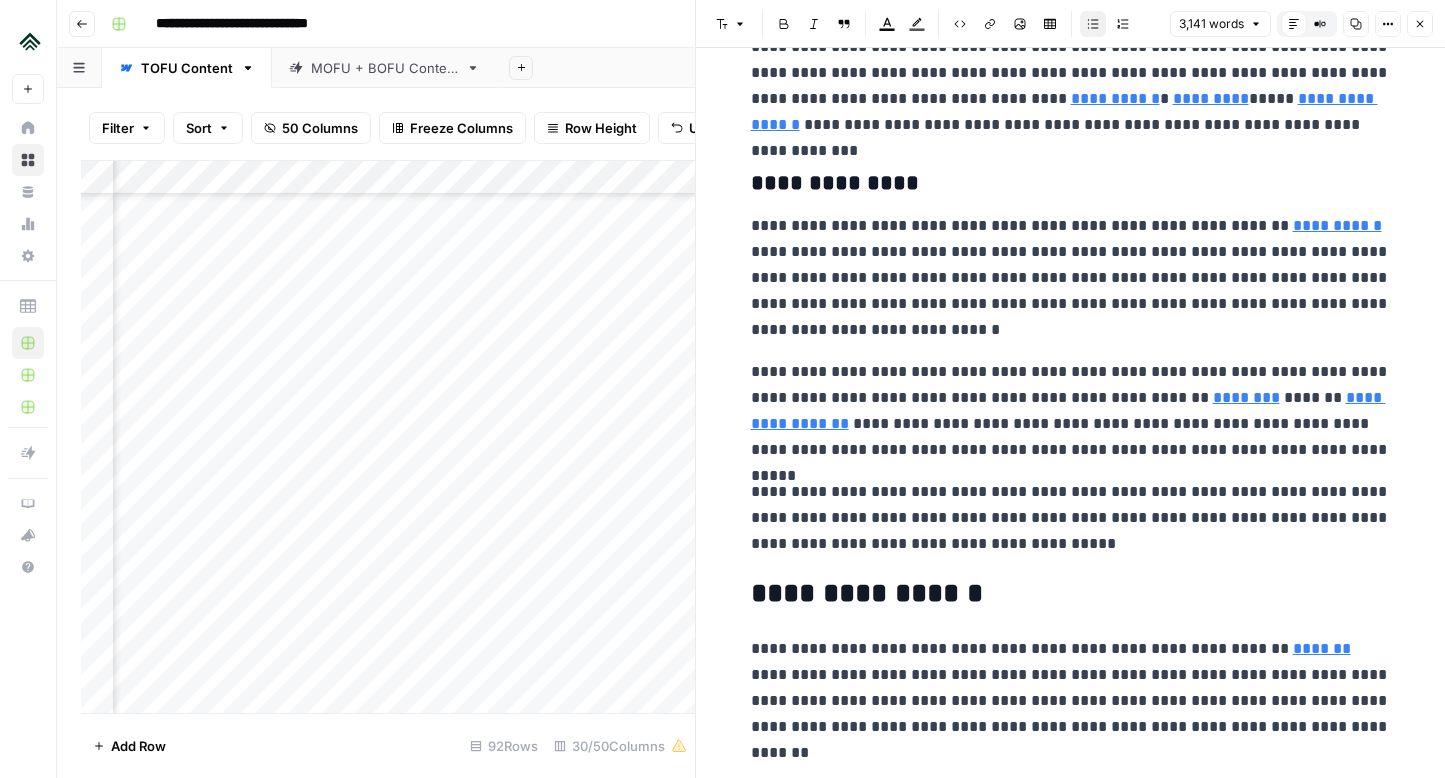 scroll, scrollTop: 0, scrollLeft: 0, axis: both 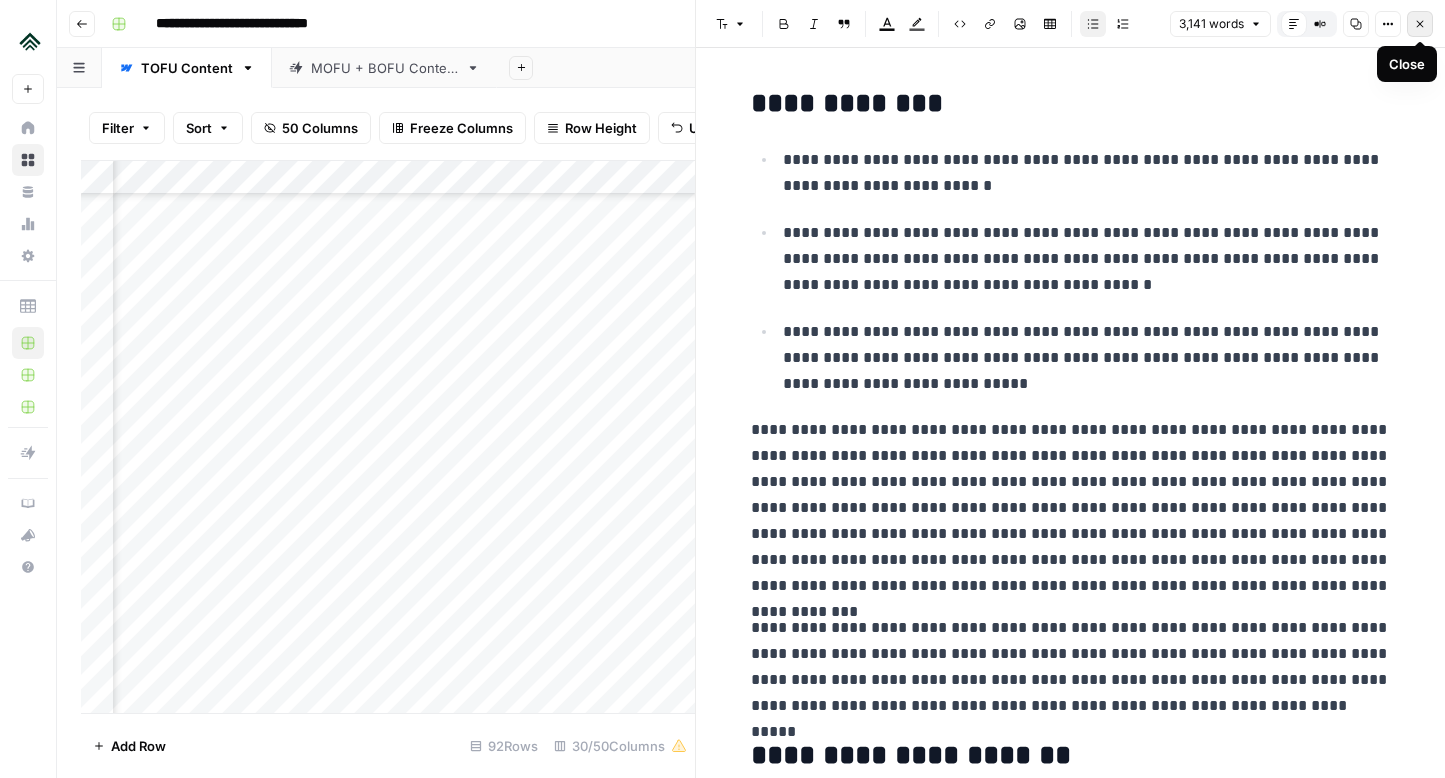 click 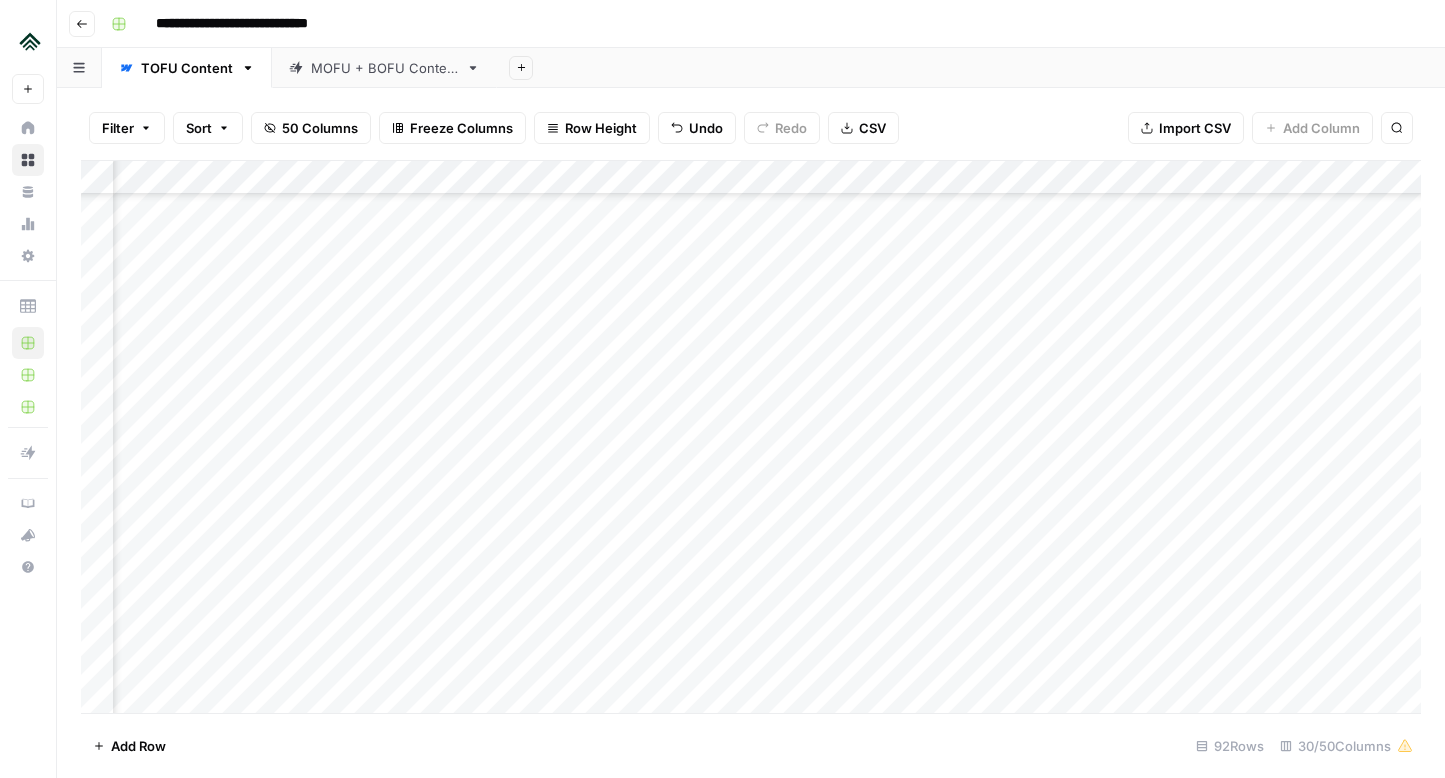 scroll, scrollTop: 1555, scrollLeft: 2141, axis: both 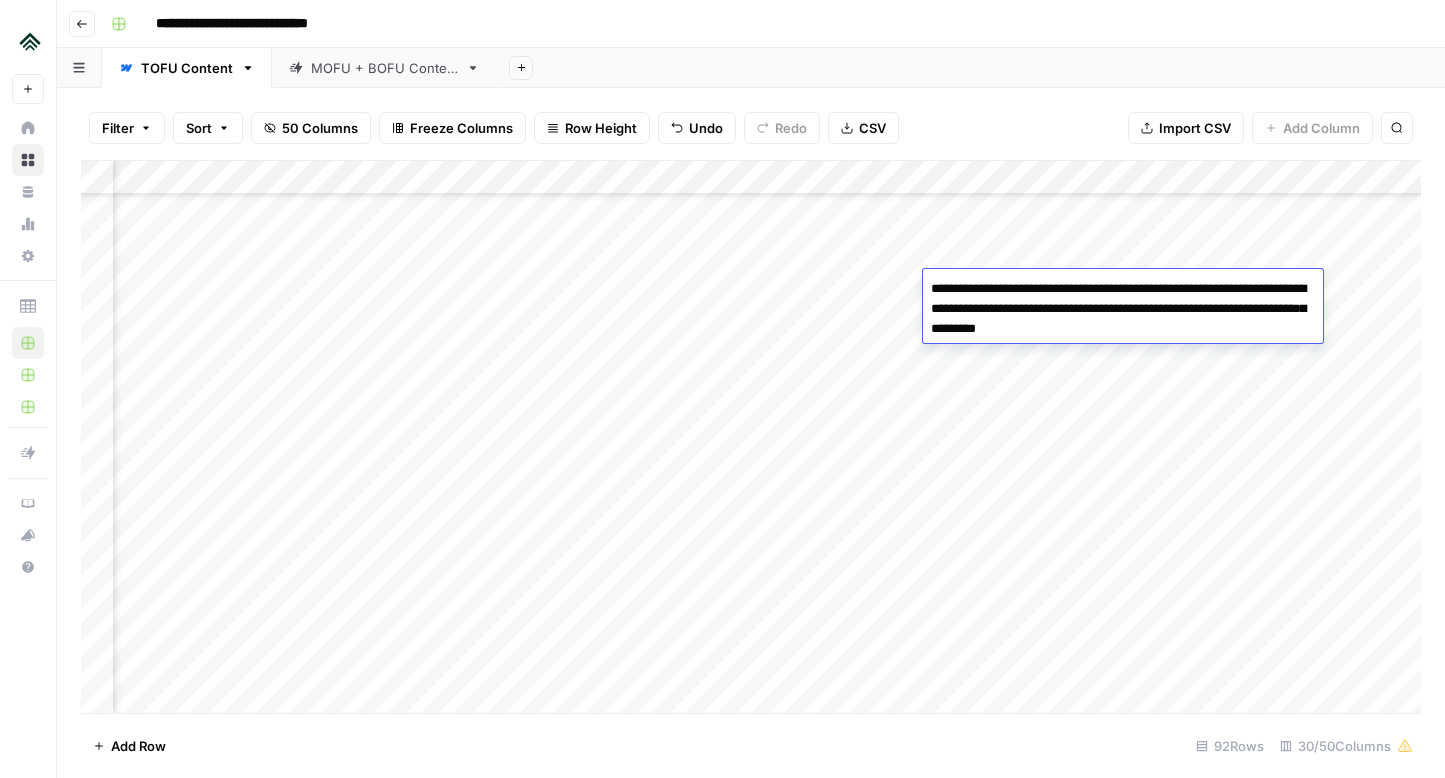 drag, startPoint x: 1003, startPoint y: 290, endPoint x: 911, endPoint y: 290, distance: 92 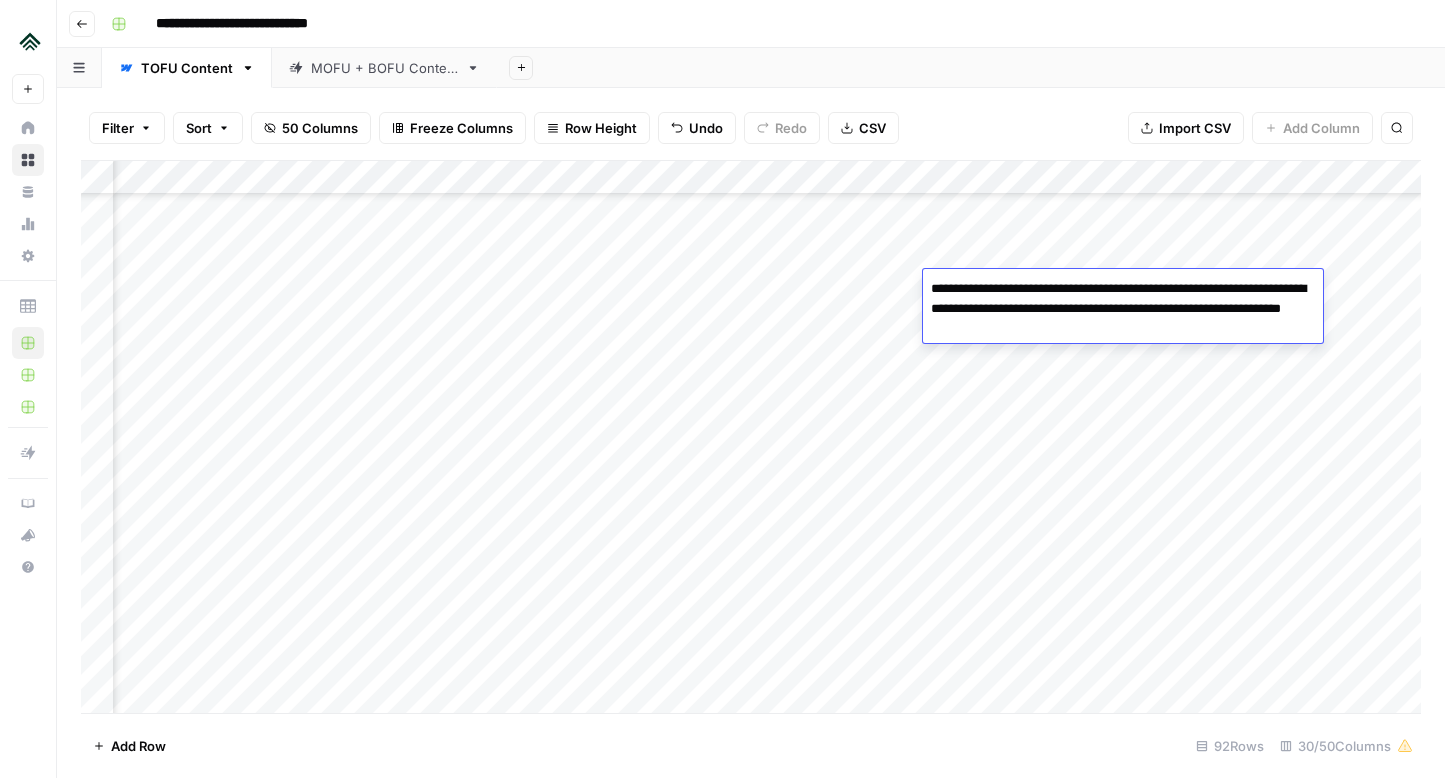 click on "**********" at bounding box center (1123, 309) 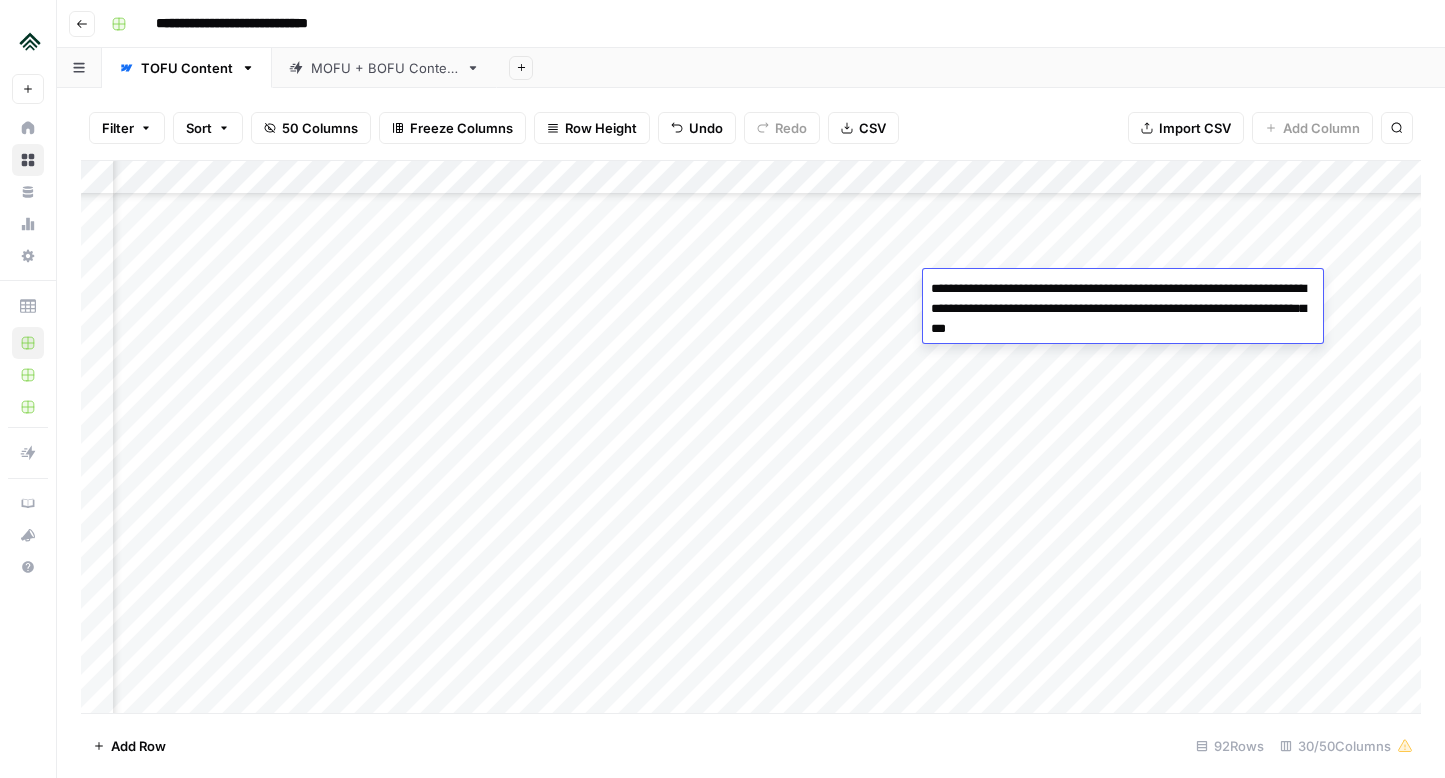 click on "**********" at bounding box center (1123, 309) 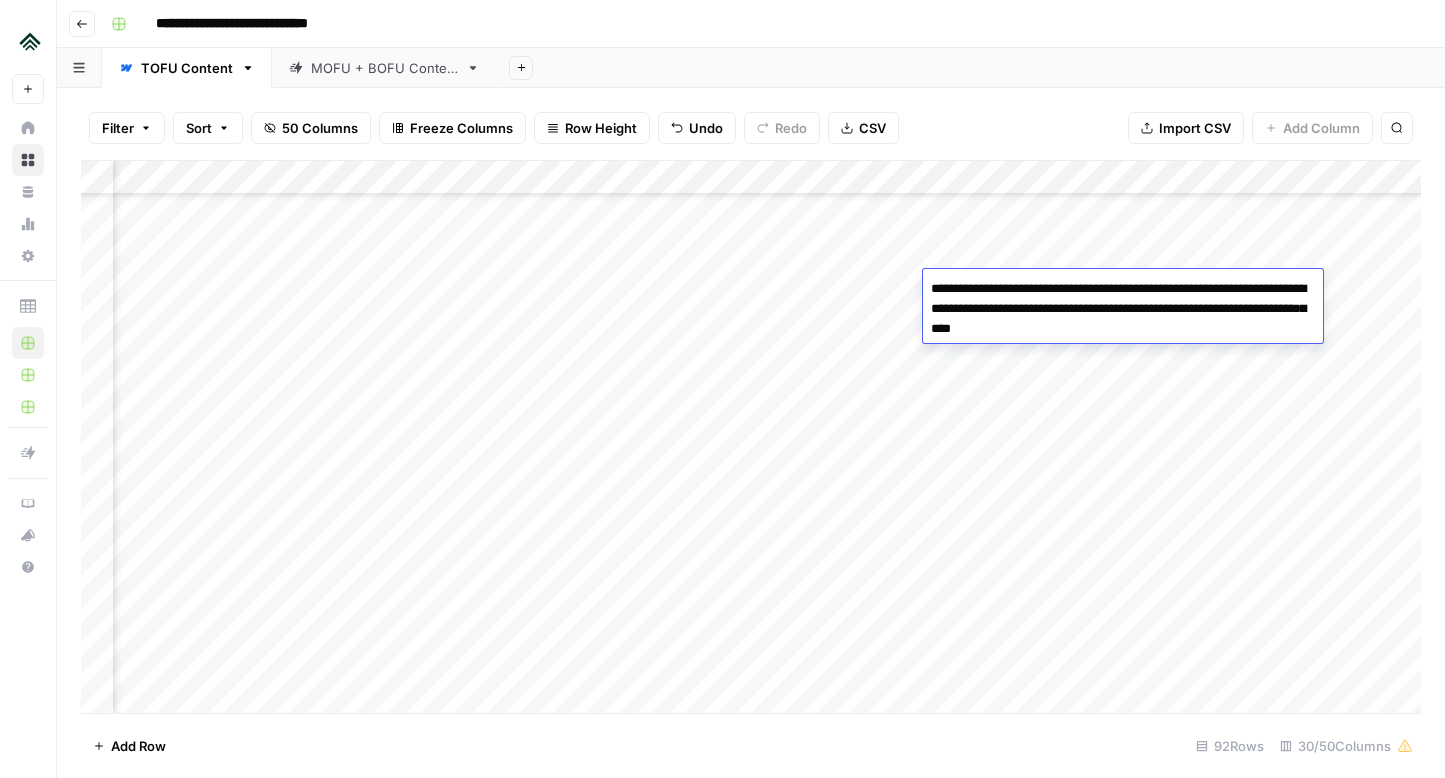 drag, startPoint x: 1166, startPoint y: 333, endPoint x: 972, endPoint y: 335, distance: 194.01031 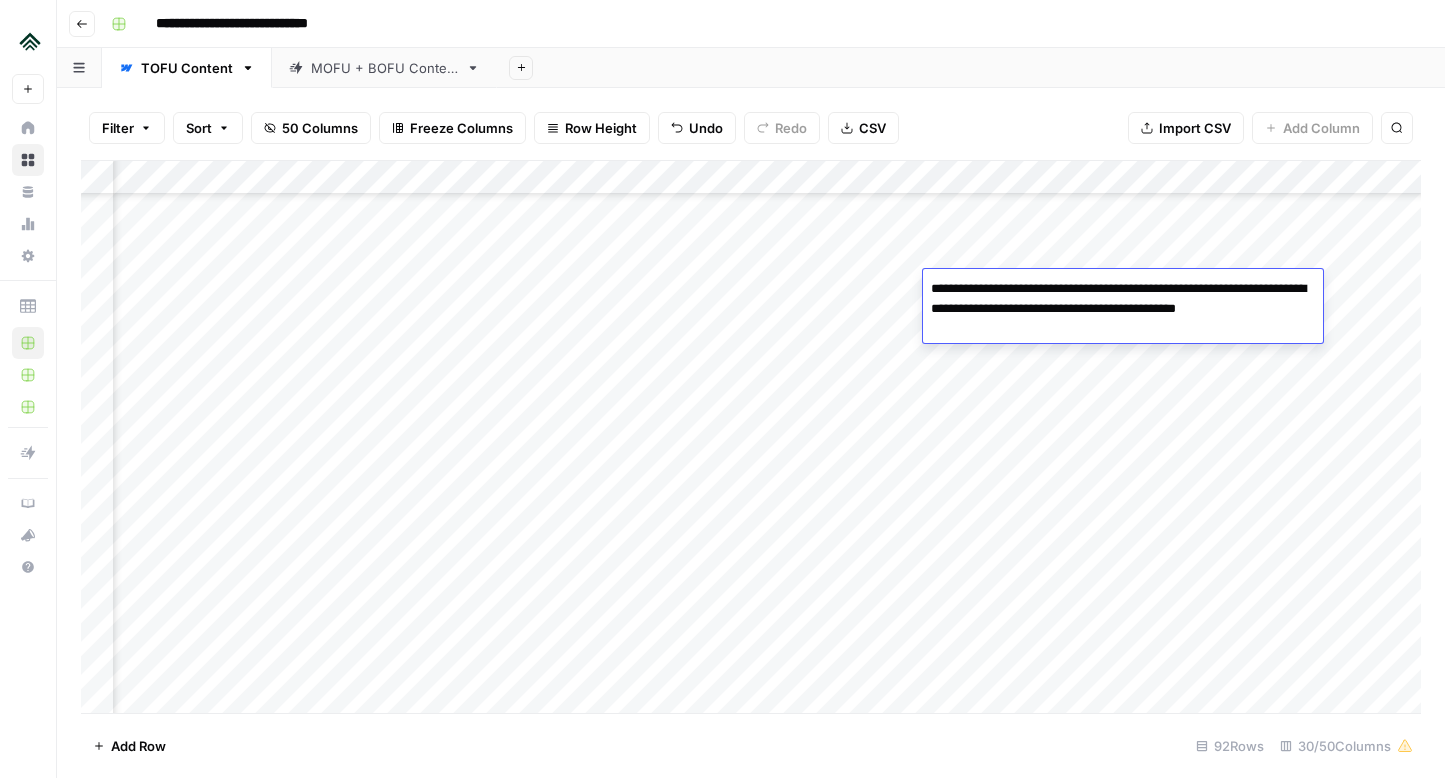 type on "**********" 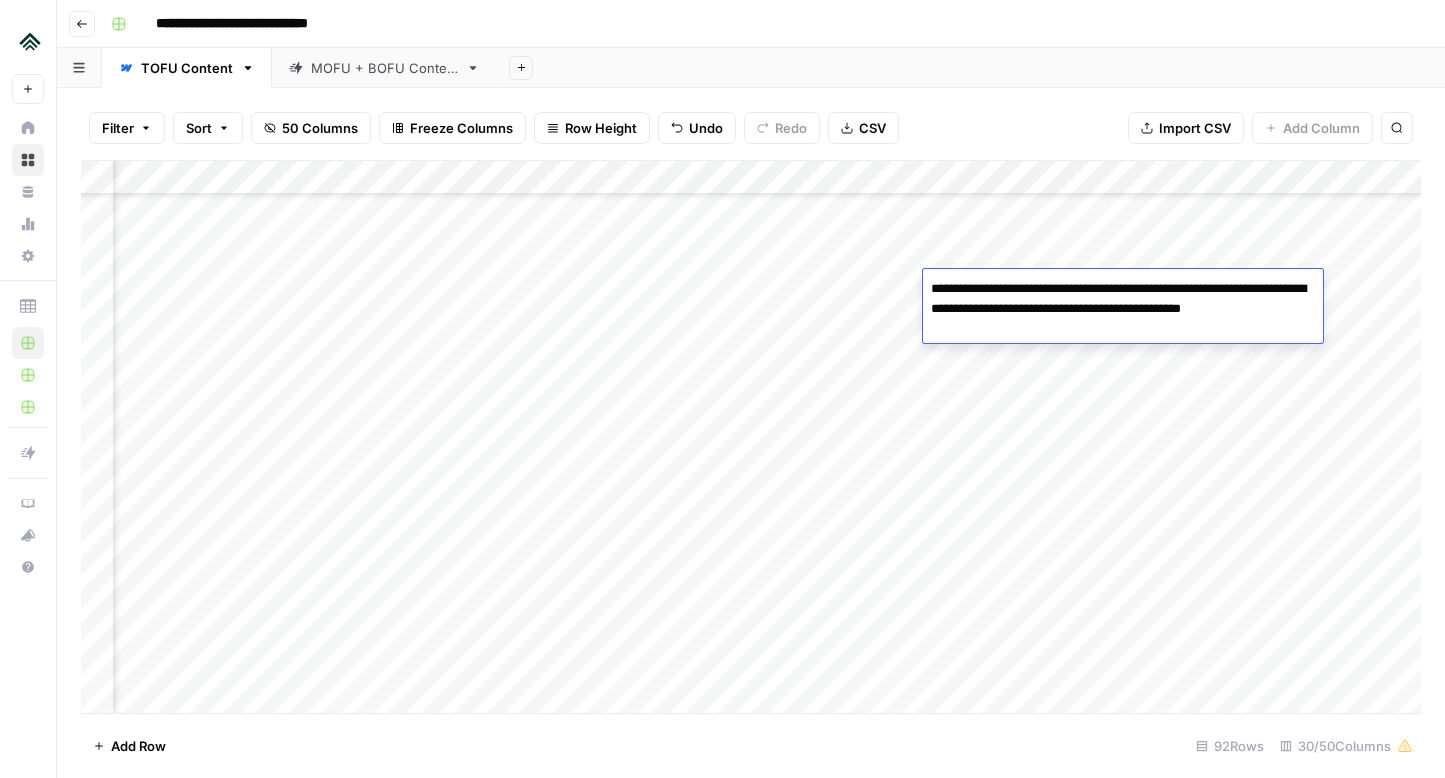 click on "Add Column" at bounding box center [751, 437] 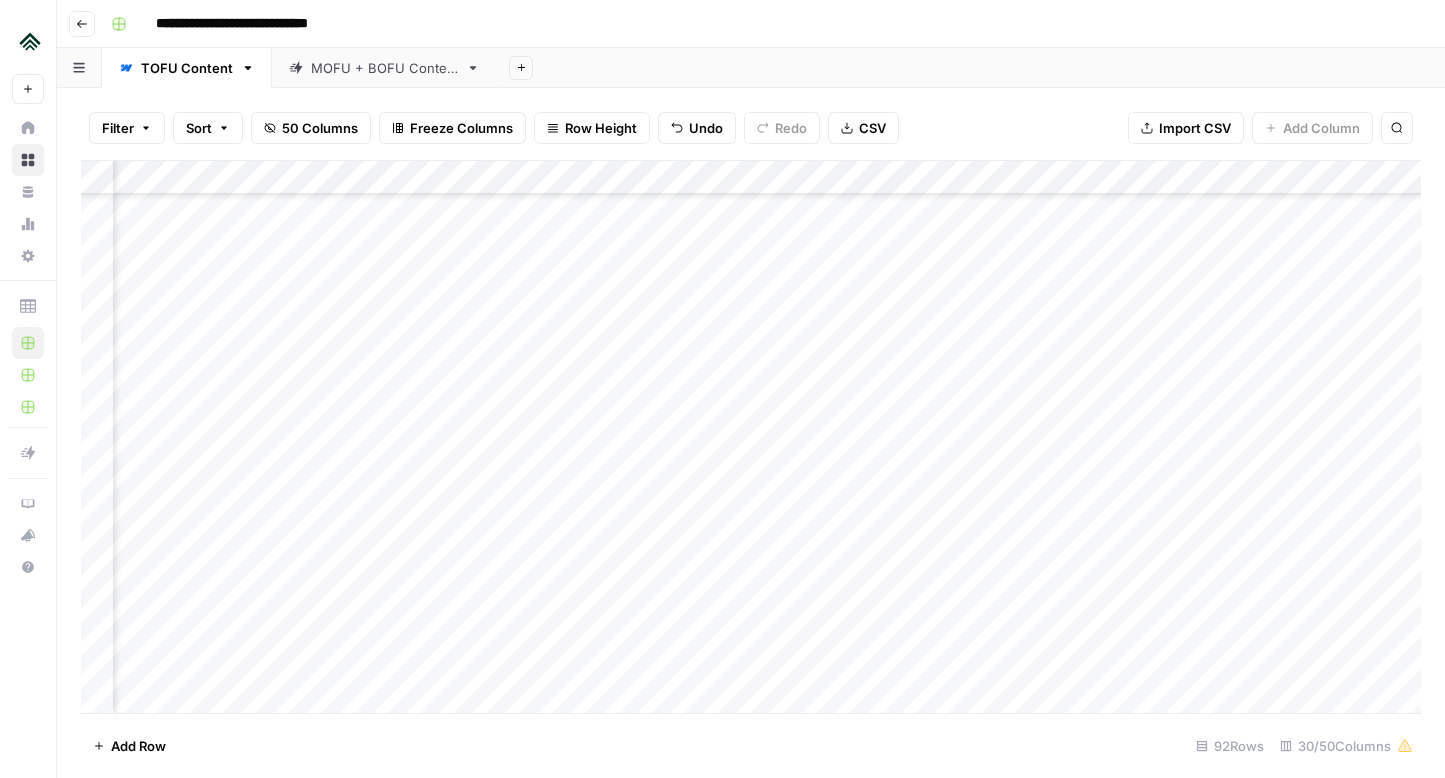 click on "Add Column" at bounding box center (751, 437) 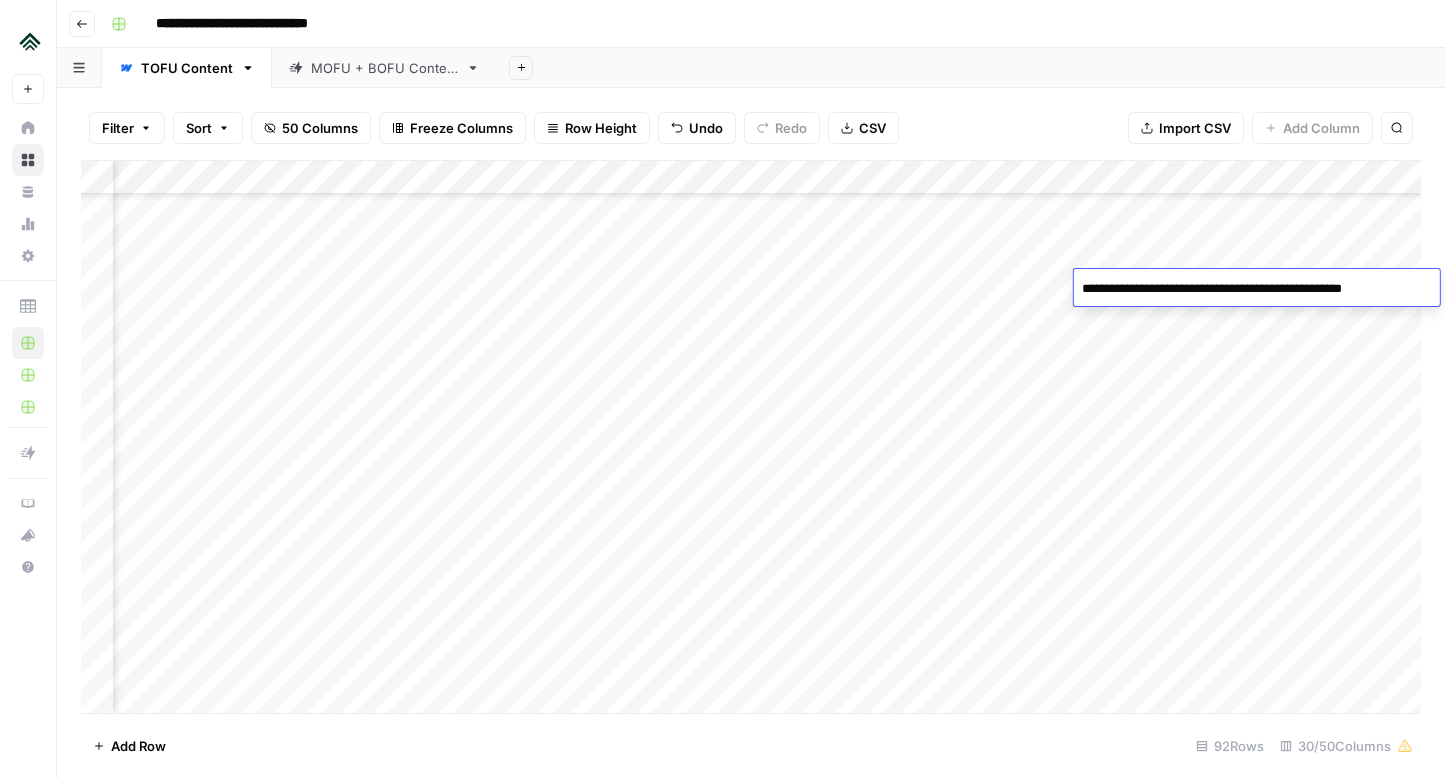 click on "Add Column" at bounding box center [751, 437] 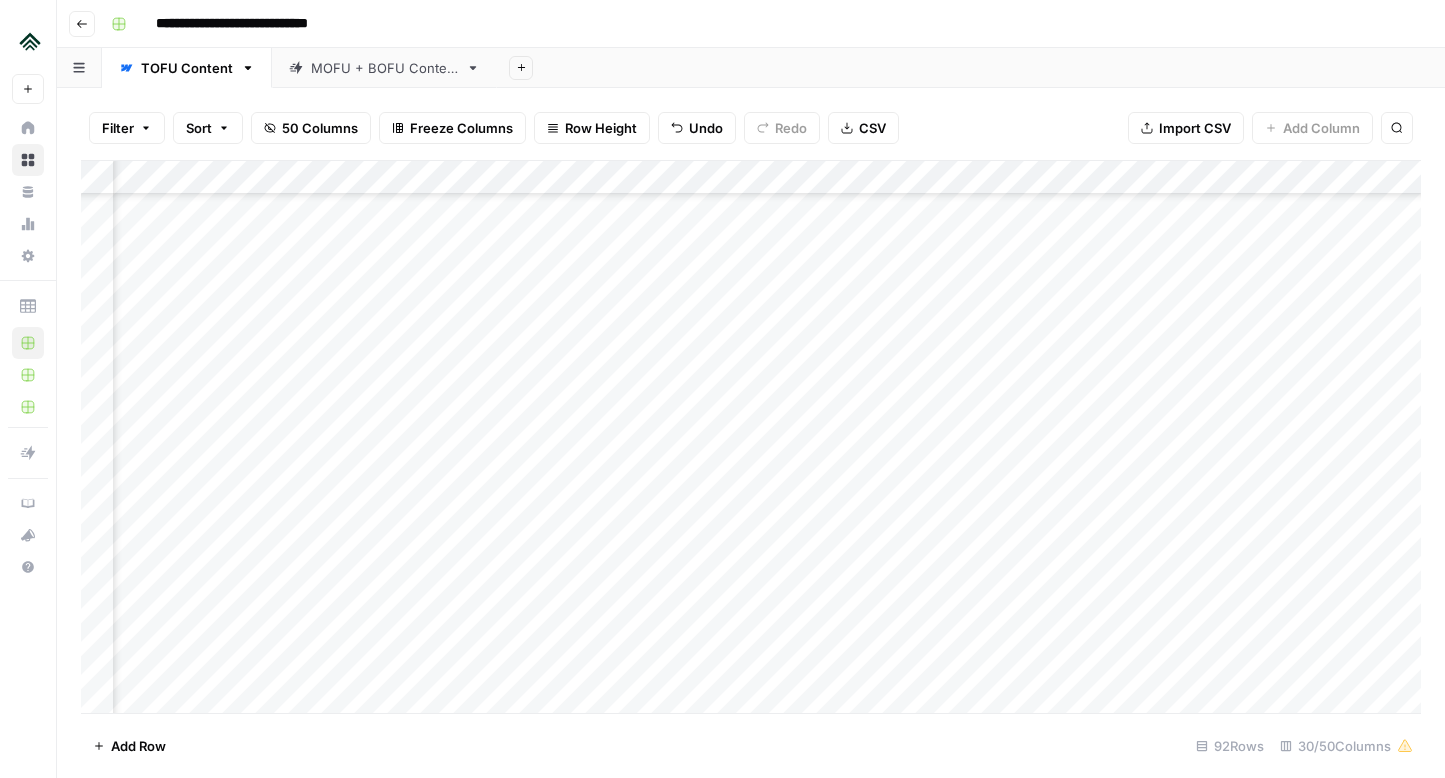 scroll, scrollTop: 1555, scrollLeft: 2371, axis: both 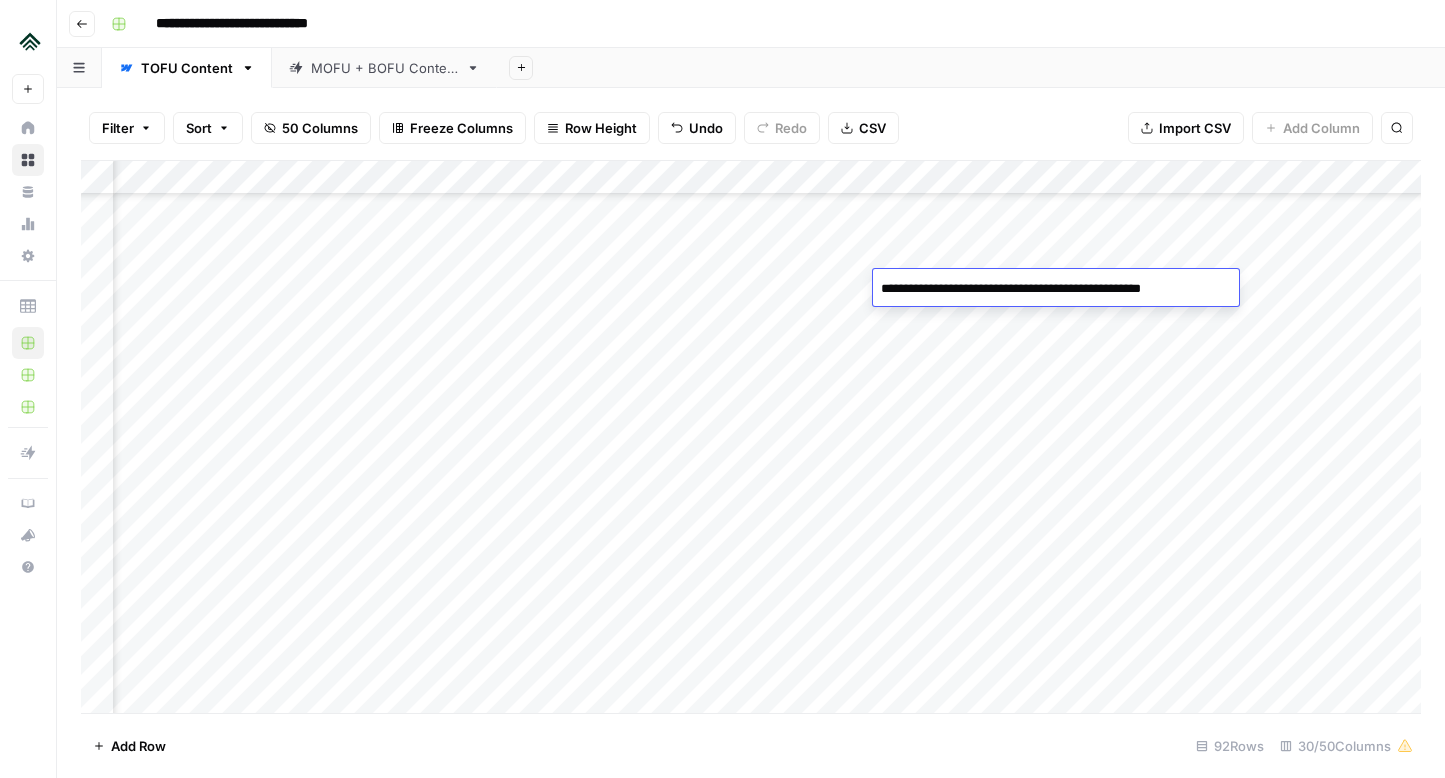 click on "**********" at bounding box center (1053, 289) 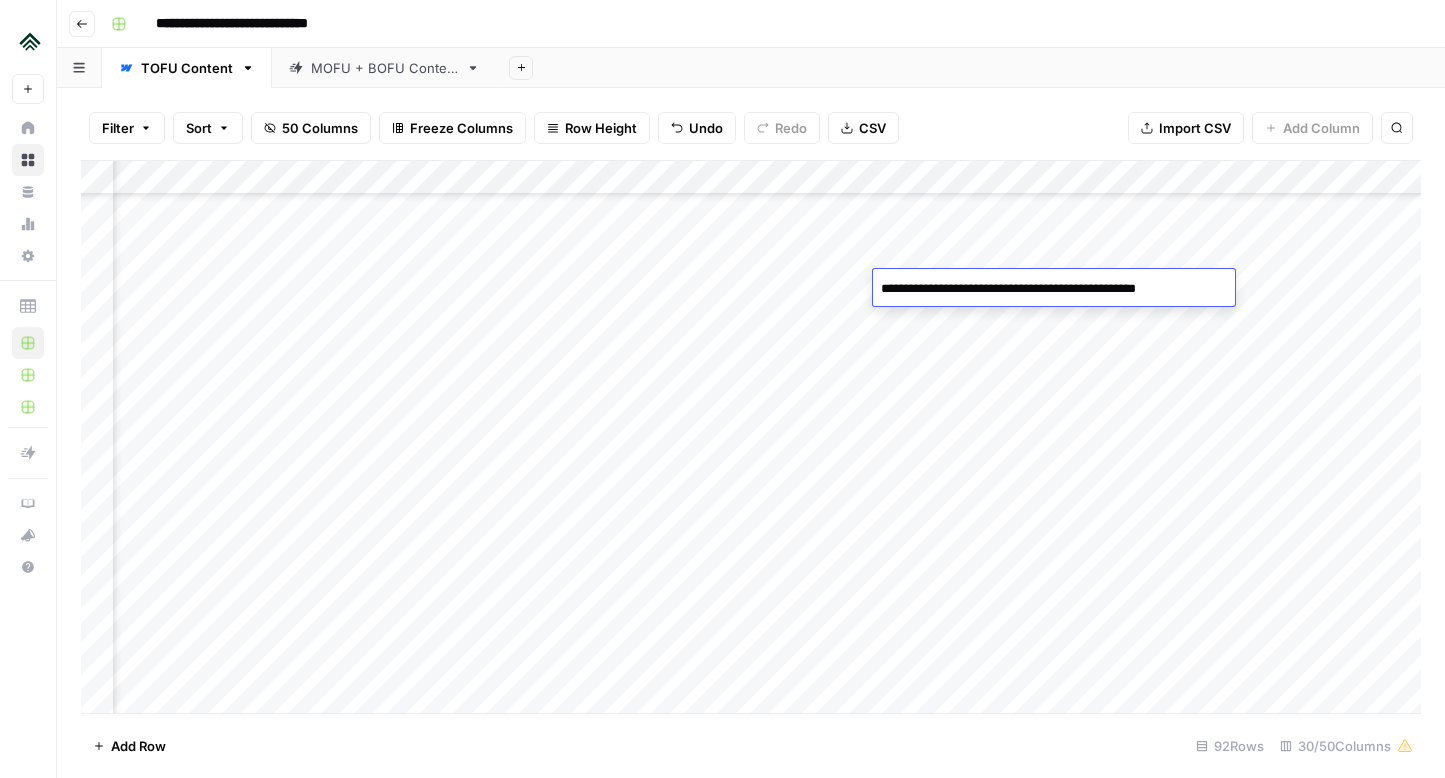 click on "**********" at bounding box center [1052, 289] 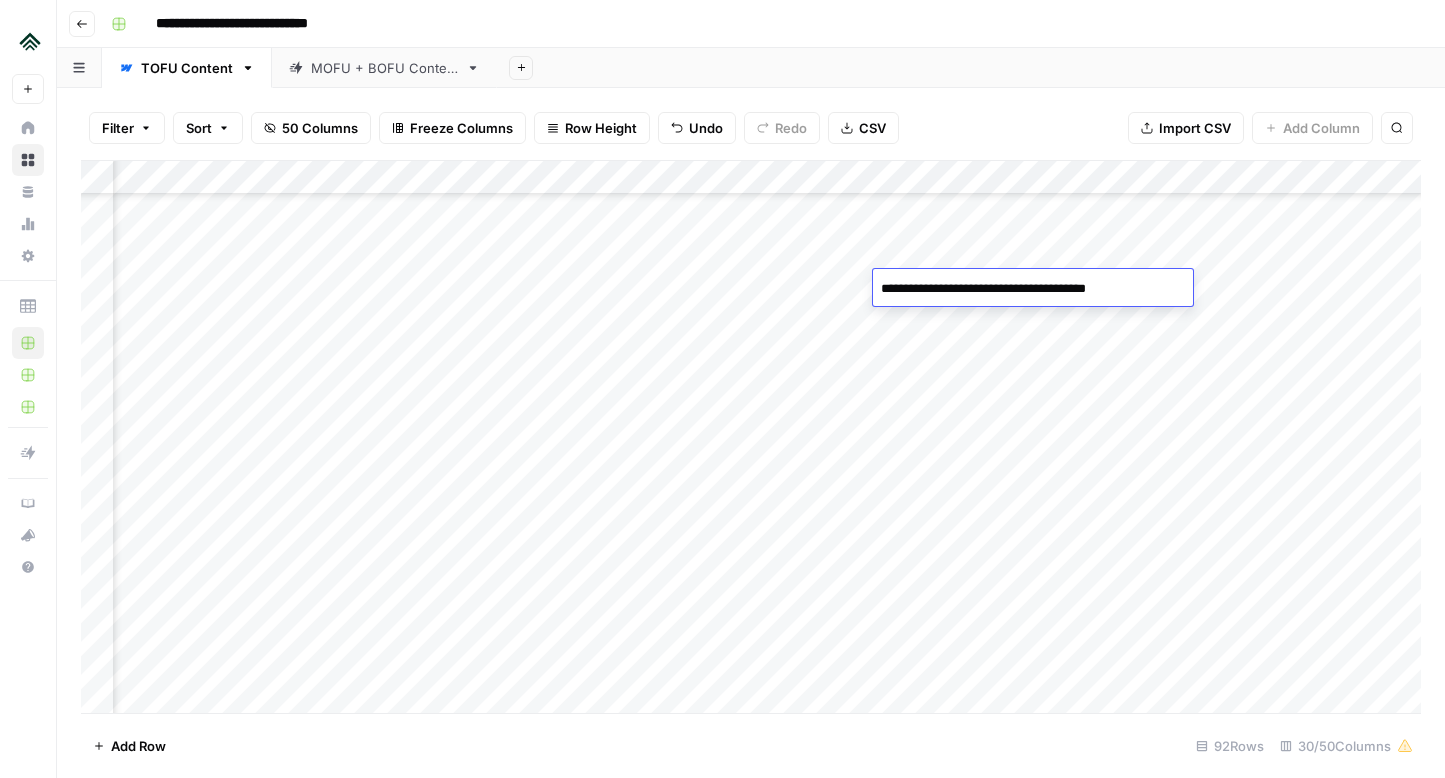 click on "**********" at bounding box center (1033, 289) 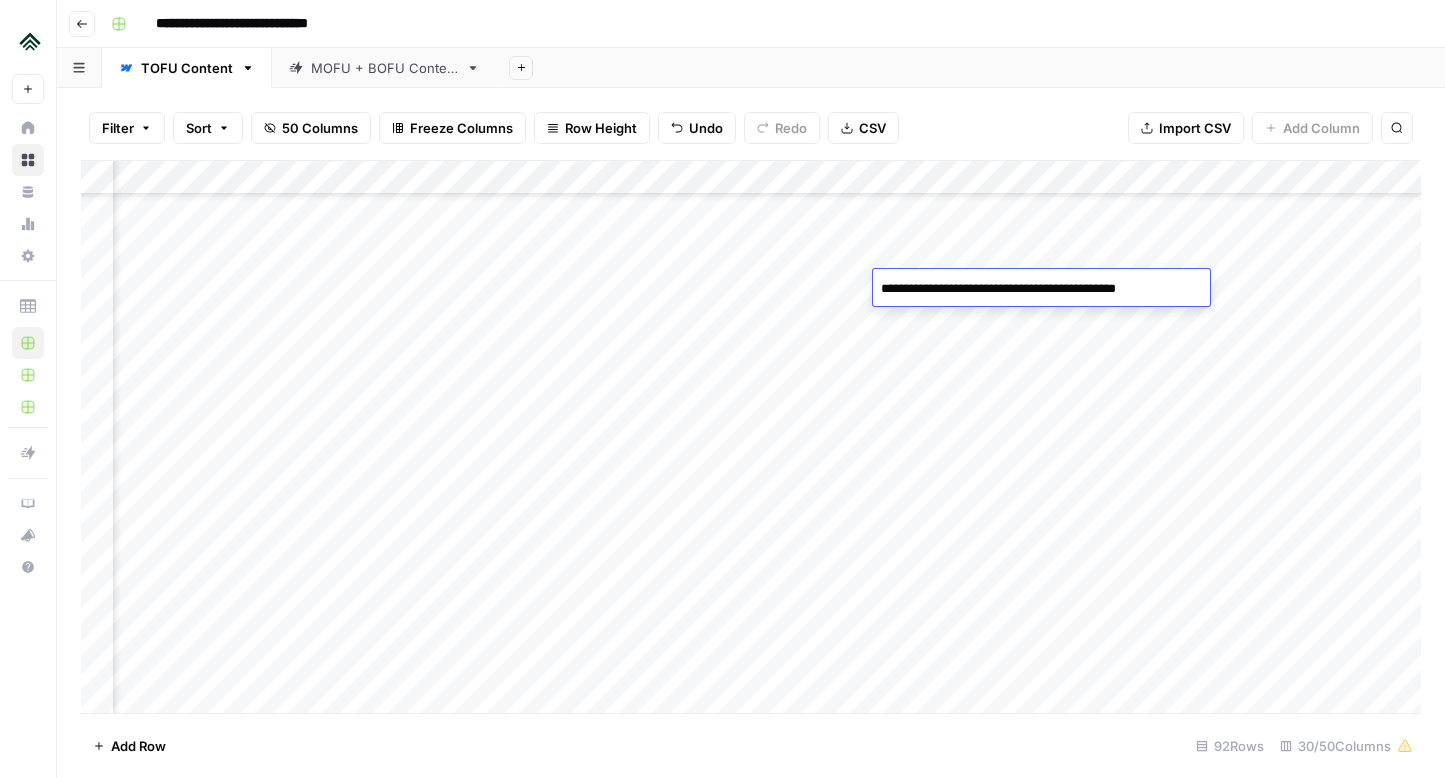 click on "**********" at bounding box center [1033, 289] 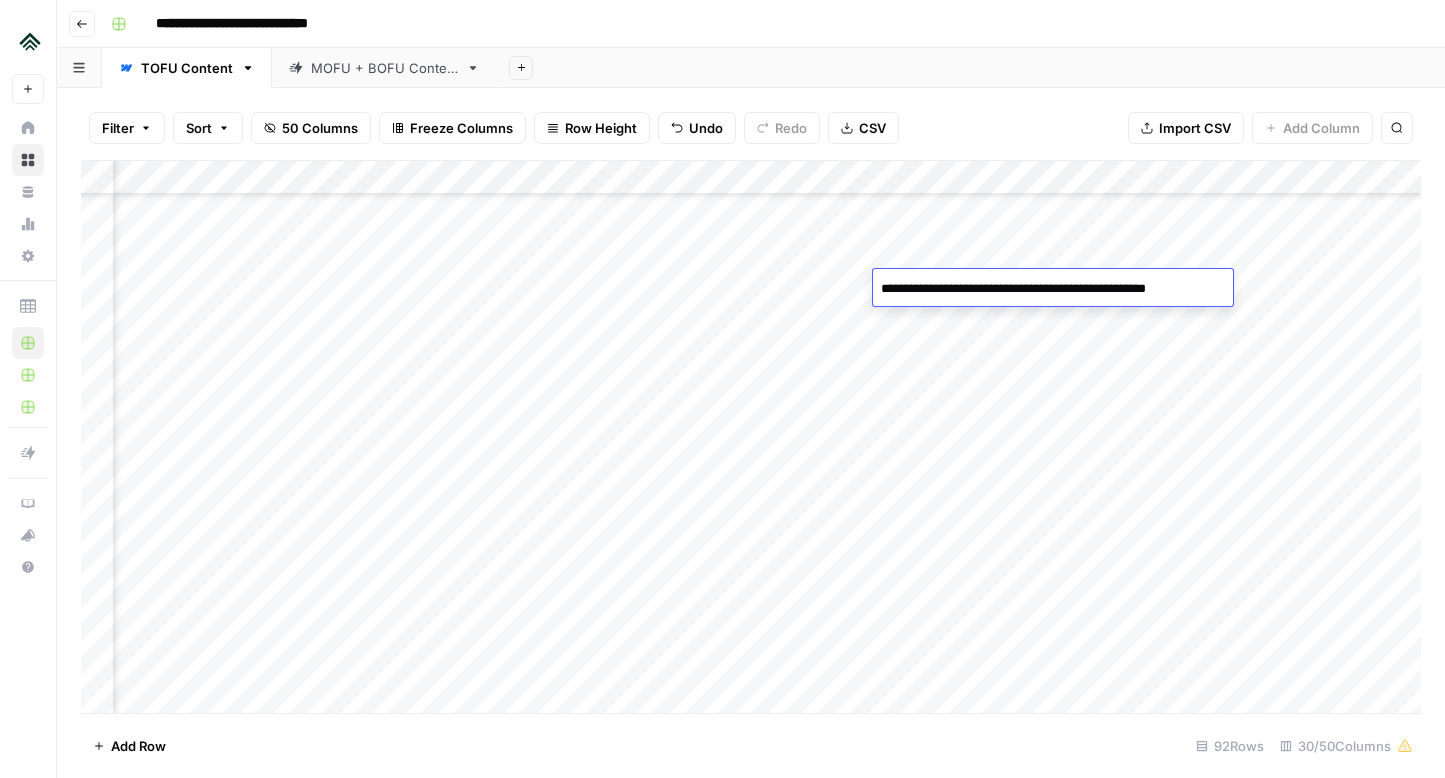 type on "**********" 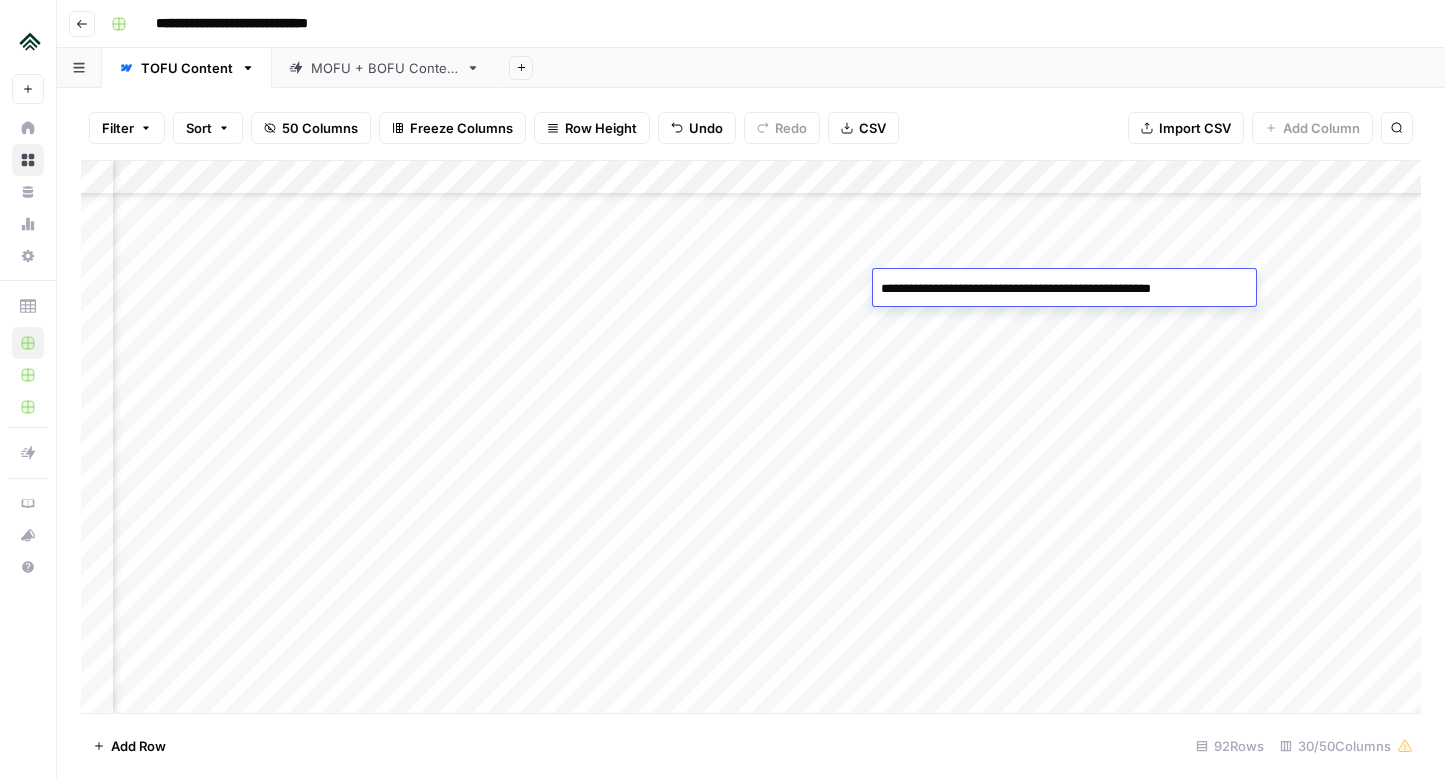 click on "**********" at bounding box center (1056, 289) 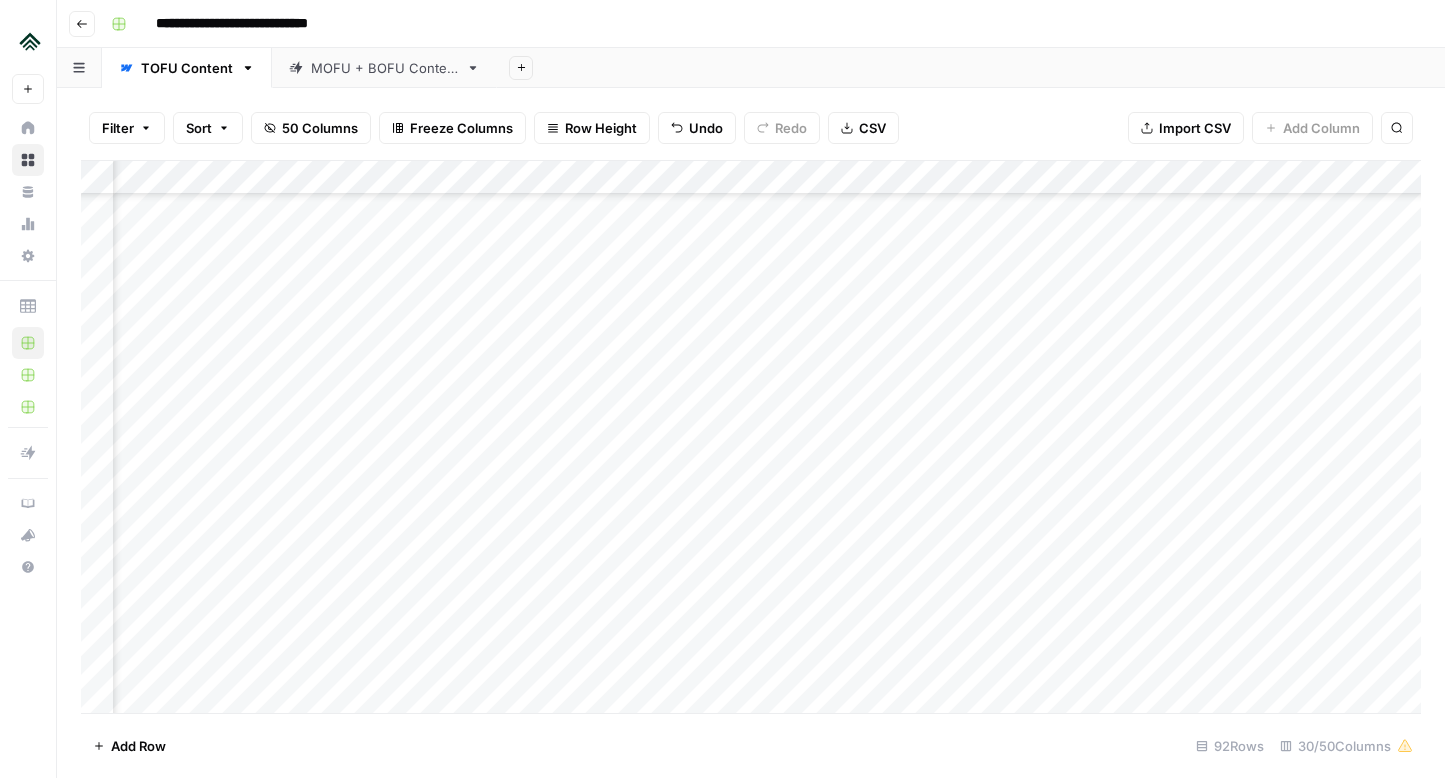 click on "Add Column" at bounding box center (751, 437) 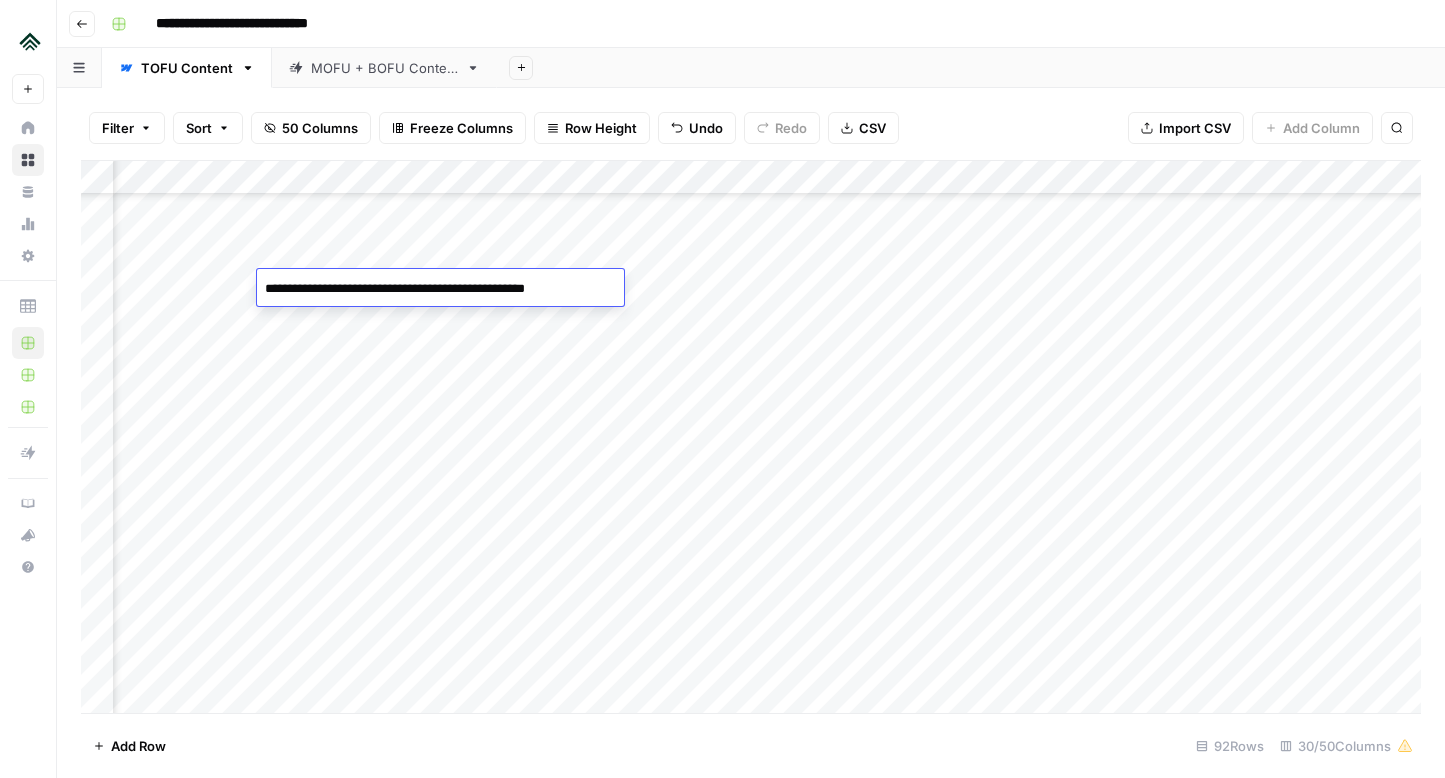 click on "**********" at bounding box center (433, 289) 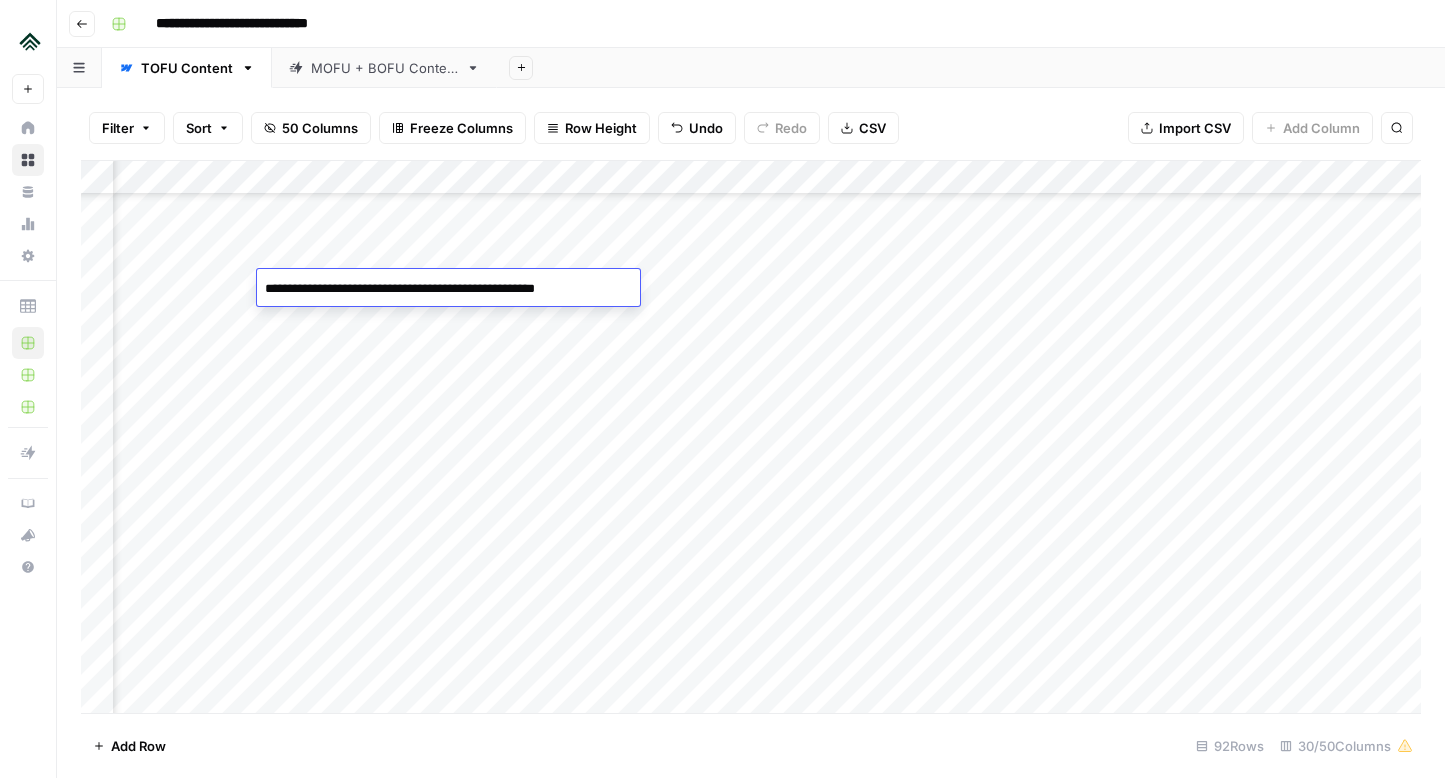 click on "Add Column" at bounding box center (751, 437) 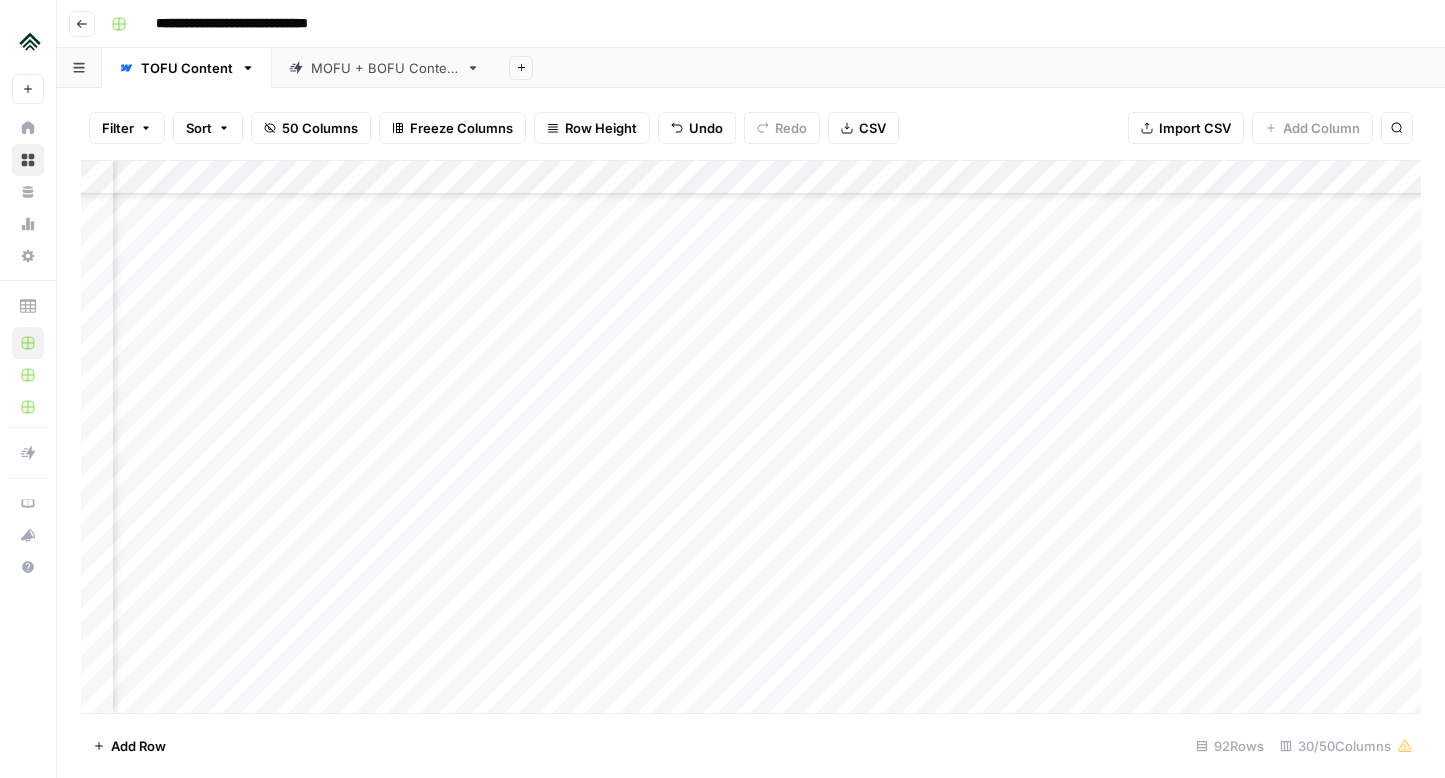 scroll, scrollTop: 1555, scrollLeft: 2854, axis: both 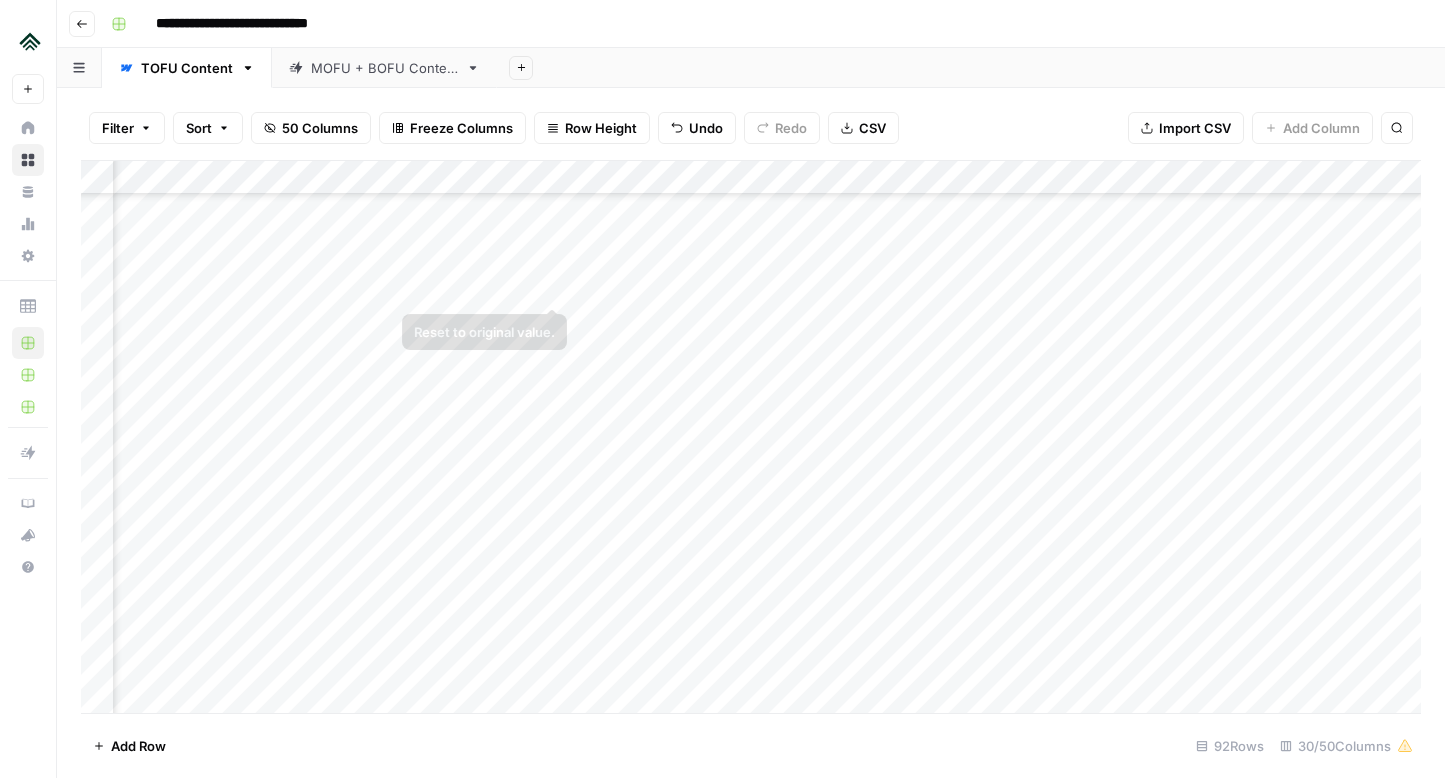 click on "Add Column" at bounding box center [751, 437] 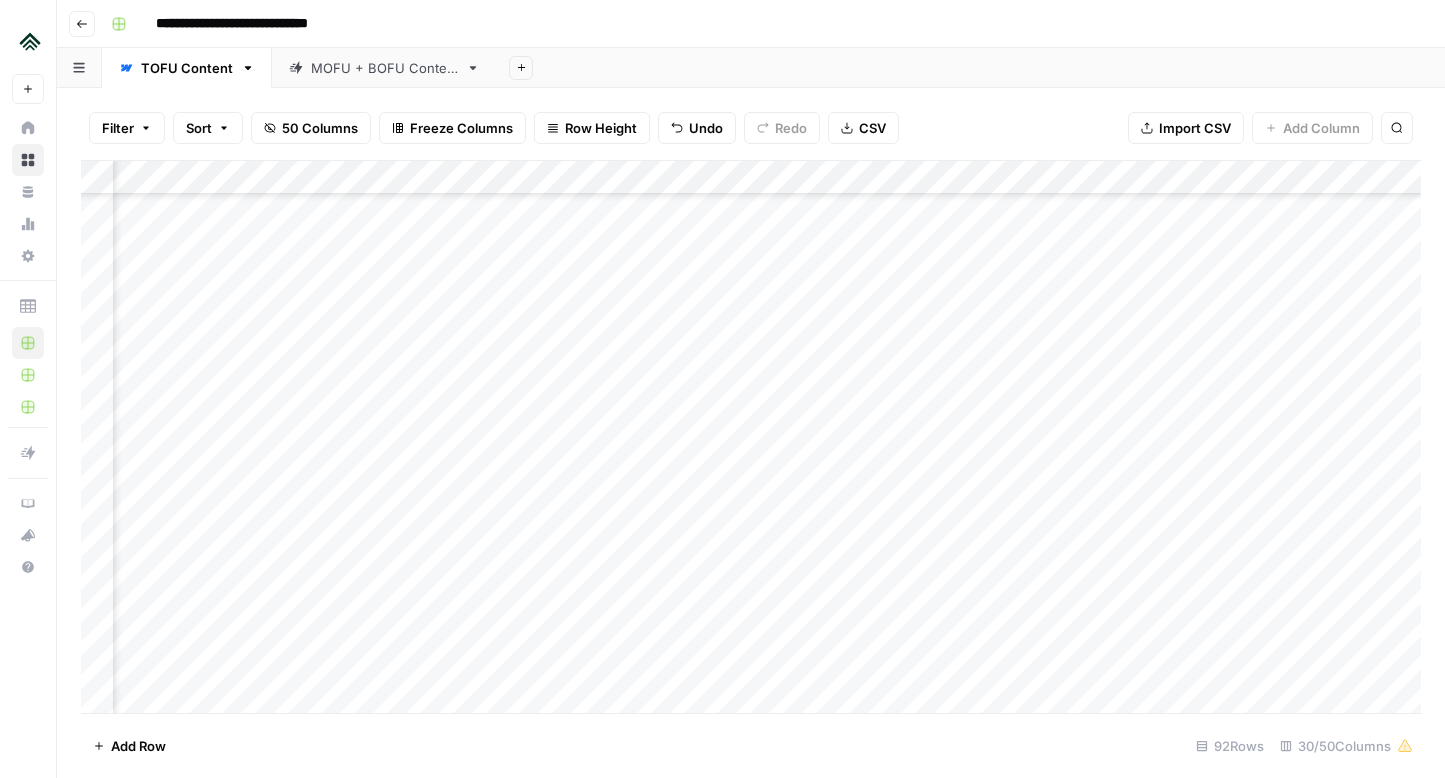 click on "Add Column" at bounding box center (751, 437) 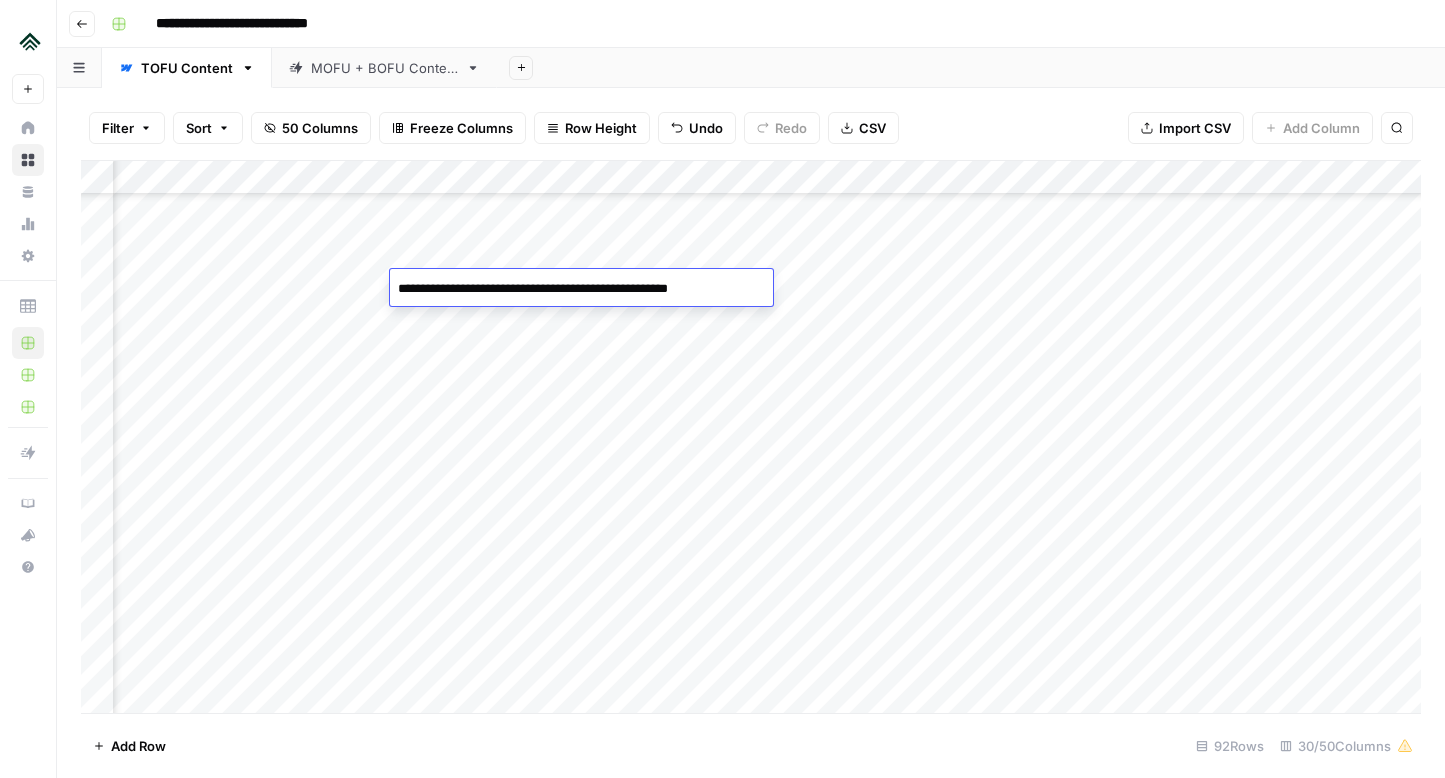 click on "Add Column" at bounding box center [751, 437] 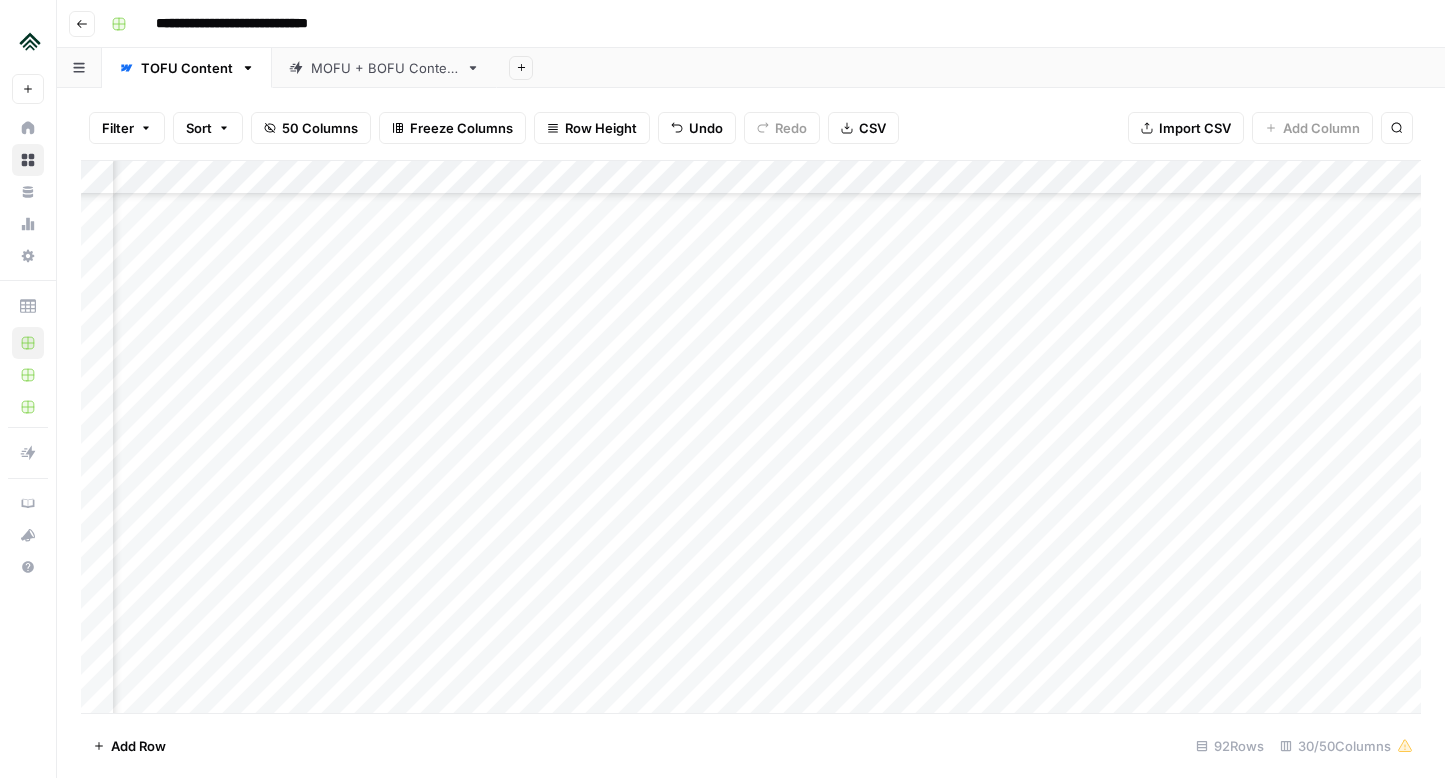 click on "Add Column" at bounding box center [751, 437] 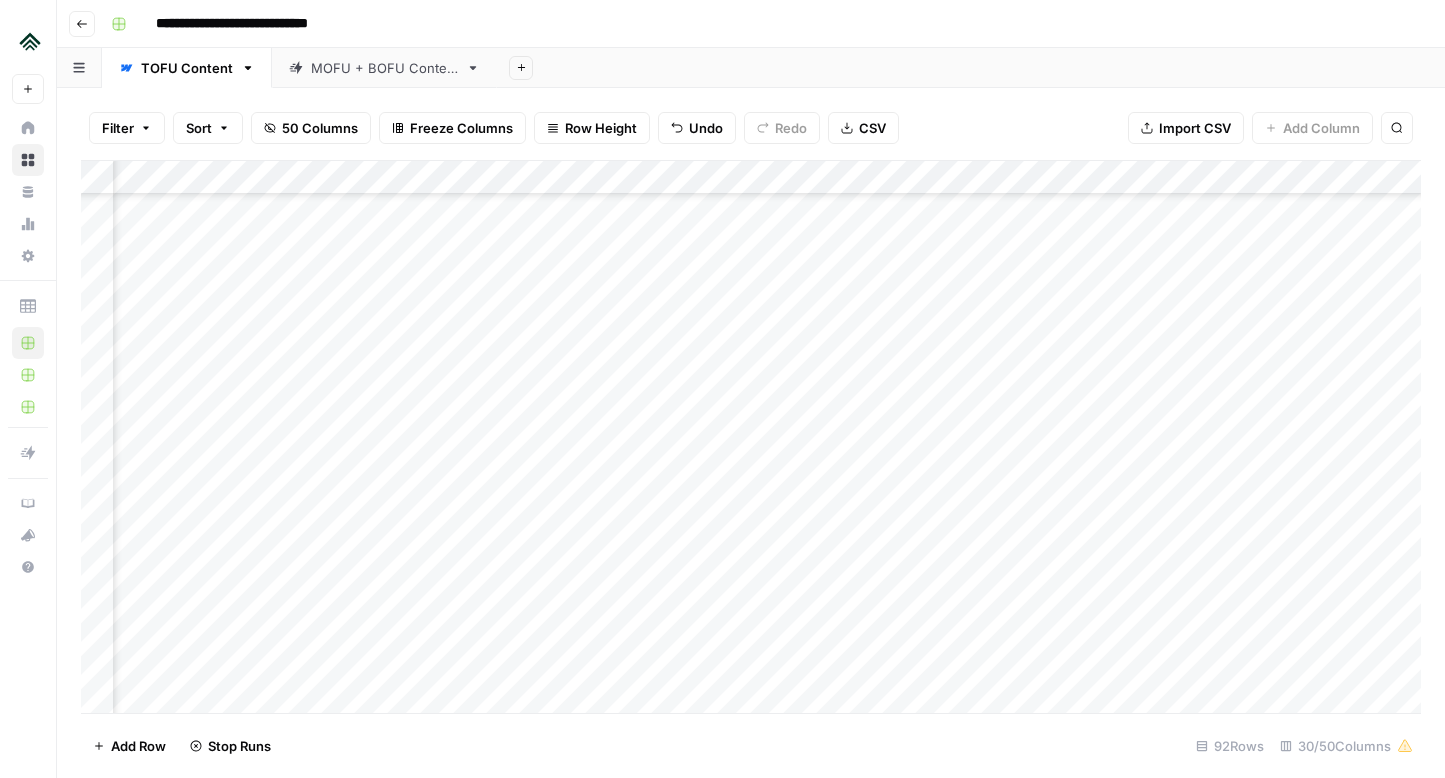 click on "Add Column" at bounding box center (751, 437) 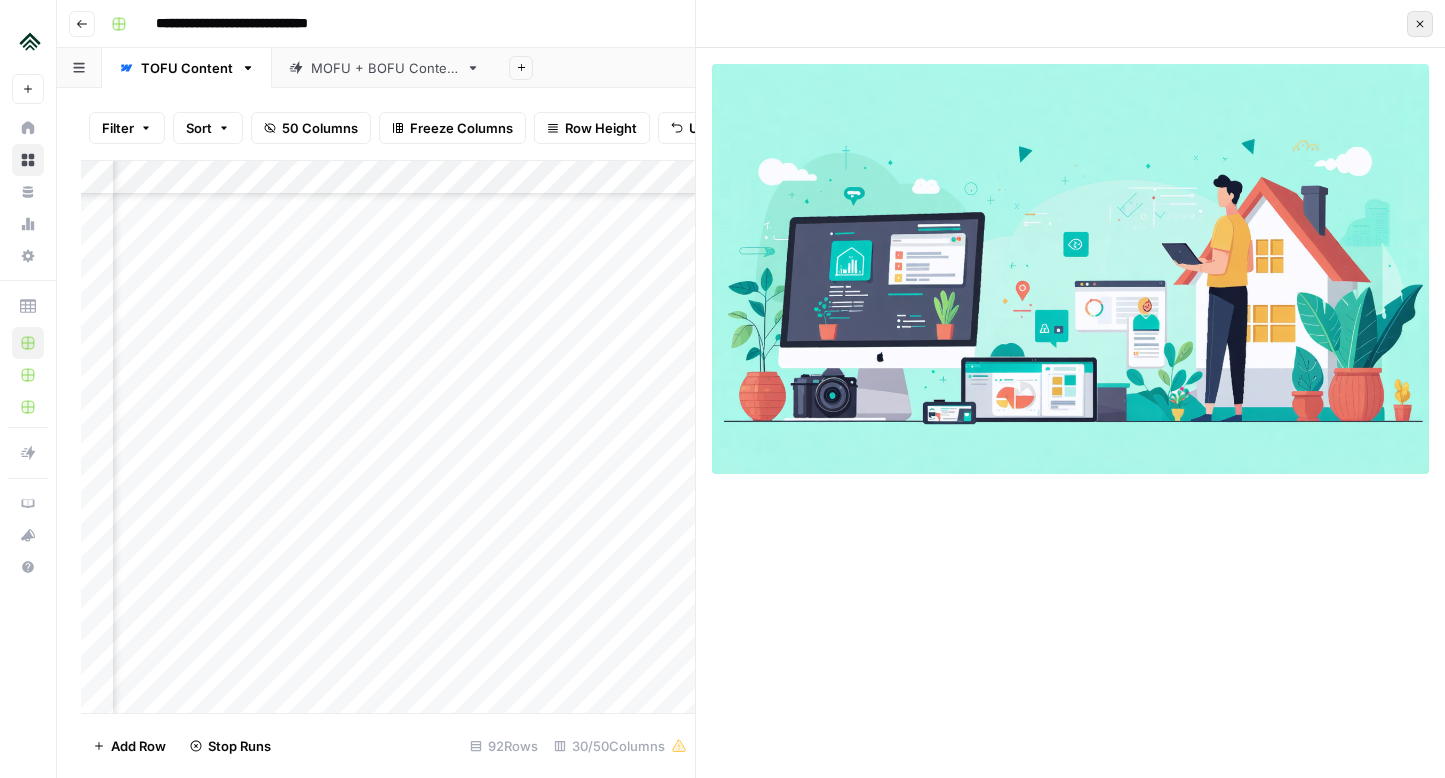 click on "Close" at bounding box center [1420, 24] 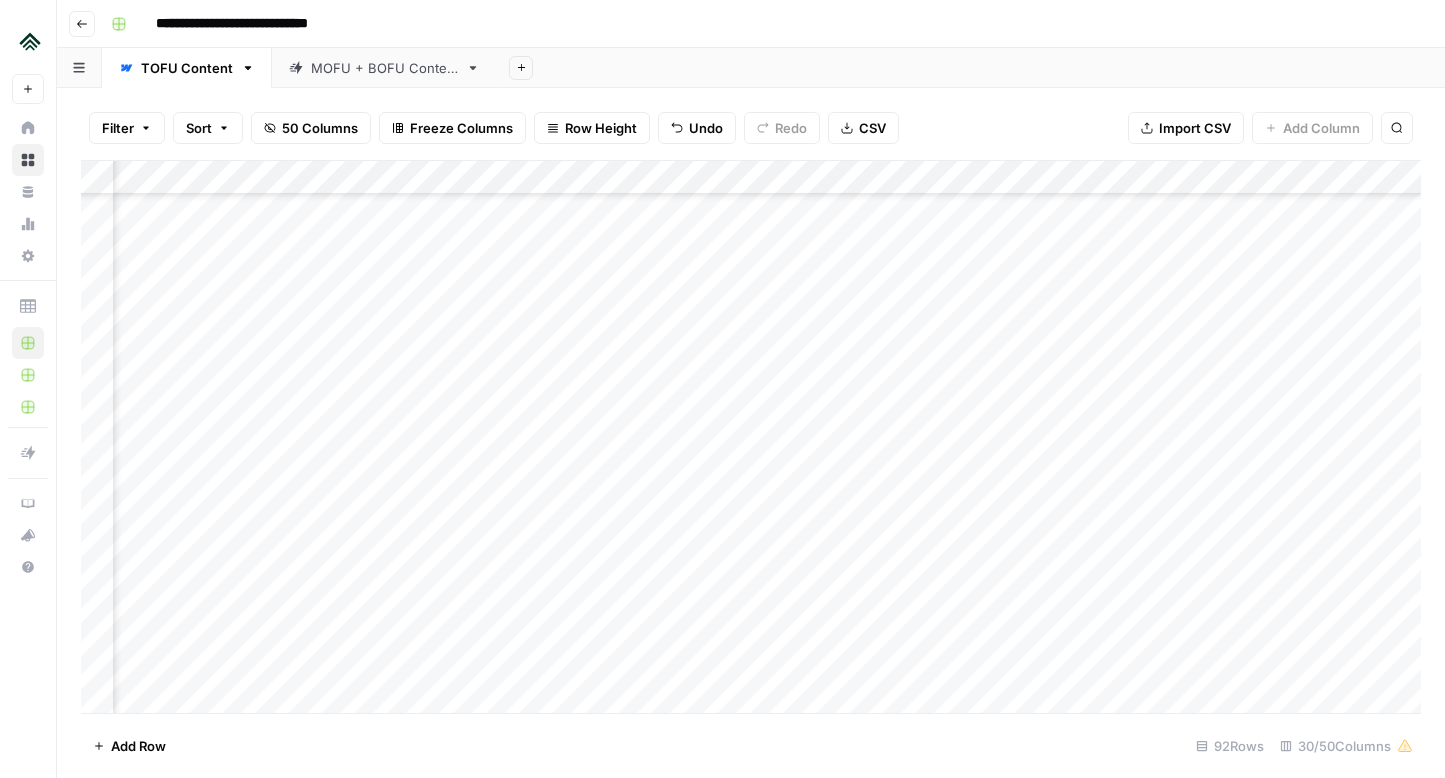 scroll, scrollTop: 1555, scrollLeft: 3879, axis: both 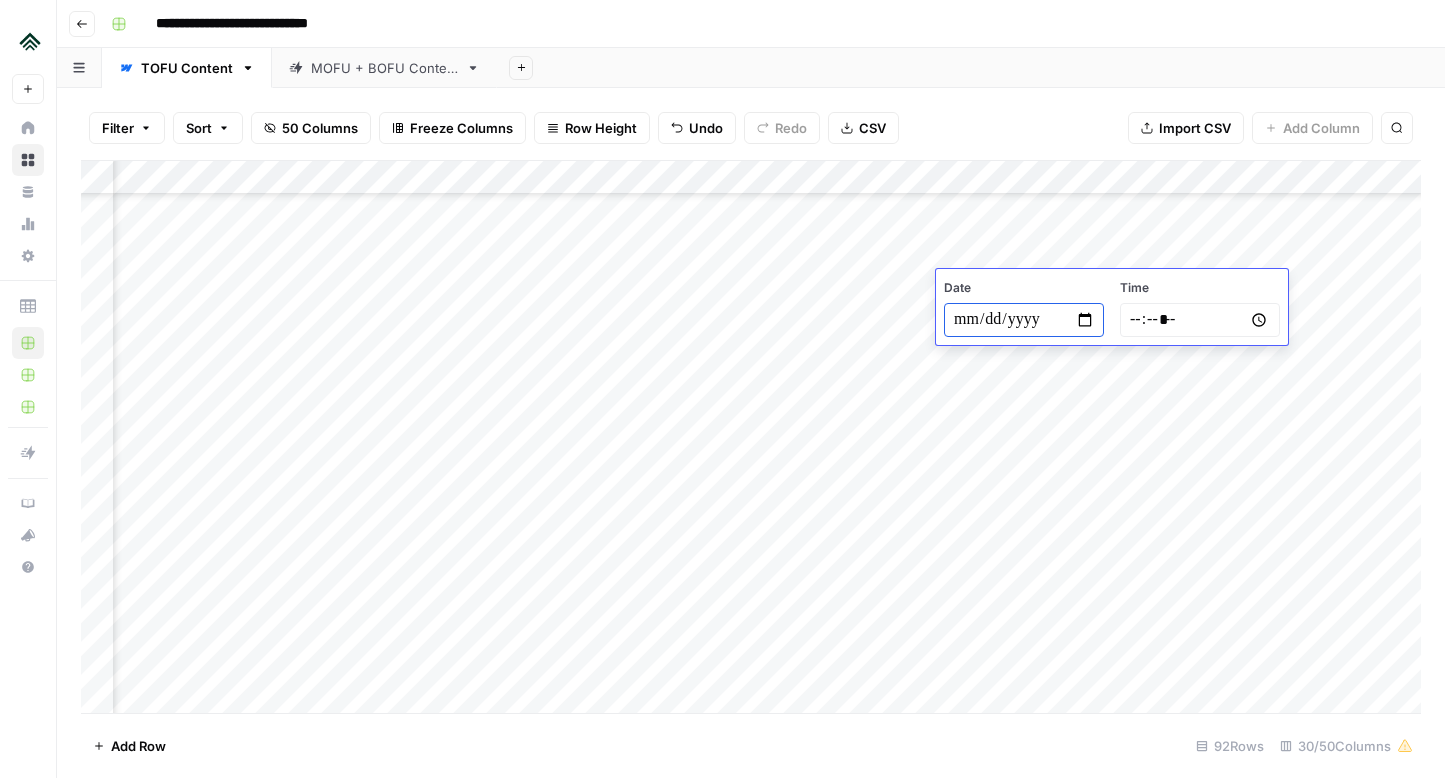 click on "**********" at bounding box center [1024, 320] 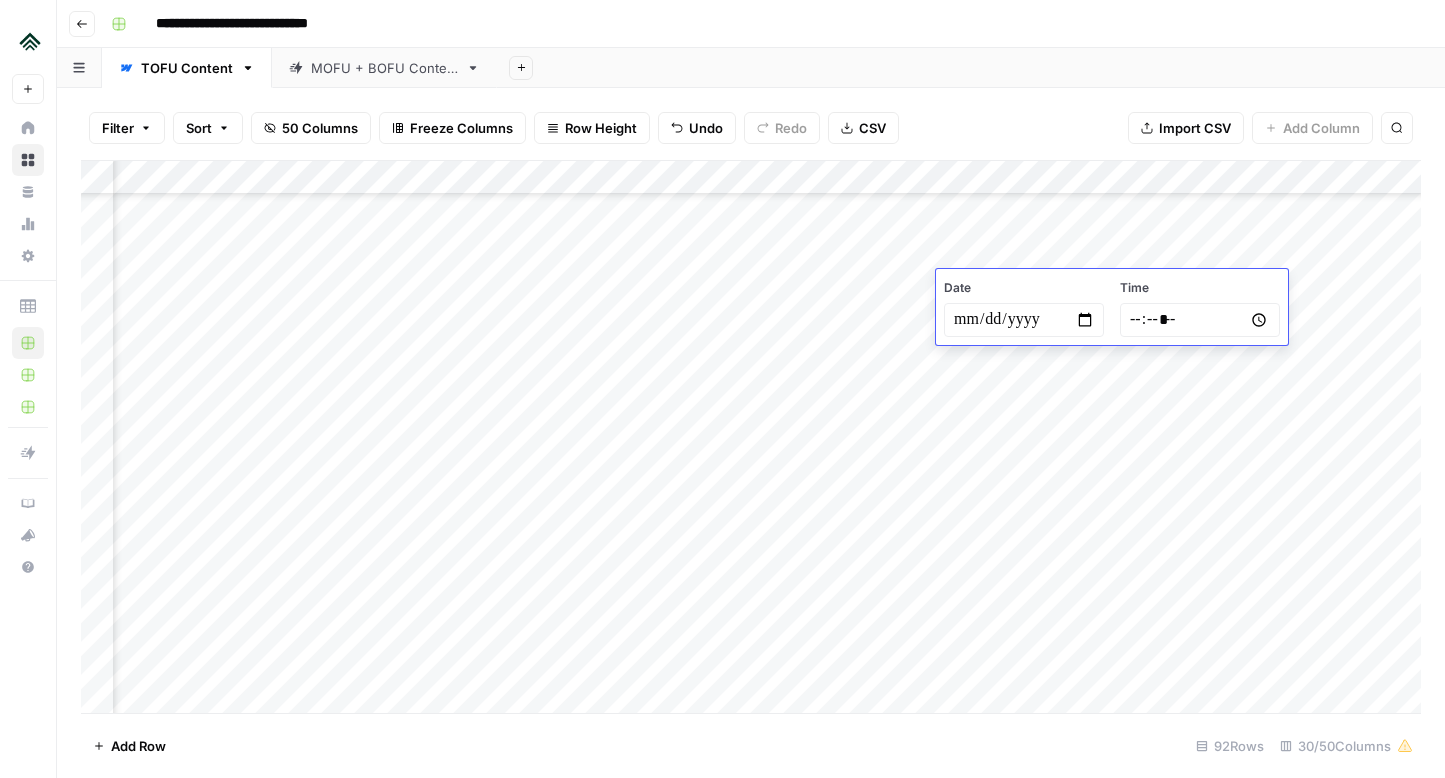 click on "Add Column" at bounding box center (751, 437) 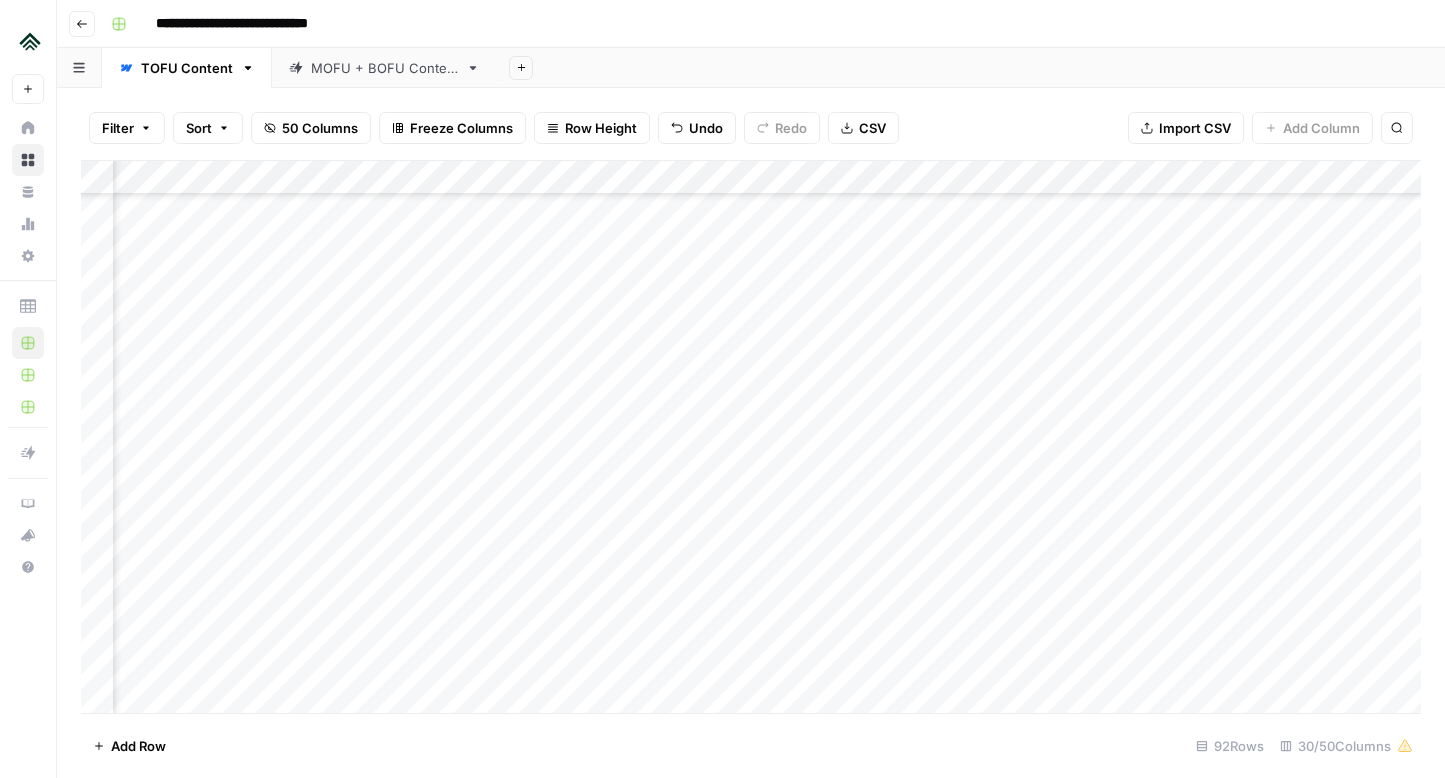 click on "Add Column" at bounding box center (751, 437) 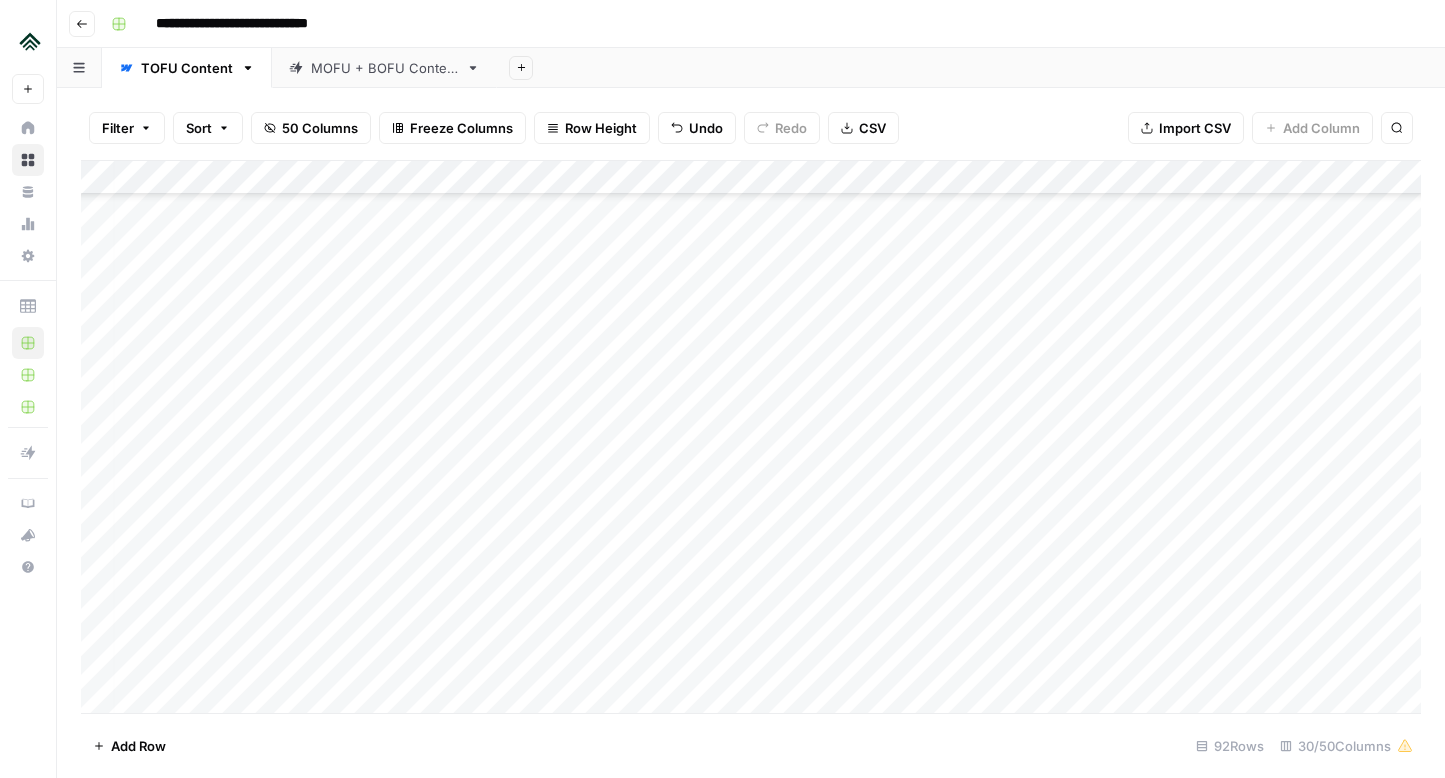scroll, scrollTop: 1202, scrollLeft: 6, axis: both 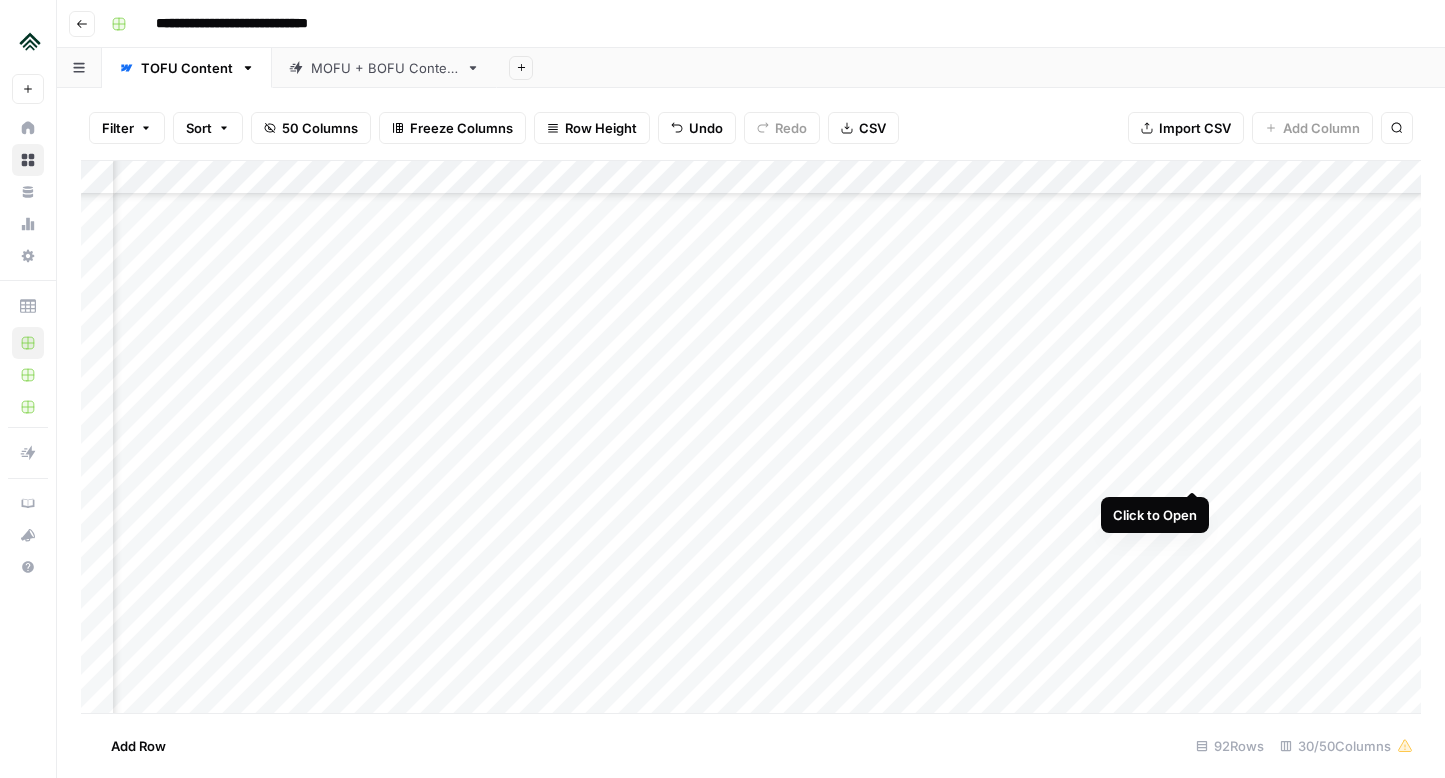 click on "Add Column" at bounding box center (751, 437) 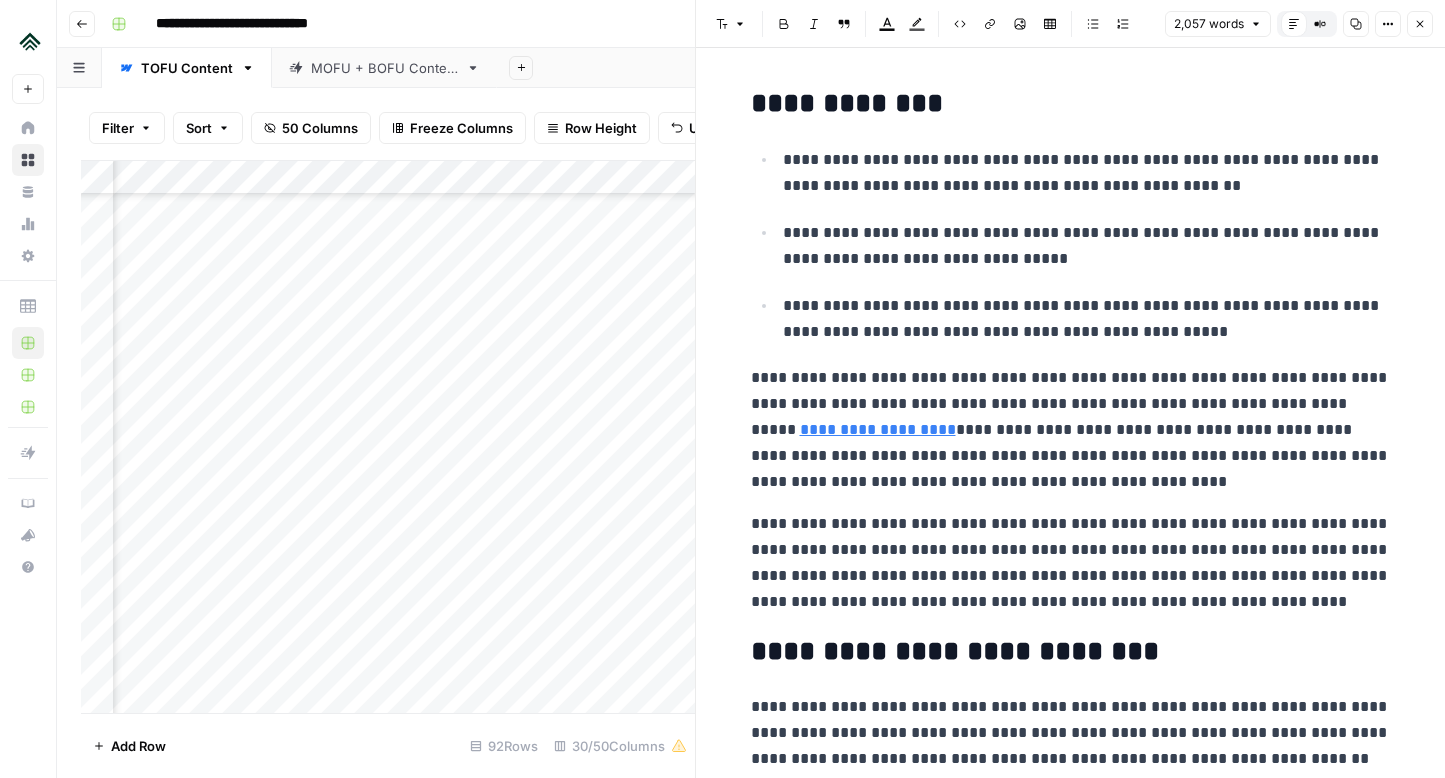 scroll, scrollTop: 10, scrollLeft: 0, axis: vertical 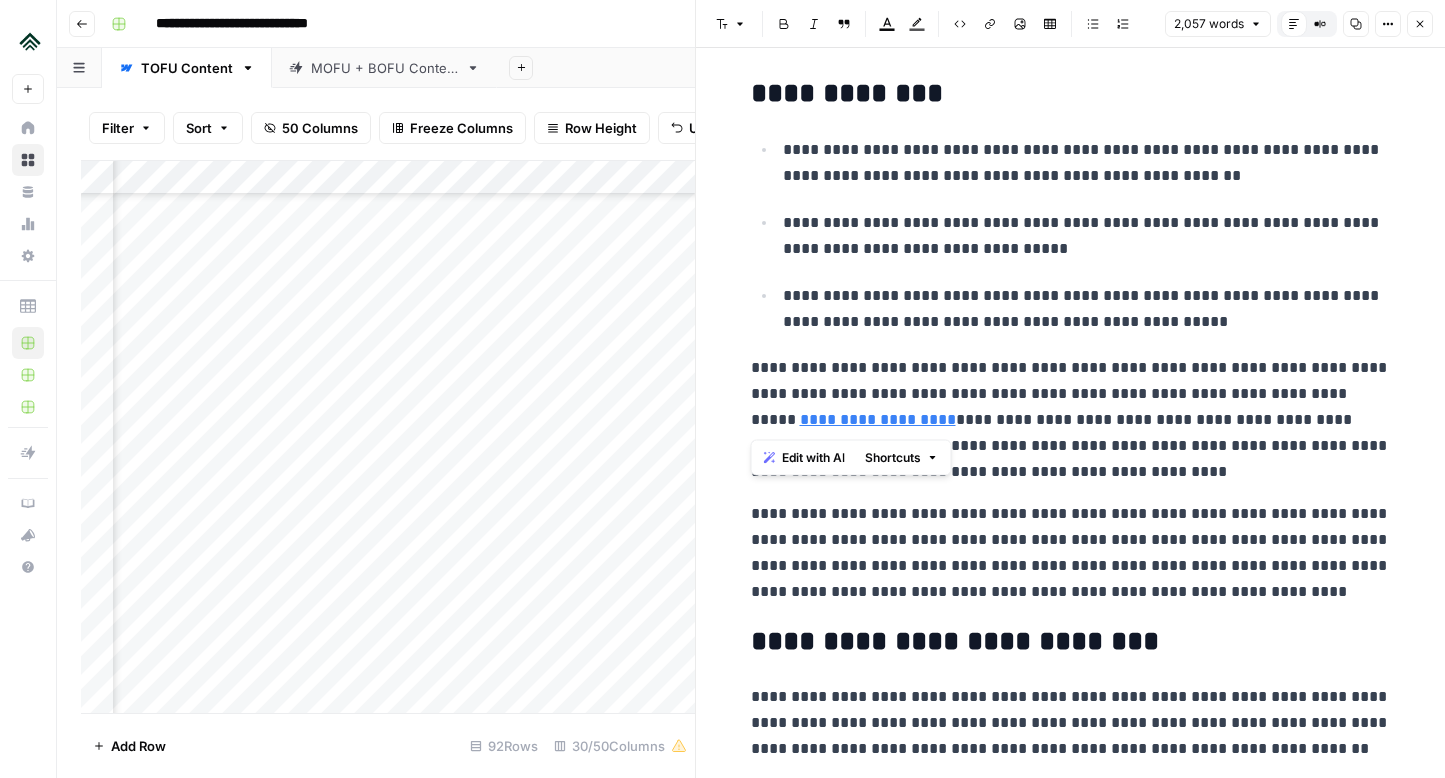 drag, startPoint x: 914, startPoint y: 422, endPoint x: 739, endPoint y: 424, distance: 175.01143 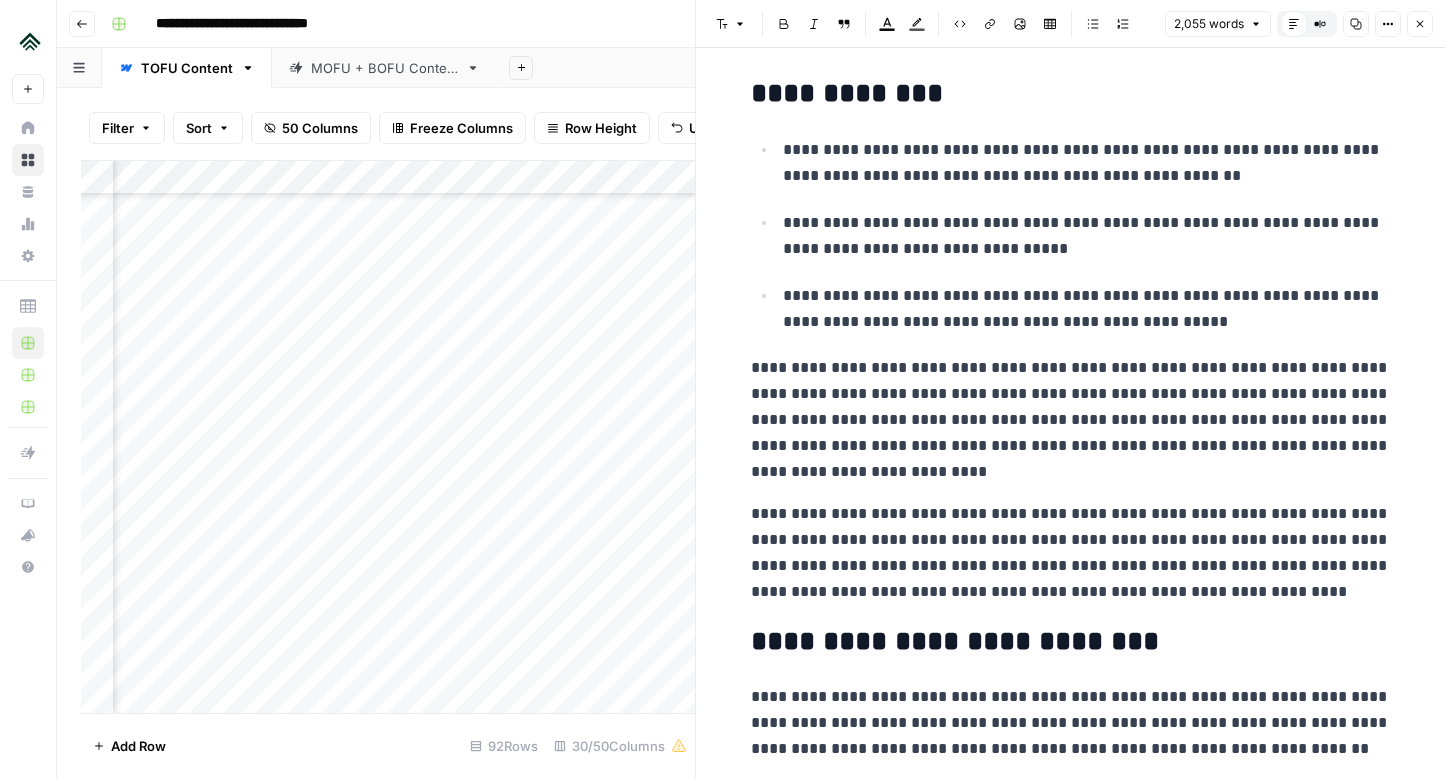 type 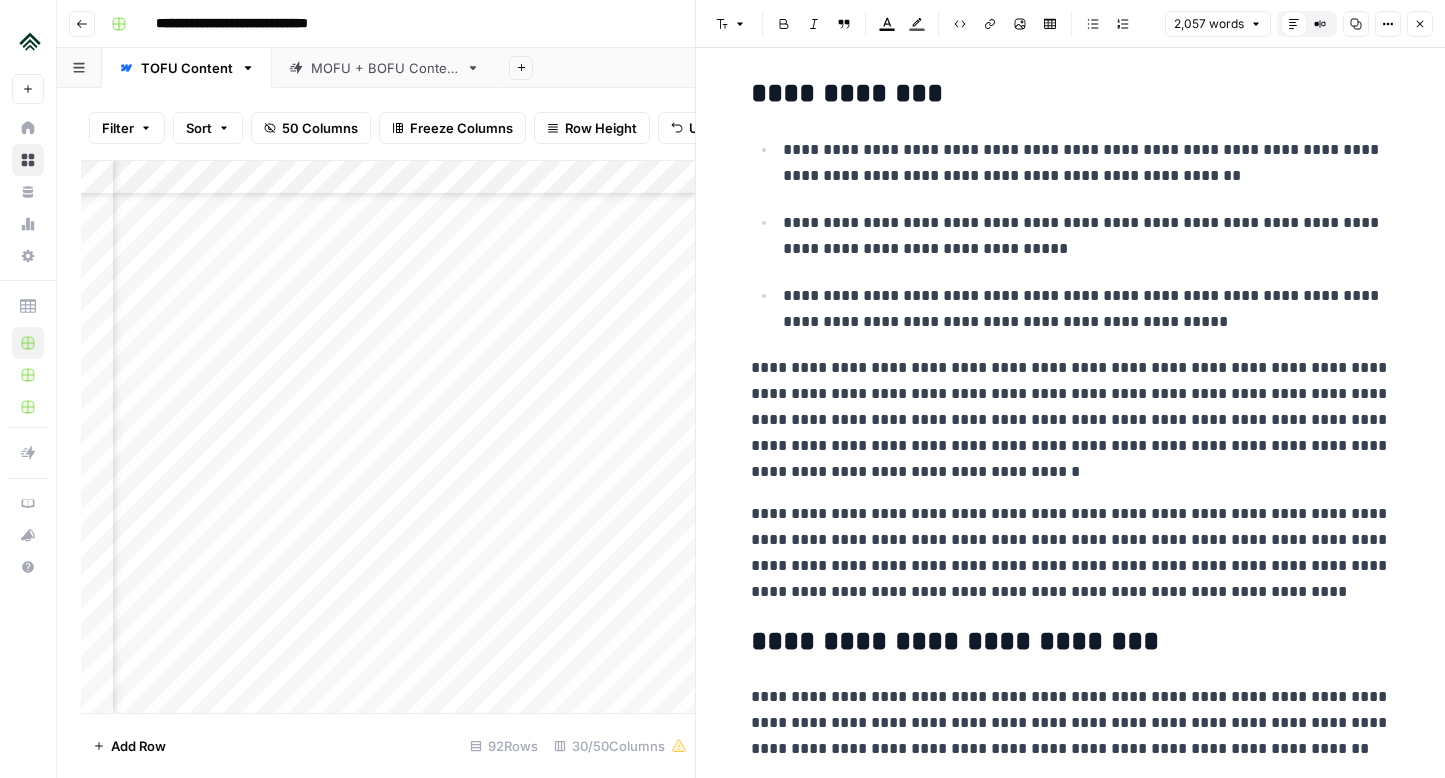 click on "**********" at bounding box center (1071, 420) 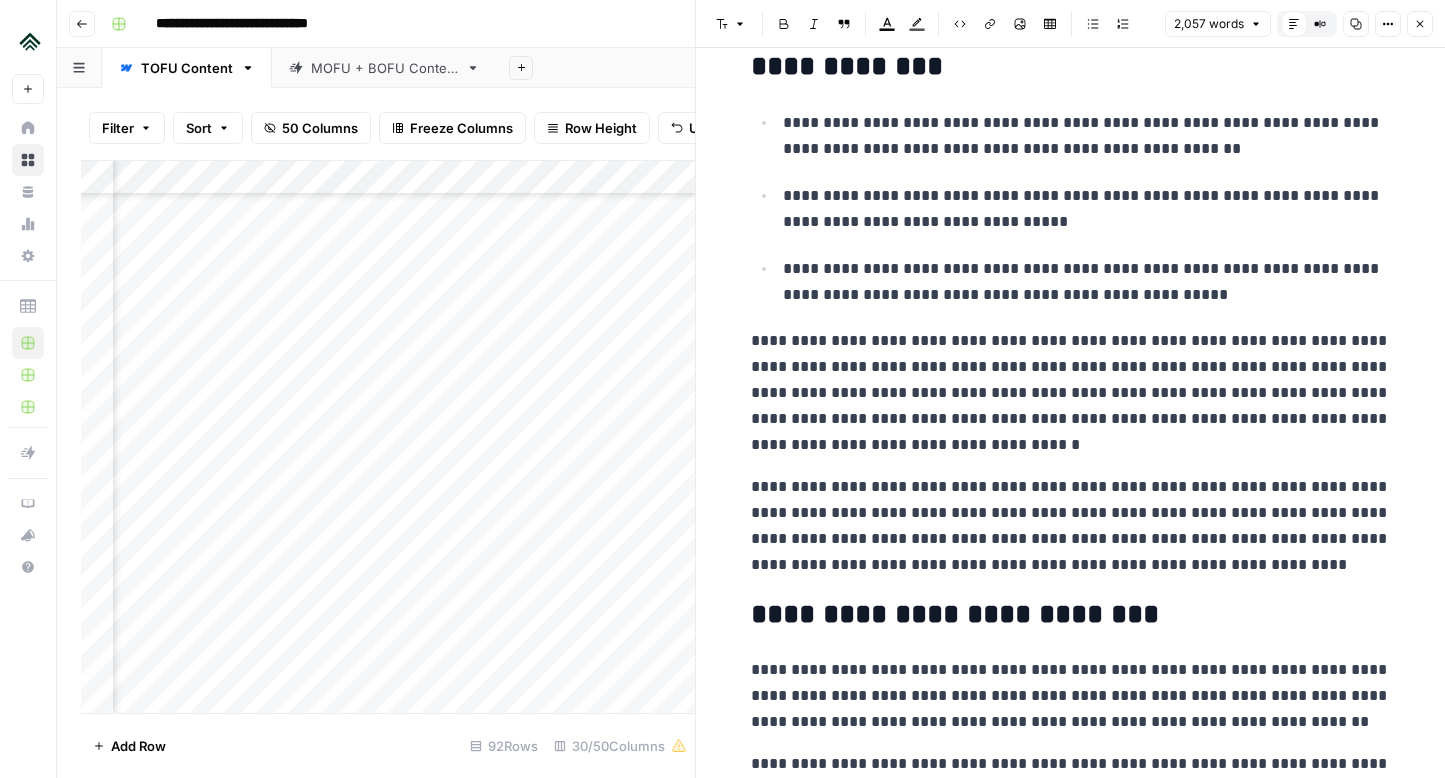 scroll, scrollTop: 38, scrollLeft: 0, axis: vertical 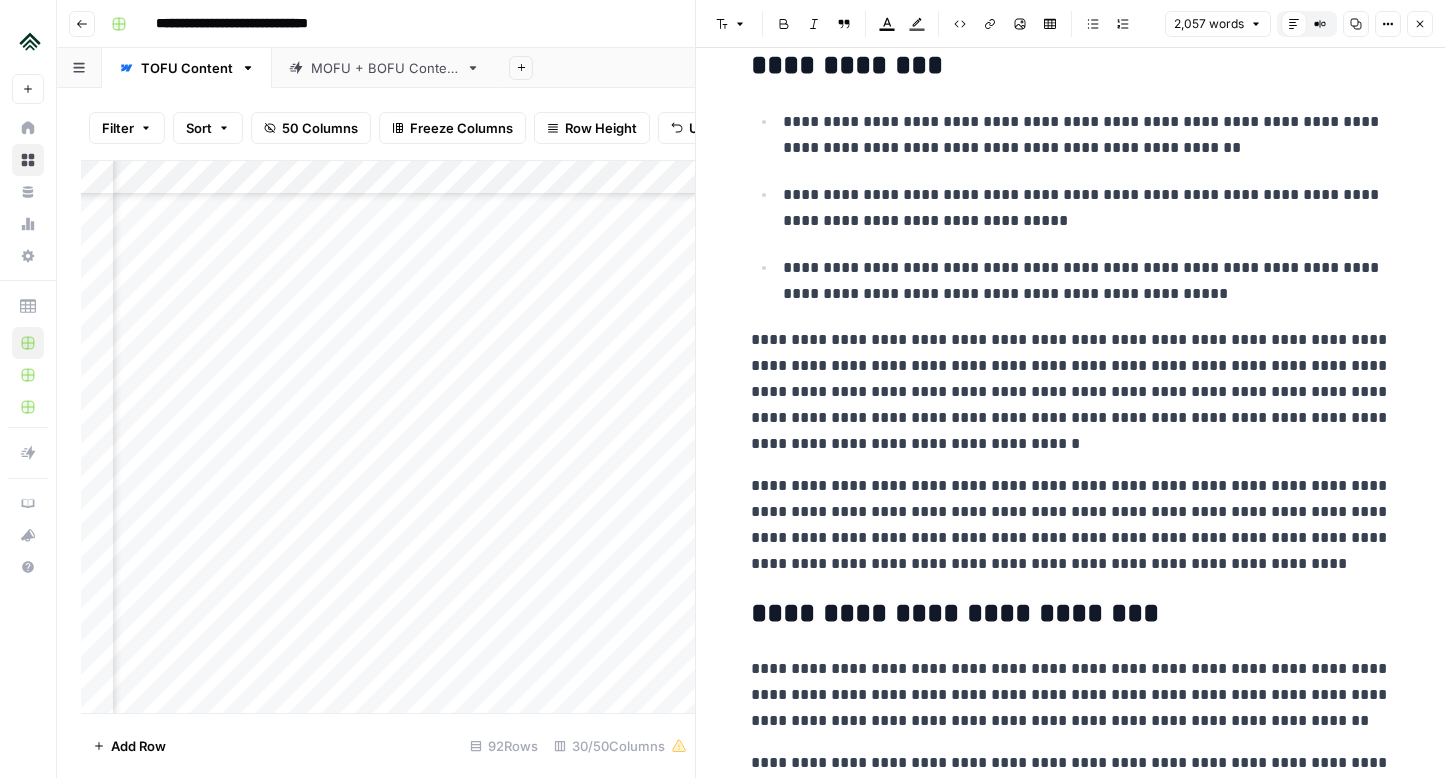 click on "**********" at bounding box center [1071, 392] 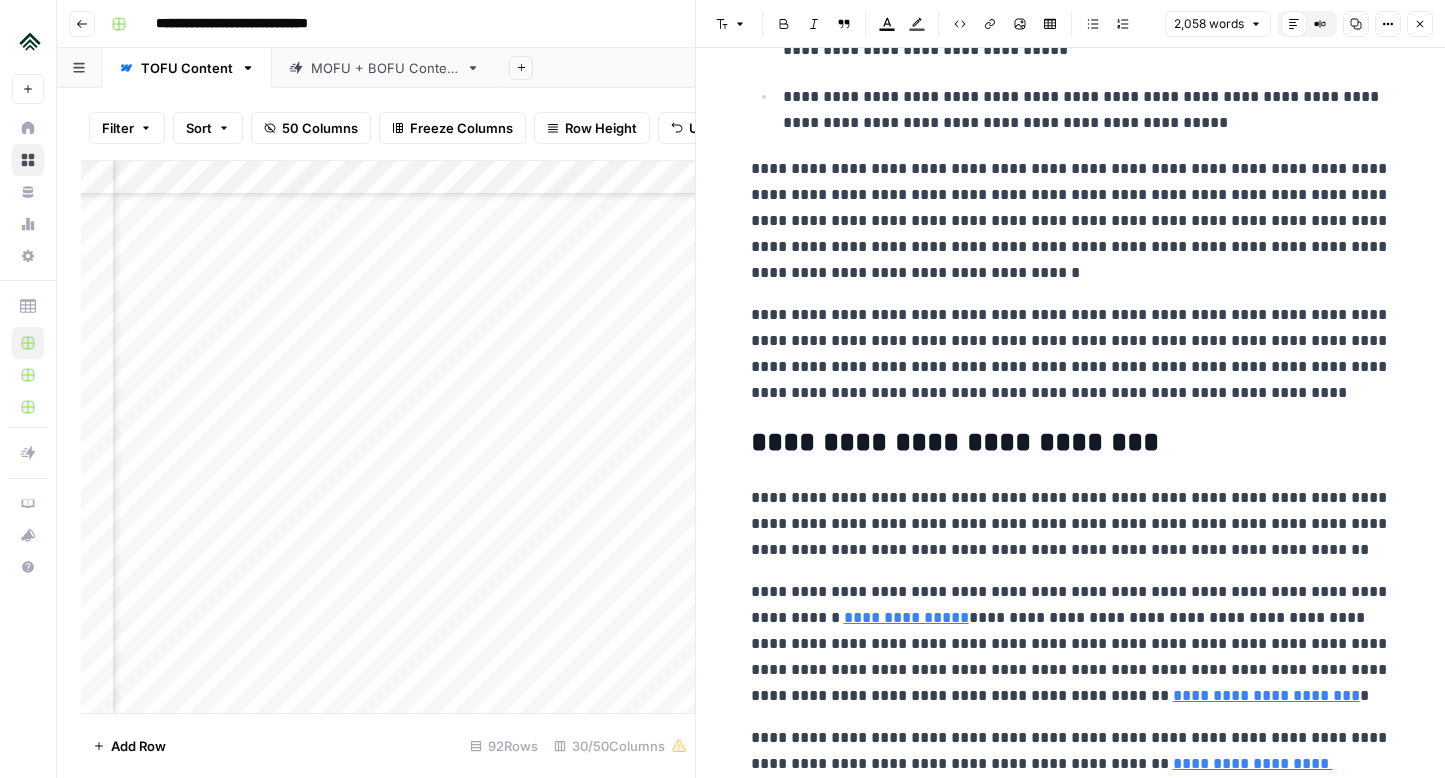 scroll, scrollTop: 304, scrollLeft: 0, axis: vertical 